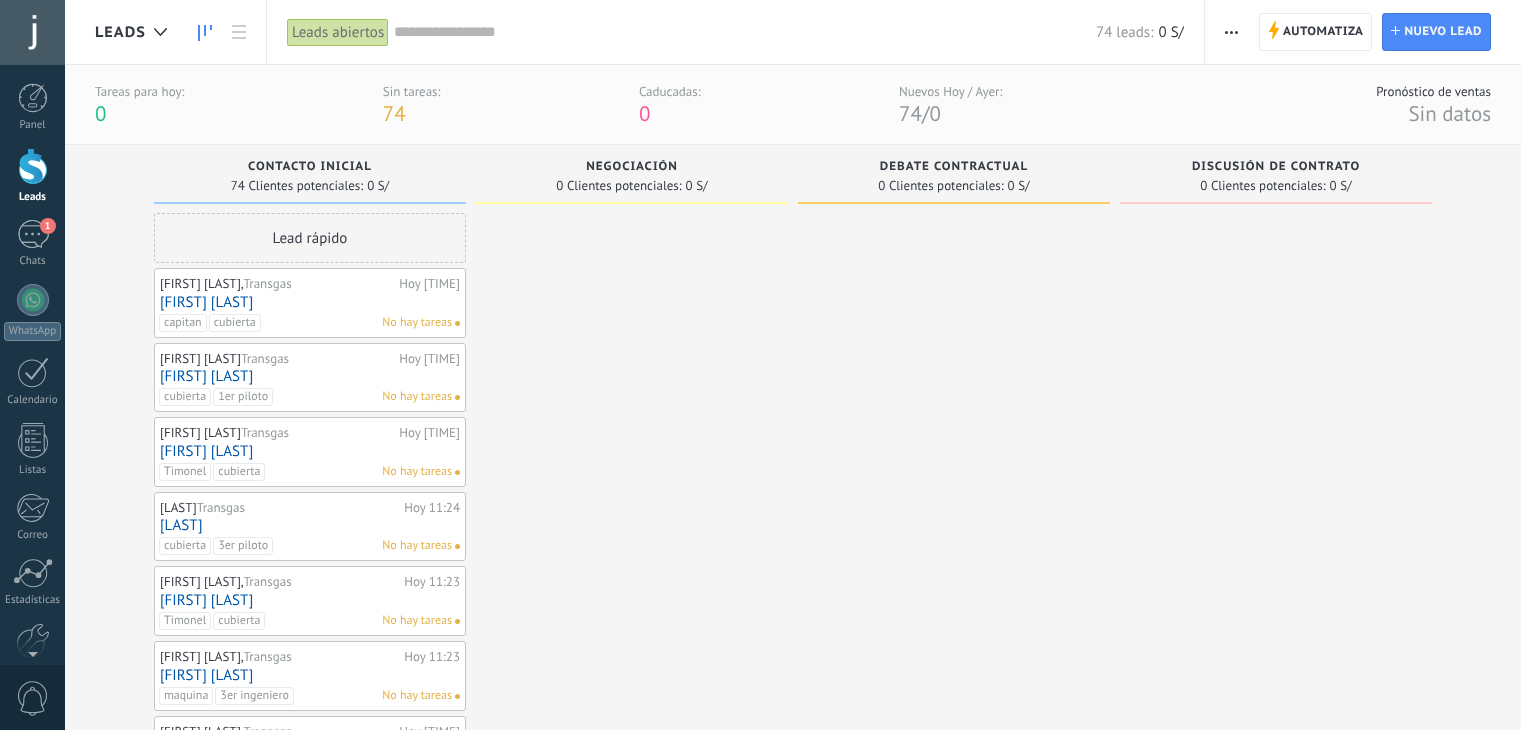 scroll, scrollTop: 0, scrollLeft: 0, axis: both 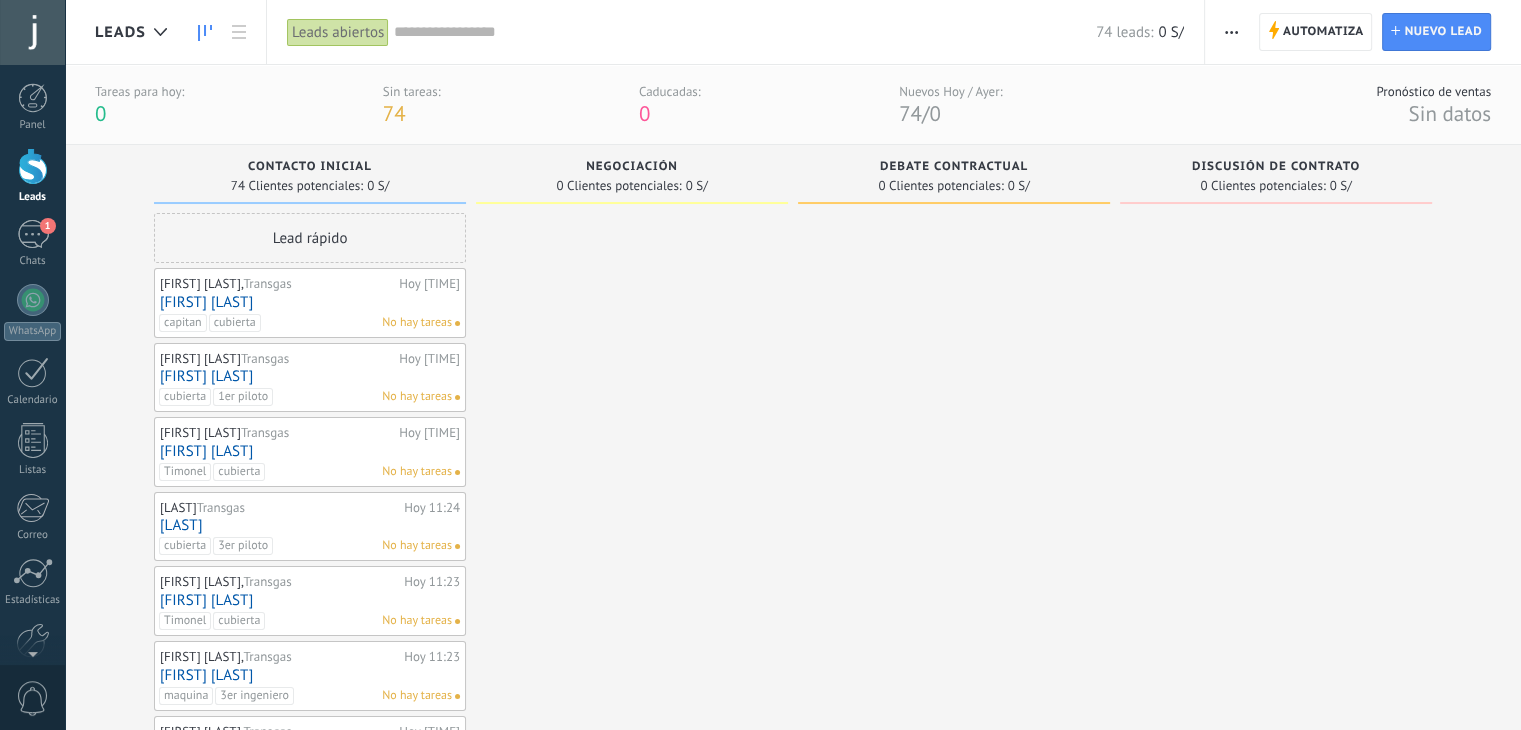 click on "Discusión de contrato 0  Clientes potenciales:  0 S/" at bounding box center (1291, 2964) 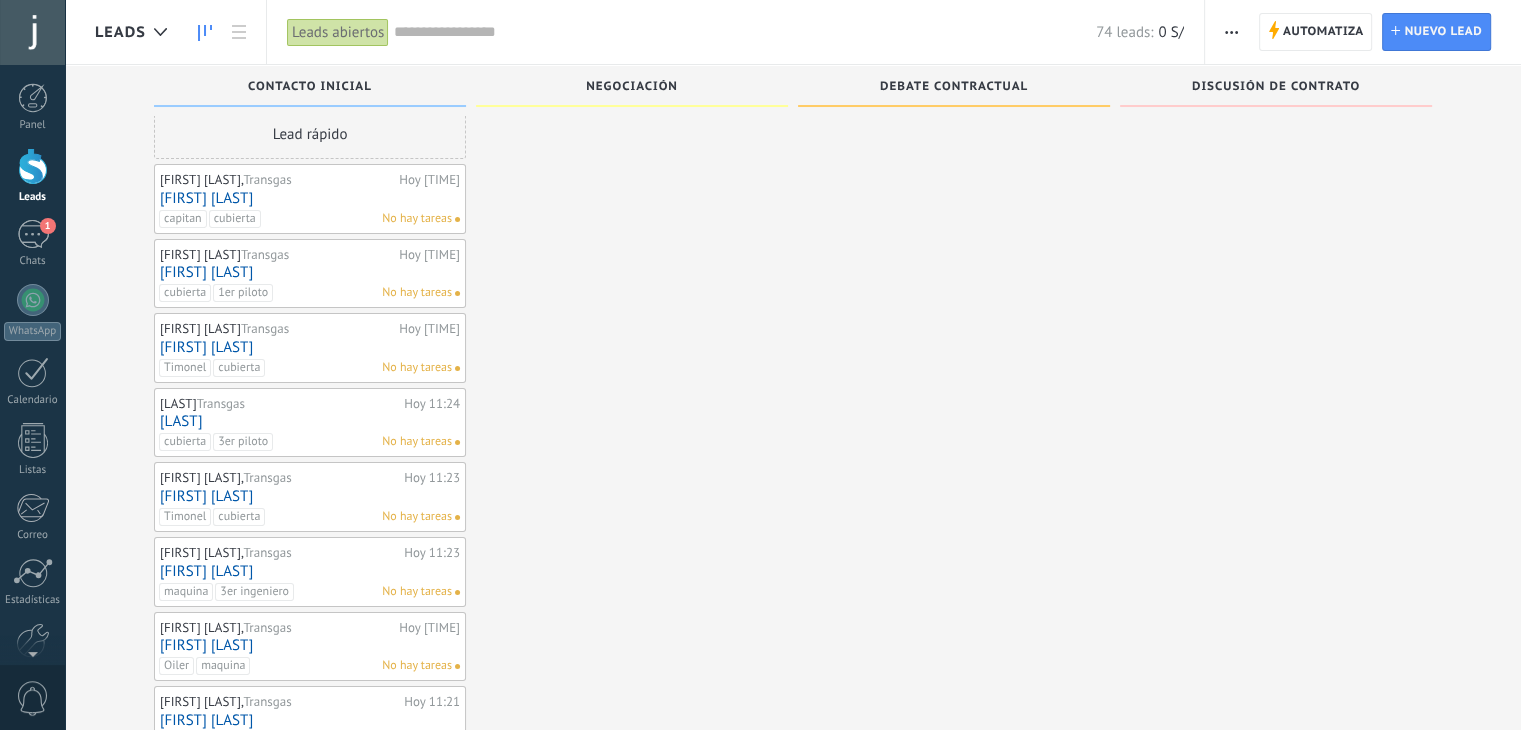 scroll, scrollTop: 20, scrollLeft: 0, axis: vertical 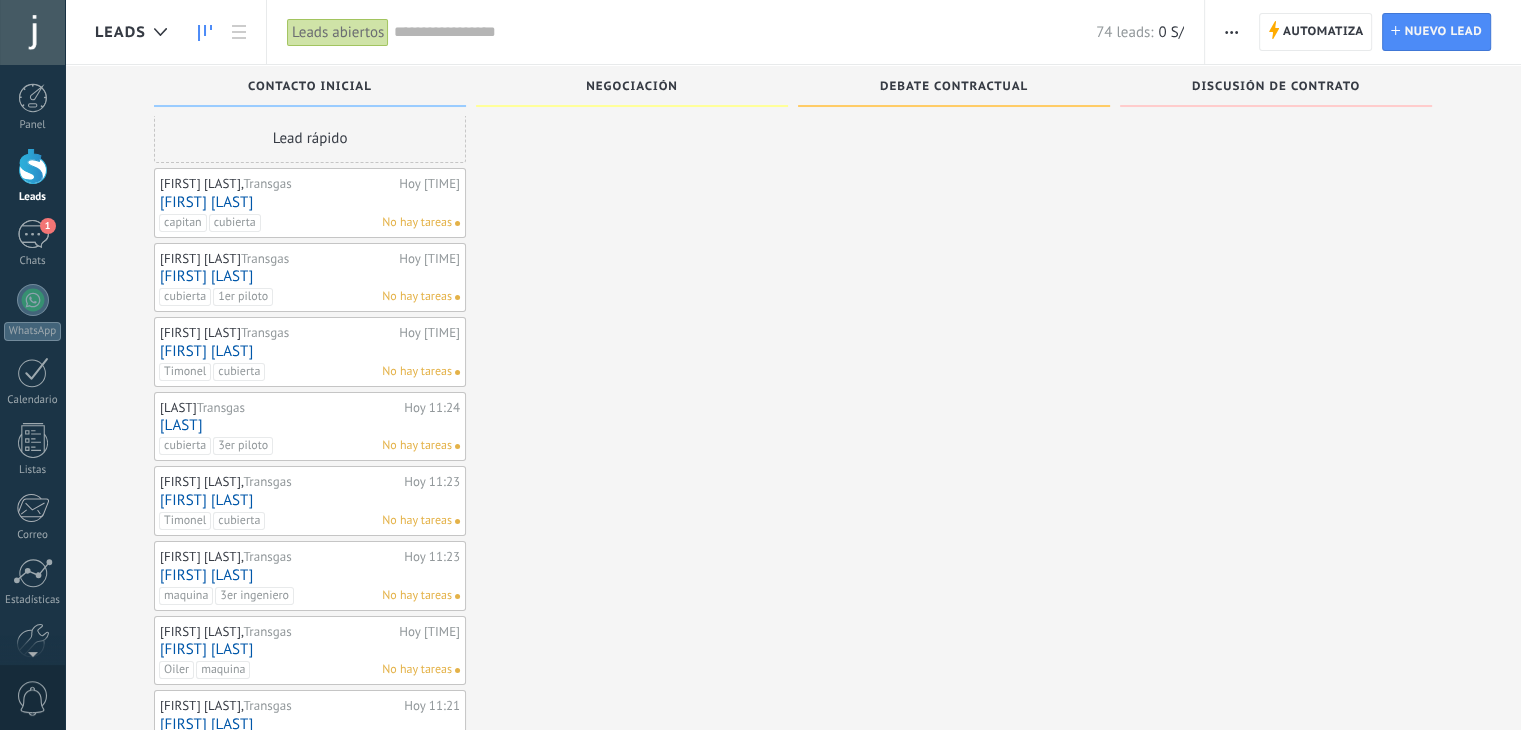 click at bounding box center (954, 2898) 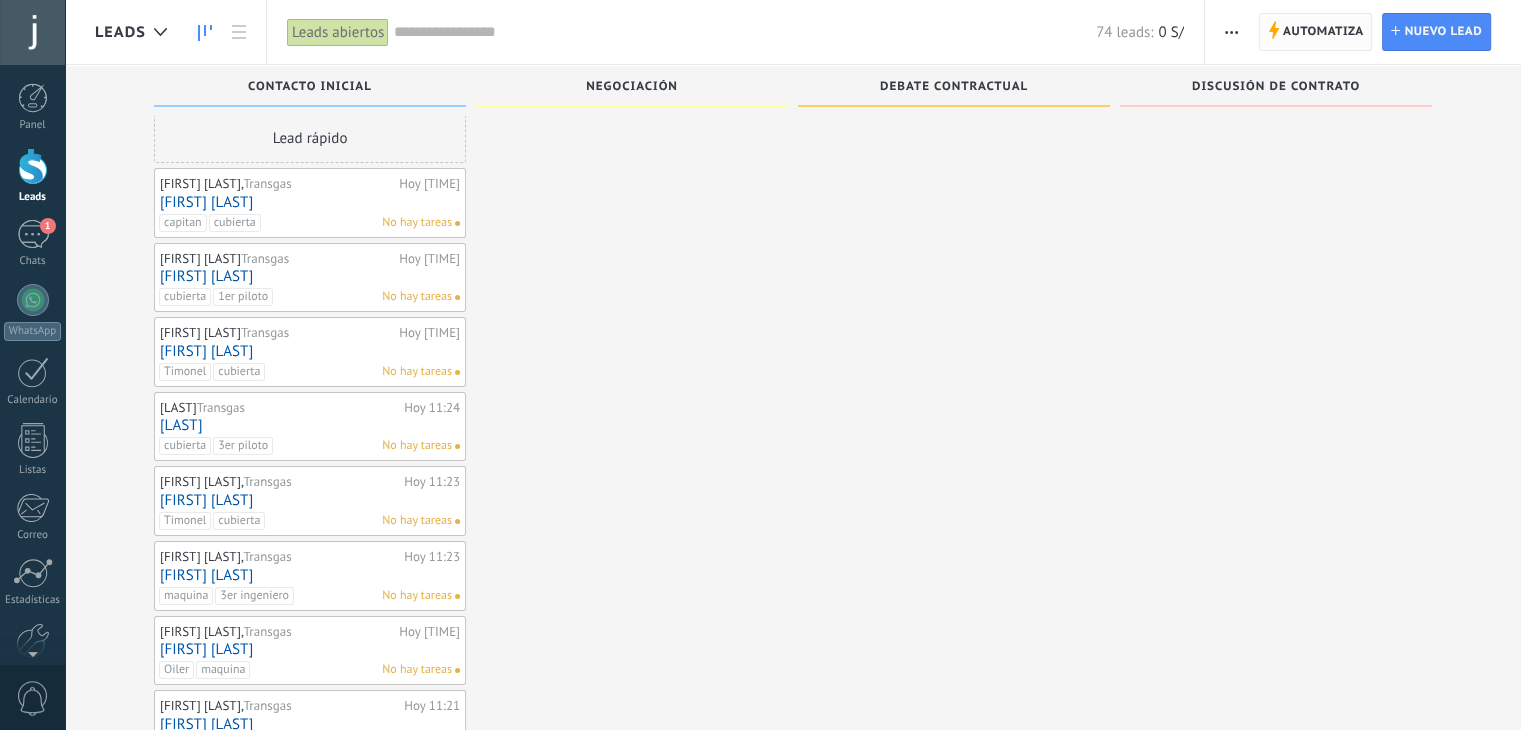 click on "Automatiza" at bounding box center (1323, 32) 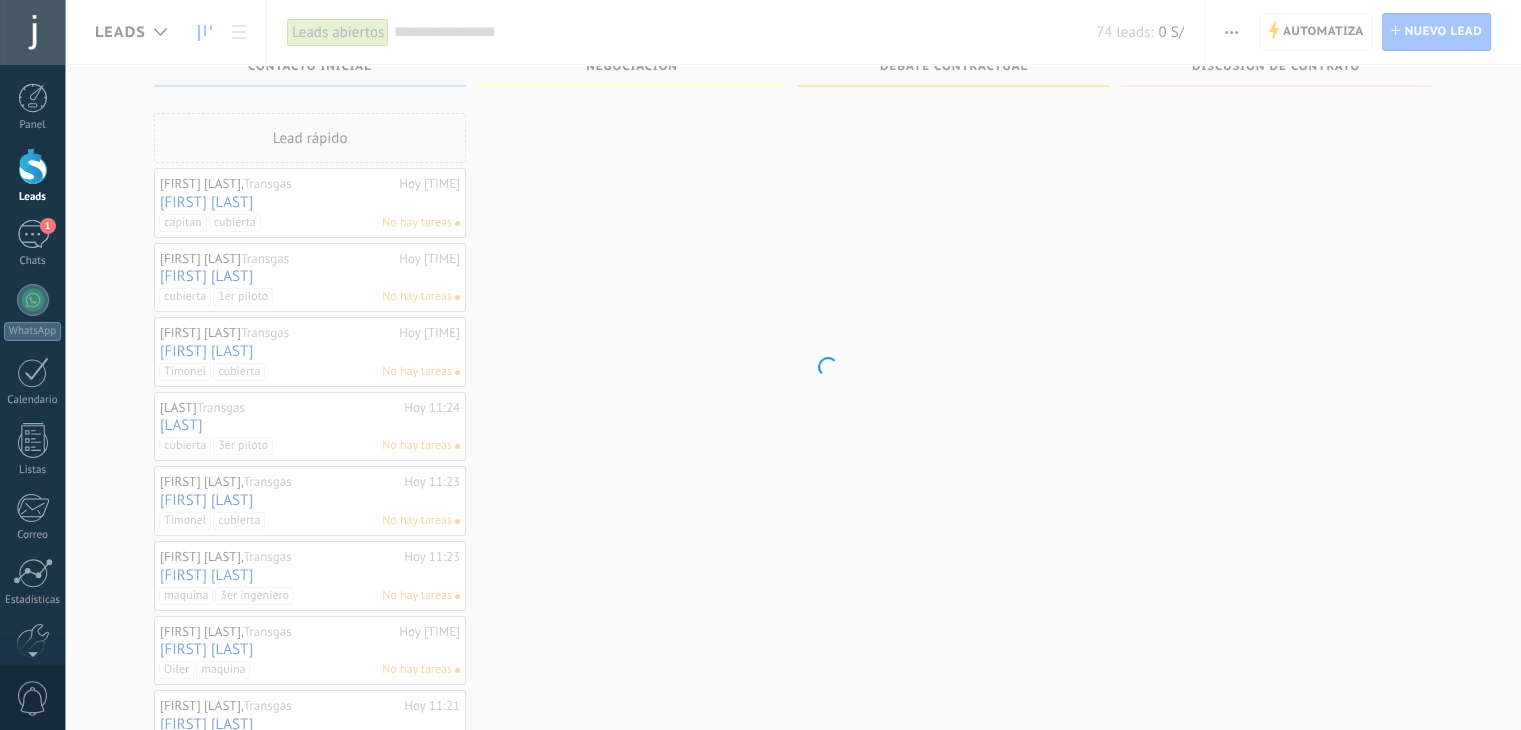 scroll, scrollTop: 0, scrollLeft: 0, axis: both 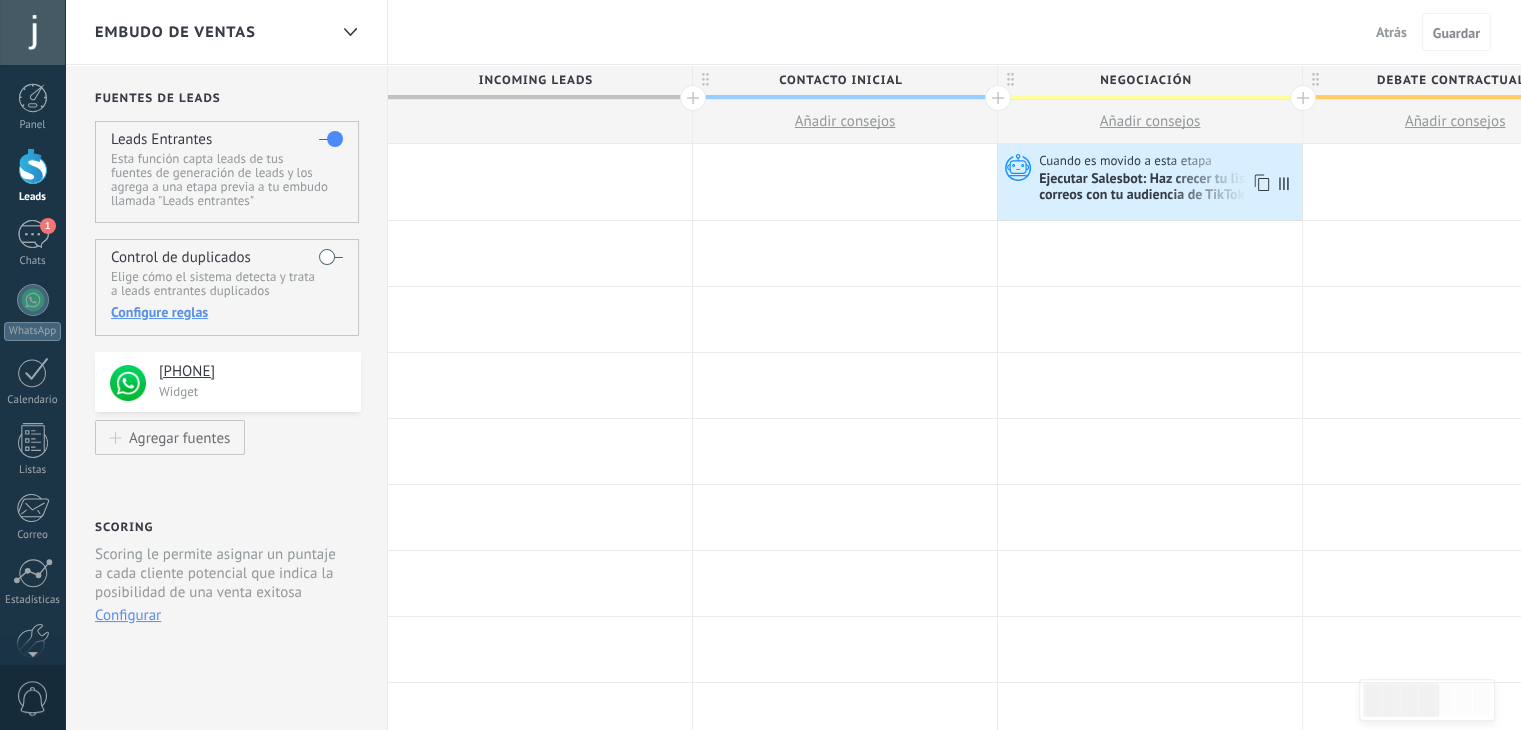 drag, startPoint x: 1179, startPoint y: 181, endPoint x: 1148, endPoint y: 171, distance: 32.572994 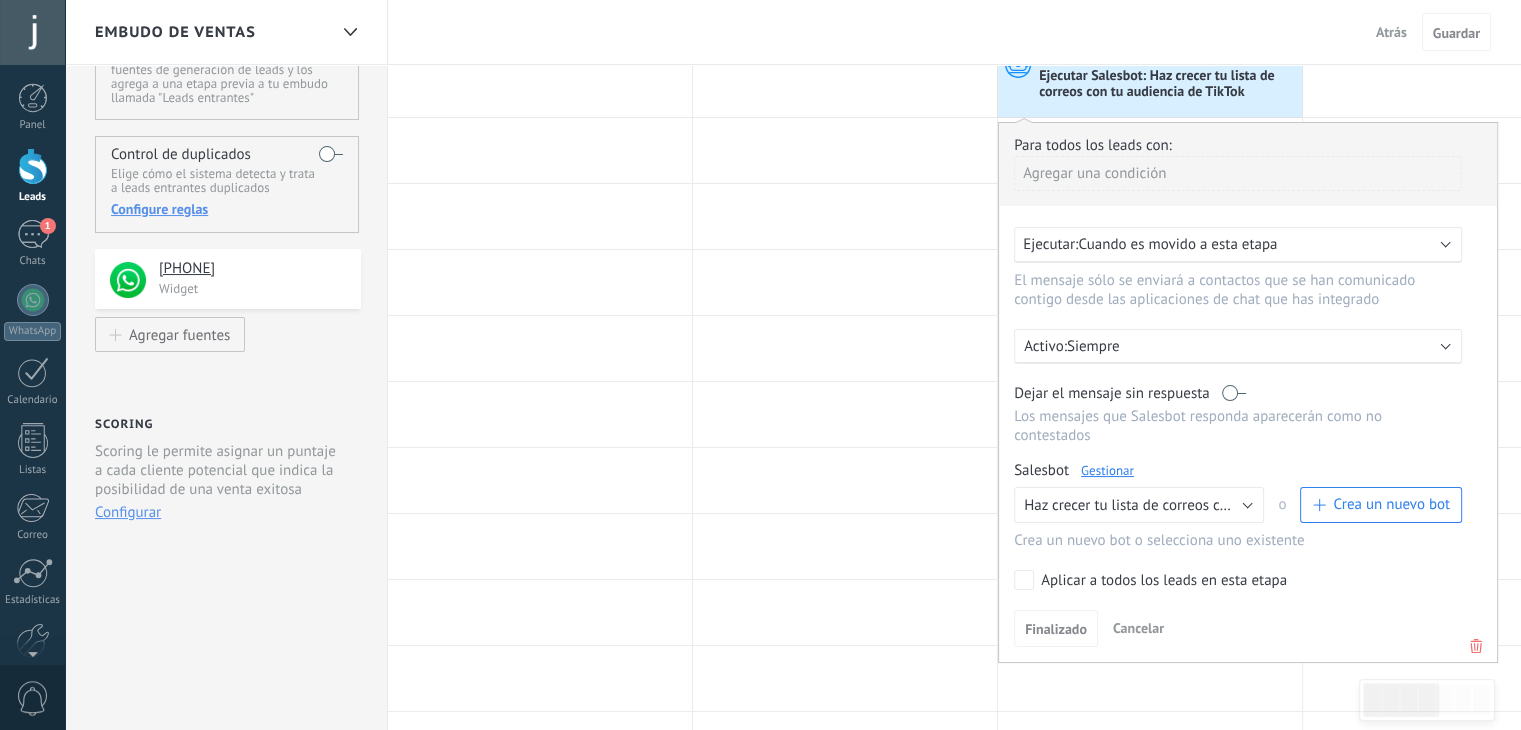scroll, scrollTop: 100, scrollLeft: 0, axis: vertical 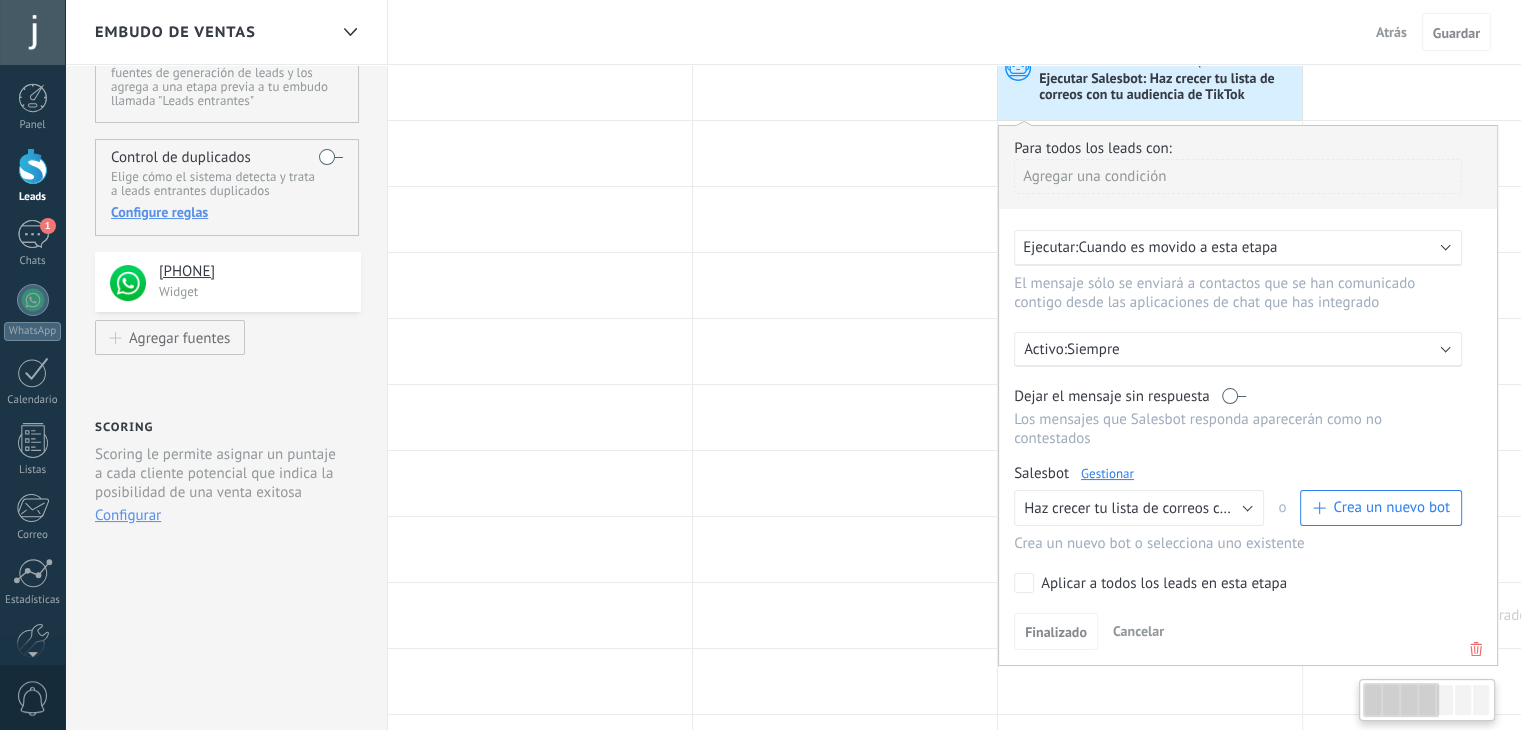 click 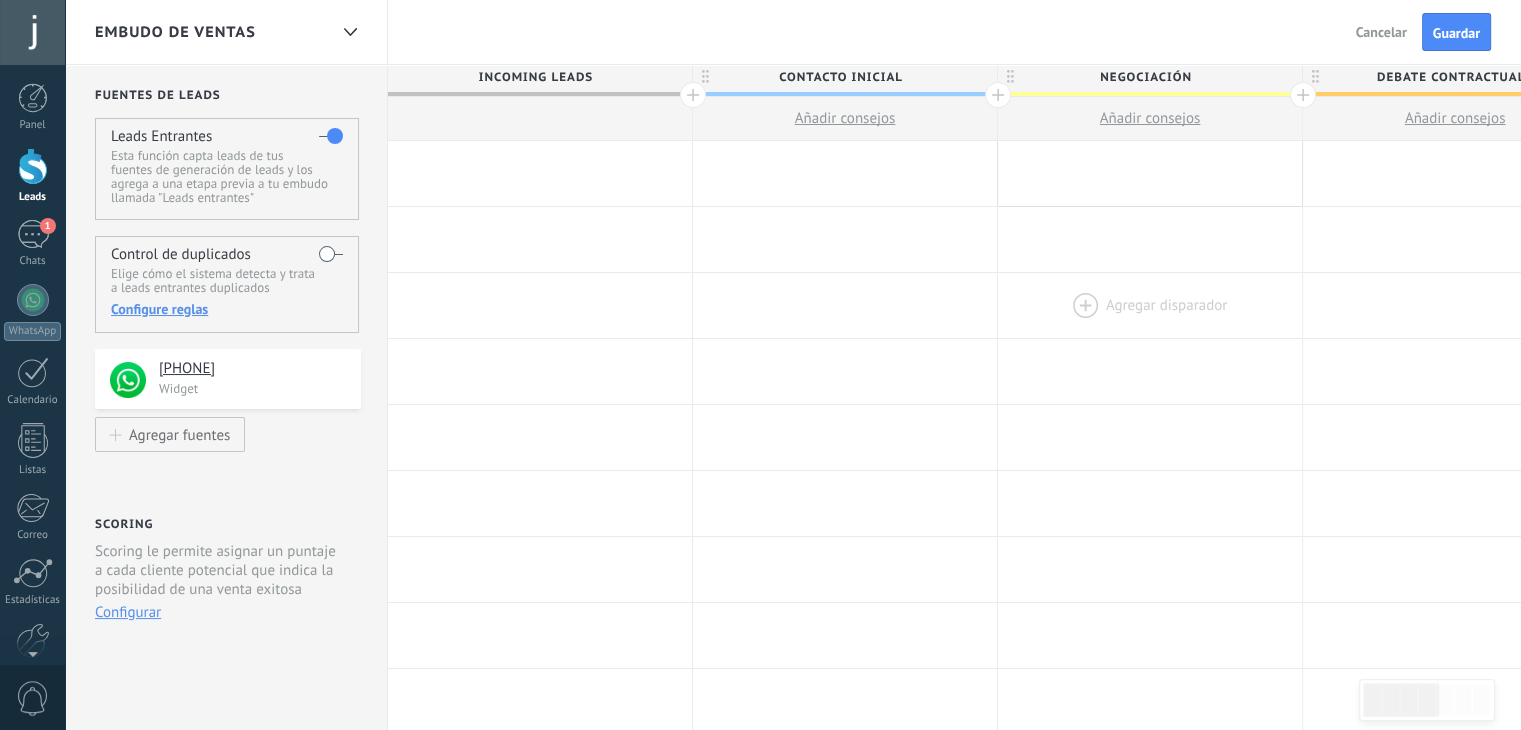 scroll, scrollTop: 0, scrollLeft: 0, axis: both 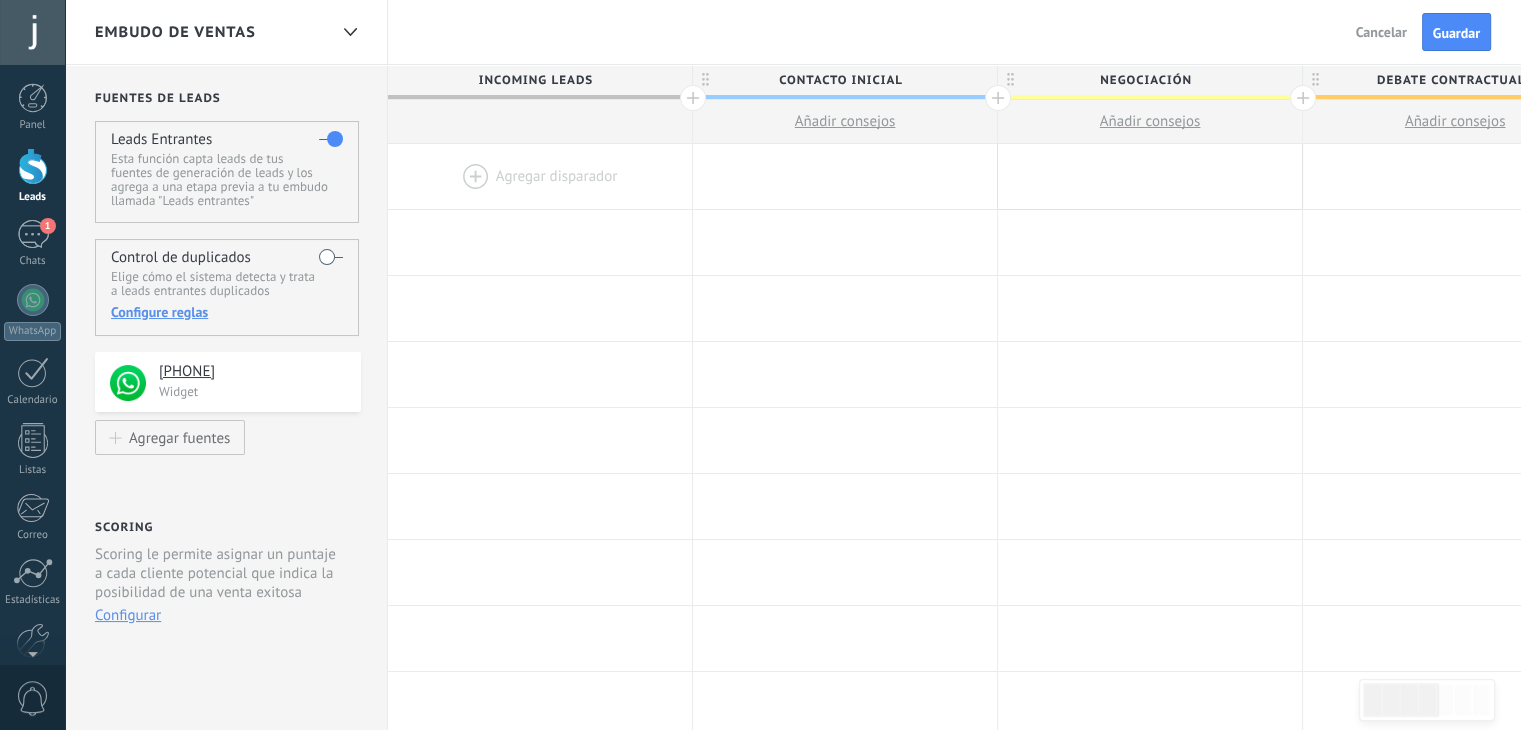 click on "Negociación" at bounding box center [1145, 80] 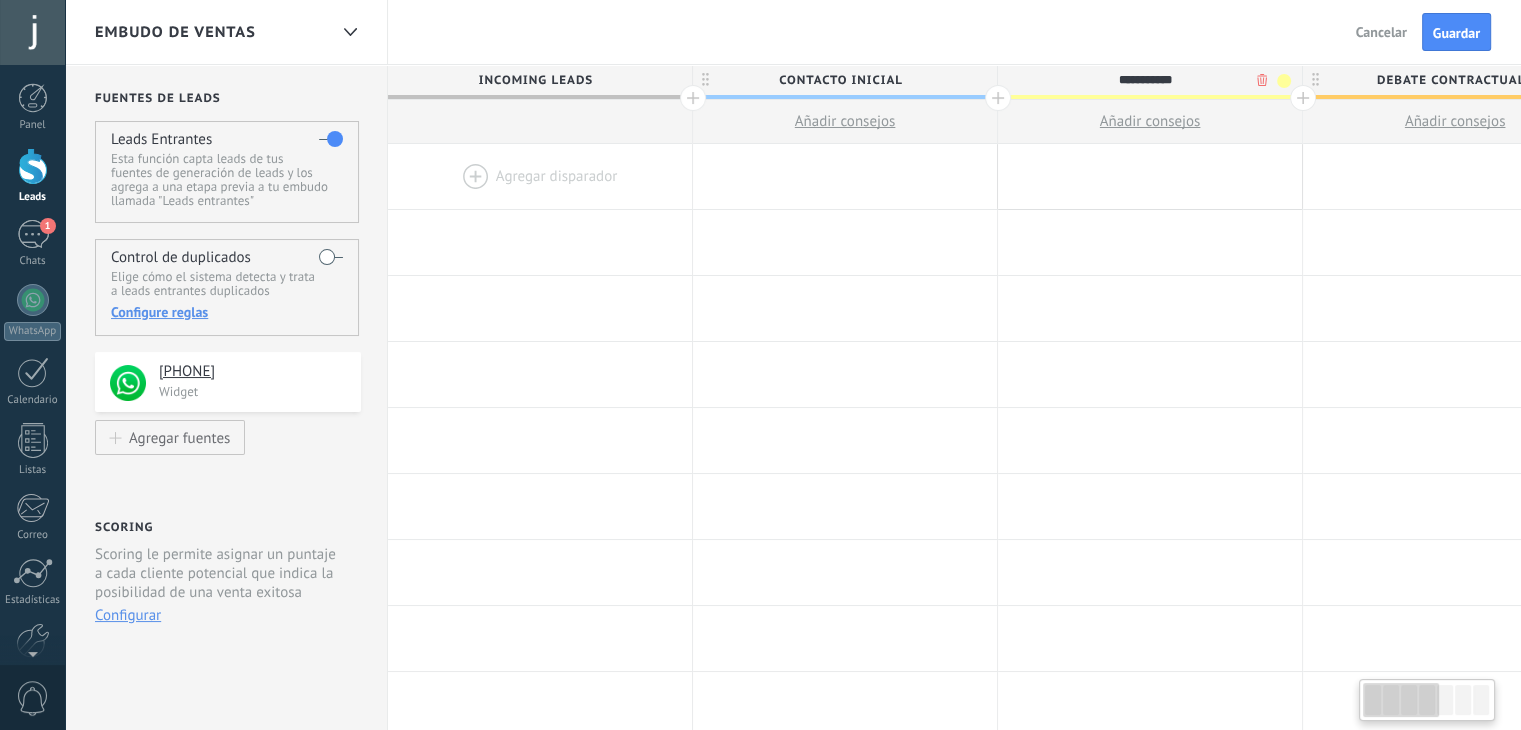 click on "**********" at bounding box center [1145, 80] 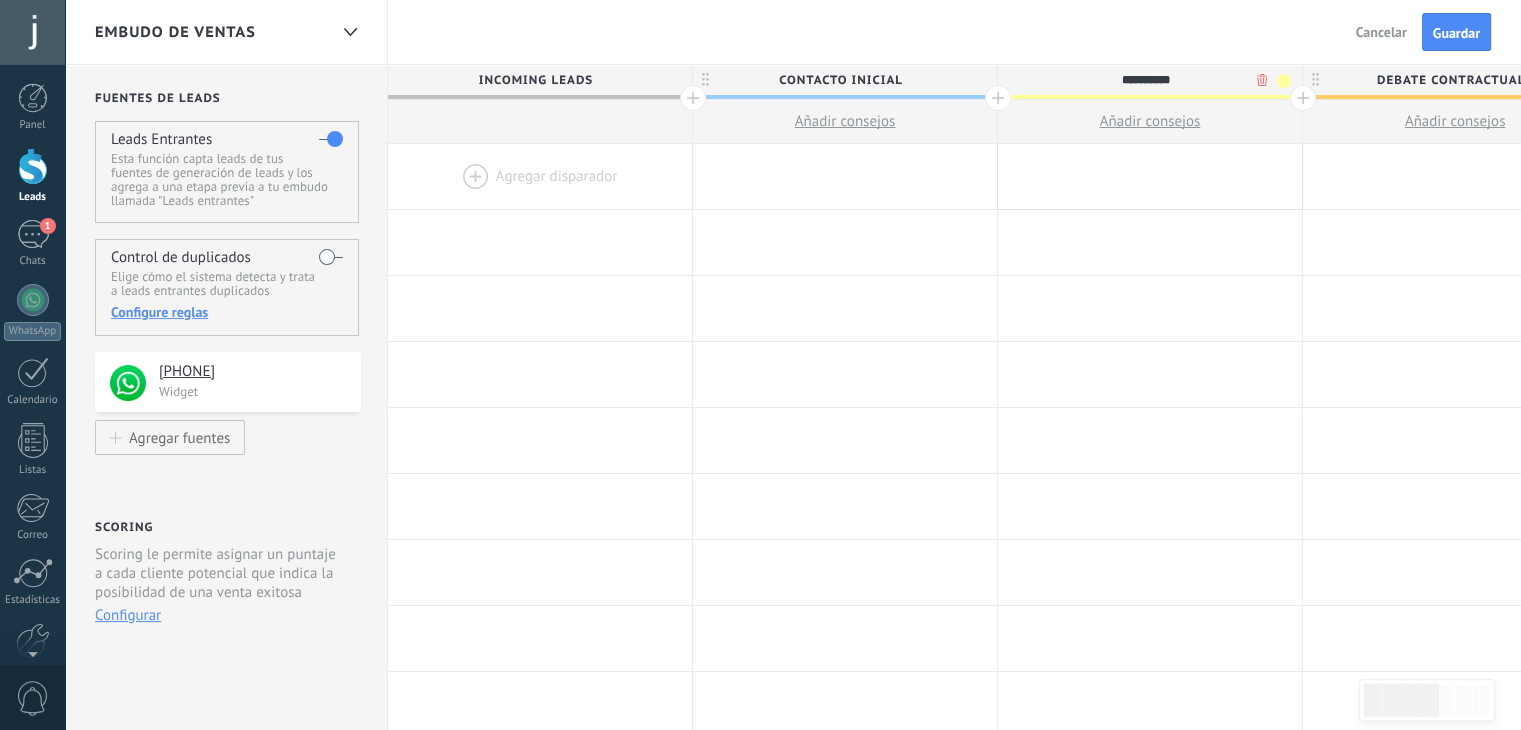type on "**********" 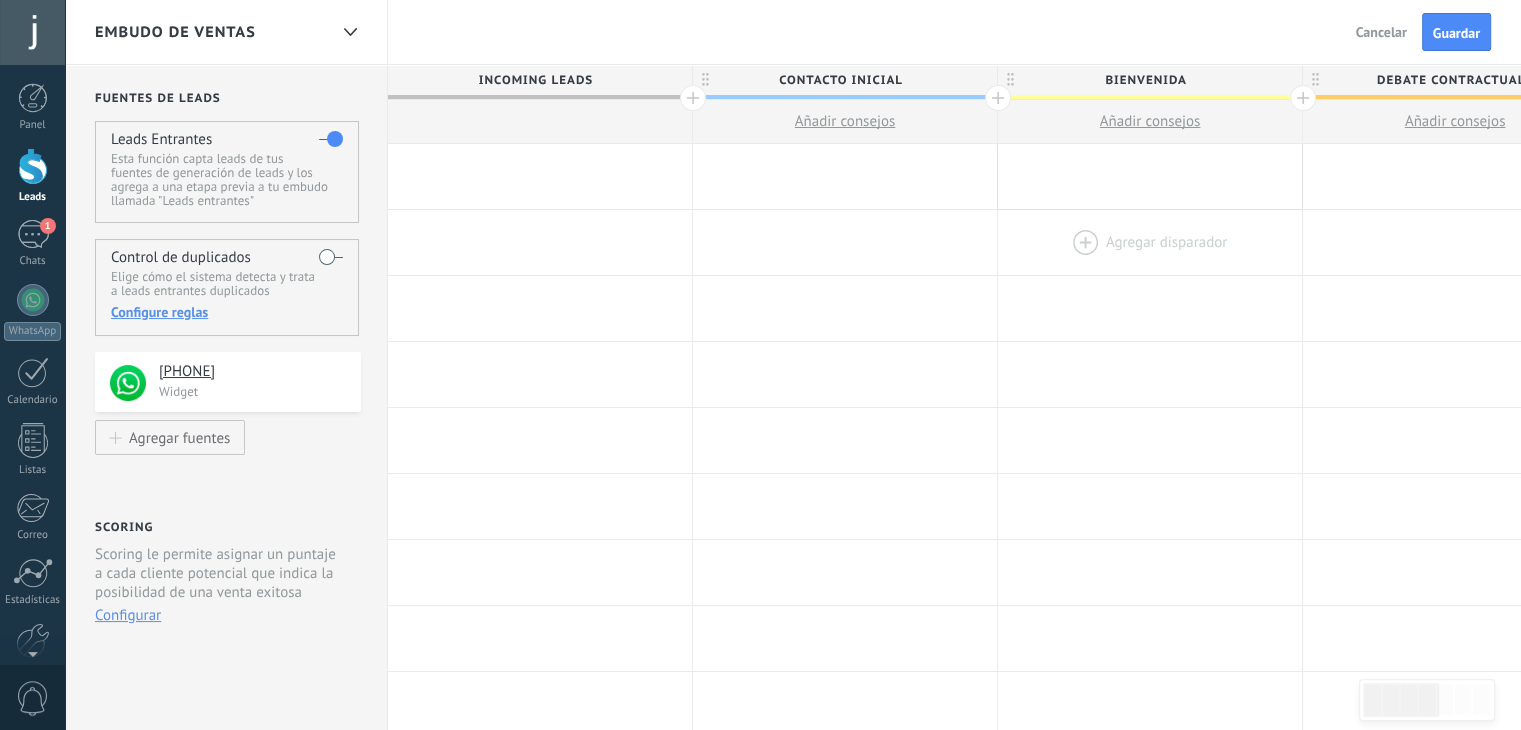 drag, startPoint x: 1454, startPoint y: 33, endPoint x: 1278, endPoint y: 246, distance: 276.306 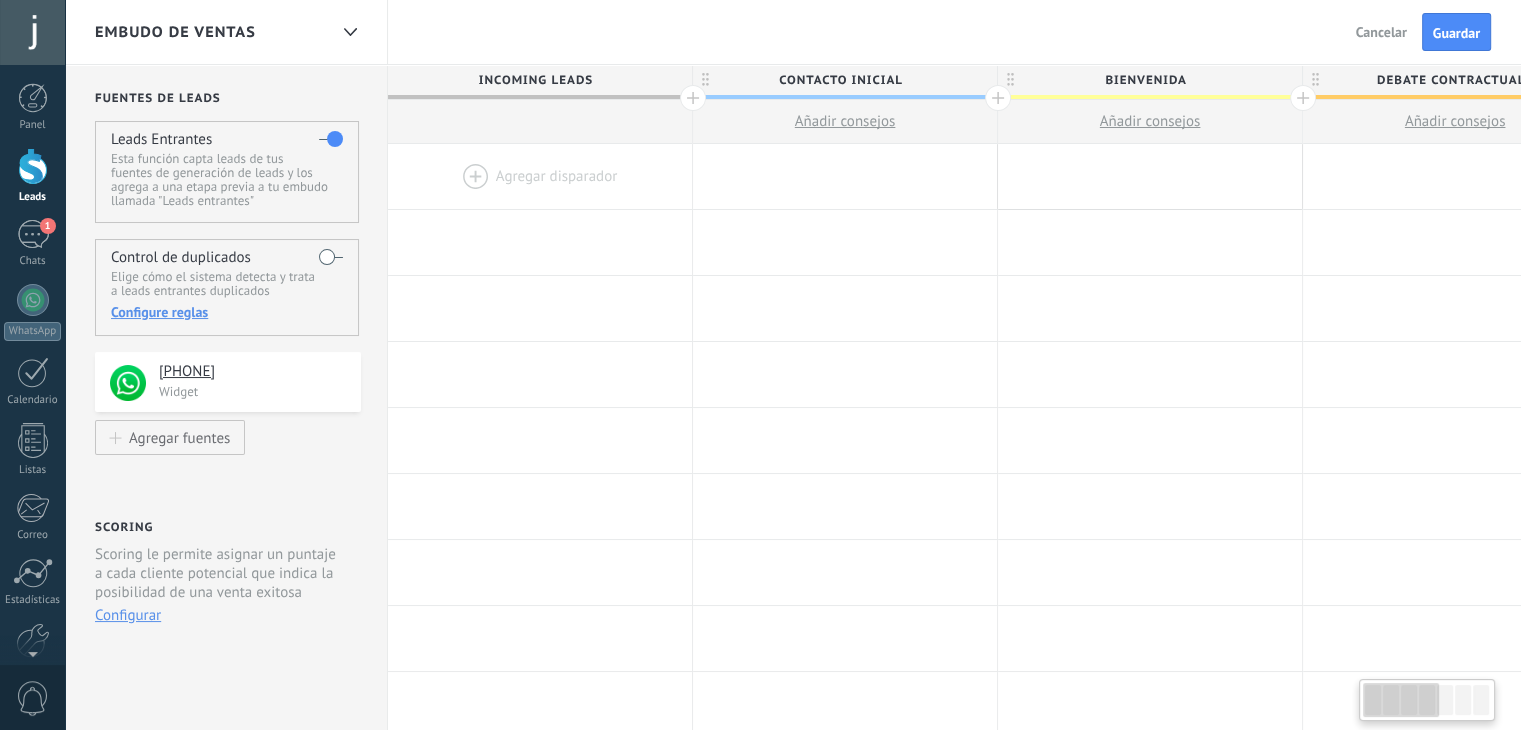 click on "Debate contractual" at bounding box center [1450, 80] 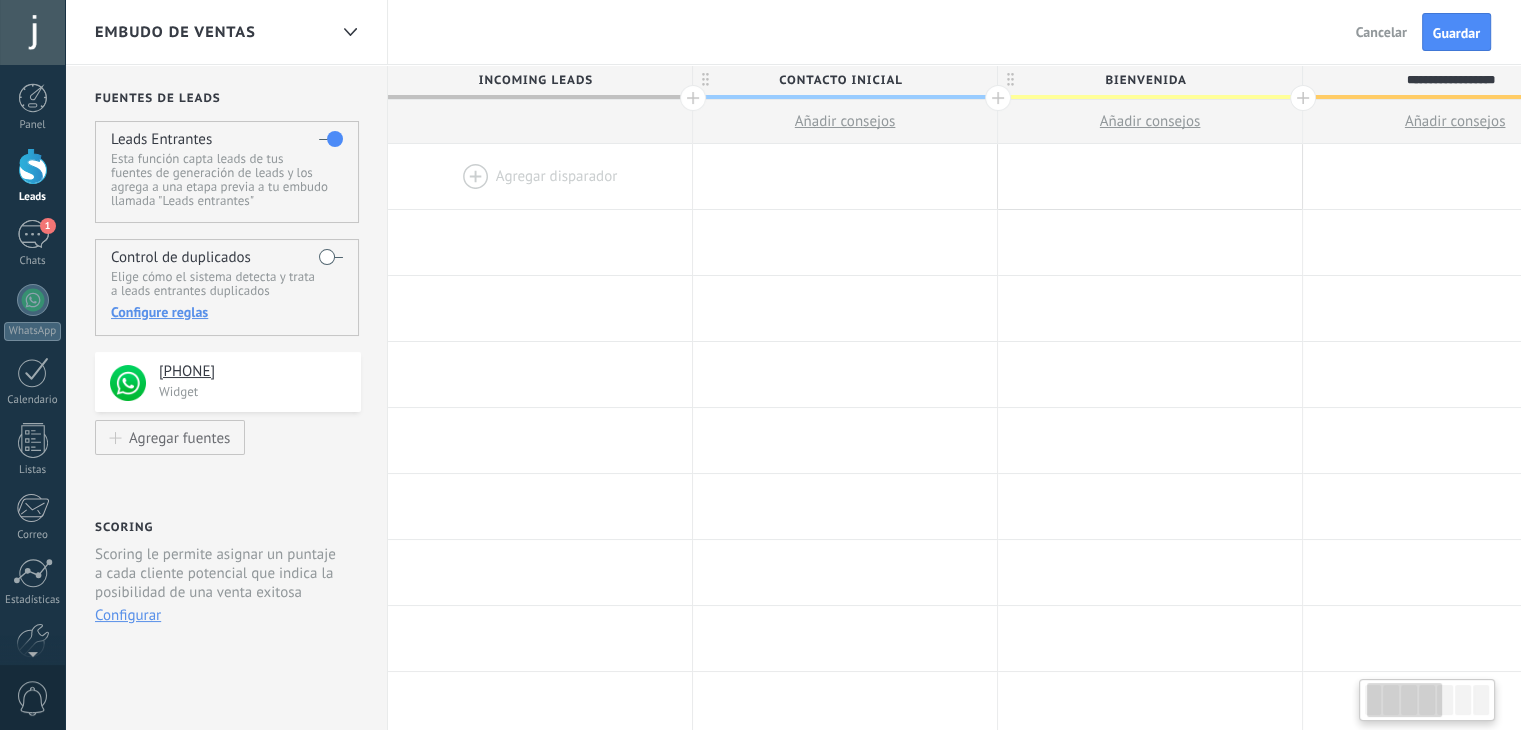 scroll, scrollTop: 0, scrollLeft: 61, axis: horizontal 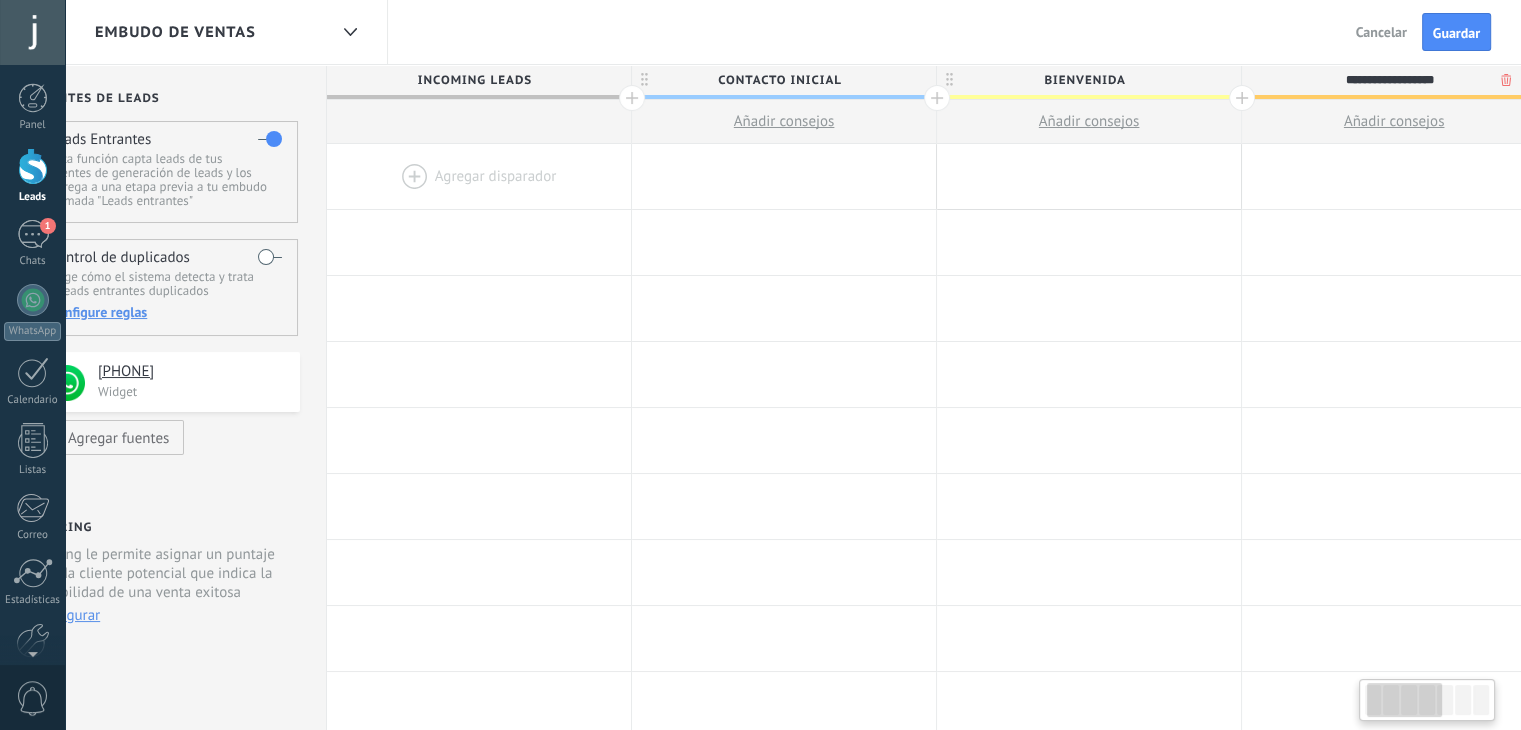 click on "**********" at bounding box center (1389, 80) 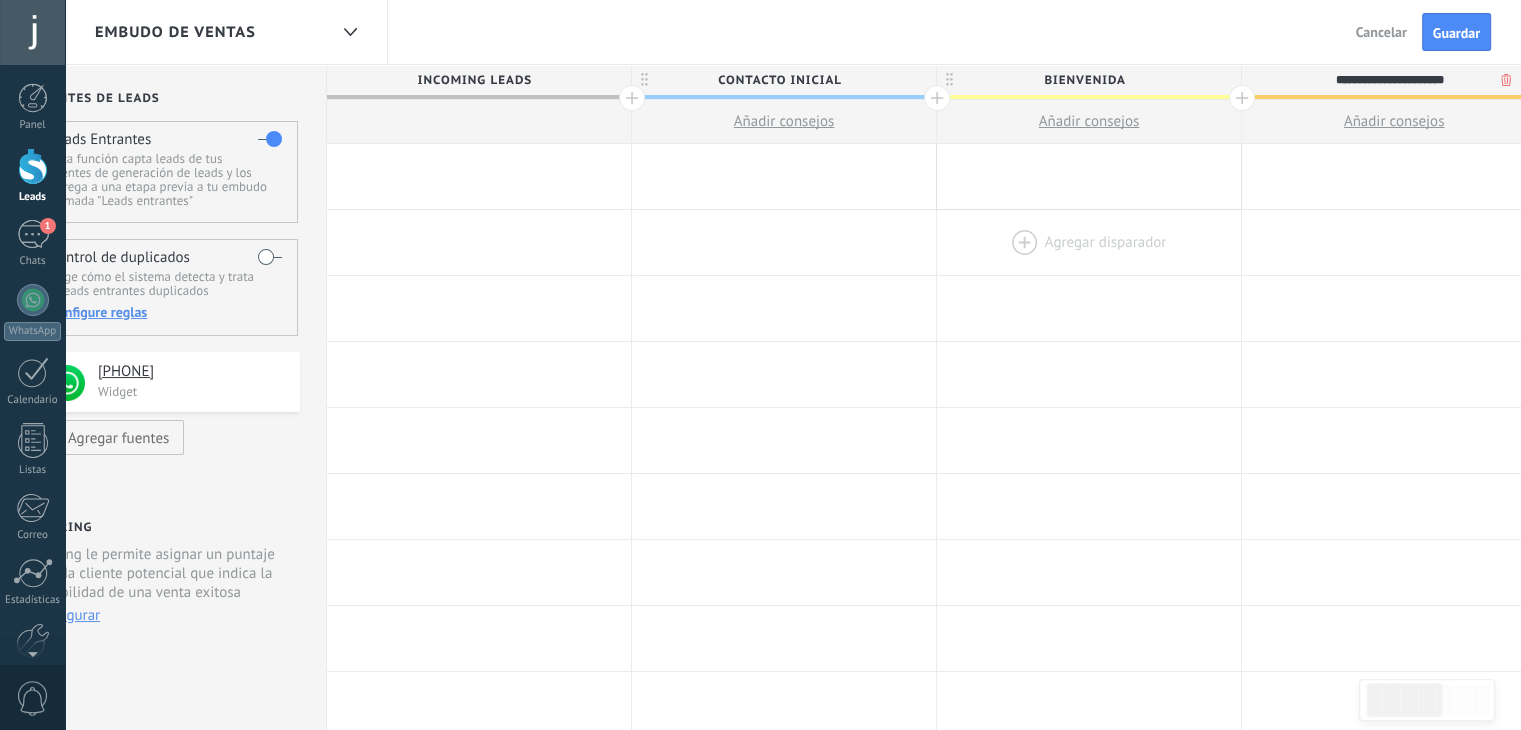 type on "**********" 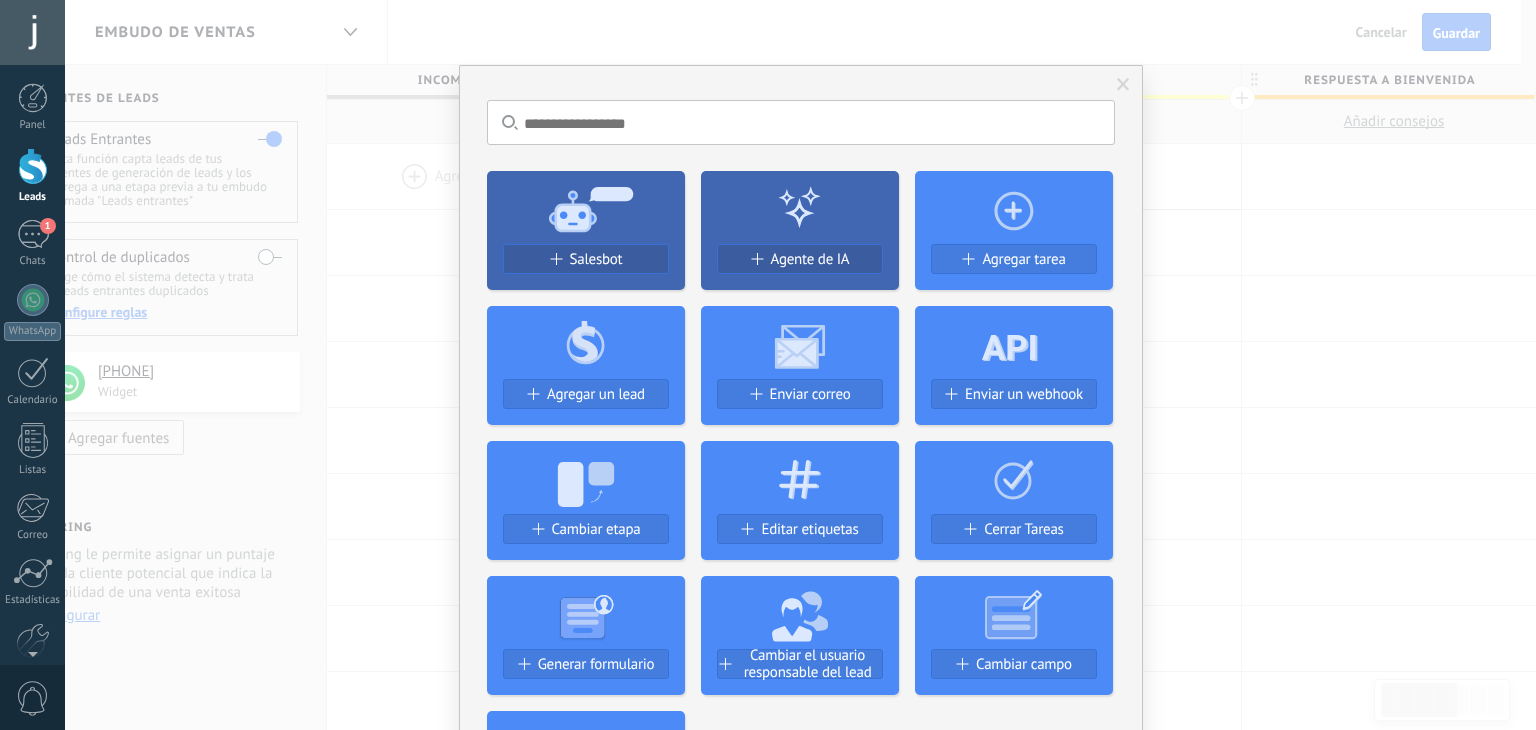 click on "No hay resultados Salesbot Agente de IA Agregar tarea Agregar un lead Enviar correo Enviar un webhook Cambiar etapa Editar etiquetas Cerrar Tareas Generar formulario Cambiar el usuario responsable del lead Cambiar campo Borrar archivos Widgets" at bounding box center [800, 365] 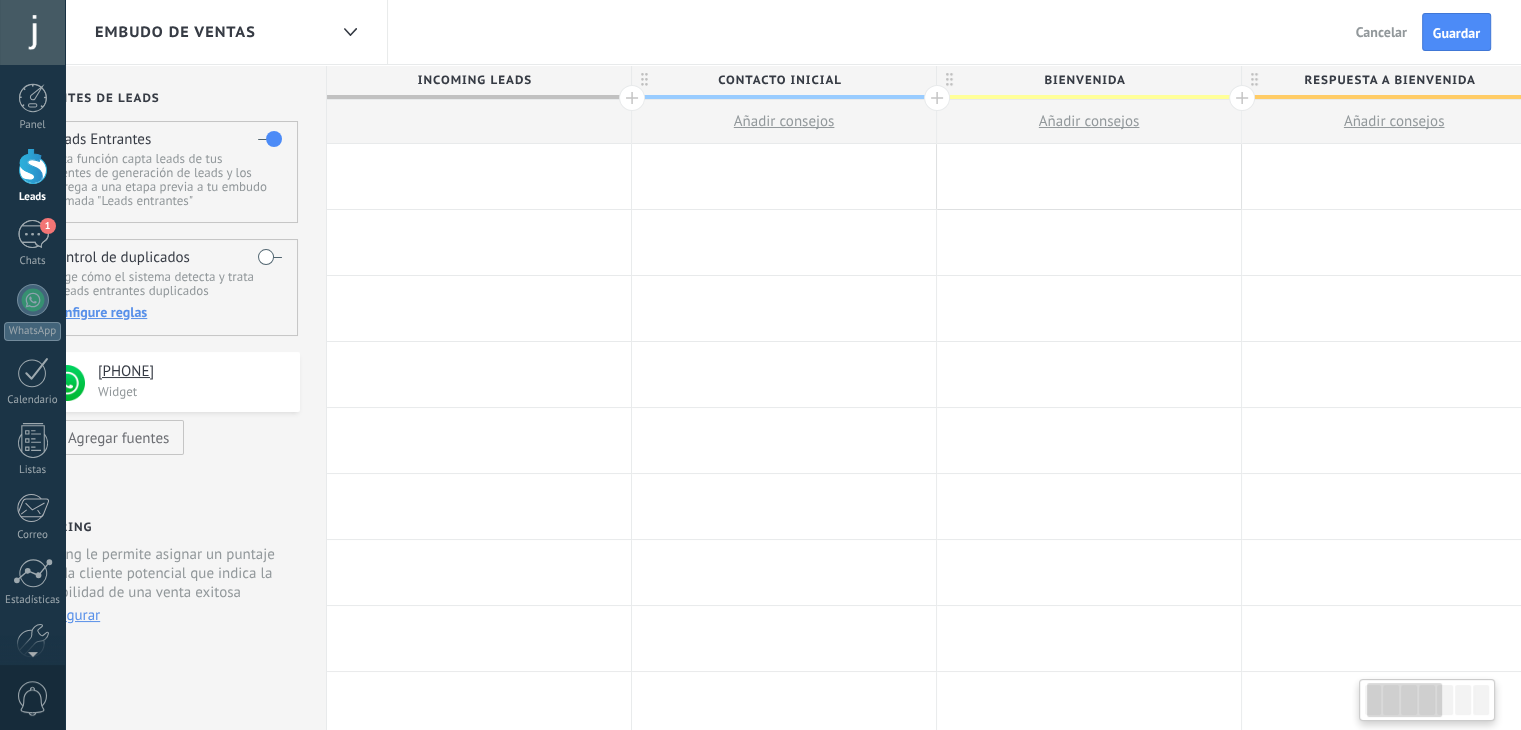 click at bounding box center (1089, 176) 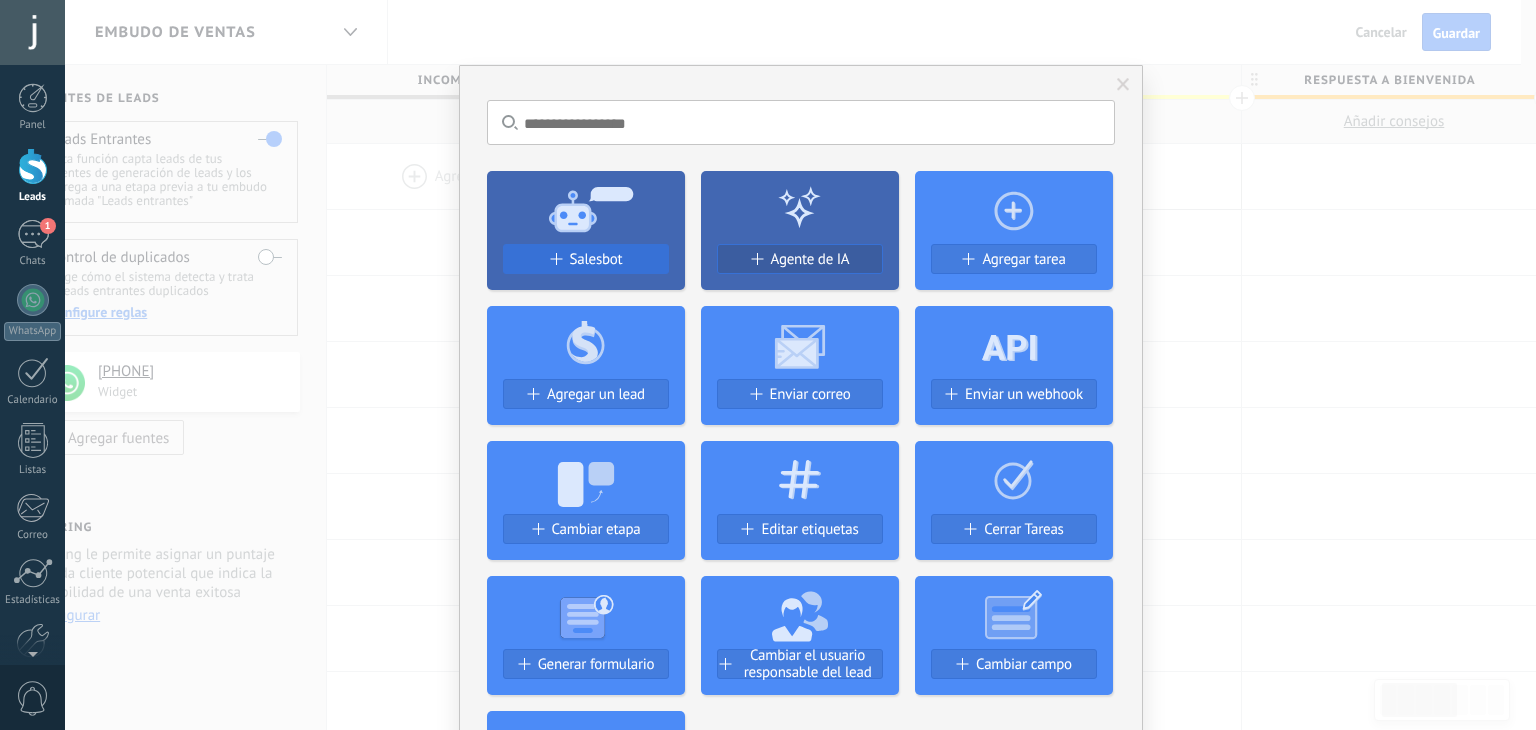 click on "Salesbot" at bounding box center [596, 259] 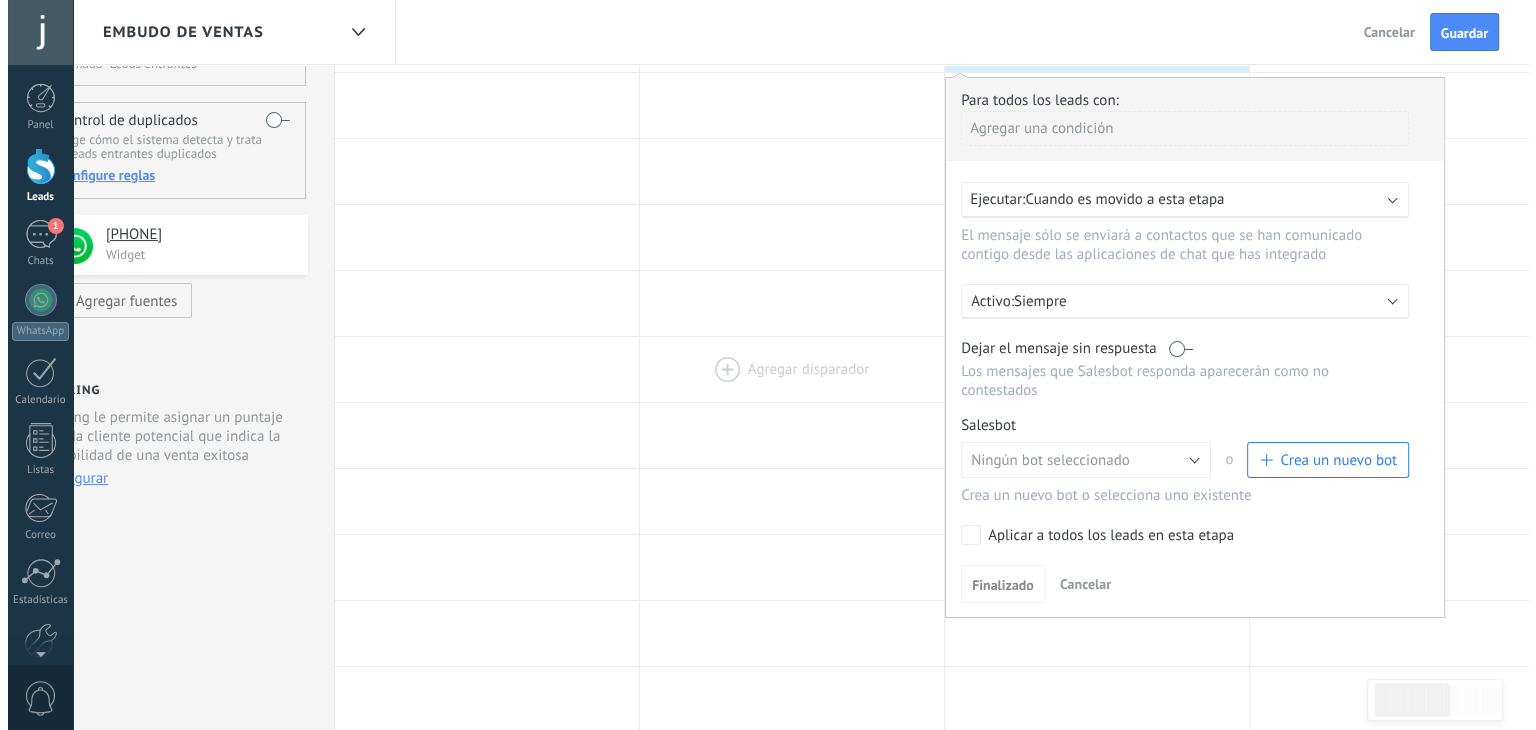 scroll, scrollTop: 200, scrollLeft: 0, axis: vertical 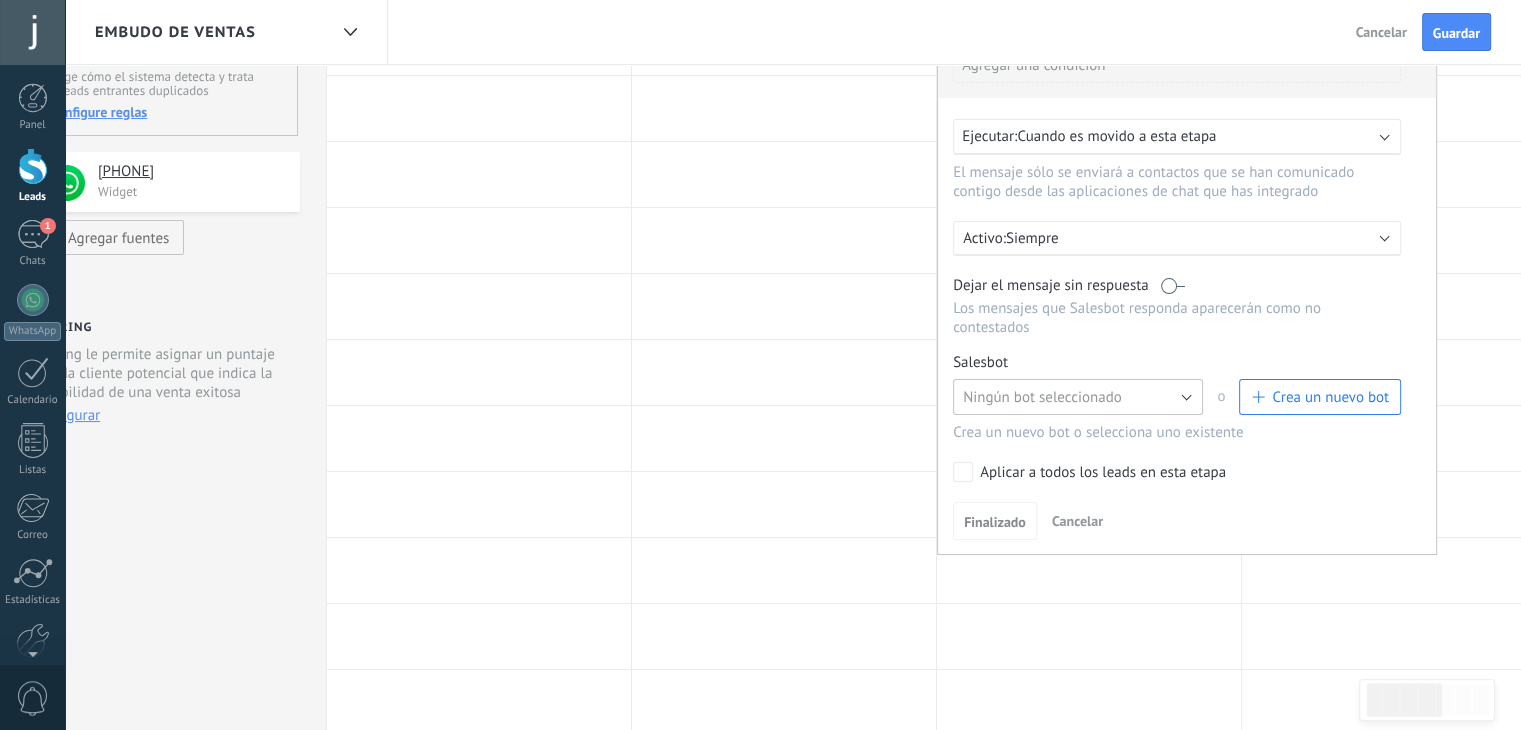 click on "Ningún bot seleccionado" at bounding box center [1078, 397] 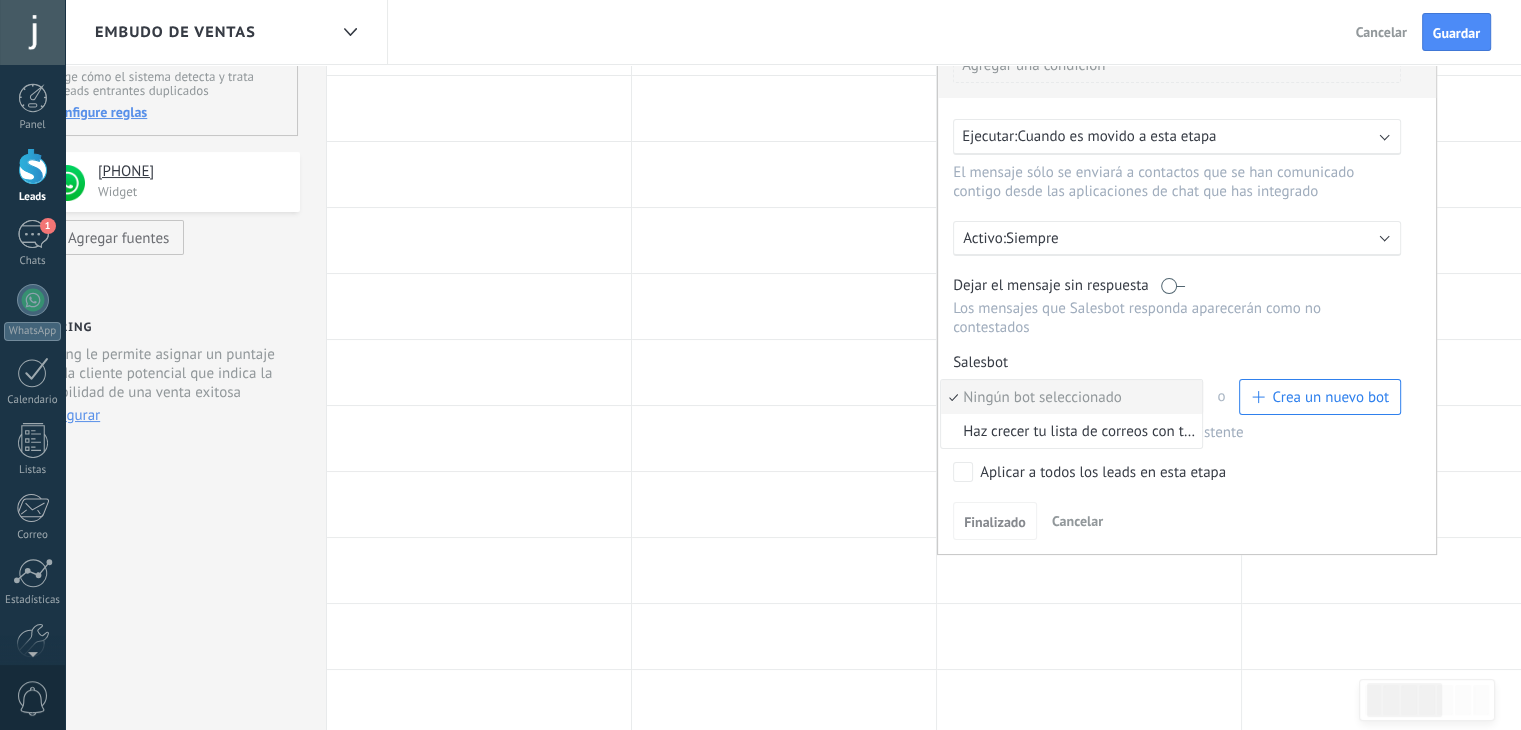 click on "Ningún bot seleccionado" at bounding box center [1068, 397] 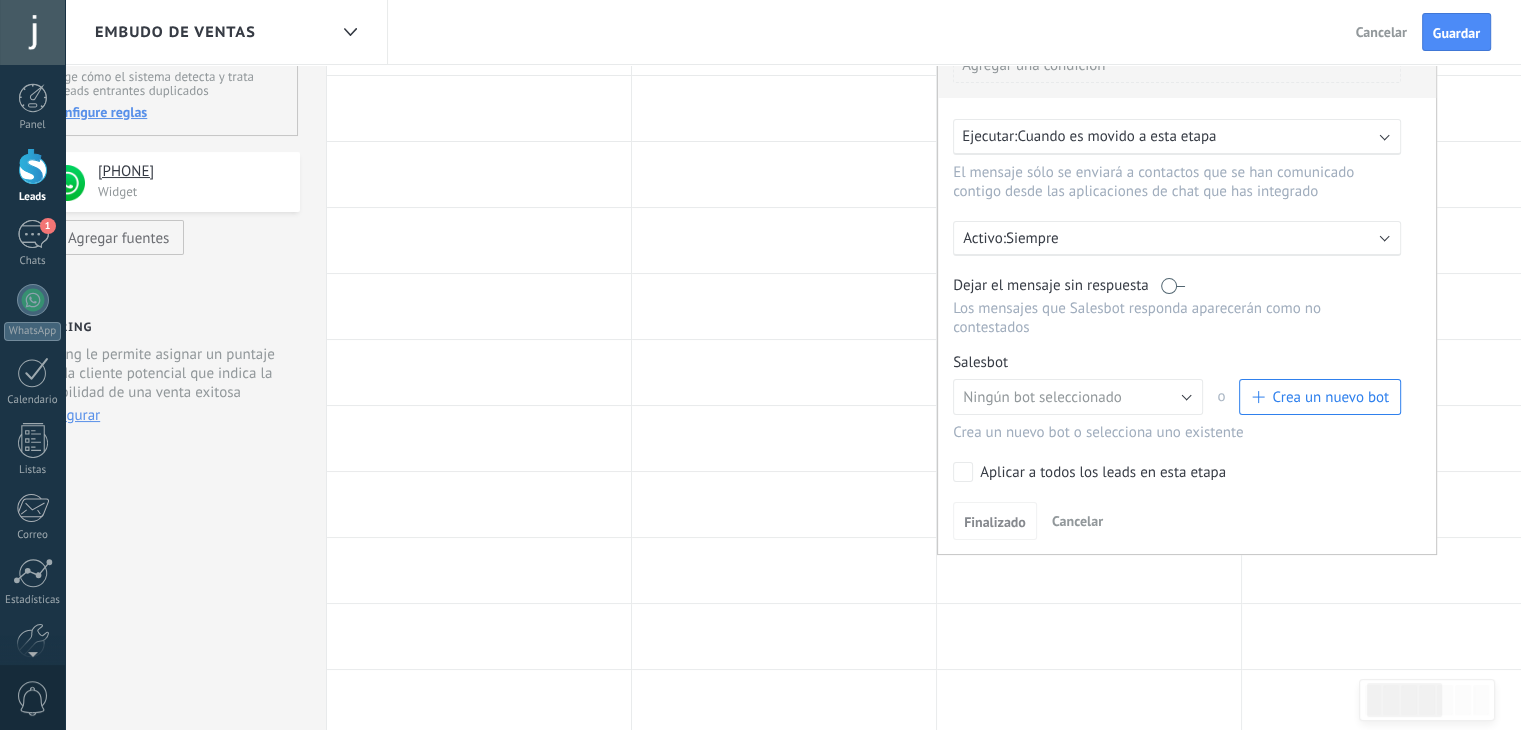 click on "Crea un nuevo bot" at bounding box center (1320, 397) 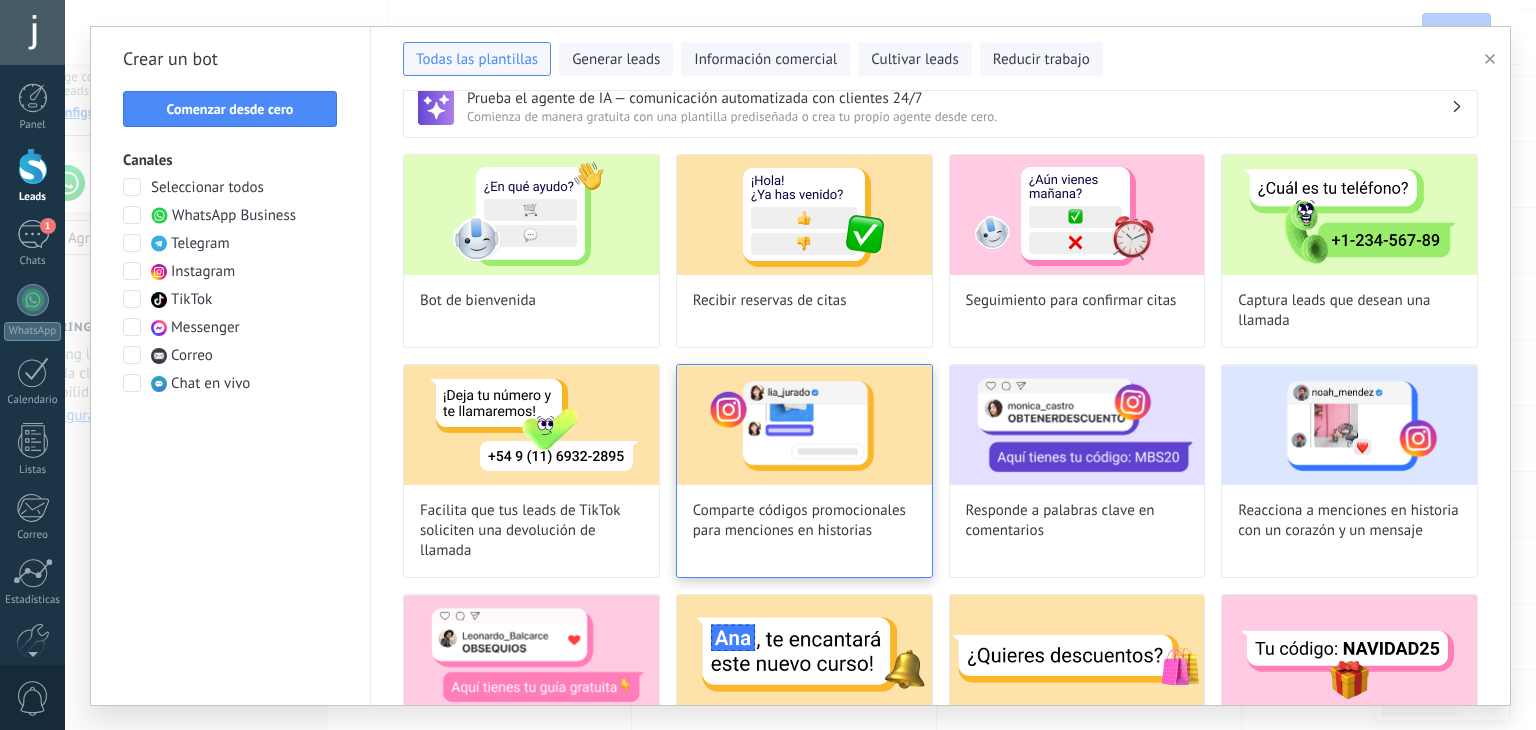 scroll, scrollTop: 0, scrollLeft: 0, axis: both 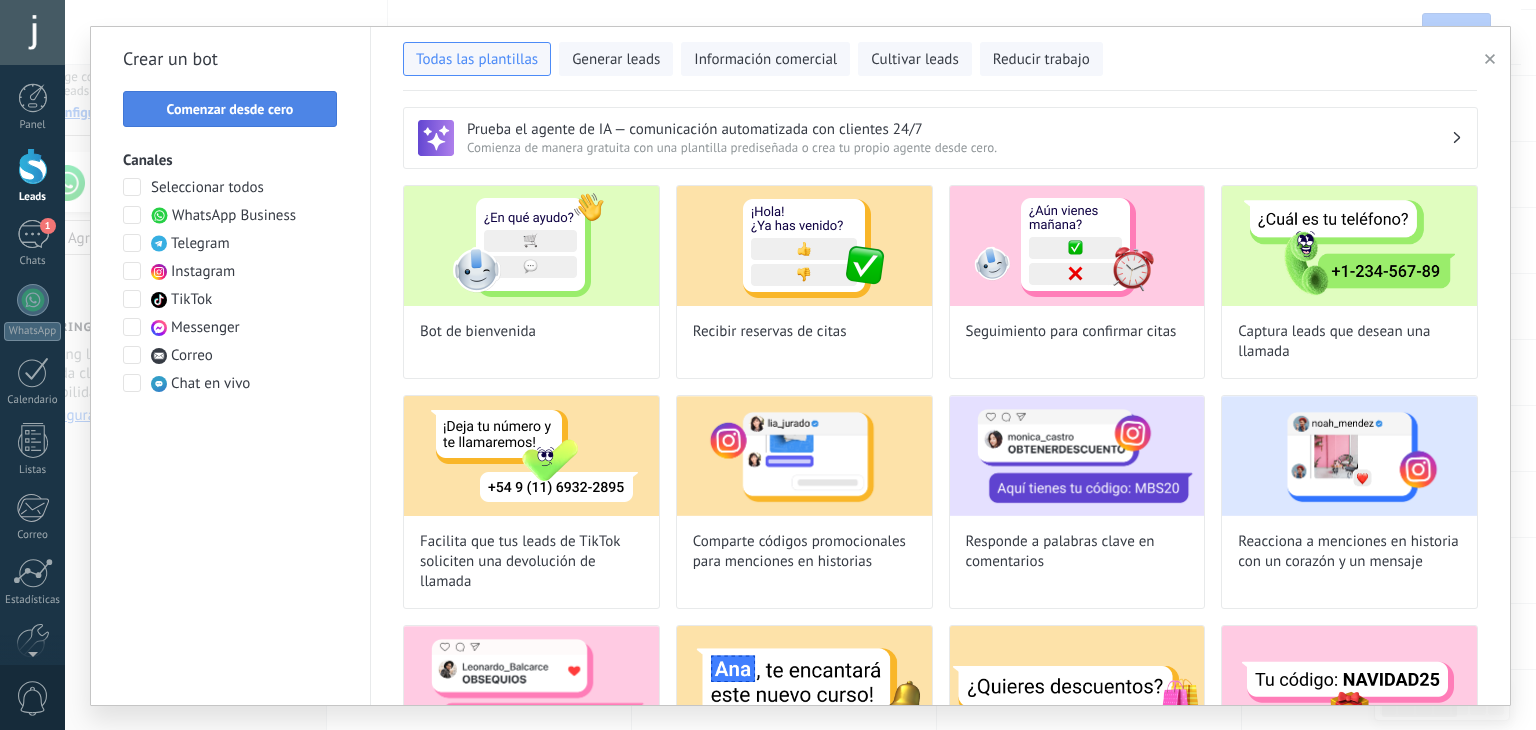 click on "Comenzar desde cero" at bounding box center (230, 109) 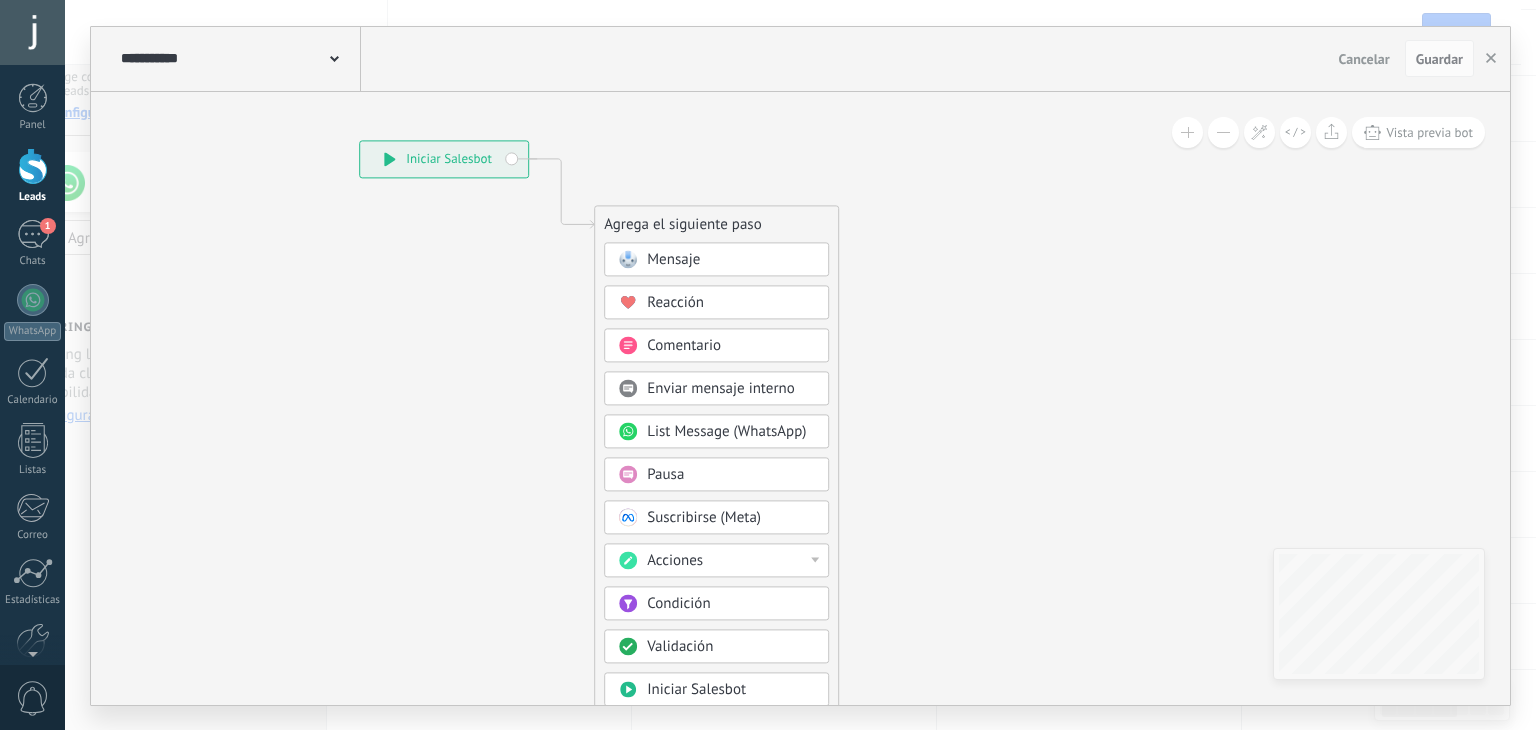 drag, startPoint x: 1060, startPoint y: 409, endPoint x: 904, endPoint y: 307, distance: 186.38669 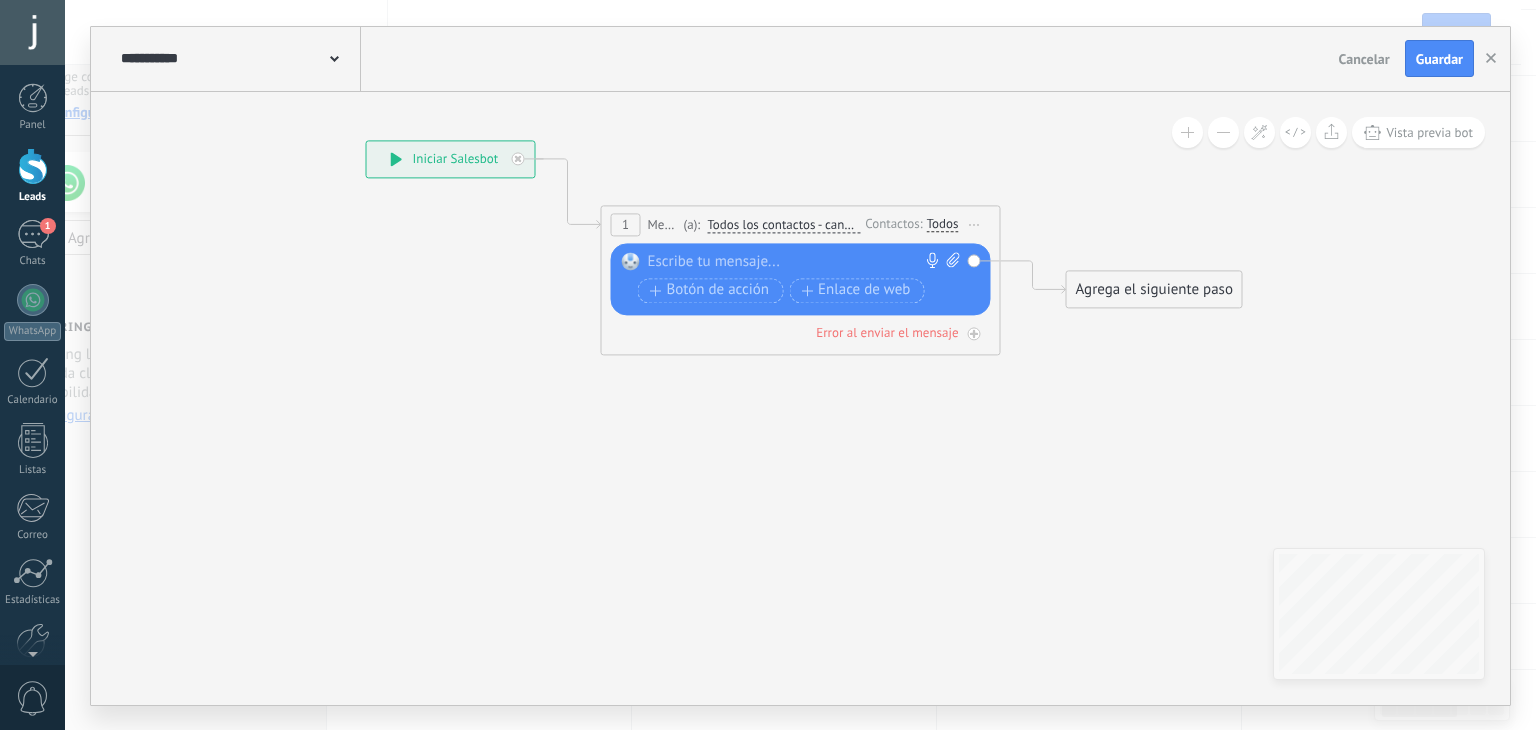 click at bounding box center (796, 262) 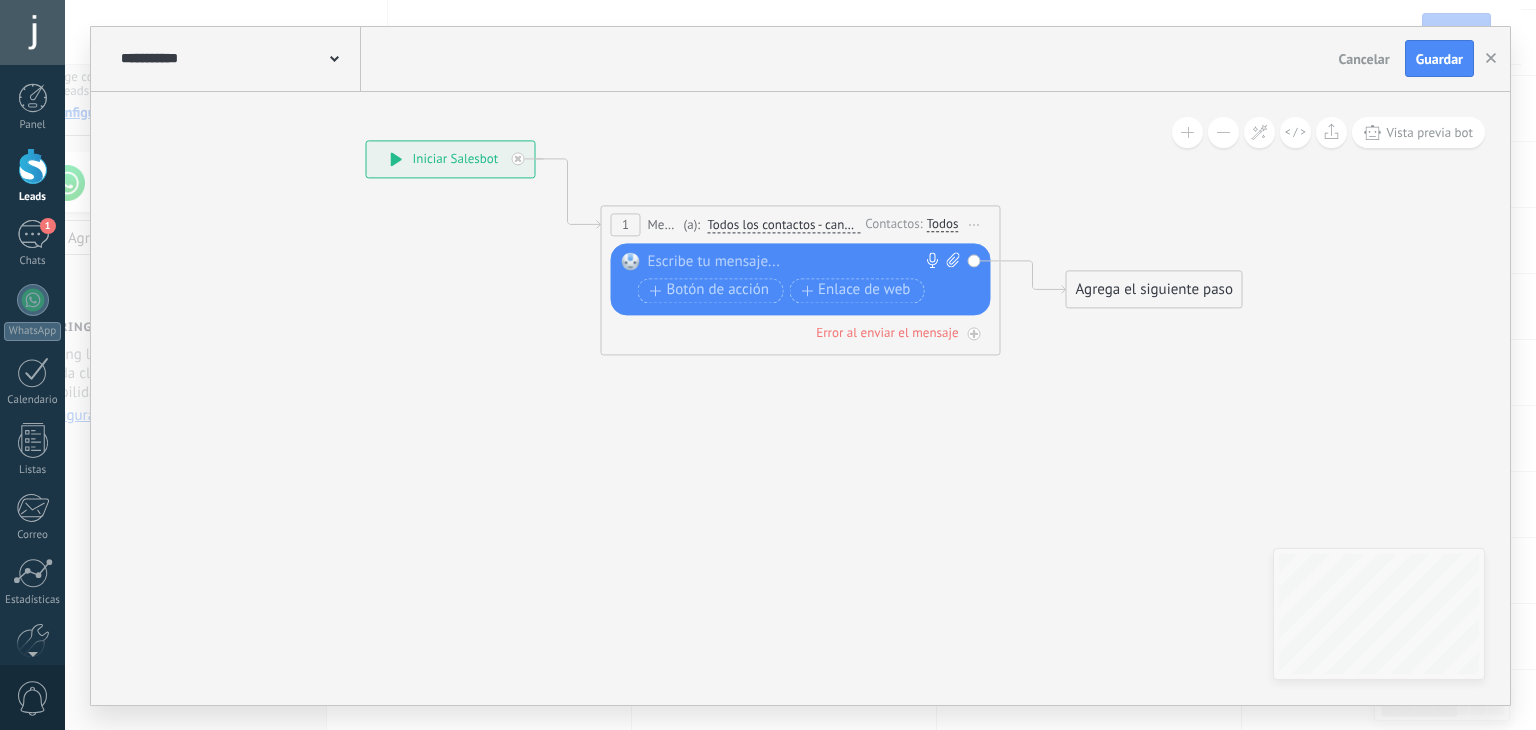 click at bounding box center (796, 262) 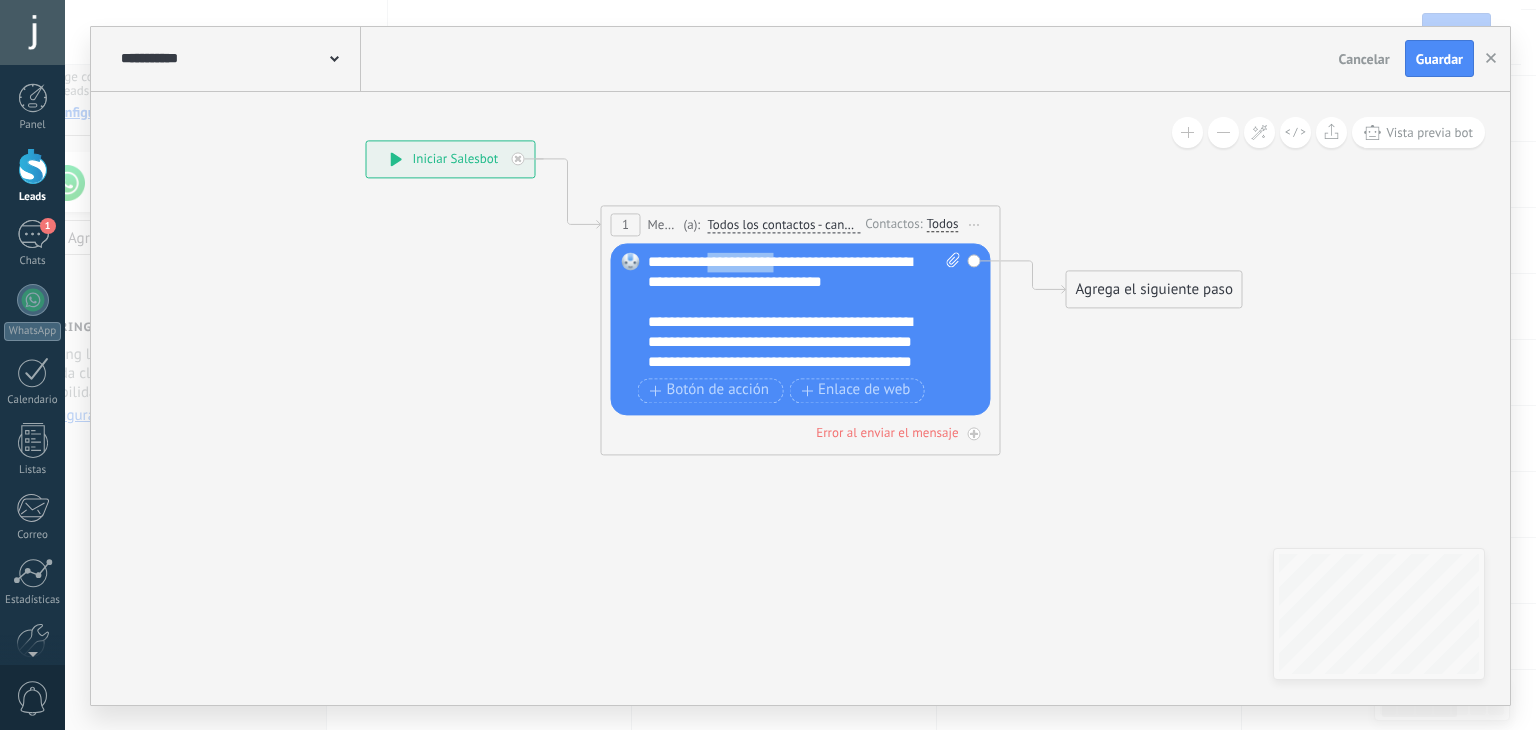 drag, startPoint x: 784, startPoint y: 262, endPoint x: 707, endPoint y: 256, distance: 77.23341 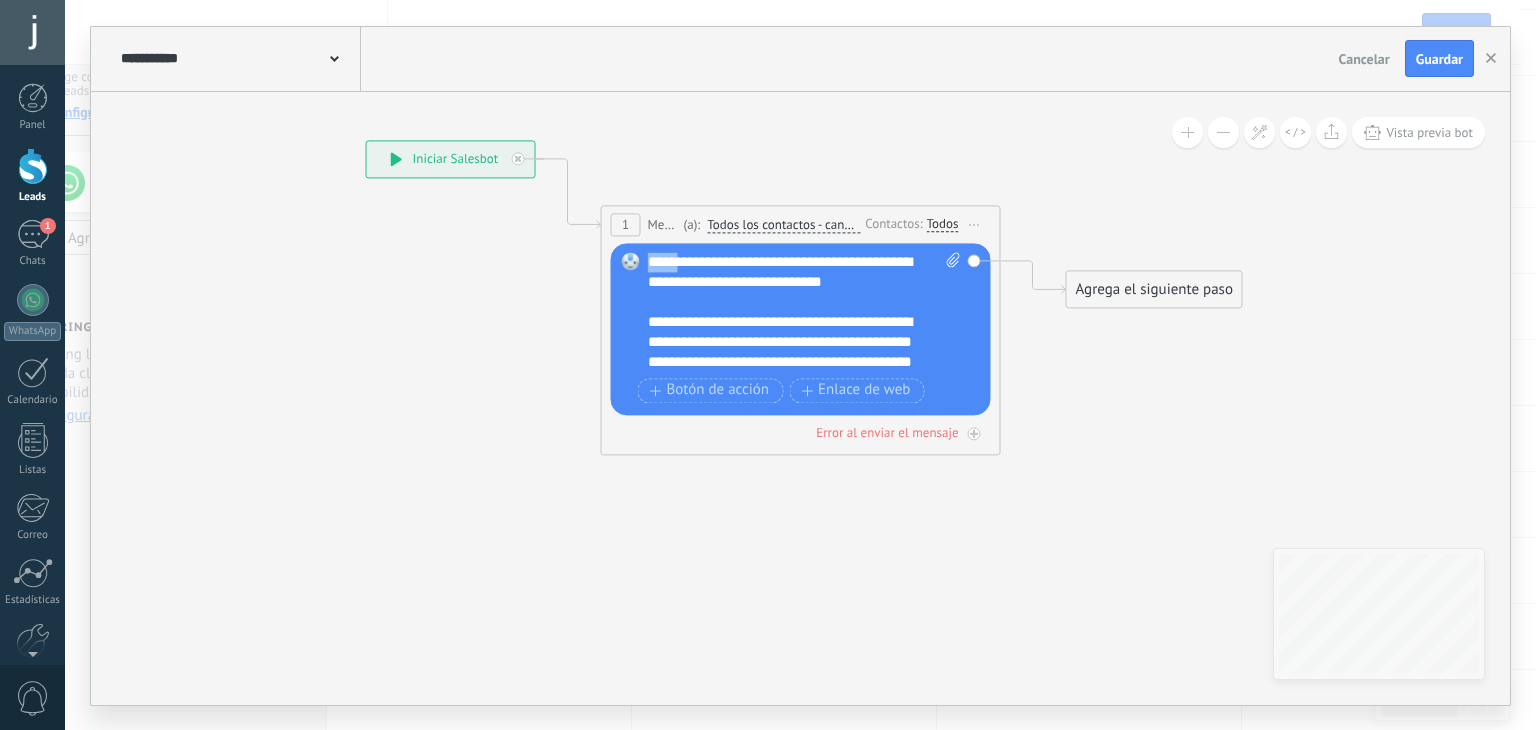 drag, startPoint x: 678, startPoint y: 261, endPoint x: 641, endPoint y: 261, distance: 37 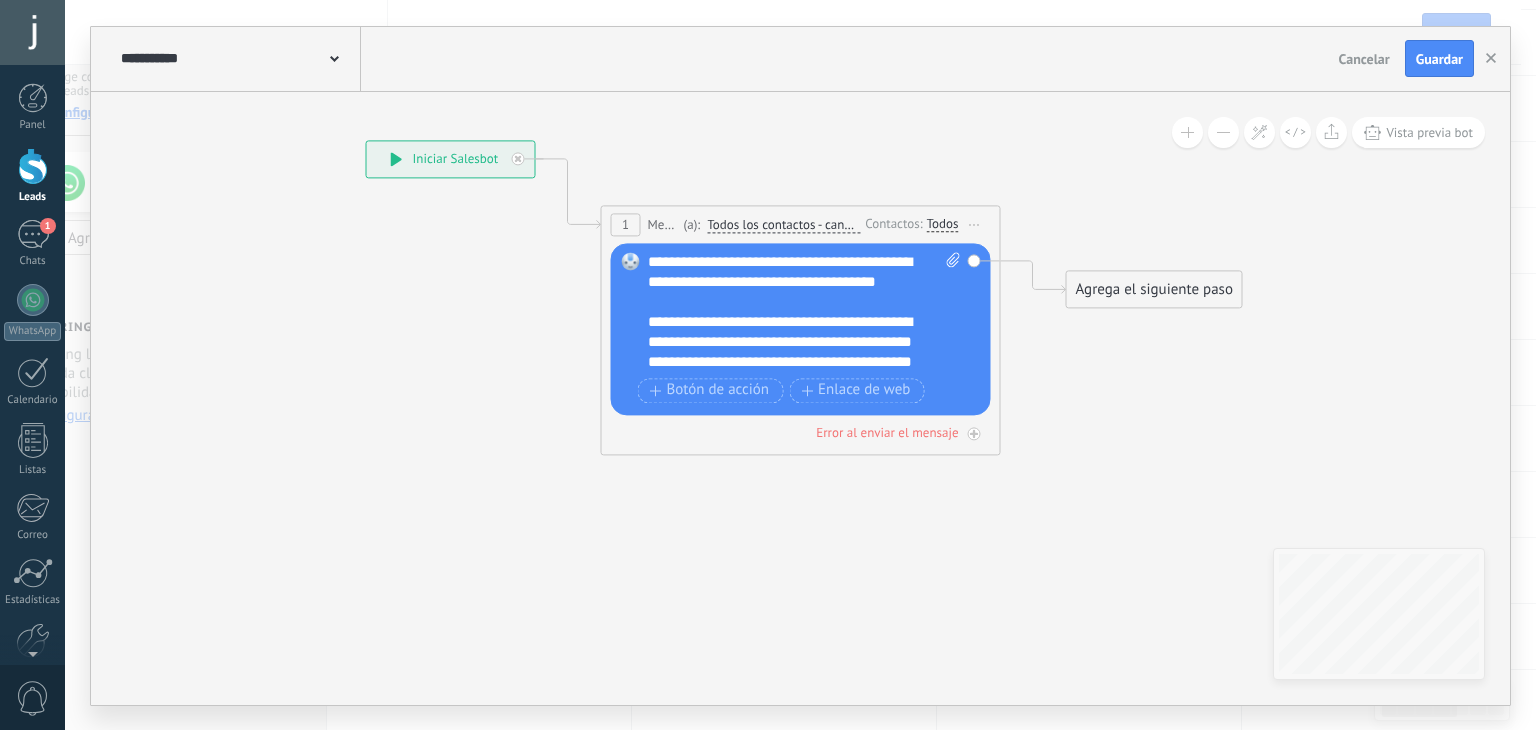 click on "**********" at bounding box center [805, 312] 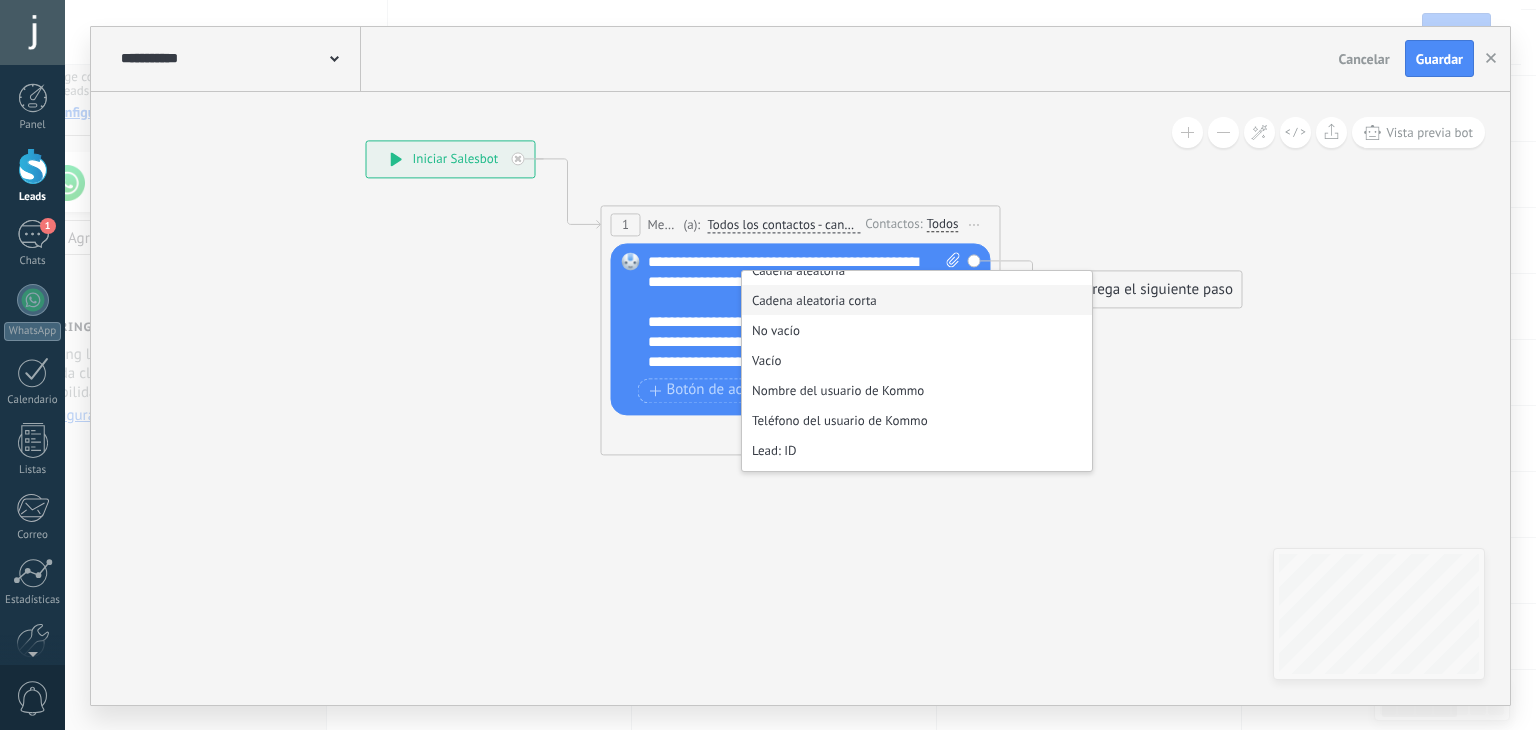 scroll, scrollTop: 200, scrollLeft: 0, axis: vertical 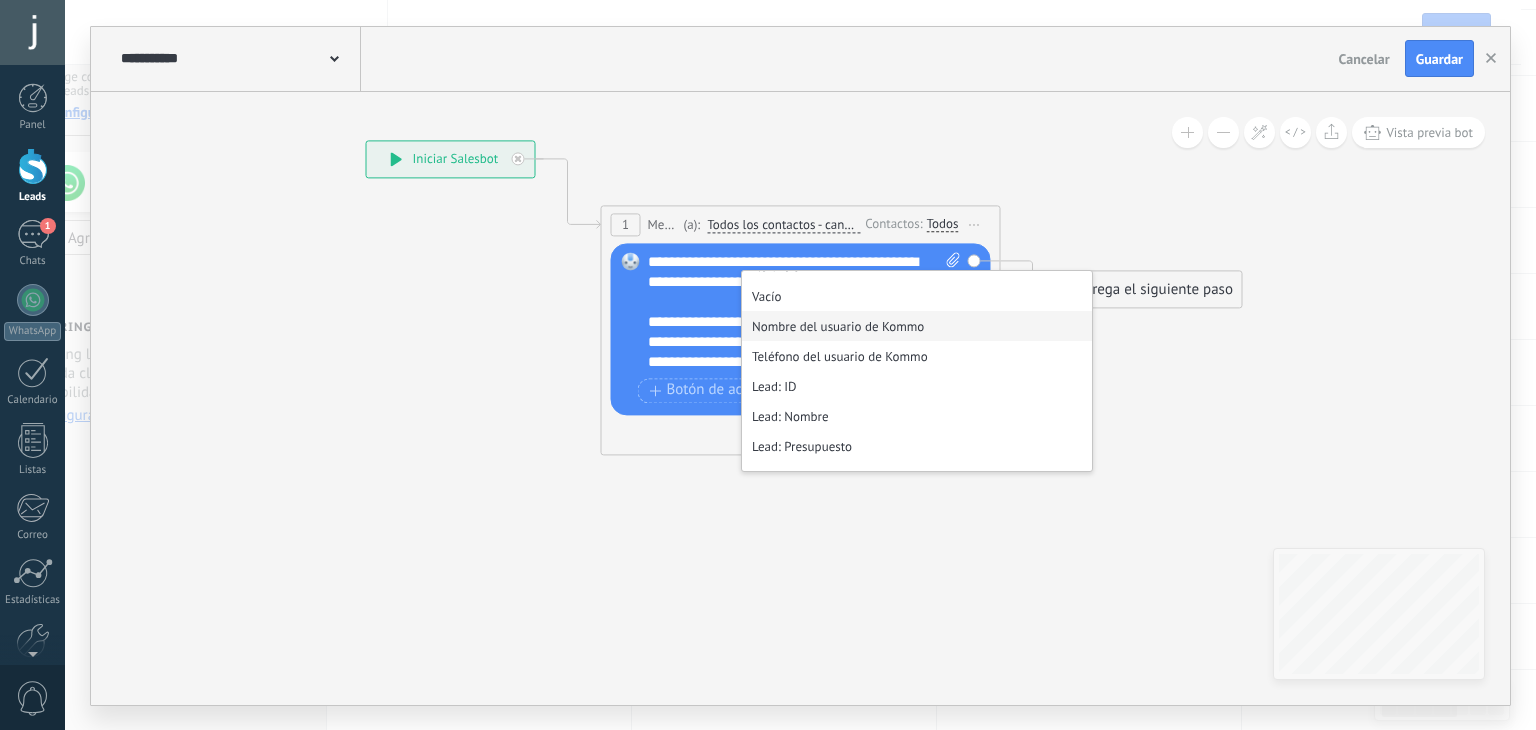 click on "Nombre del usuario de Kommo" at bounding box center (917, 326) 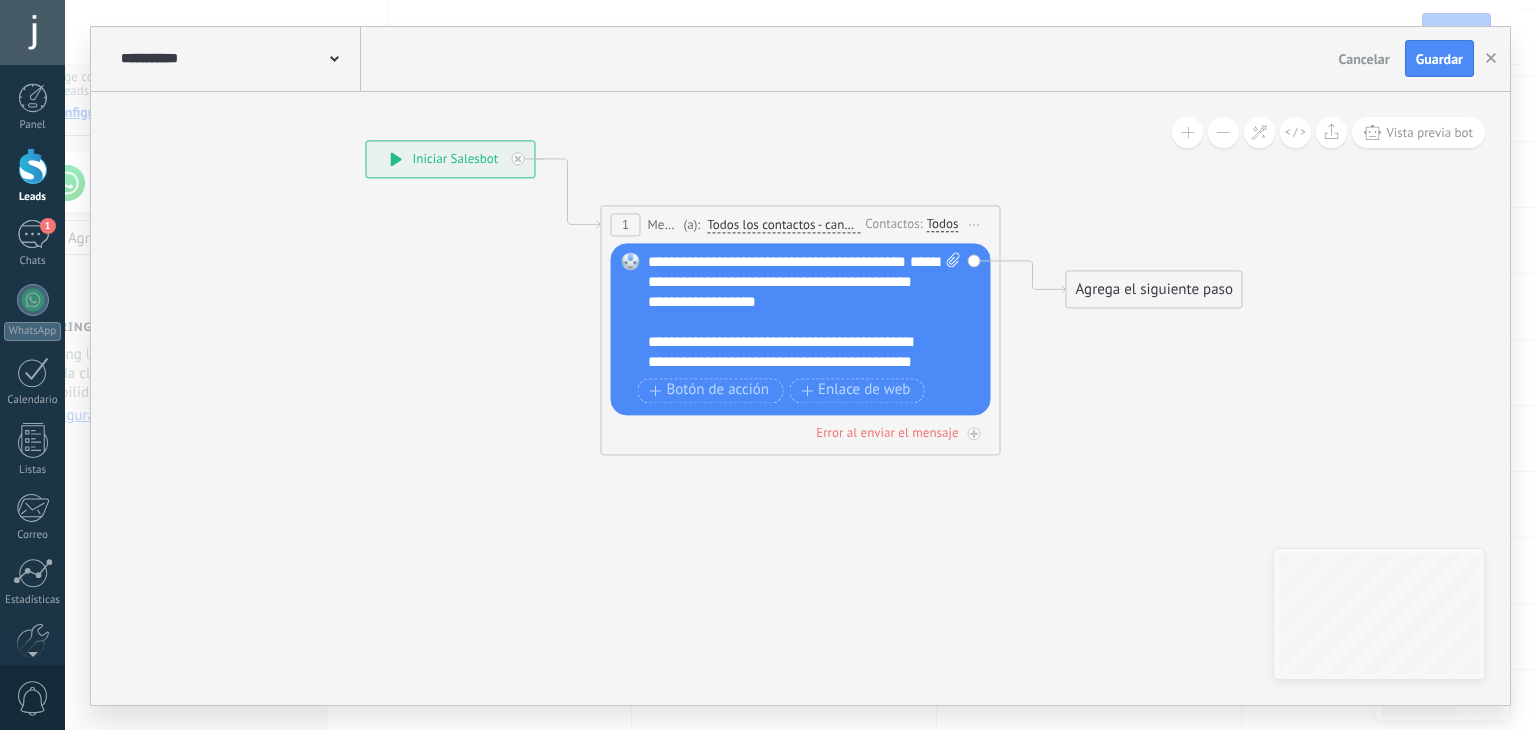 click on "**********" at bounding box center [805, 312] 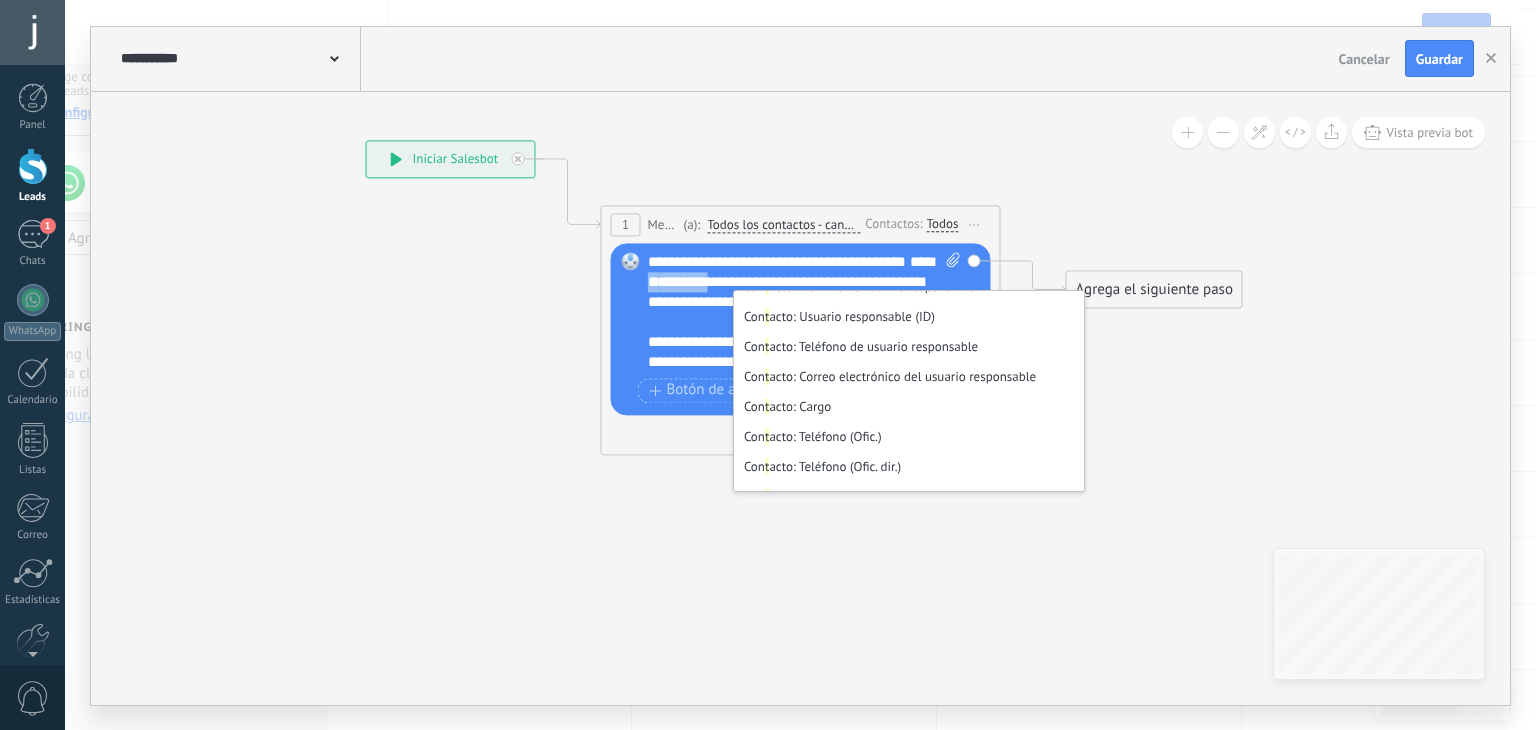 drag, startPoint x: 729, startPoint y: 283, endPoint x: 807, endPoint y: 283, distance: 78 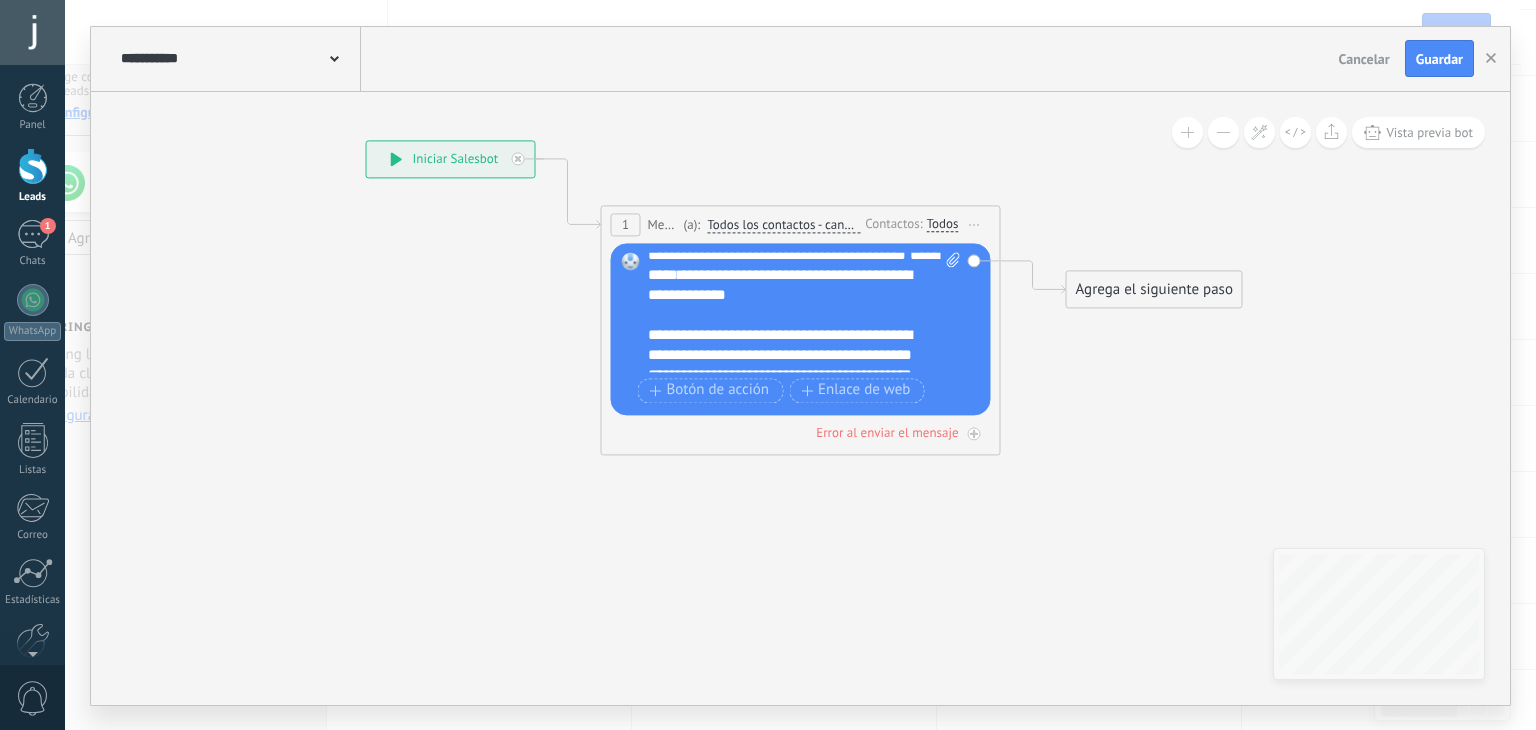 scroll, scrollTop: 0, scrollLeft: 0, axis: both 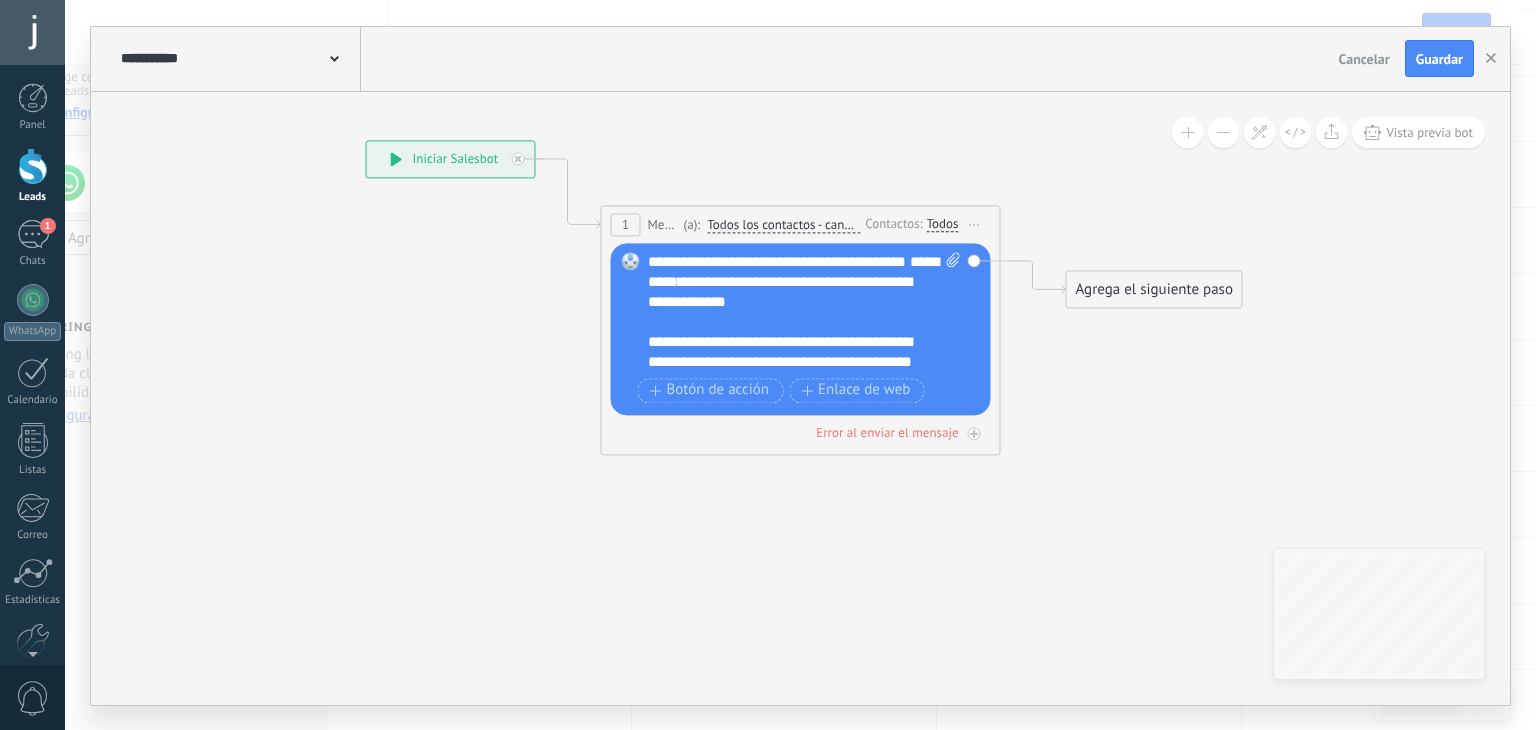 click on "**********" at bounding box center [787, 382] 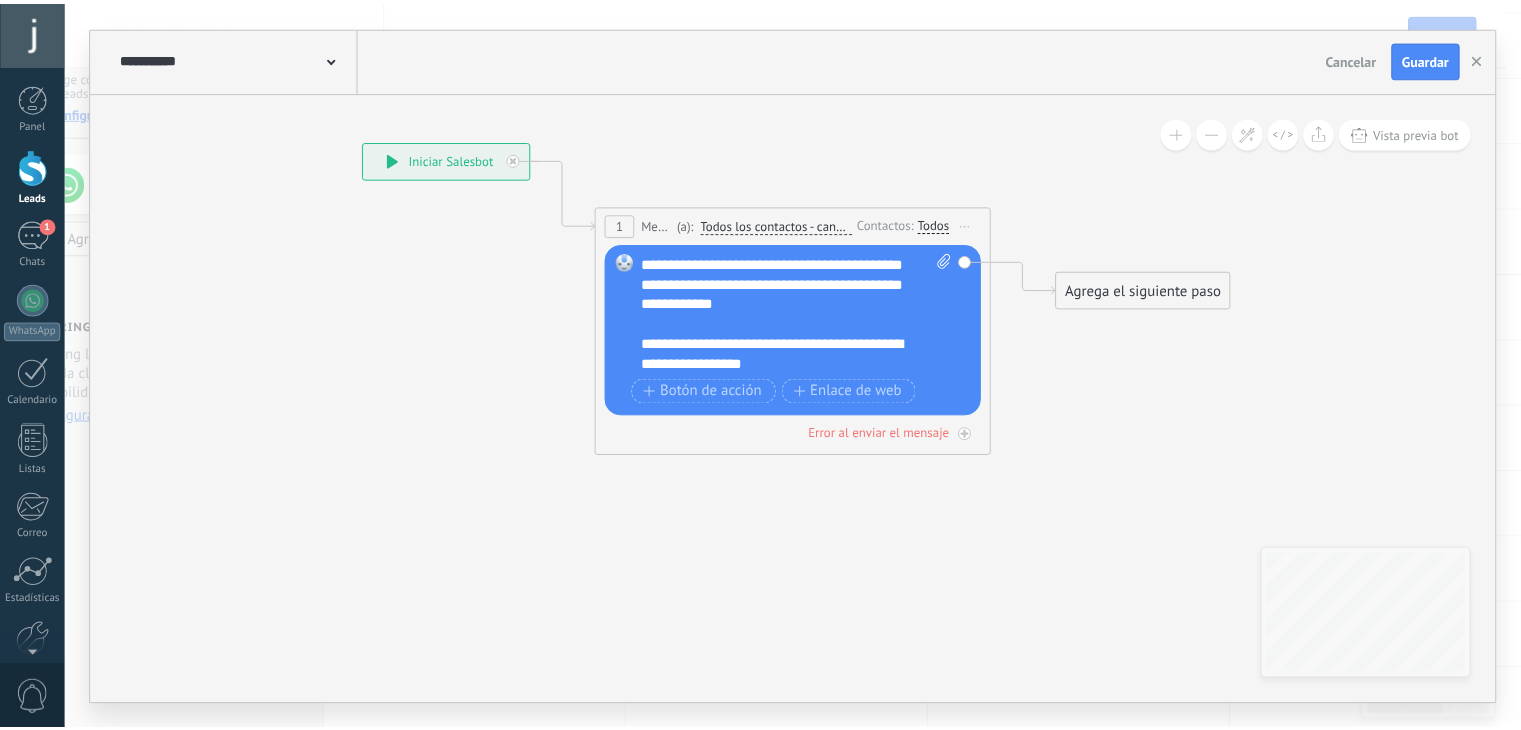 scroll, scrollTop: 320, scrollLeft: 0, axis: vertical 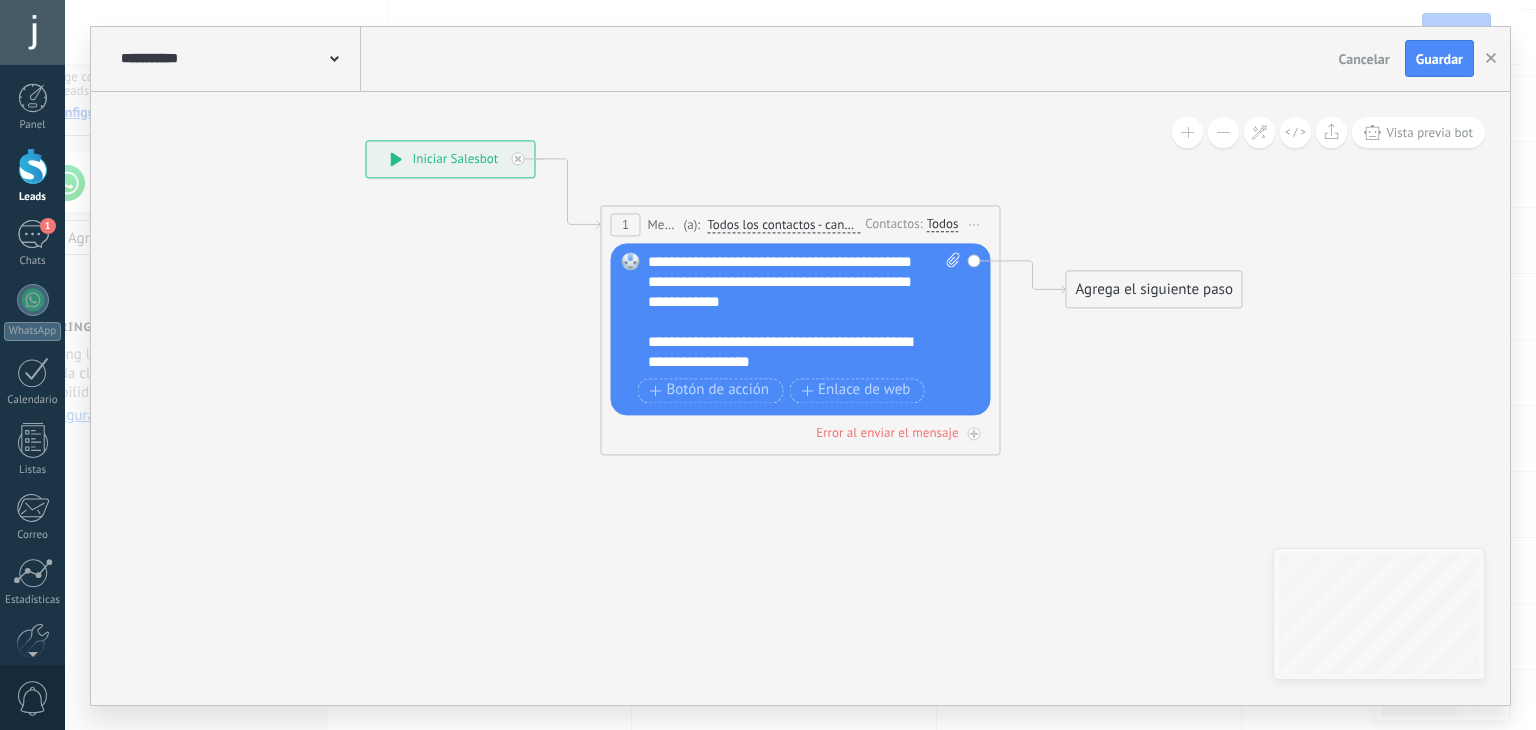click on "**********" at bounding box center (787, 352) 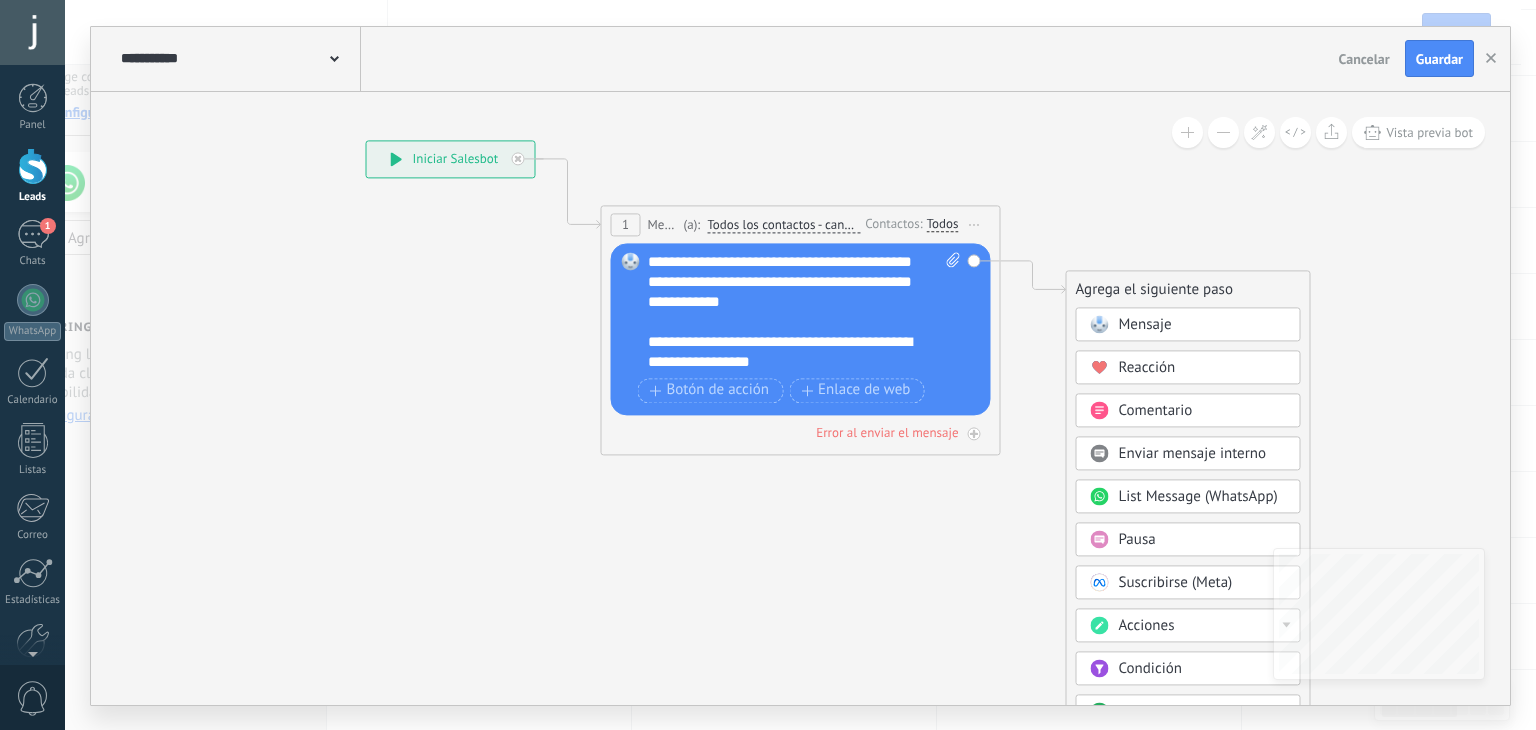 click on "Pausa" at bounding box center (1203, 540) 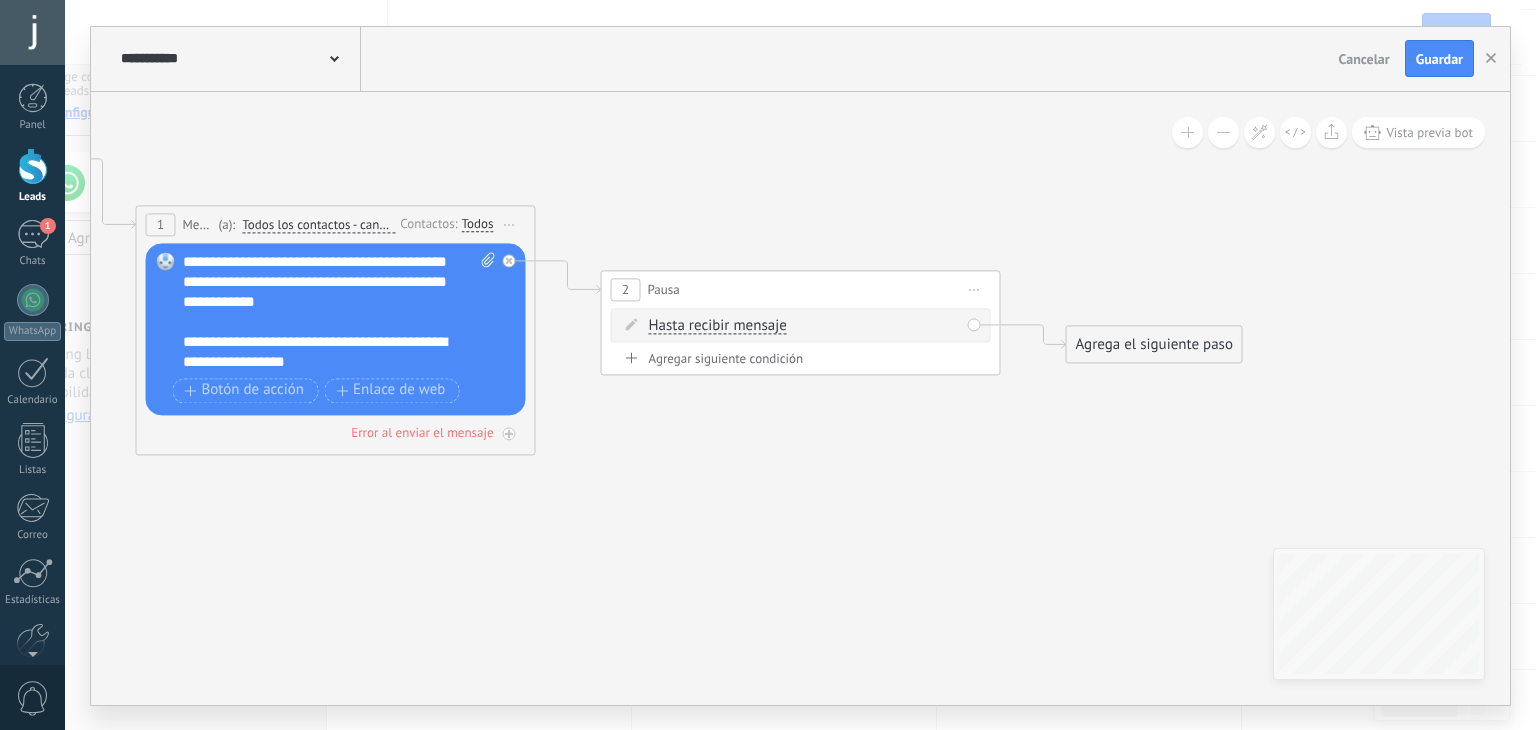 click on "Hasta recibir mensaje" at bounding box center [718, 326] 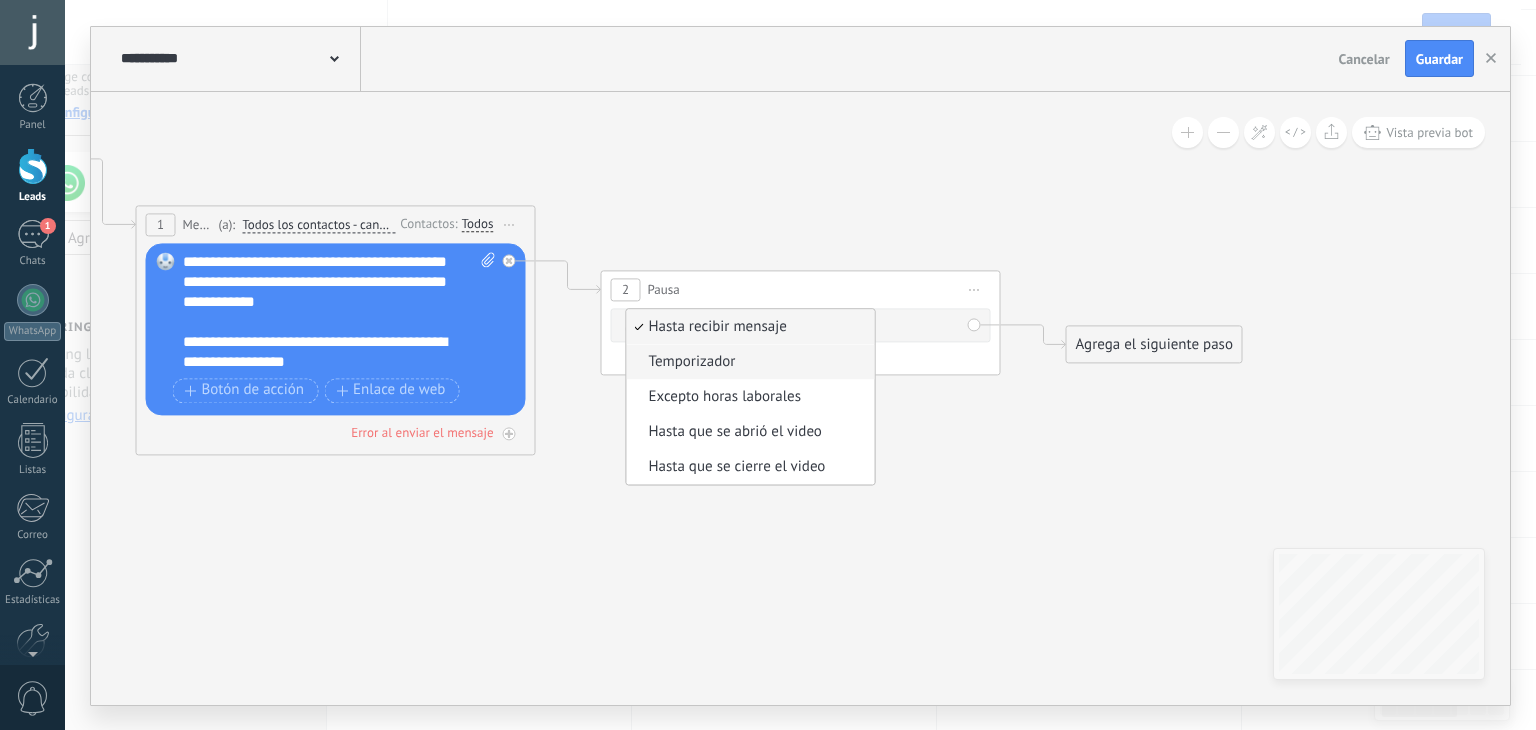 click on "Temporizador" at bounding box center [748, 362] 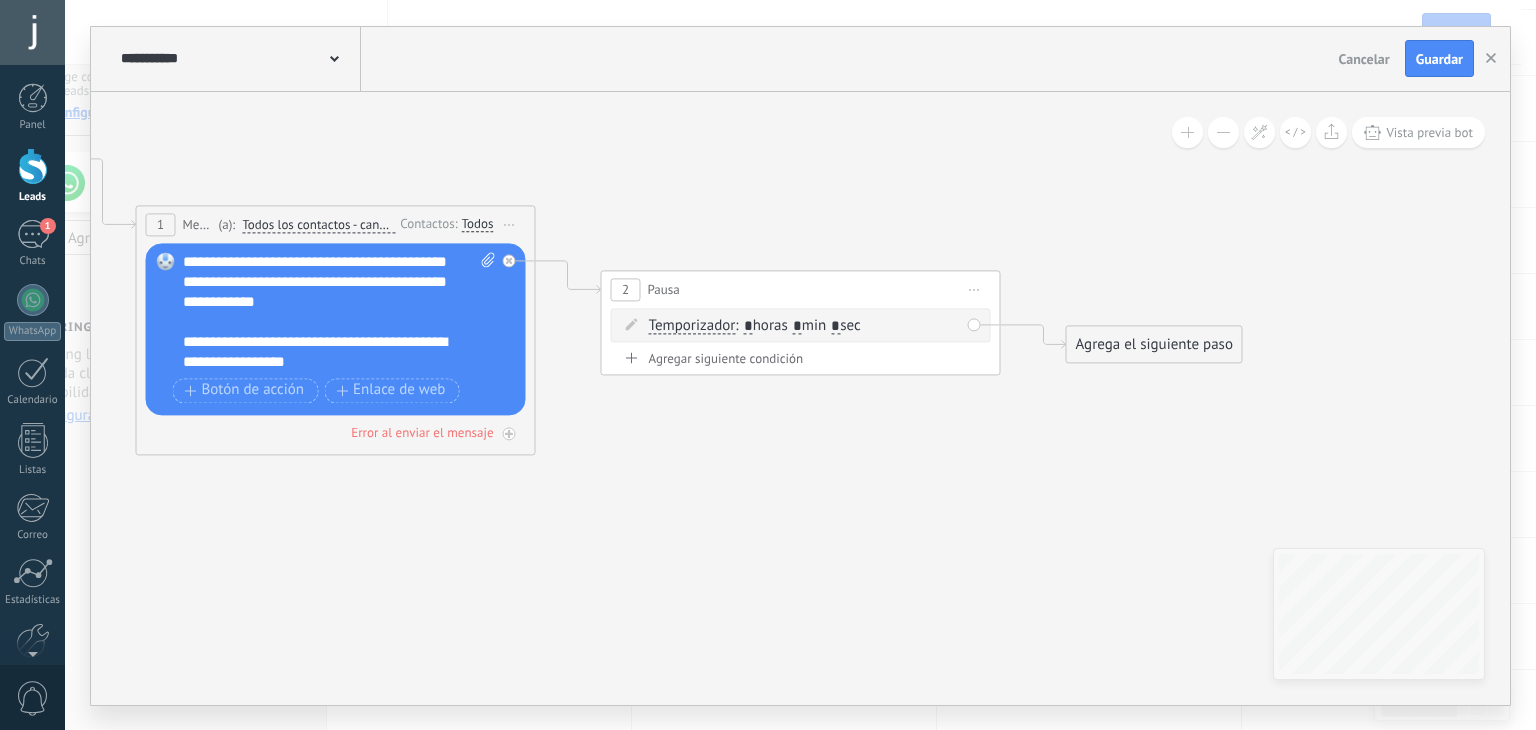 click on ":
*  horas
*  min  *  sec" at bounding box center (797, 325) 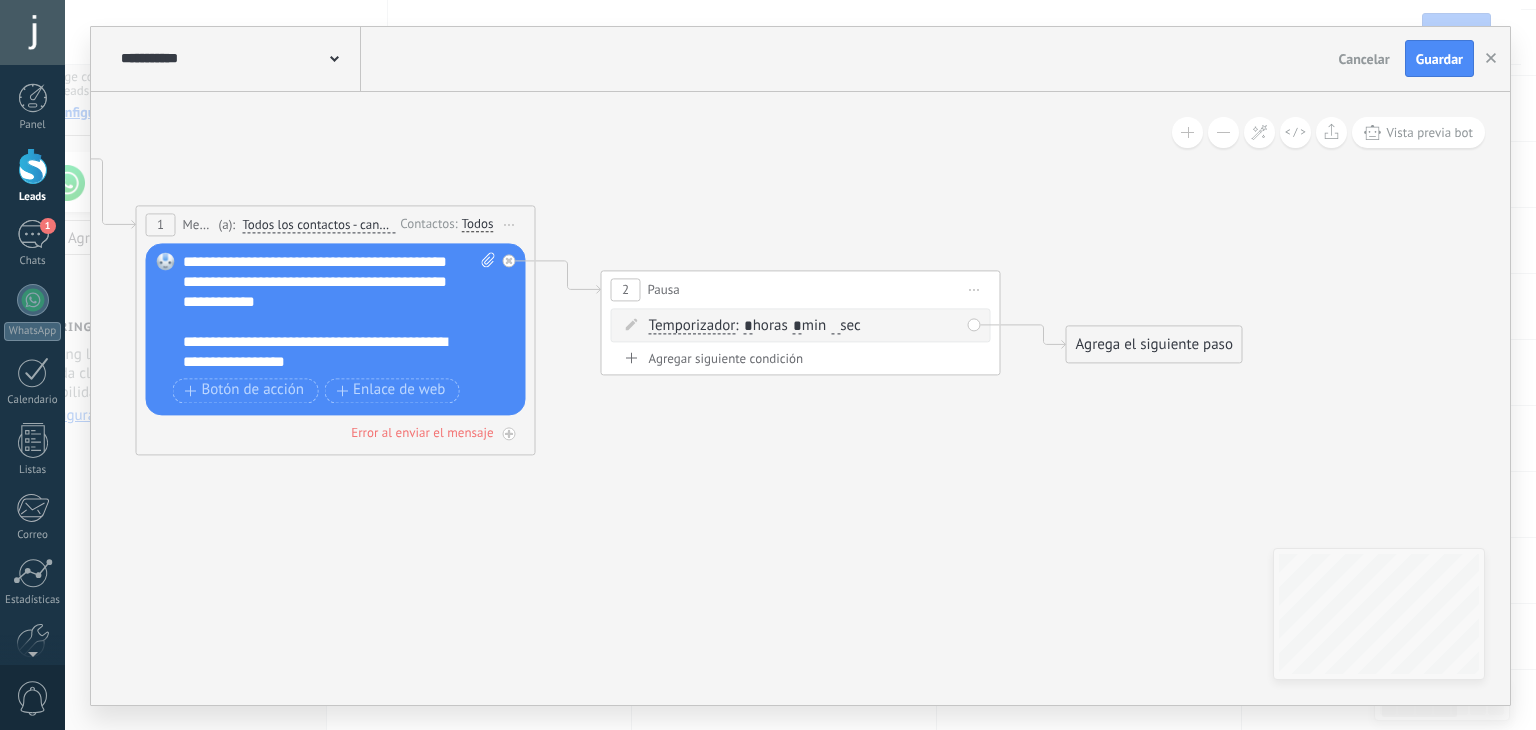type on "*" 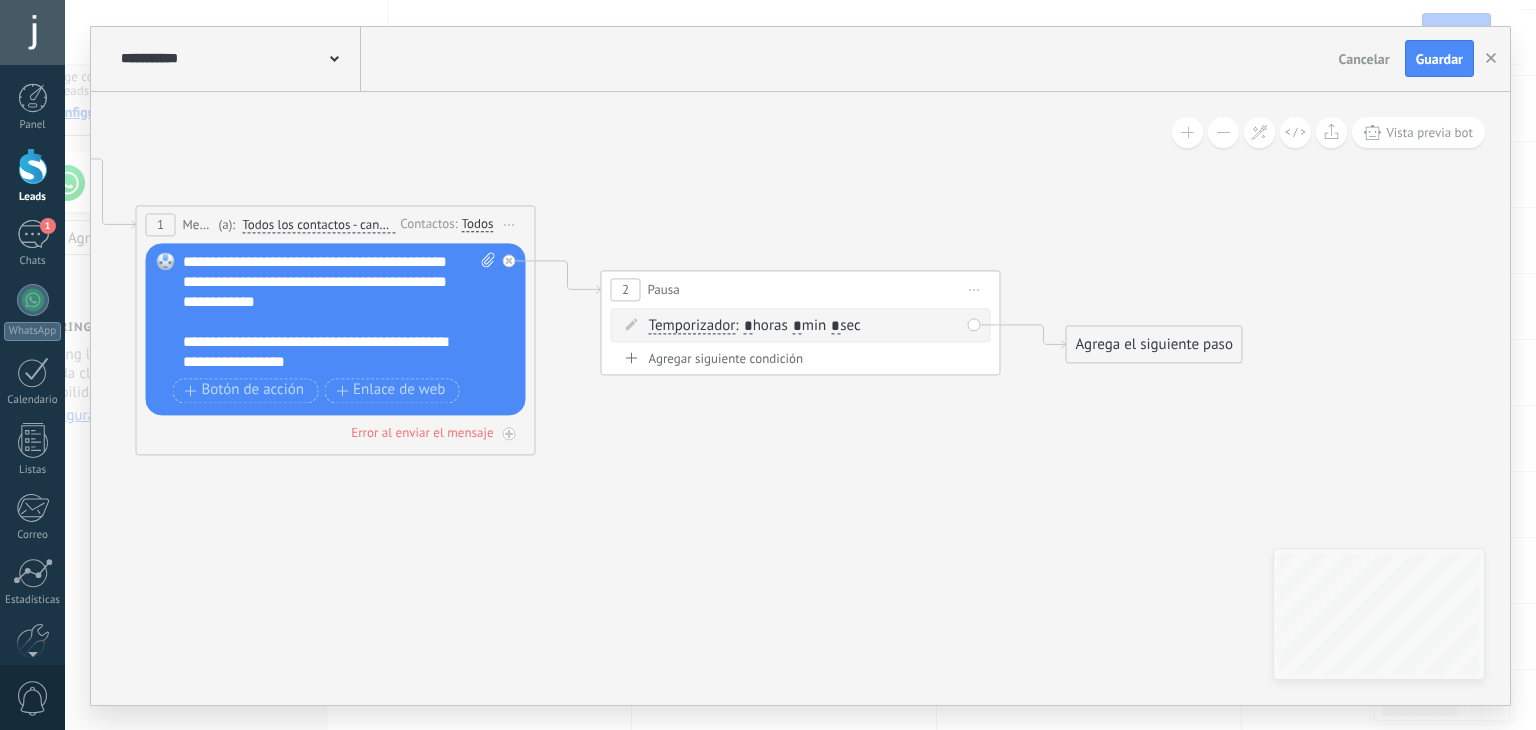 type on "*" 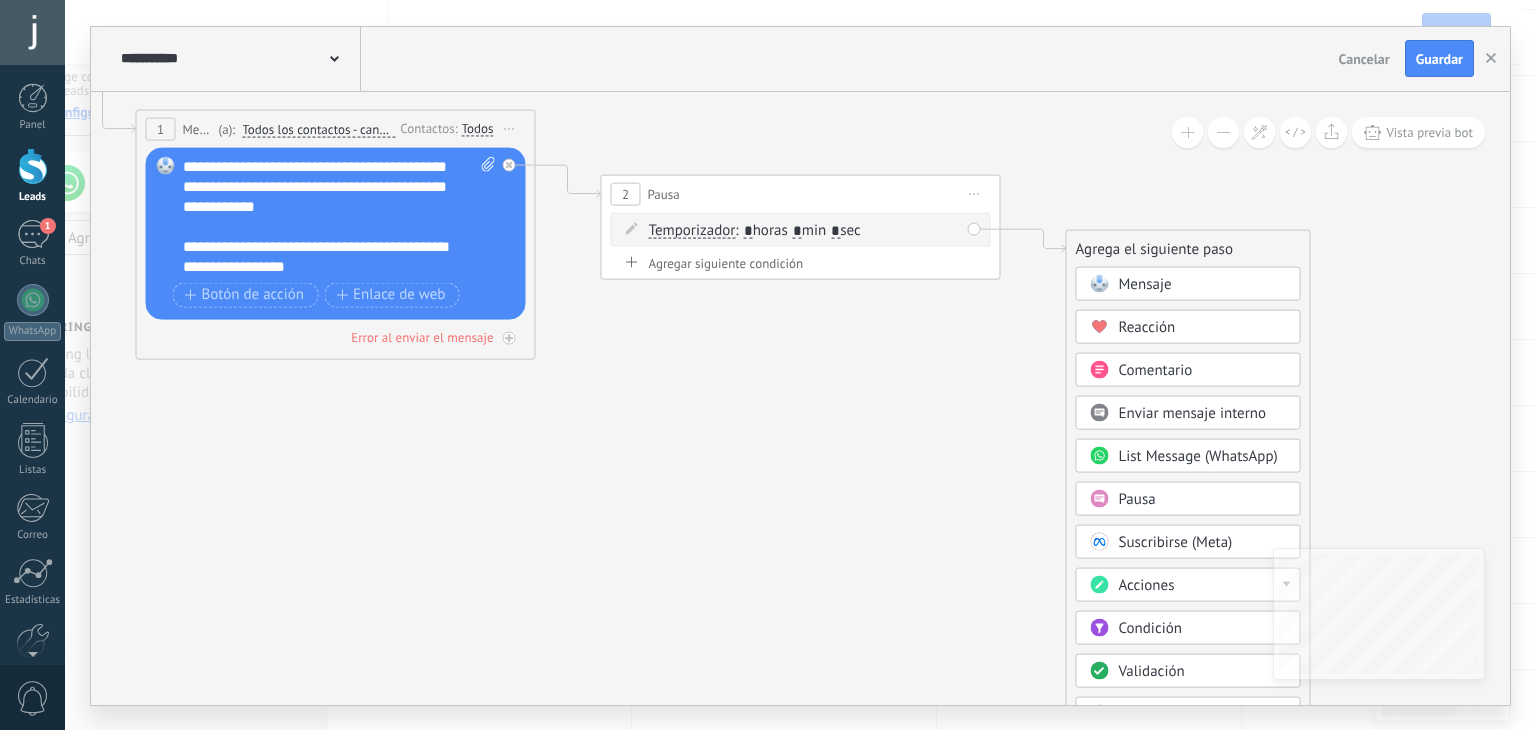 click on "Mensaje" at bounding box center [1145, 283] 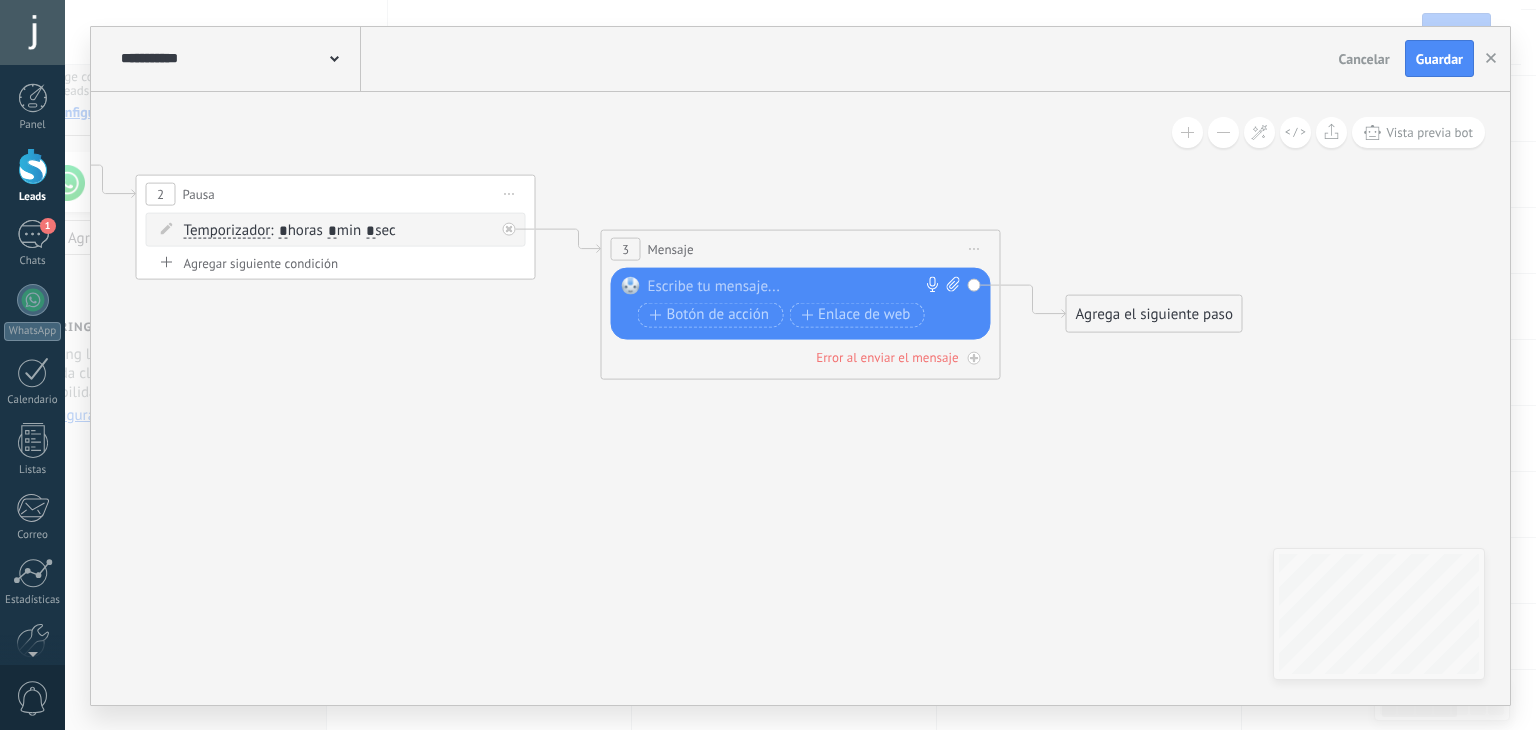 click at bounding box center (796, 286) 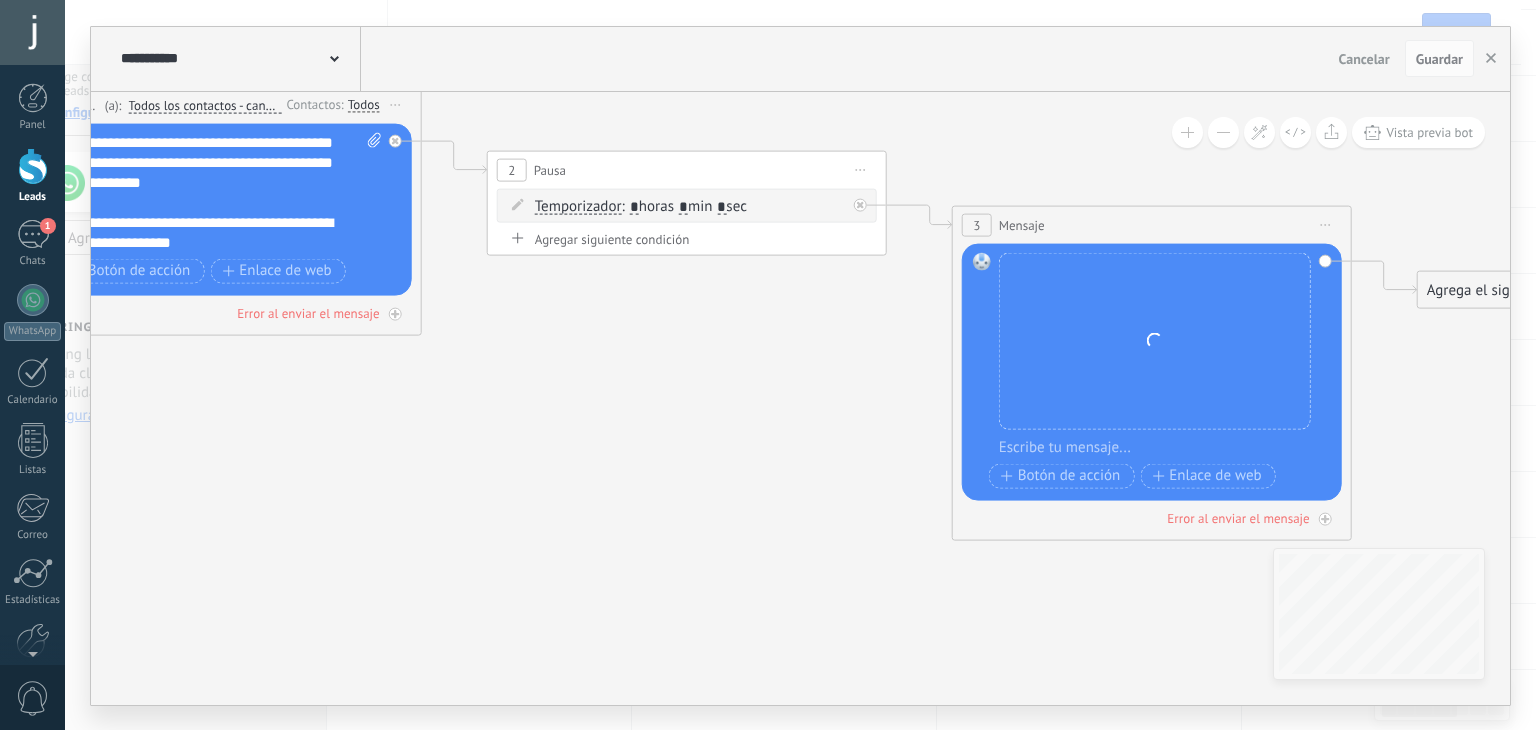 drag, startPoint x: 407, startPoint y: 470, endPoint x: 752, endPoint y: 438, distance: 346.48087 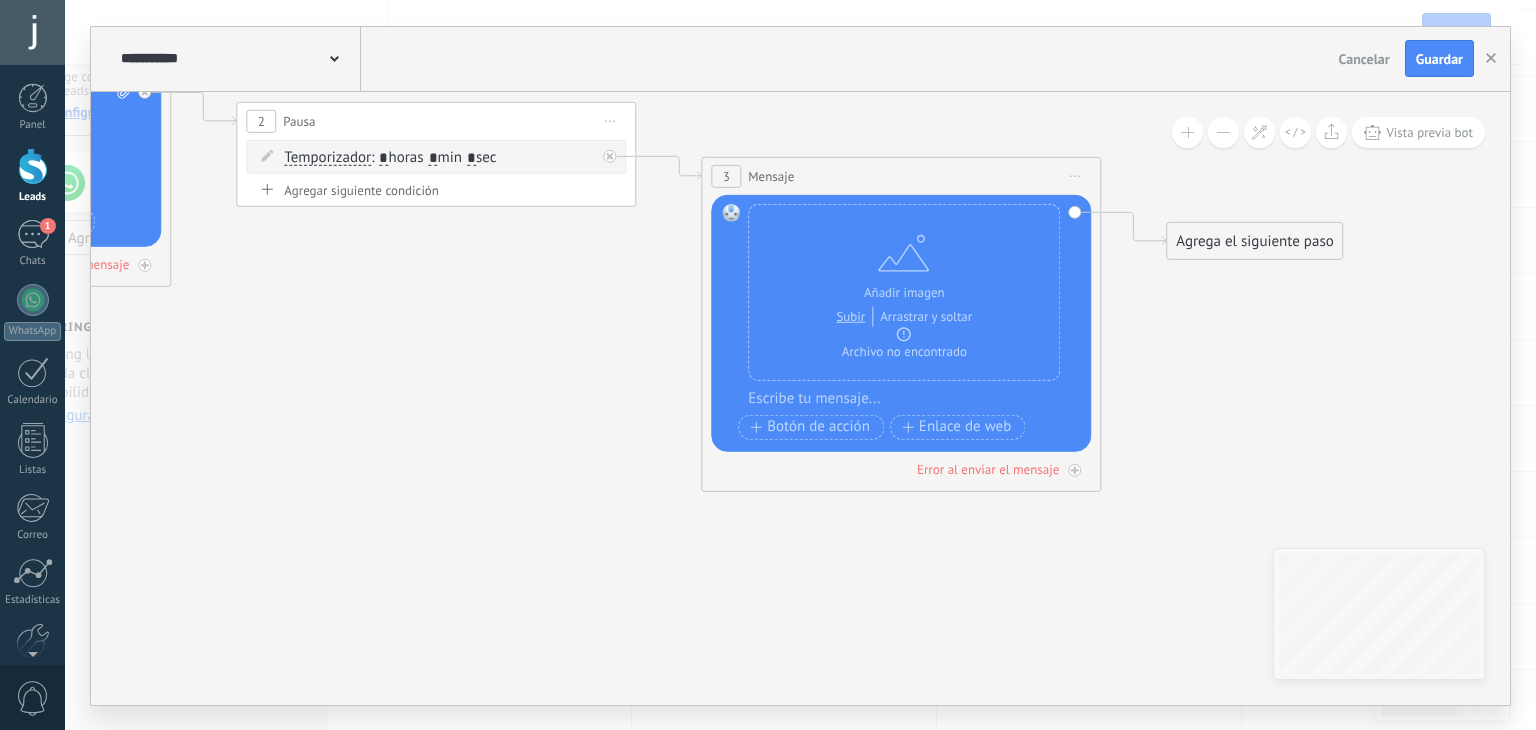 drag, startPoint x: 734, startPoint y: 467, endPoint x: 489, endPoint y: 426, distance: 248.40692 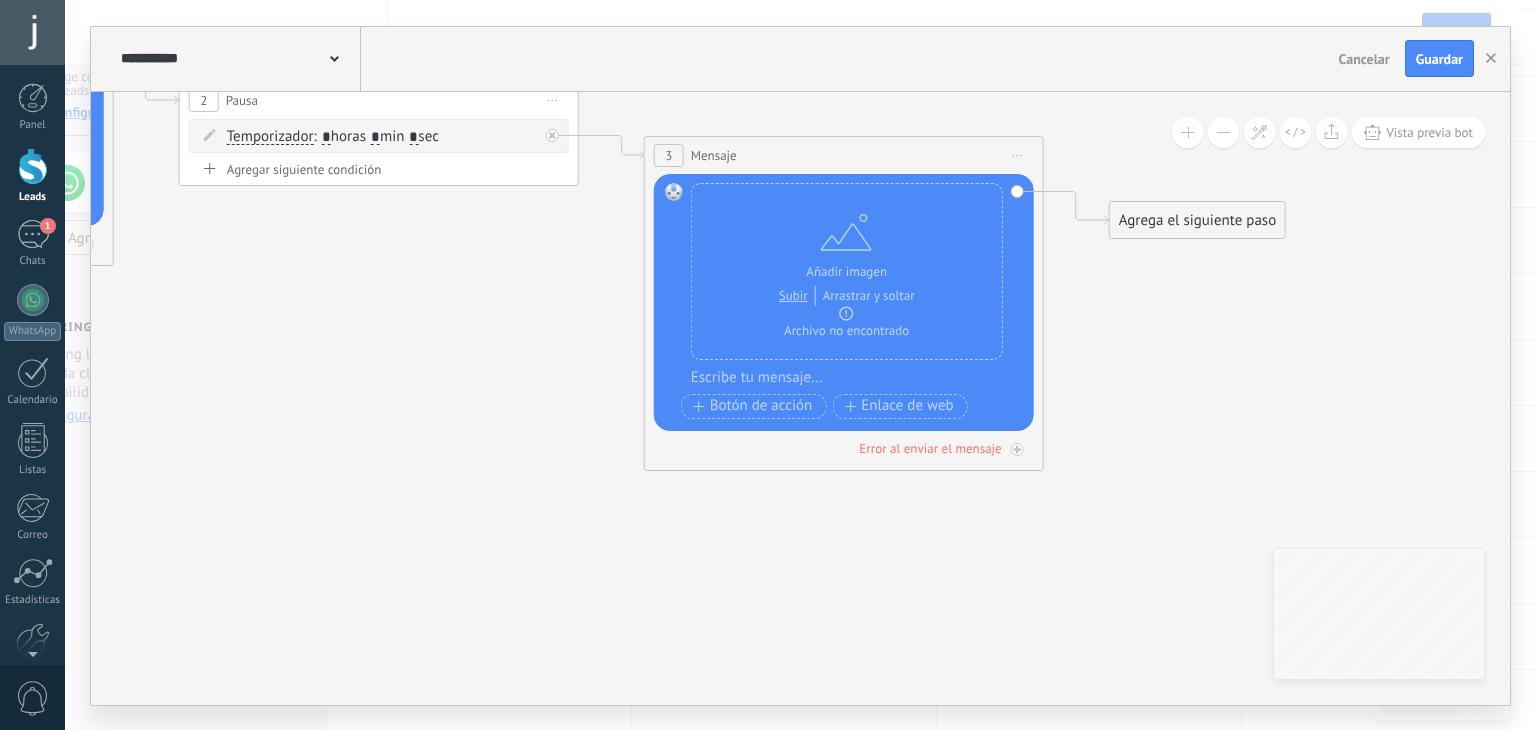 drag, startPoint x: 543, startPoint y: 562, endPoint x: 483, endPoint y: 542, distance: 63.245552 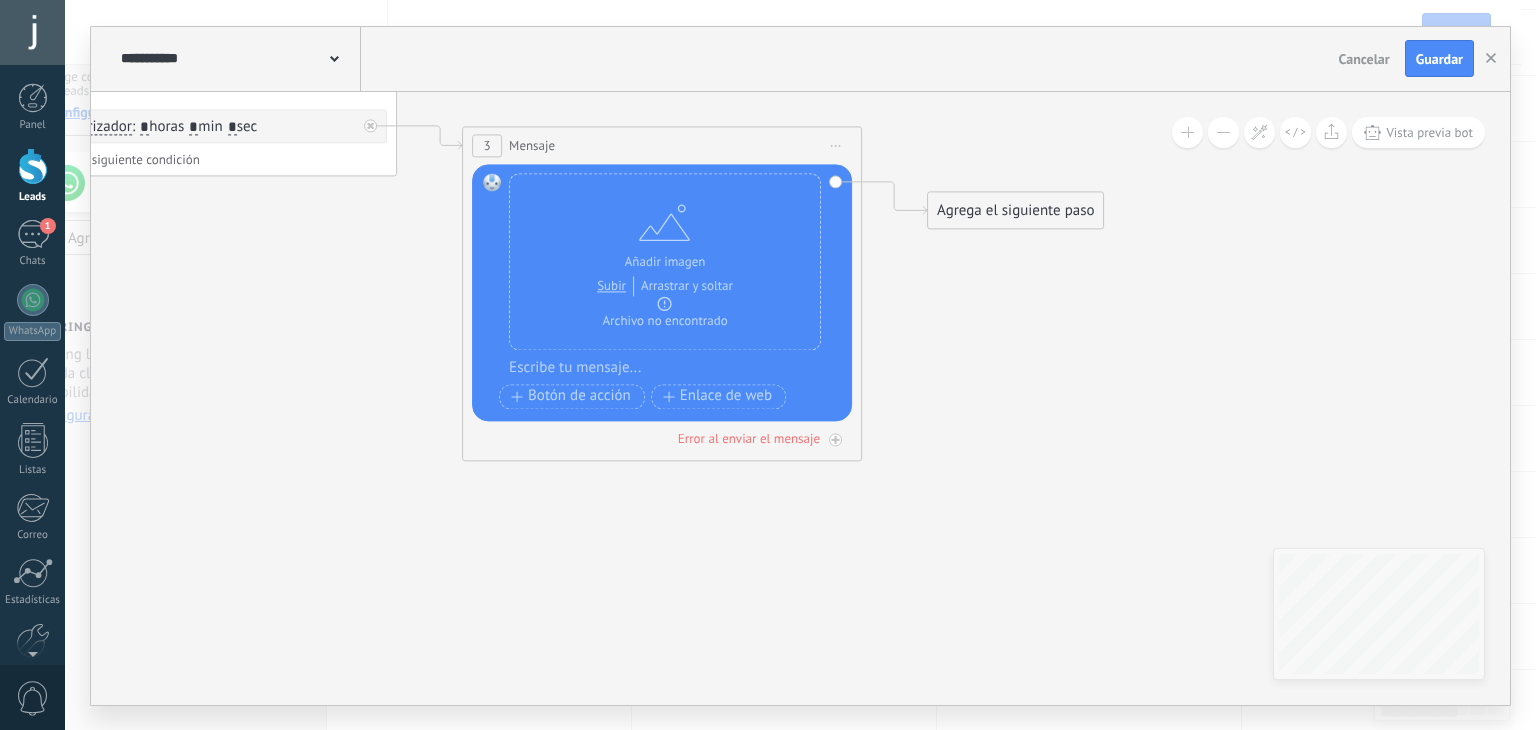drag, startPoint x: 1111, startPoint y: 575, endPoint x: 912, endPoint y: 565, distance: 199.2511 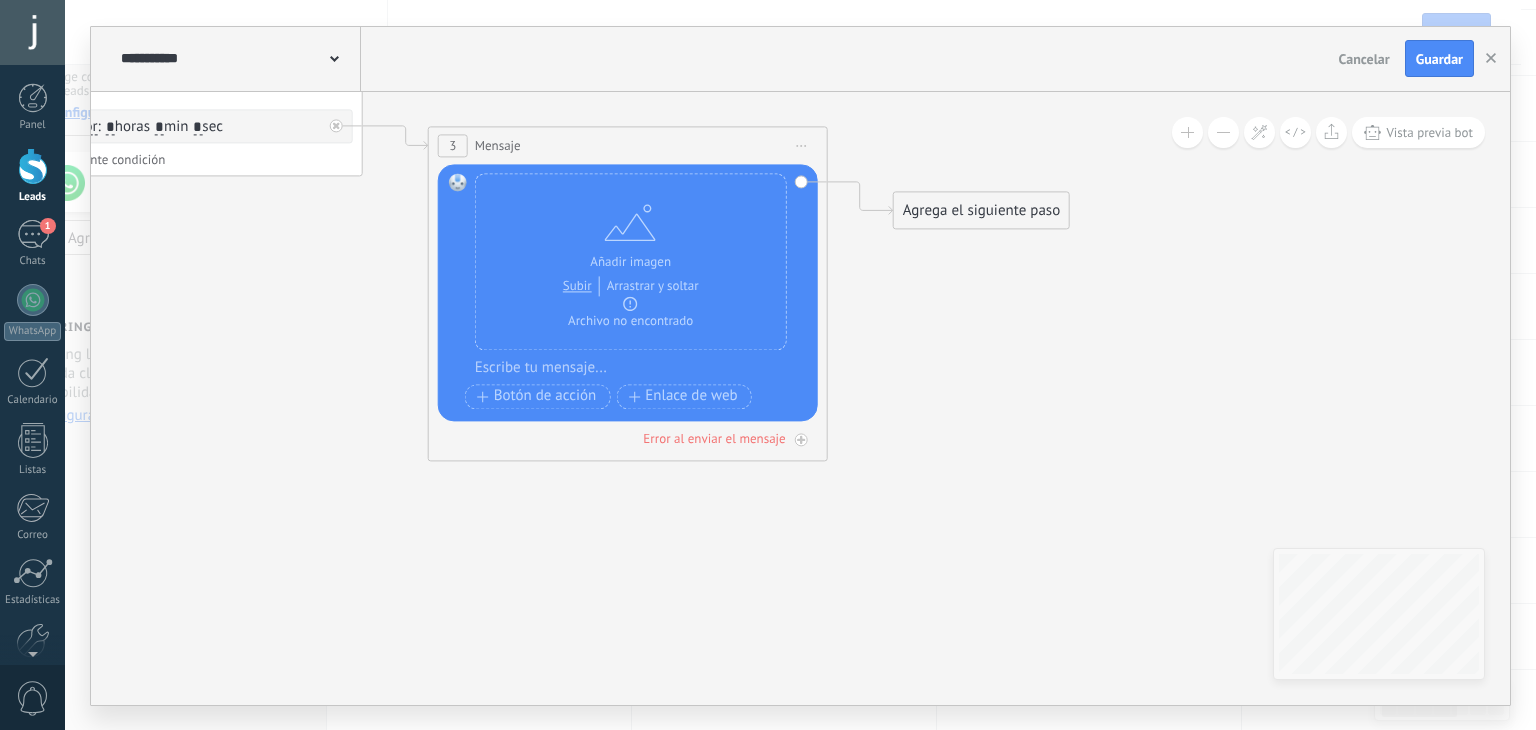 click on "Agrega el siguiente paso" at bounding box center (981, 210) 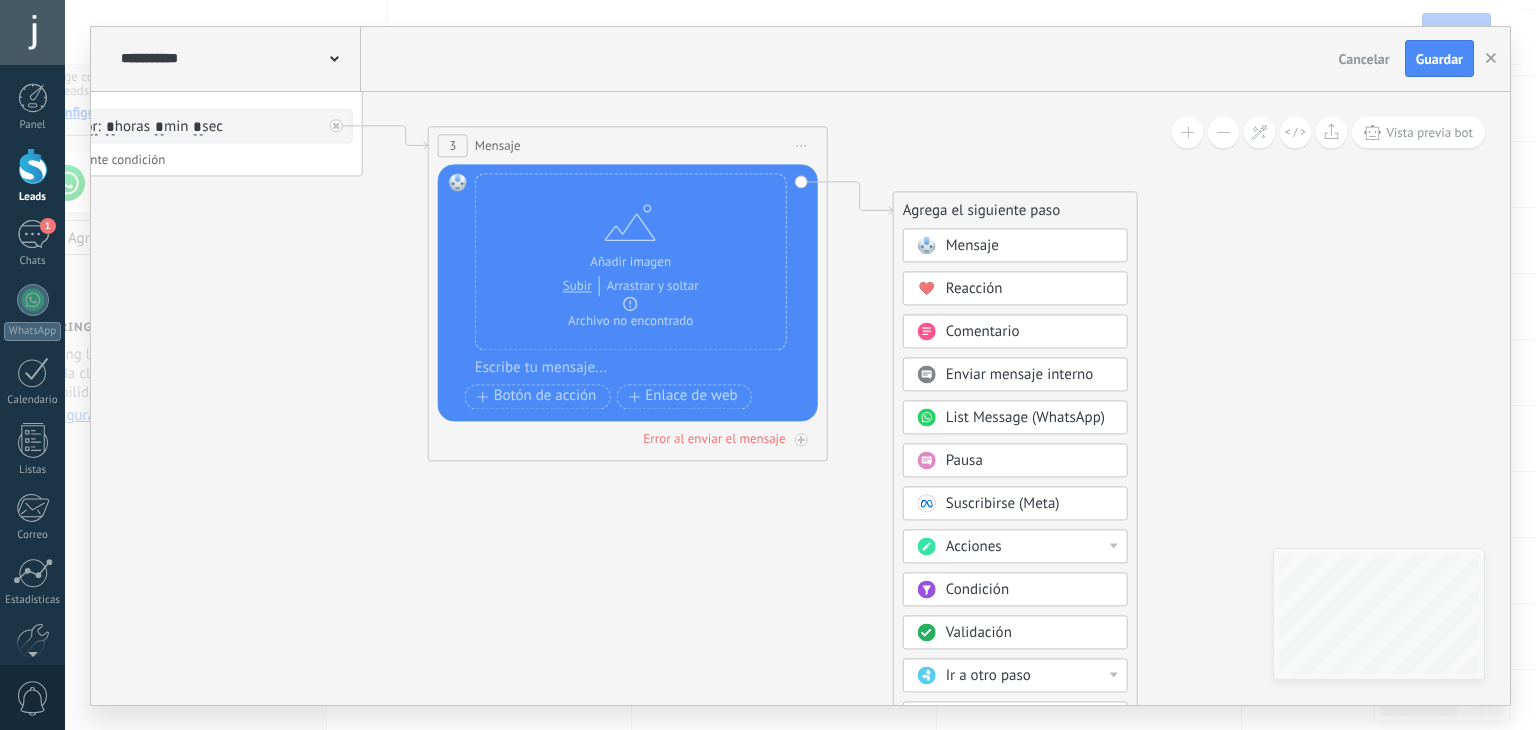 click on "Pausa" at bounding box center (1030, 461) 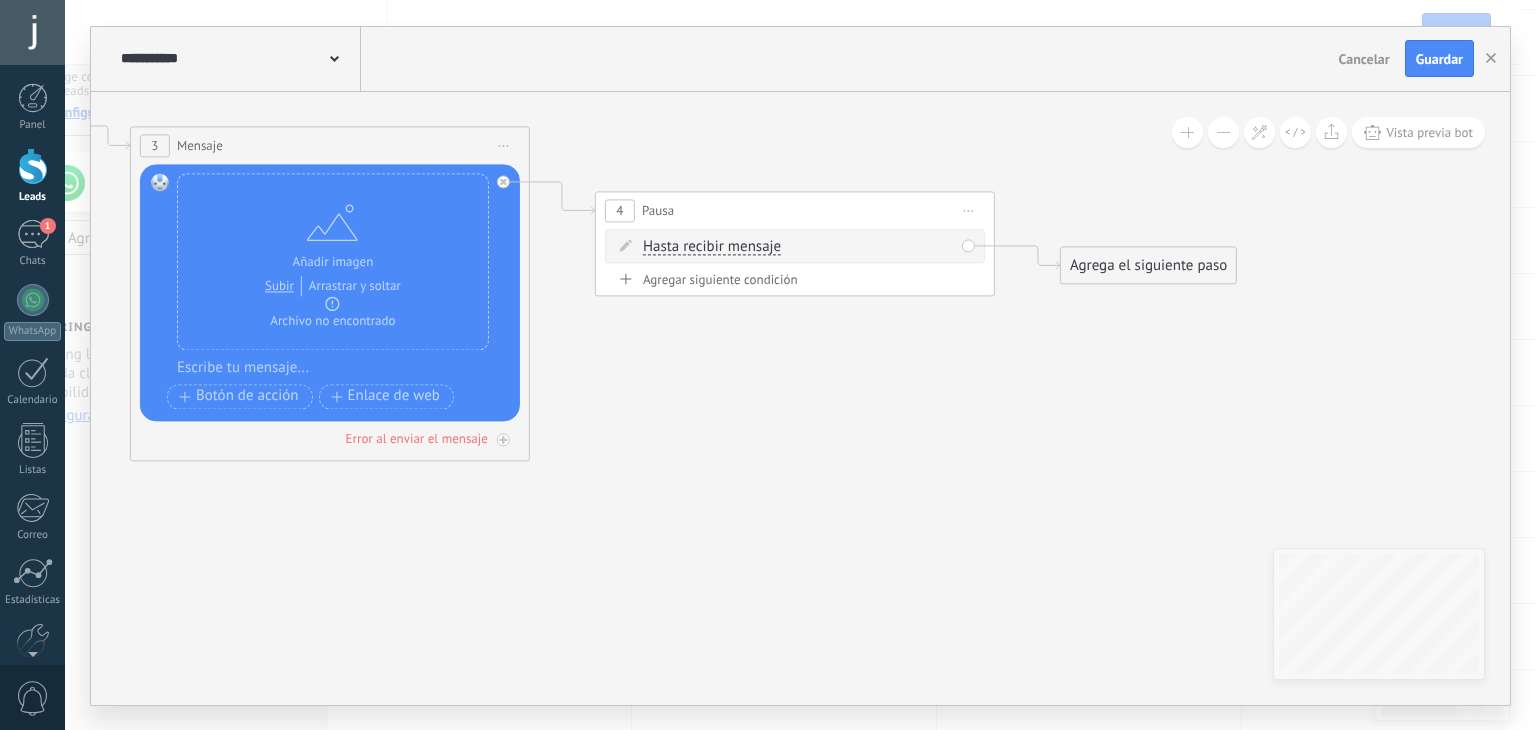 drag, startPoint x: 1100, startPoint y: 349, endPoint x: 990, endPoint y: 333, distance: 111.15755 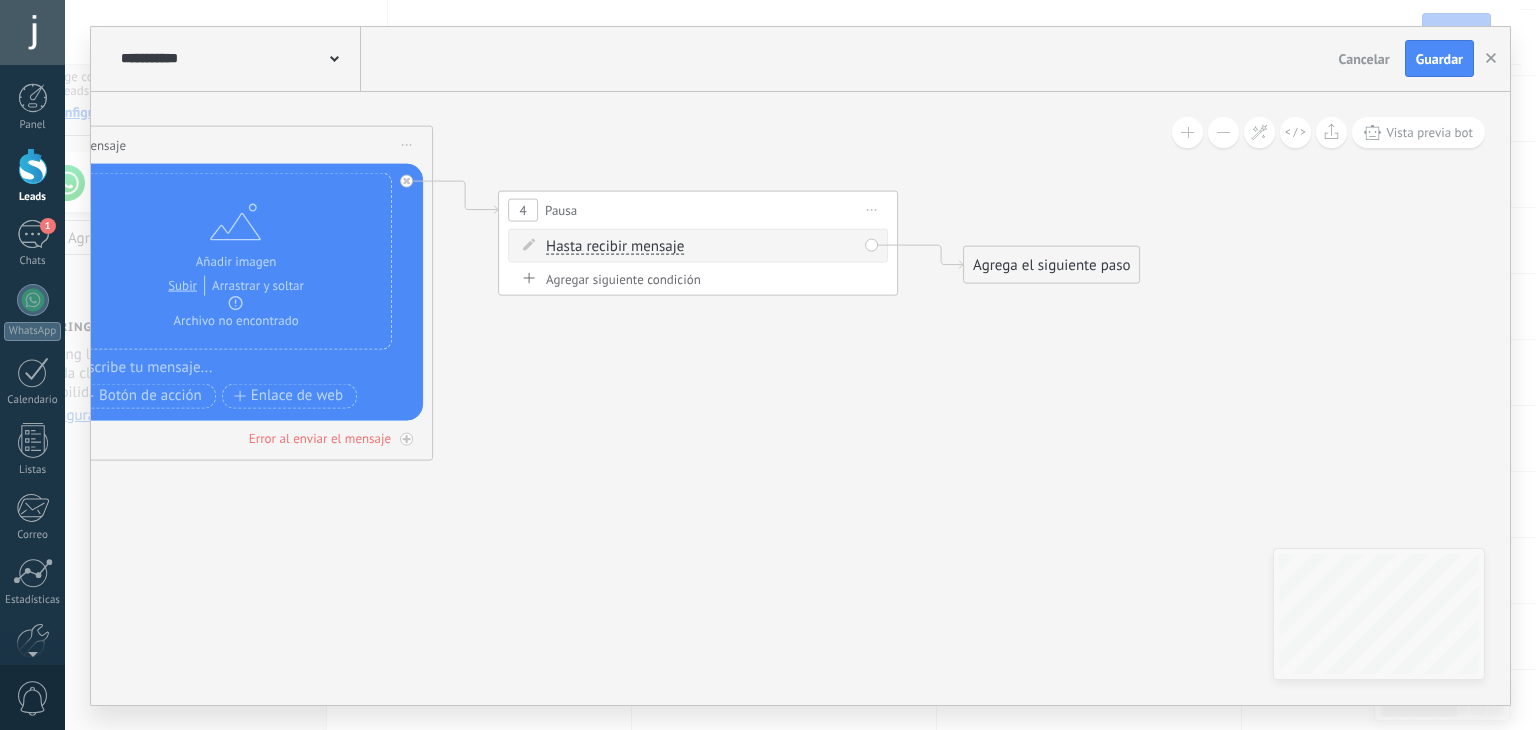 click on "Agrega el siguiente paso" at bounding box center (1051, 264) 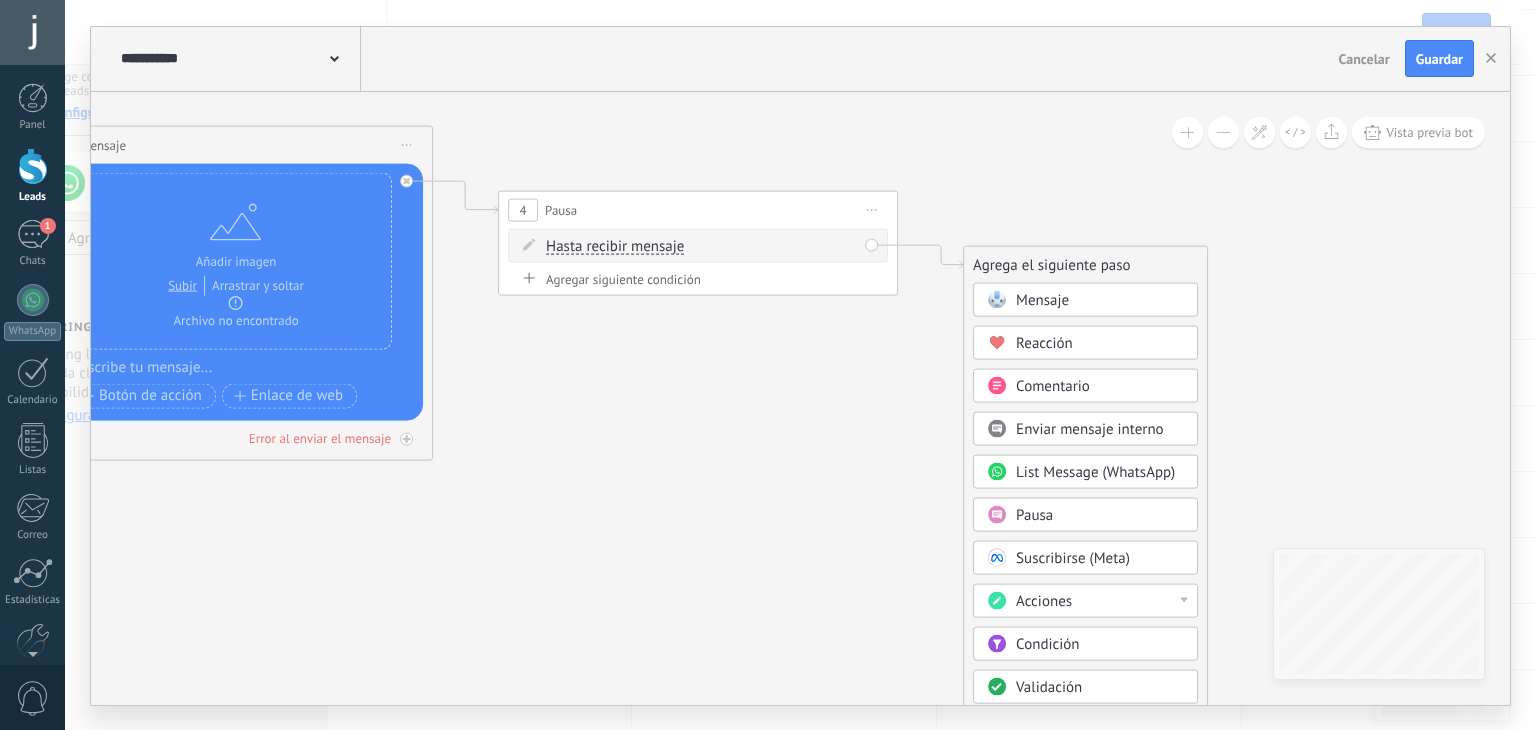 click on "Mensaje" at bounding box center [1042, 299] 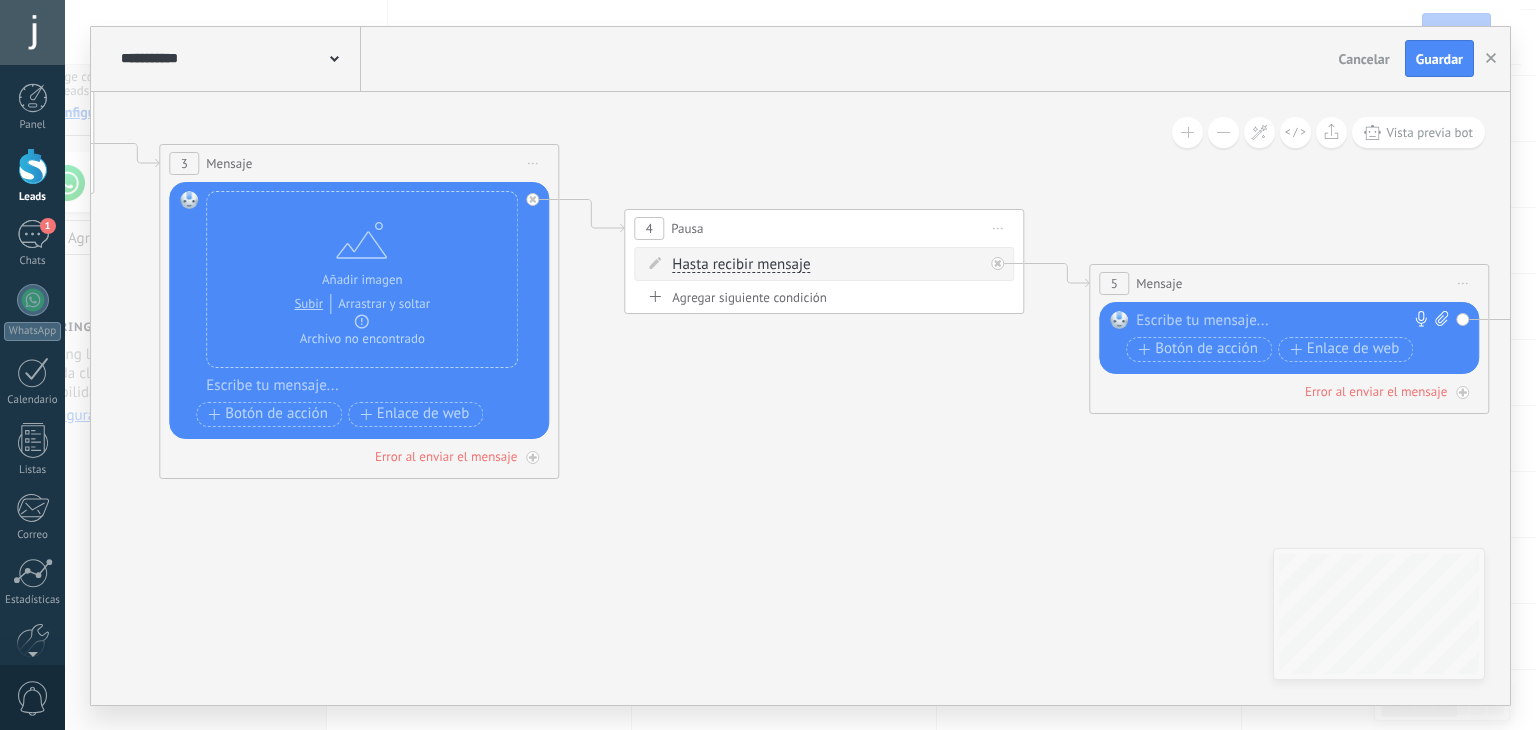 drag, startPoint x: 996, startPoint y: 540, endPoint x: 1268, endPoint y: 517, distance: 272.9707 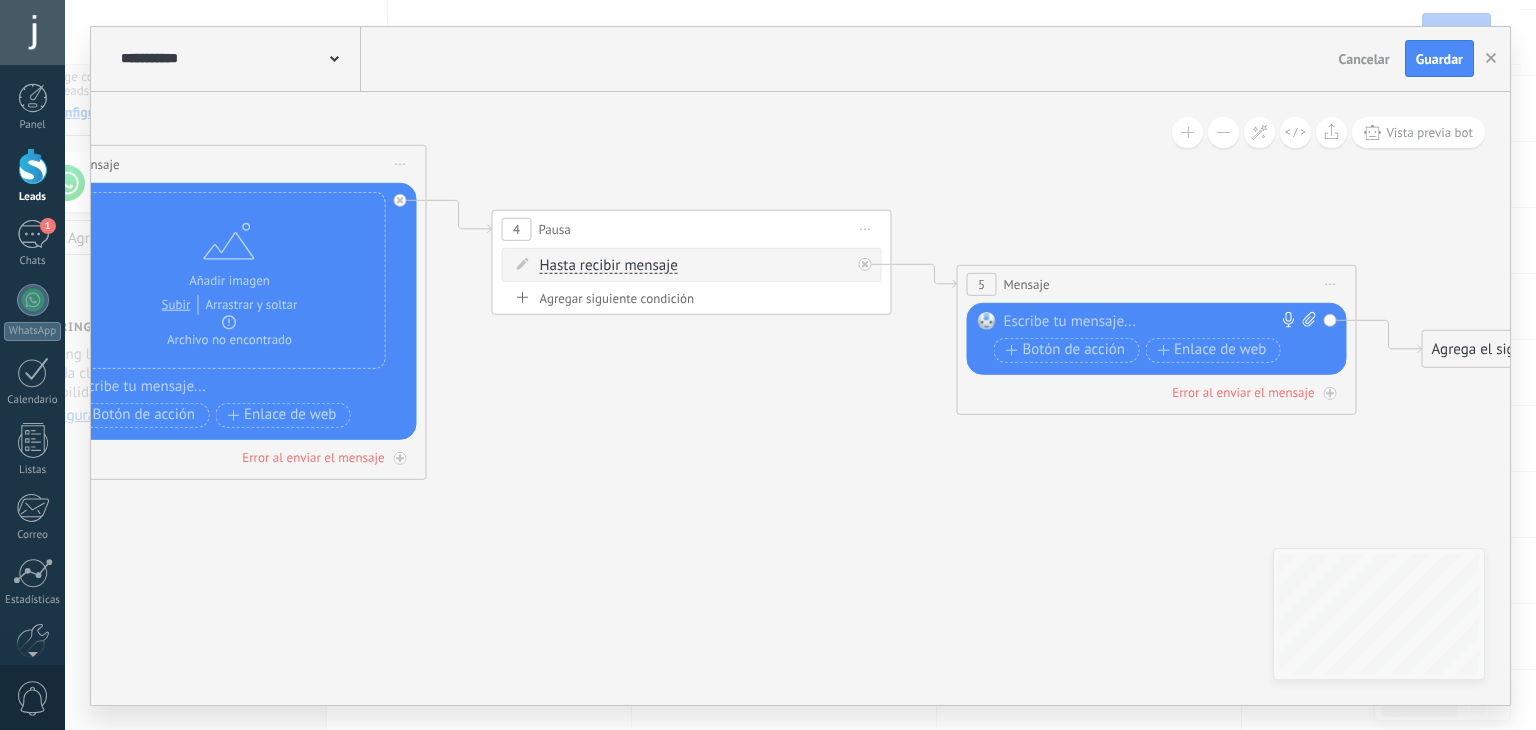 drag, startPoint x: 1190, startPoint y: 527, endPoint x: 1052, endPoint y: 529, distance: 138.0145 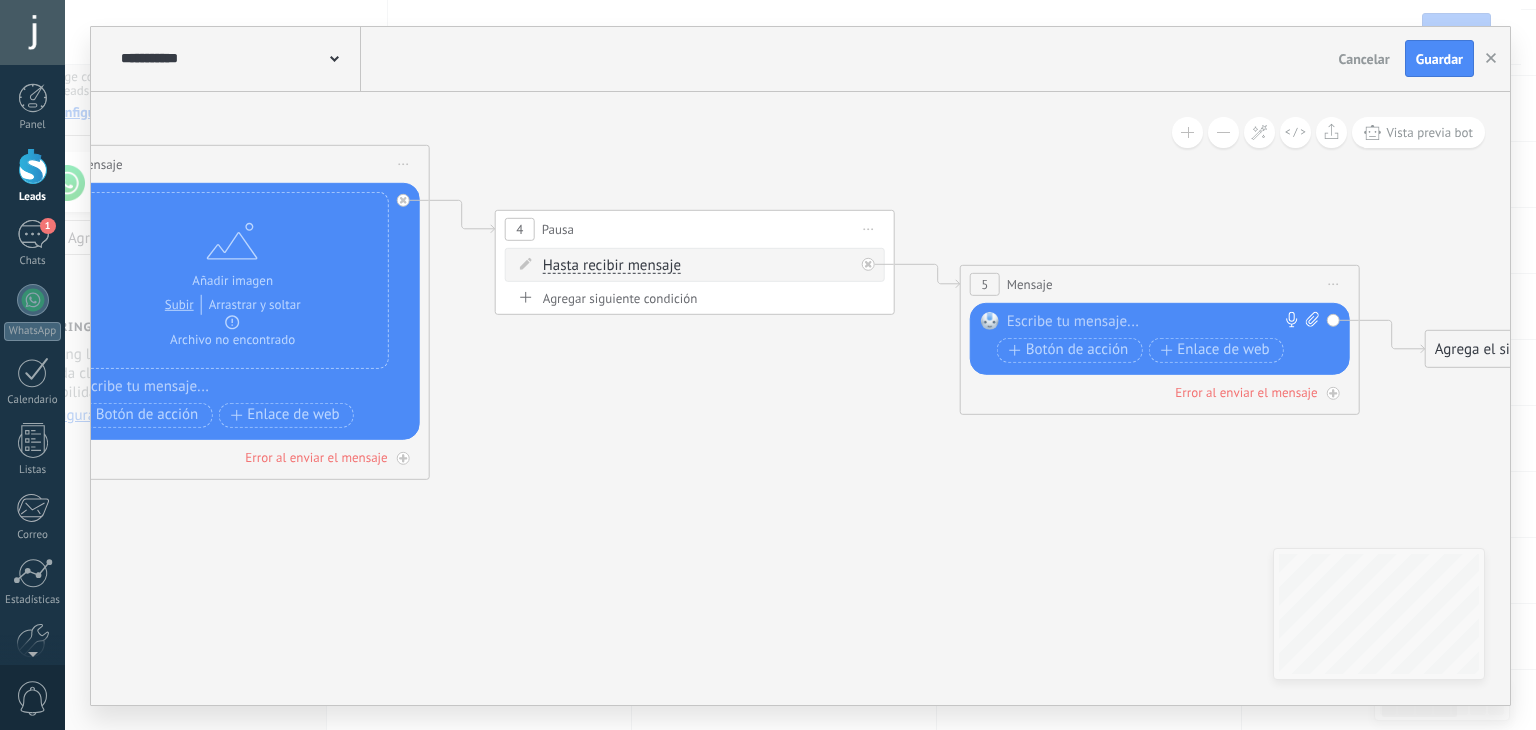 click on "Hasta recibir mensaje" at bounding box center [612, 265] 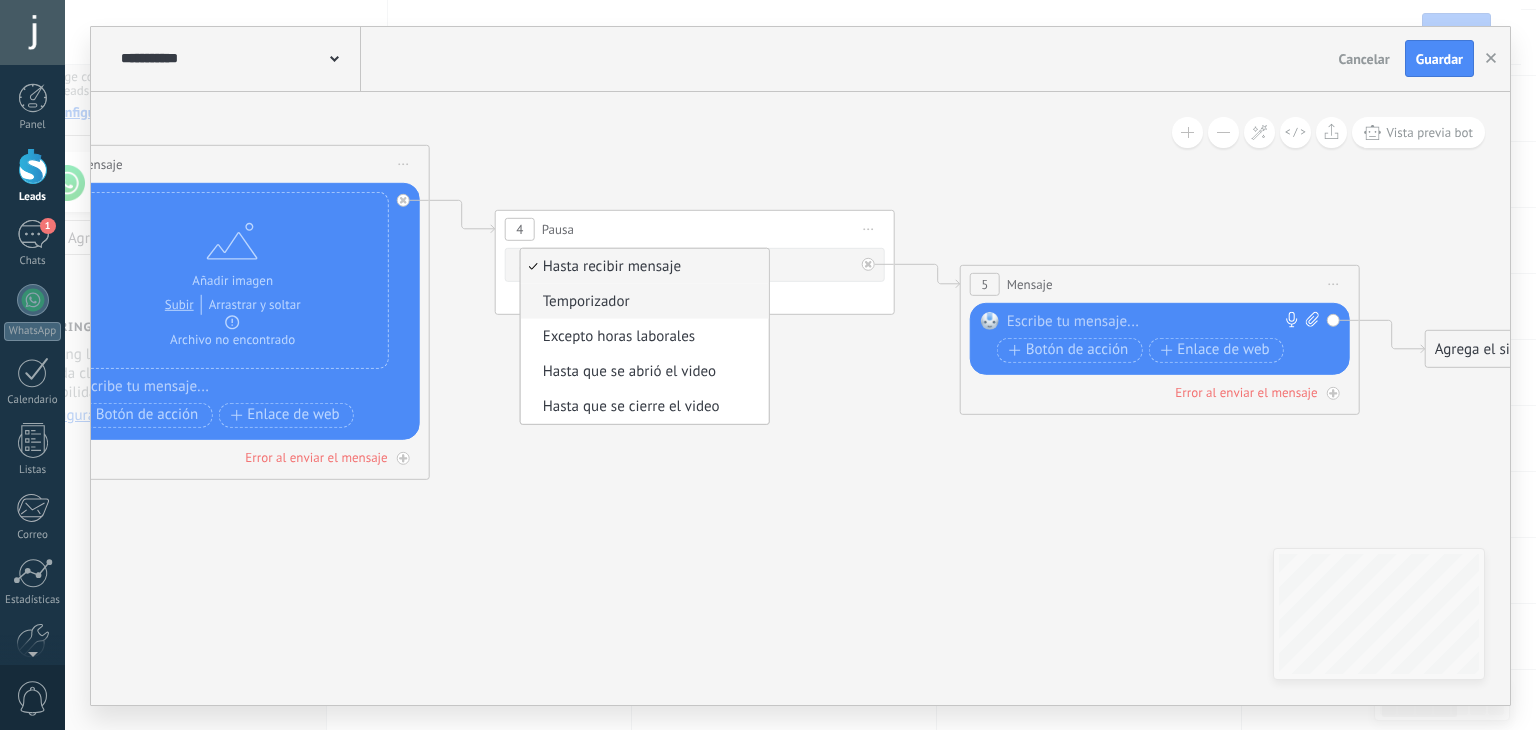 click on "Temporizador" at bounding box center [642, 301] 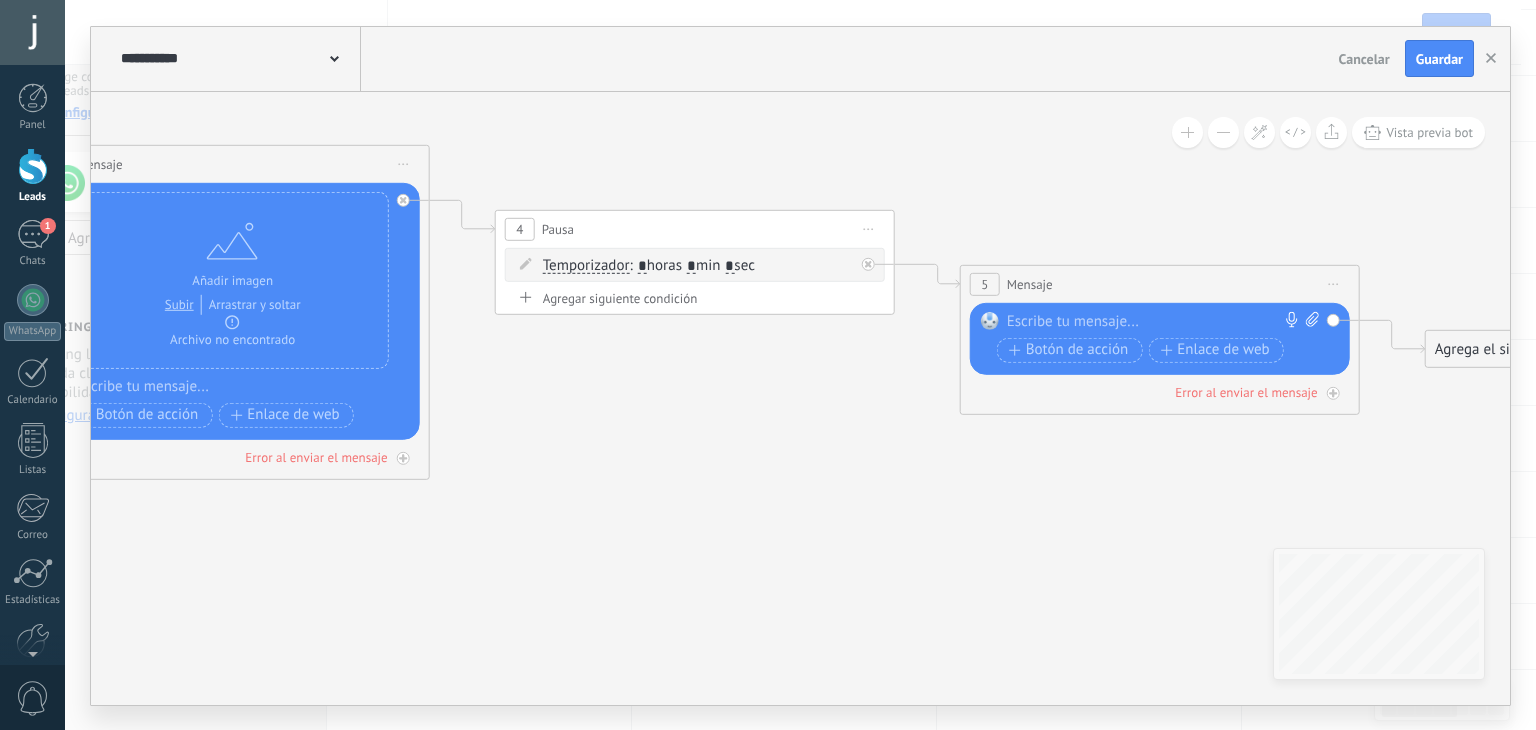 click on ":
*  horas
*  min  *  sec" at bounding box center (692, 264) 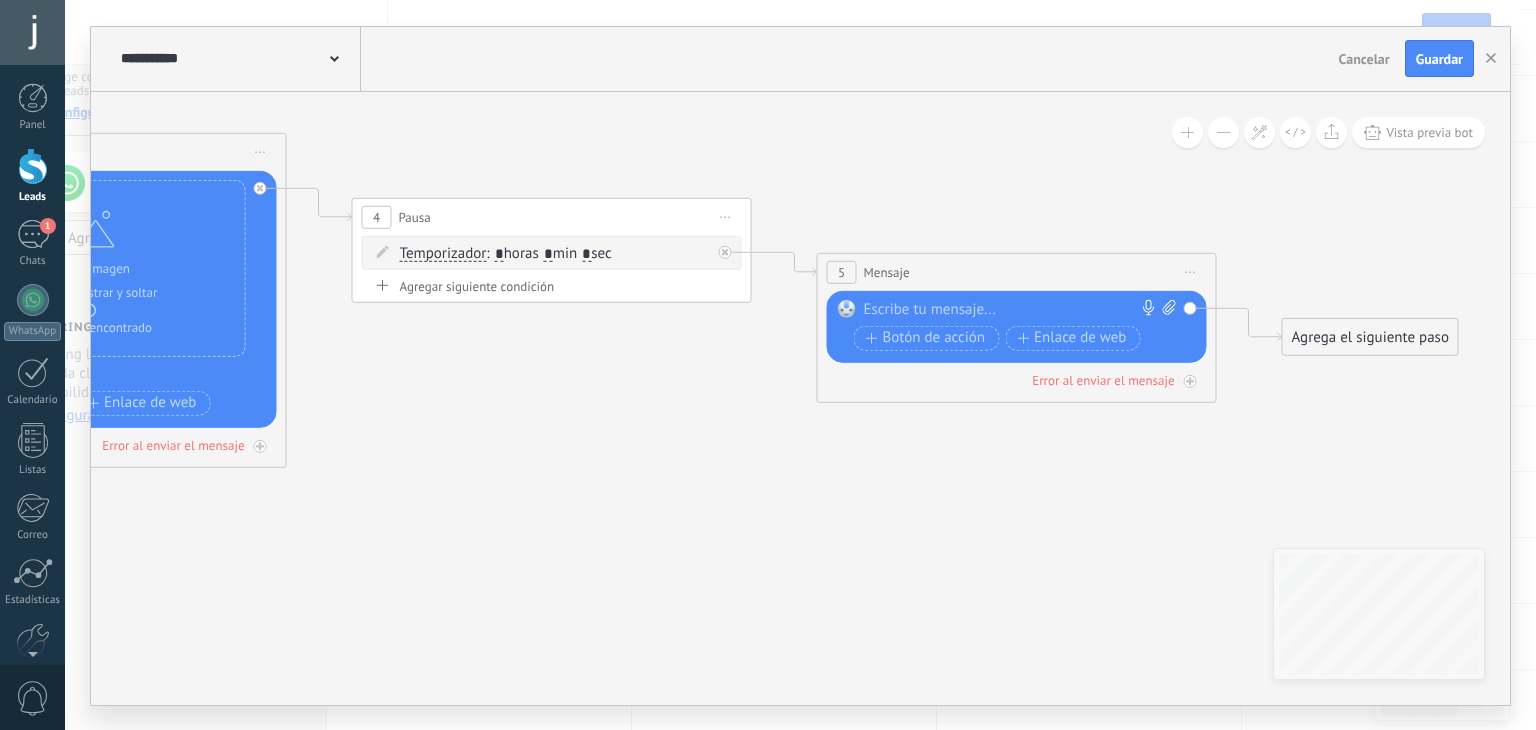 drag, startPoint x: 1152, startPoint y: 466, endPoint x: 1008, endPoint y: 454, distance: 144.49913 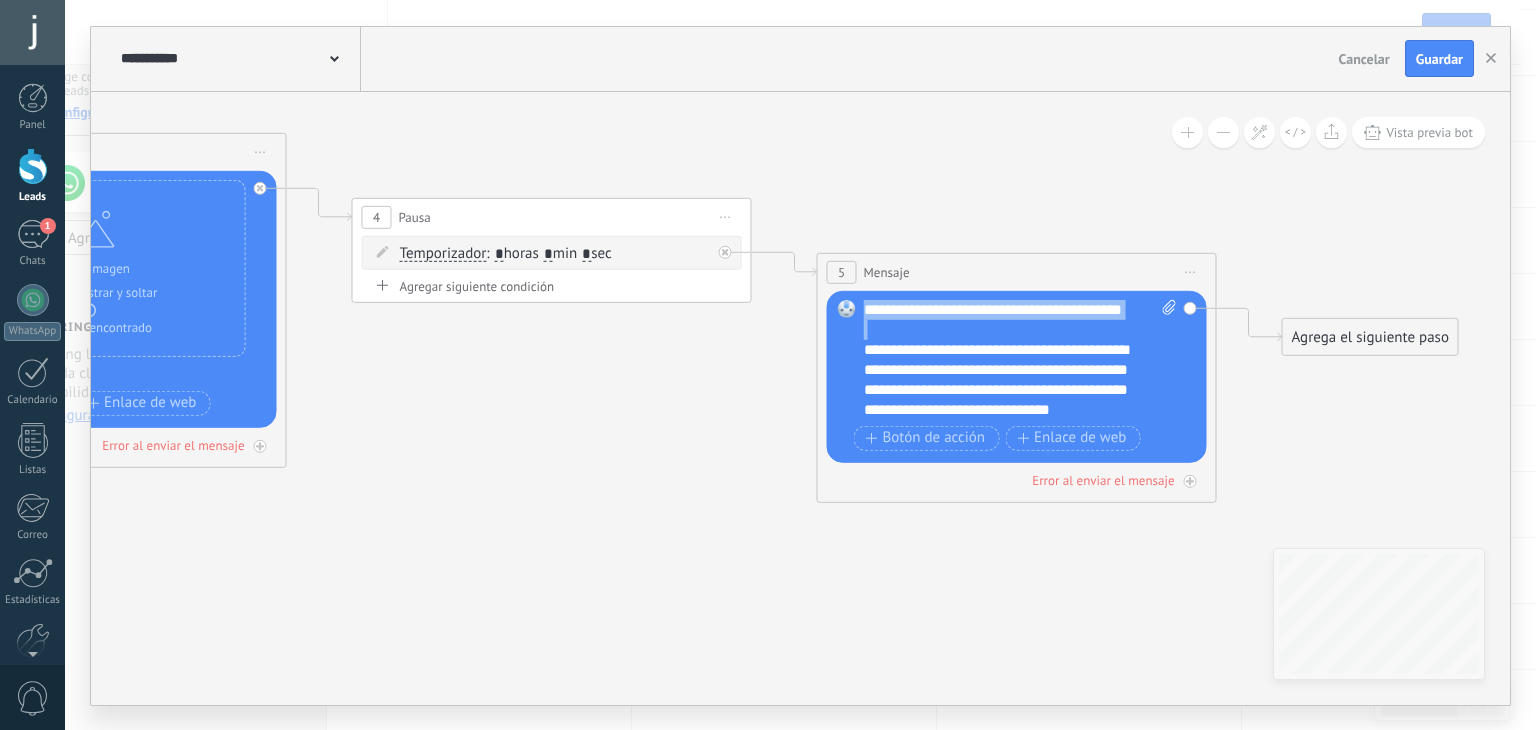 drag, startPoint x: 912, startPoint y: 353, endPoint x: 862, endPoint y: 301, distance: 72.138756 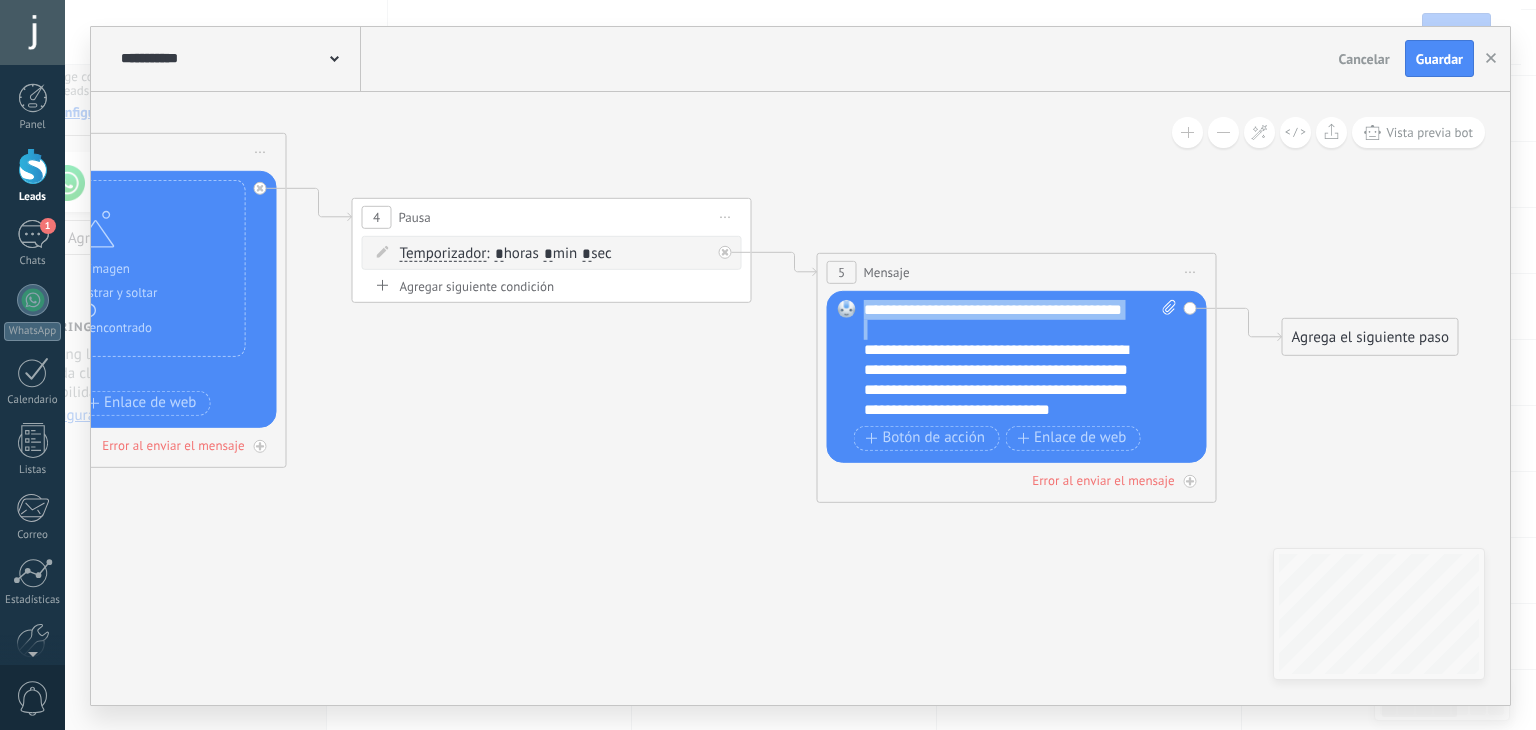 click on "**********" at bounding box center [1021, 359] 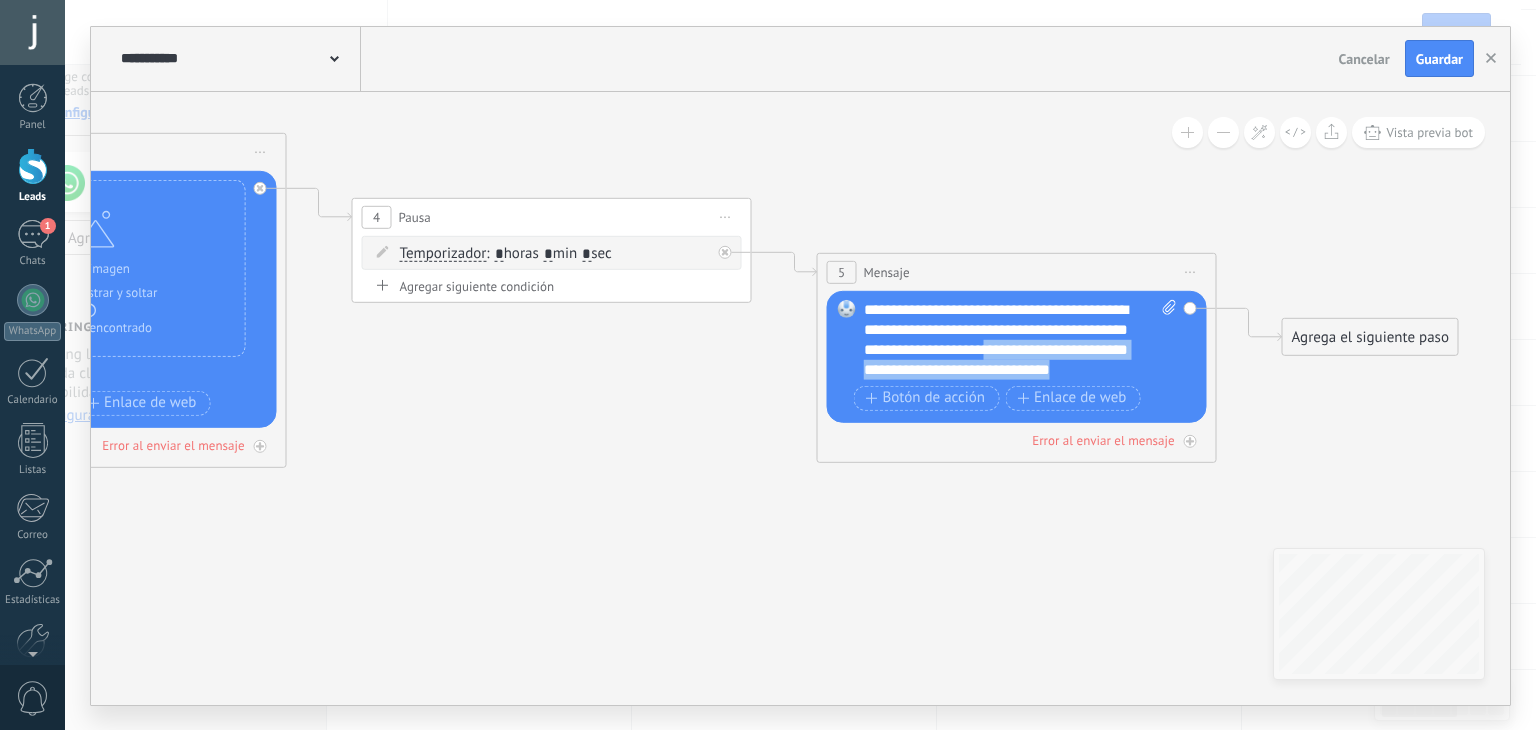 drag, startPoint x: 1032, startPoint y: 352, endPoint x: 1120, endPoint y: 372, distance: 90.24411 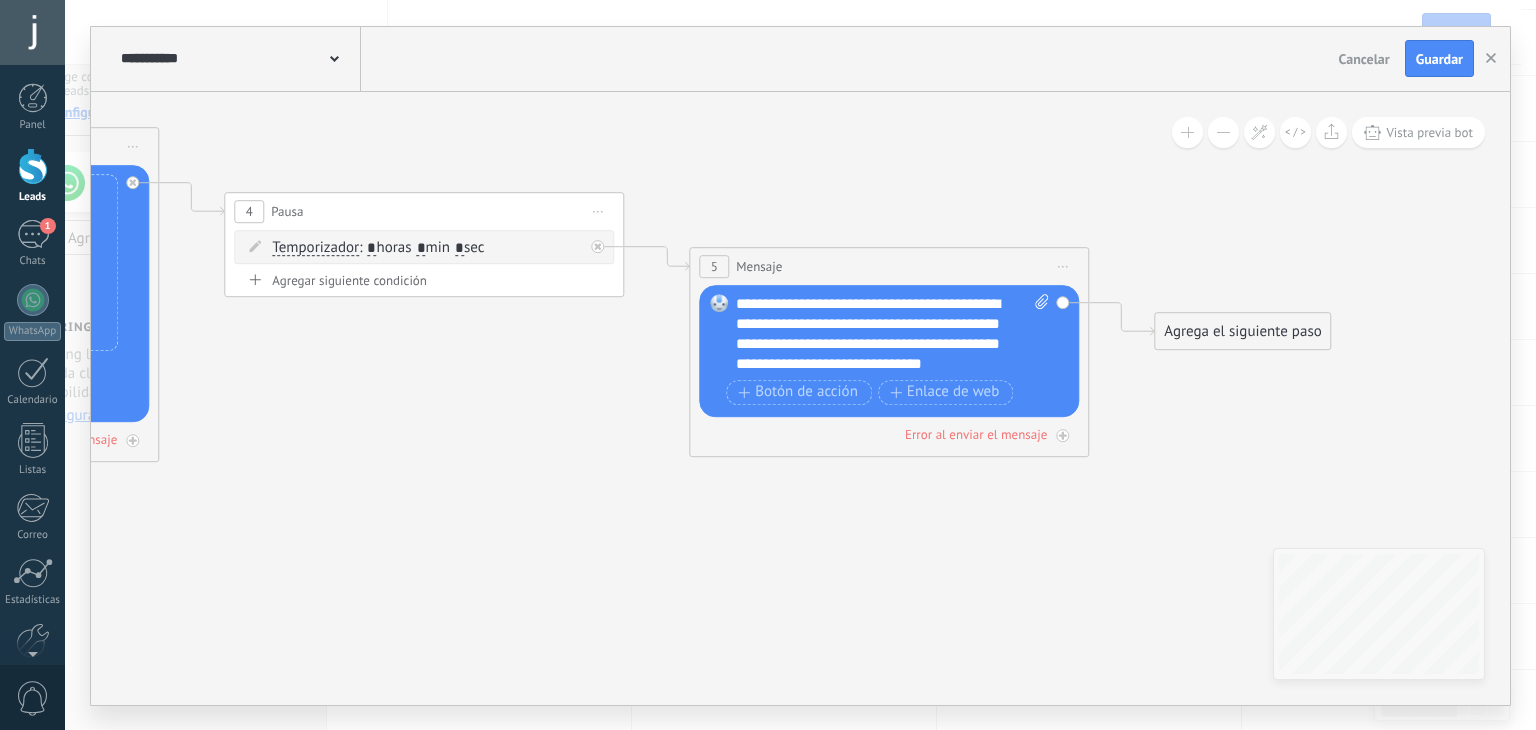 drag, startPoint x: 990, startPoint y: 503, endPoint x: 863, endPoint y: 497, distance: 127.141655 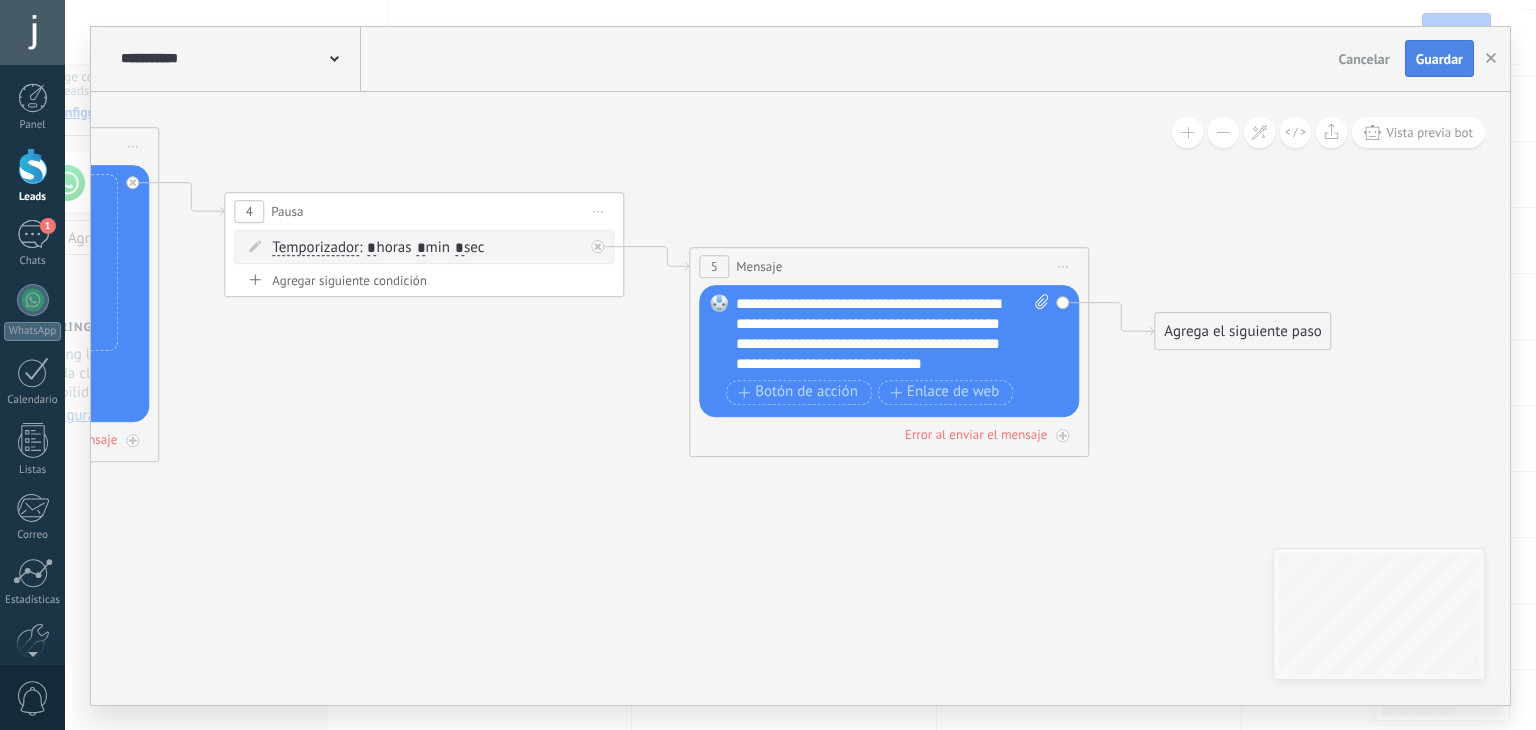 click on "Guardar" at bounding box center [1439, 59] 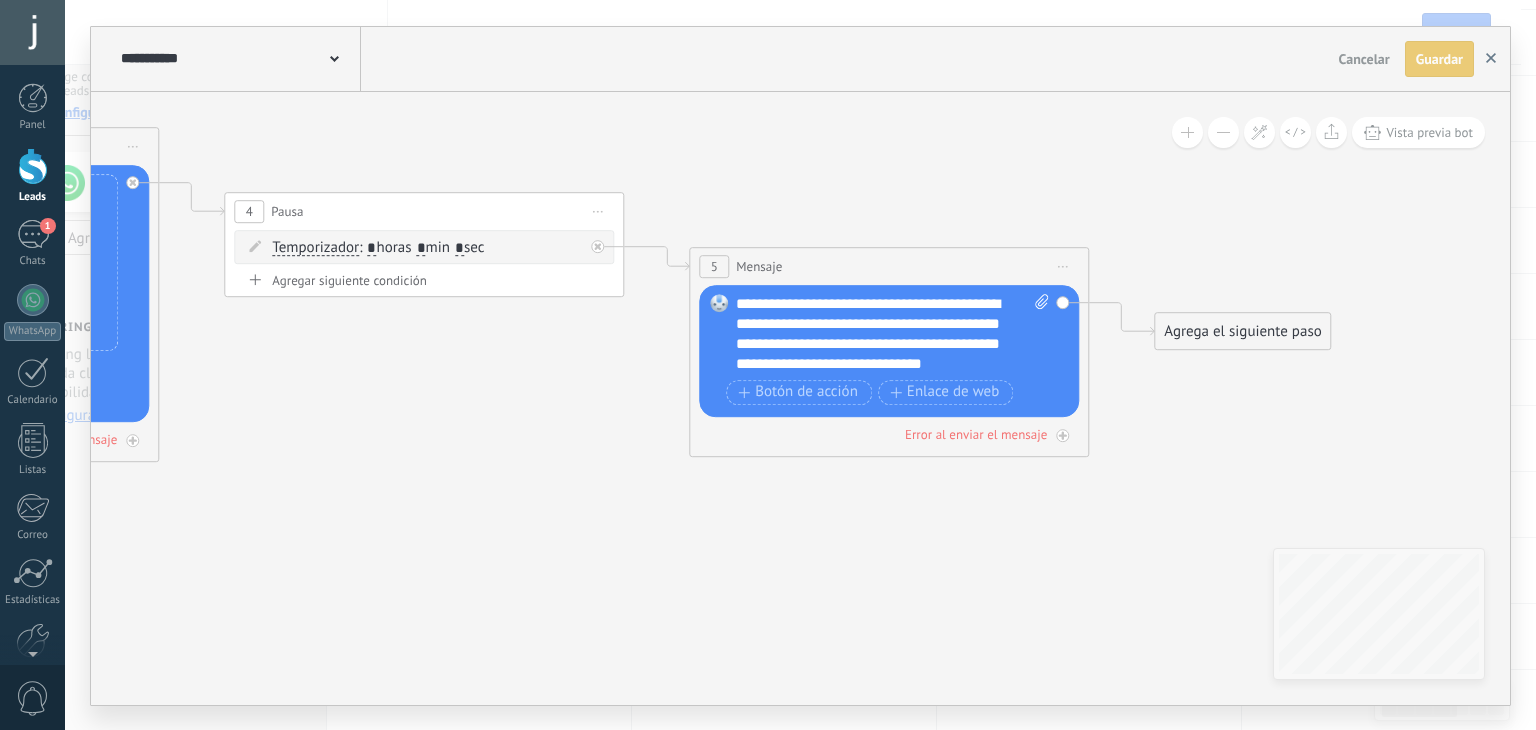 click 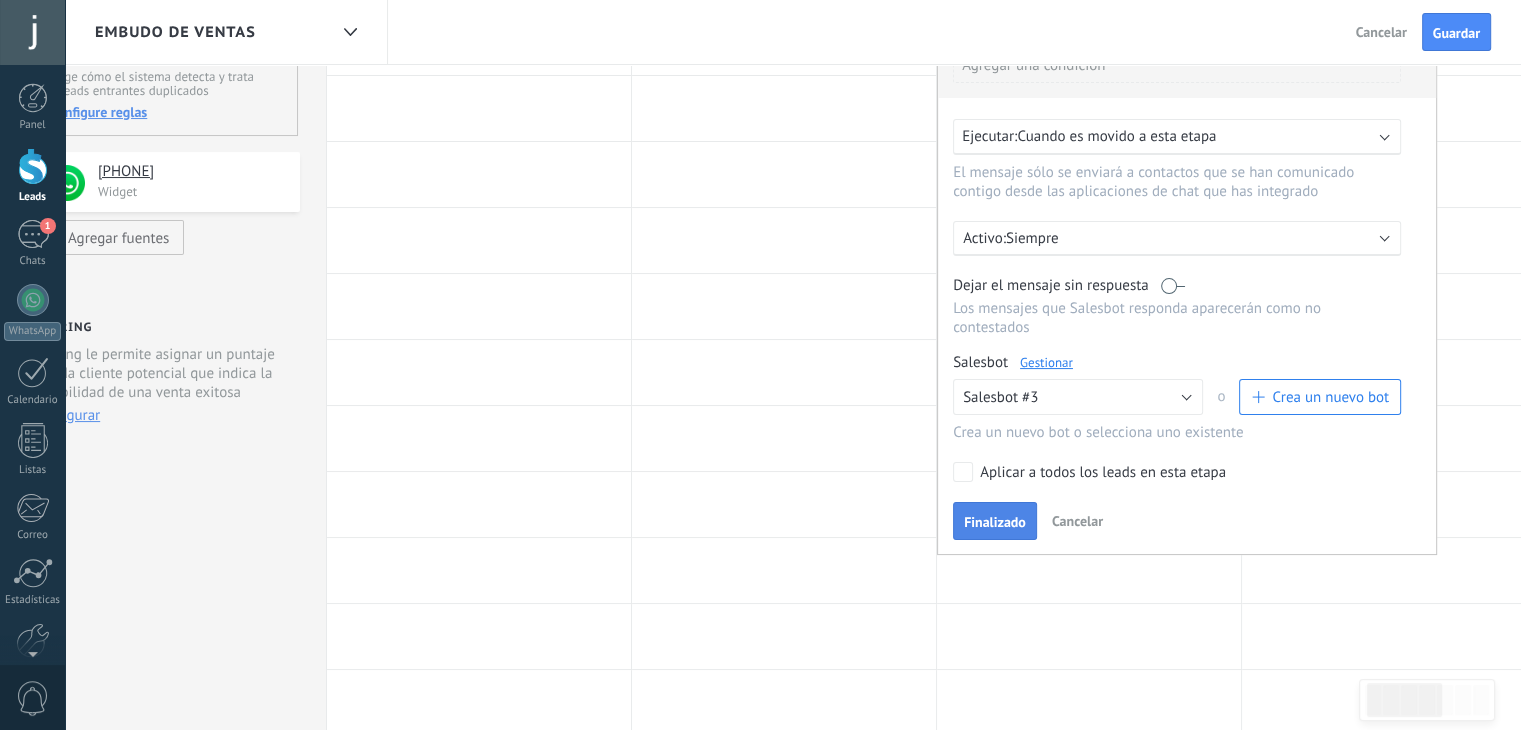 click on "Finalizado" at bounding box center [995, 522] 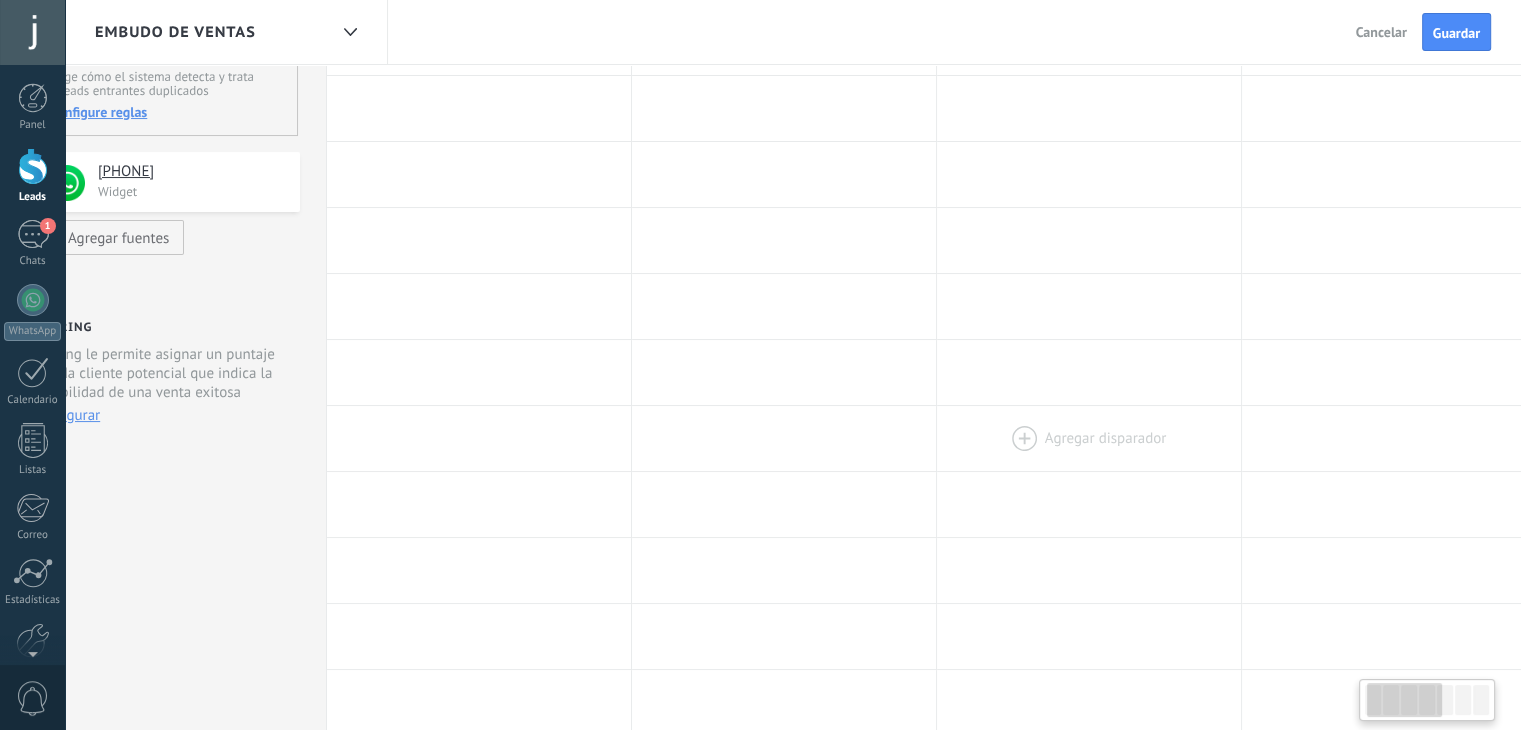 scroll, scrollTop: 0, scrollLeft: 63, axis: horizontal 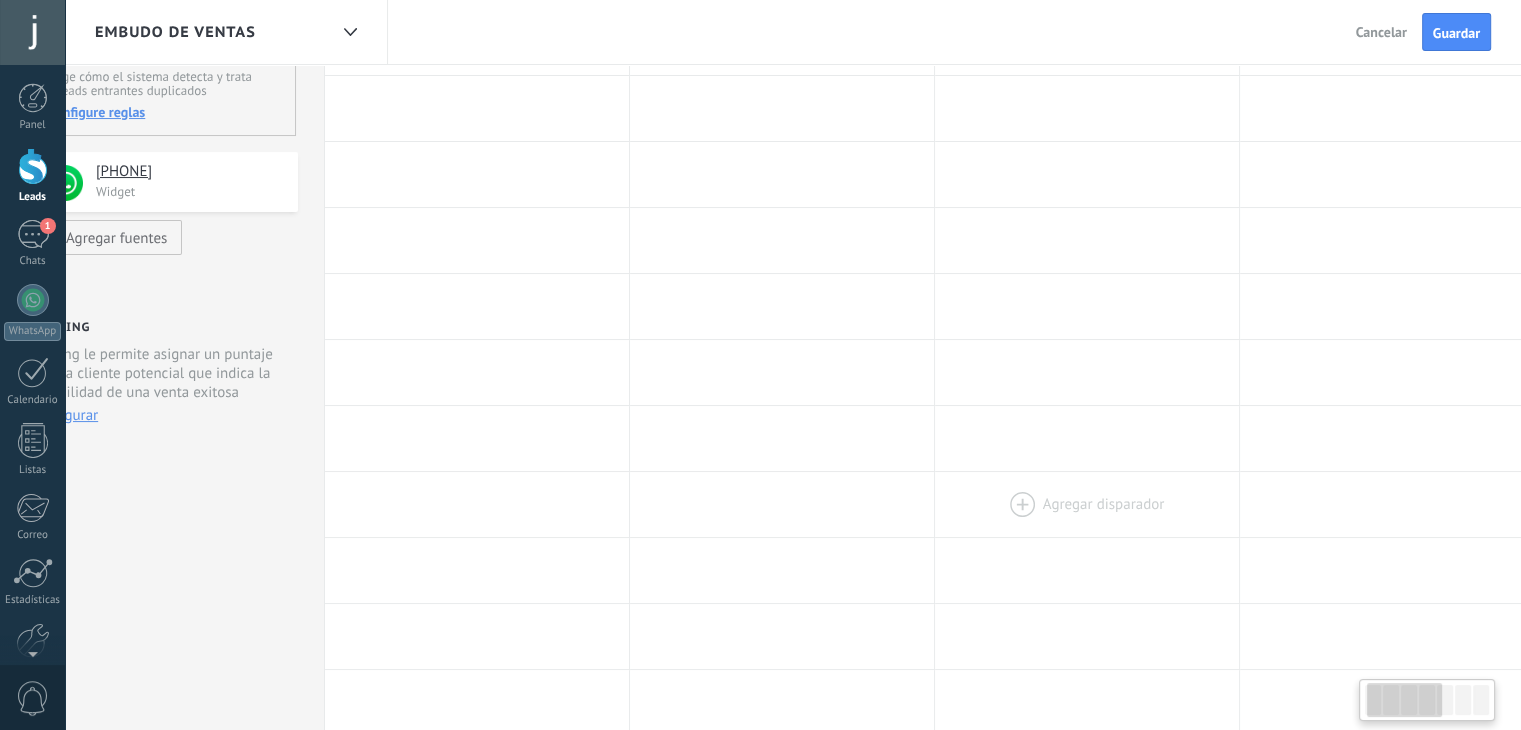 drag, startPoint x: 999, startPoint y: 313, endPoint x: 997, endPoint y: 483, distance: 170.01176 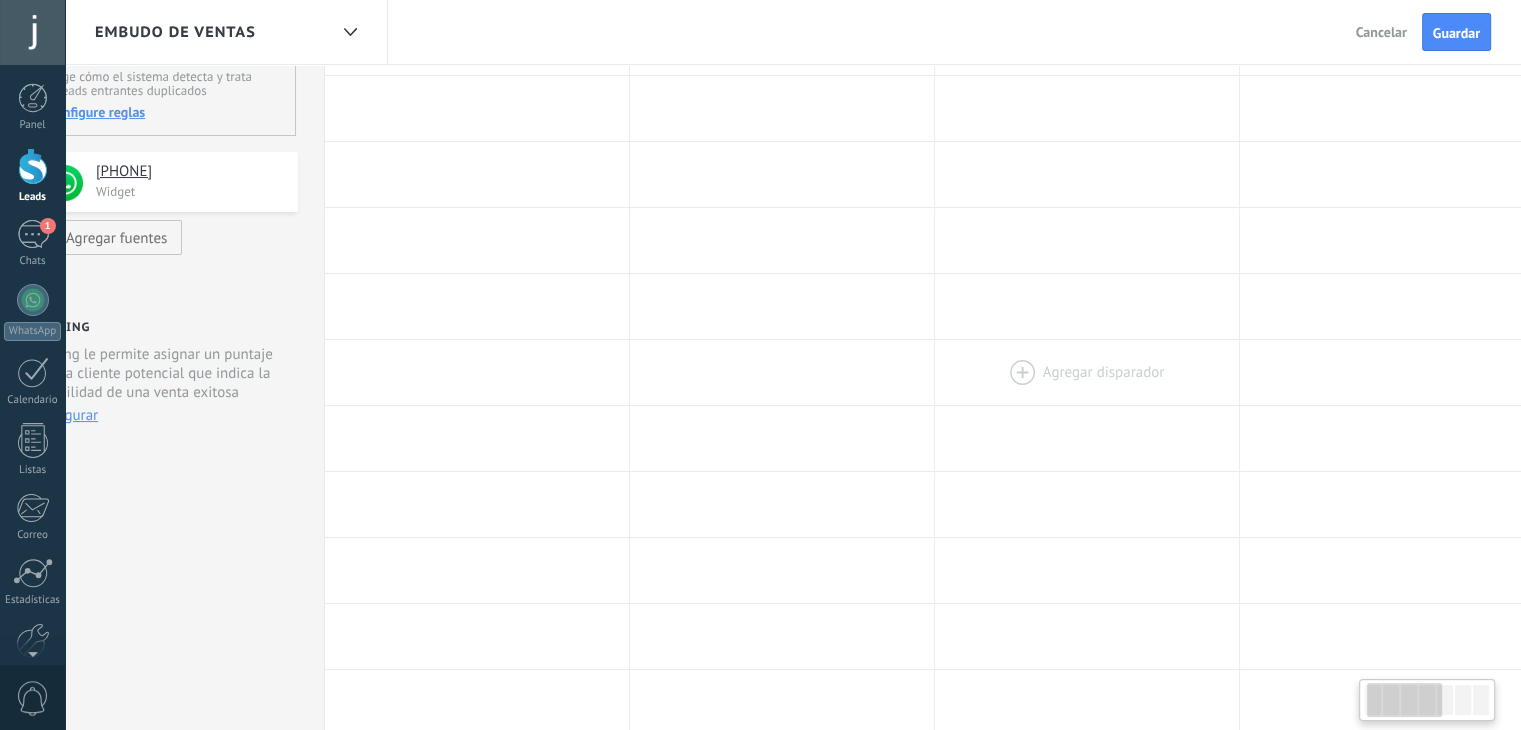 scroll, scrollTop: 0, scrollLeft: 0, axis: both 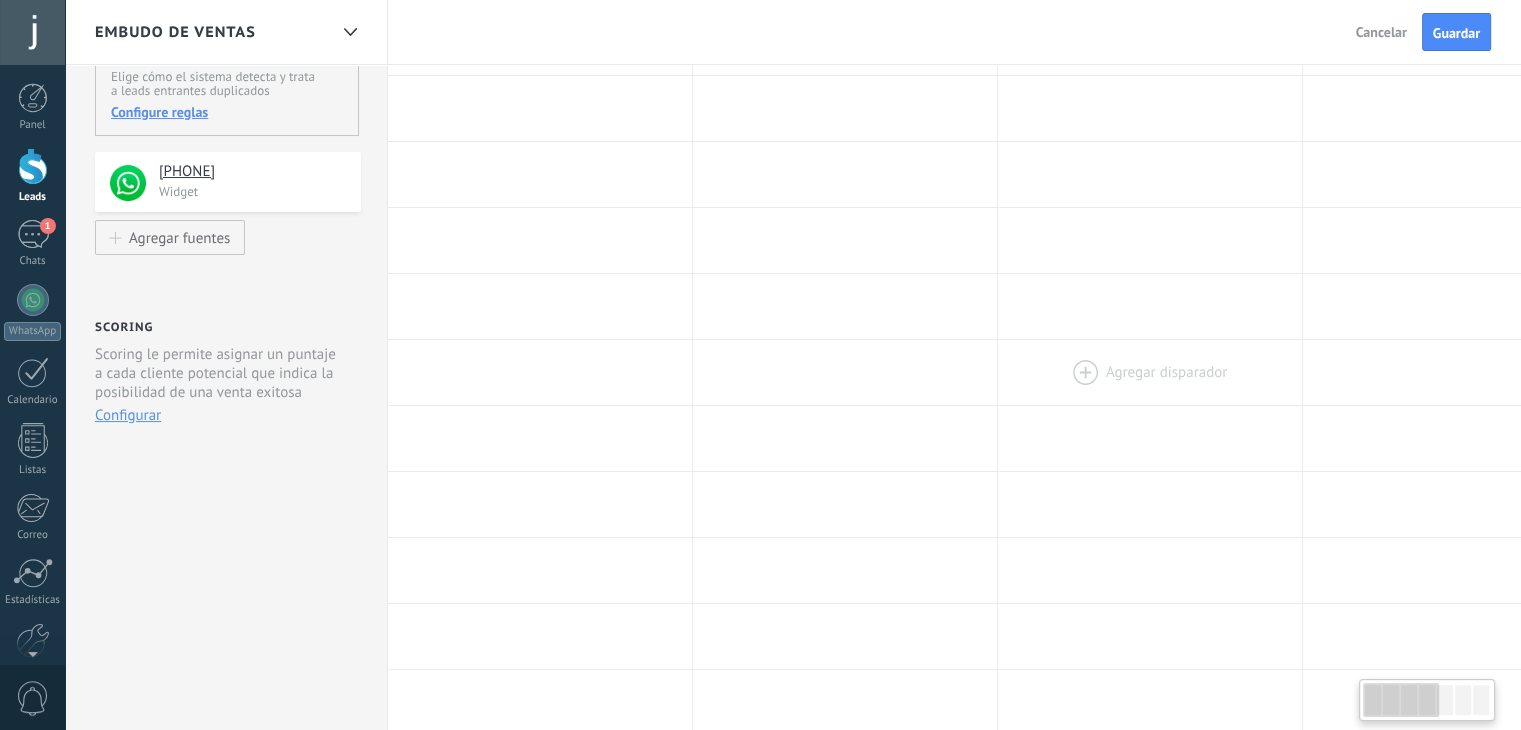drag, startPoint x: 794, startPoint y: 373, endPoint x: 1122, endPoint y: 367, distance: 328.05487 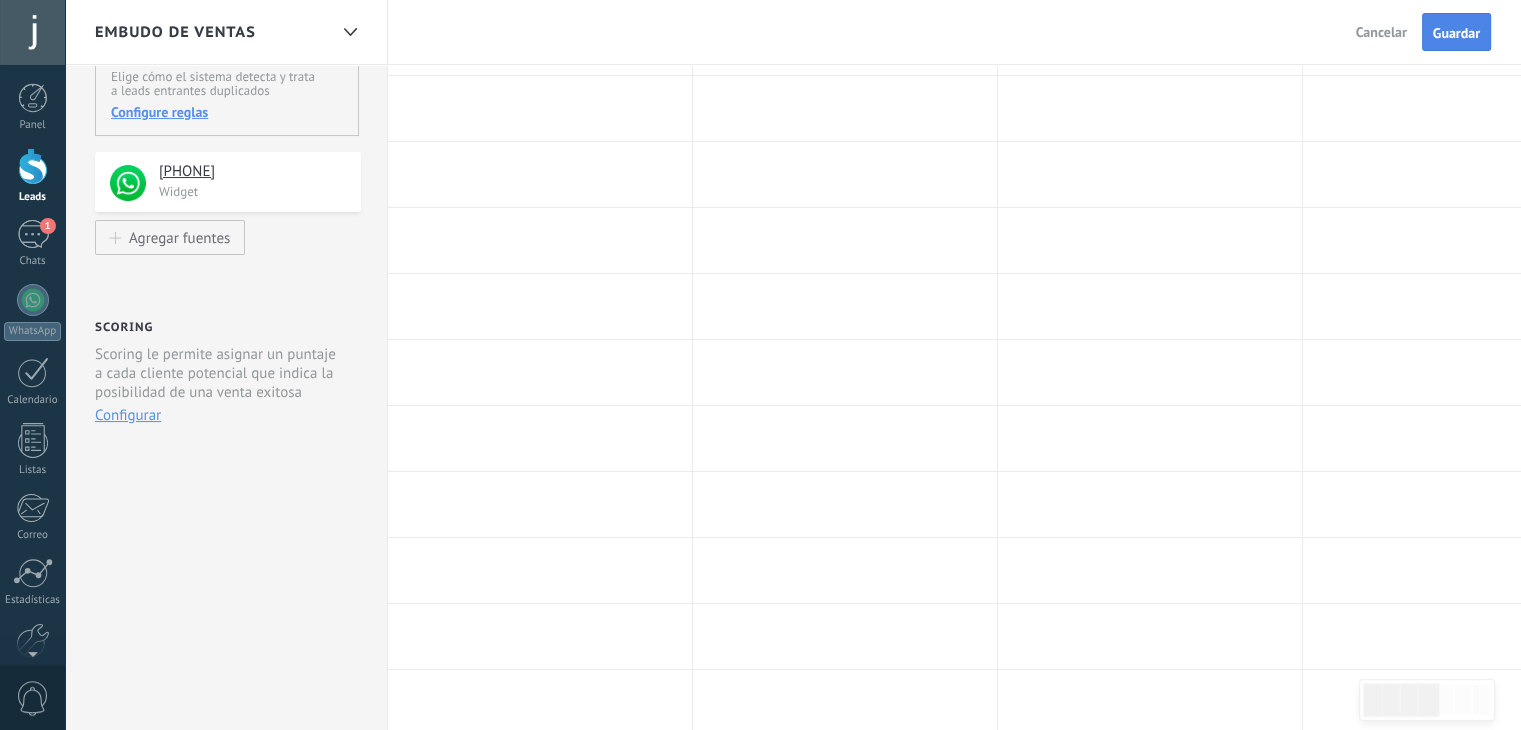 click on "Guardar" at bounding box center [1456, 33] 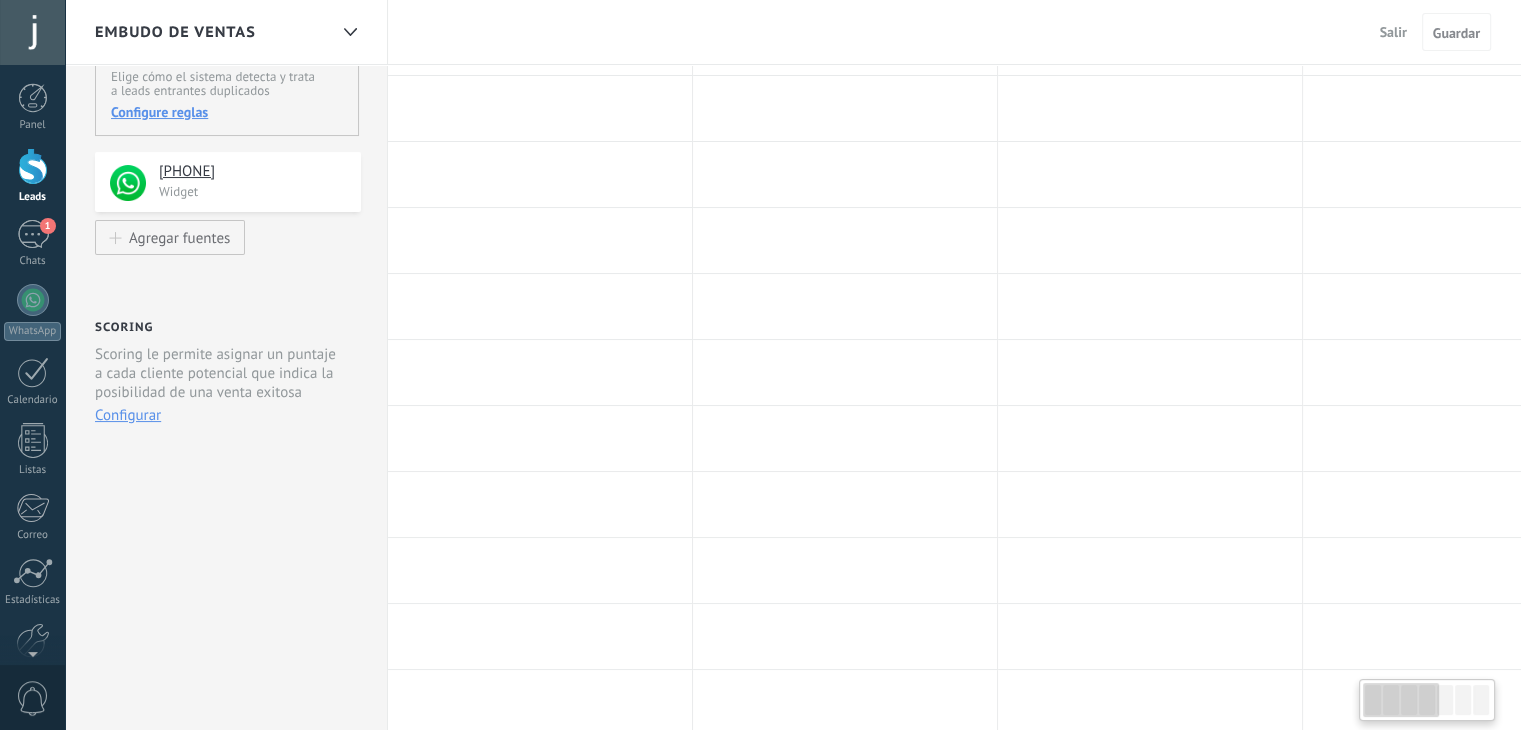 scroll, scrollTop: 0, scrollLeft: 0, axis: both 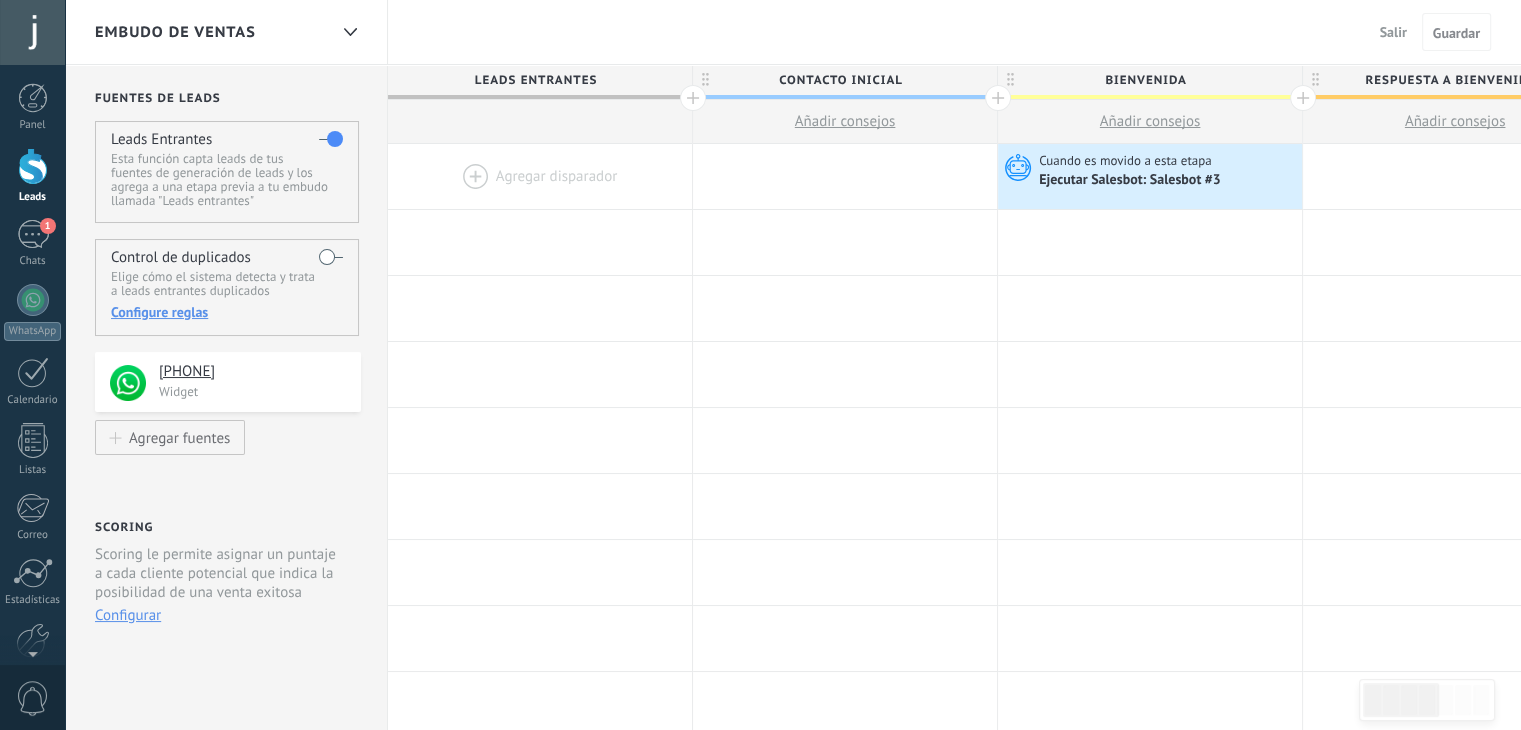 click on "Salir" at bounding box center [1393, 32] 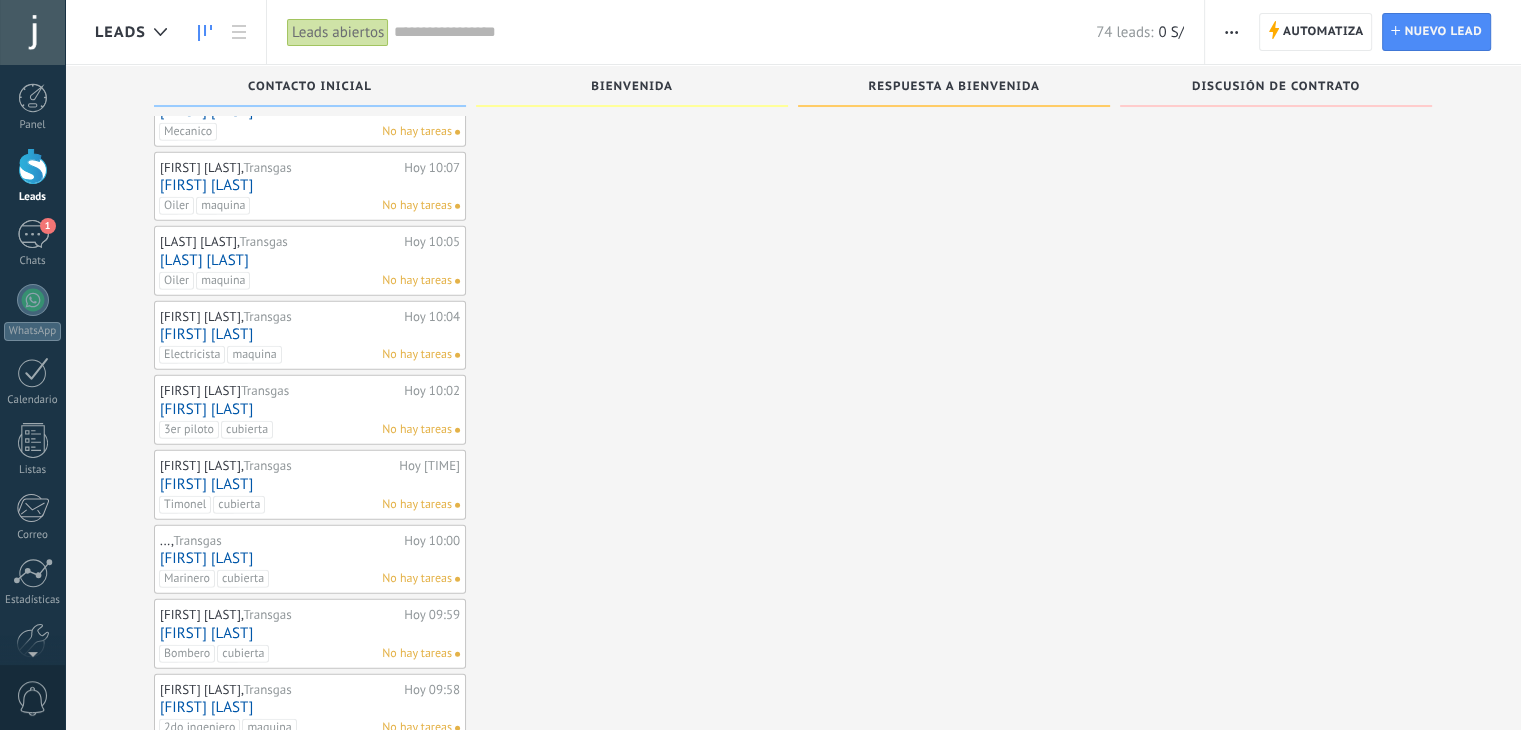 scroll, scrollTop: 4993, scrollLeft: 0, axis: vertical 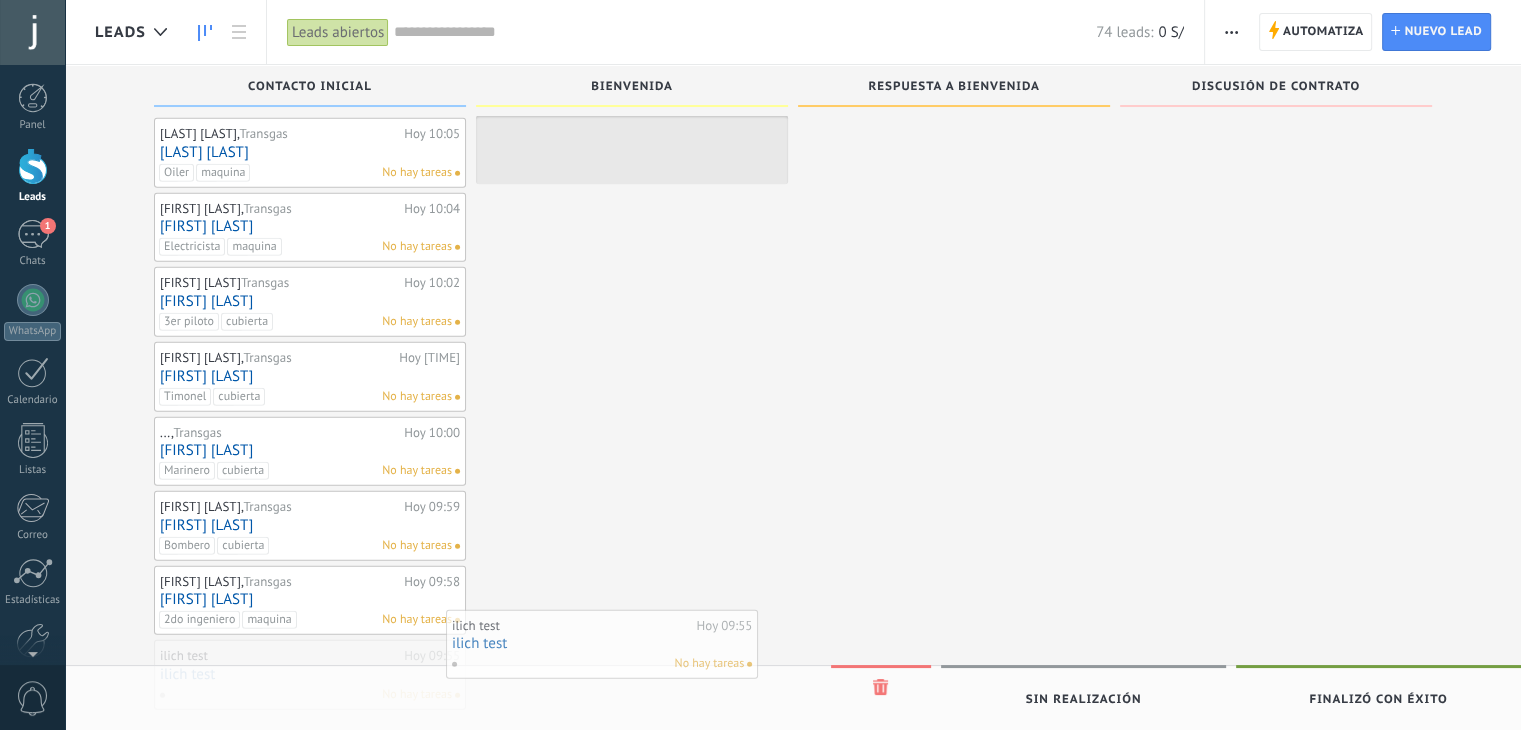 drag, startPoint x: 389, startPoint y: 645, endPoint x: 681, endPoint y: 643, distance: 292.00684 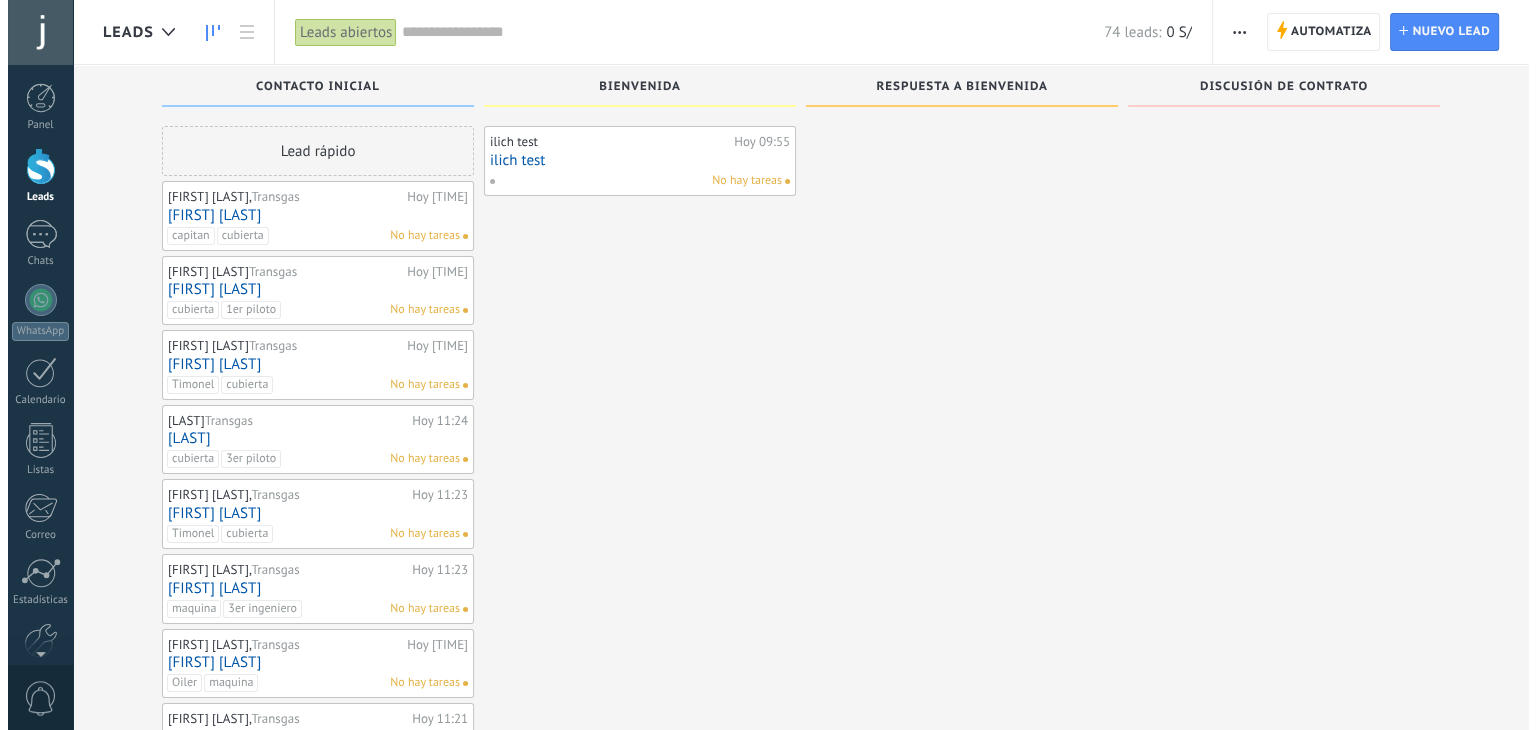 scroll, scrollTop: 0, scrollLeft: 0, axis: both 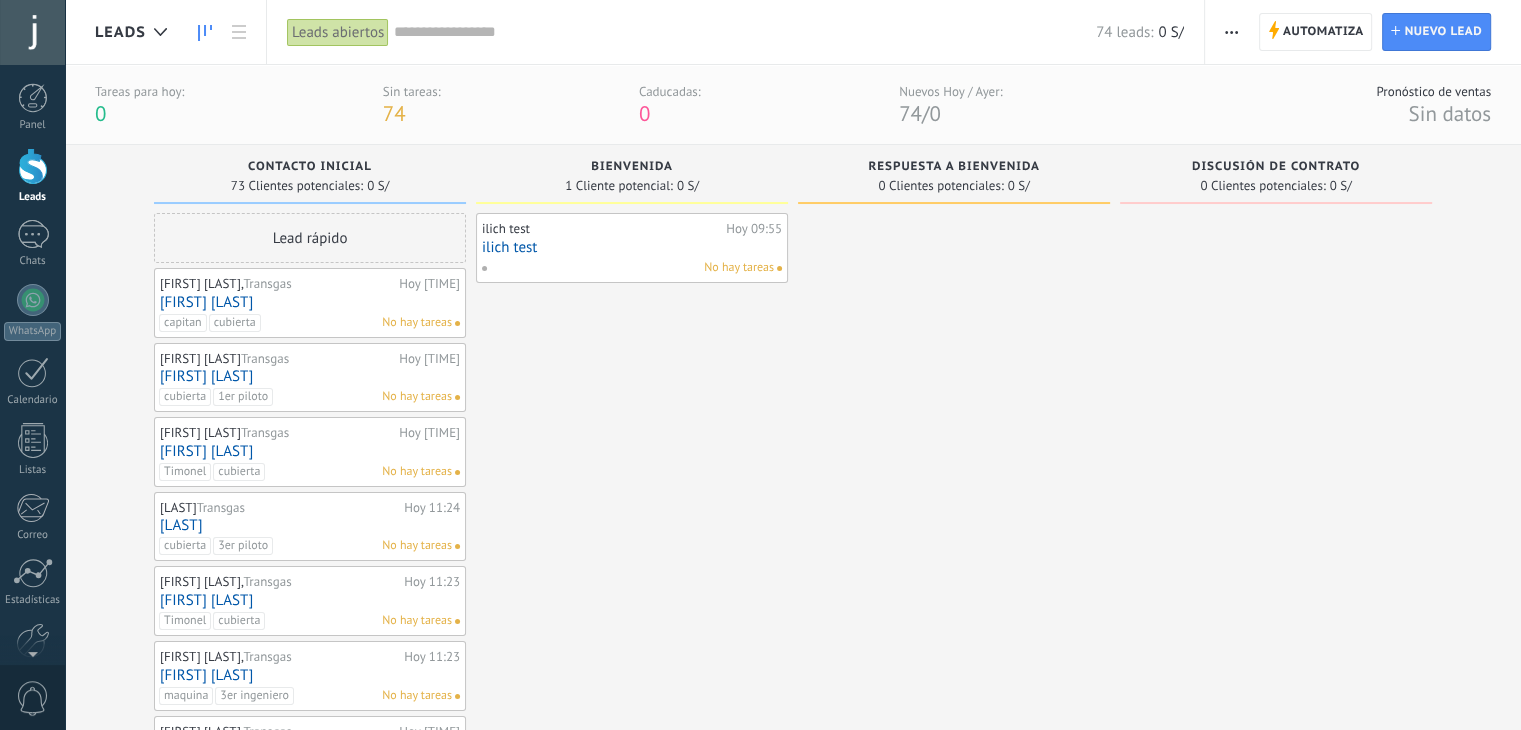 click on "Leads Entrantes Solicitudes: 0 0 0 0 0 Contacto inicial 73  Clientes potenciales:  0 S/ Lead rápido [FIRST] [LAST],  Transgas Hoy 11:26 [FIRST] [LAST] capitan cubierta No hay tareas [FIRST] [LAST],  Transgas Hoy 11:26 [FIRST] [LAST] cubierta 1er piloto No hay tareas [FIRST] [LAST],  Transgas Hoy 11:25 [FIRST] [LAST] Timonel cubierta No hay tareas [FIRST] [LAST],  Transgas Hoy 11:24 [FIRST] [LAST] cubierta 3er piloto No hay tareas [FIRST] [LAST],  Transgas Hoy 11:23 [FIRST] [LAST] Timonel cubierta No hay tareas [FIRST] [LAST],  Transgas Hoy 11:23 [FIRST] [LAST] maquina 3er ingeniero No hay tareas [FIRST] [LAST],  Transgas Hoy 11:22 [FIRST] [LAST] Oiler maquina No hay tareas [FIRST] [LAST],  Transgas Hoy 11:21 [FIRST] [LAST] maquina 1er ingeniero No hay tareas [FIRST] [LAST],  Transgas Hoy 11:20 [FIRST] [LAST] maquina 2do ingeniero No hay tareas [FIRST] [LAST],  Transgas Hoy 11:19 [FIRST] [LAST] Timonel cubierta No hay tareas [FIRST] [LAST],  Transgas Hoy 11:18 [FIRST] [LAST] Cook camara No hay tareas [FIRST] [LAST]," at bounding box center [808, 2926] 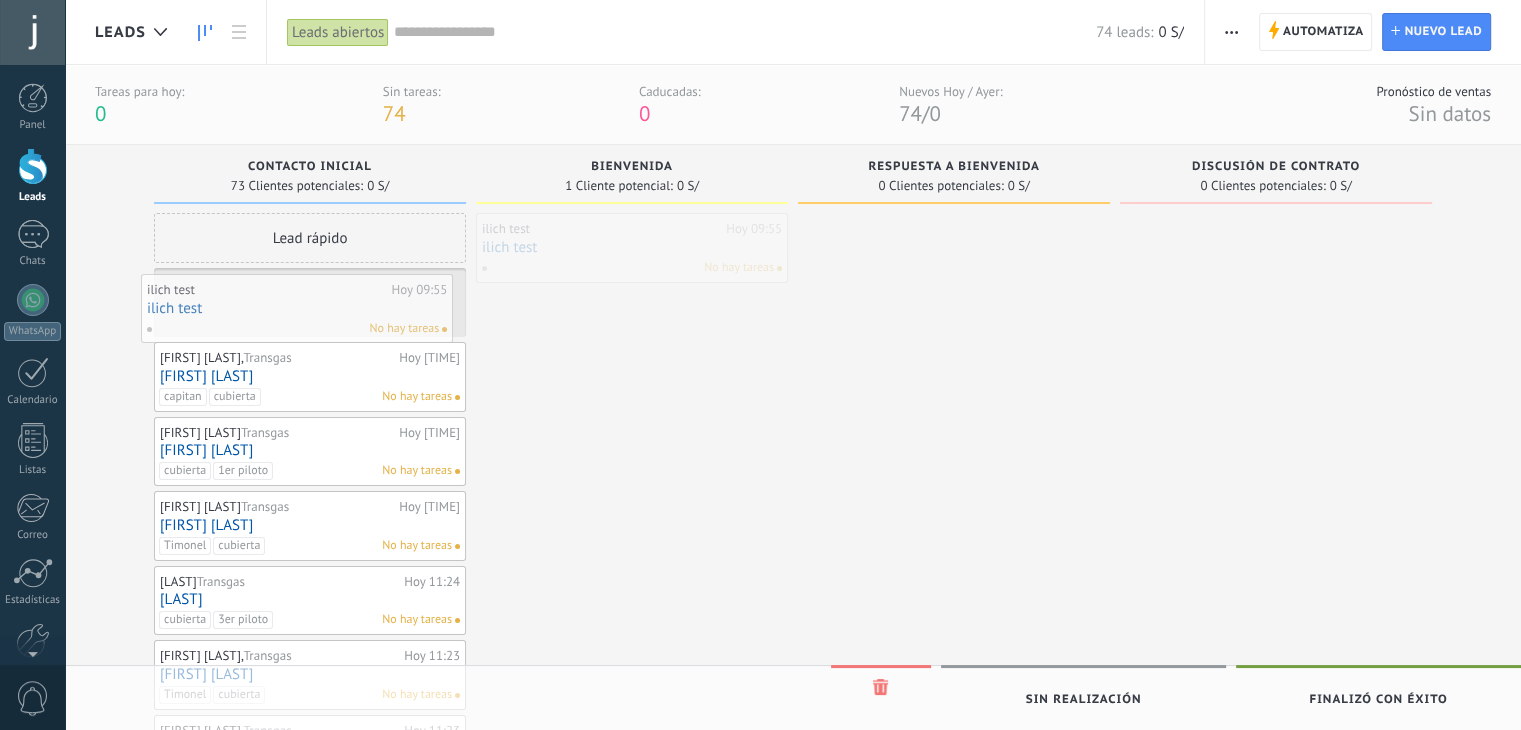 drag, startPoint x: 660, startPoint y: 240, endPoint x: 325, endPoint y: 301, distance: 340.50845 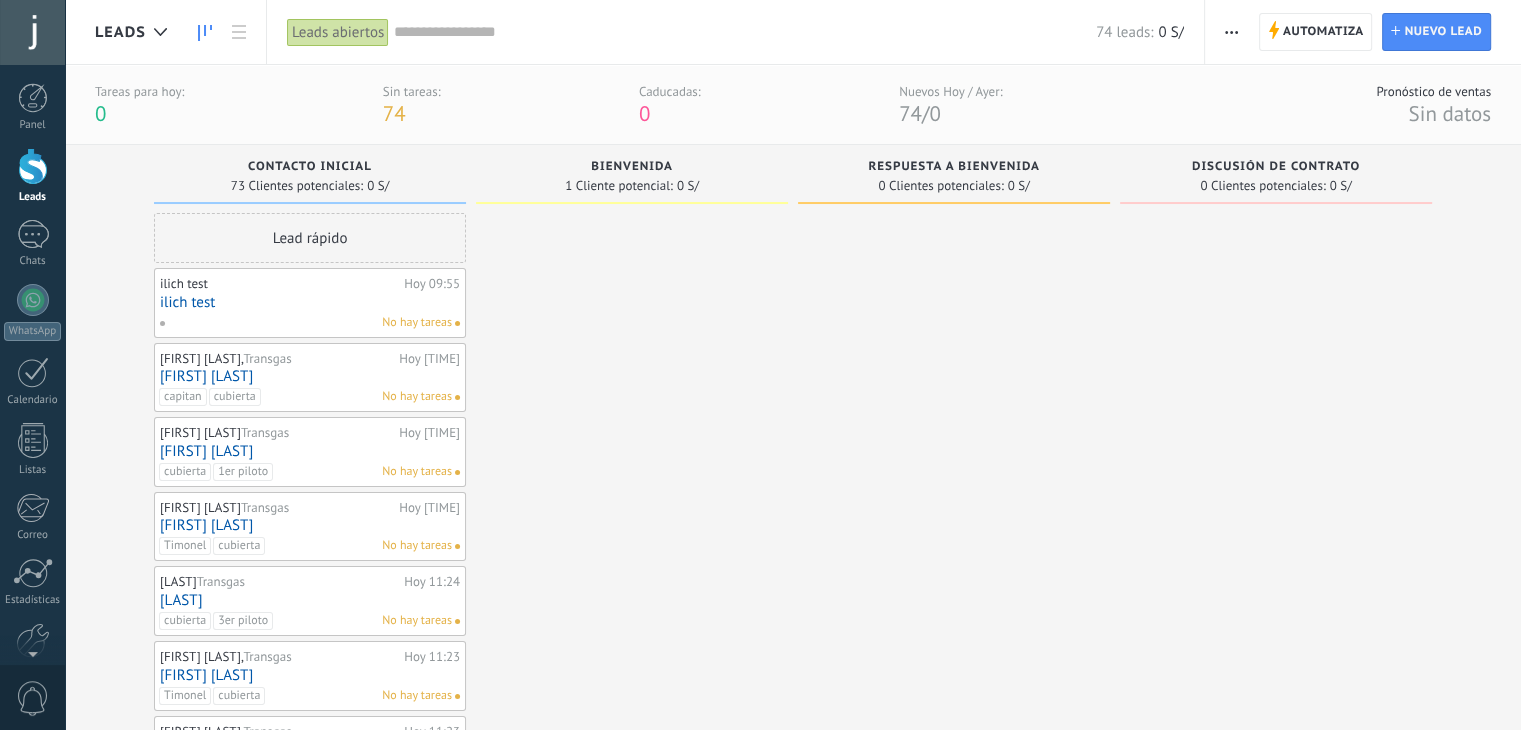 click at bounding box center [632, 2998] 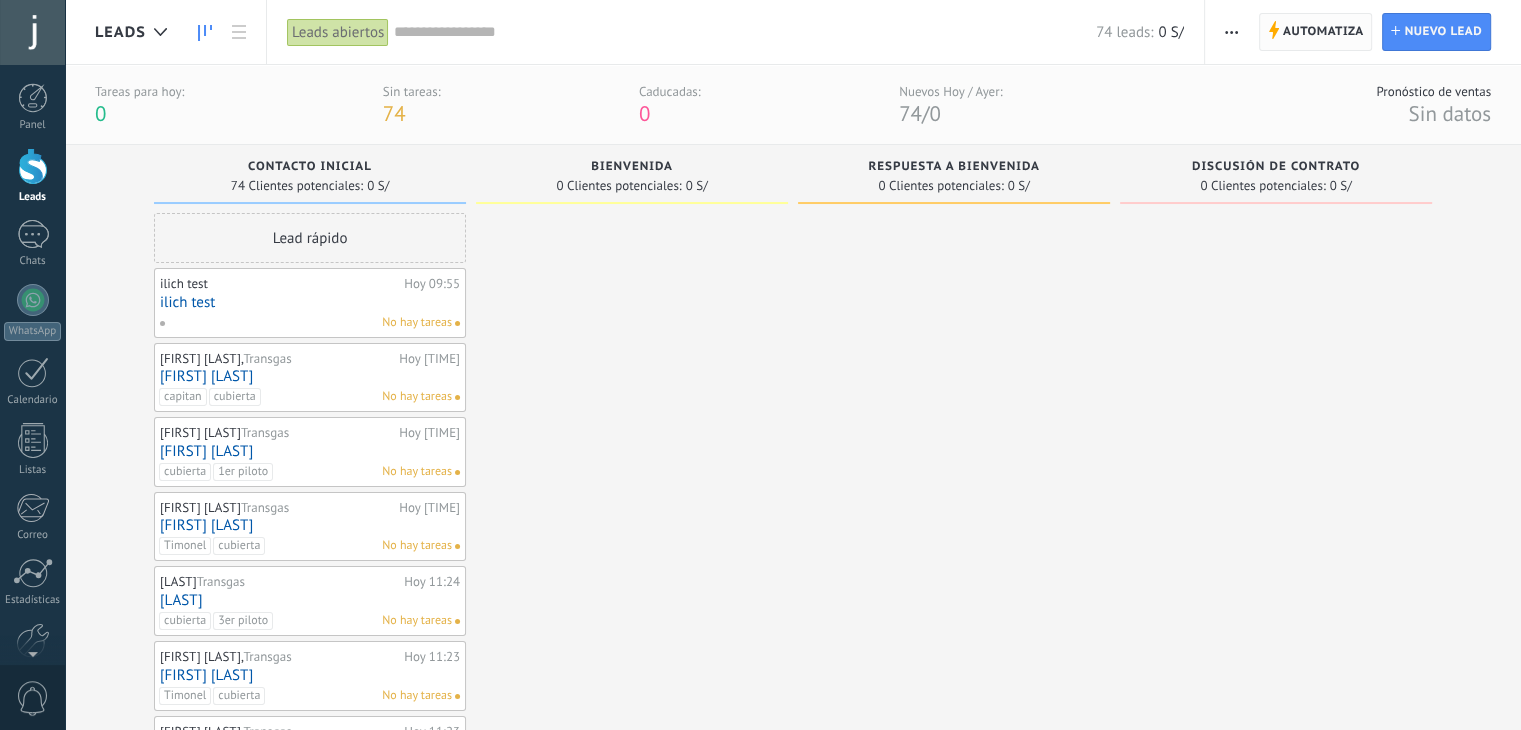 click on "Automatiza" at bounding box center (1323, 32) 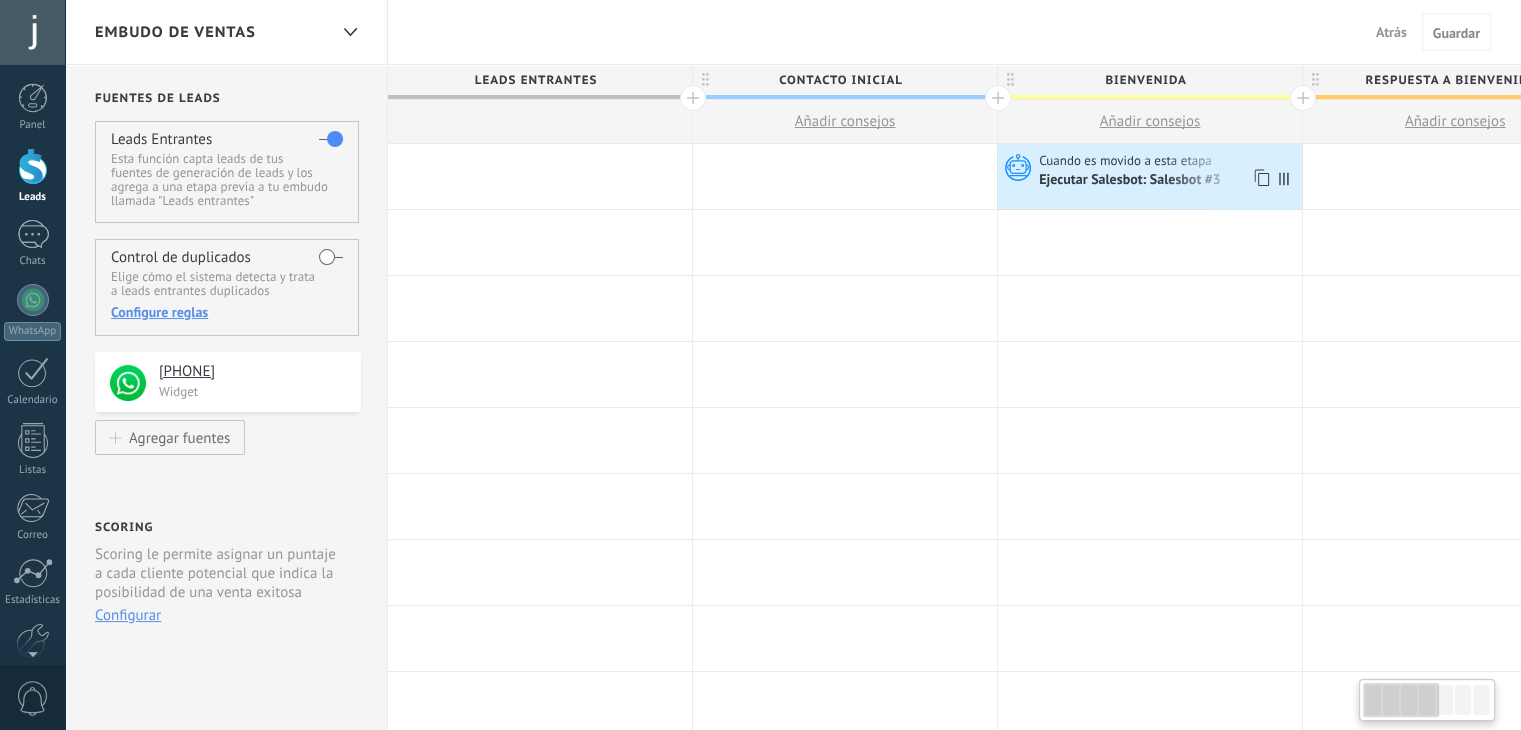 click on "Ejecutar Salesbot: Salesbot #3" at bounding box center (1131, 181) 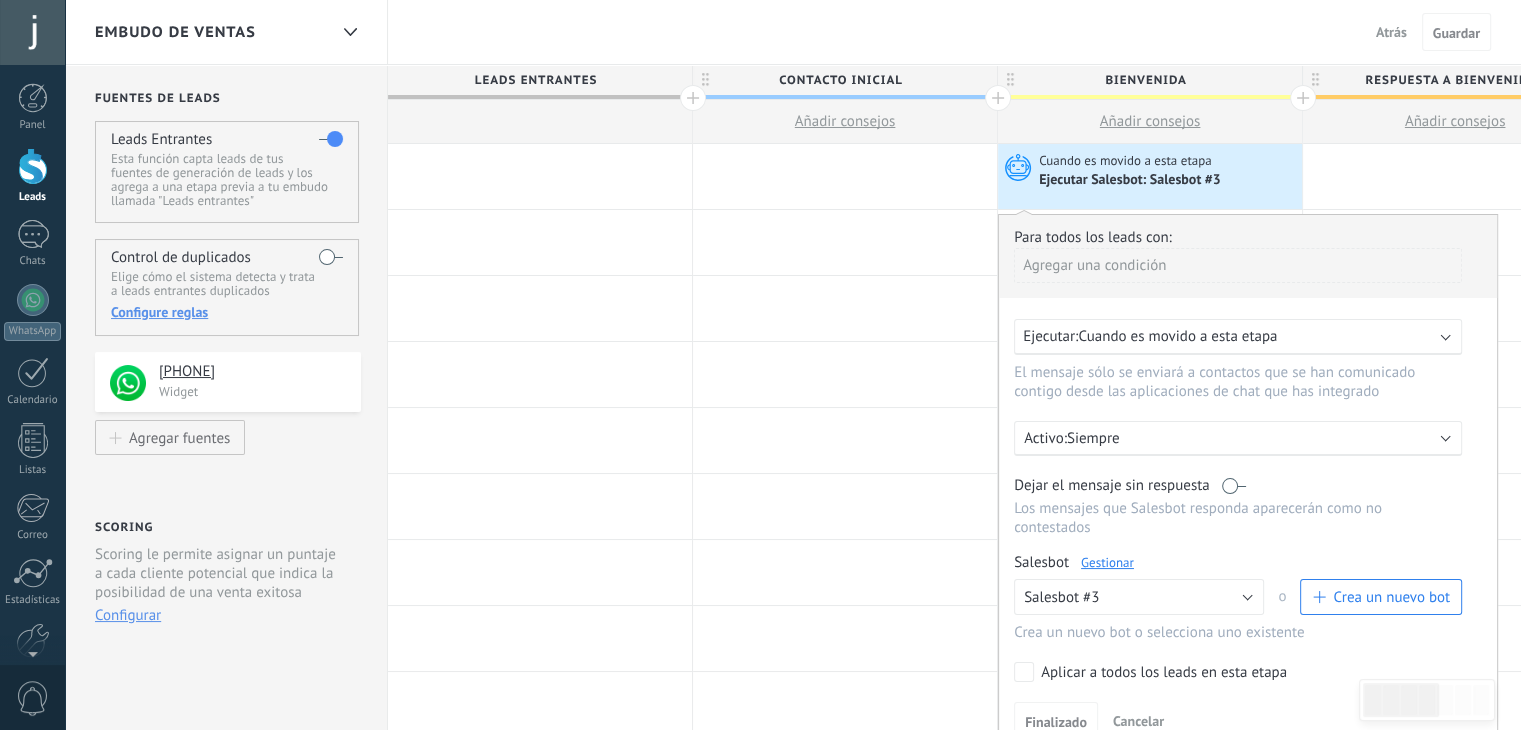 click on "Gestionar" at bounding box center [1107, 562] 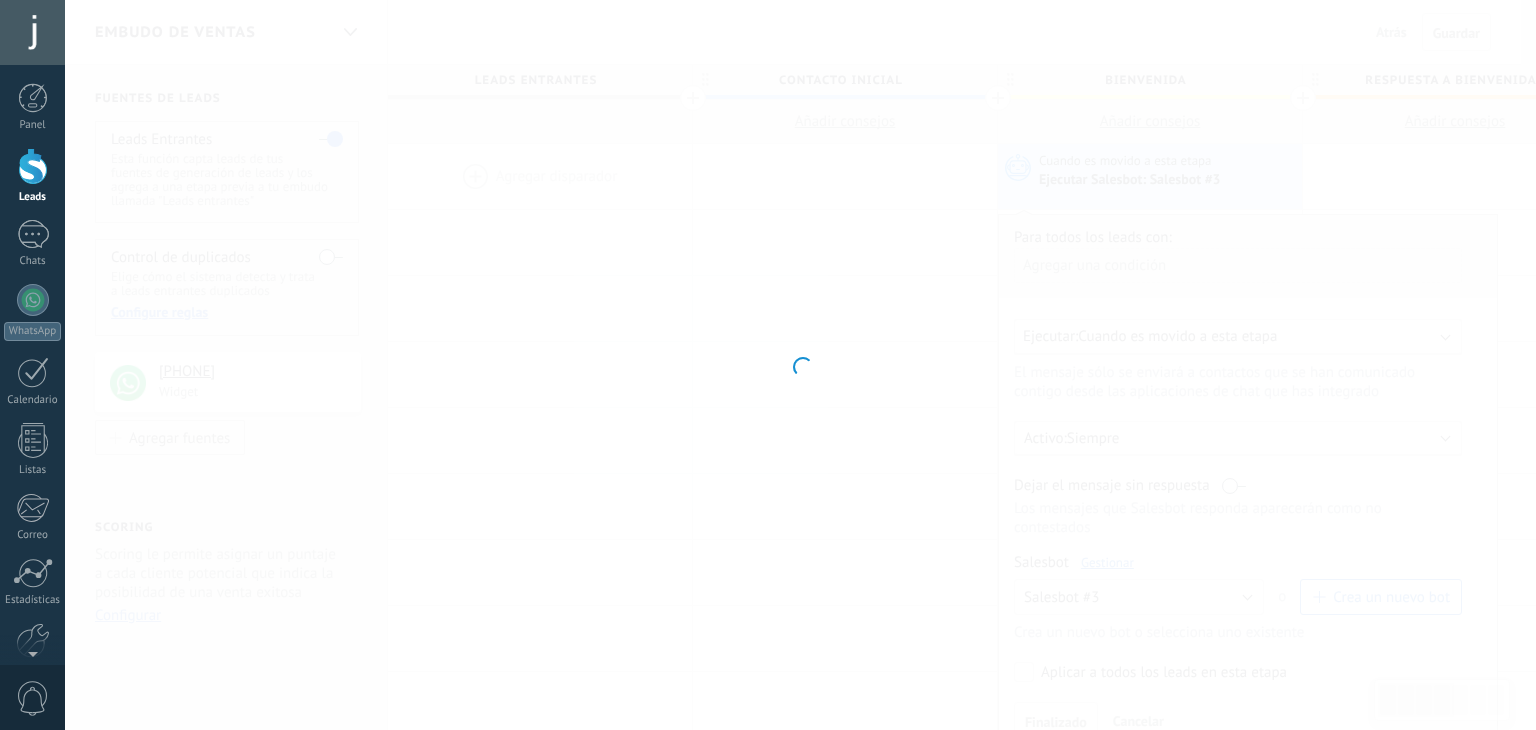 type on "**********" 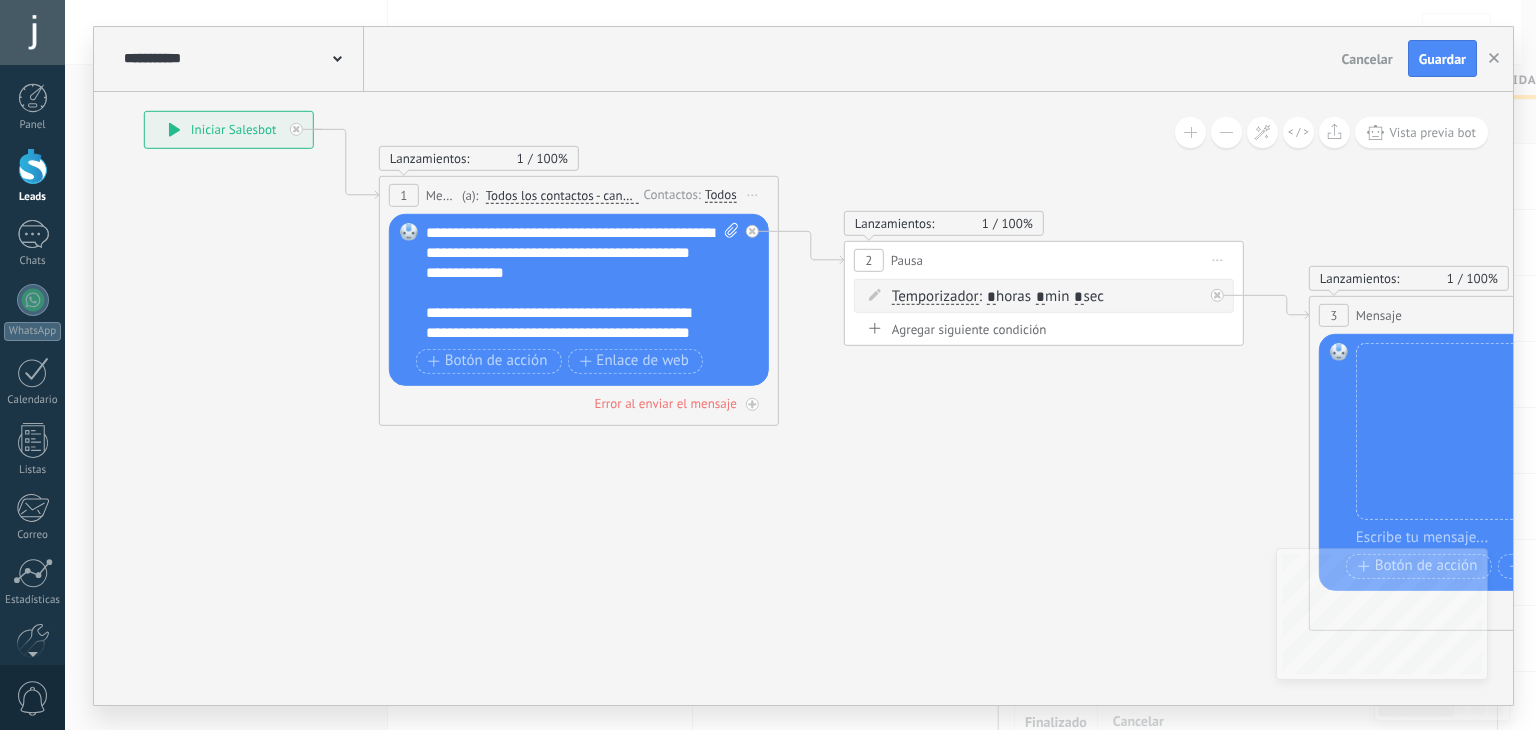 drag, startPoint x: 1079, startPoint y: 626, endPoint x: 704, endPoint y: 495, distance: 397.22287 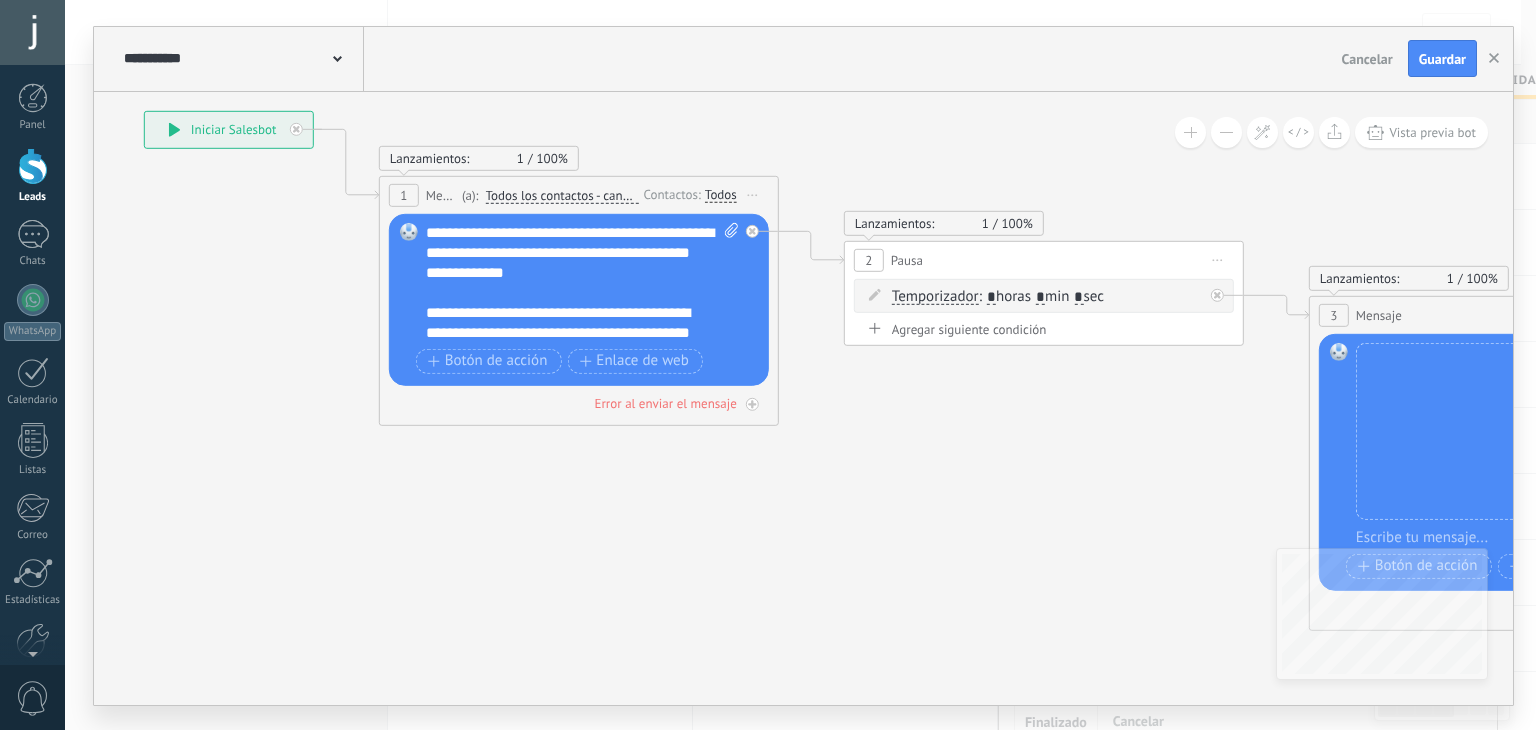 click 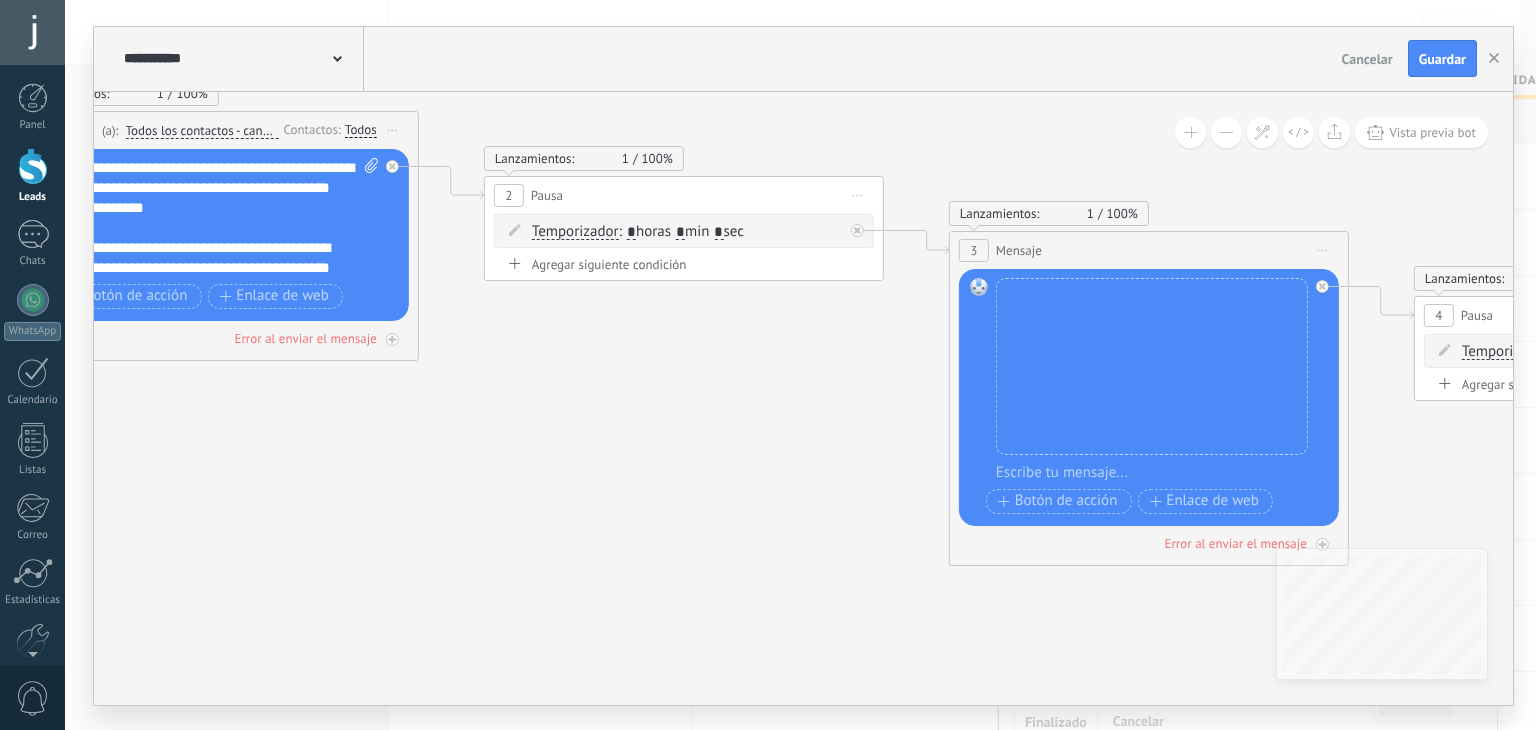 drag, startPoint x: 990, startPoint y: 561, endPoint x: 630, endPoint y: 496, distance: 365.82098 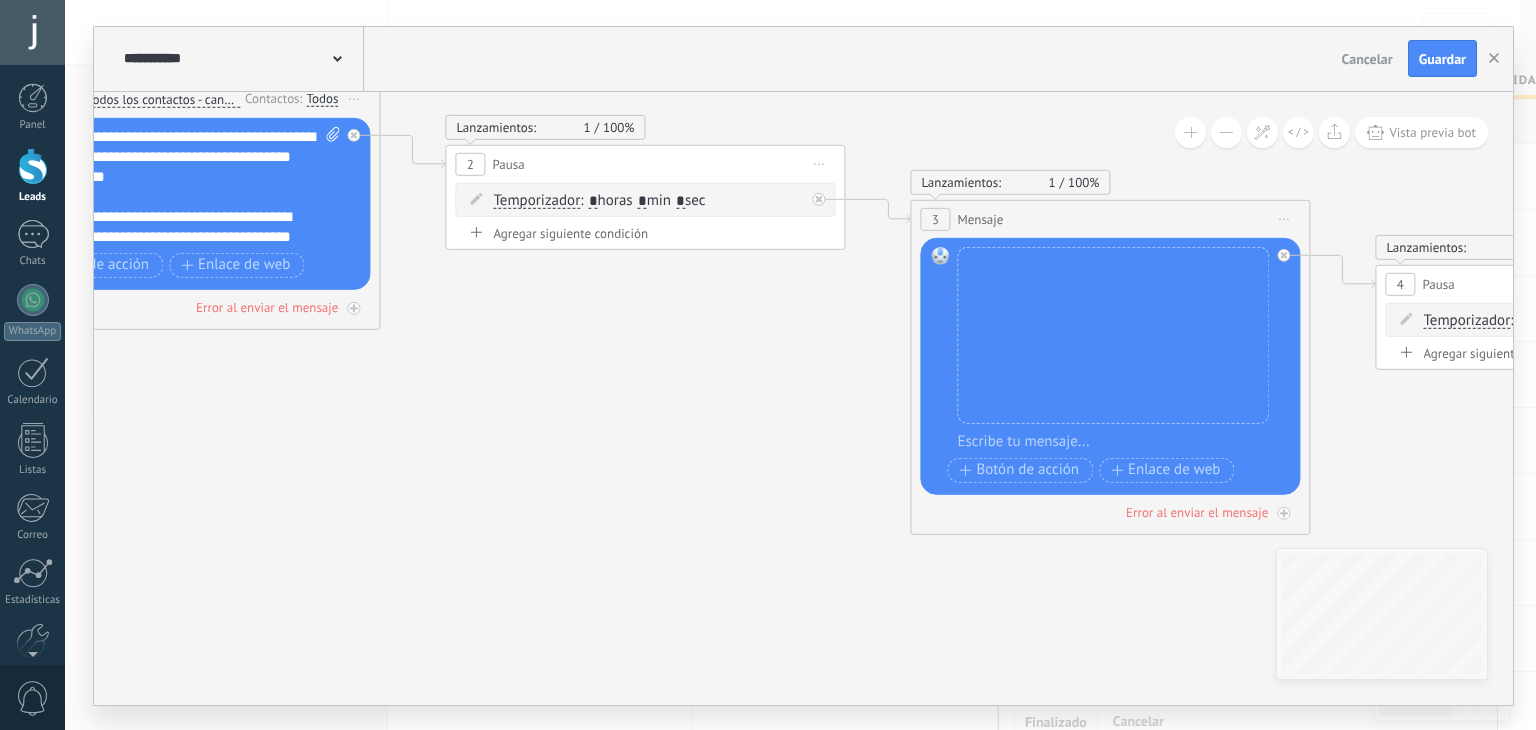 drag, startPoint x: 1215, startPoint y: 597, endPoint x: 1164, endPoint y: 528, distance: 85.8021 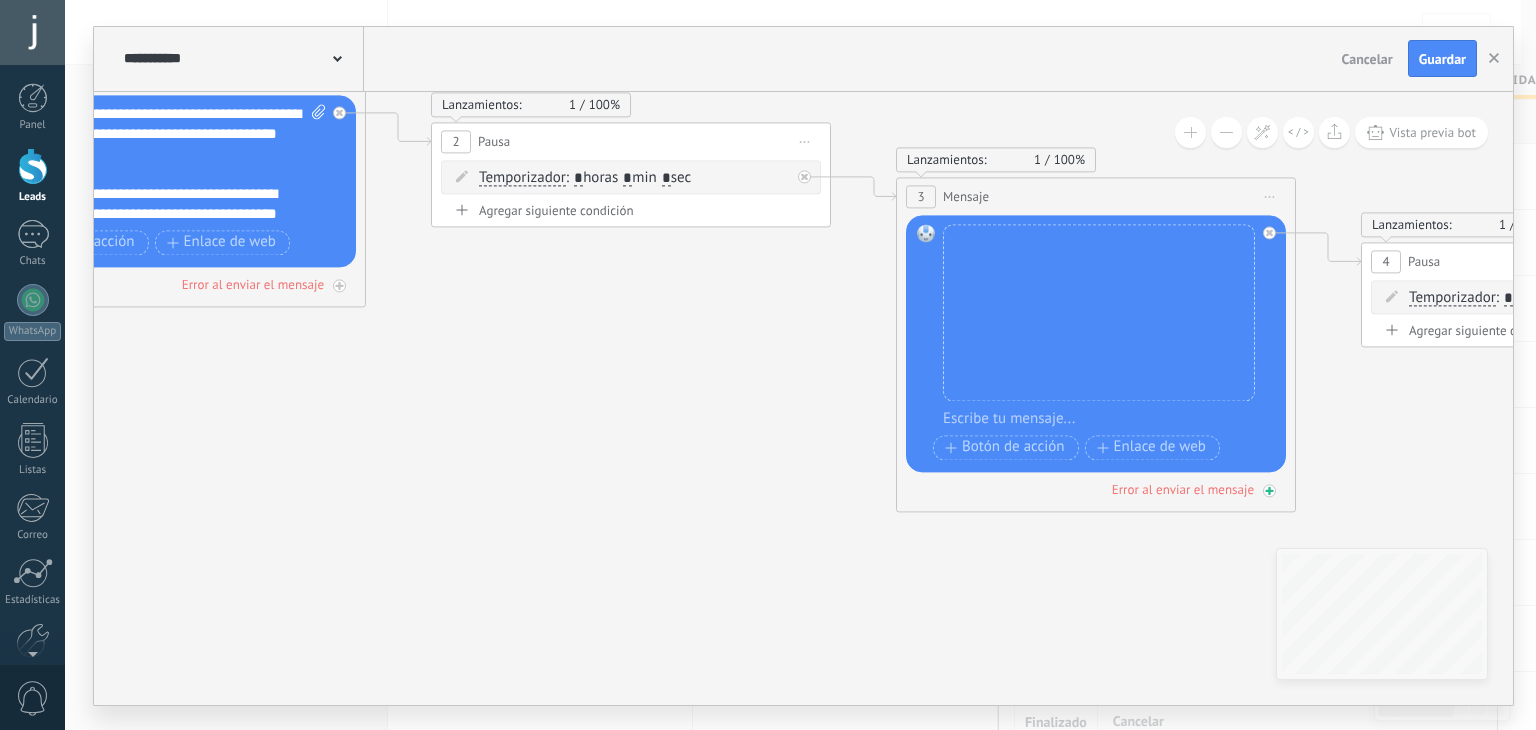 click on "Error al enviar el mensaje" at bounding box center (1183, 489) 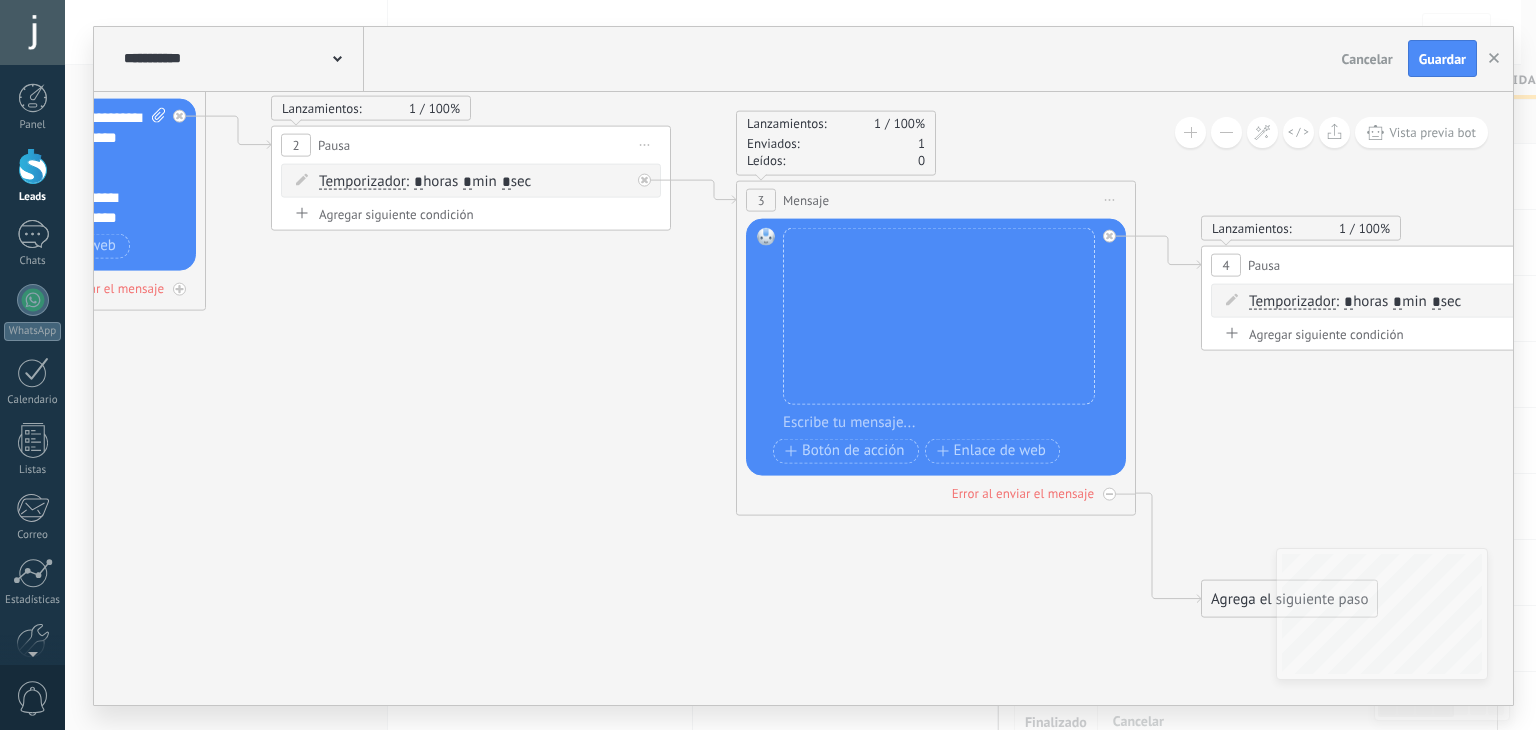 drag, startPoint x: 1174, startPoint y: 573, endPoint x: 1014, endPoint y: 577, distance: 160.04999 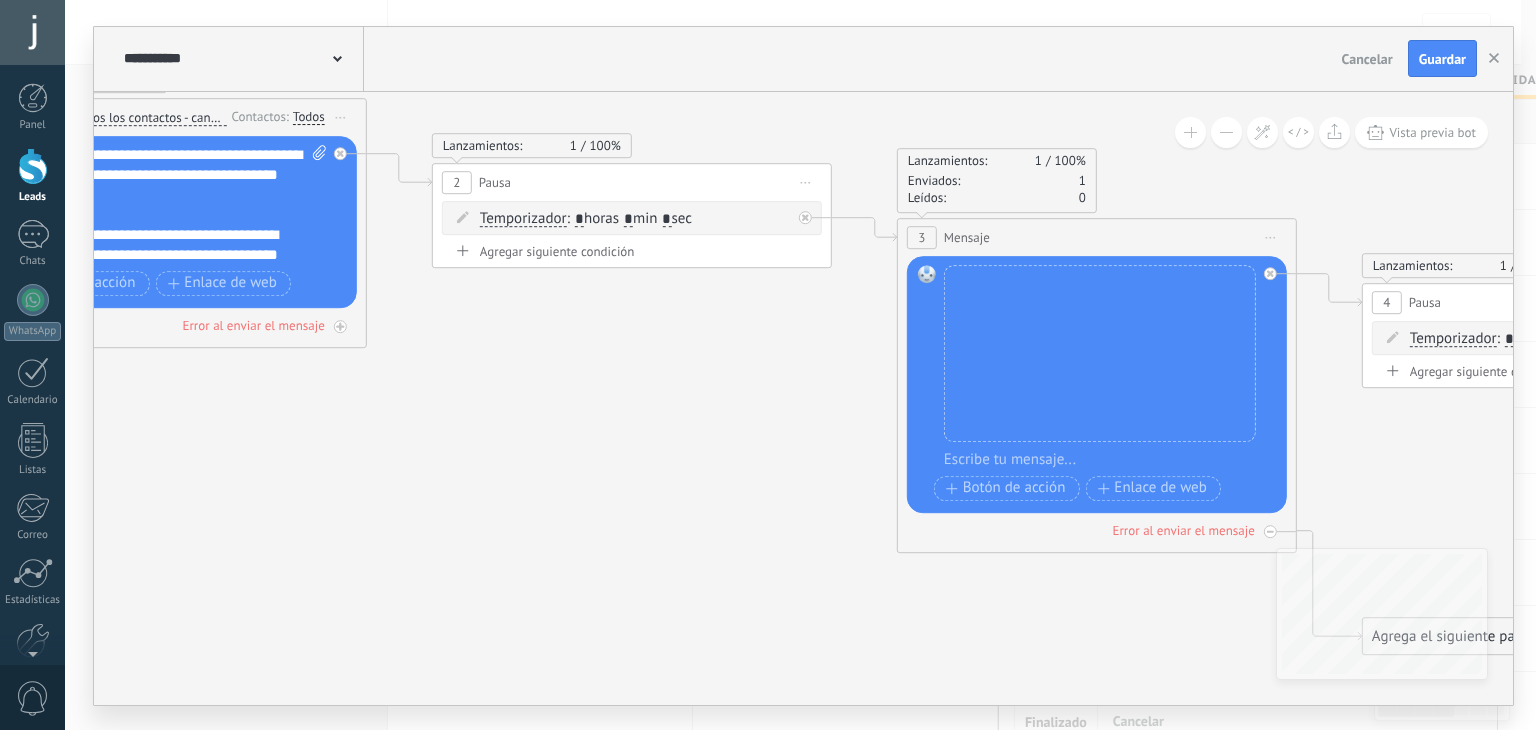 drag, startPoint x: 921, startPoint y: 581, endPoint x: 1110, endPoint y: 623, distance: 193.61043 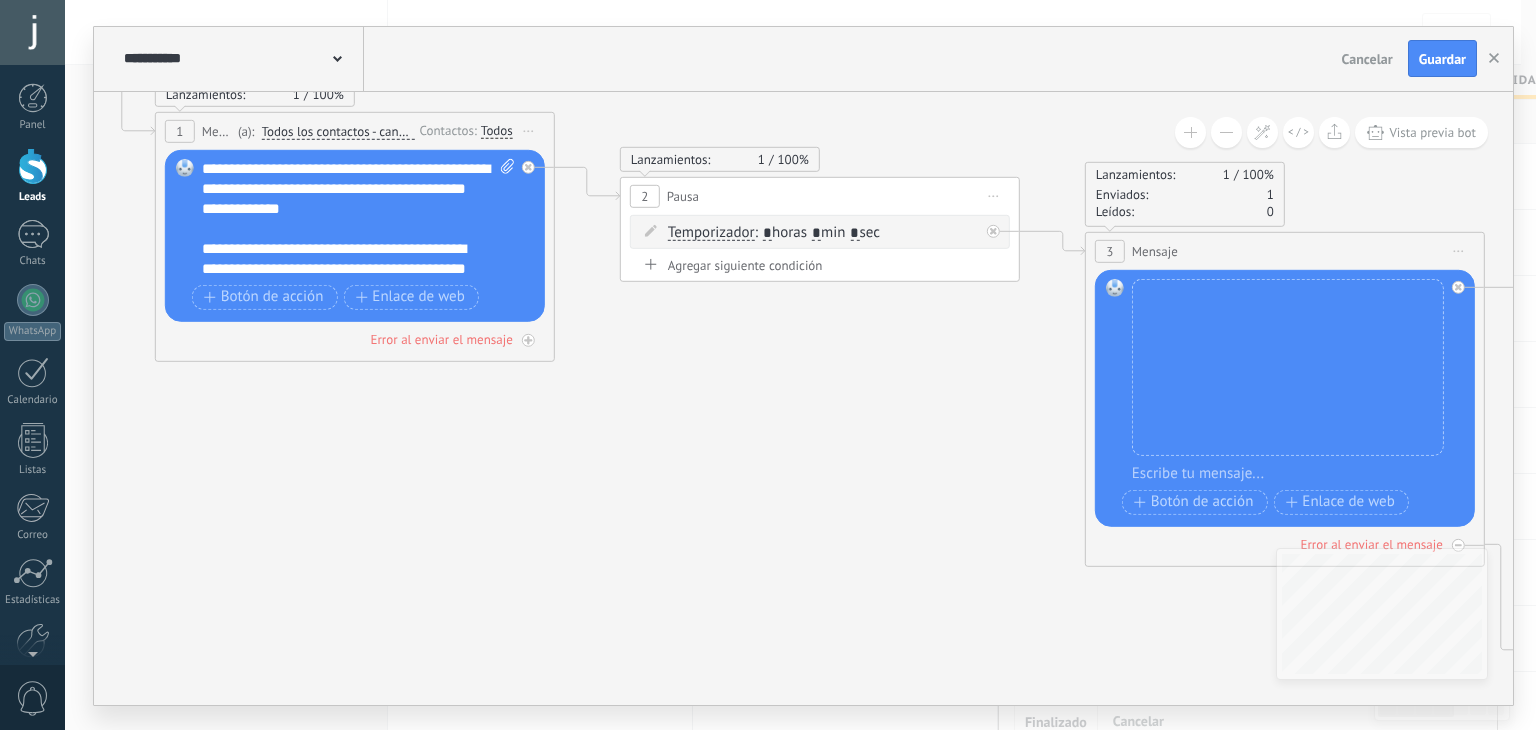 drag, startPoint x: 751, startPoint y: 521, endPoint x: 911, endPoint y: 530, distance: 160.25293 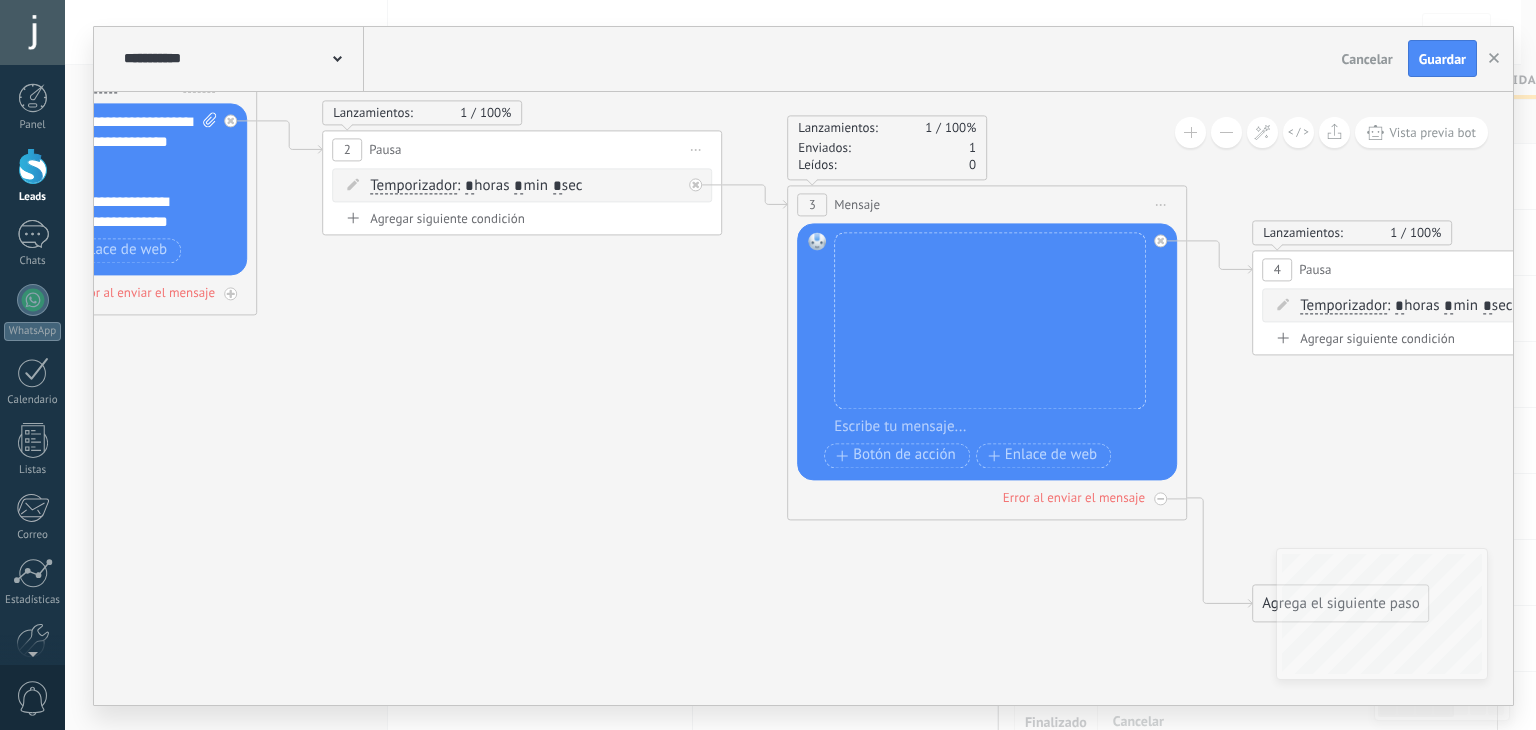 drag, startPoint x: 968, startPoint y: 581, endPoint x: 668, endPoint y: 534, distance: 303.65936 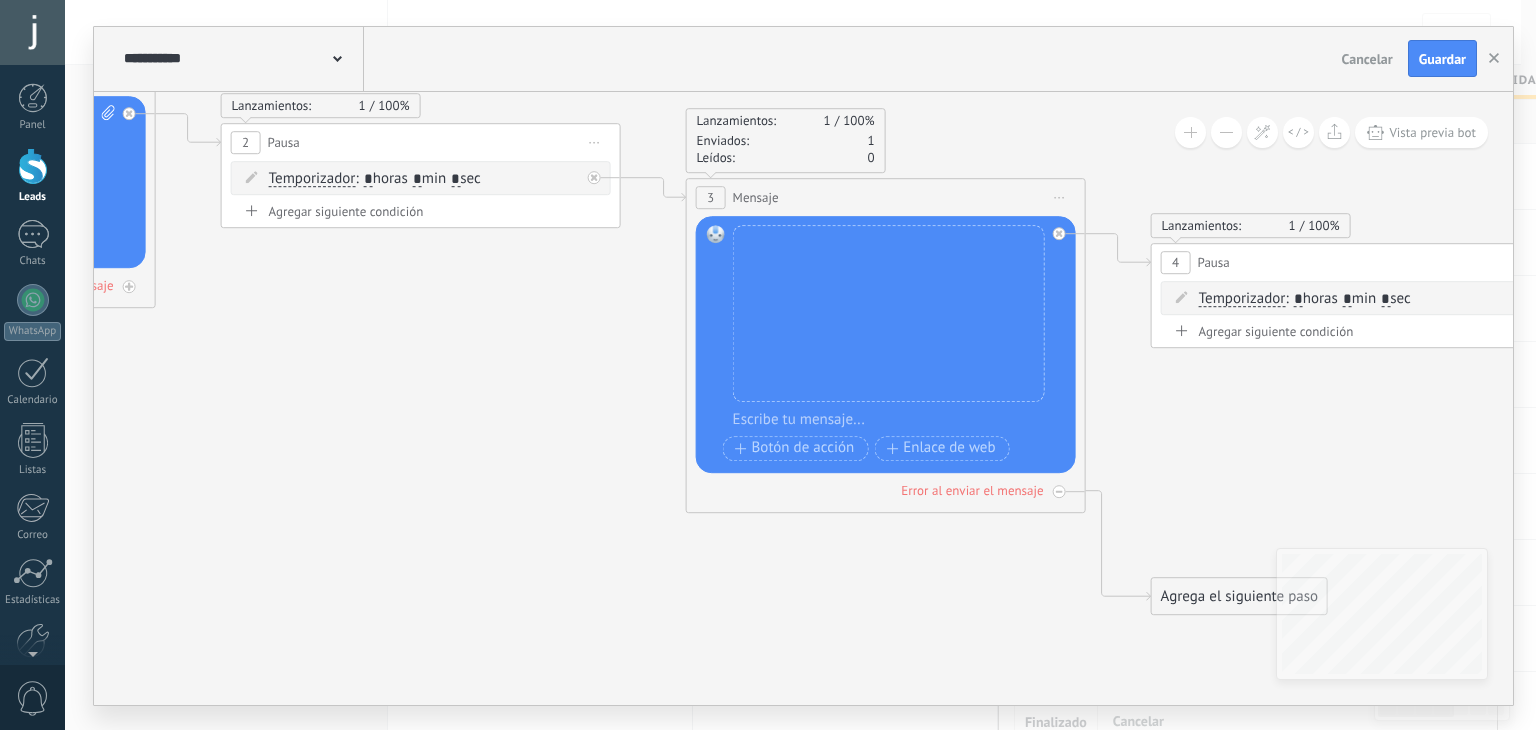 drag, startPoint x: 878, startPoint y: 601, endPoint x: 777, endPoint y: 594, distance: 101.24229 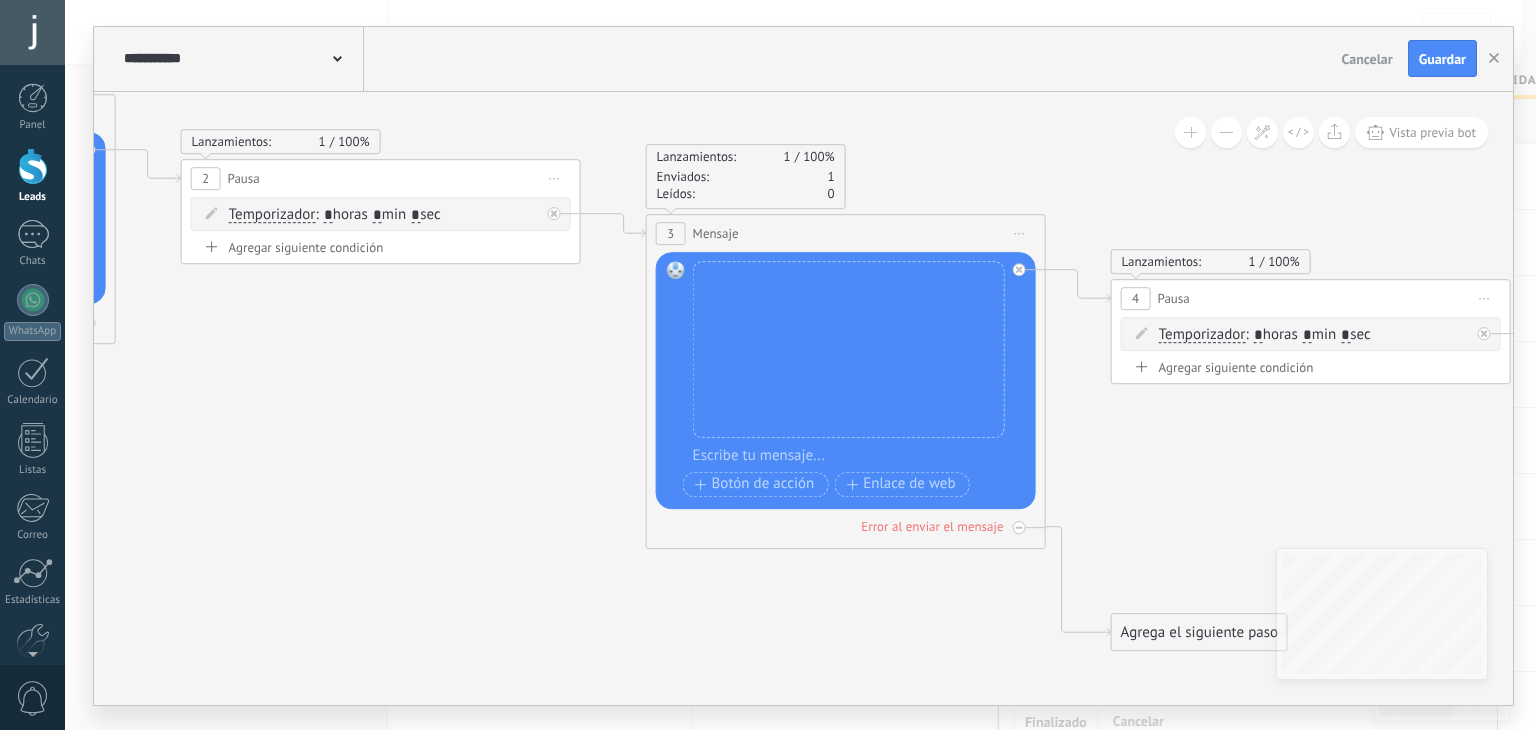 drag, startPoint x: 1038, startPoint y: 552, endPoint x: 995, endPoint y: 597, distance: 62.241467 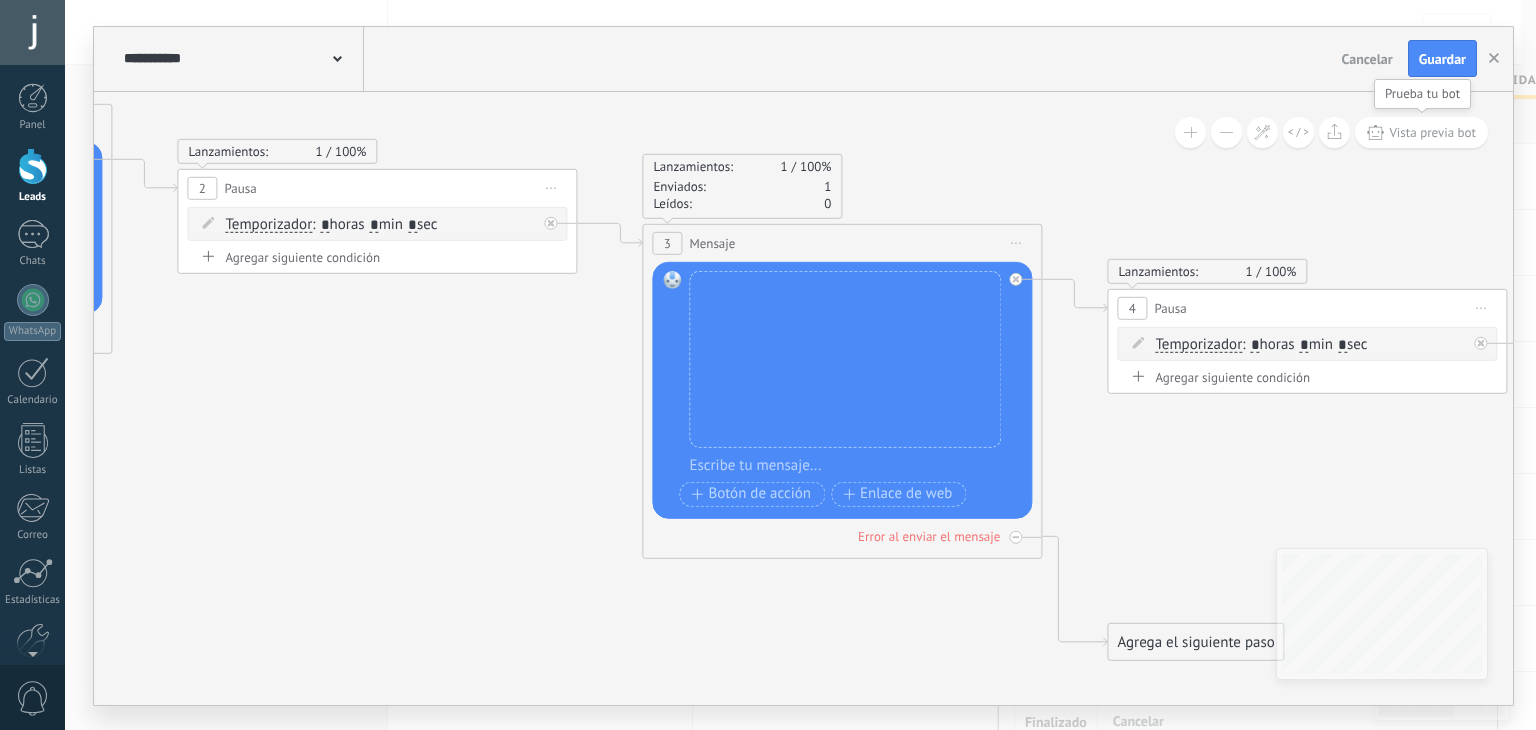 click on "Vista previa bot" at bounding box center (1432, 132) 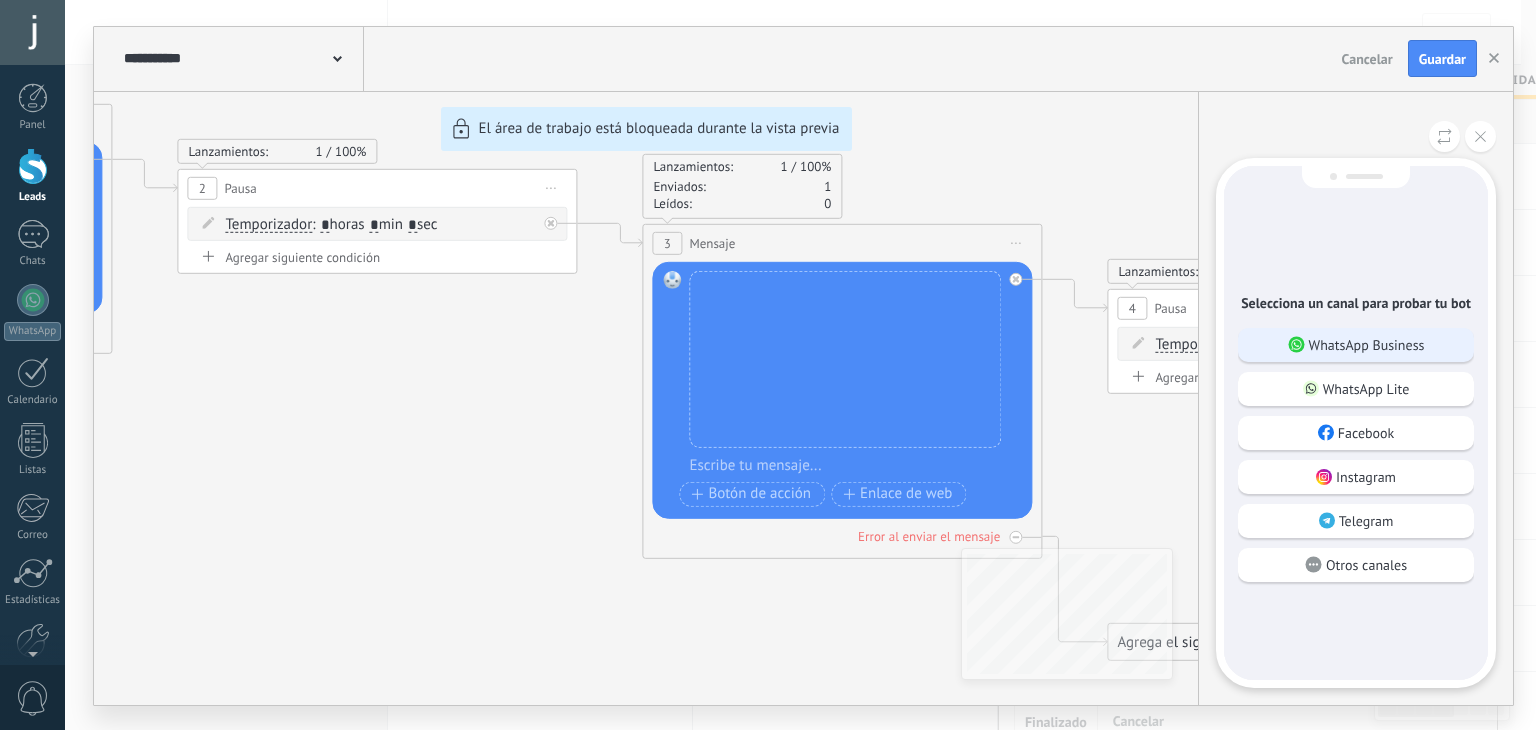 click on "WhatsApp Business" at bounding box center [1367, 345] 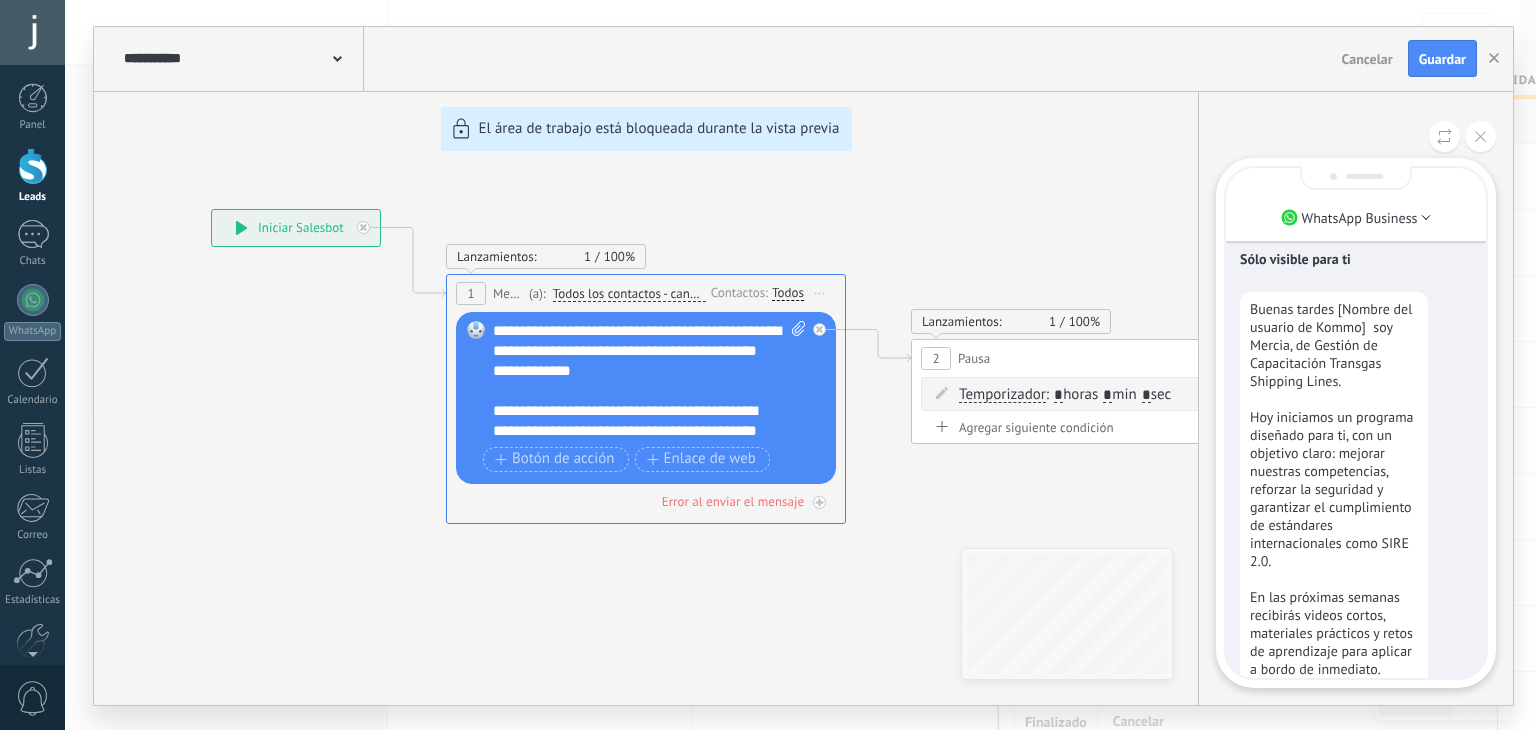 scroll, scrollTop: -248, scrollLeft: 0, axis: vertical 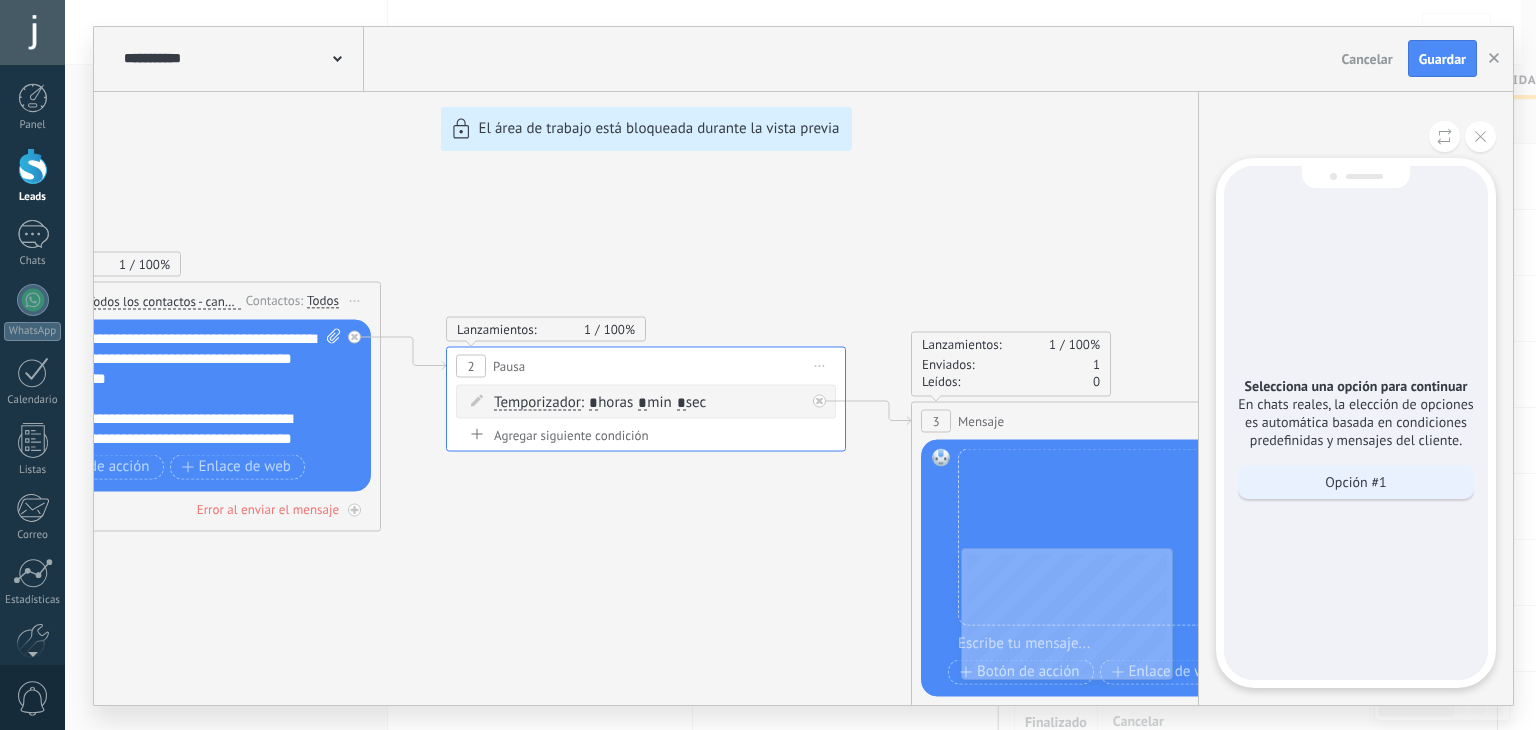 click on "Opción #1" at bounding box center [1355, 482] 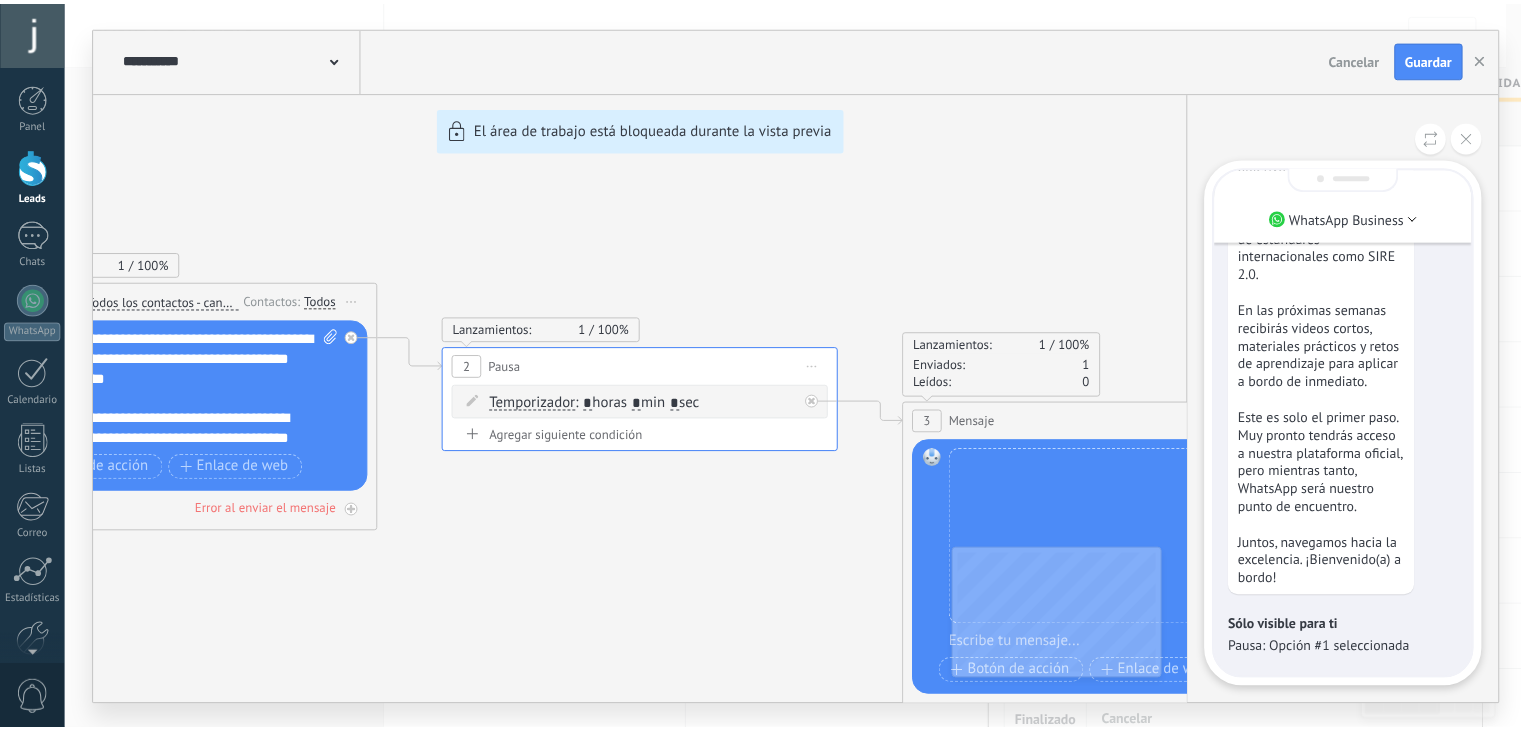 scroll, scrollTop: 0, scrollLeft: 0, axis: both 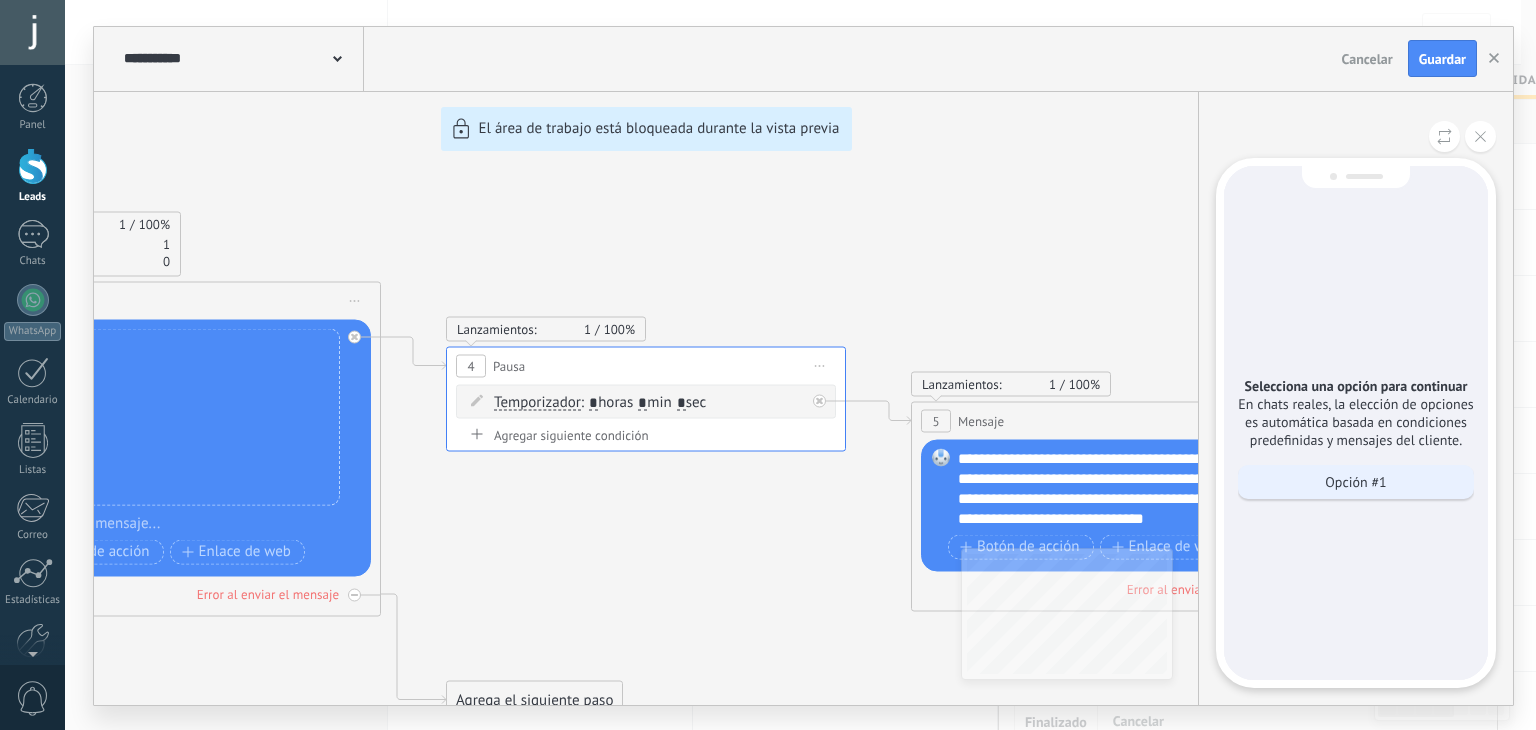 click on "Opción #1" at bounding box center [1355, 482] 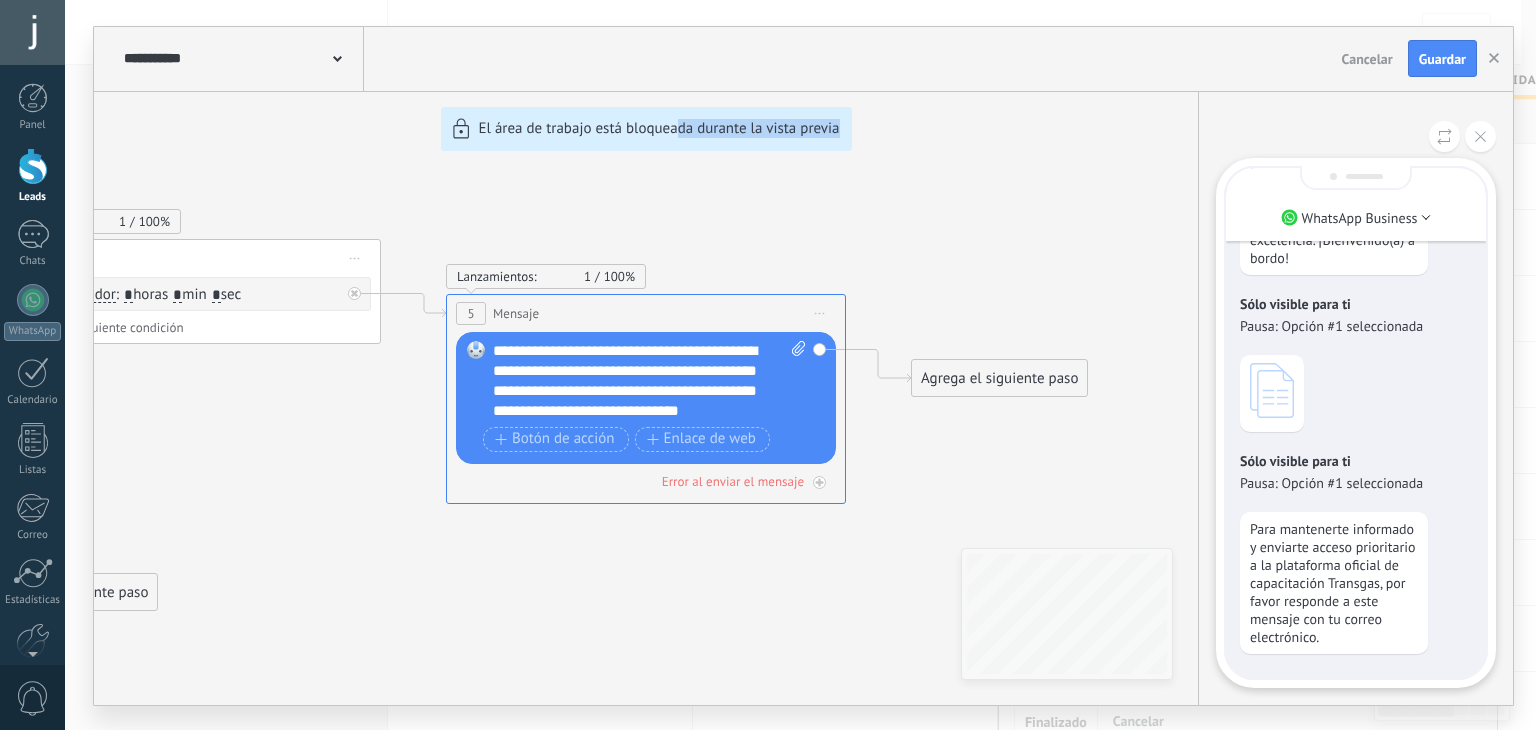 drag, startPoint x: 835, startPoint y: 545, endPoint x: 915, endPoint y: 543, distance: 80.024994 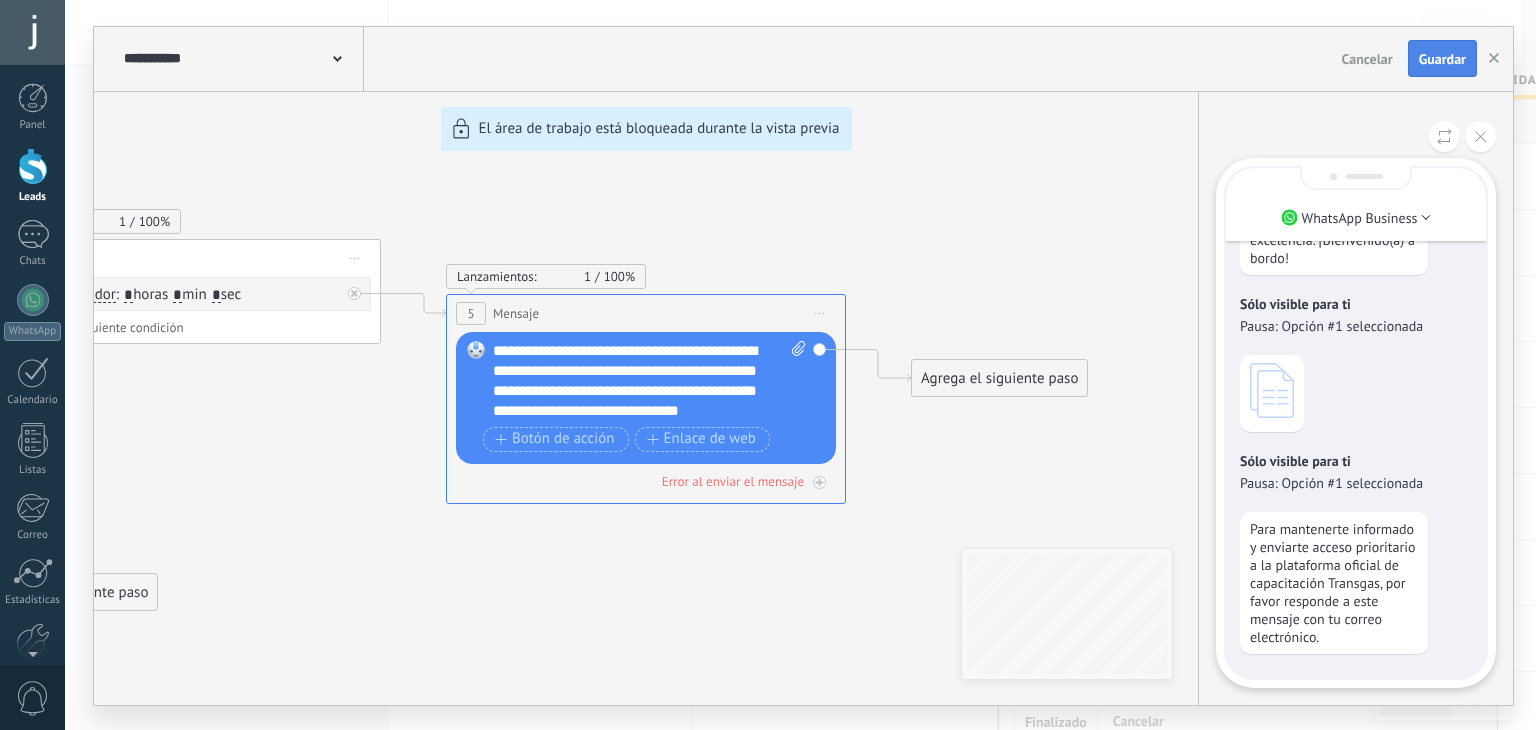 click on "Guardar" at bounding box center [1442, 59] 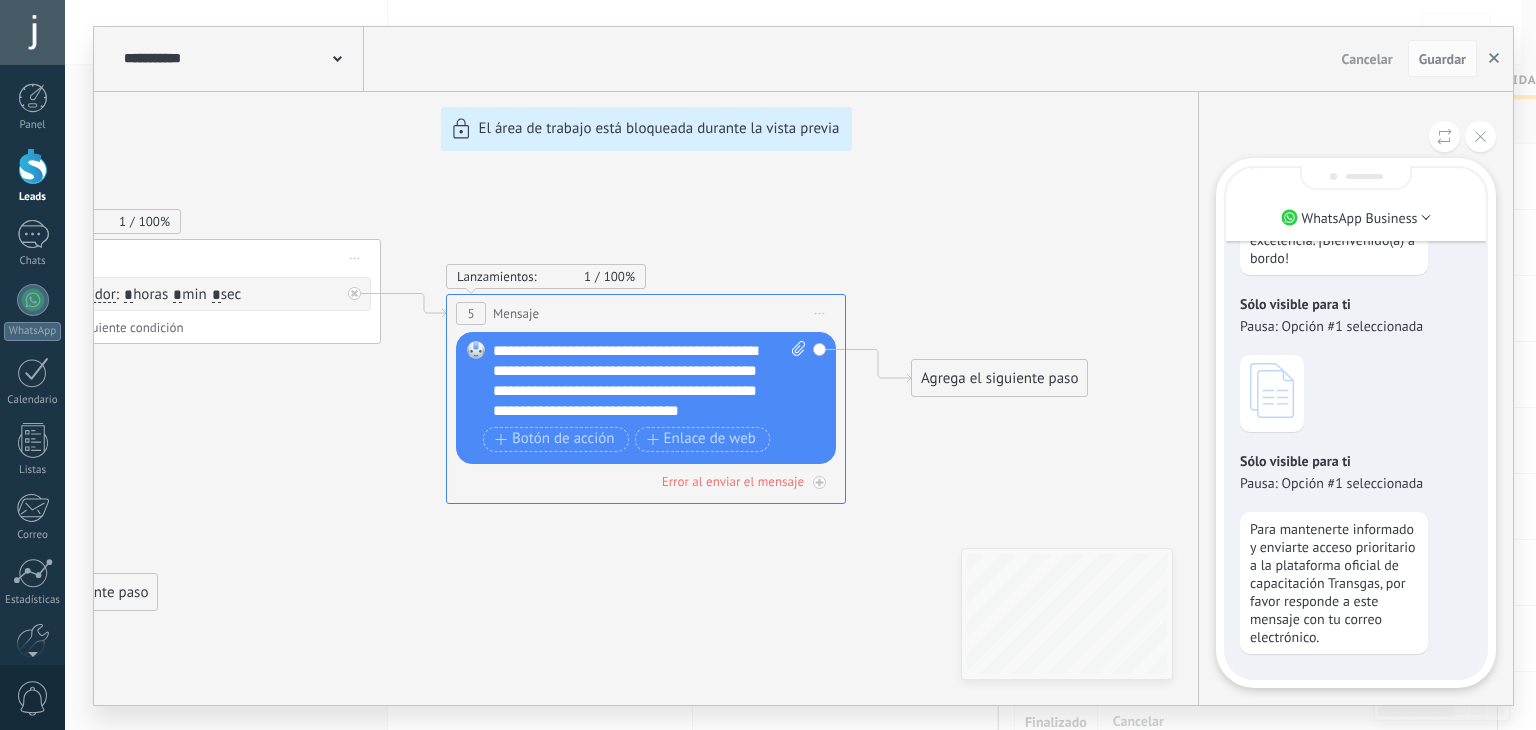 click 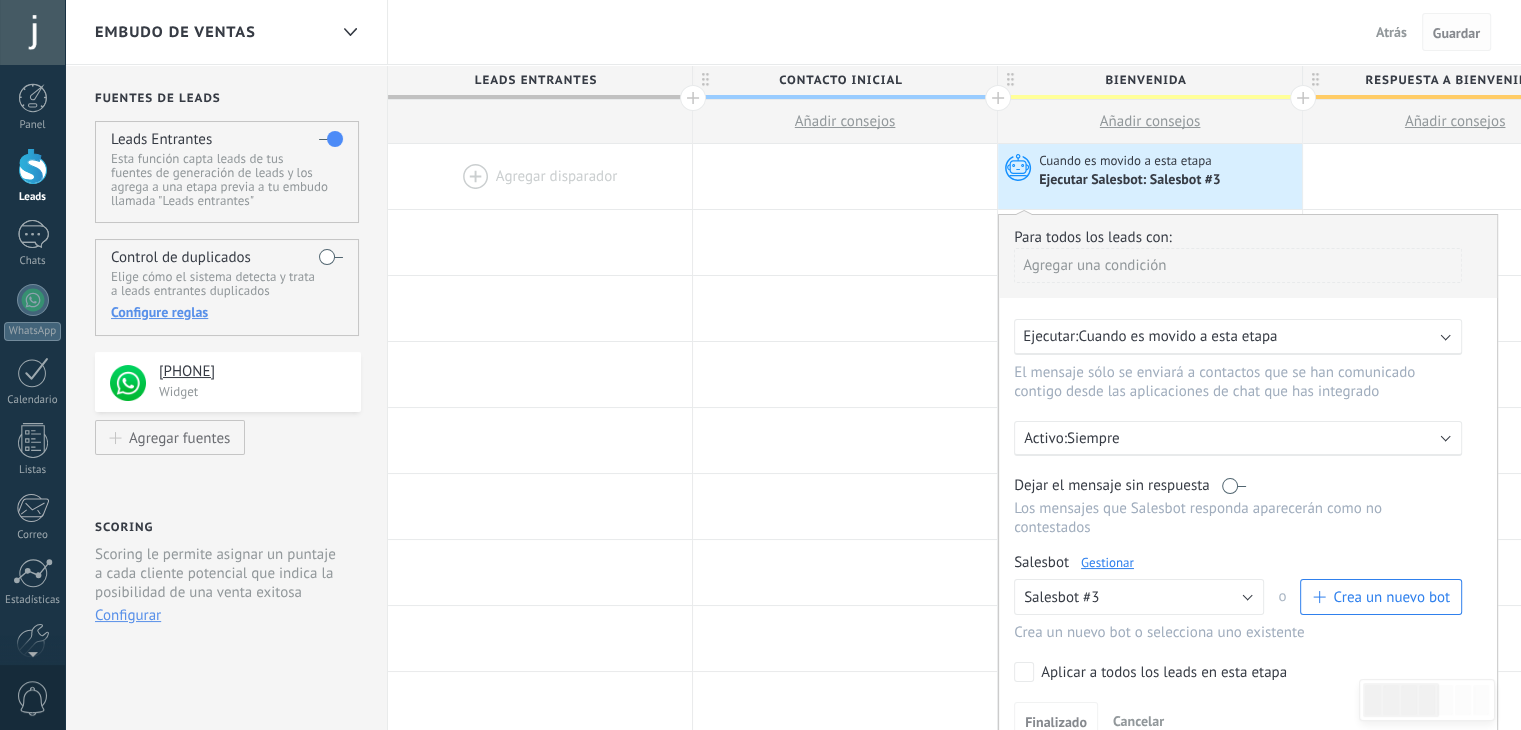 click on "Guardar" at bounding box center [1456, 33] 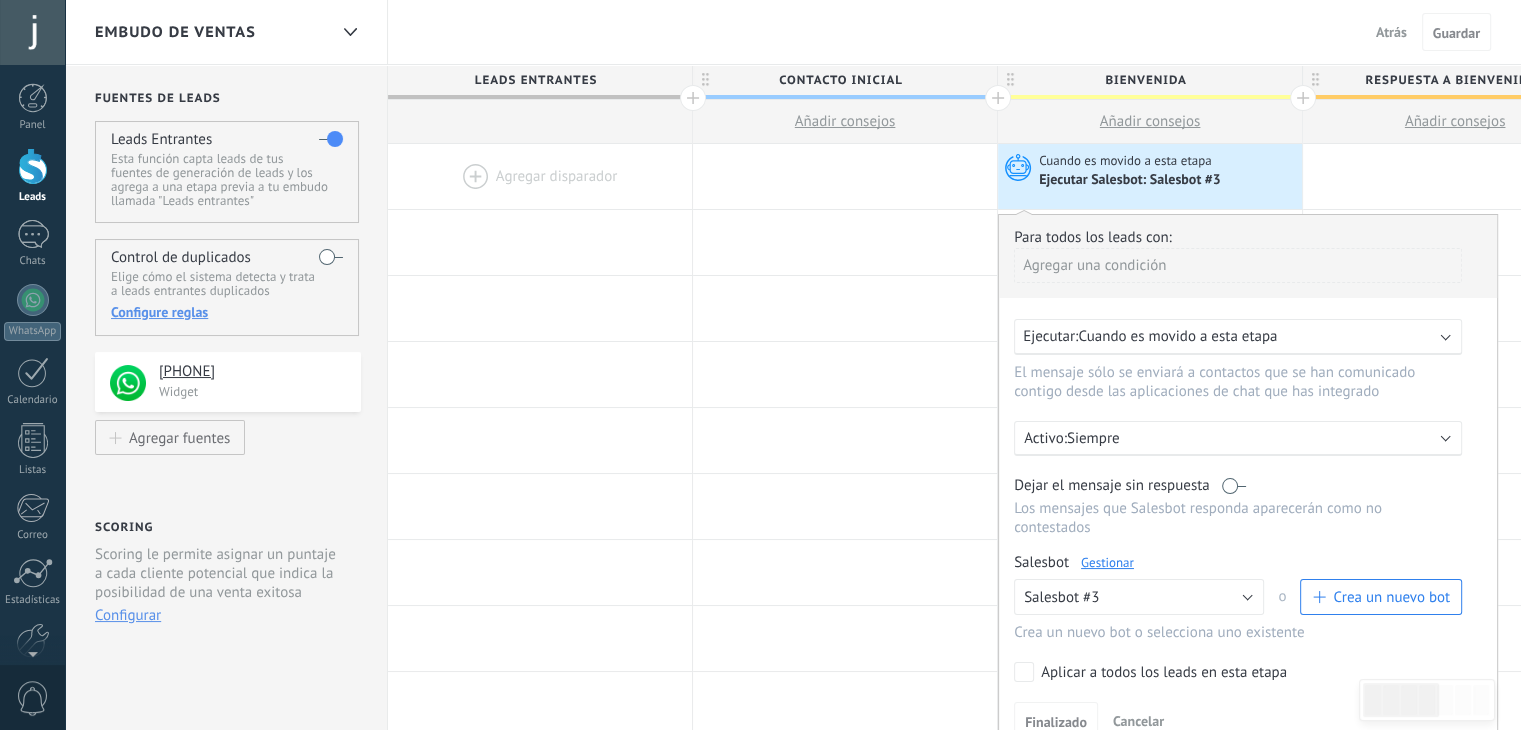 click on "Atrás" at bounding box center (1391, 32) 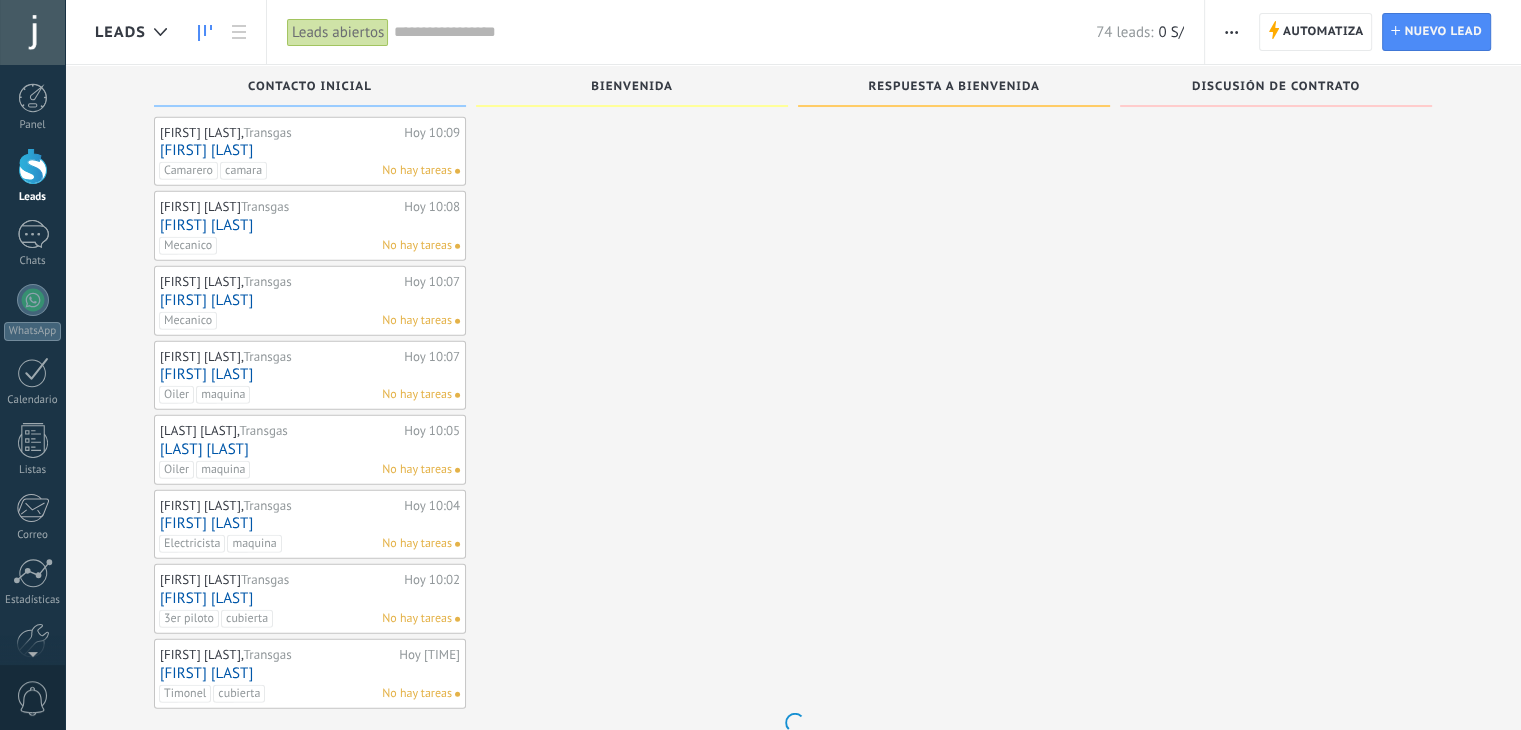 scroll, scrollTop: 4993, scrollLeft: 0, axis: vertical 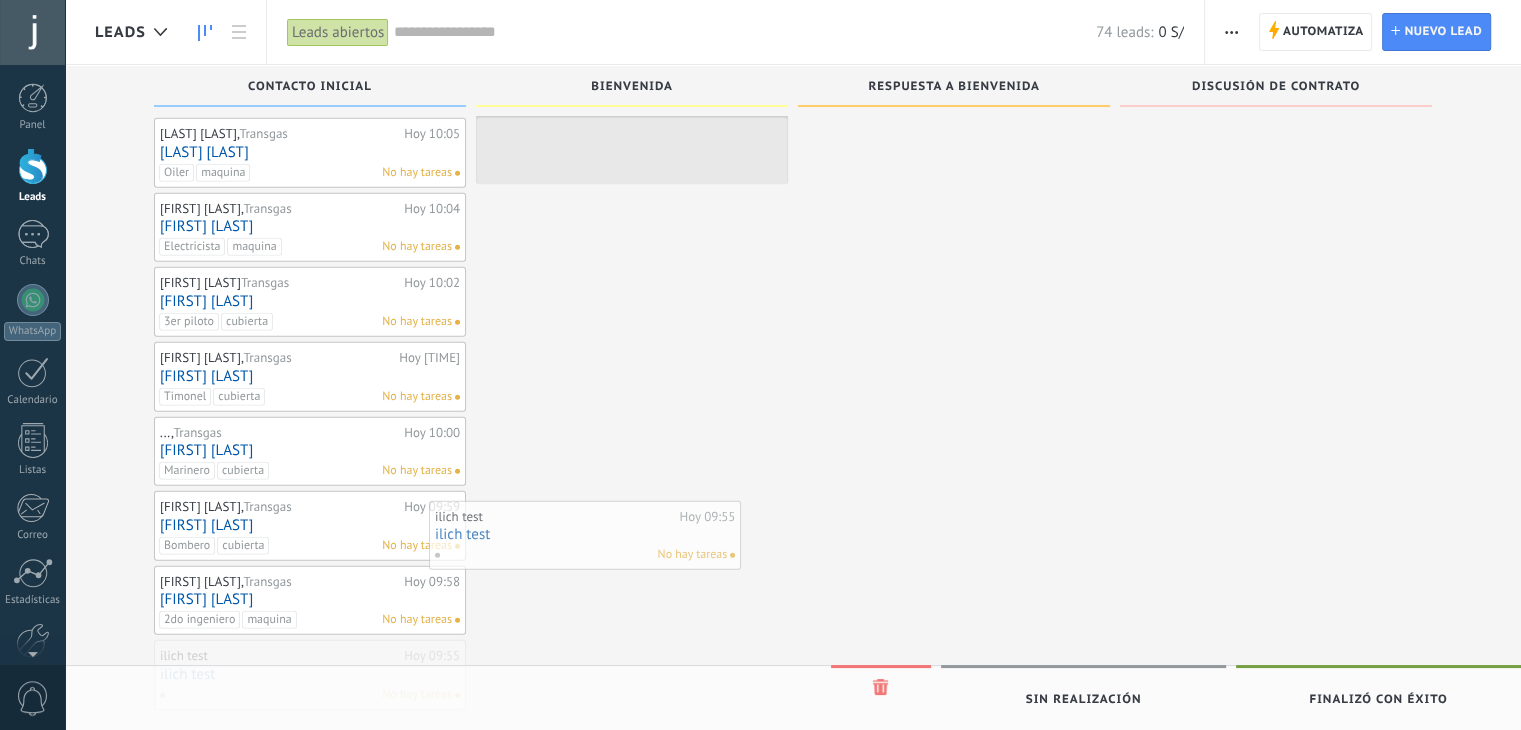 drag, startPoint x: 362, startPoint y: 643, endPoint x: 637, endPoint y: 533, distance: 296.18405 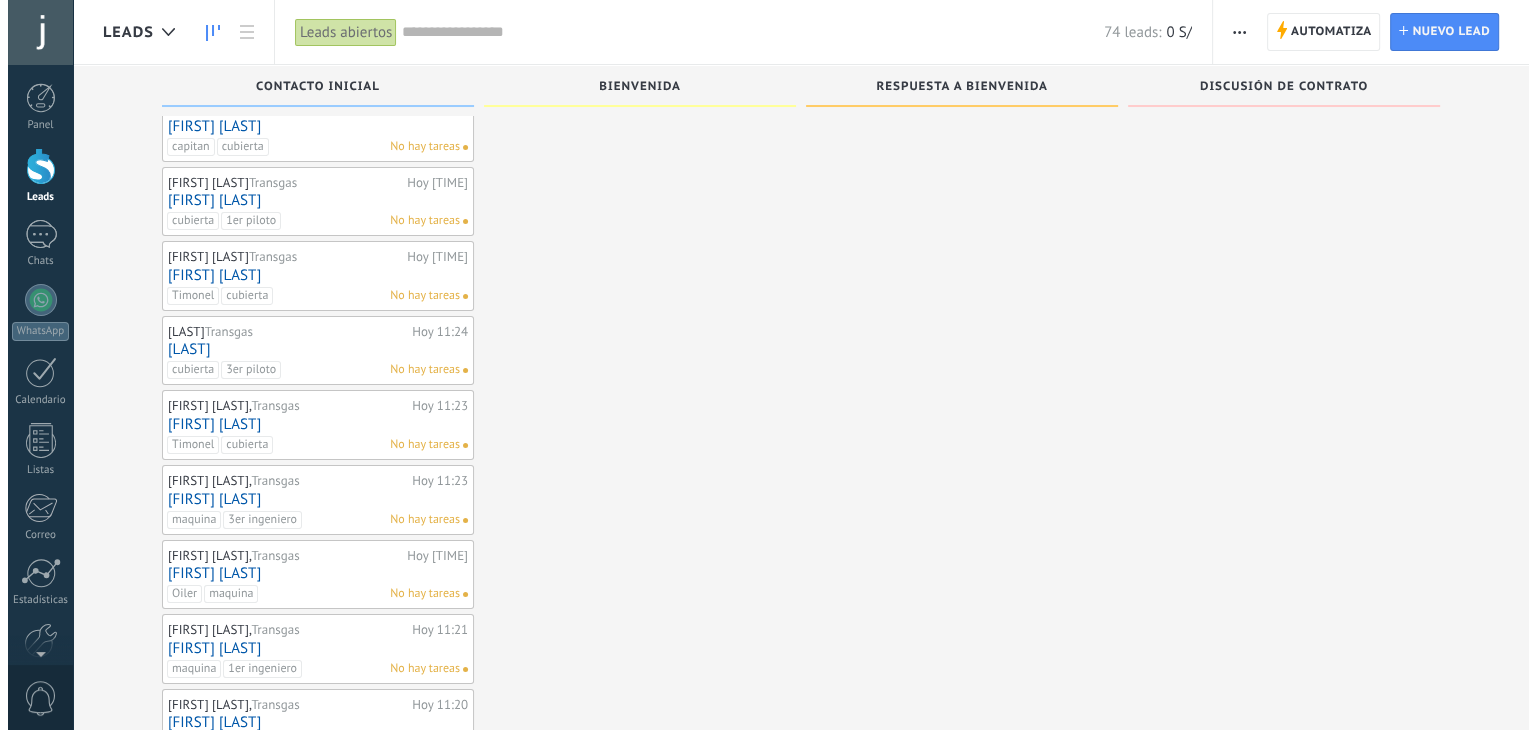 scroll, scrollTop: 0, scrollLeft: 0, axis: both 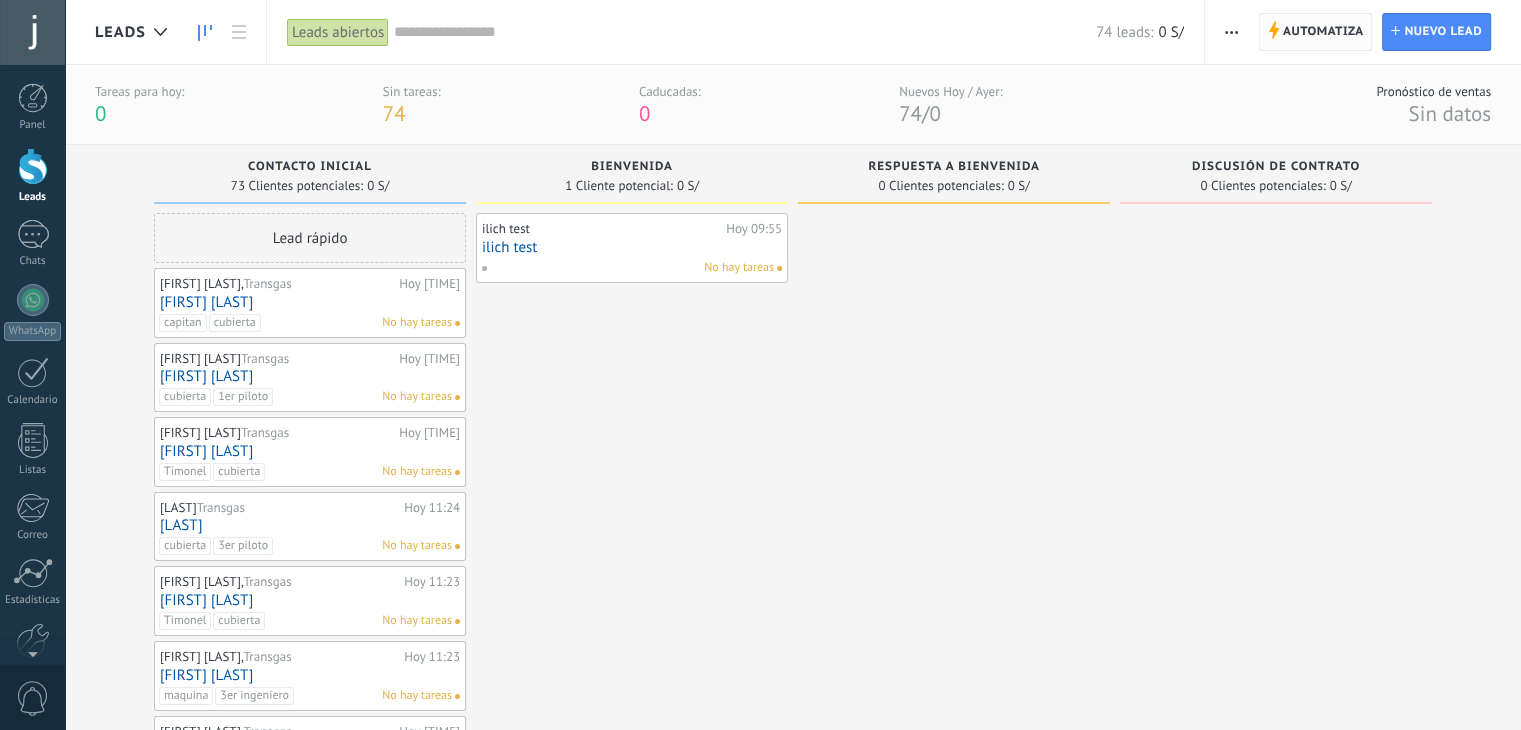 click on "Automatiza" at bounding box center (1323, 32) 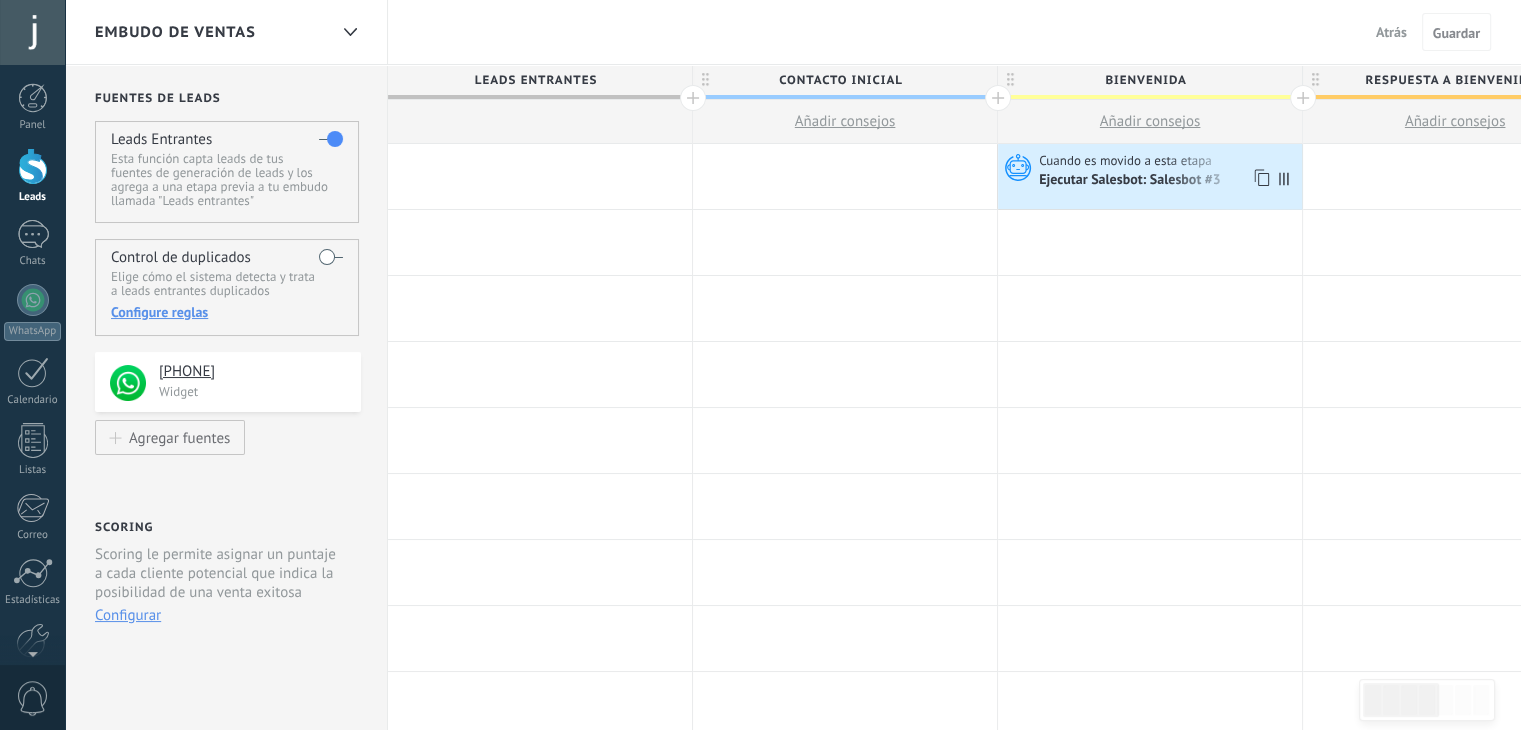 click on "Ejecutar Salesbot: Salesbot #3" at bounding box center (1131, 181) 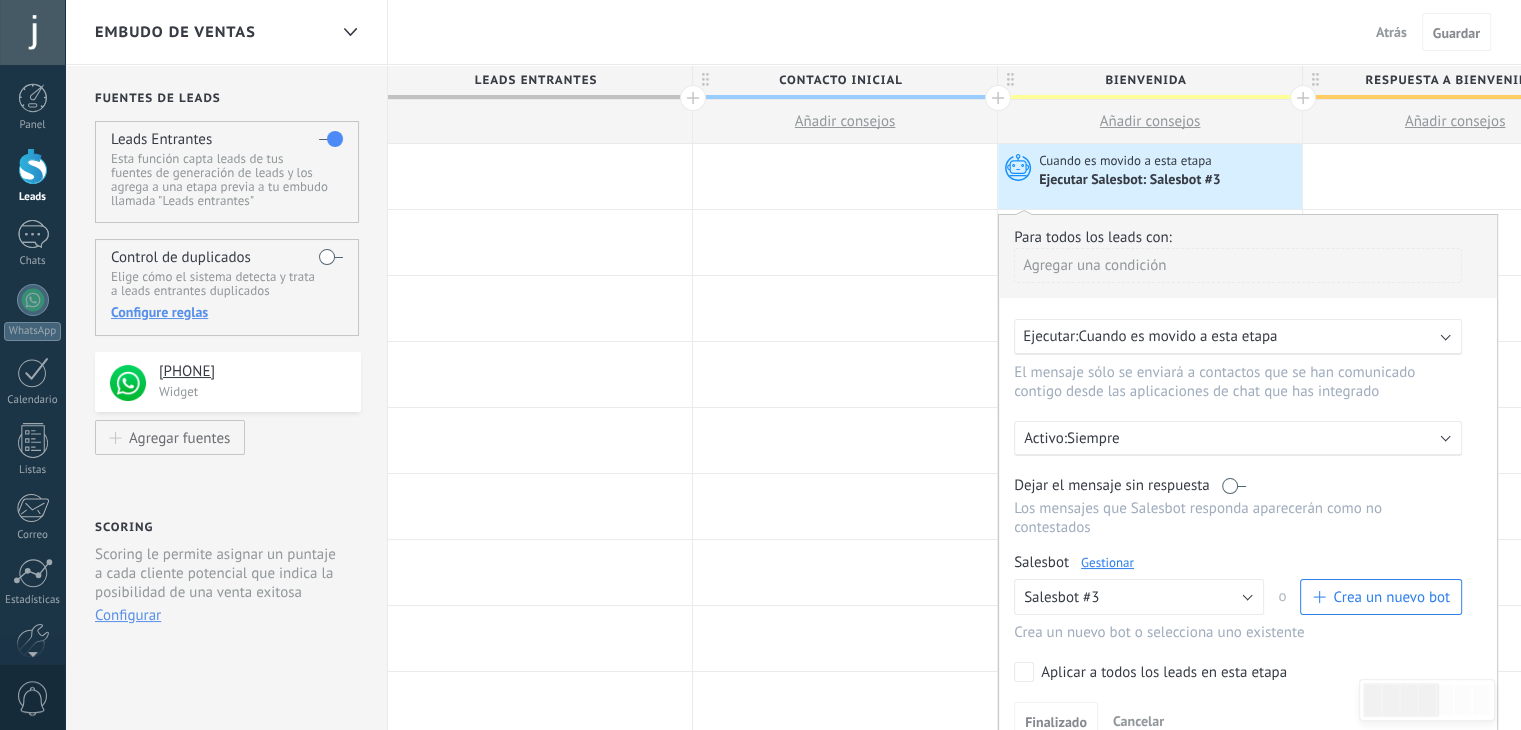 click on "Gestionar" at bounding box center (1107, 562) 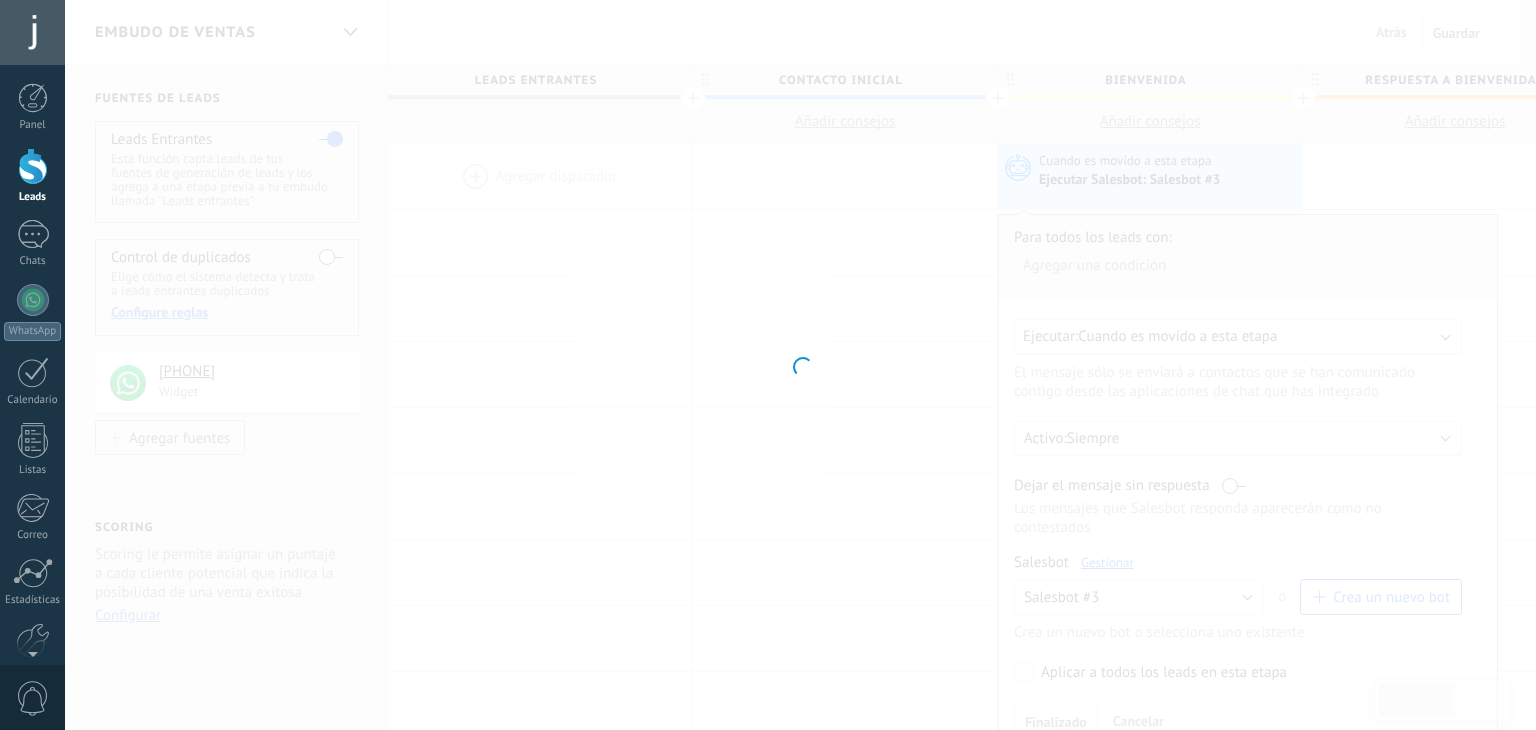 type on "**********" 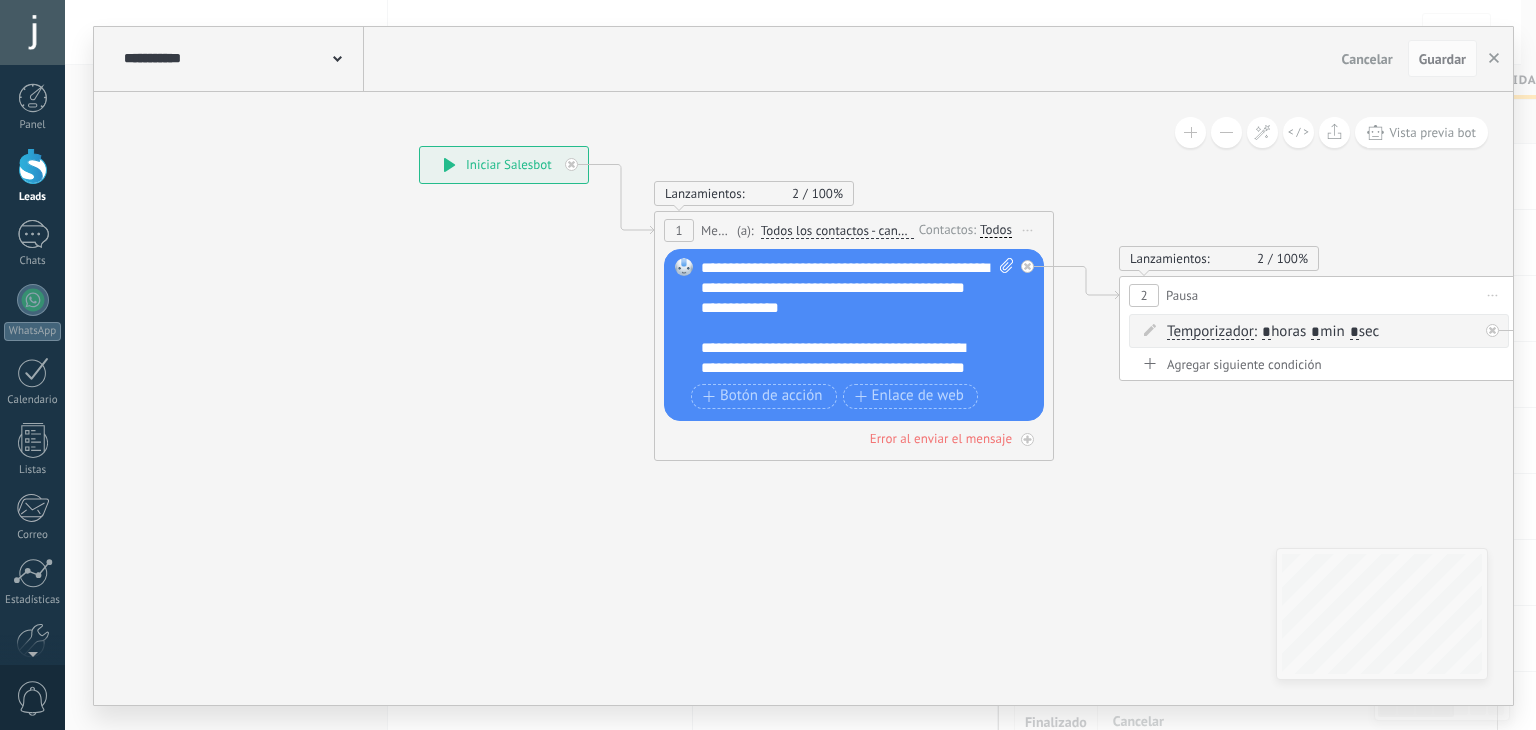 drag, startPoint x: 1077, startPoint y: 581, endPoint x: 977, endPoint y: 481, distance: 141.42136 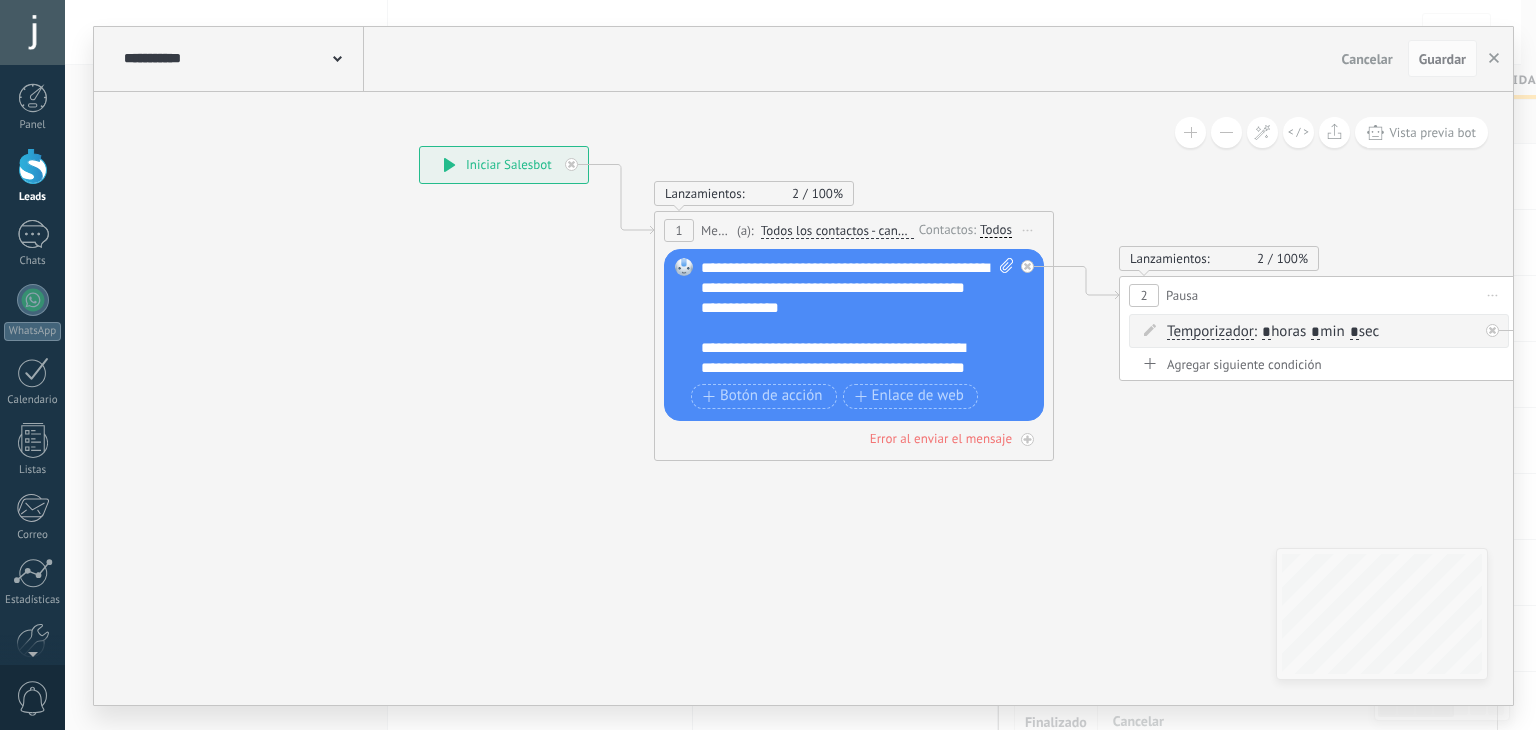 click 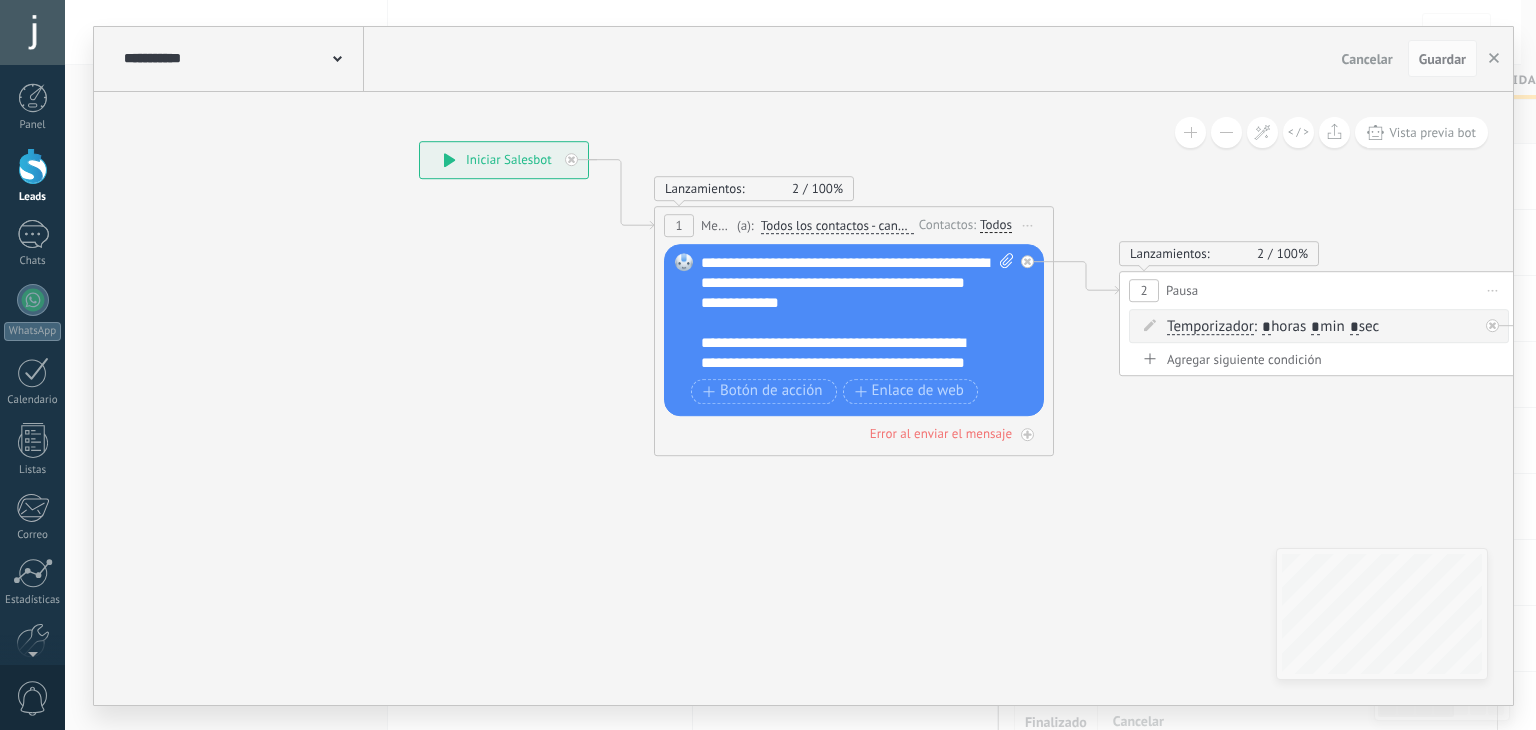 click 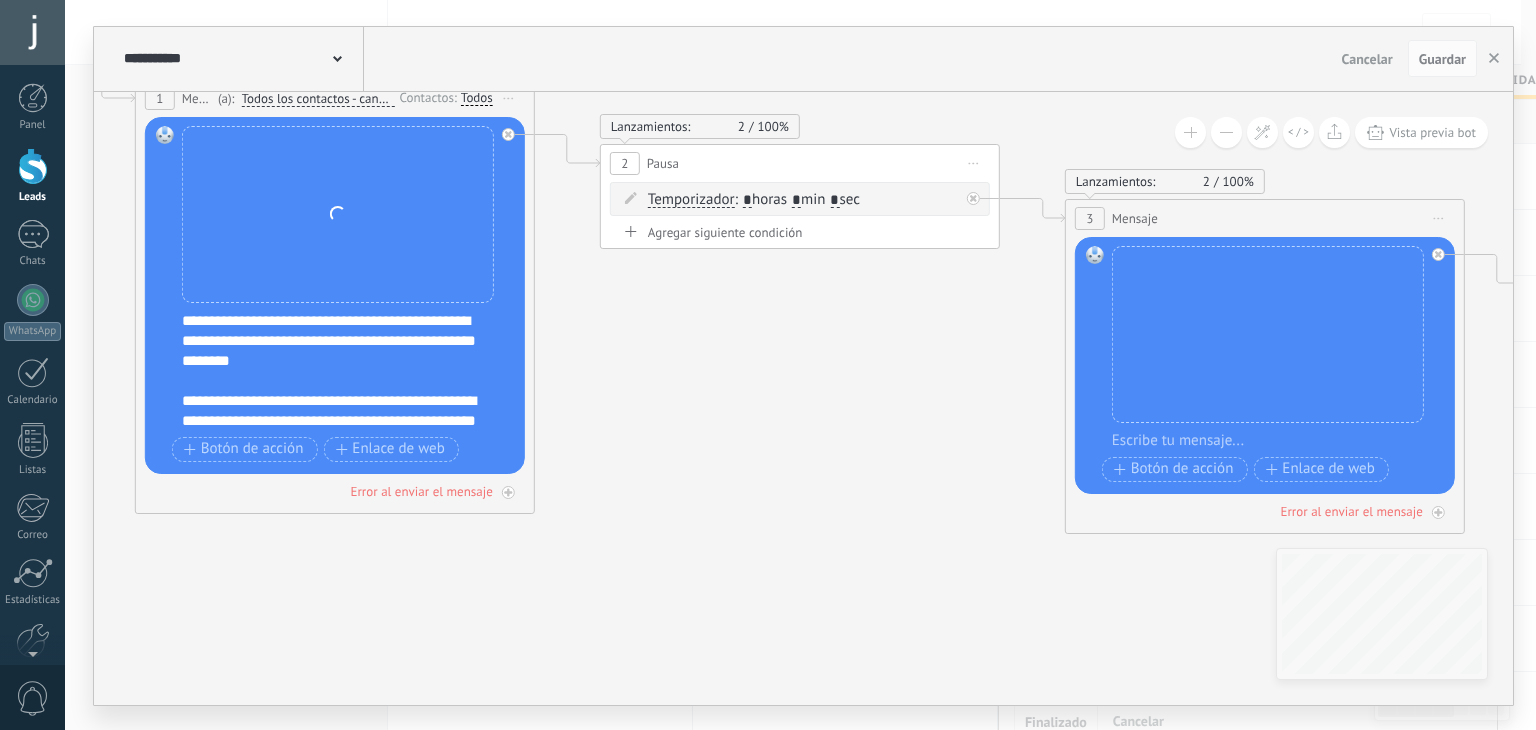 drag, startPoint x: 1166, startPoint y: 552, endPoint x: 642, endPoint y: 424, distance: 539.4071 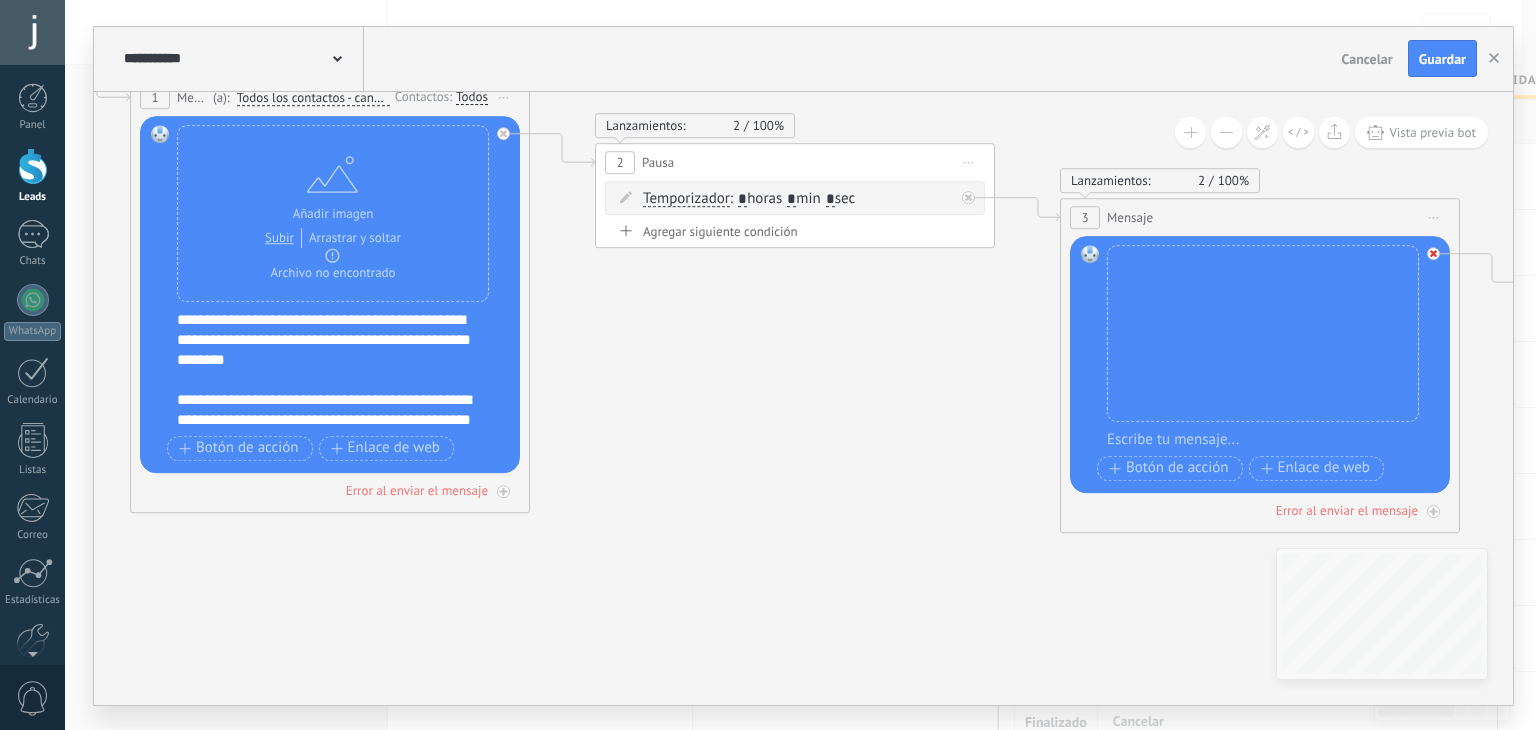 click 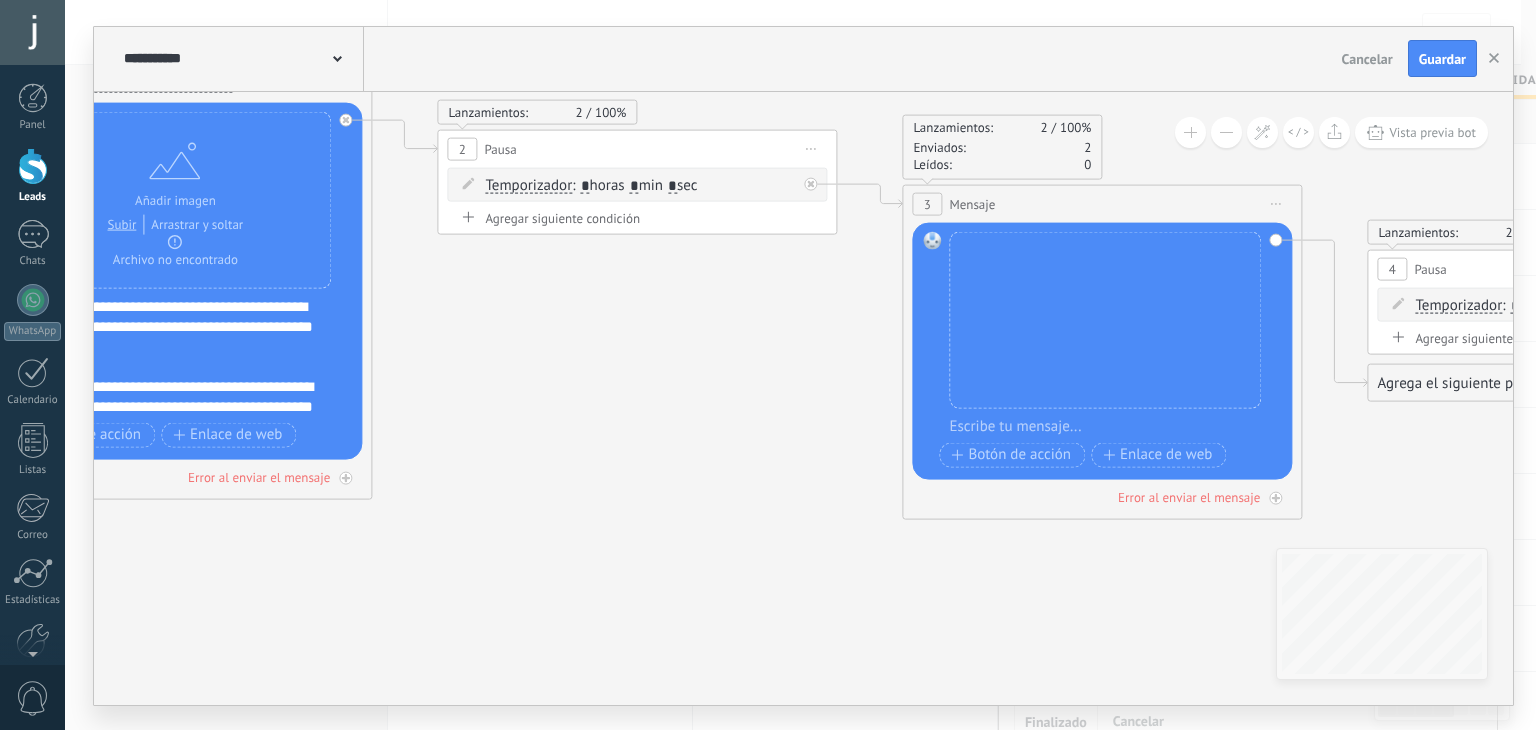drag, startPoint x: 884, startPoint y: 324, endPoint x: 769, endPoint y: 316, distance: 115.27792 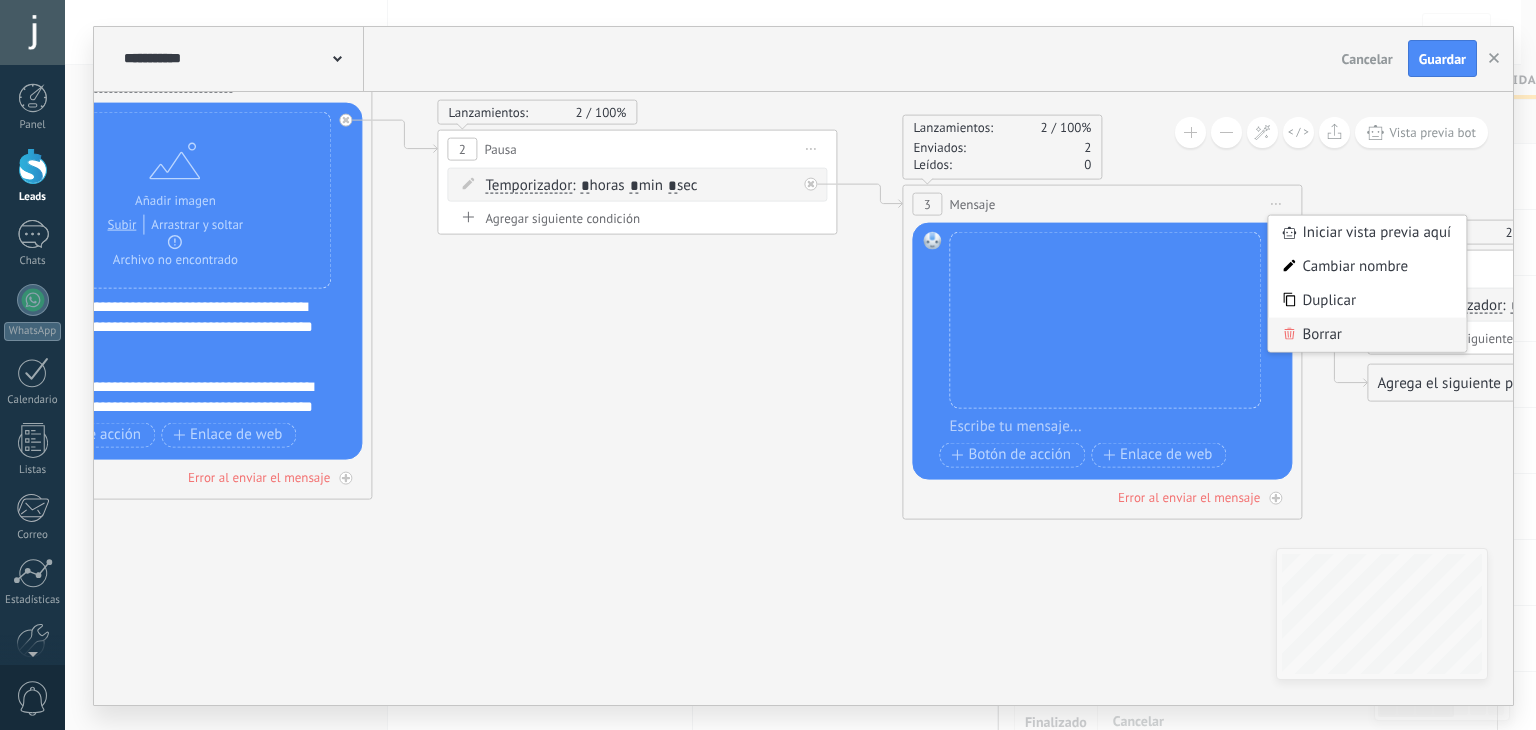 click on "Borrar" at bounding box center [1367, 334] 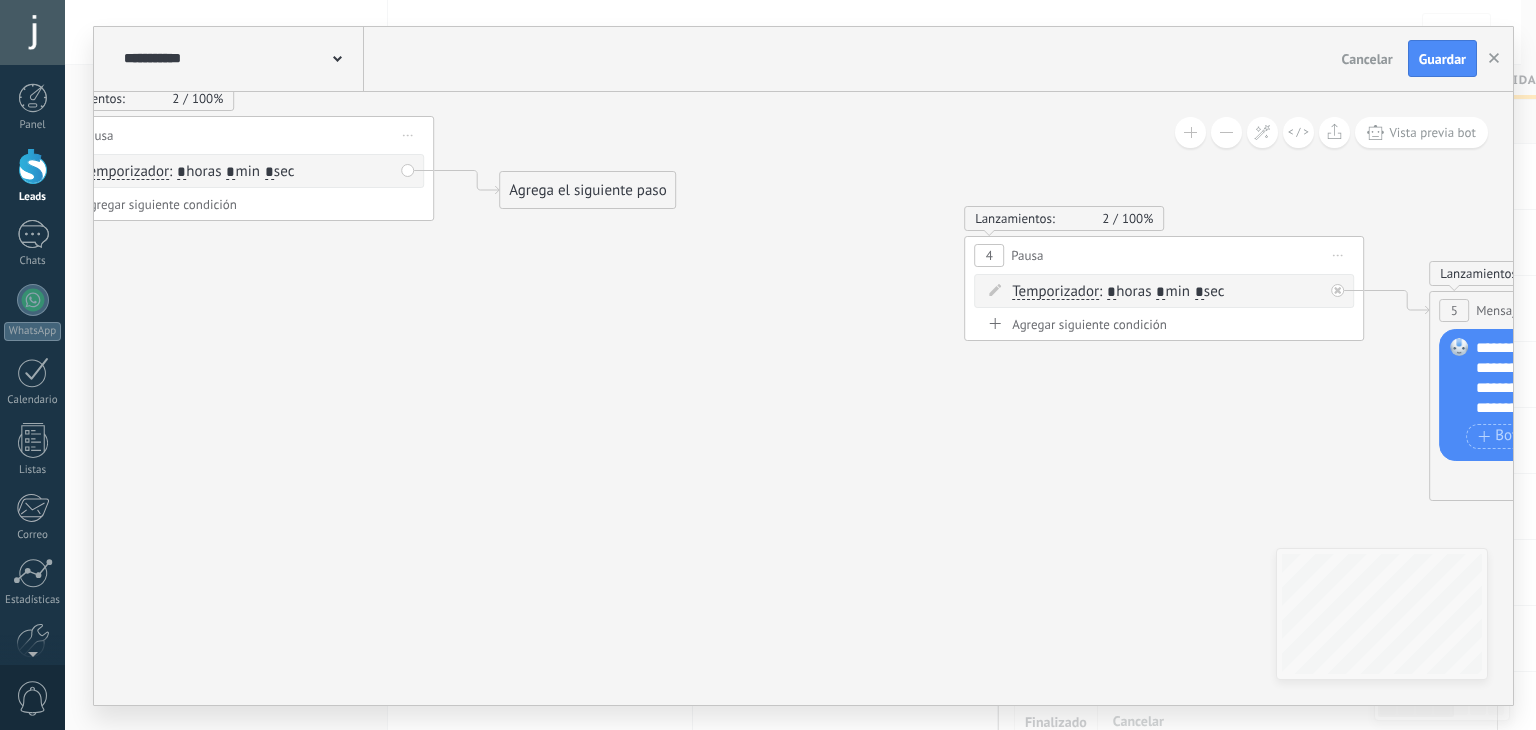 drag, startPoint x: 1044, startPoint y: 277, endPoint x: 648, endPoint y: 262, distance: 396.284 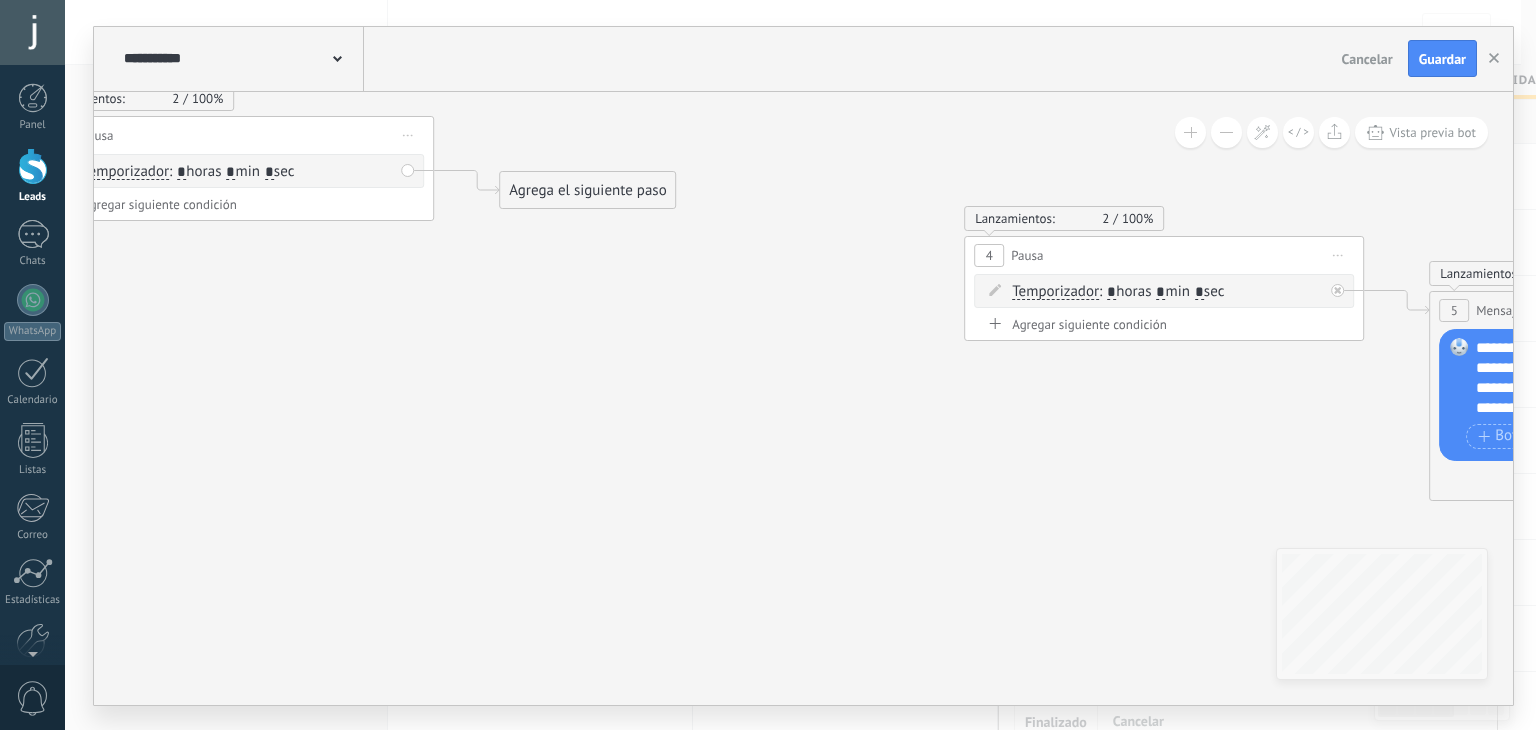 click 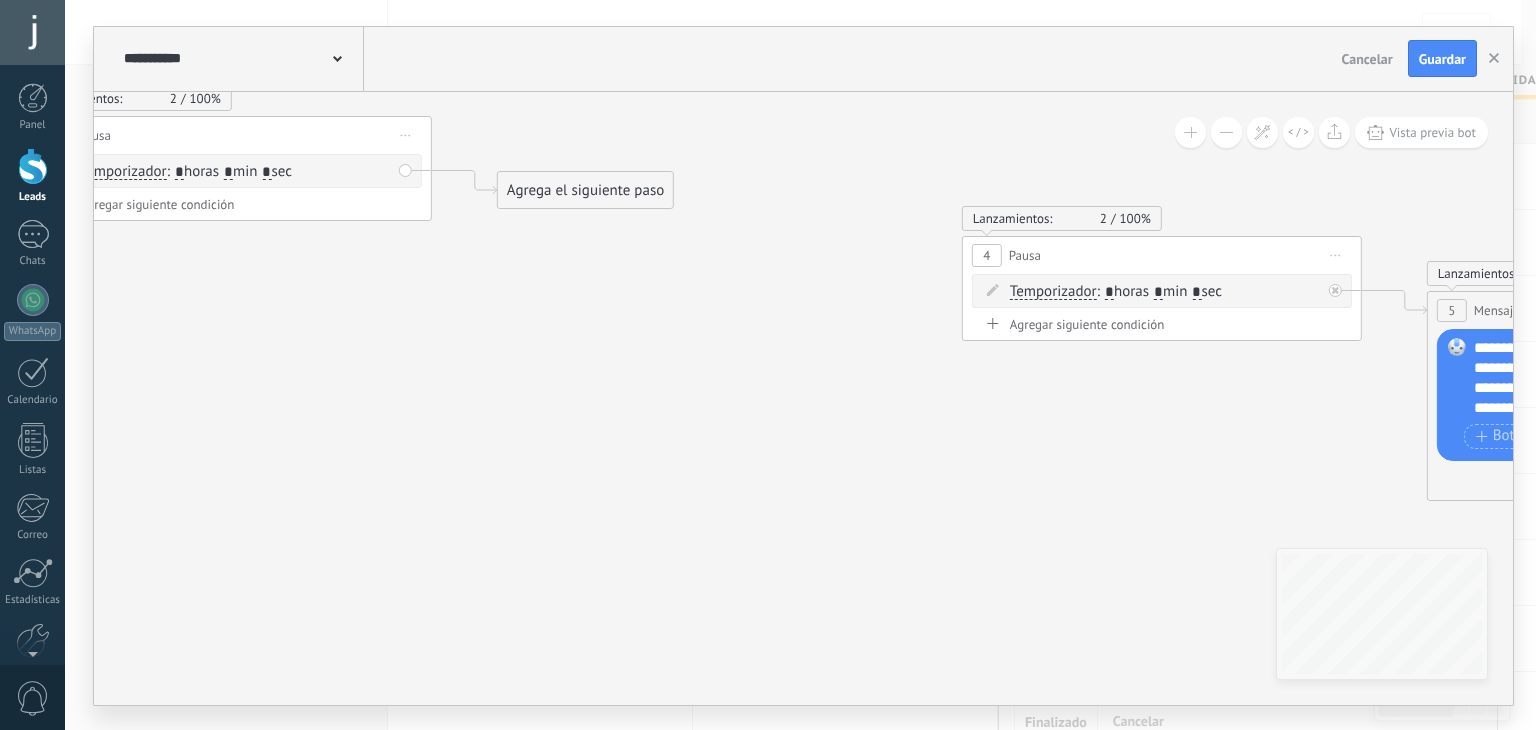 drag, startPoint x: 1452, startPoint y: 338, endPoint x: 1227, endPoint y: 361, distance: 226.1725 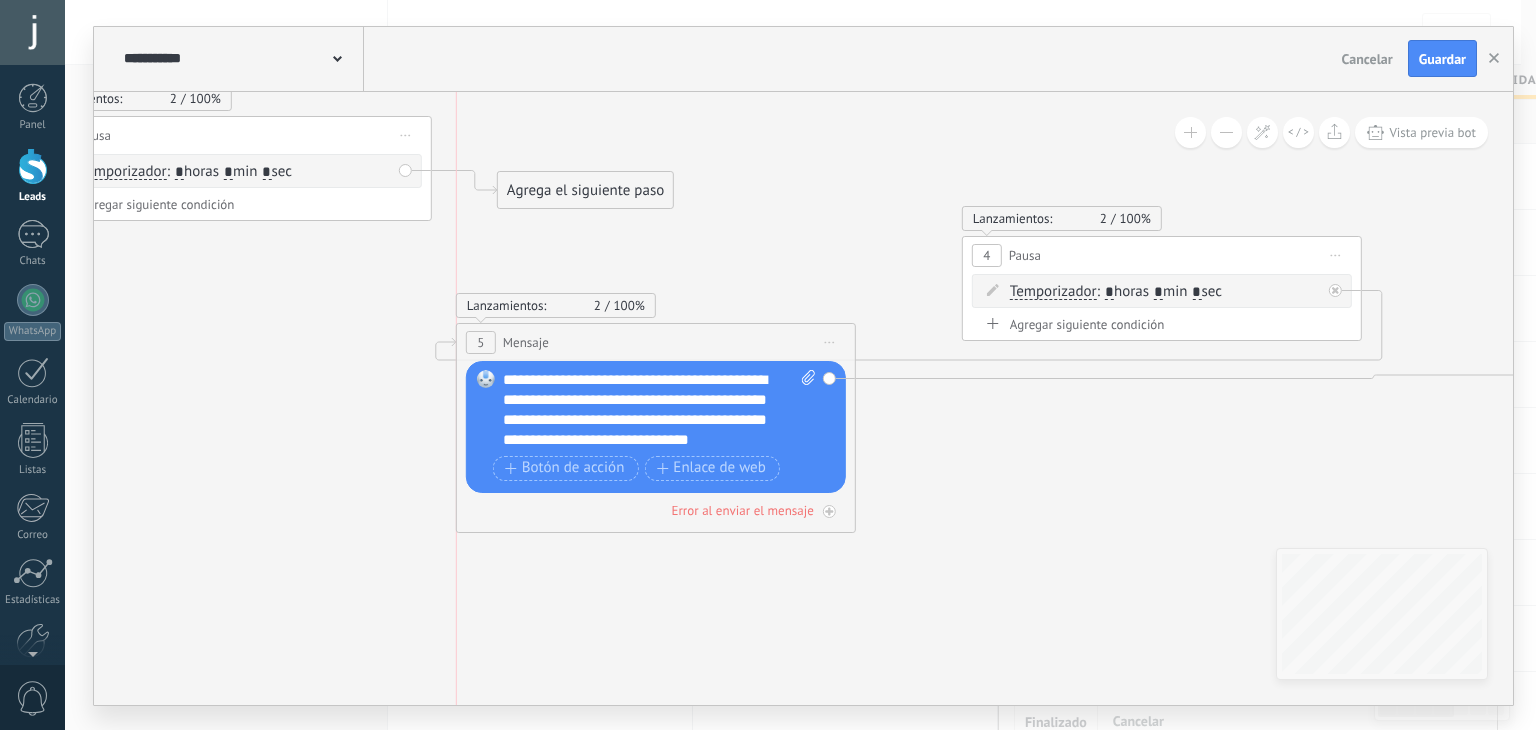 drag, startPoint x: 1492, startPoint y: 297, endPoint x: 568, endPoint y: 335, distance: 924.78107 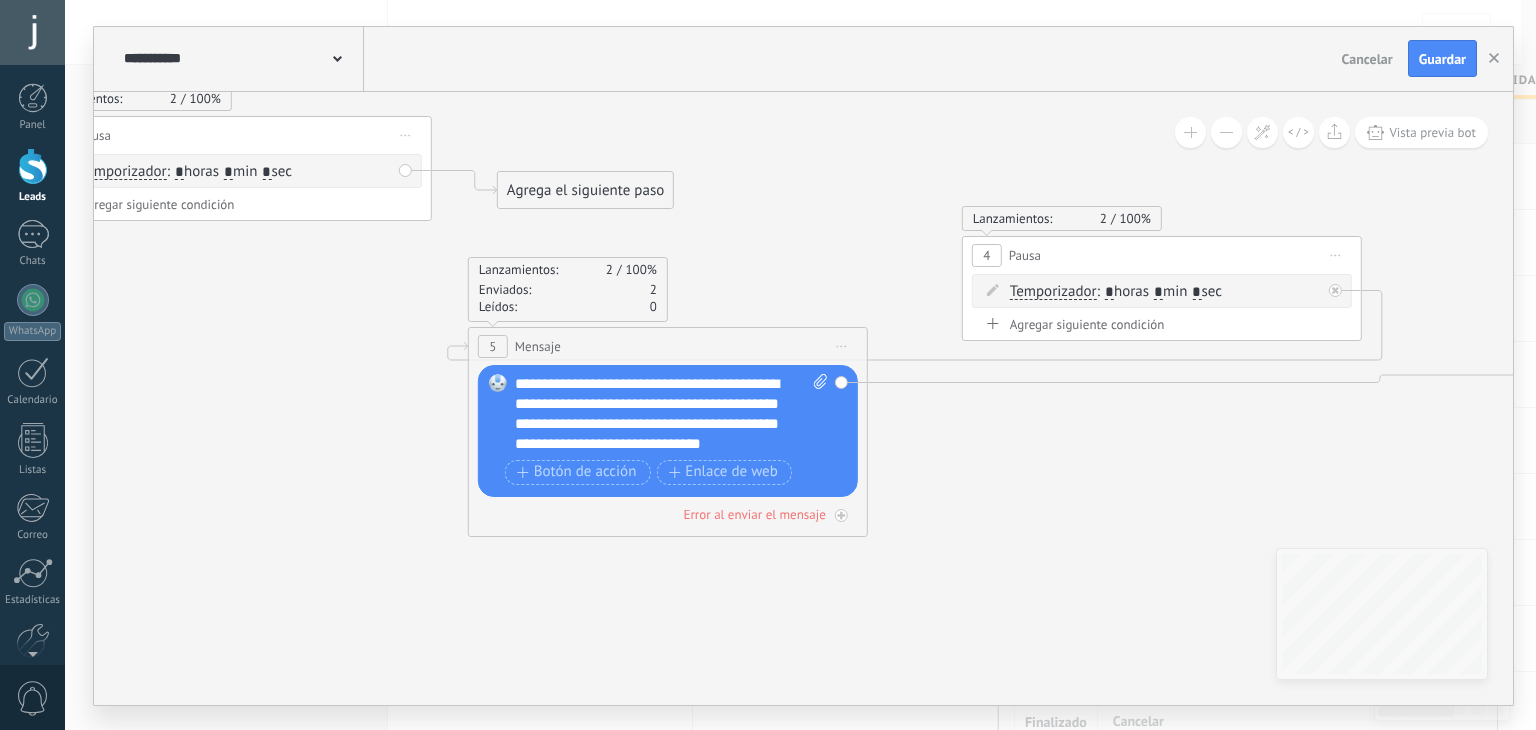 click 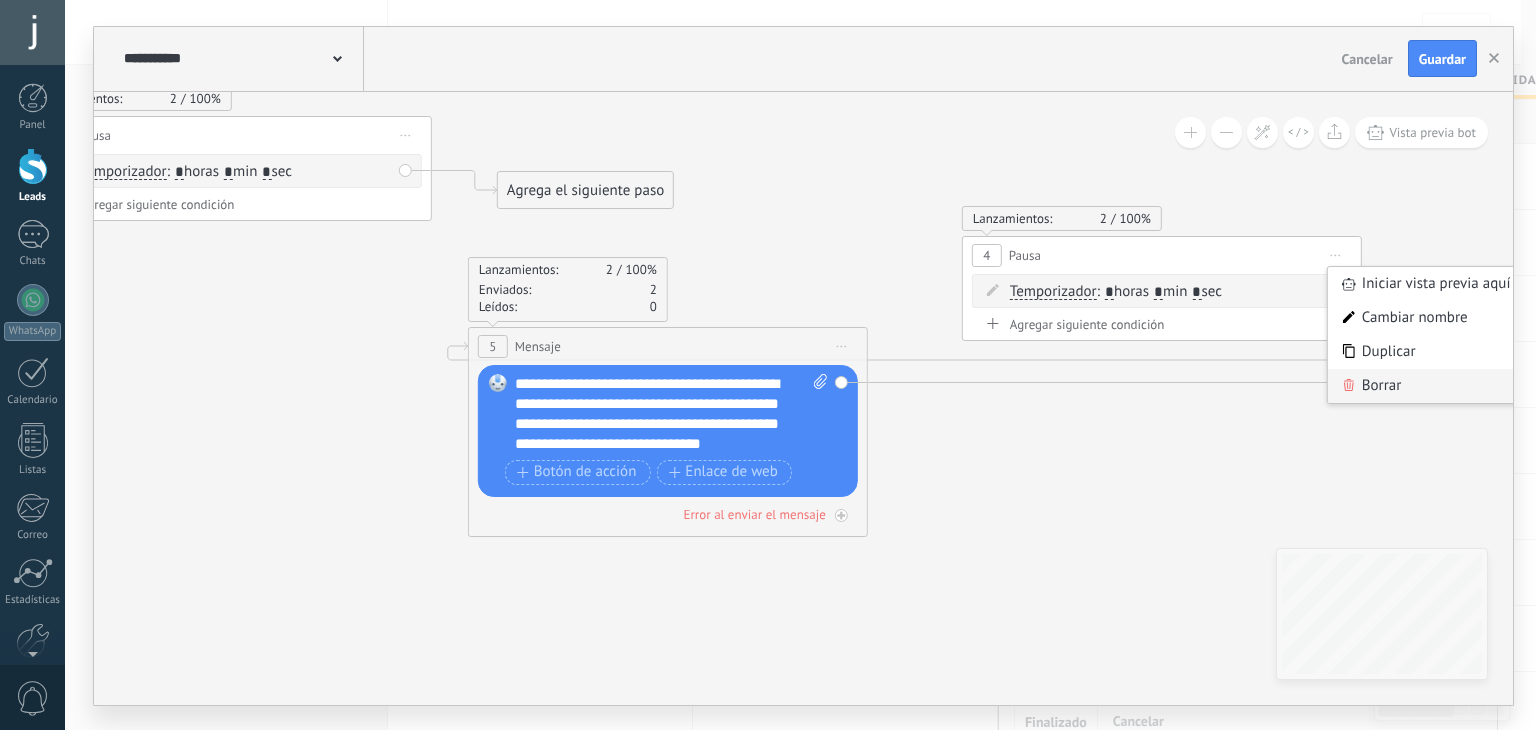 click on "Borrar" at bounding box center [1427, 386] 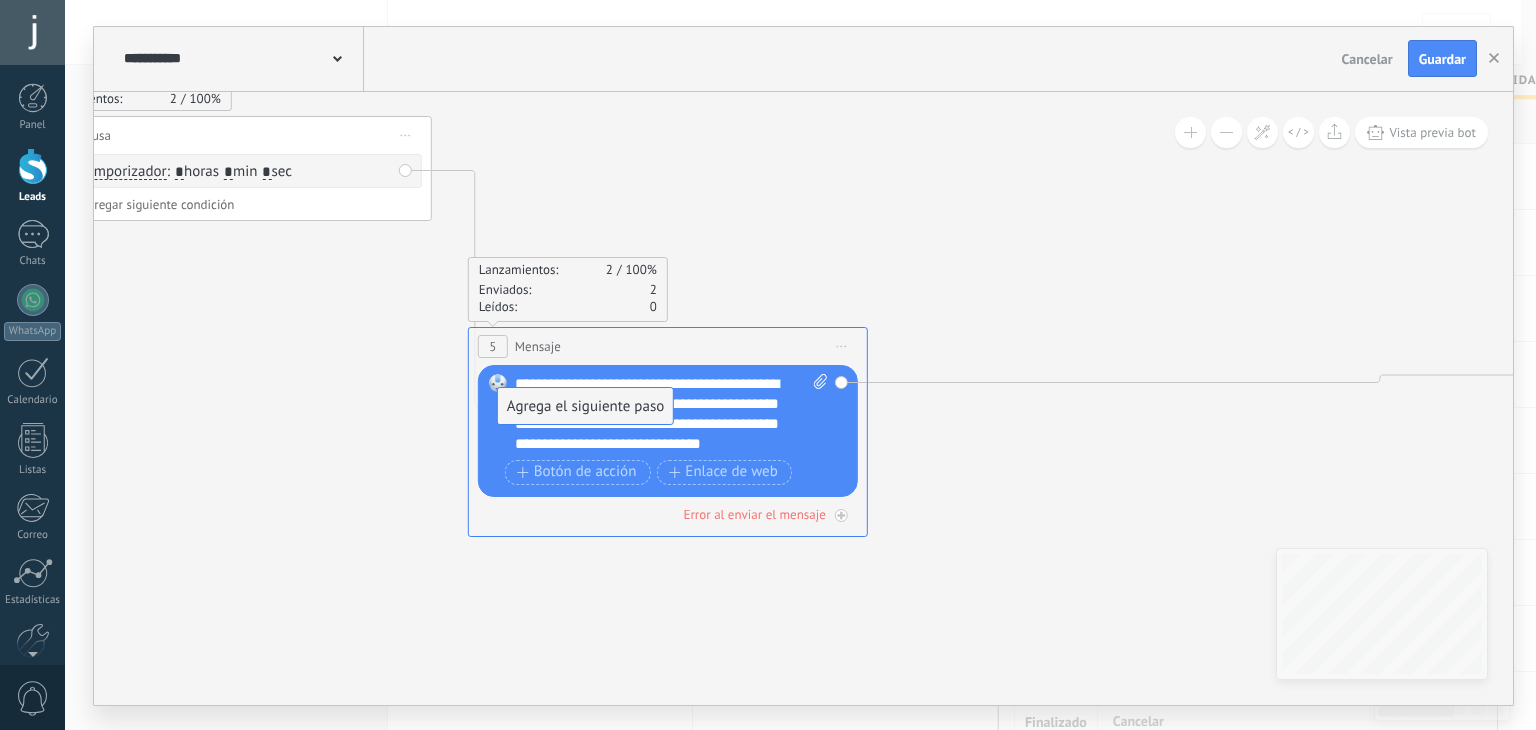 drag, startPoint x: 544, startPoint y: 191, endPoint x: 544, endPoint y: 407, distance: 216 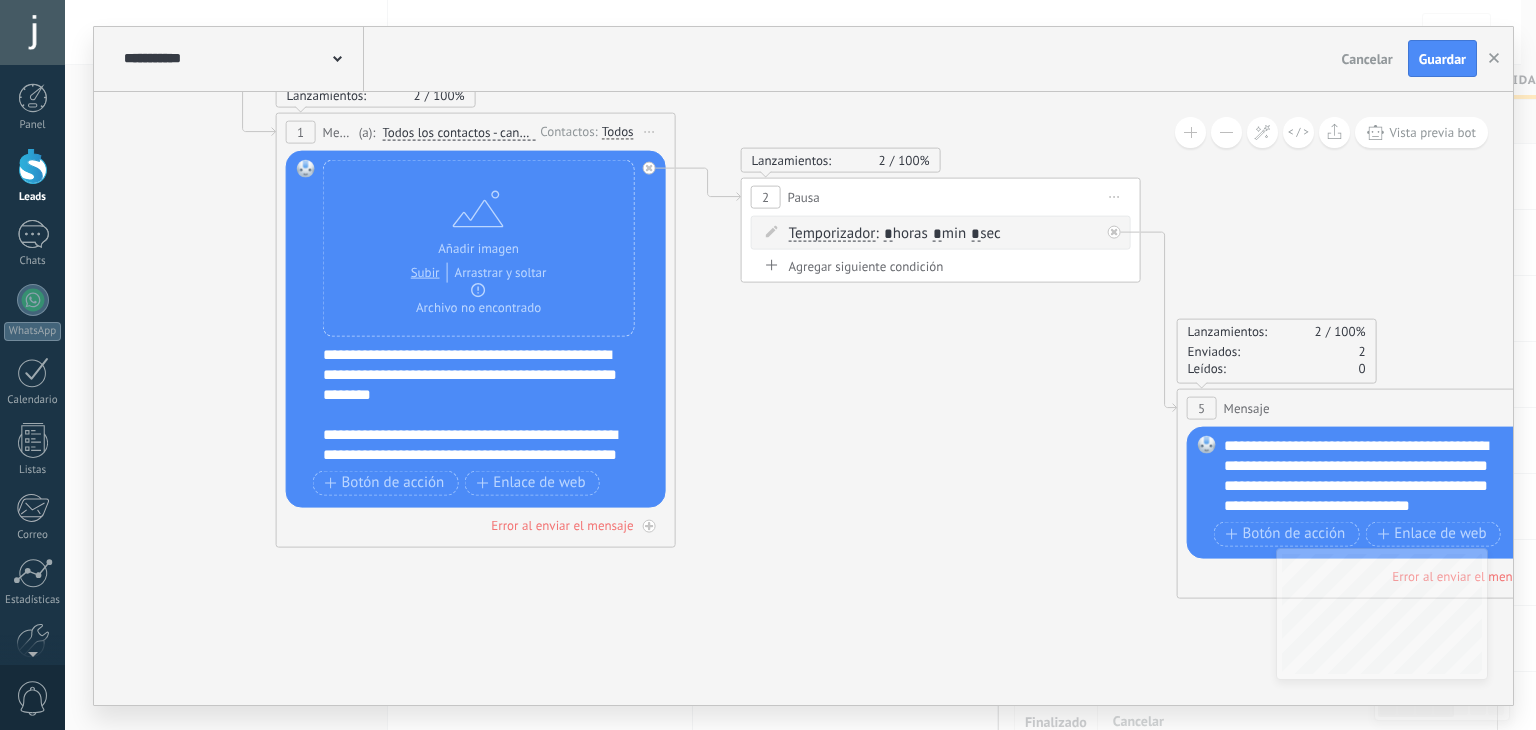 drag, startPoint x: 335, startPoint y: 434, endPoint x: 1016, endPoint y: 352, distance: 685.91907 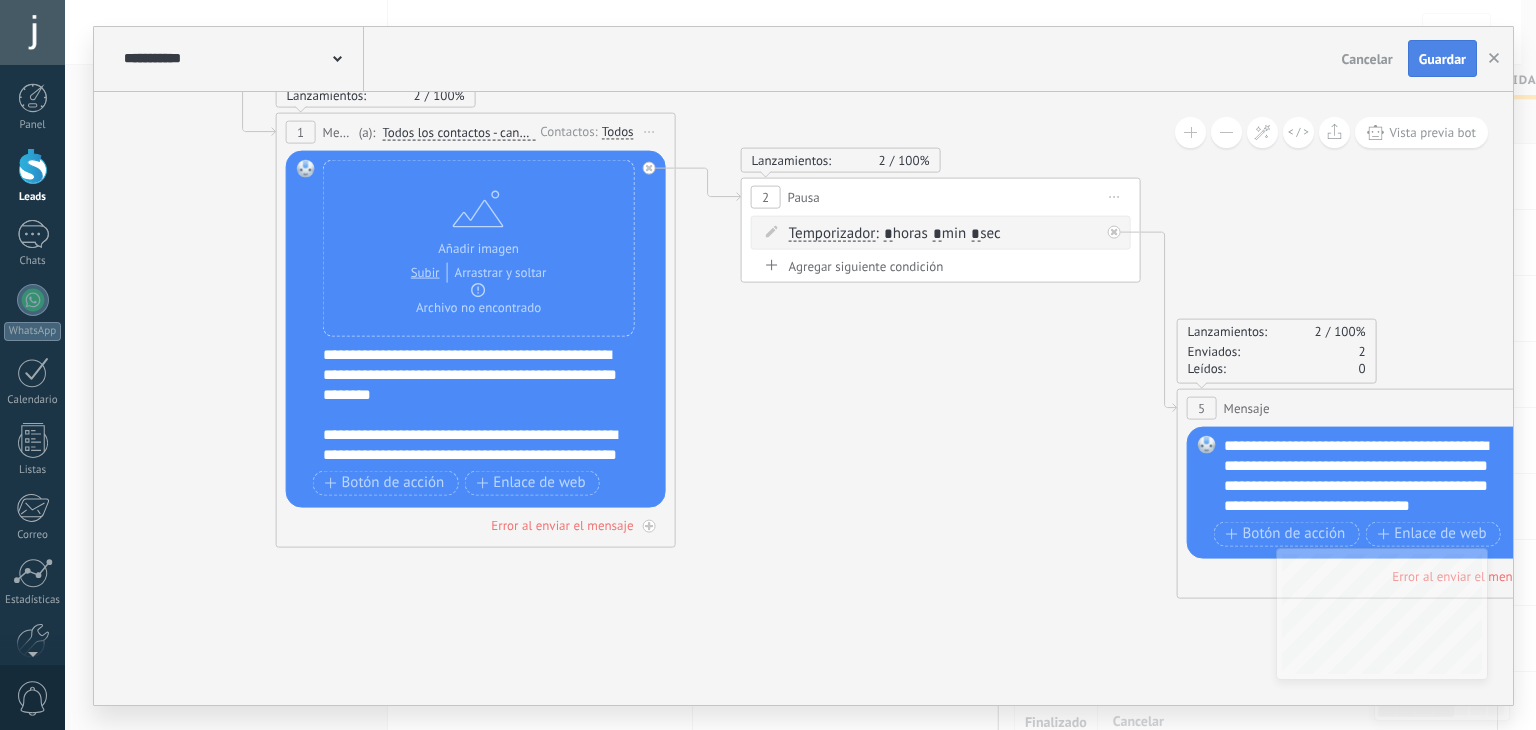 click on "Guardar" at bounding box center (1442, 59) 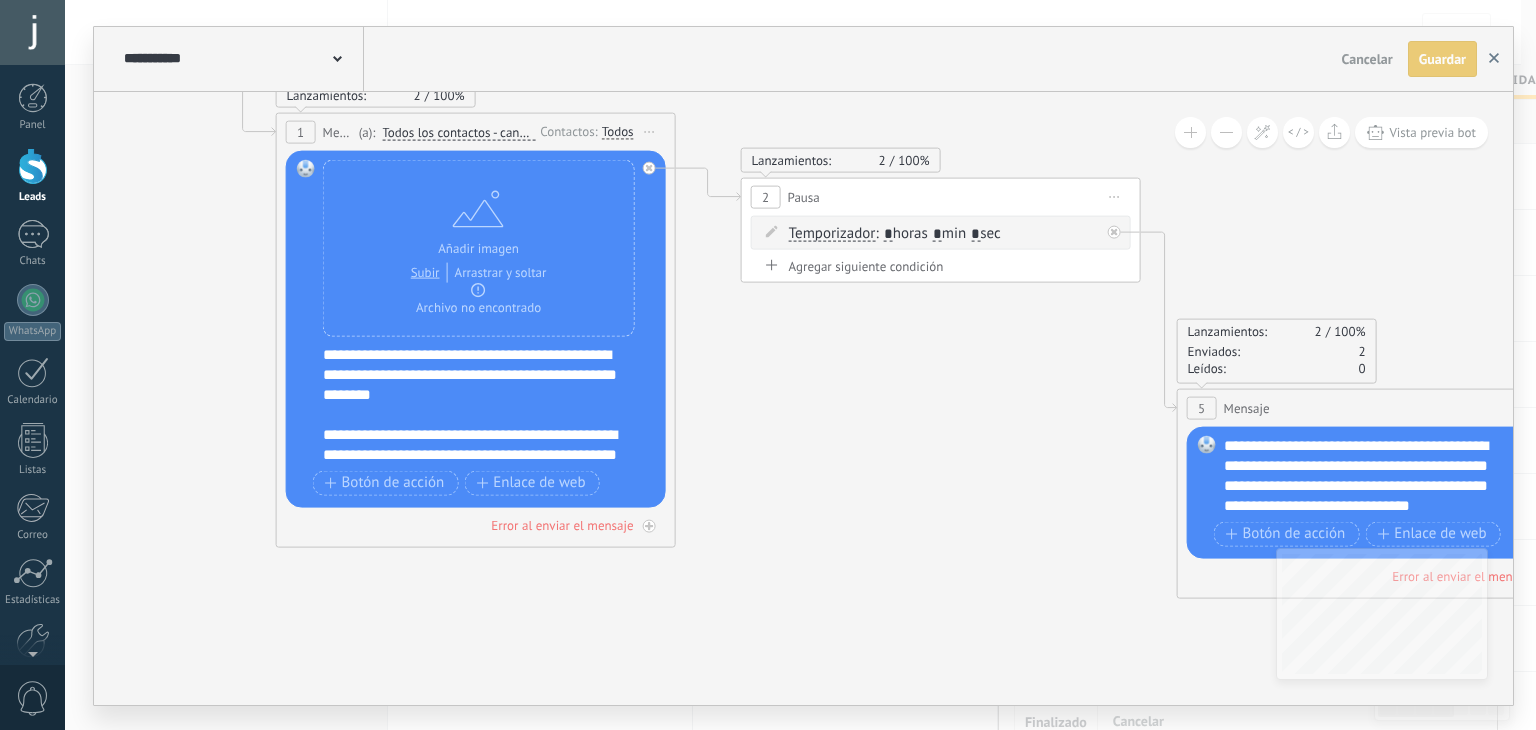 click 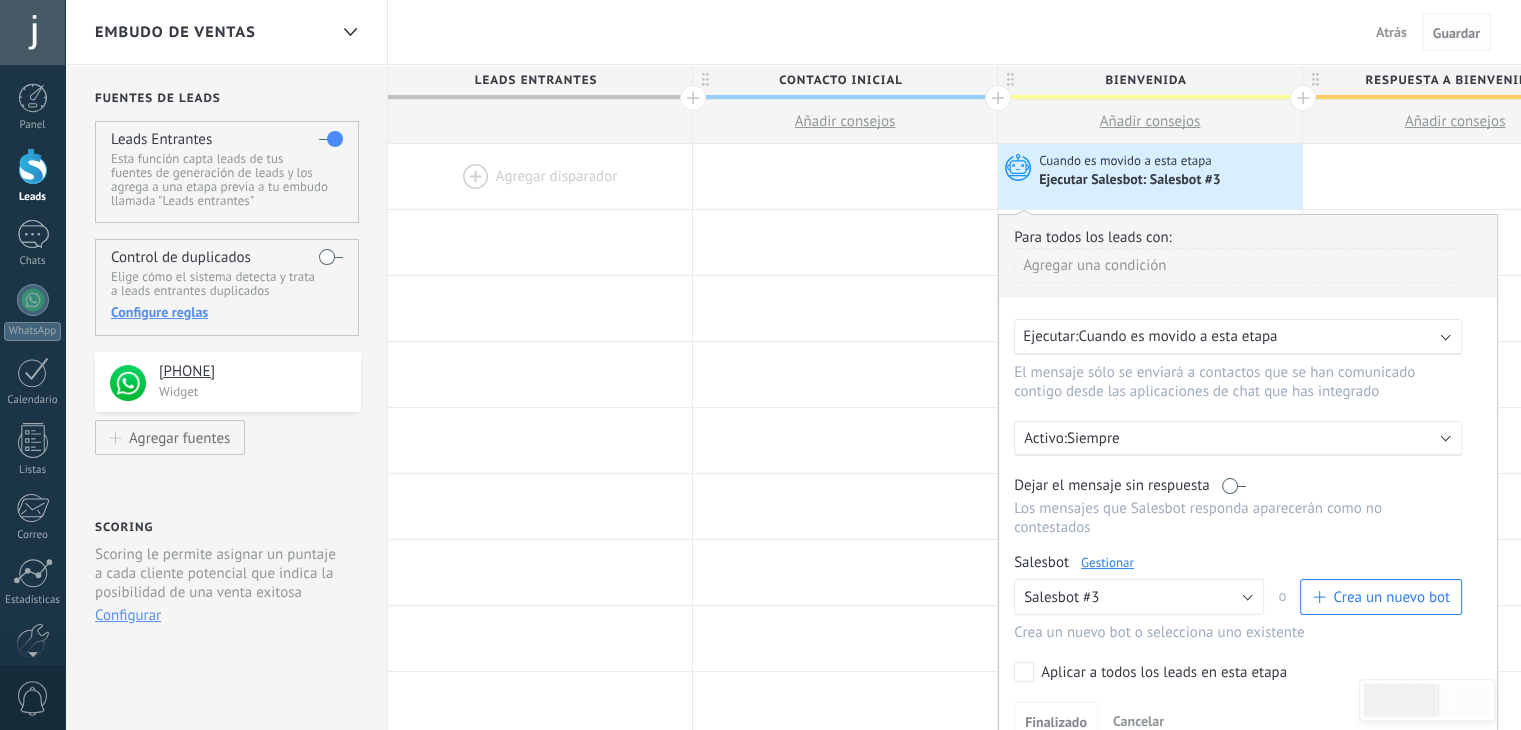 click on "Guardar" at bounding box center (1456, 33) 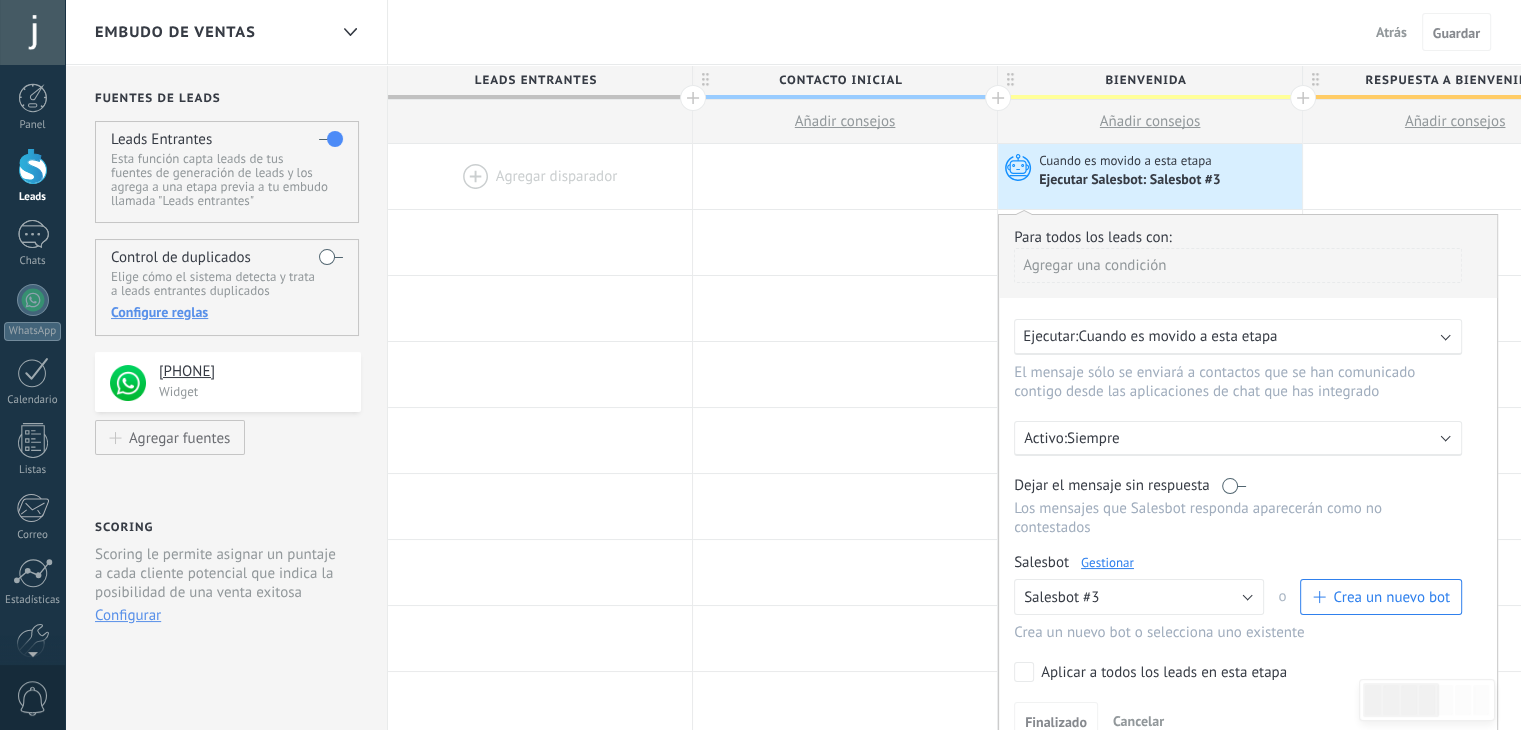 click on "Atrás" at bounding box center [1391, 32] 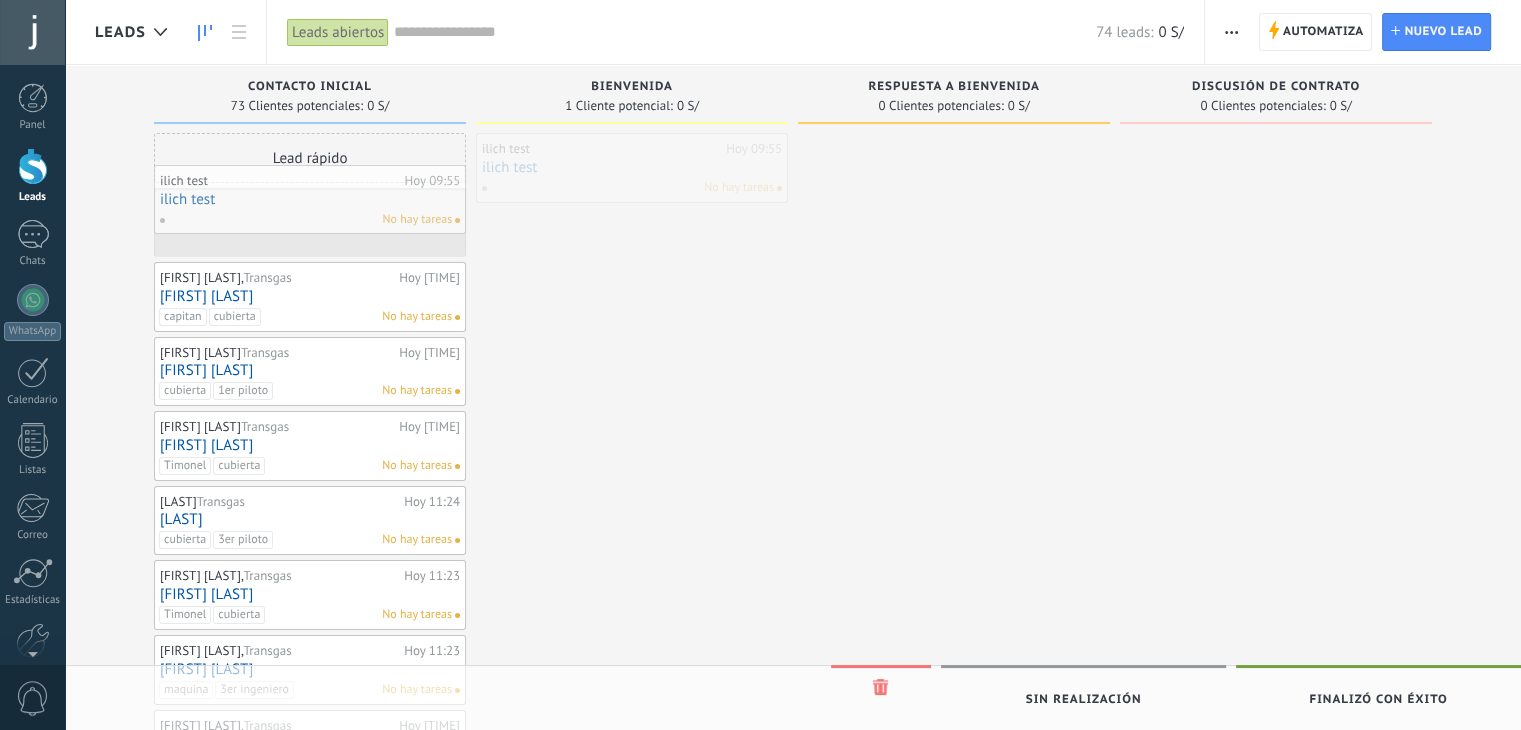 drag, startPoint x: 607, startPoint y: 169, endPoint x: 284, endPoint y: 200, distance: 324.4842 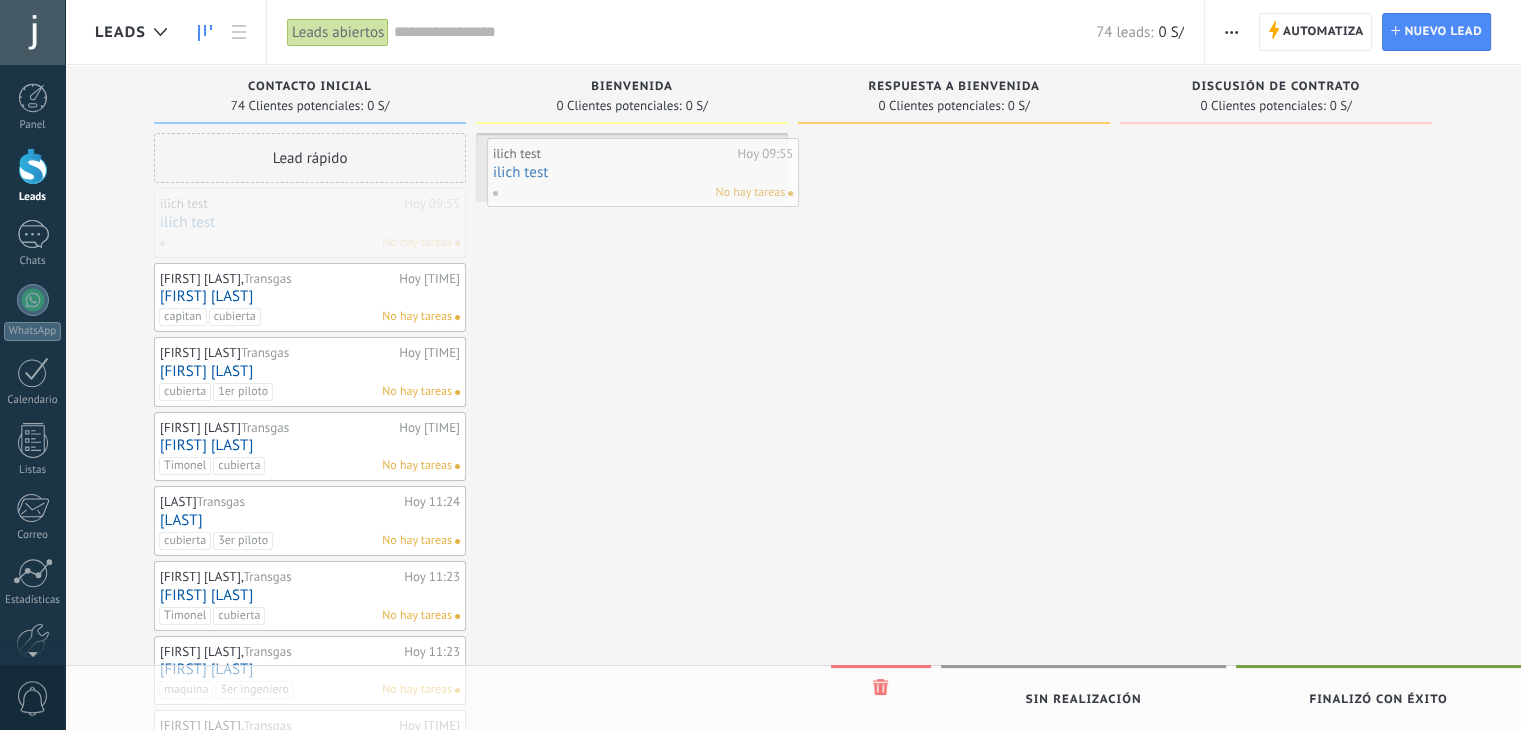 drag, startPoint x: 262, startPoint y: 221, endPoint x: 598, endPoint y: 169, distance: 340 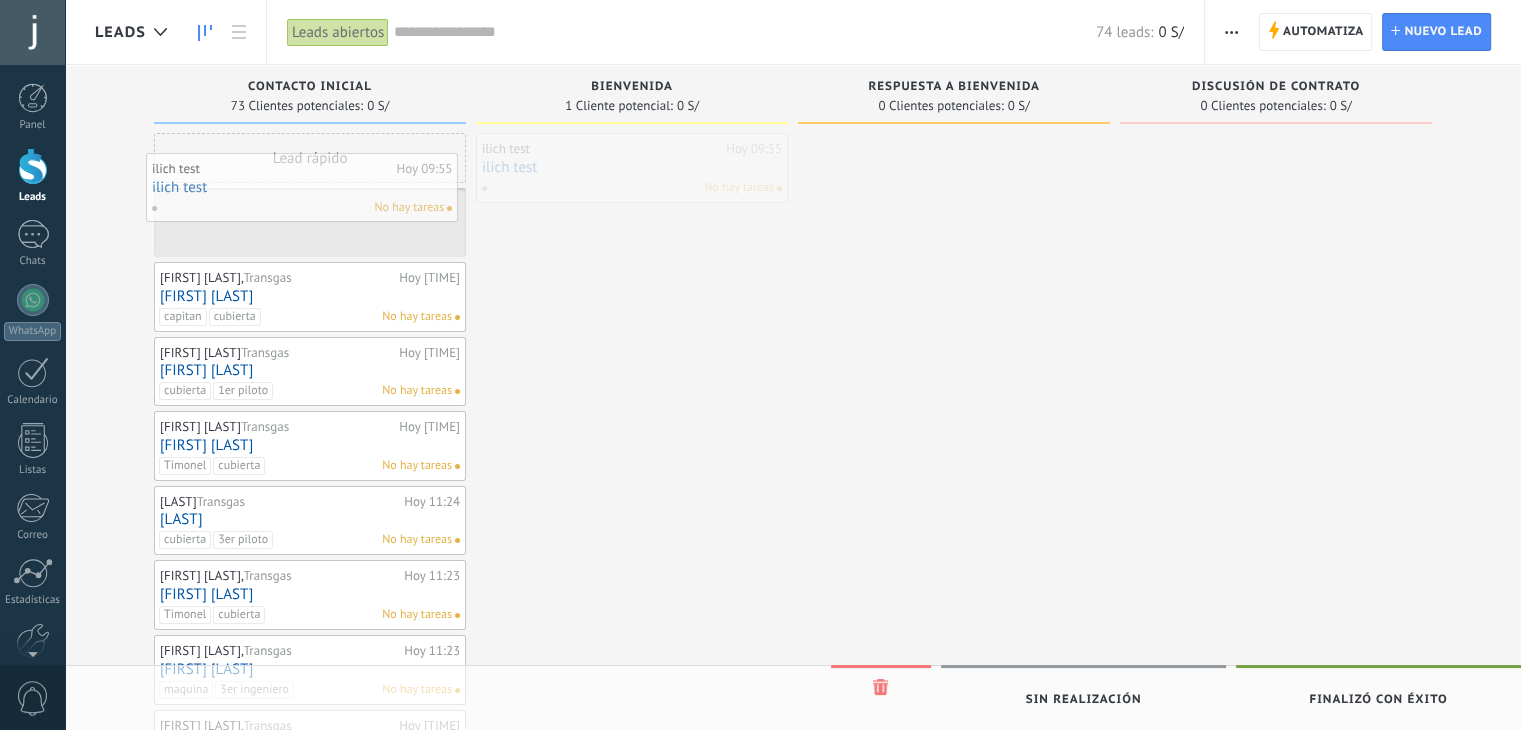 drag, startPoint x: 682, startPoint y: 153, endPoint x: 352, endPoint y: 173, distance: 330.6055 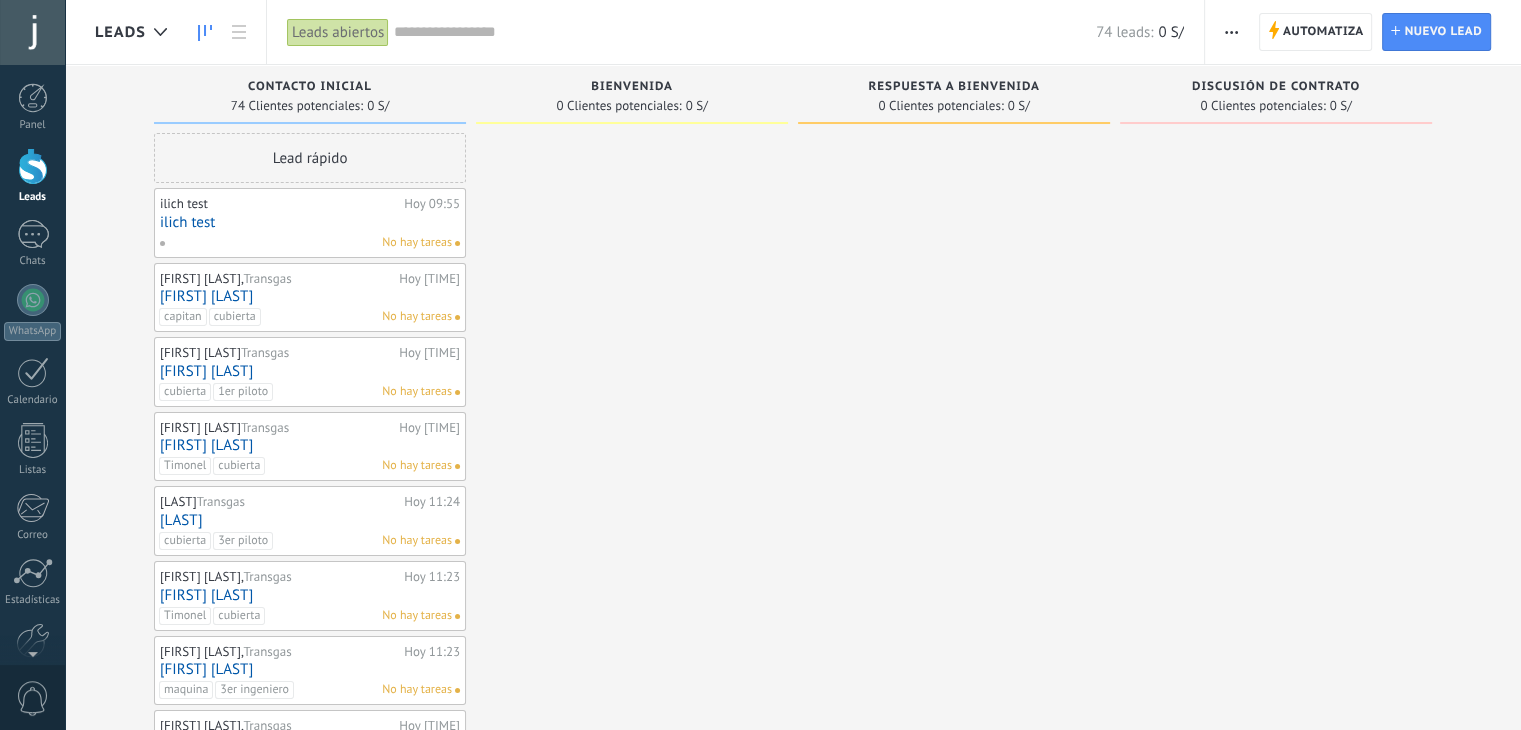 click at bounding box center (632, 941) 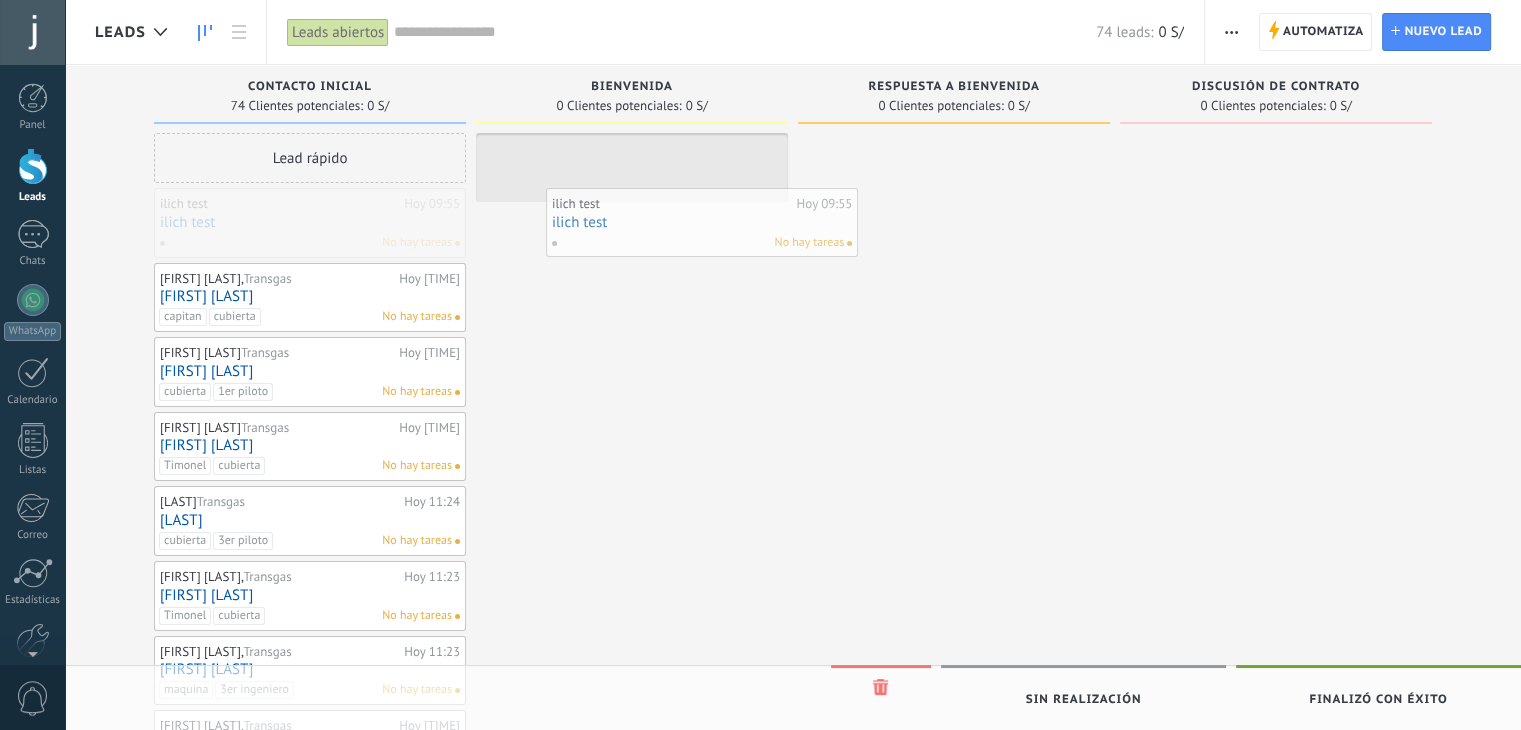 drag, startPoint x: 256, startPoint y: 225, endPoint x: 648, endPoint y: 225, distance: 392 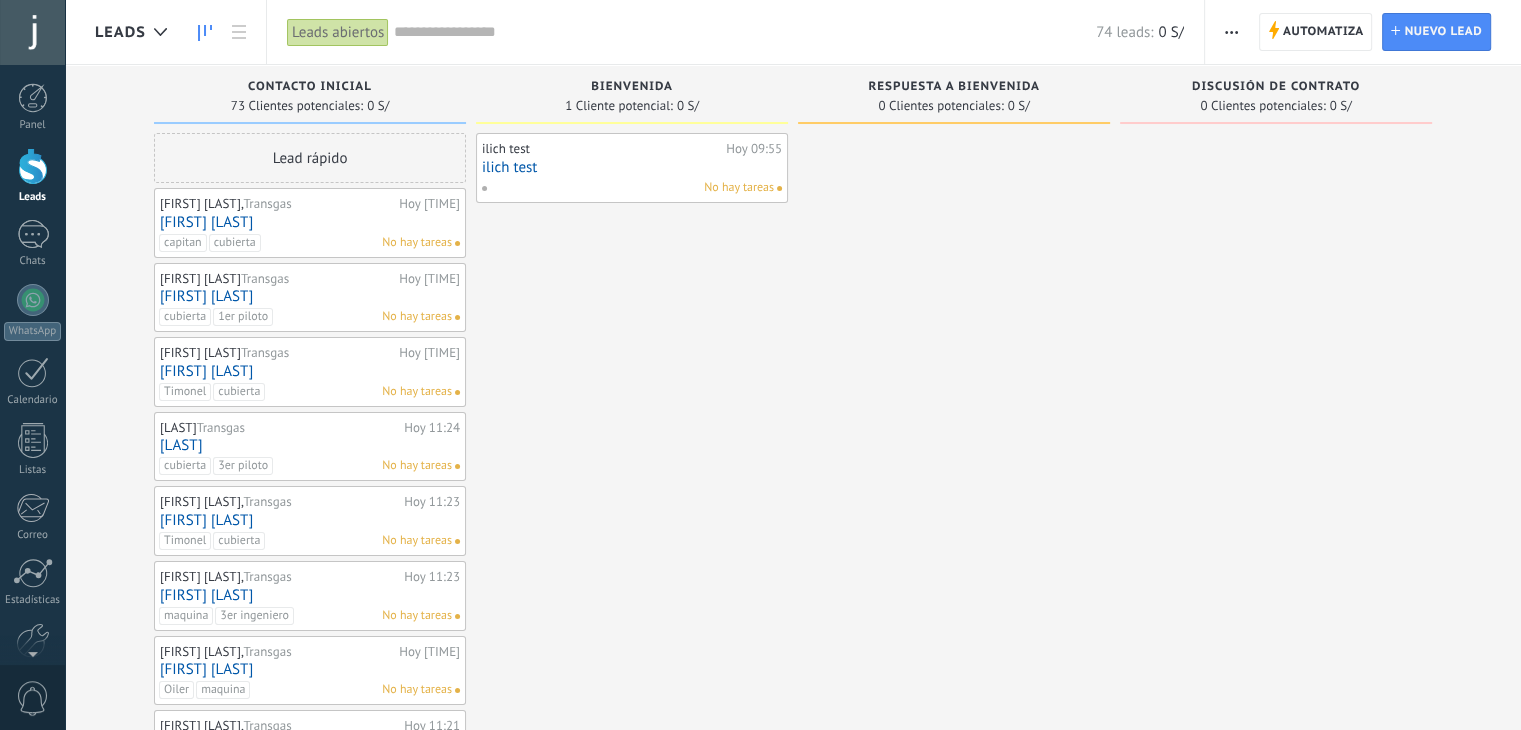 drag, startPoint x: 1448, startPoint y: 307, endPoint x: 1428, endPoint y: 306, distance: 20.024984 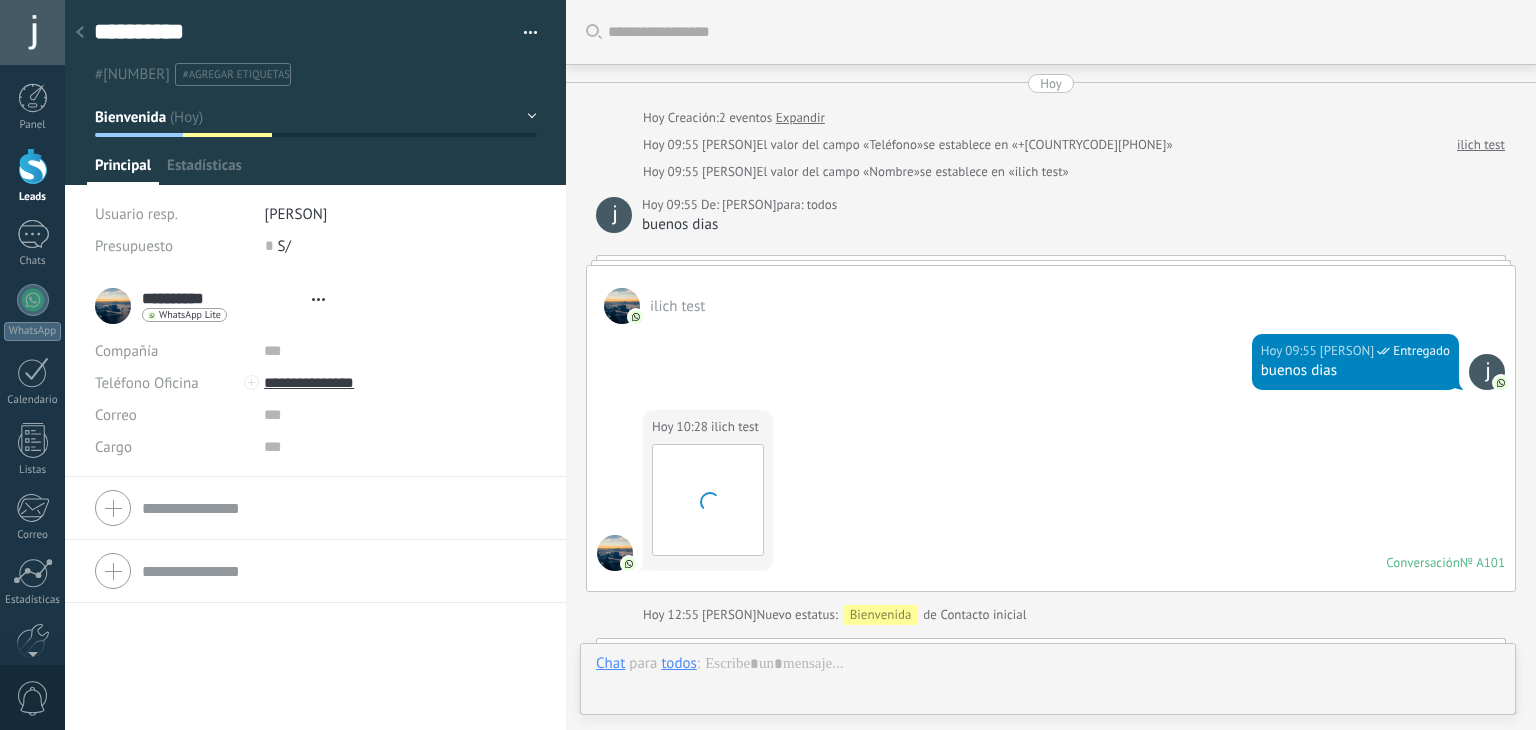 type on "**********" 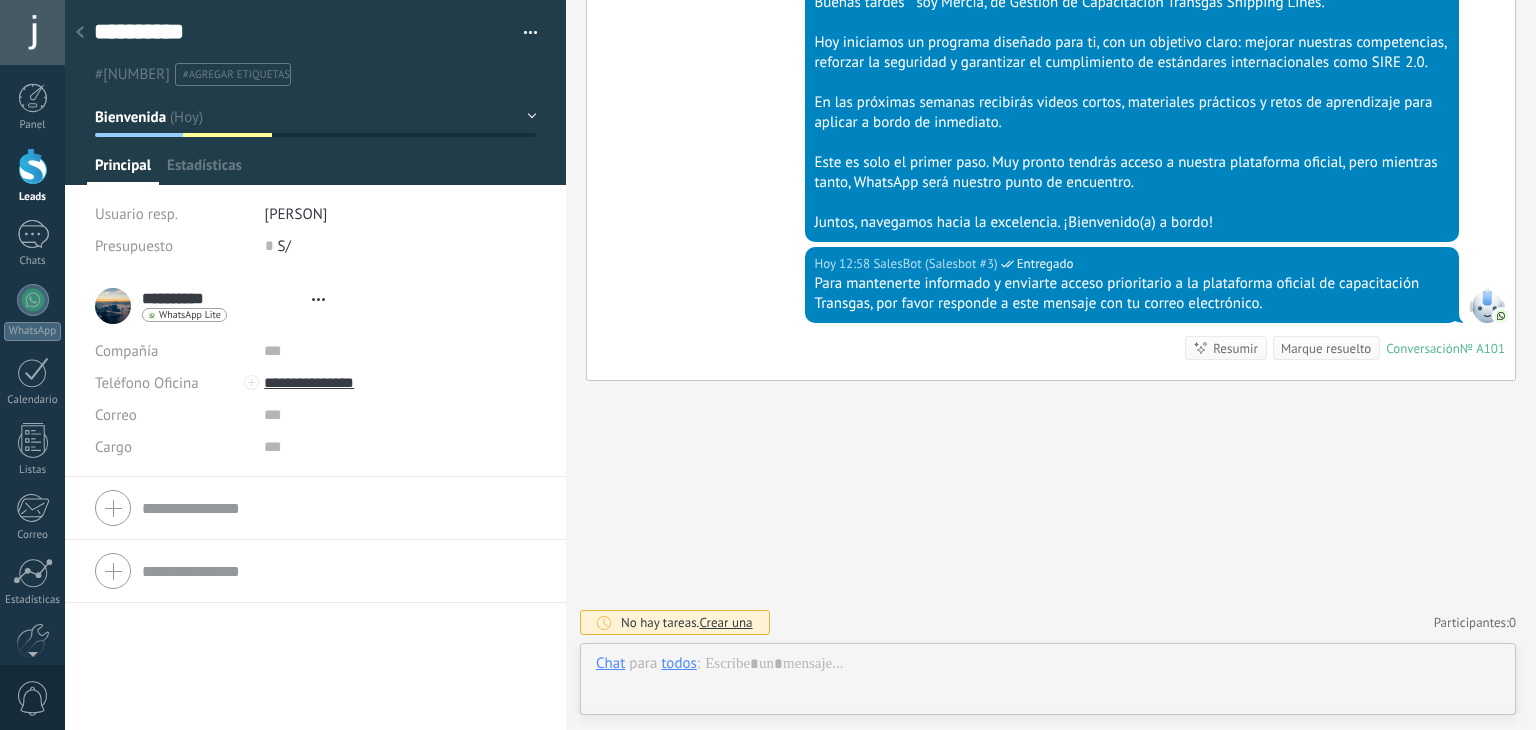 scroll, scrollTop: 29, scrollLeft: 0, axis: vertical 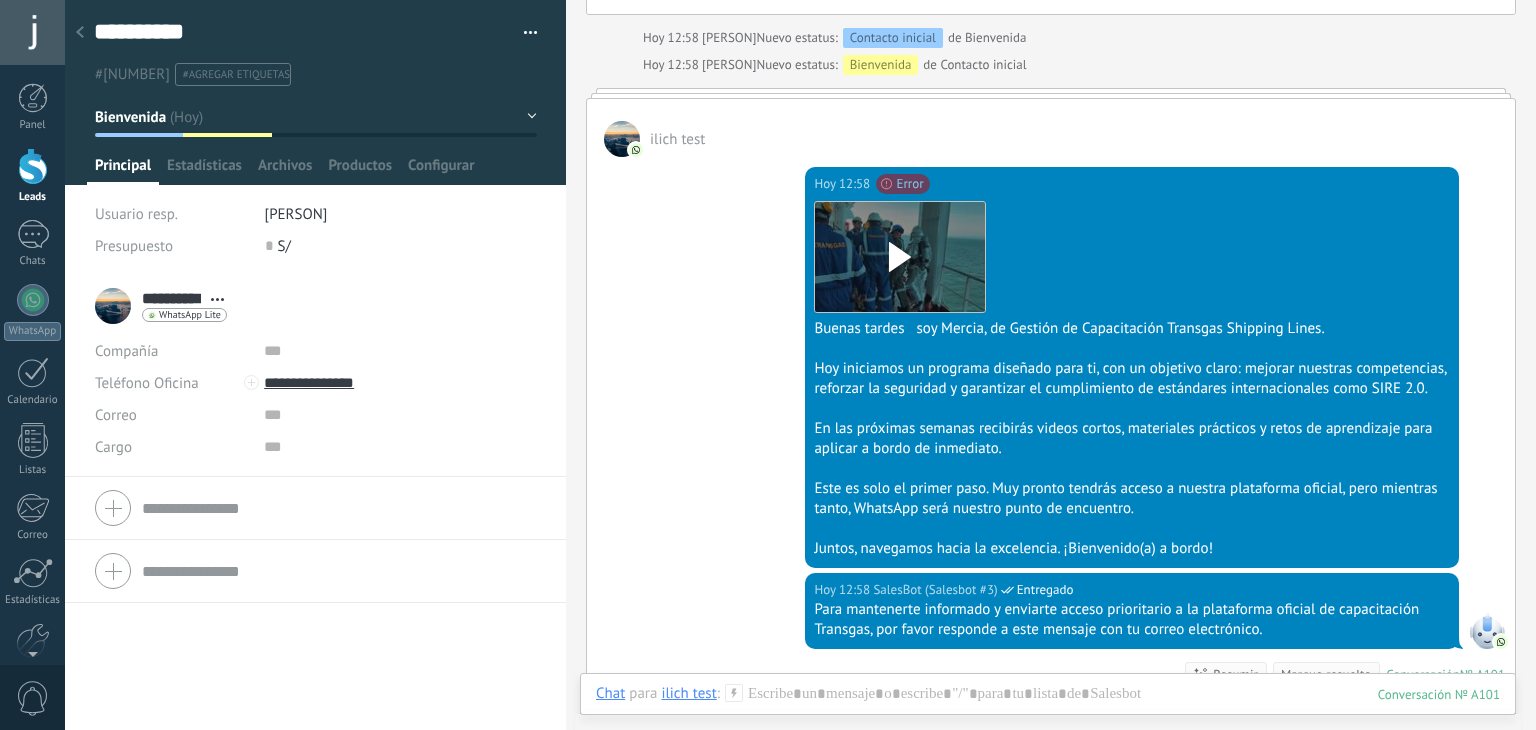 click at bounding box center (80, 33) 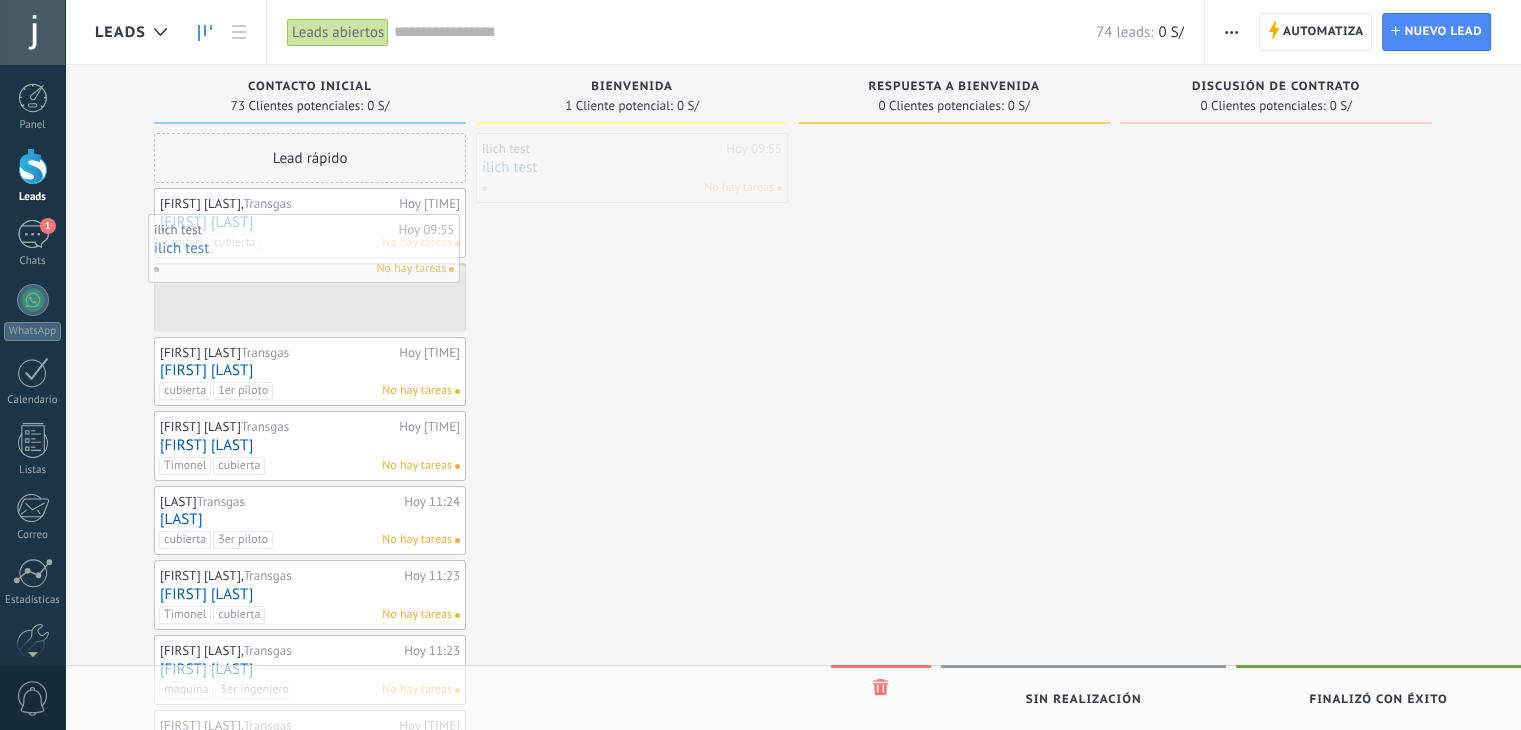 drag, startPoint x: 683, startPoint y: 182, endPoint x: 356, endPoint y: 263, distance: 336.88278 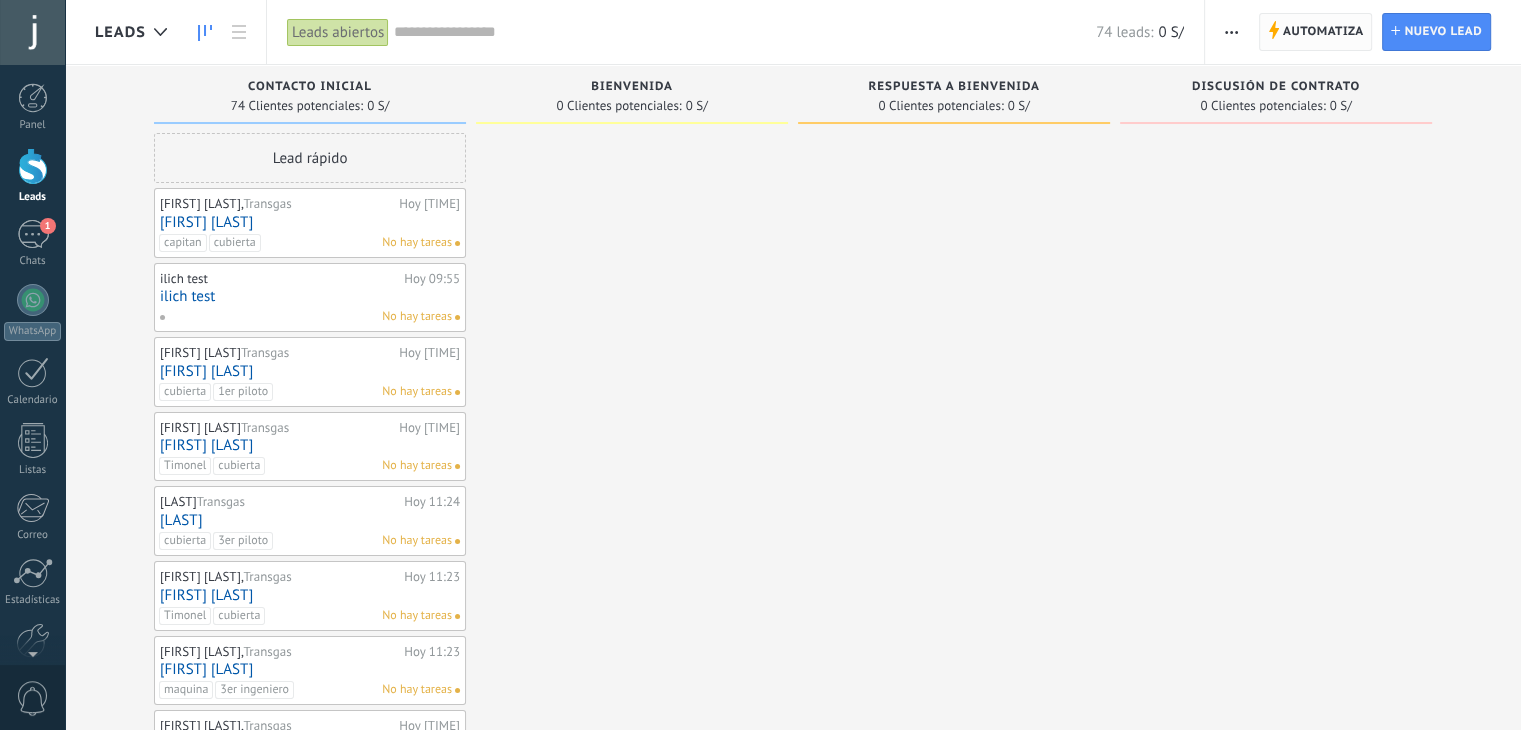 click on "Automatiza" at bounding box center [1323, 32] 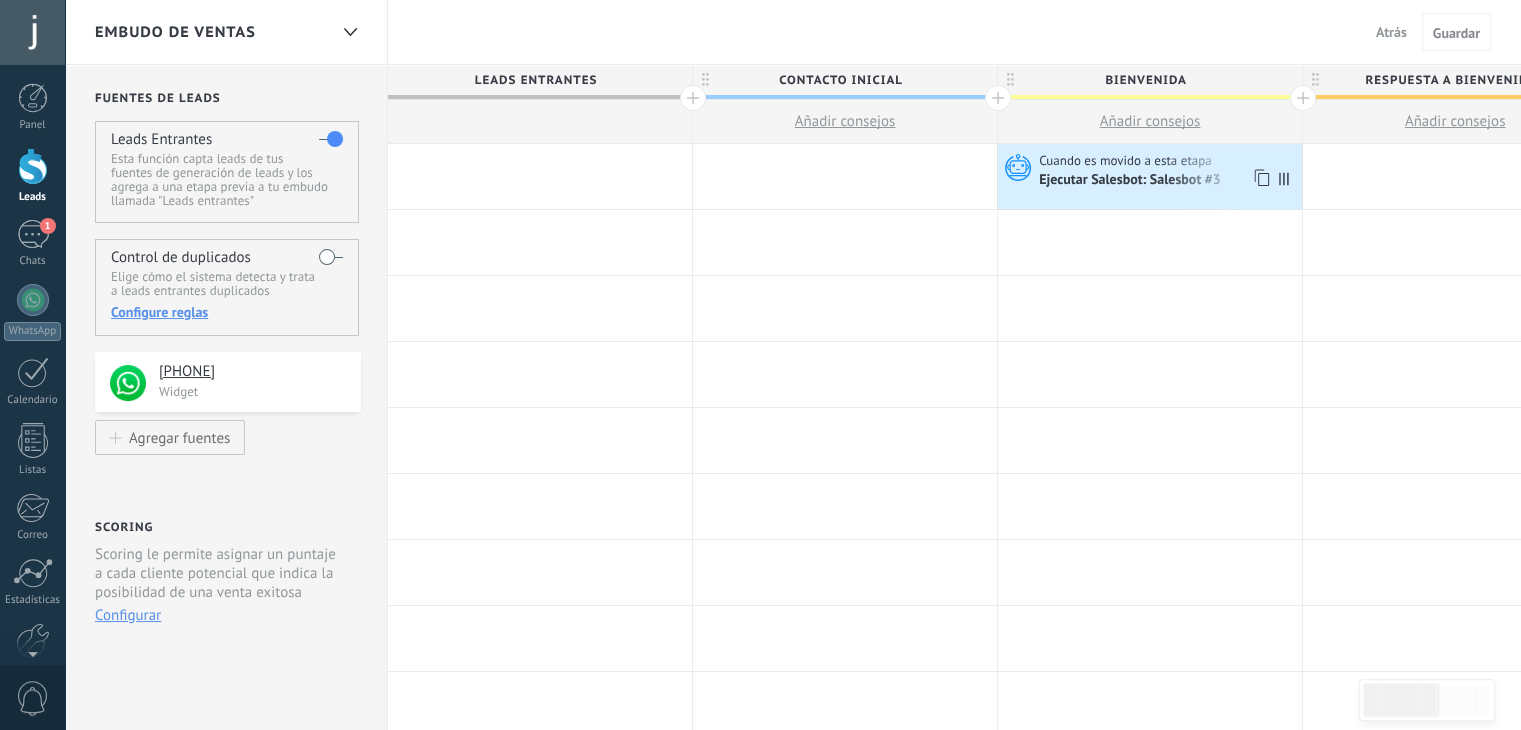 click on "Cuando es movido a esta etapa" at bounding box center [1127, 161] 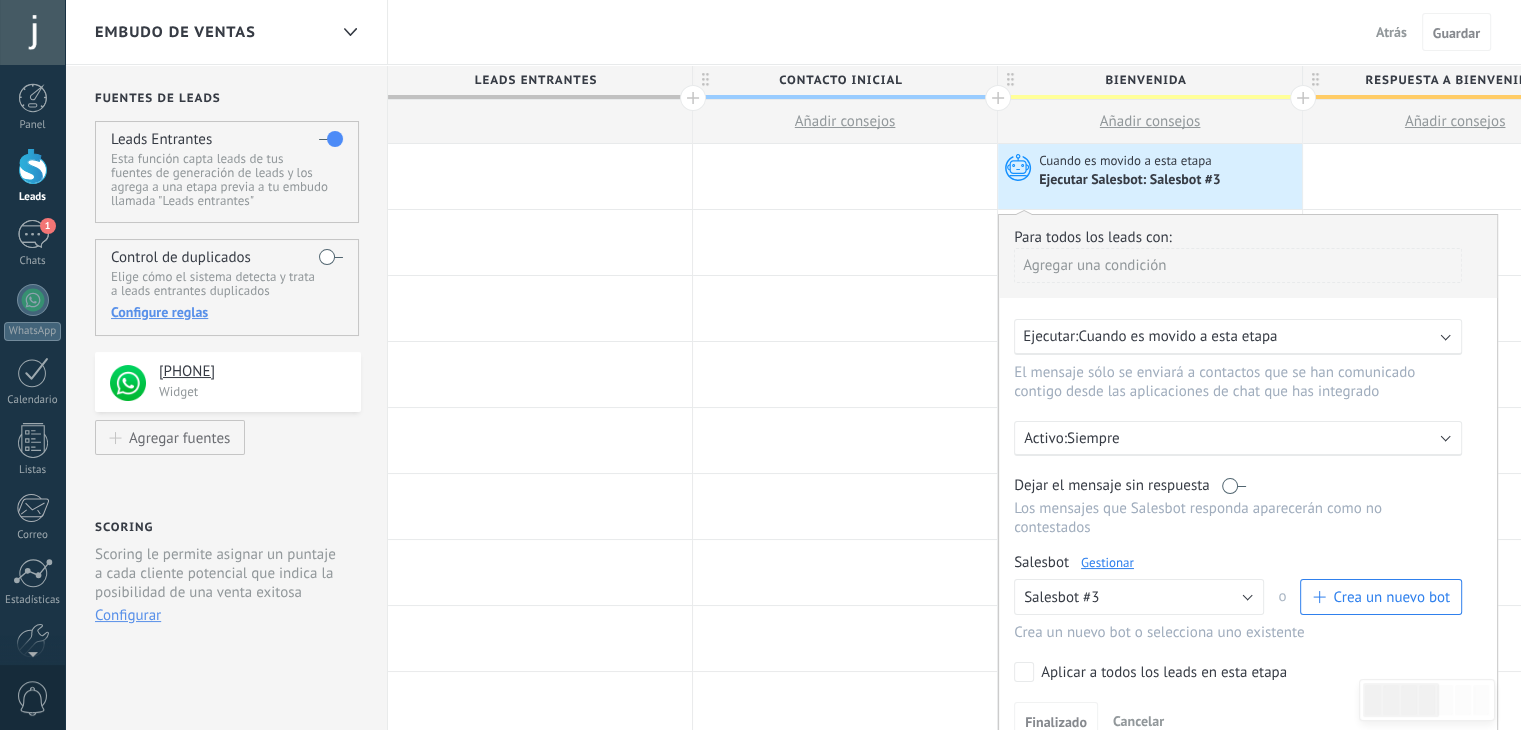 click on "Gestionar" at bounding box center [1107, 562] 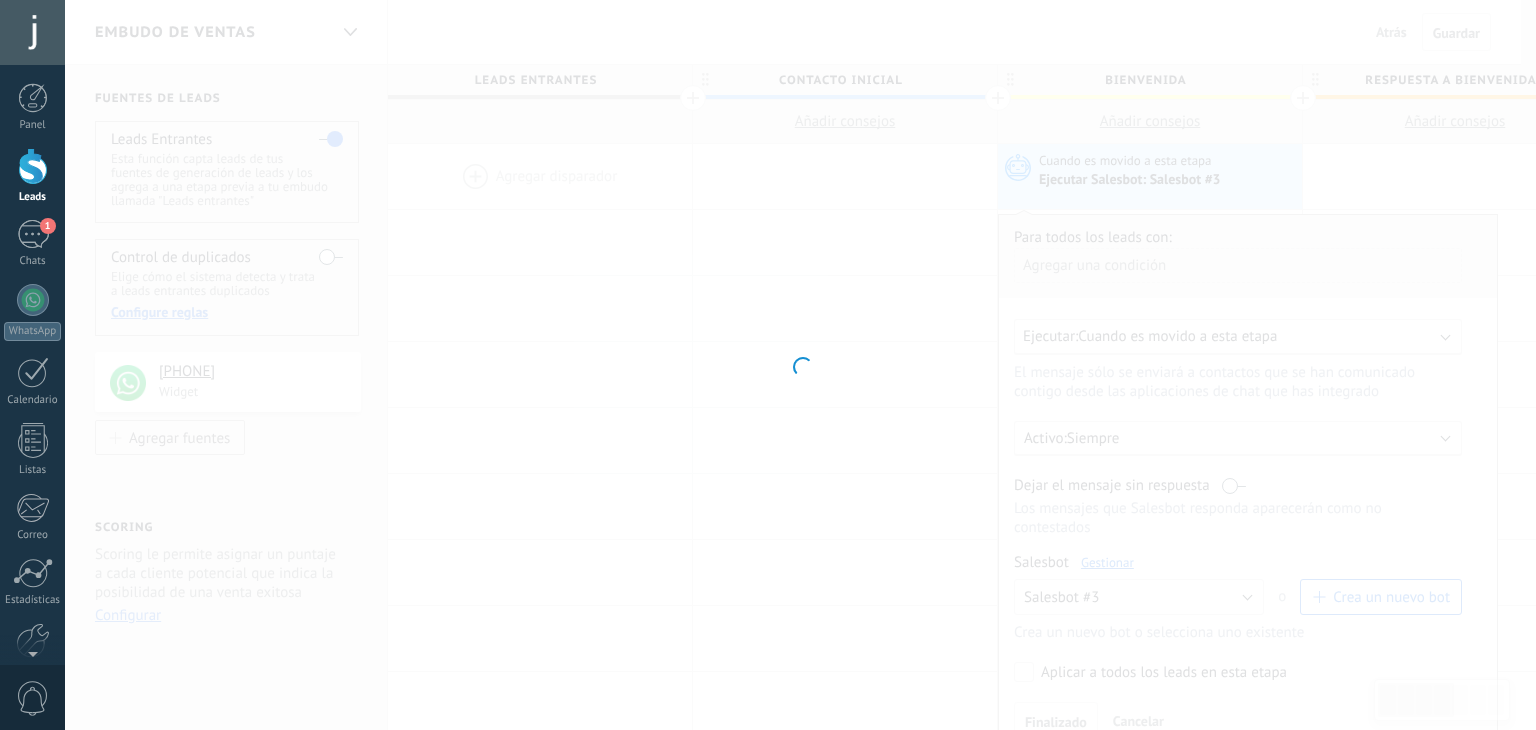 type on "**********" 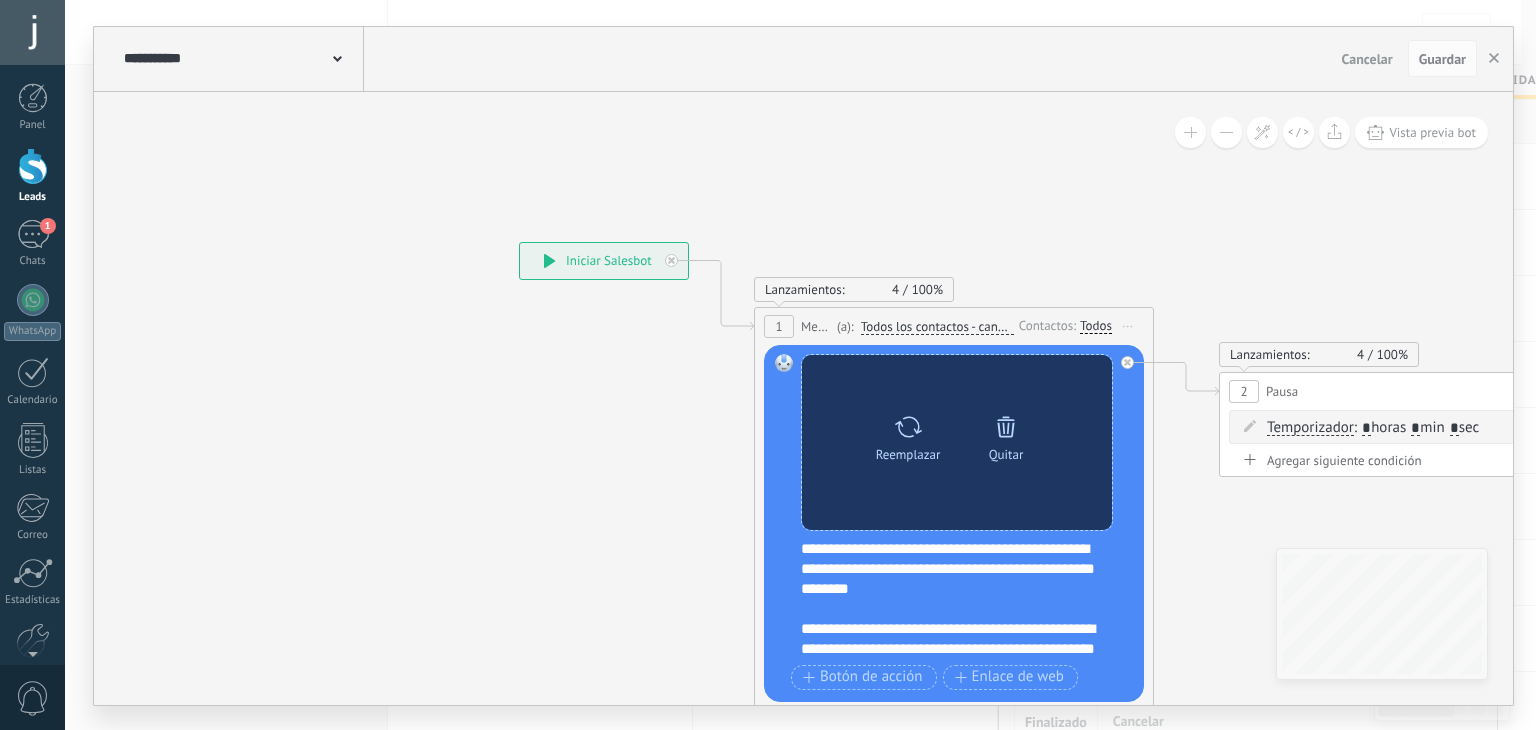 click 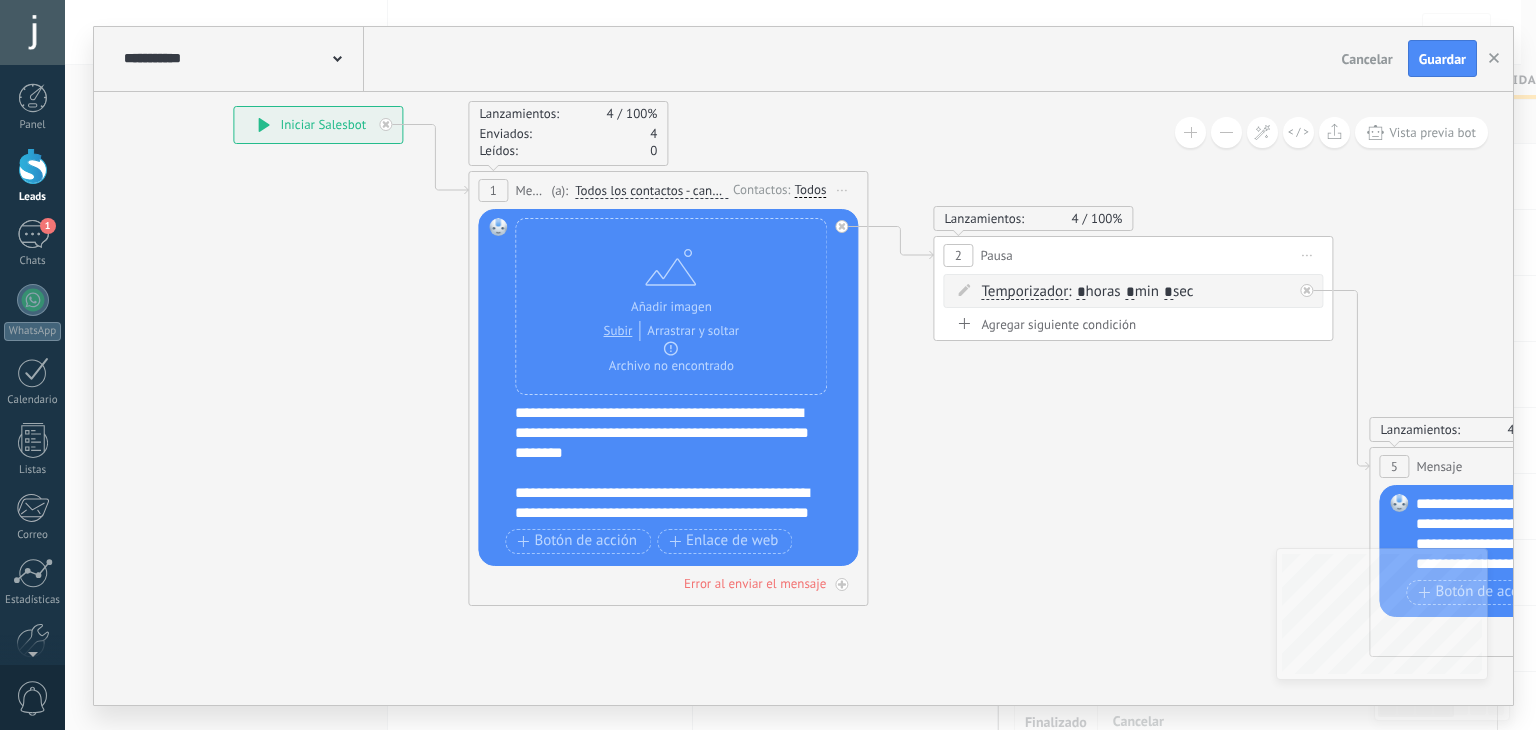 drag, startPoint x: 1200, startPoint y: 537, endPoint x: 914, endPoint y: 449, distance: 299.23236 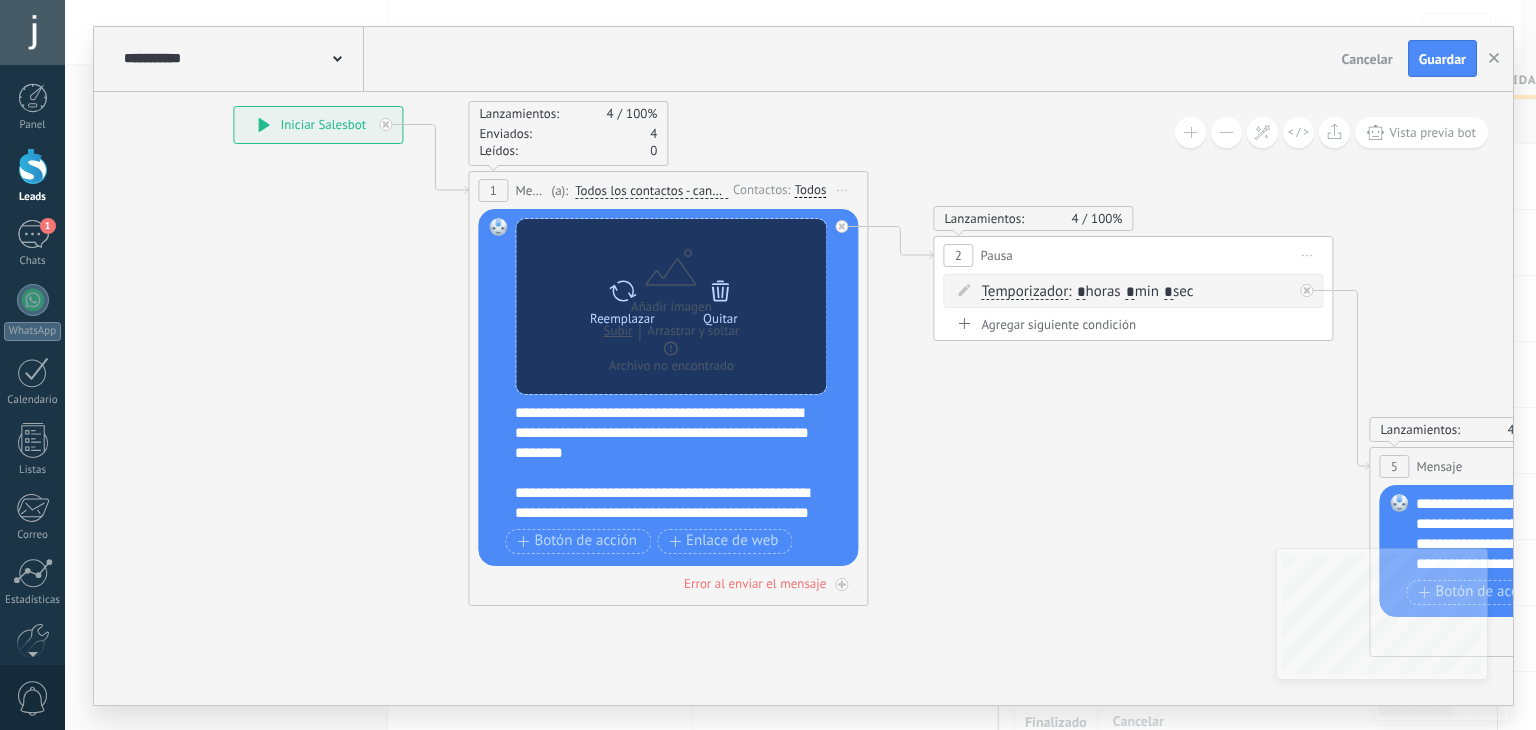 click 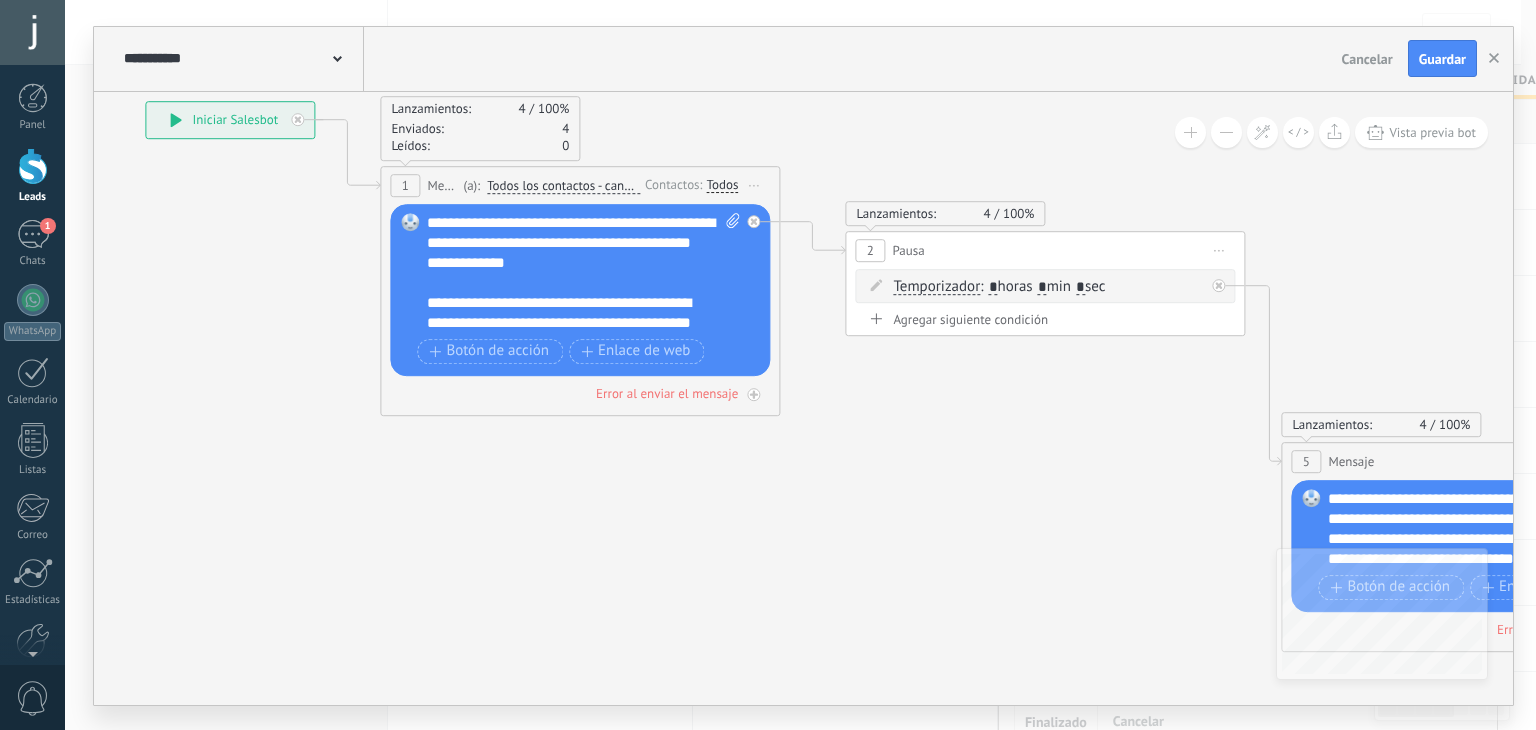 drag, startPoint x: 1093, startPoint y: 526, endPoint x: 1073, endPoint y: 525, distance: 20.024984 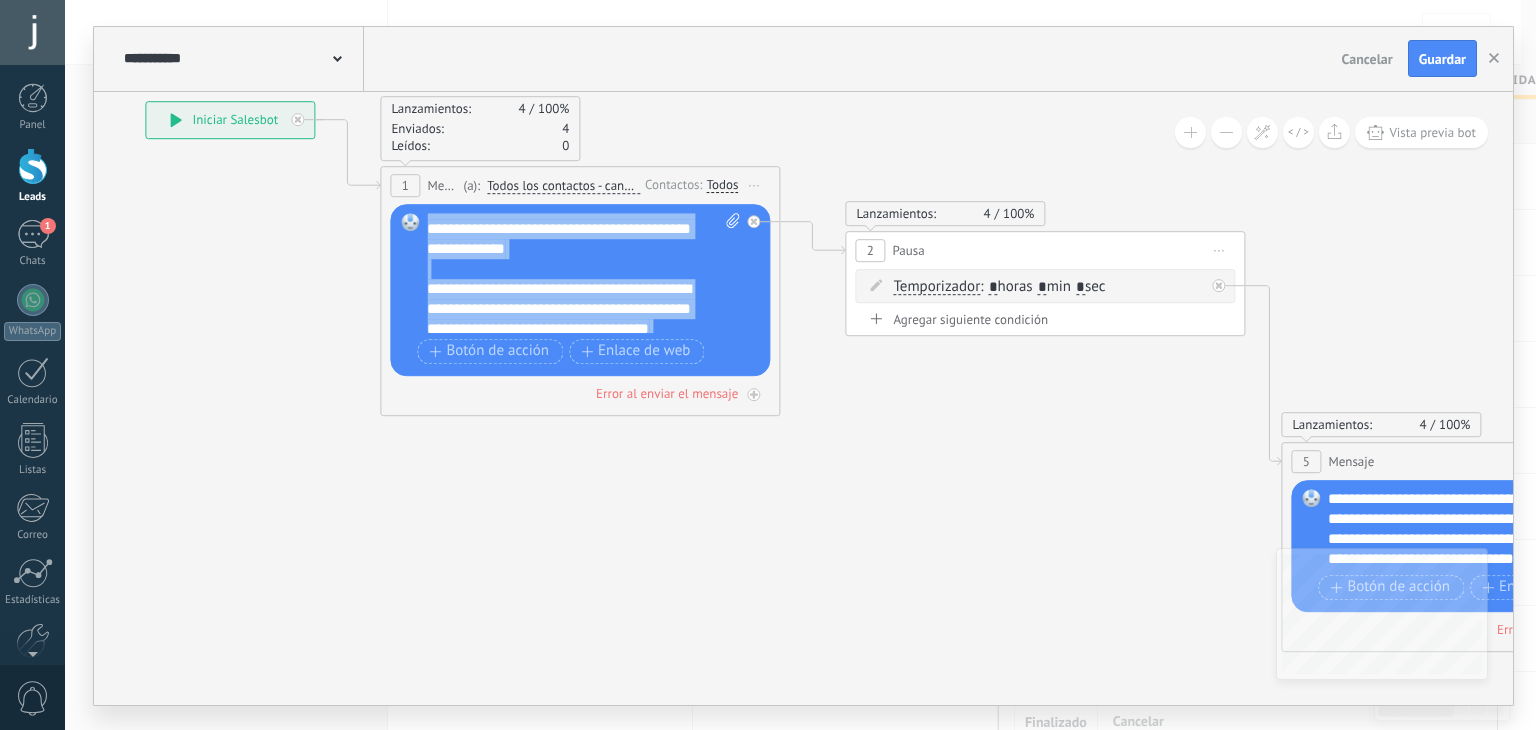 scroll, scrollTop: 0, scrollLeft: 0, axis: both 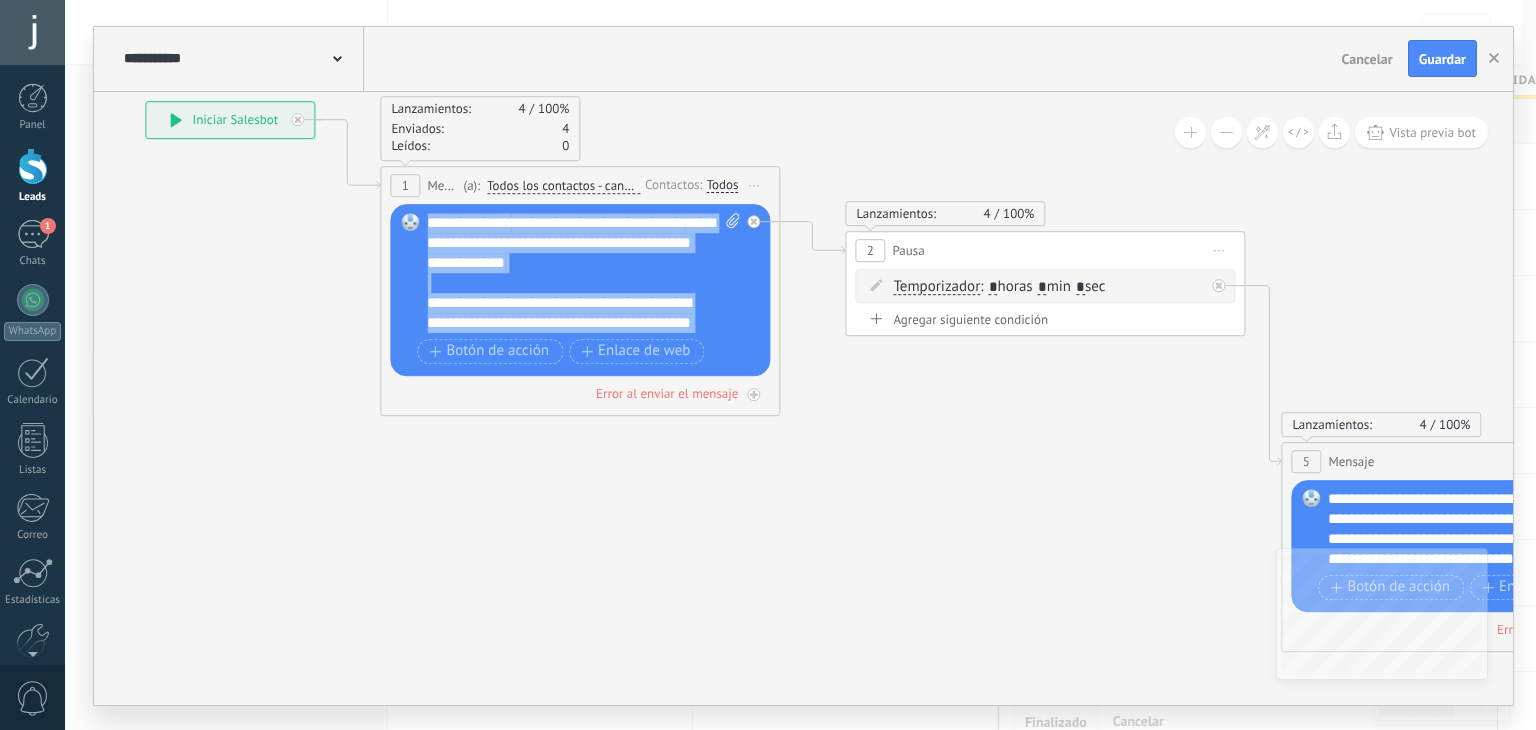 drag, startPoint x: 627, startPoint y: 321, endPoint x: 372, endPoint y: 125, distance: 321.62244 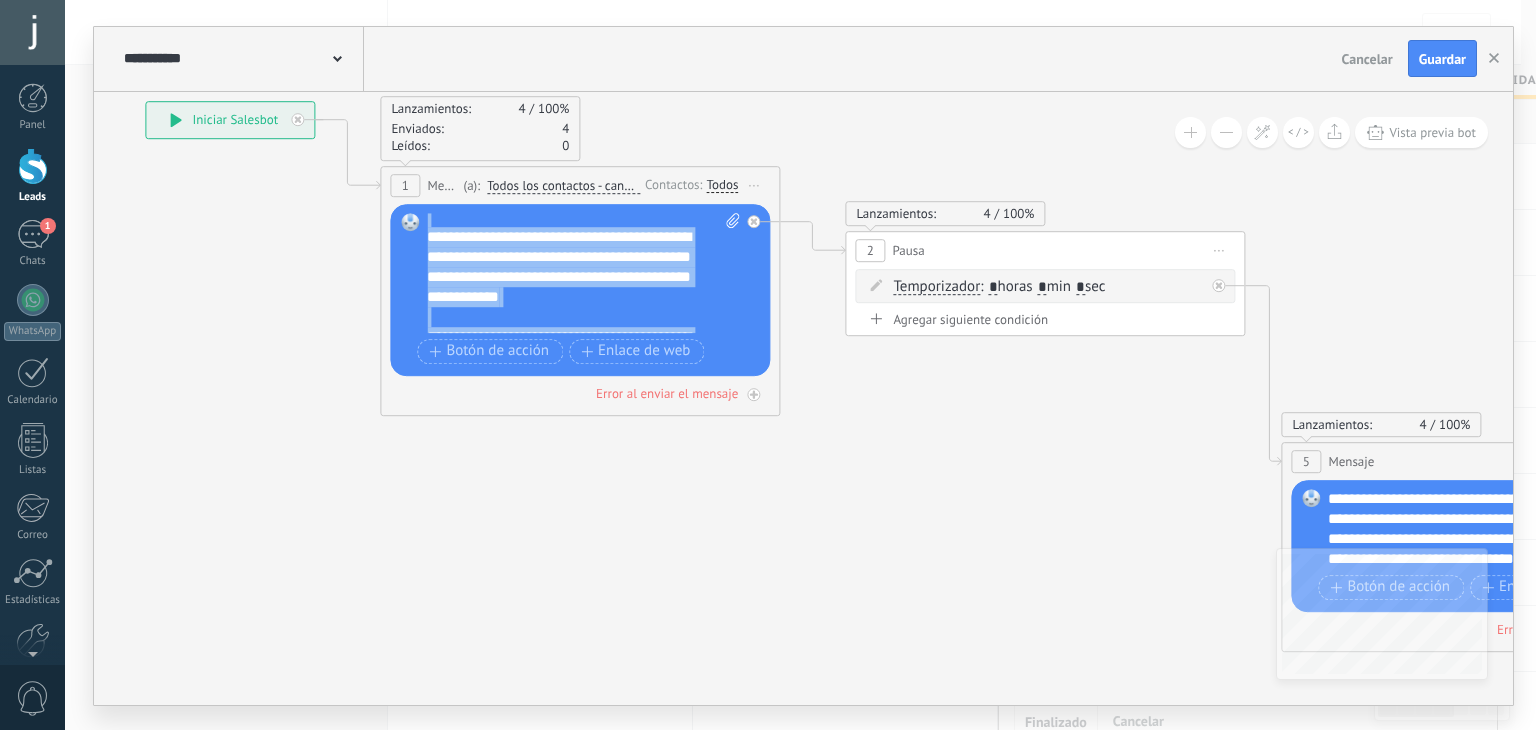 scroll, scrollTop: 320, scrollLeft: 0, axis: vertical 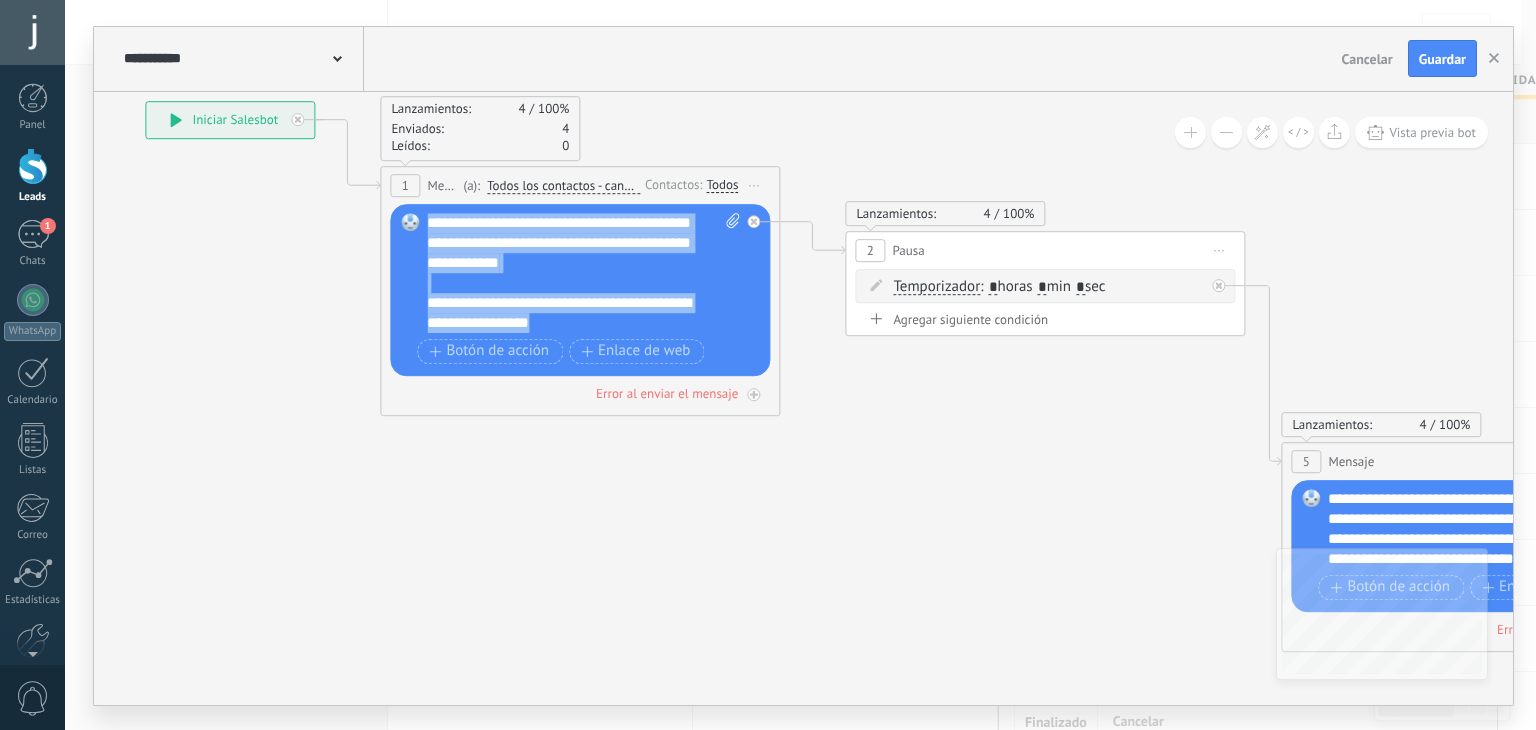 drag, startPoint x: 646, startPoint y: 280, endPoint x: 679, endPoint y: 478, distance: 200.73117 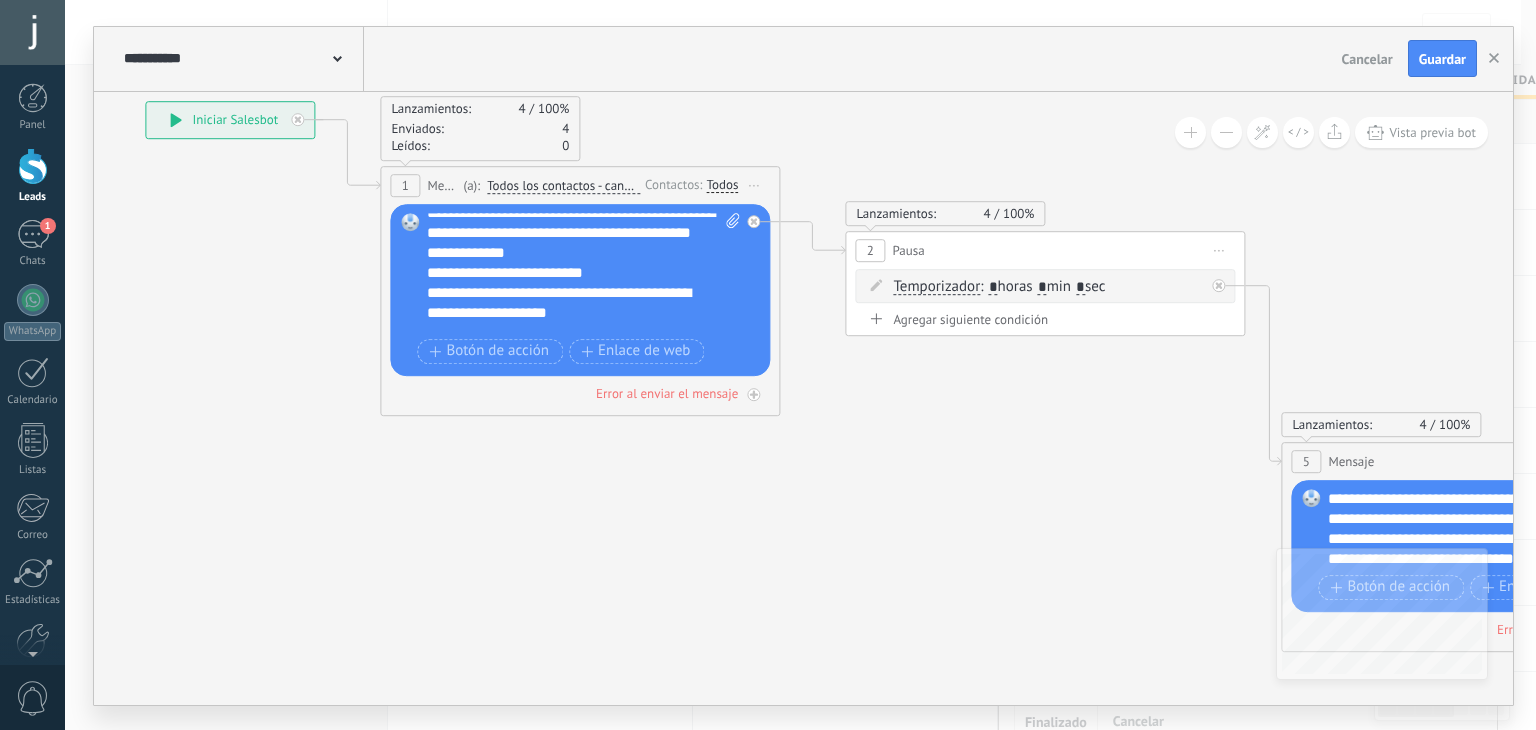 scroll, scrollTop: 0, scrollLeft: 0, axis: both 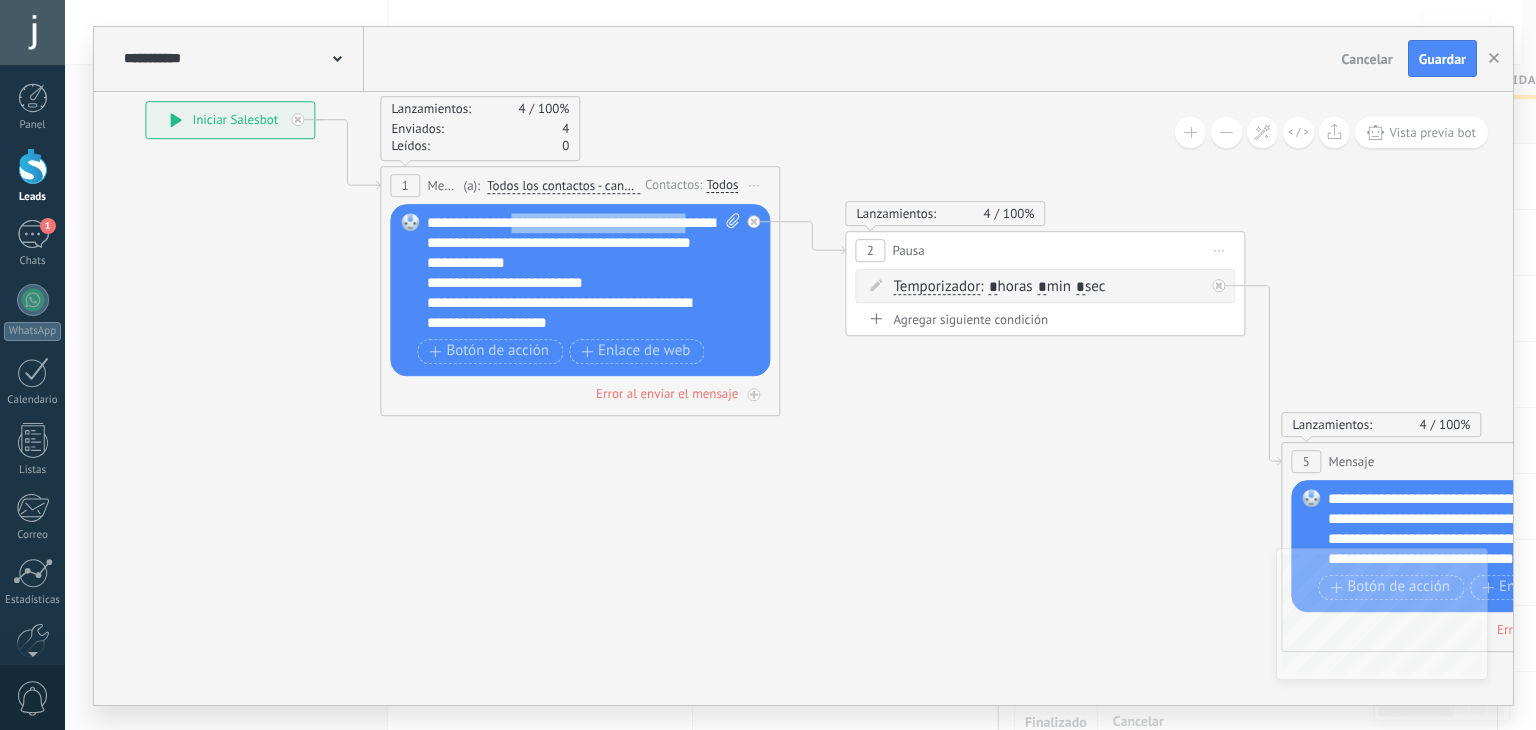 drag, startPoint x: 521, startPoint y: 218, endPoint x: 480, endPoint y: 241, distance: 47.010635 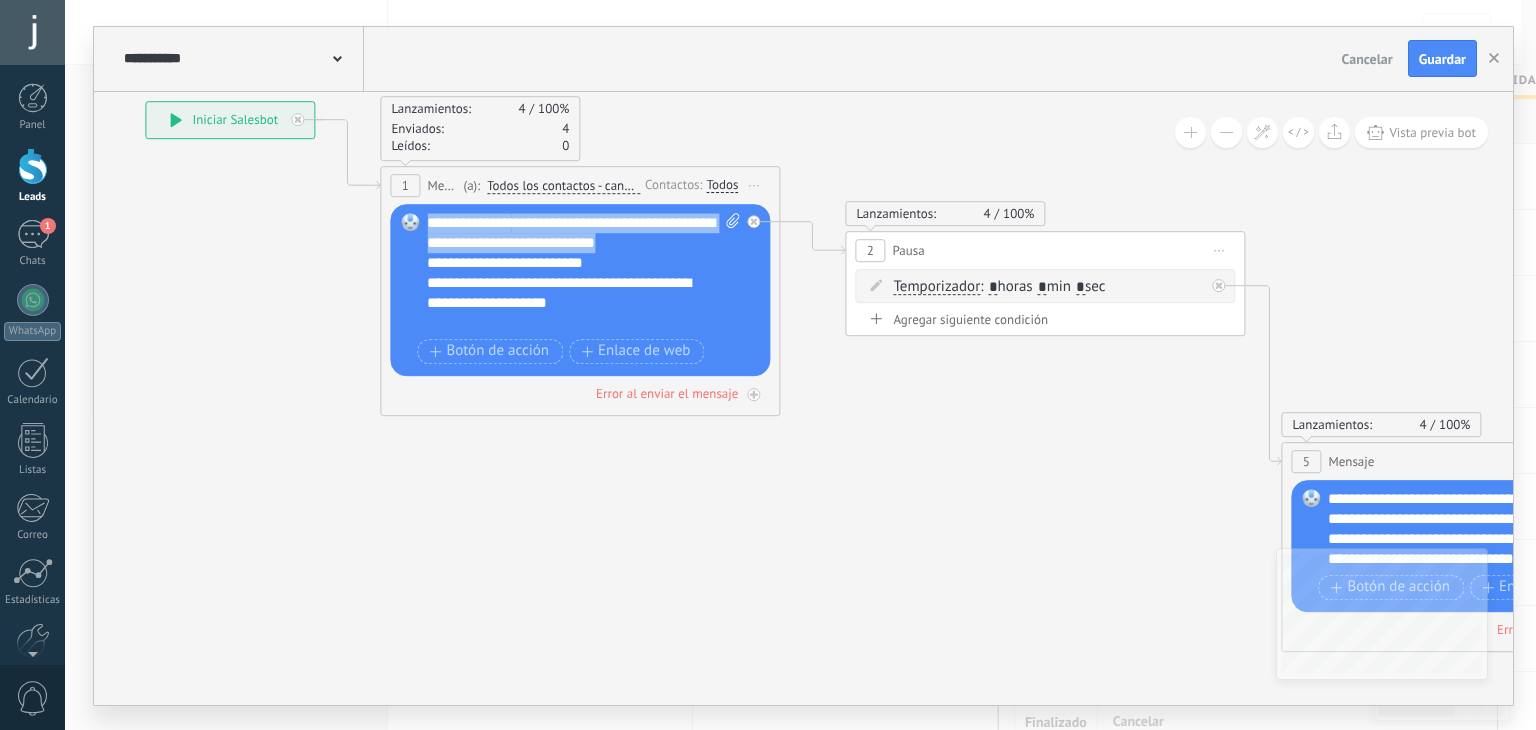 drag, startPoint x: 668, startPoint y: 242, endPoint x: 403, endPoint y: 210, distance: 266.92508 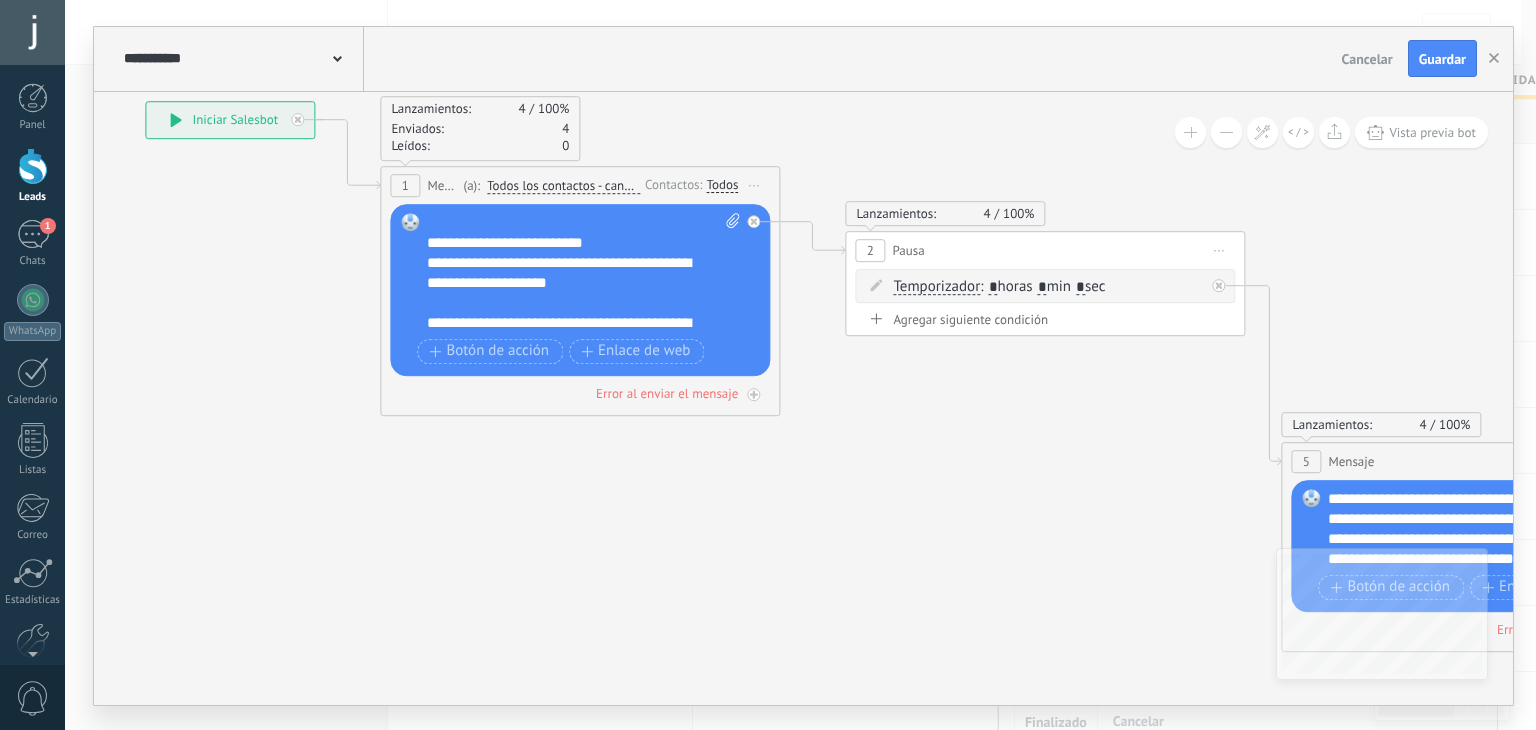 click on "**********" at bounding box center (584, 273) 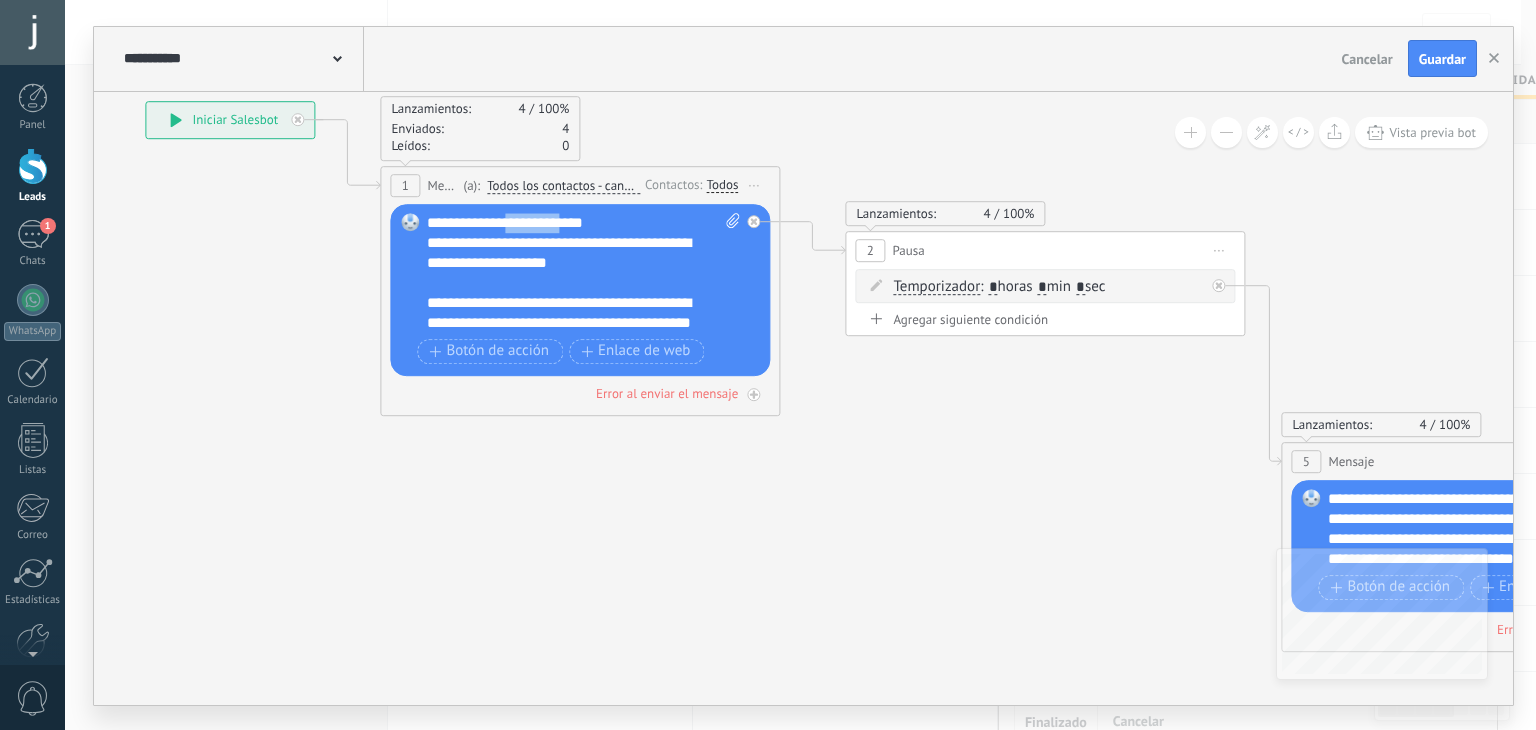 drag, startPoint x: 582, startPoint y: 224, endPoint x: 518, endPoint y: 222, distance: 64.03124 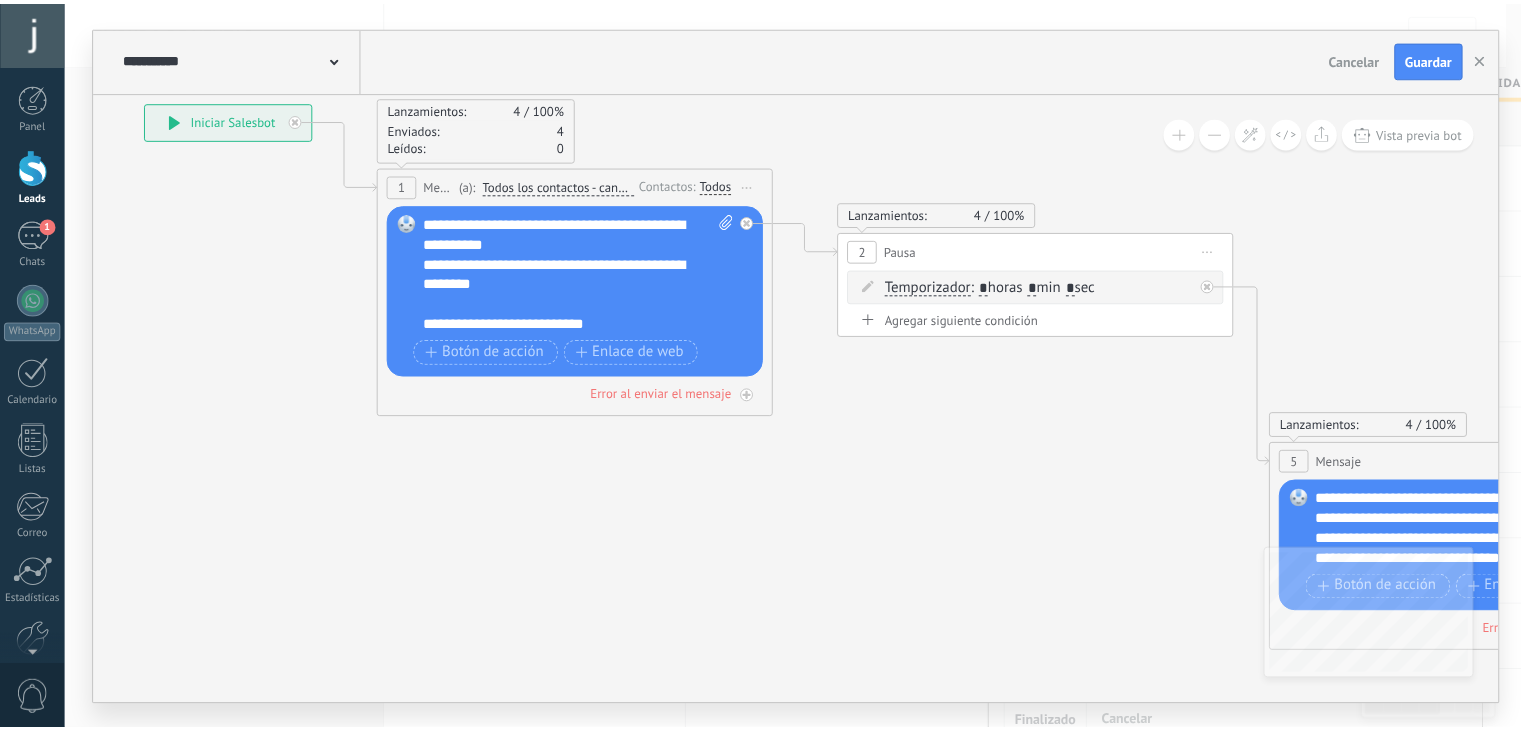 scroll, scrollTop: 180, scrollLeft: 0, axis: vertical 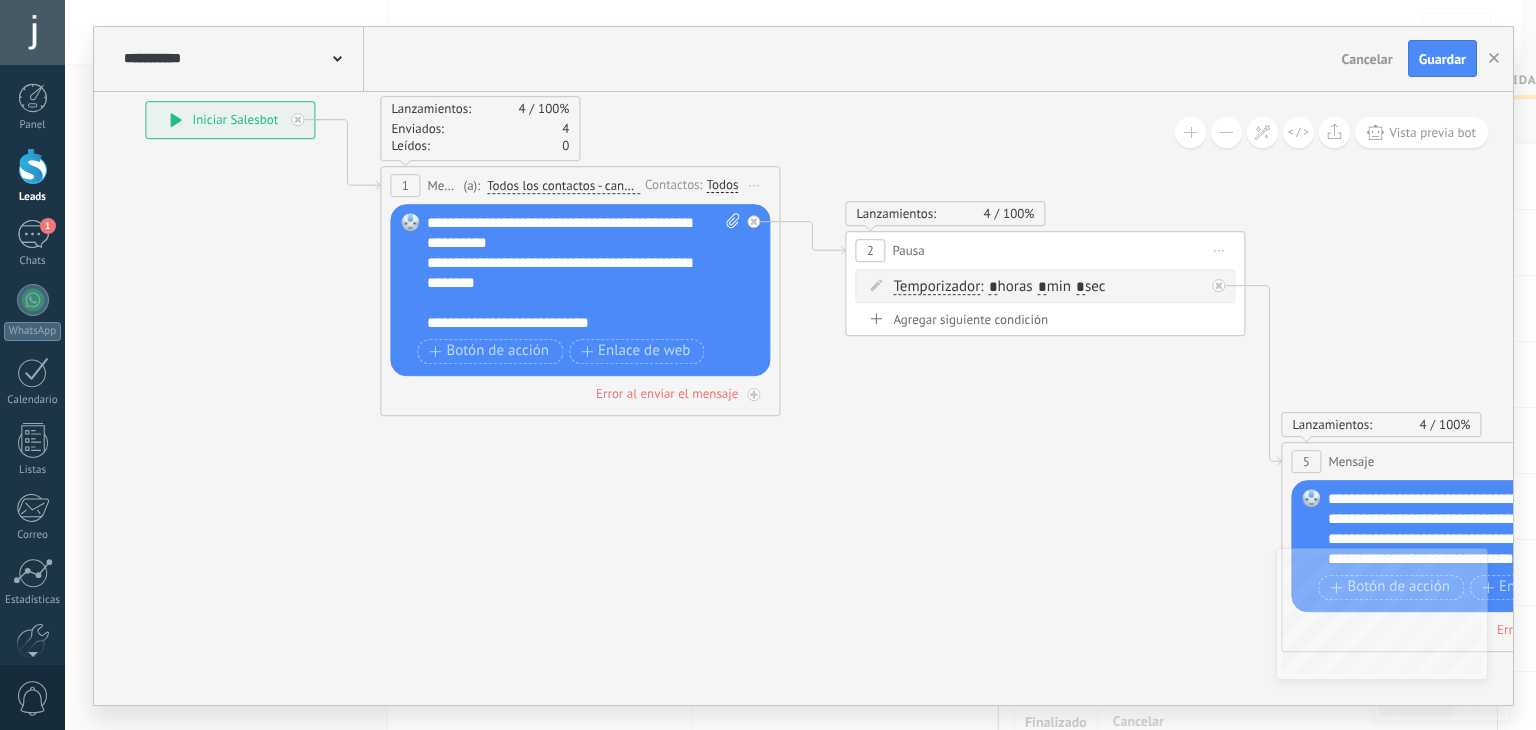 click 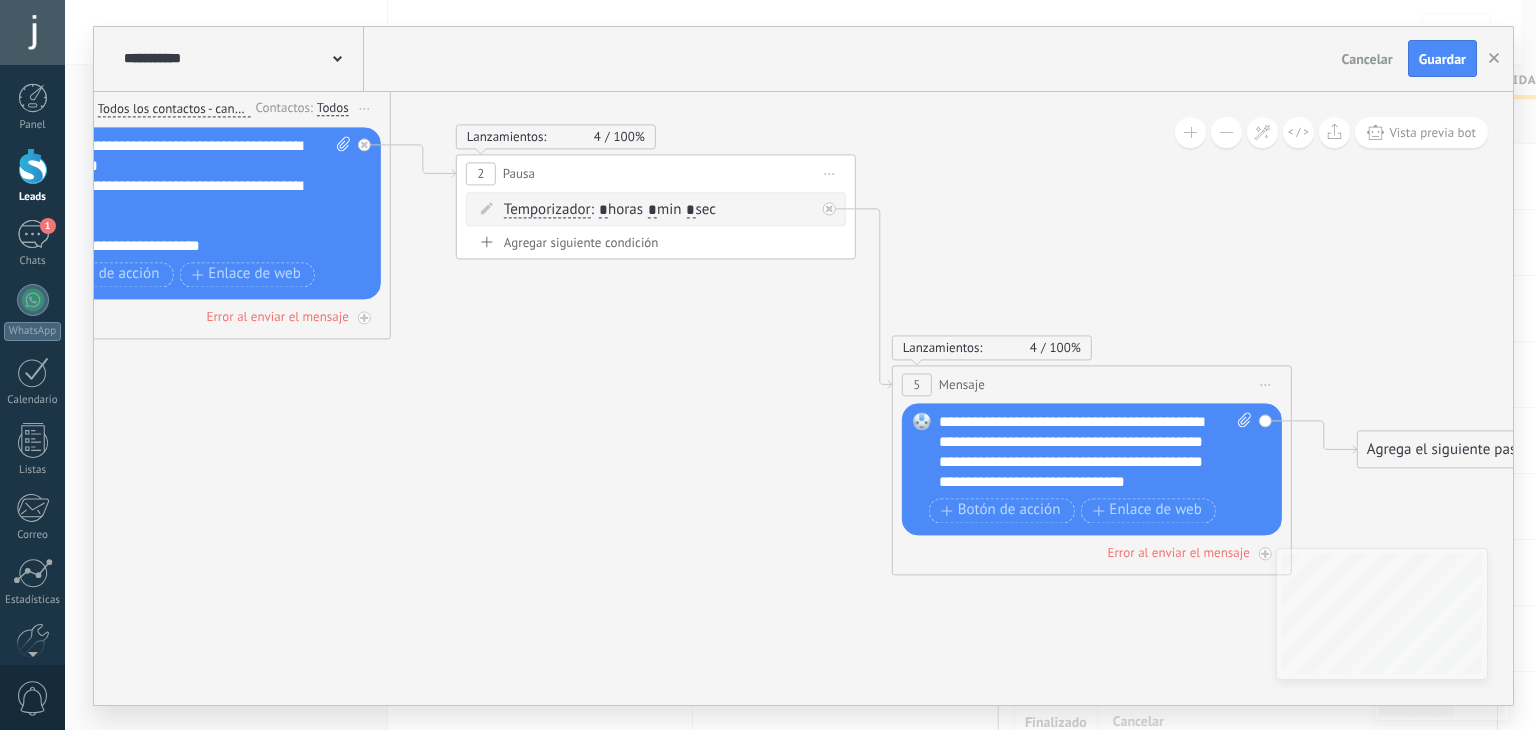 drag, startPoint x: 1016, startPoint y: 453, endPoint x: 627, endPoint y: 384, distance: 395.07214 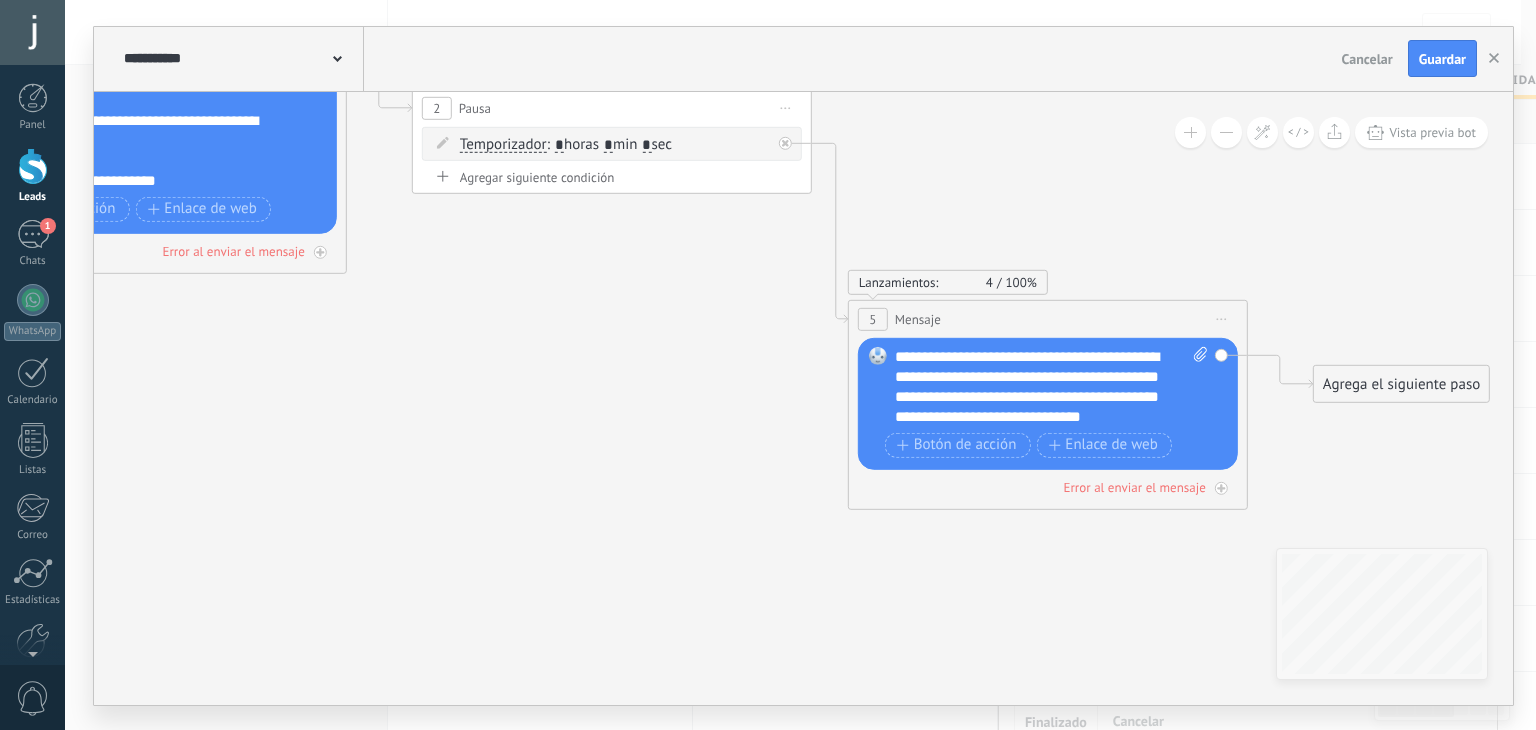 drag, startPoint x: 792, startPoint y: 471, endPoint x: 760, endPoint y: 392, distance: 85.23497 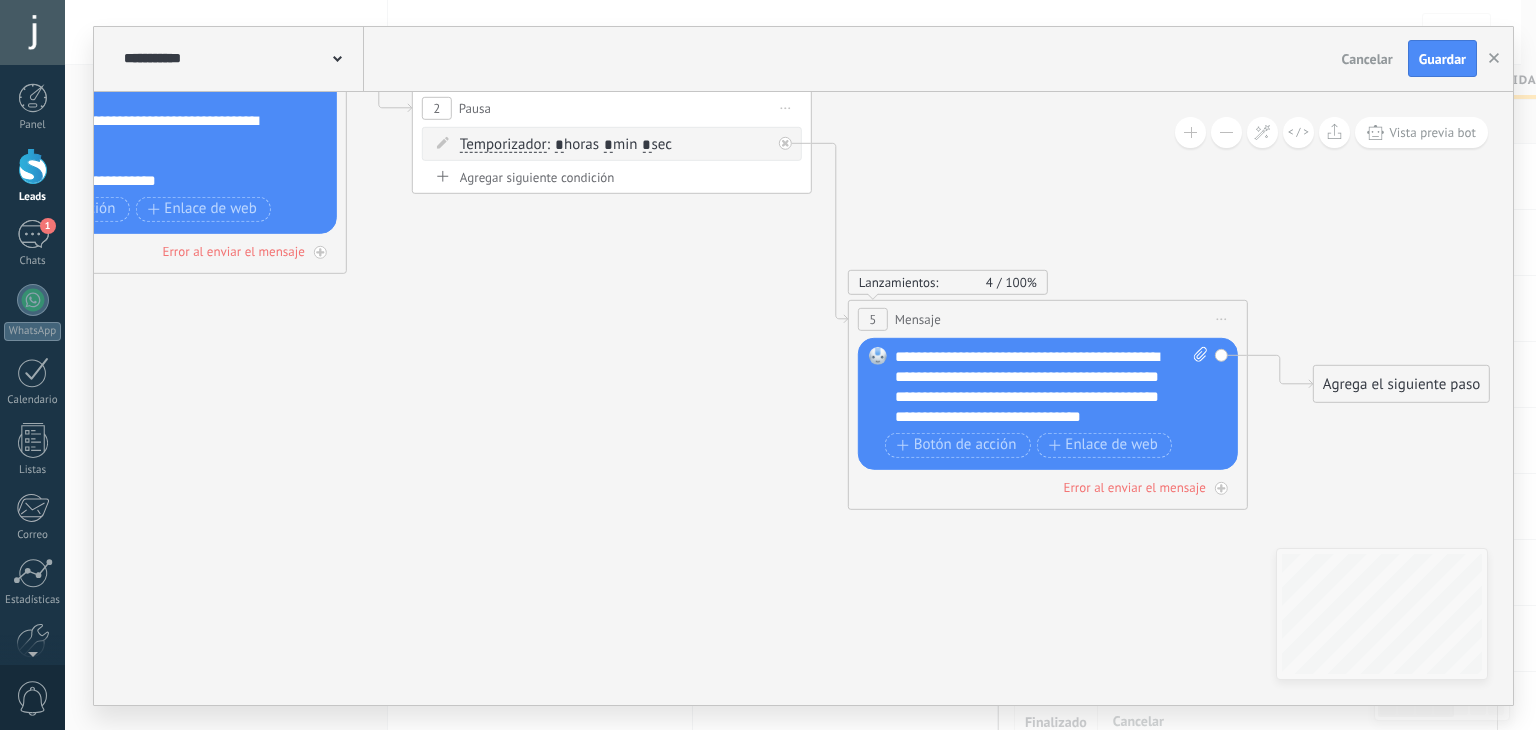 click 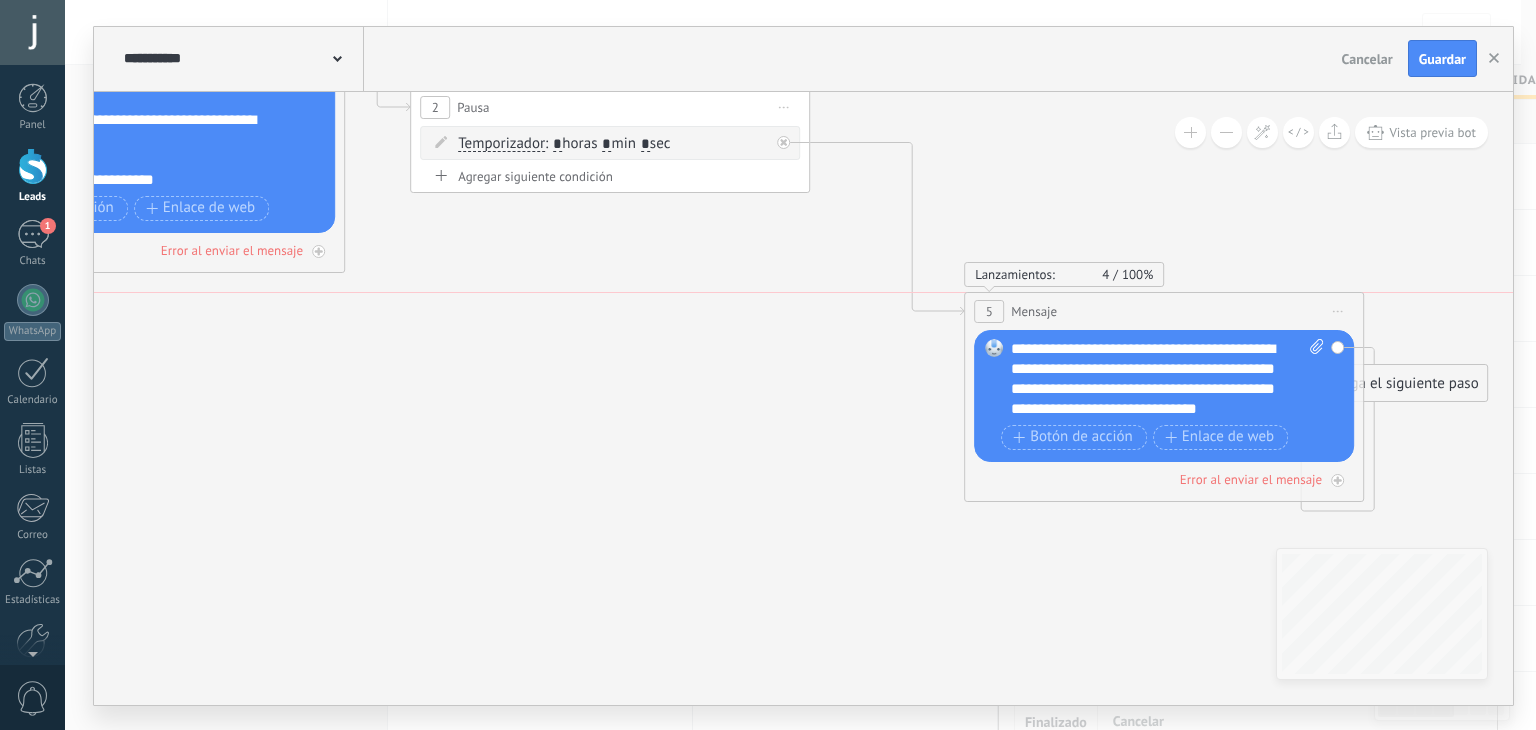 drag, startPoint x: 1064, startPoint y: 346, endPoint x: 1078, endPoint y: 316, distance: 33.105892 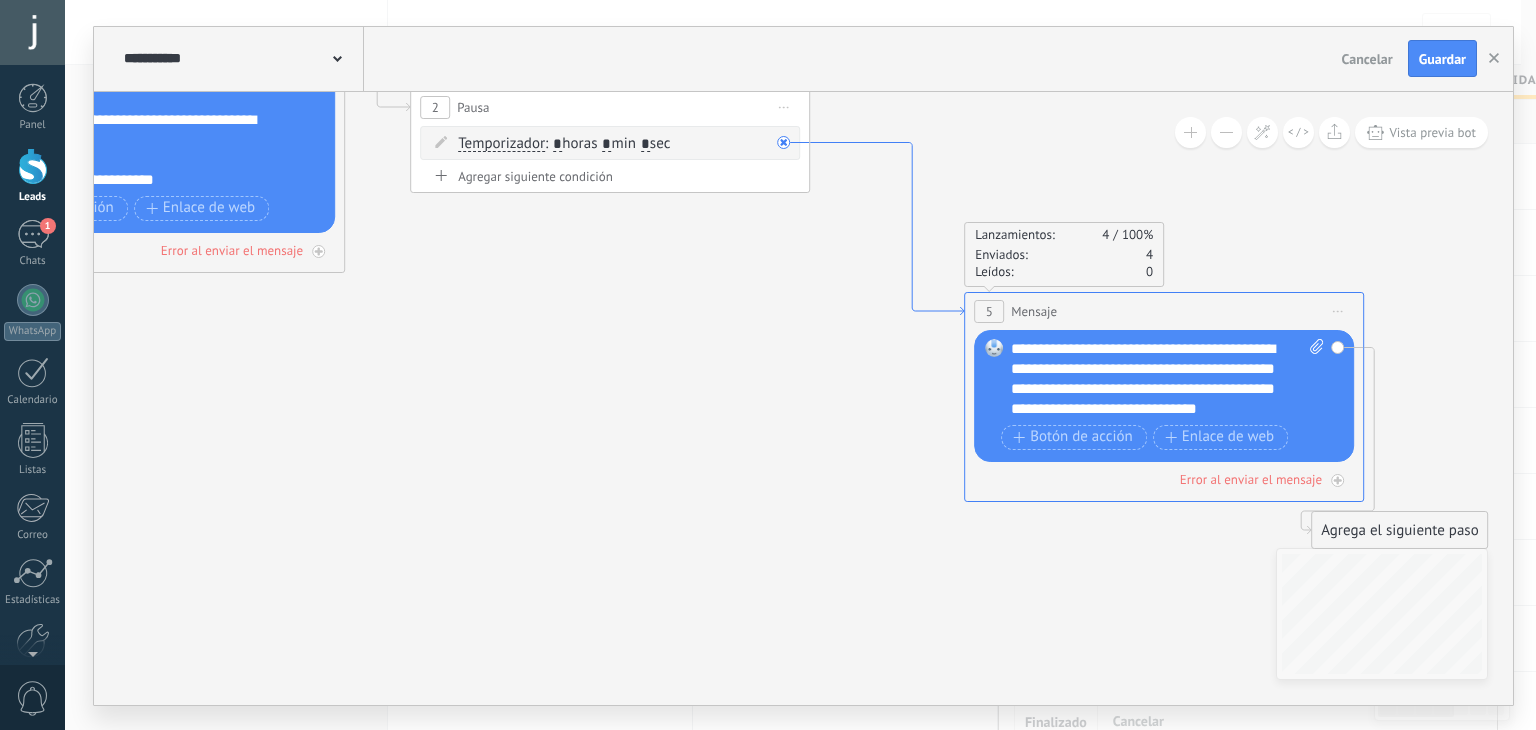 click 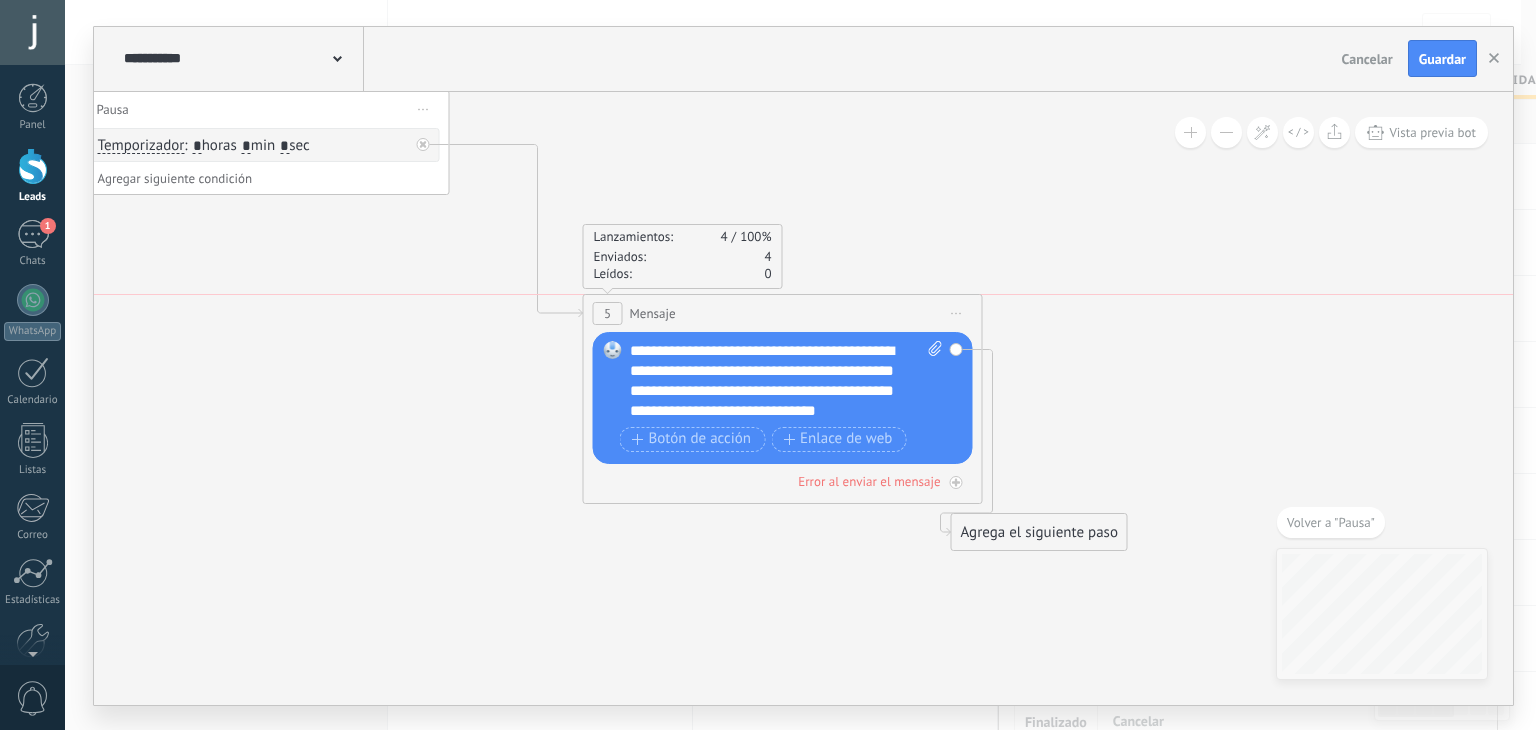 drag, startPoint x: 689, startPoint y: 321, endPoint x: 668, endPoint y: 325, distance: 21.377558 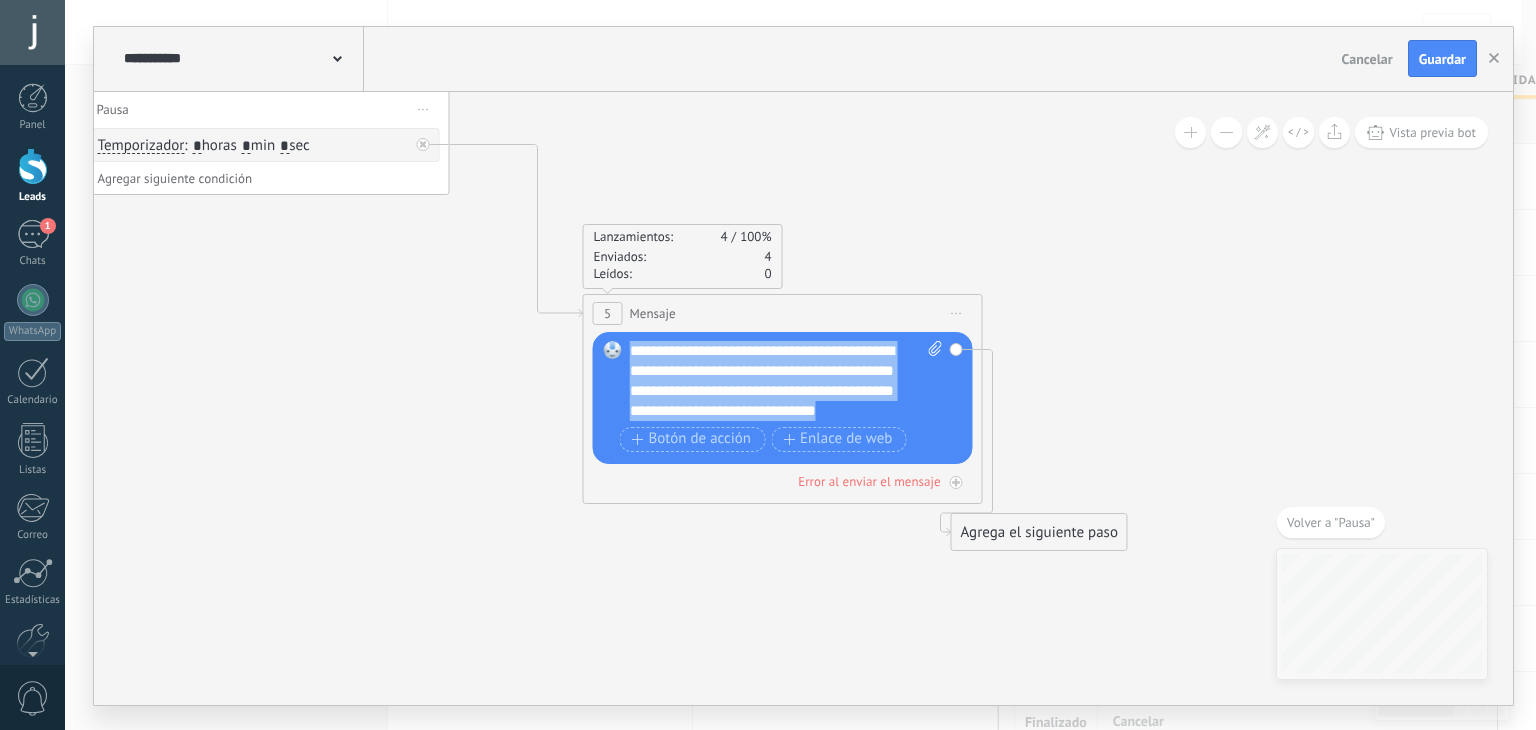 drag, startPoint x: 835, startPoint y: 400, endPoint x: 610, endPoint y: 341, distance: 232.60696 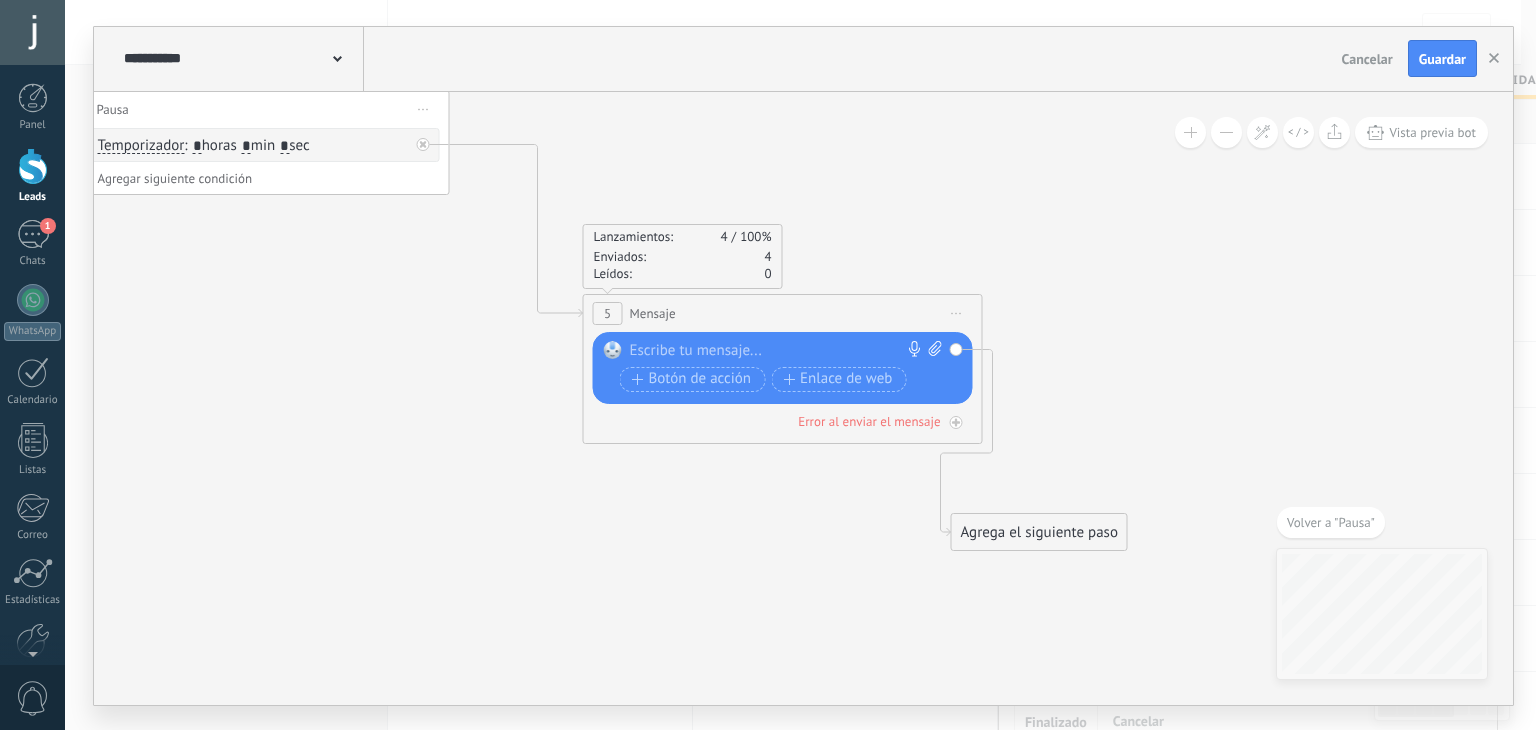click 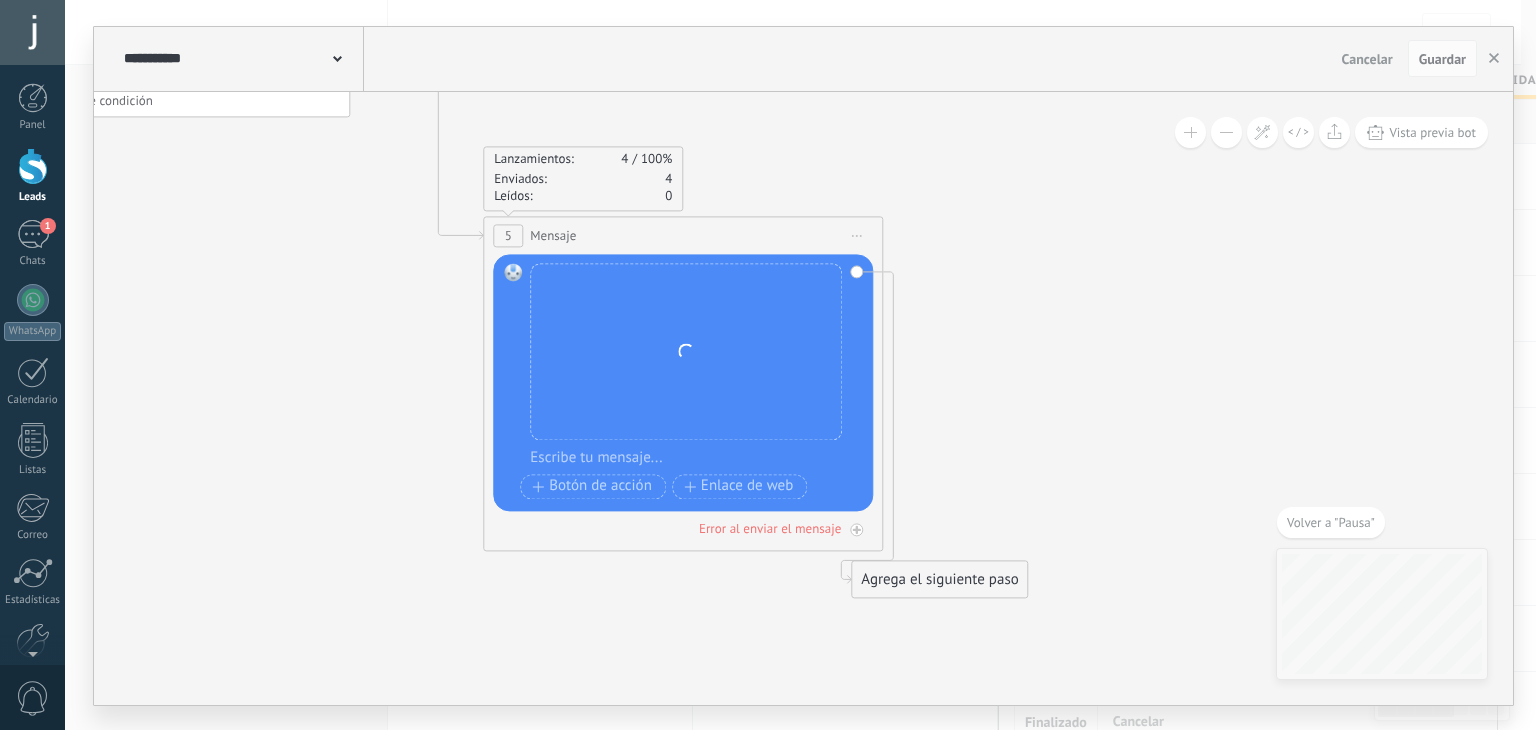 click 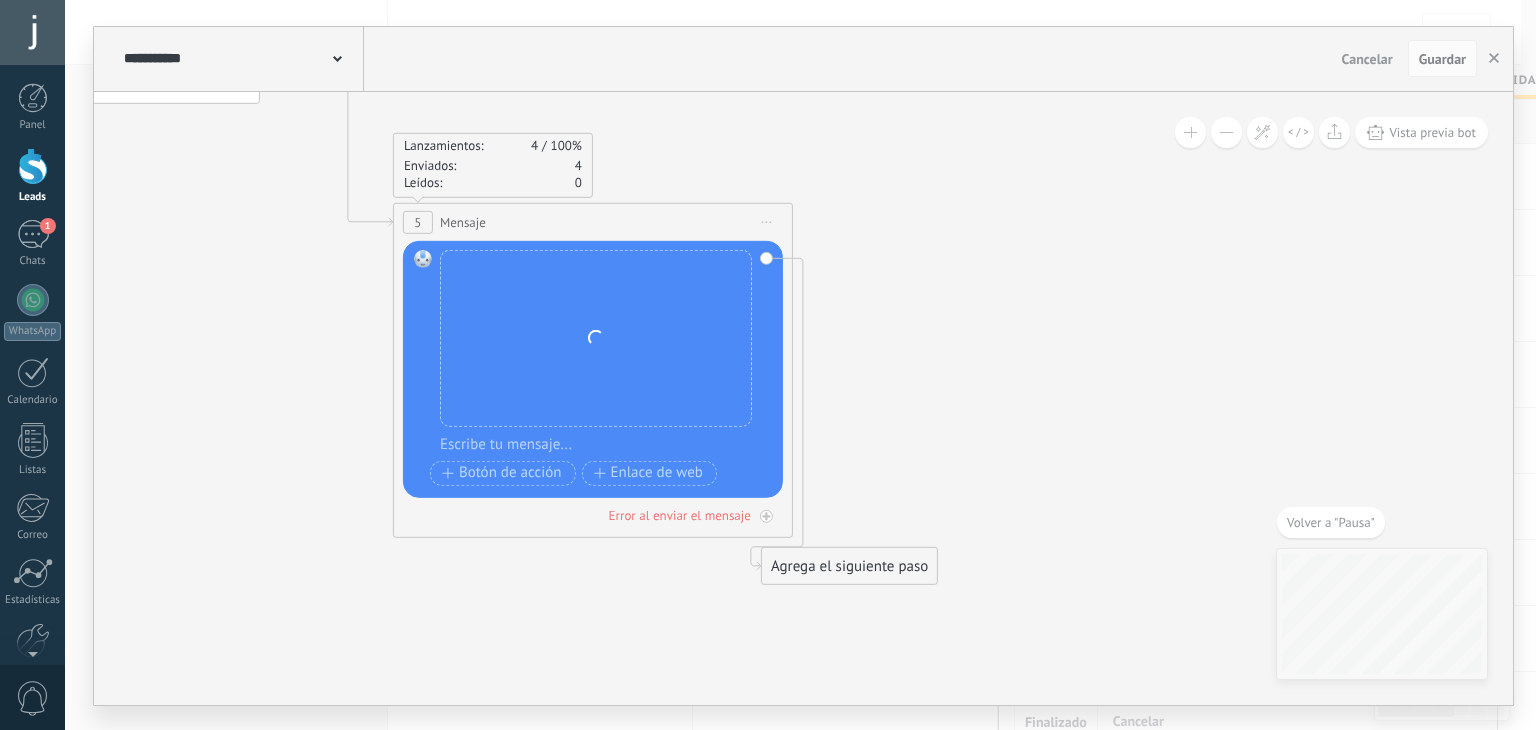 drag, startPoint x: 316, startPoint y: 351, endPoint x: 199, endPoint y: 317, distance: 121.84006 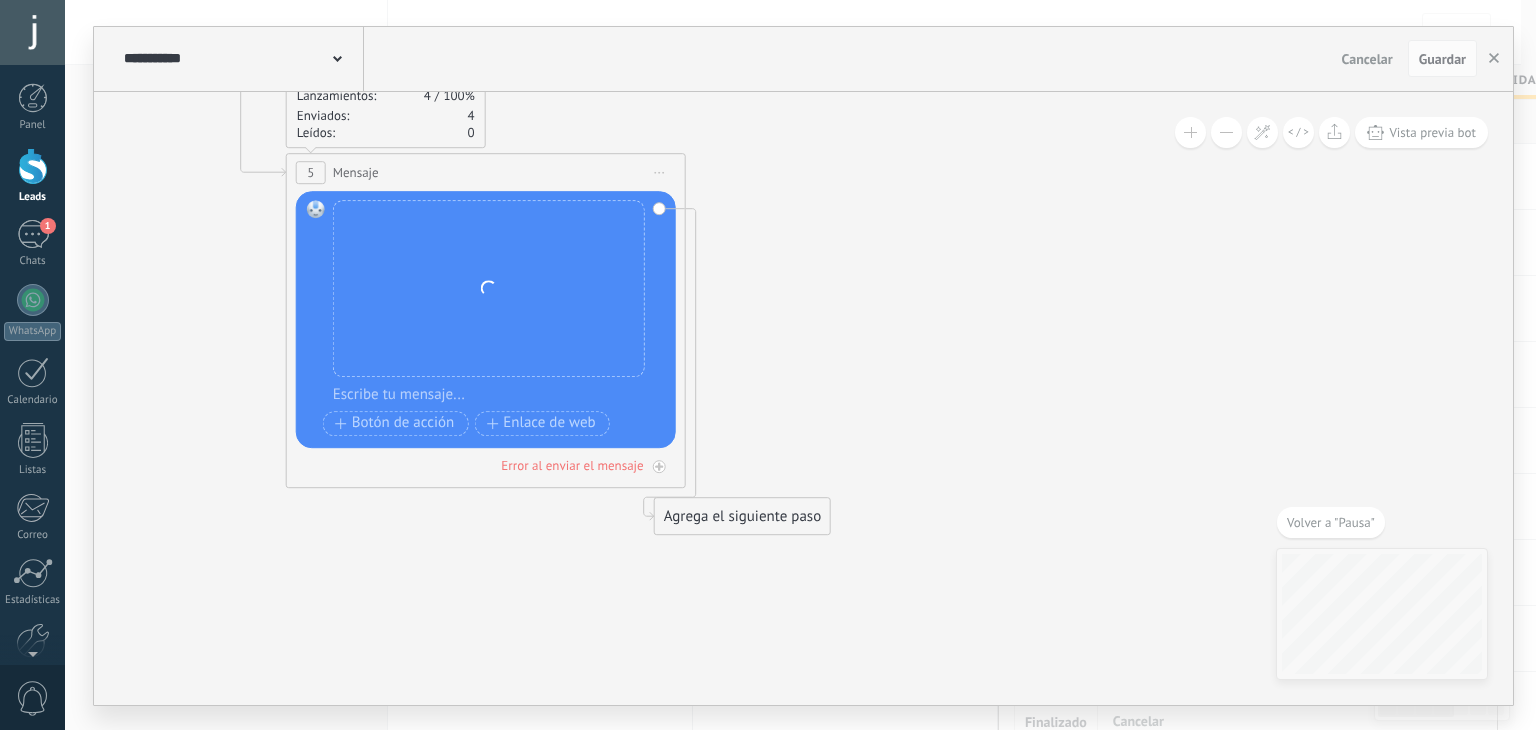 drag, startPoint x: 656, startPoint y: 629, endPoint x: 618, endPoint y: 605, distance: 44.94441 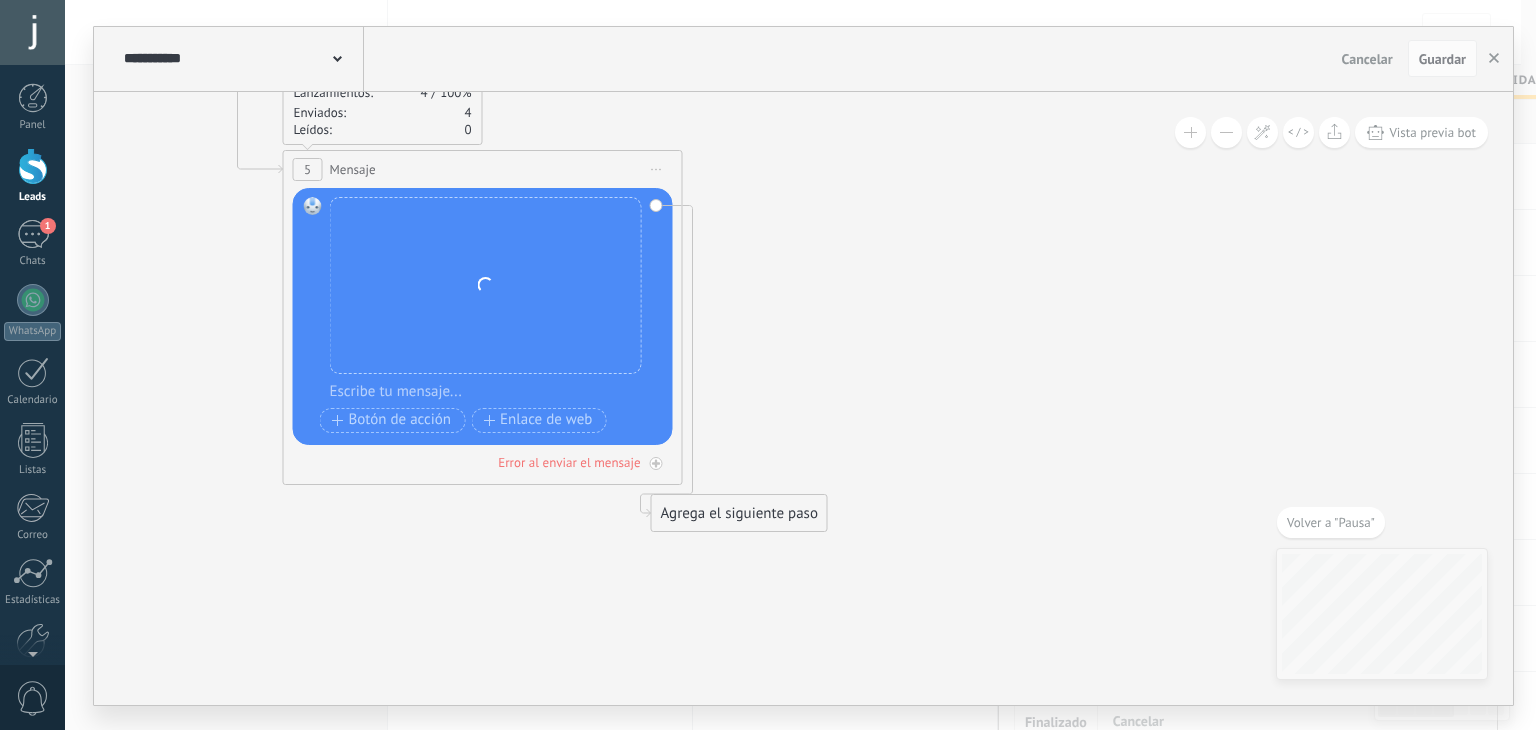 click on "Agrega el siguiente paso" at bounding box center (739, 513) 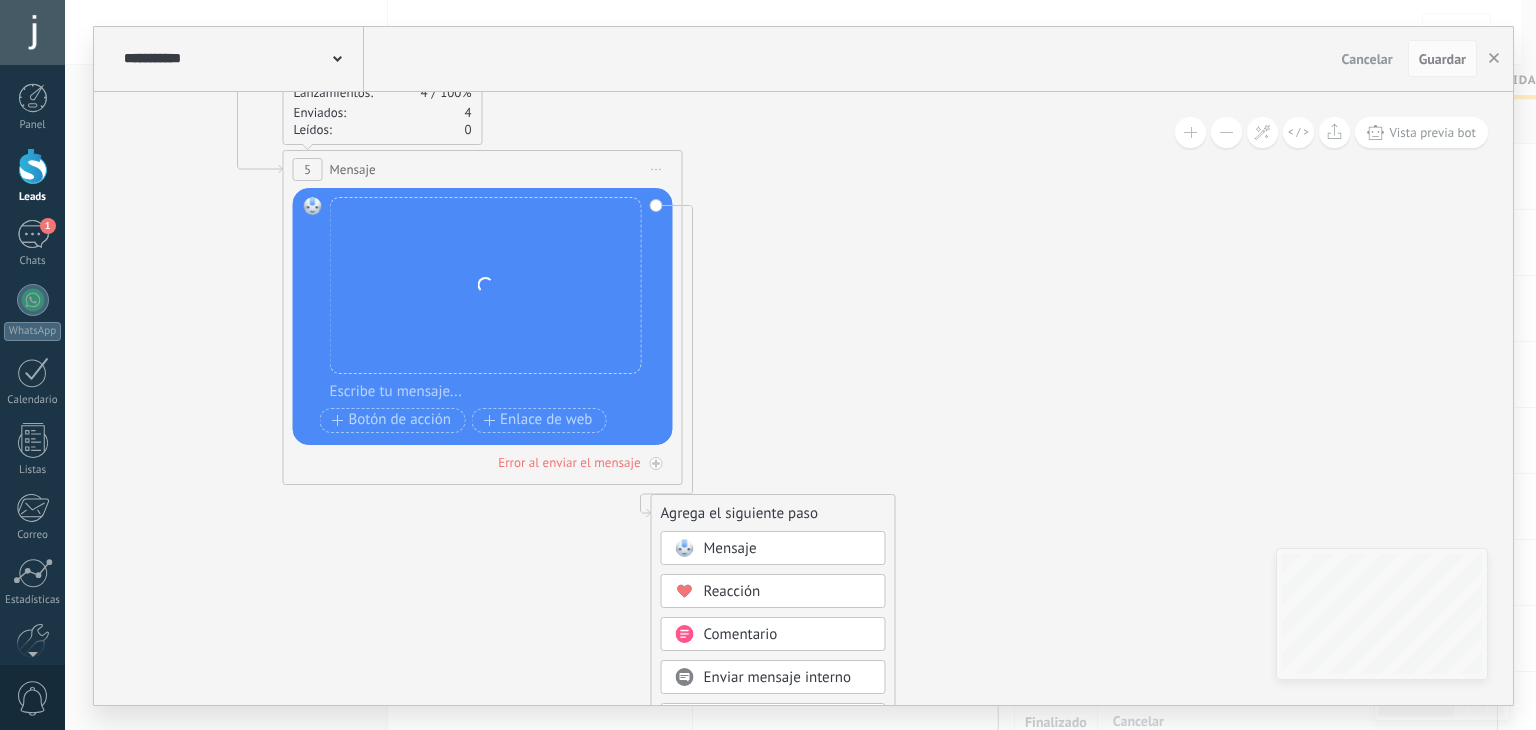 click on "Mensaje" at bounding box center [730, 548] 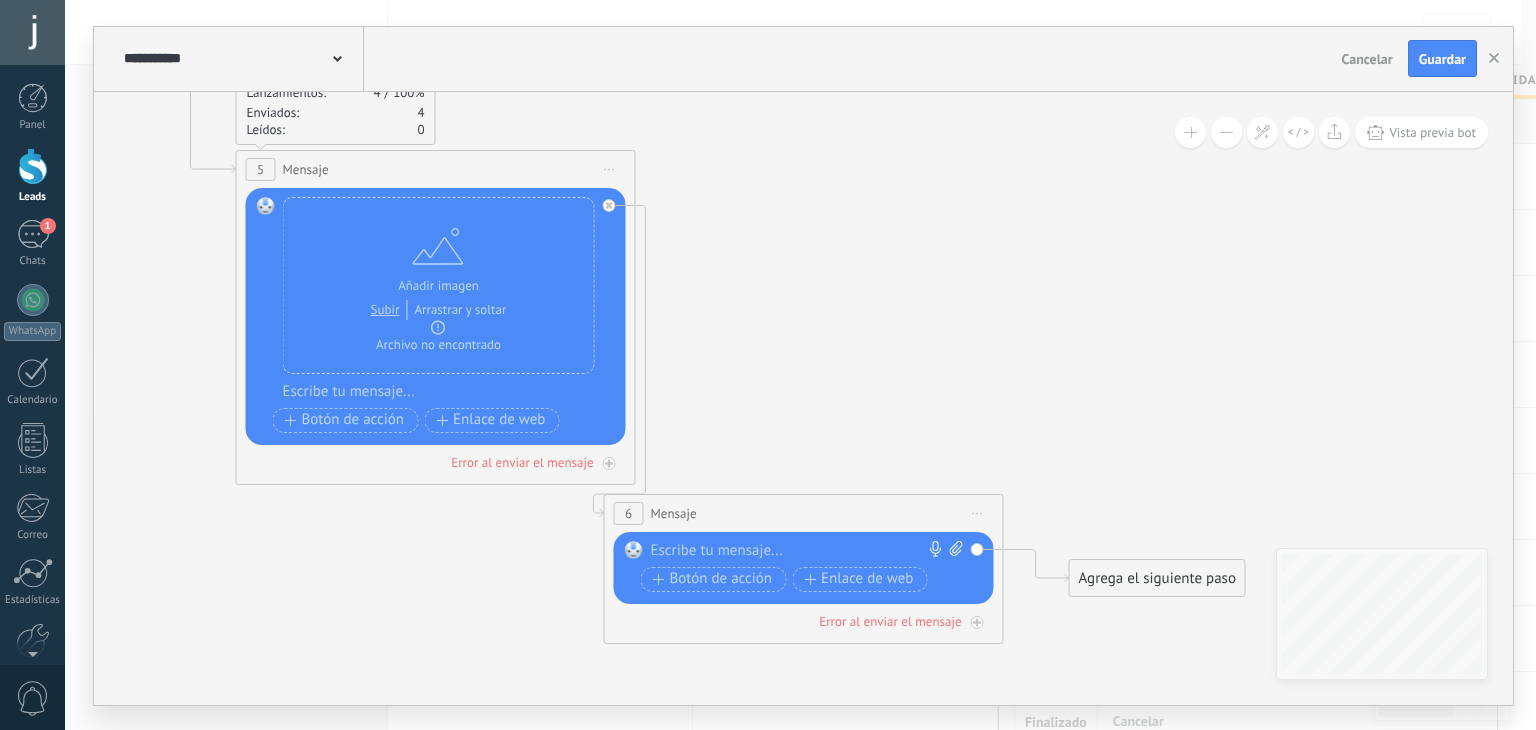 click on "Iniciar vista previa aquí
Cambiar nombre
Duplicar
Borrar" at bounding box center (978, 513) 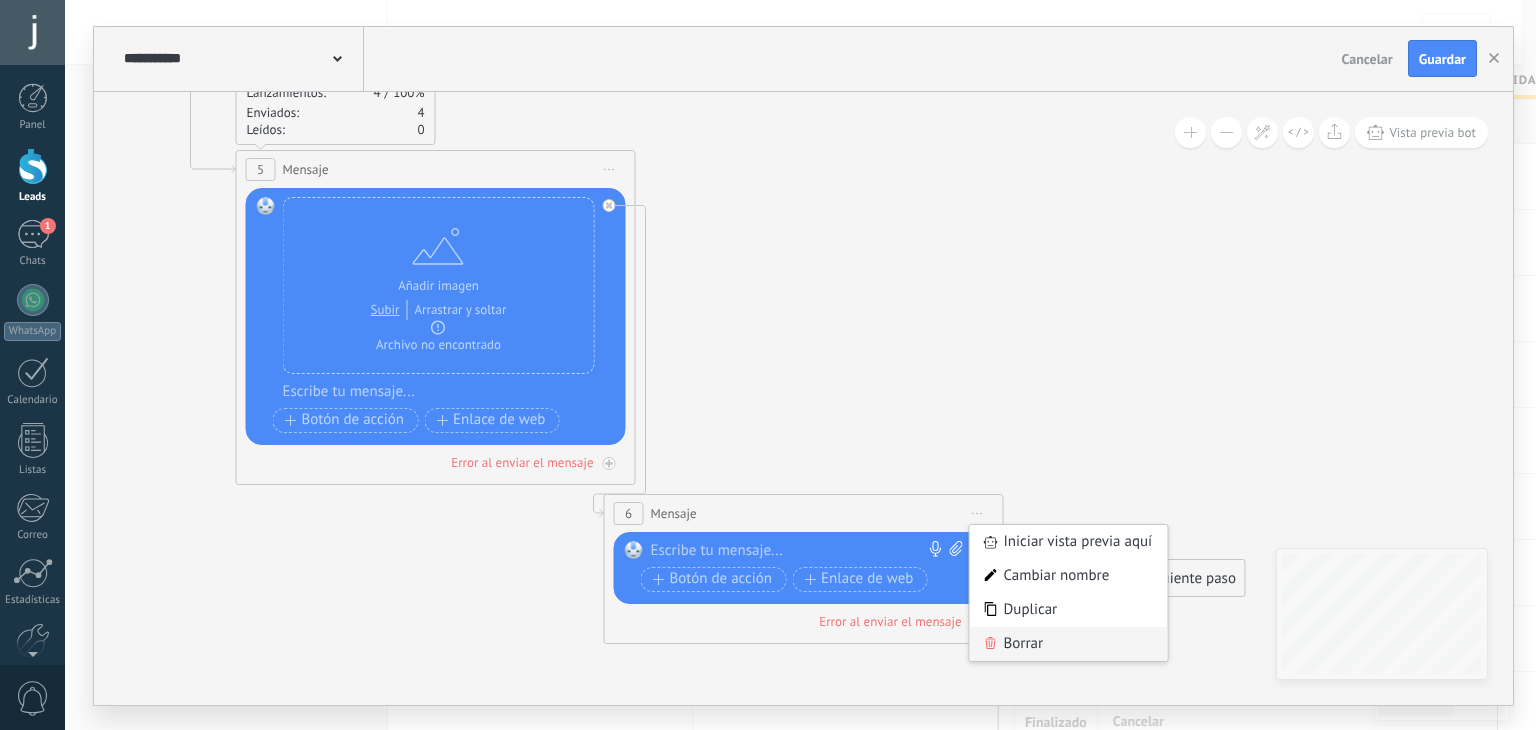 click on "Borrar" at bounding box center (1069, 644) 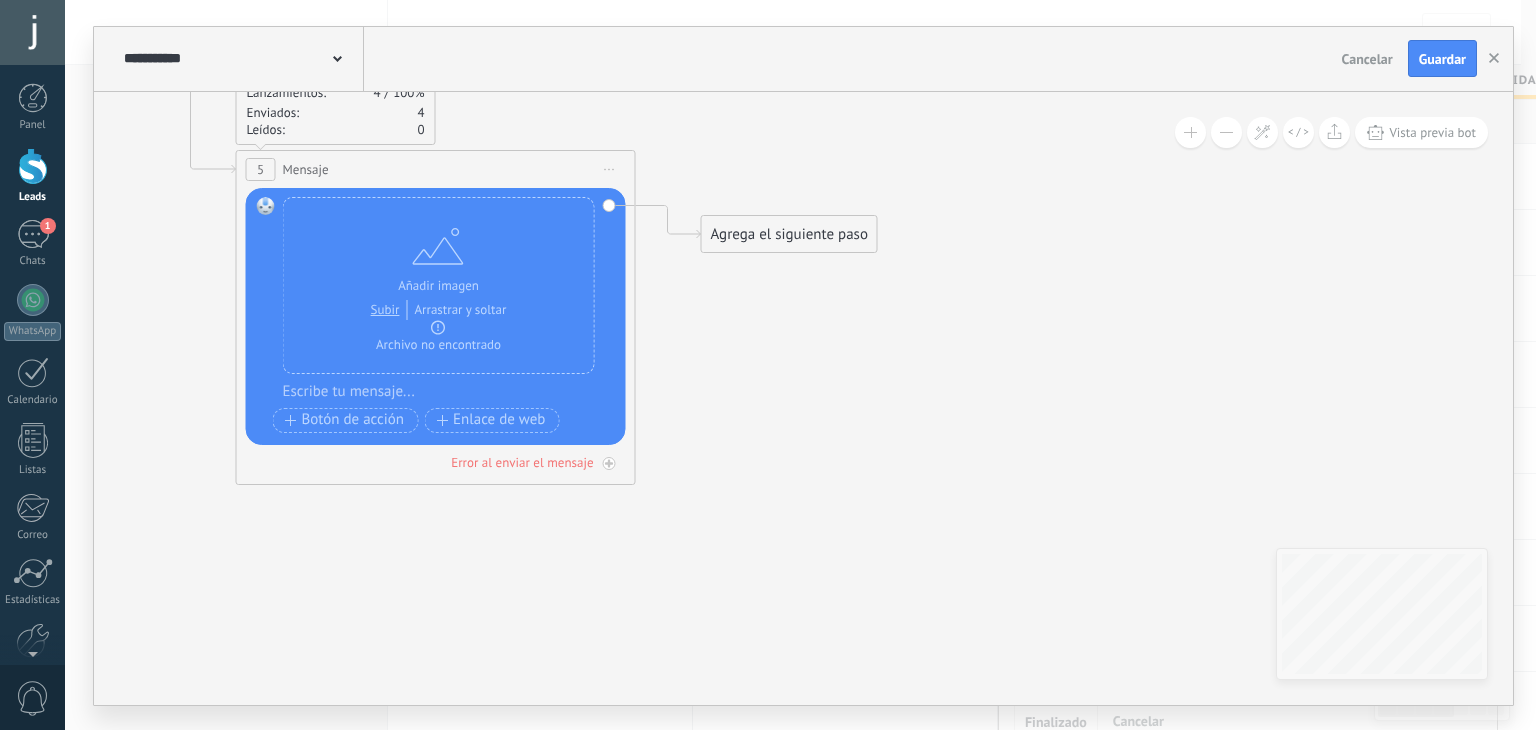click on "Agrega el siguiente paso" at bounding box center (789, 234) 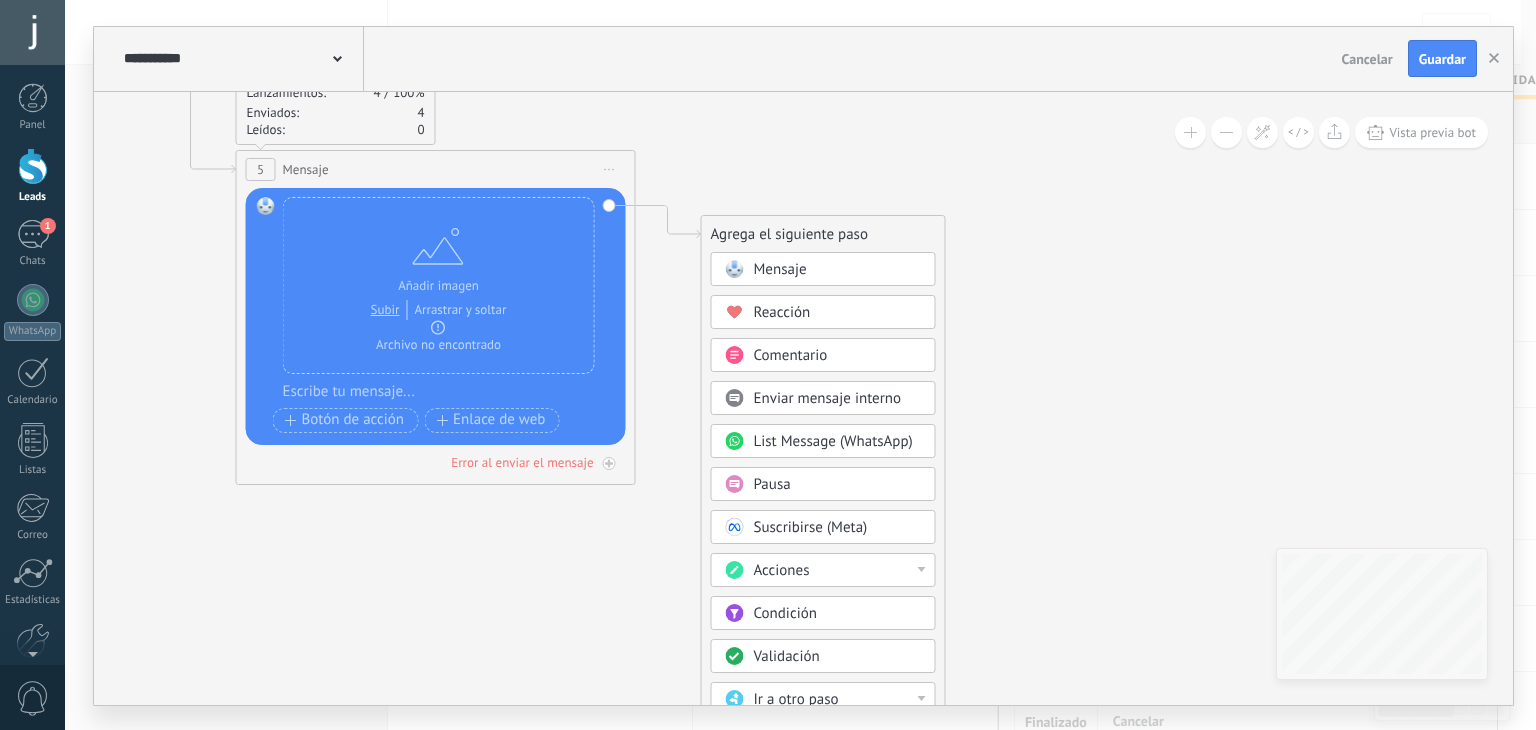 click on "Pausa" at bounding box center (823, 484) 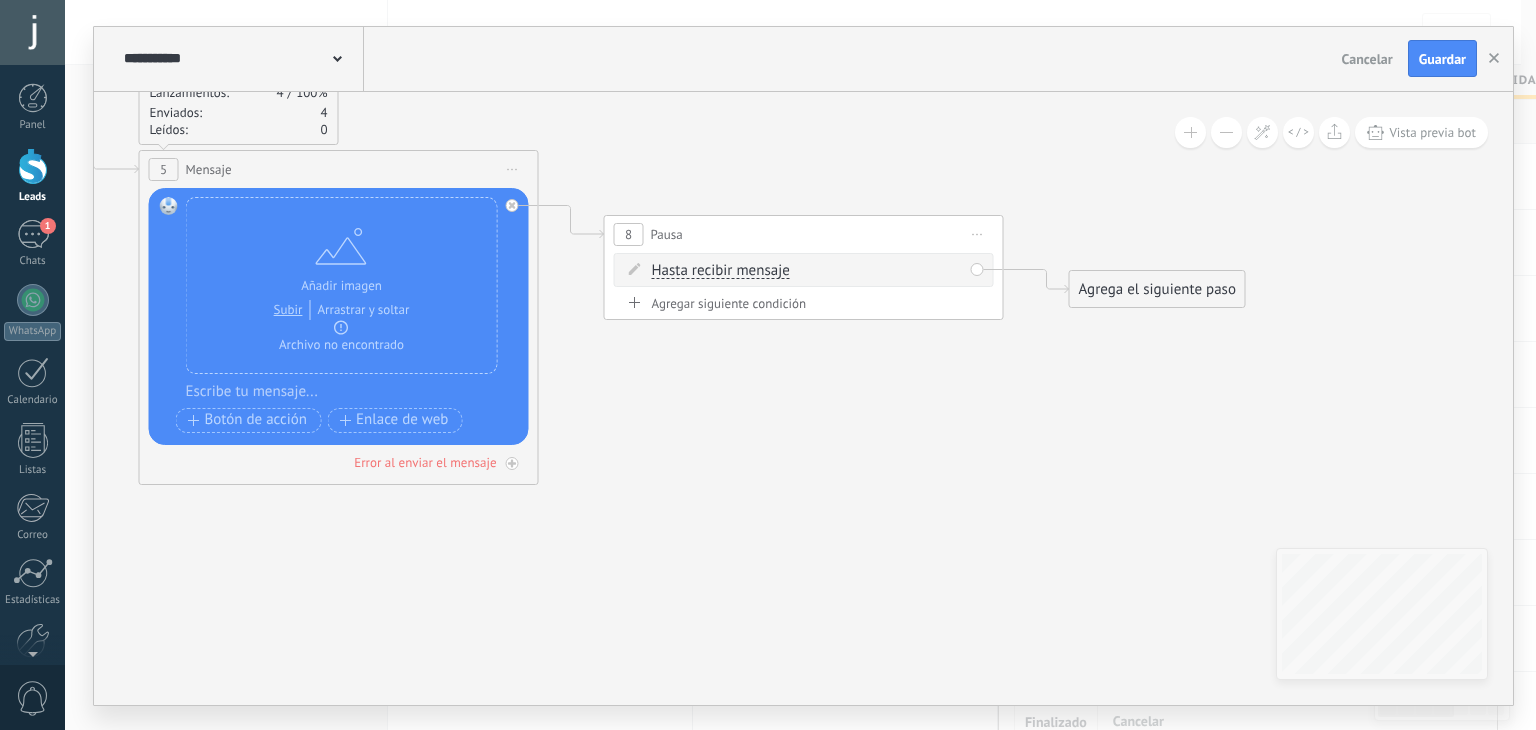 click on "Hasta recibir mensaje" at bounding box center [721, 271] 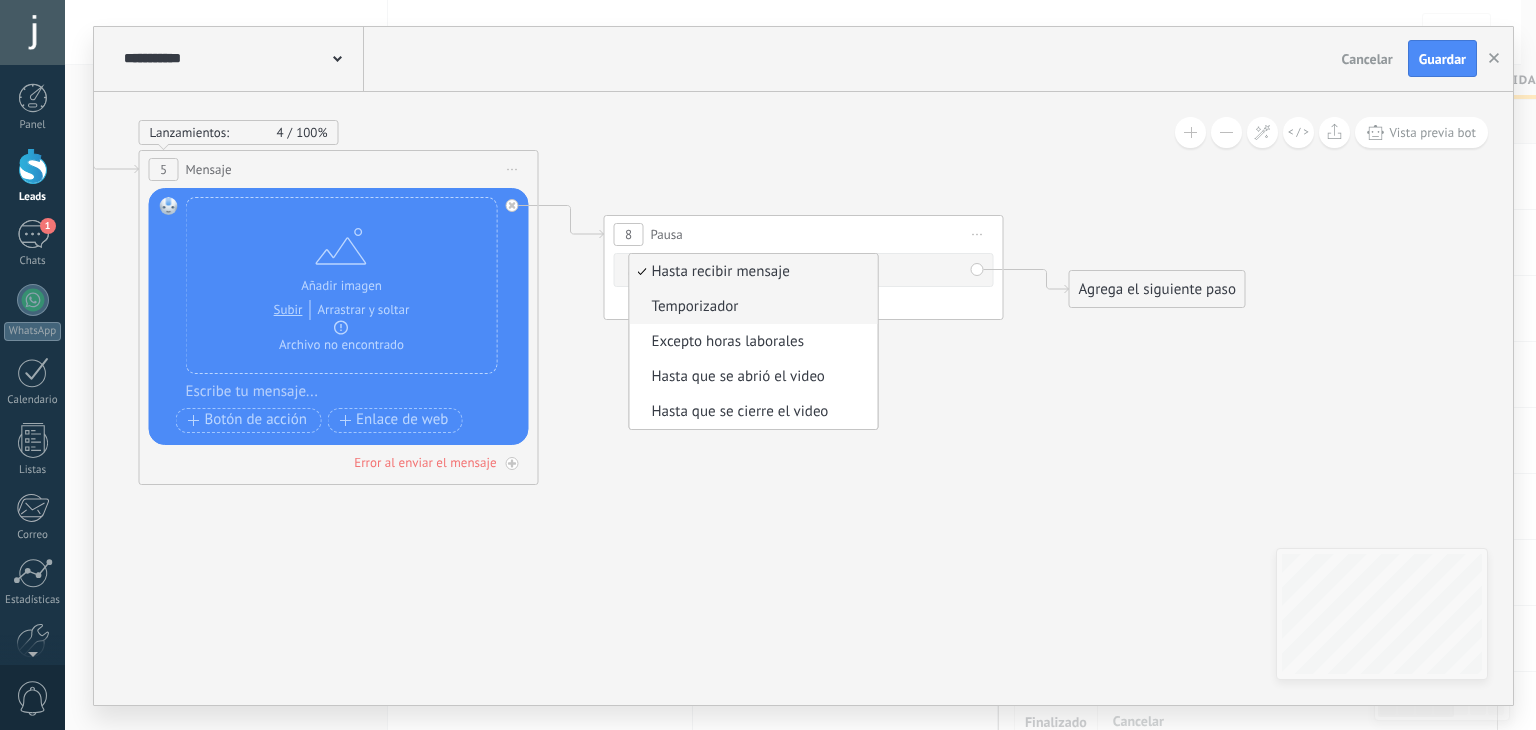 click on "Temporizador" at bounding box center (751, 307) 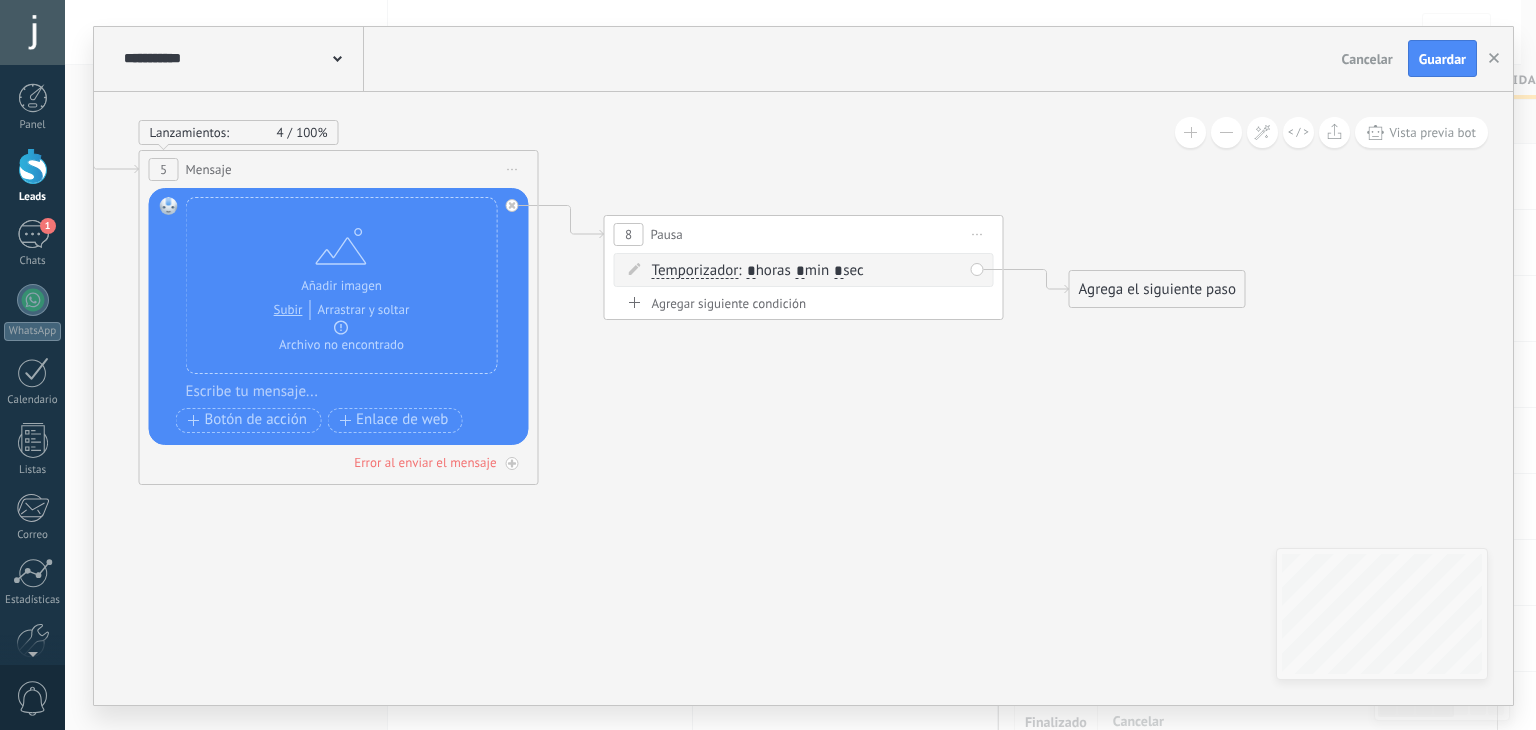 click on "*" at bounding box center [800, 271] 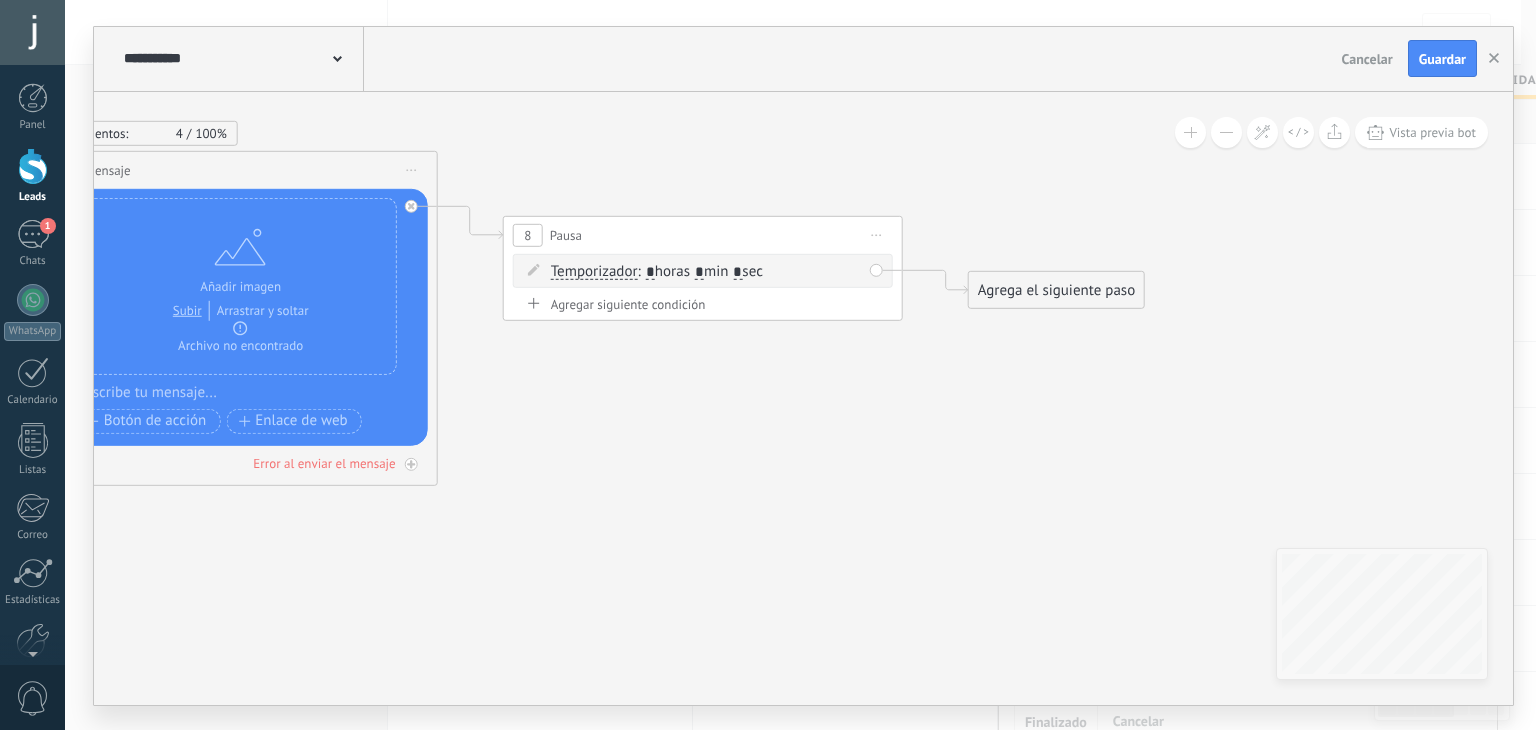 drag, startPoint x: 1115, startPoint y: 361, endPoint x: 1014, endPoint y: 361, distance: 101 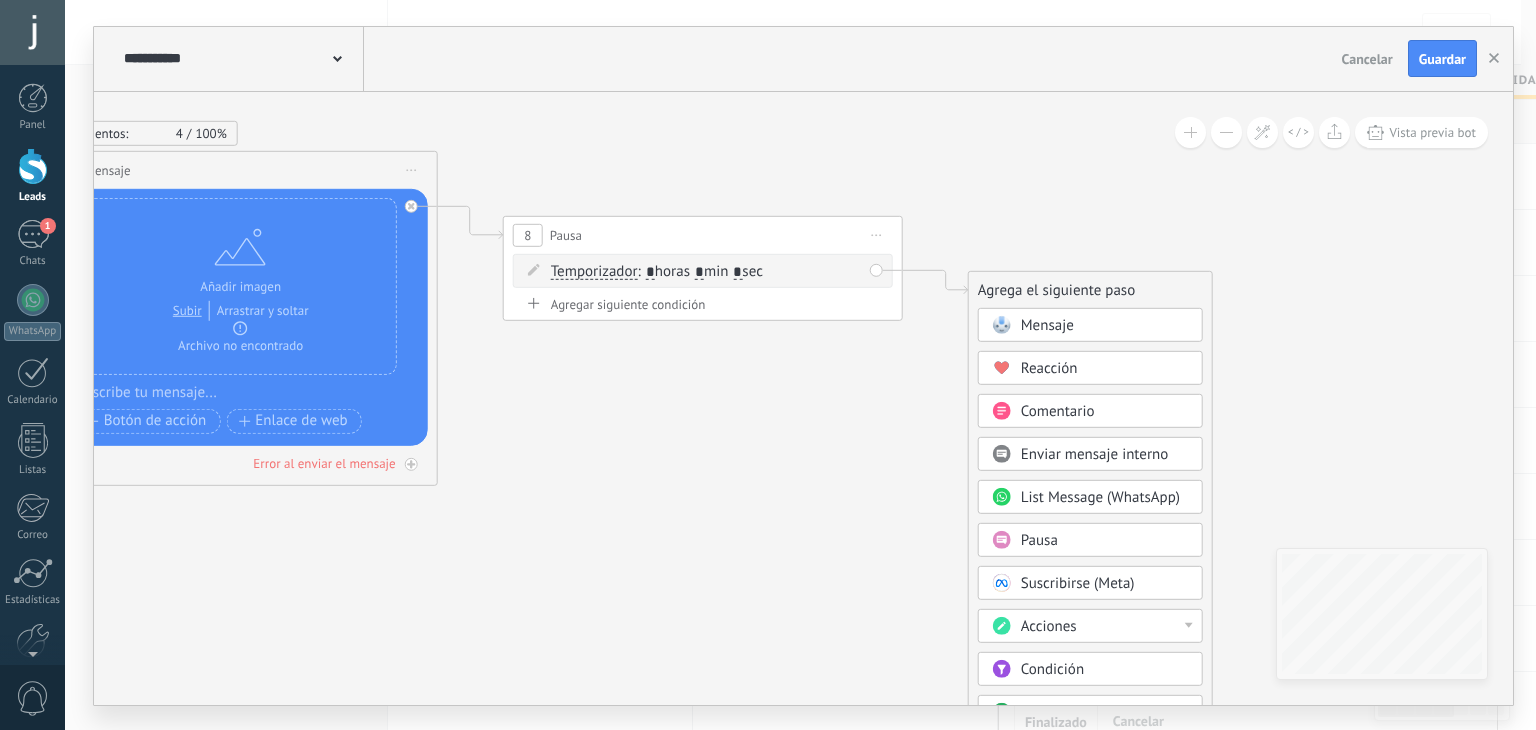 click on "Mensaje" at bounding box center (1047, 324) 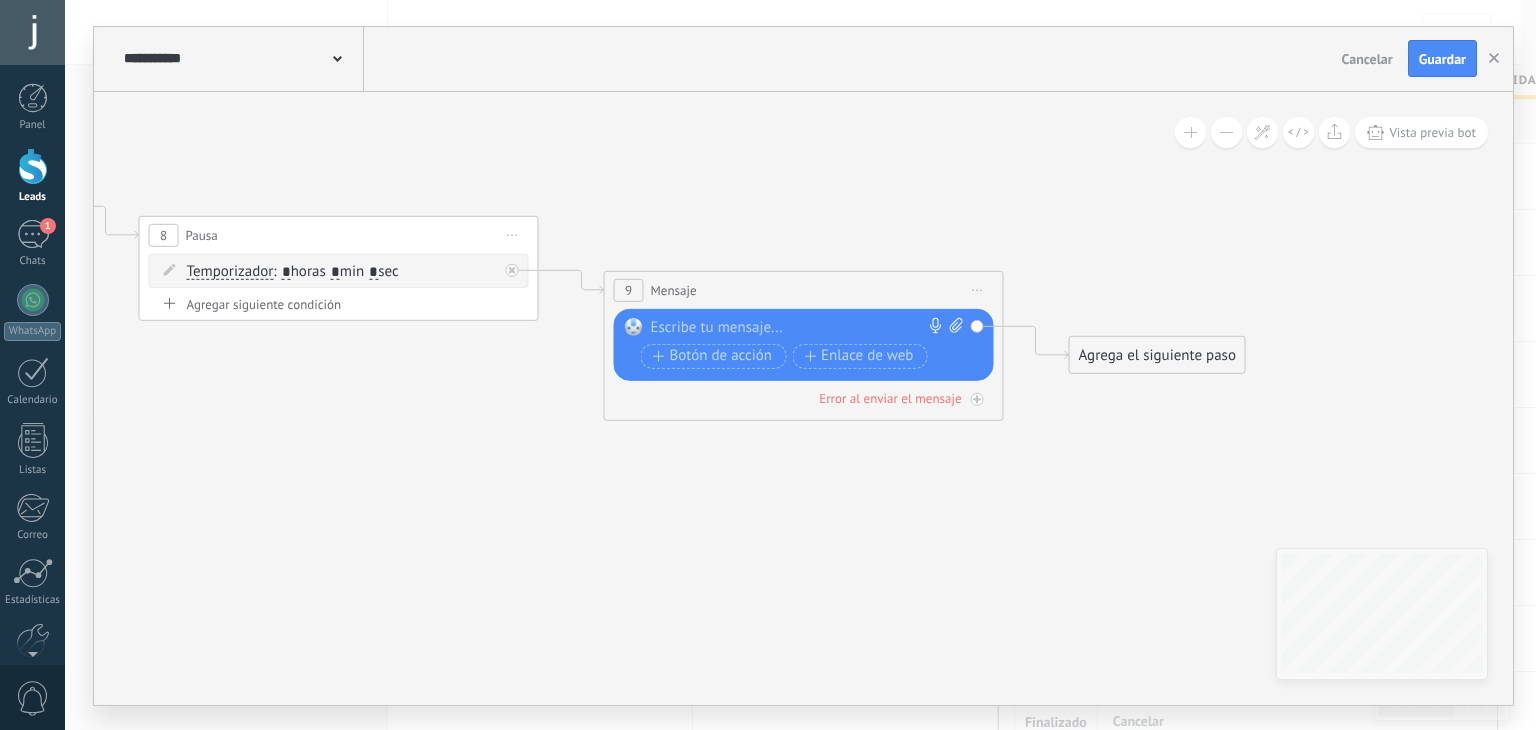 click at bounding box center [799, 327] 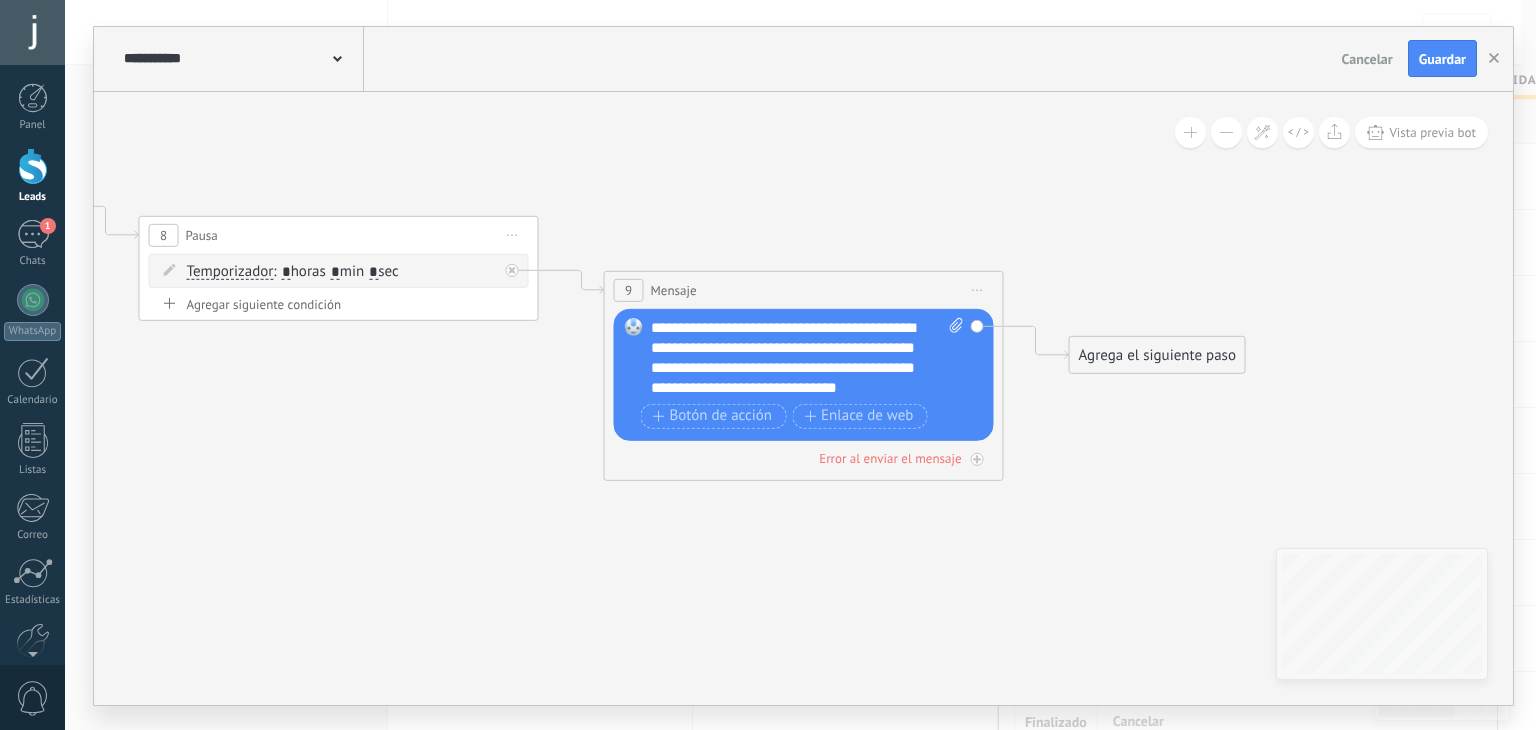 click 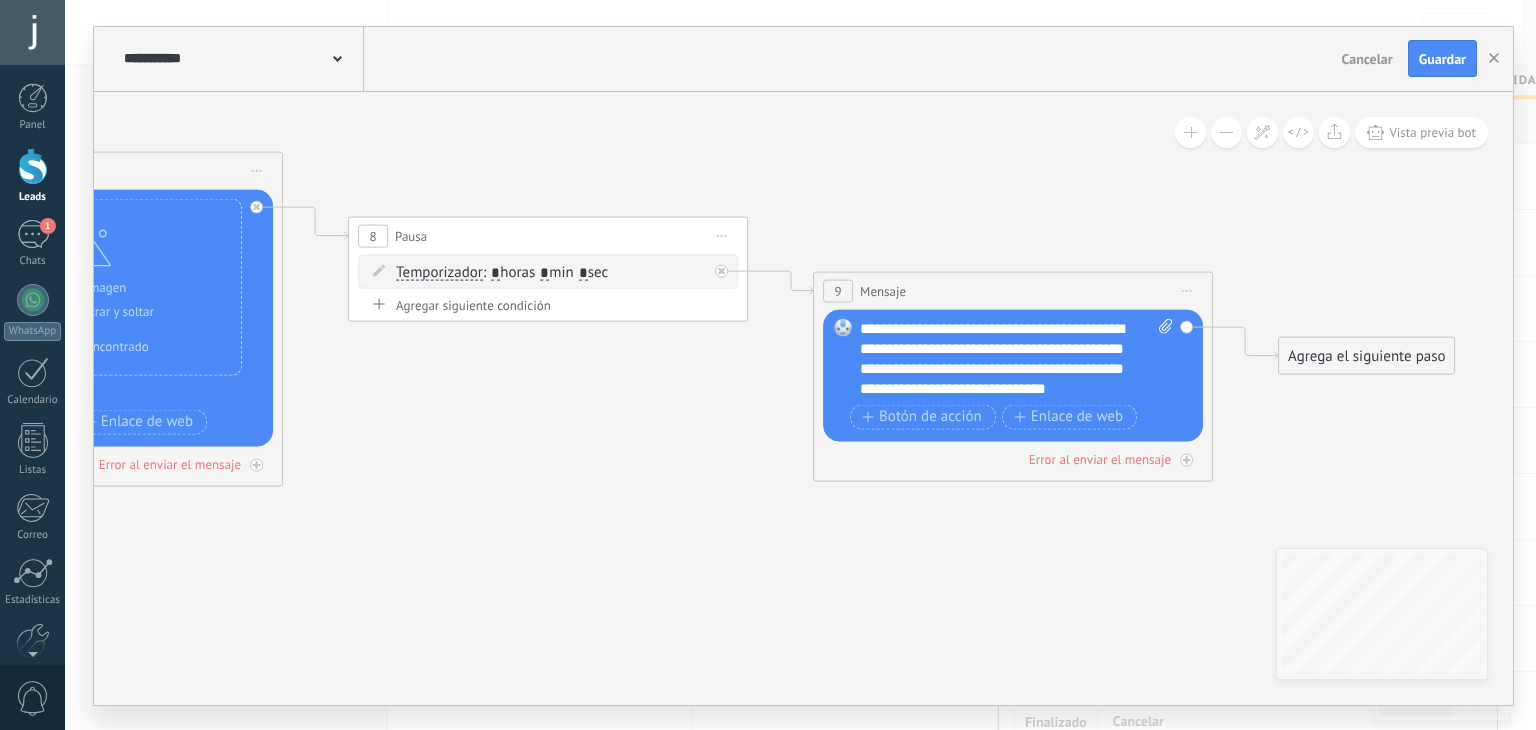 drag, startPoint x: 608, startPoint y: 569, endPoint x: 912, endPoint y: 572, distance: 304.0148 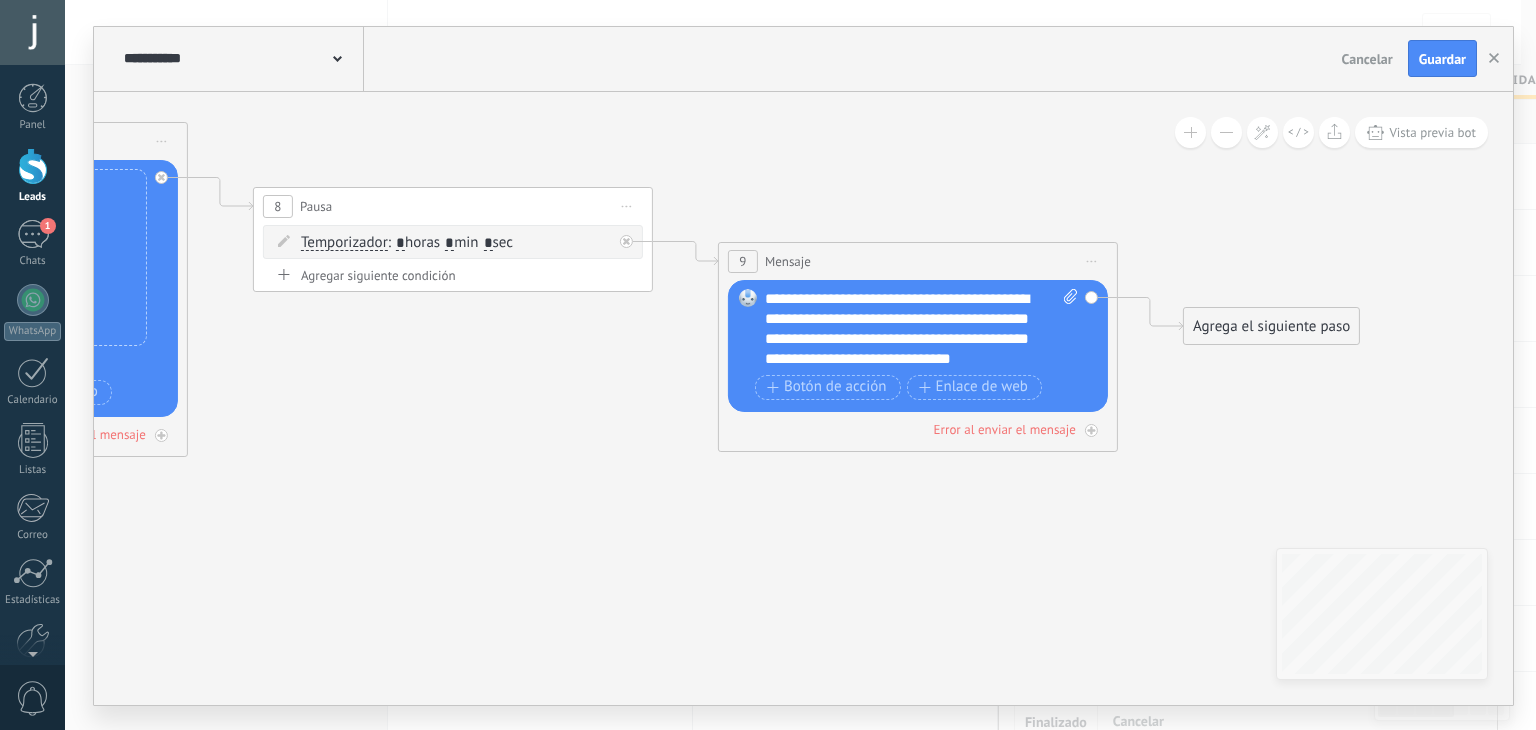 drag, startPoint x: 811, startPoint y: 565, endPoint x: 525, endPoint y: 533, distance: 287.78464 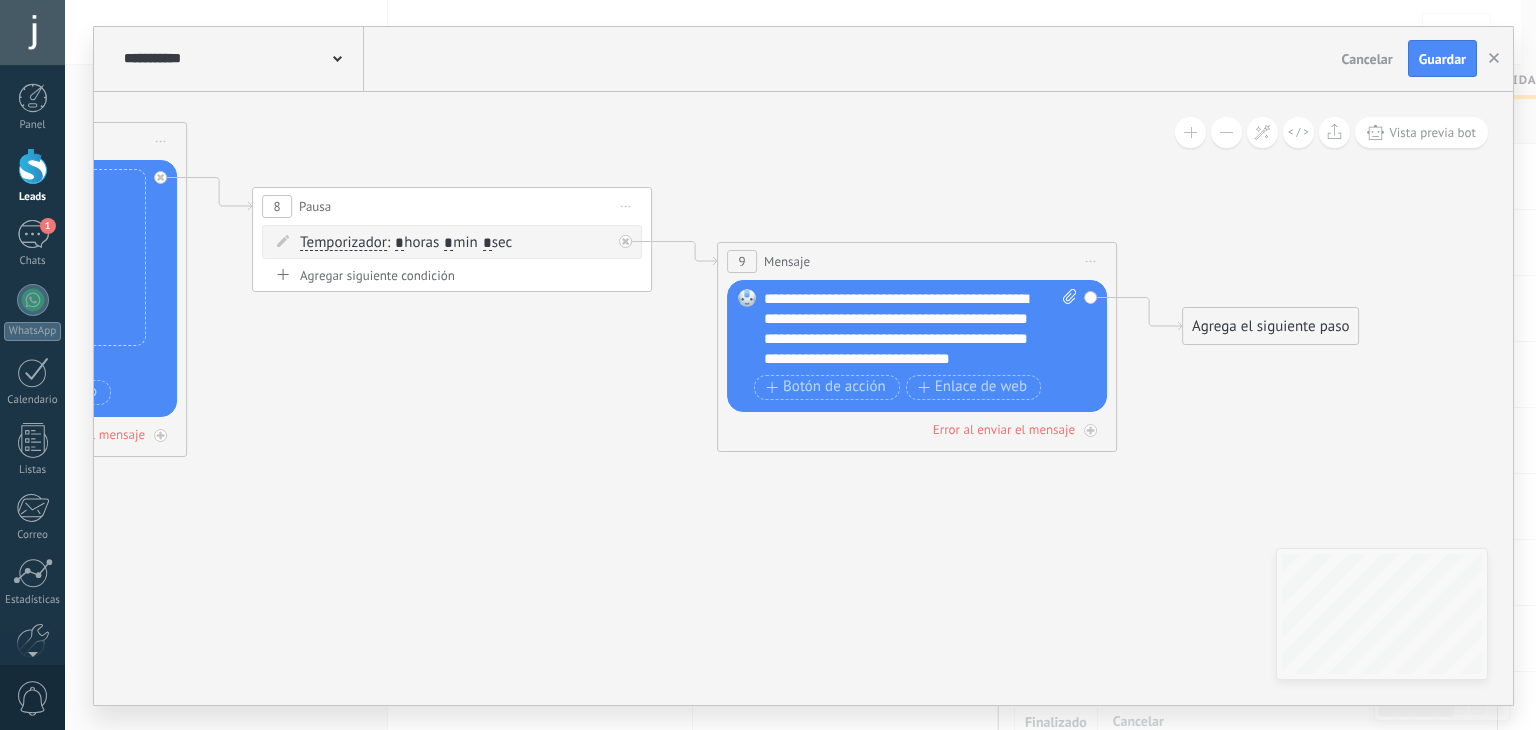 drag, startPoint x: 747, startPoint y: 503, endPoint x: 835, endPoint y: 503, distance: 88 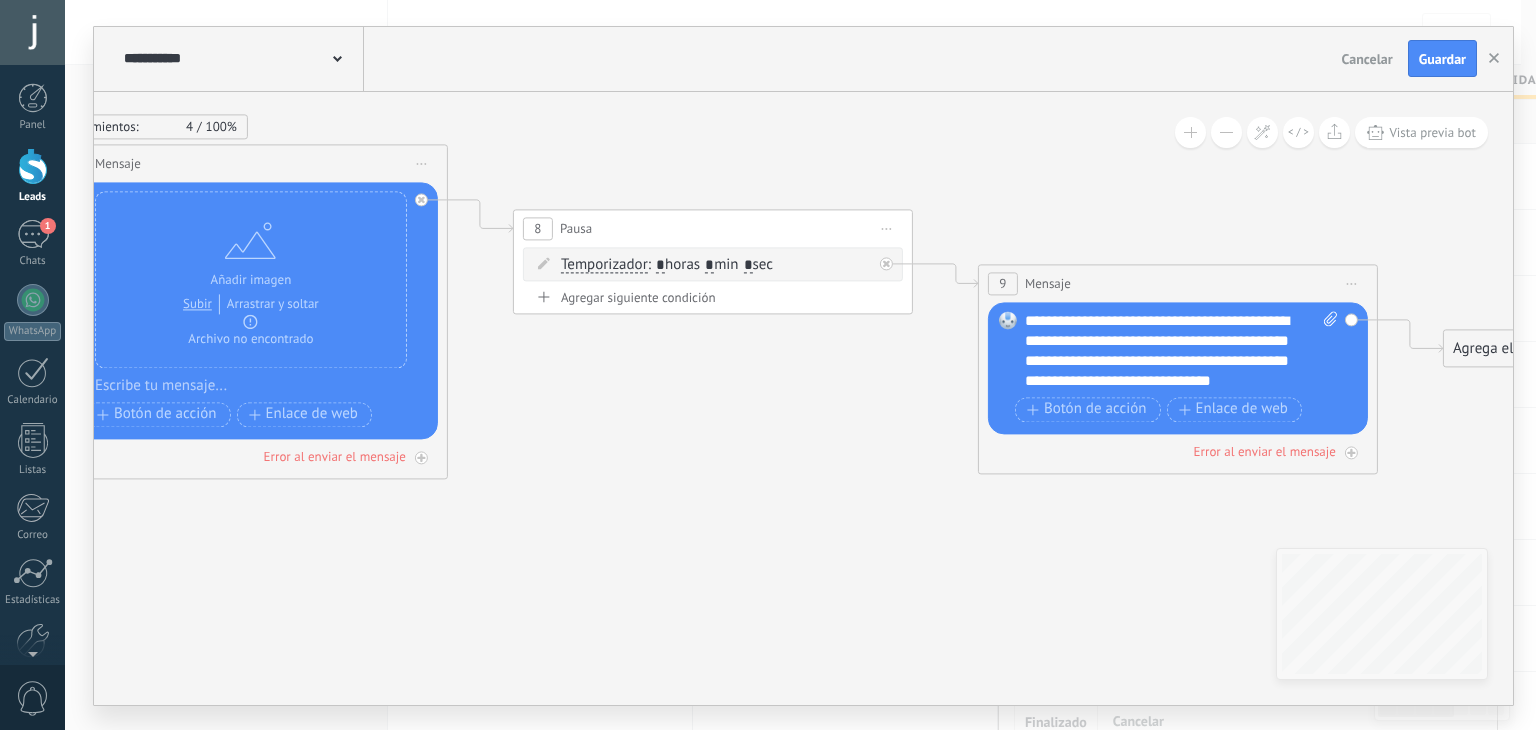 drag, startPoint x: 590, startPoint y: 527, endPoint x: 899, endPoint y: 529, distance: 309.00647 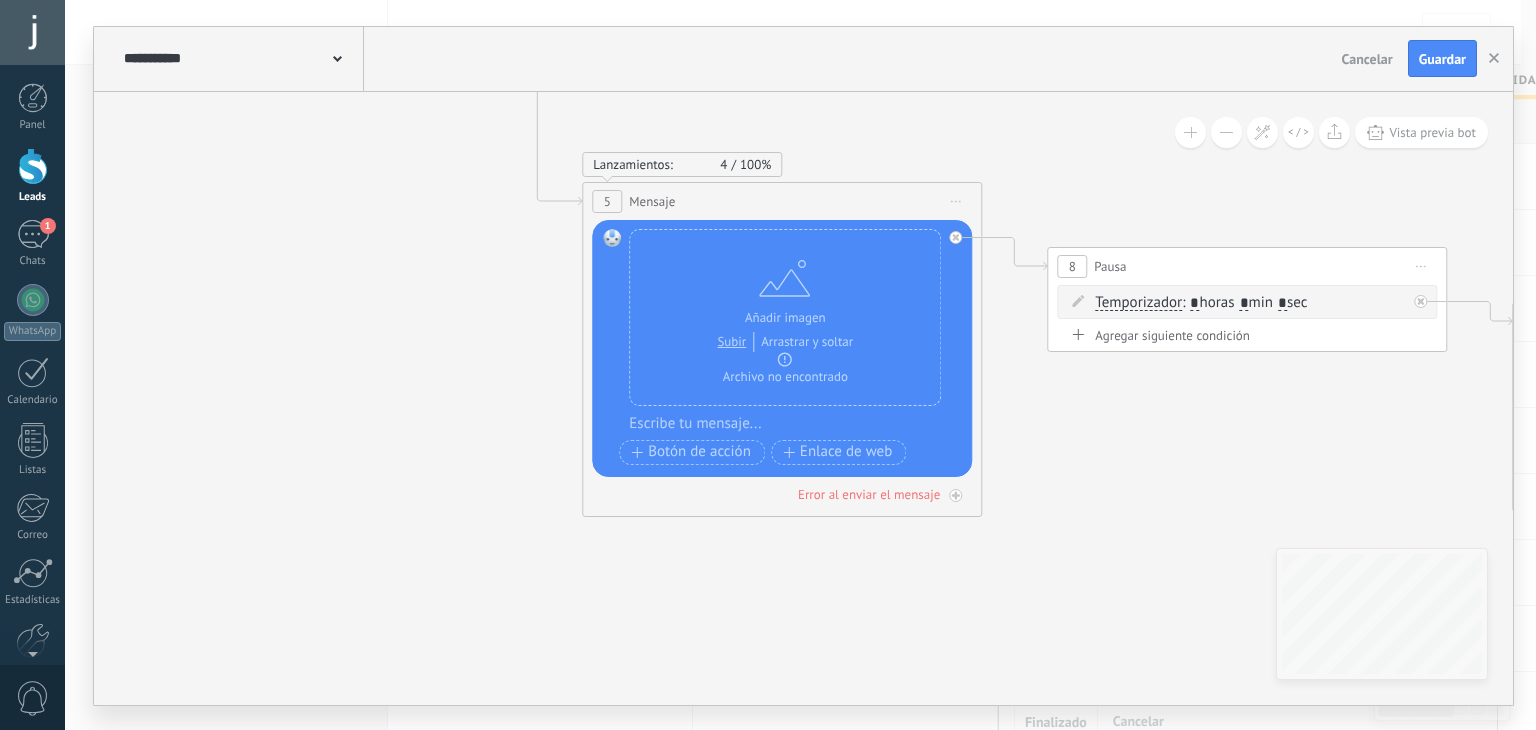 drag, startPoint x: 717, startPoint y: 575, endPoint x: 903, endPoint y: 619, distance: 191.13347 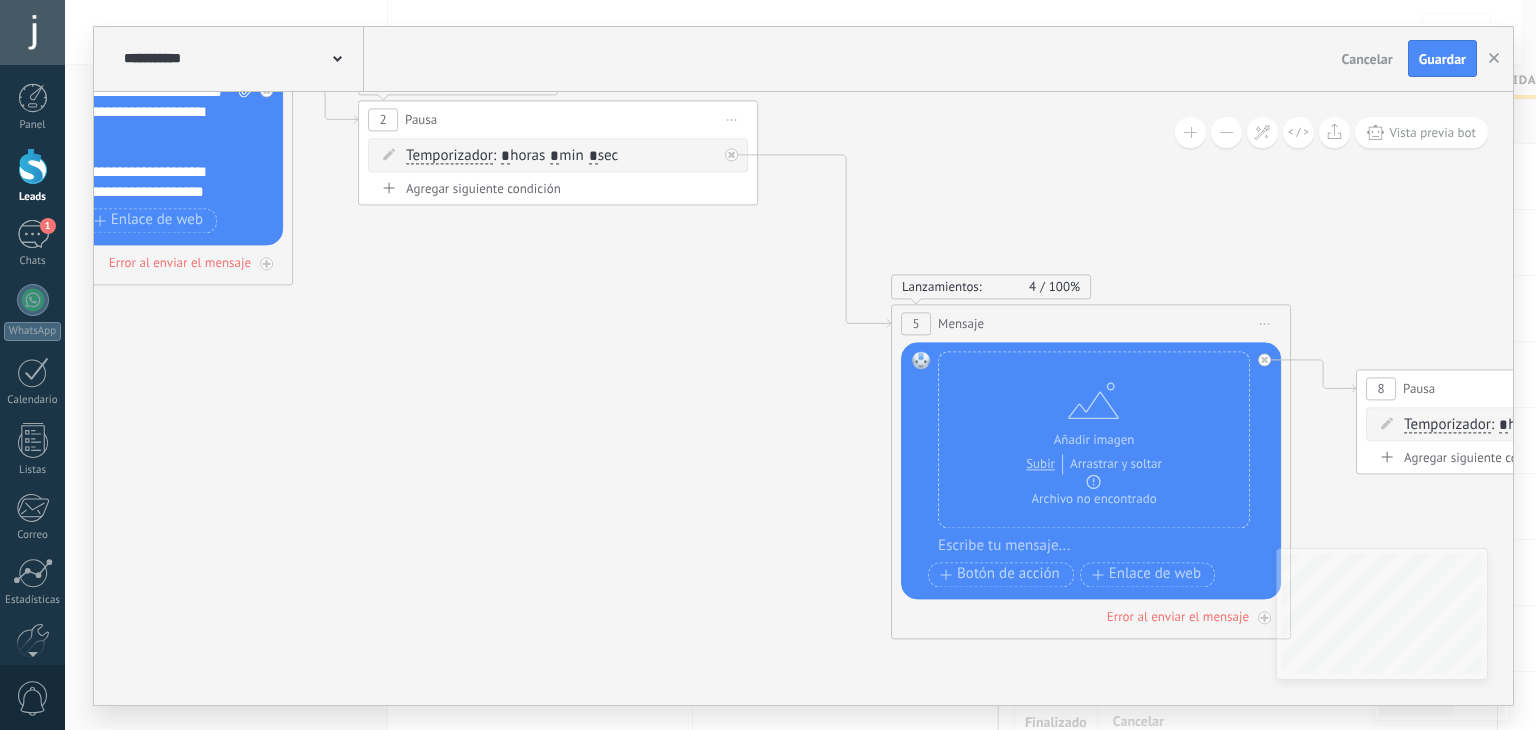 drag, startPoint x: 580, startPoint y: 481, endPoint x: 708, endPoint y: 541, distance: 141.36478 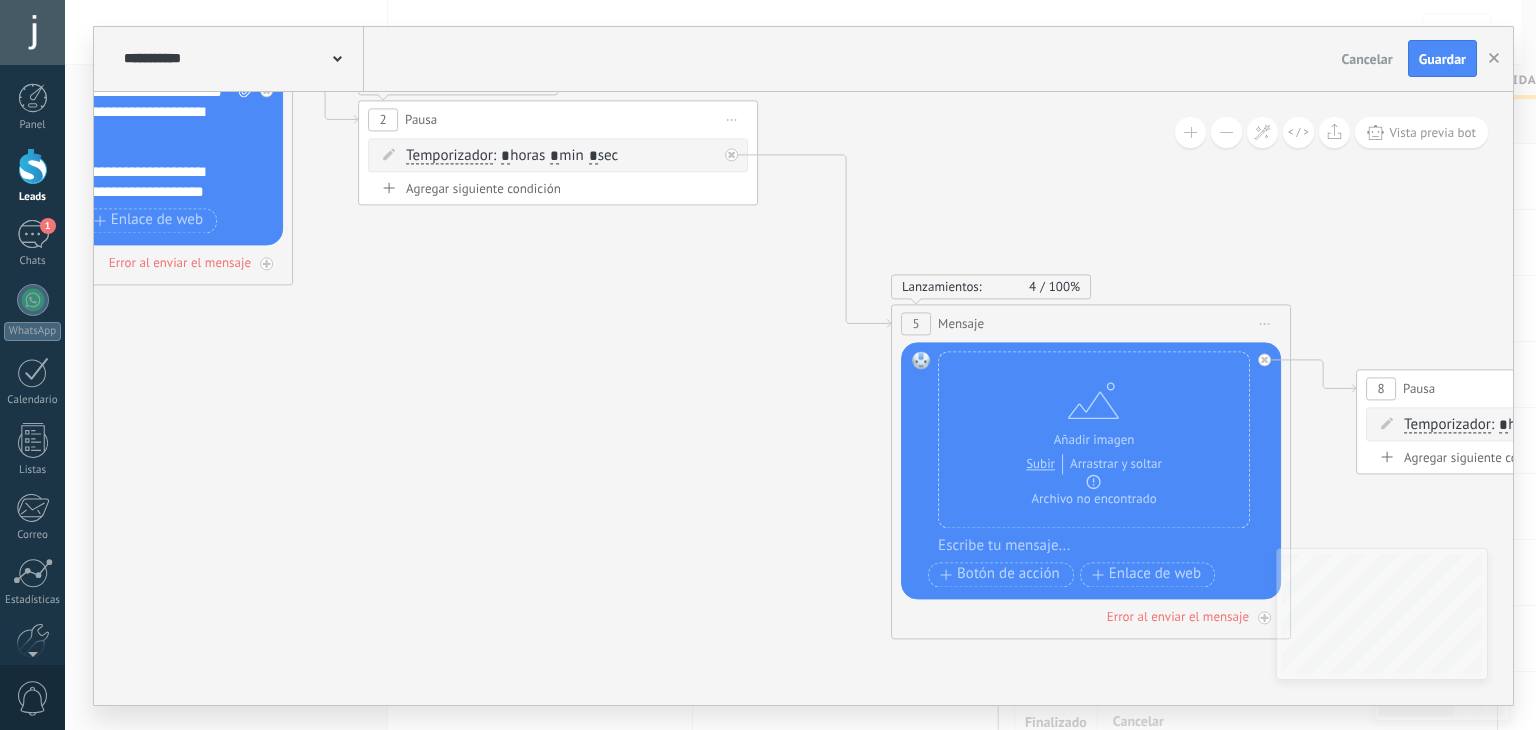 click 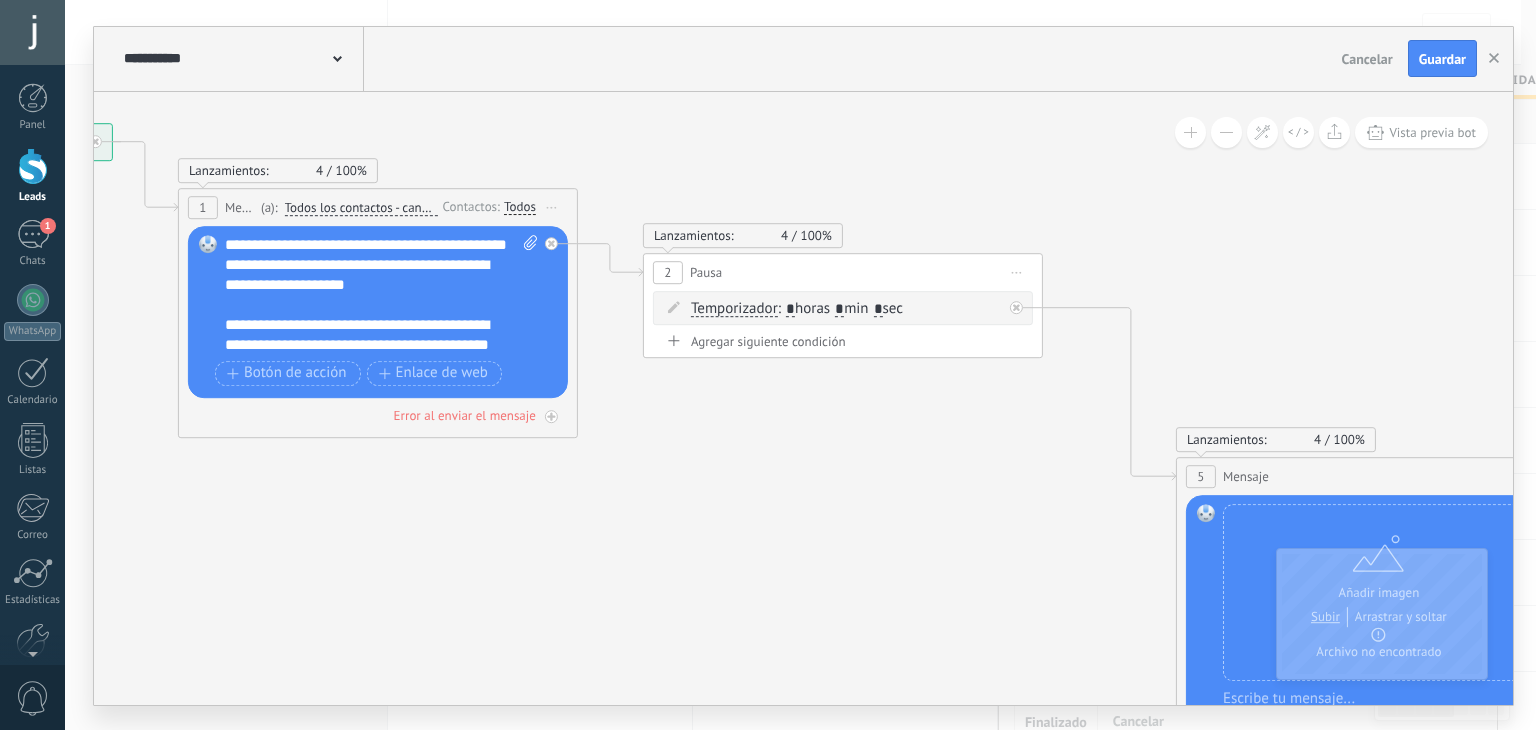 drag, startPoint x: 696, startPoint y: 565, endPoint x: 661, endPoint y: 532, distance: 48.104053 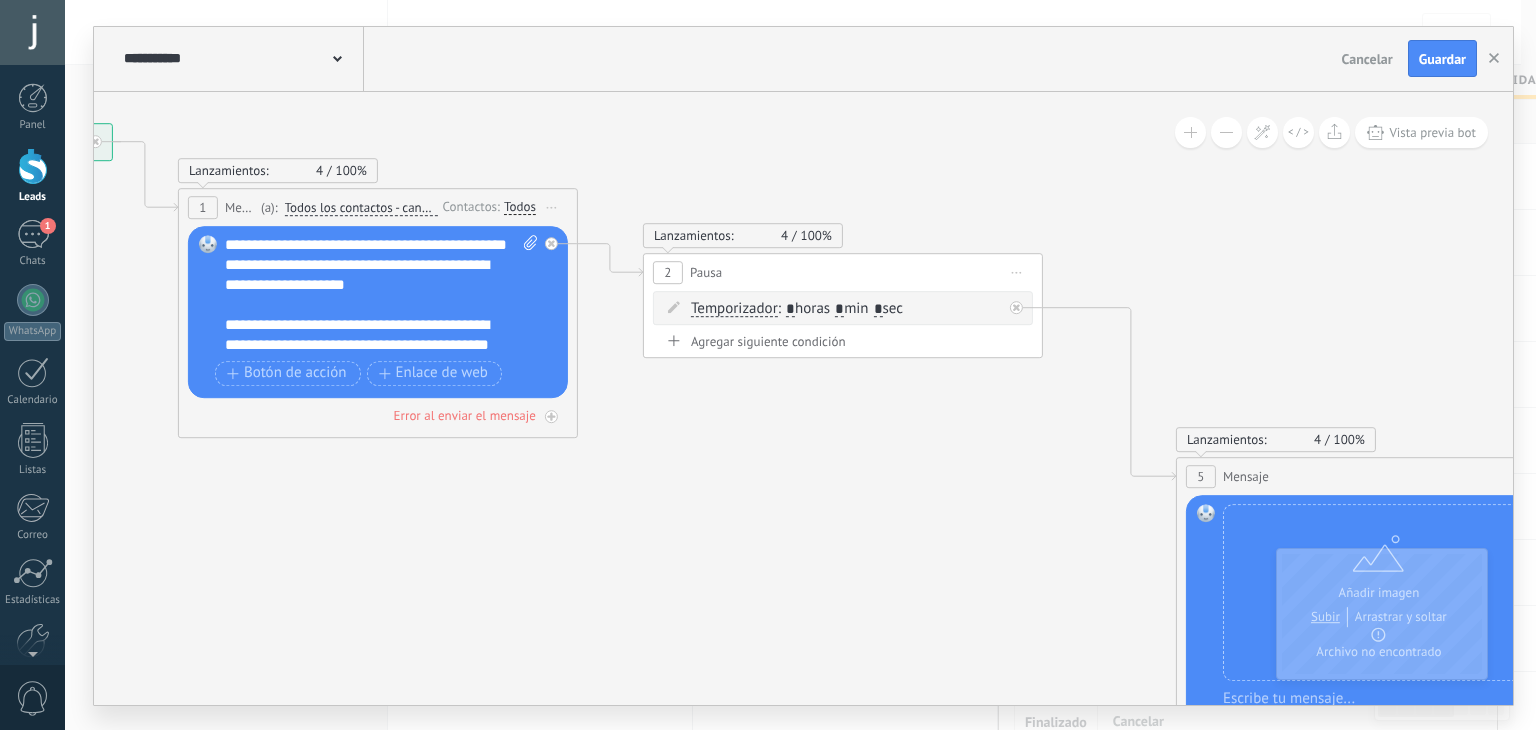 click 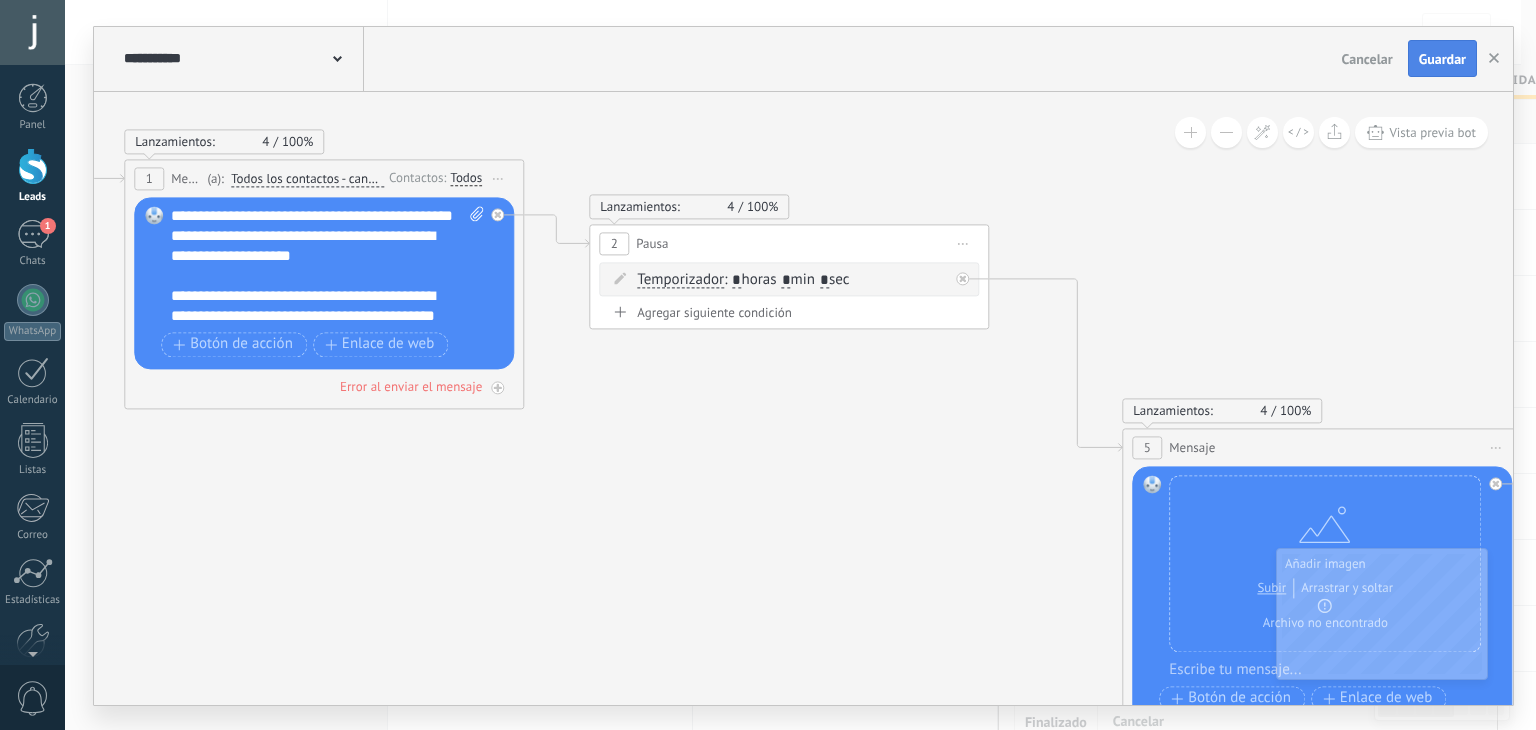 click on "Guardar" at bounding box center (1442, 59) 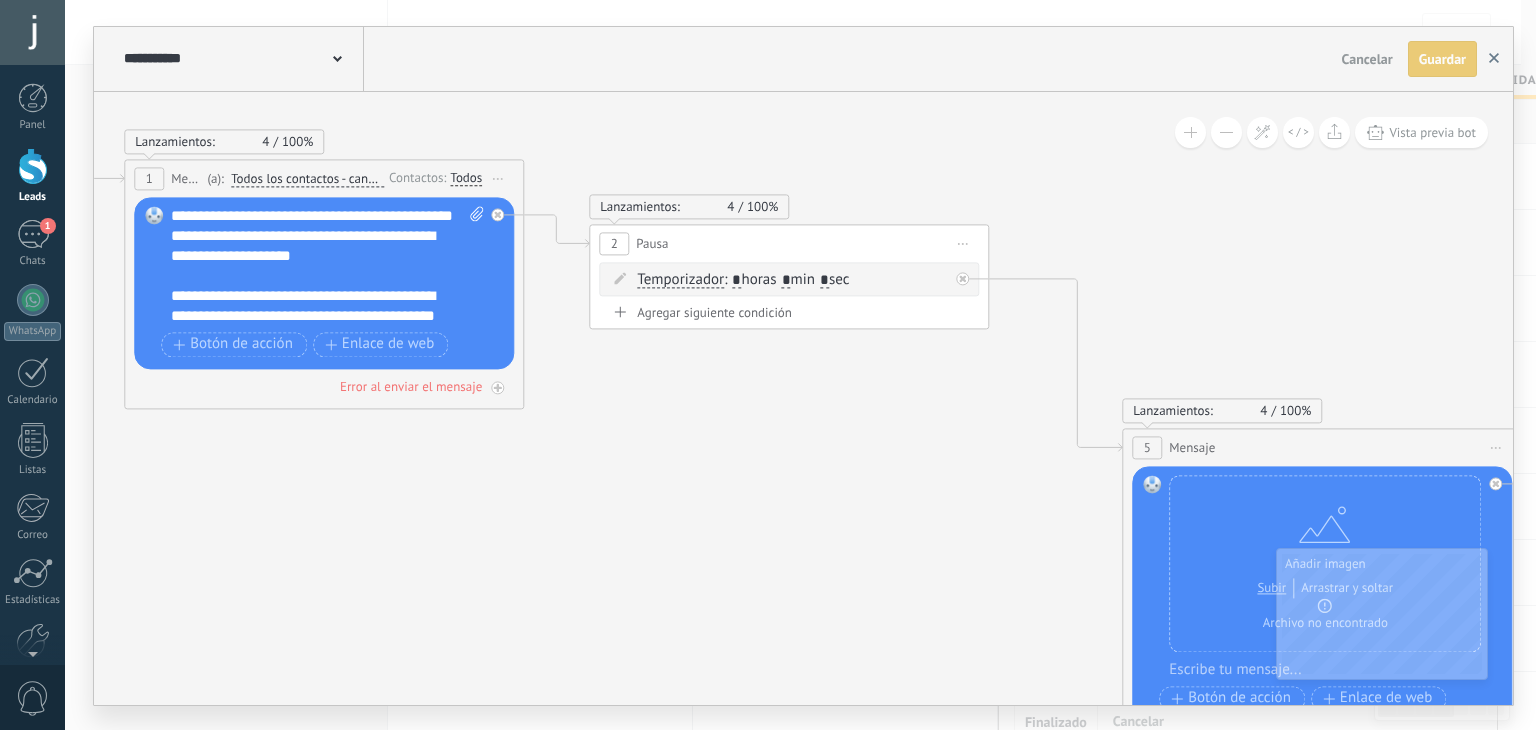 click at bounding box center [1494, 59] 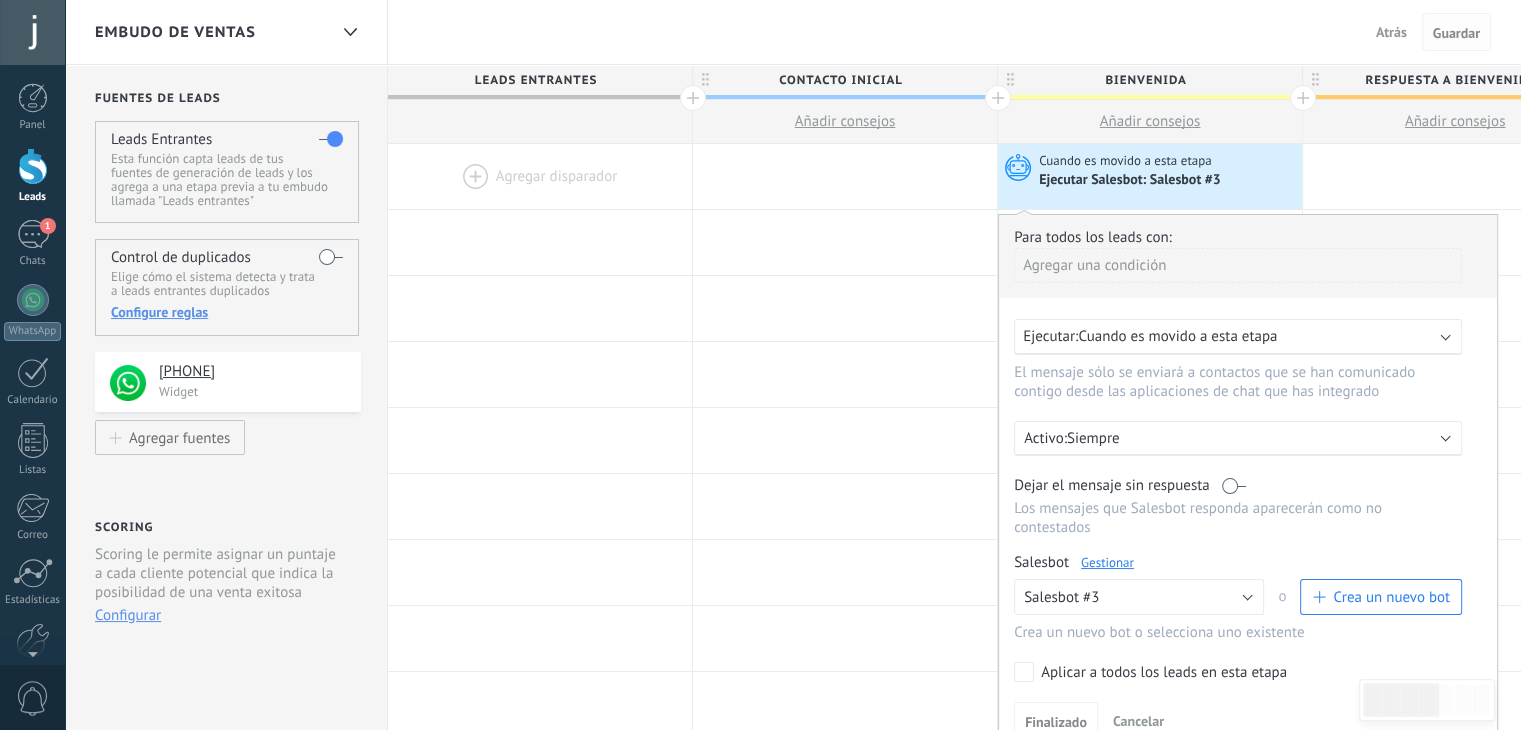 click on "Guardar" at bounding box center (1456, 33) 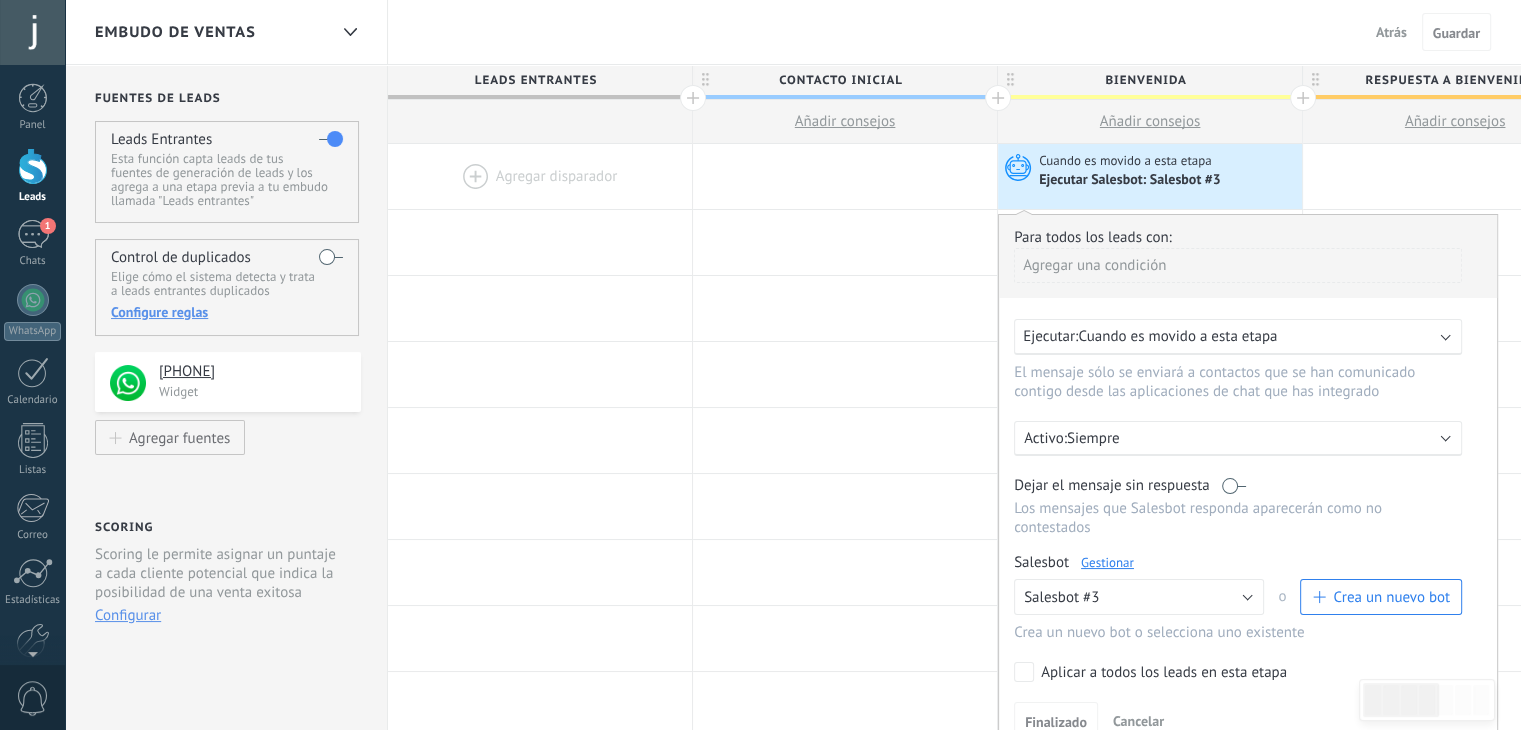 click on "Atrás" at bounding box center [1391, 32] 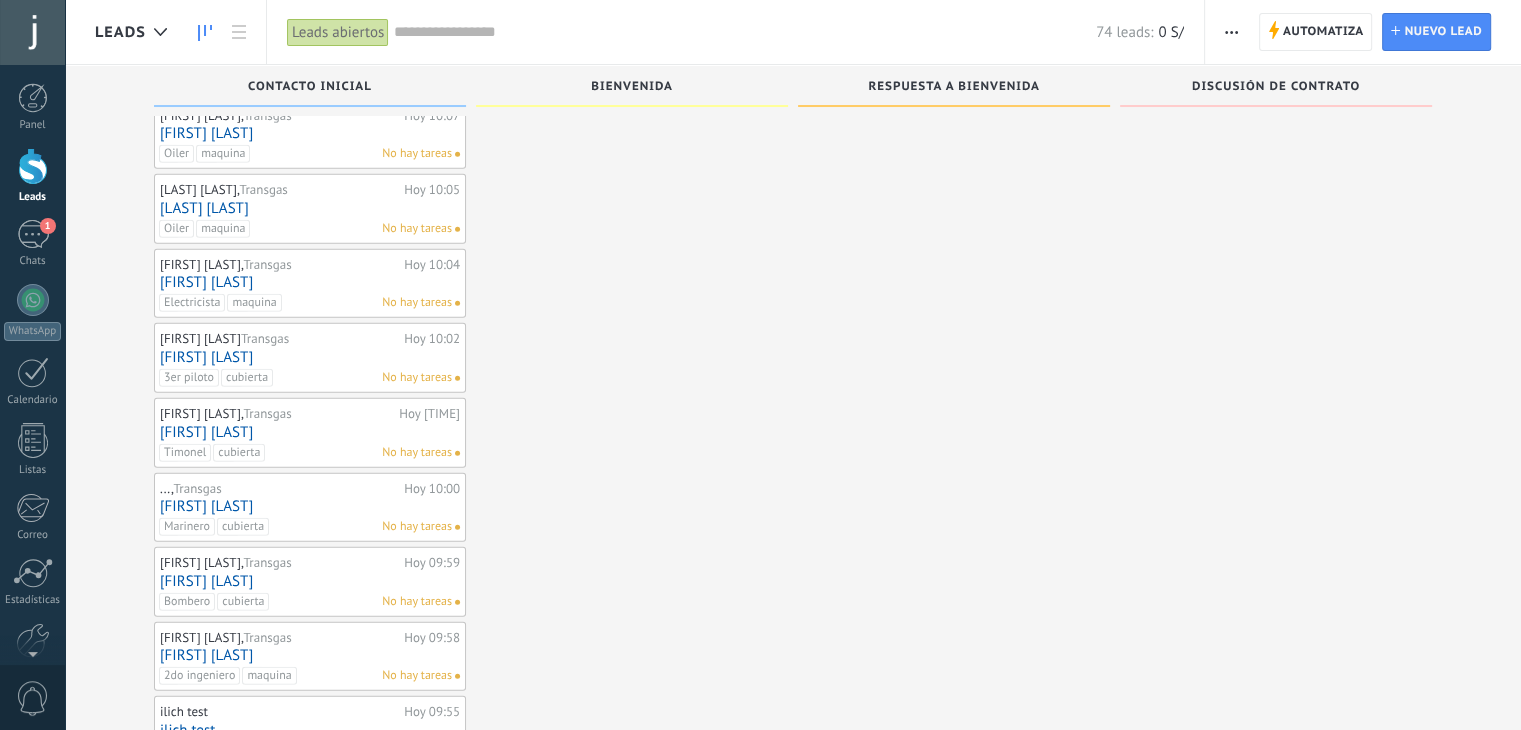 scroll, scrollTop: 4993, scrollLeft: 0, axis: vertical 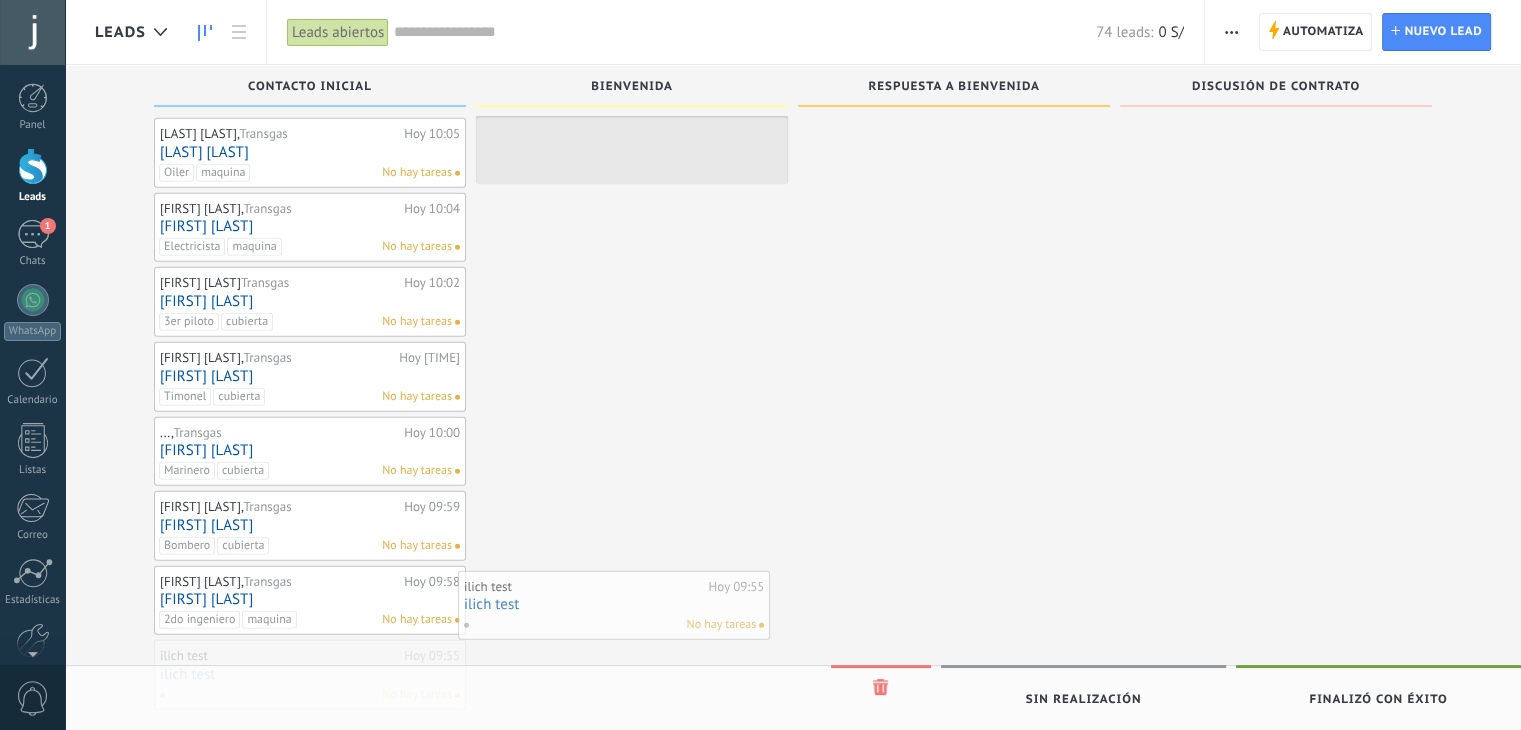 drag, startPoint x: 340, startPoint y: 646, endPoint x: 645, endPoint y: 601, distance: 308.3018 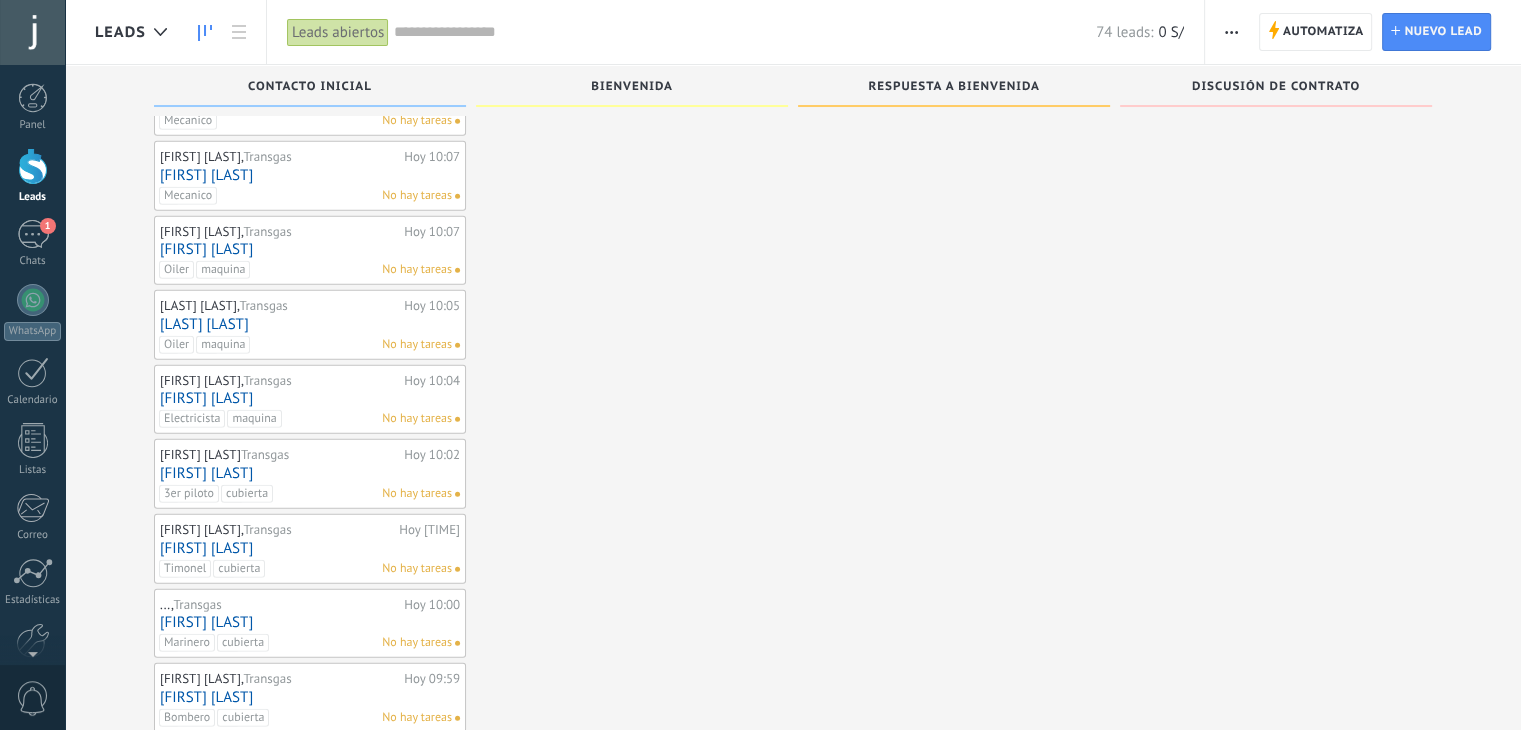 scroll, scrollTop: 4819, scrollLeft: 0, axis: vertical 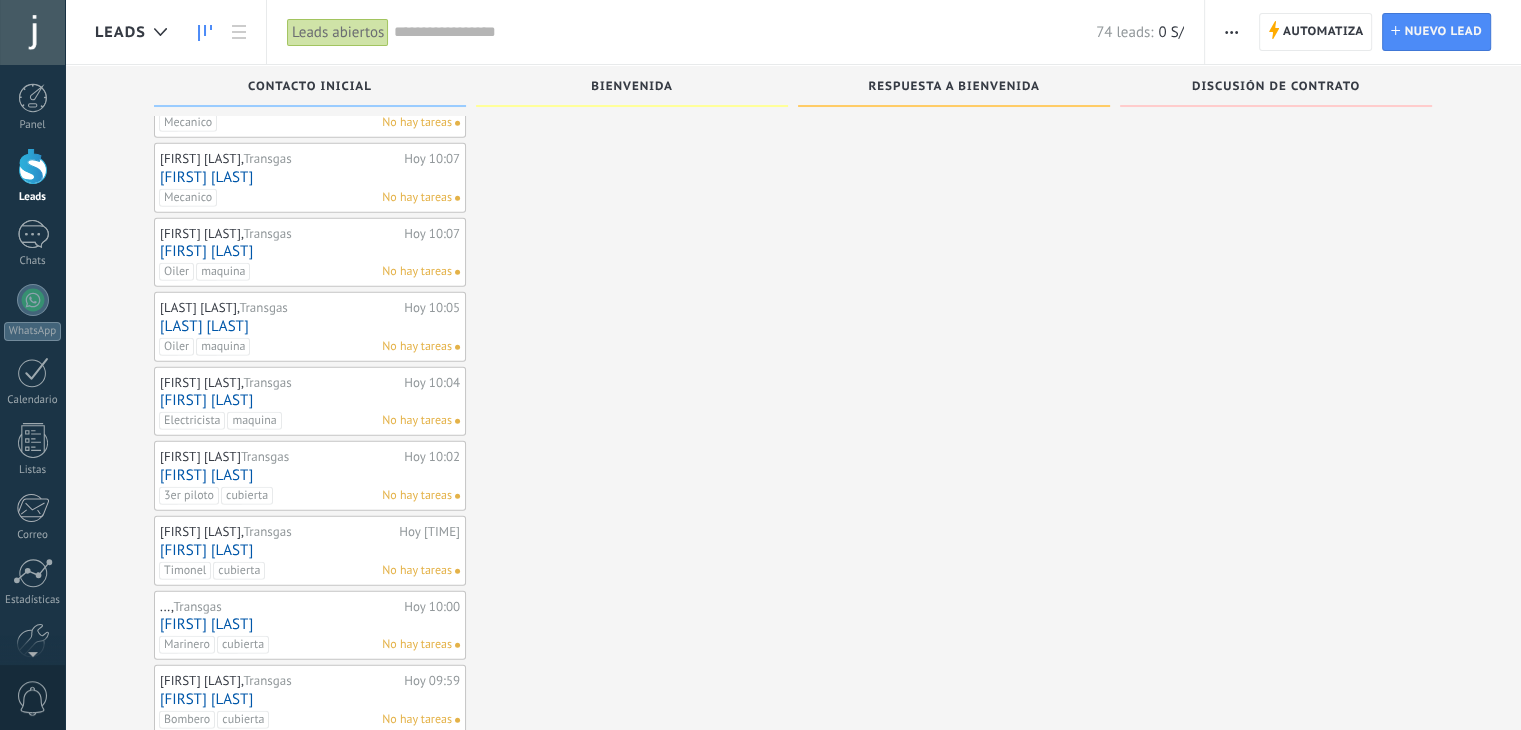 click on "Leads Entrantes Solicitudes: 0 0 0 0 0 Contacto inicial 73  Clientes potenciales:  0 S/ Lead rápido [FIRST] [LAST],  Transgas Hoy 11:26 [FIRST] [LAST] capitan cubierta No hay tareas [FIRST] [LAST],  Transgas Hoy 11:26 [FIRST] [LAST] cubierta 1er piloto No hay tareas [FIRST] [LAST],  Transgas Hoy 11:25 [FIRST] [LAST] Timonel cubierta No hay tareas [FIRST] [LAST],  Transgas Hoy 11:24 [FIRST] [LAST] cubierta 3er piloto No hay tareas [FIRST] [LAST],  Transgas Hoy 11:23 [FIRST] [LAST] Timonel cubierta No hay tareas [FIRST] [LAST],  Transgas Hoy 11:23 [FIRST] [LAST] maquina 3er ingeniero No hay tareas [FIRST] [LAST],  Transgas Hoy 11:22 [FIRST] [LAST] Oiler maquina No hay tareas [FIRST] [LAST],  Transgas Hoy 11:21 [FIRST] [LAST] maquina 1er ingeniero No hay tareas [FIRST] [LAST],  Transgas Hoy 11:20 [FIRST] [LAST] maquina 2do ingeniero No hay tareas [FIRST] [LAST],  Transgas Hoy 11:19 [FIRST] [LAST] Timonel cubierta No hay tareas [FIRST] [LAST],  Transgas Hoy 11:18 [FIRST] [LAST] Cook camara No hay tareas [FIRST] [LAST]," at bounding box center (808, -1973) 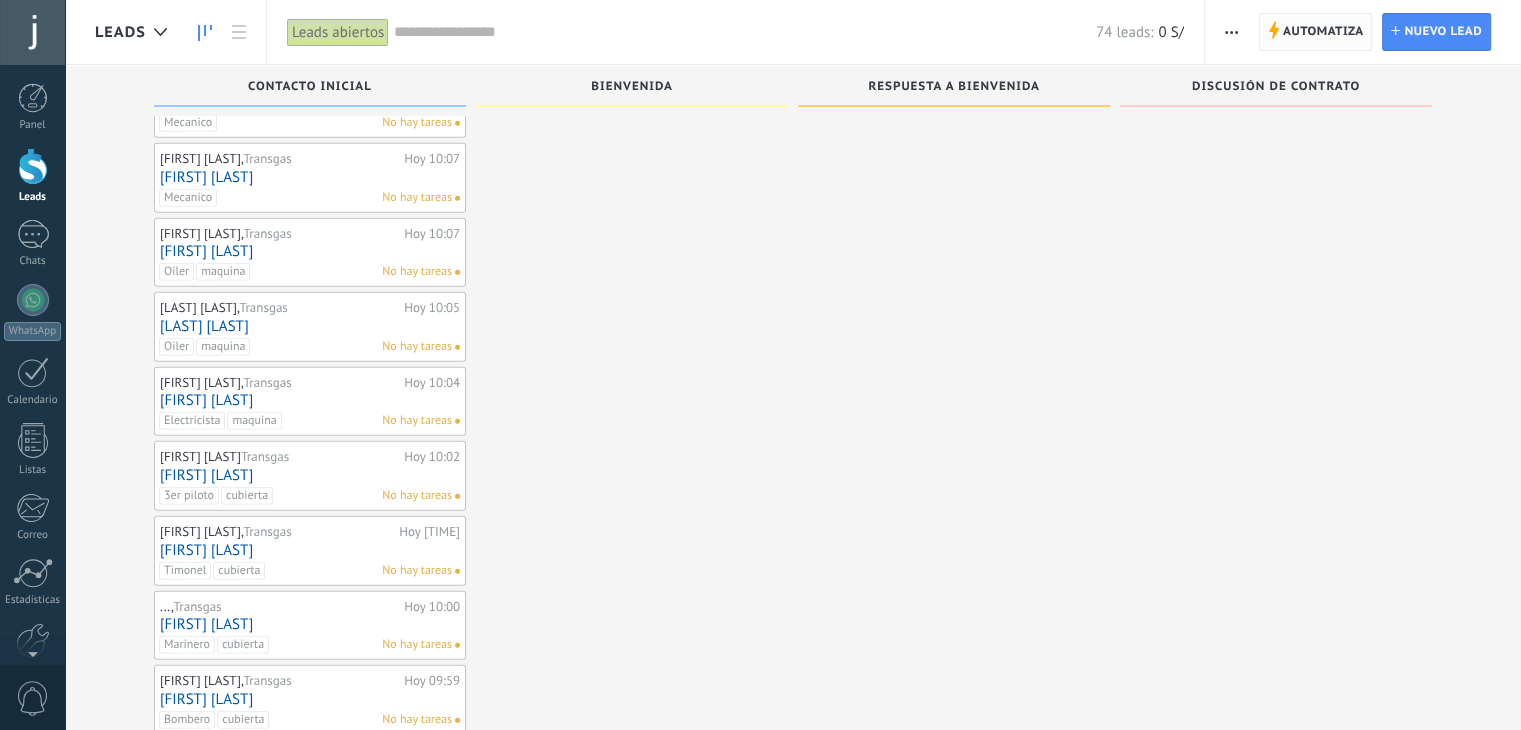 click on "Automatiza" at bounding box center [1323, 32] 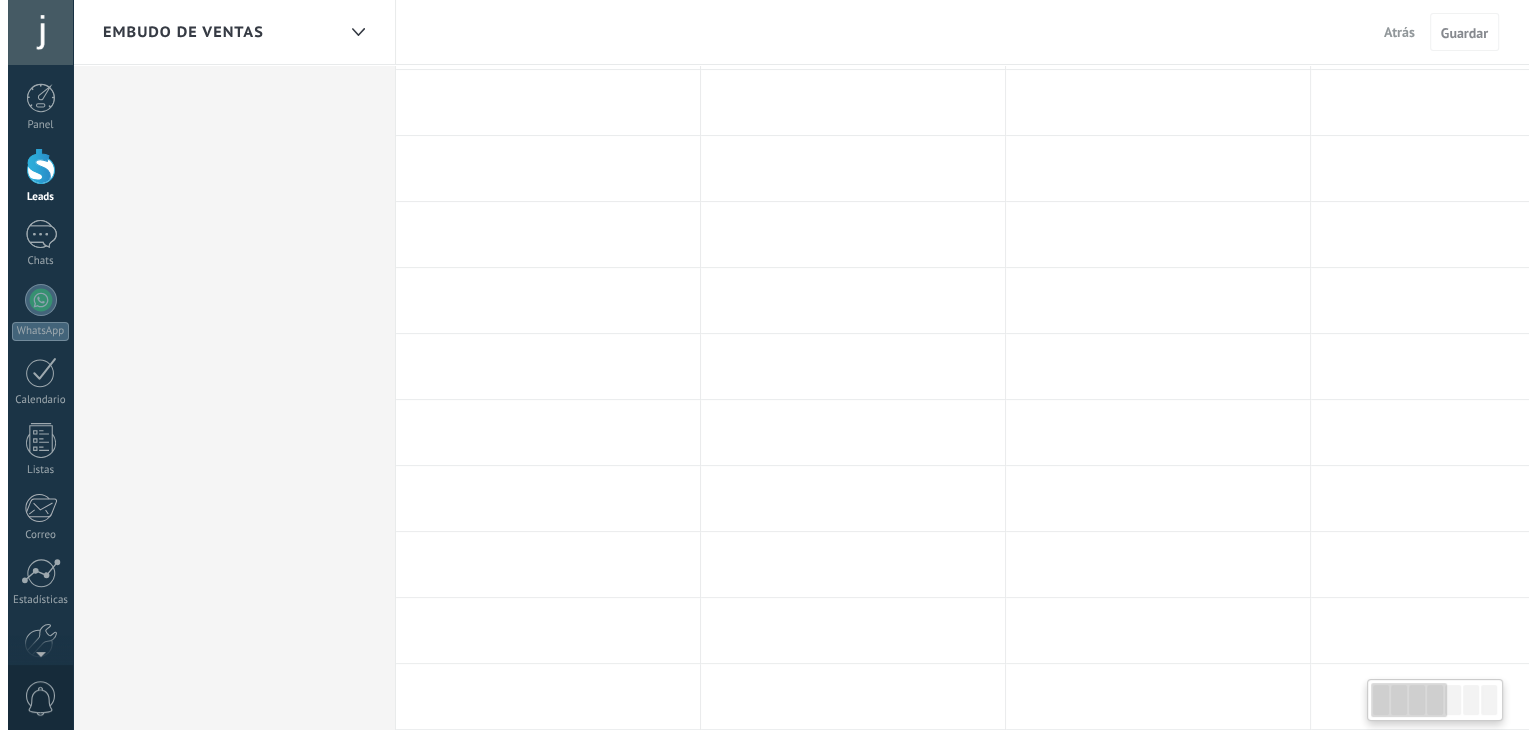 scroll, scrollTop: 0, scrollLeft: 0, axis: both 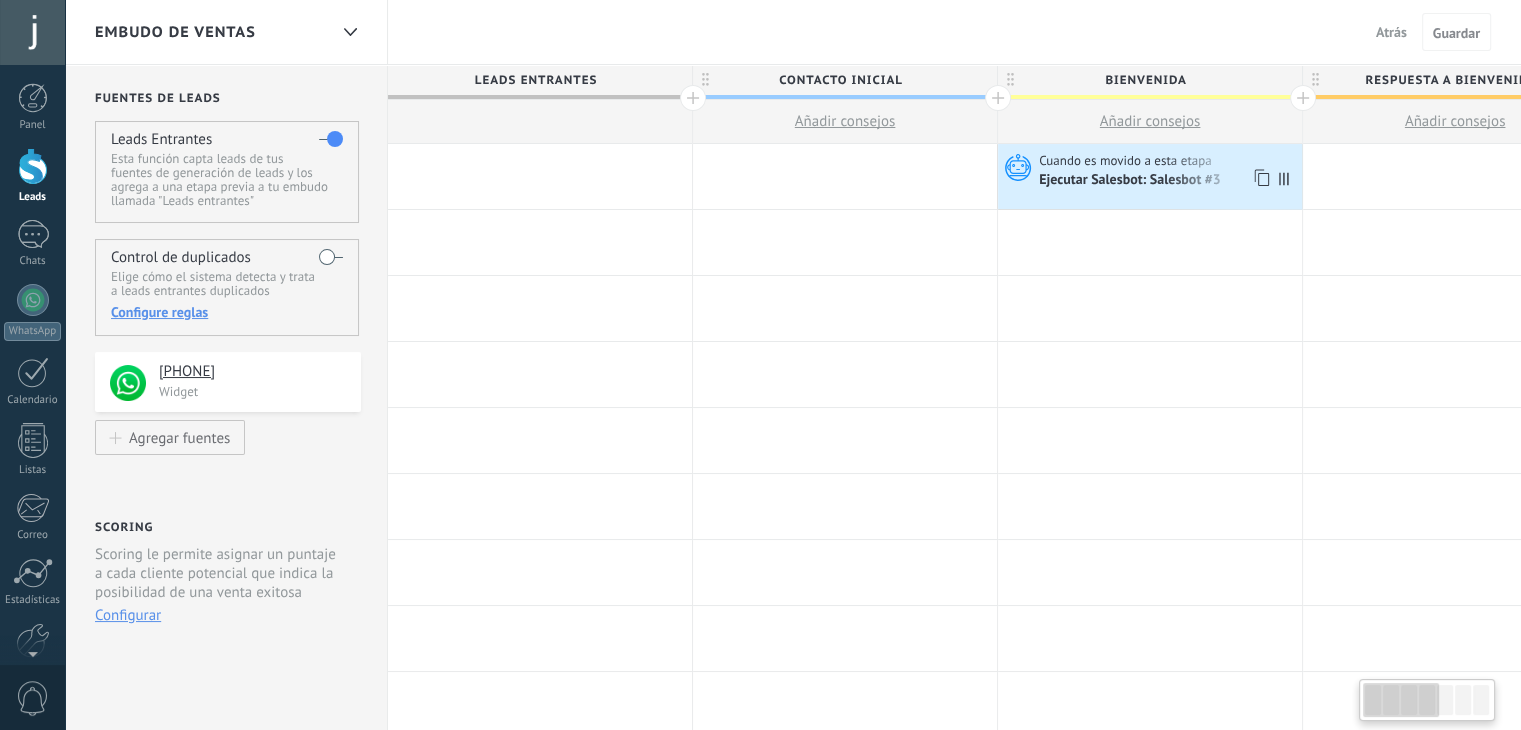 click on "Ejecutar Salesbot: Salesbot #3" at bounding box center (1131, 181) 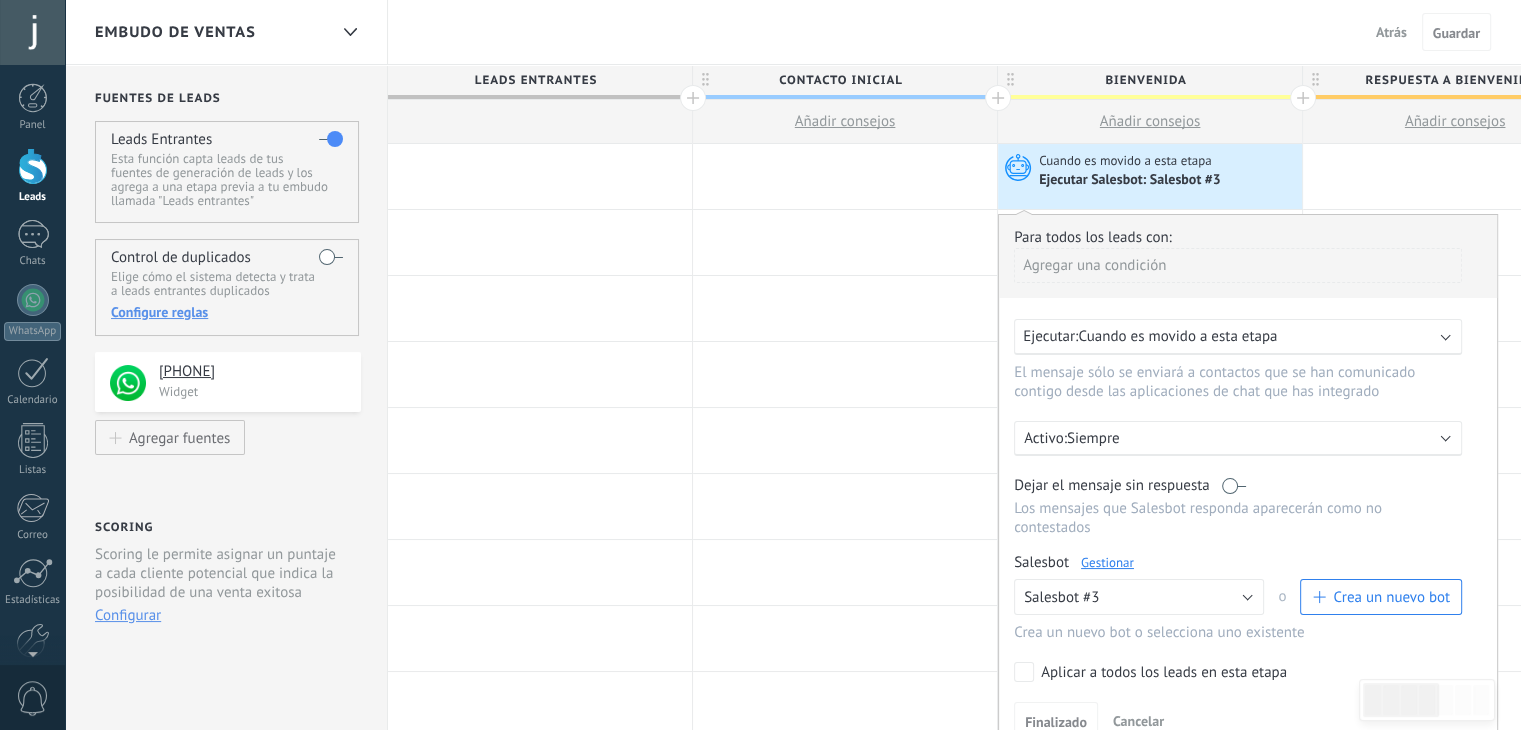 click on "Gestionar" at bounding box center (1107, 562) 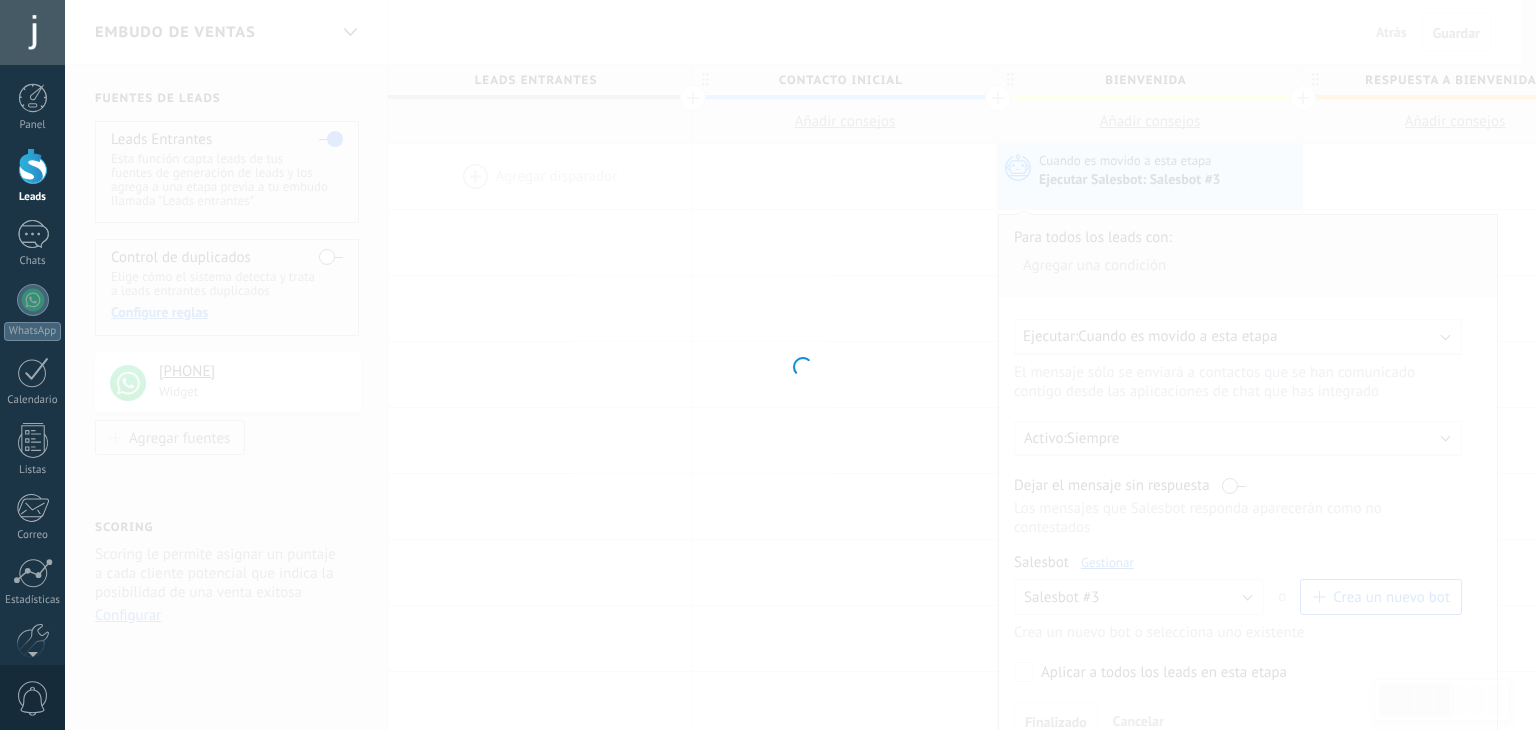 type on "**********" 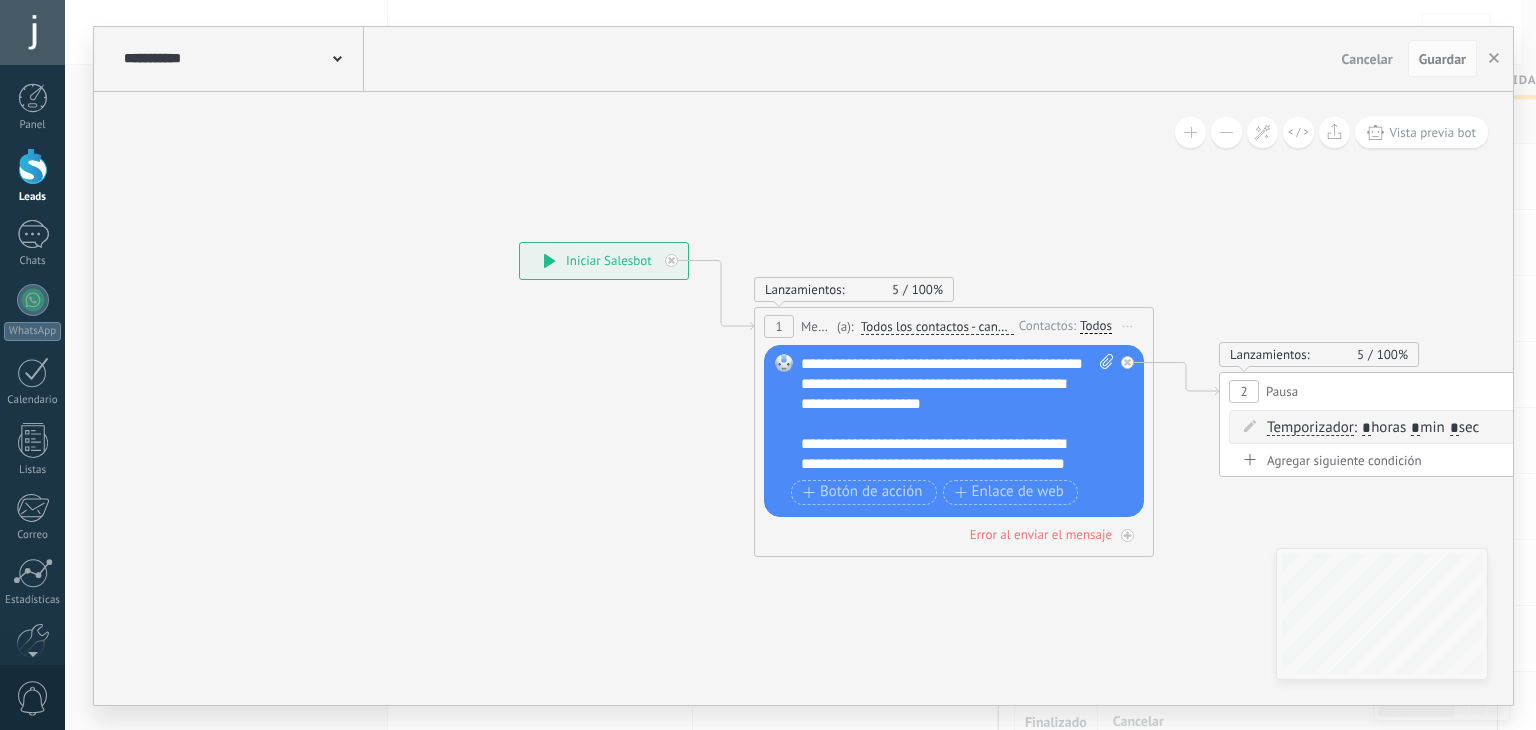 click on "**********" at bounding box center [958, 414] 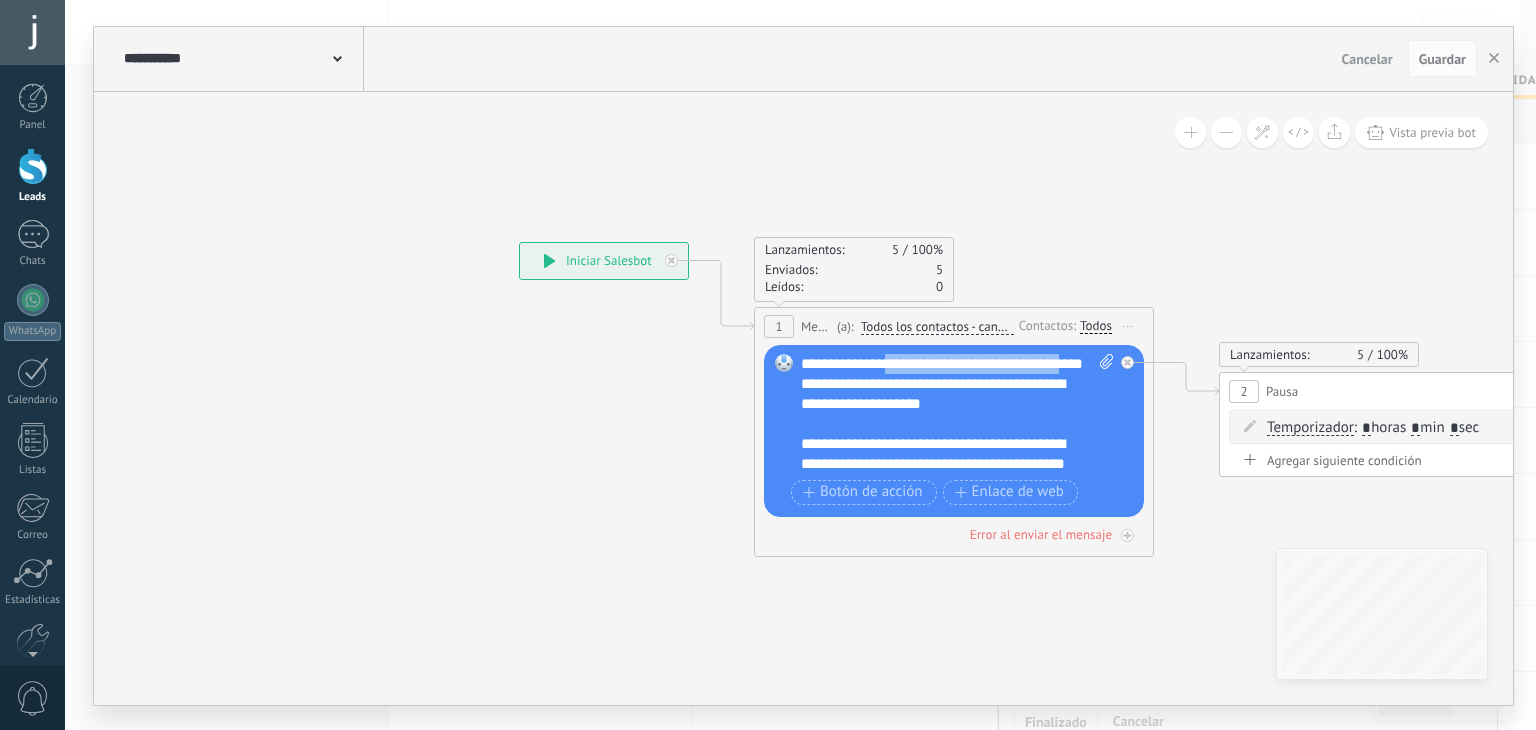 drag, startPoint x: 853, startPoint y: 386, endPoint x: 893, endPoint y: 365, distance: 45.17743 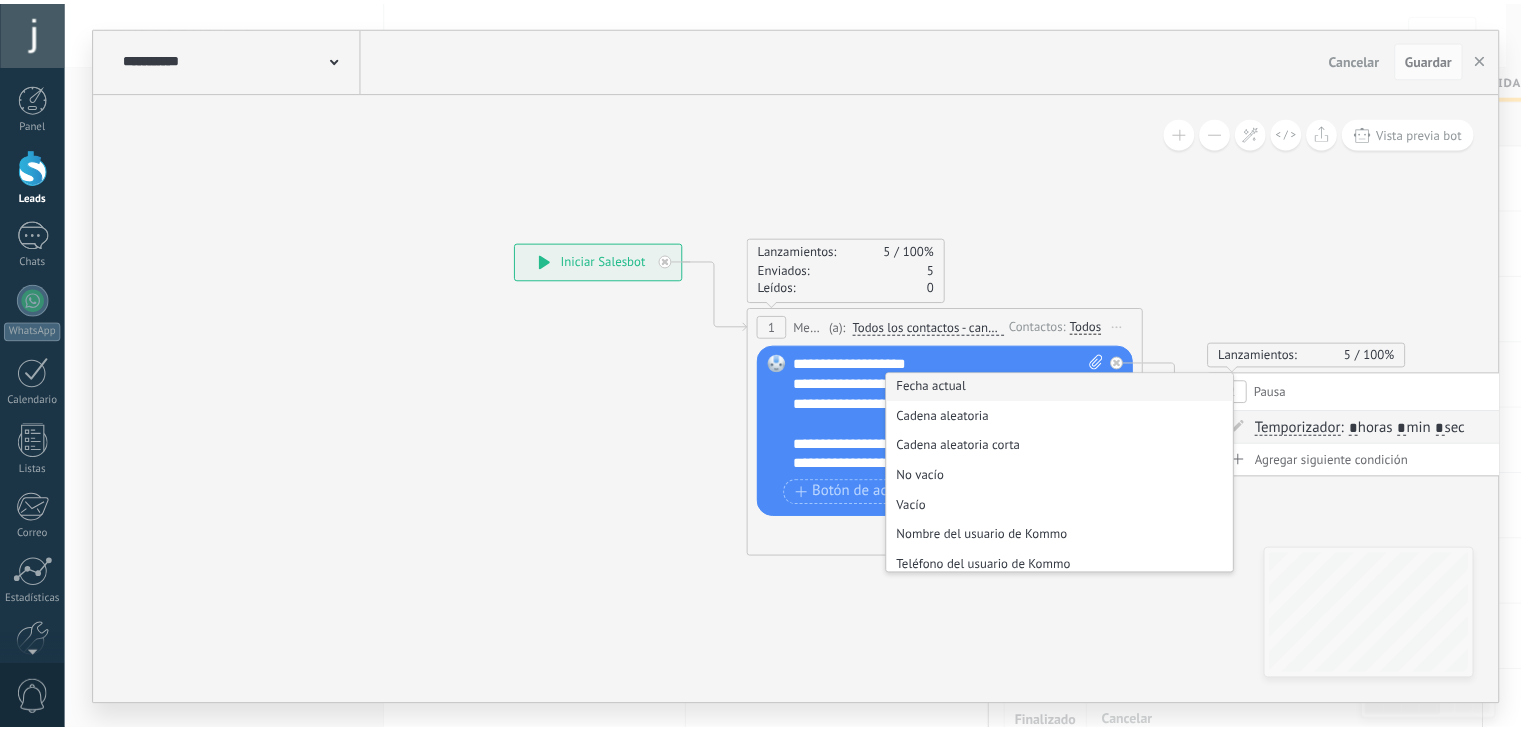 scroll, scrollTop: 100, scrollLeft: 0, axis: vertical 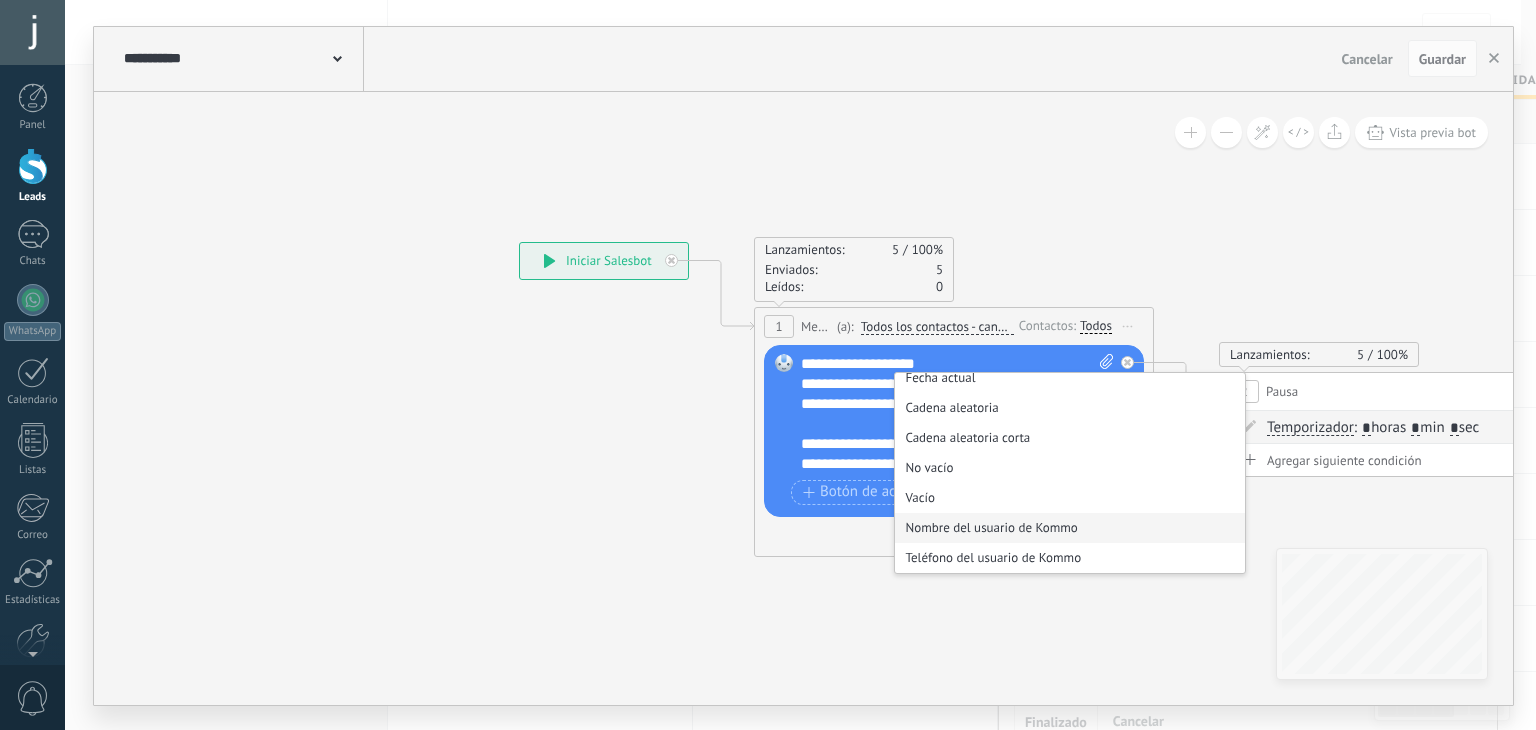 click on "Nombre del usuario de Kommo" at bounding box center [1070, 528] 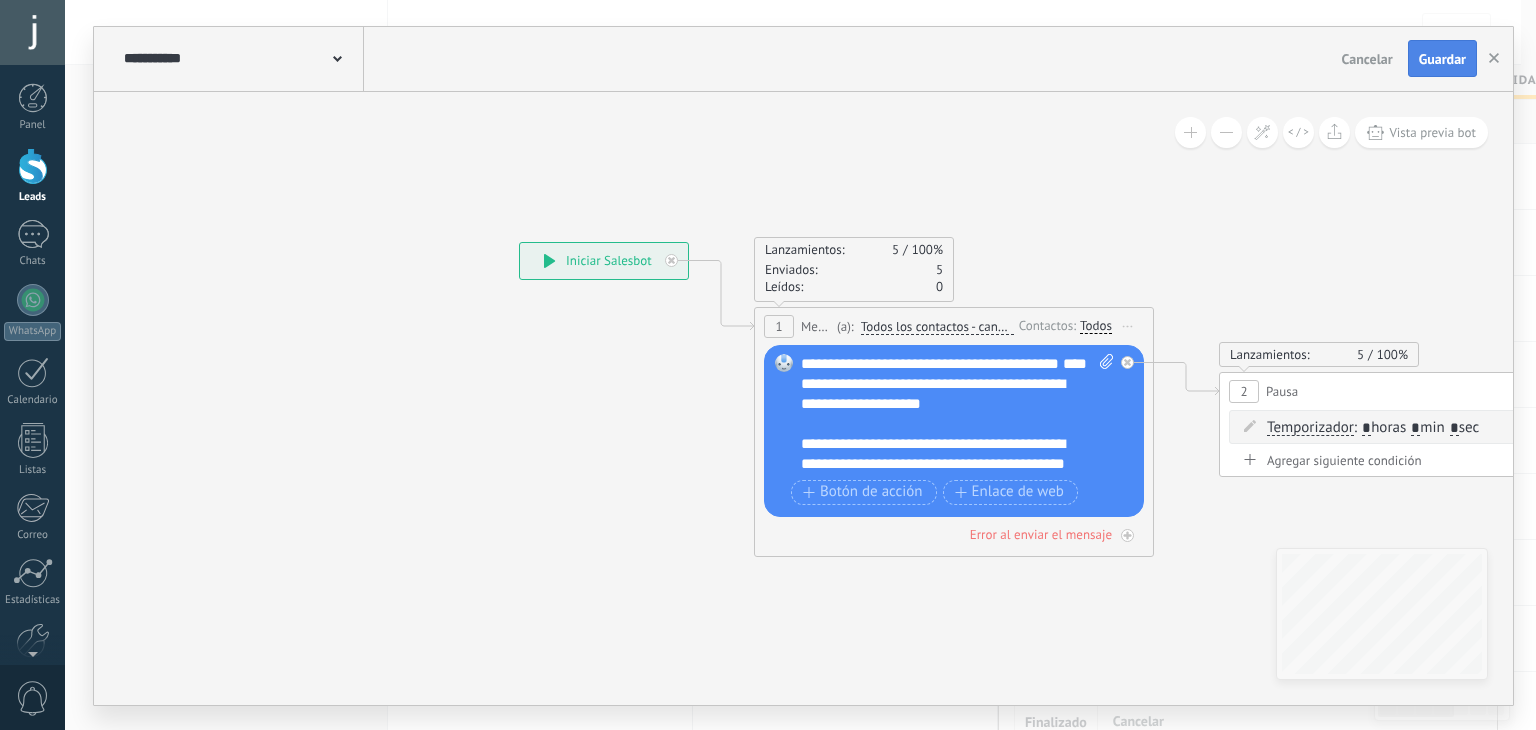 click on "Guardar" at bounding box center [1442, 59] 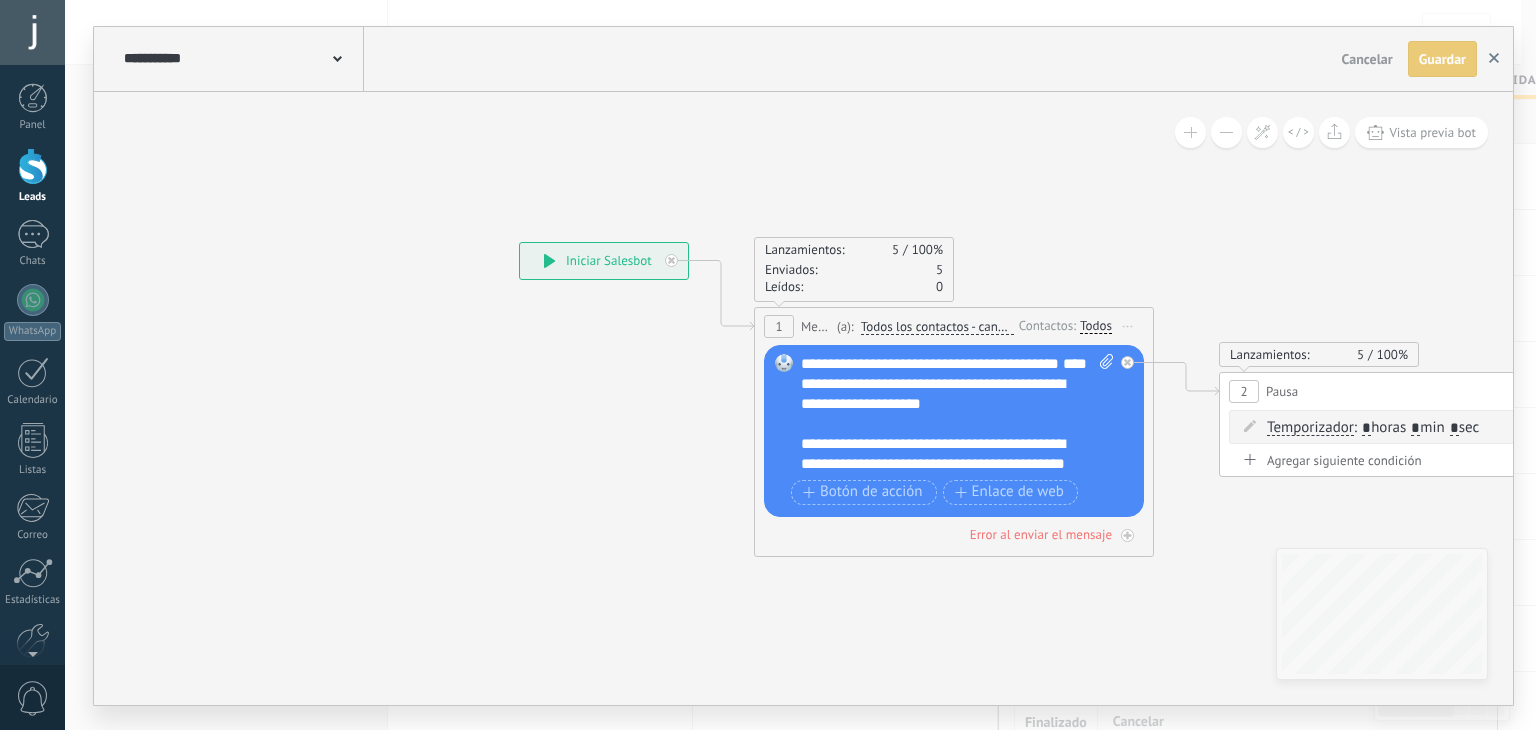 click 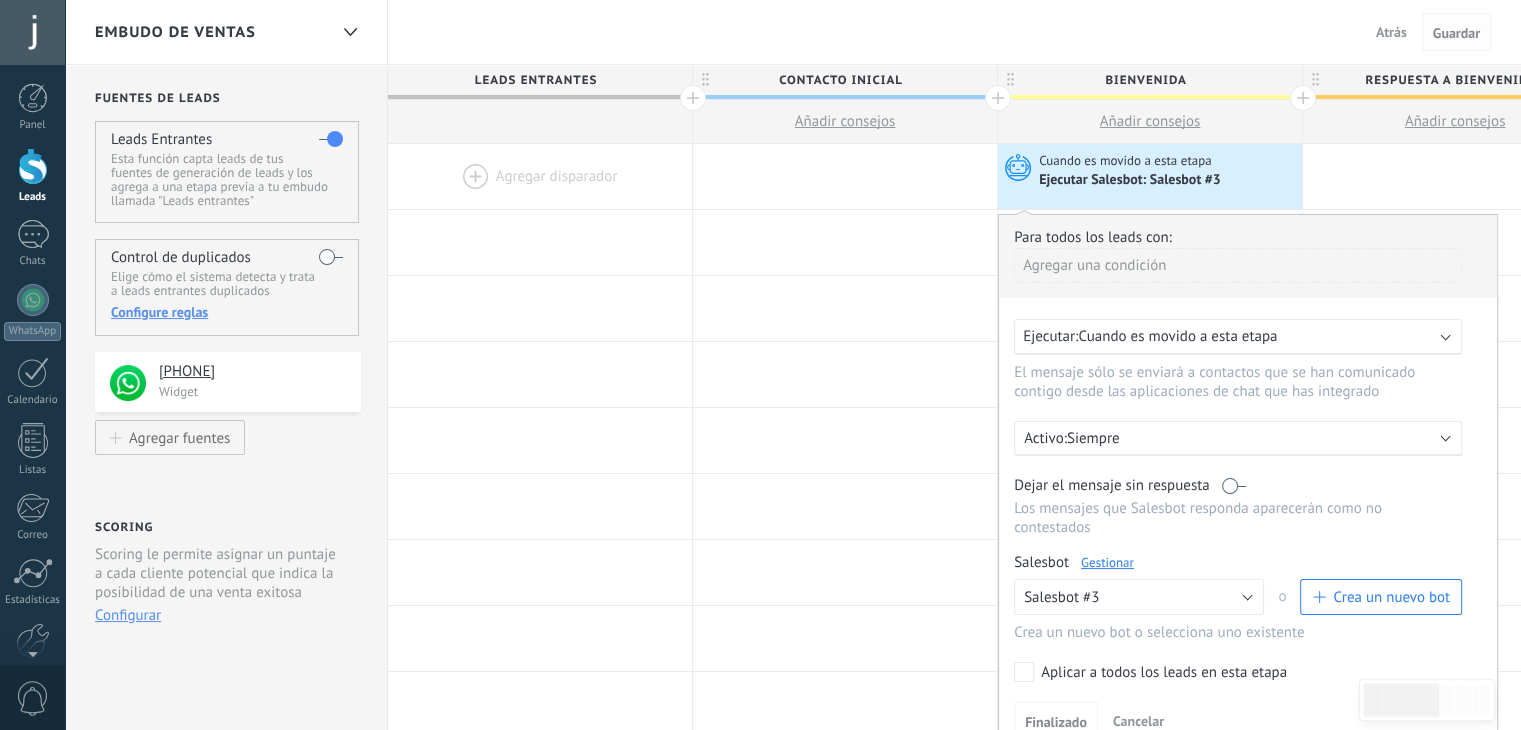 click on "Guardar" at bounding box center (1456, 33) 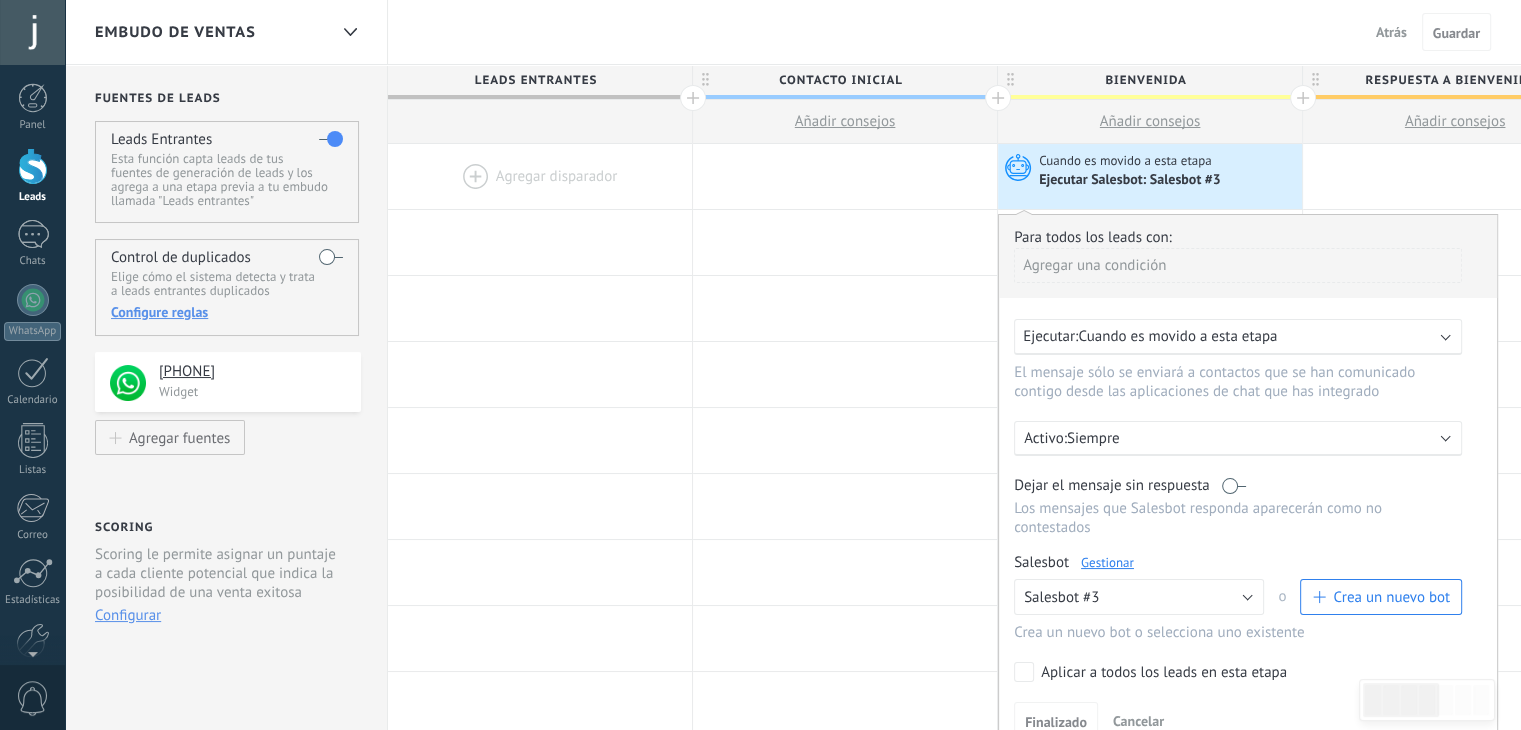 click on "Atrás" at bounding box center (1391, 32) 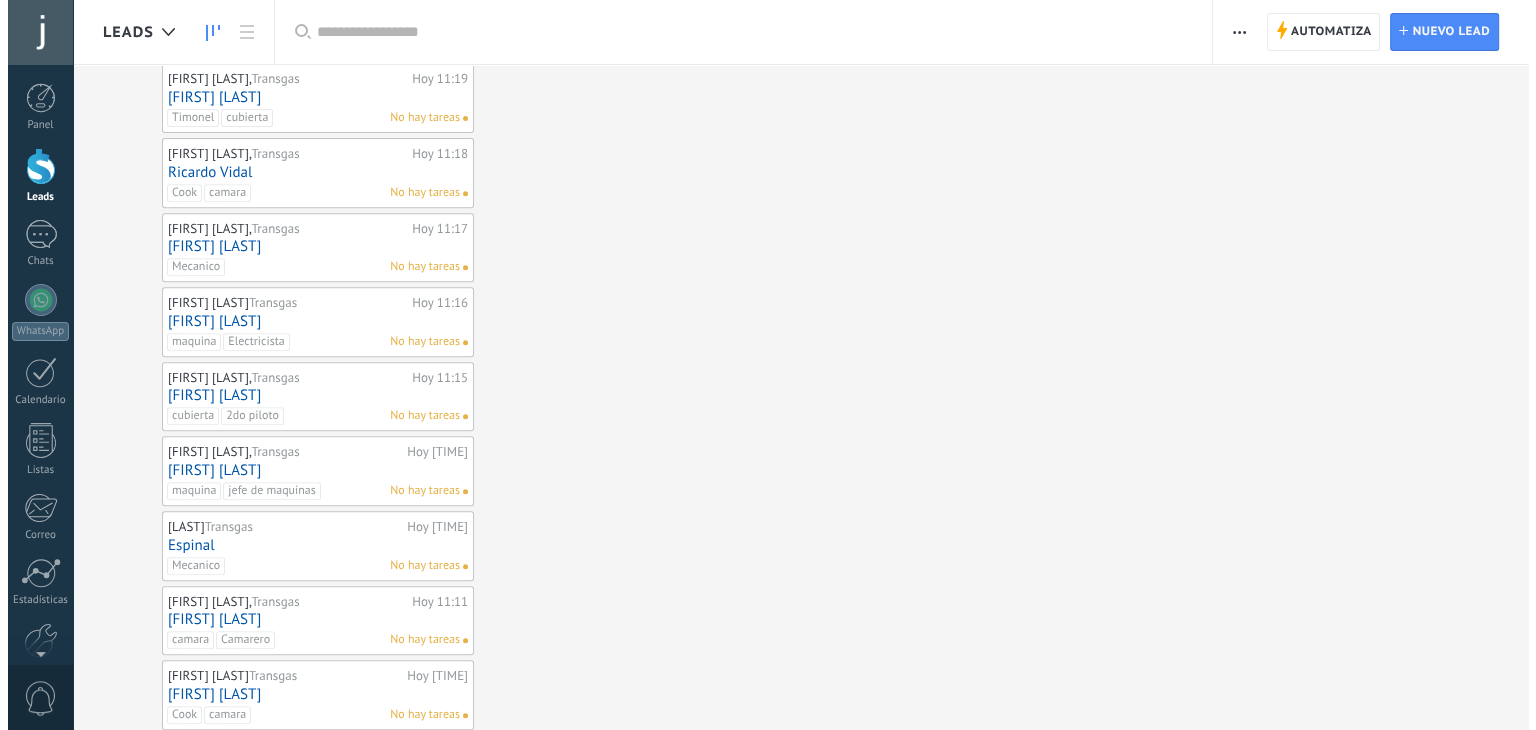 scroll, scrollTop: 0, scrollLeft: 0, axis: both 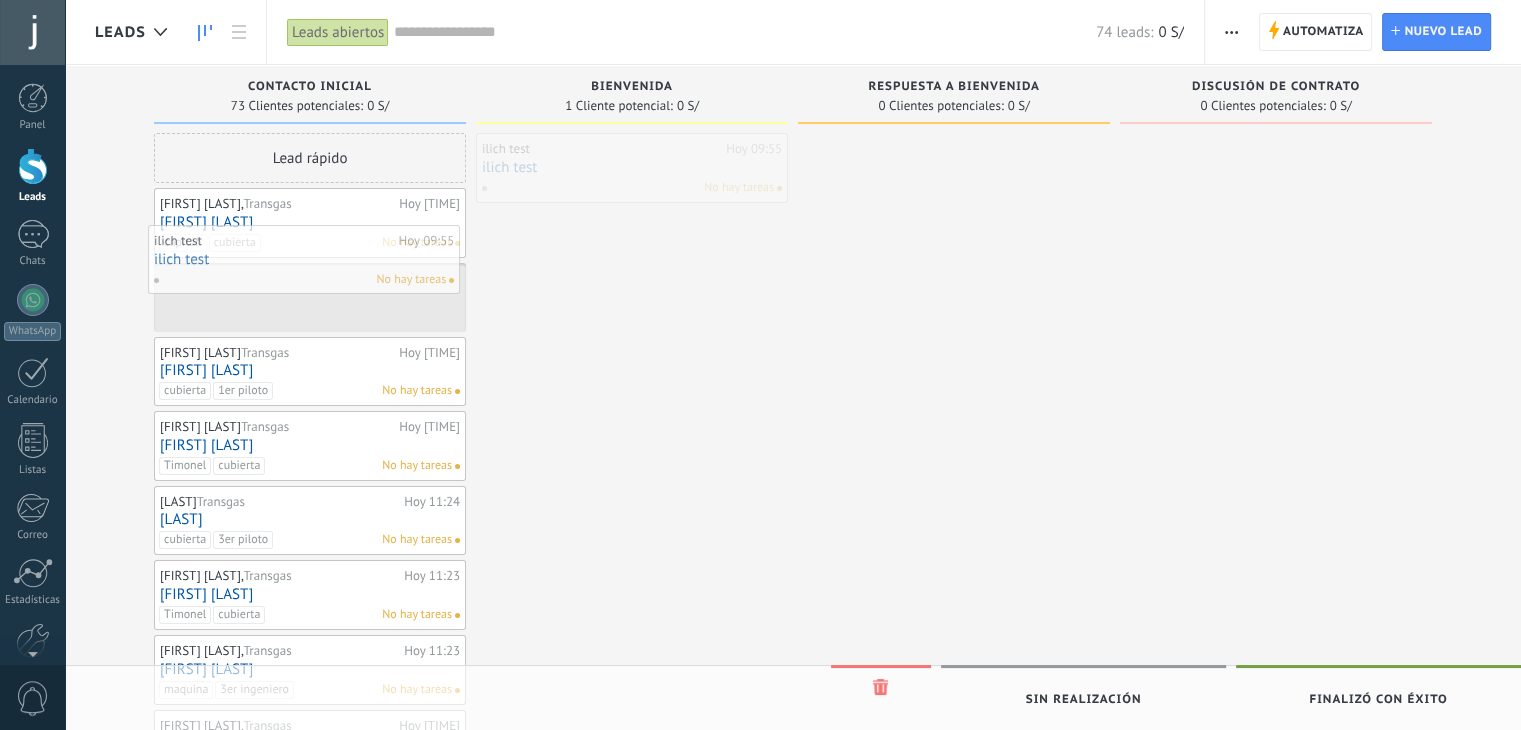 drag, startPoint x: 624, startPoint y: 164, endPoint x: 299, endPoint y: 257, distance: 338.04437 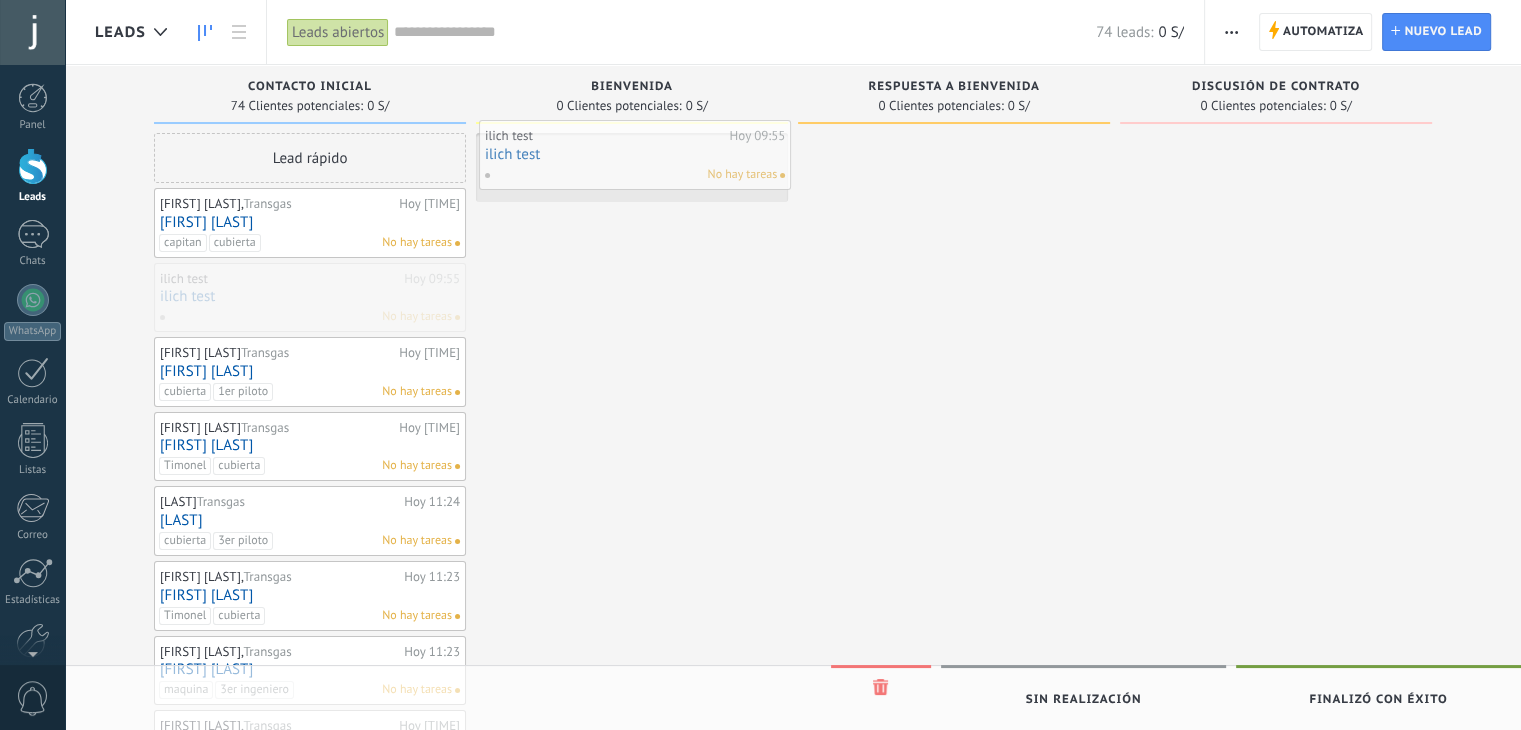 drag, startPoint x: 280, startPoint y: 291, endPoint x: 604, endPoint y: 149, distance: 353.7513 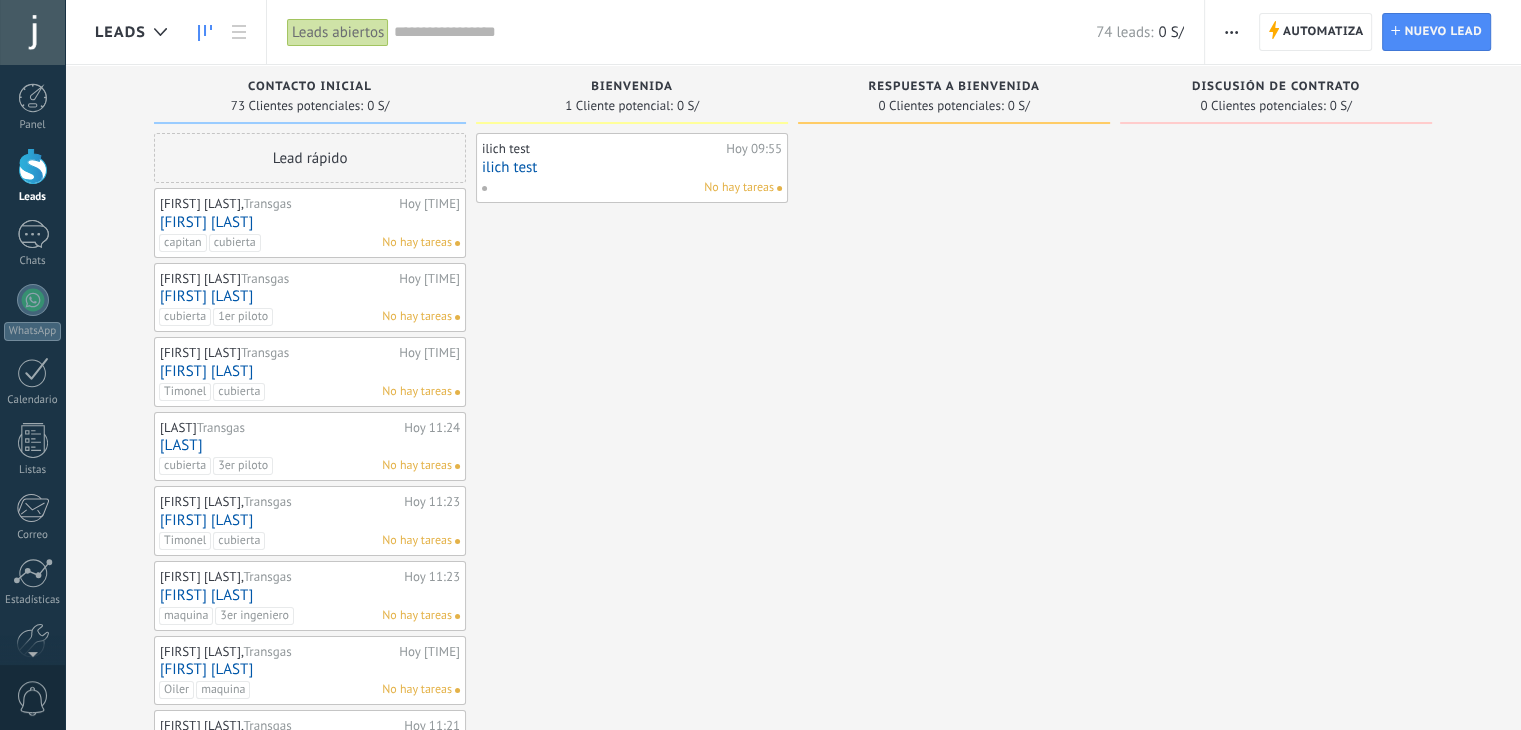 click on "Leads Entrantes Solicitudes: 0 0 0 0 0 Contacto inicial 73  Clientes potenciales:  0 S/ Lead rápido [FIRST] [LAST],  Transgas Hoy 11:26 [FIRST] [LAST] capitan cubierta No hay tareas [FIRST] [LAST],  Transgas Hoy 11:26 [FIRST] [LAST] cubierta 1er piloto No hay tareas [FIRST] [LAST],  Transgas Hoy 11:25 [FIRST] [LAST] Timonel cubierta No hay tareas [FIRST] [LAST],  Transgas Hoy 11:24 [FIRST] [LAST] cubierta 3er piloto No hay tareas [FIRST] [LAST],  Transgas Hoy 11:23 [FIRST] [LAST] Timonel cubierta No hay tareas [FIRST] [LAST],  Transgas Hoy 11:23 [FIRST] [LAST] maquina 3er ingeniero No hay tareas [FIRST] [LAST],  Transgas Hoy 11:22 [FIRST] [LAST] Oiler maquina No hay tareas [FIRST] [LAST],  Transgas Hoy 11:21 [FIRST] [LAST] maquina 1er ingeniero No hay tareas [FIRST] [LAST],  Transgas Hoy 11:20 [FIRST] [LAST] maquina 2do ingeniero No hay tareas [FIRST] [LAST],  Transgas Hoy 11:19 [FIRST] [LAST] Timonel cubierta No hay tareas [FIRST] [LAST],  Transgas Hoy 11:18 [FIRST] [LAST] Cook camara No hay tareas [FIRST] [LAST]," at bounding box center [808, 870] 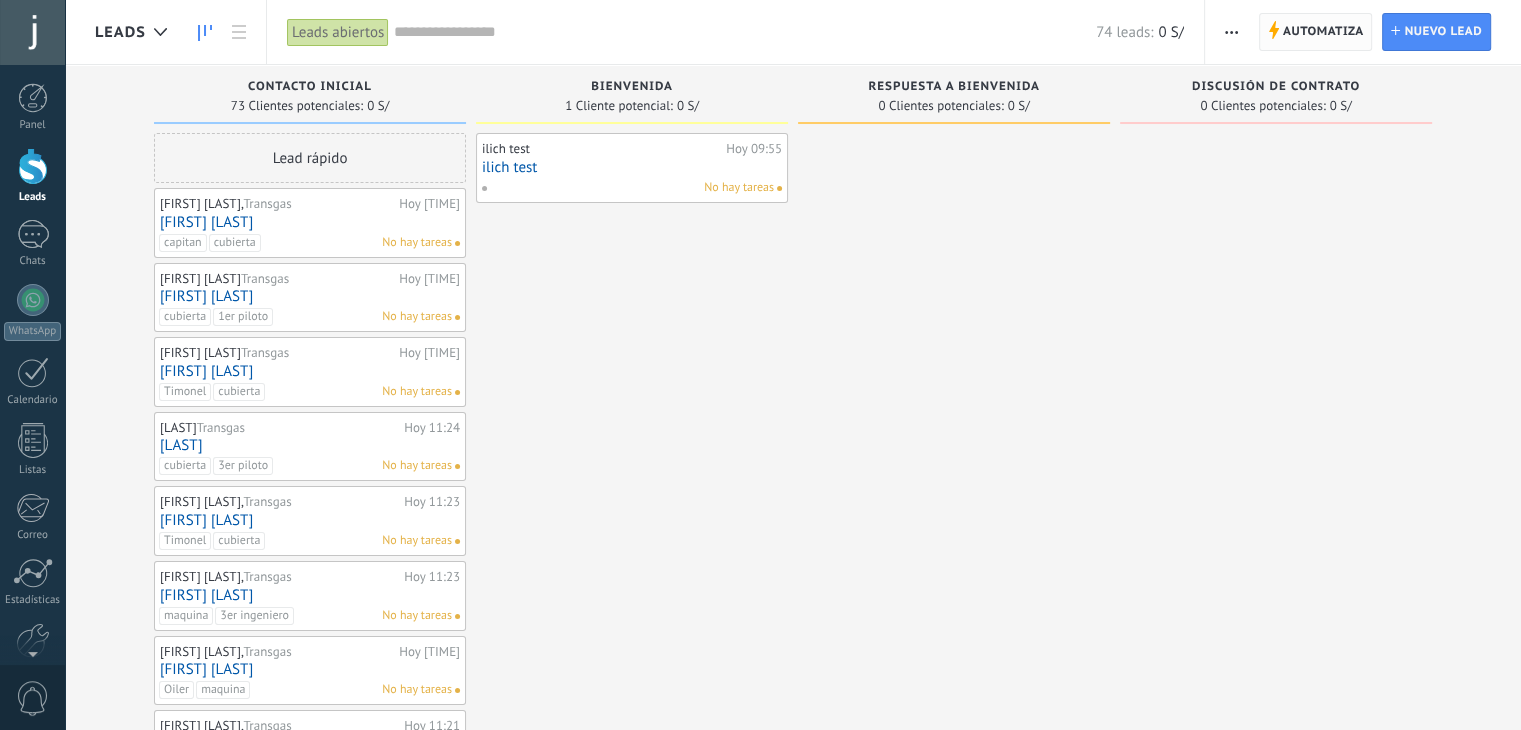 click on "Automatiza" at bounding box center [1323, 32] 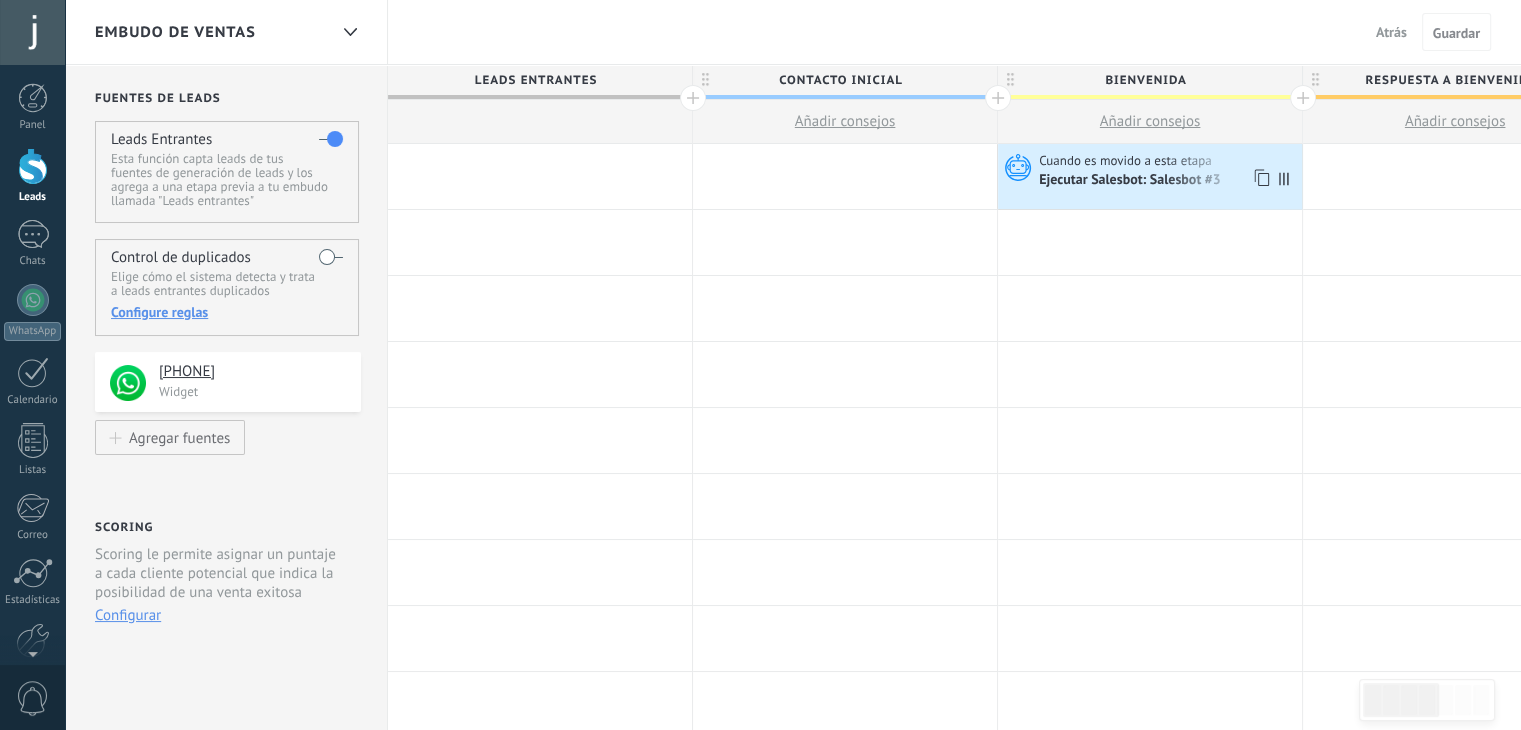 click on "Ejecutar Salesbot: Salesbot #3" at bounding box center [1131, 181] 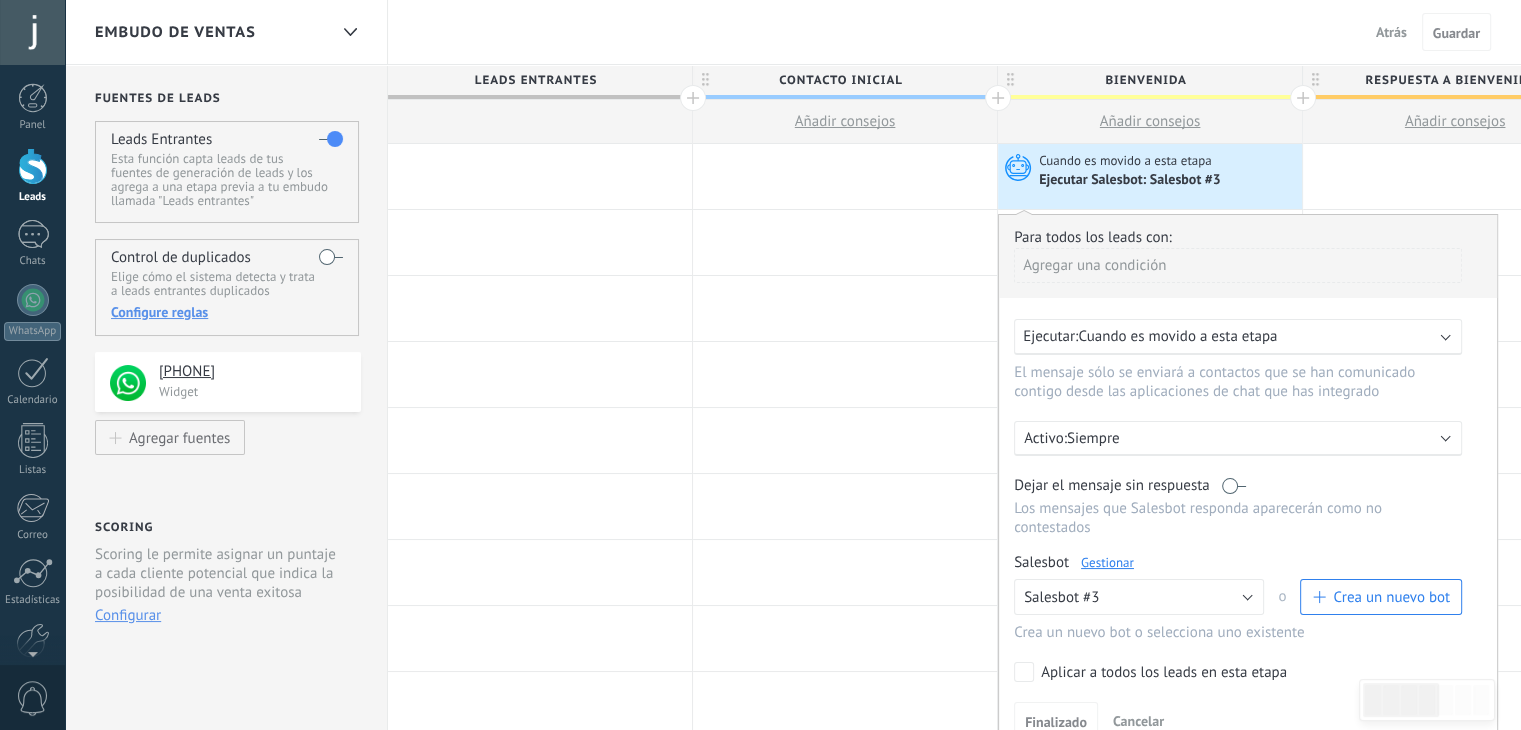 click on "Gestionar" at bounding box center (1107, 562) 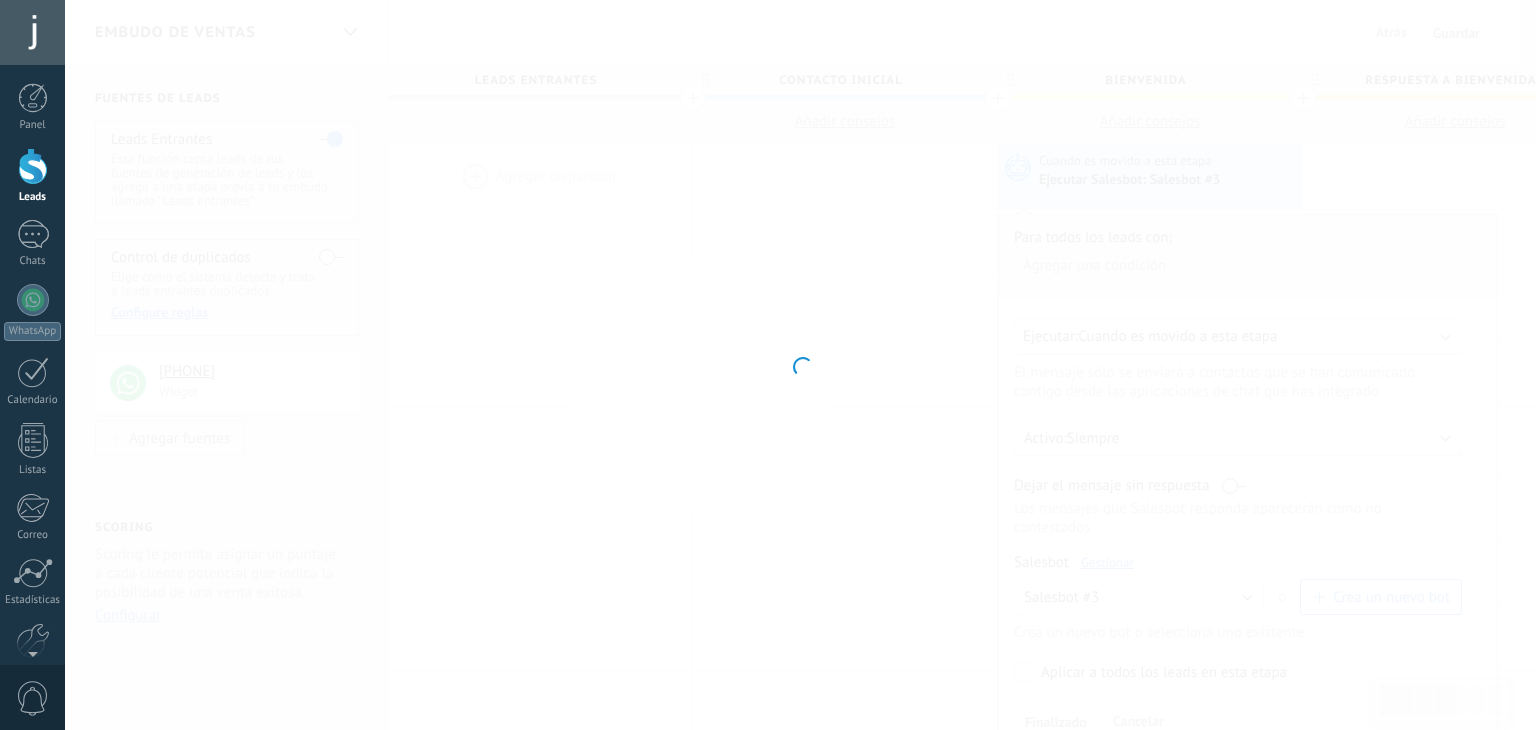 type on "**********" 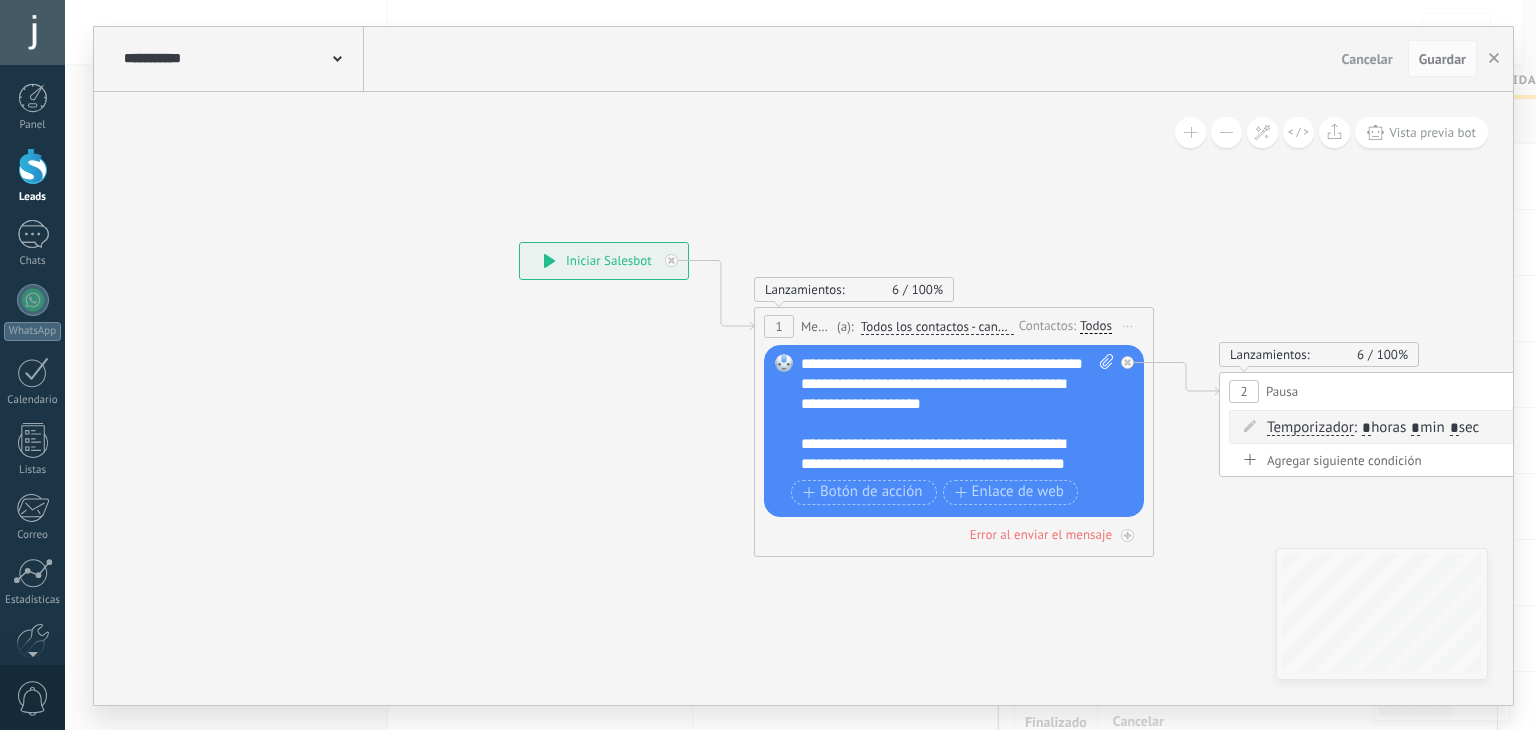 click on "**********" at bounding box center [958, 414] 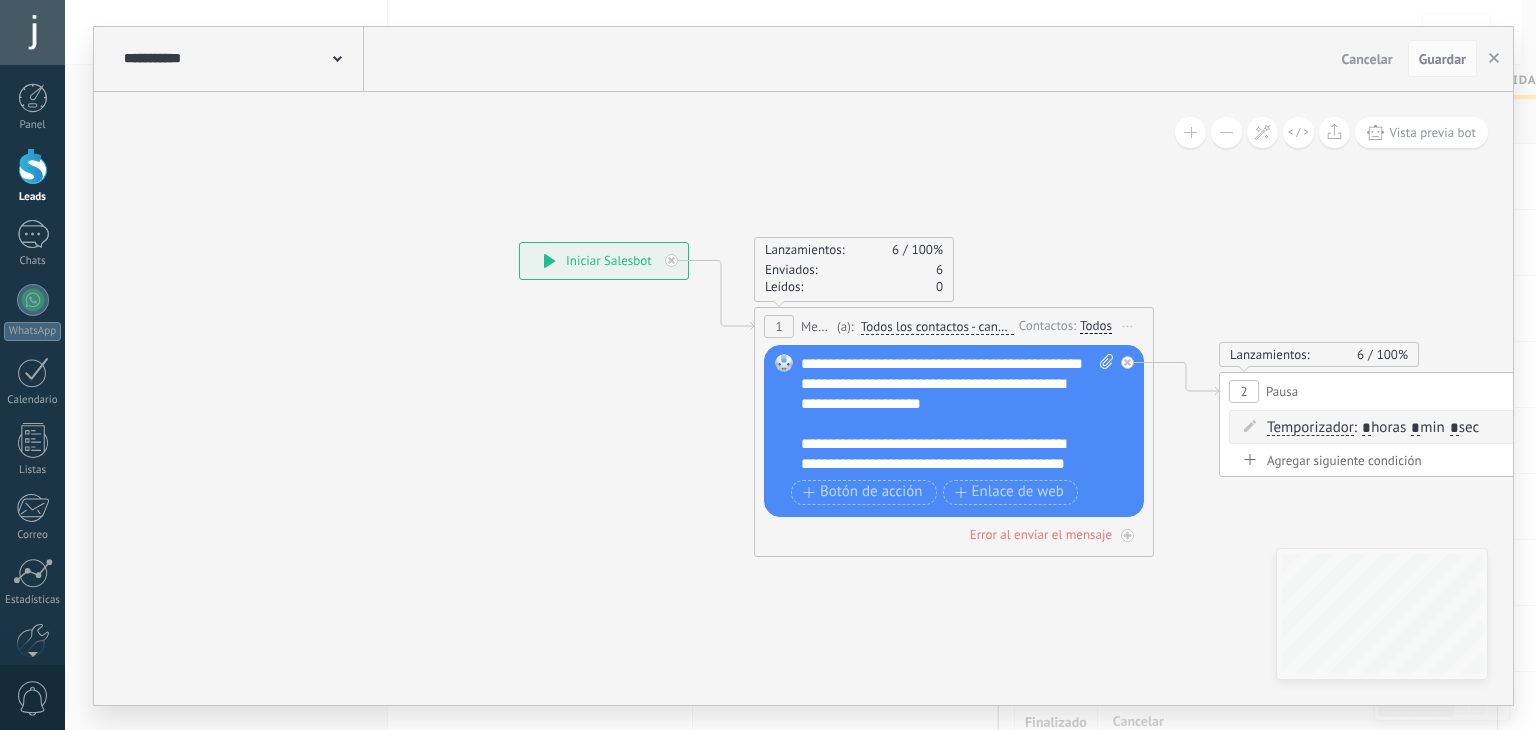 type 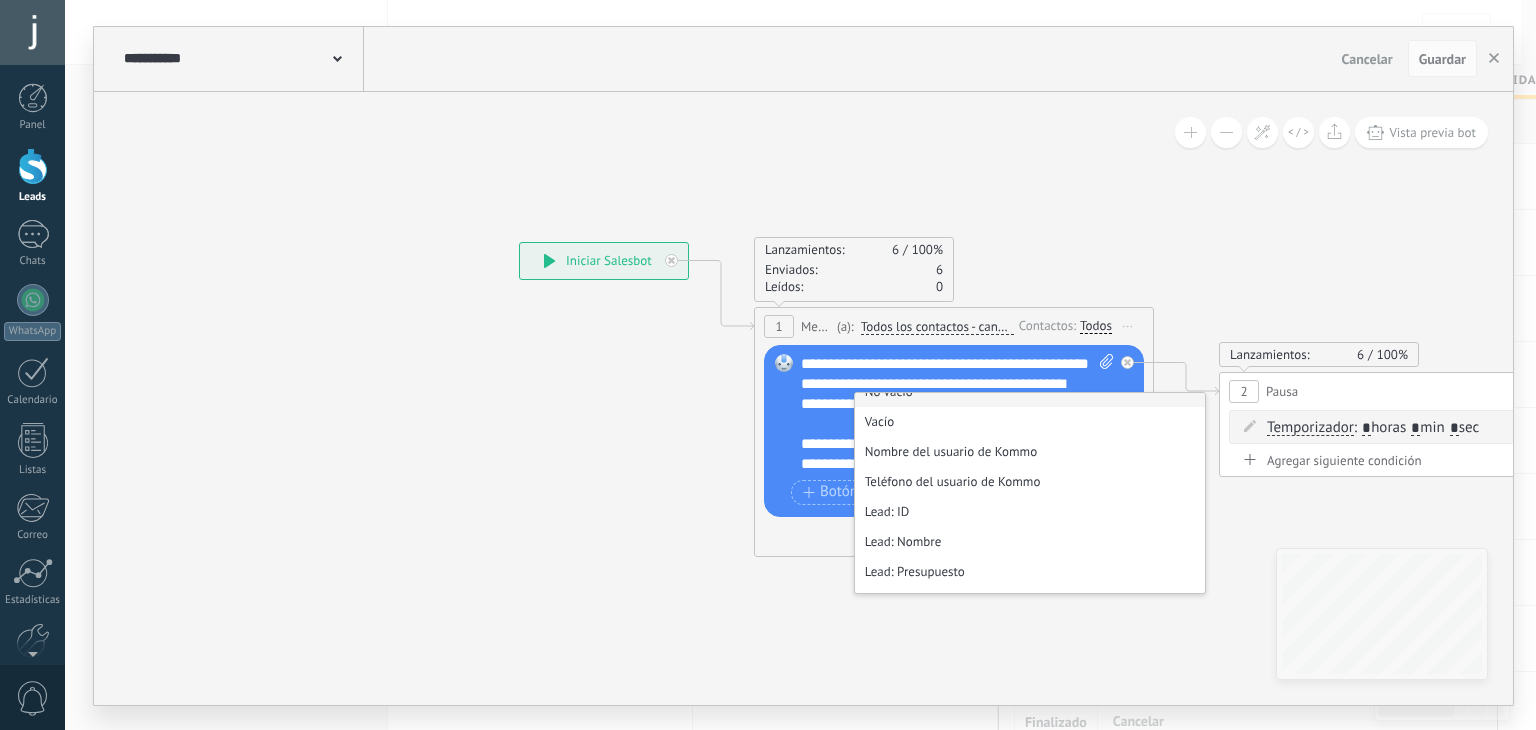 scroll, scrollTop: 200, scrollLeft: 0, axis: vertical 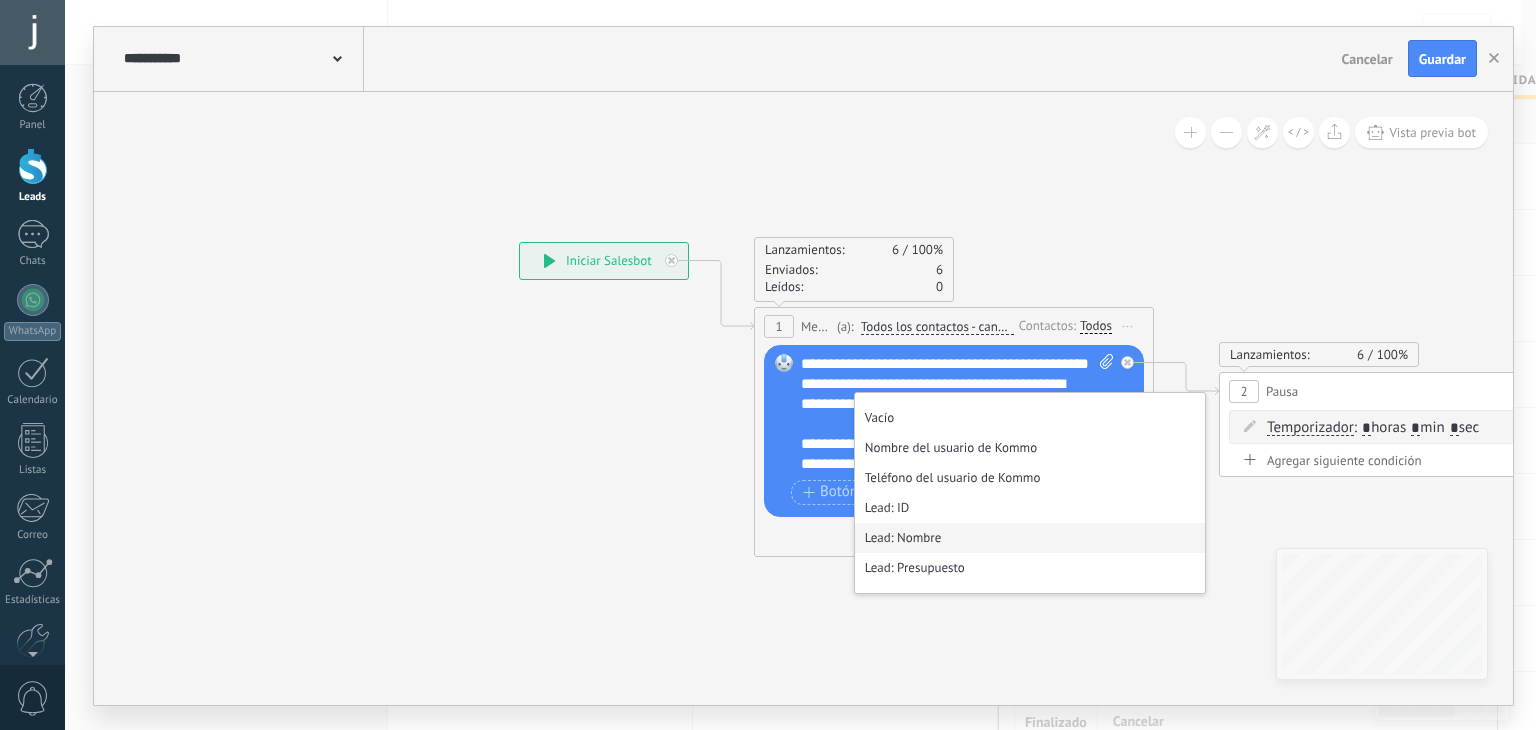 click on "Lead: Nombre" at bounding box center (1030, 538) 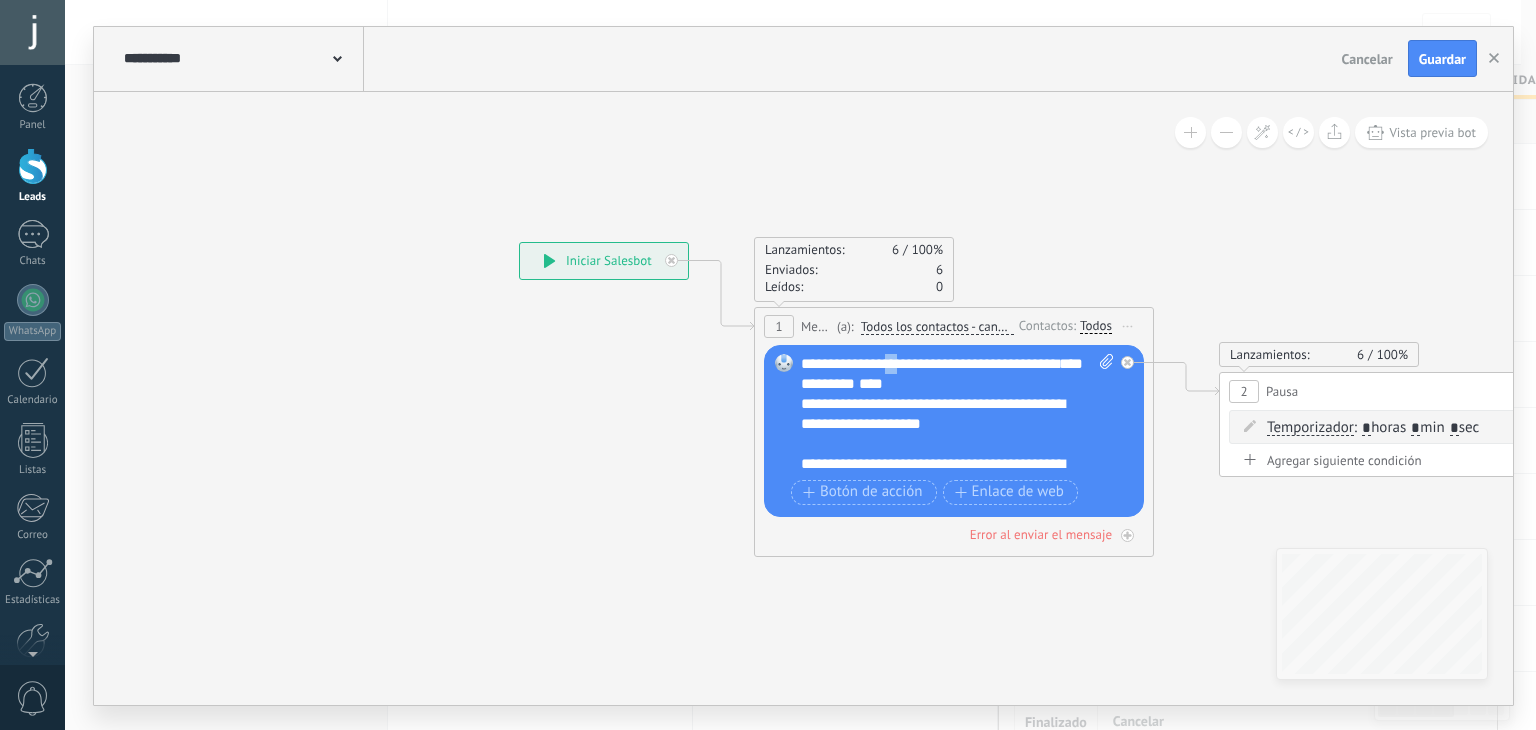 drag, startPoint x: 852, startPoint y: 385, endPoint x: 895, endPoint y: 365, distance: 47.423622 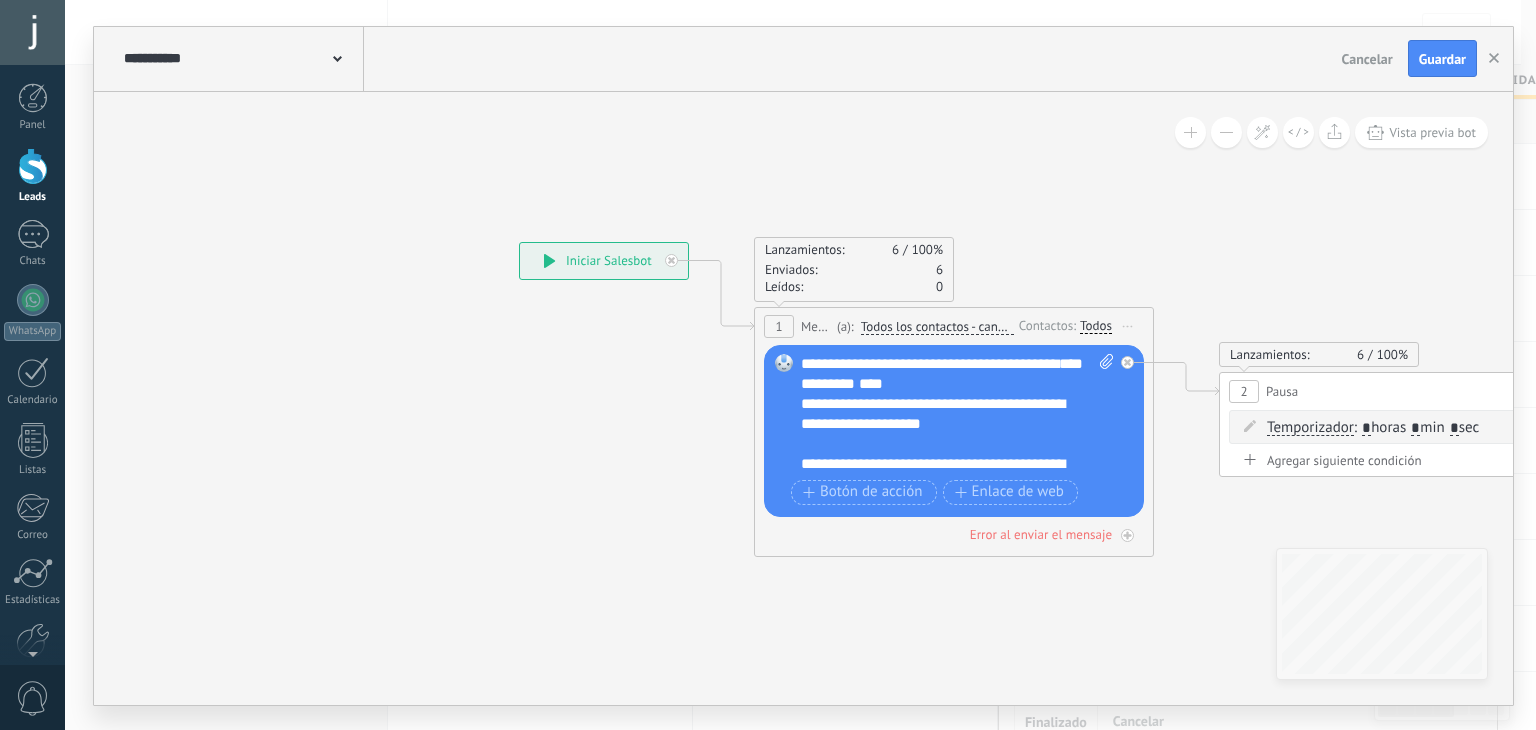 click on "**********" at bounding box center (972, 363) 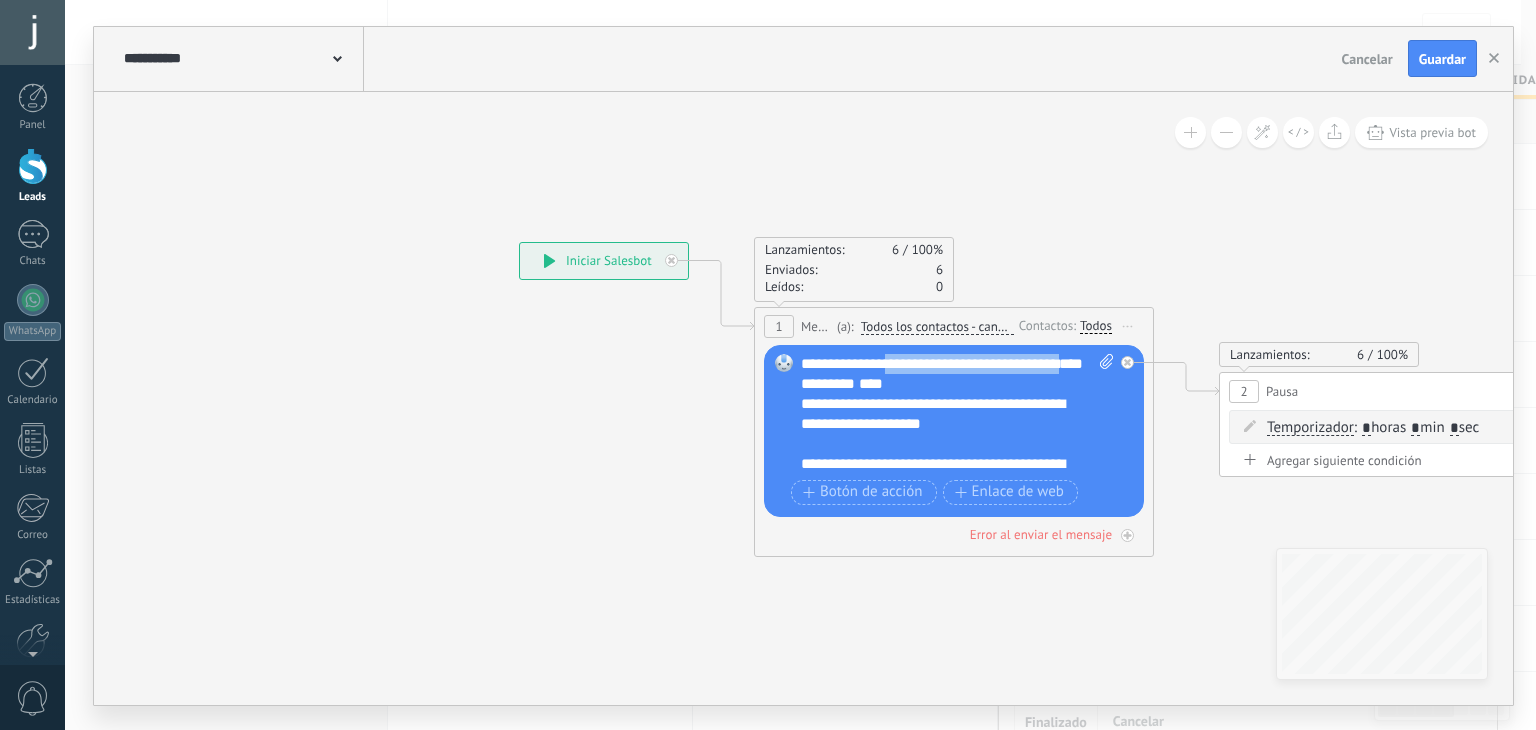 drag, startPoint x: 892, startPoint y: 365, endPoint x: 853, endPoint y: 385, distance: 43.829212 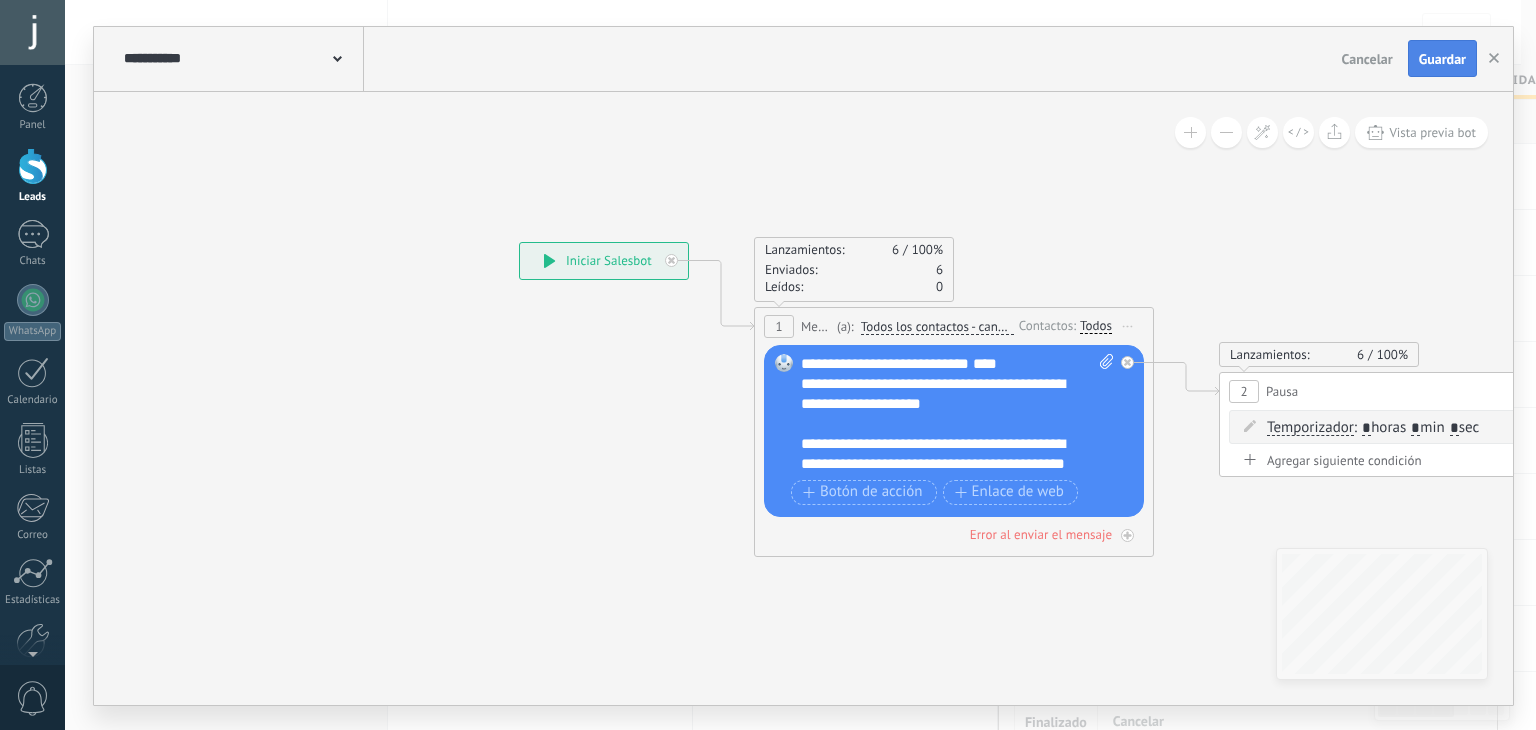 click on "Guardar" at bounding box center (1442, 59) 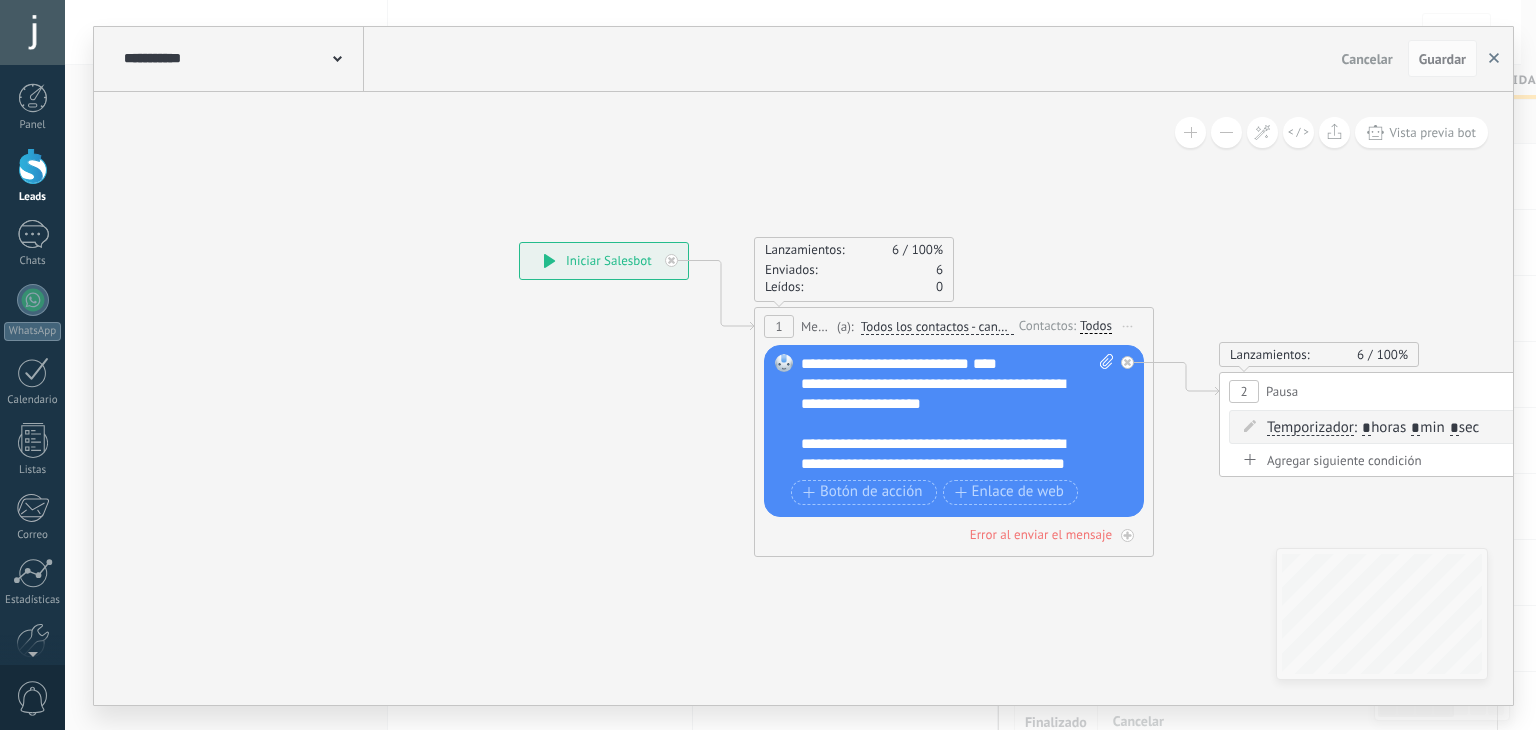 click 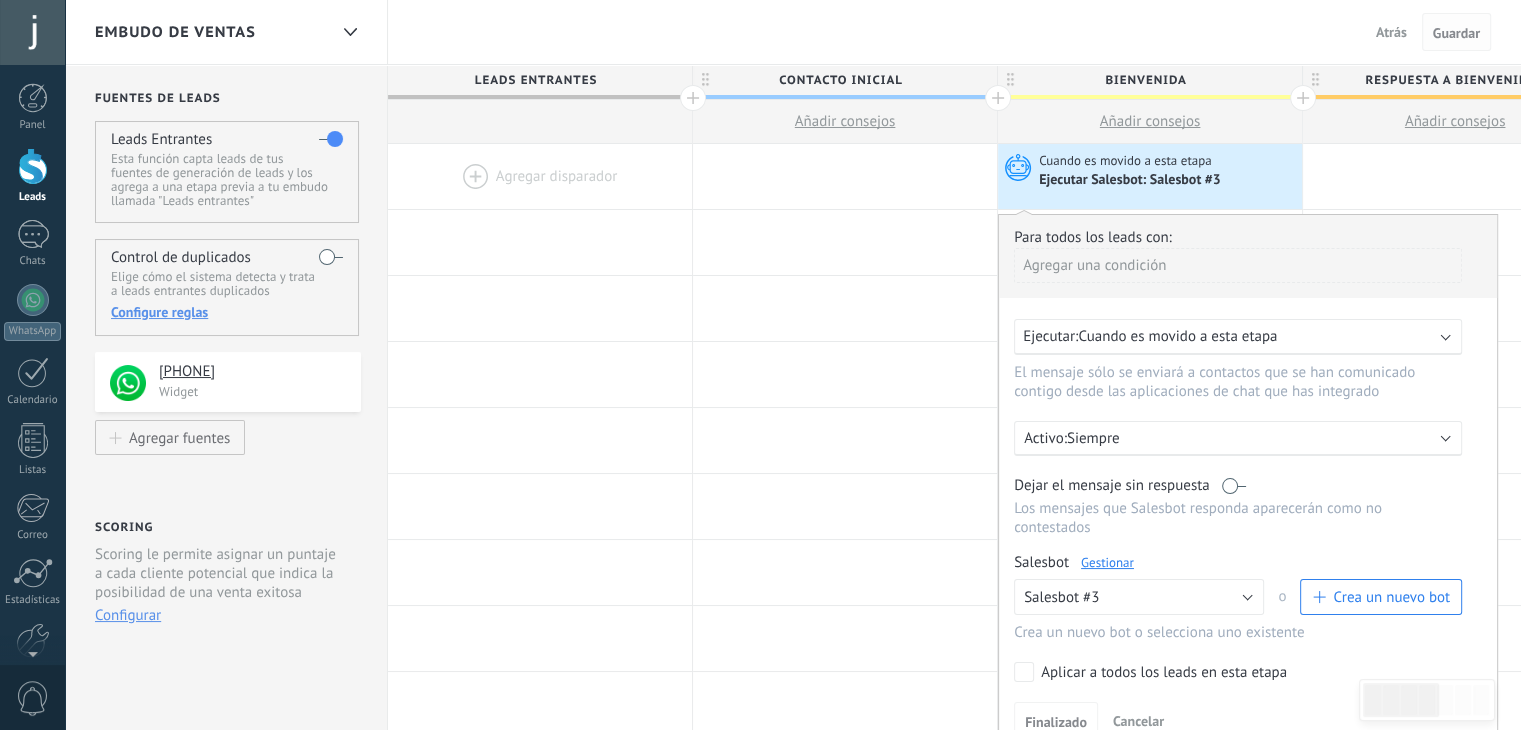 click on "Guardar" at bounding box center [1456, 33] 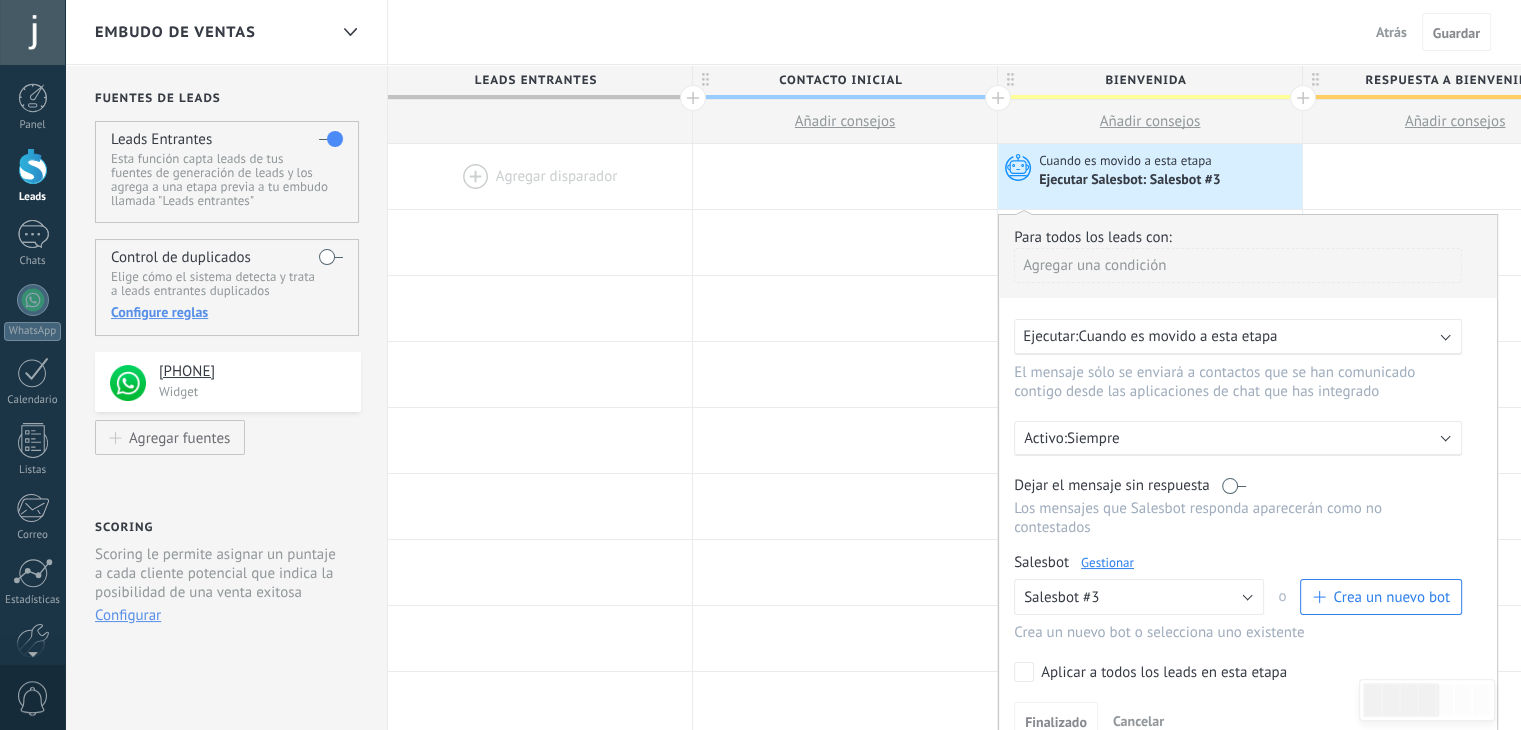 click on "Atrás" at bounding box center [1391, 32] 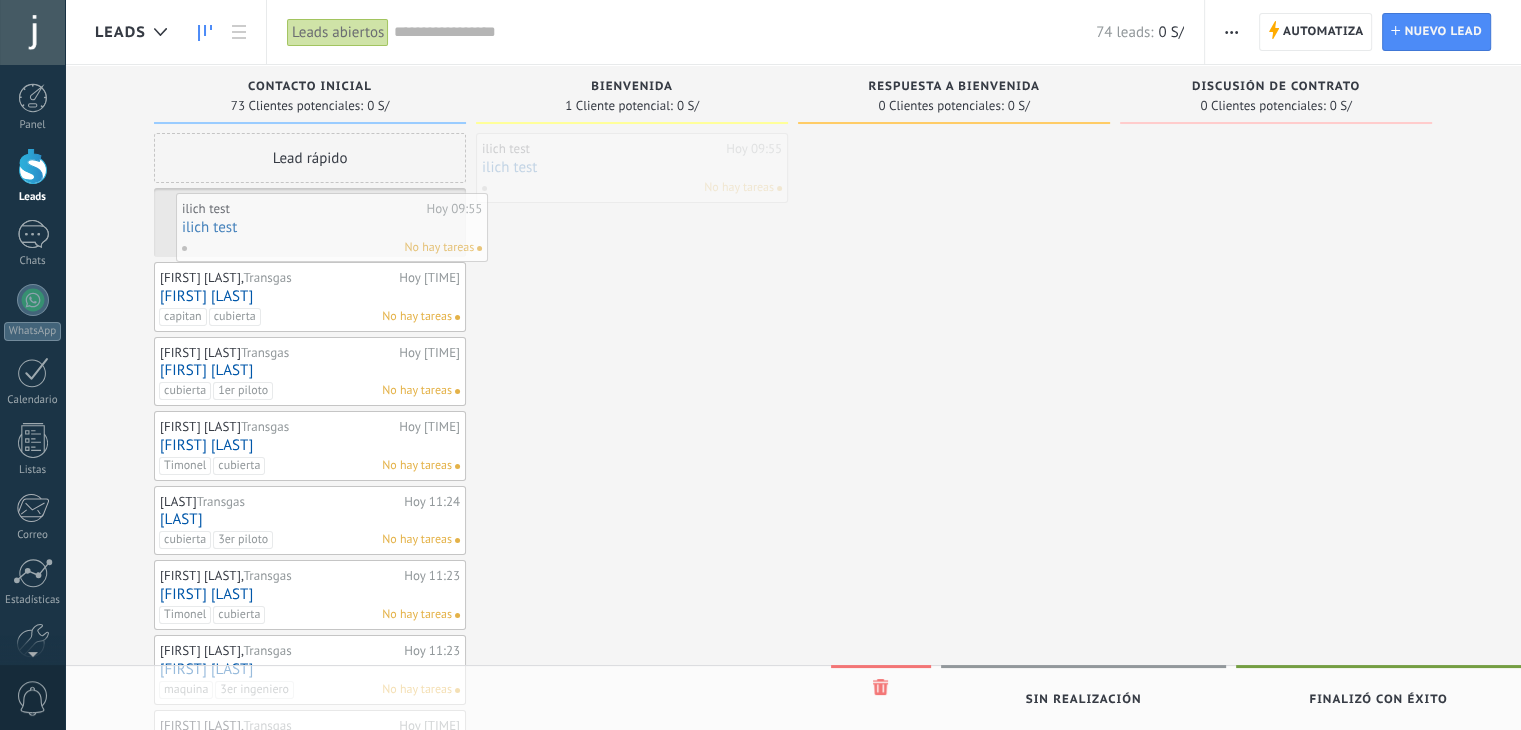 drag, startPoint x: 596, startPoint y: 165, endPoint x: 296, endPoint y: 225, distance: 305.94116 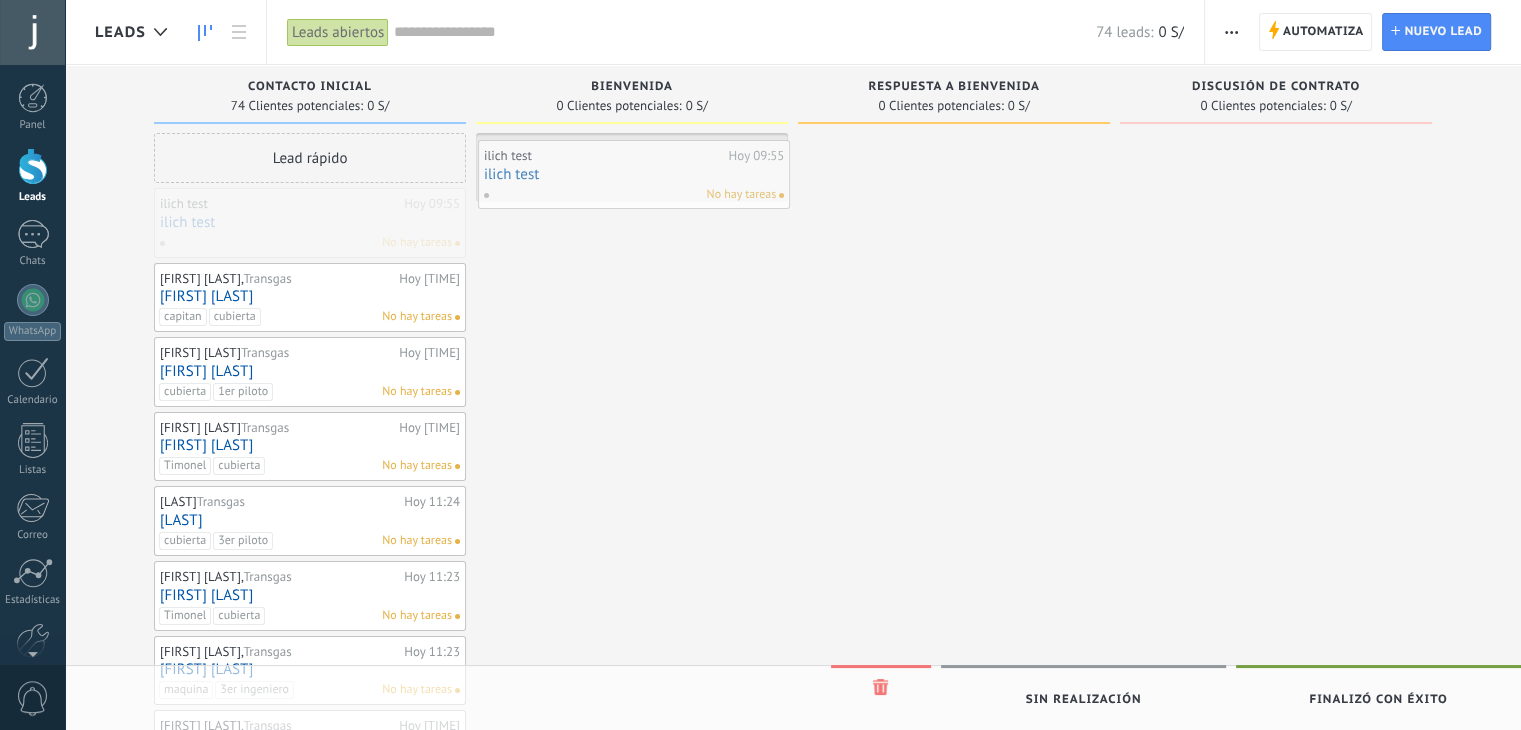 drag, startPoint x: 256, startPoint y: 217, endPoint x: 580, endPoint y: 169, distance: 327.53625 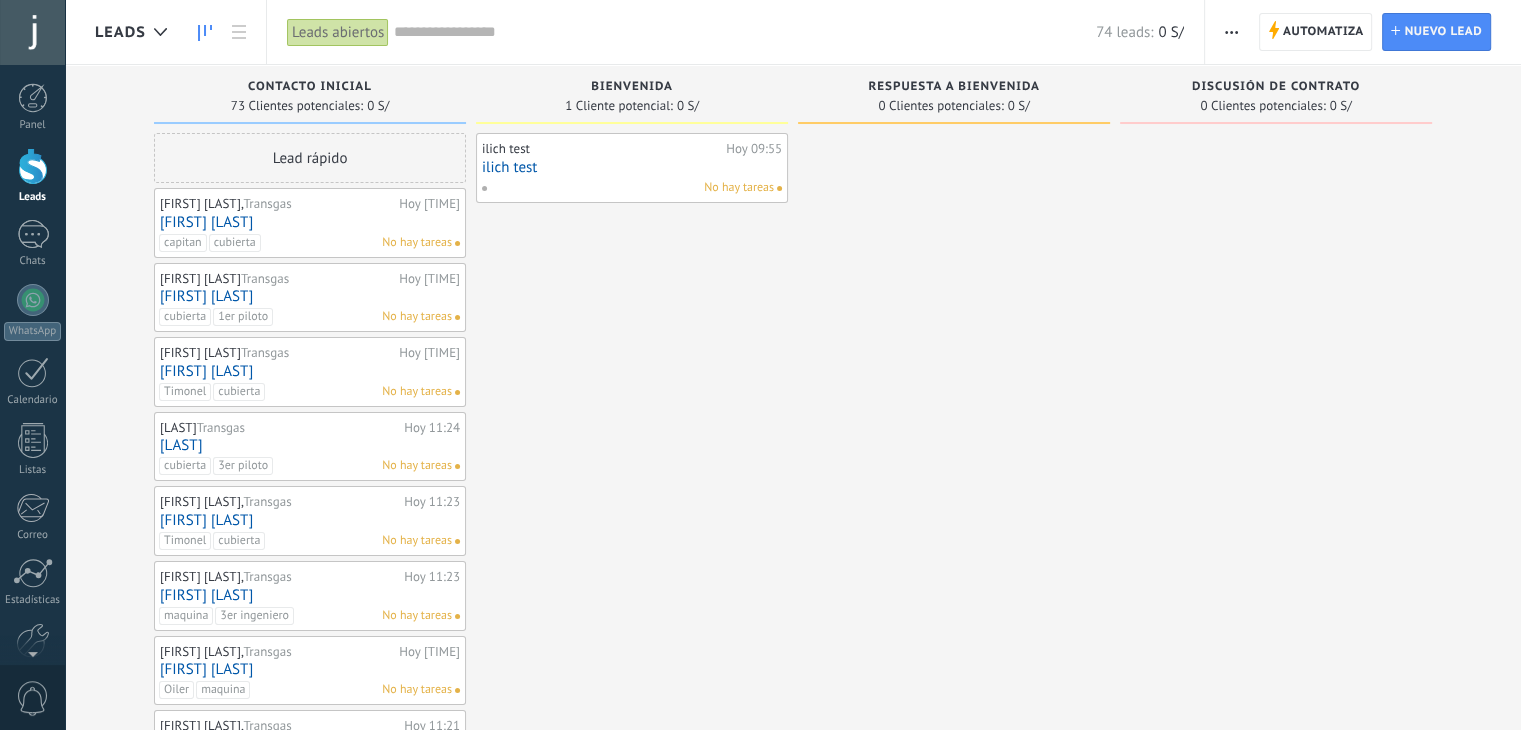 click on "Discusión de contrato 0  Clientes potenciales:  0 S/" at bounding box center [1291, 870] 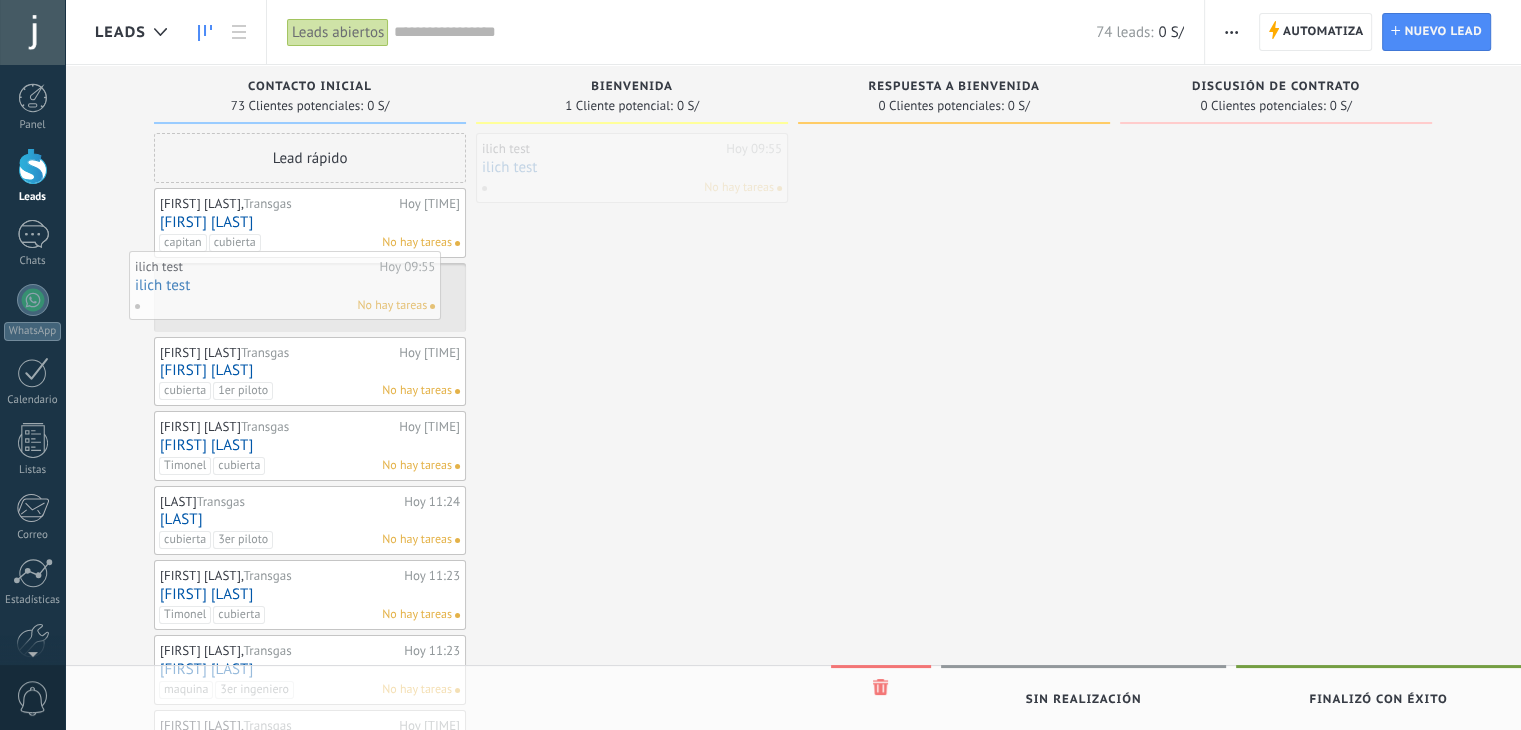 drag, startPoint x: 652, startPoint y: 179, endPoint x: 305, endPoint y: 300, distance: 367.4915 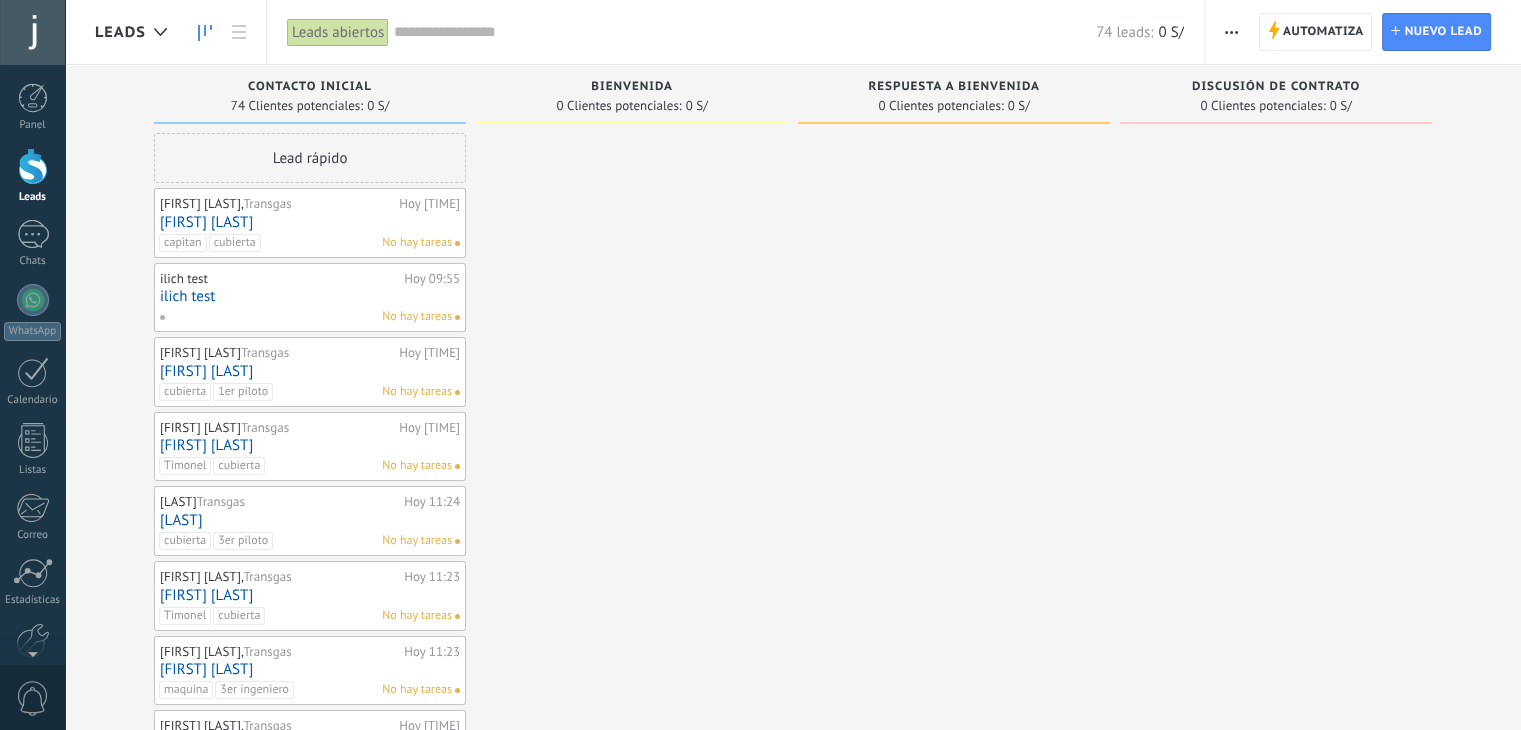 drag, startPoint x: 1440, startPoint y: 438, endPoint x: 1160, endPoint y: 413, distance: 281.11386 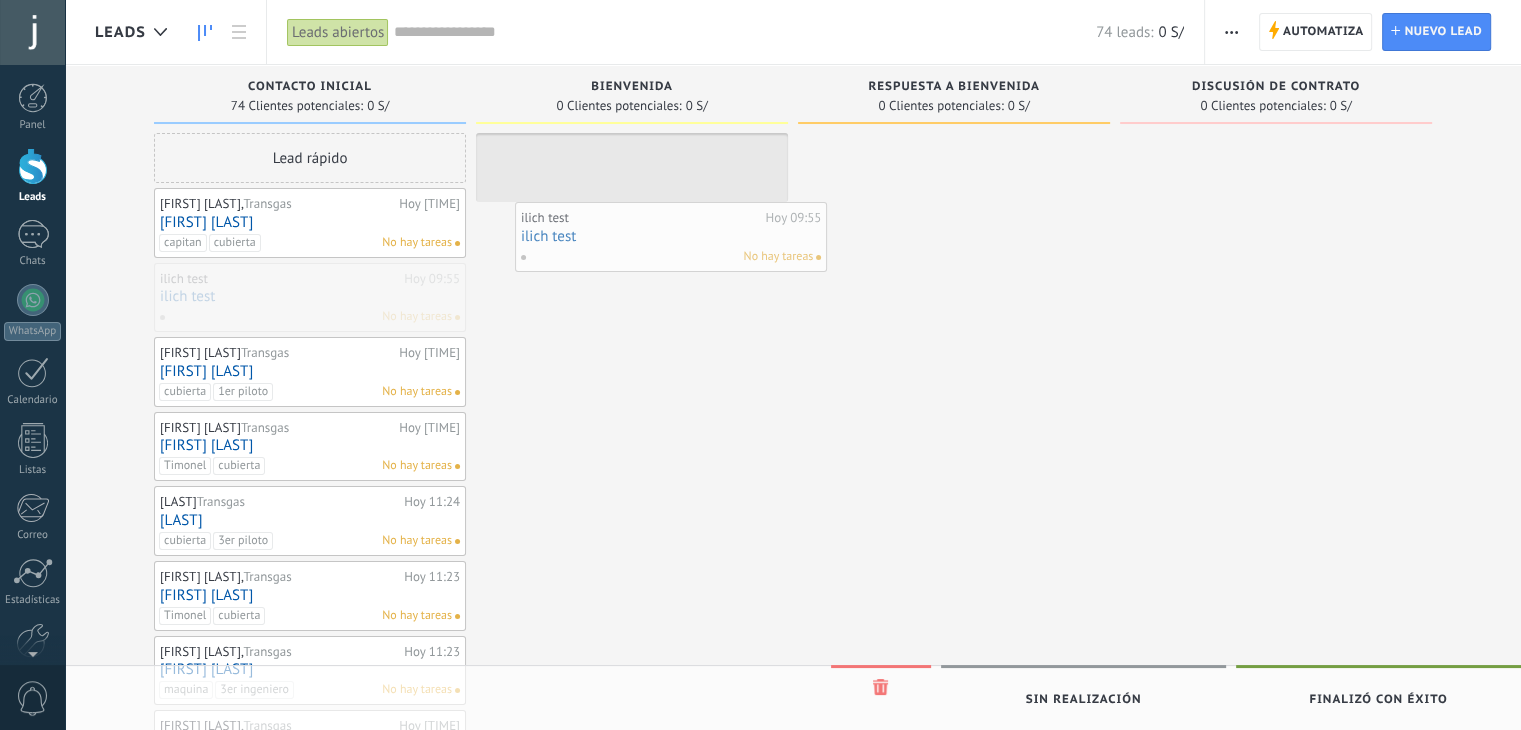 drag, startPoint x: 317, startPoint y: 301, endPoint x: 678, endPoint y: 241, distance: 365.95218 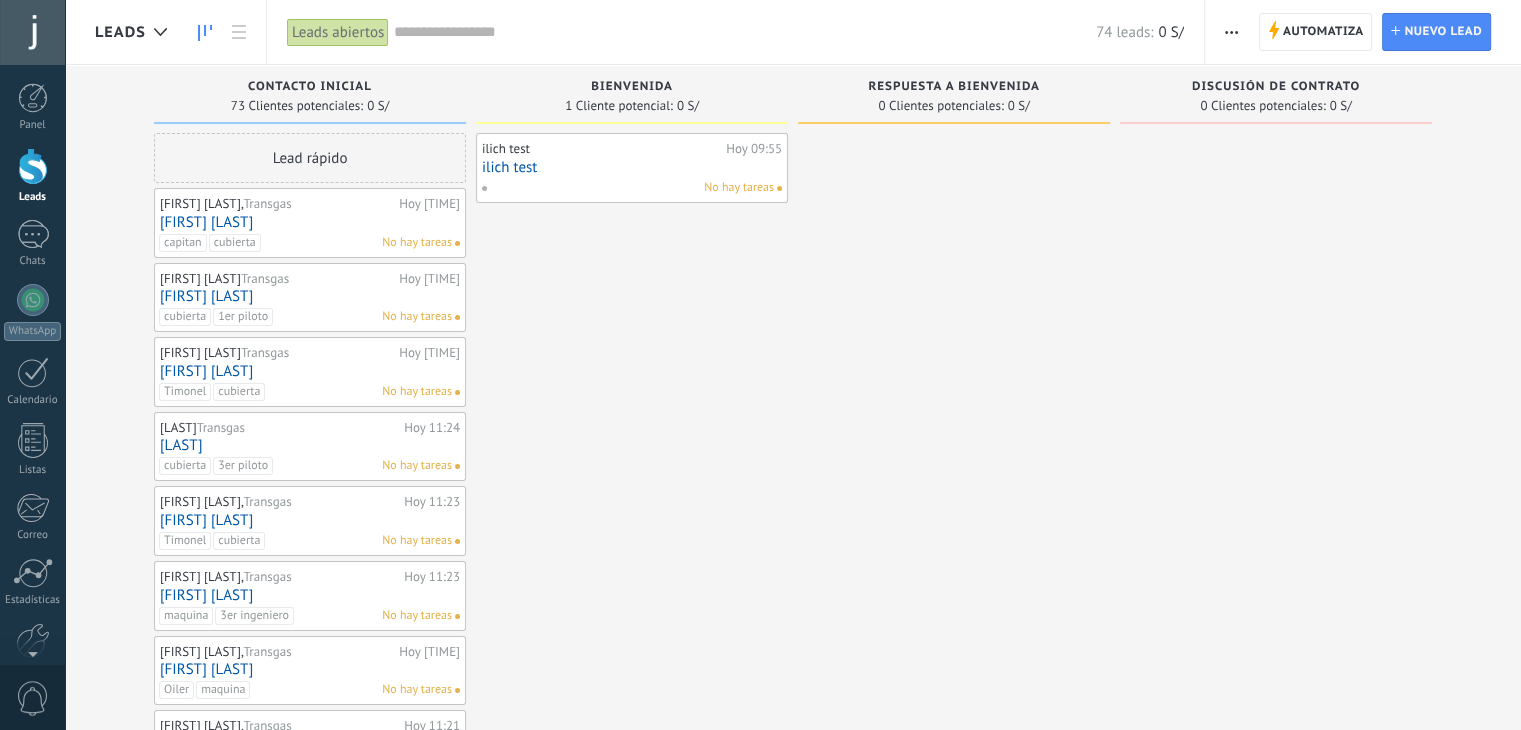 click at bounding box center [1276, 904] 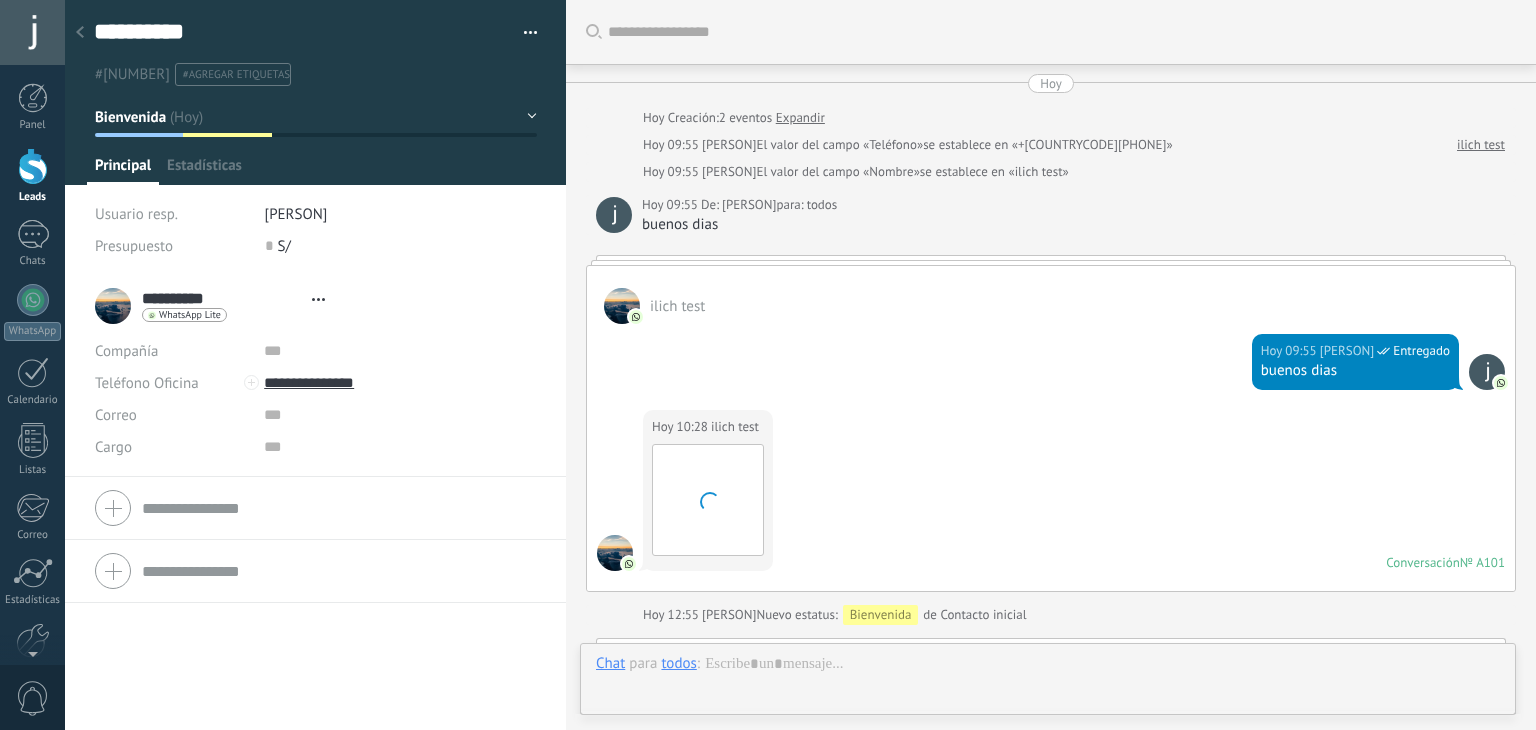 type on "**********" 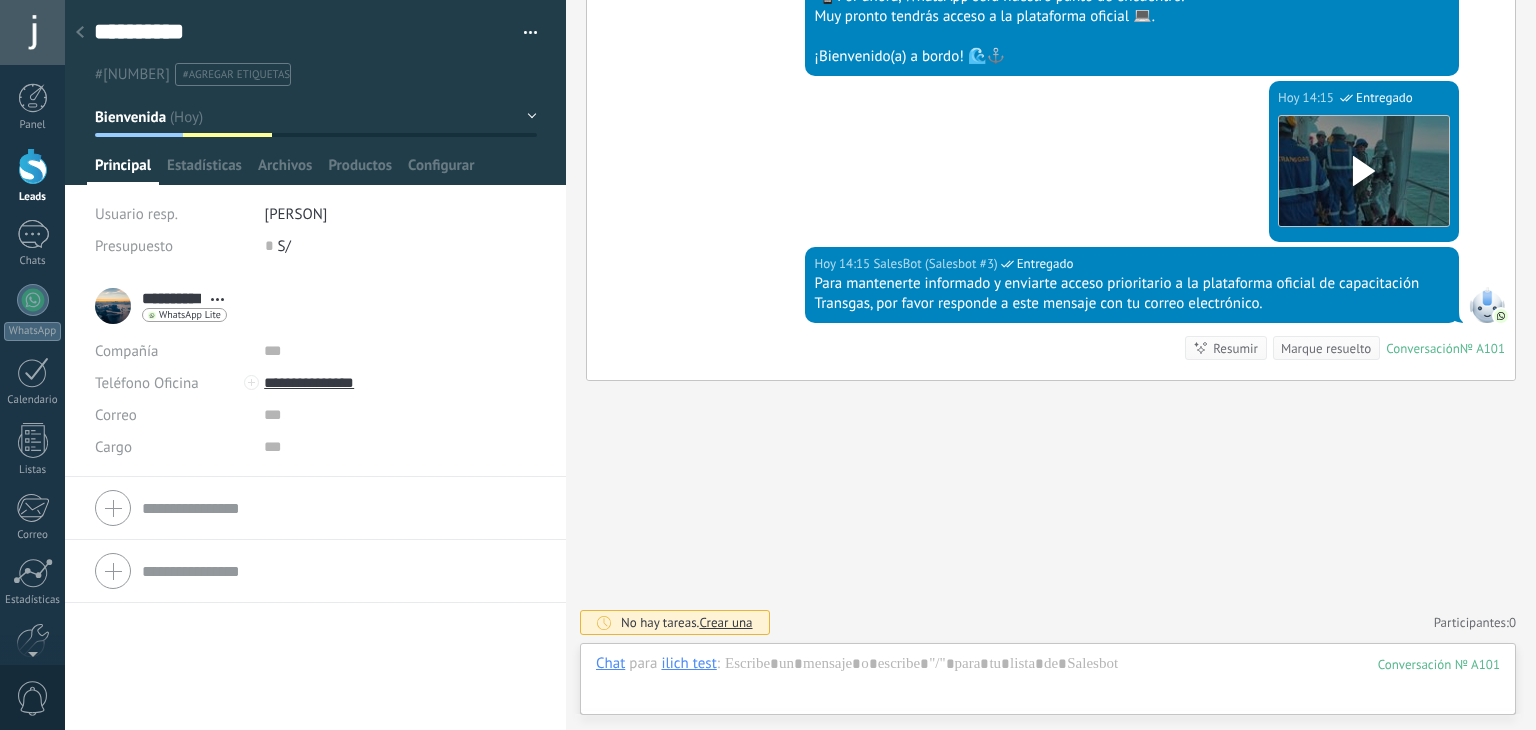 click 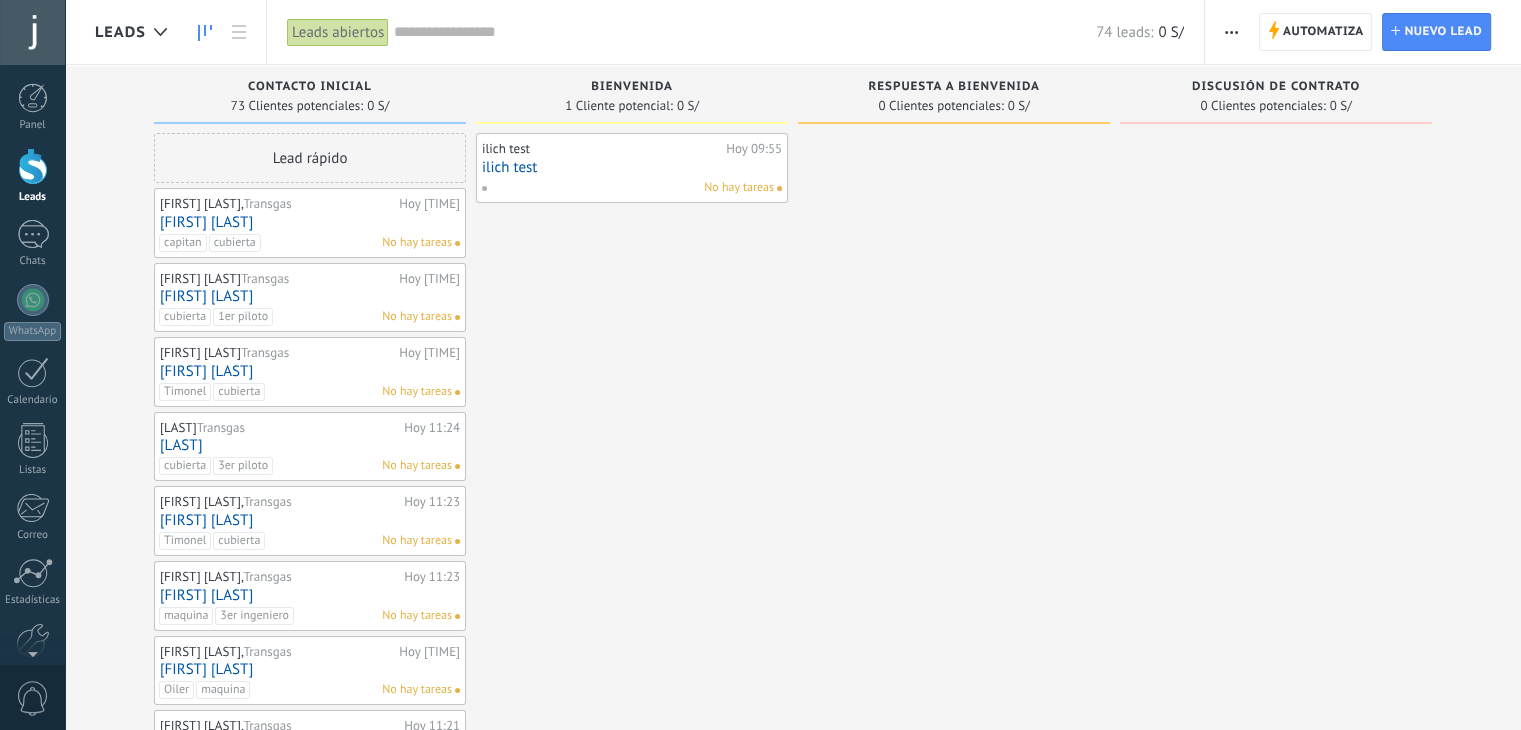 click on "Automatiza" at bounding box center (1323, 32) 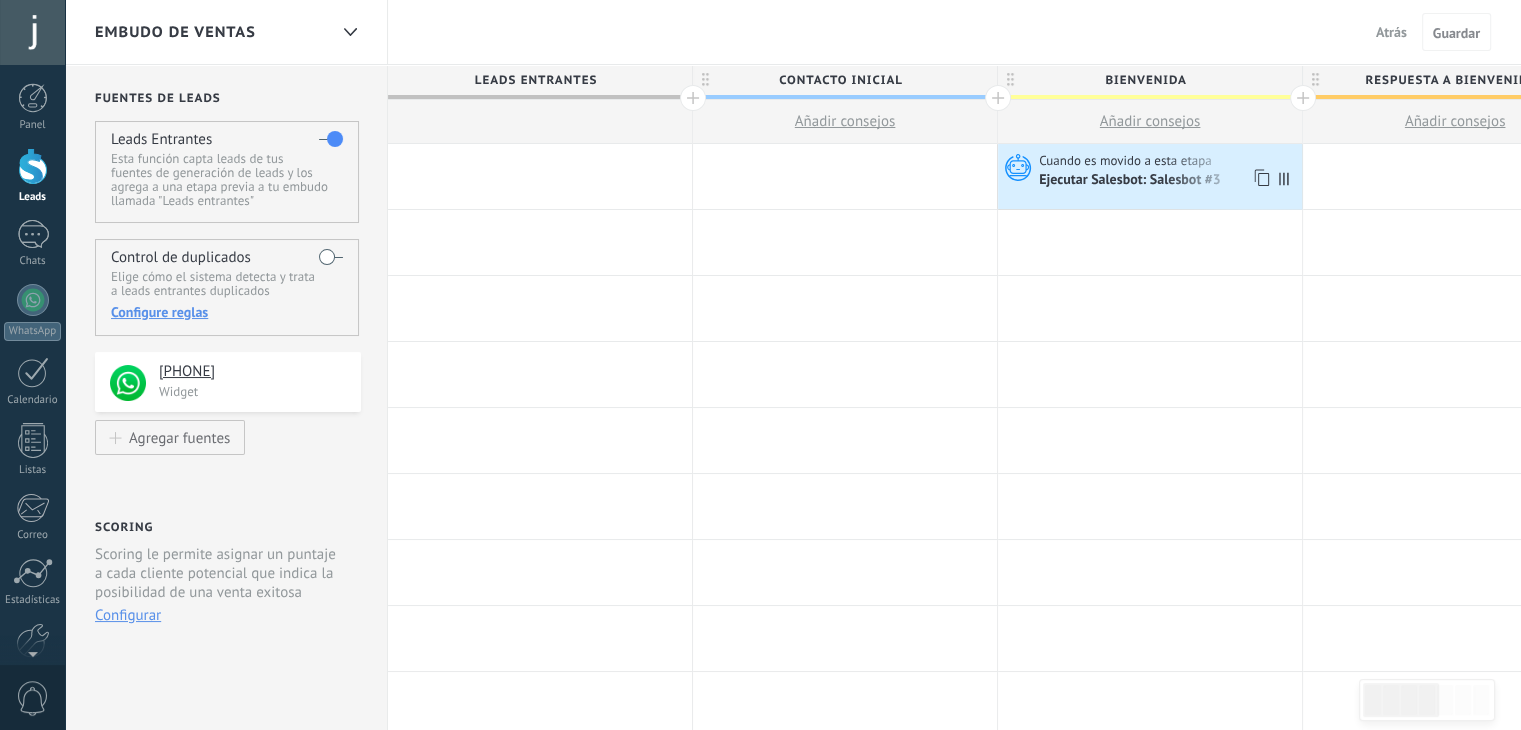 click on "Ejecutar Salesbot: Salesbot #3" at bounding box center (1131, 181) 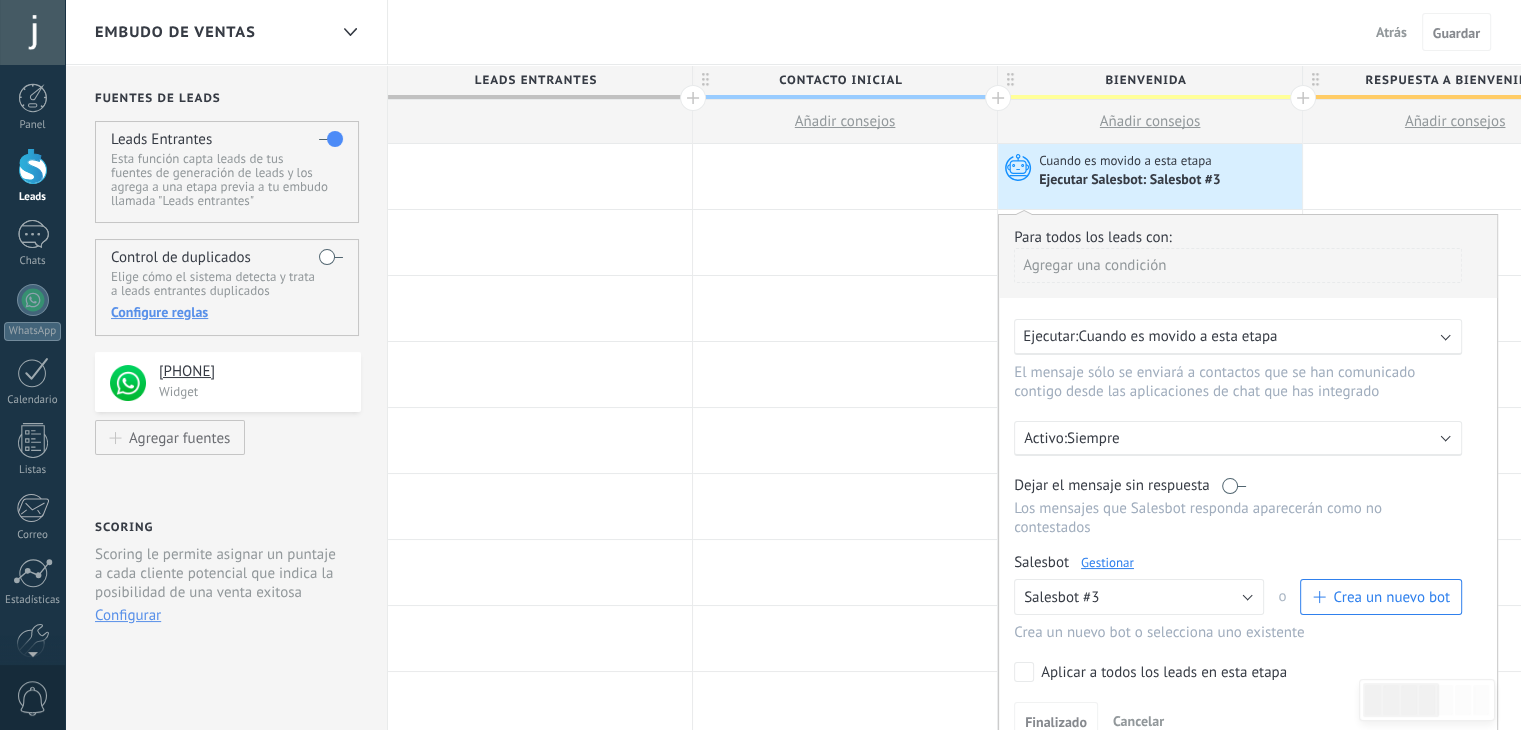 click on "Gestionar" at bounding box center (1107, 562) 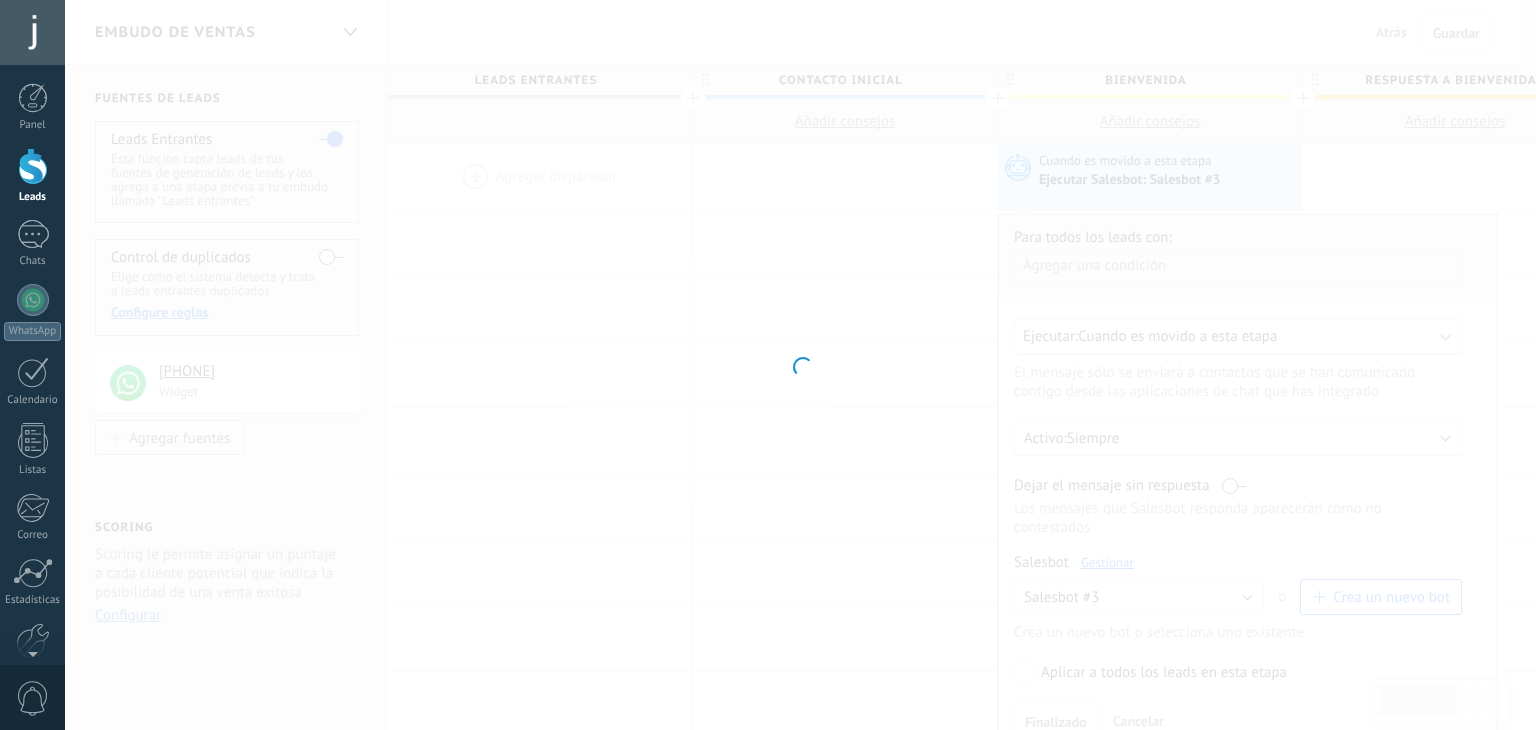 type on "**********" 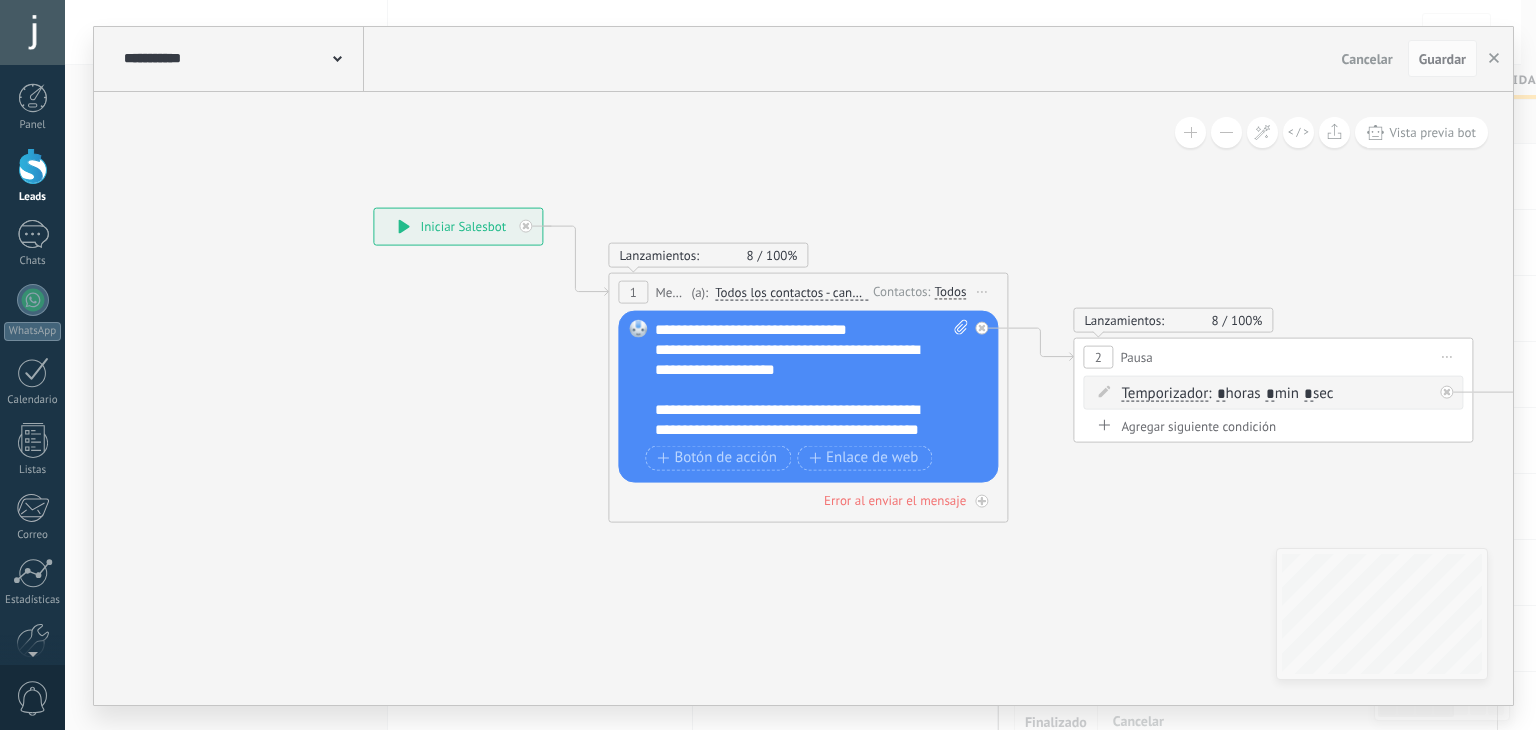 drag, startPoint x: 1108, startPoint y: 627, endPoint x: 898, endPoint y: 565, distance: 218.96118 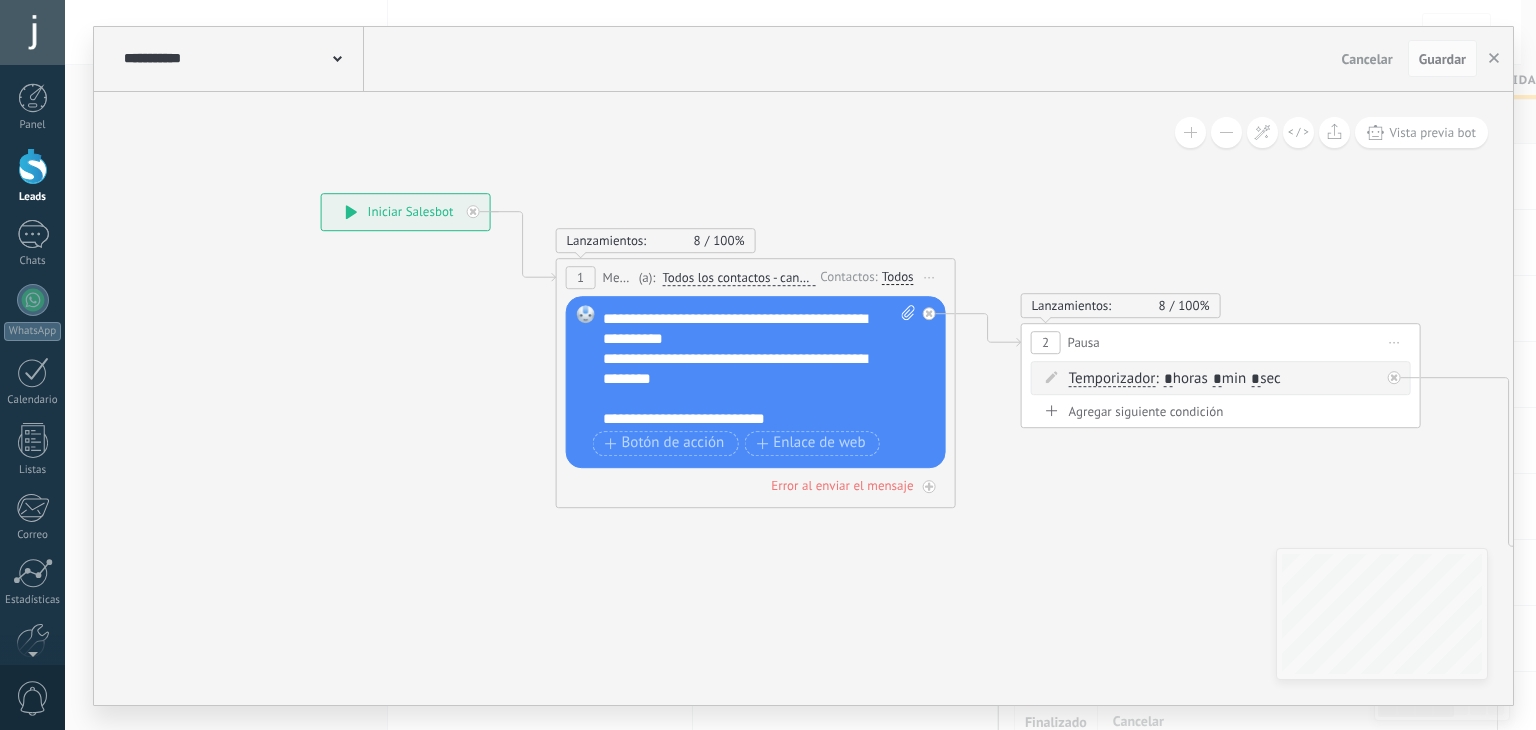 scroll, scrollTop: 160, scrollLeft: 0, axis: vertical 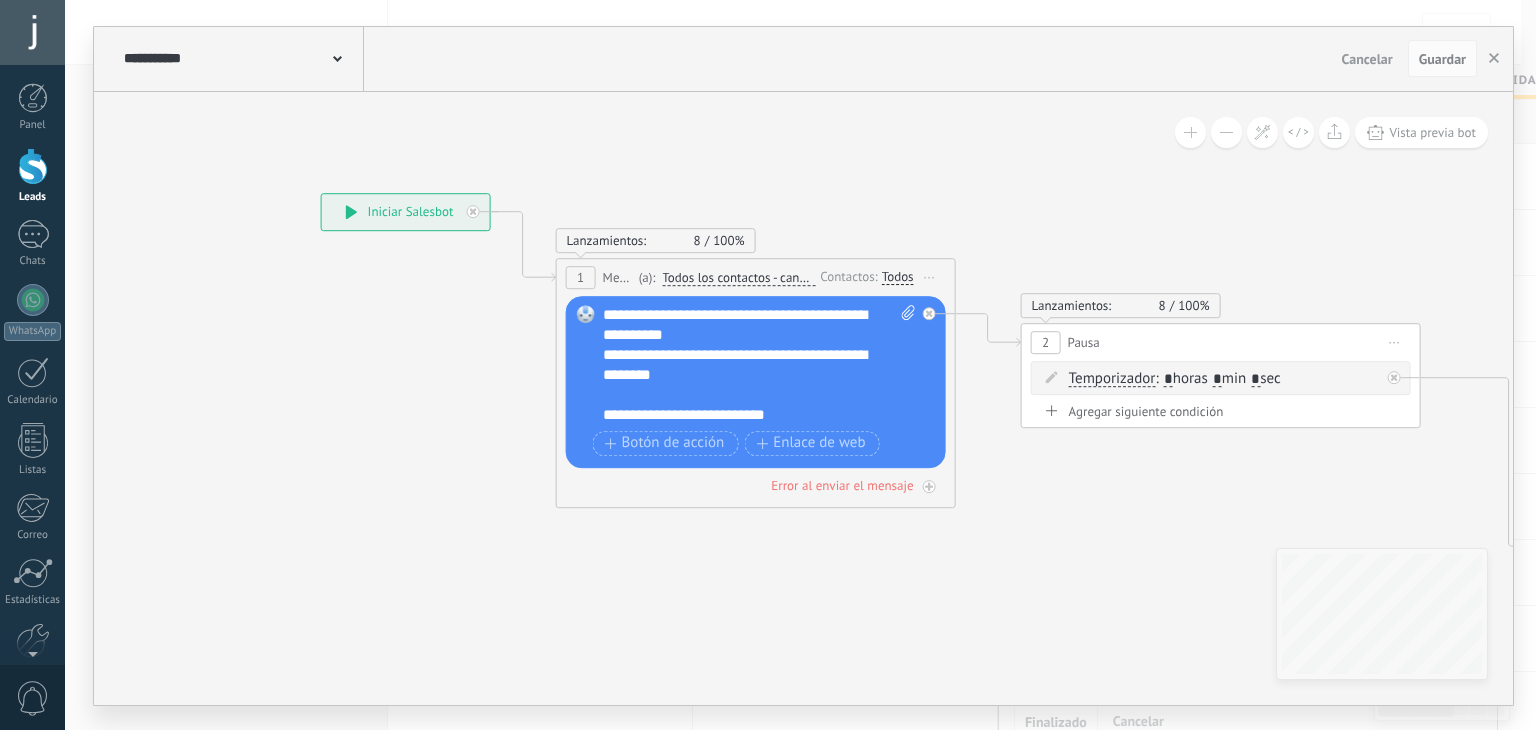 click on "**********" at bounding box center (760, 365) 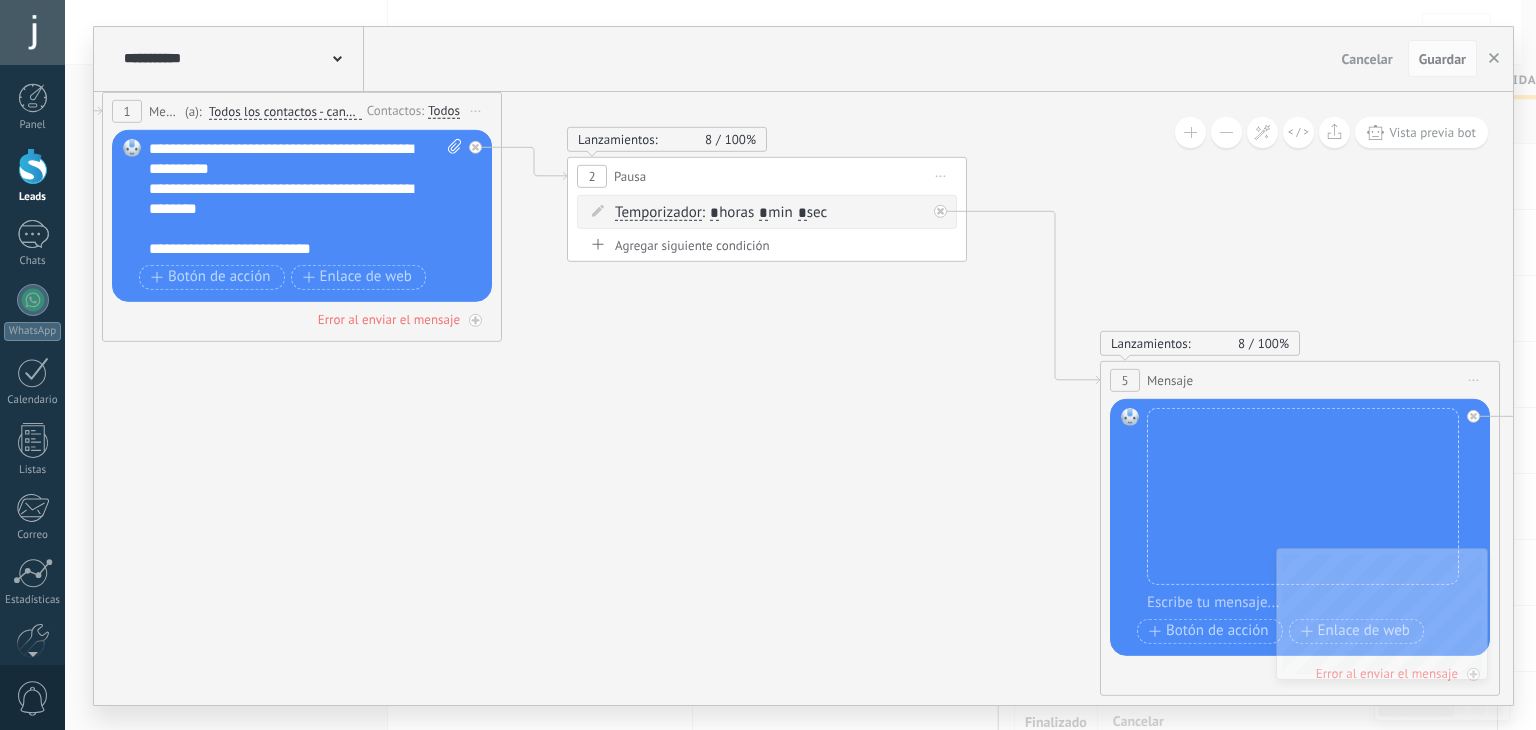 drag, startPoint x: 1070, startPoint y: 474, endPoint x: 628, endPoint y: 313, distance: 470.4094 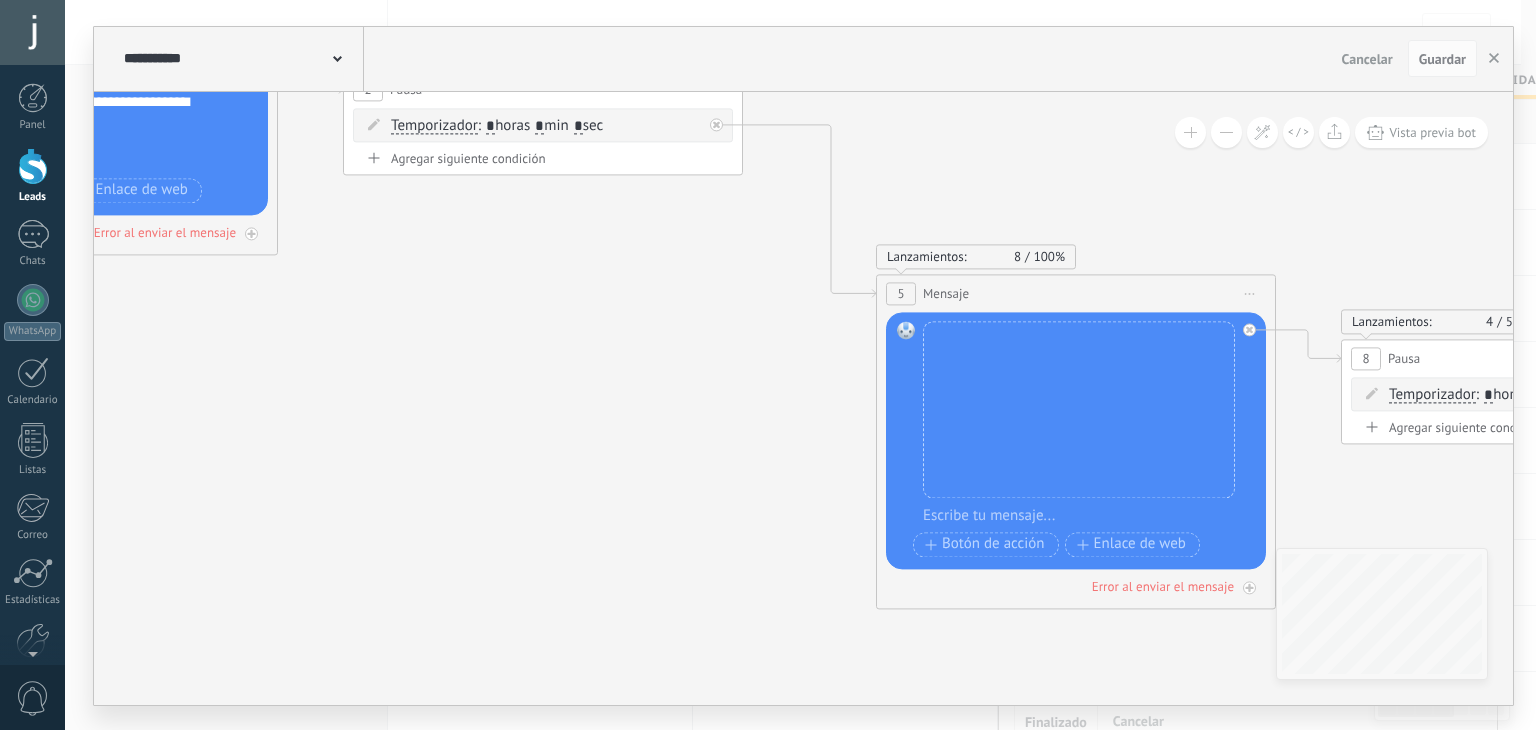 drag, startPoint x: 840, startPoint y: 400, endPoint x: 536, endPoint y: 289, distance: 323.63095 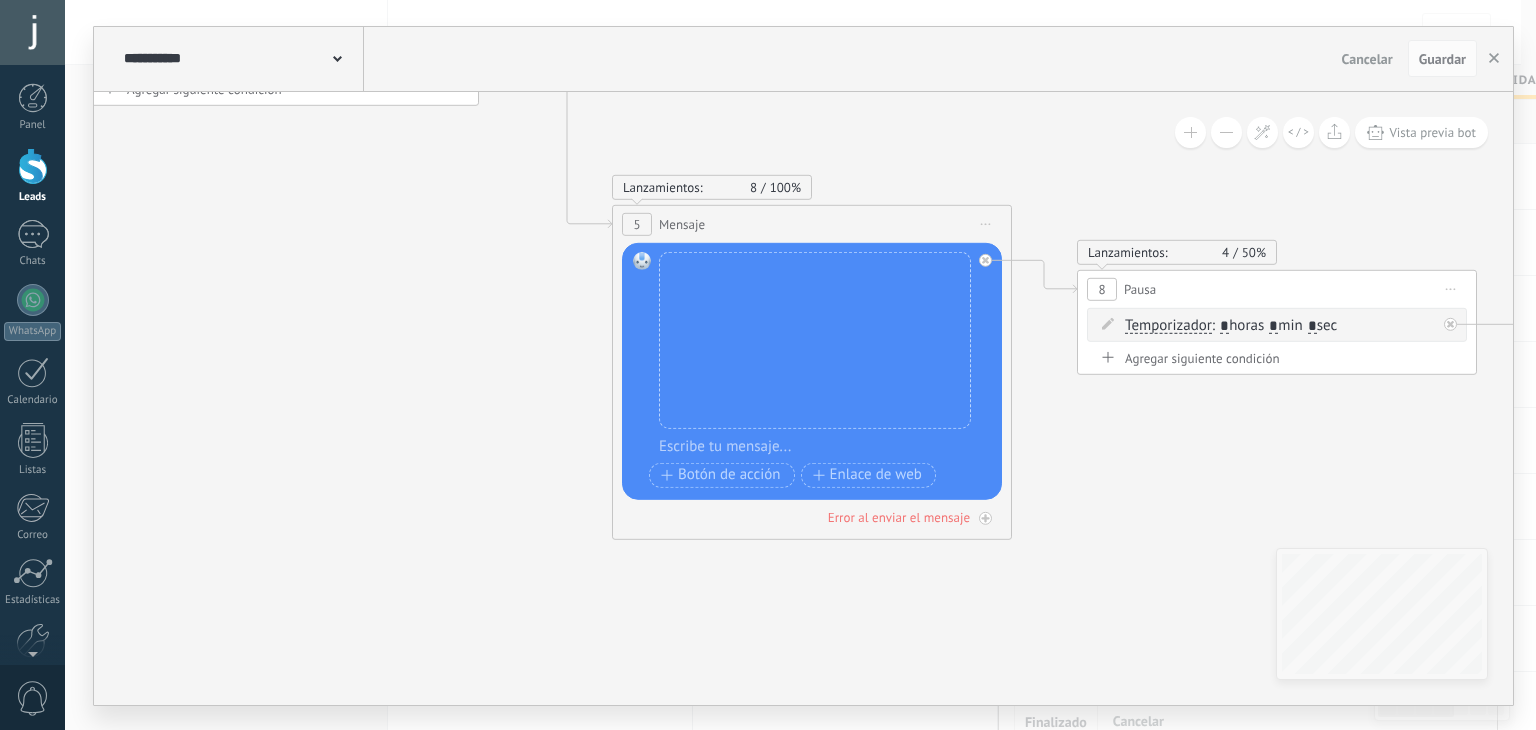 drag, startPoint x: 1181, startPoint y: 452, endPoint x: 656, endPoint y: 401, distance: 527.4713 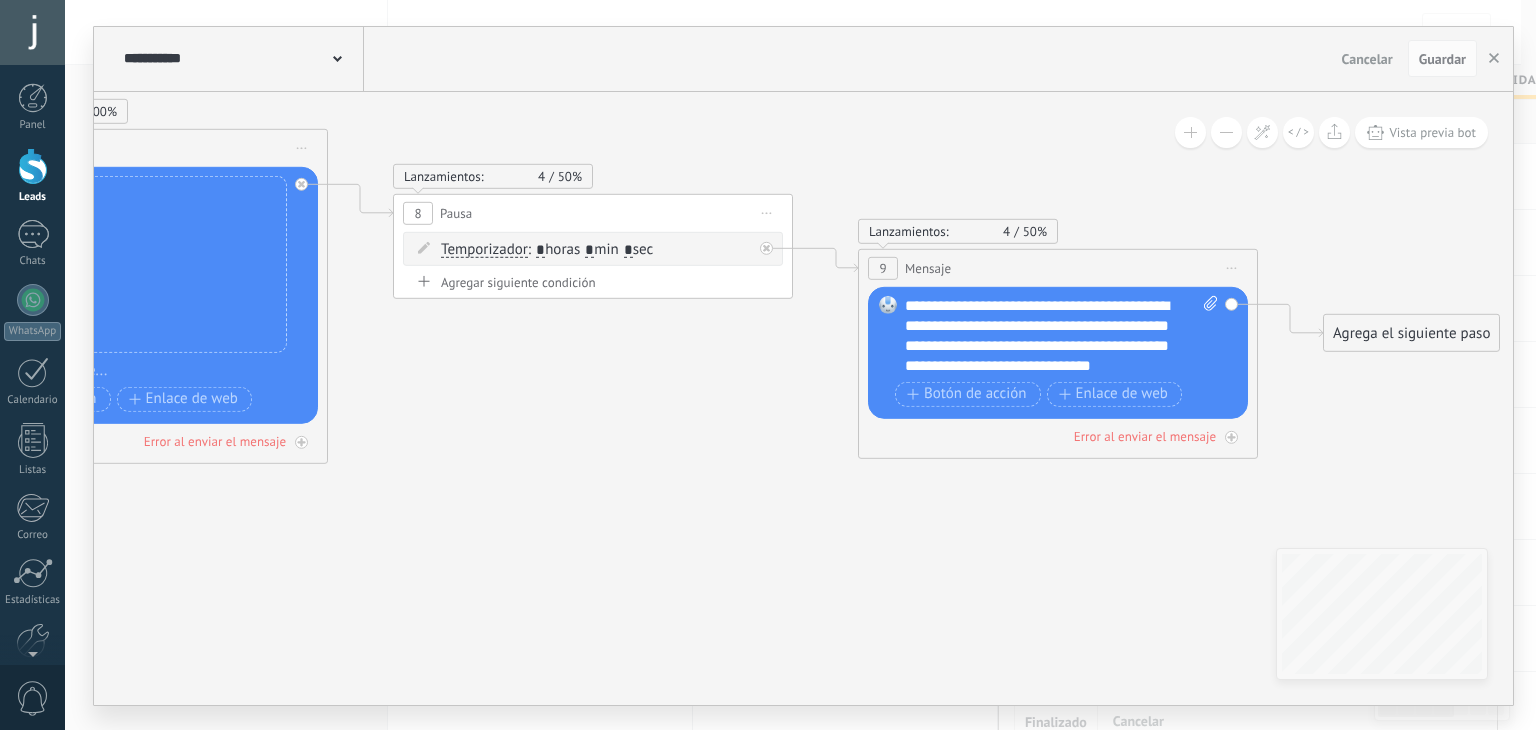 drag, startPoint x: 917, startPoint y: 509, endPoint x: 766, endPoint y: 483, distance: 153.22206 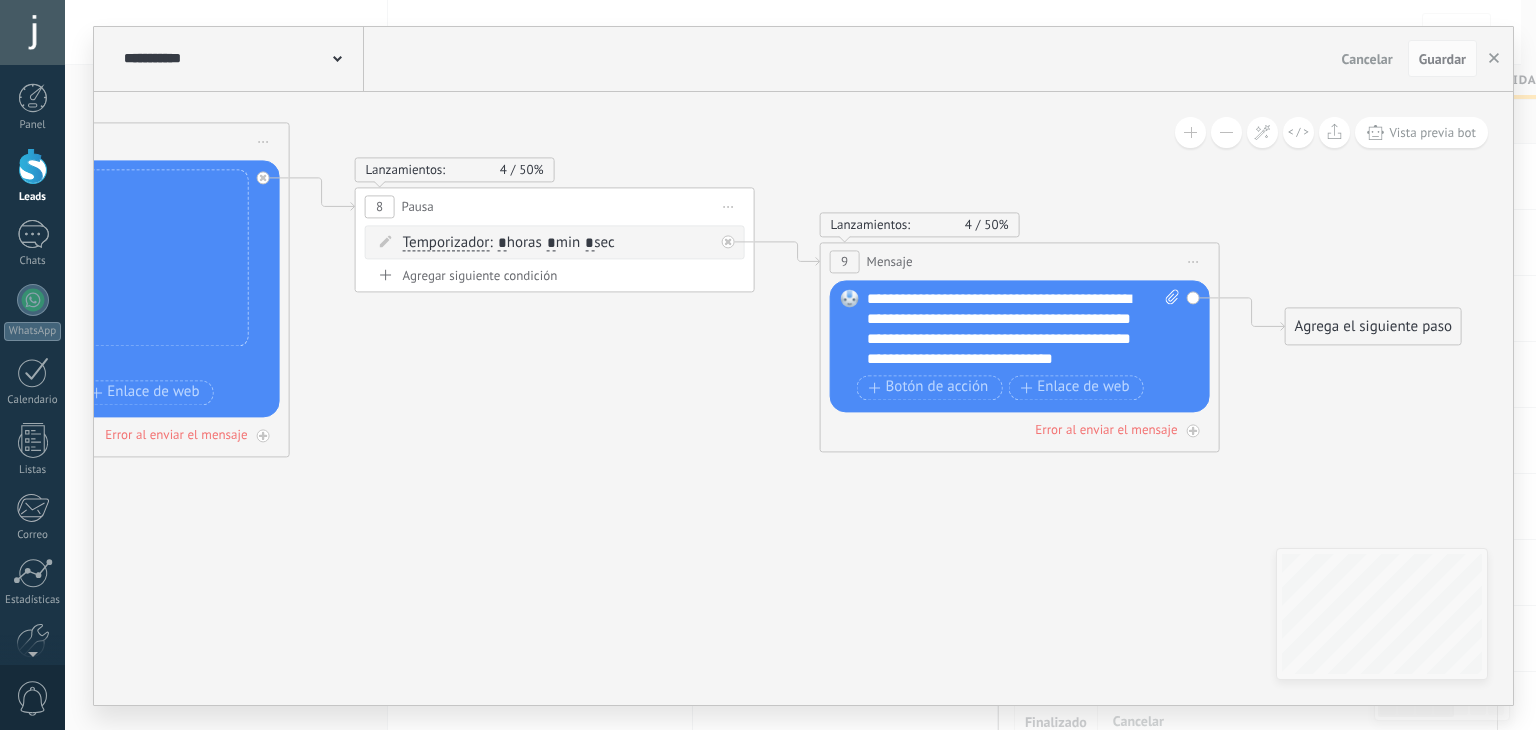 click on "**********" at bounding box center [1024, 329] 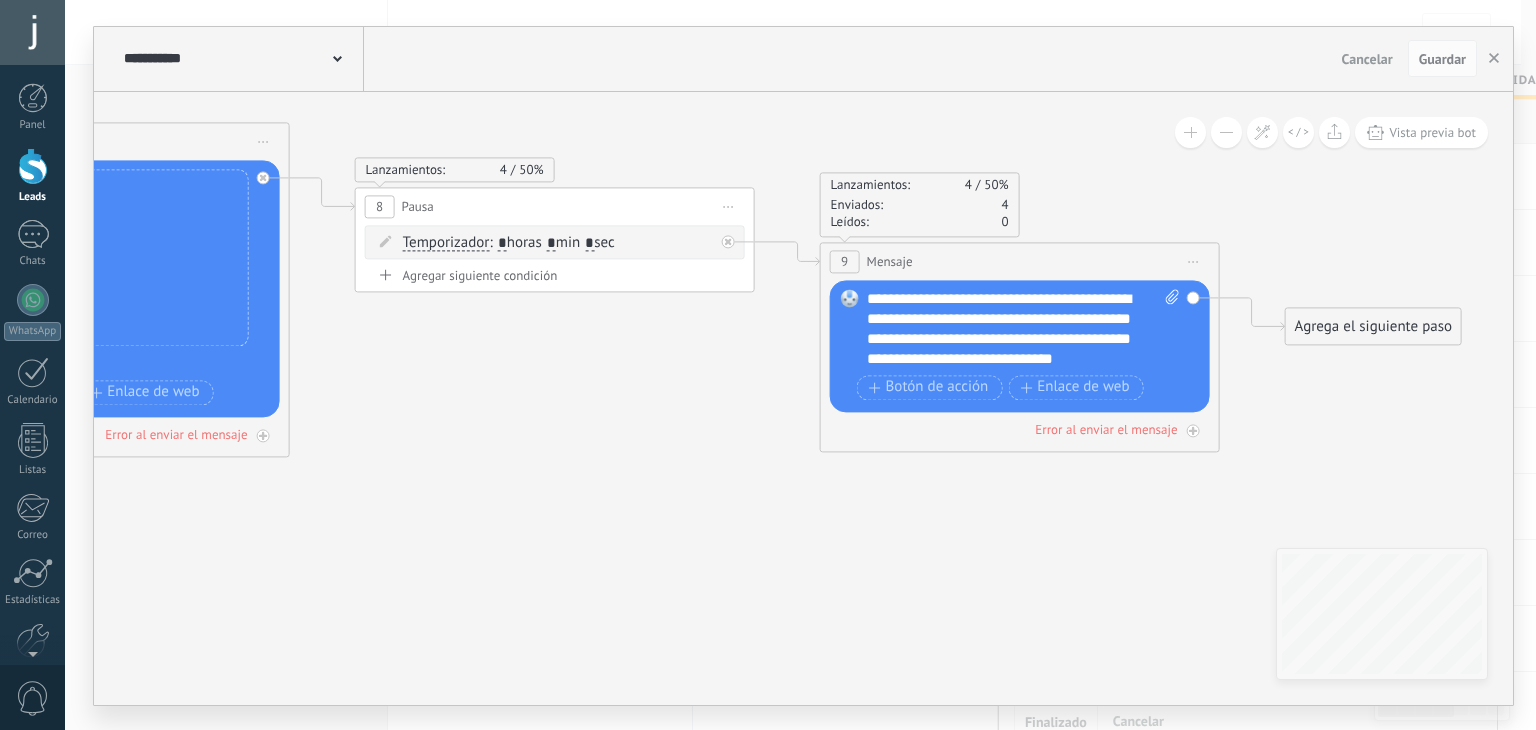 type 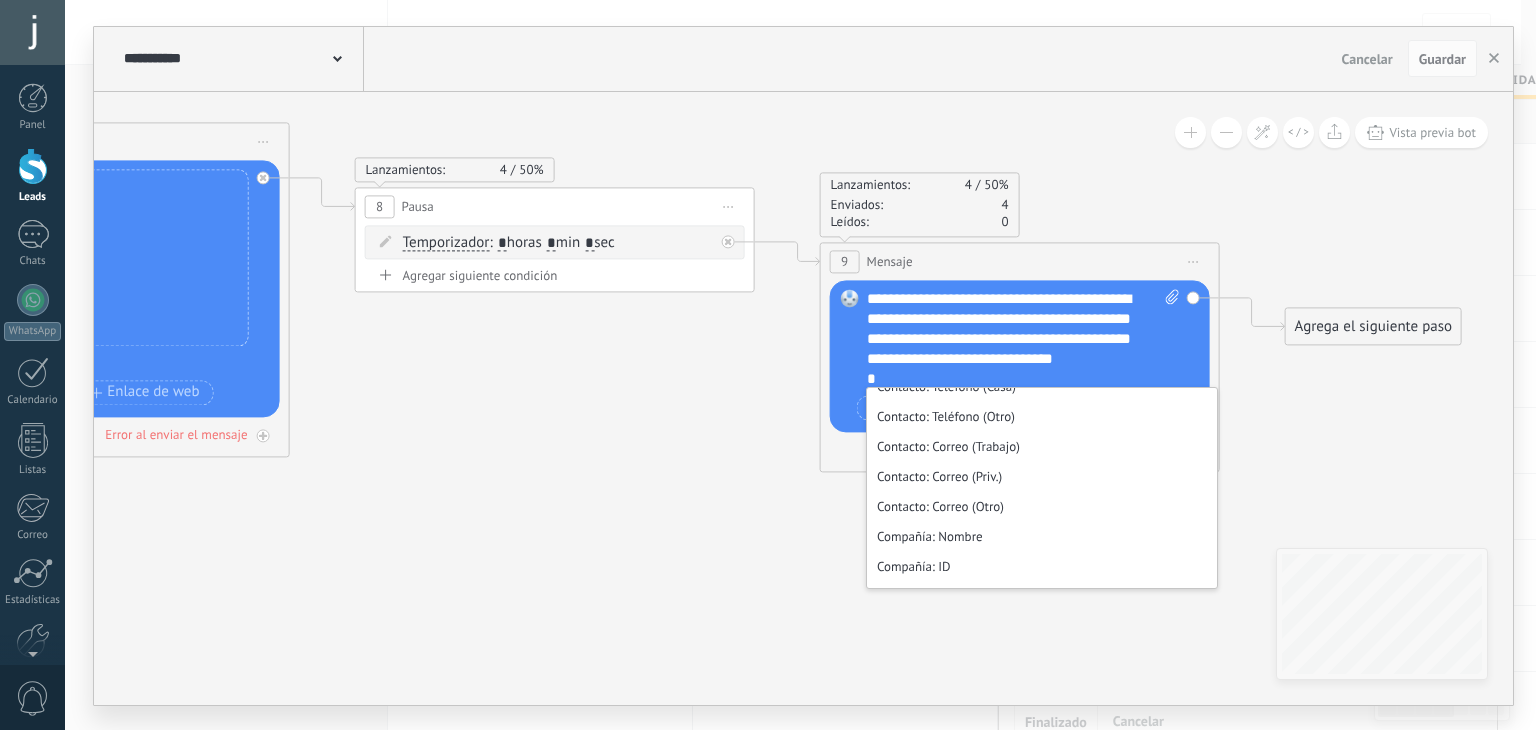 scroll, scrollTop: 1300, scrollLeft: 0, axis: vertical 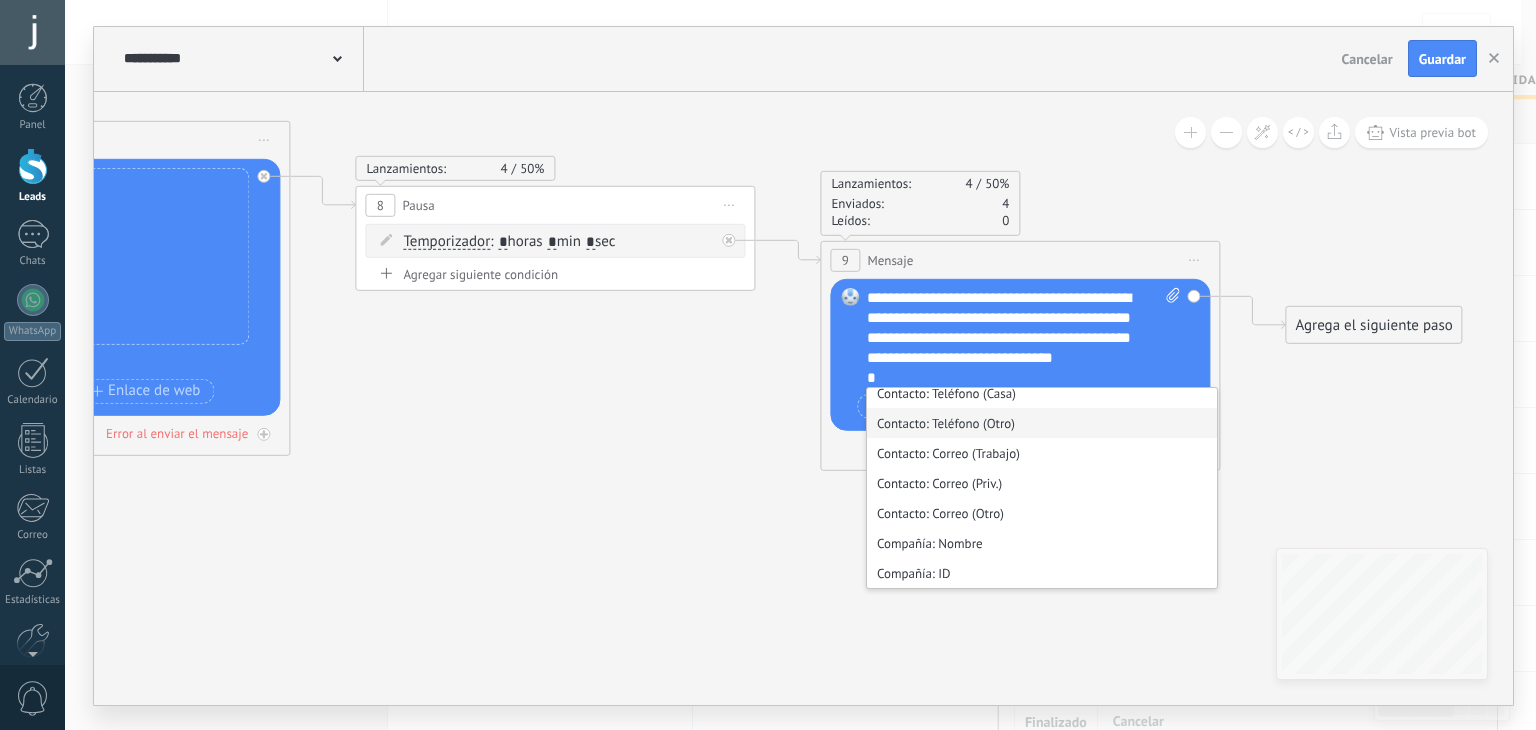 click 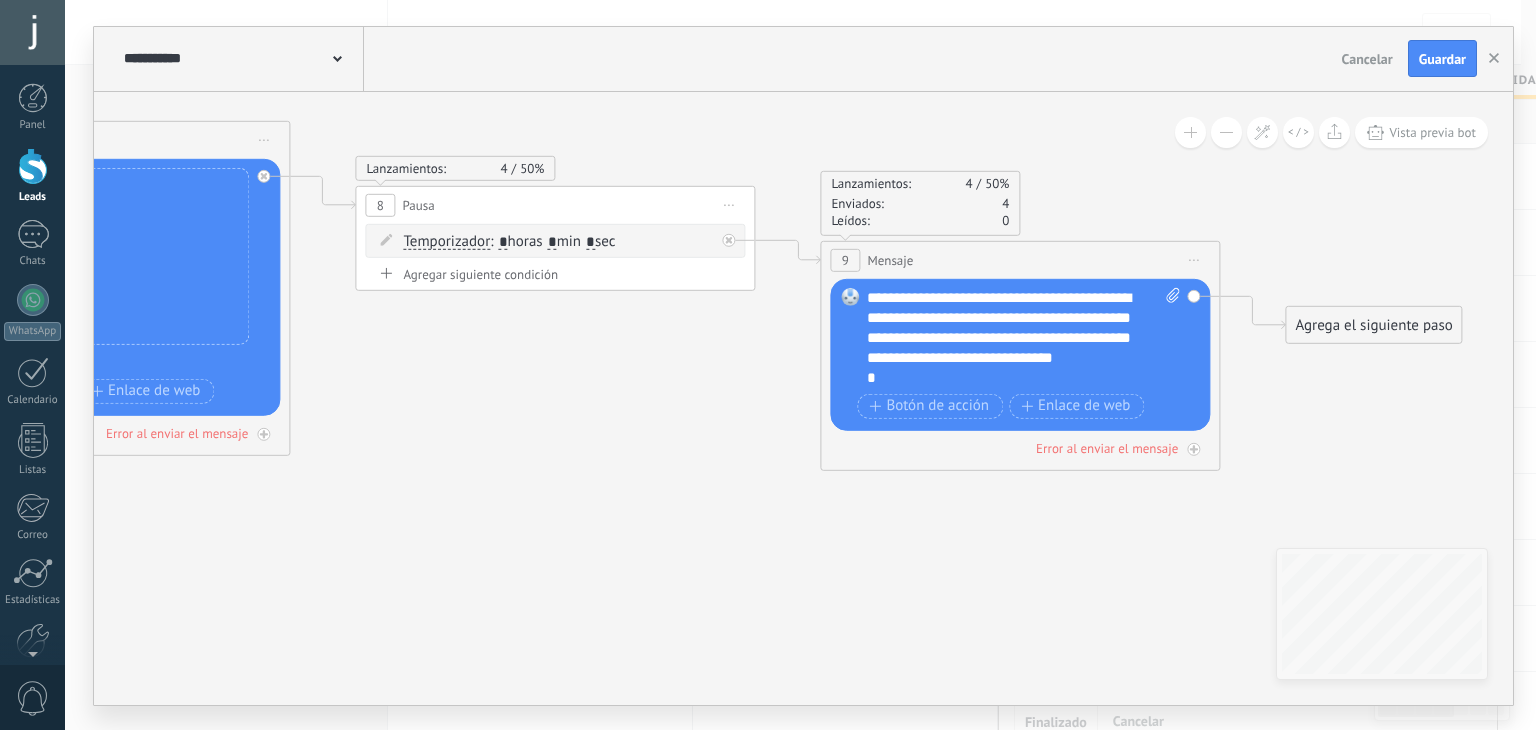 click on "**********" at bounding box center [1024, 337] 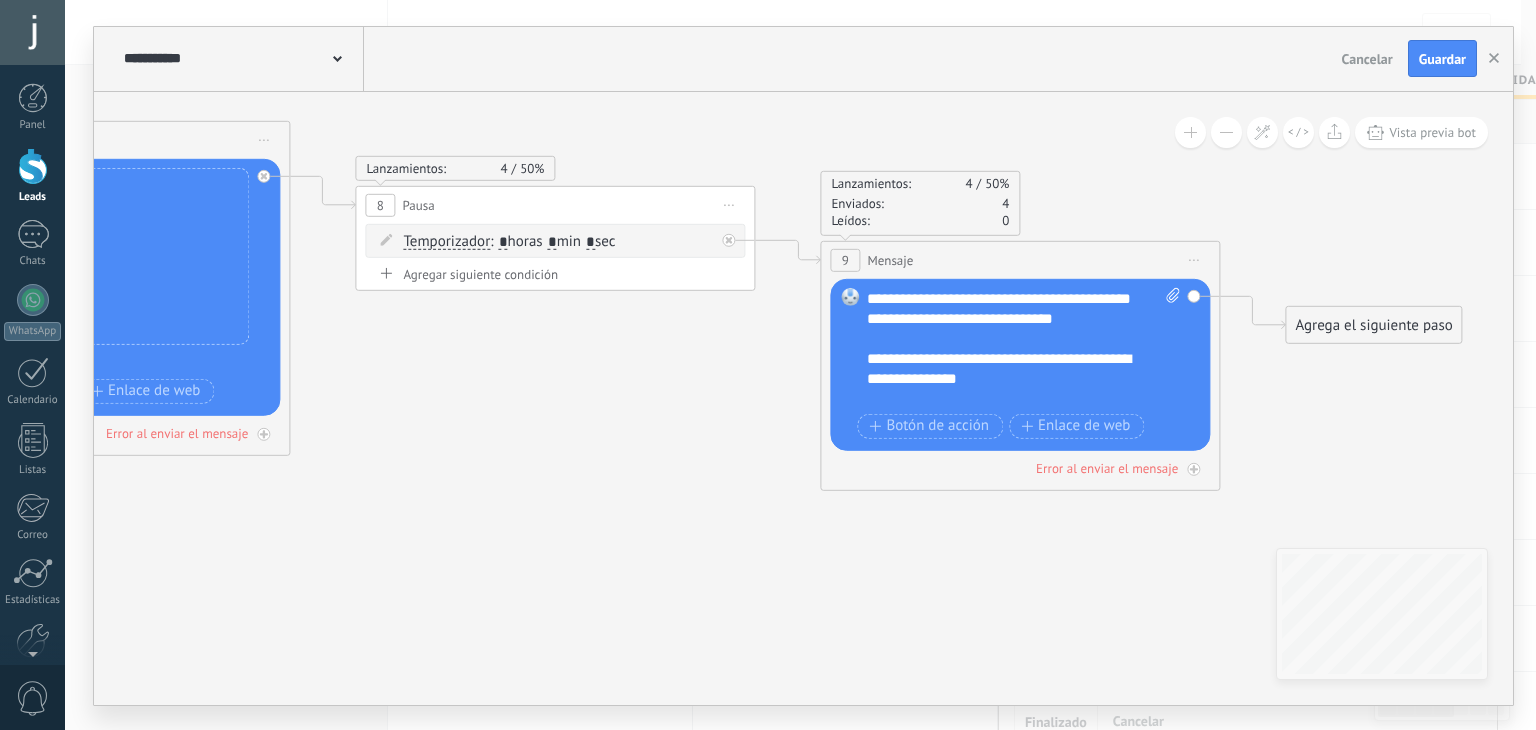 scroll, scrollTop: 59, scrollLeft: 0, axis: vertical 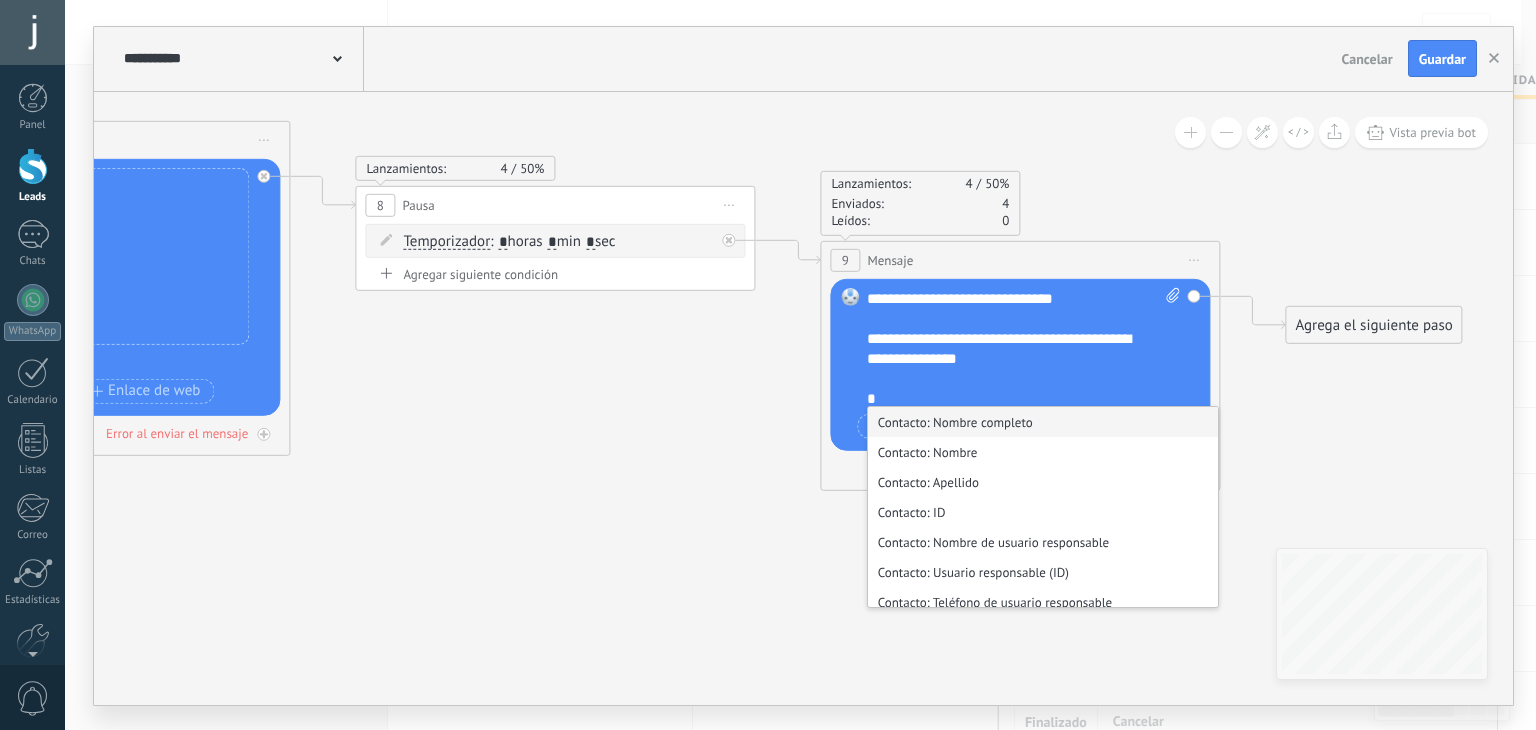 click on "Contacto: Nombre completo" at bounding box center [1043, 422] 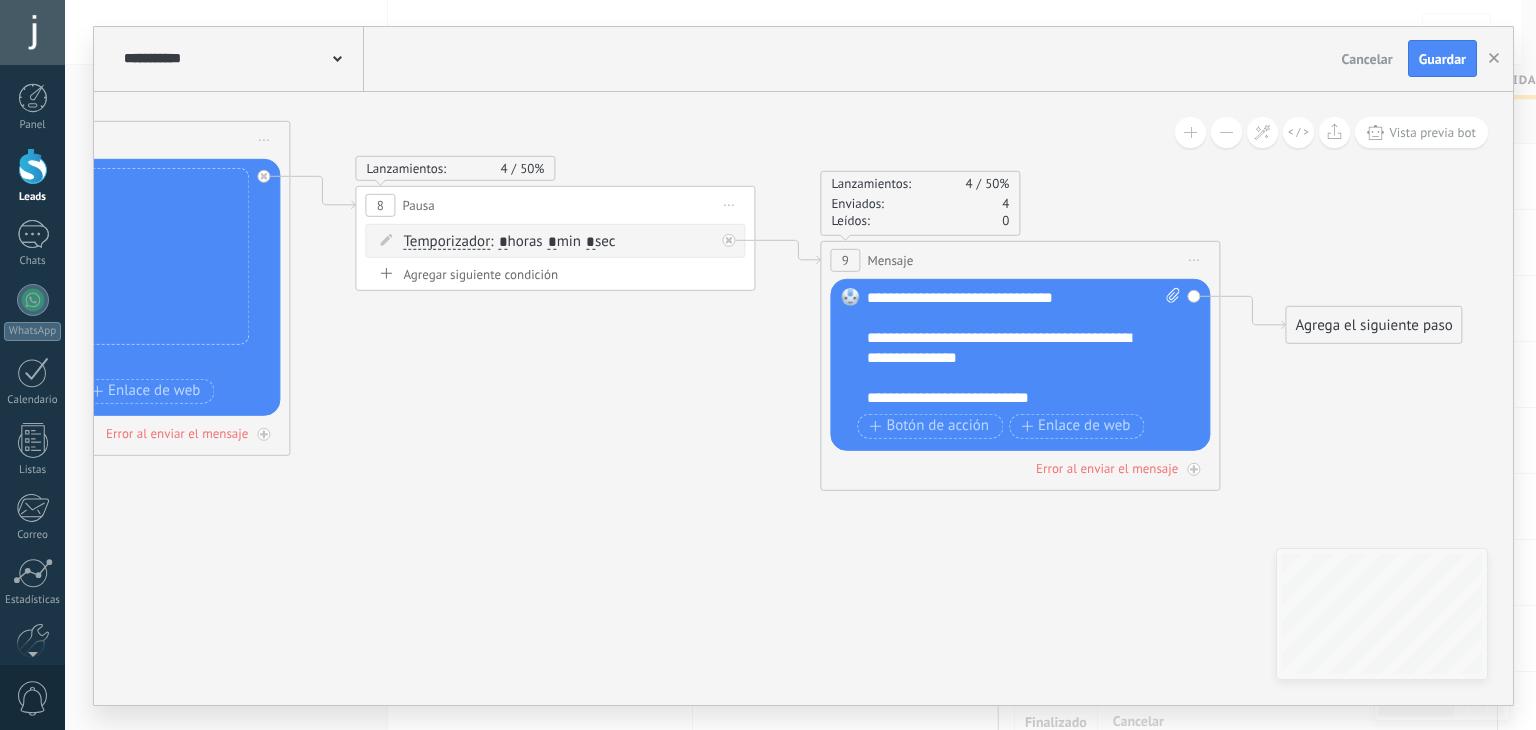scroll, scrollTop: 79, scrollLeft: 0, axis: vertical 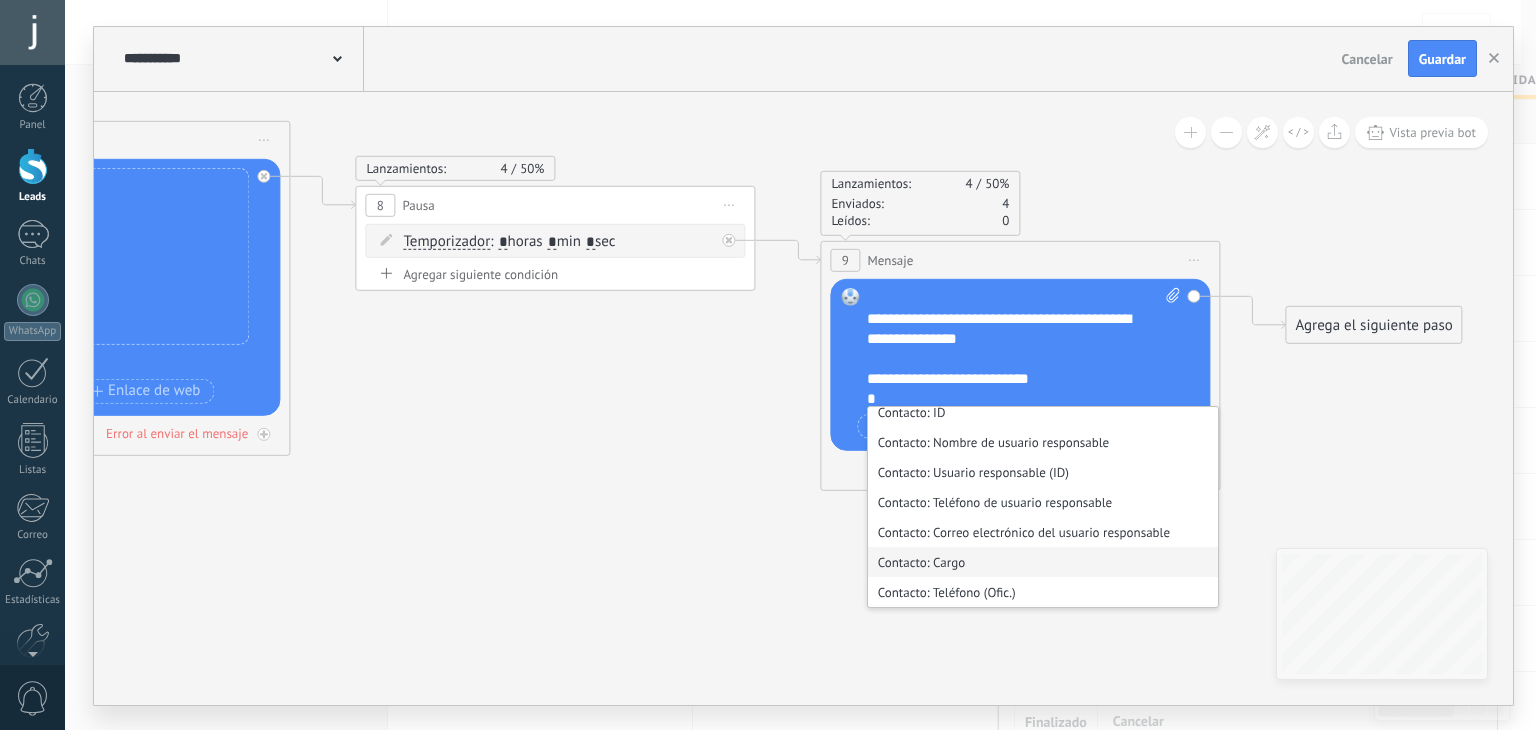 click on "Contacto: Cargo" at bounding box center [1043, 562] 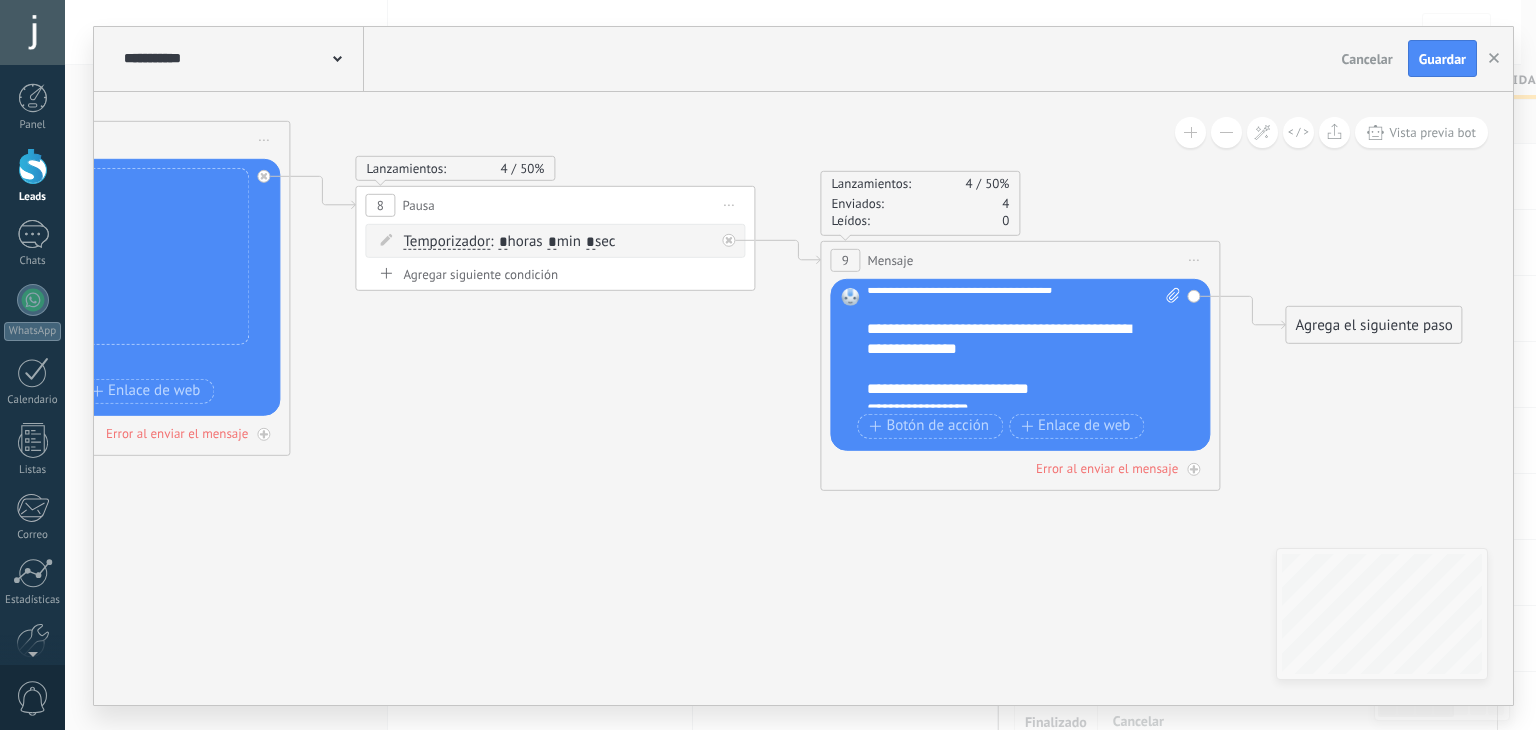 scroll, scrollTop: 80, scrollLeft: 0, axis: vertical 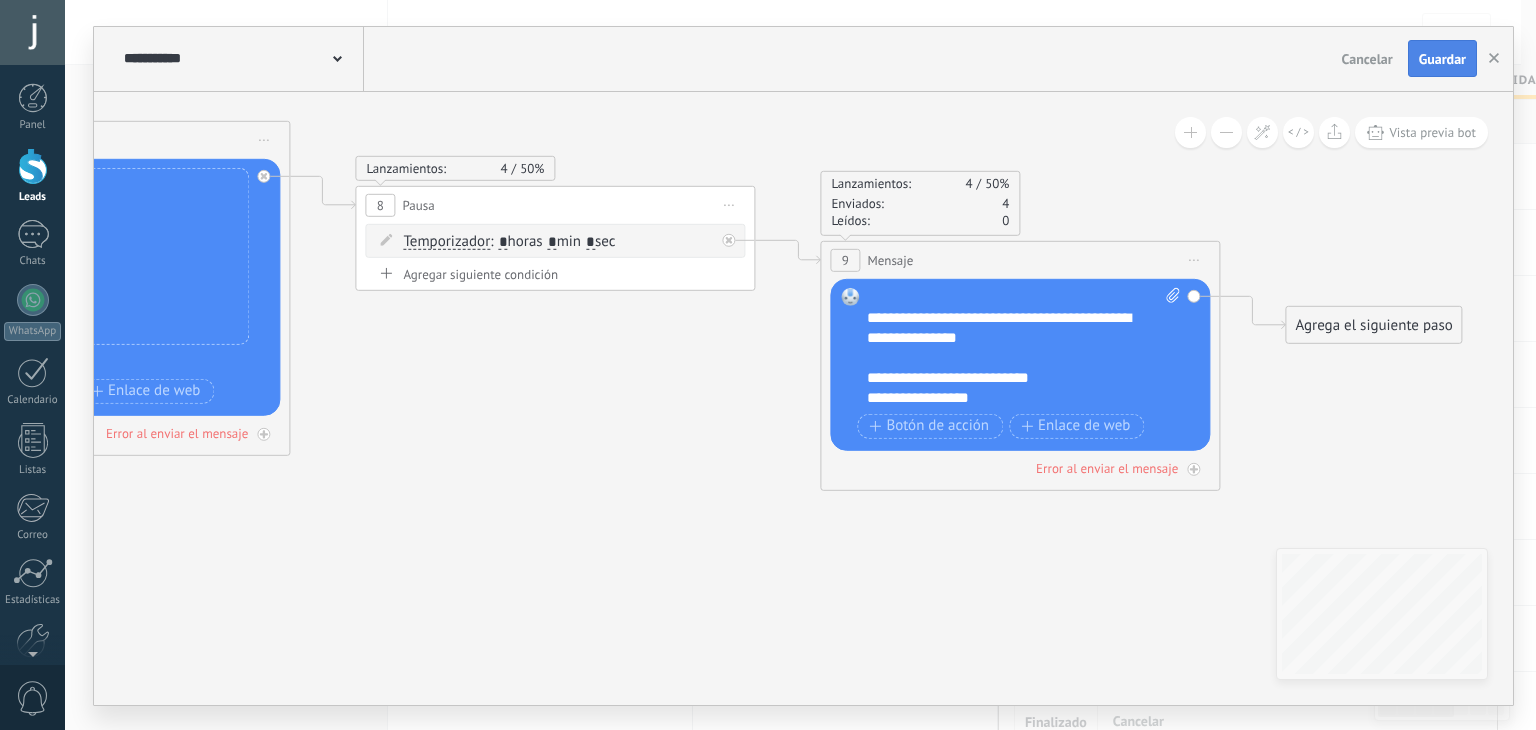 click on "Guardar" at bounding box center [1442, 59] 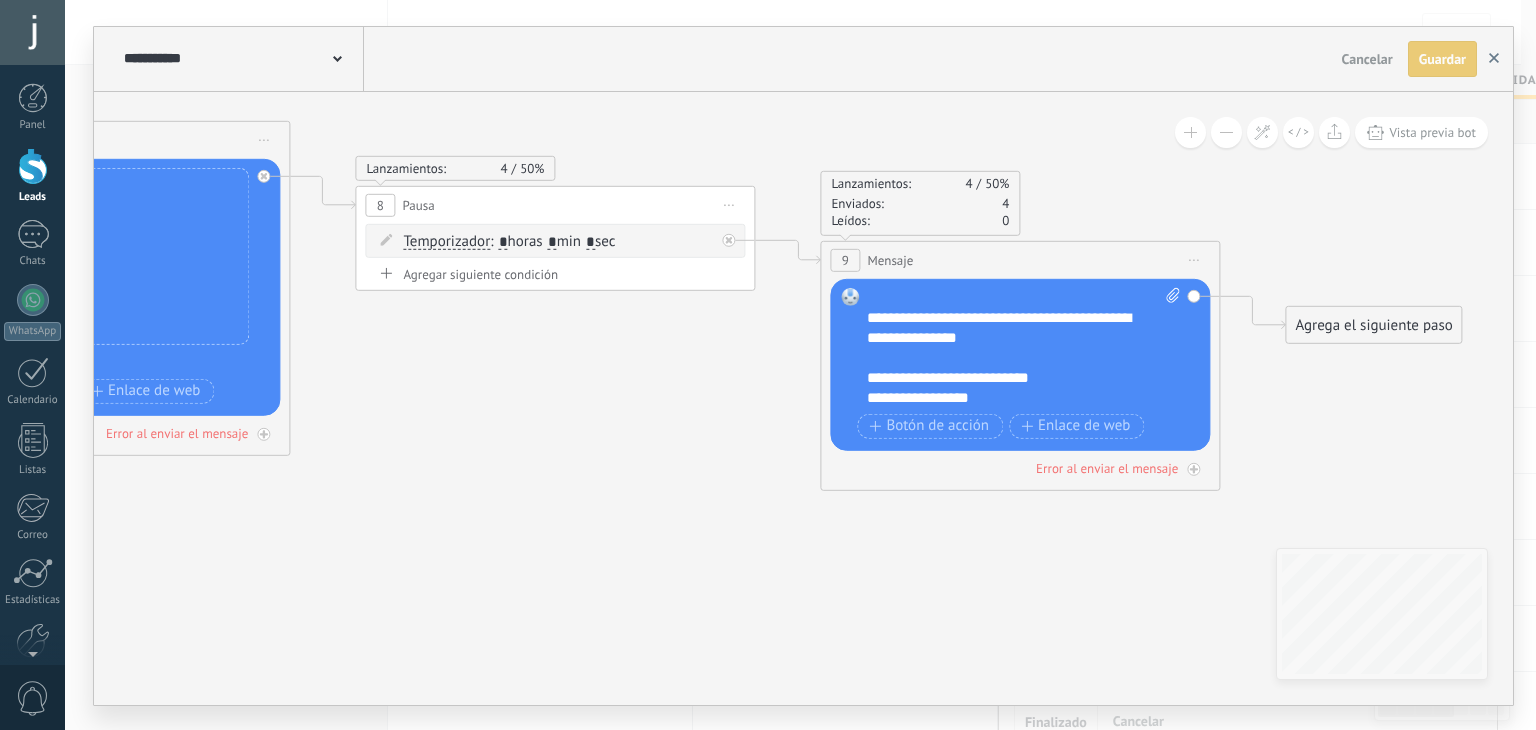 click 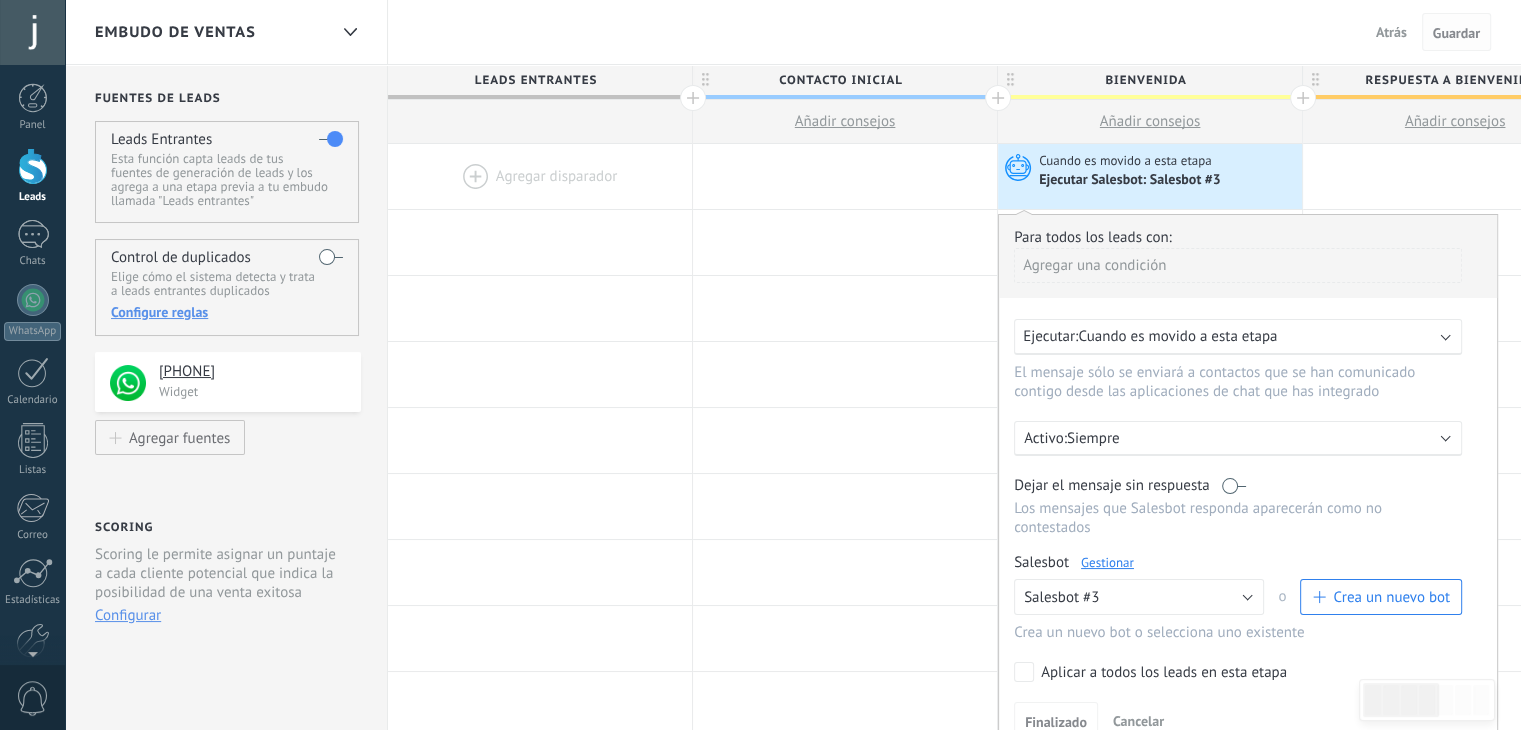 click on "Guardar" at bounding box center [1456, 33] 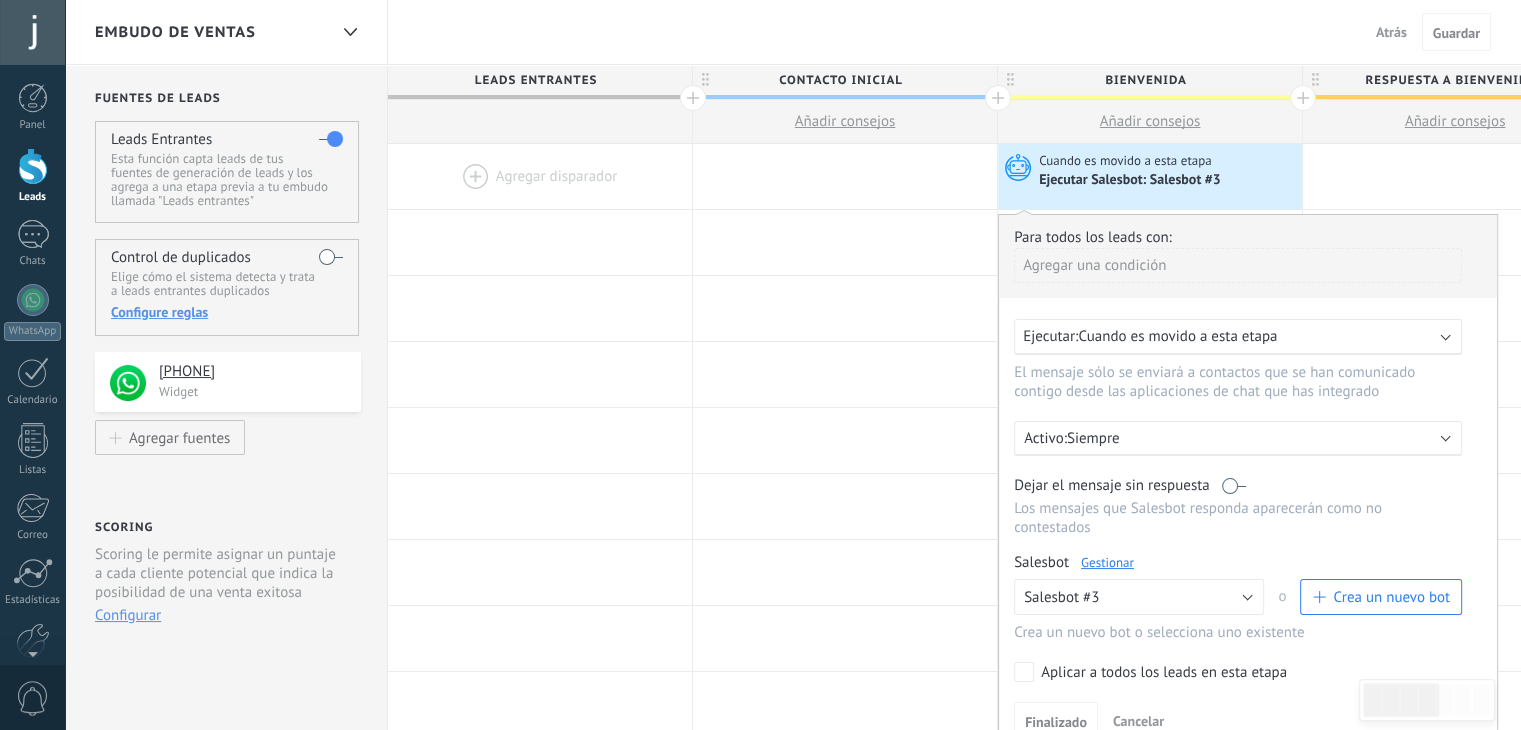 click on "Atrás" at bounding box center (1391, 32) 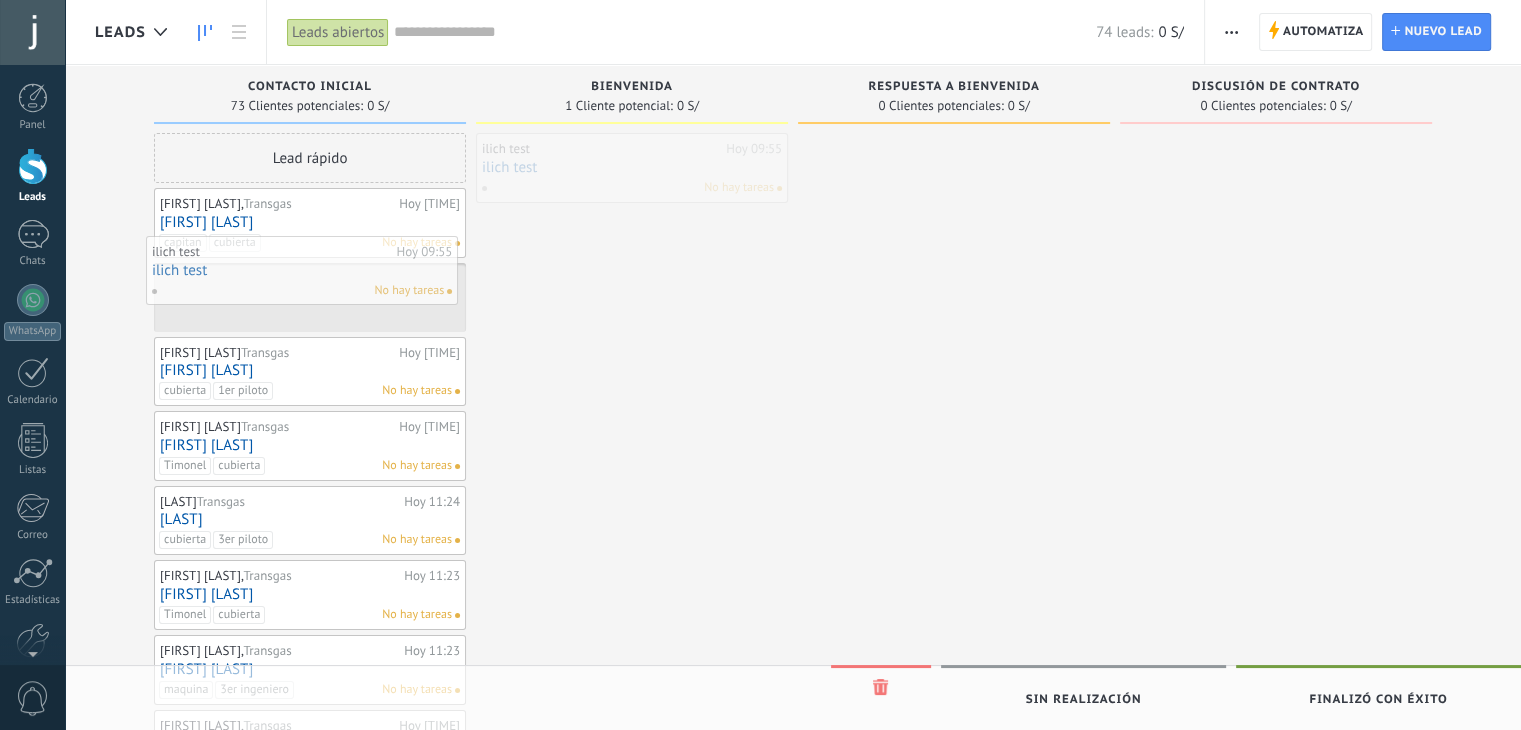 drag, startPoint x: 568, startPoint y: 168, endPoint x: 236, endPoint y: 276, distance: 349.12463 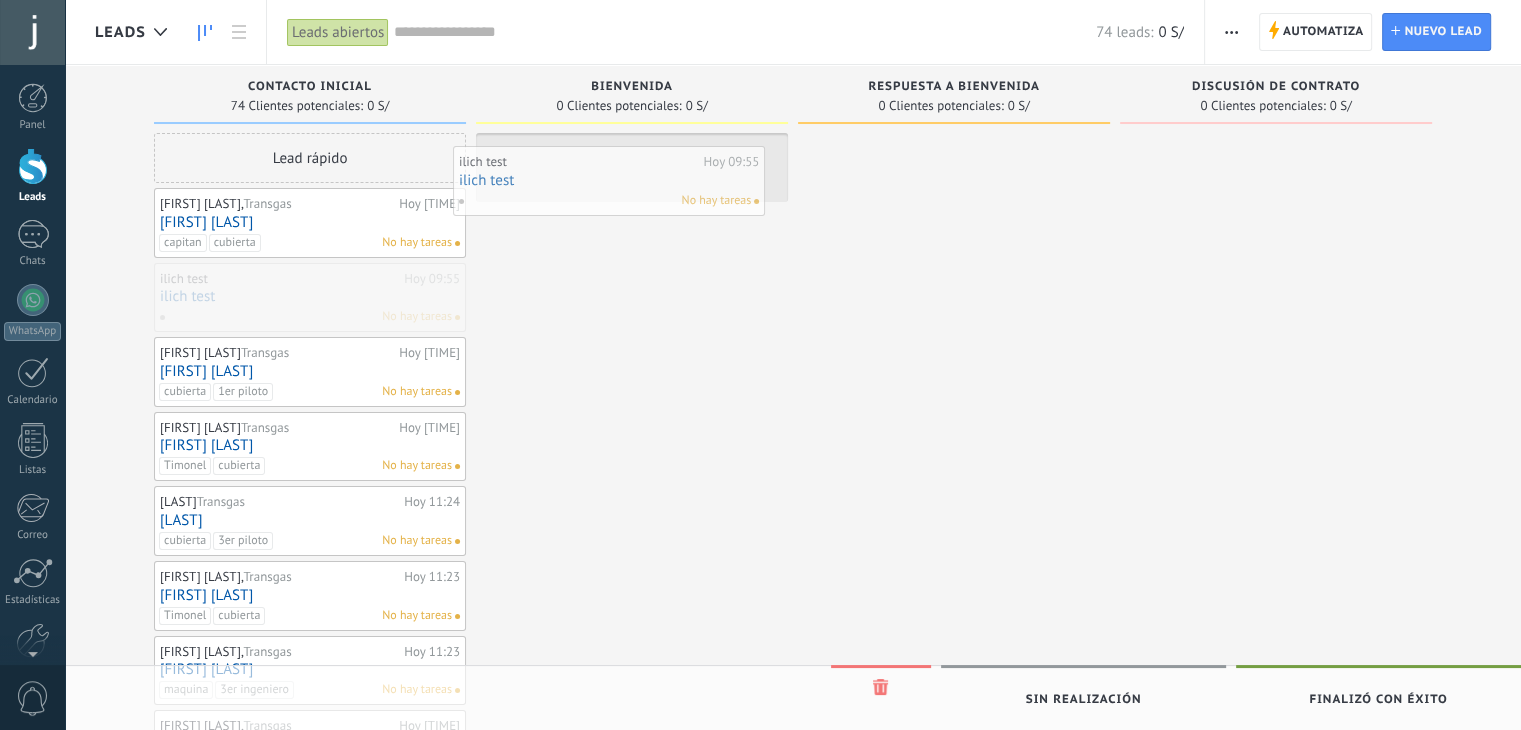 drag, startPoint x: 244, startPoint y: 289, endPoint x: 562, endPoint y: 165, distance: 341.32095 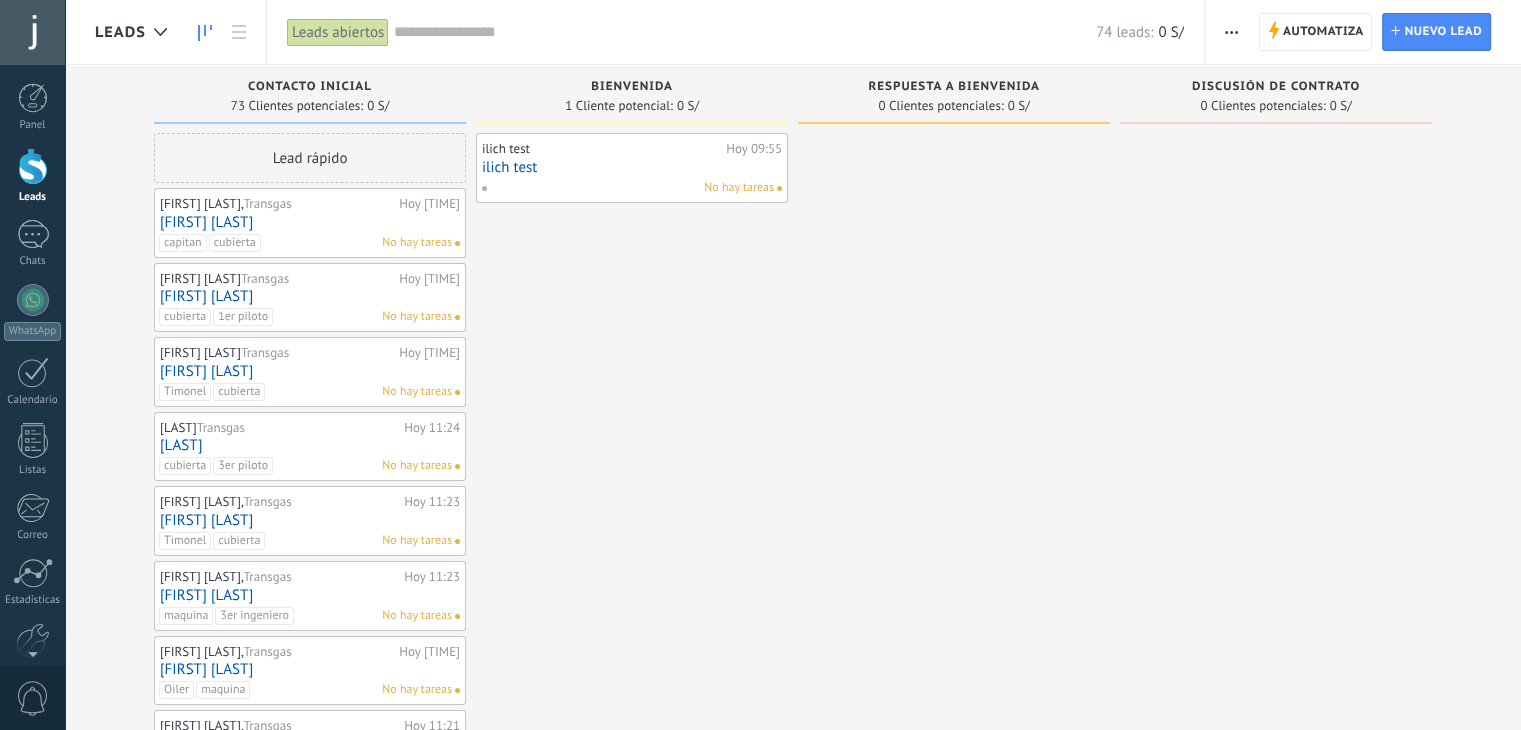 click on "Discusión de contrato 0  Clientes potenciales:  0 S/" at bounding box center (1291, 870) 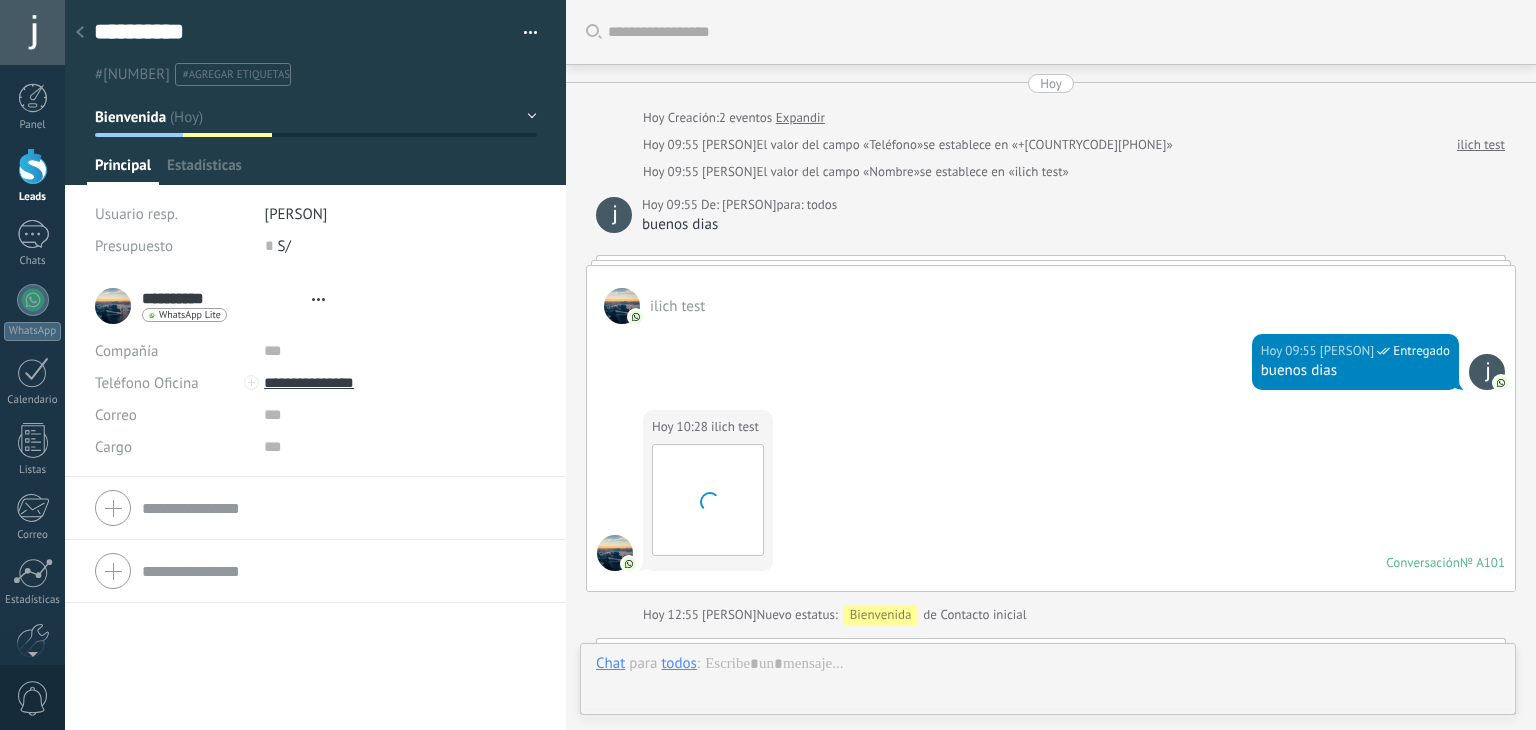 type on "**********" 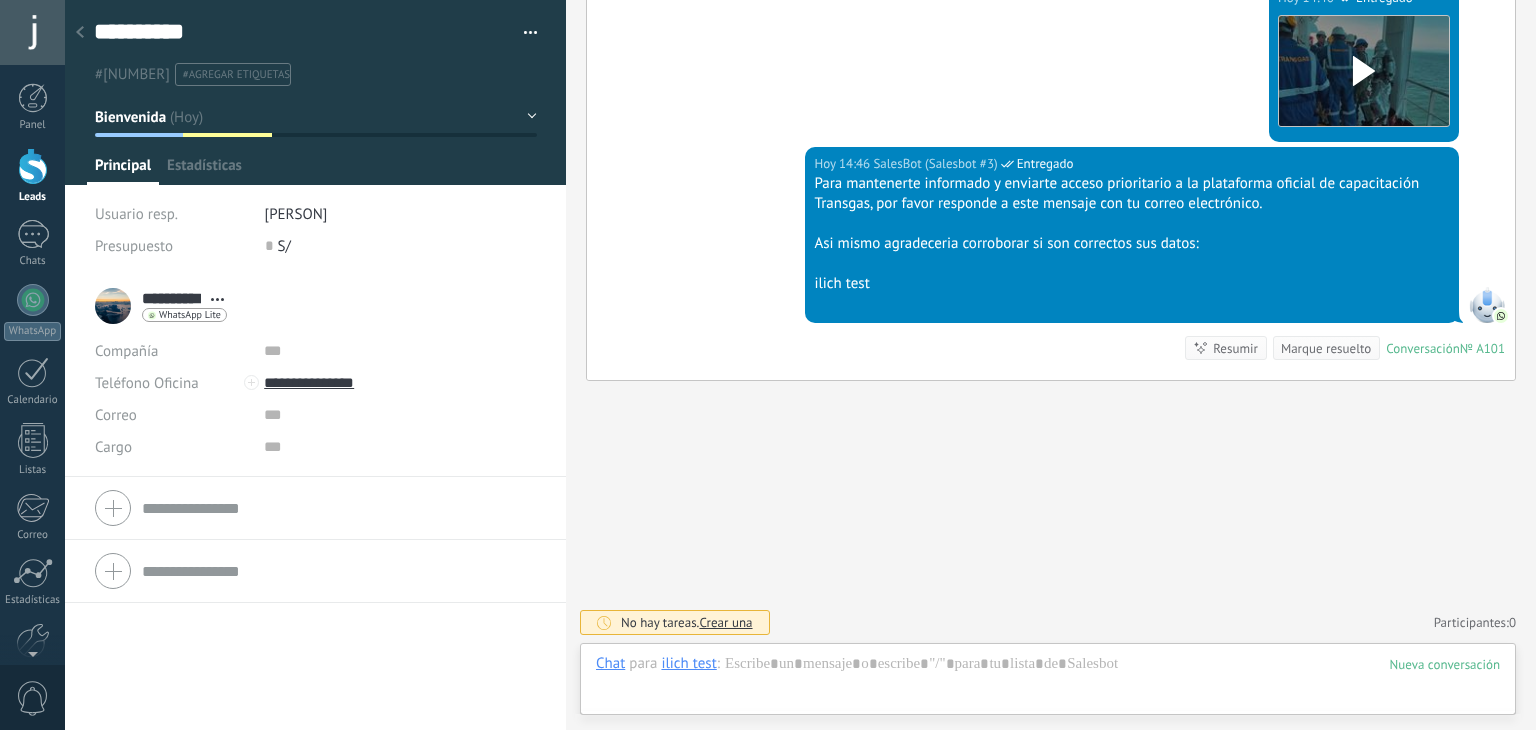 scroll, scrollTop: 29, scrollLeft: 0, axis: vertical 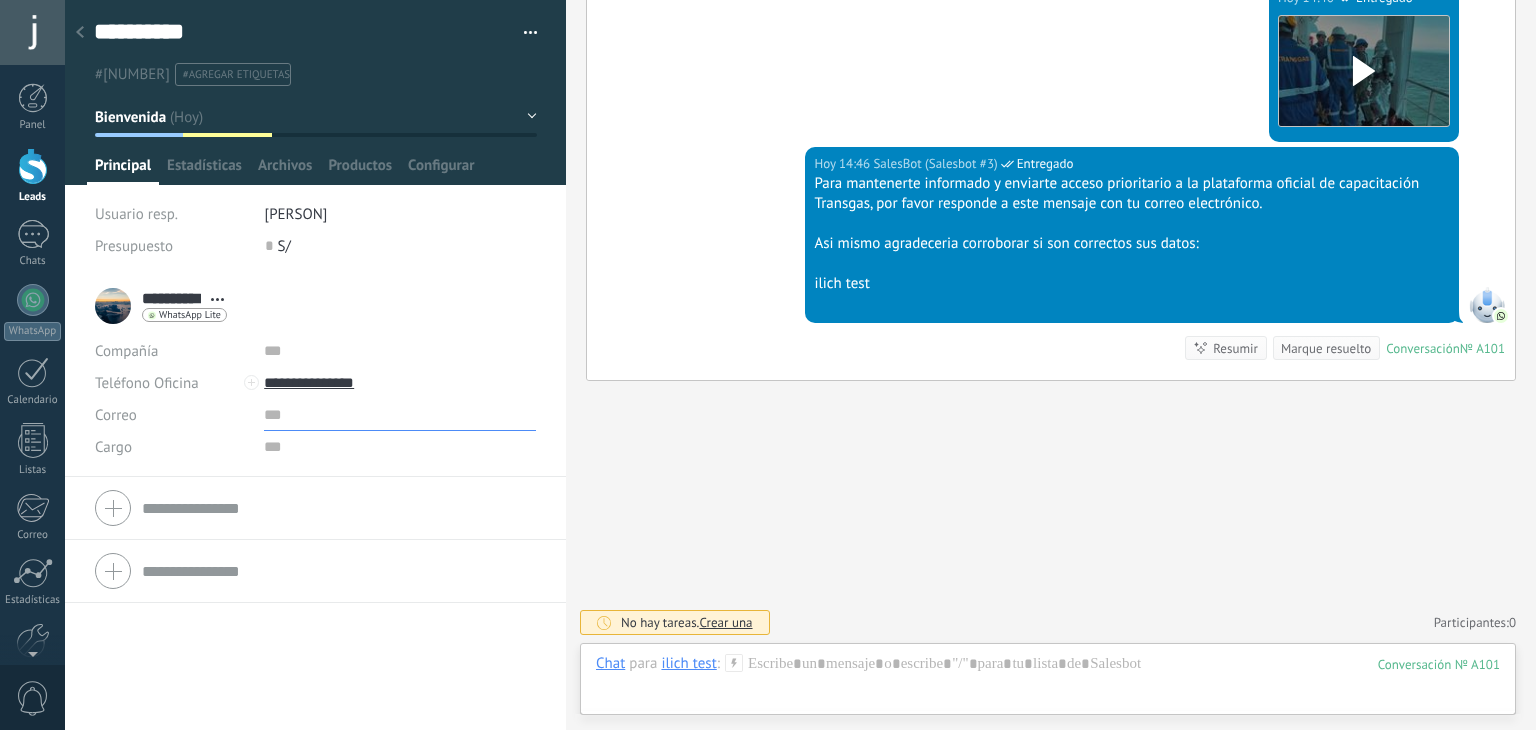 click at bounding box center [400, 415] 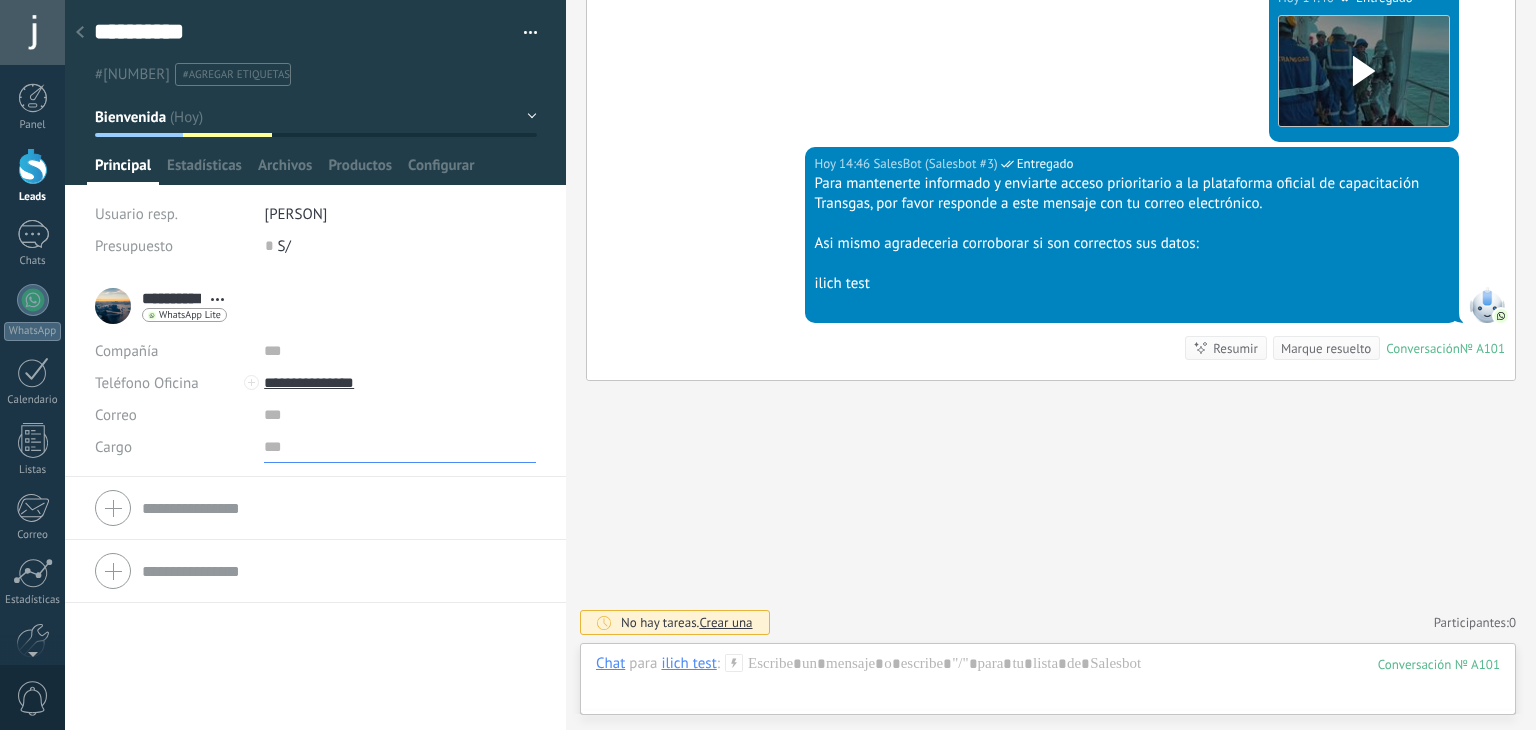 click at bounding box center (400, 447) 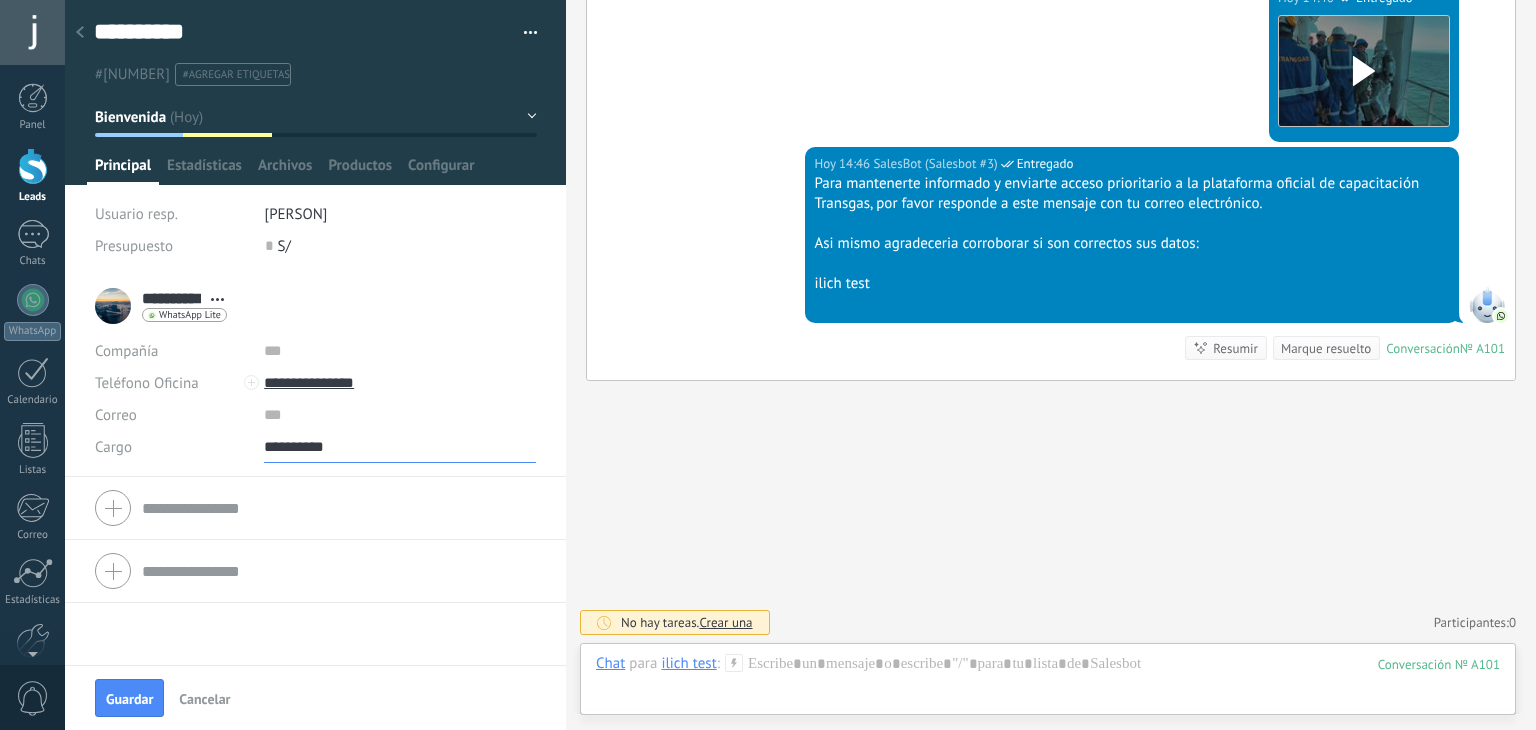 type on "**********" 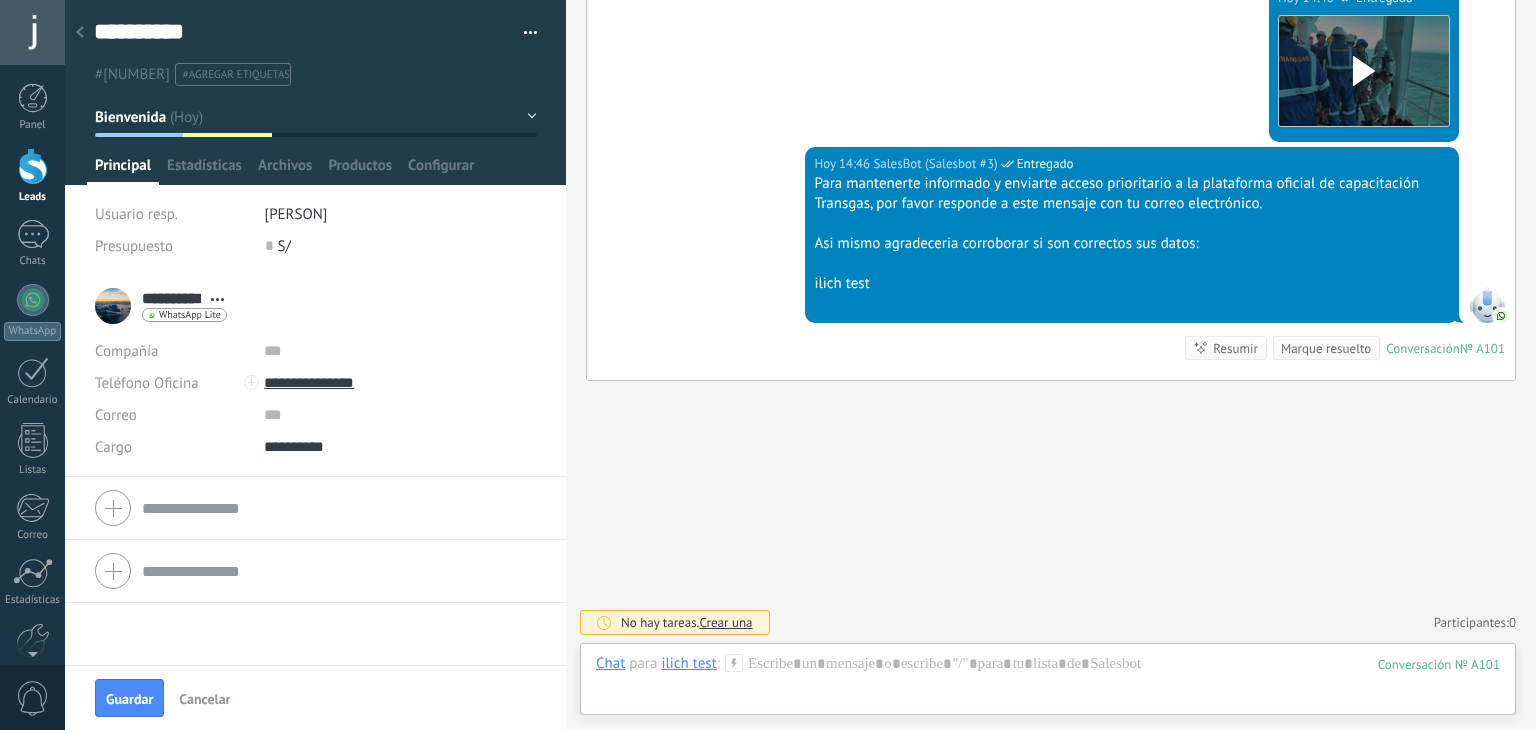 click on "Compañía" at bounding box center [172, 351] 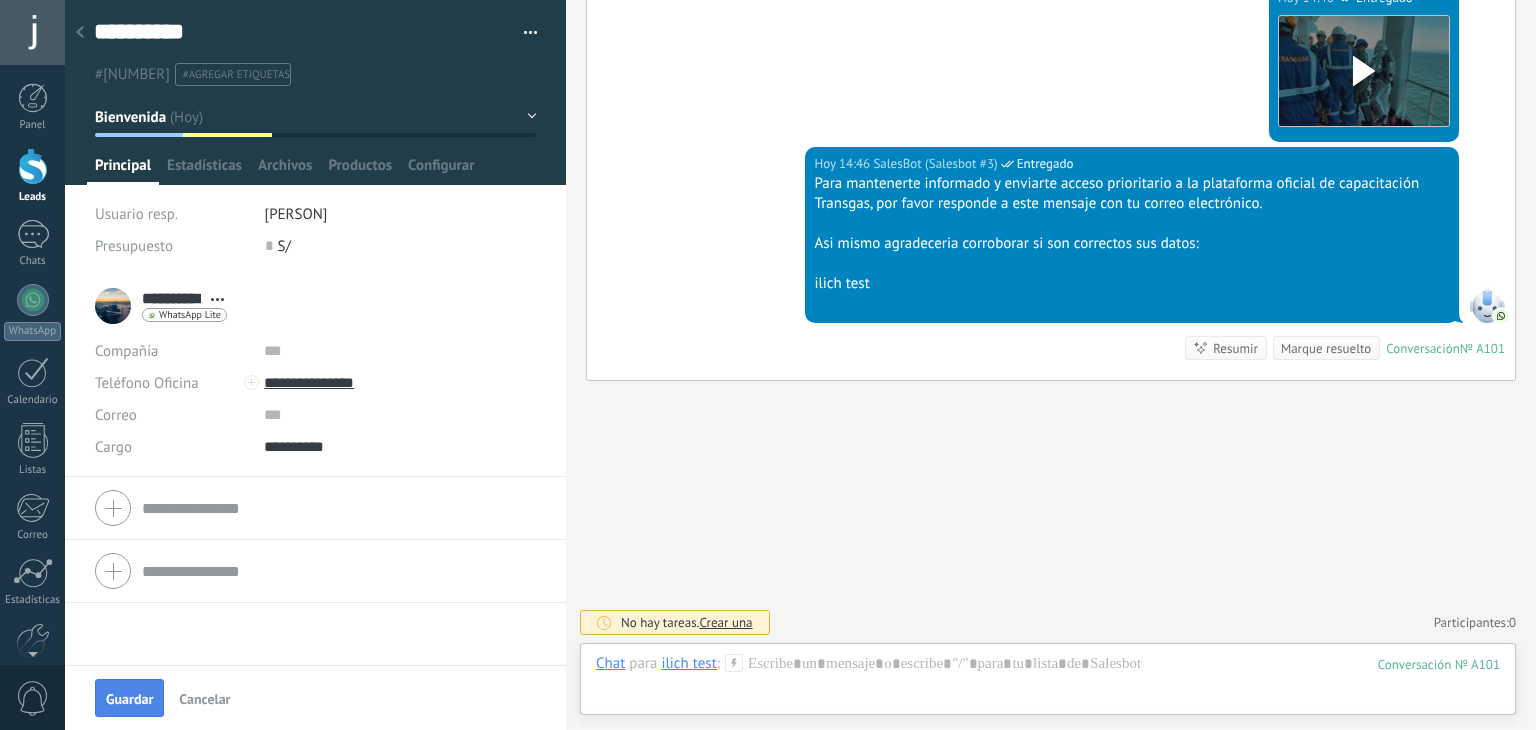 click on "Guardar" at bounding box center [129, 699] 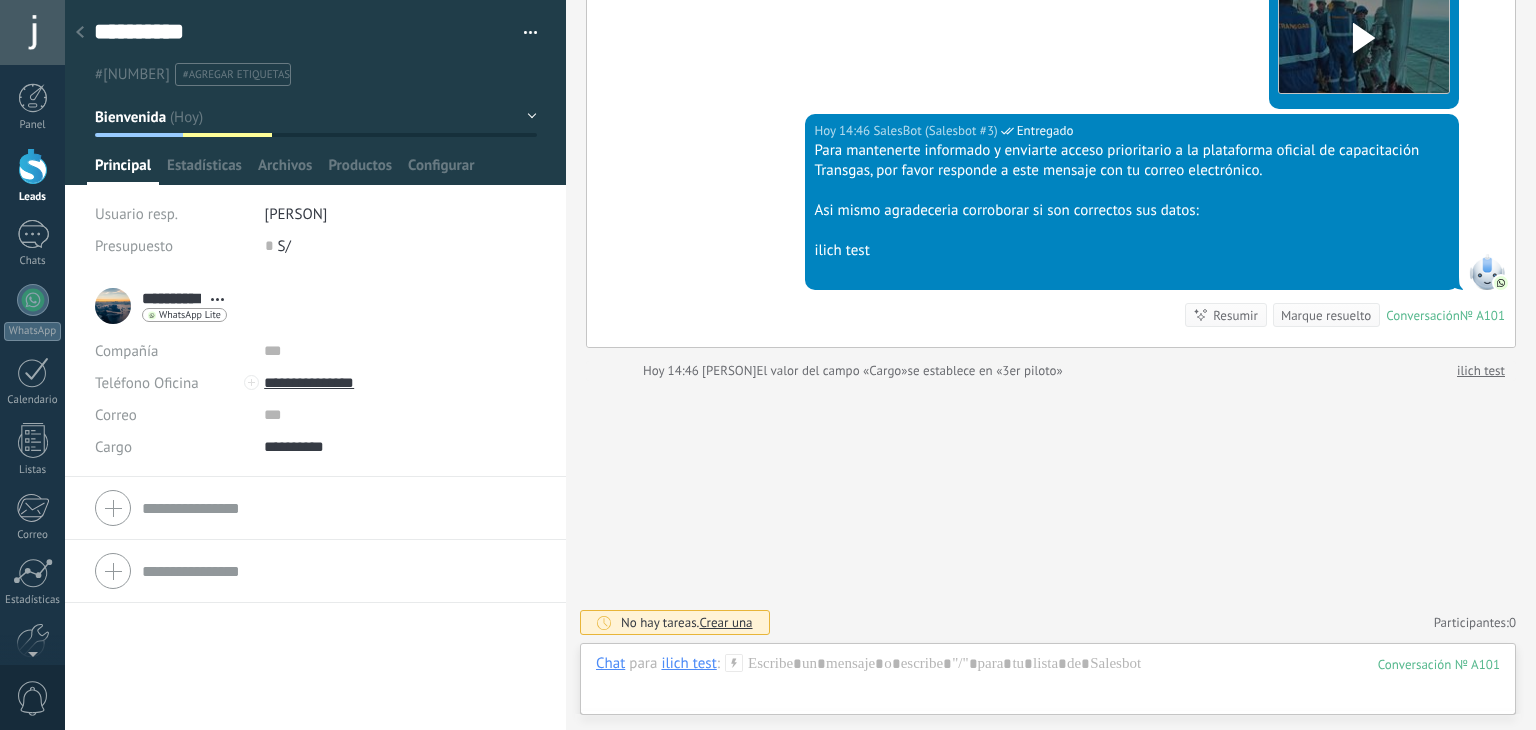 scroll, scrollTop: 6948, scrollLeft: 0, axis: vertical 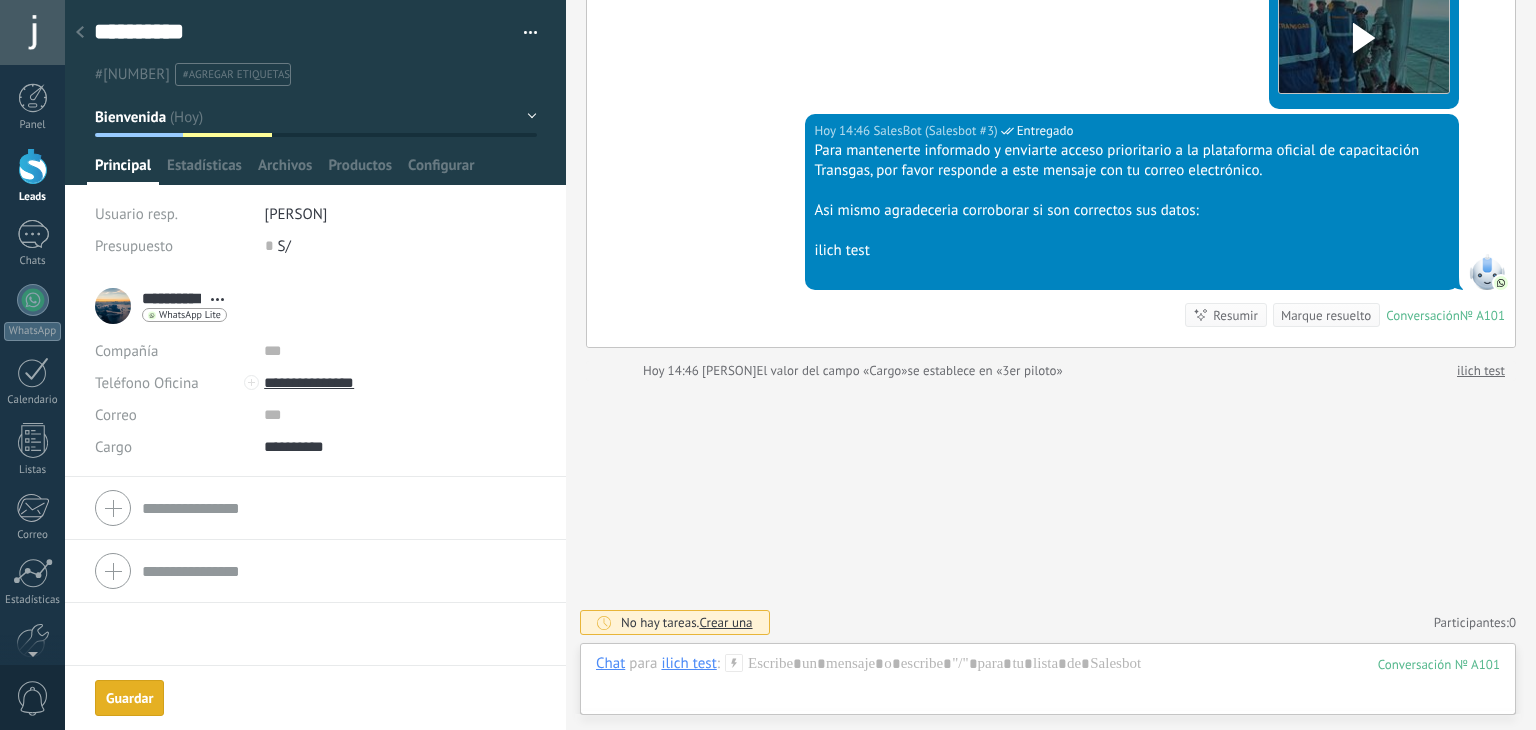 click 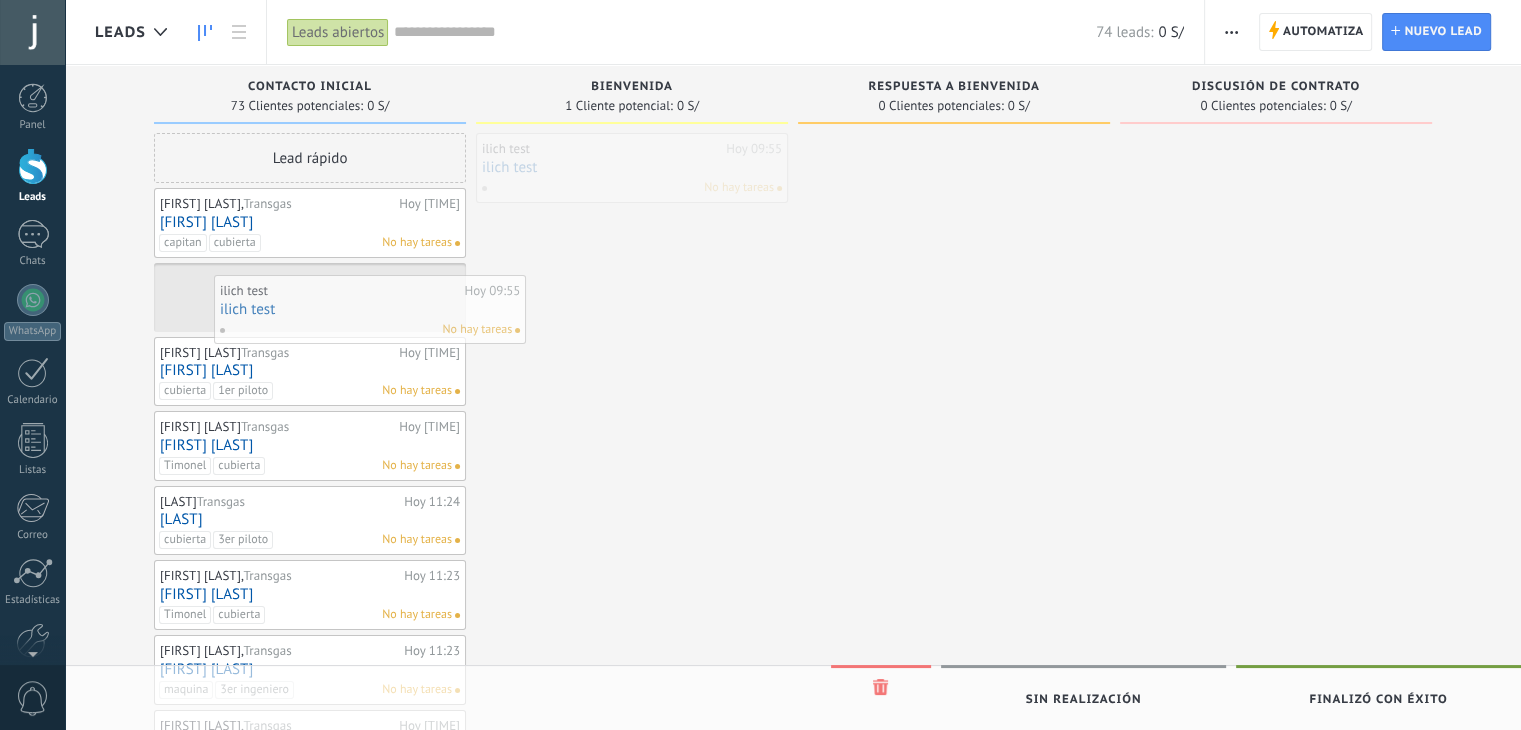 drag, startPoint x: 536, startPoint y: 168, endPoint x: 274, endPoint y: 309, distance: 297.53152 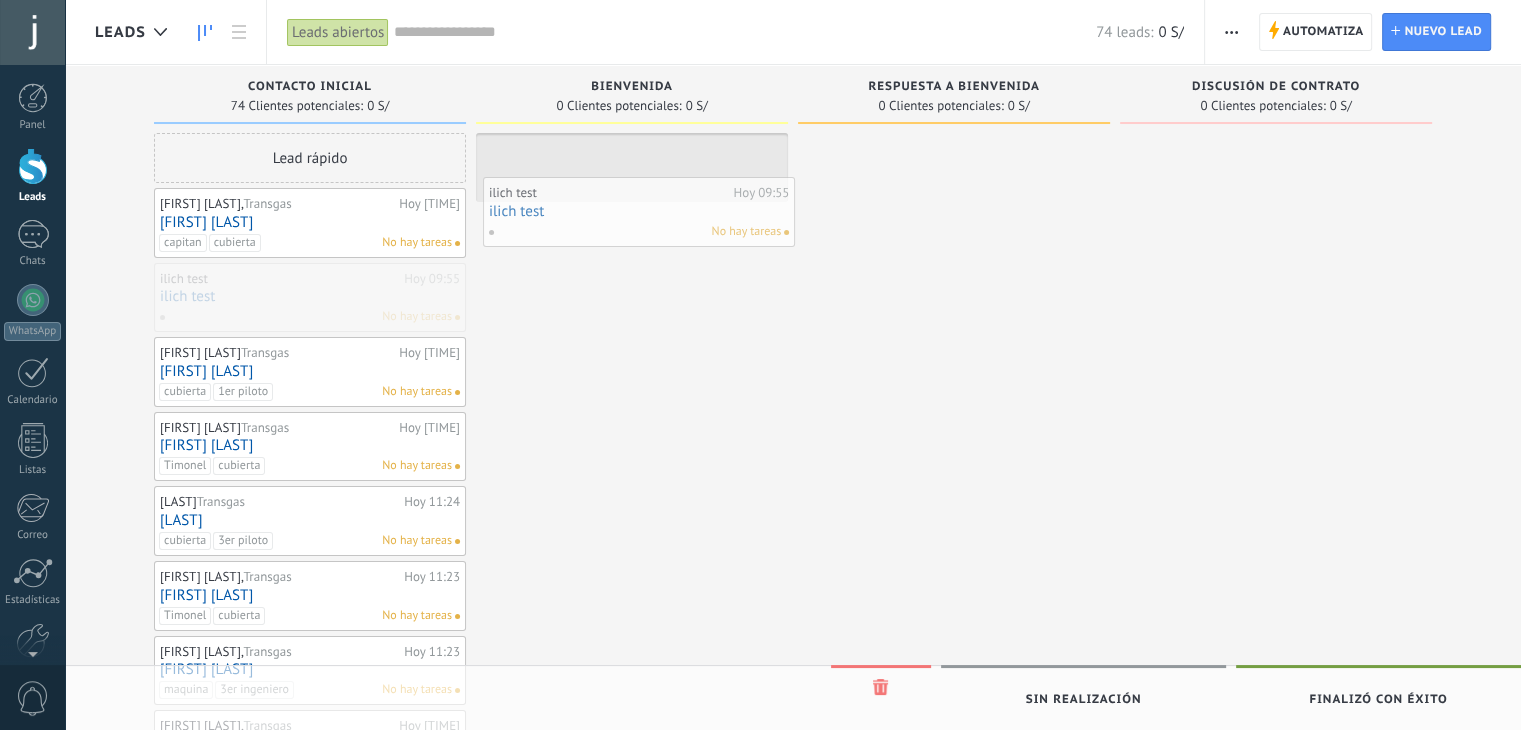 drag, startPoint x: 238, startPoint y: 290, endPoint x: 597, endPoint y: 181, distance: 375.18262 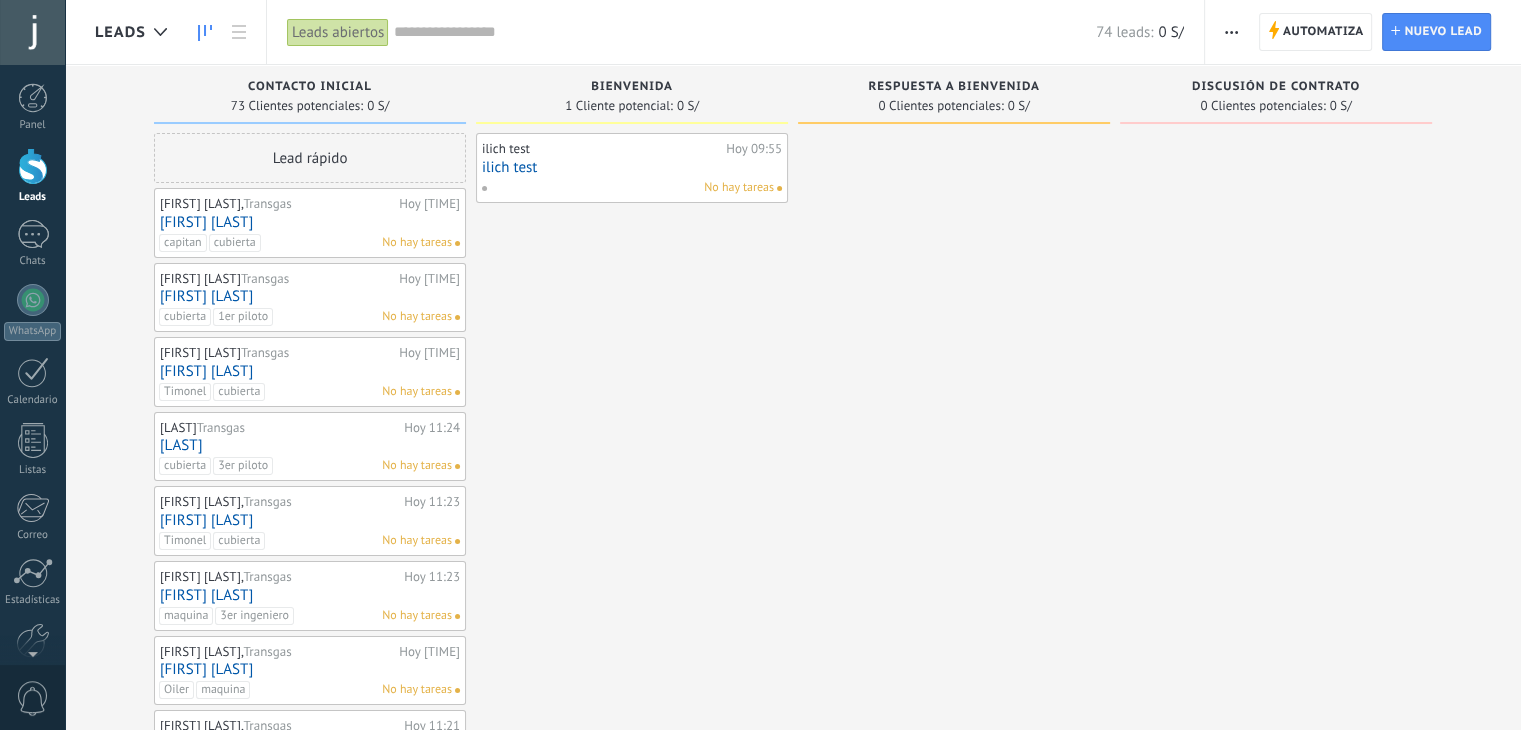 click on "Discusión de contrato 0  Clientes potenciales:  0 S/" at bounding box center (1291, 870) 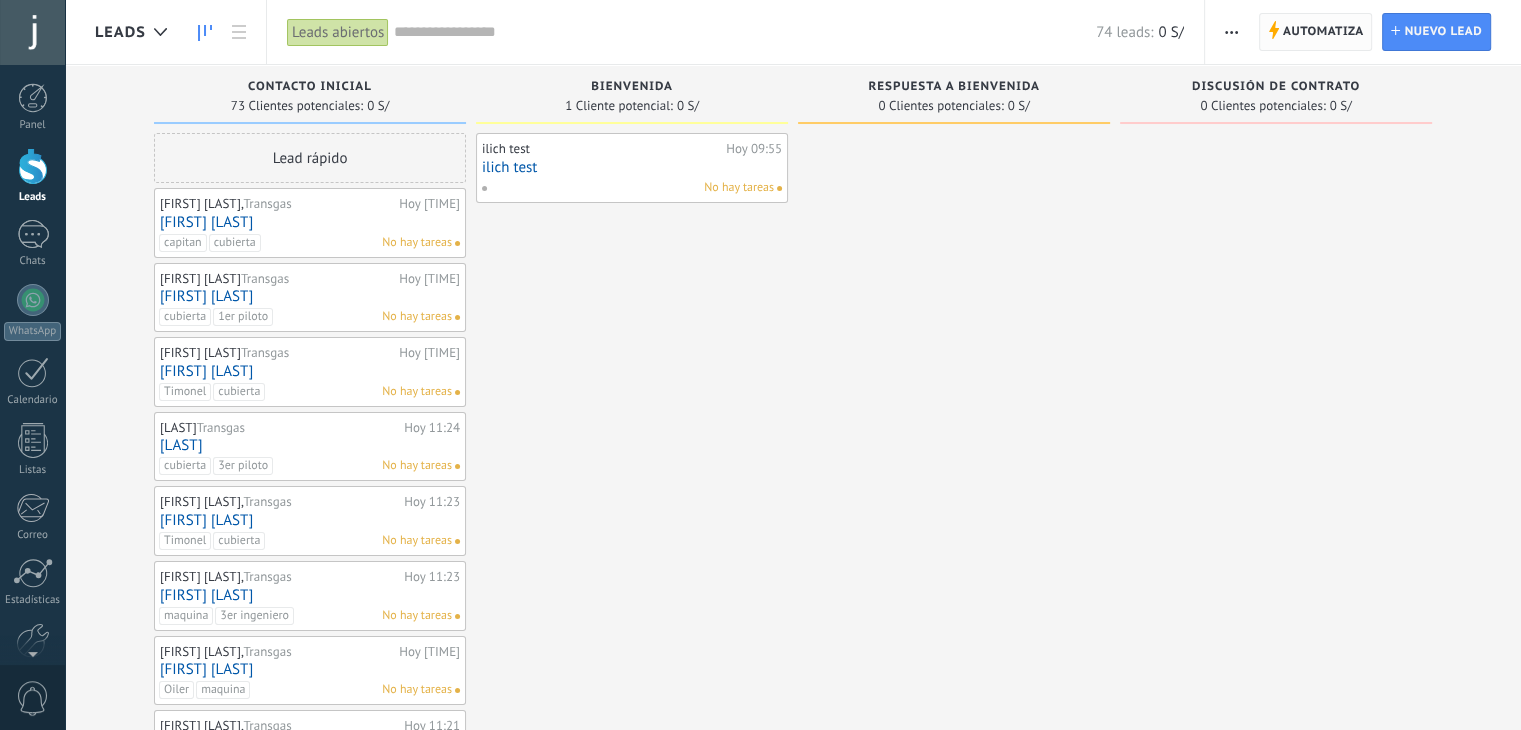 click on "Automatiza" at bounding box center [1323, 32] 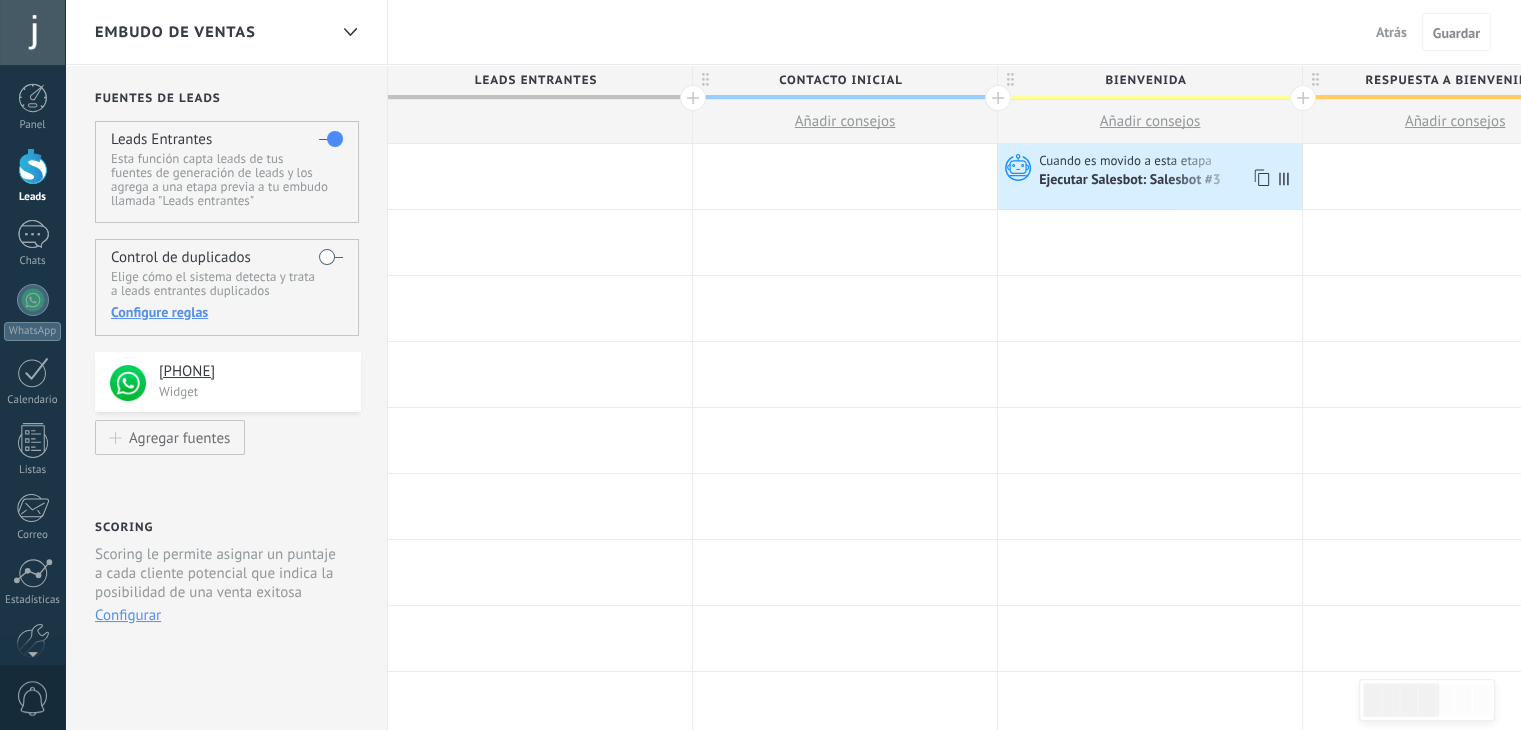 click on "Ejecutar Salesbot: Salesbot #3" at bounding box center [1131, 181] 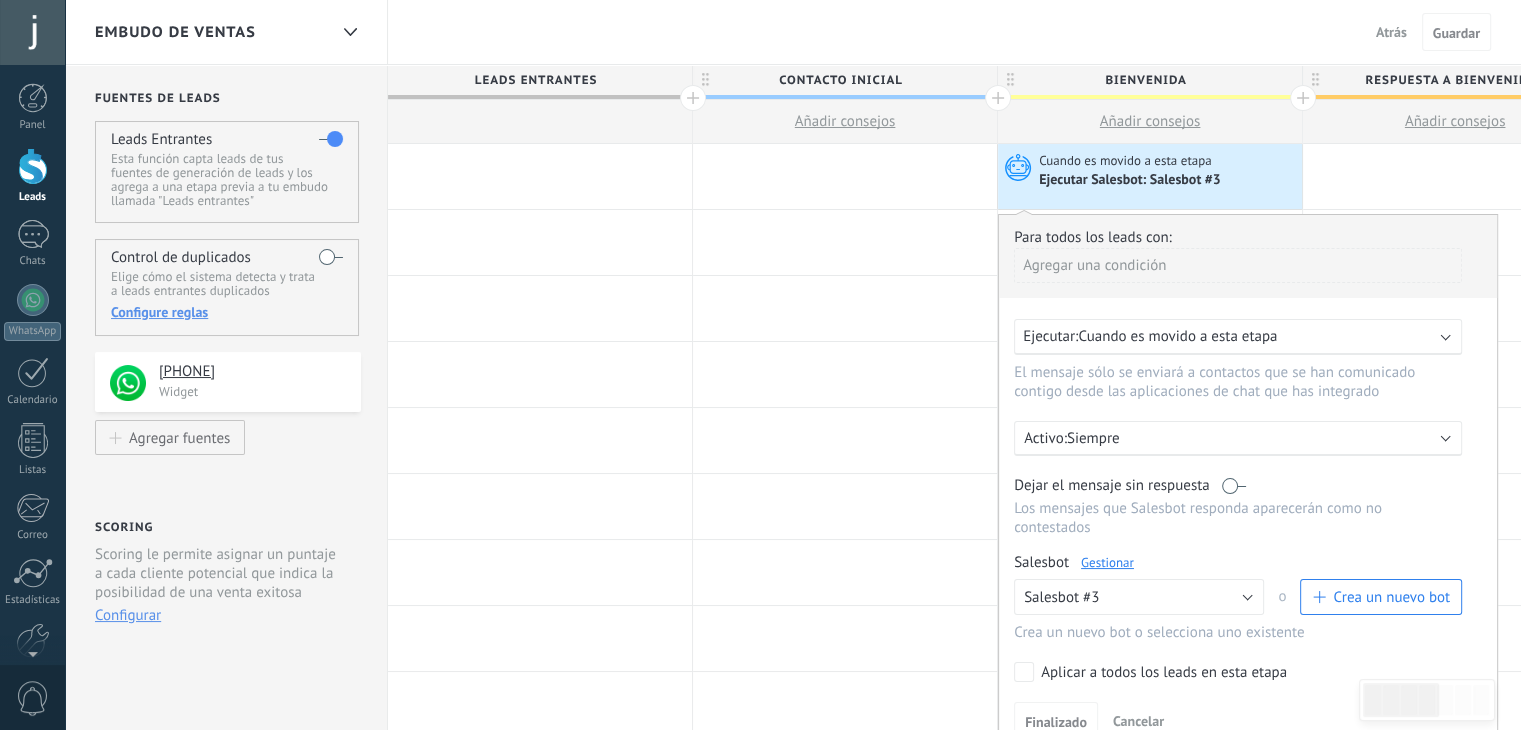 click on "Gestionar" at bounding box center [1107, 562] 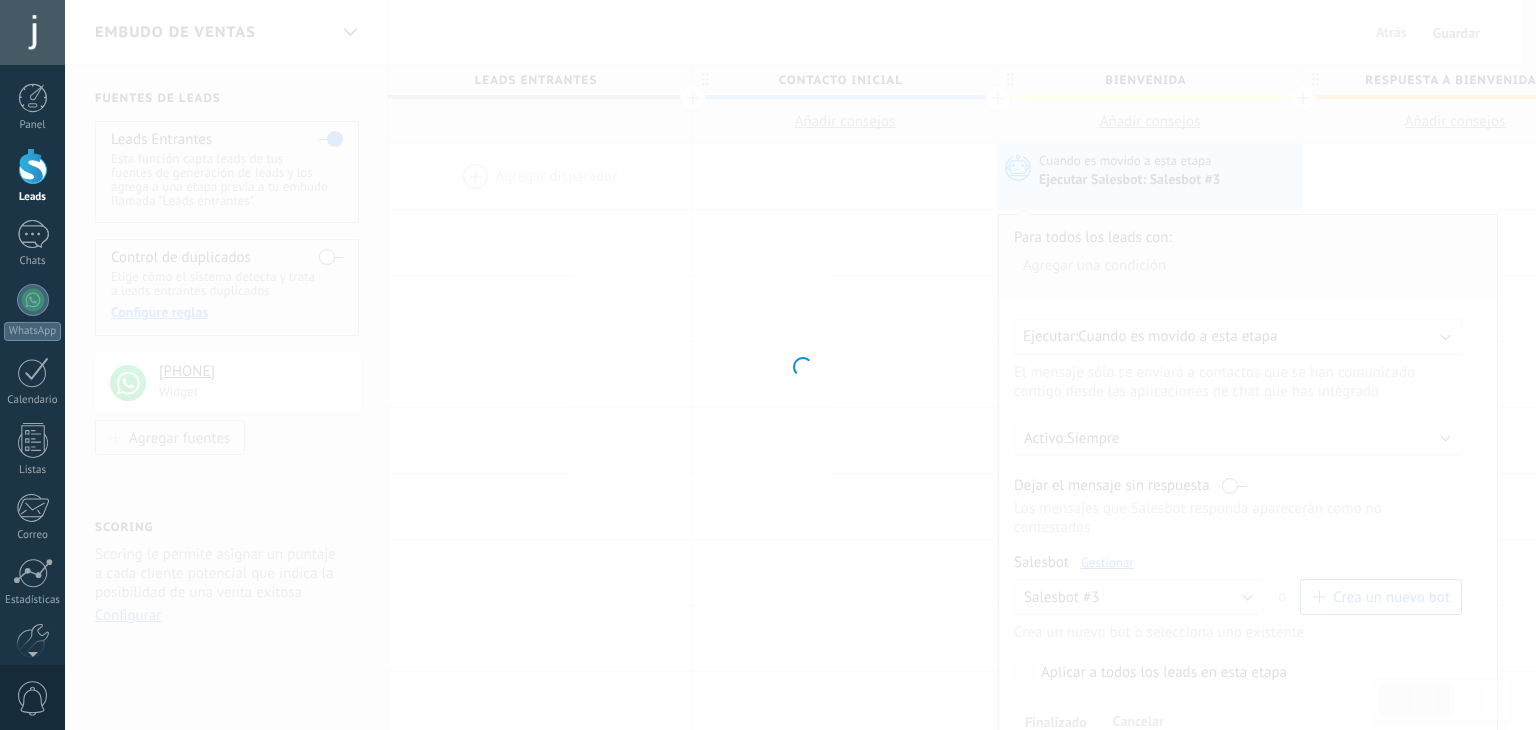 type on "**********" 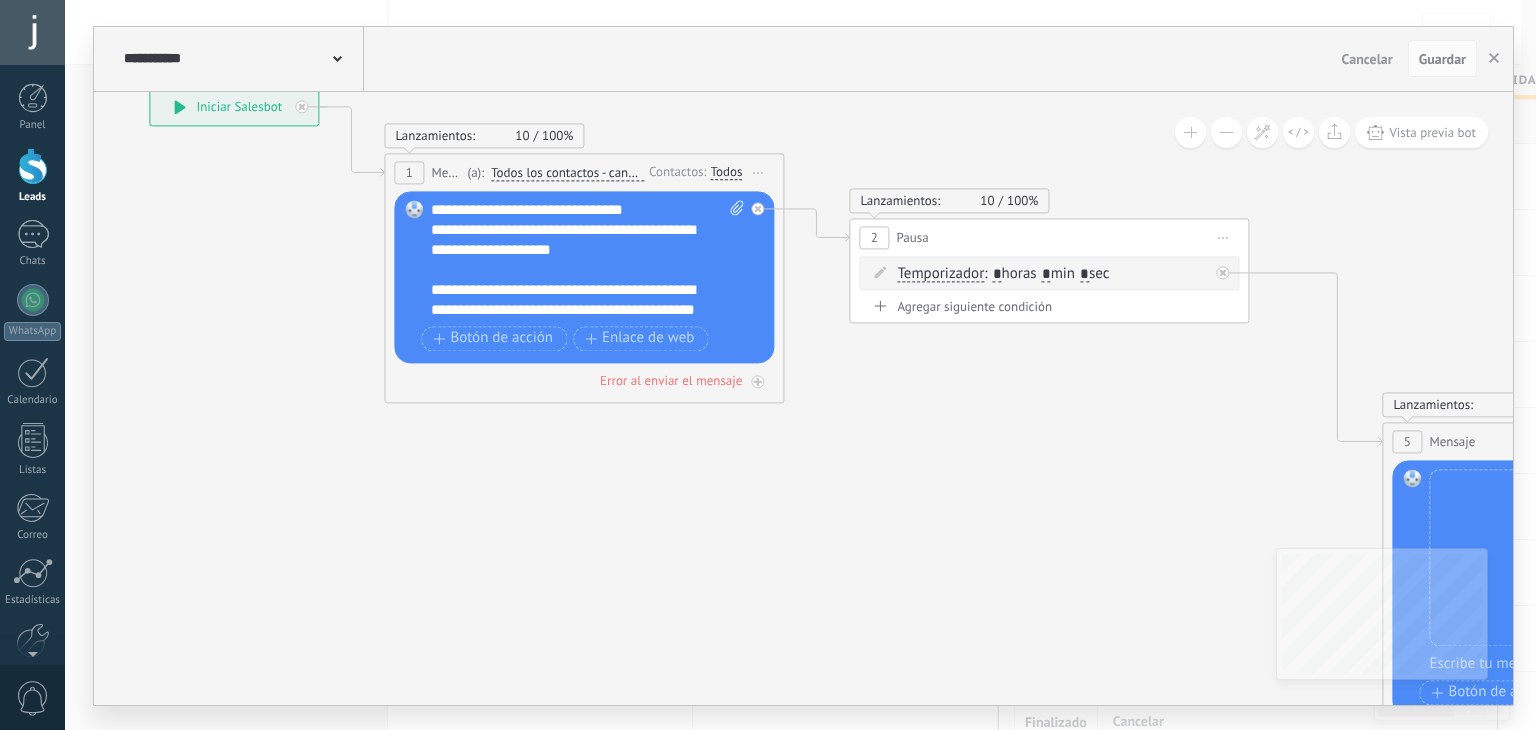 drag, startPoint x: 1180, startPoint y: 605, endPoint x: 886, endPoint y: 462, distance: 326.9327 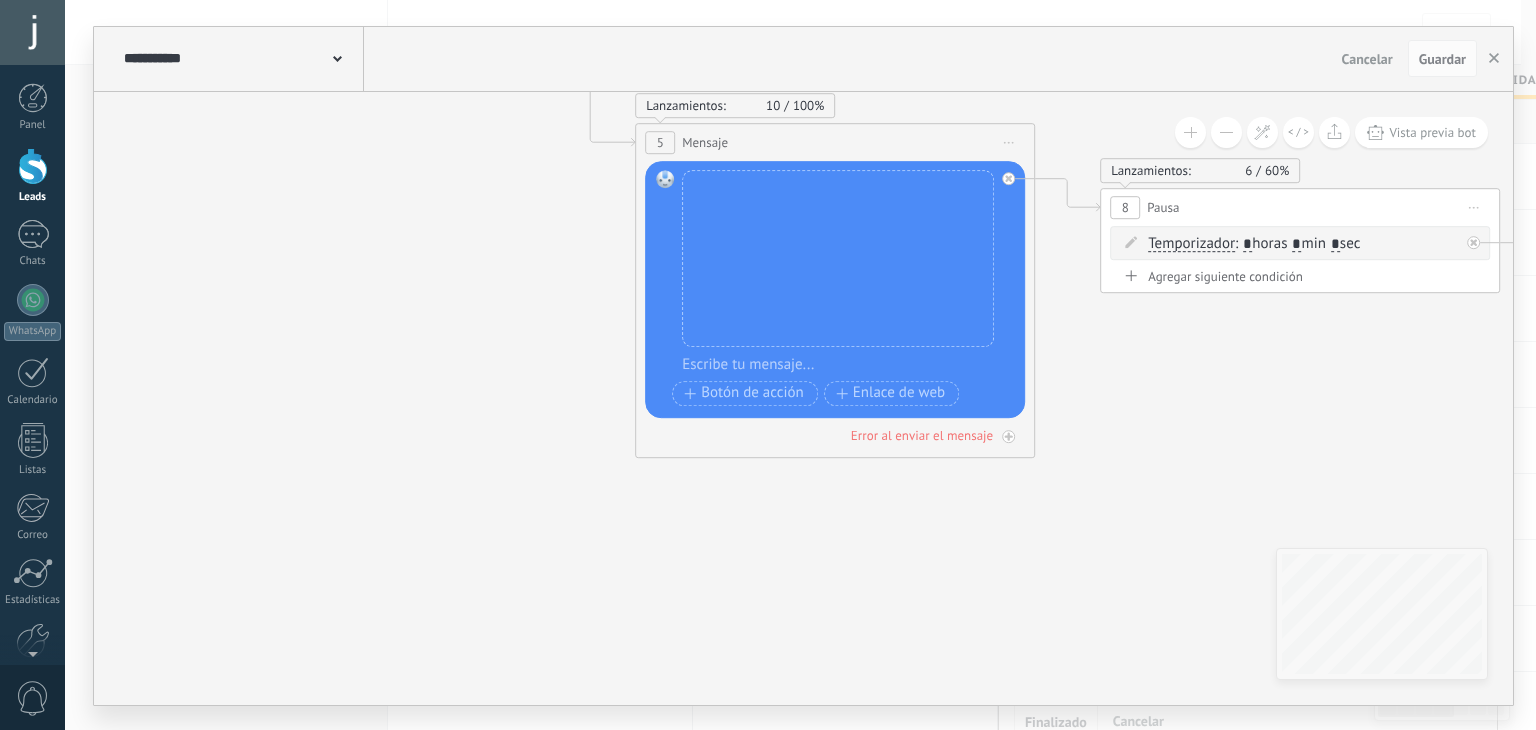 drag, startPoint x: 1167, startPoint y: 553, endPoint x: 379, endPoint y: 266, distance: 838.6376 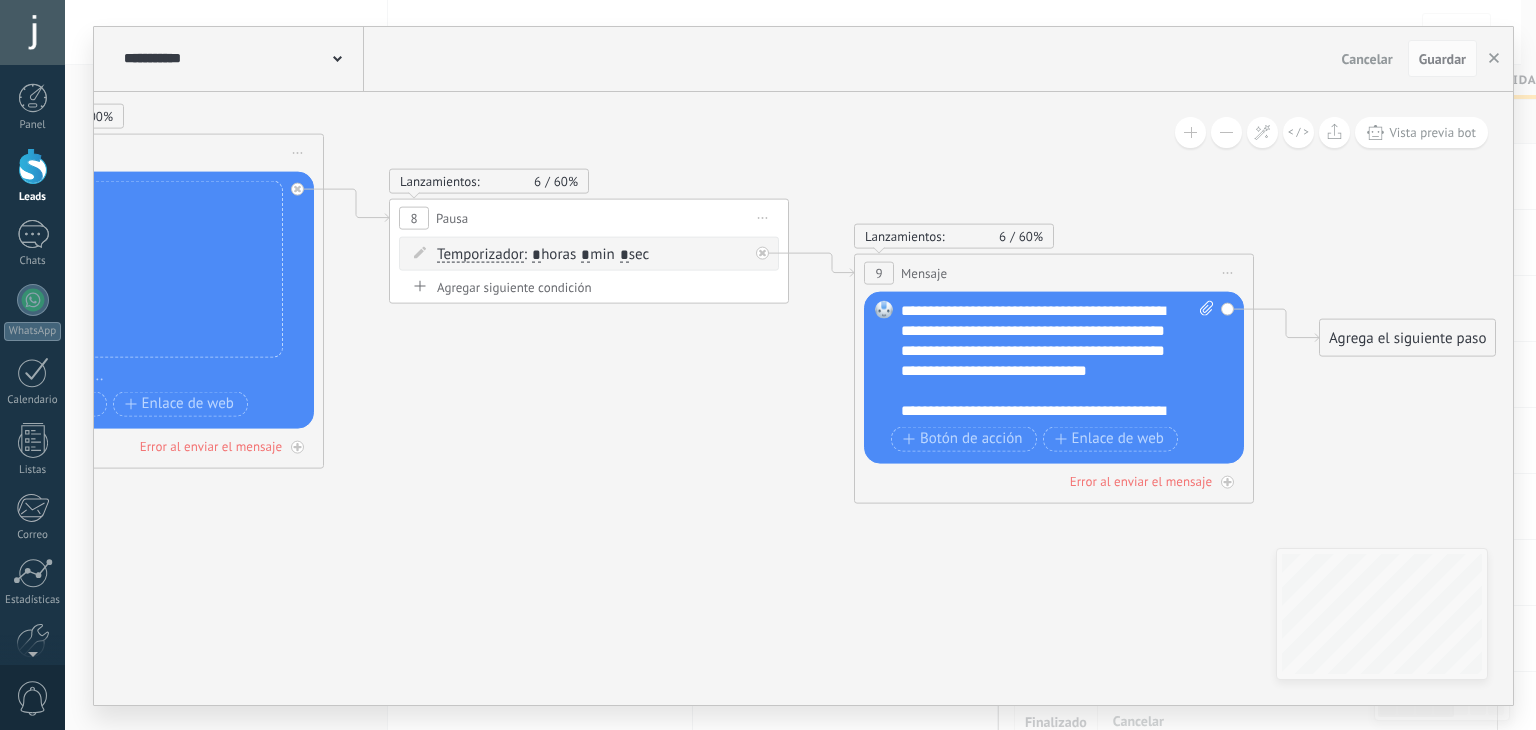 drag, startPoint x: 933, startPoint y: 402, endPoint x: 268, endPoint y: 357, distance: 666.5208 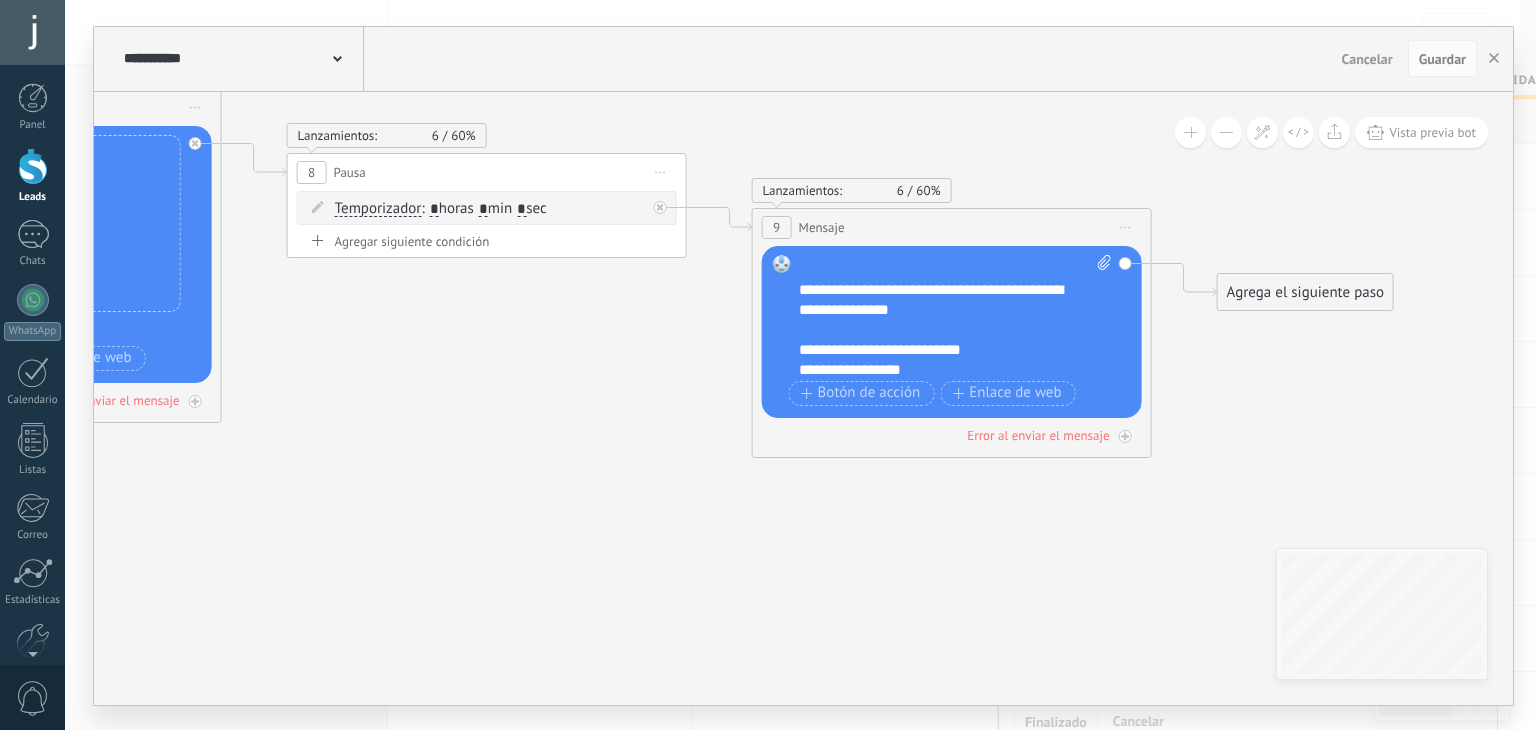 scroll, scrollTop: 80, scrollLeft: 0, axis: vertical 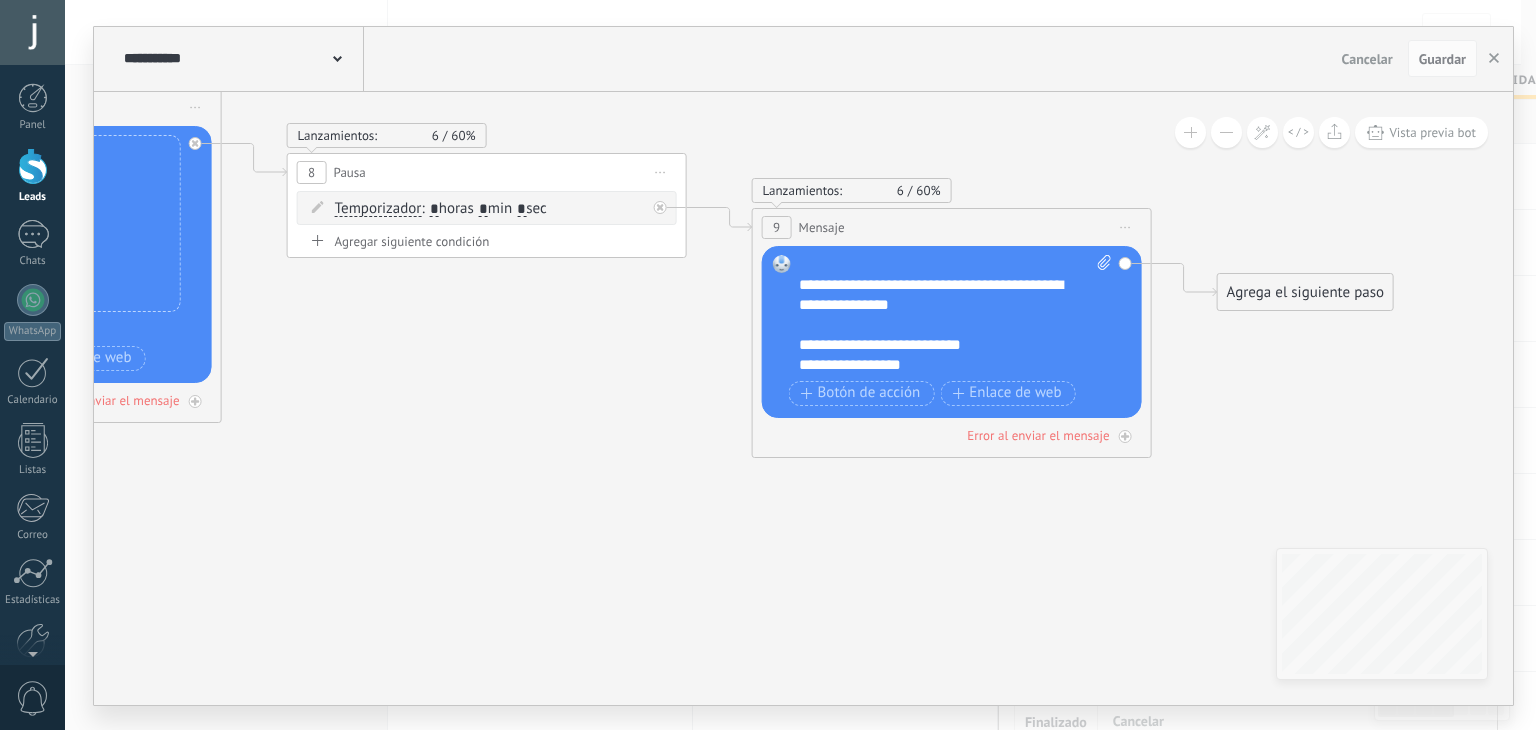 click on "**********" at bounding box center [880, 344] 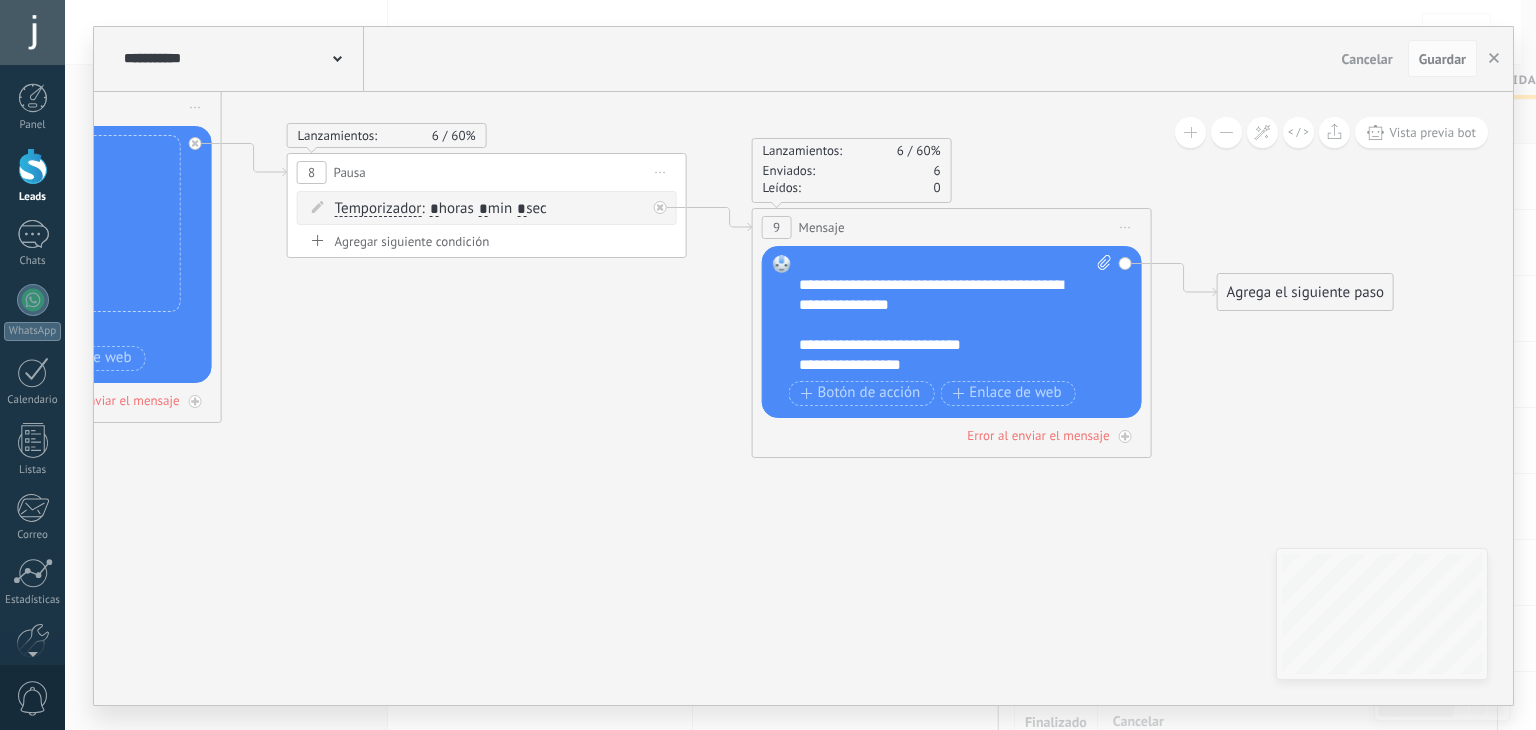 click on "Reemplazar
Quitar
Convertir a mensaje de voz
Arrastre la imagen aquí para adjuntarla.
Añadir imagen
Subir
Arrastrar y soltar
Archivo no encontrado
Escribe tu mensaje..." at bounding box center [952, 332] 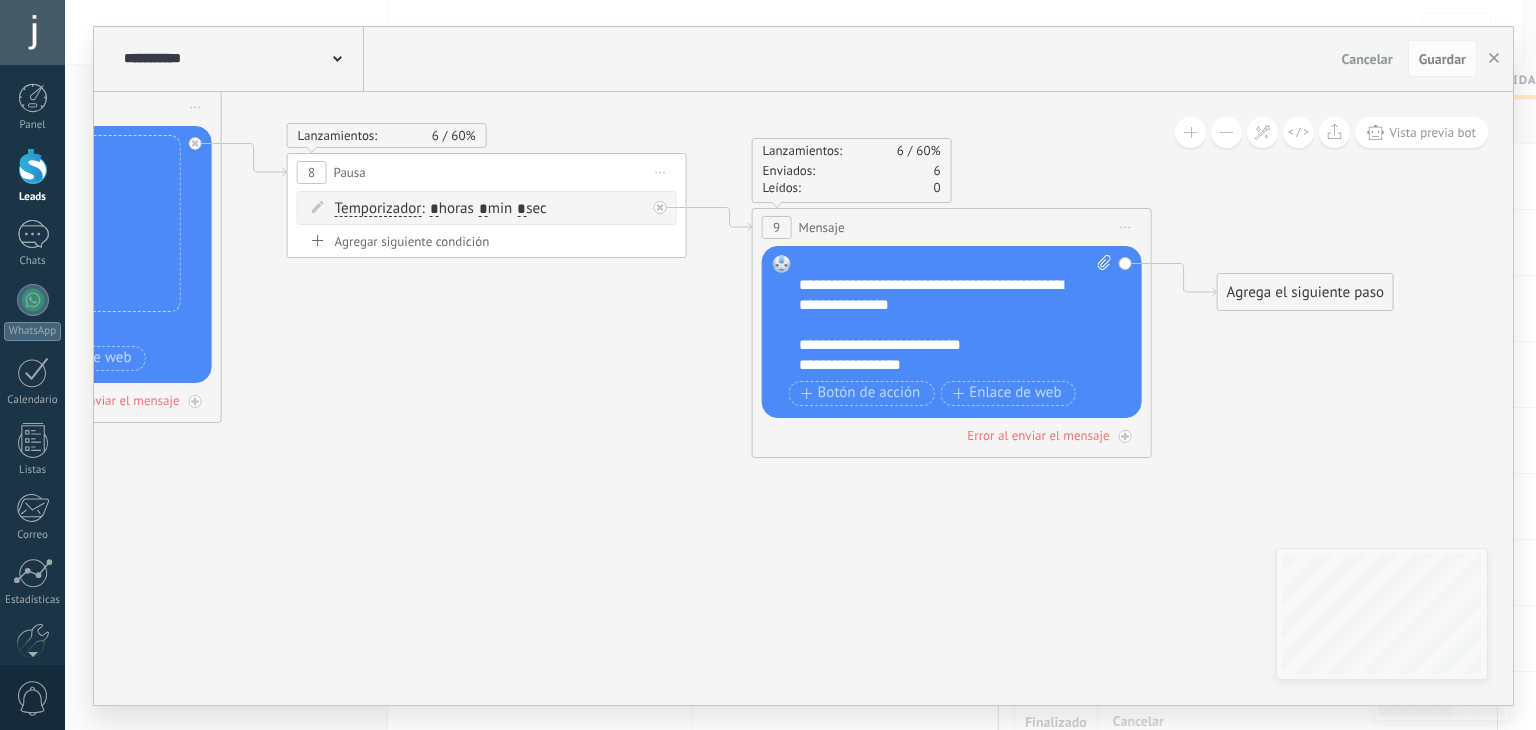 type 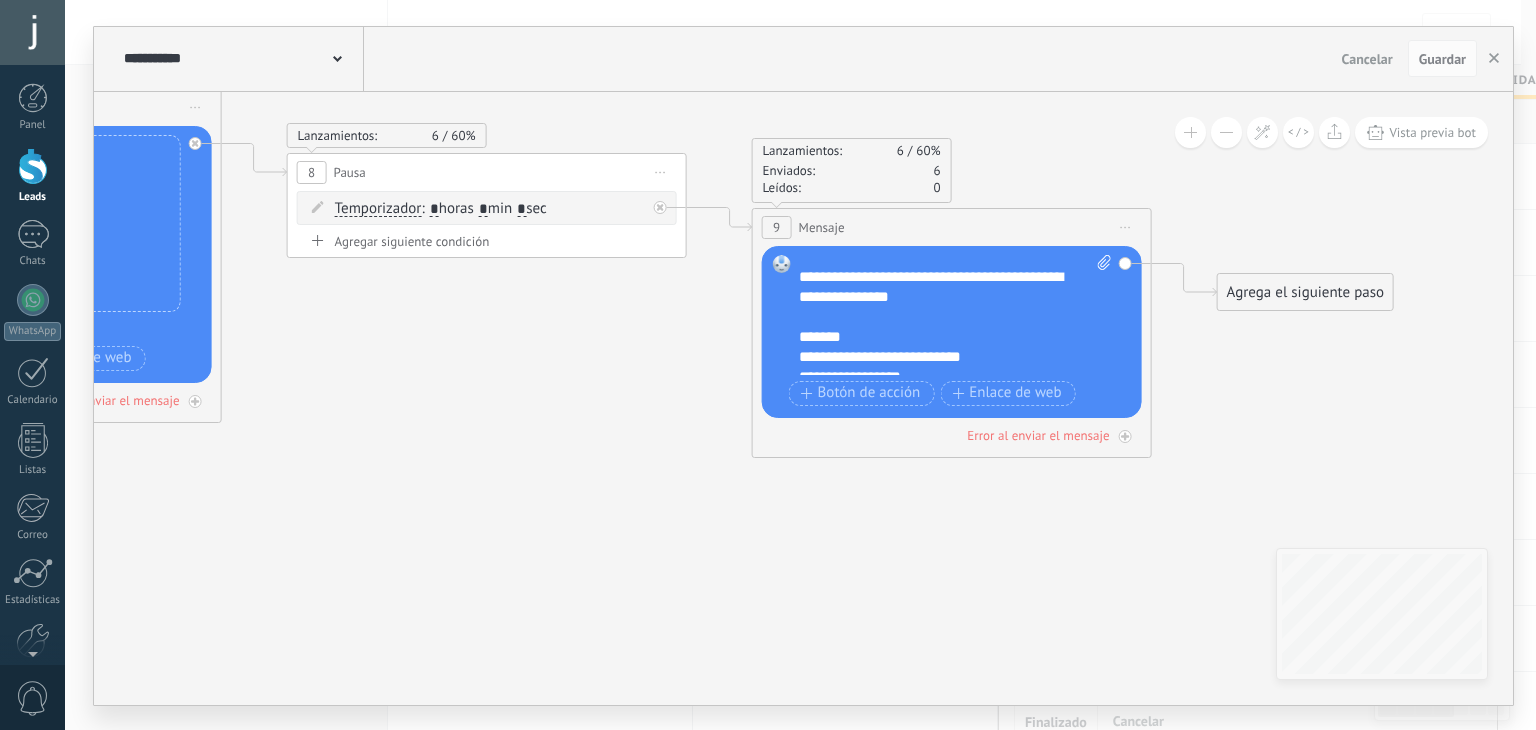 scroll, scrollTop: 100, scrollLeft: 0, axis: vertical 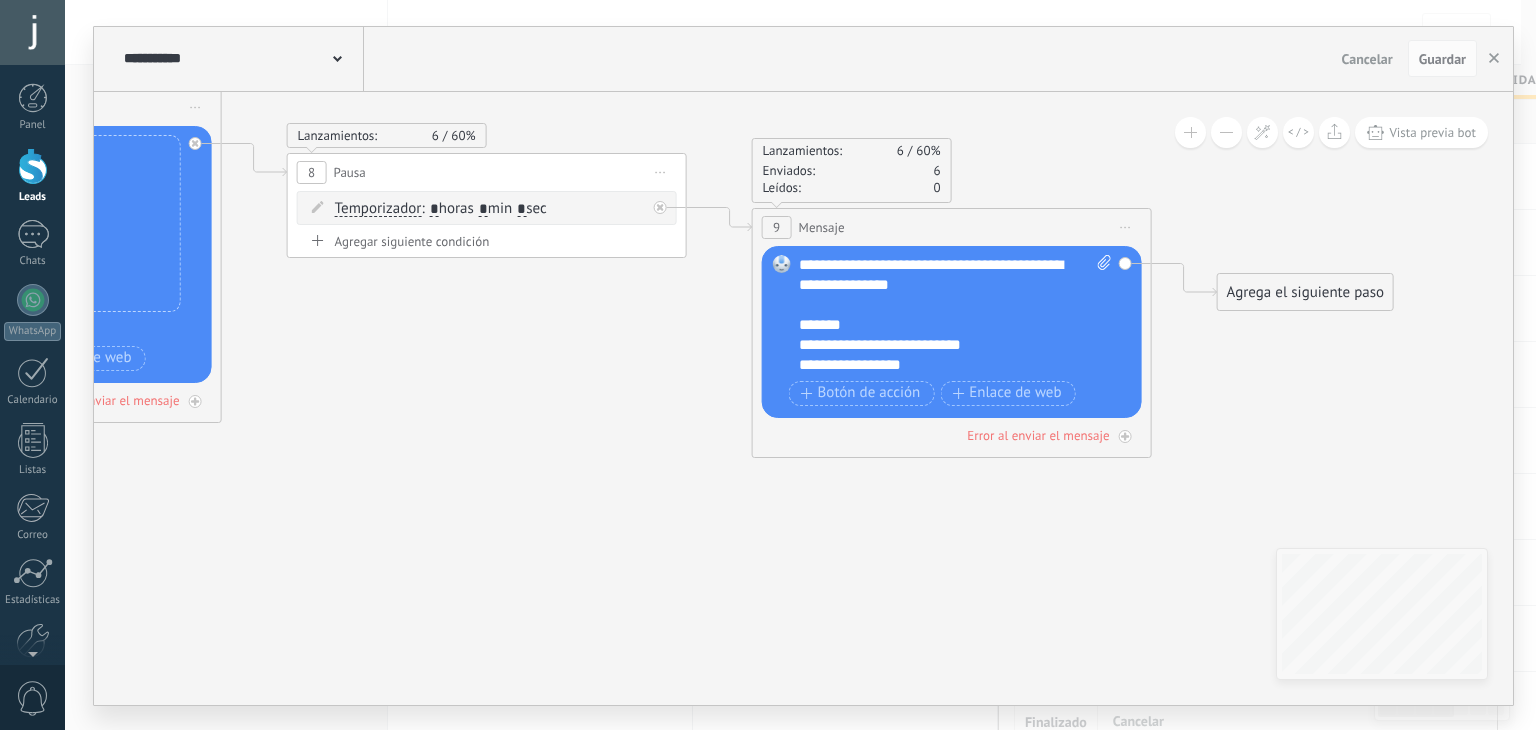 click on "**********" at bounding box center [956, 315] 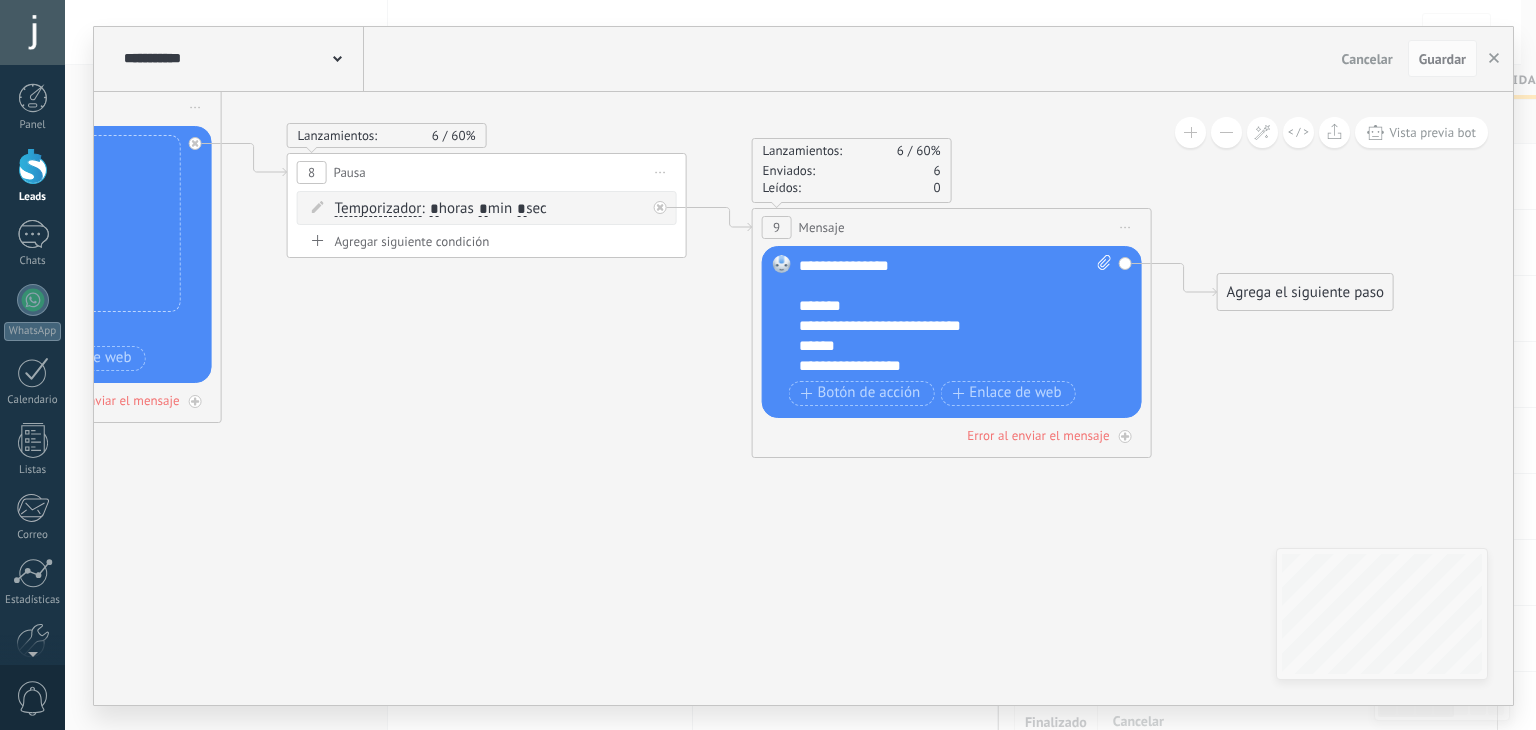 scroll, scrollTop: 120, scrollLeft: 0, axis: vertical 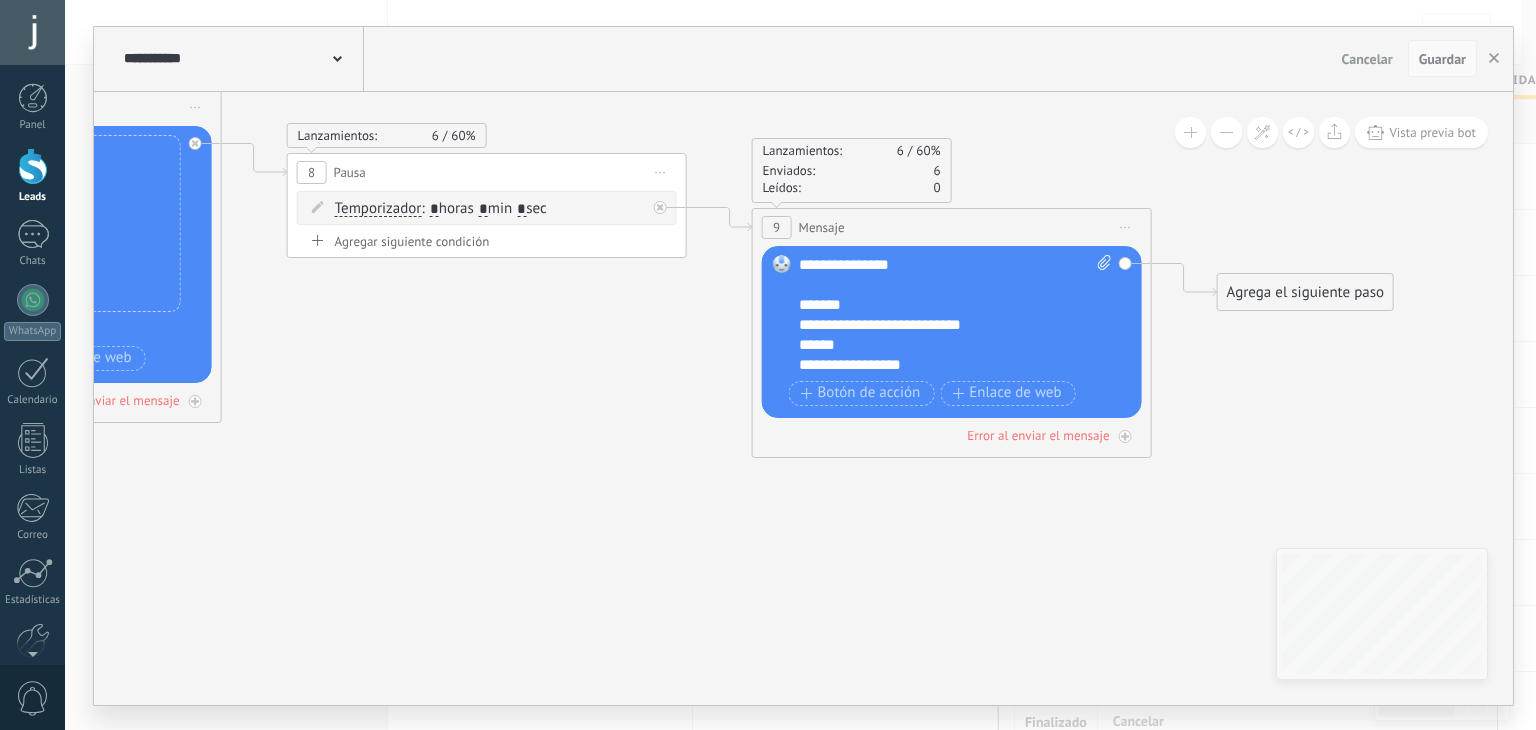 click on "Guardar" at bounding box center [1442, 59] 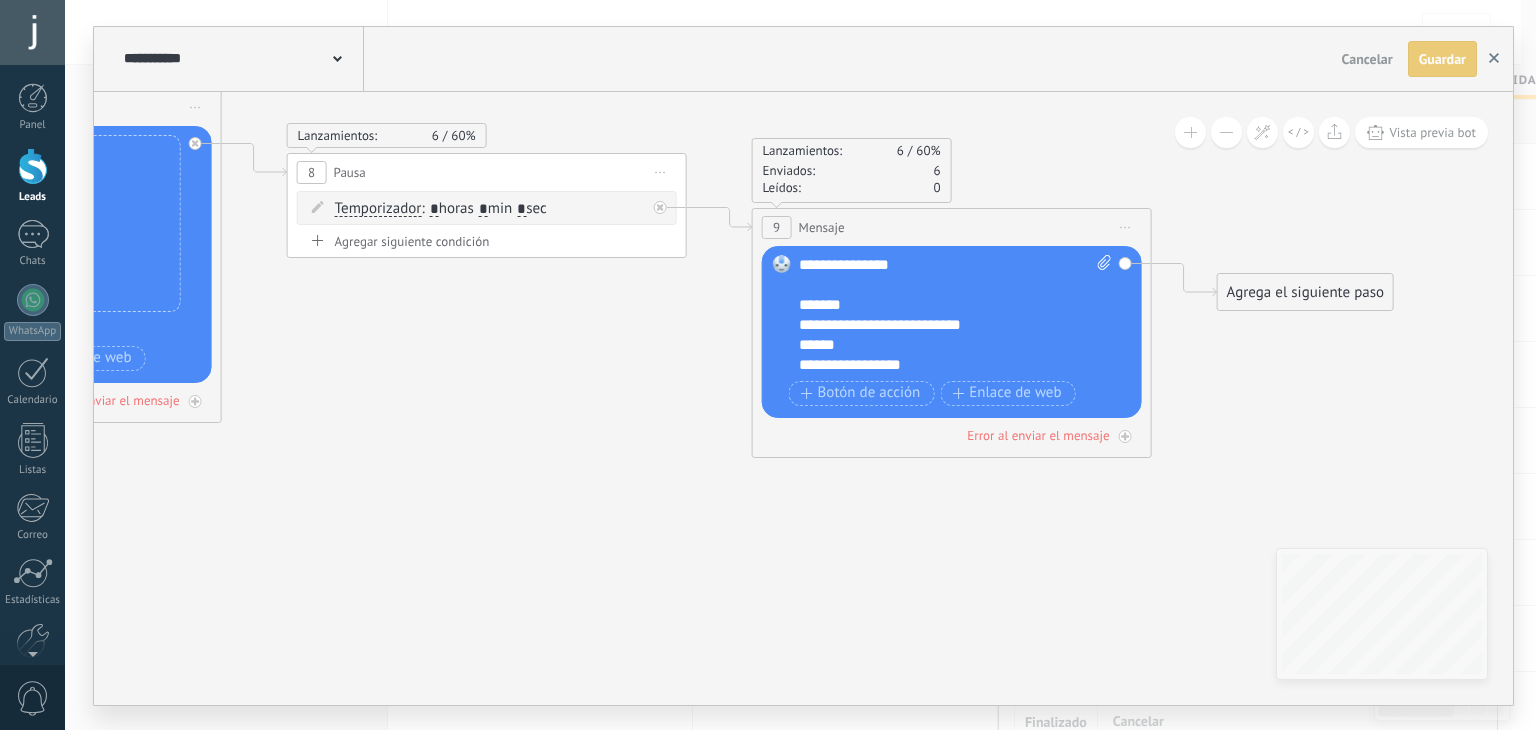 click 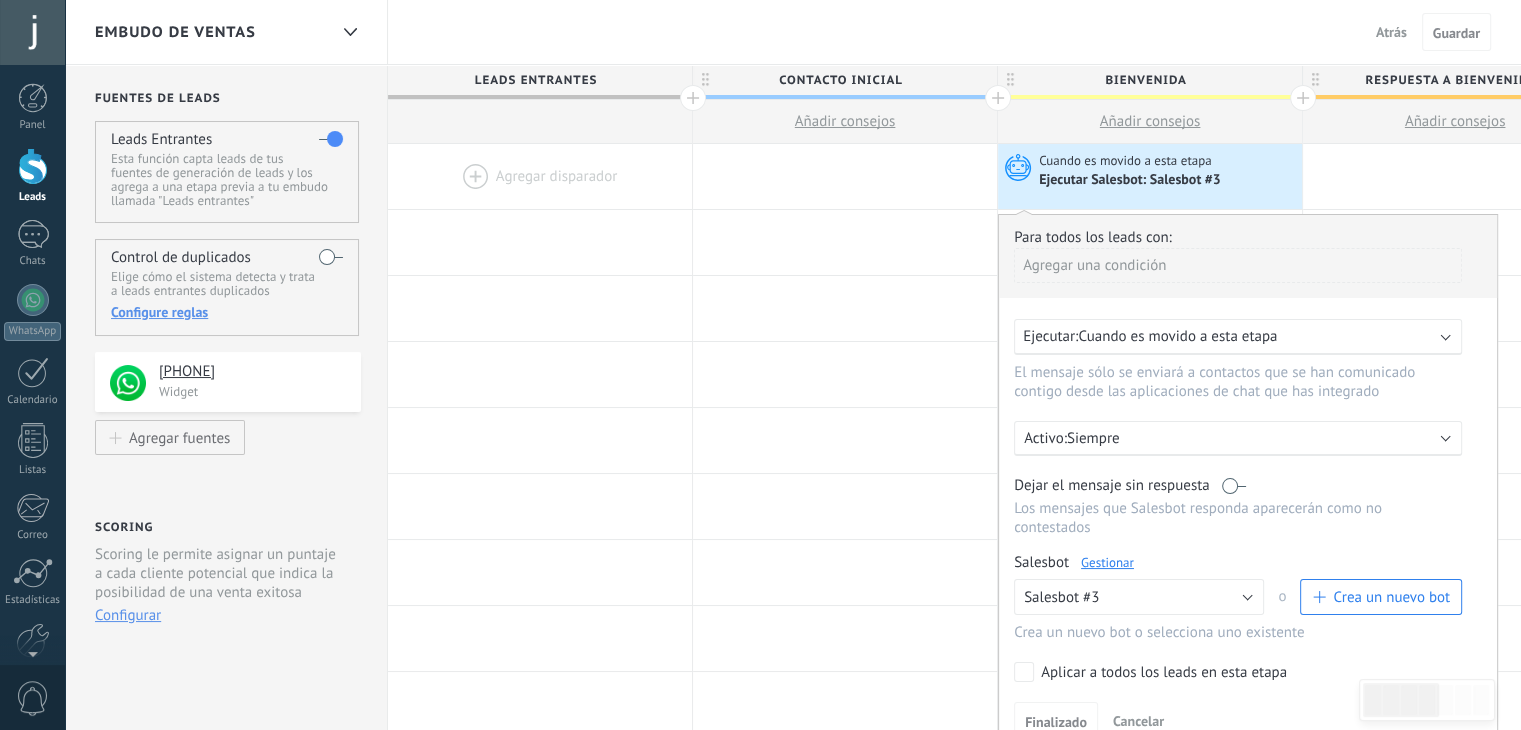 click on "Atrás" at bounding box center [1391, 32] 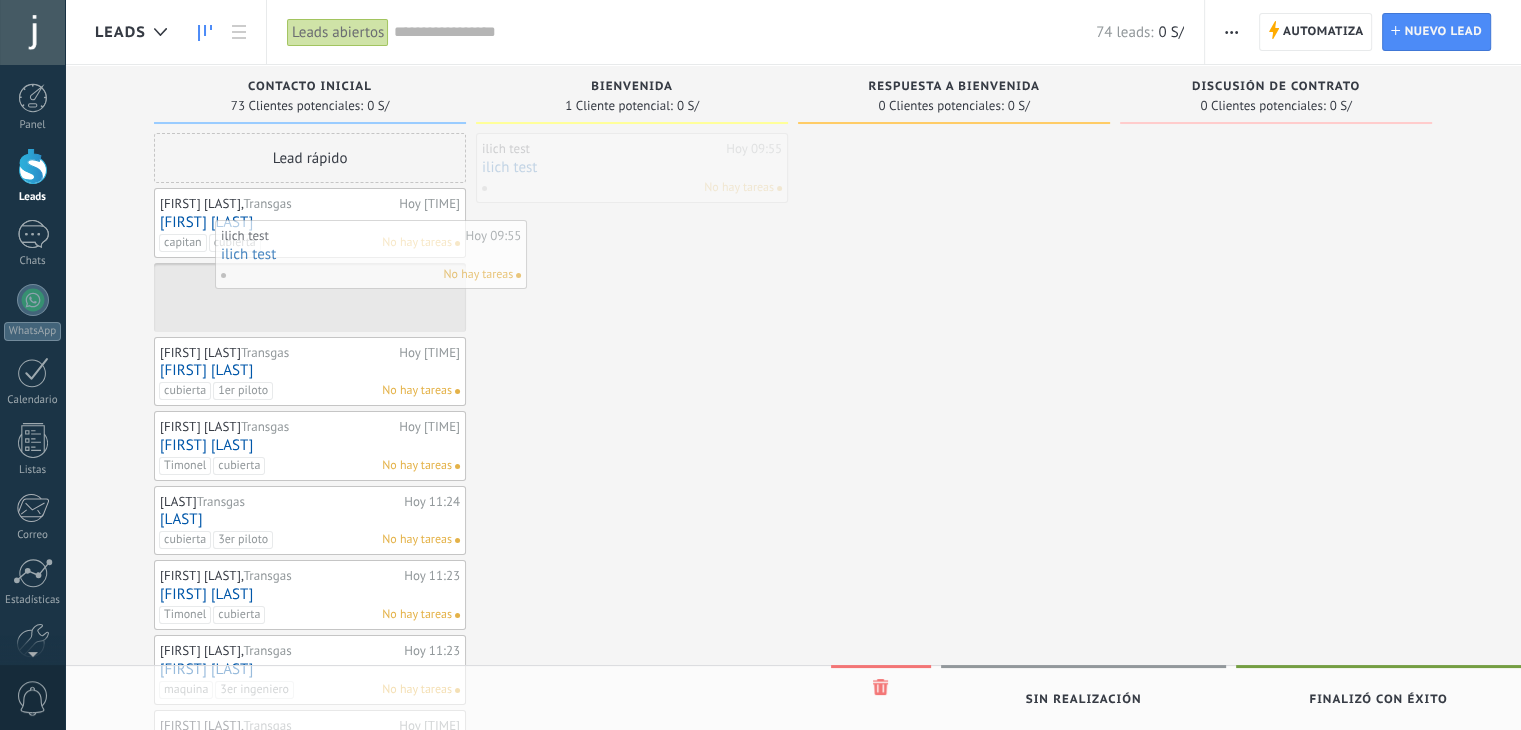 drag, startPoint x: 586, startPoint y: 185, endPoint x: 325, endPoint y: 271, distance: 274.80356 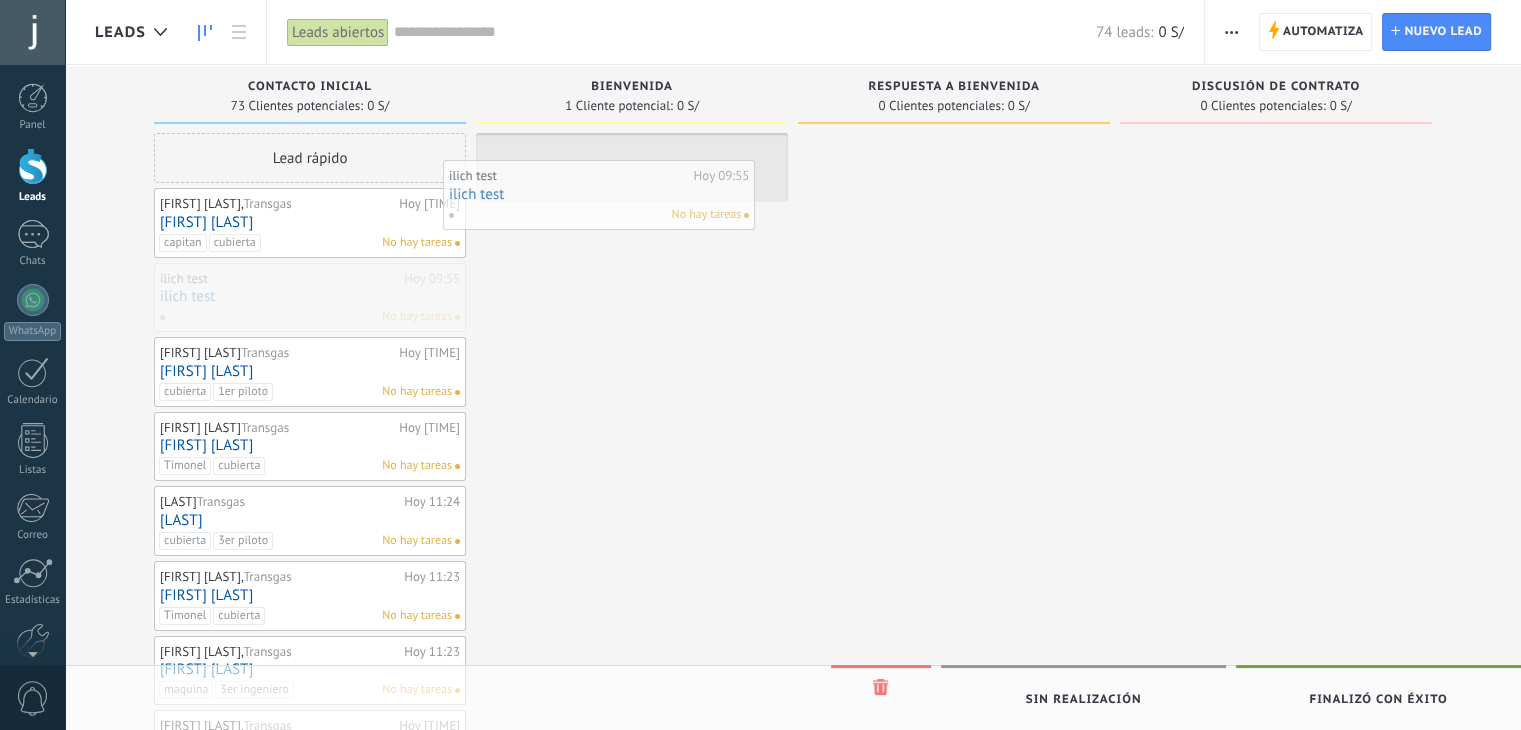 drag, startPoint x: 281, startPoint y: 287, endPoint x: 608, endPoint y: 165, distance: 349.01718 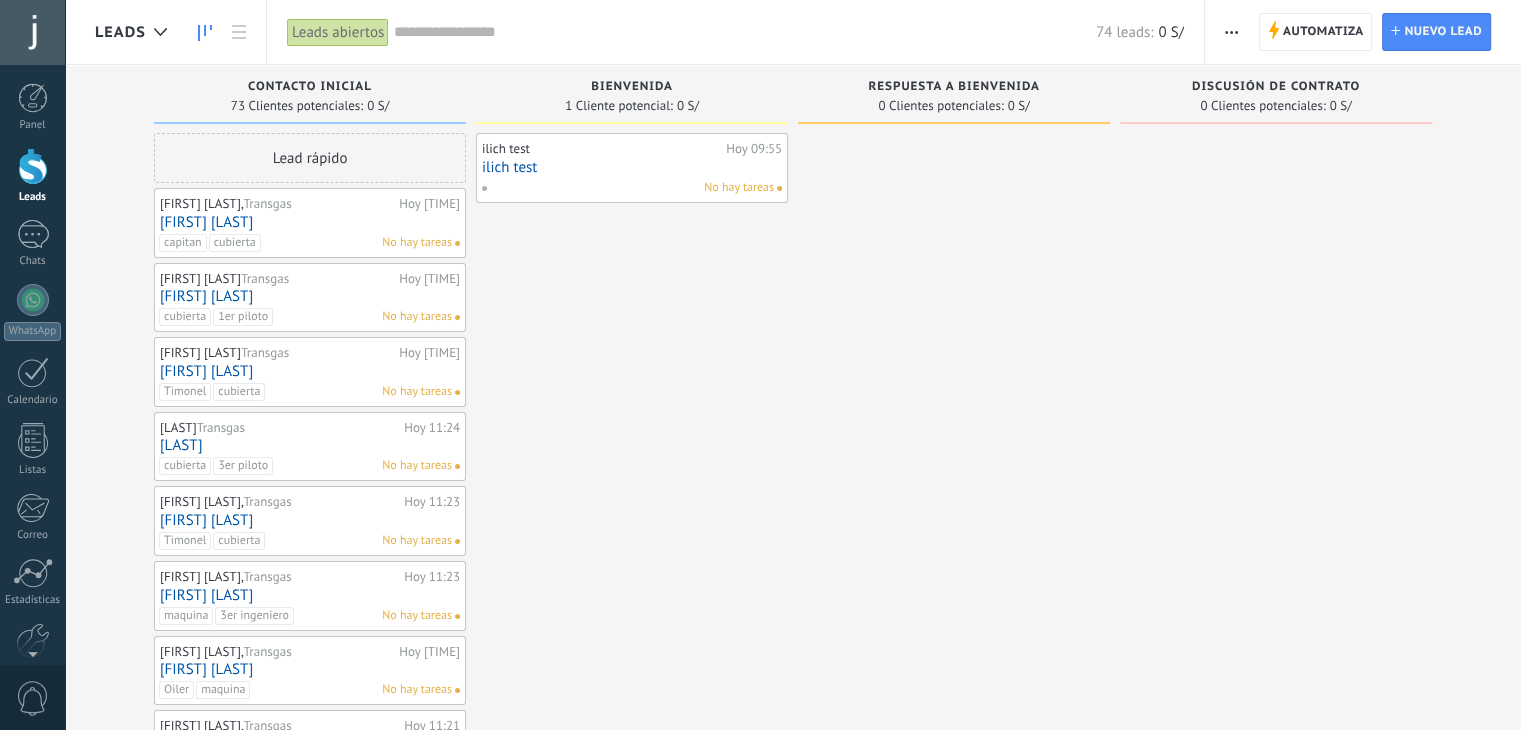 click on "Discusión de contrato 0  Clientes potenciales:  0 S/" at bounding box center [1291, 870] 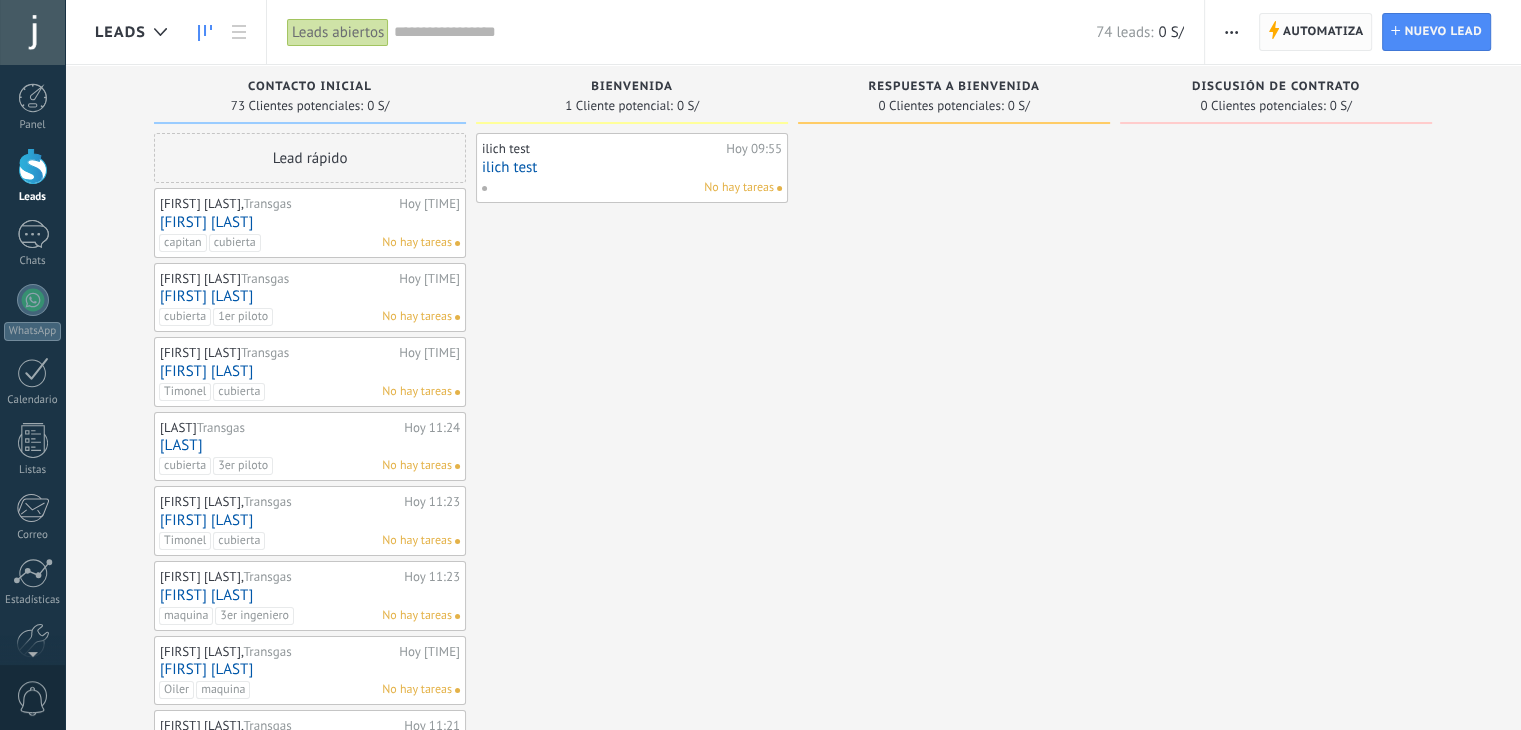 click on "Automatiza" at bounding box center [1323, 32] 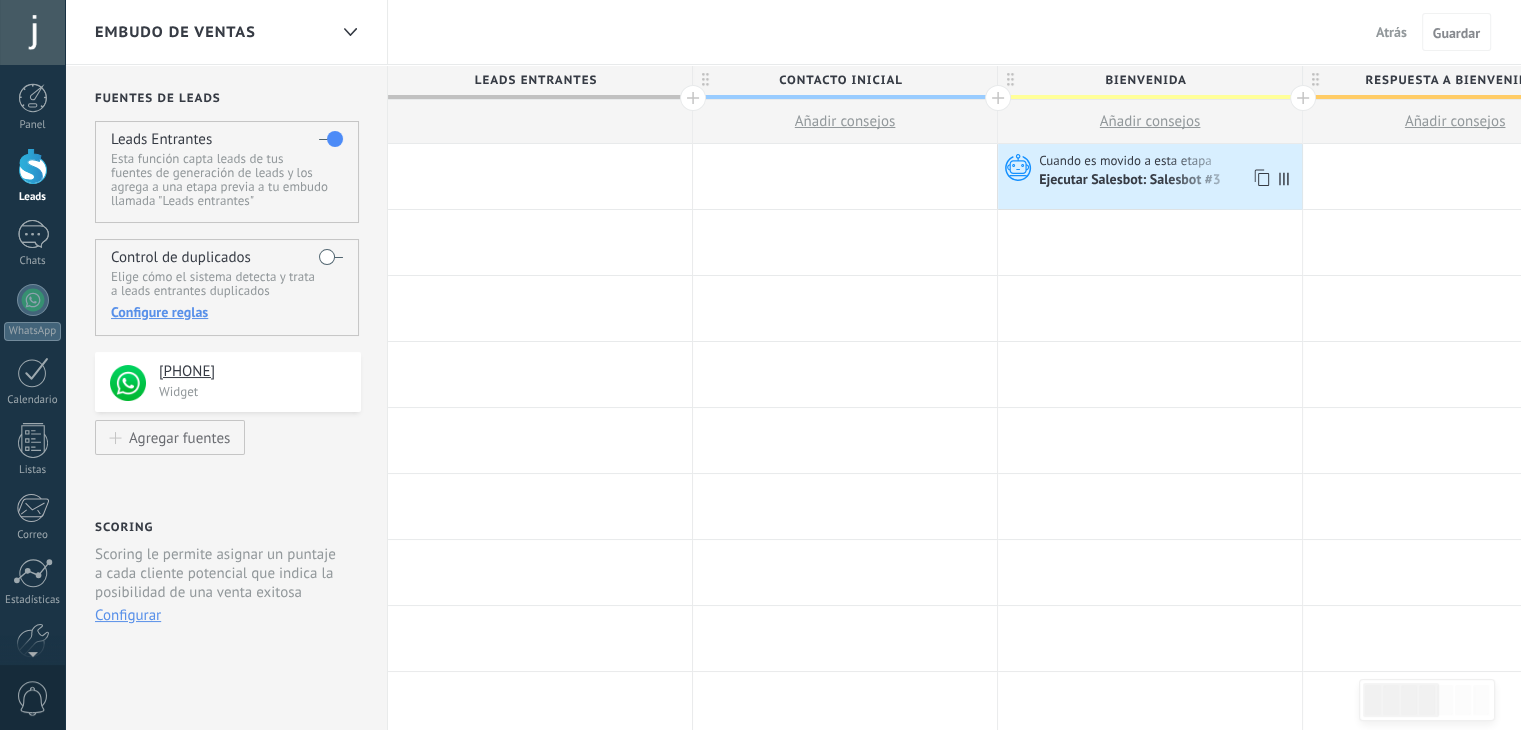 click on "Ejecutar Salesbot: Salesbot #3" at bounding box center (1131, 181) 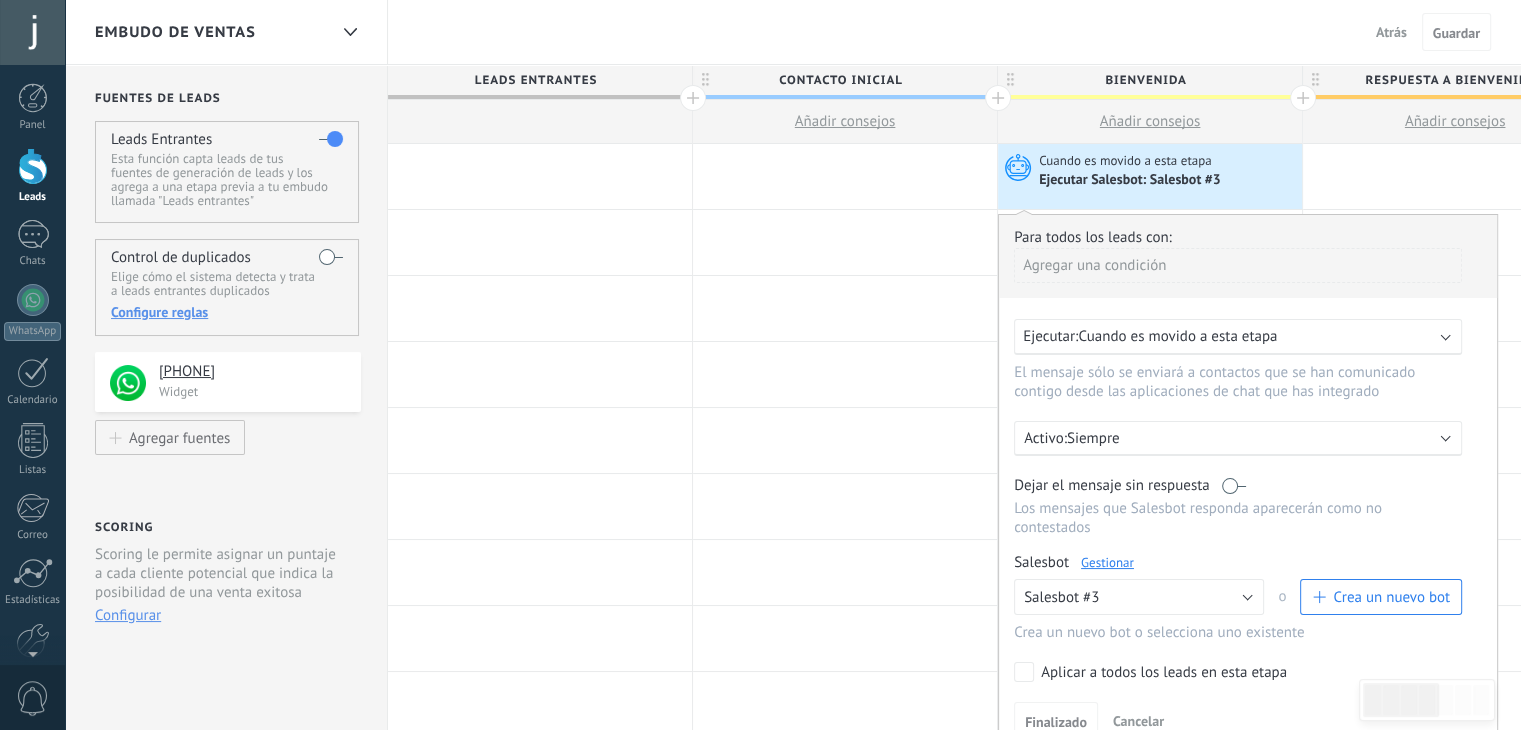 click on "Gestionar" at bounding box center (1107, 562) 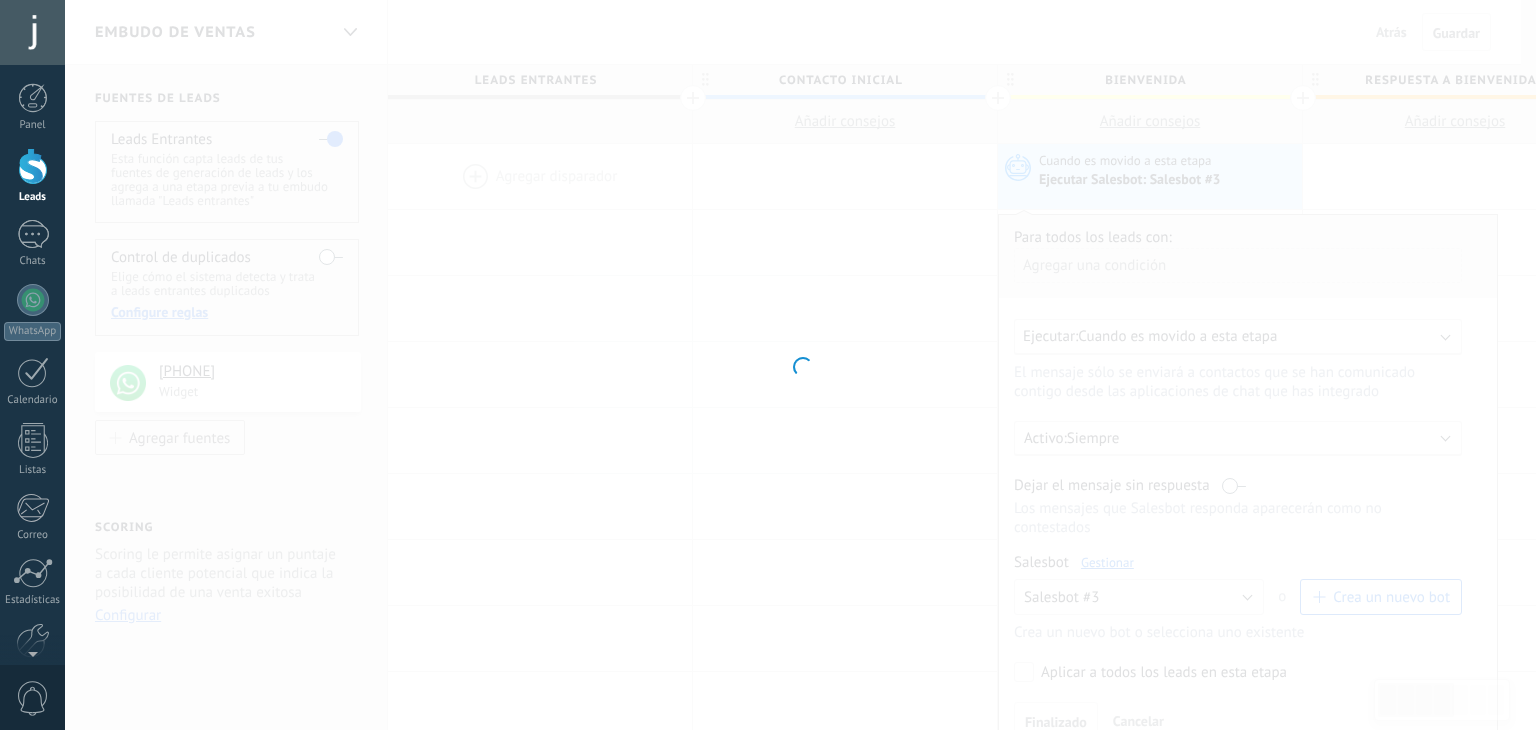 type on "**********" 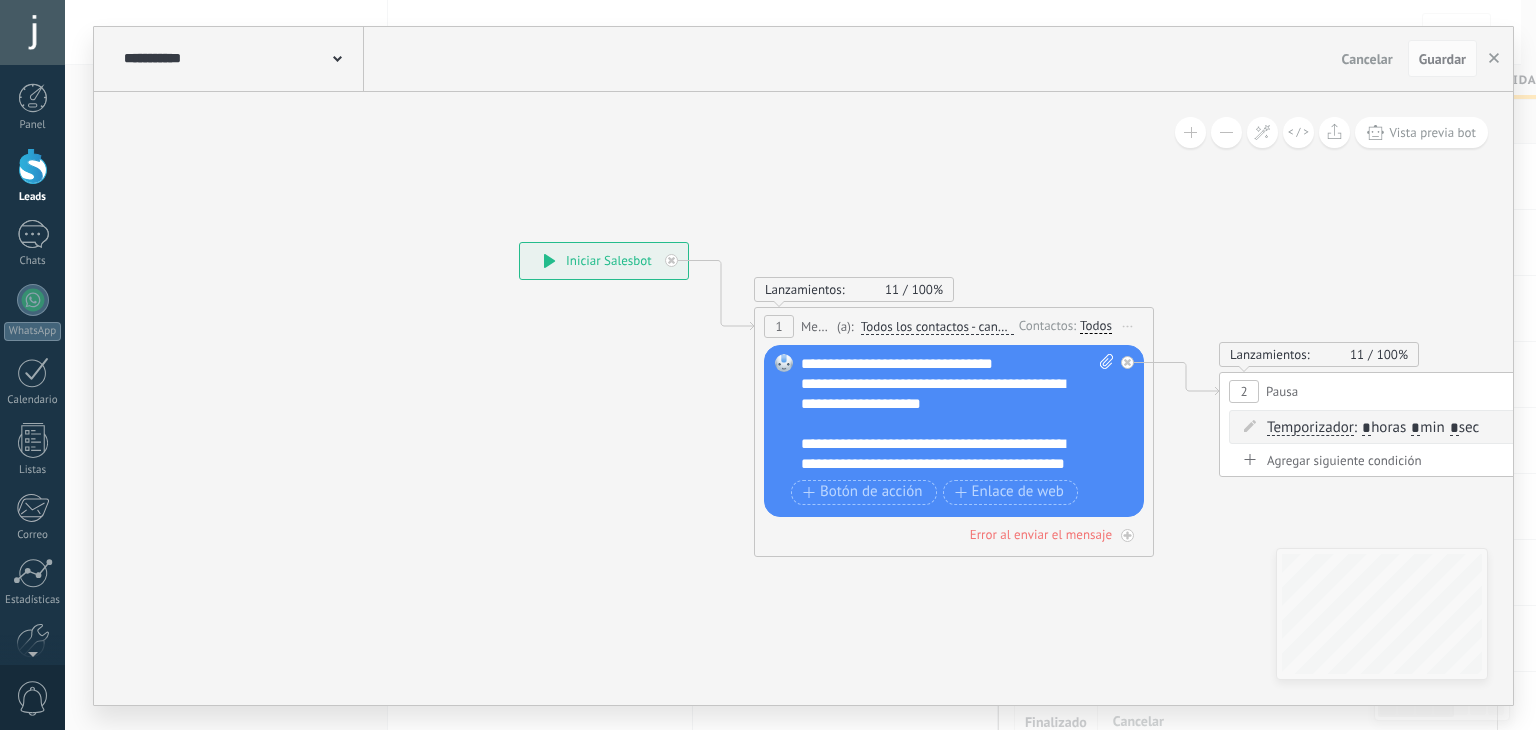 drag, startPoint x: 1200, startPoint y: 590, endPoint x: 1137, endPoint y: 579, distance: 63.953106 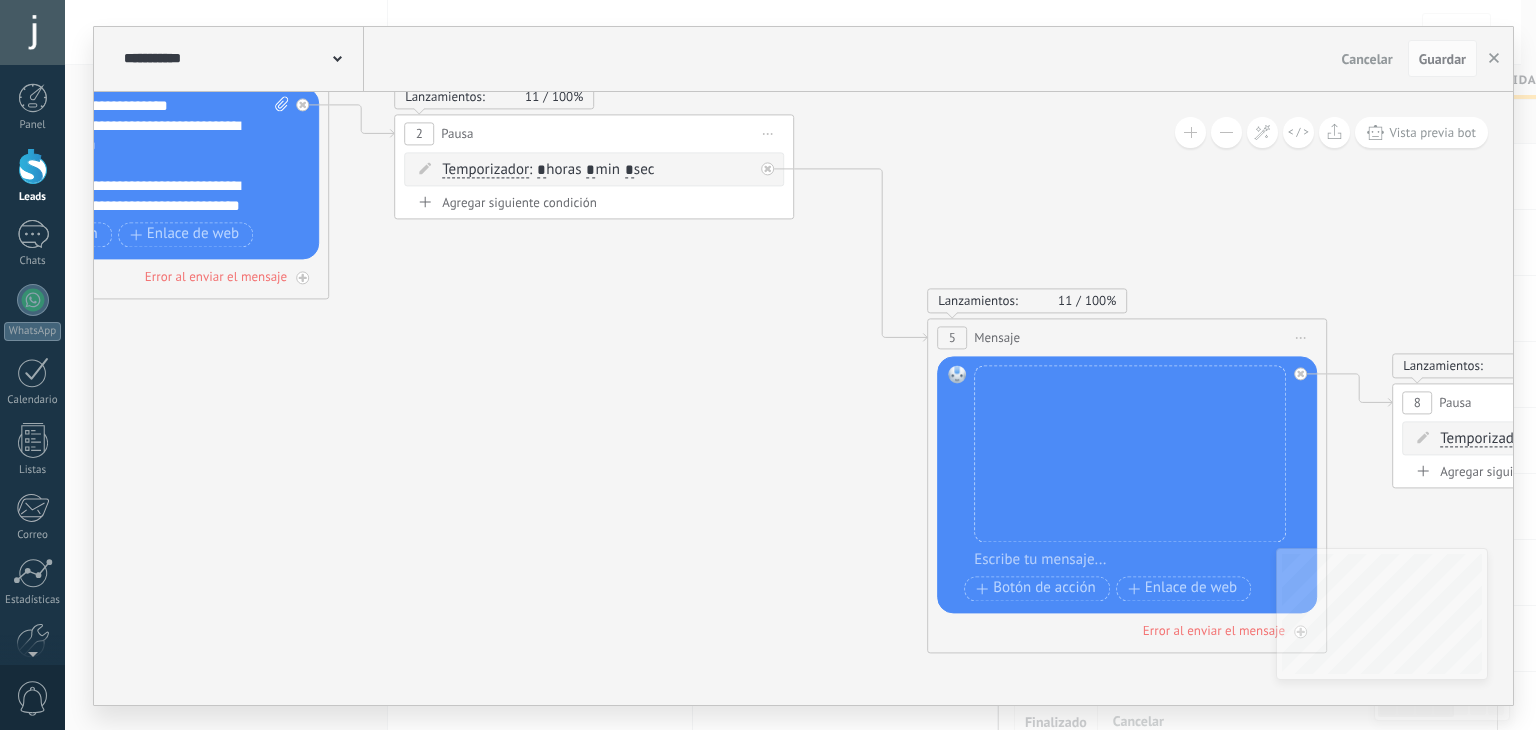 drag, startPoint x: 1168, startPoint y: 594, endPoint x: 244, endPoint y: 295, distance: 971.173 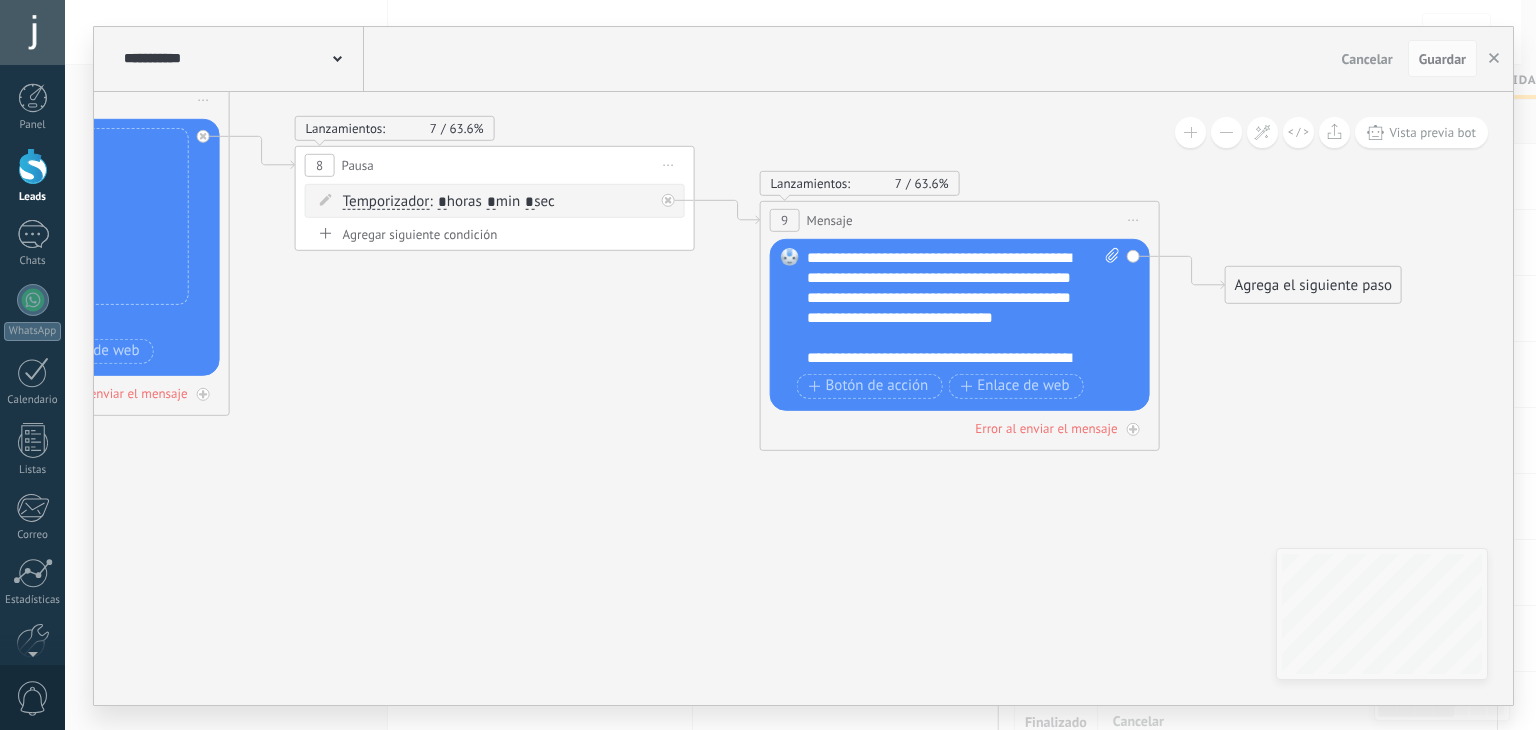 drag, startPoint x: 1324, startPoint y: 469, endPoint x: 357, endPoint y: 288, distance: 983.7937 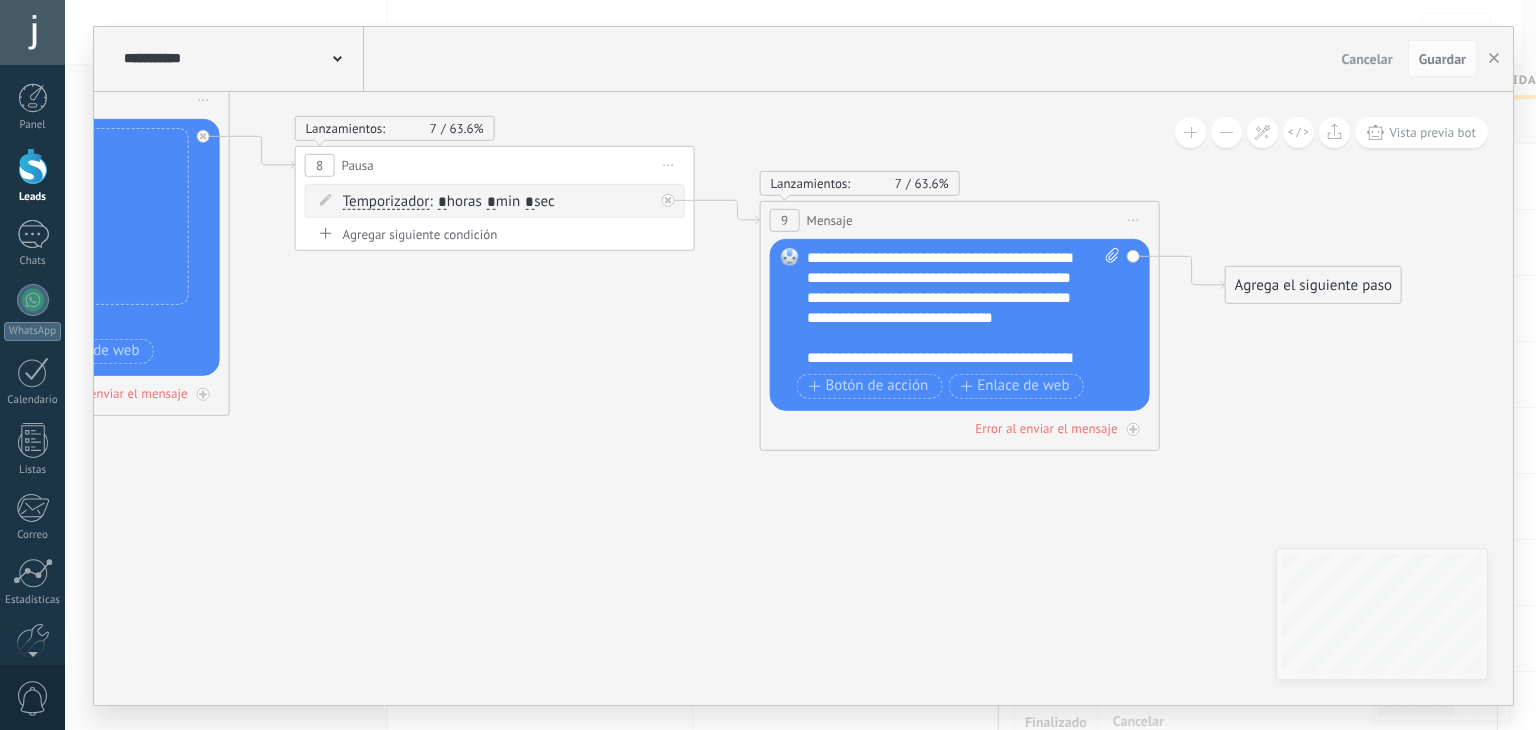 click 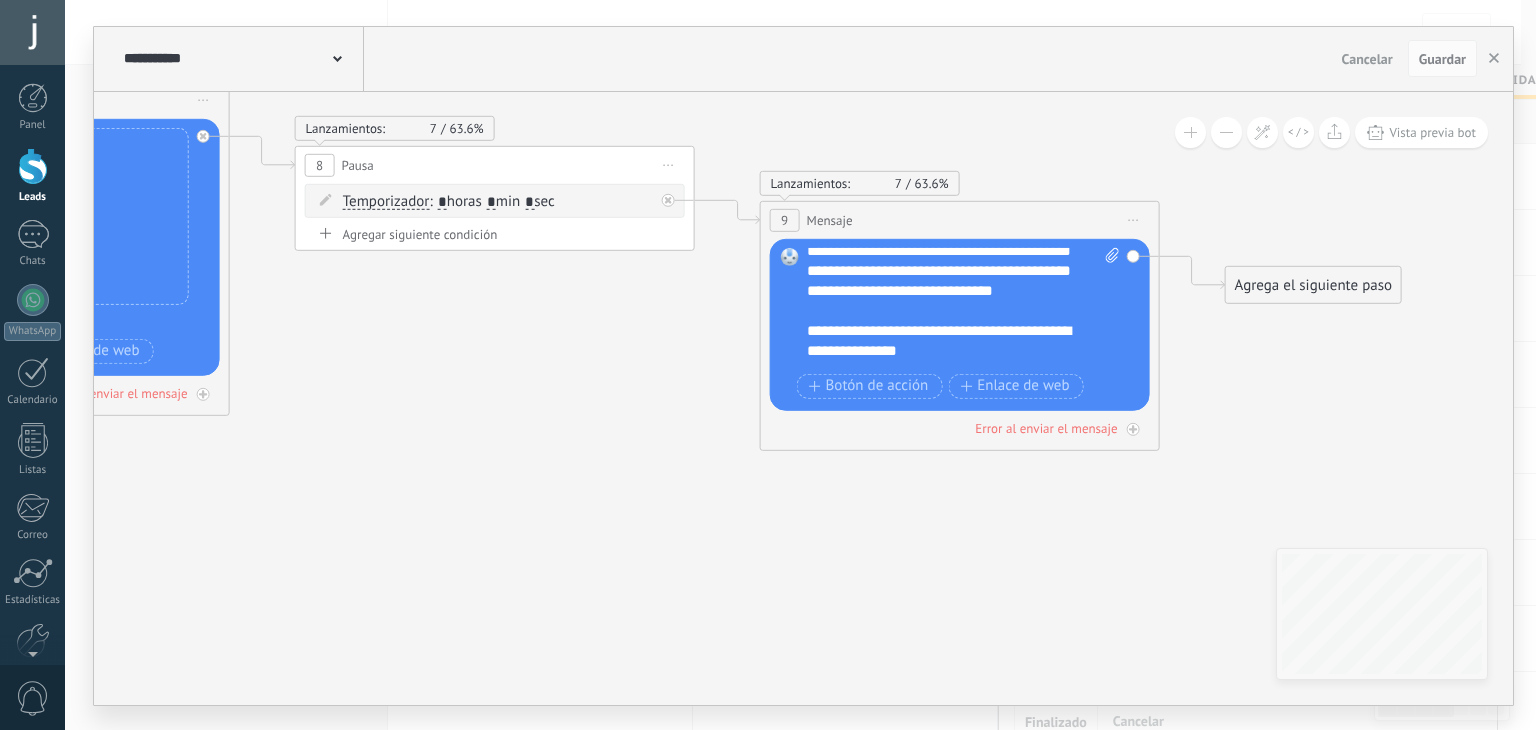 scroll, scrollTop: 20, scrollLeft: 0, axis: vertical 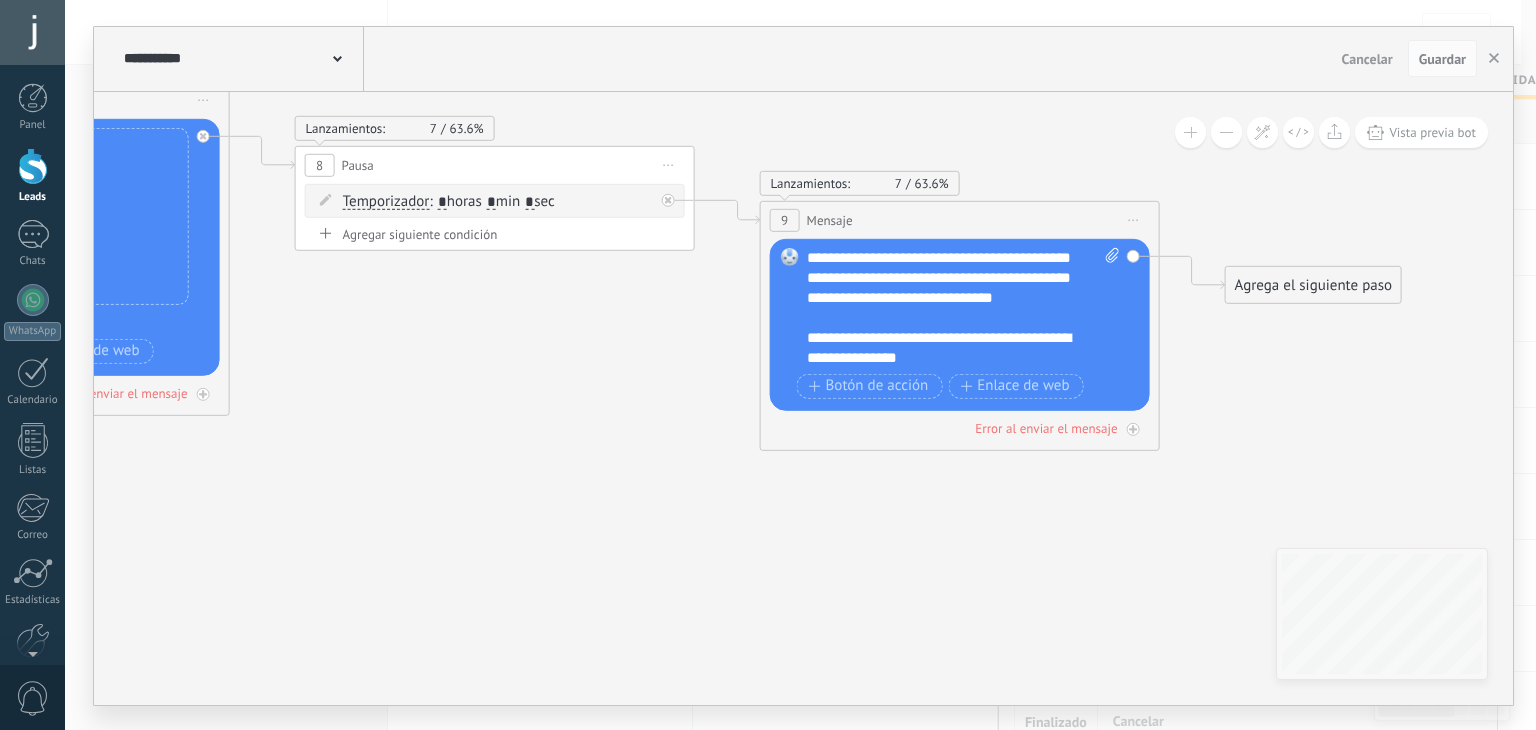click on "**********" at bounding box center [964, 307] 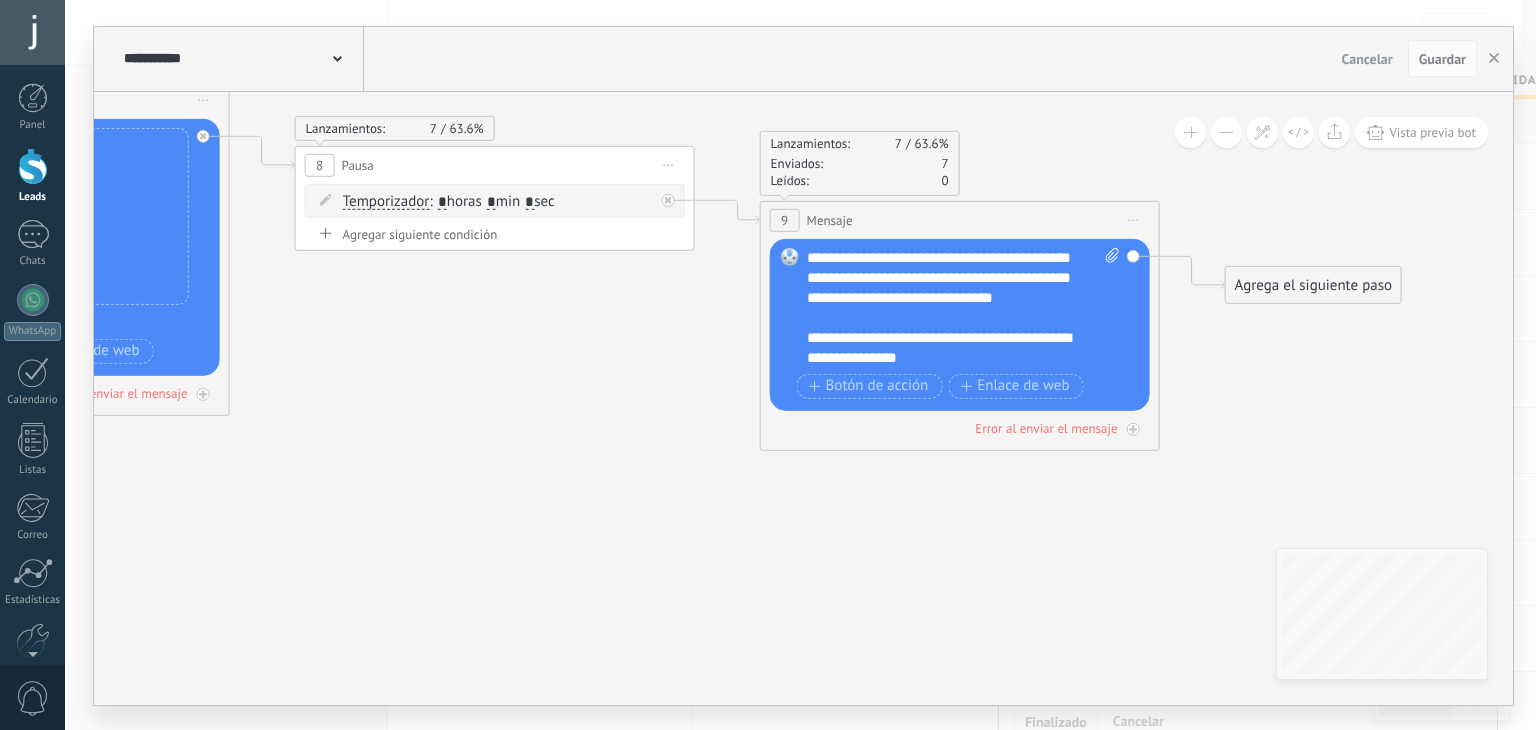 type 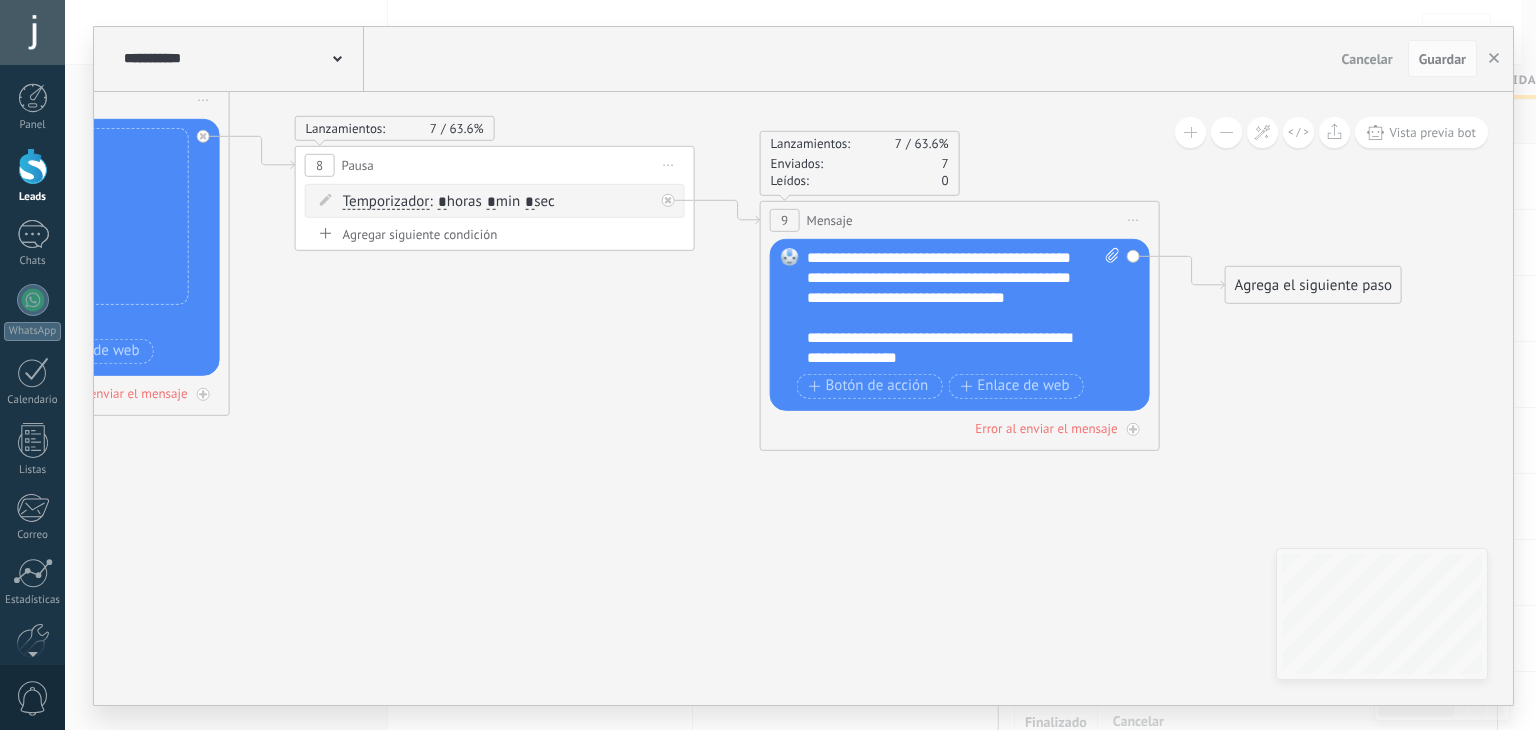 click on "**********" at bounding box center [964, 307] 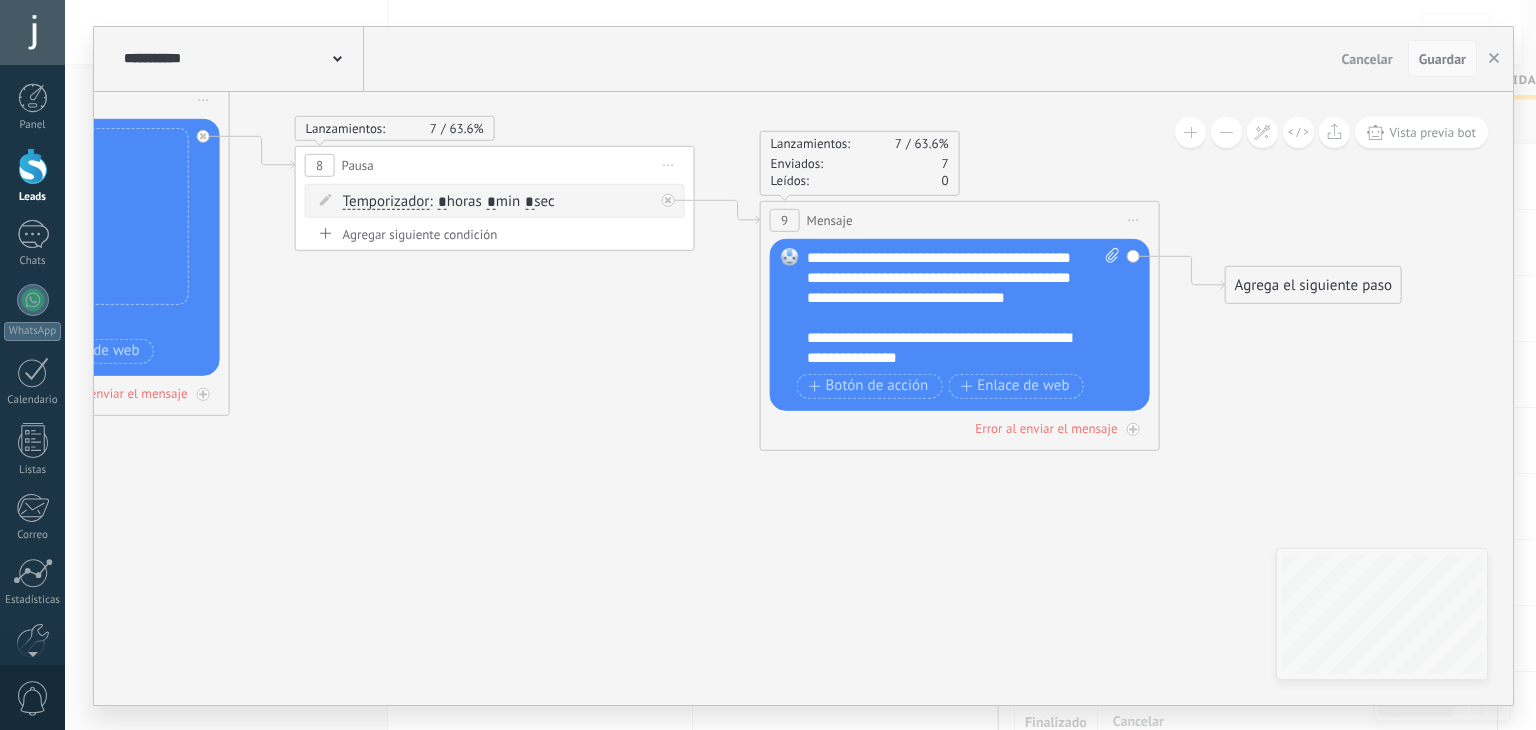click on "Guardar" at bounding box center (1442, 59) 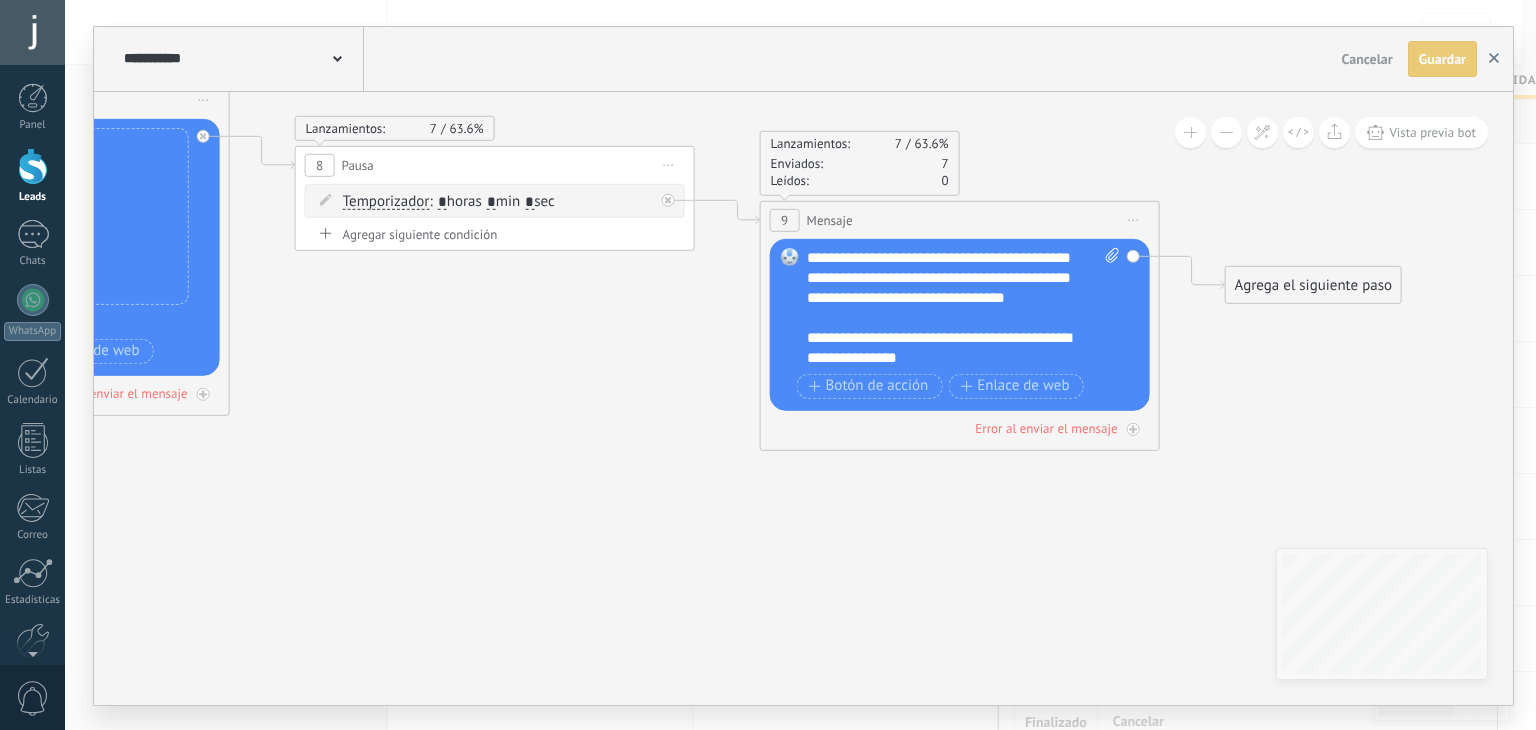 click 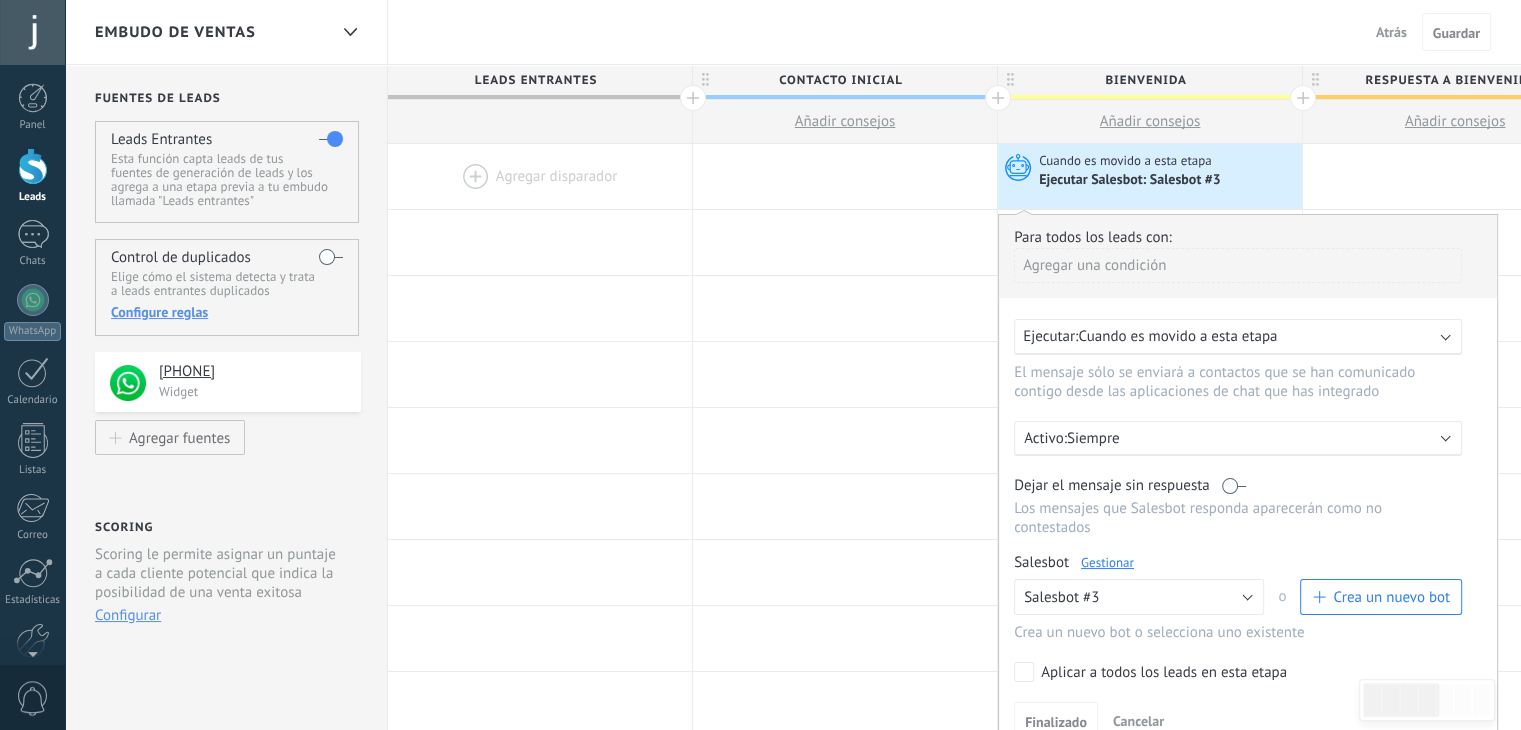 click on "Atrás" at bounding box center (1391, 32) 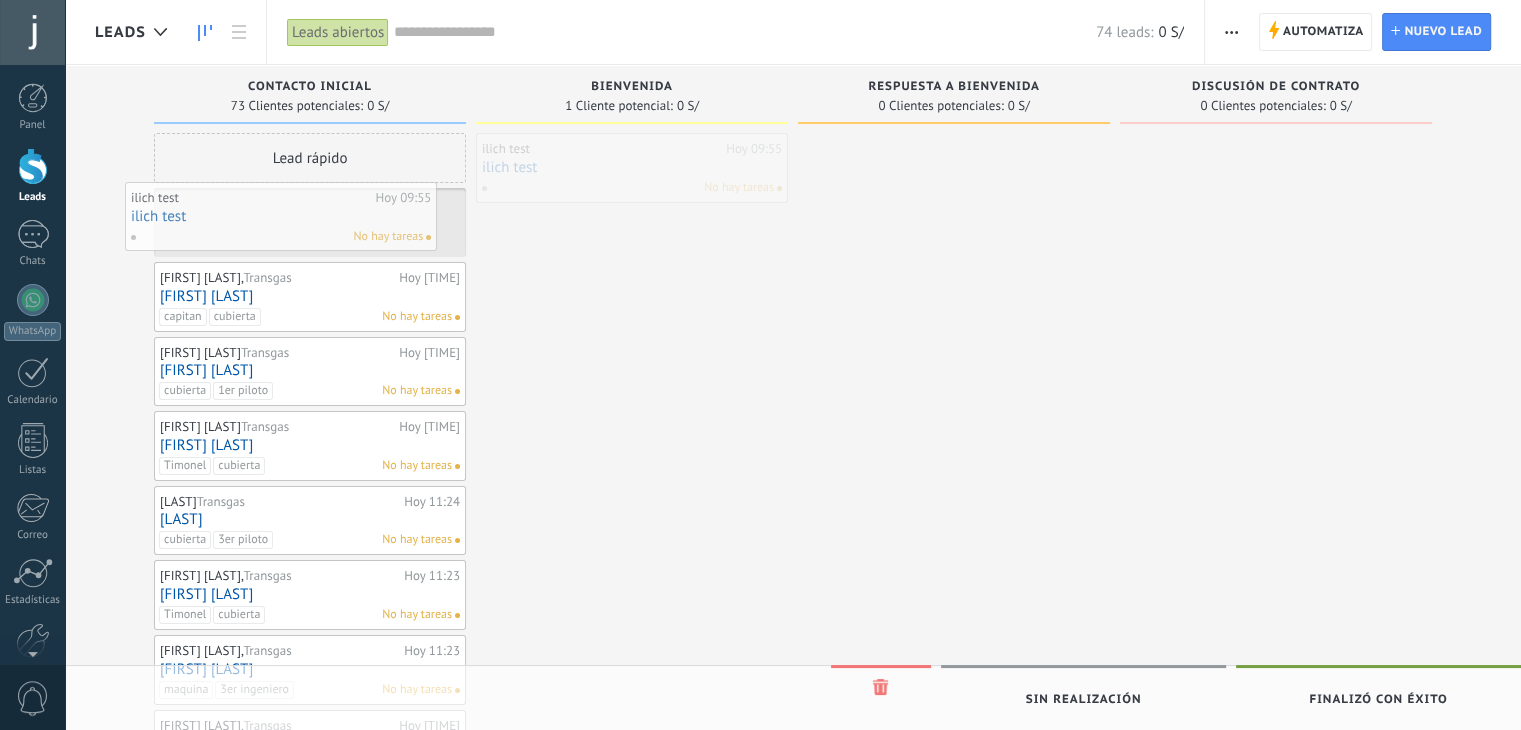 drag, startPoint x: 378, startPoint y: 300, endPoint x: 273, endPoint y: 226, distance: 128.45622 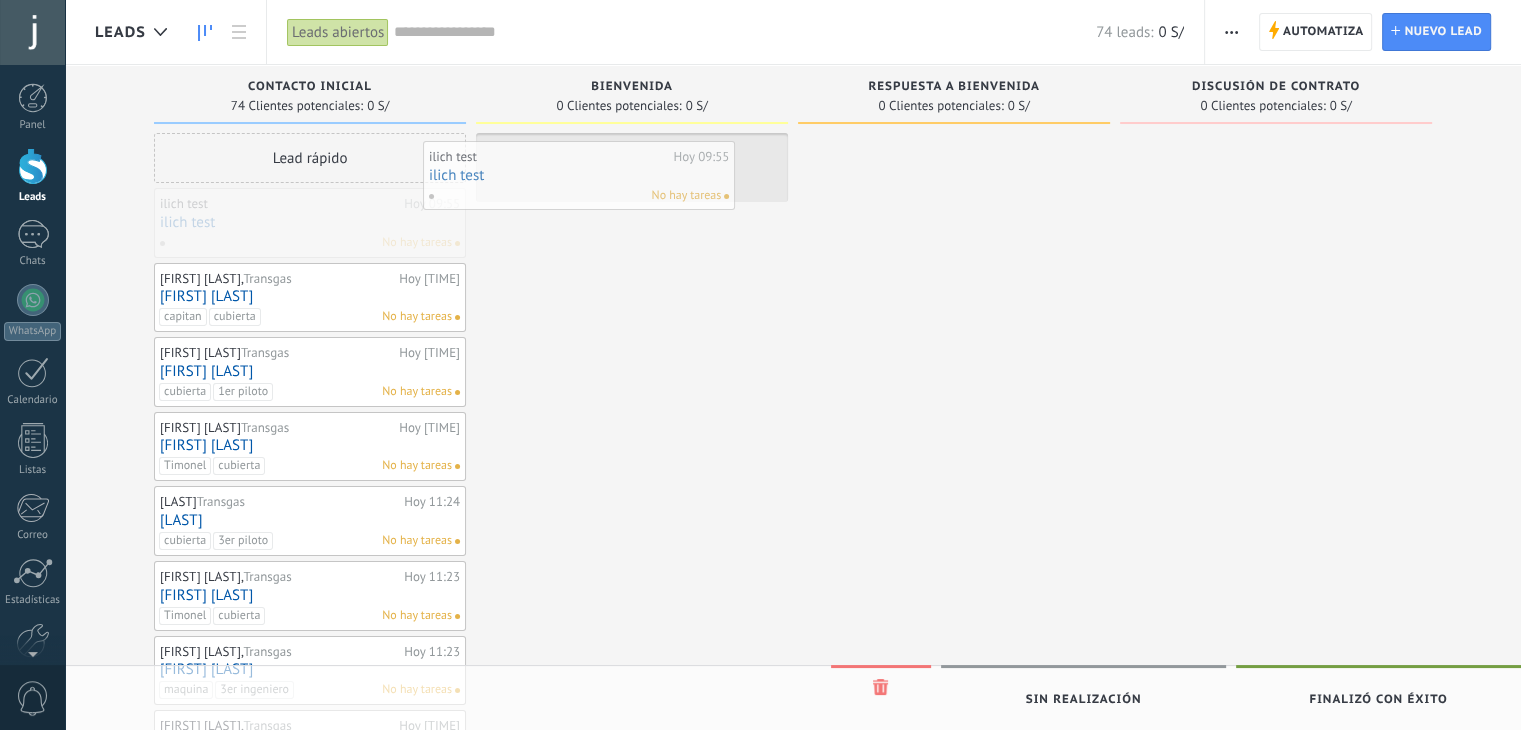drag, startPoint x: 272, startPoint y: 230, endPoint x: 558, endPoint y: 176, distance: 291.05325 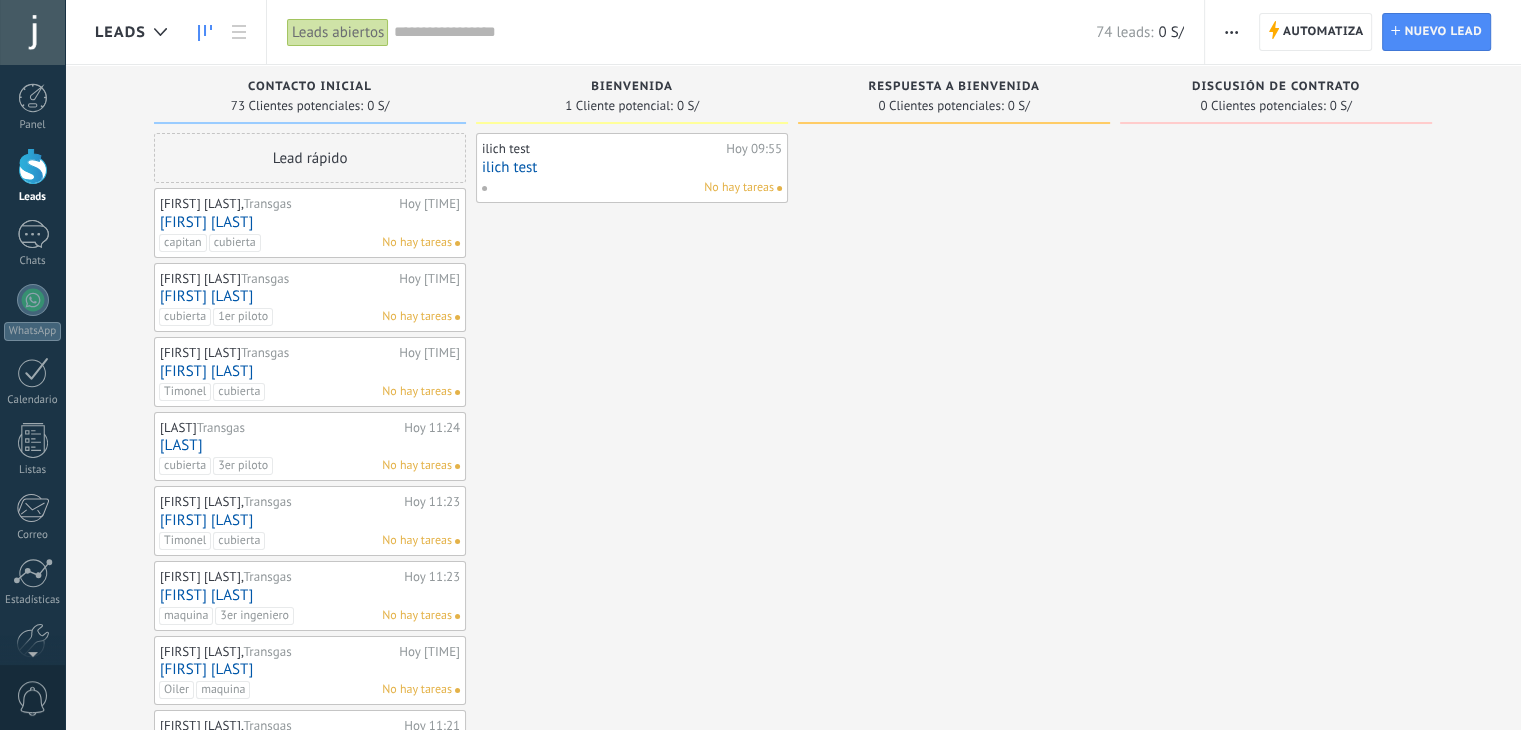 click on "Discusión de contrato 0  Clientes potenciales:  0 S/" at bounding box center [1291, 870] 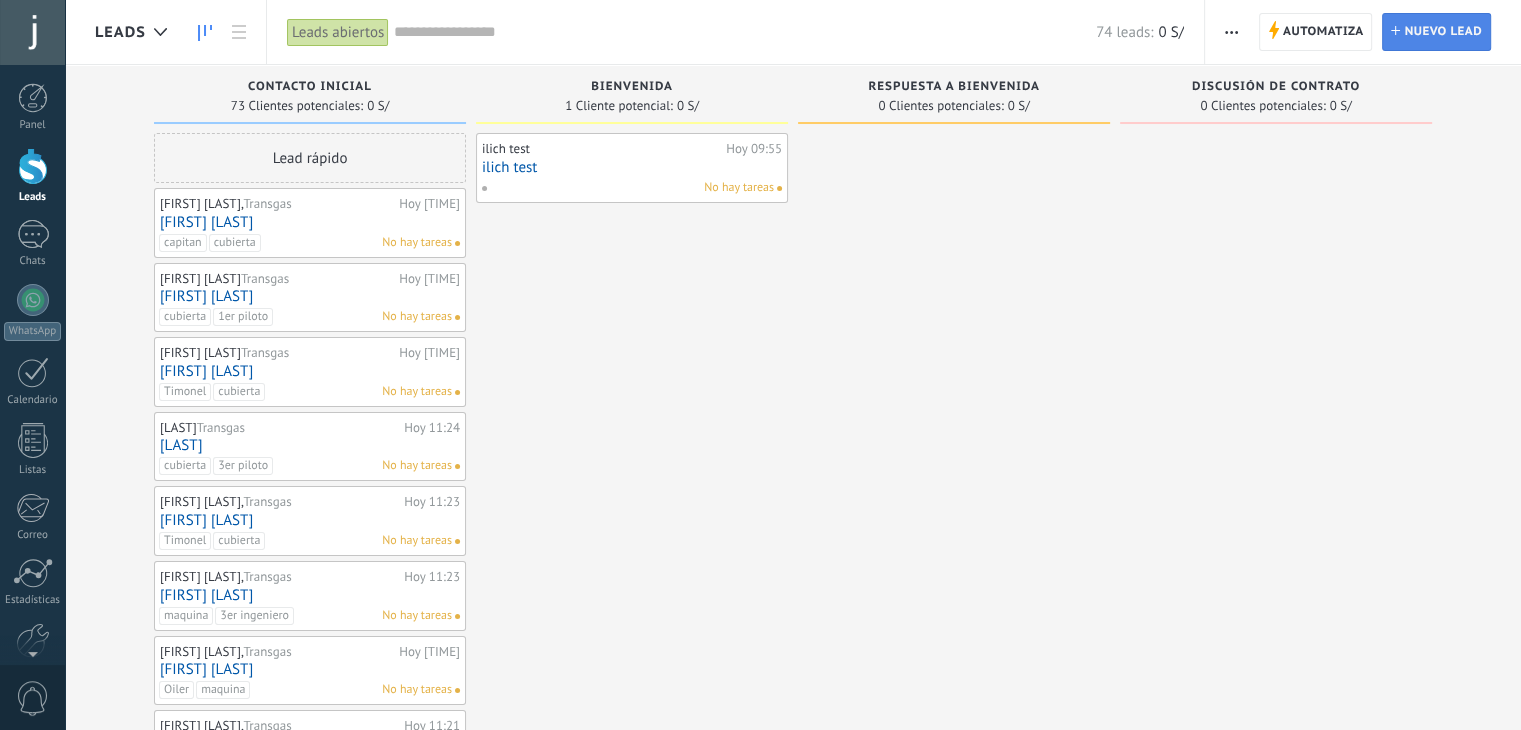 click on "Nuevo lead" at bounding box center [1443, 32] 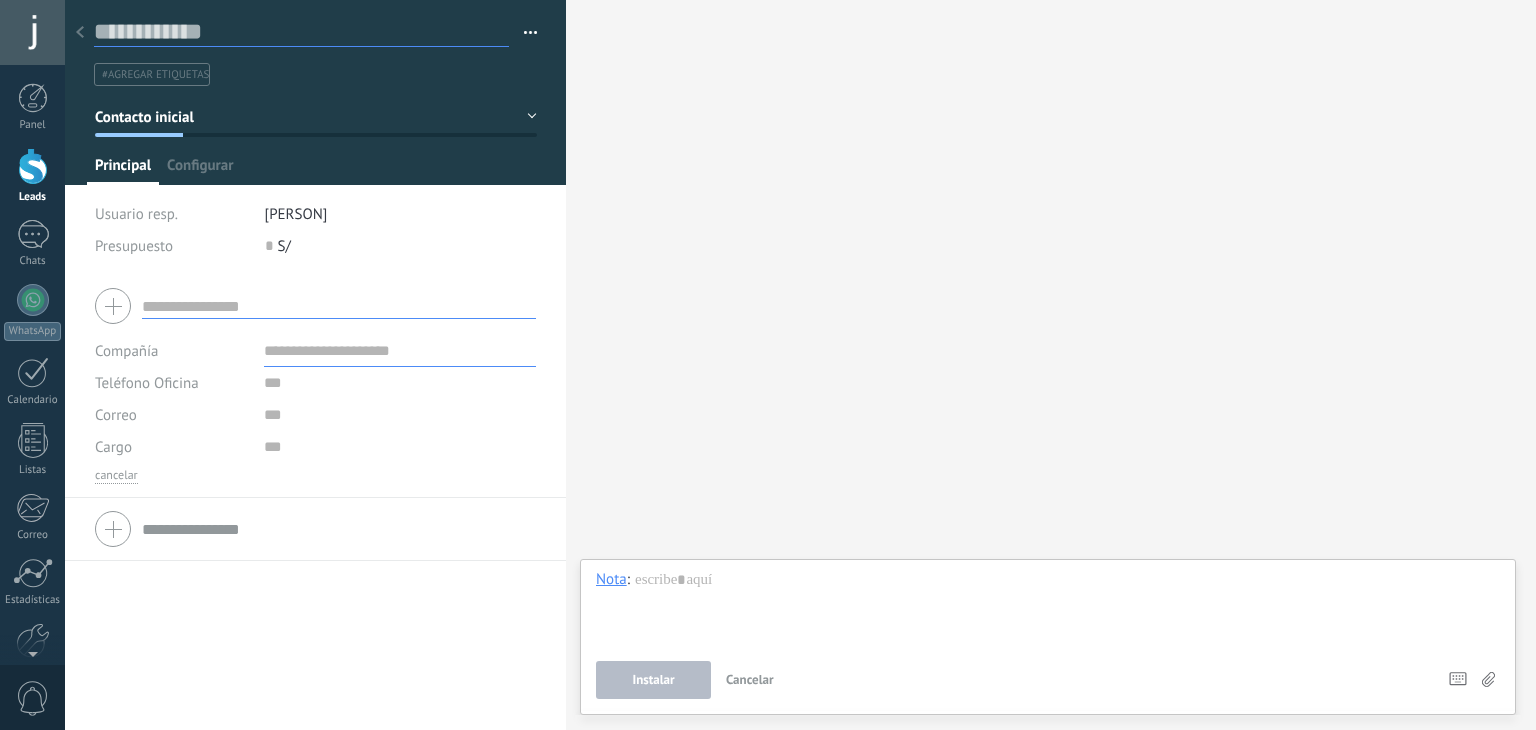 click at bounding box center [301, 32] 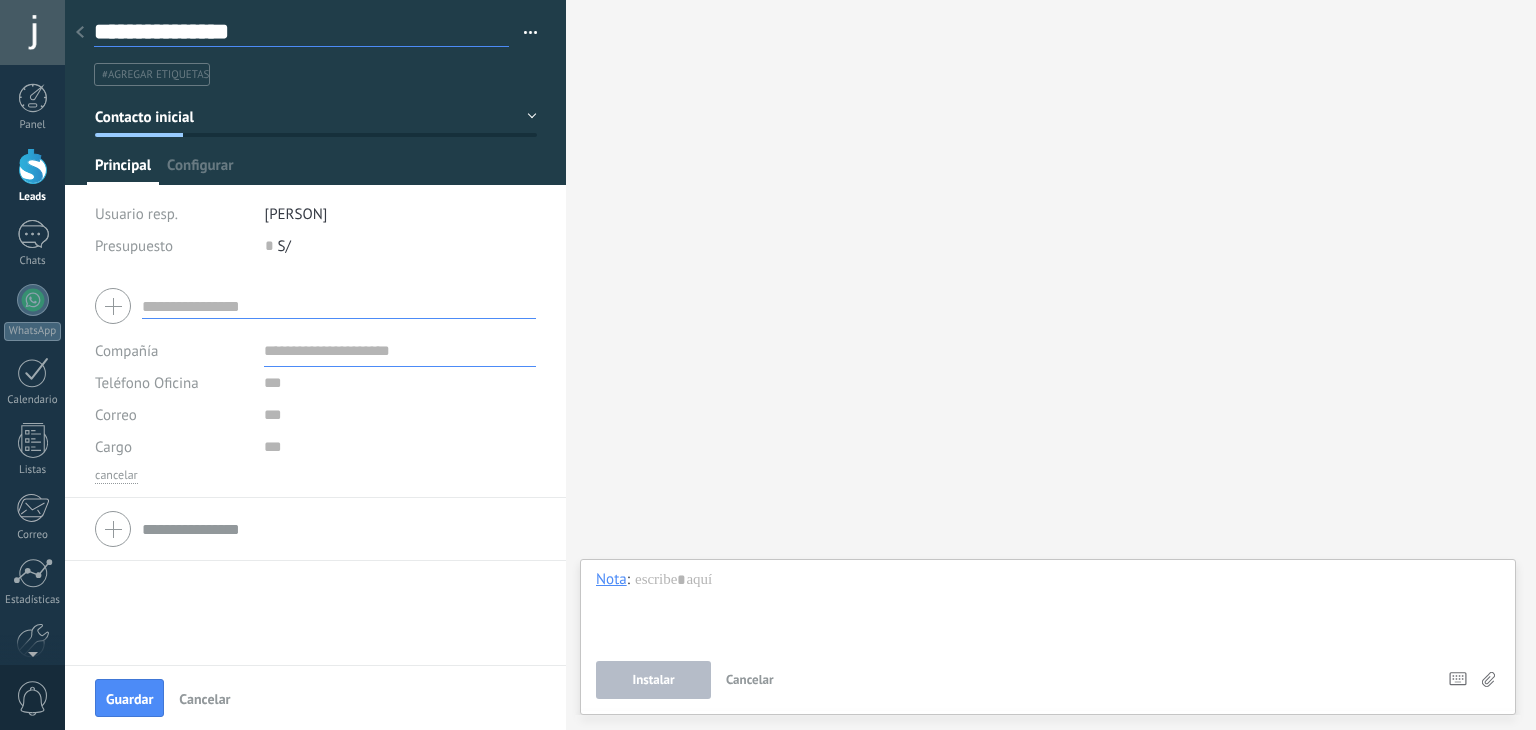 type on "**********" 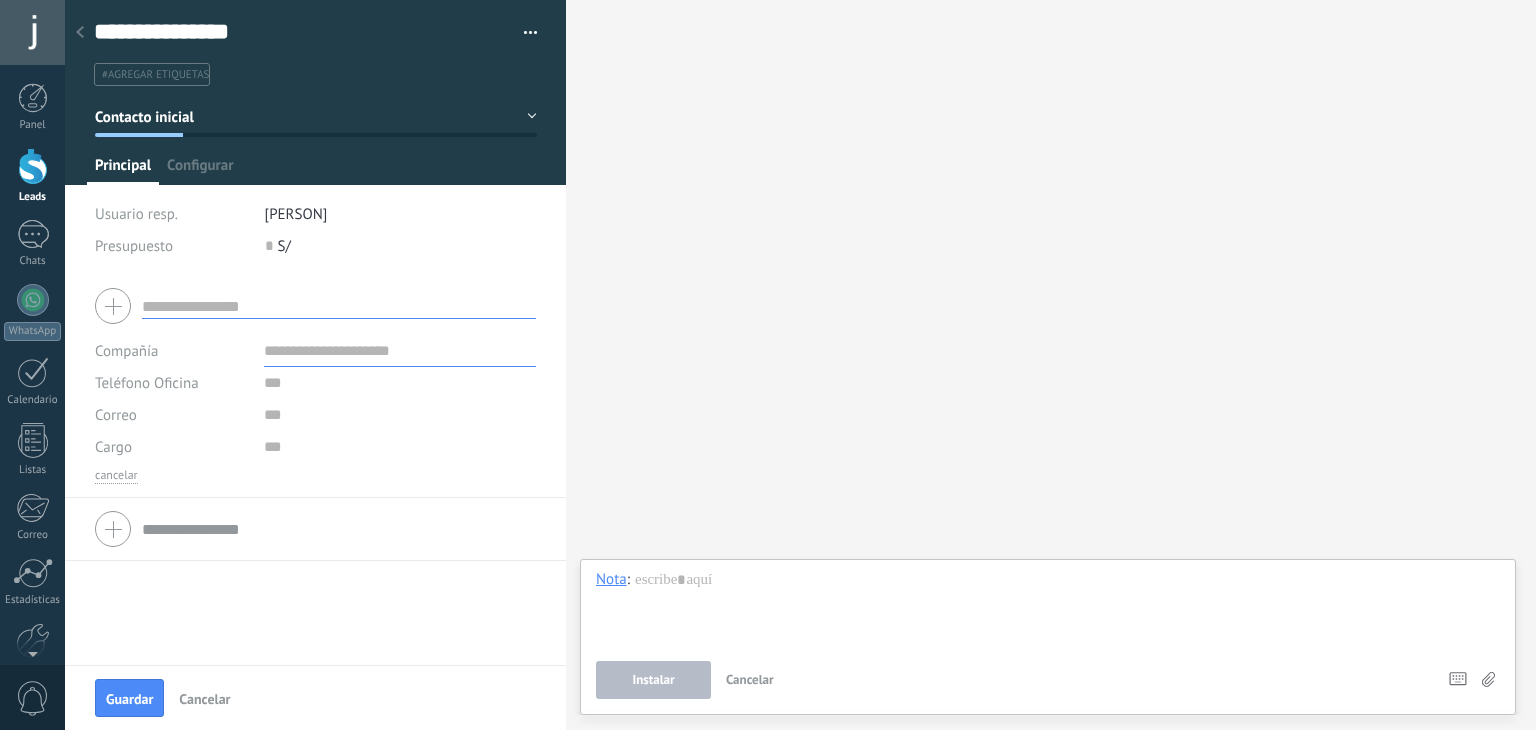 click at bounding box center (339, 306) 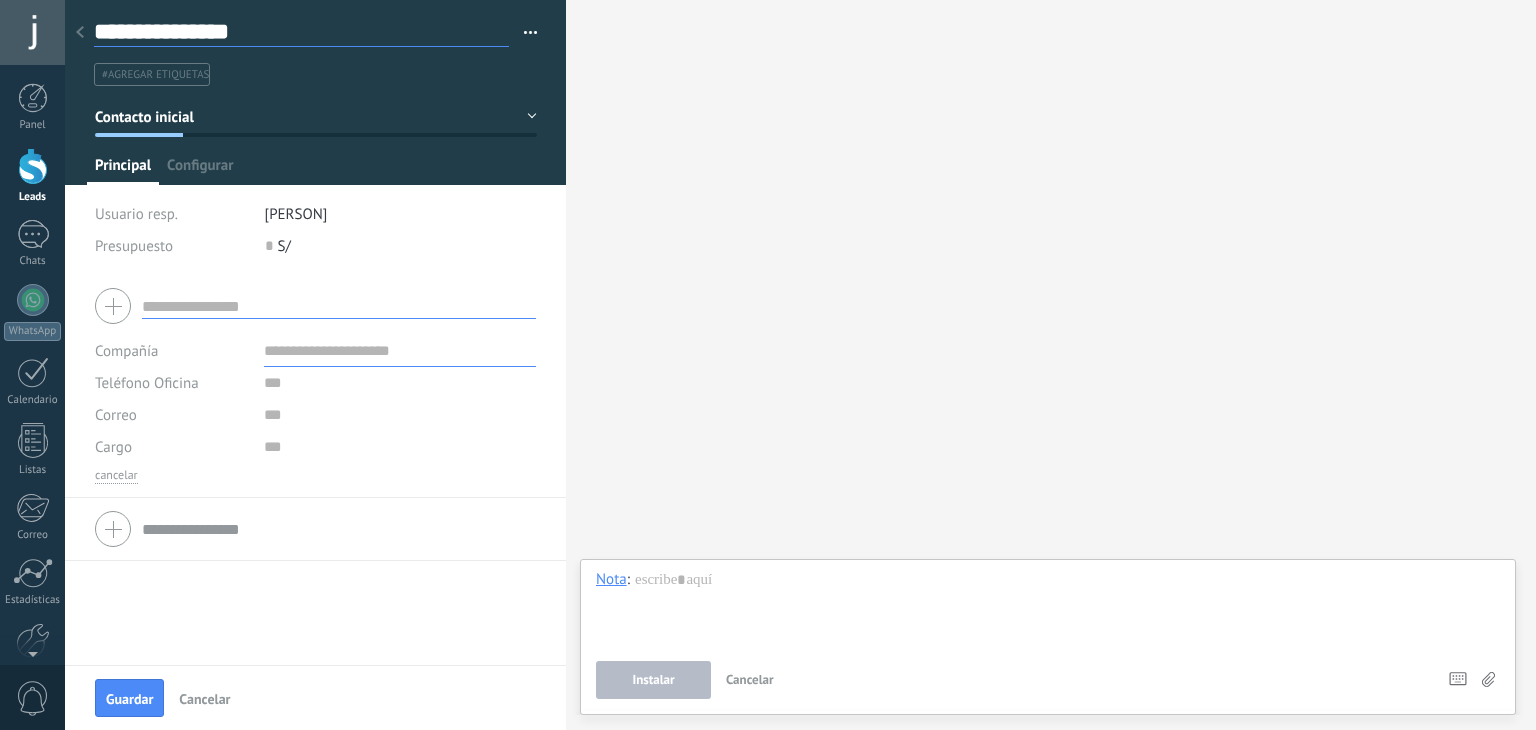 click on "**********" at bounding box center (301, 32) 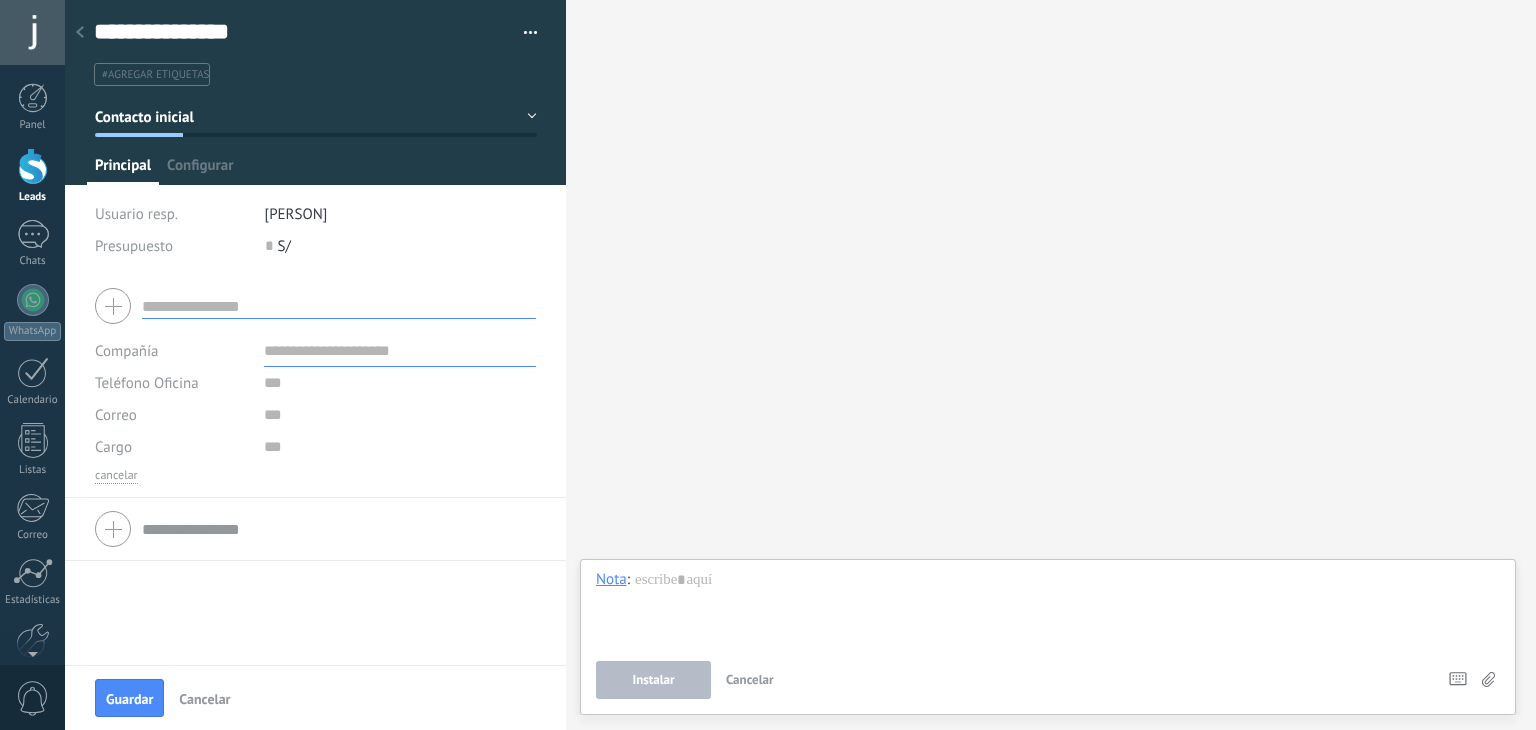 click at bounding box center (339, 306) 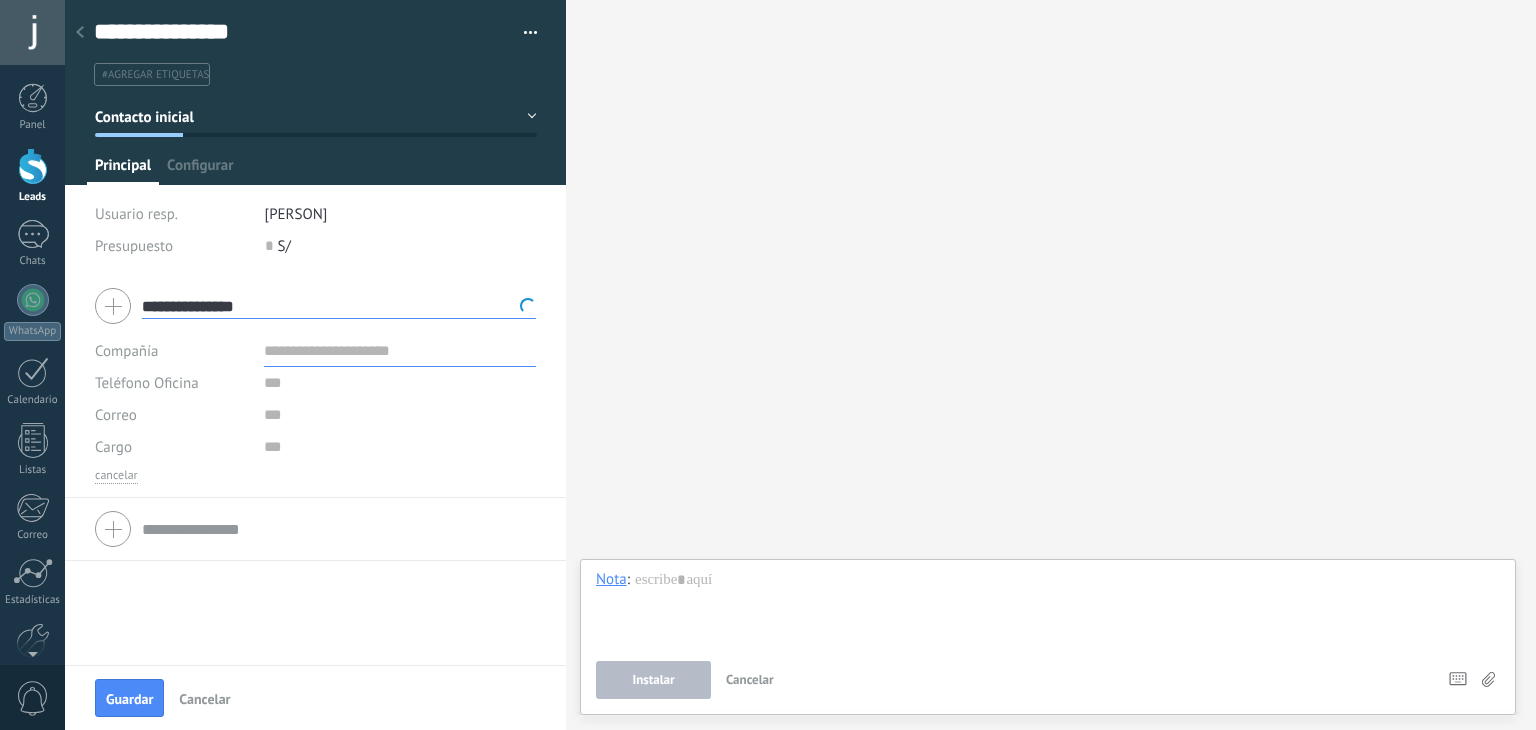 type on "**********" 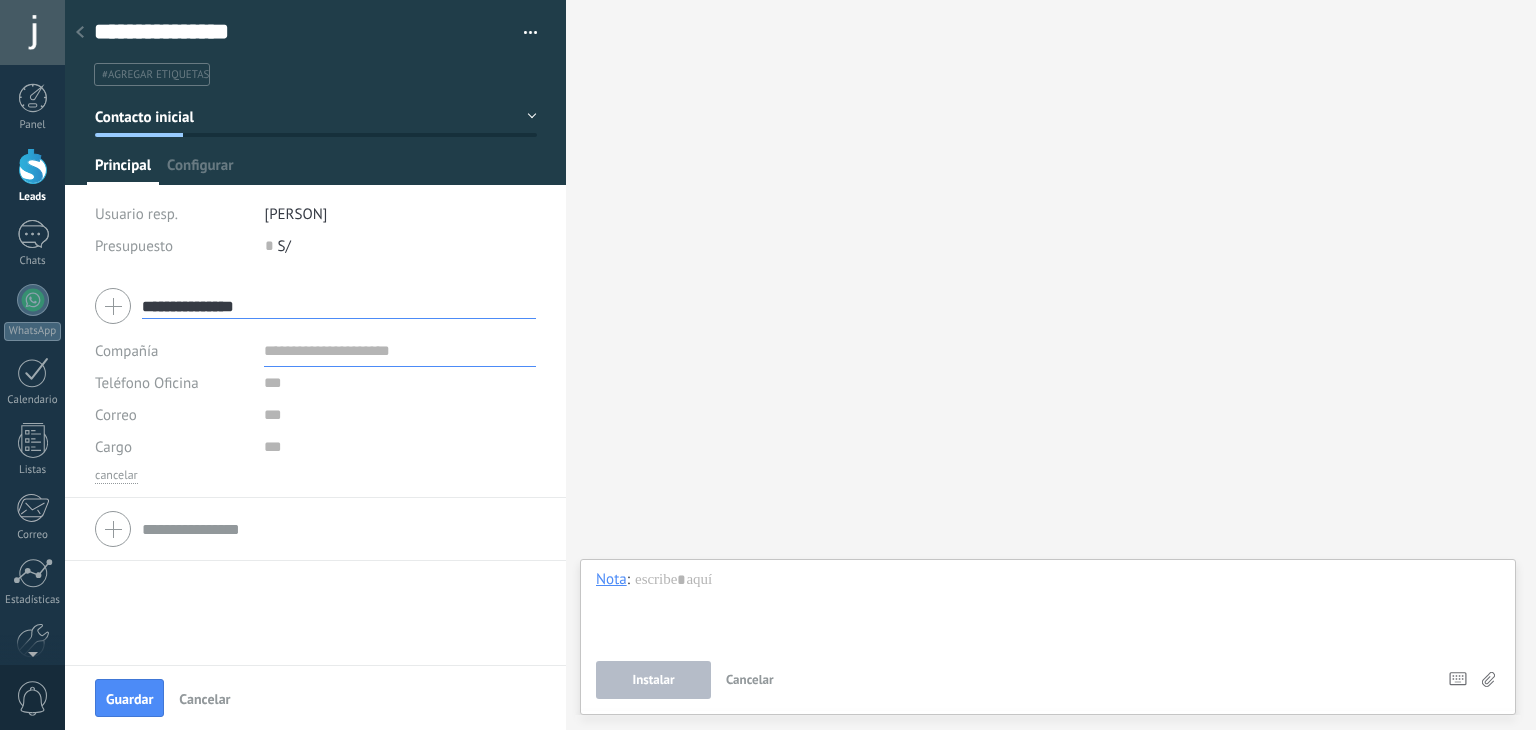 click at bounding box center [400, 351] 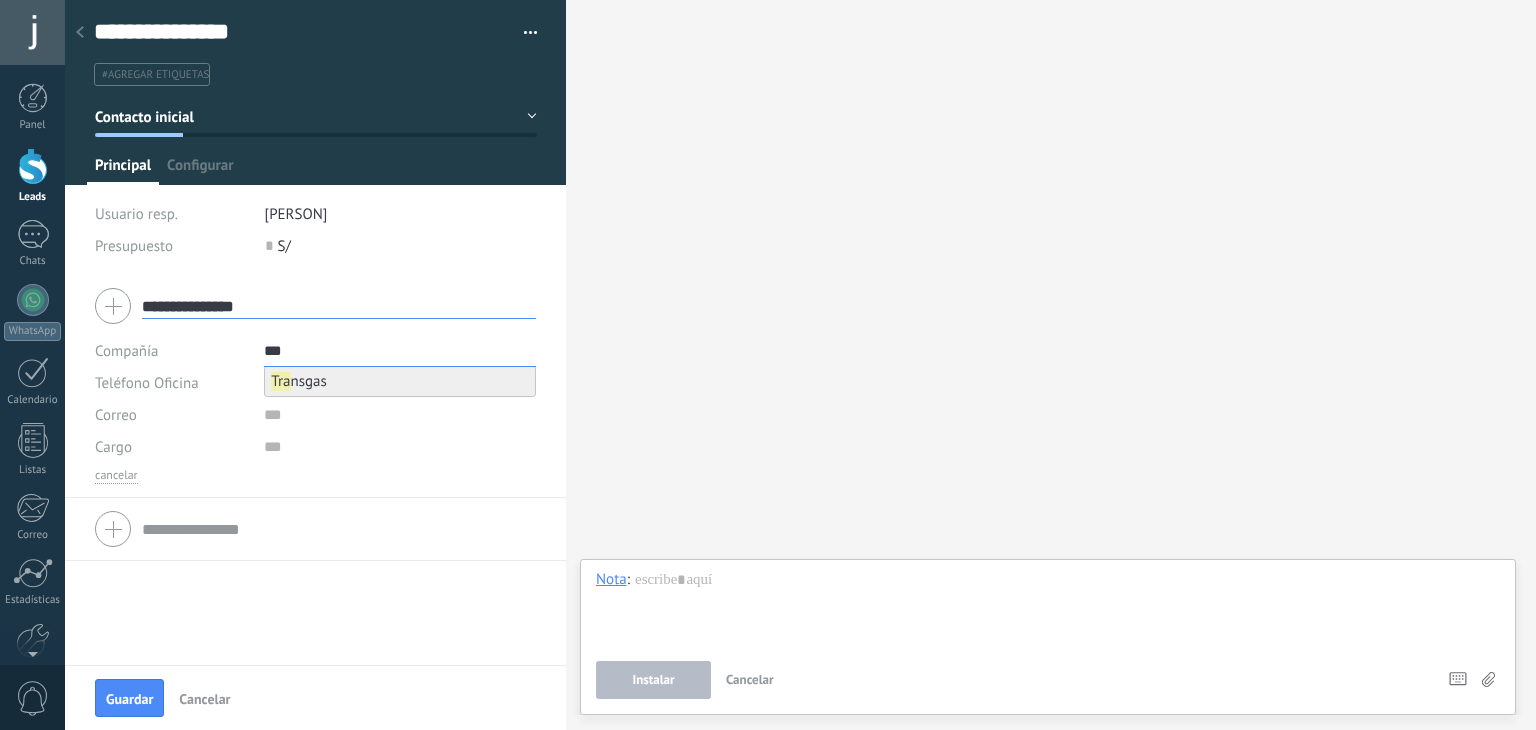 click on "Tra nsgas" at bounding box center (299, 381) 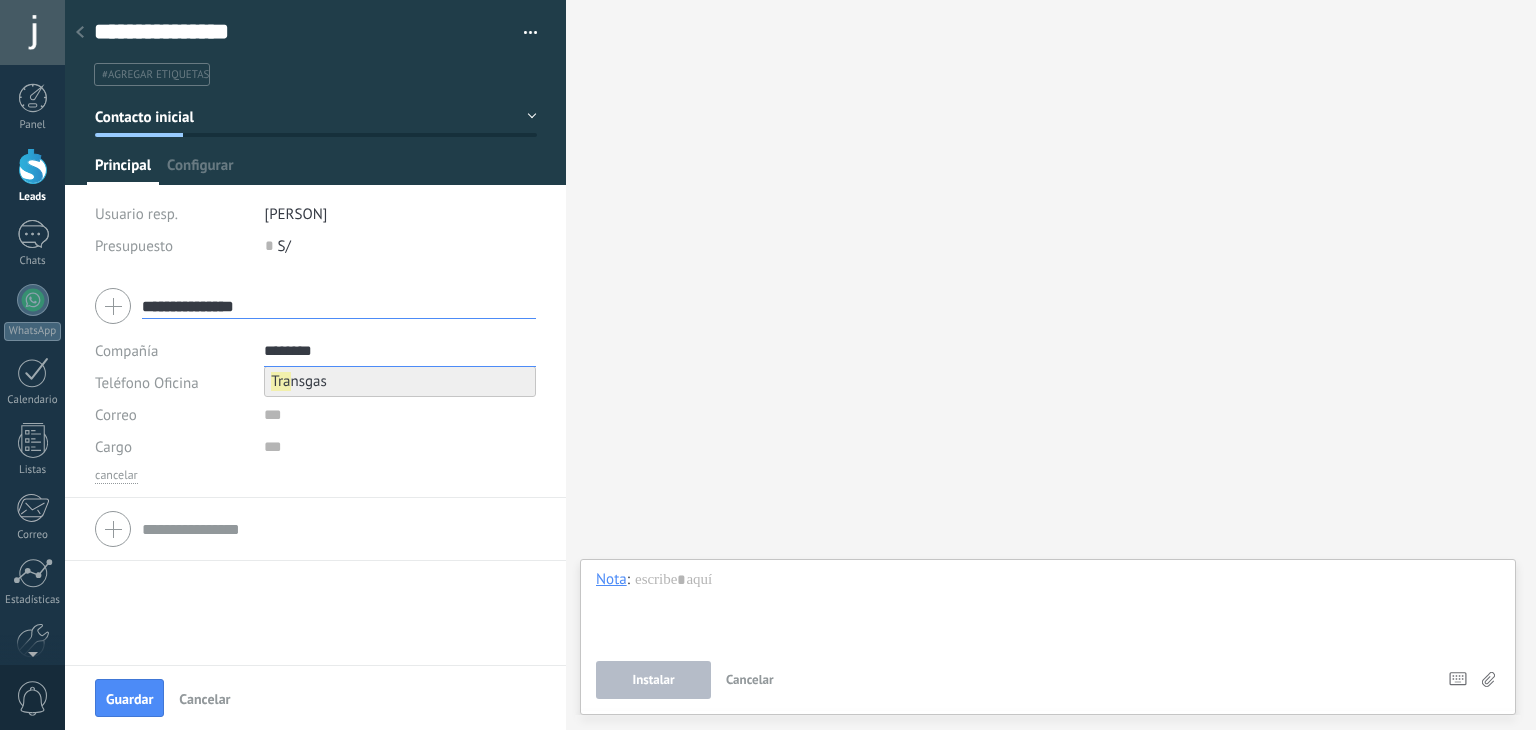 type on "********" 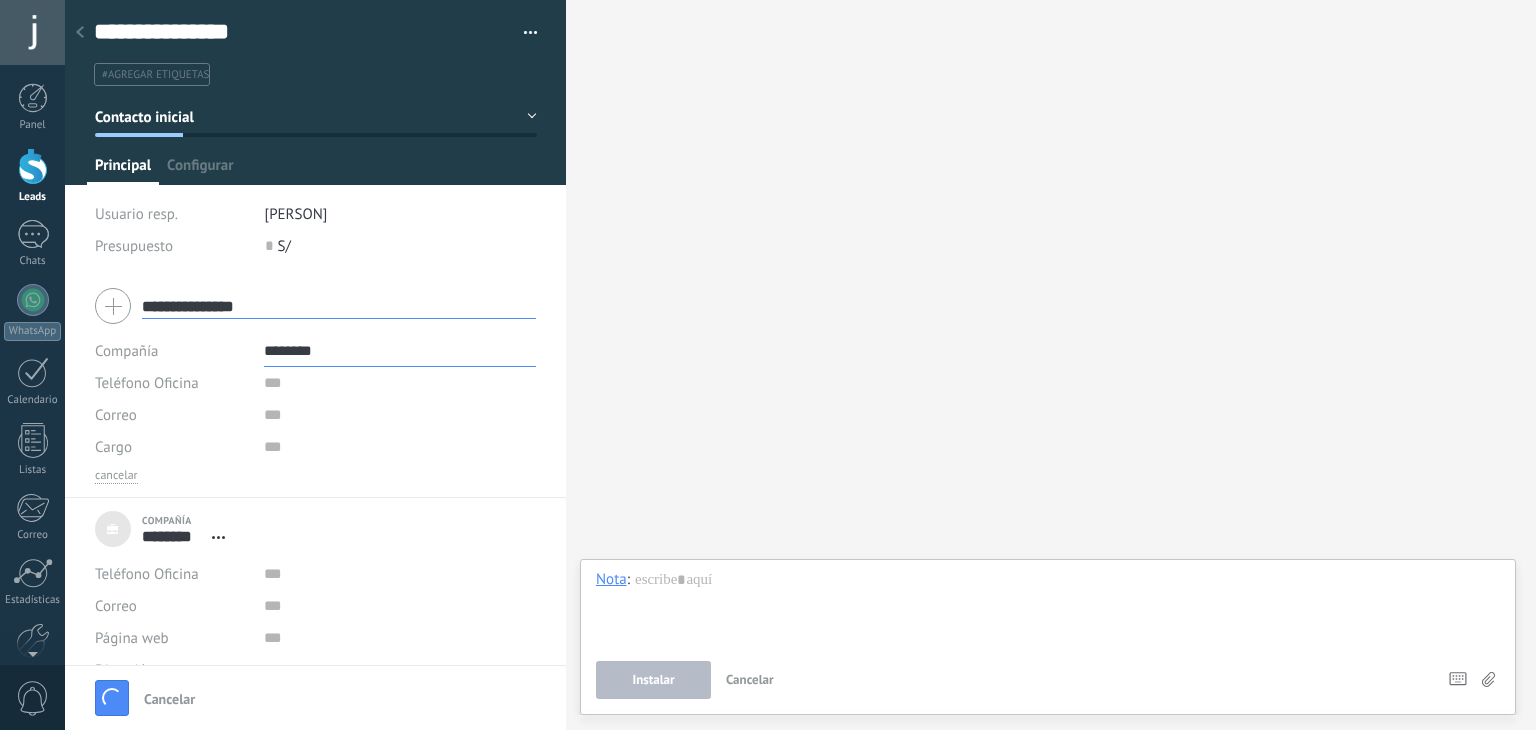 type on "***" 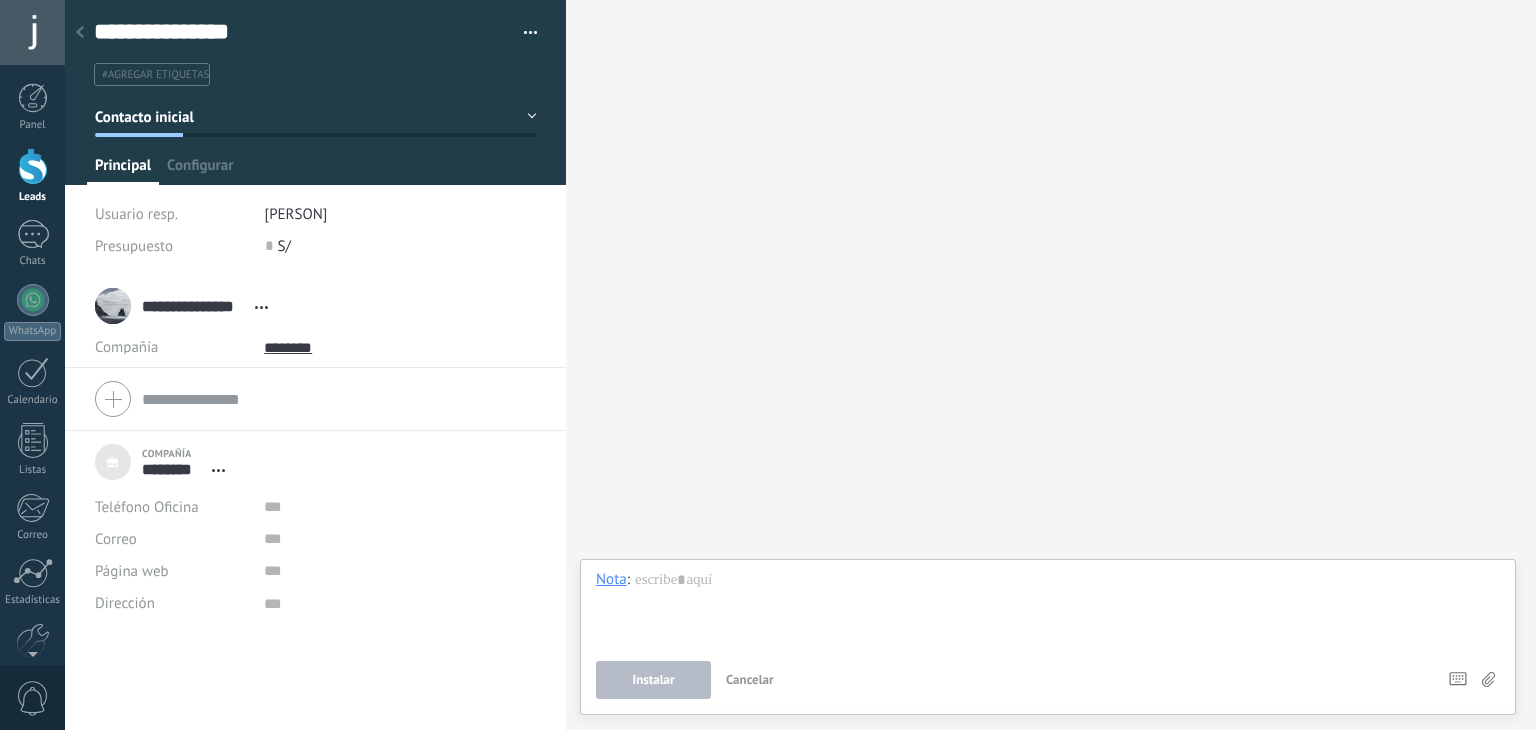 scroll, scrollTop: 20, scrollLeft: 0, axis: vertical 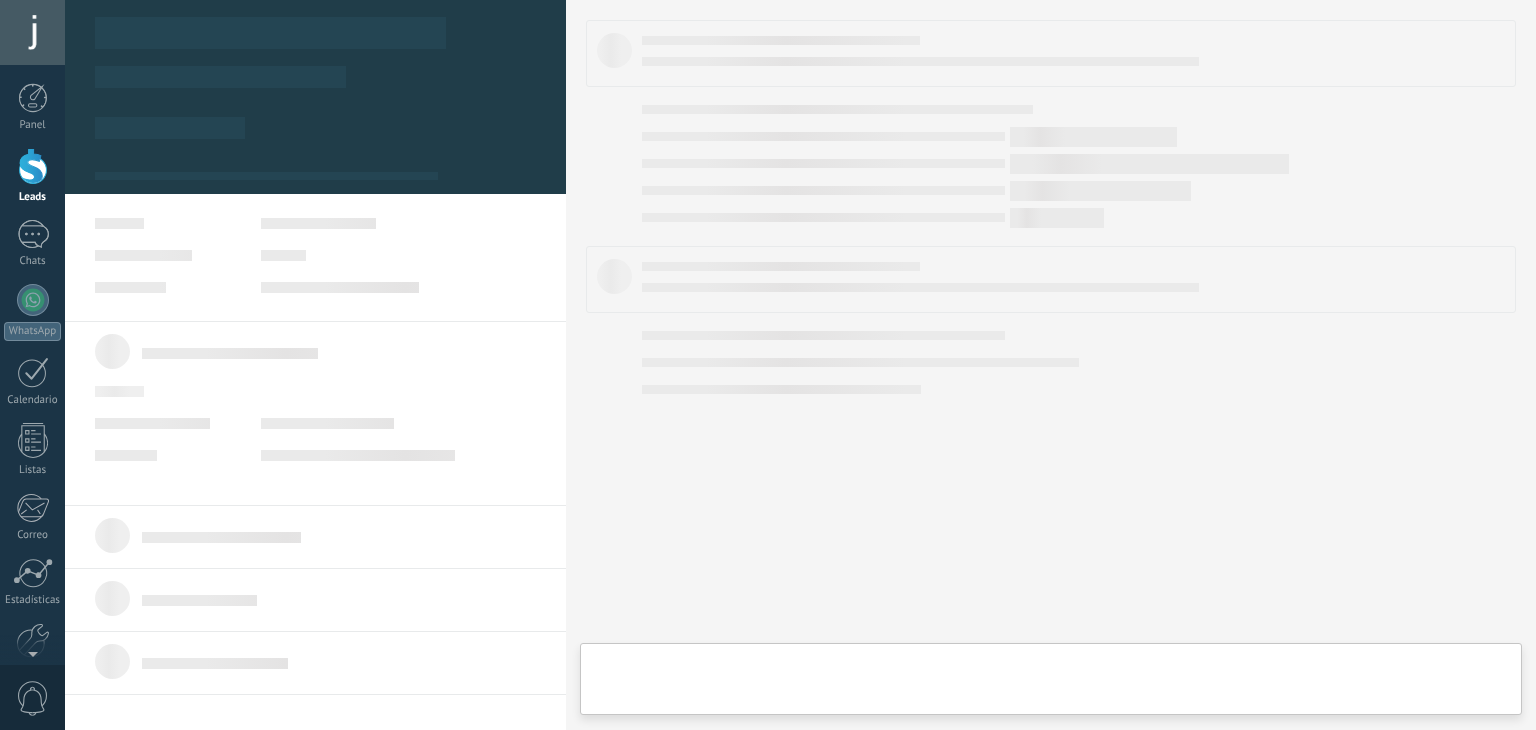click at bounding box center [358, 455] 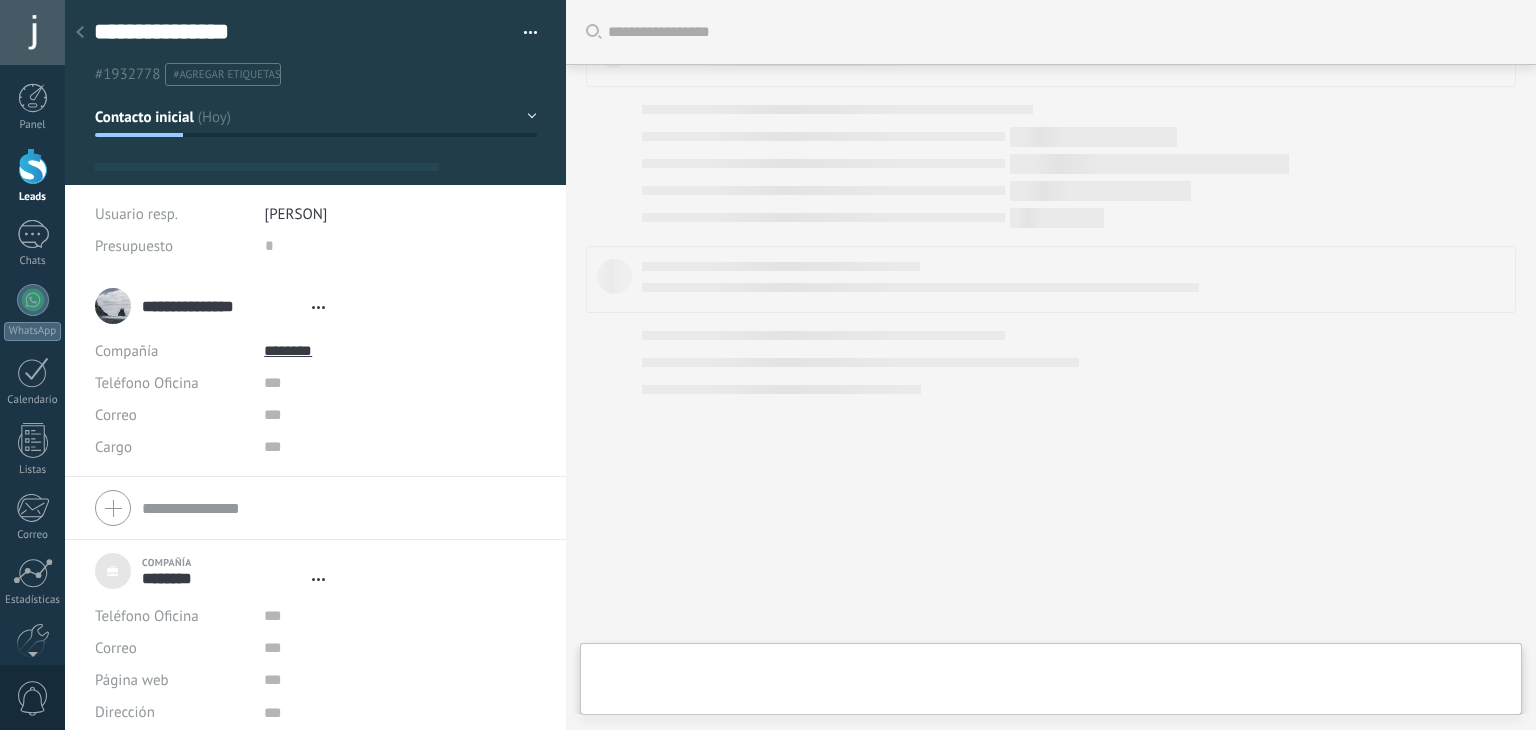 type on "***" 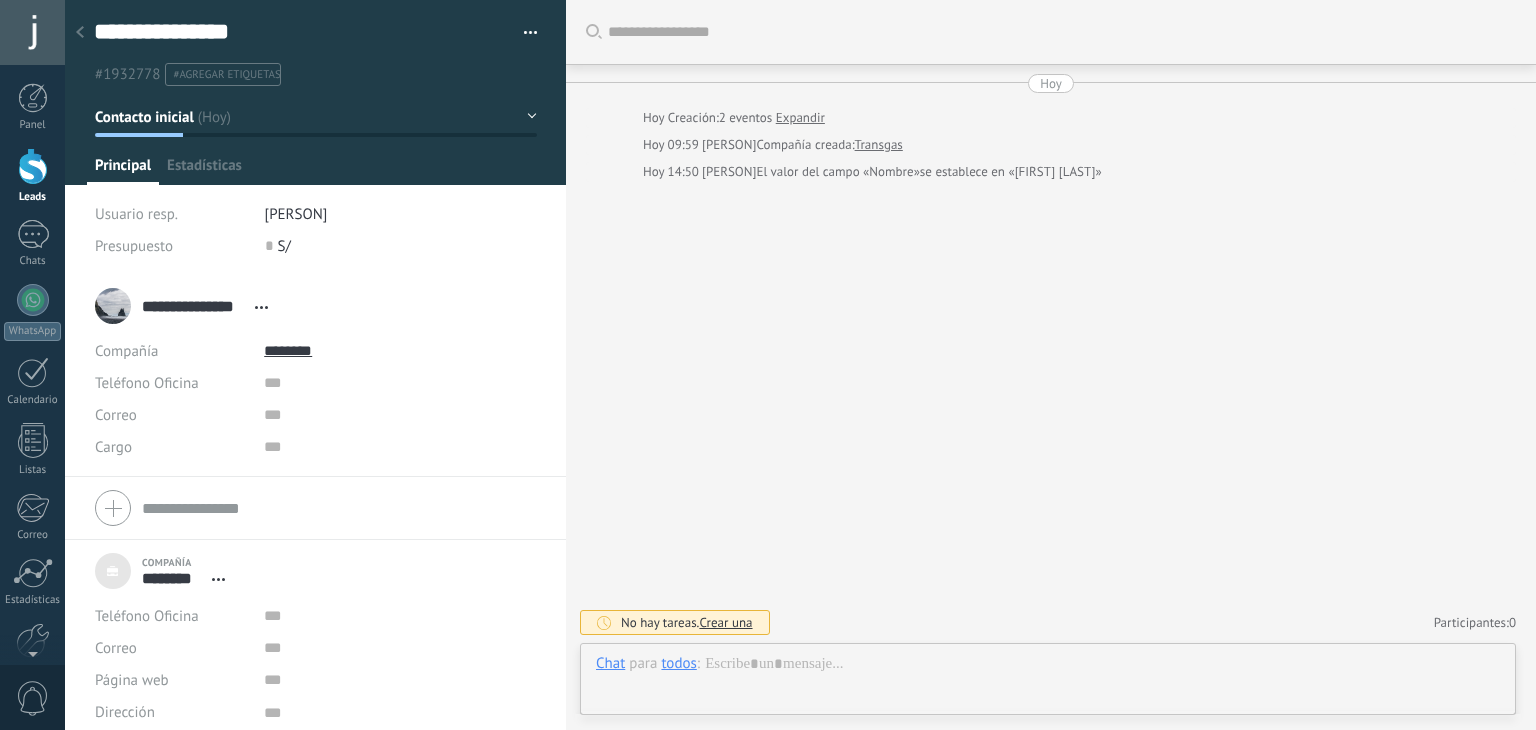 scroll, scrollTop: 20, scrollLeft: 0, axis: vertical 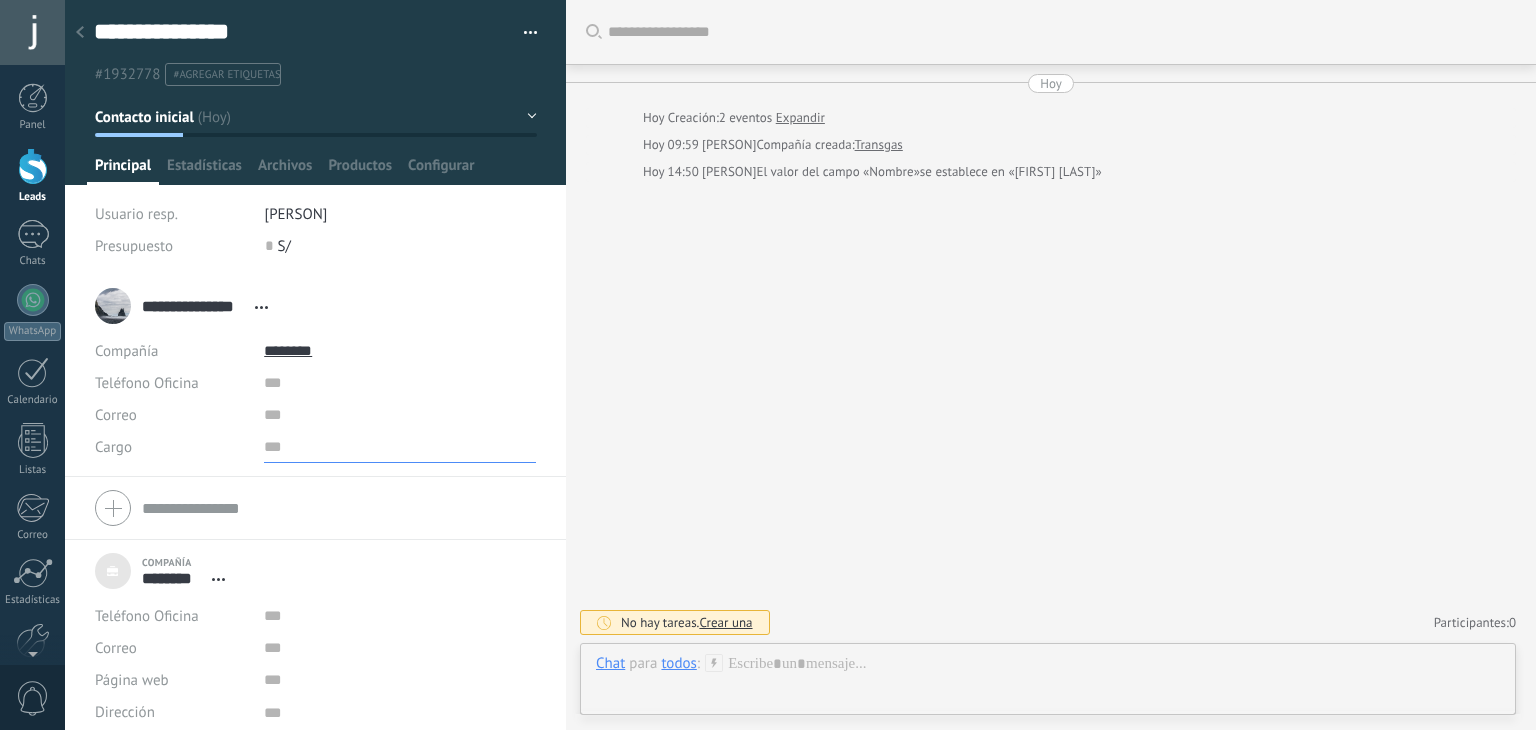 click at bounding box center [400, 447] 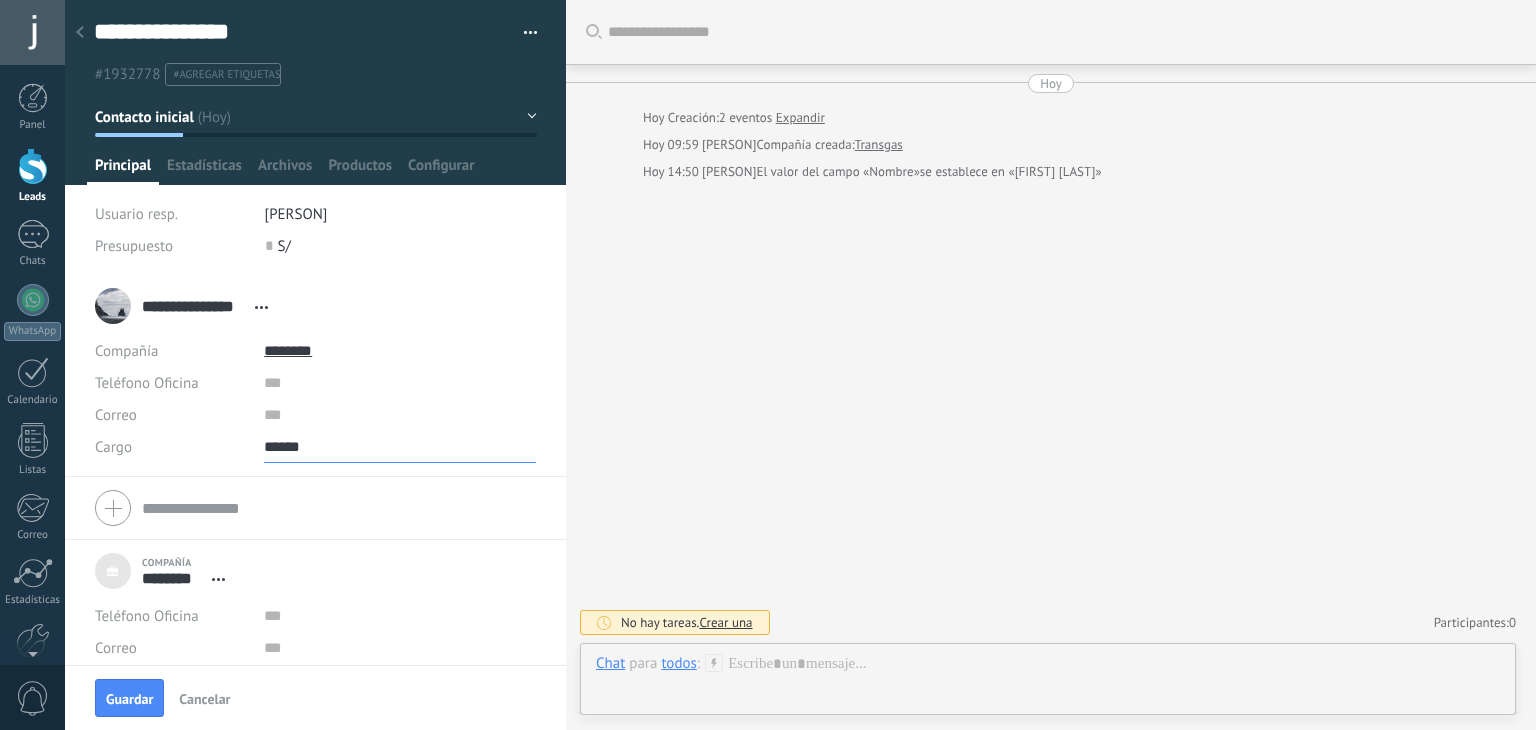 type on "******" 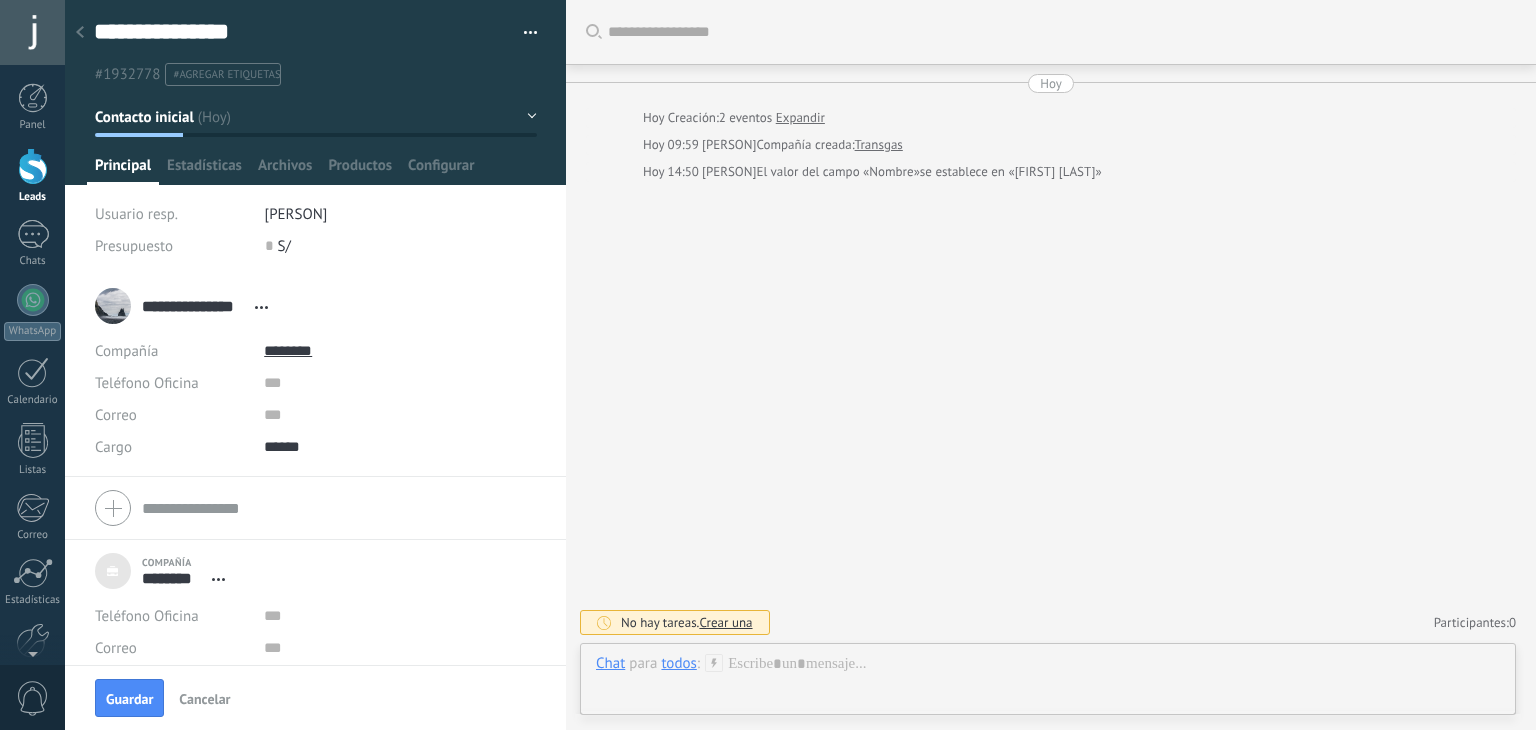 click 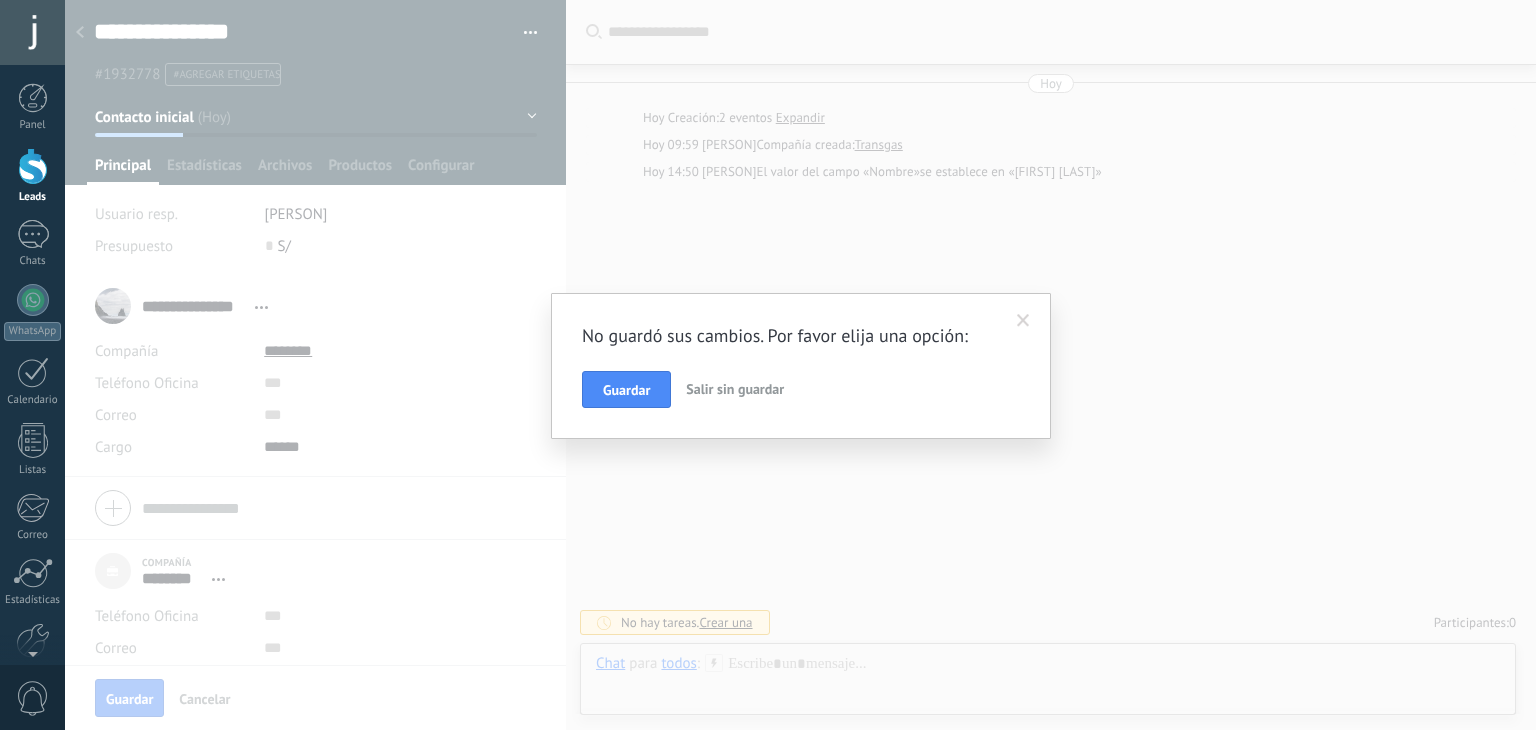 click on "Salir sin guardar" at bounding box center [735, 389] 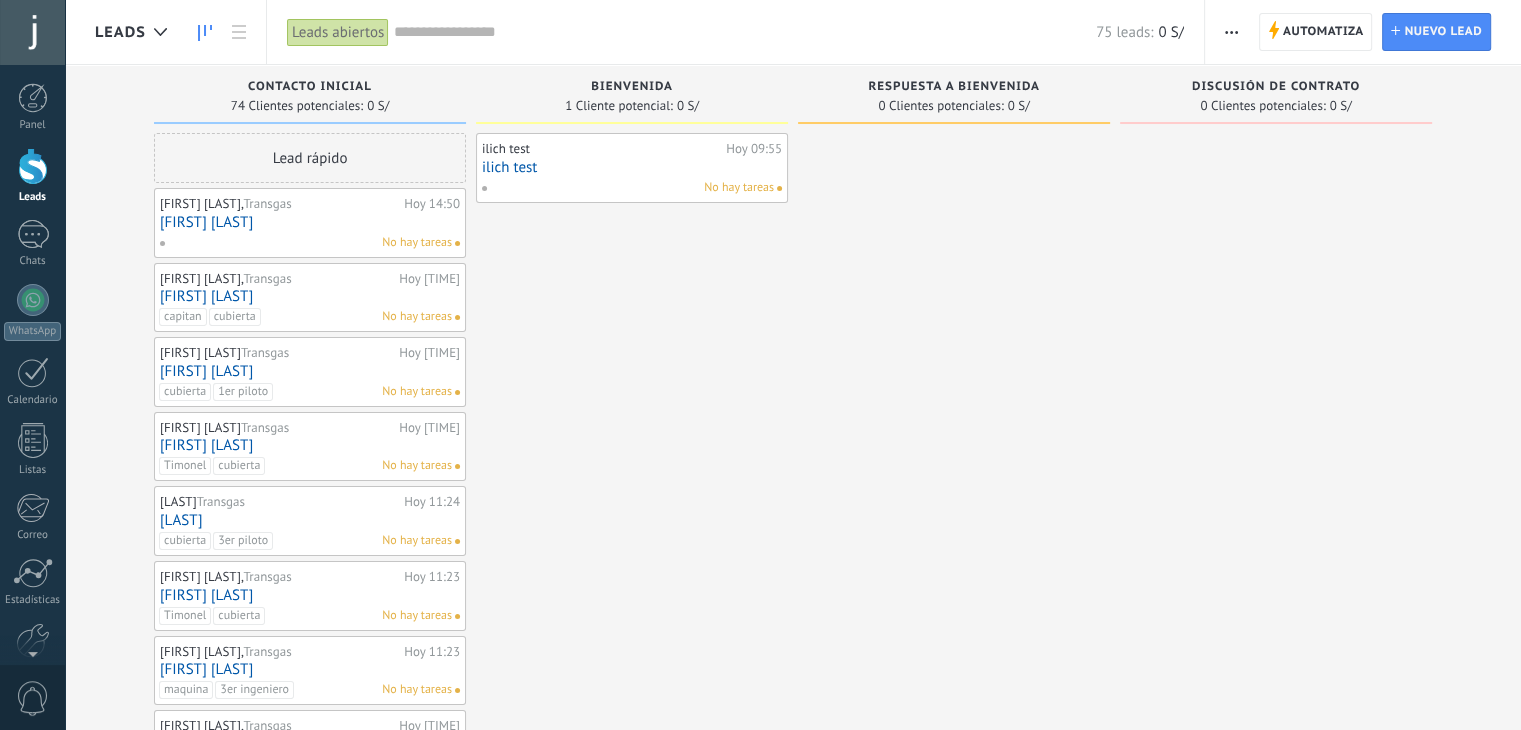 click on "[FIRST] [LAST]" at bounding box center (310, 222) 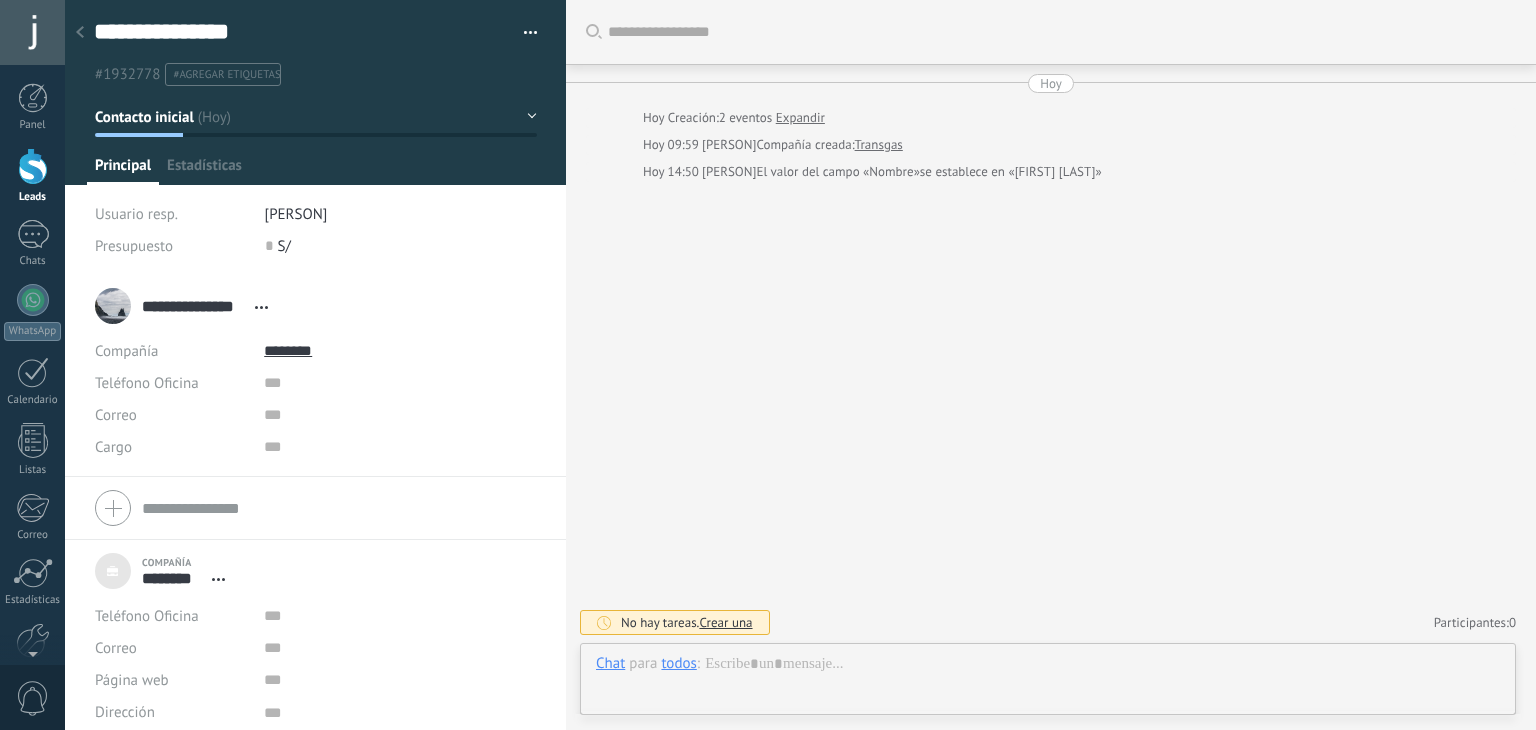 scroll, scrollTop: 20, scrollLeft: 0, axis: vertical 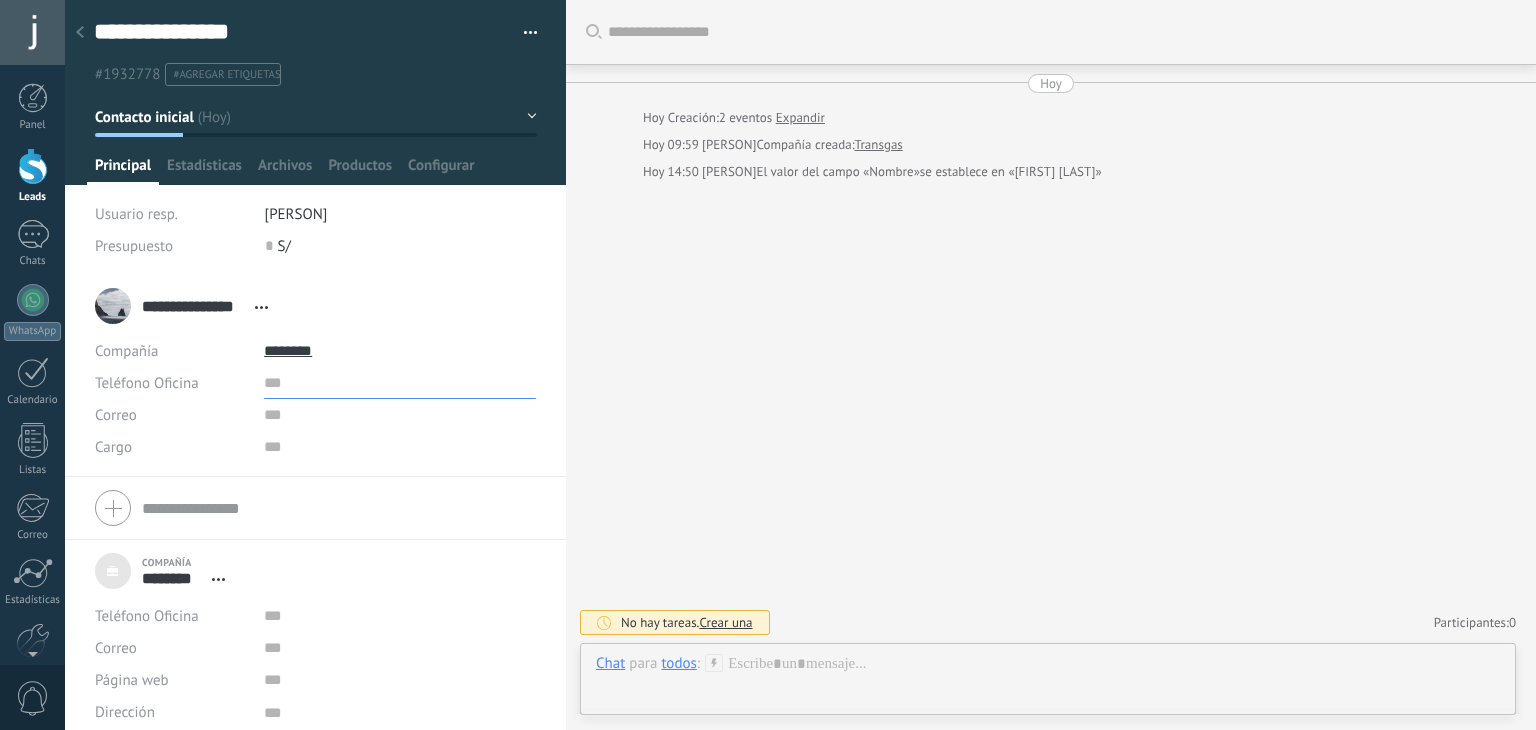 click at bounding box center [400, 383] 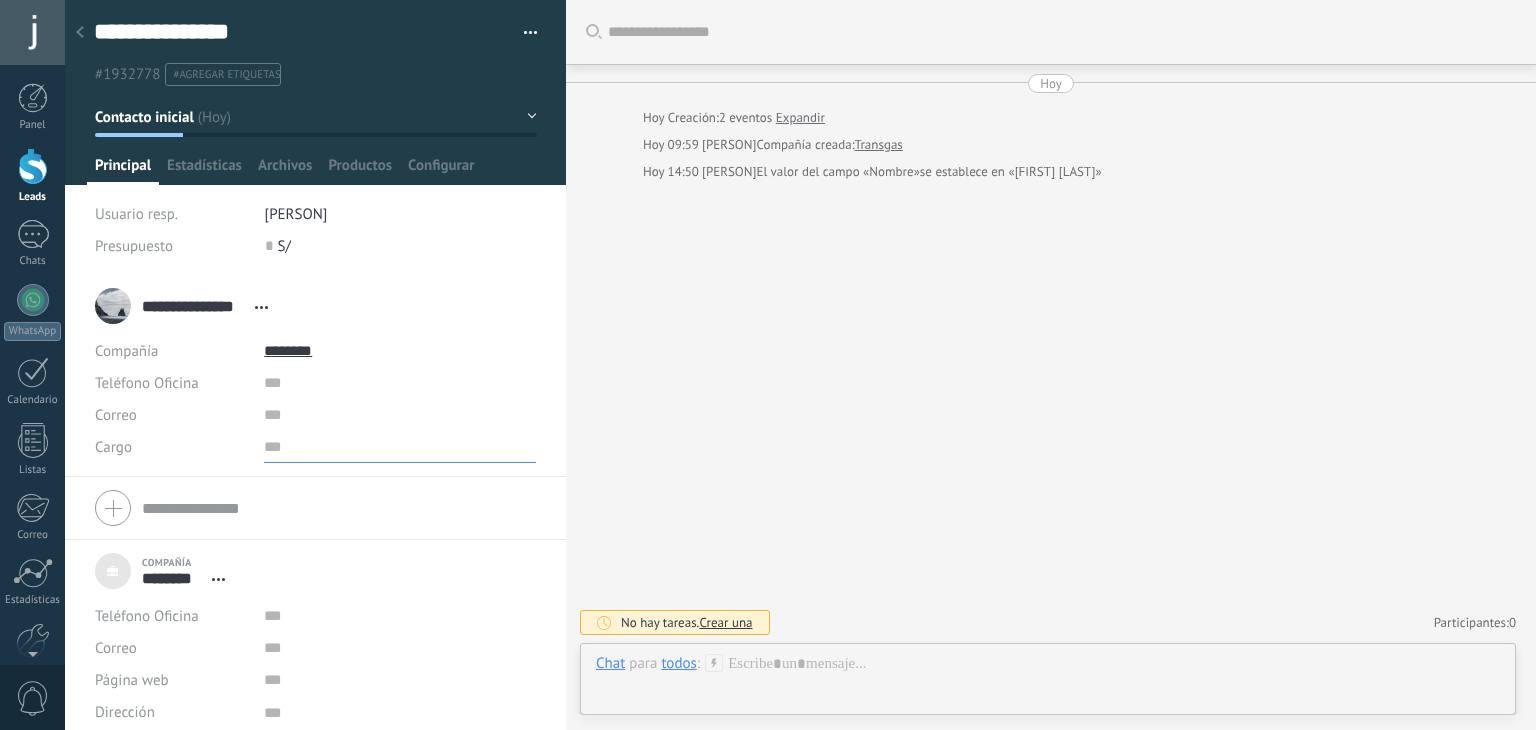 click at bounding box center [400, 447] 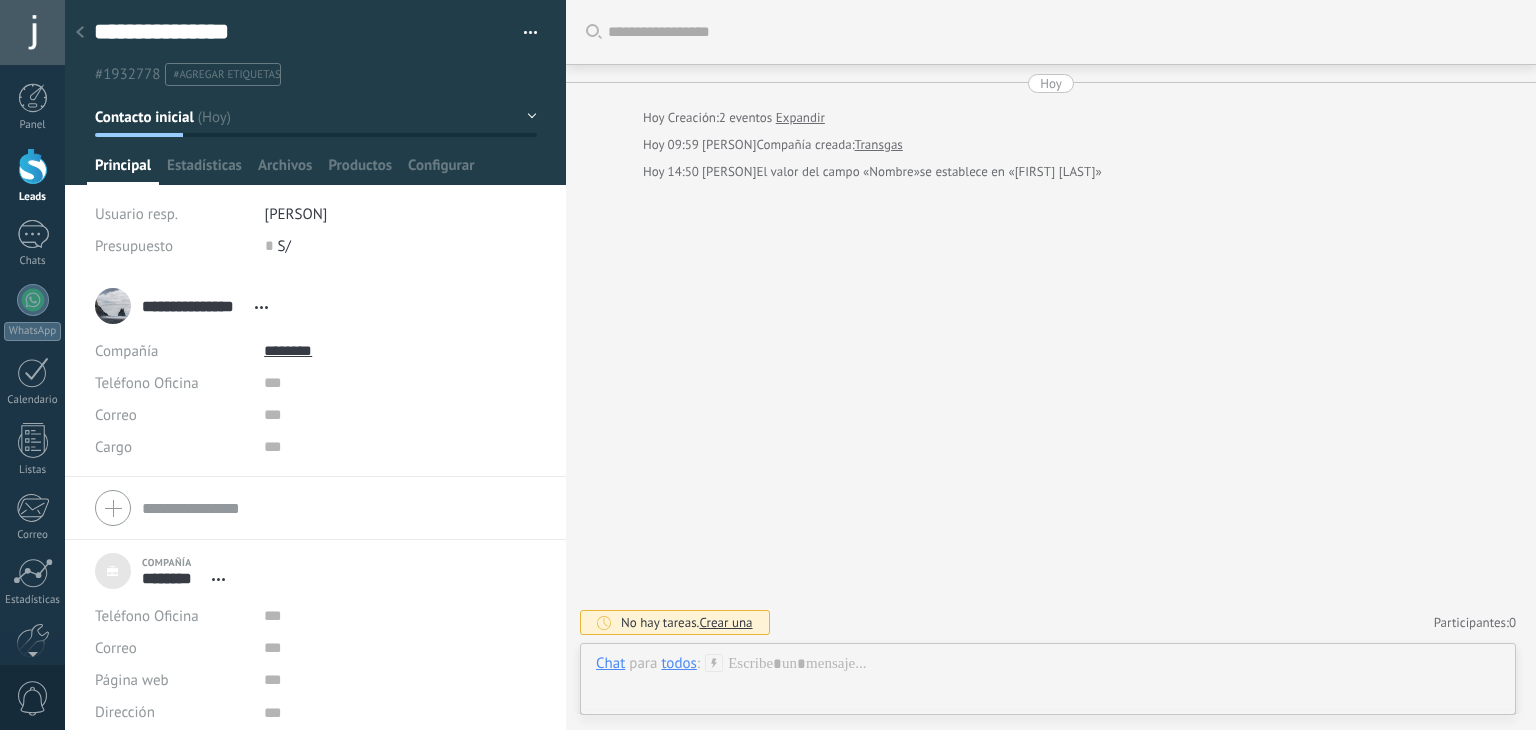 click on "#agregar etiquetas" at bounding box center (226, 75) 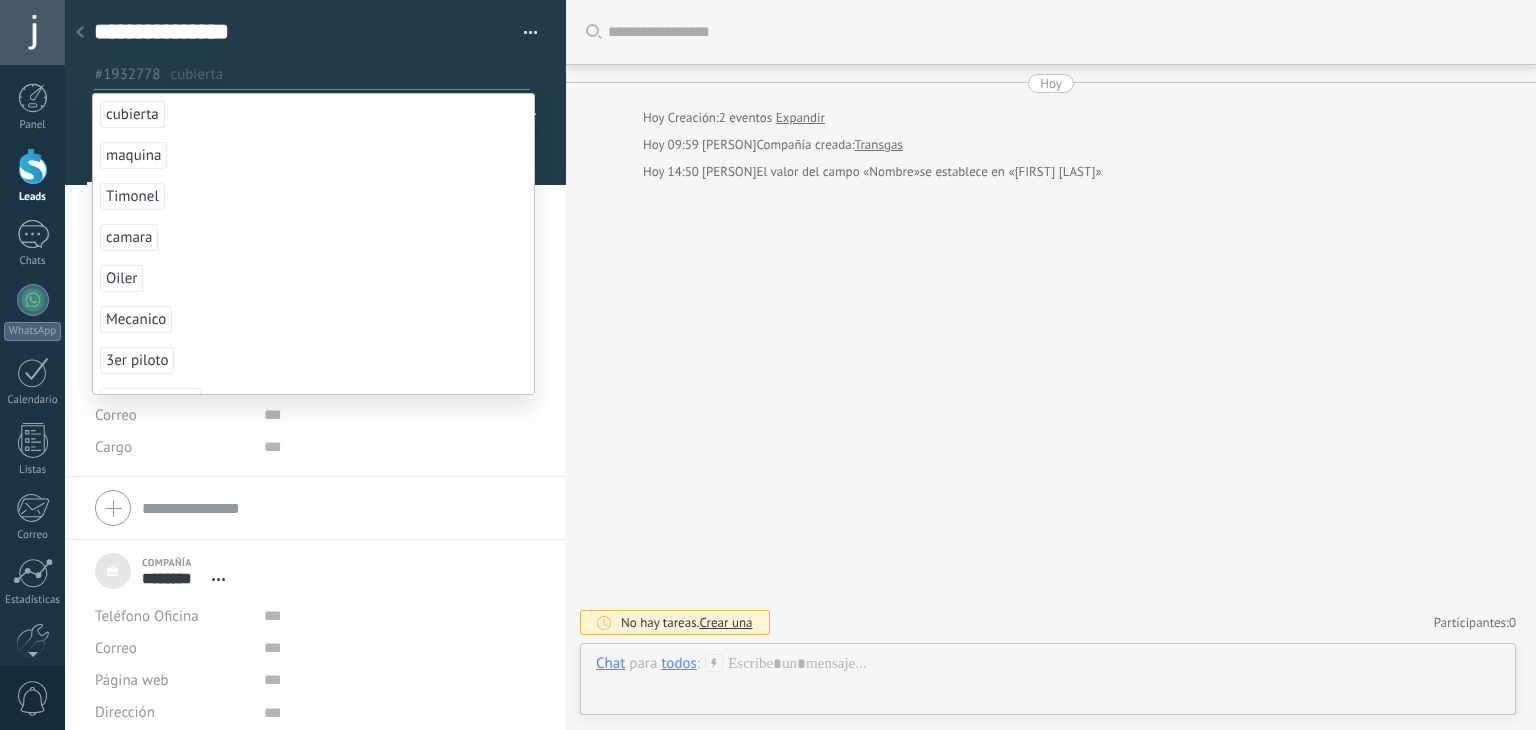 click at bounding box center [80, 33] 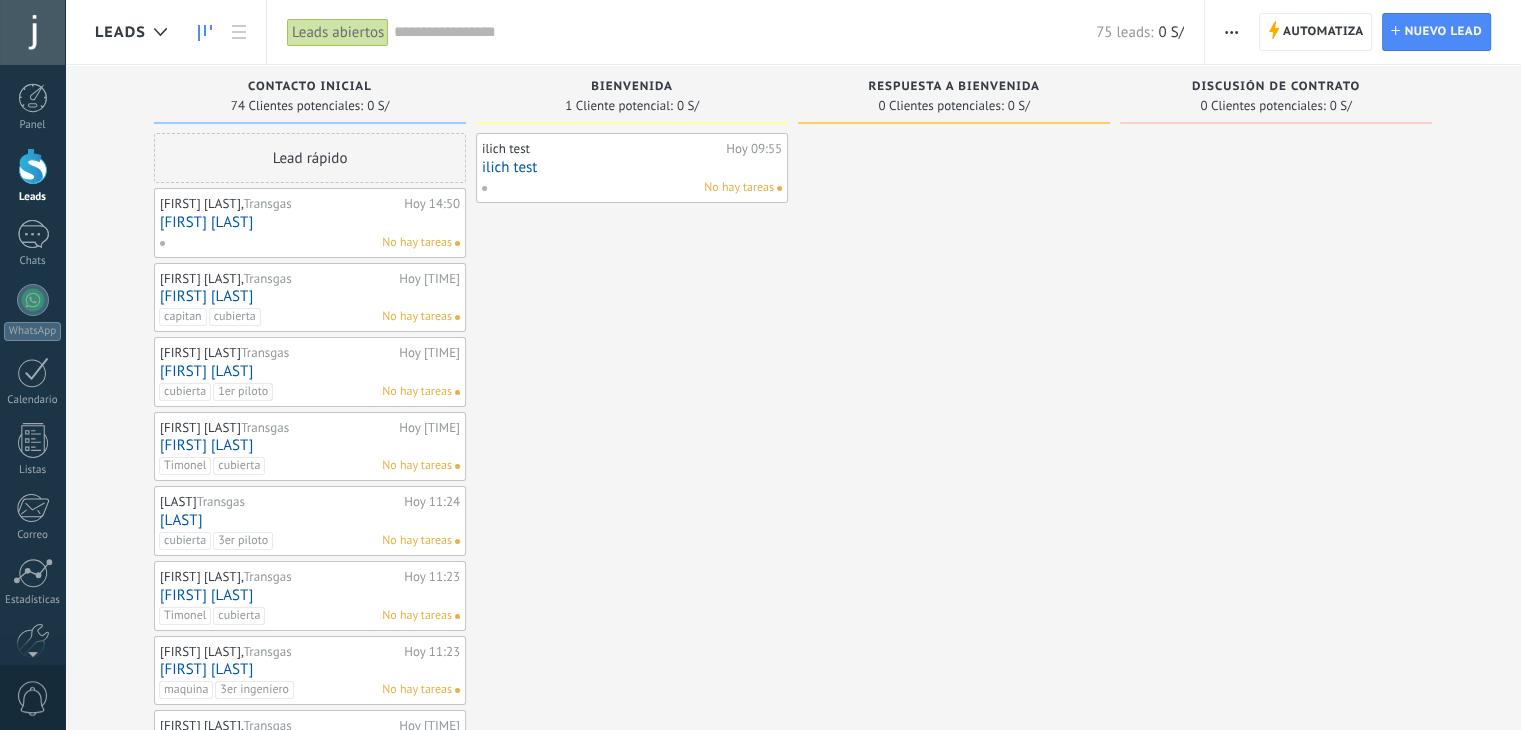 click on "[FIRST] [LAST]" at bounding box center (310, 222) 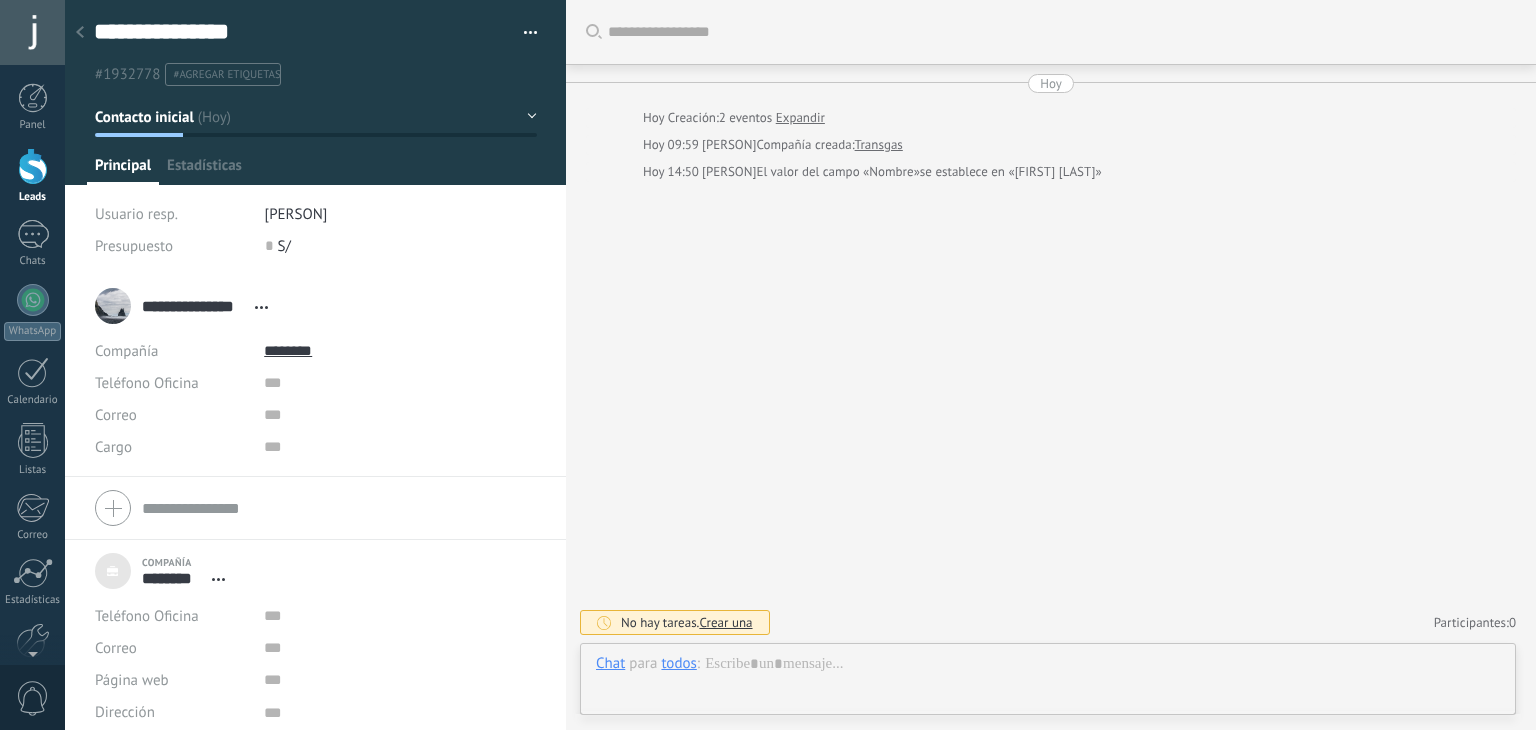 scroll, scrollTop: 20, scrollLeft: 0, axis: vertical 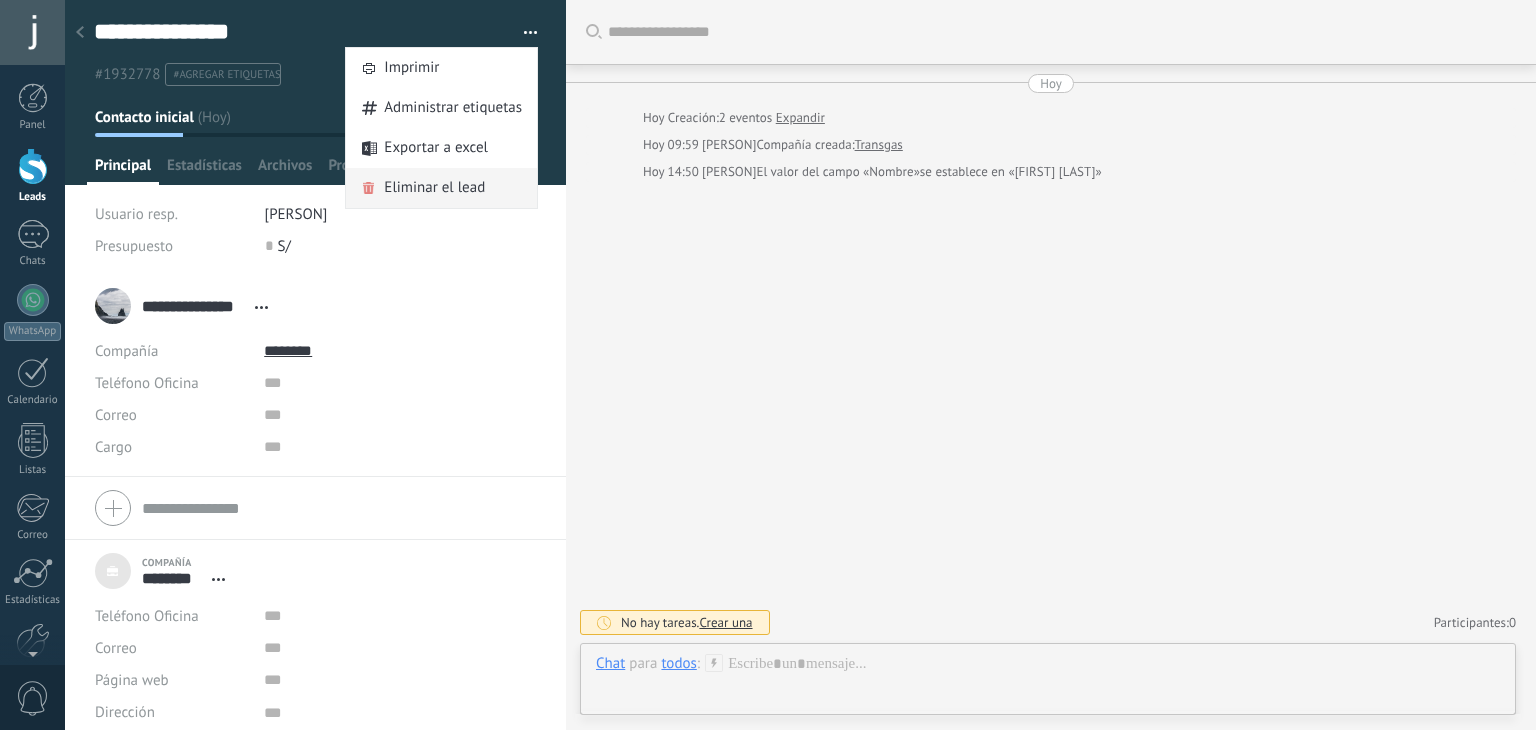 click on "Eliminar el lead" at bounding box center [434, 188] 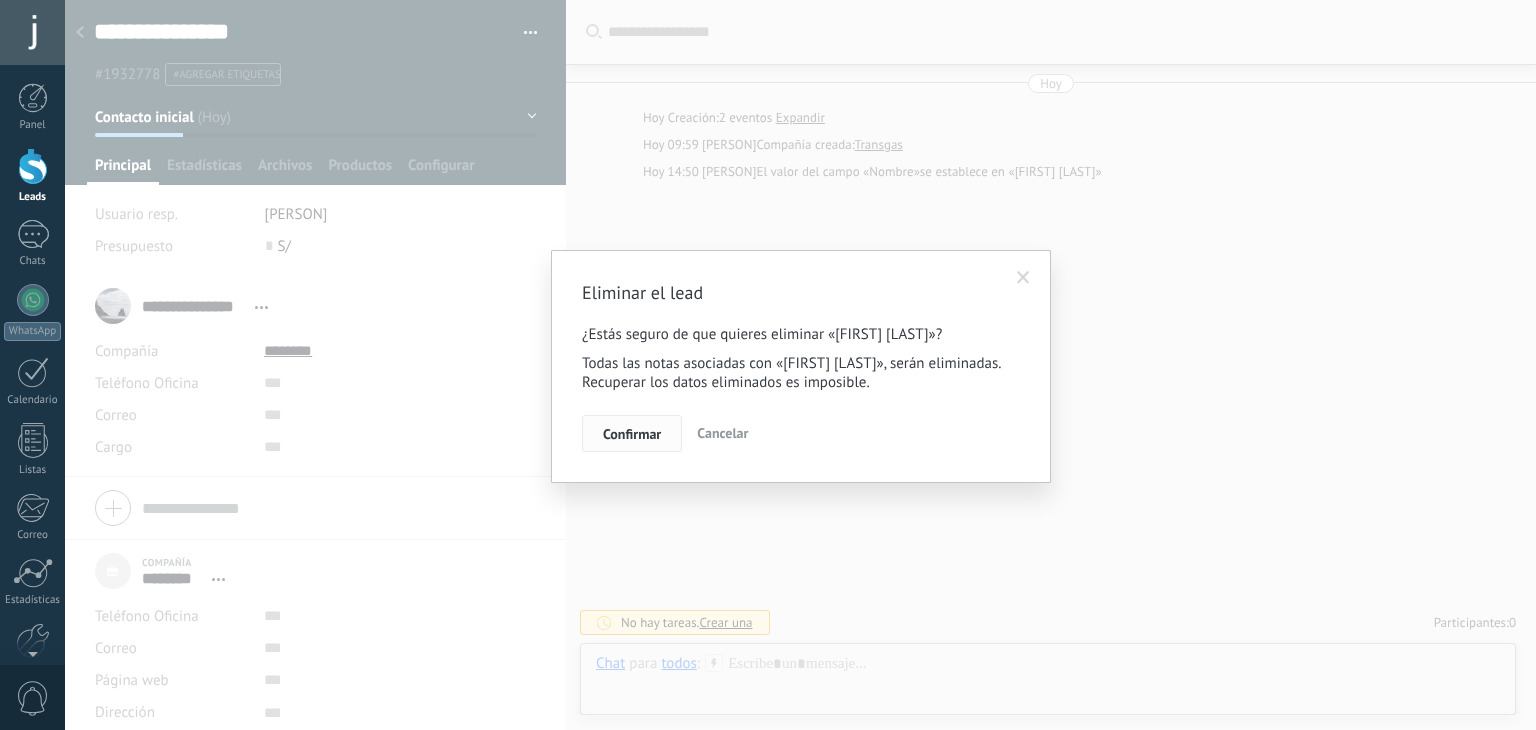 click on "Confirmar" at bounding box center (632, 434) 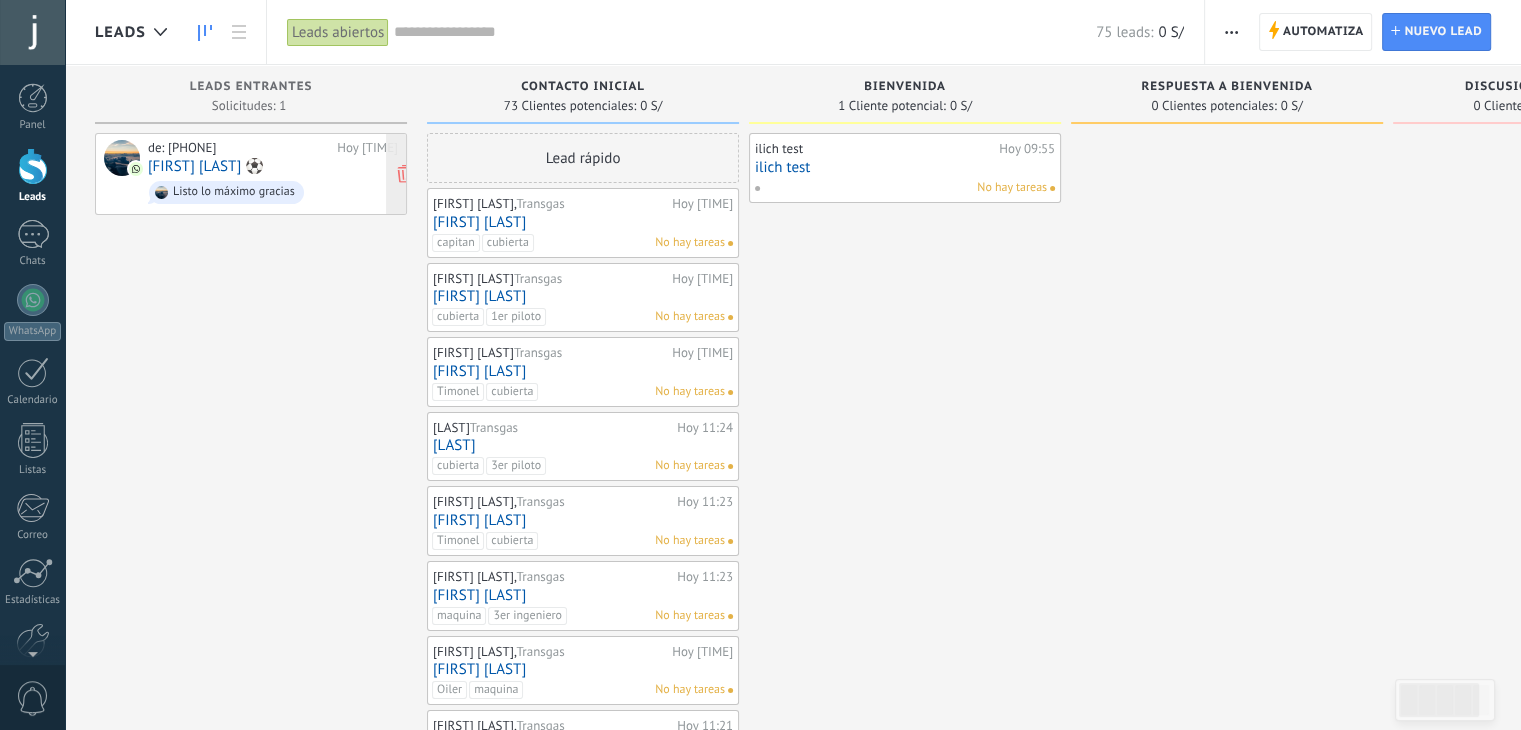 click on "[FIRST] [LAST] ⚽" at bounding box center (206, 166) 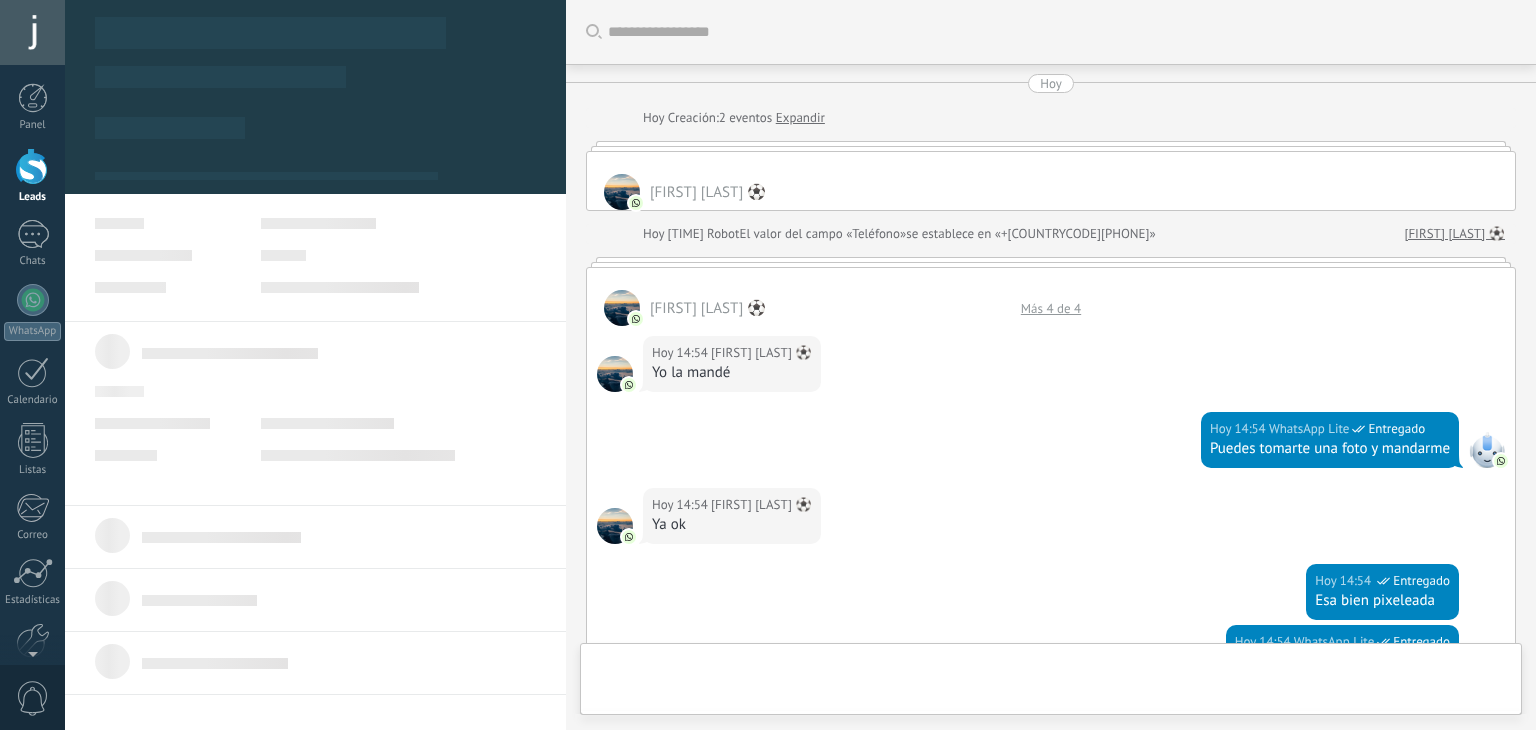 scroll, scrollTop: 1080, scrollLeft: 0, axis: vertical 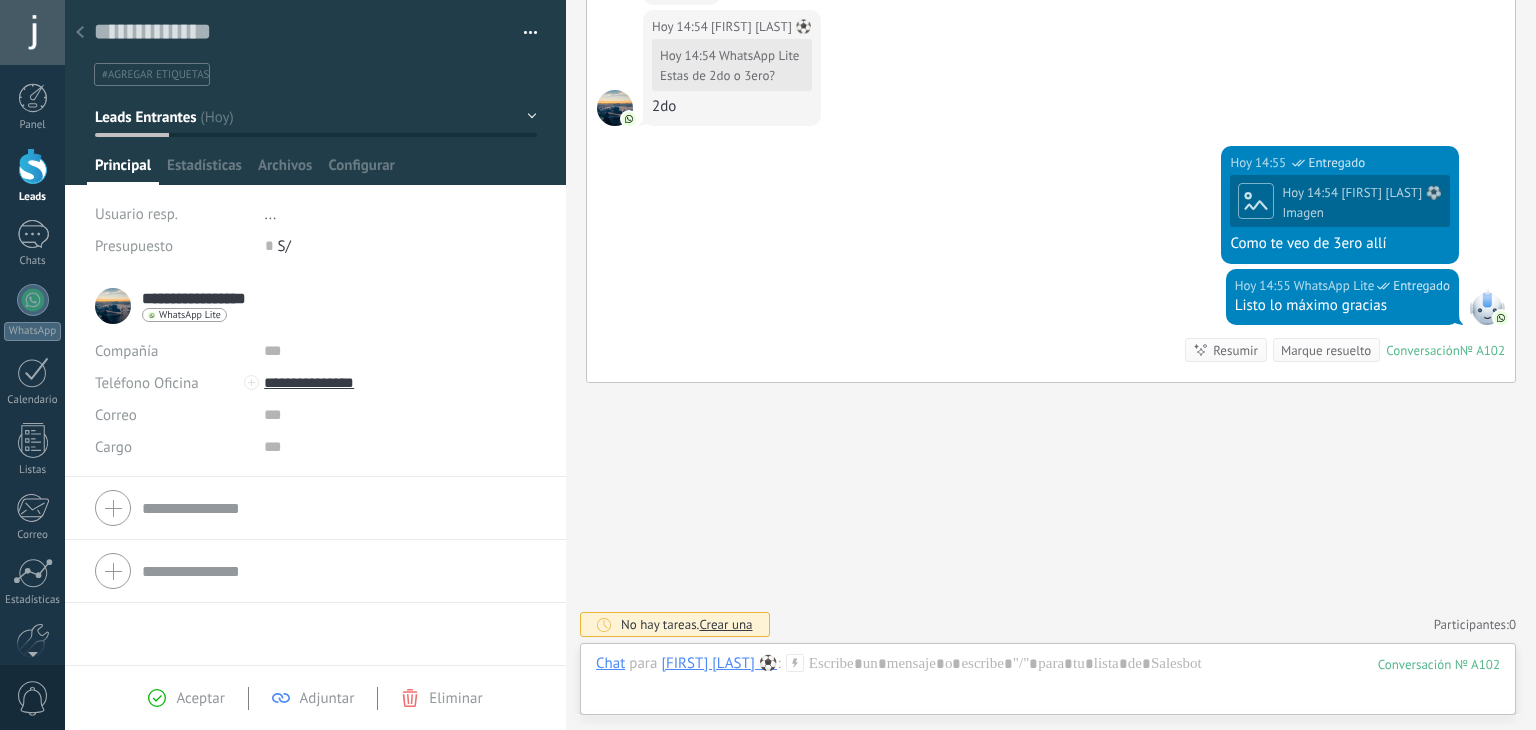 drag, startPoint x: 245, startPoint y: 298, endPoint x: 142, endPoint y: 297, distance: 103.00485 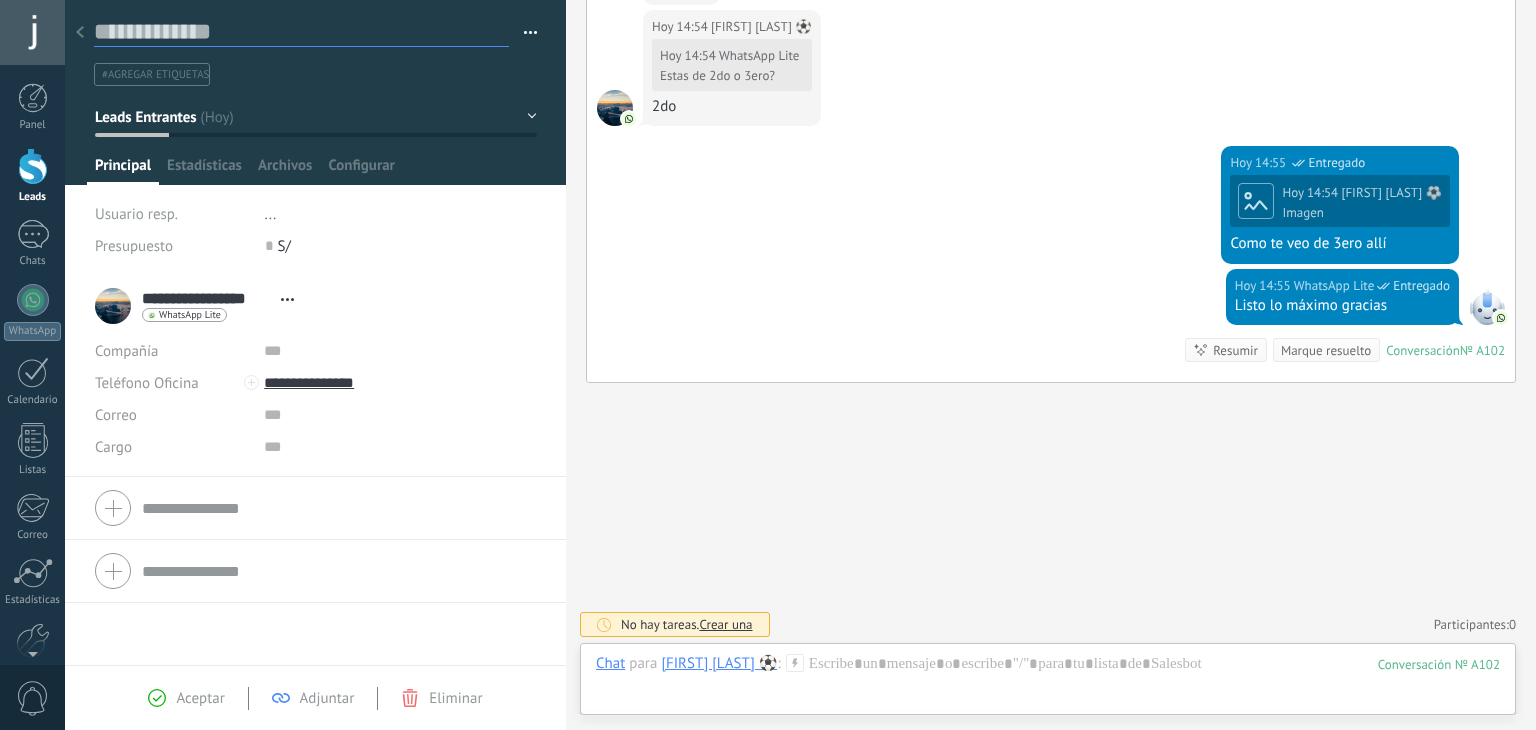 click at bounding box center [301, 32] 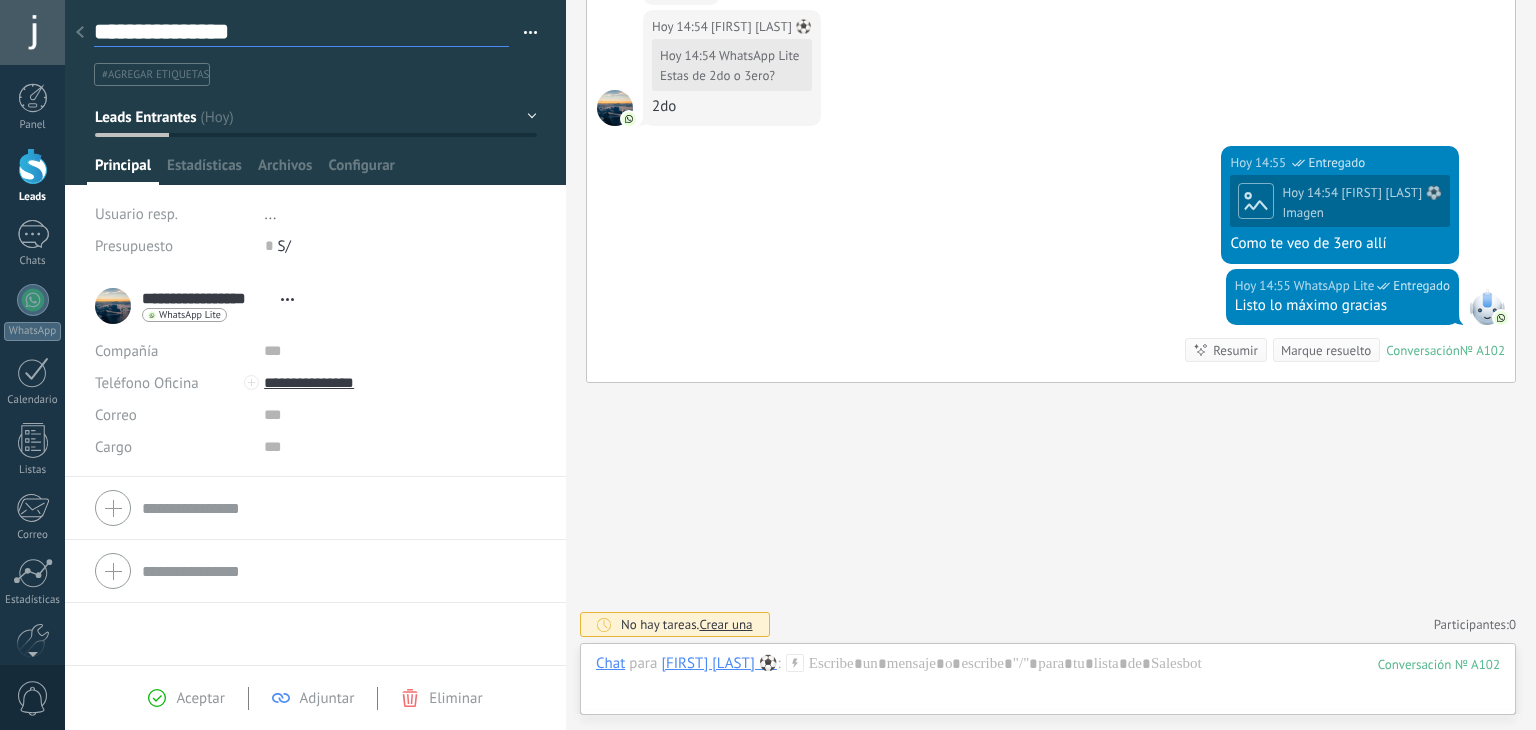 scroll, scrollTop: 29, scrollLeft: 0, axis: vertical 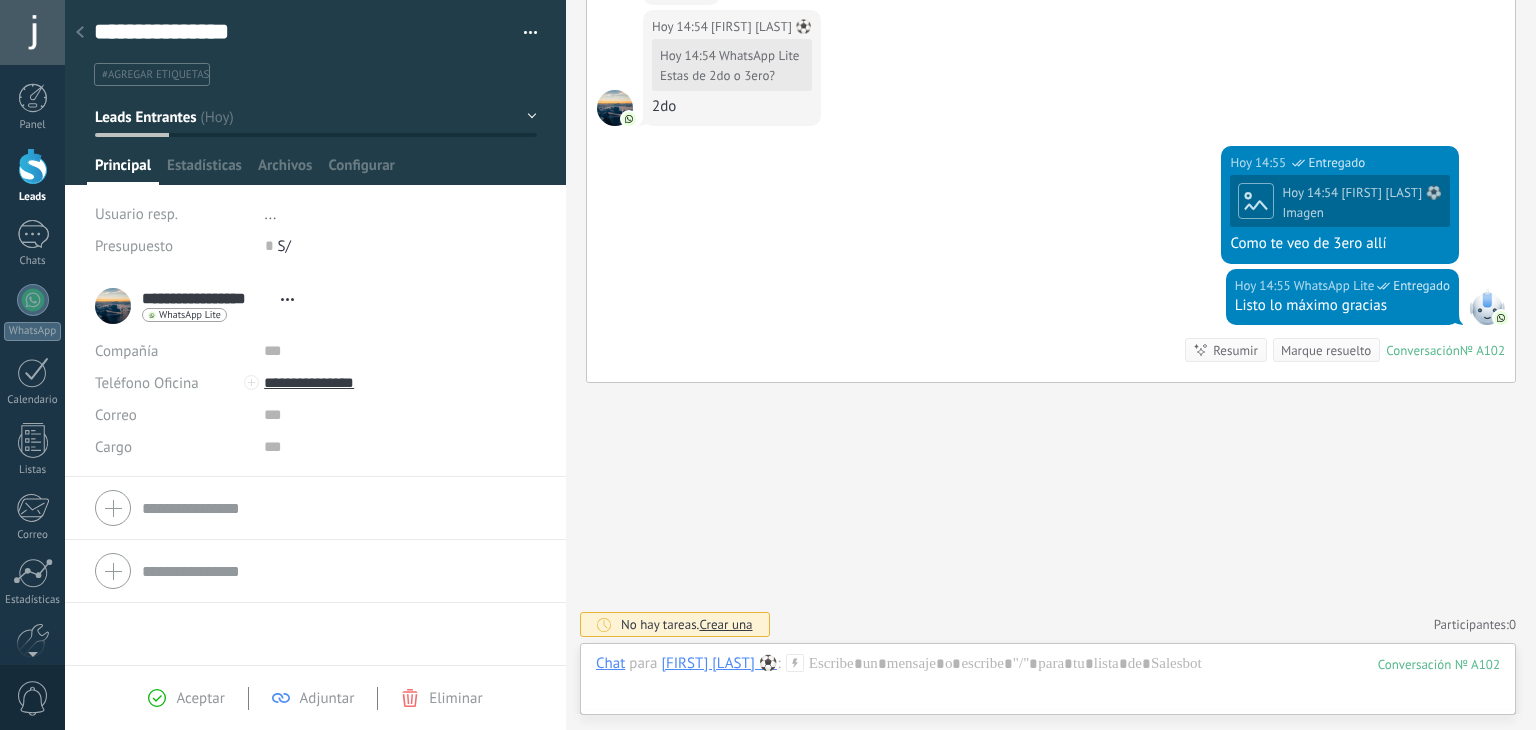 click on "#agregar etiquetas" at bounding box center [312, 74] 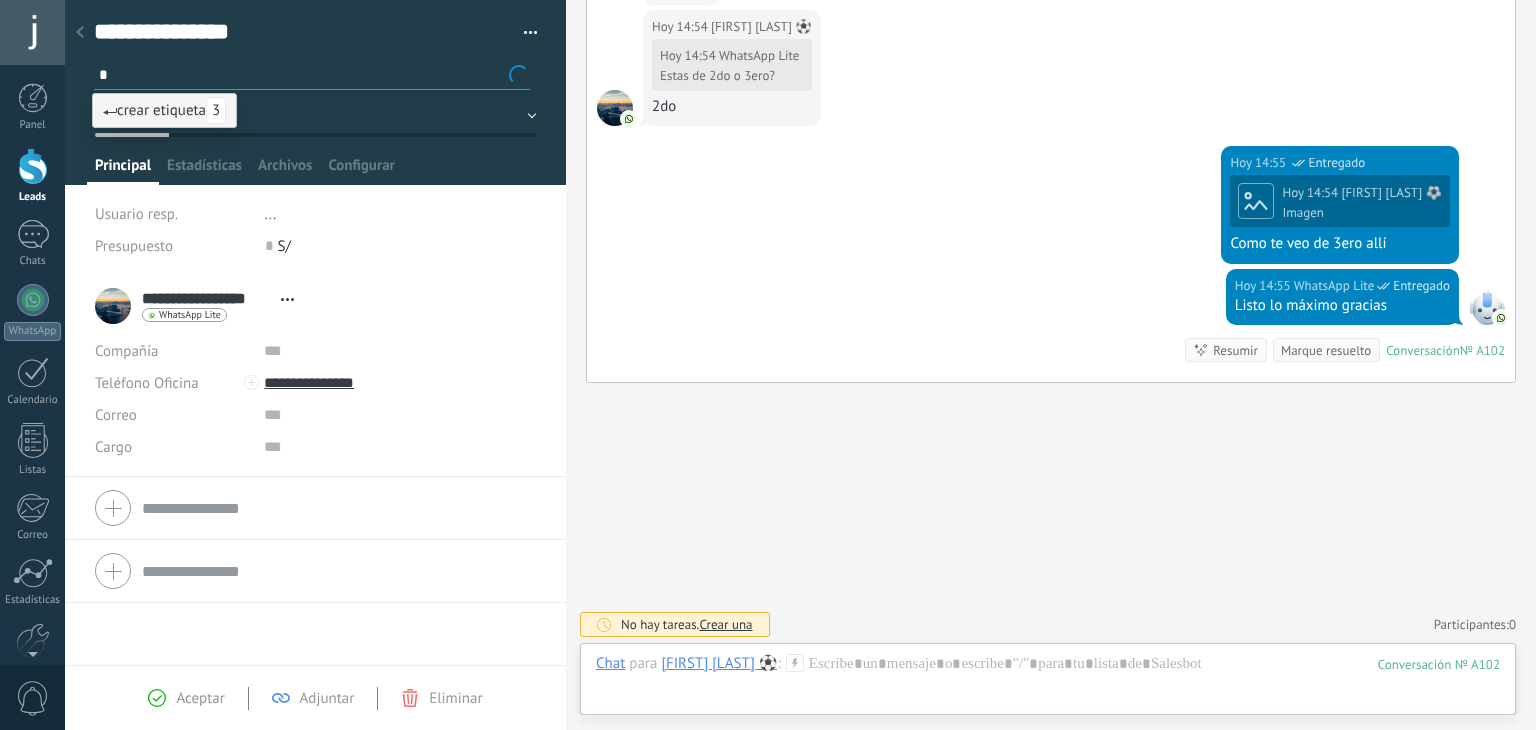 type on "**" 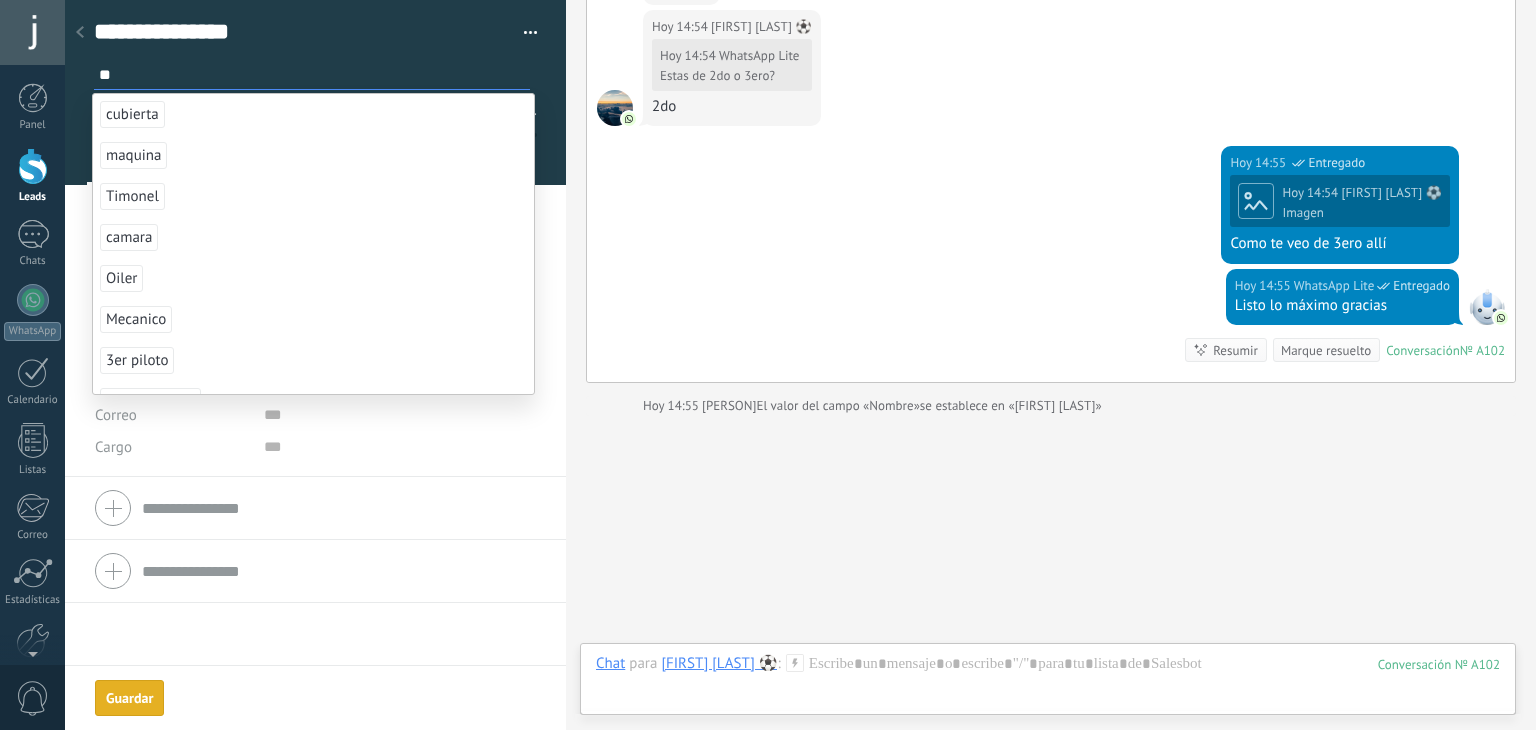 type on "**********" 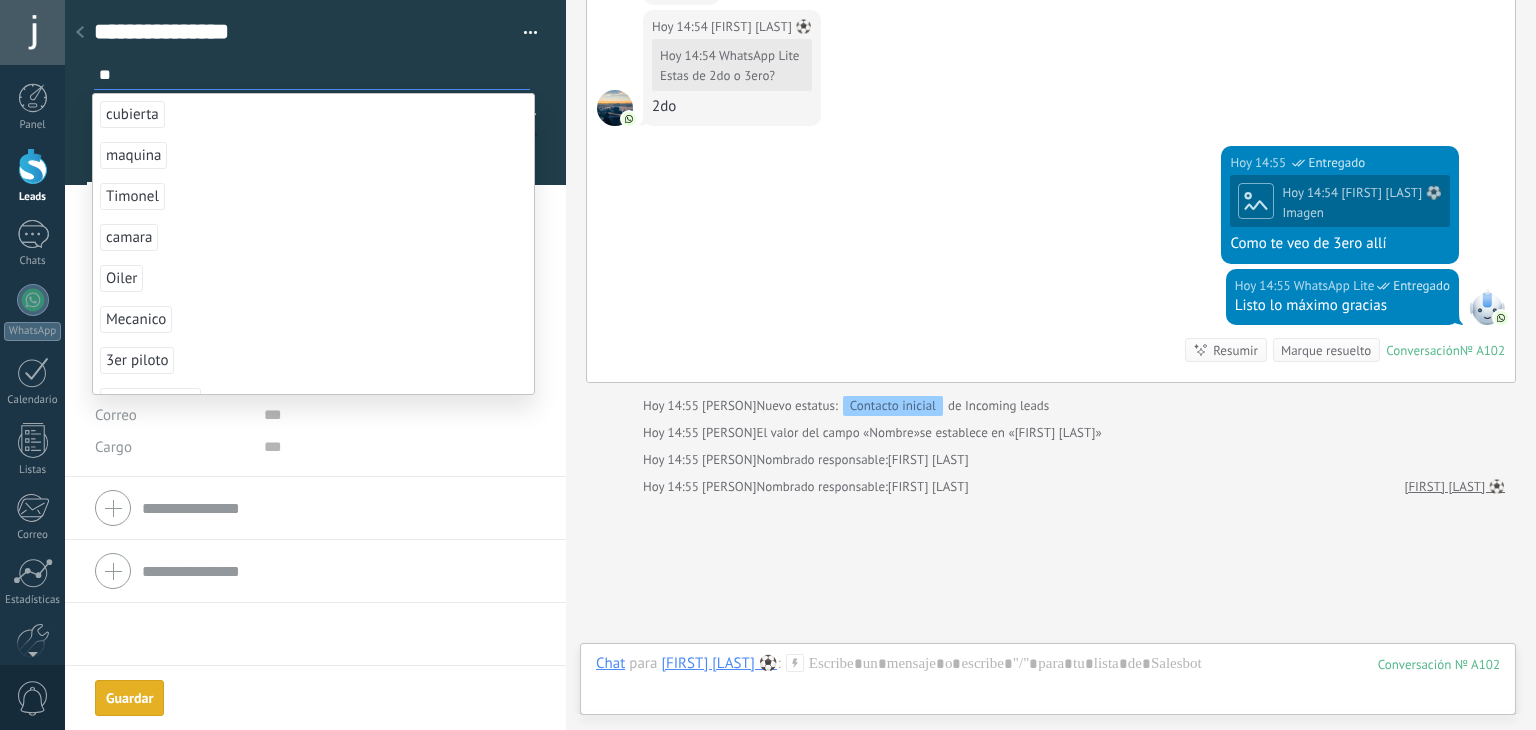 scroll, scrollTop: 29, scrollLeft: 0, axis: vertical 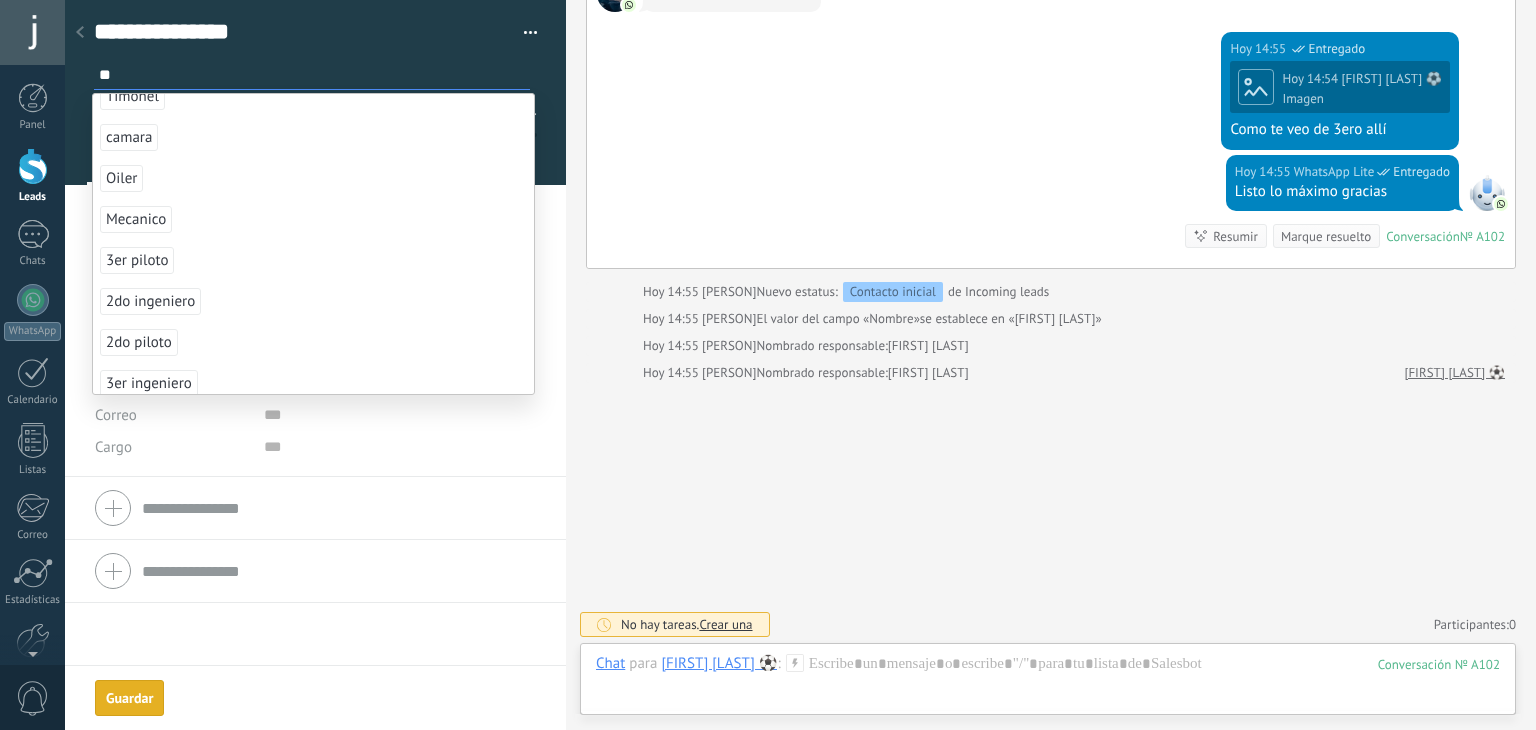 type on "**" 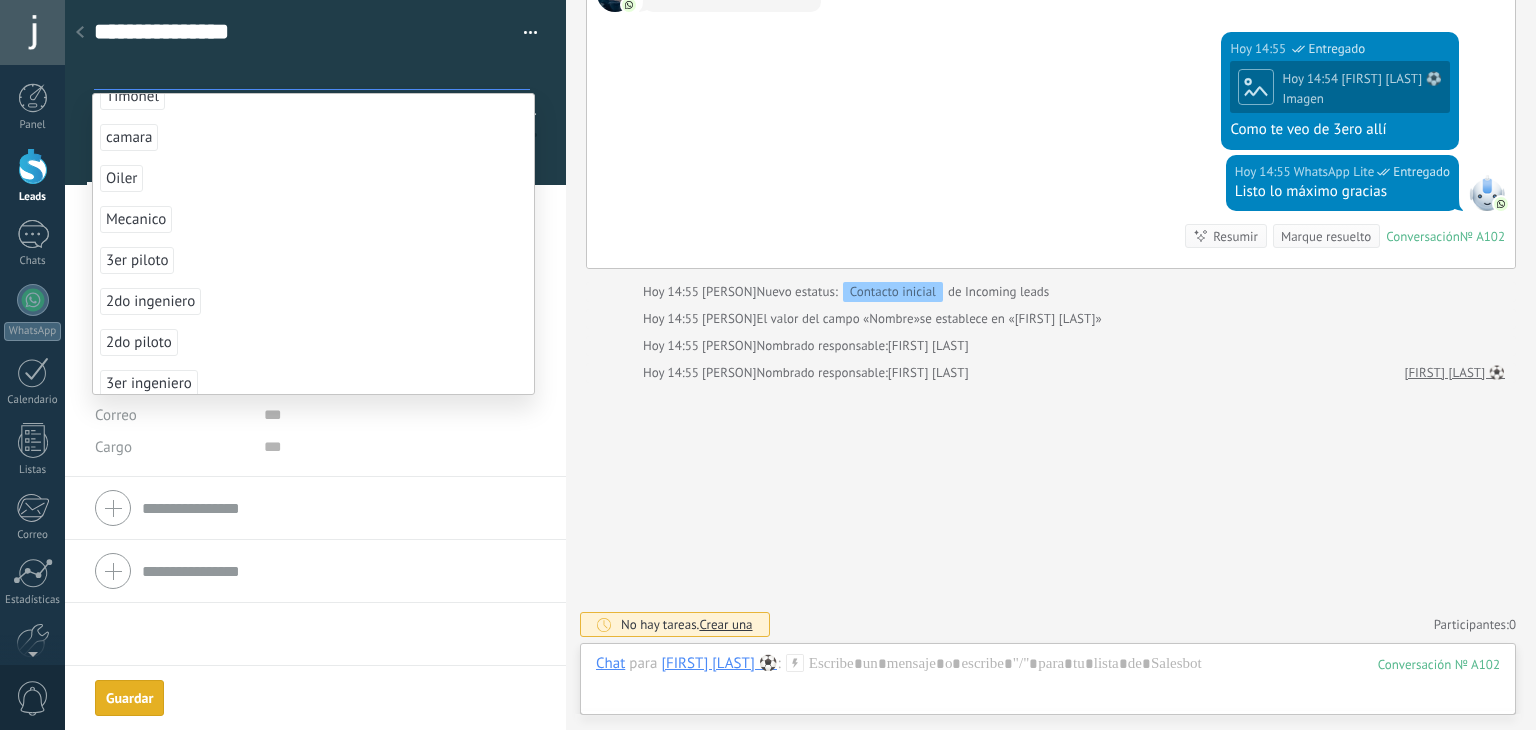 scroll, scrollTop: 0, scrollLeft: 0, axis: both 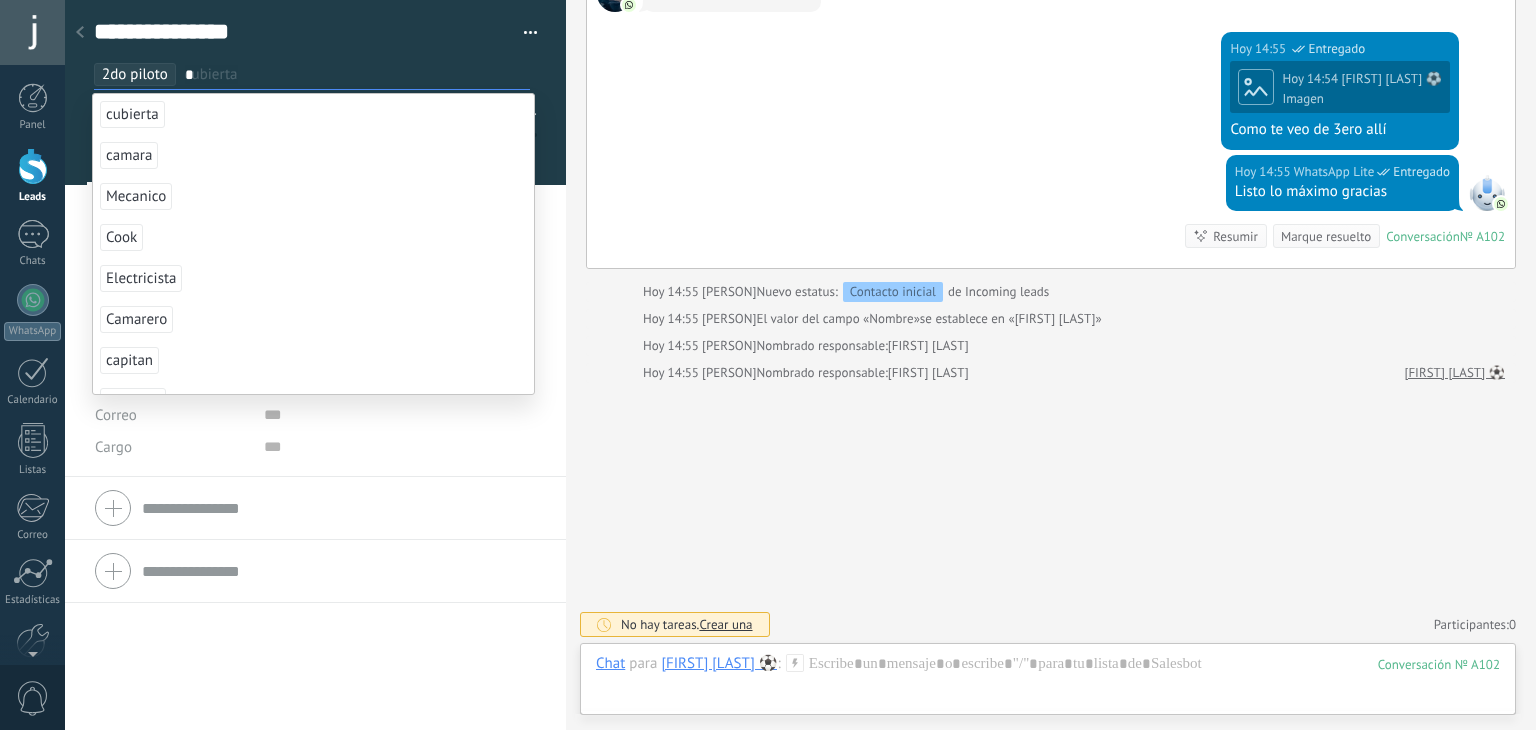 type on "*" 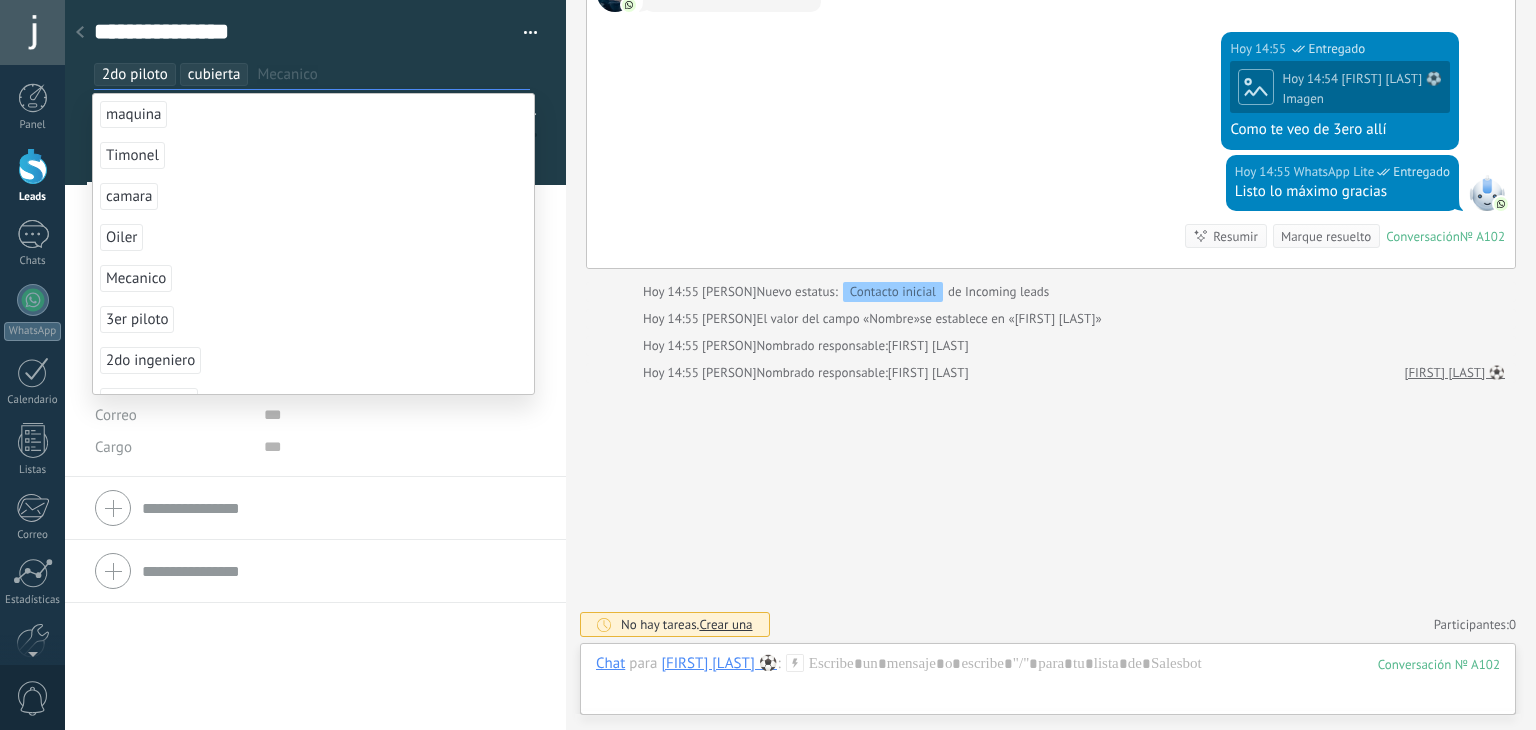 click on "Buscar Carga más Hoy Hoy Creación:  2  eventos   Expandir [FIRST] [LAST] ⚽  Hoy 14:52 WhatsApp Lite  Entregado Piloto [LAST] que tal  buenas tardes Hoy 14:53 [FIRST] [LAST] ⚽  Habla tío buenas tardes Conversación  № A102 Conversación № A102 Hoy 14:53 Robot  El valor del campo «Teléfono»  se establece en «+51962732063» [FIRST] [LAST] ⚽ [FIRST] [LAST] ⚽  Más 4 de 4 Hoy 14:54 [FIRST] [LAST] ⚽  Yo la mandé Hoy 14:54 WhatsApp Lite  Entregado Puedes tomarte una foto y mandarme Hoy 14:54 [FIRST] [LAST] ⚽  Ya ok Hoy 14:54 WhatsApp Lite  Entregado Esa bien pixeleada Hoy 14:54 WhatsApp Lite  Entregado Estas de 2do o 3ero? Hoy 14:54 [FIRST] [LAST] ⚽  Descargar Hoy 14:54 [FIRST] [LAST] ⚽  Ok Hoy 14:54 [FIRST] [LAST] ⚽  Hoy 14:54 WhatsApp Lite  Estas de 2do o 3ero? 2do Hoy 14:55 WhatsApp Lite  Entregado Hoy 14:54 [FIRST] [LAST] ⚽  Imagen Como te veo de 3ero allí Hoy 14:55 WhatsApp Lite  Entregado Listo lo máximo gracias Conversación  № A102 Resumir 0" at bounding box center [1051, -231] 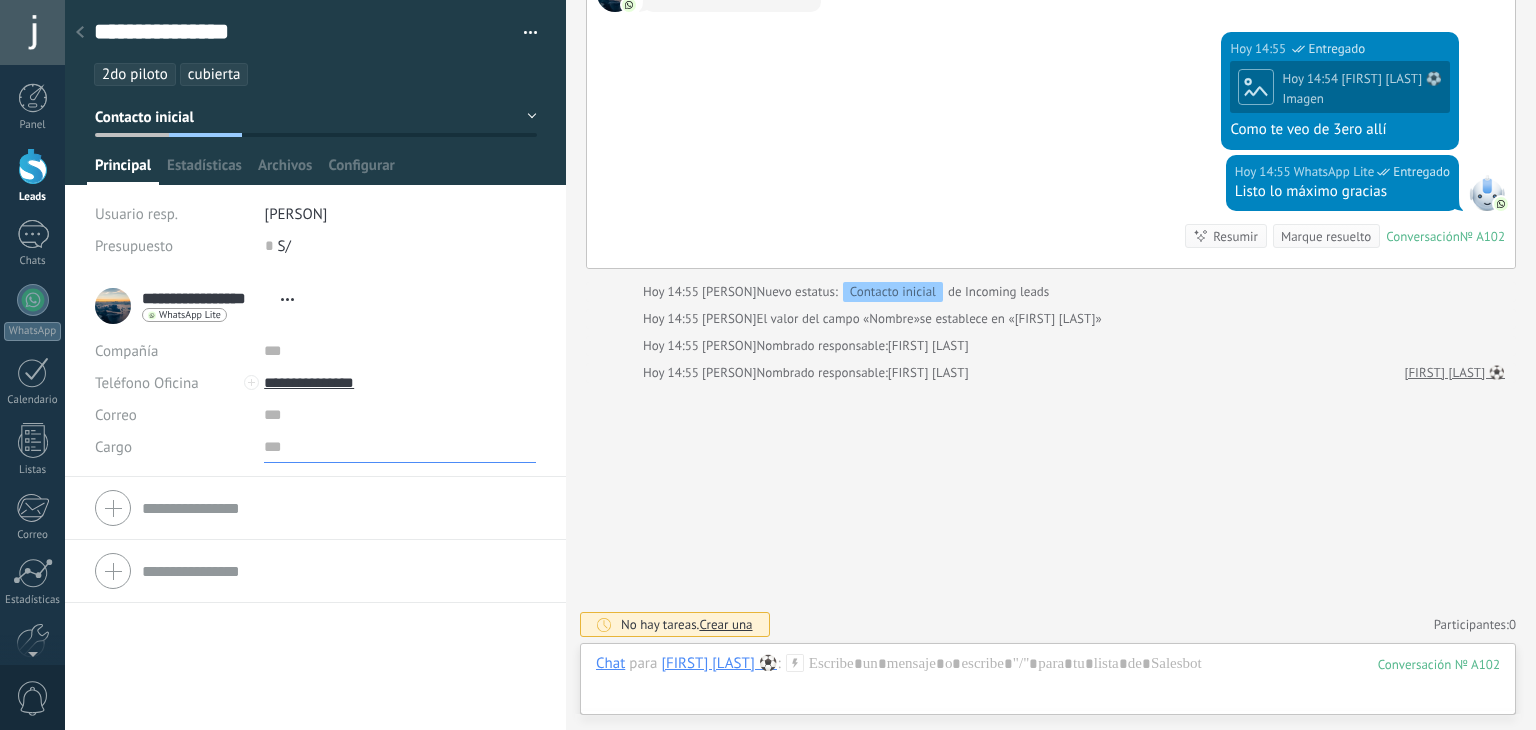 click at bounding box center (400, 447) 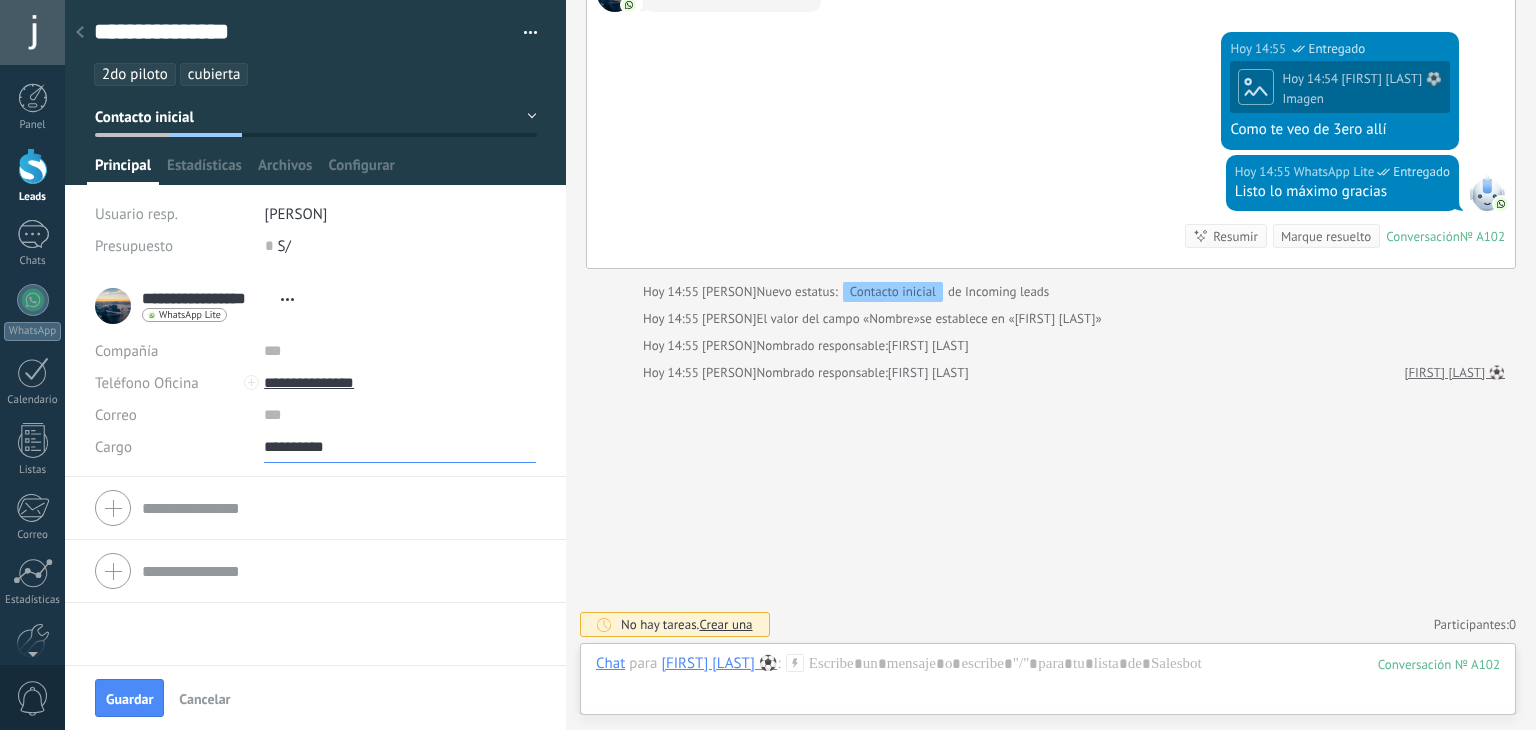 type on "**********" 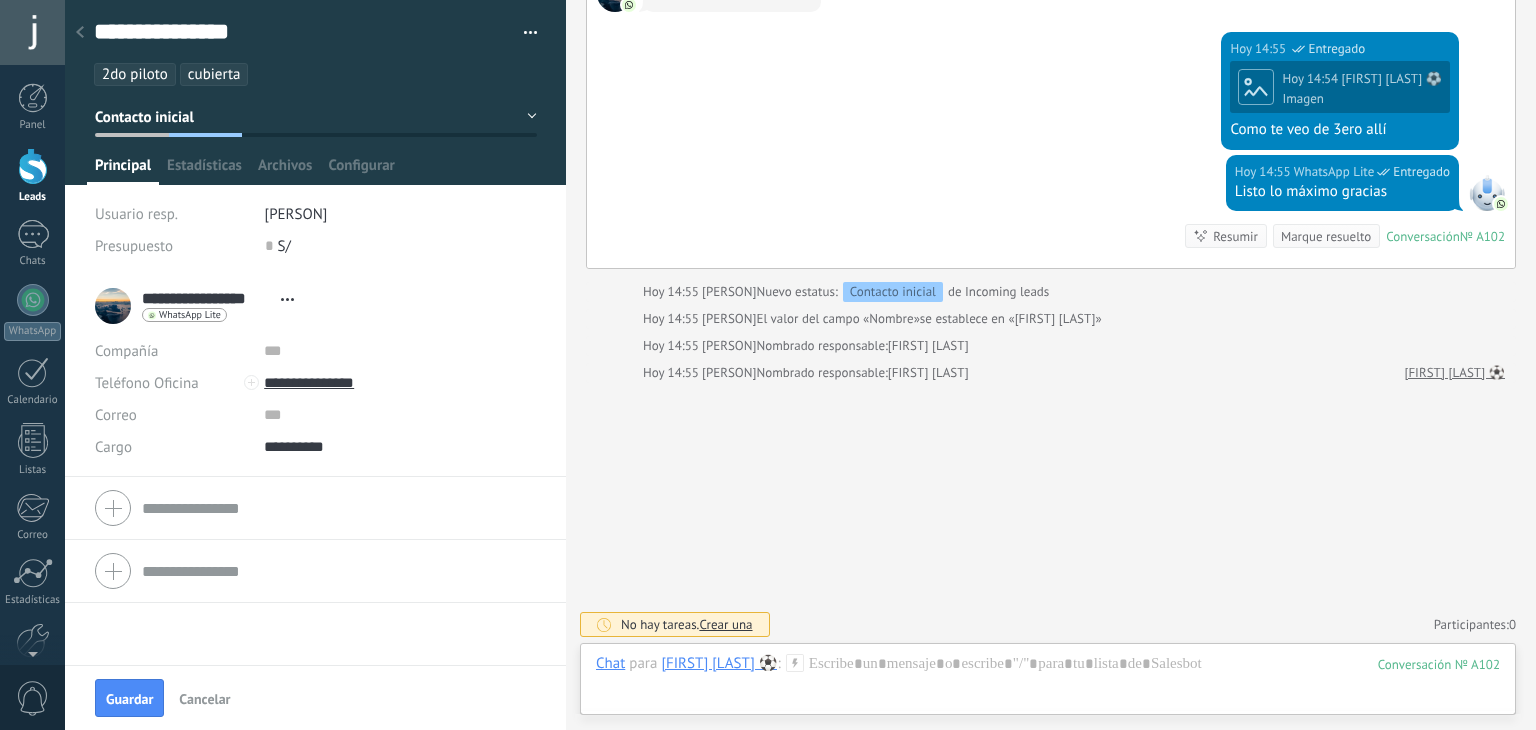 click on "**********" at bounding box center [315, 470] 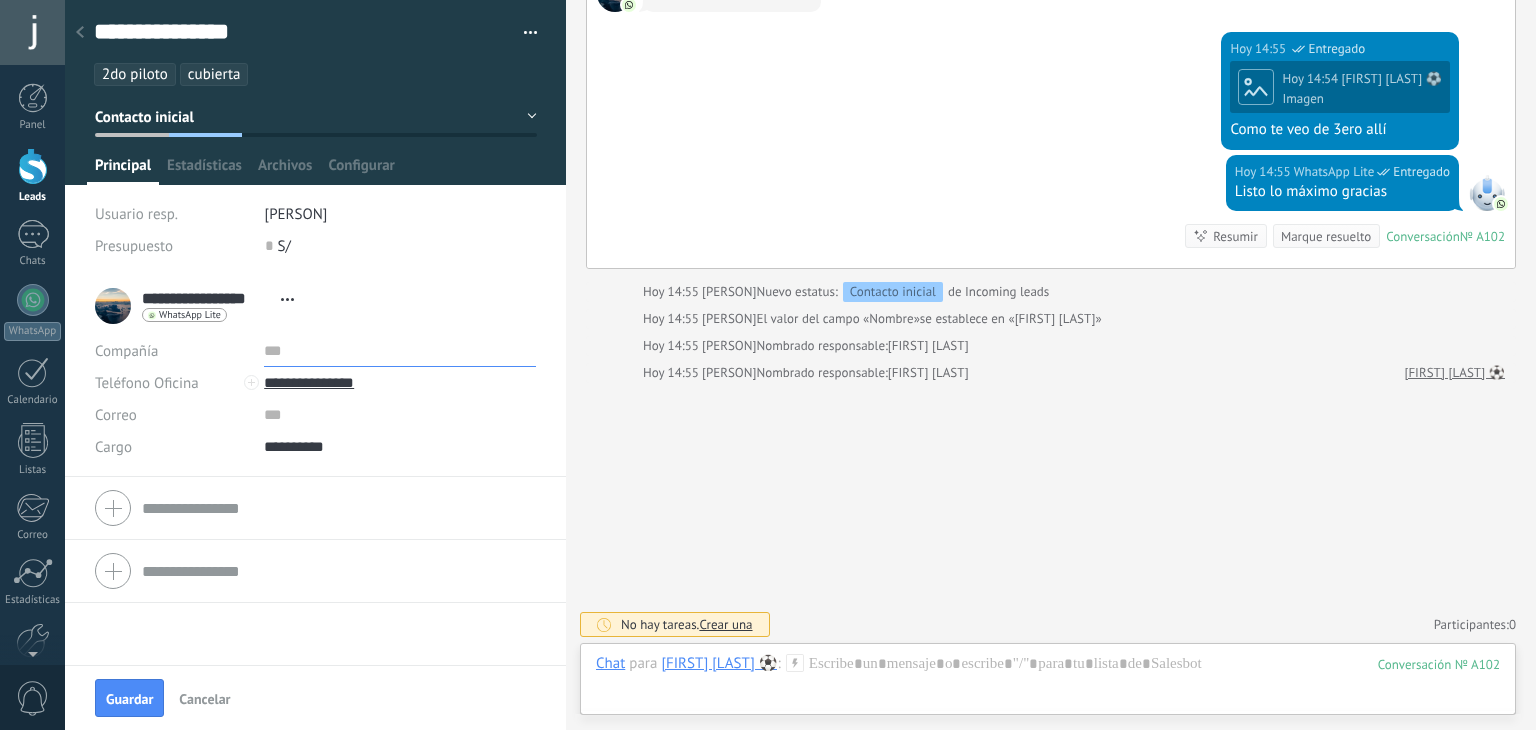 click at bounding box center [400, 351] 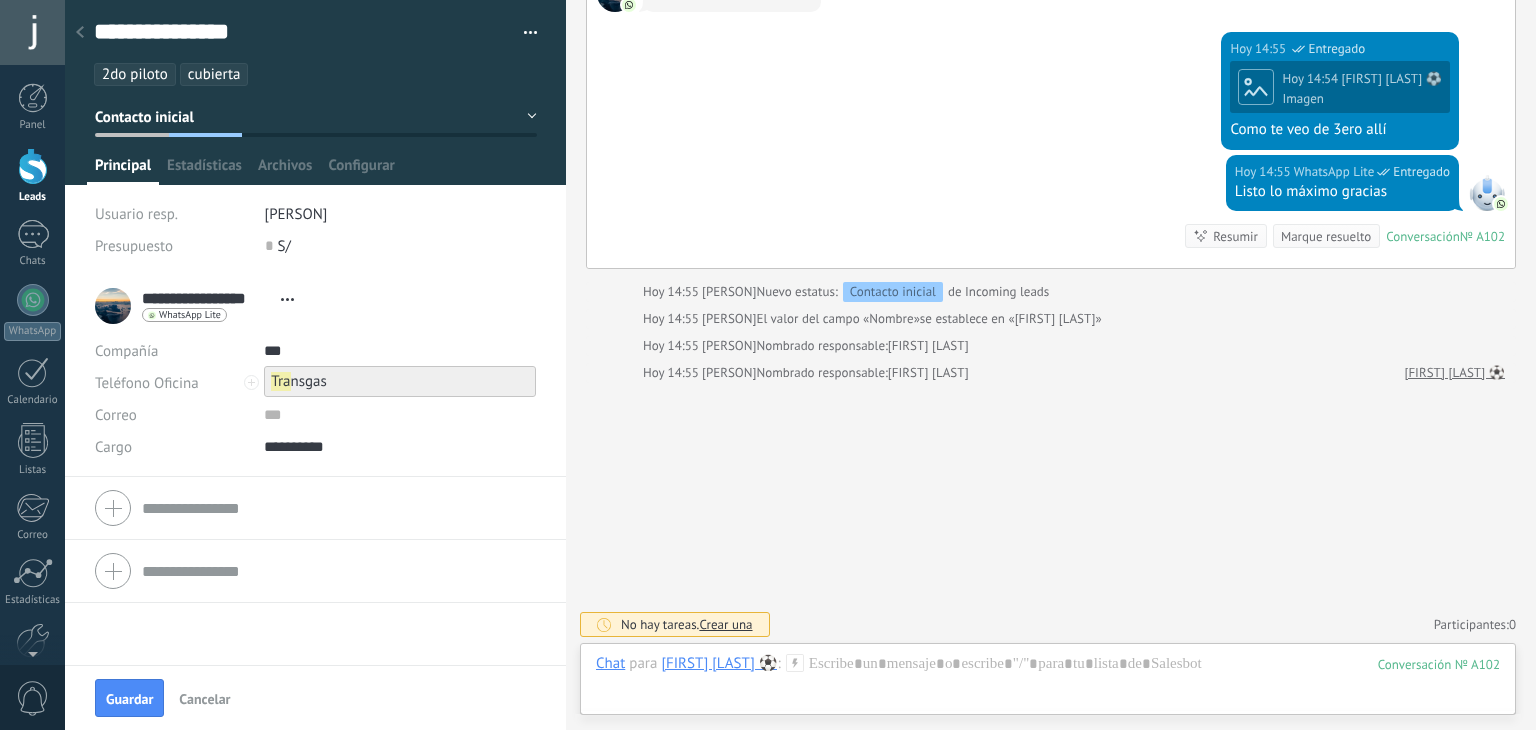 click on "Tra nsgas" at bounding box center [299, 381] 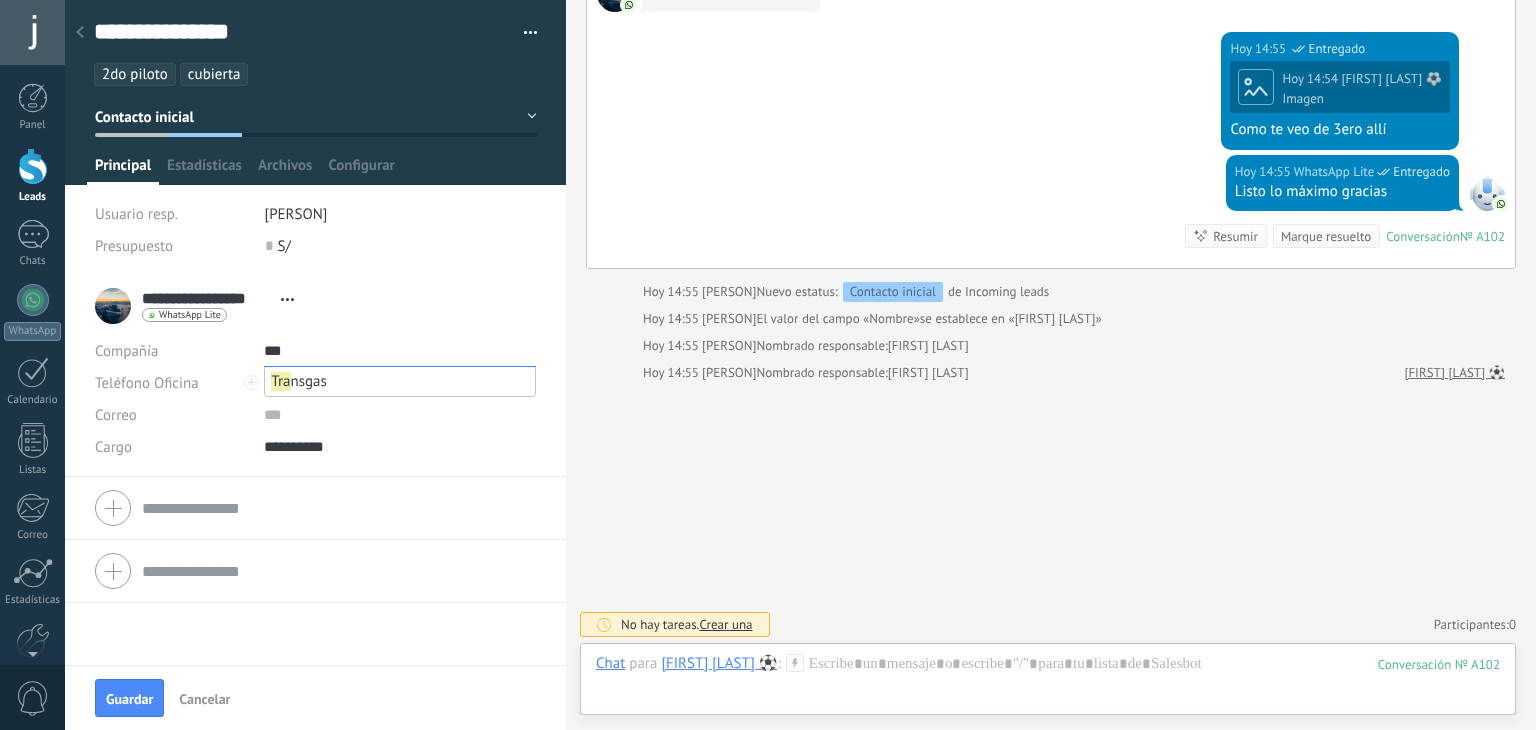 type on "********" 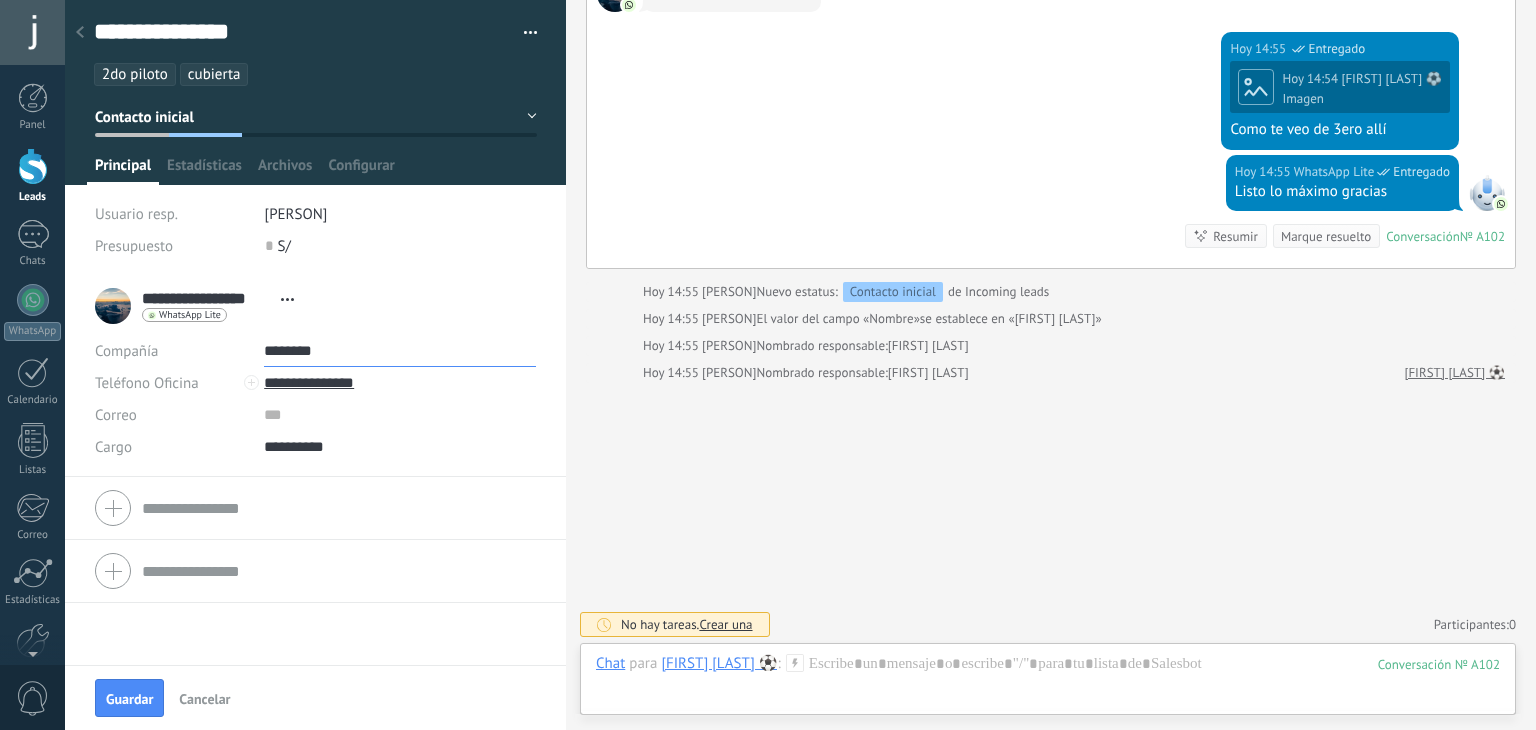scroll, scrollTop: 20, scrollLeft: 0, axis: vertical 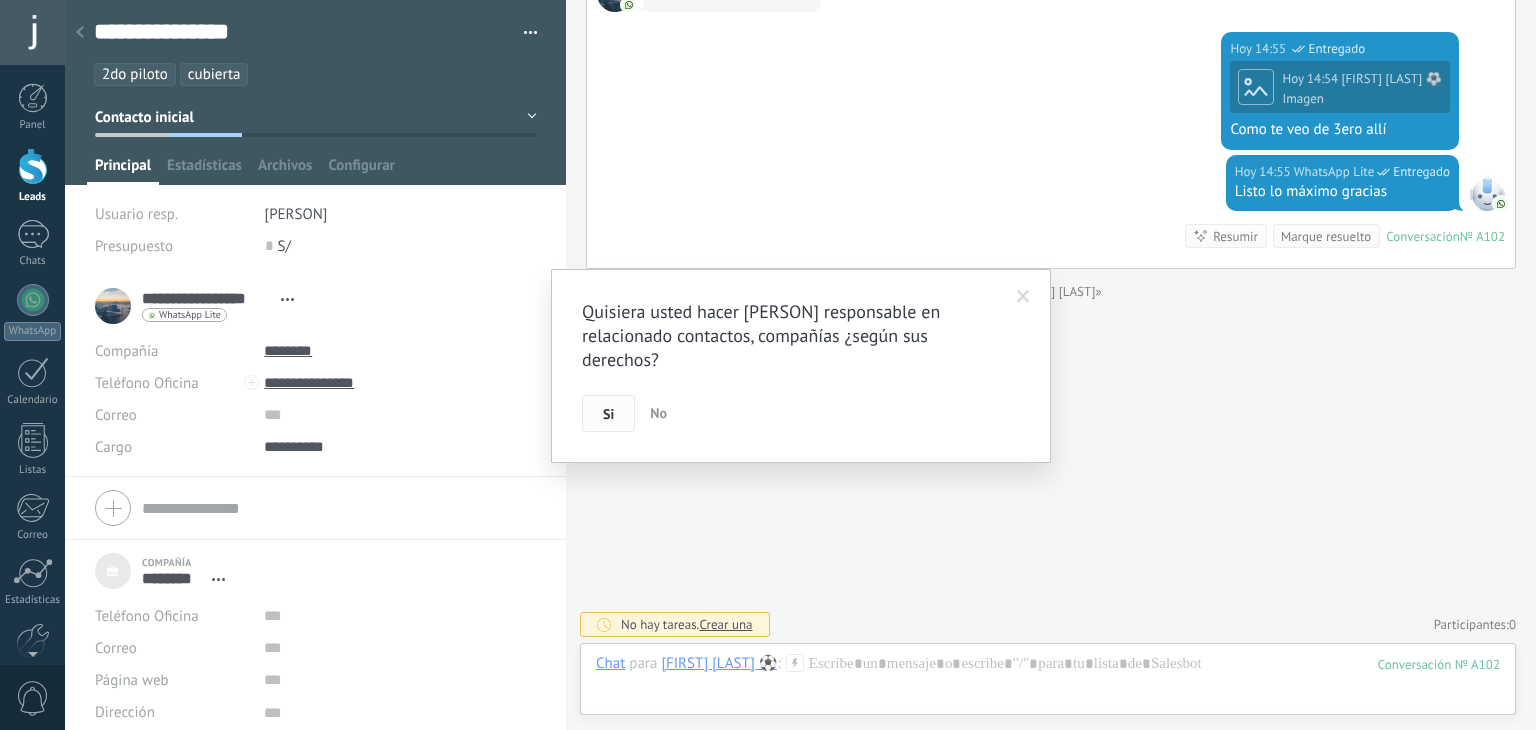 click on "Si" at bounding box center (608, 414) 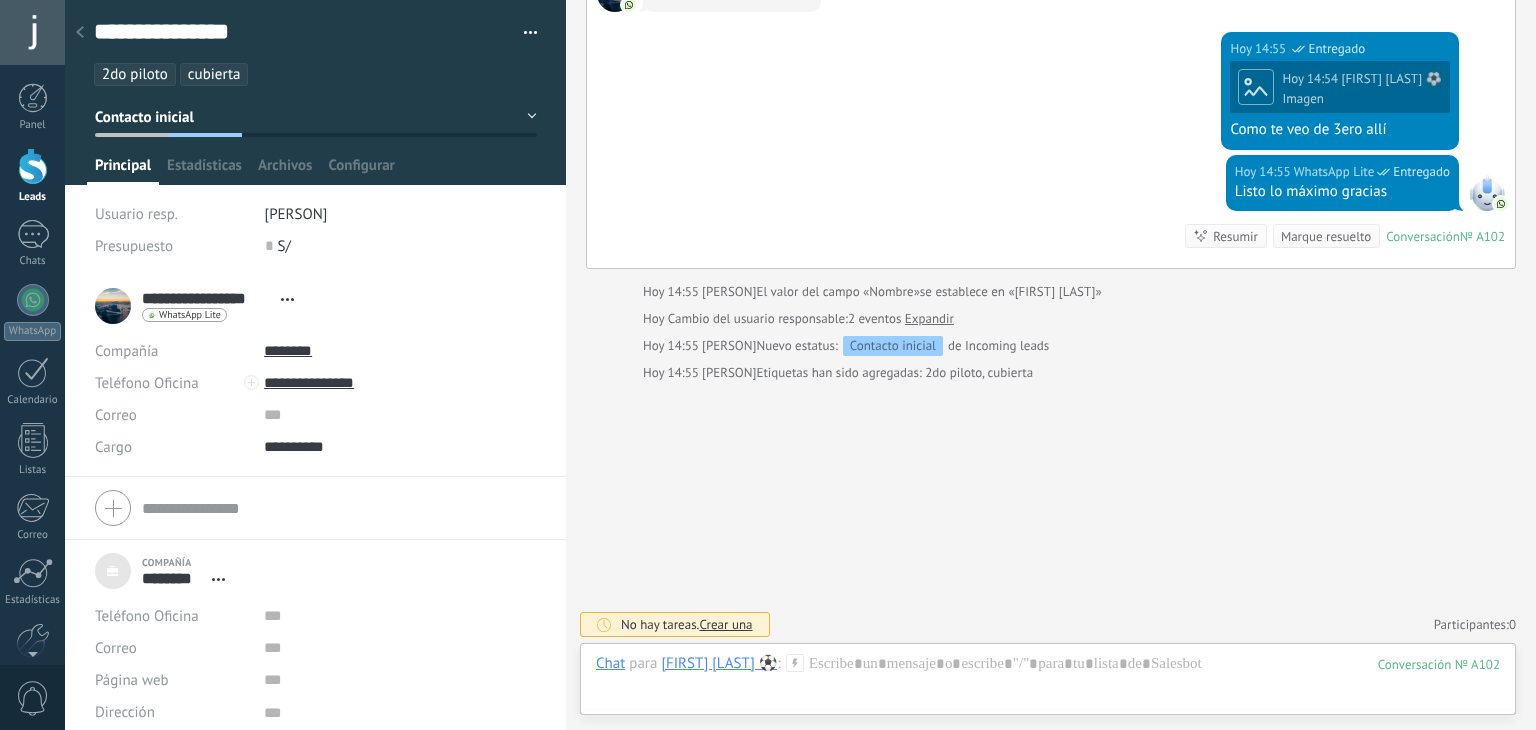 click at bounding box center (80, 33) 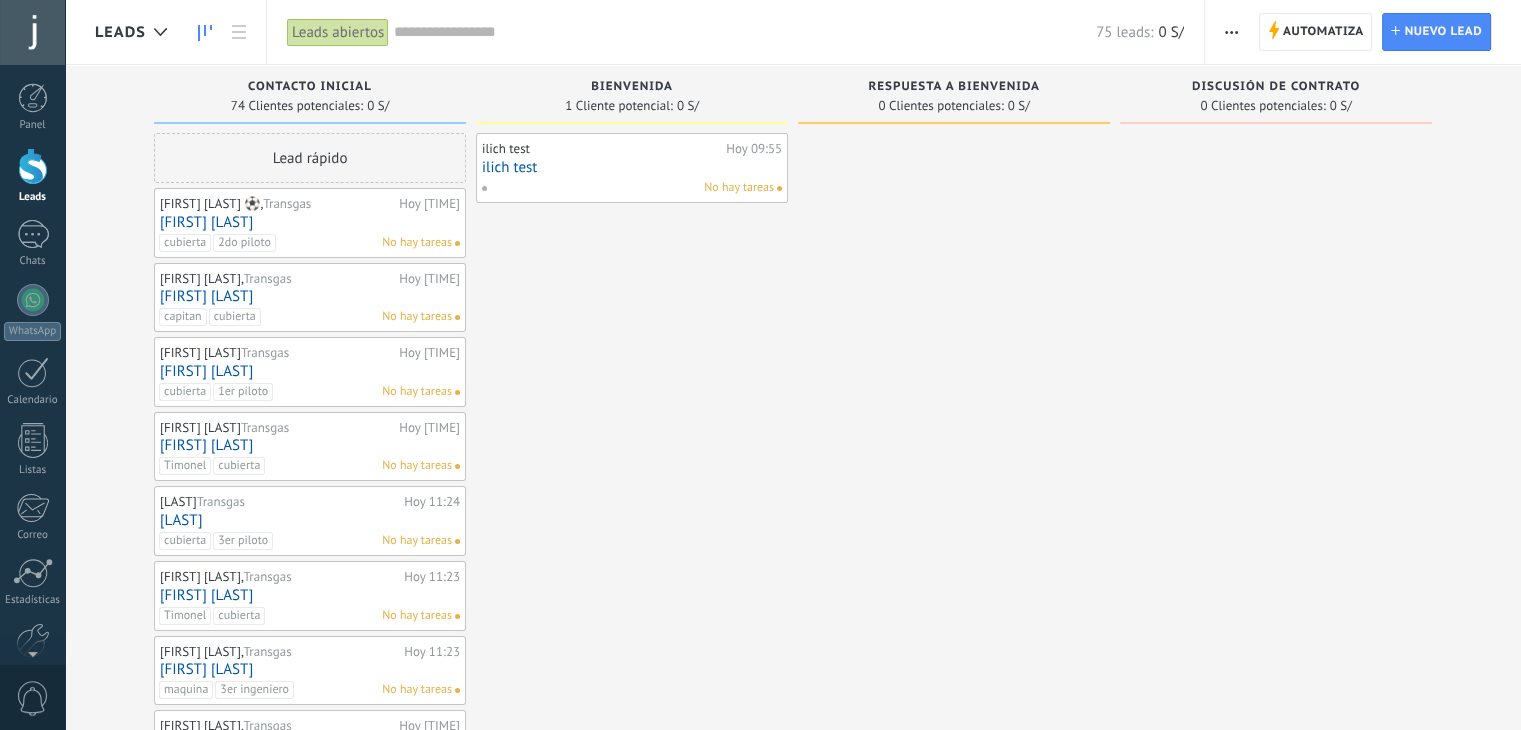 click on "Transgas" at bounding box center [287, 203] 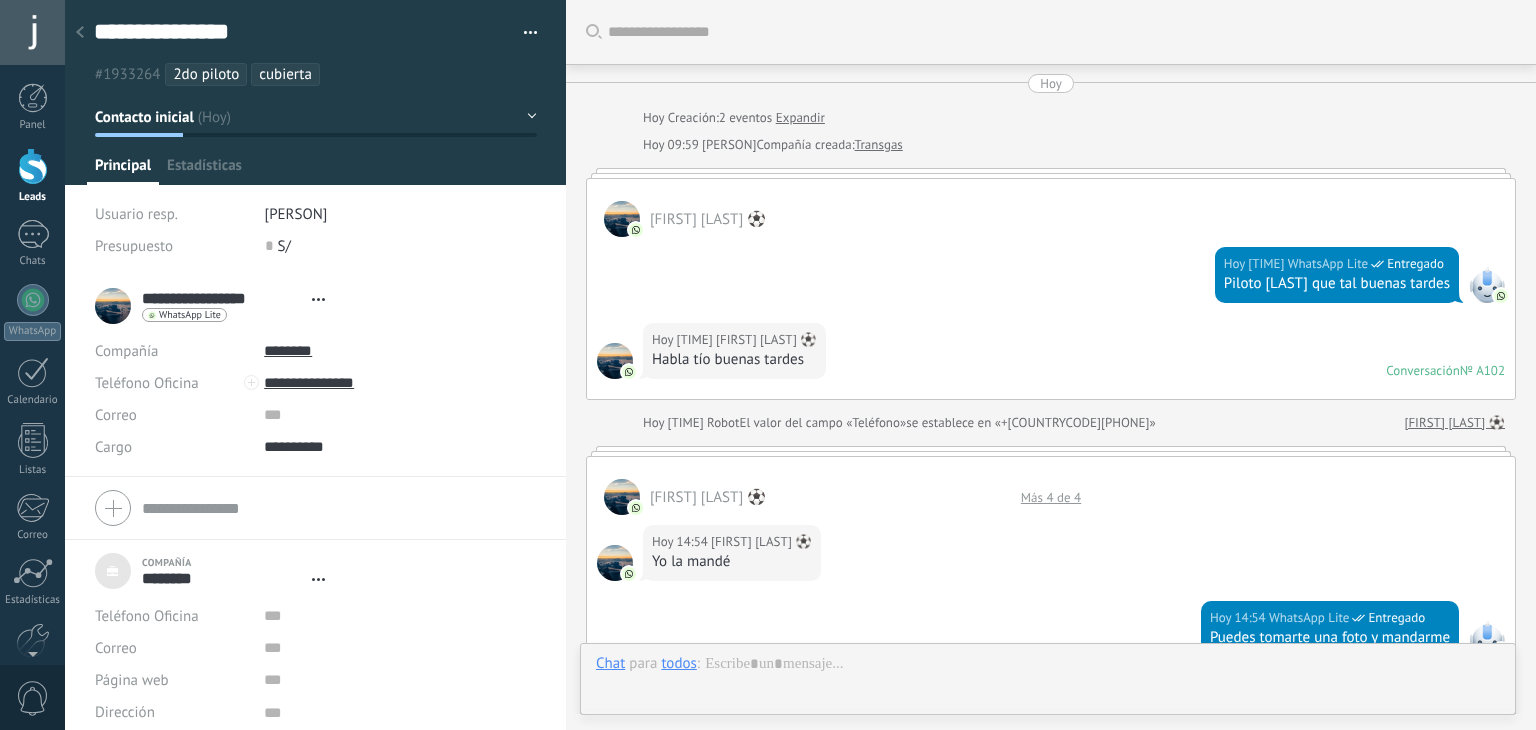 type on "***" 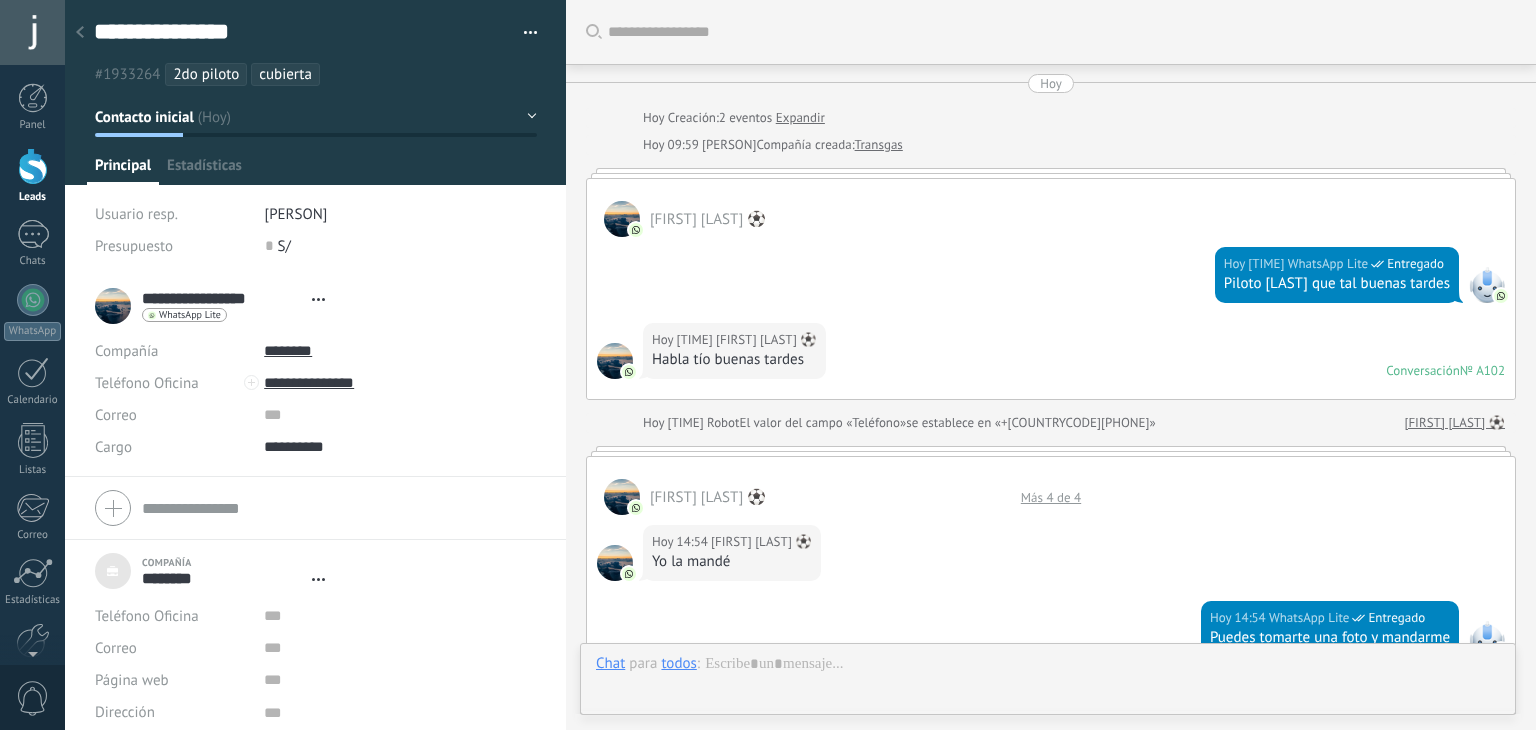 scroll, scrollTop: 20, scrollLeft: 0, axis: vertical 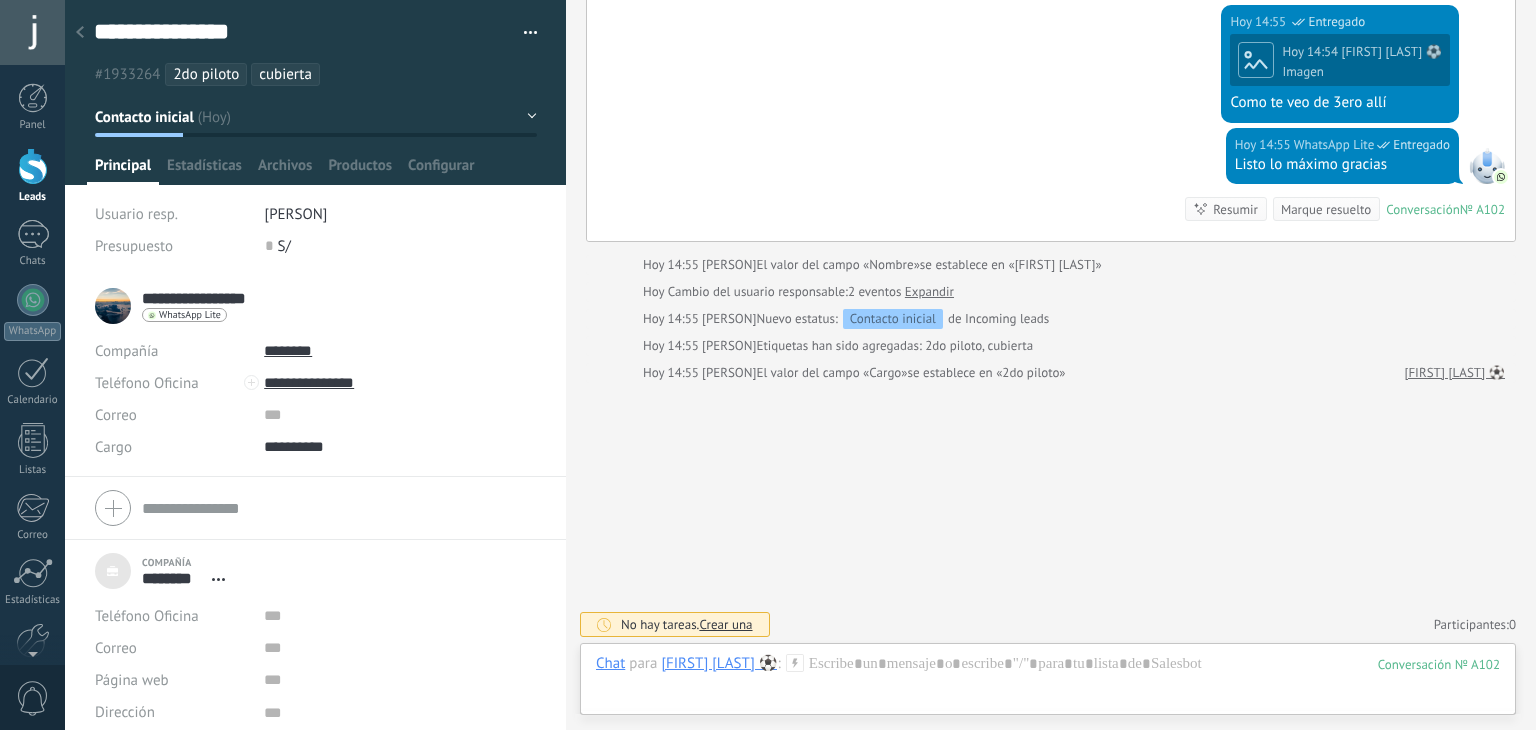 click on "**********" at bounding box center (206, 298) 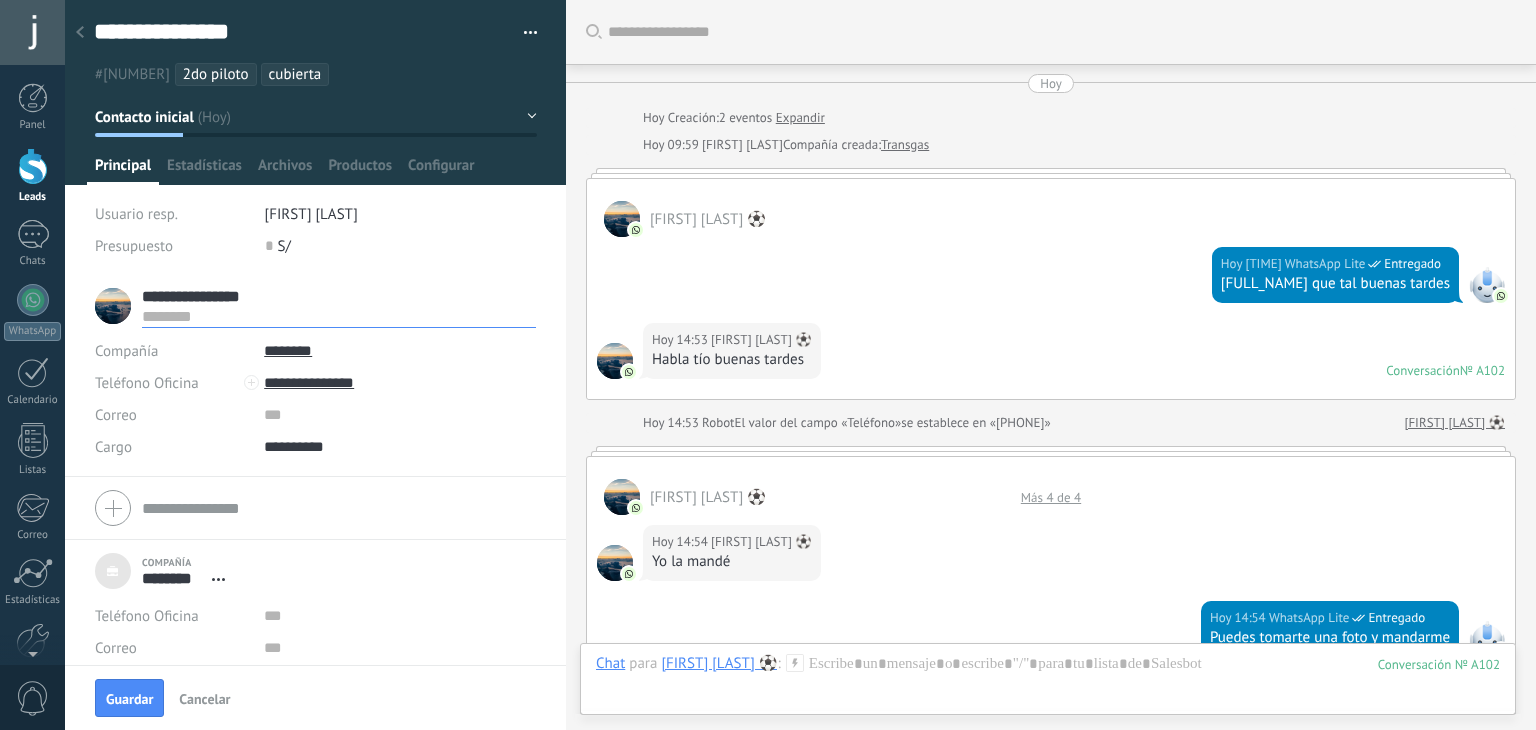scroll, scrollTop: 0, scrollLeft: 0, axis: both 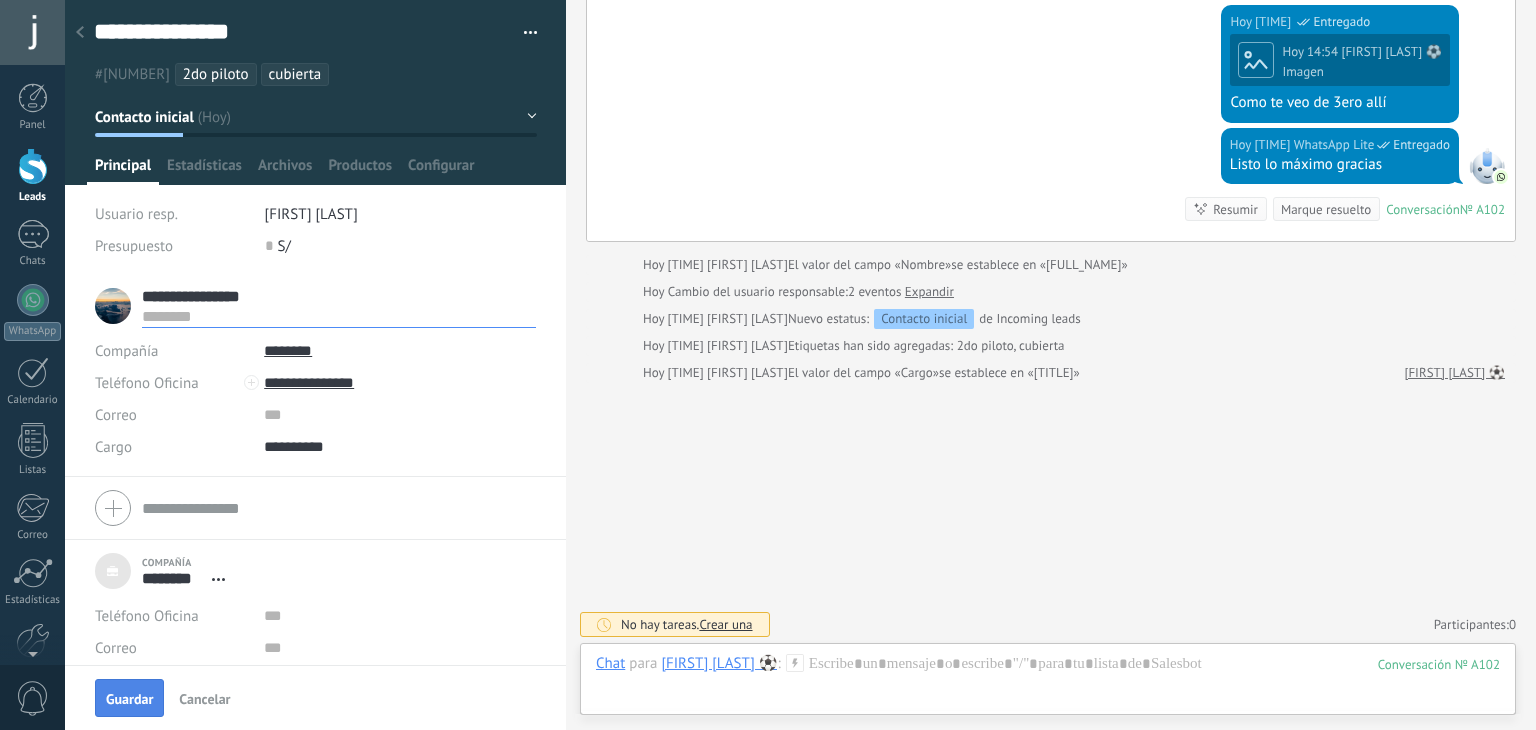 type on "**********" 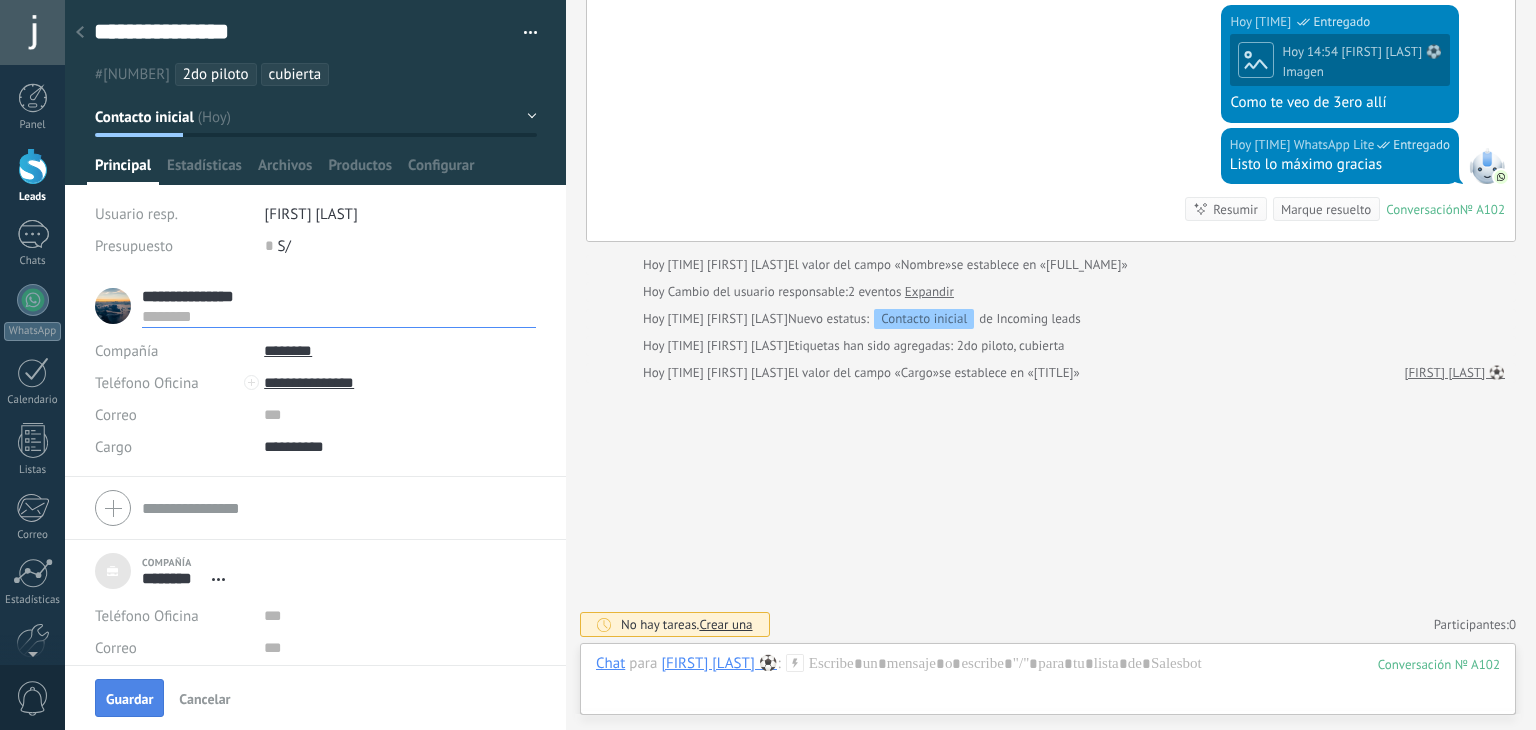 click on "Guardar" at bounding box center [129, 699] 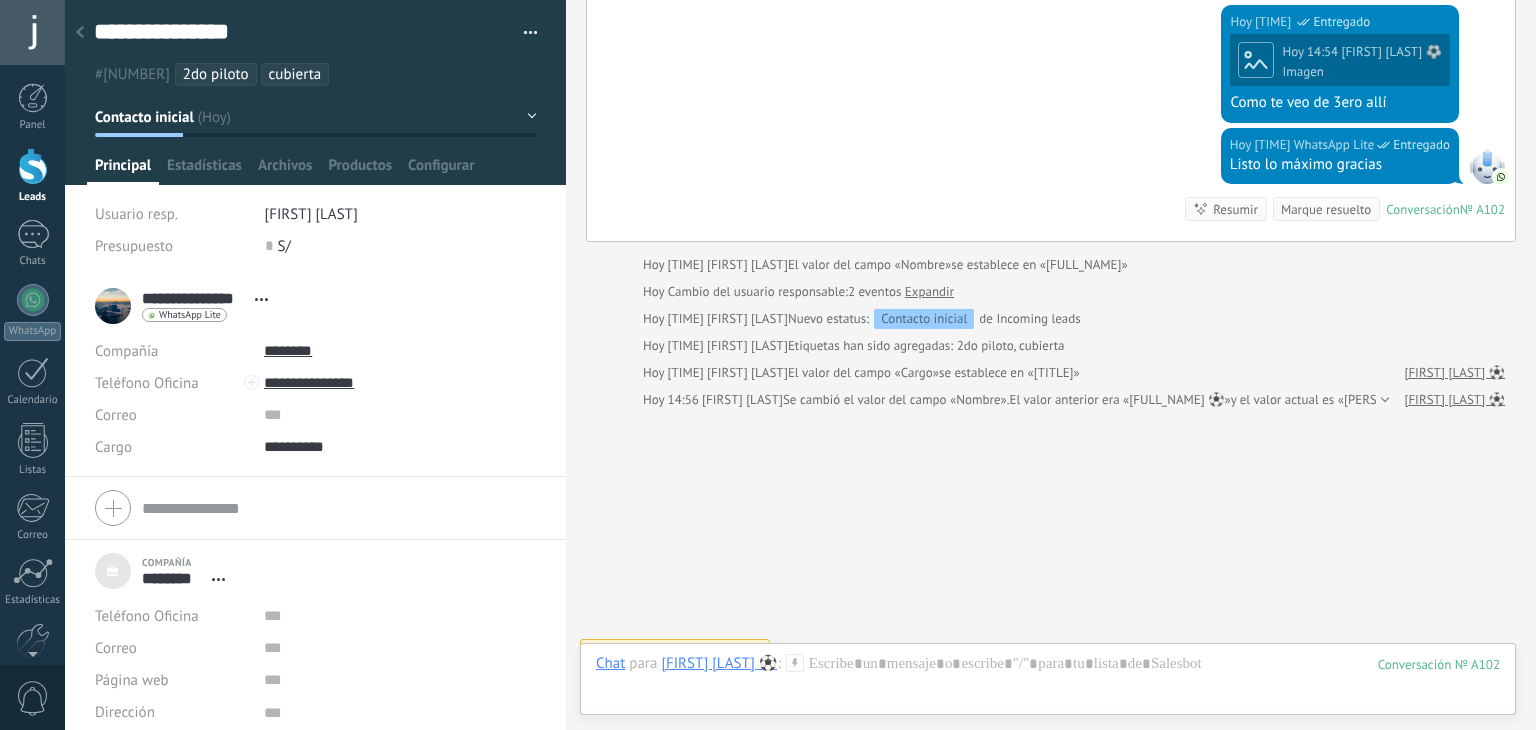 scroll, scrollTop: 1275, scrollLeft: 0, axis: vertical 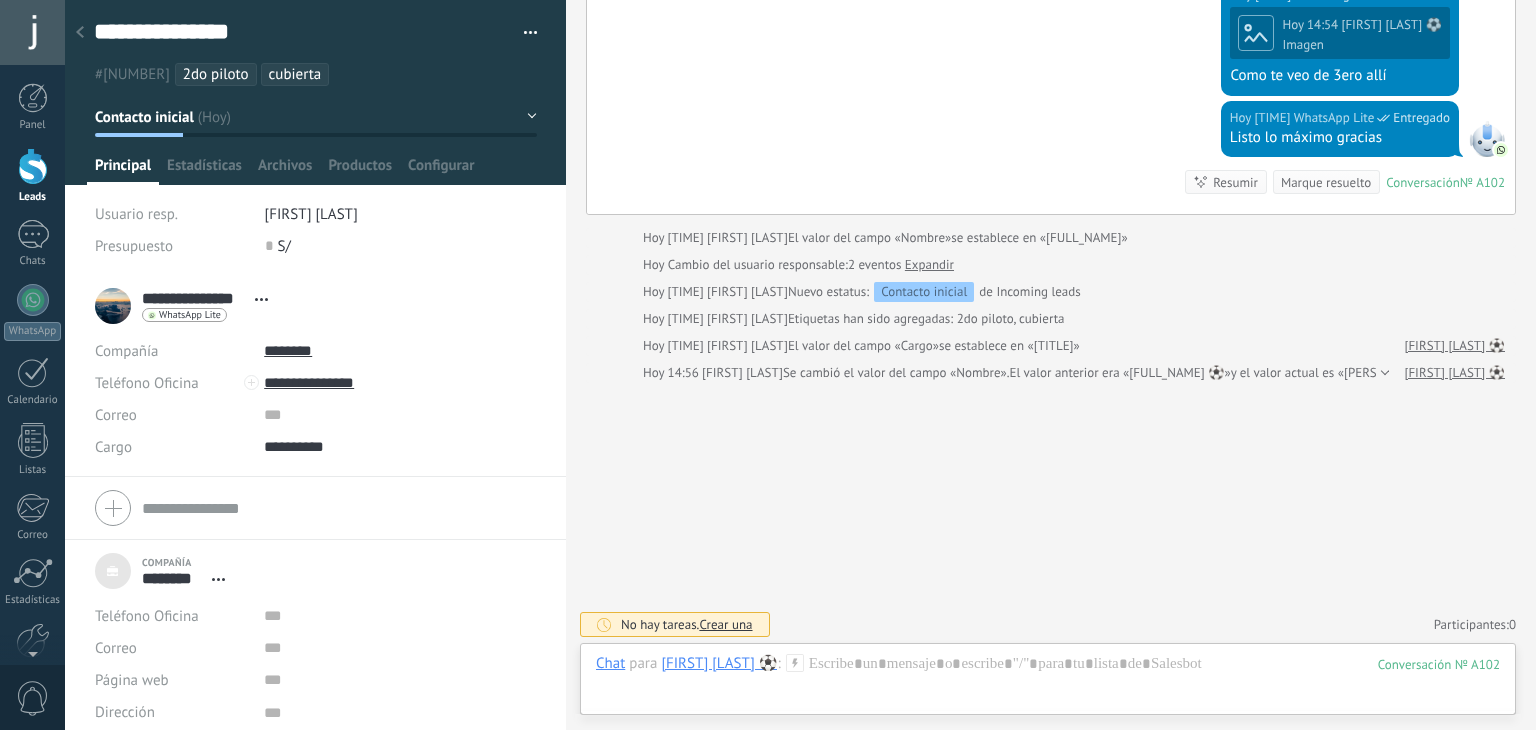 click at bounding box center (80, 33) 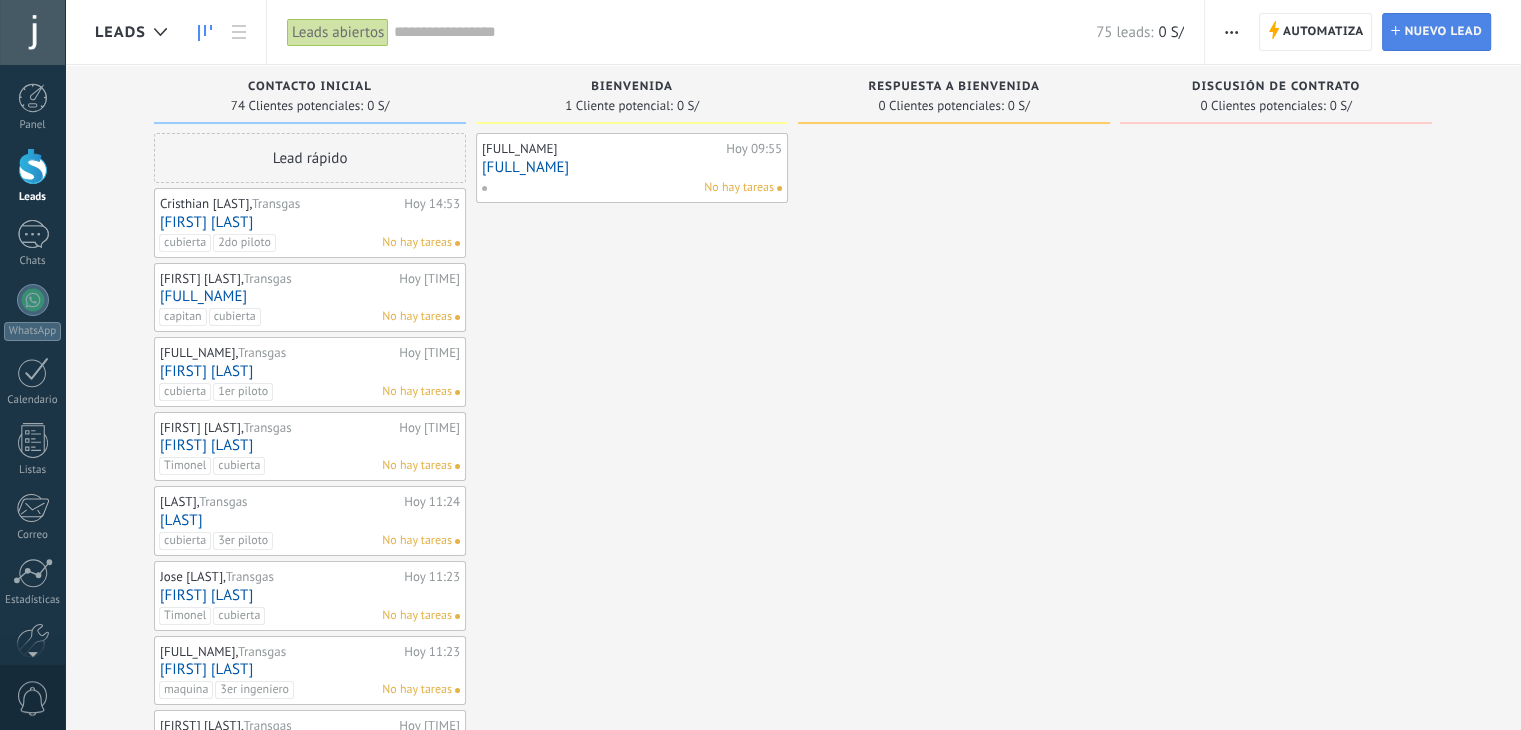 click on "Nuevo lead" at bounding box center (1443, 32) 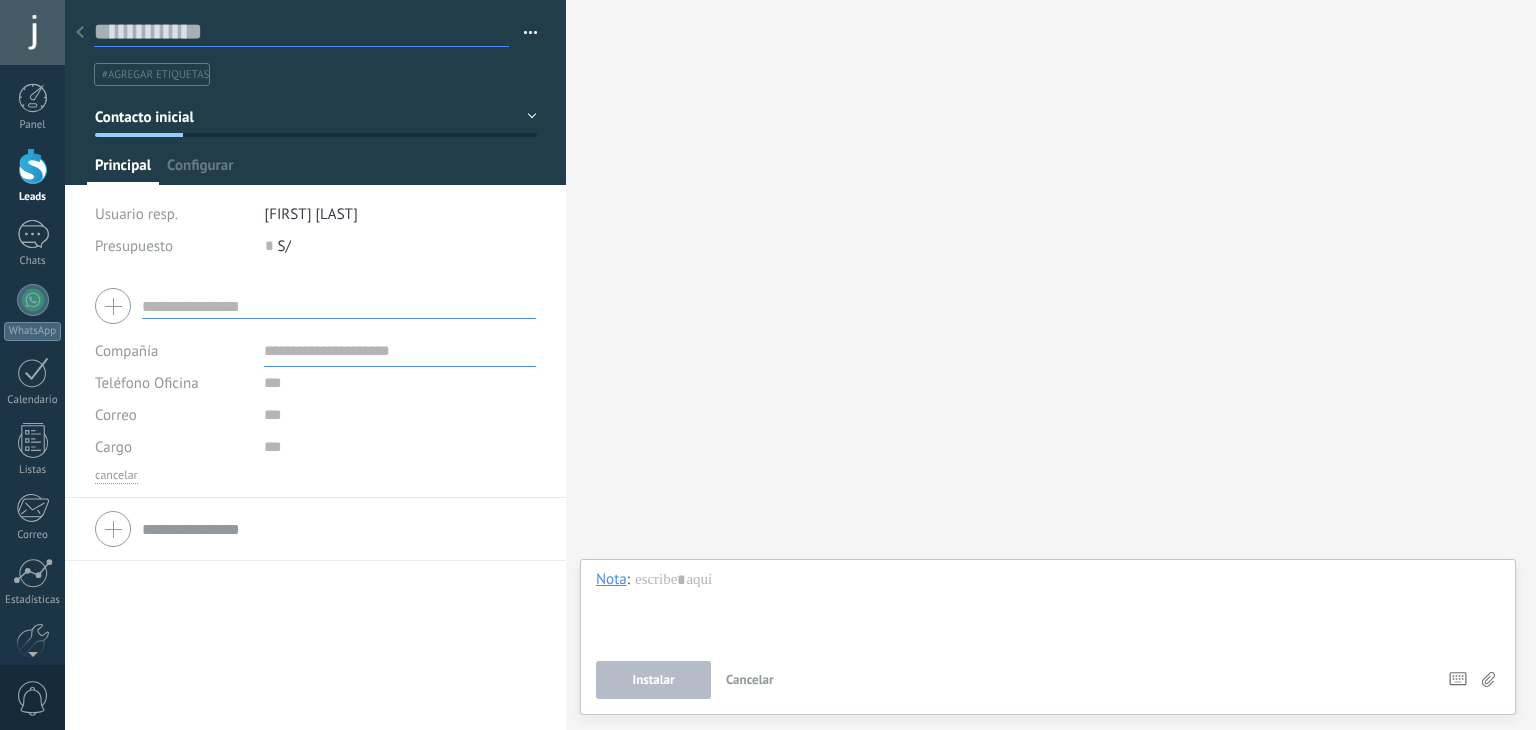 click at bounding box center [301, 32] 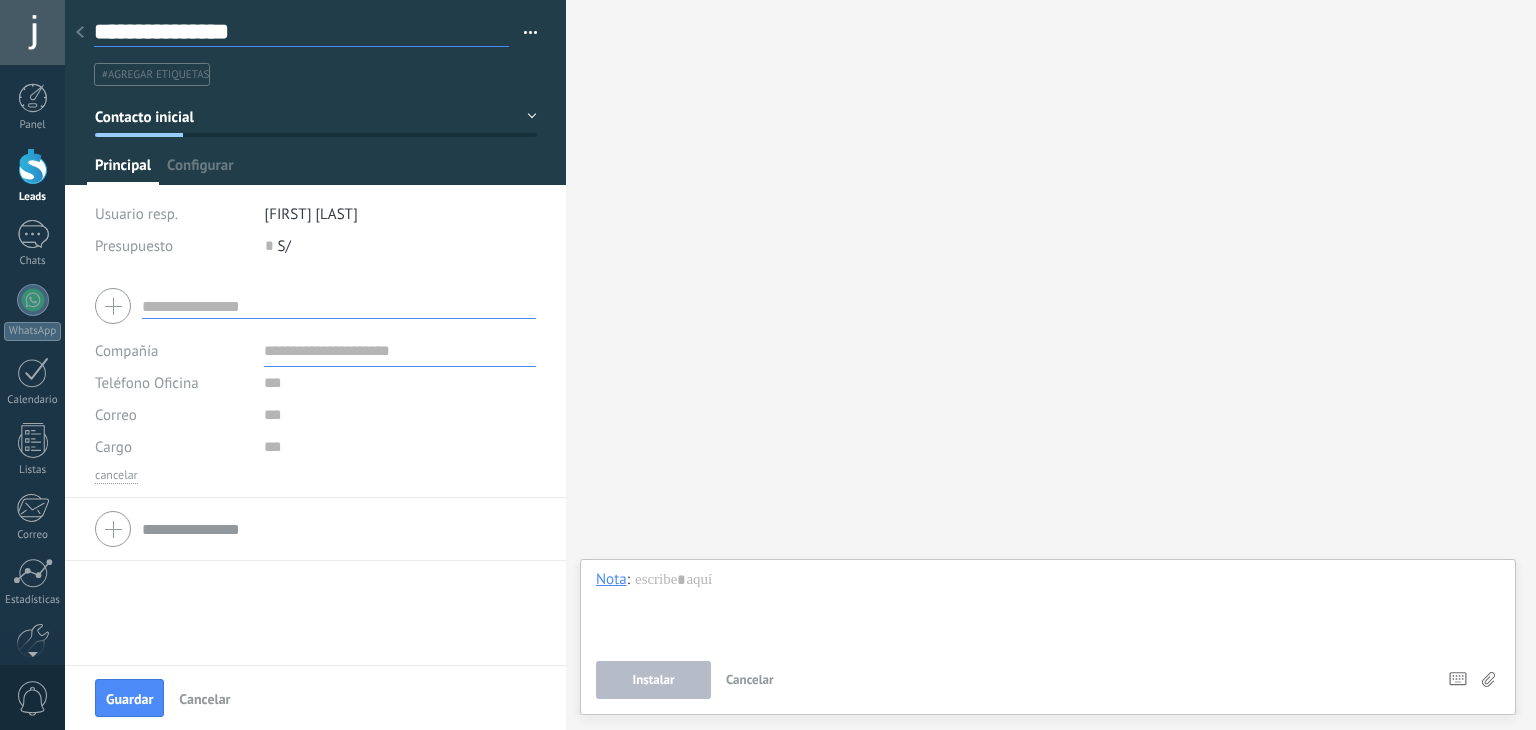 type on "**********" 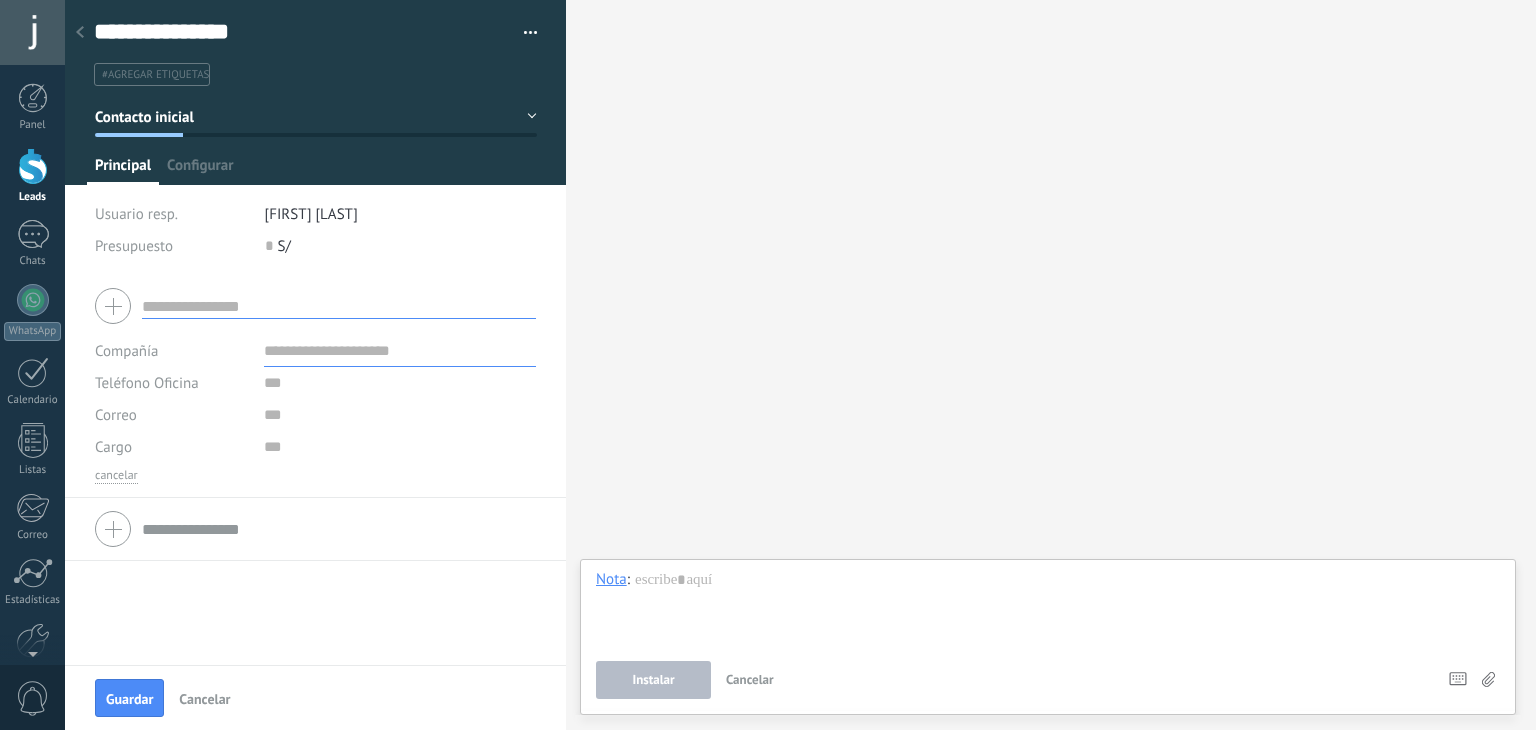 click on "#agregar etiquetas" at bounding box center (312, 74) 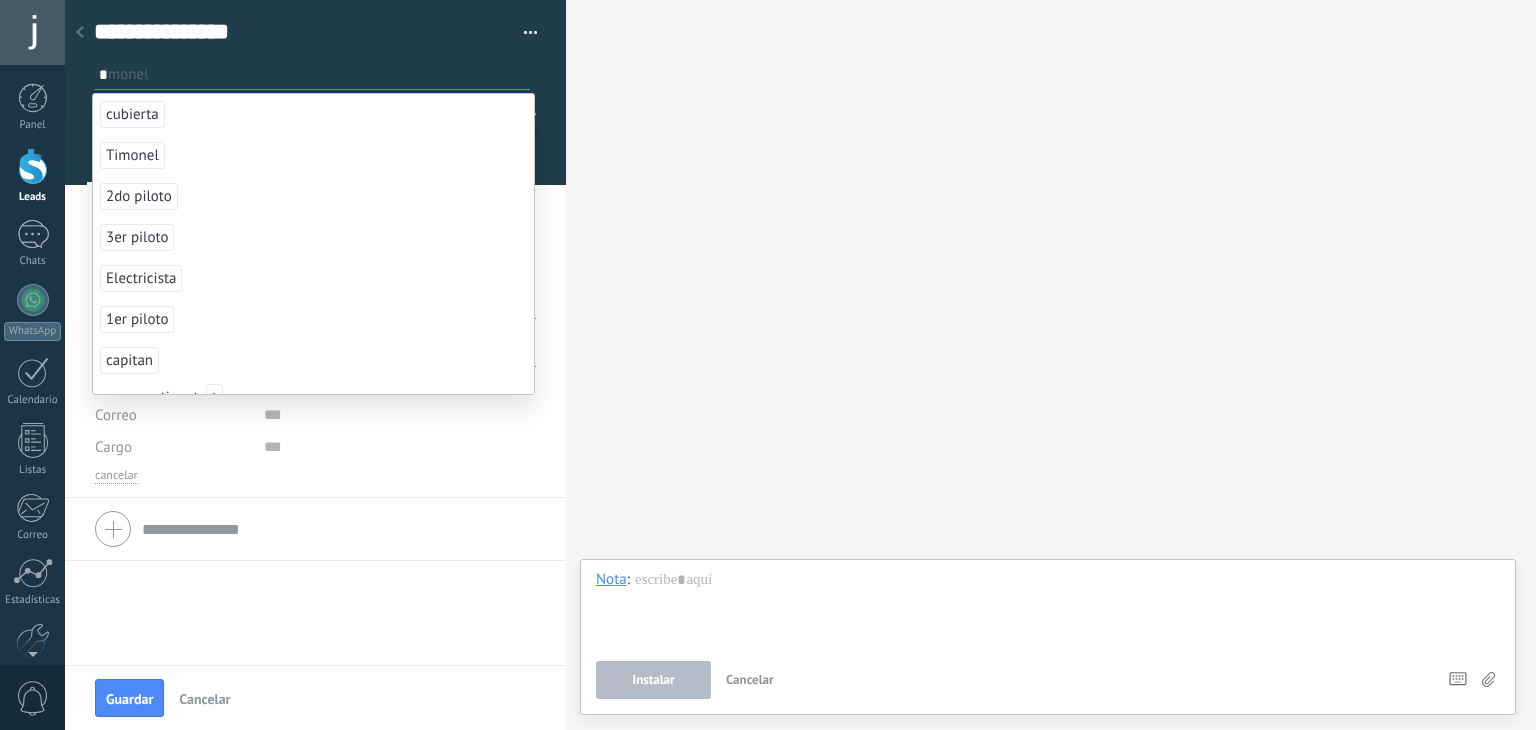 type on "*" 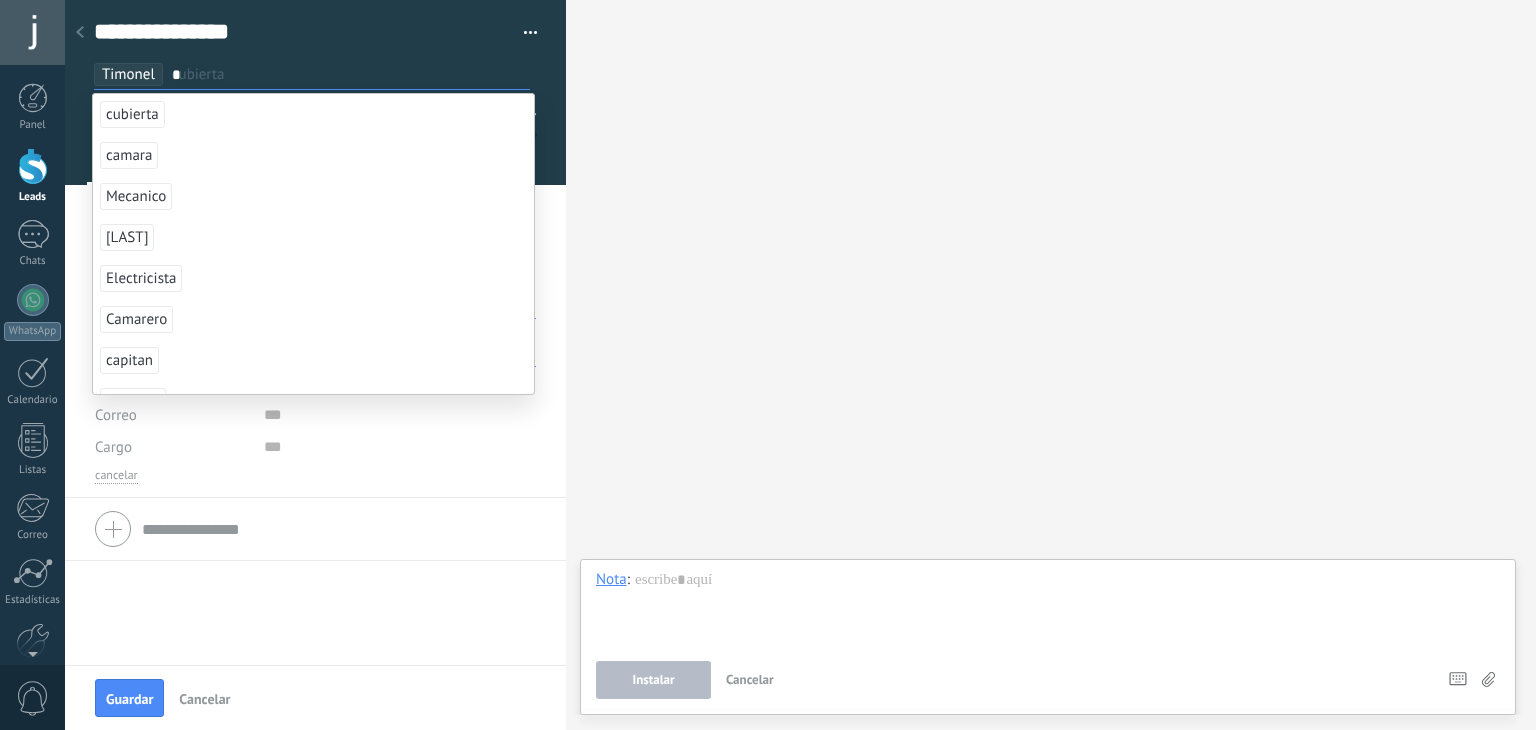 type on "*" 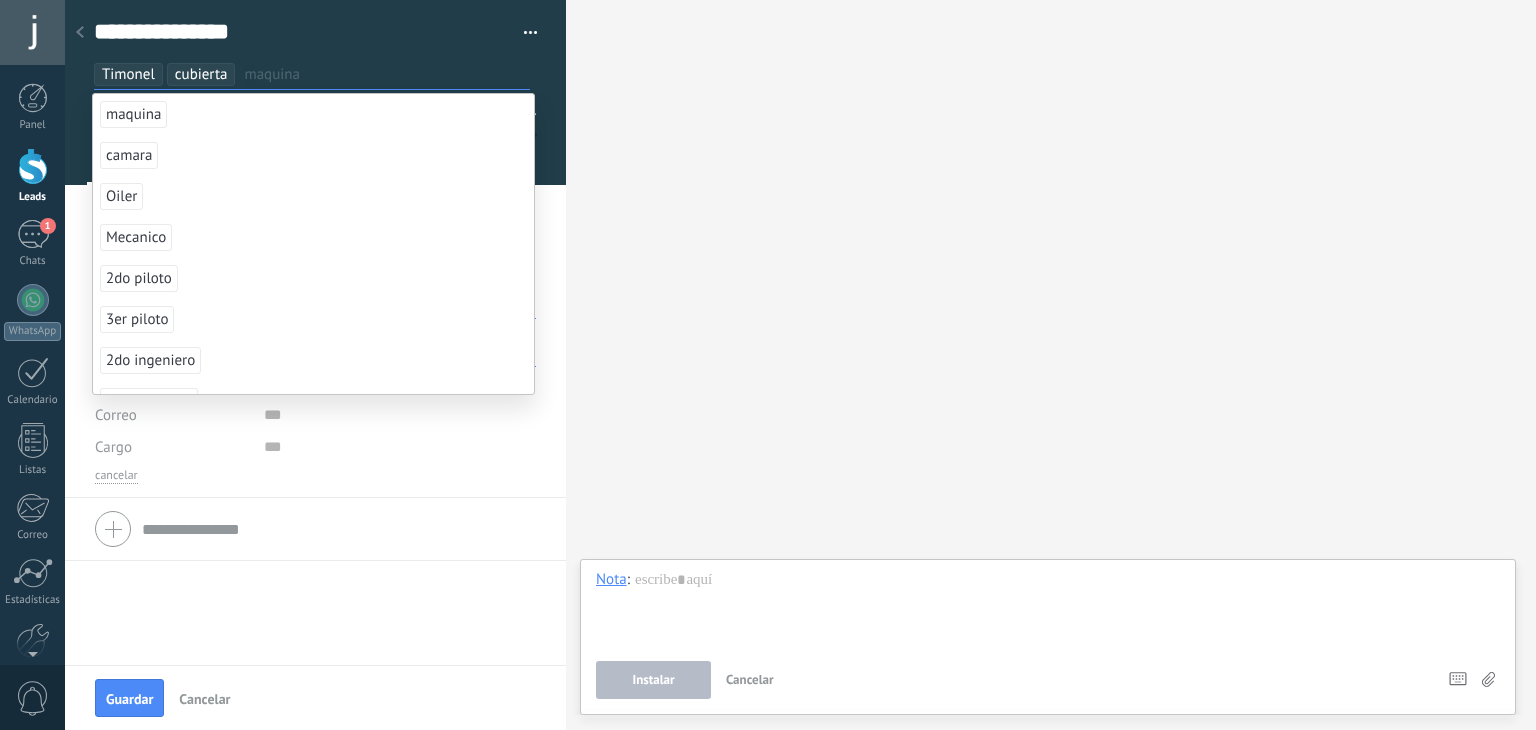 click at bounding box center (316, 92) 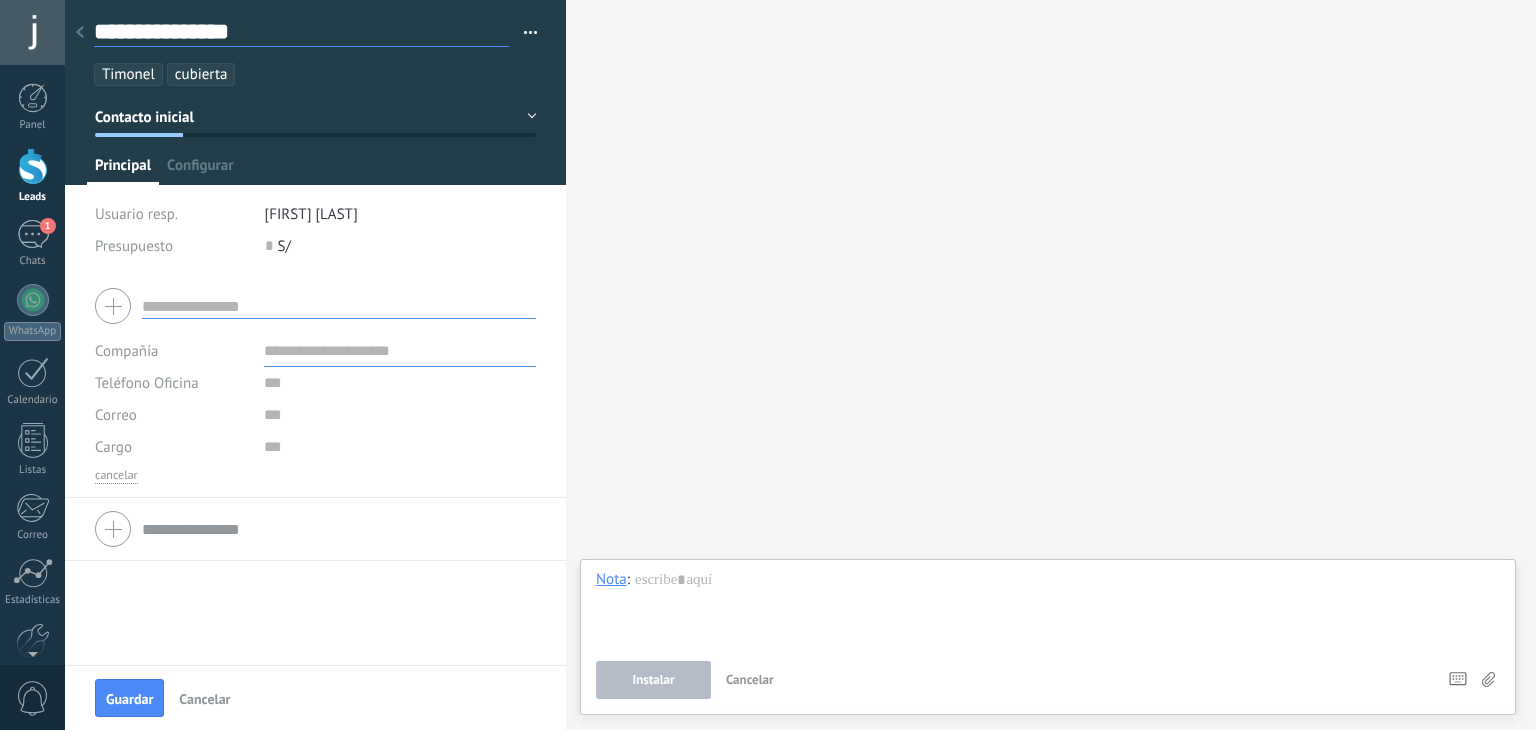 click on "**********" at bounding box center (301, 32) 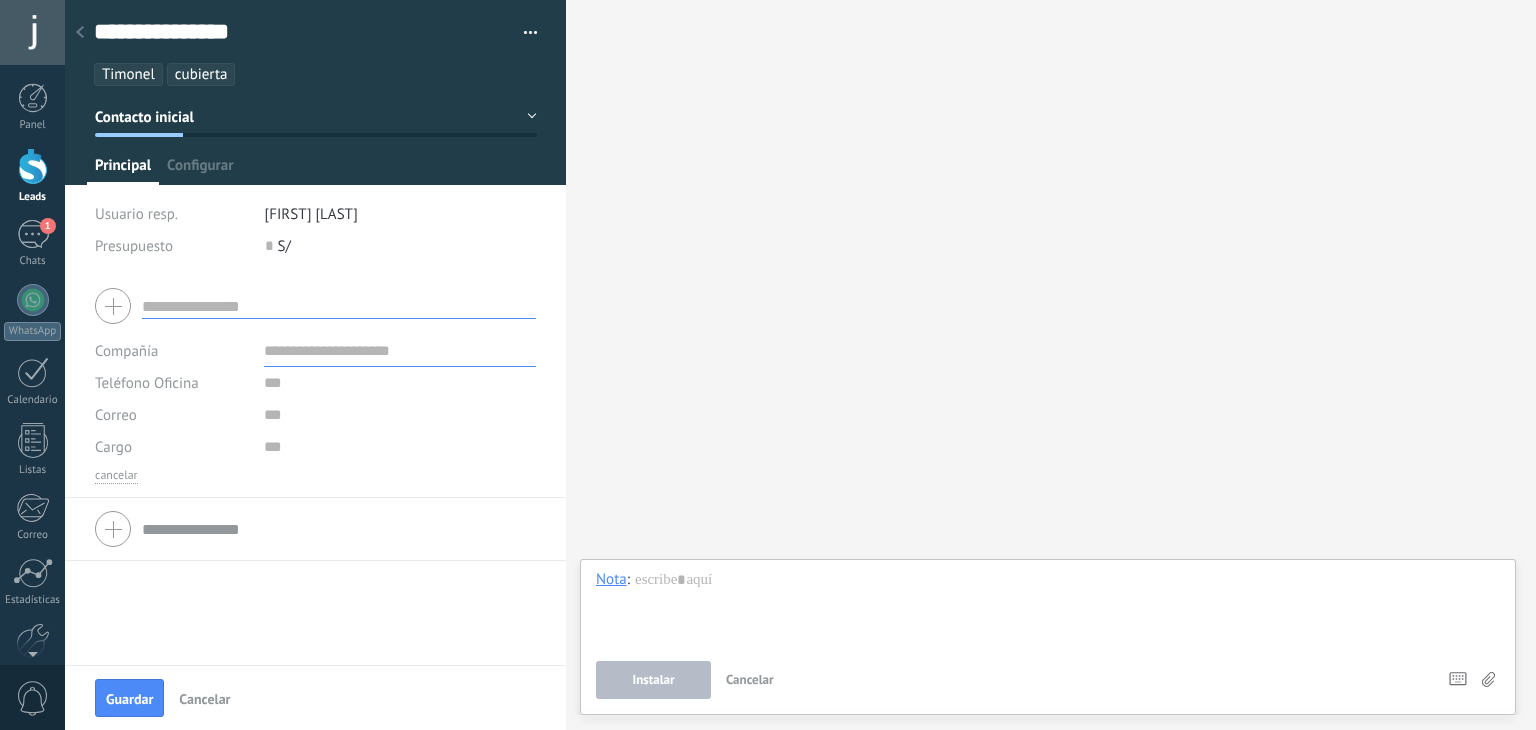 click at bounding box center [339, 306] 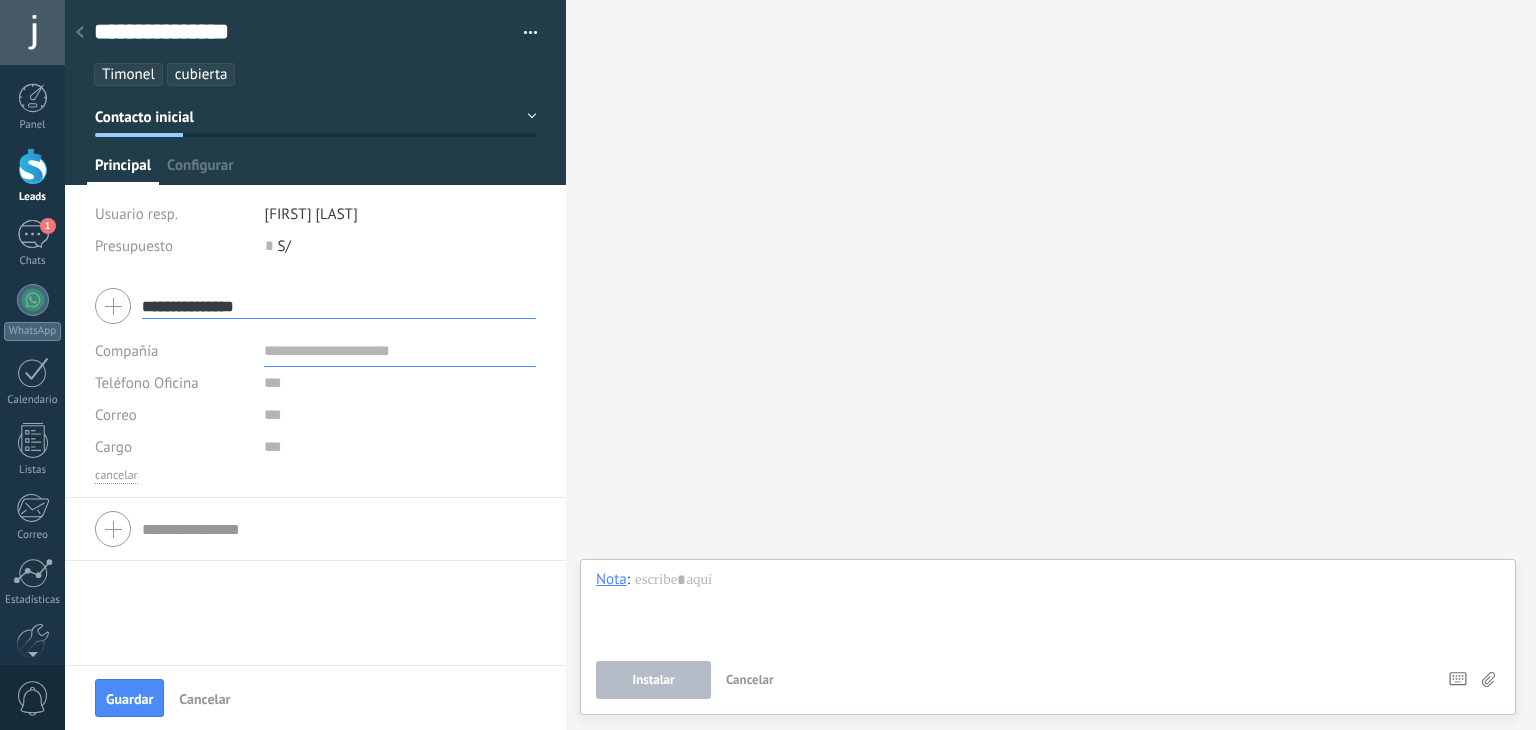 type on "**********" 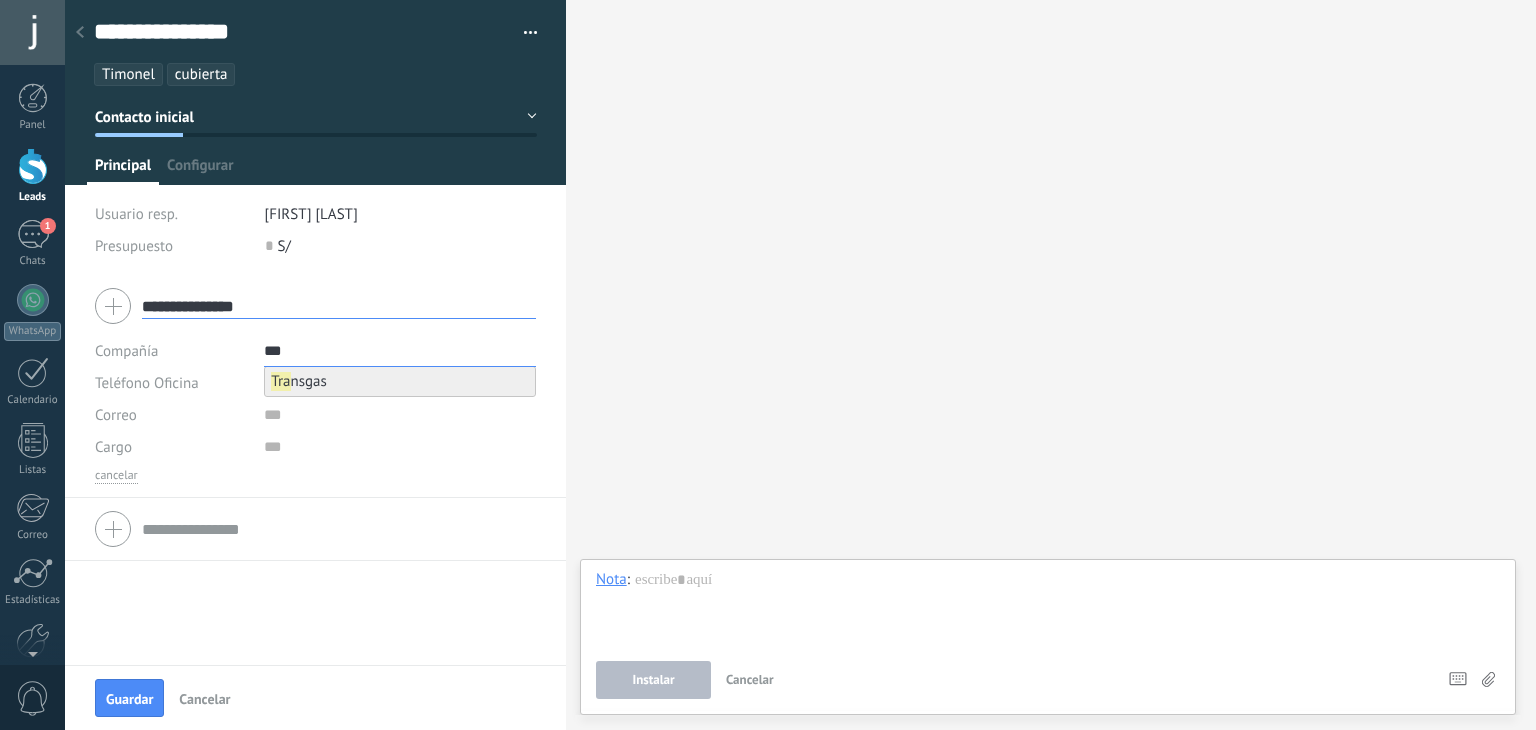 type on "***" 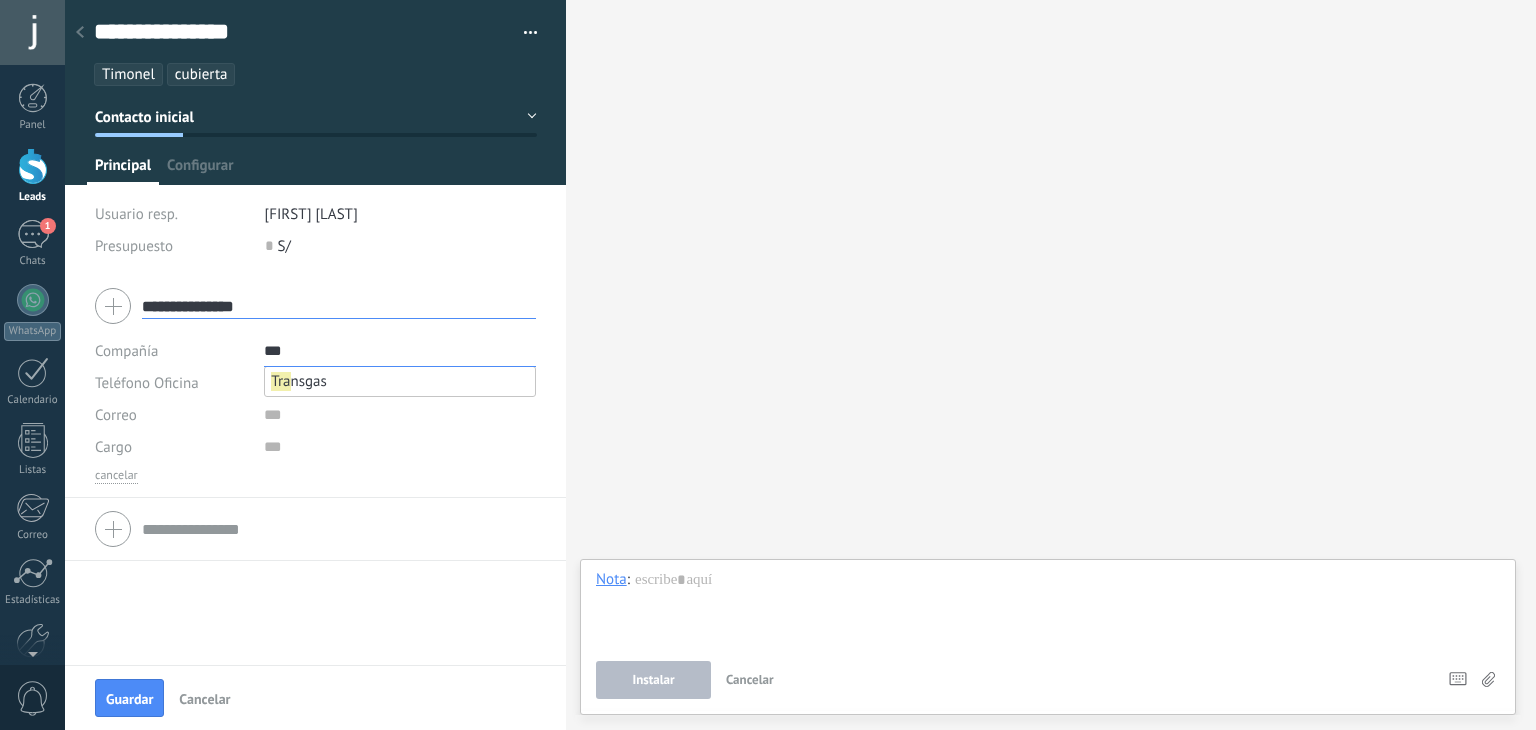 type on "***" 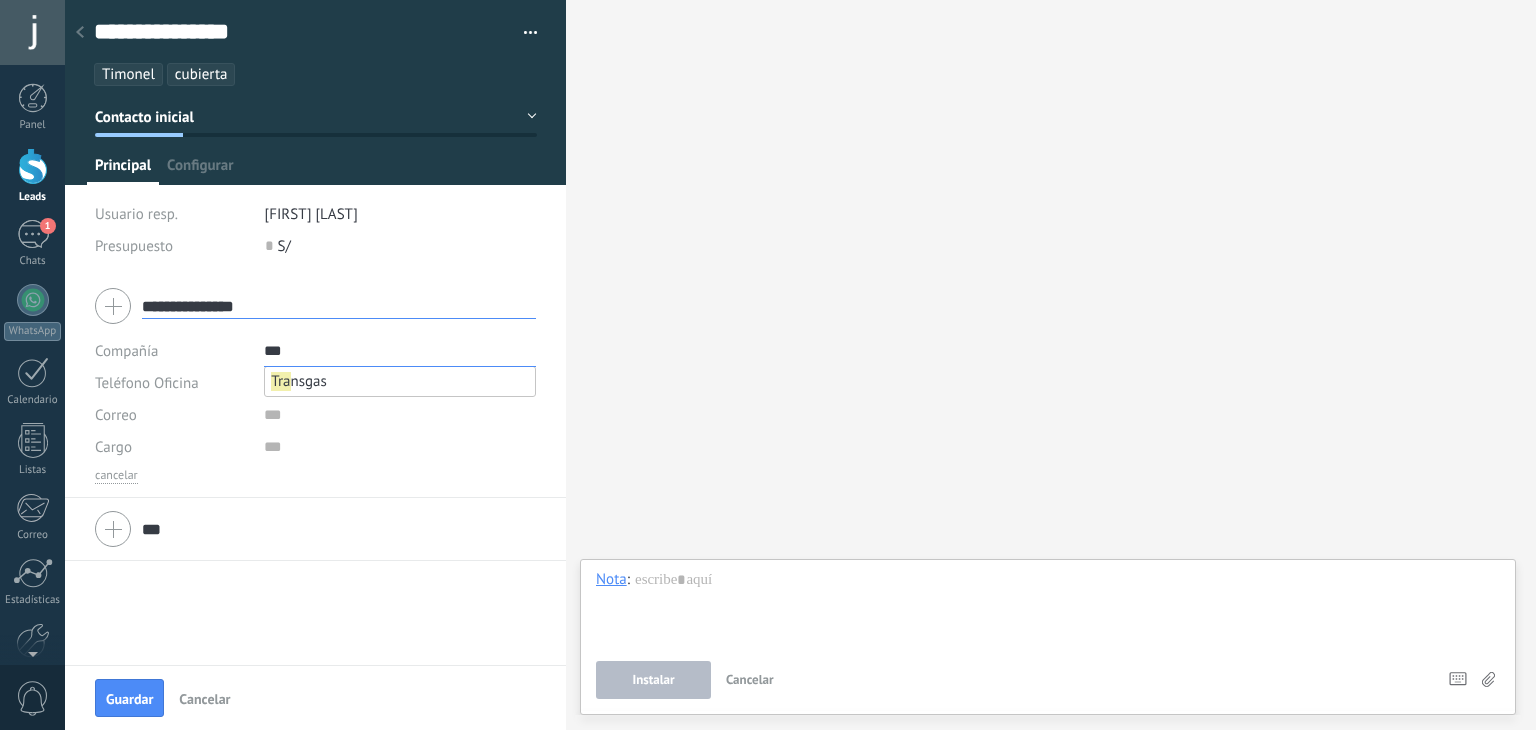 click on "Tra nsgas" at bounding box center (299, 381) 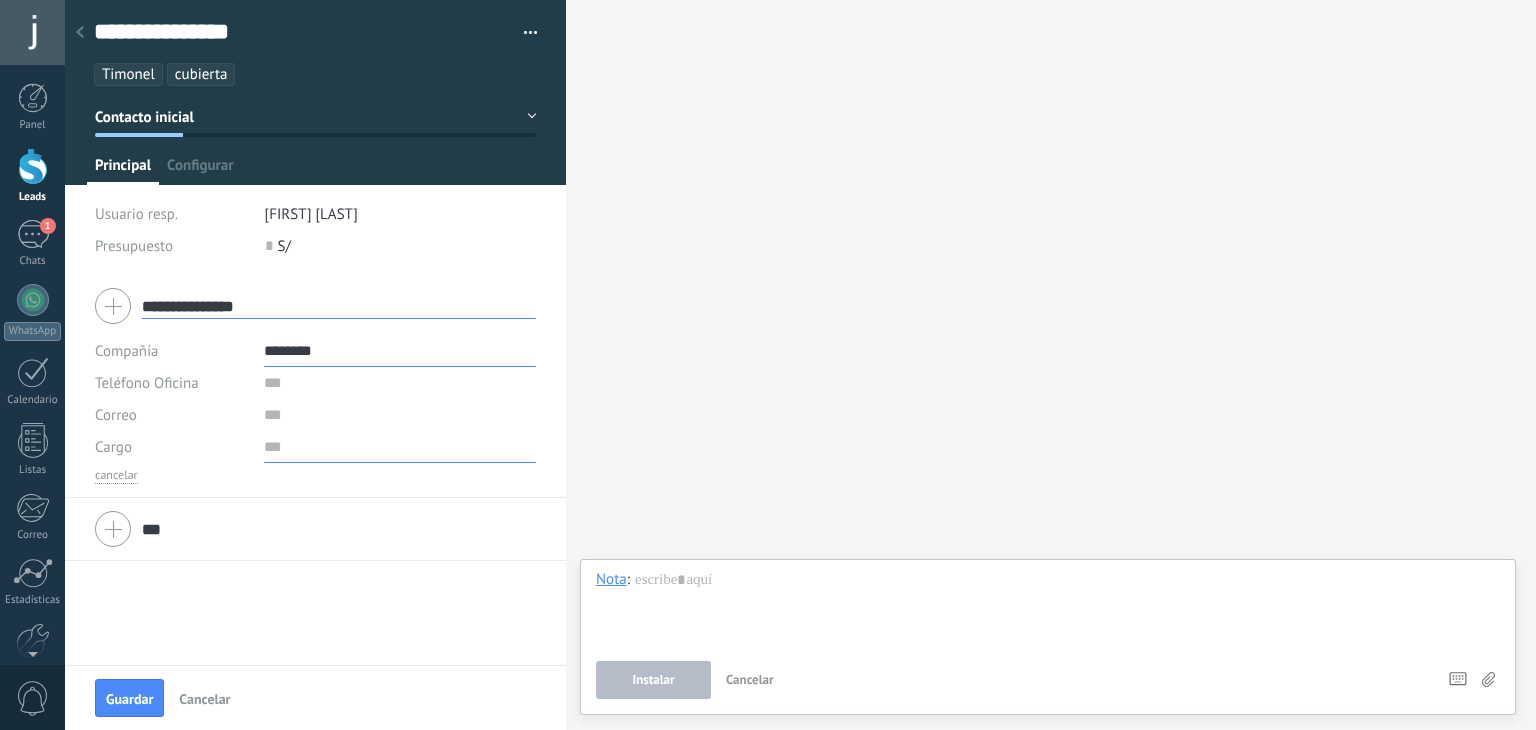 type on "********" 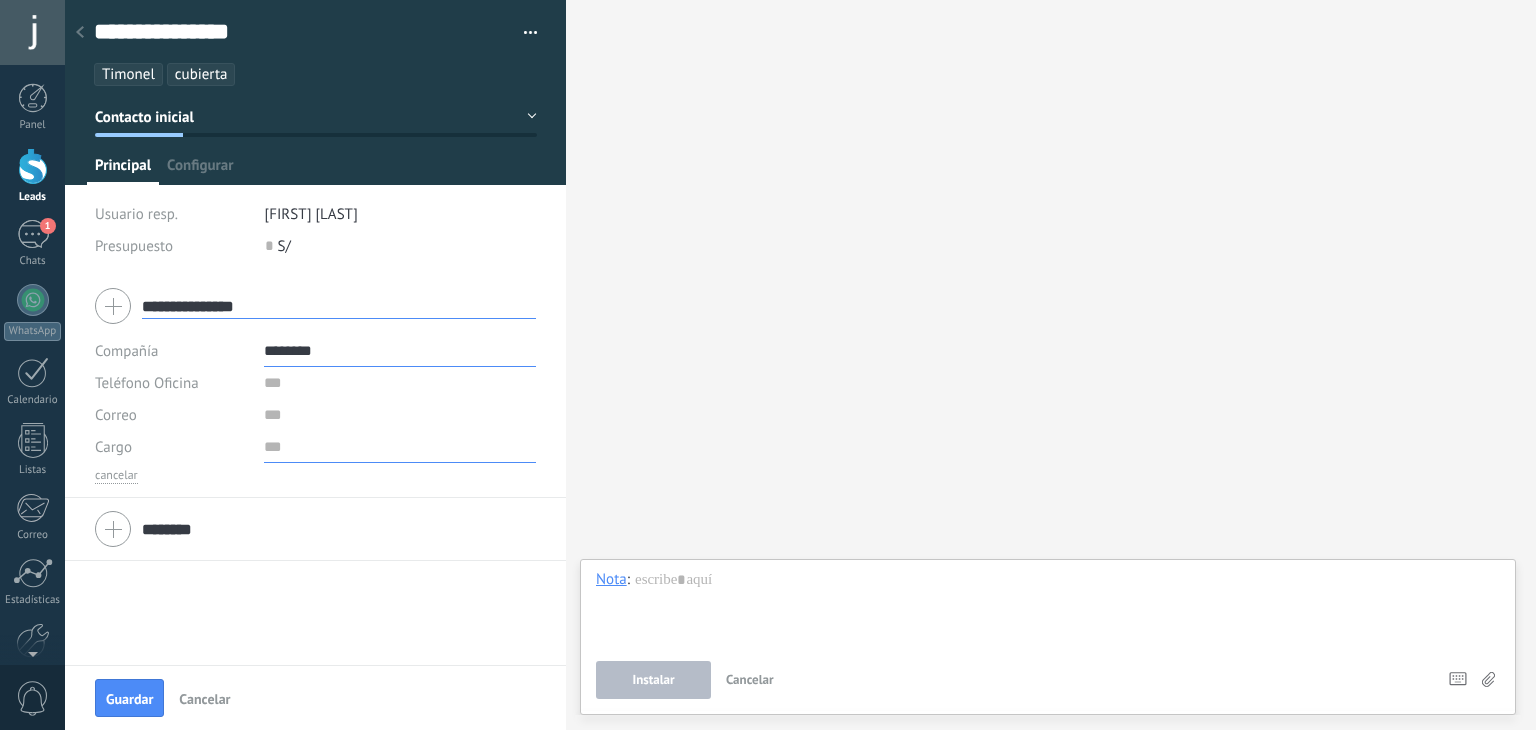 click at bounding box center (400, 447) 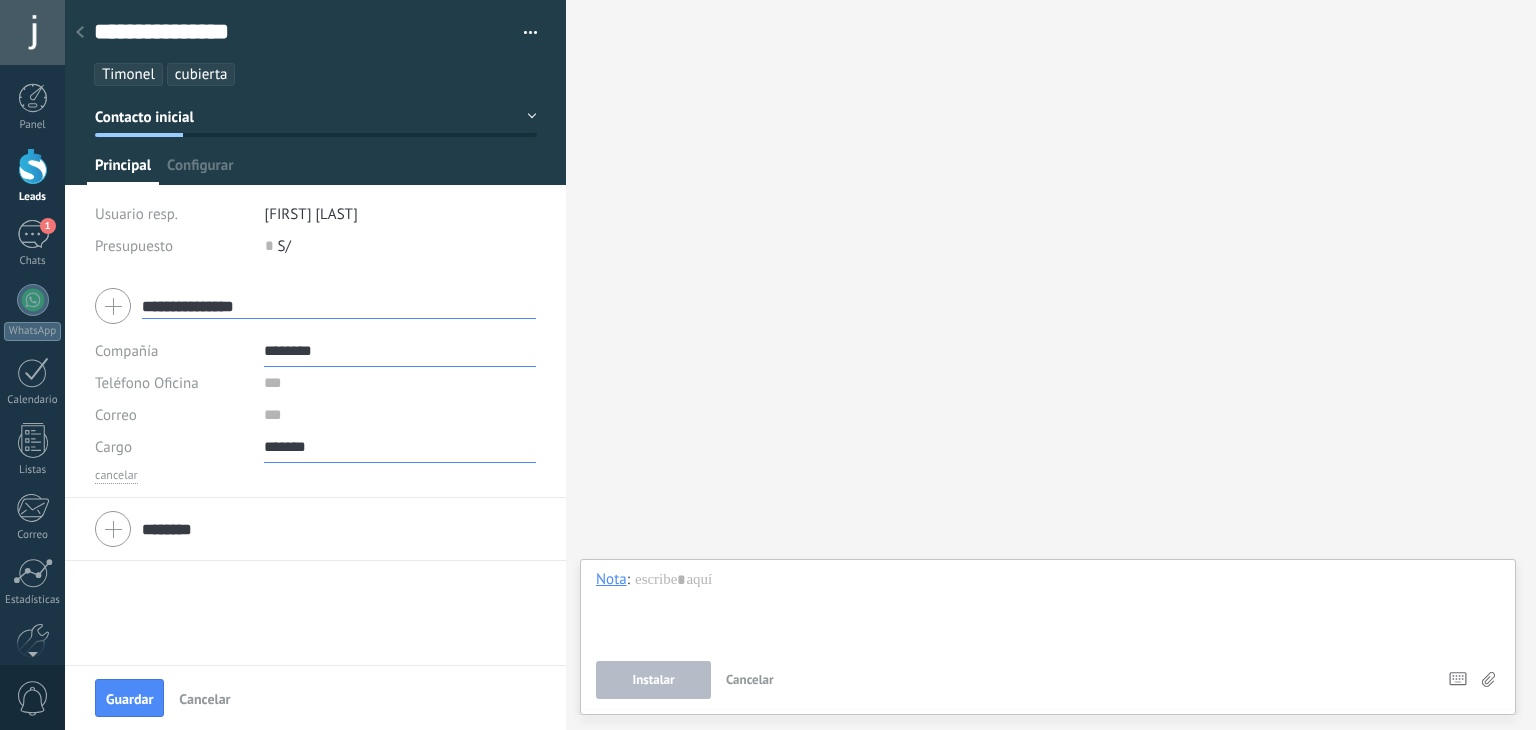 type on "*******" 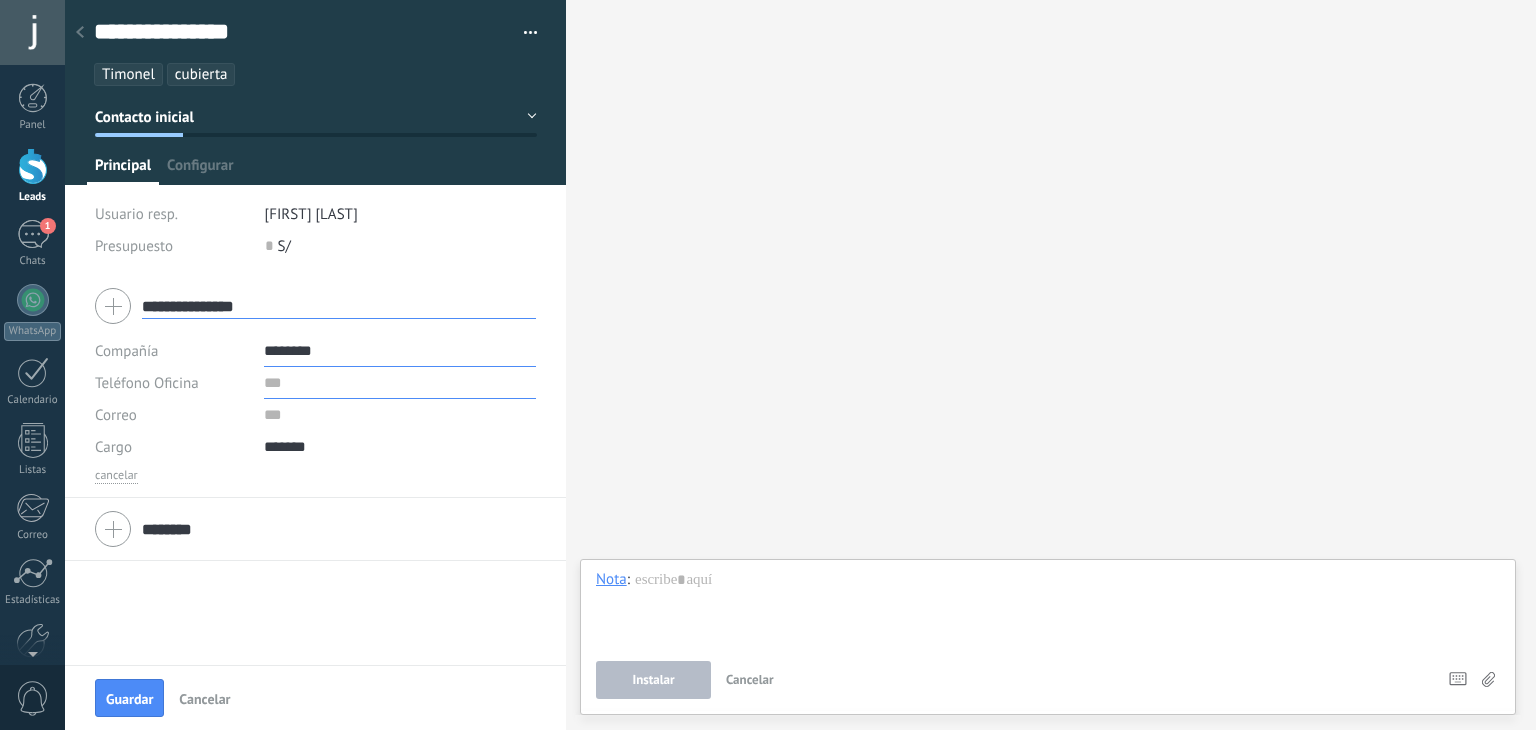 click at bounding box center (400, 383) 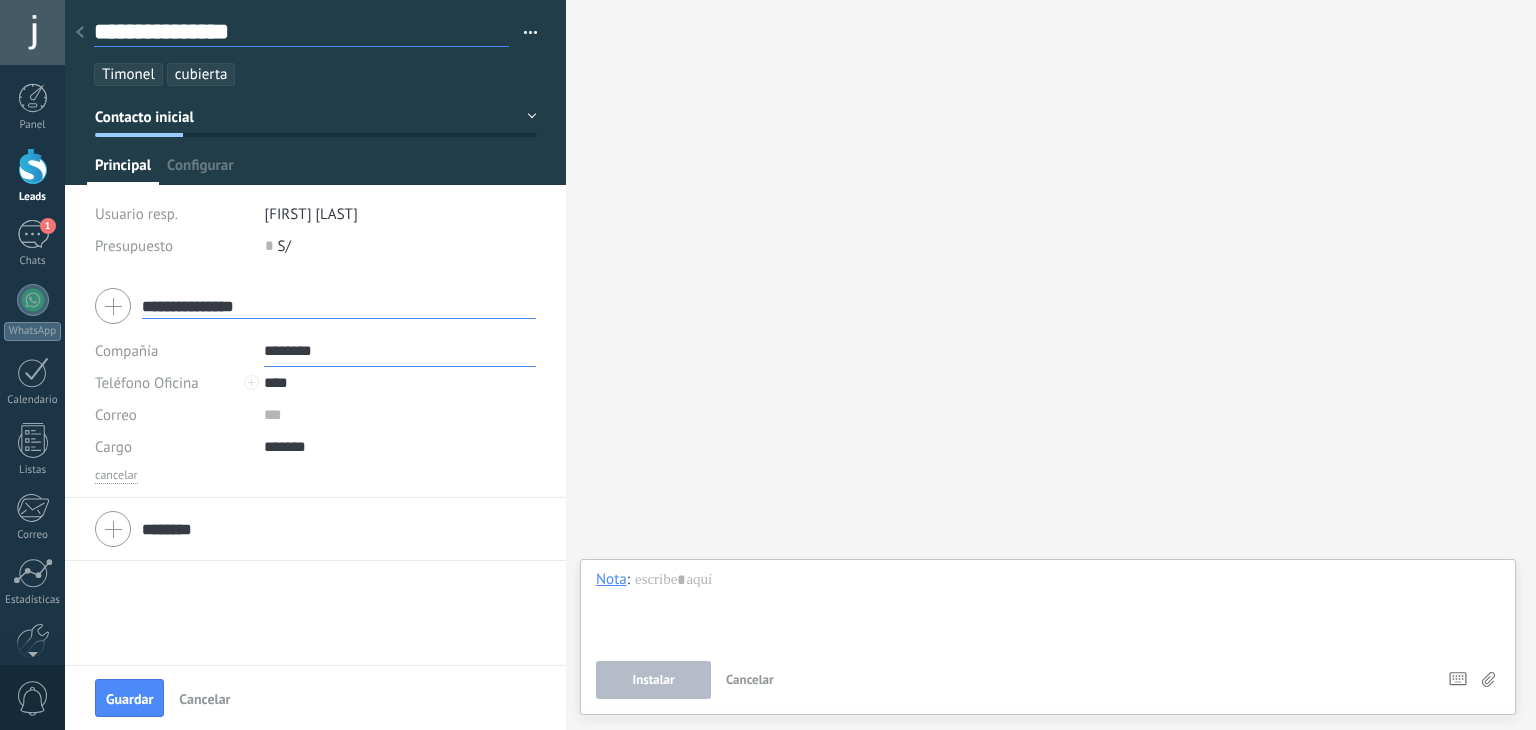 type on "***" 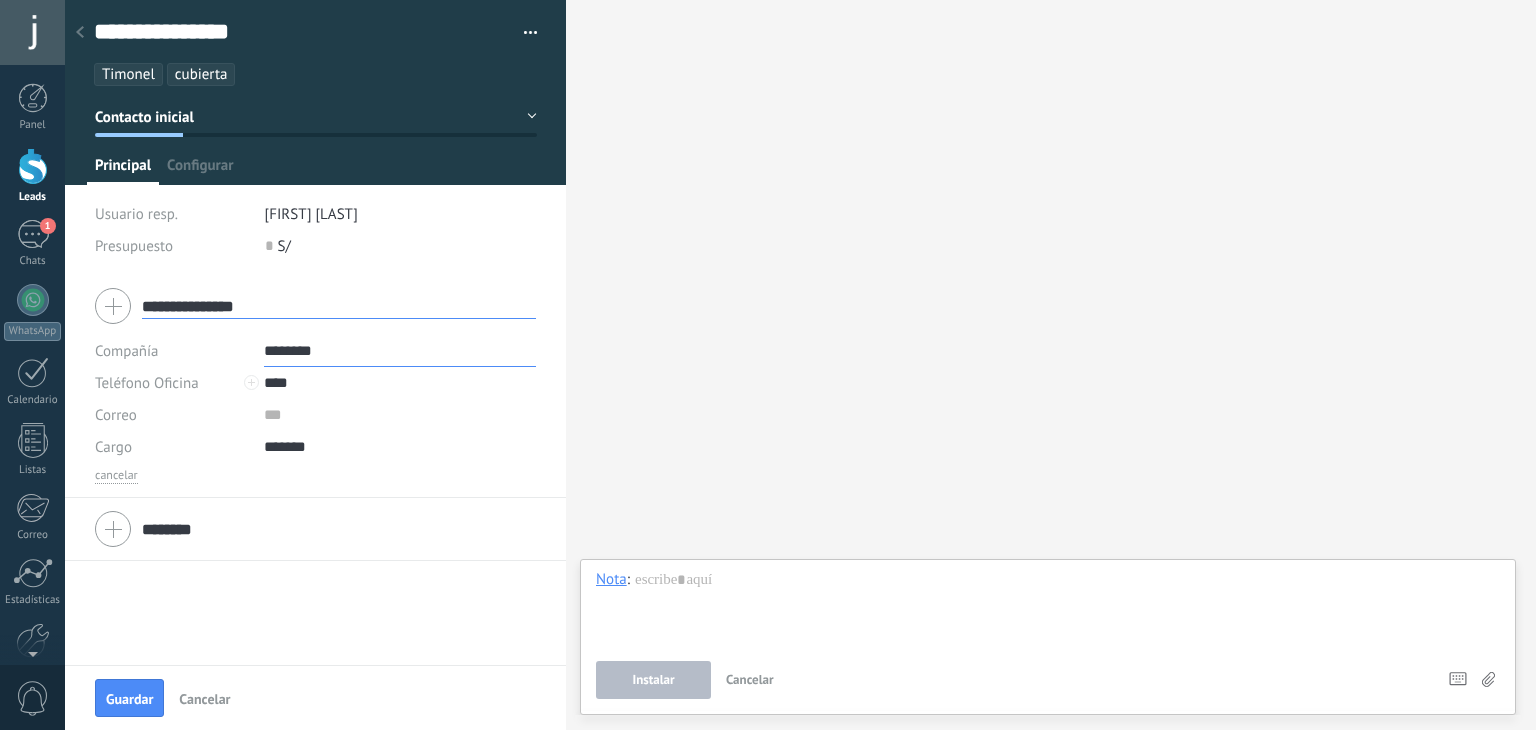click on "**********" at bounding box center [315, 306] 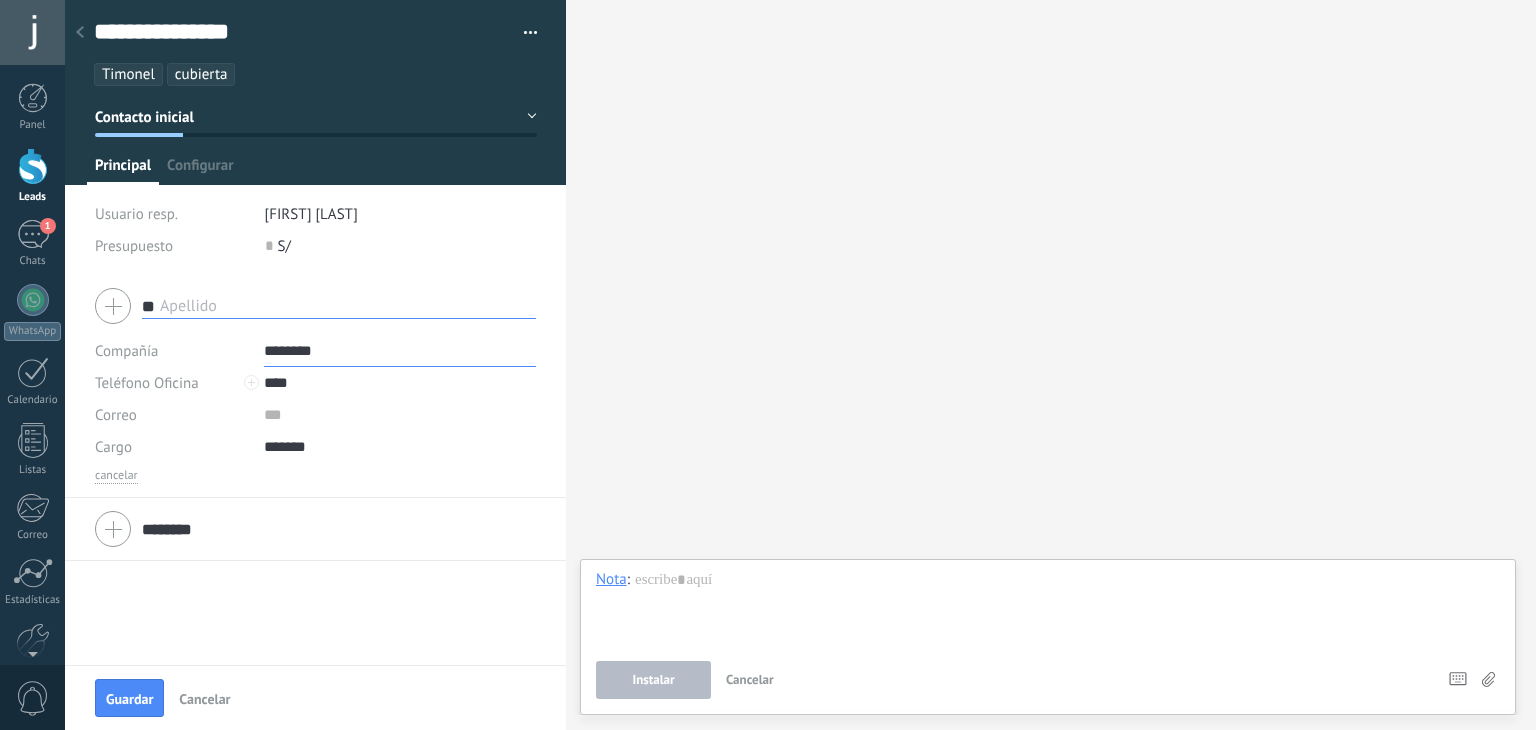 type on "*" 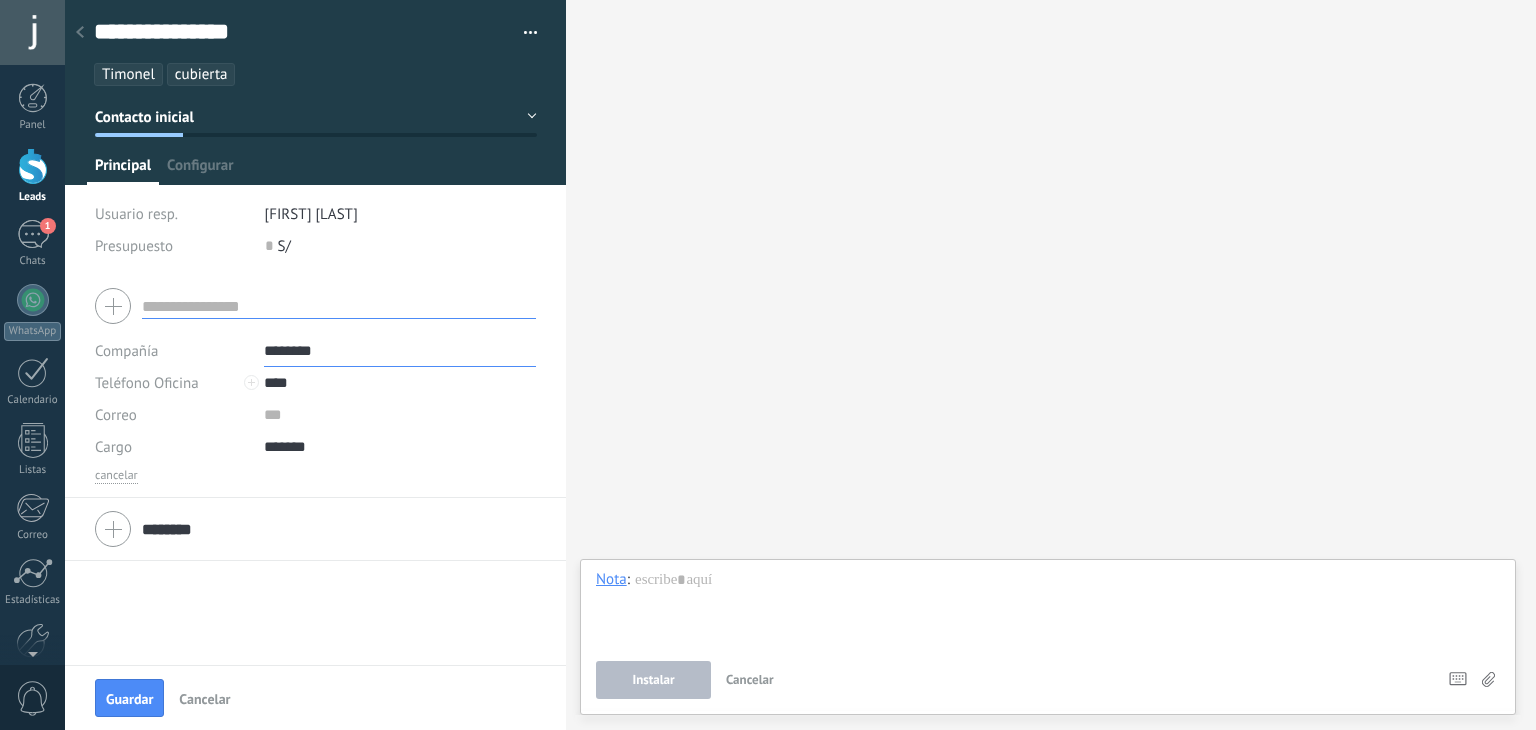 click at bounding box center [339, 306] 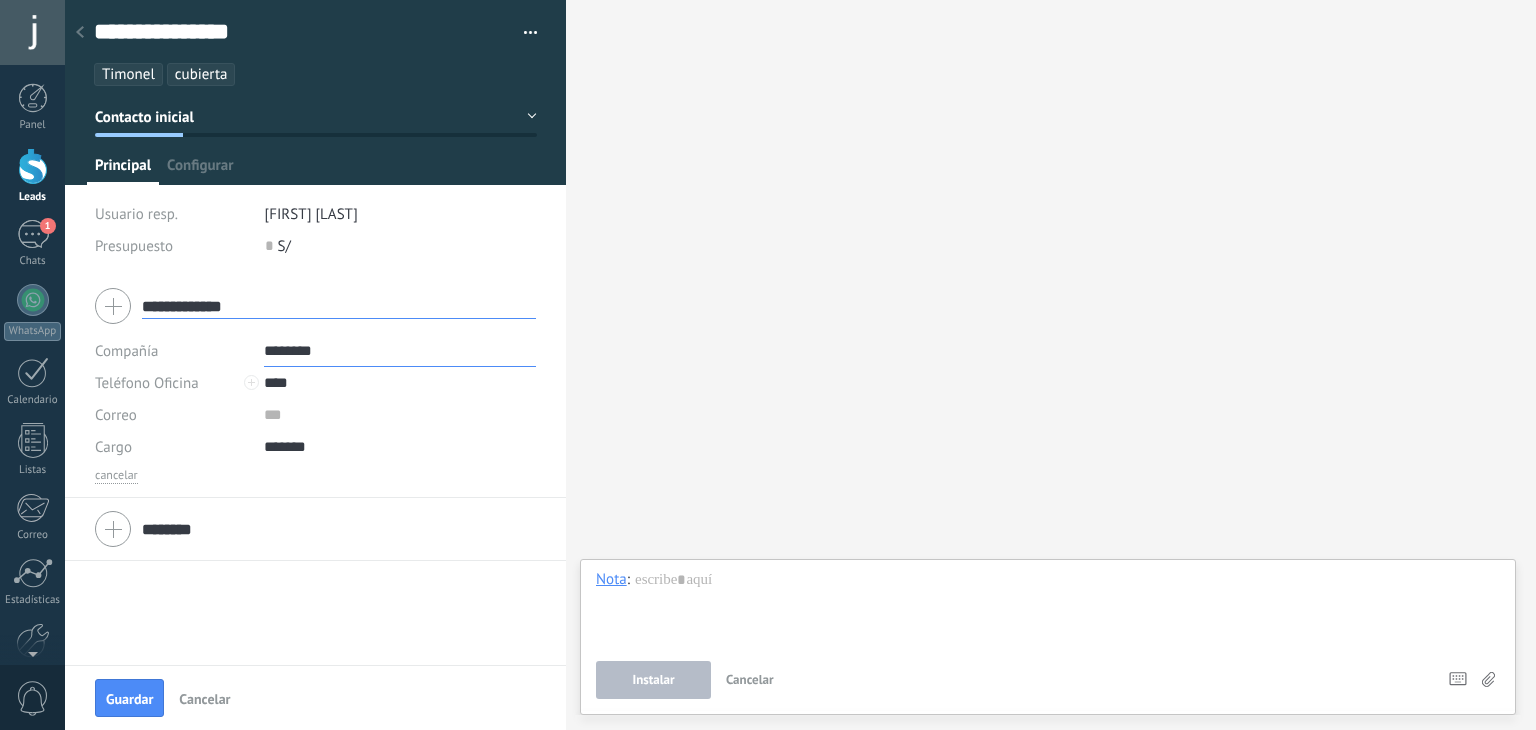type on "**********" 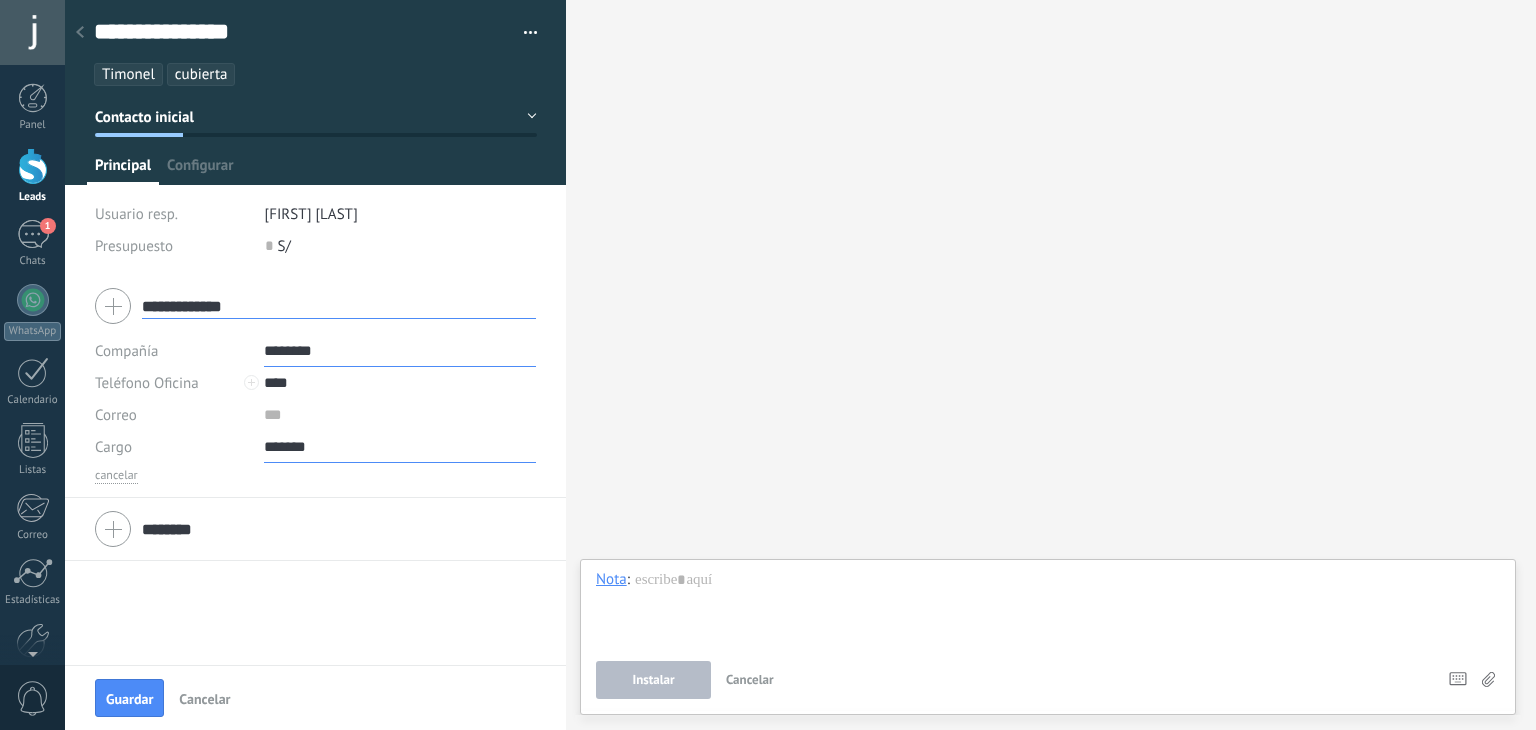 click on "*******" at bounding box center (400, 447) 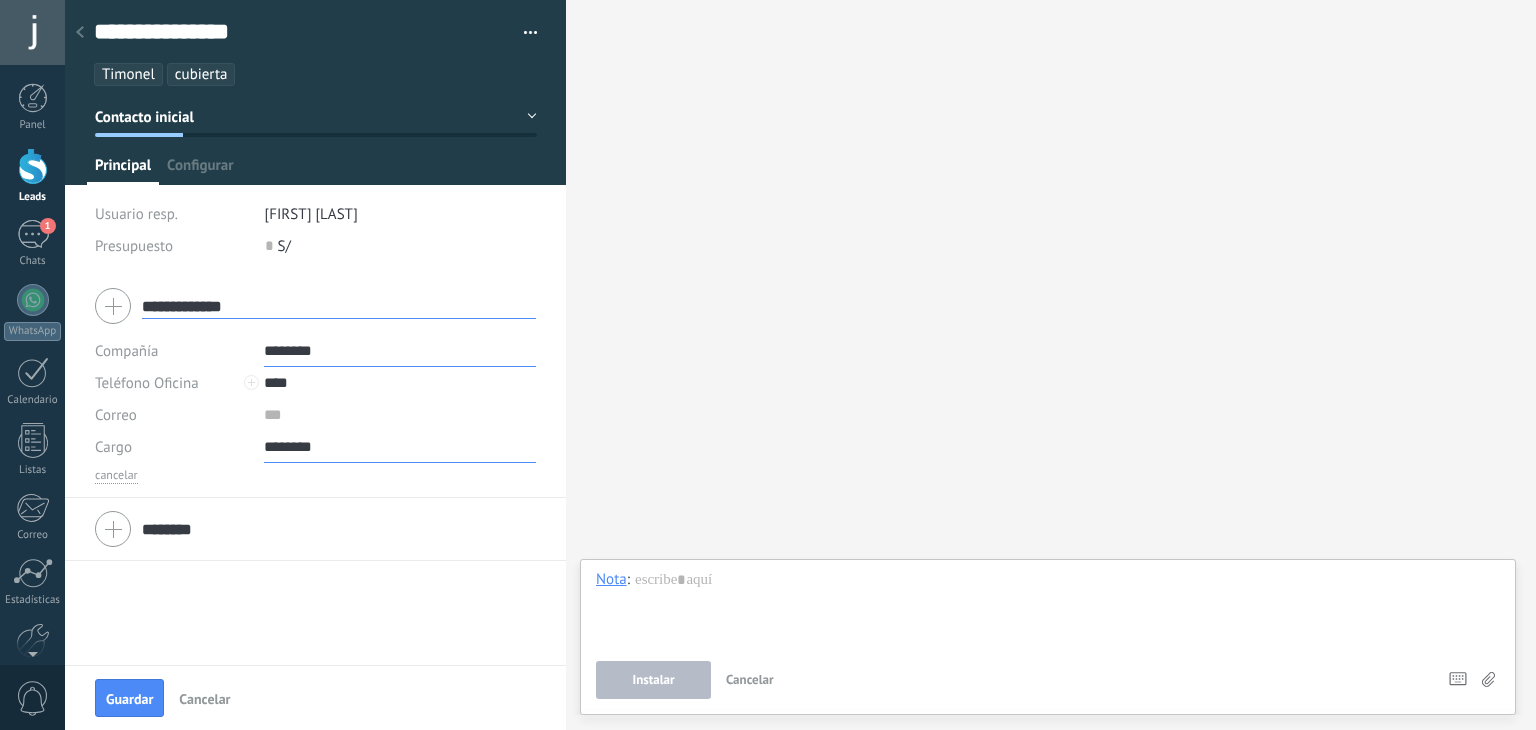click on "********" at bounding box center (400, 447) 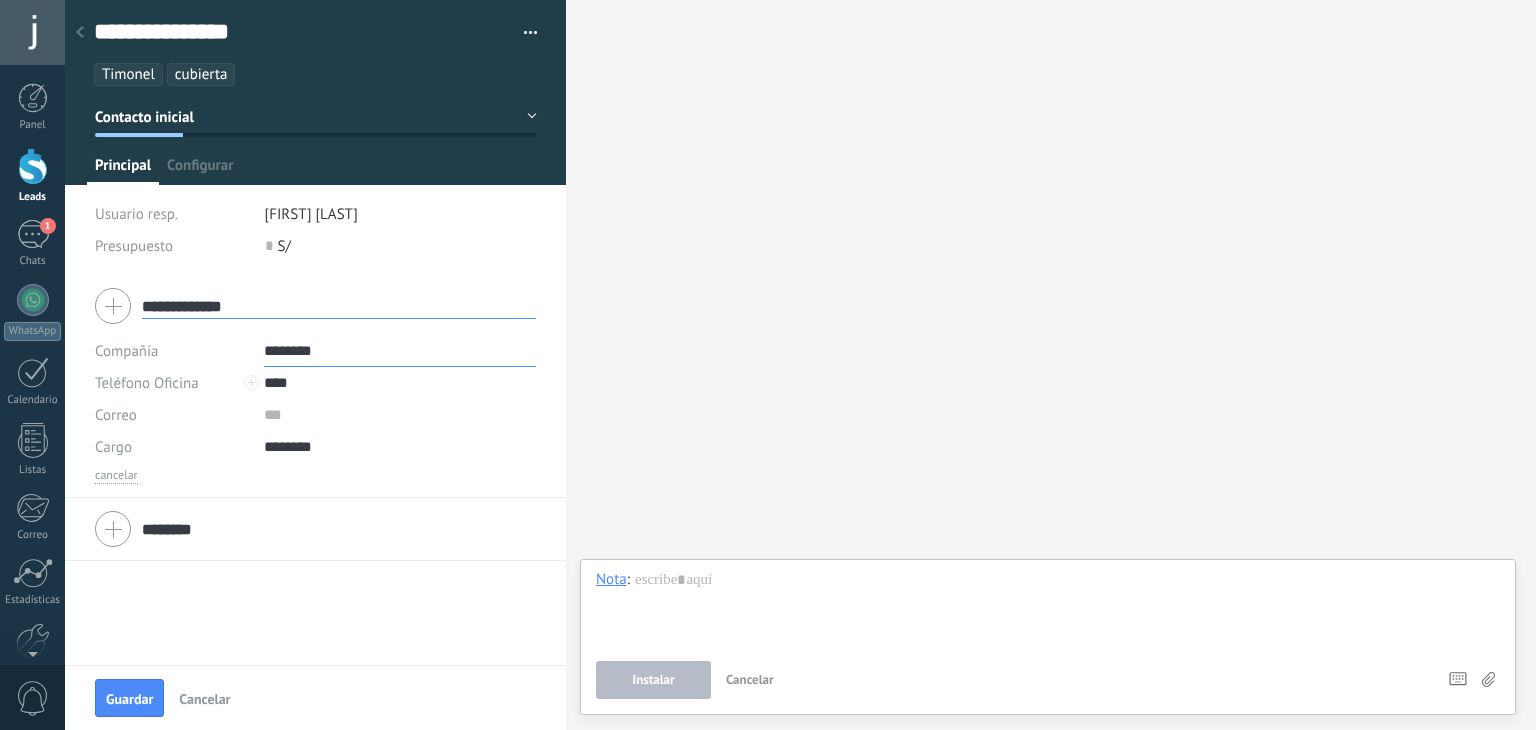 click on "Timonel" at bounding box center [128, 74] 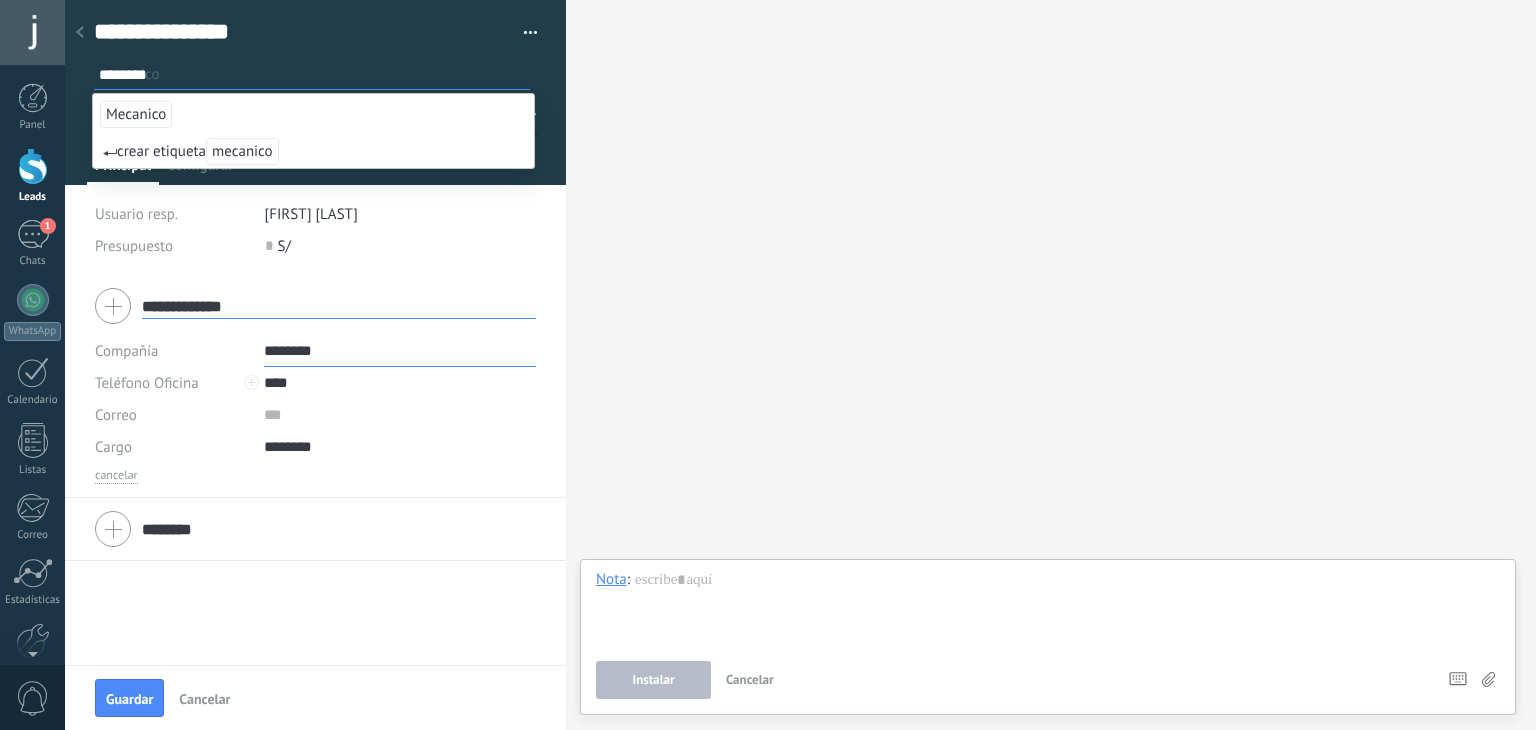 type on "********" 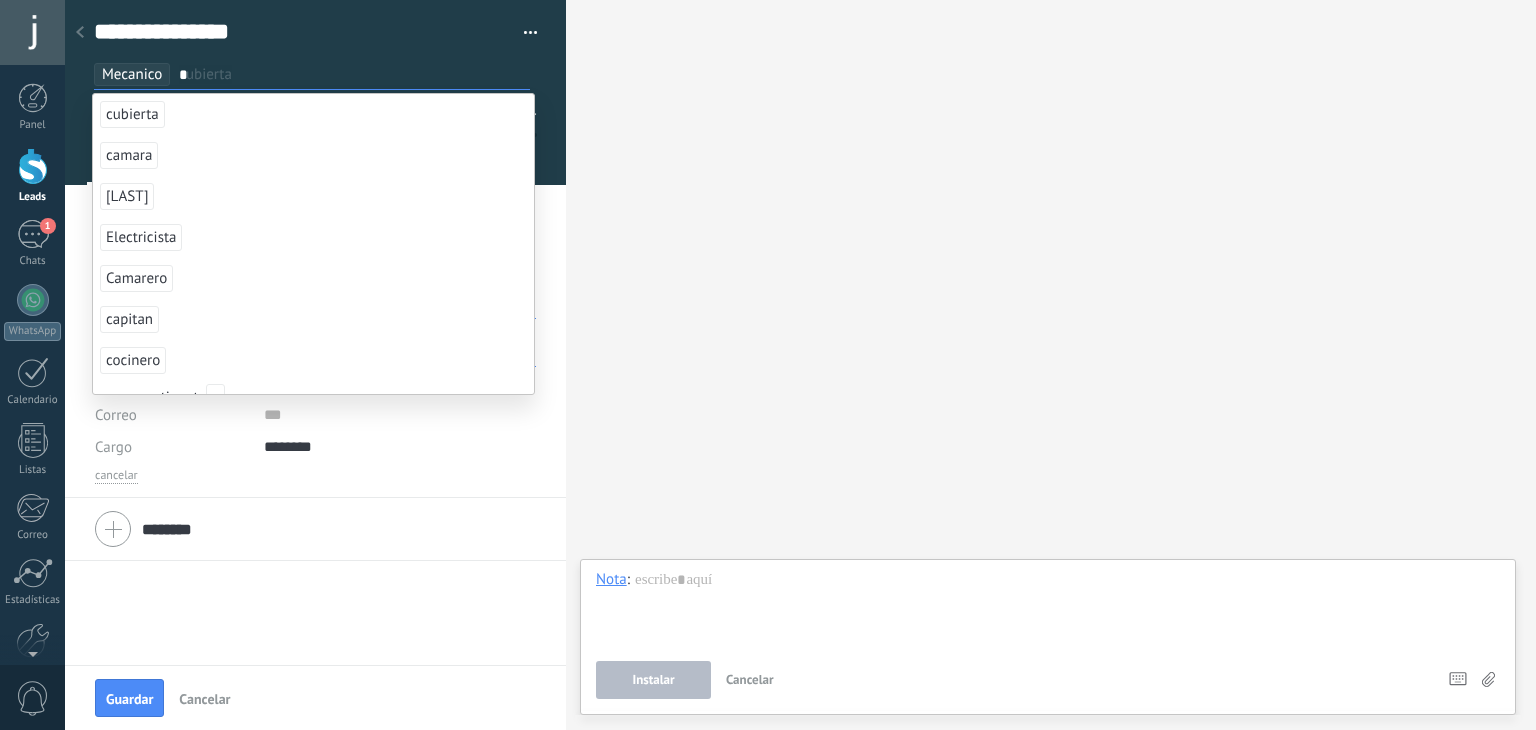 type on "*" 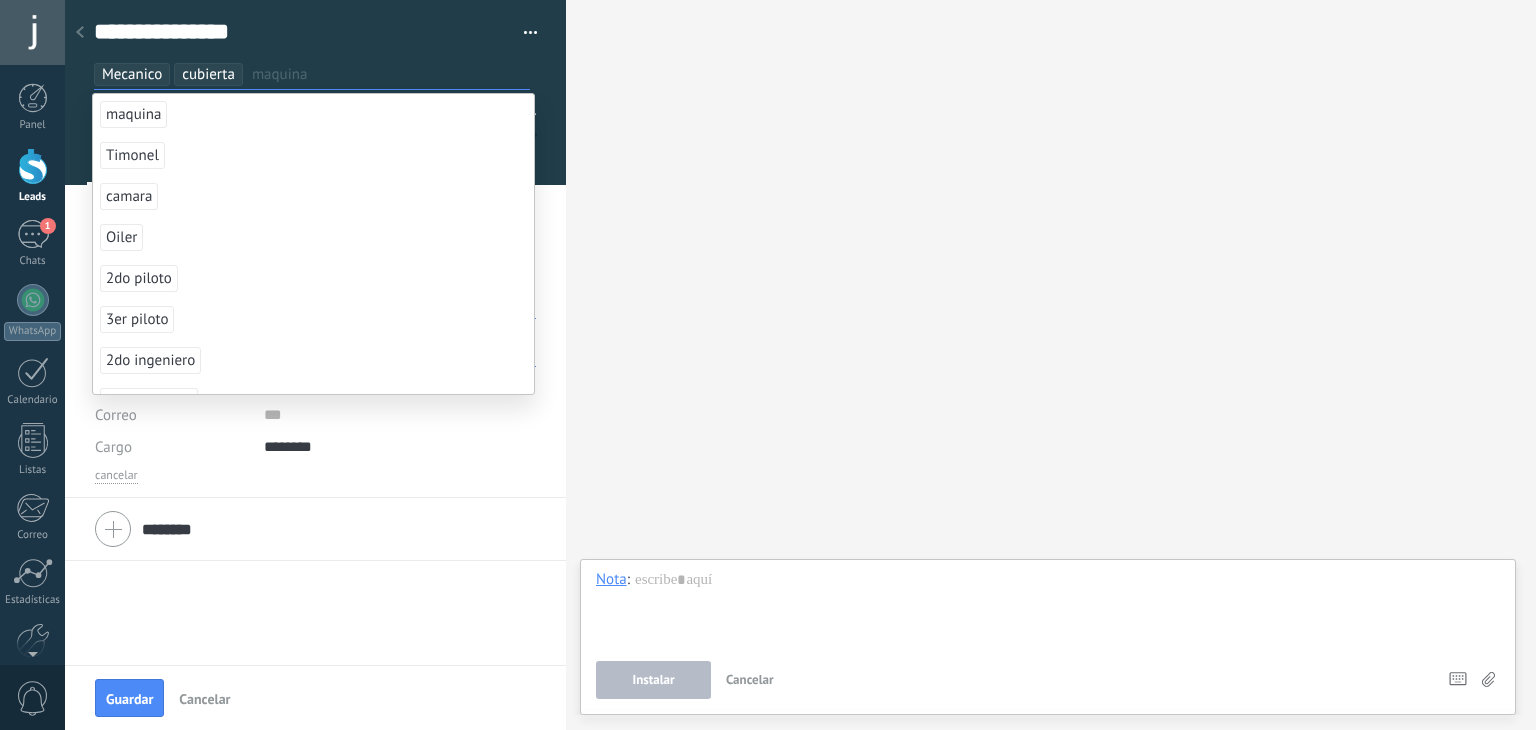 click on "**********" at bounding box center (301, 32) 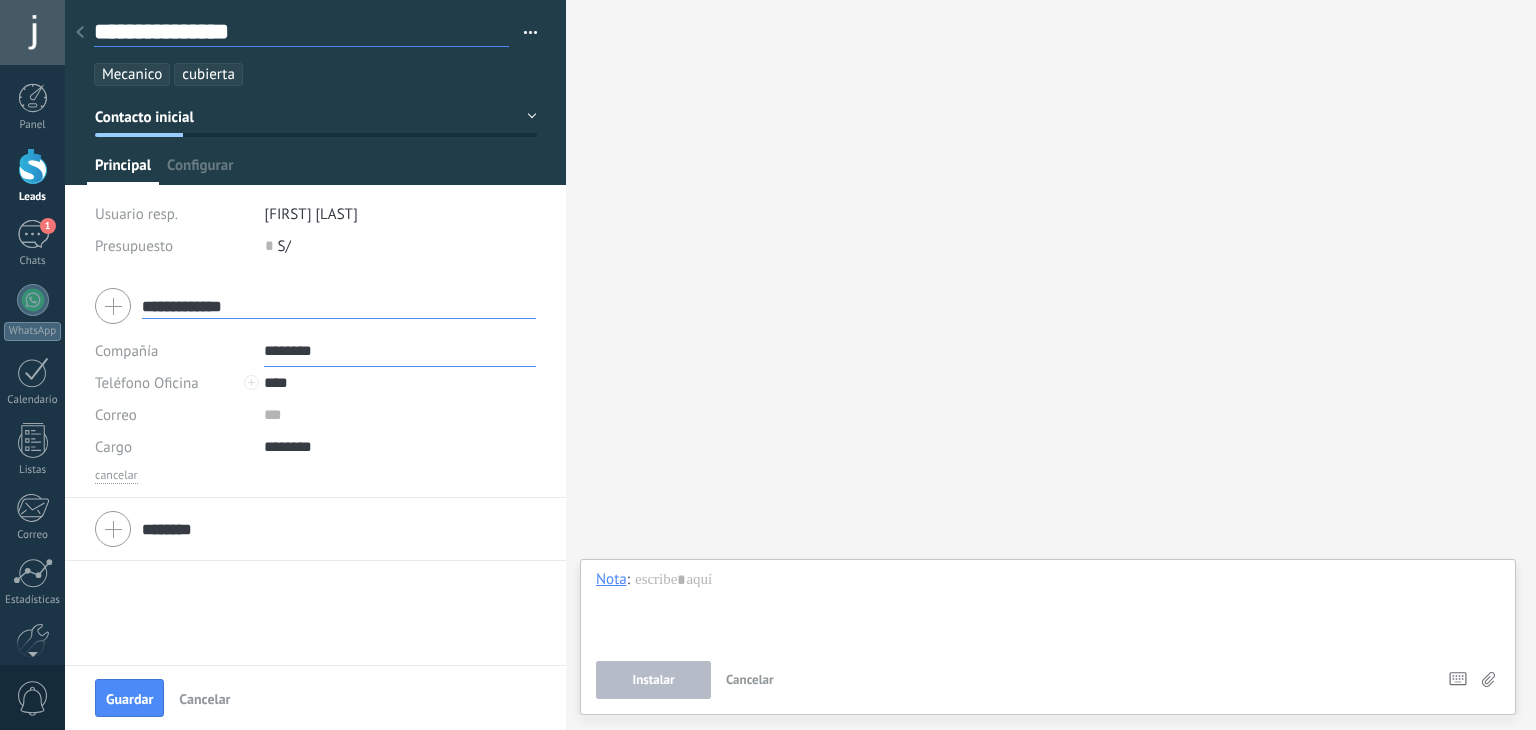 click on "**********" at bounding box center [301, 32] 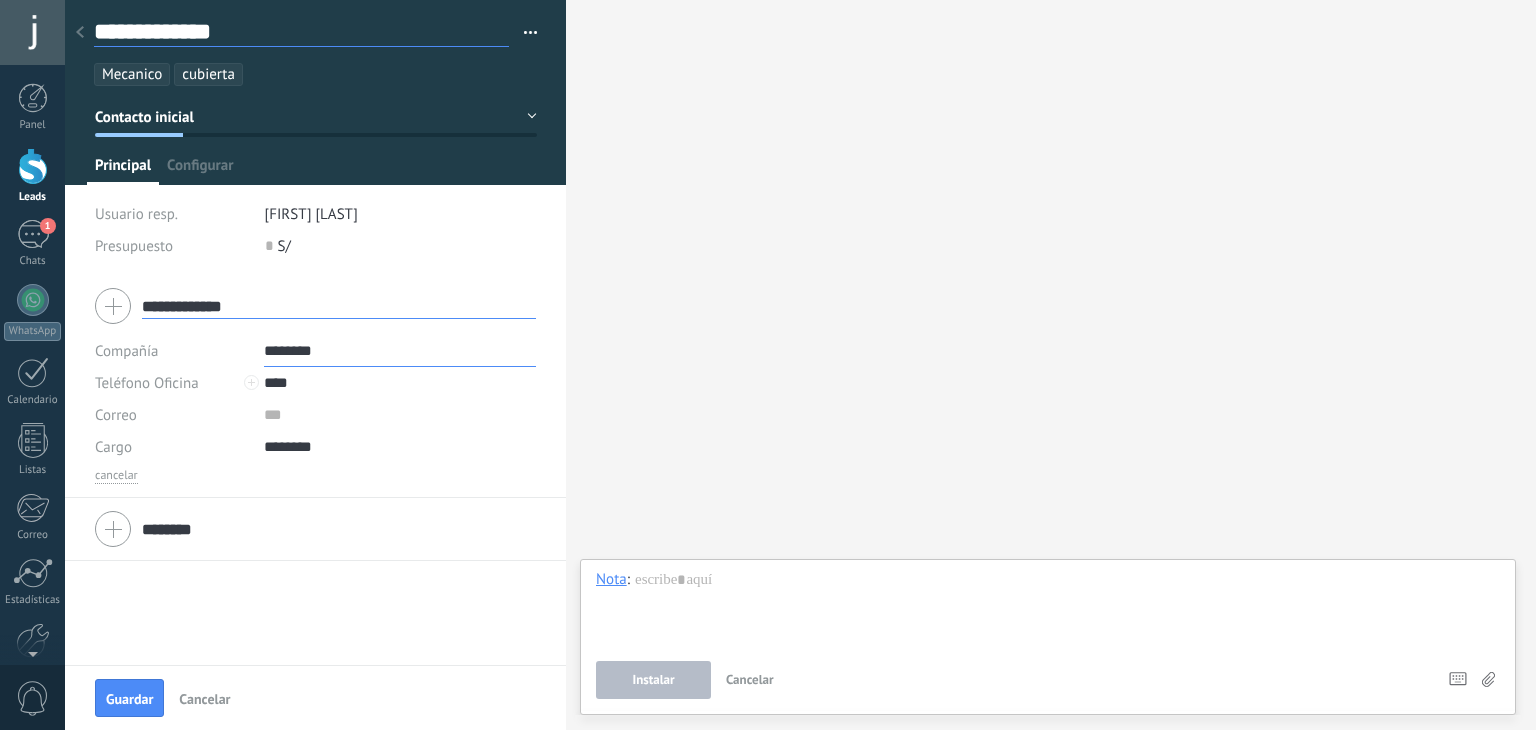 type on "**********" 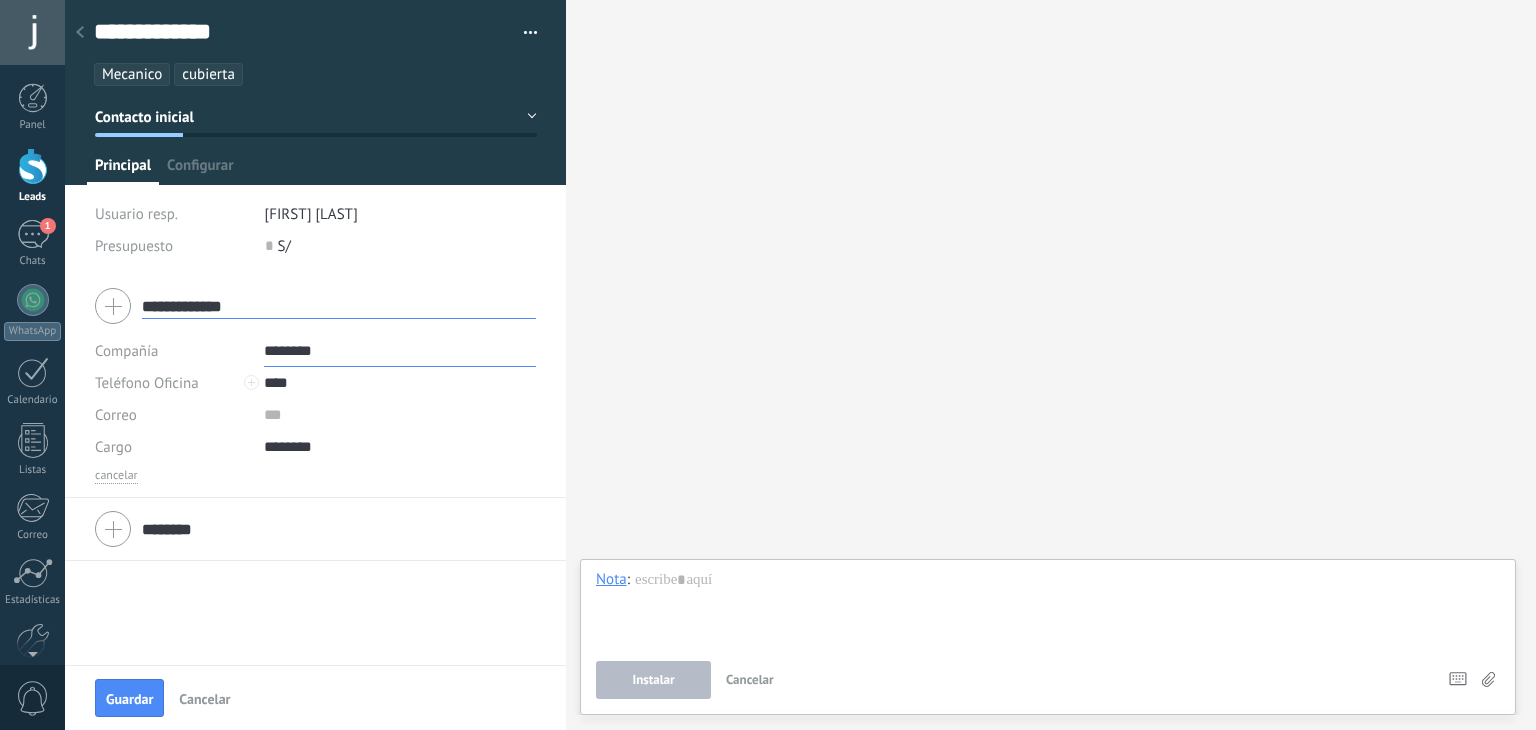 click at bounding box center (316, 92) 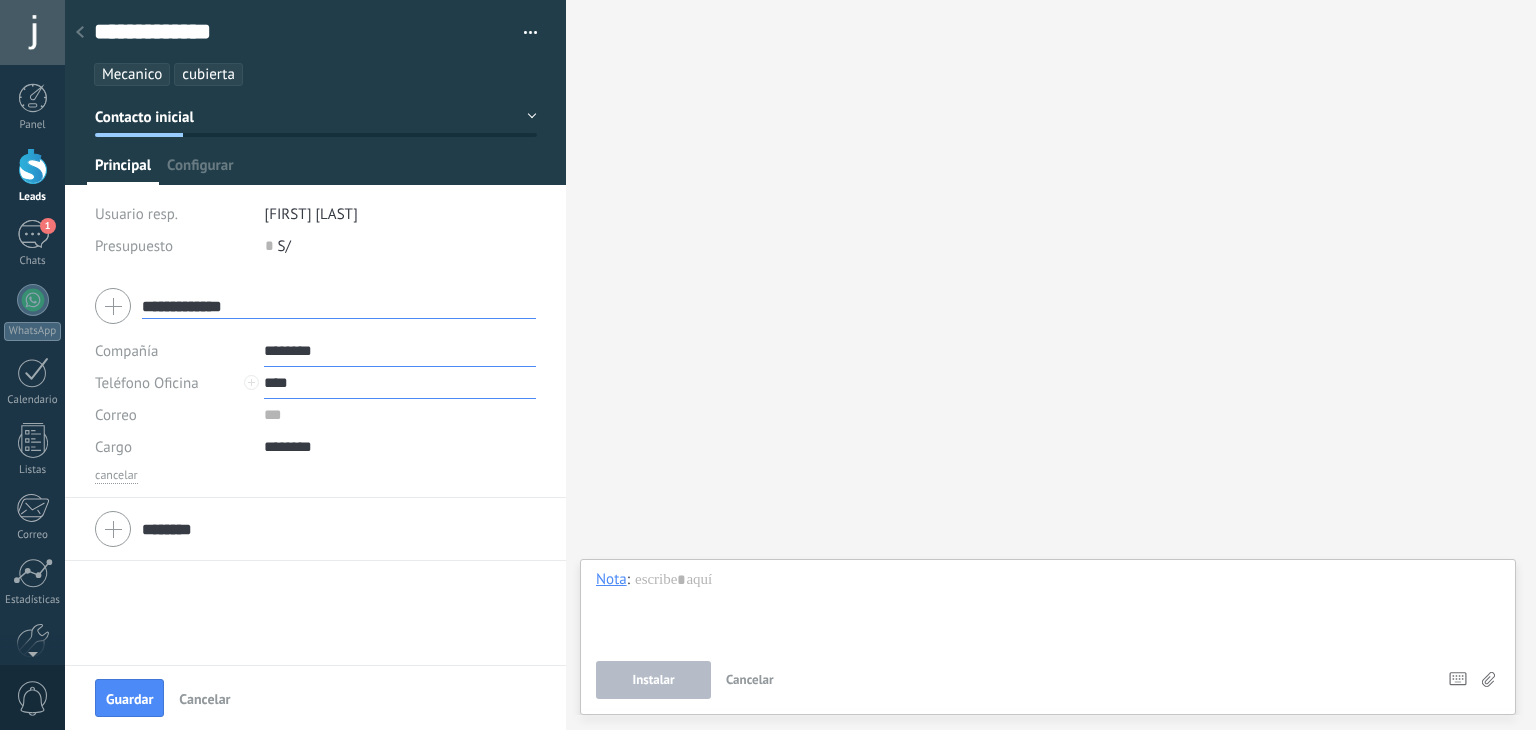 click on "***" at bounding box center [400, 383] 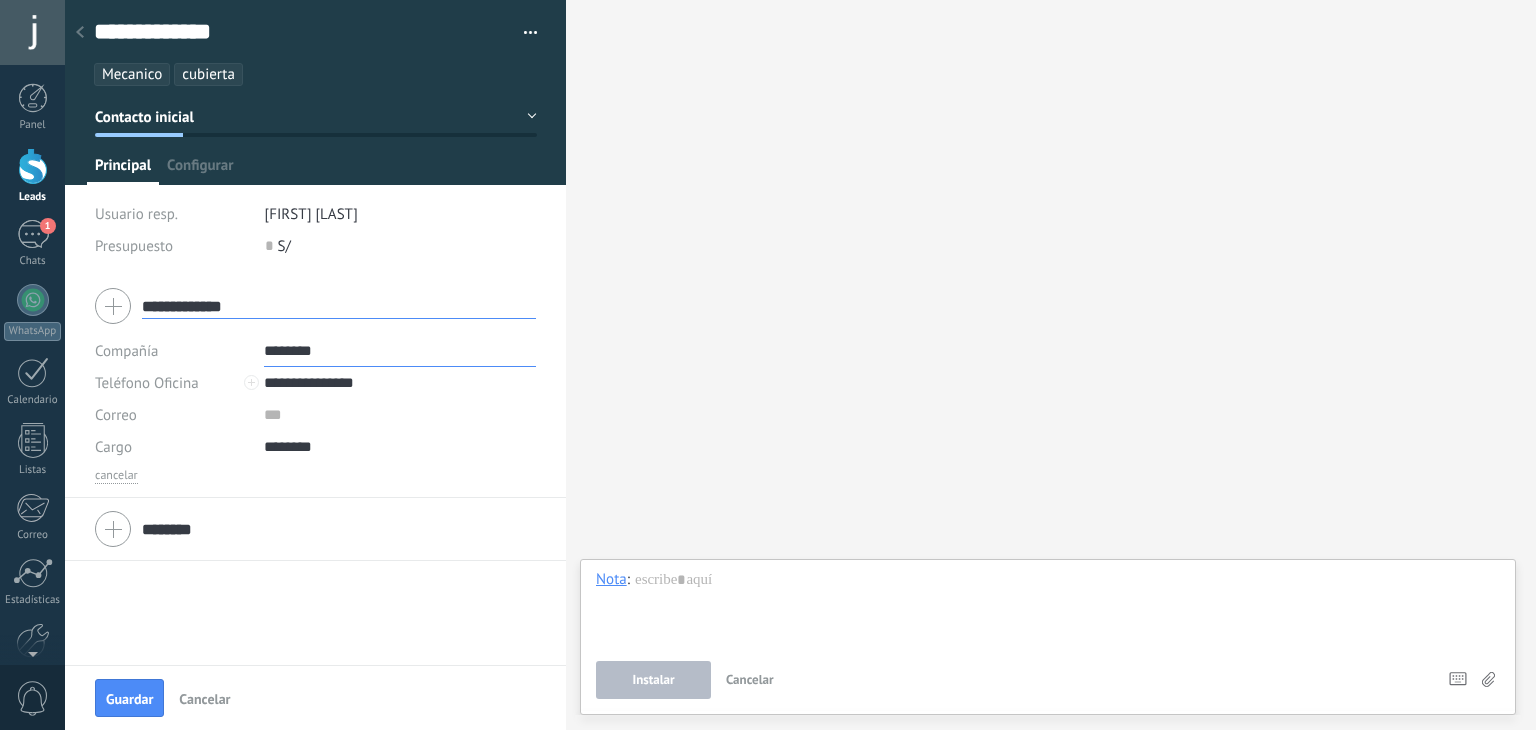 type on "**********" 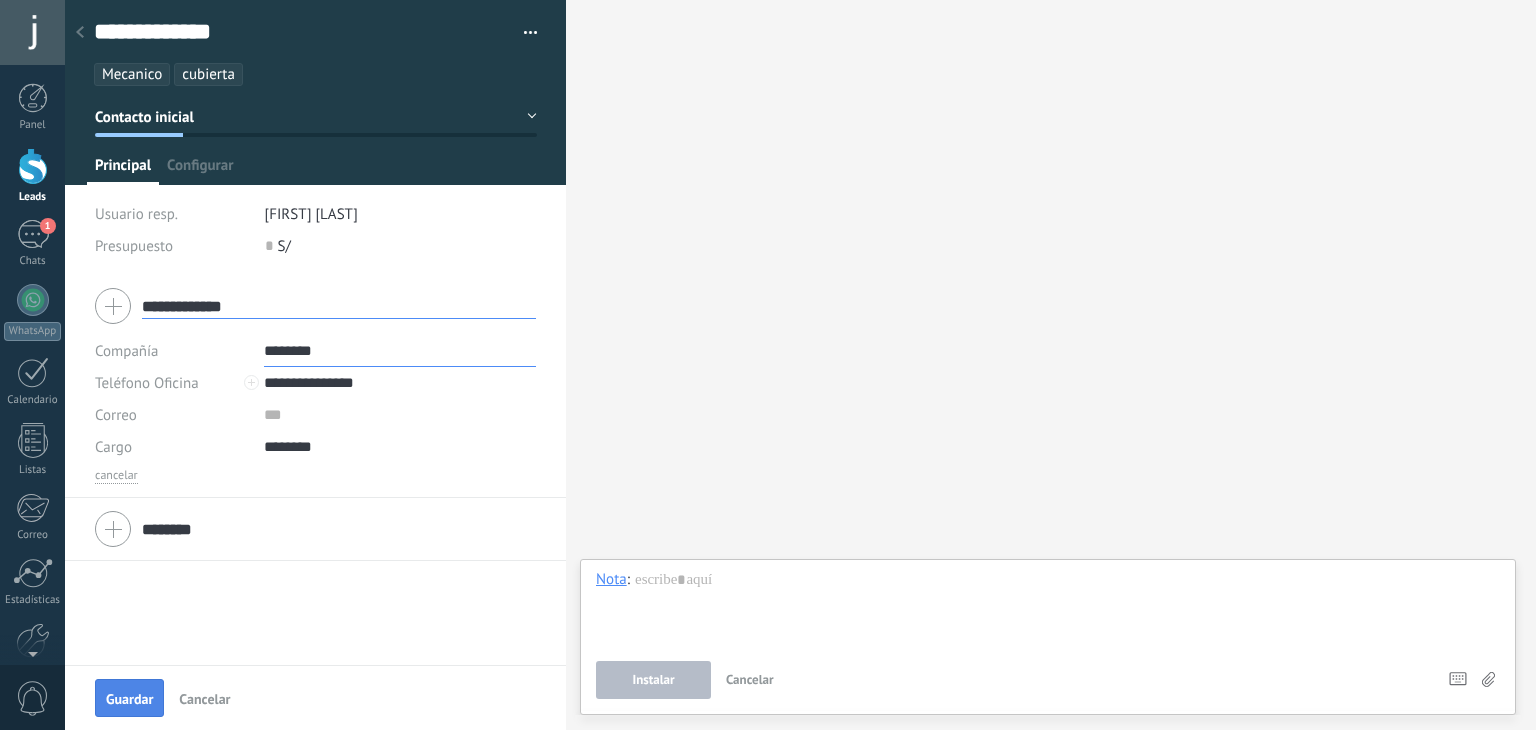 click on "Guardar" at bounding box center [129, 699] 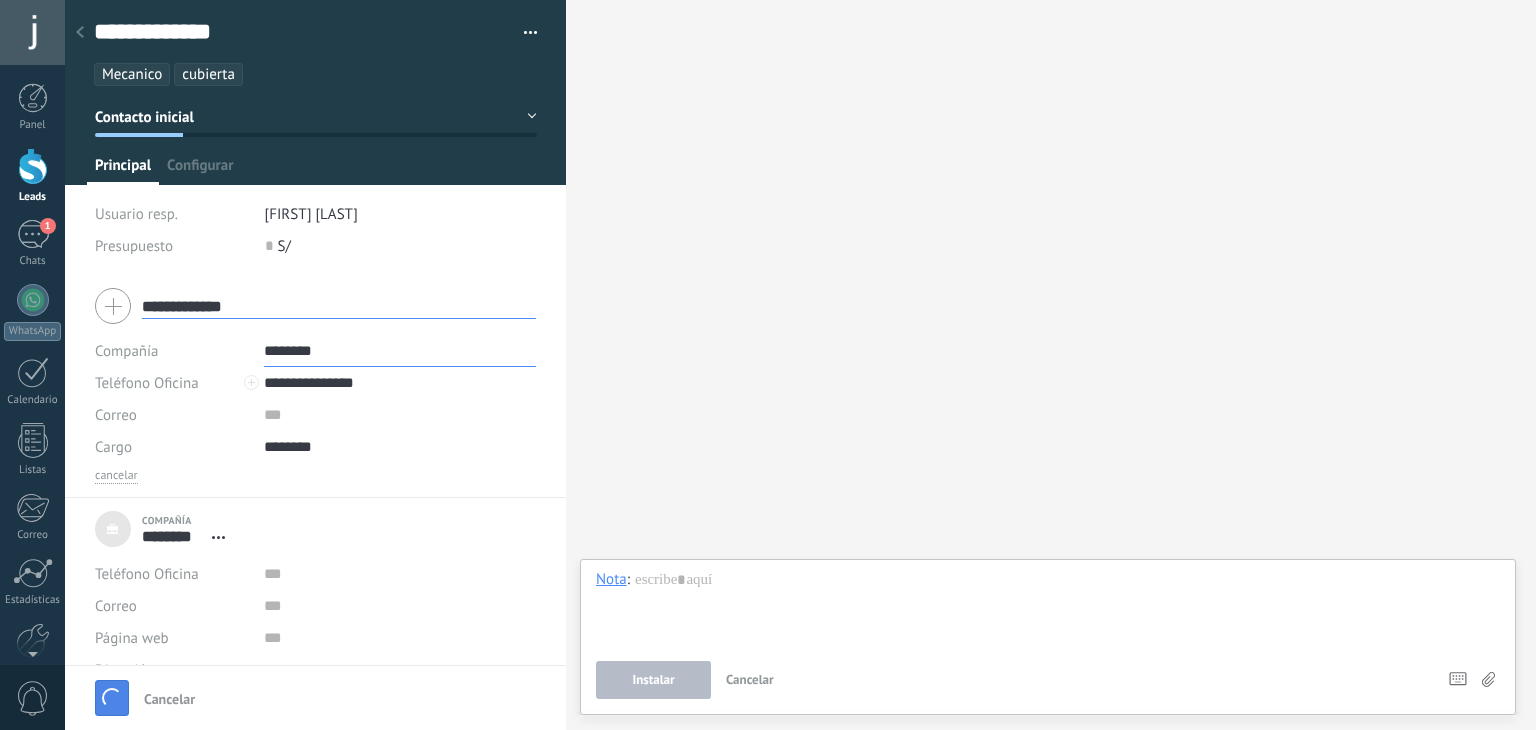 type on "***" 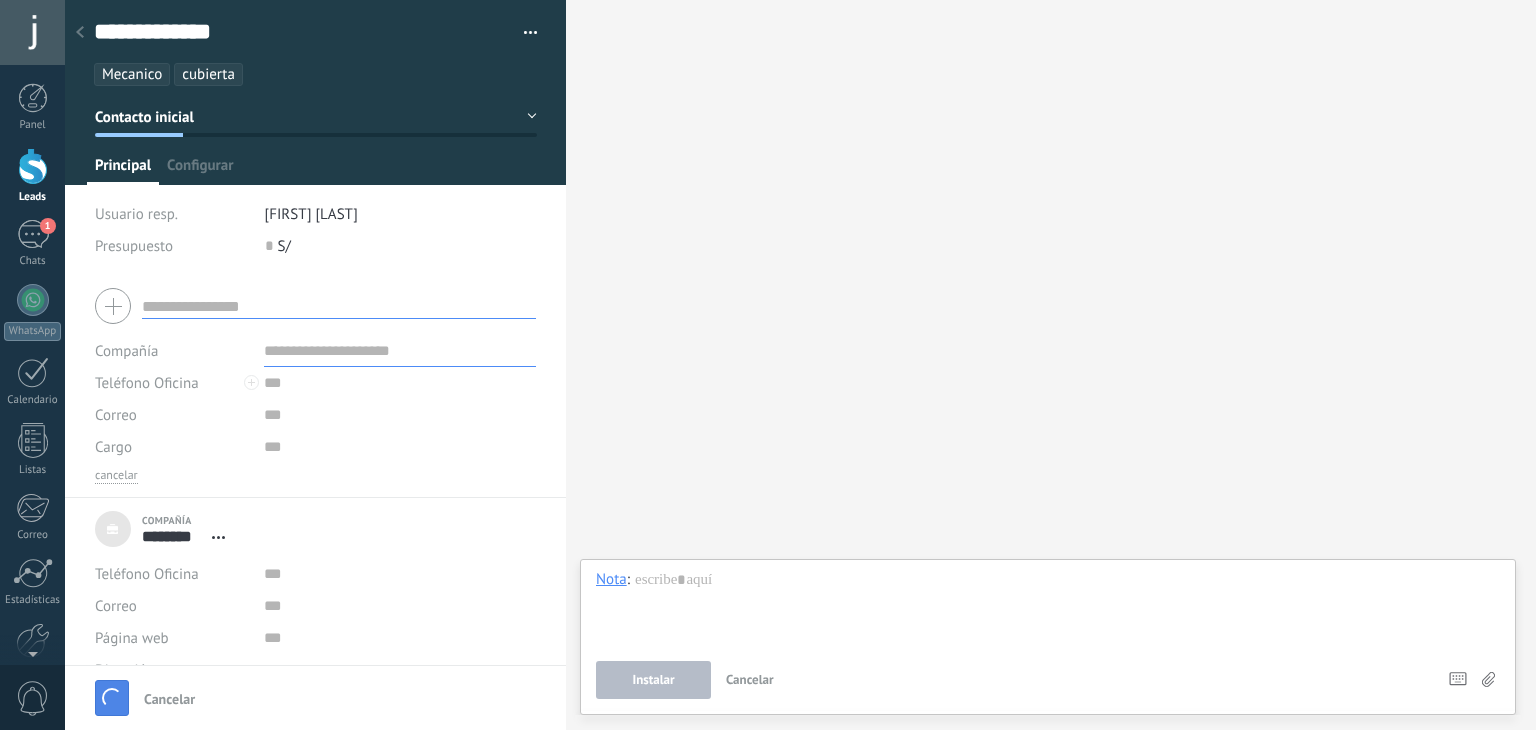 scroll, scrollTop: 20, scrollLeft: 0, axis: vertical 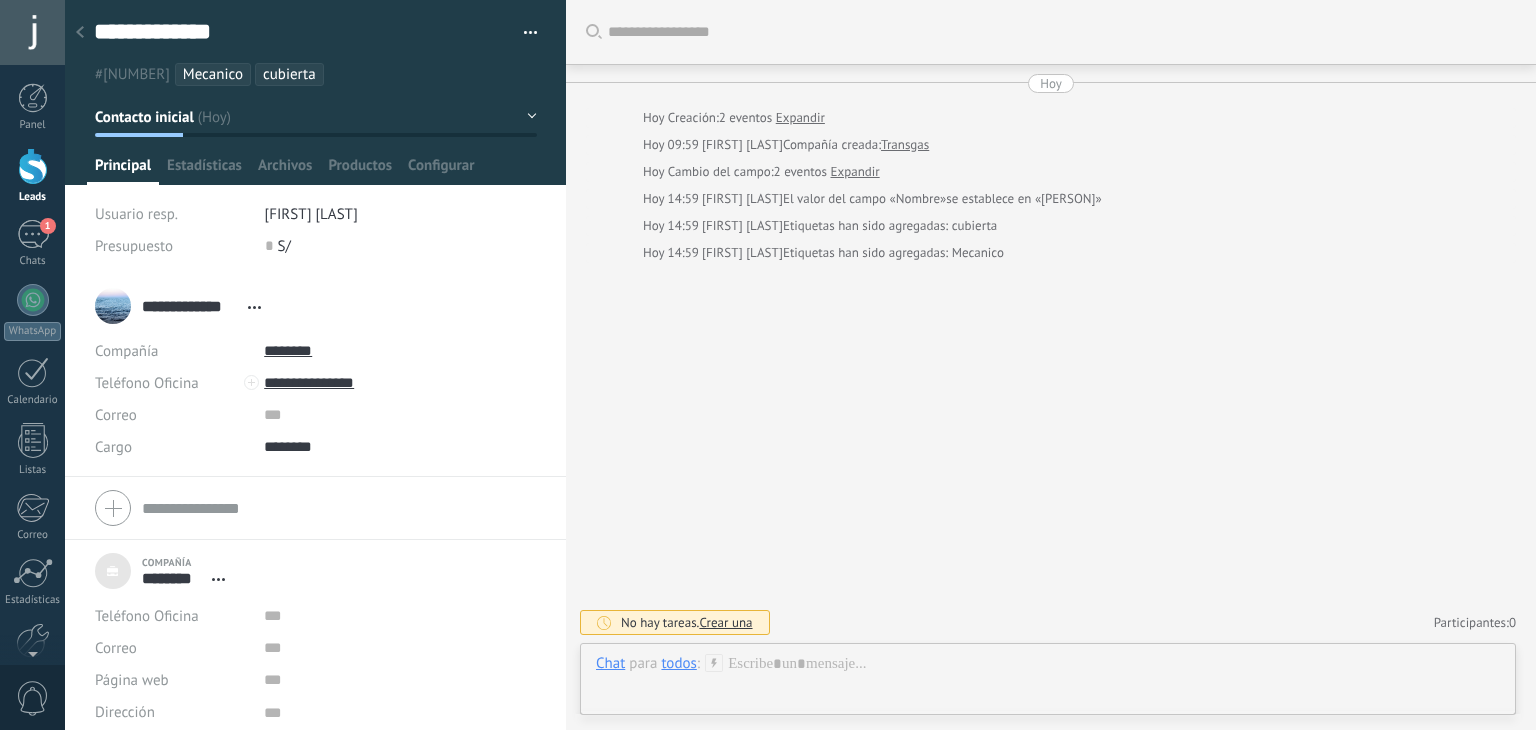 click on "cubierta" at bounding box center (289, 74) 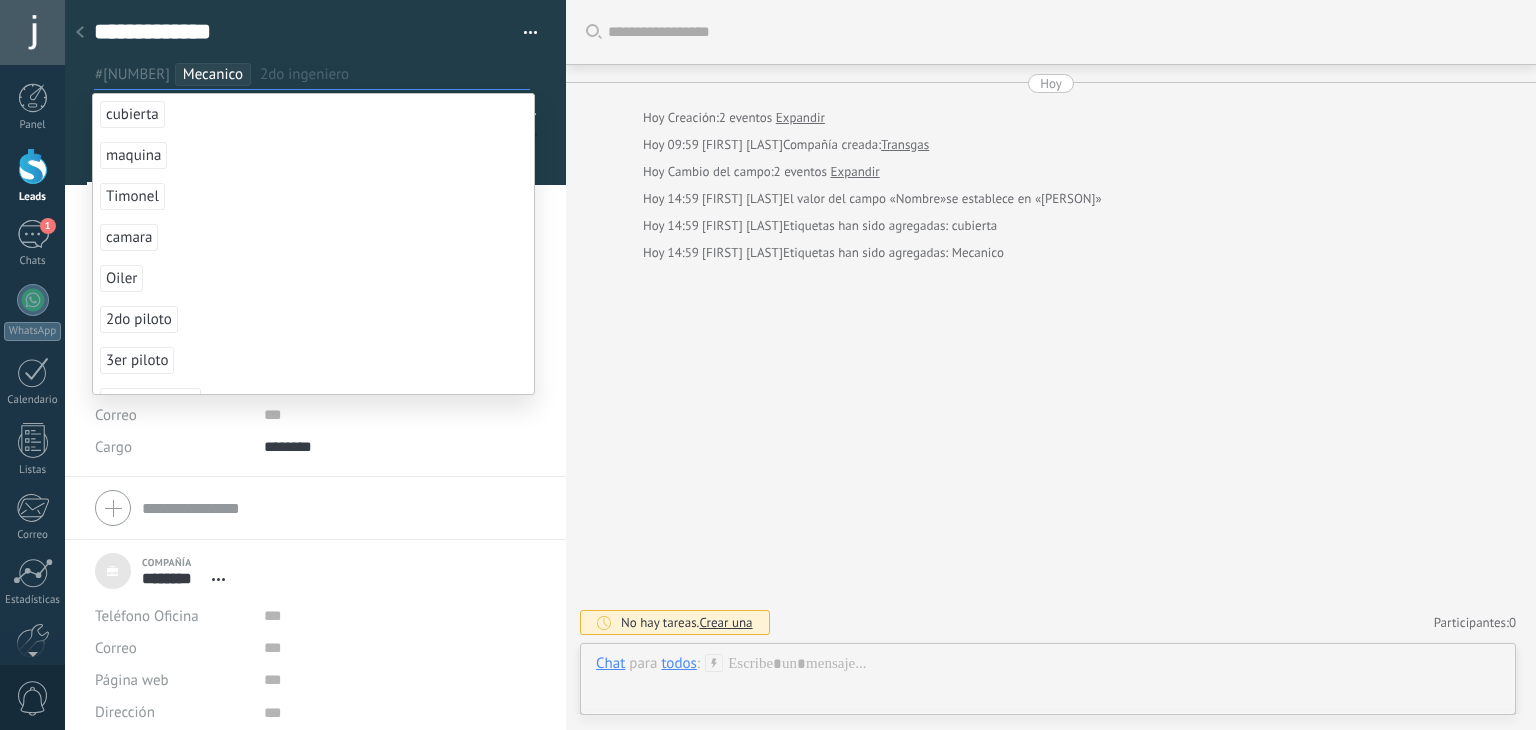 click on "Compañía
Teléfono Oficina
Ofic. directo
Celular
Fax
Casa
Otro
Teléfono Oficina
Llamar
Copiar
Editar
Correo
E-mail priv.
Otro e-mail
Correo
Cargo" at bounding box center (315, 508) 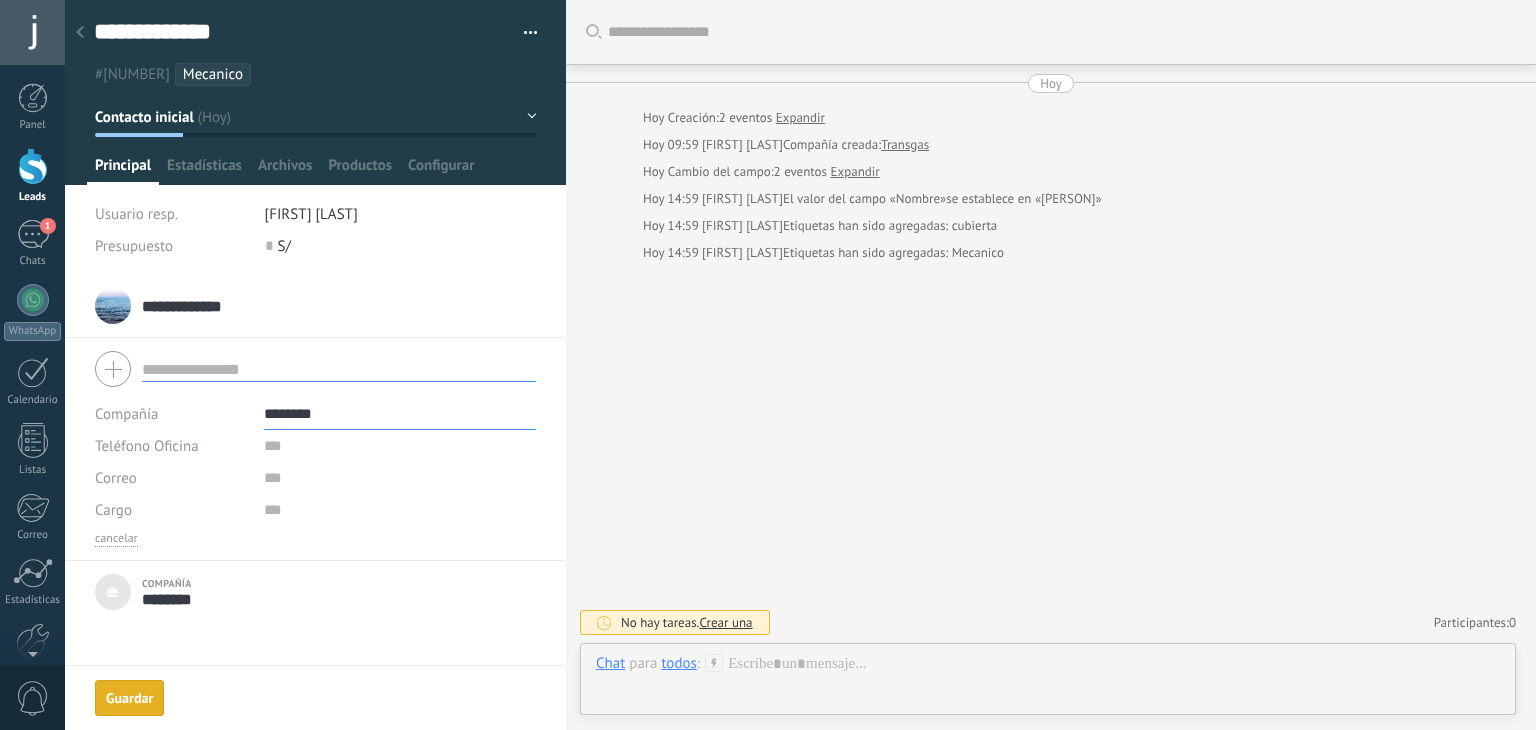 click on "Guardar" at bounding box center [129, 698] 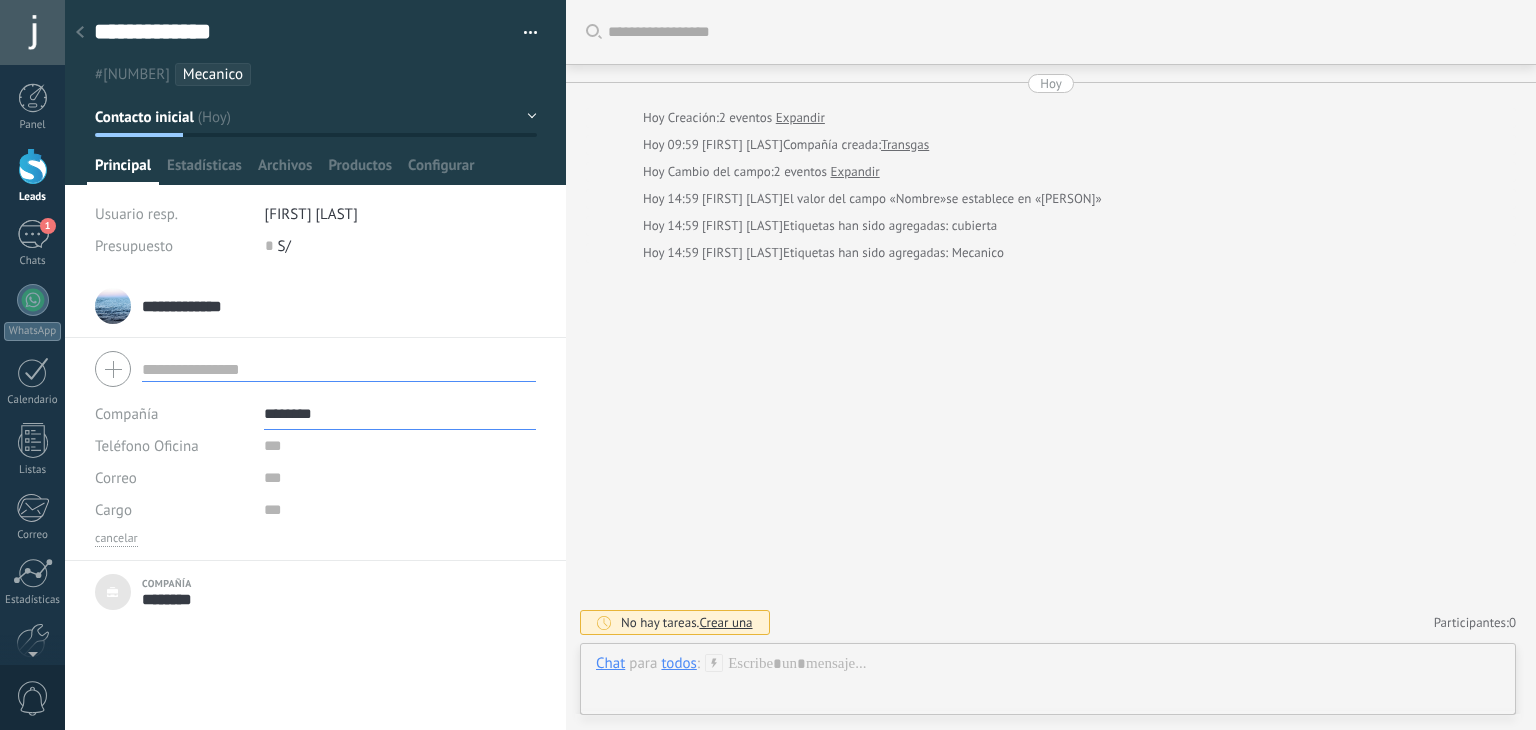 click at bounding box center [80, 33] 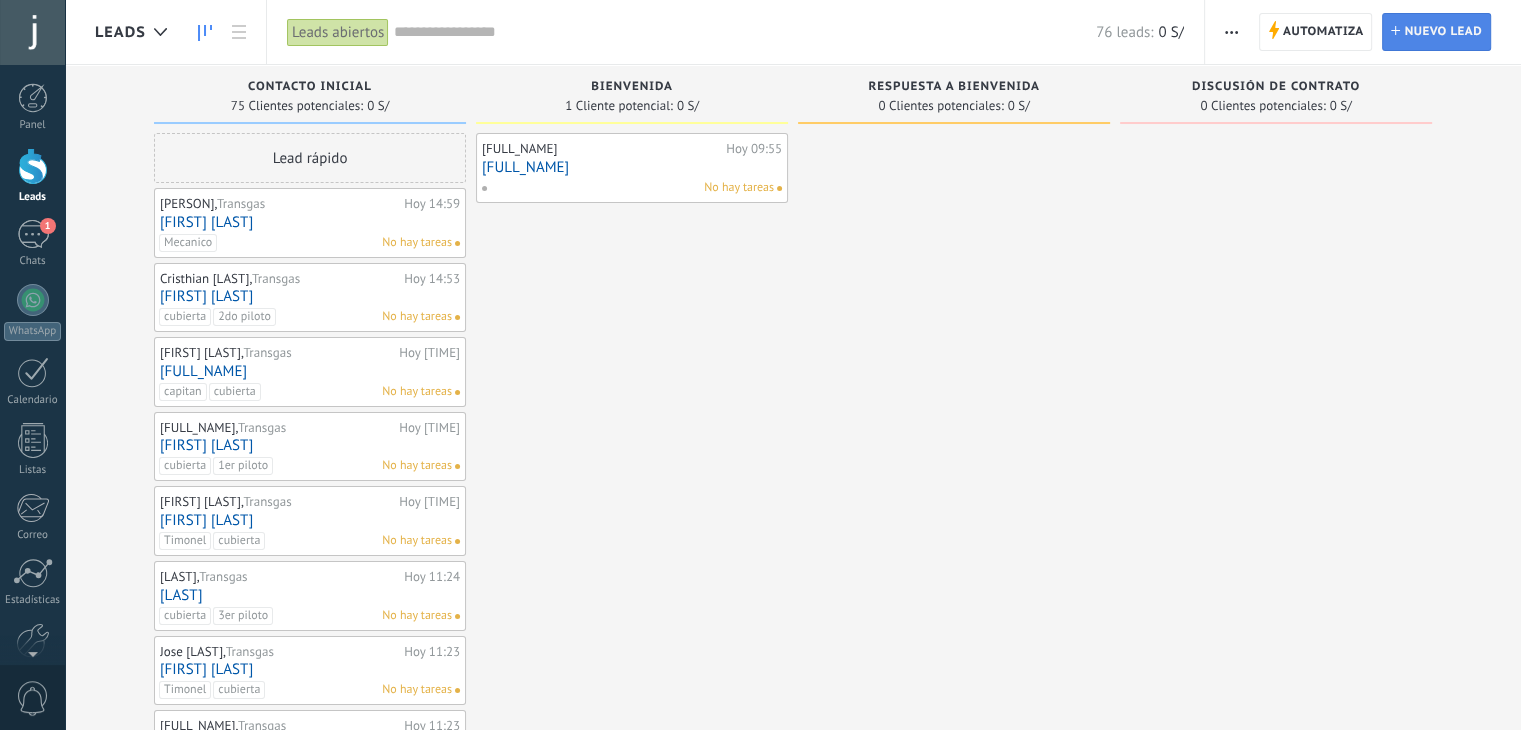 click on "Nuevo lead" at bounding box center (1443, 32) 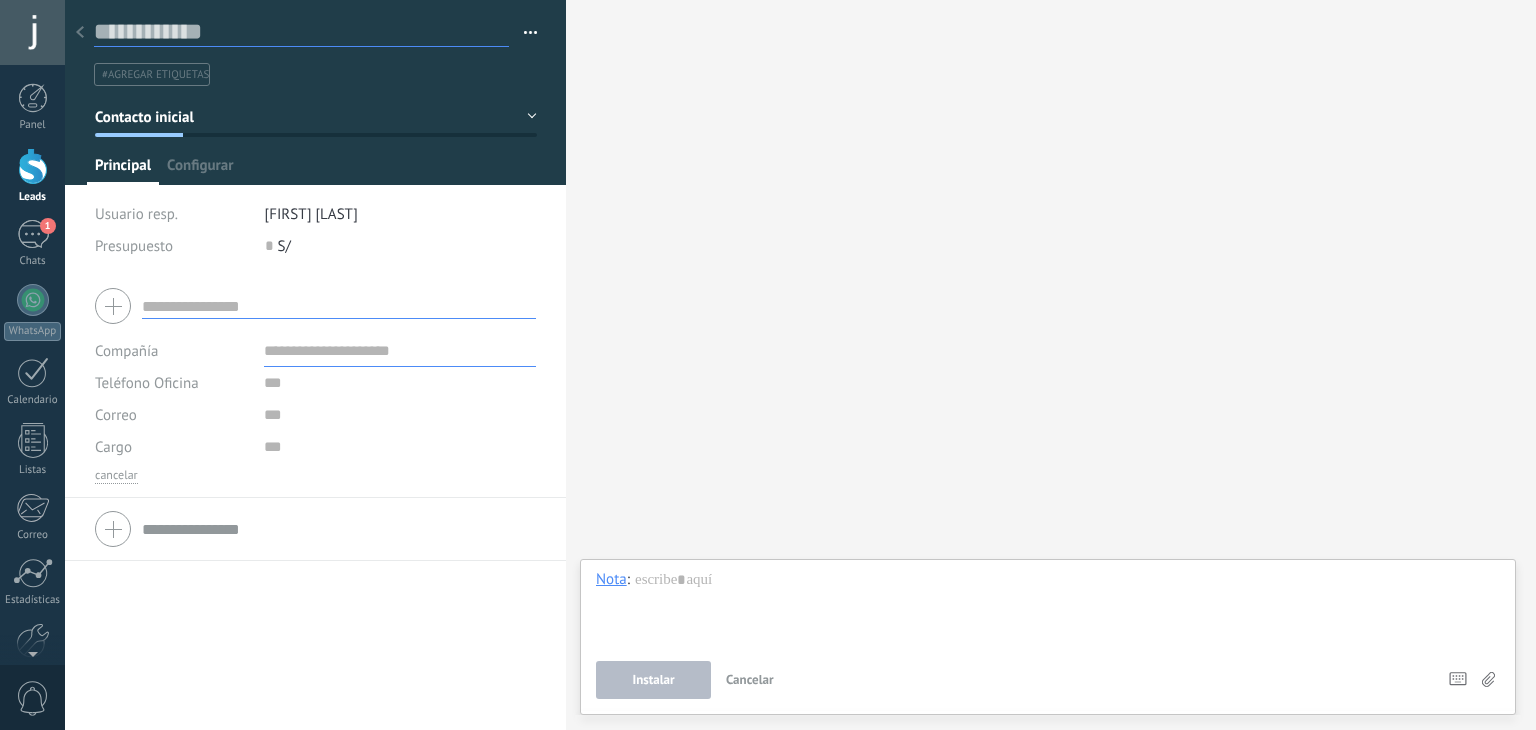 click at bounding box center (301, 32) 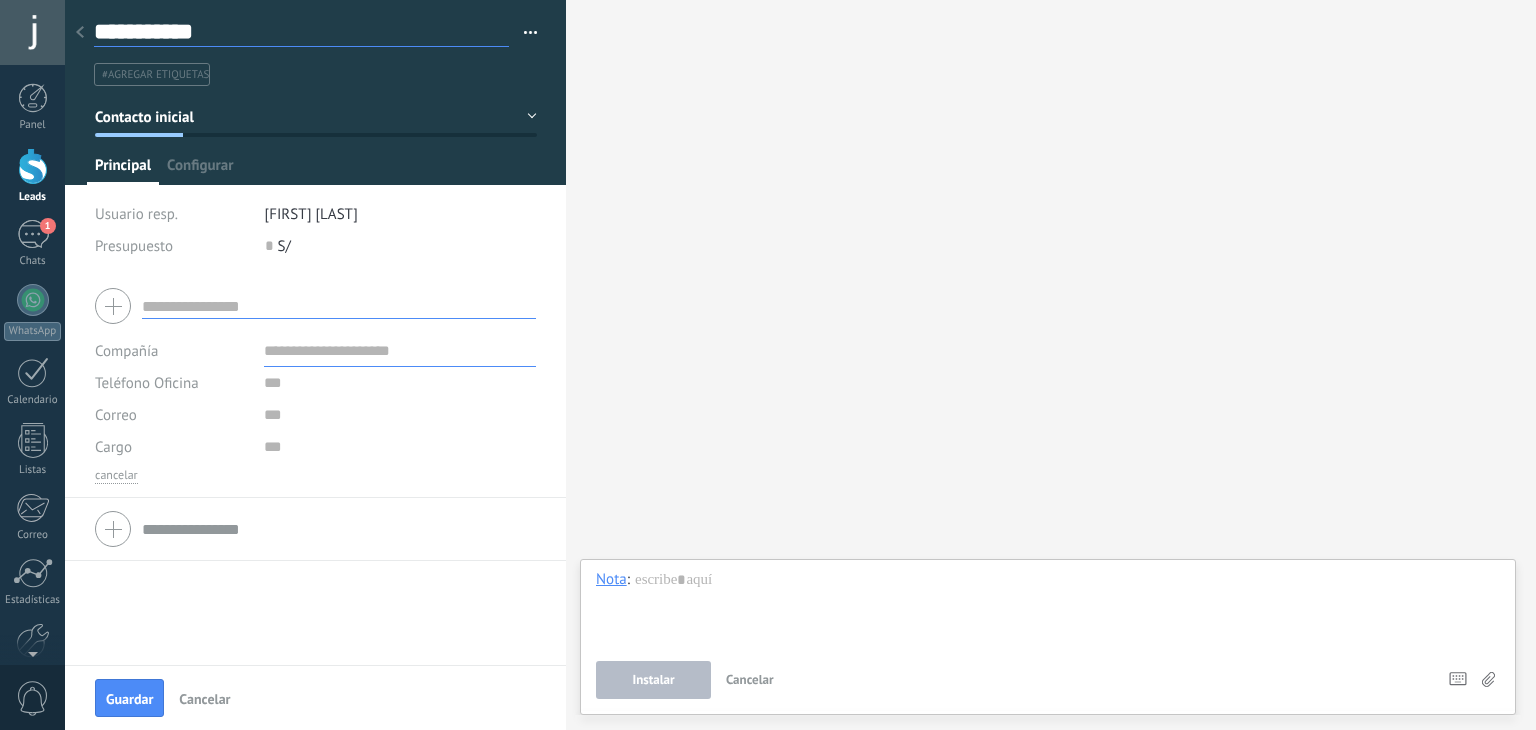 click on "**********" at bounding box center [301, 32] 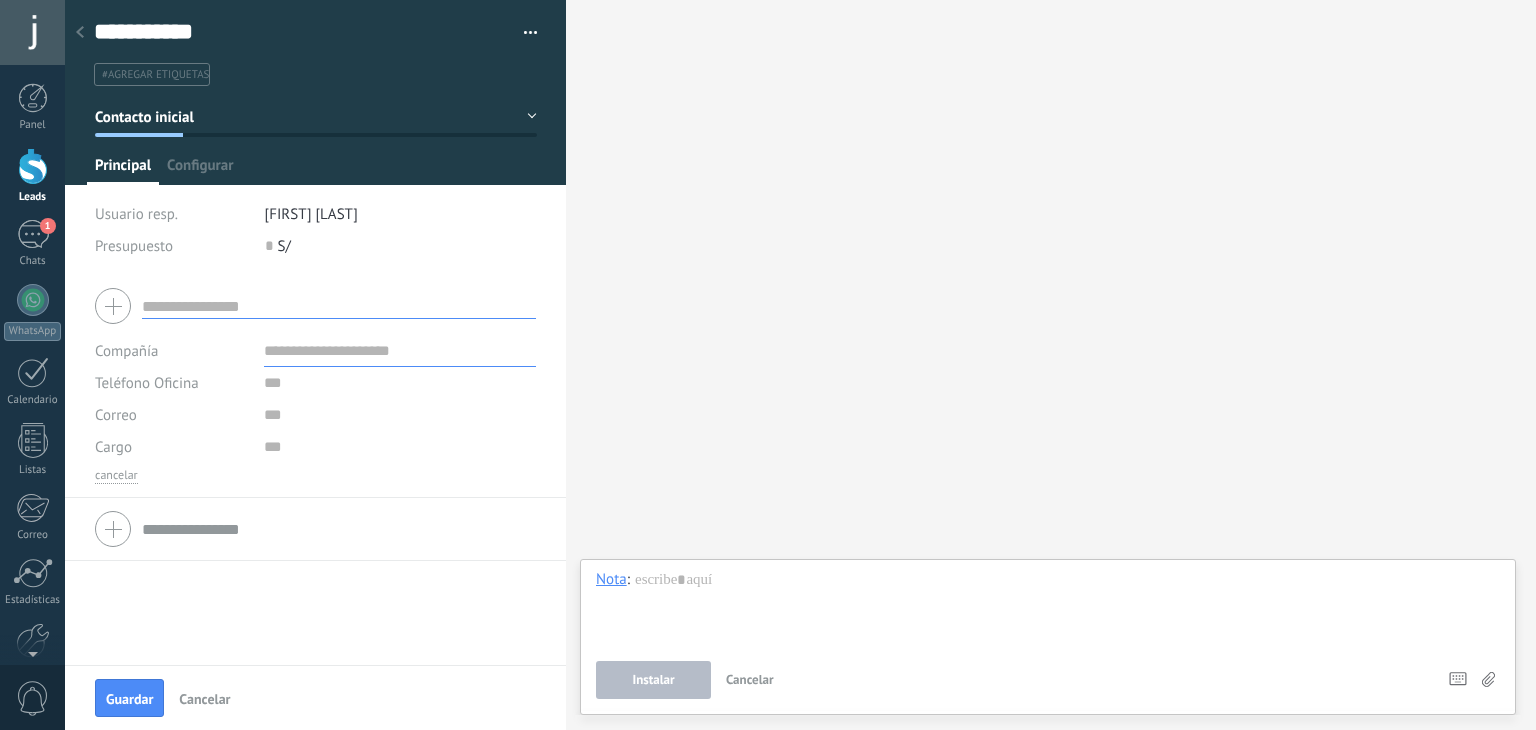 click at bounding box center [315, 306] 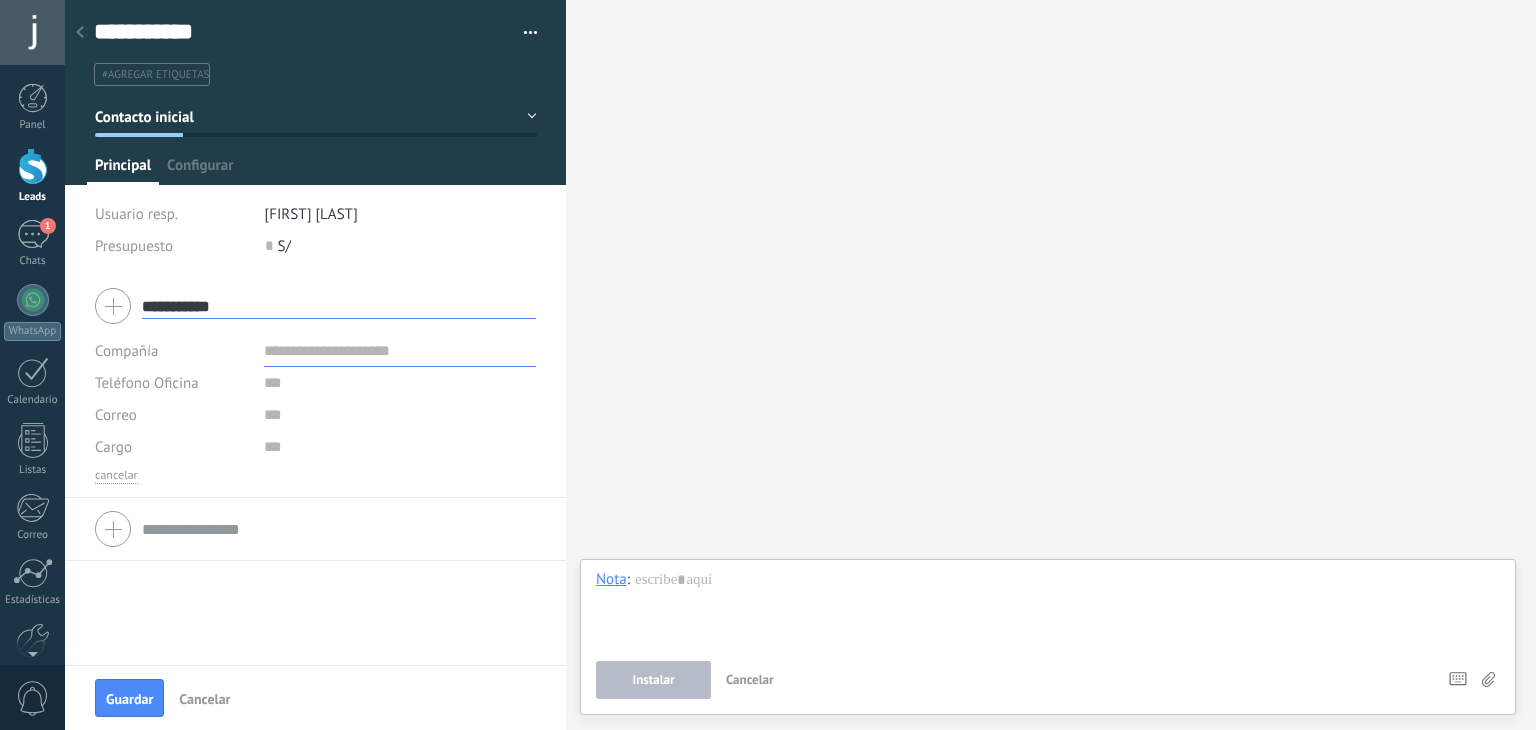 type on "**********" 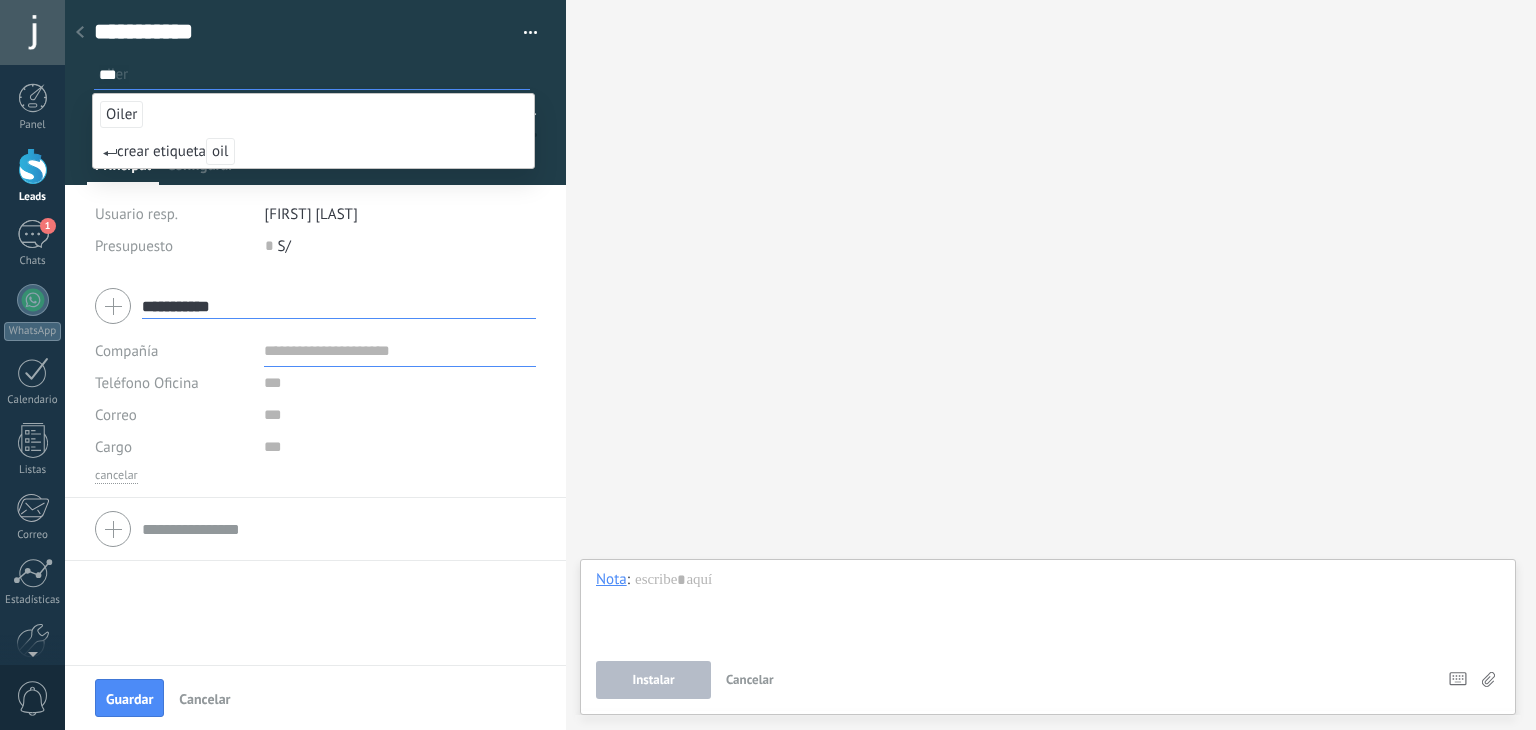 type on "***" 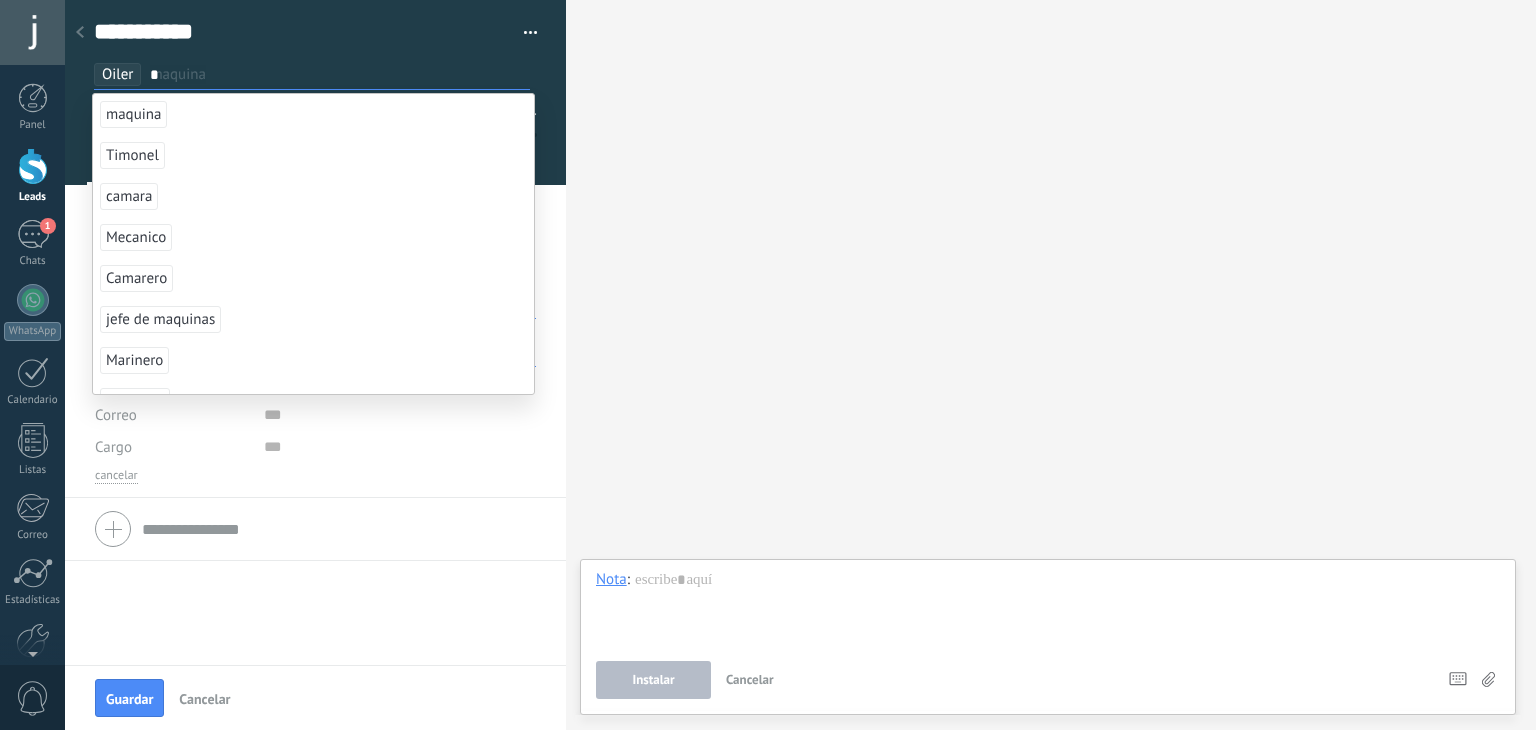 type on "*" 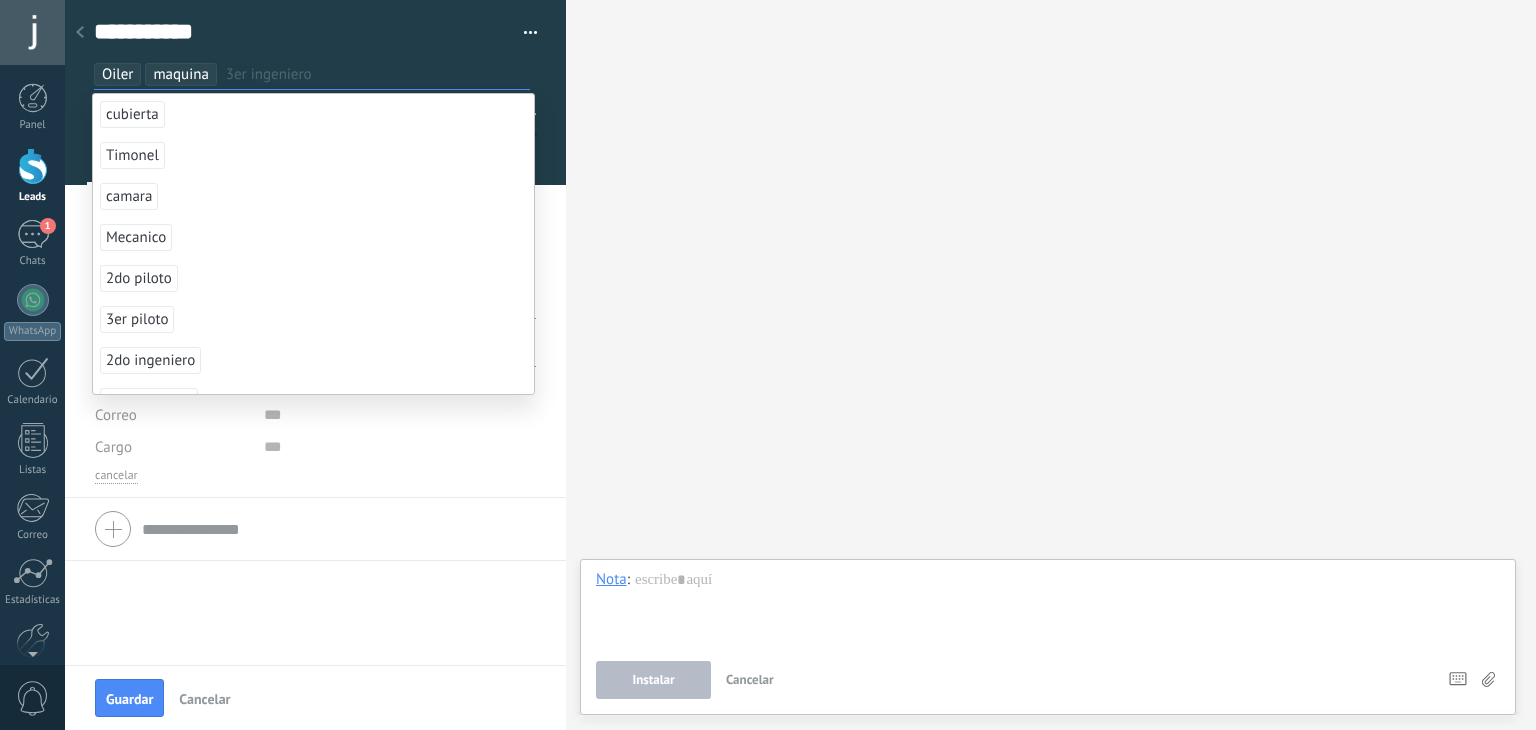 click on "**********" at bounding box center [315, 470] 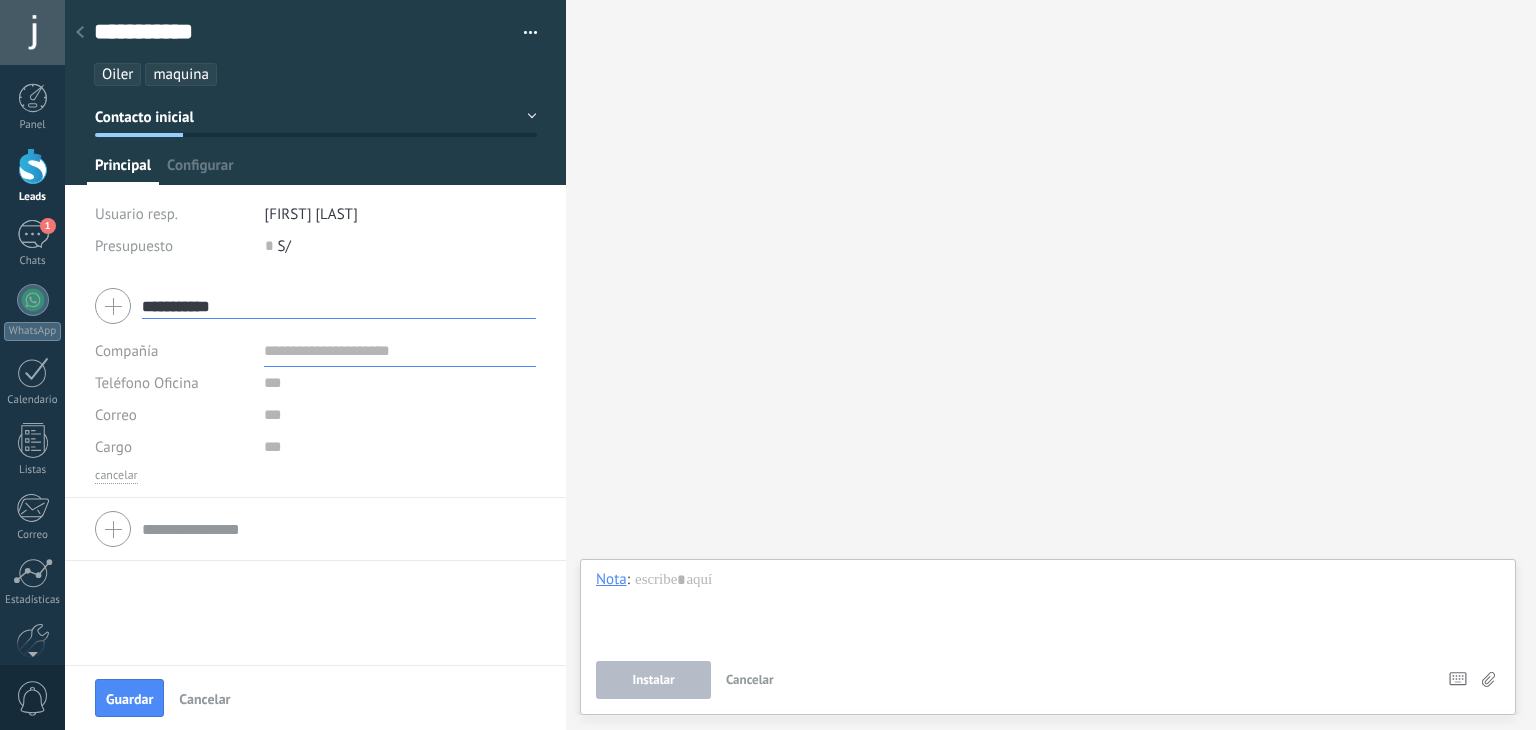 click at bounding box center [400, 351] 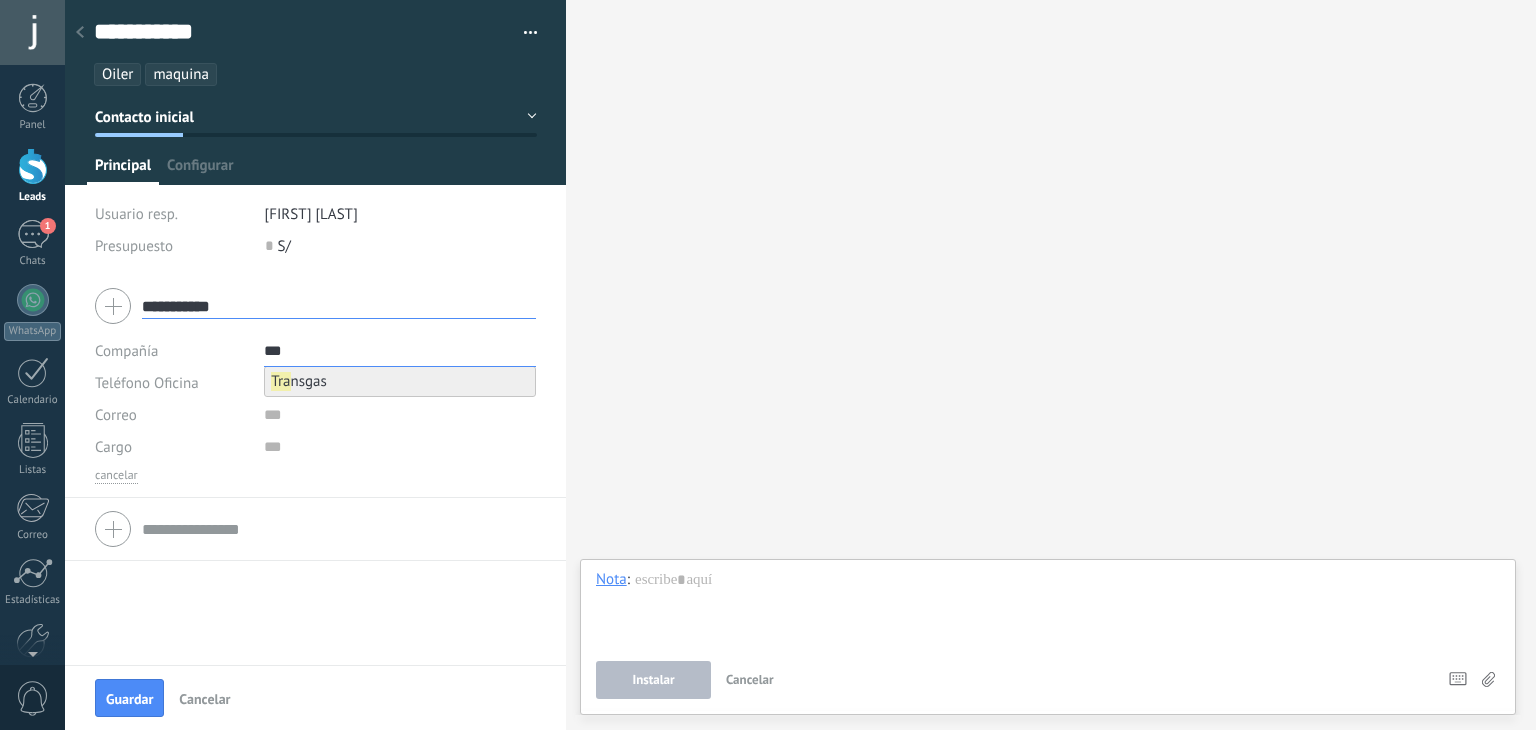 click on "Tra nsgas" at bounding box center (299, 381) 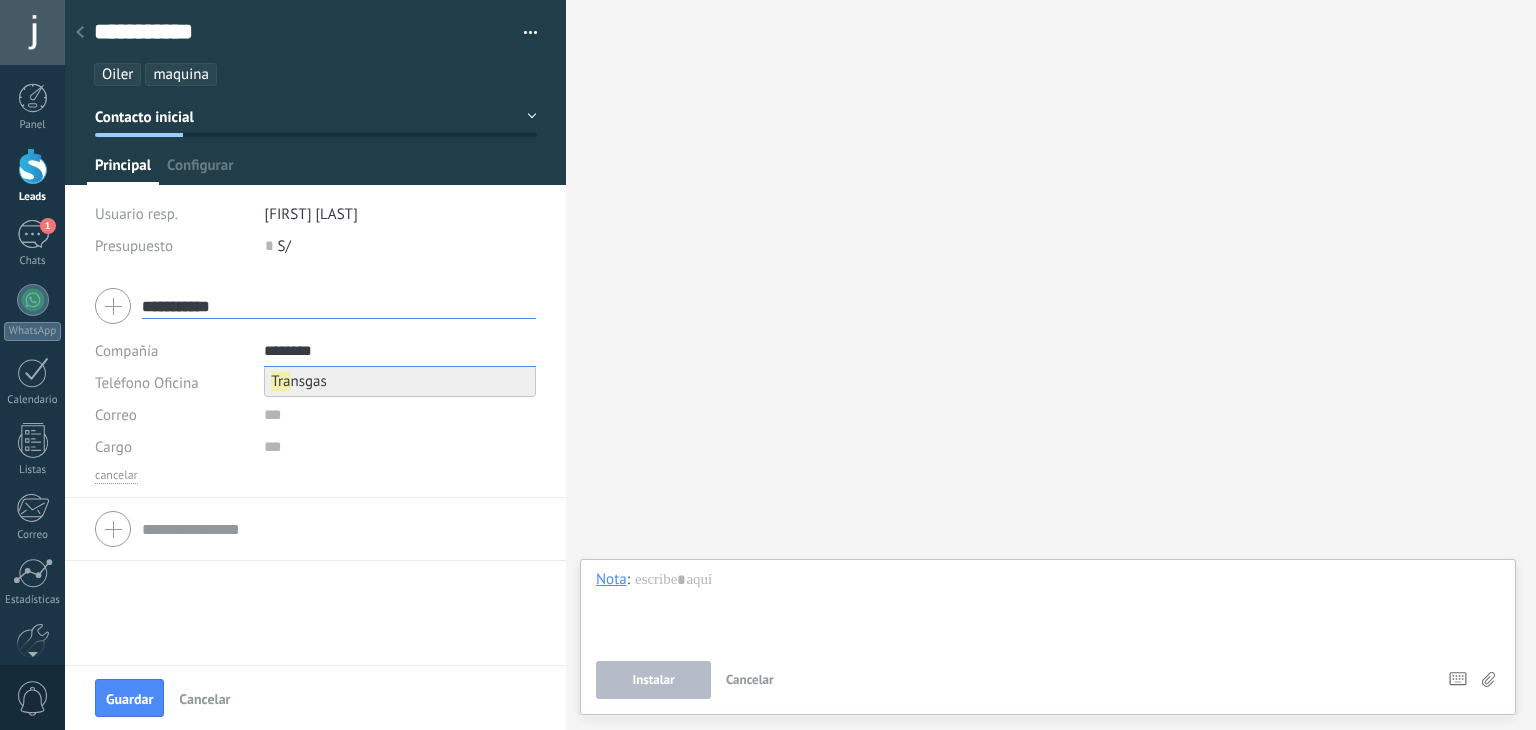 type on "********" 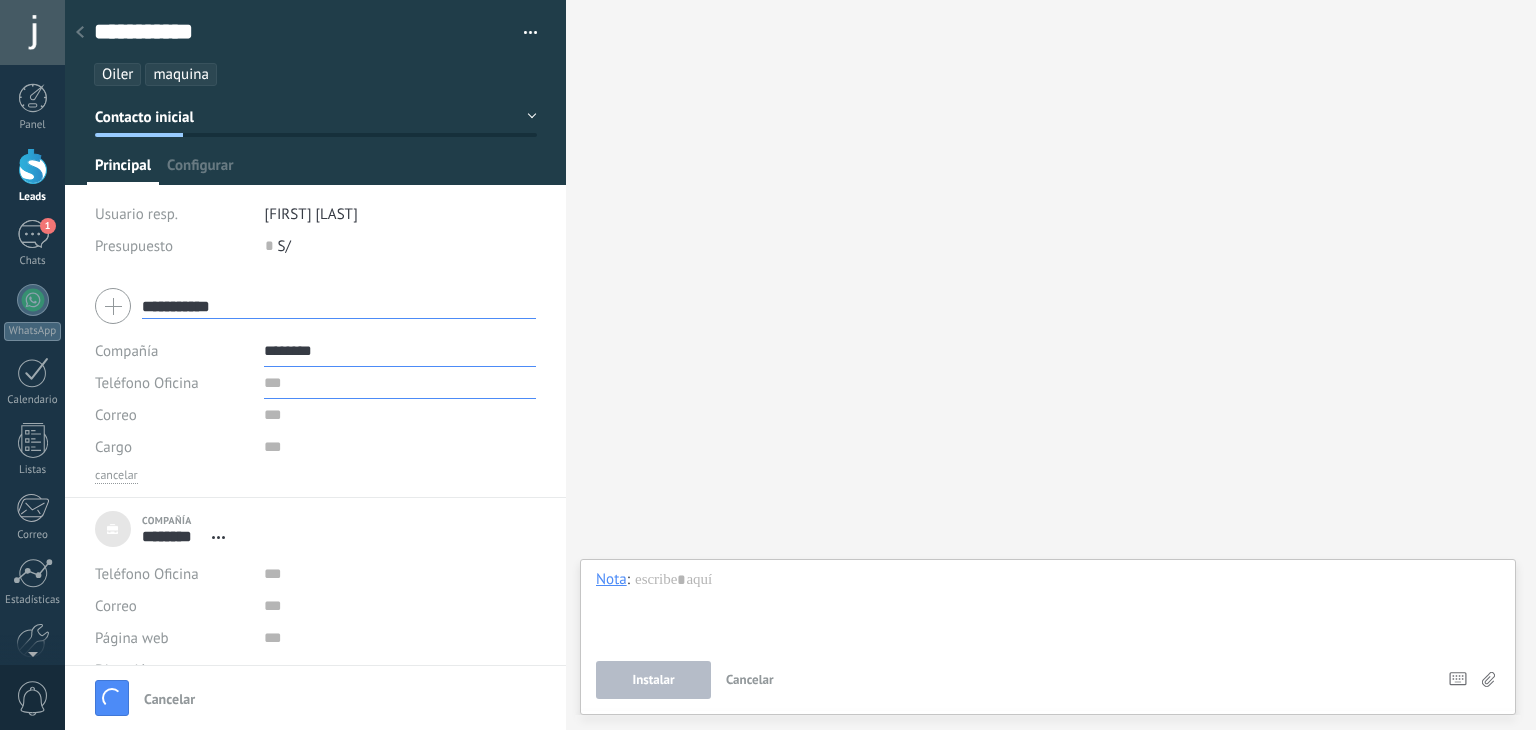 click on "**********" at bounding box center (315, 382) 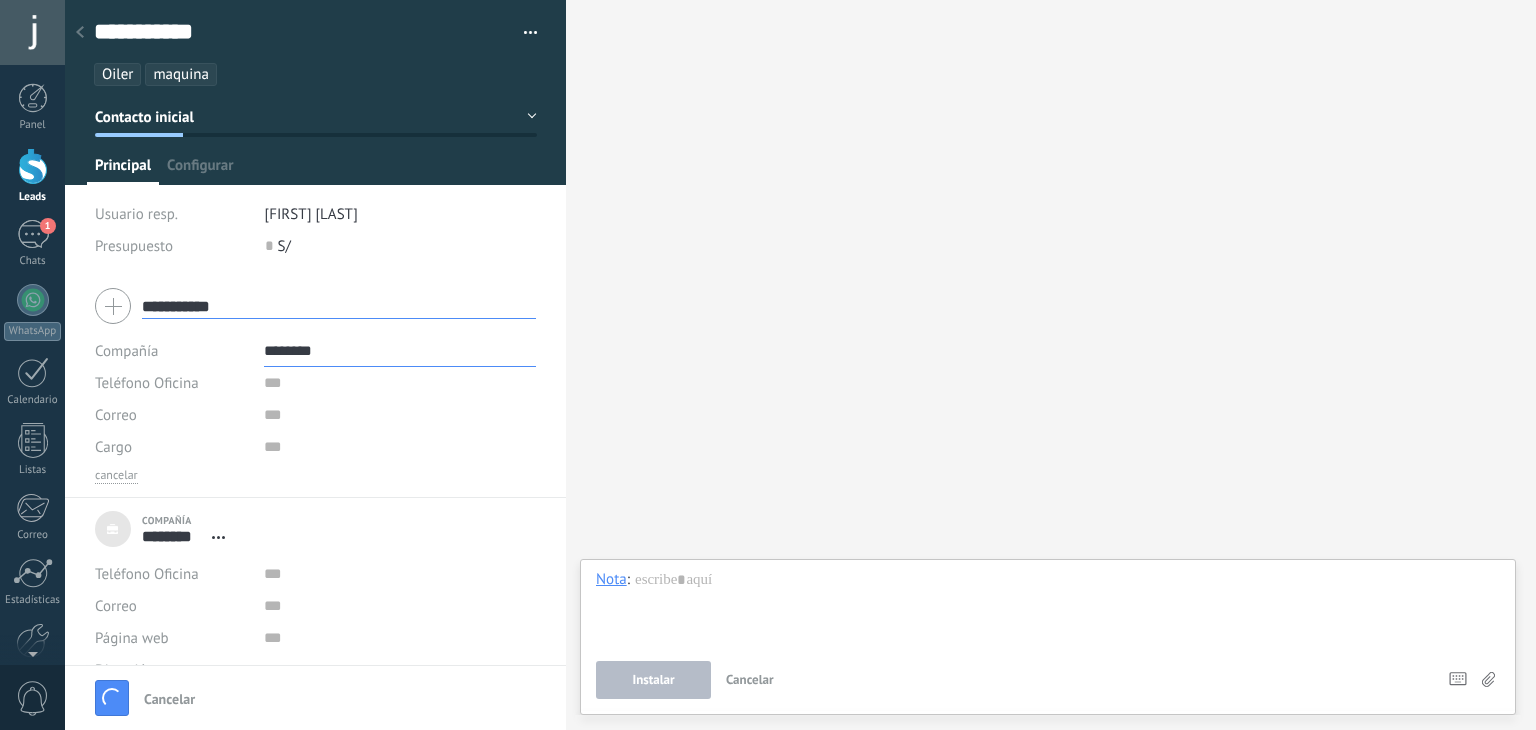 type on "***" 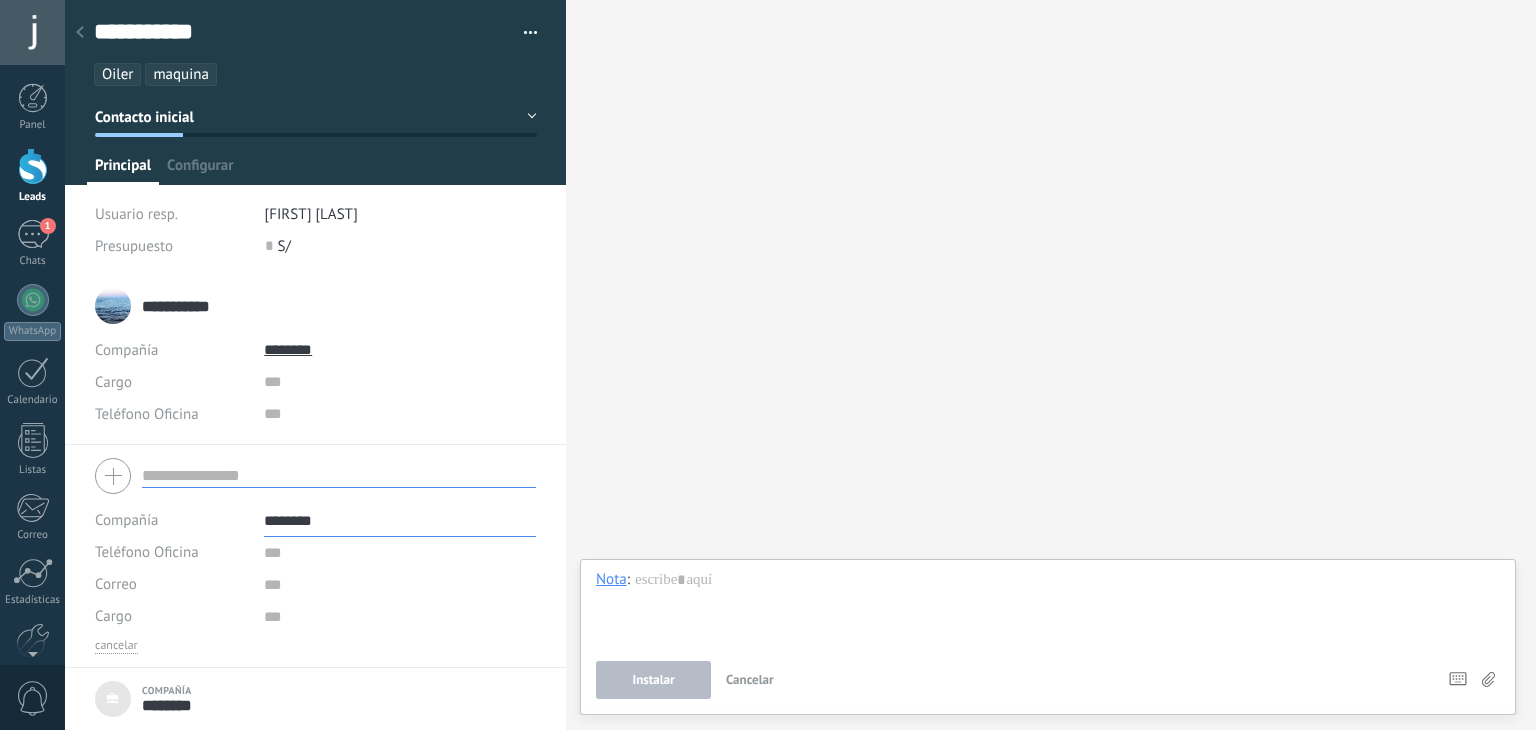 scroll, scrollTop: 20, scrollLeft: 0, axis: vertical 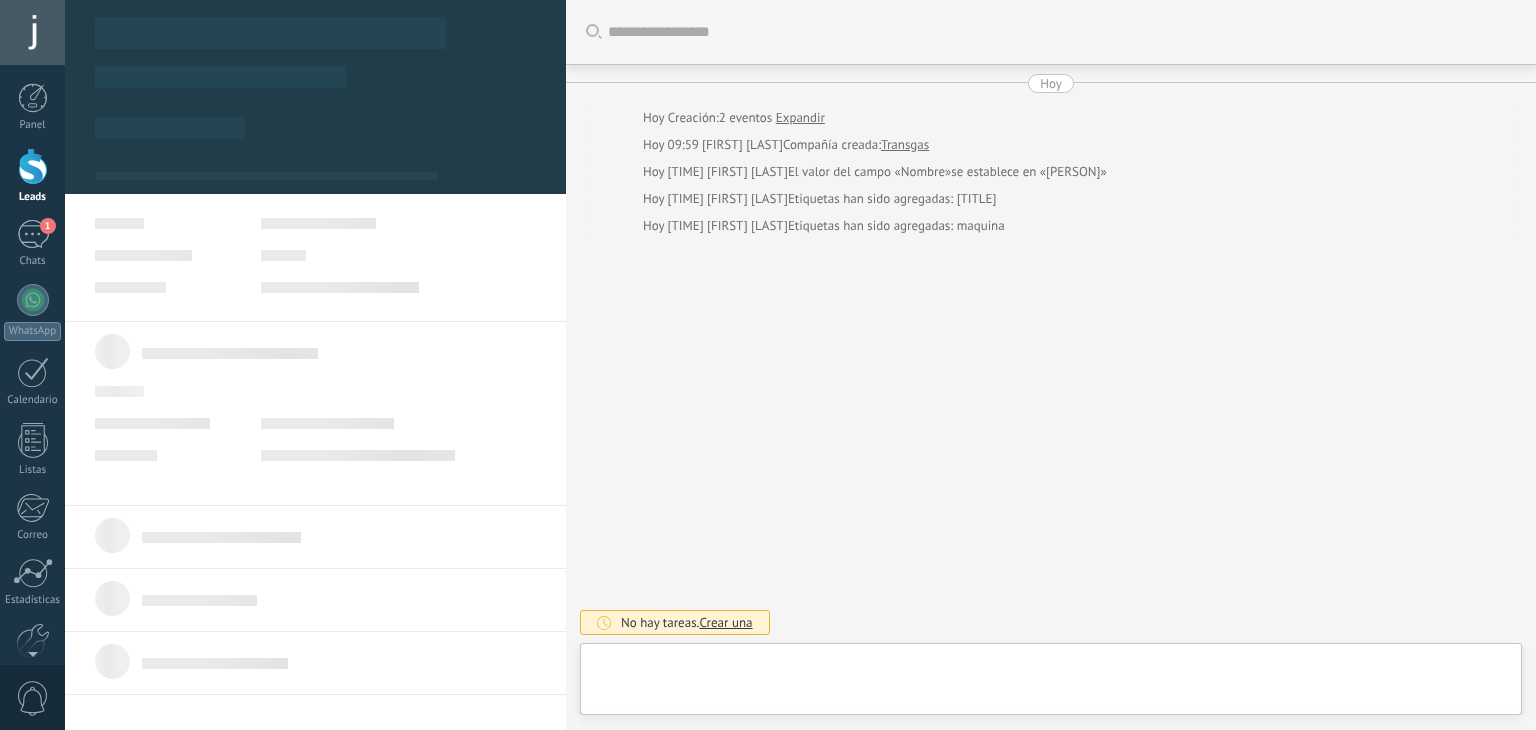 type on "***" 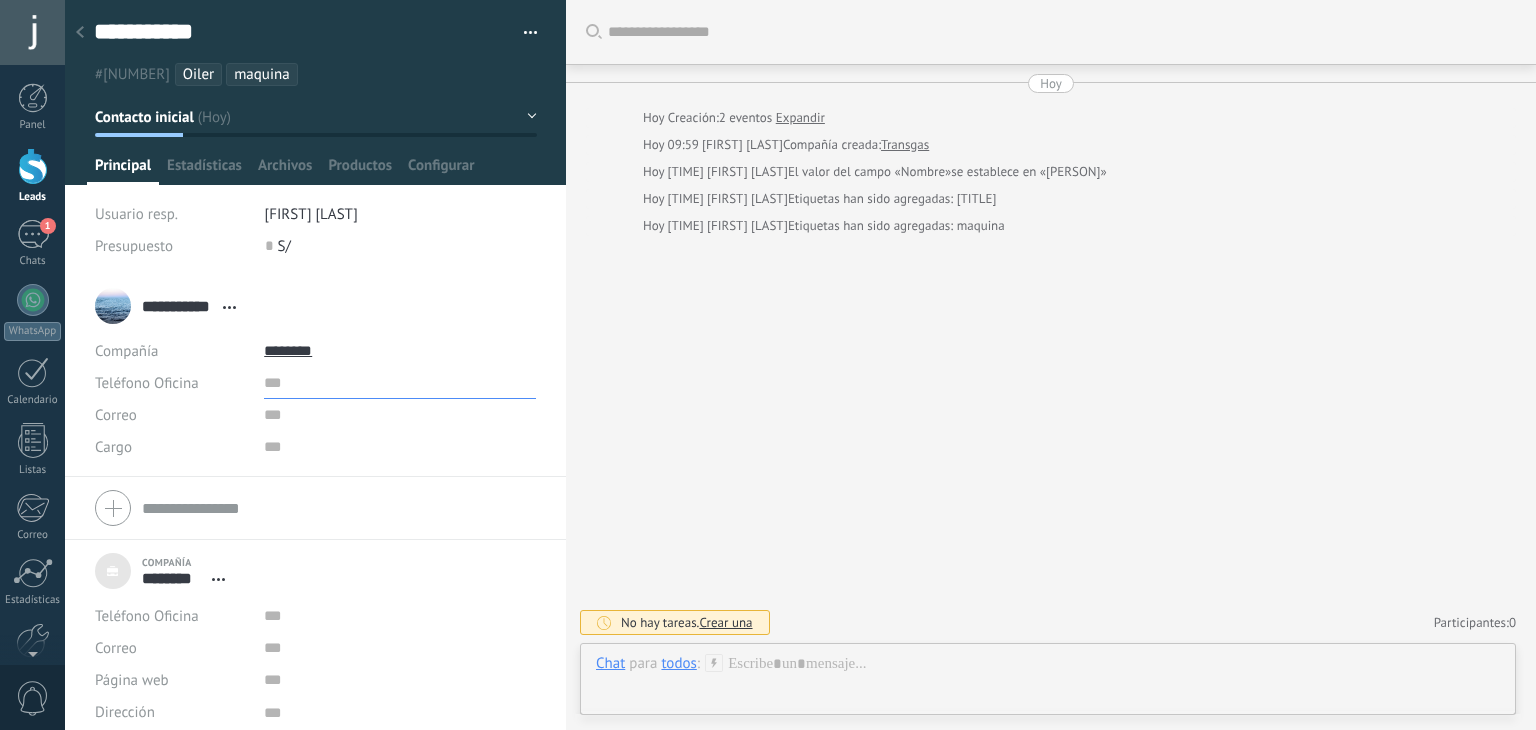 click at bounding box center (400, 383) 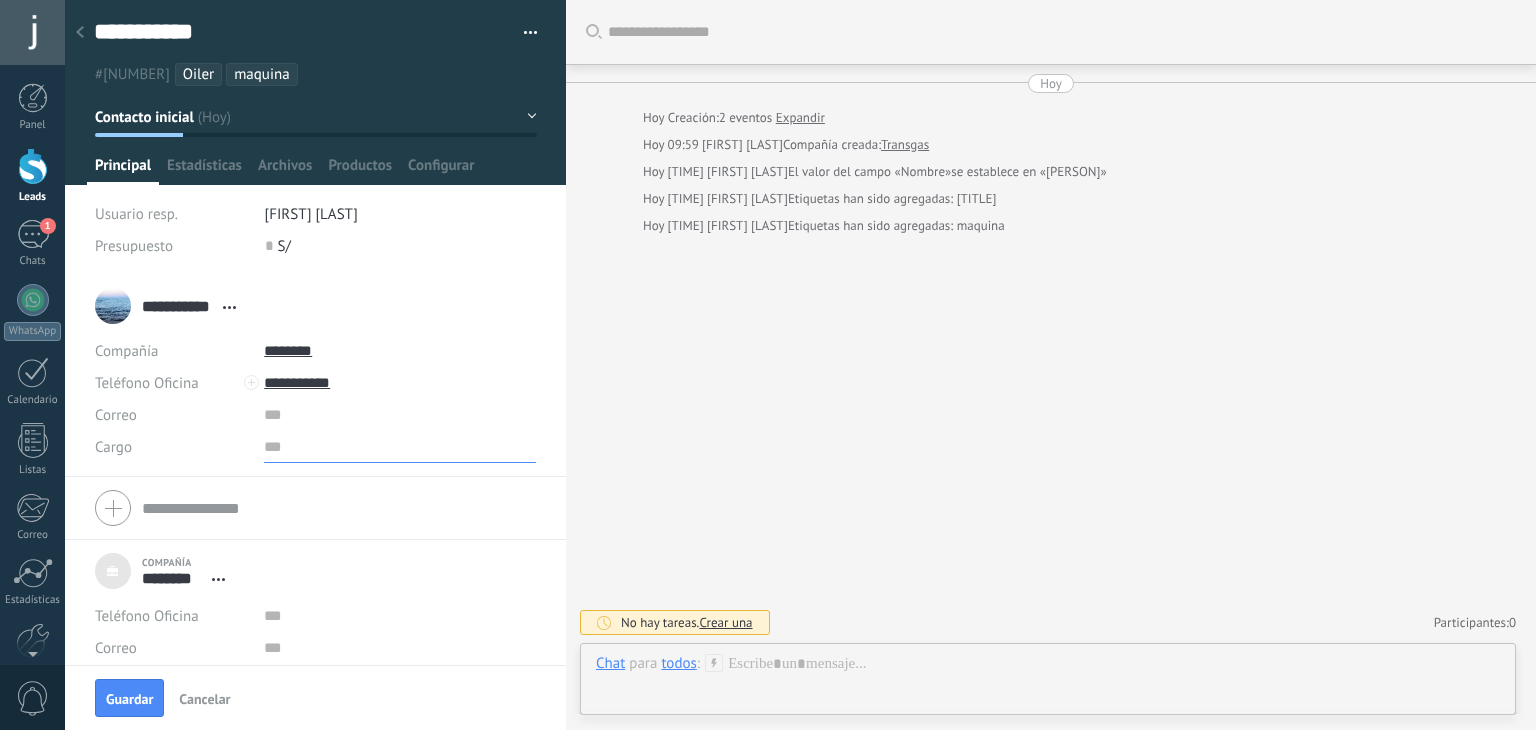 type on "**********" 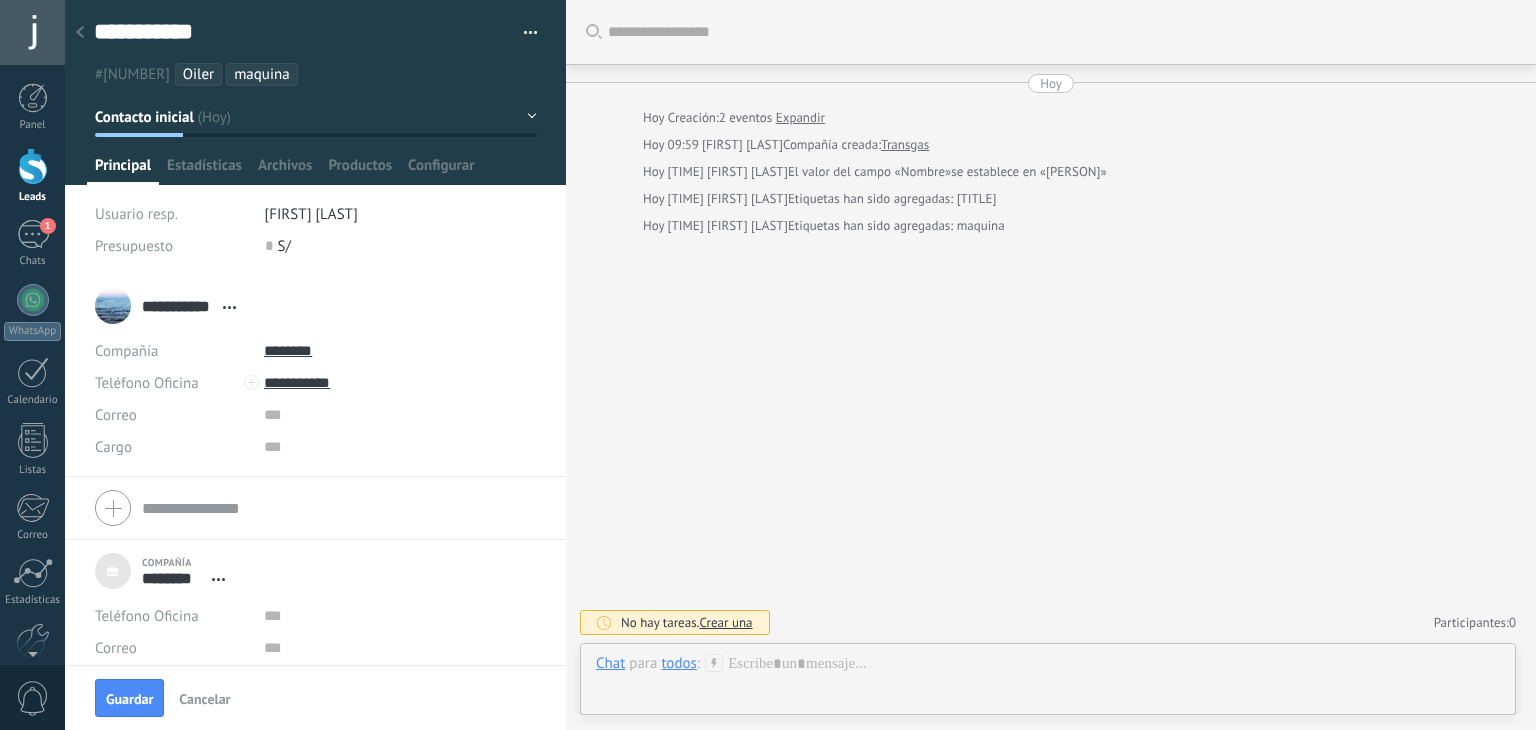 click on "#1935036
Oiler
maquina" at bounding box center (312, 74) 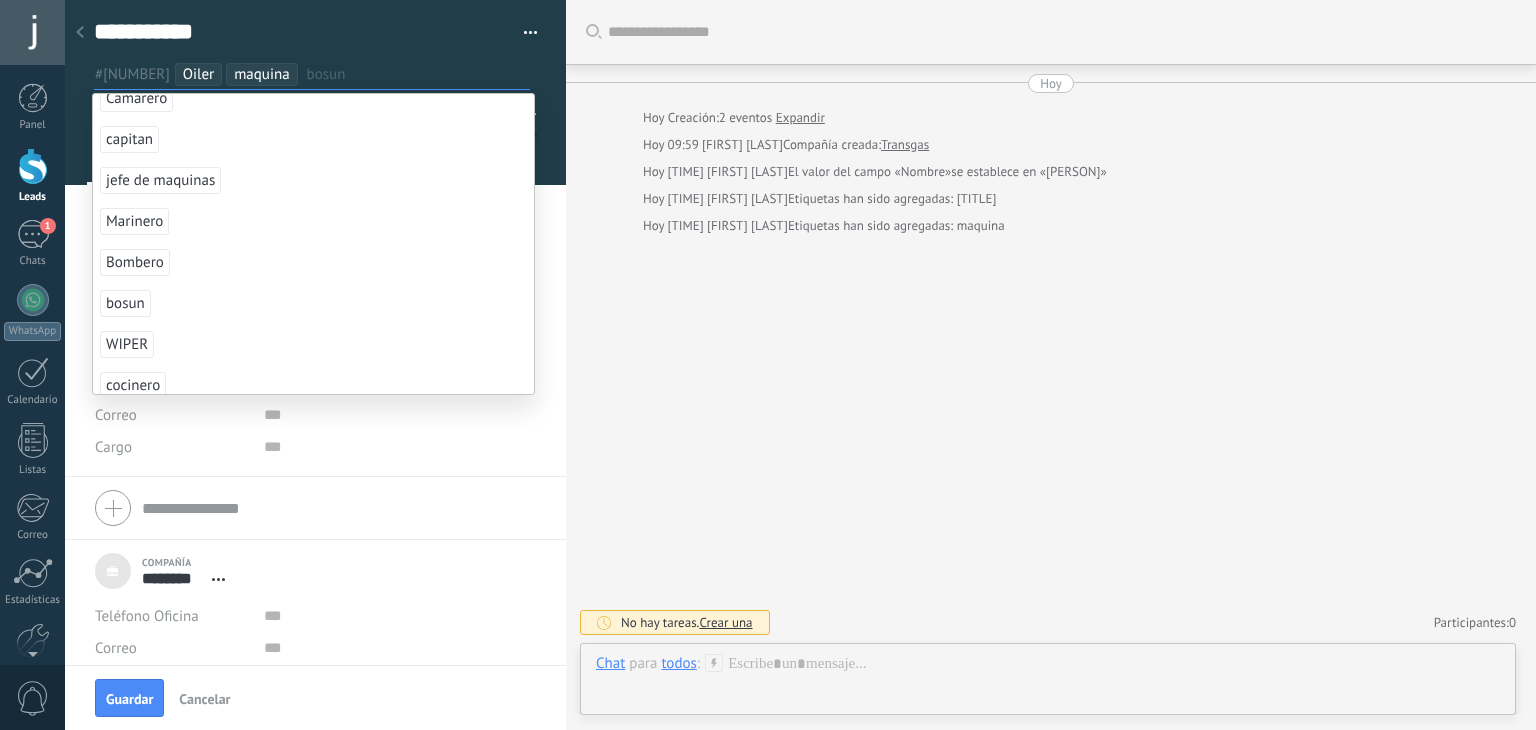scroll, scrollTop: 516, scrollLeft: 0, axis: vertical 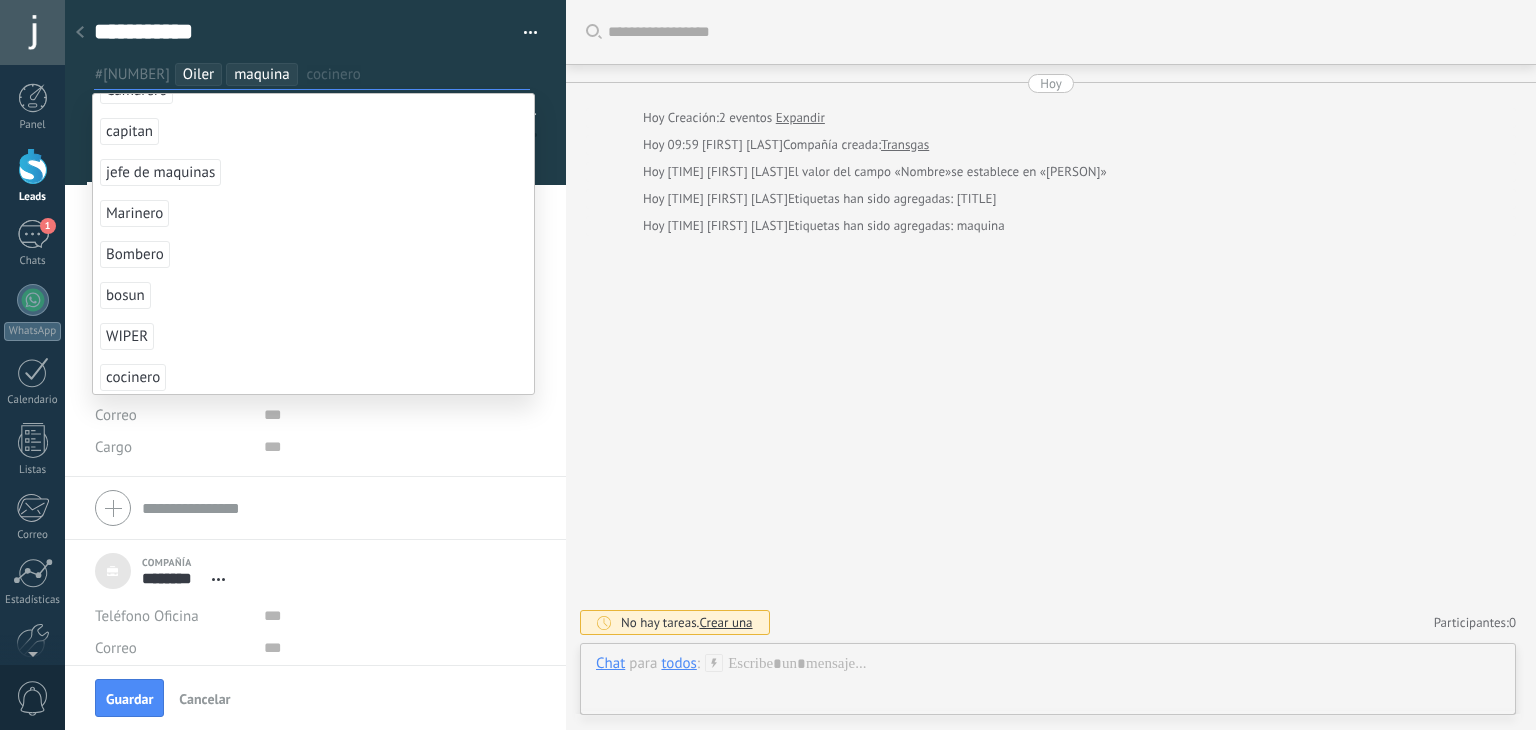 click at bounding box center (315, 508) 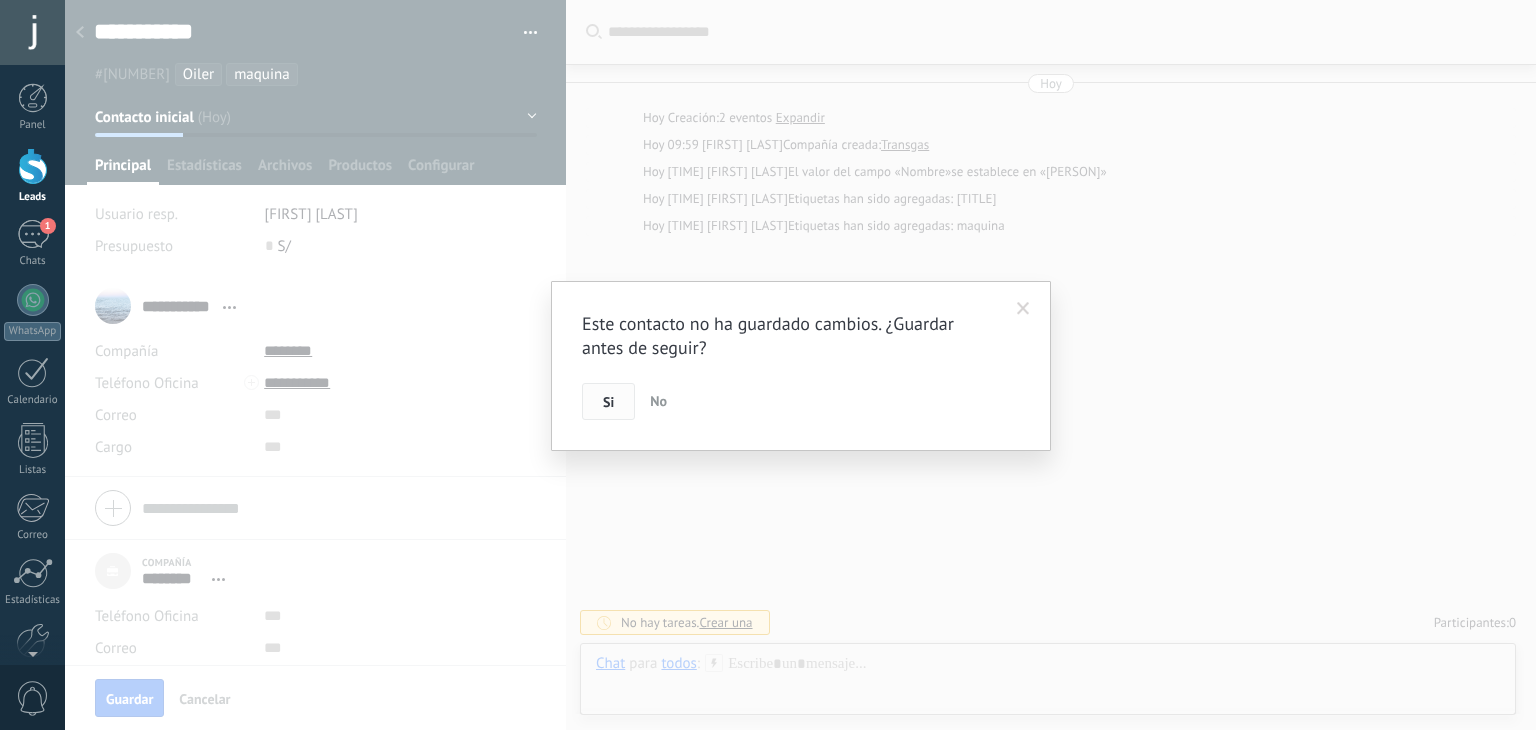 click on "Si" at bounding box center (608, 402) 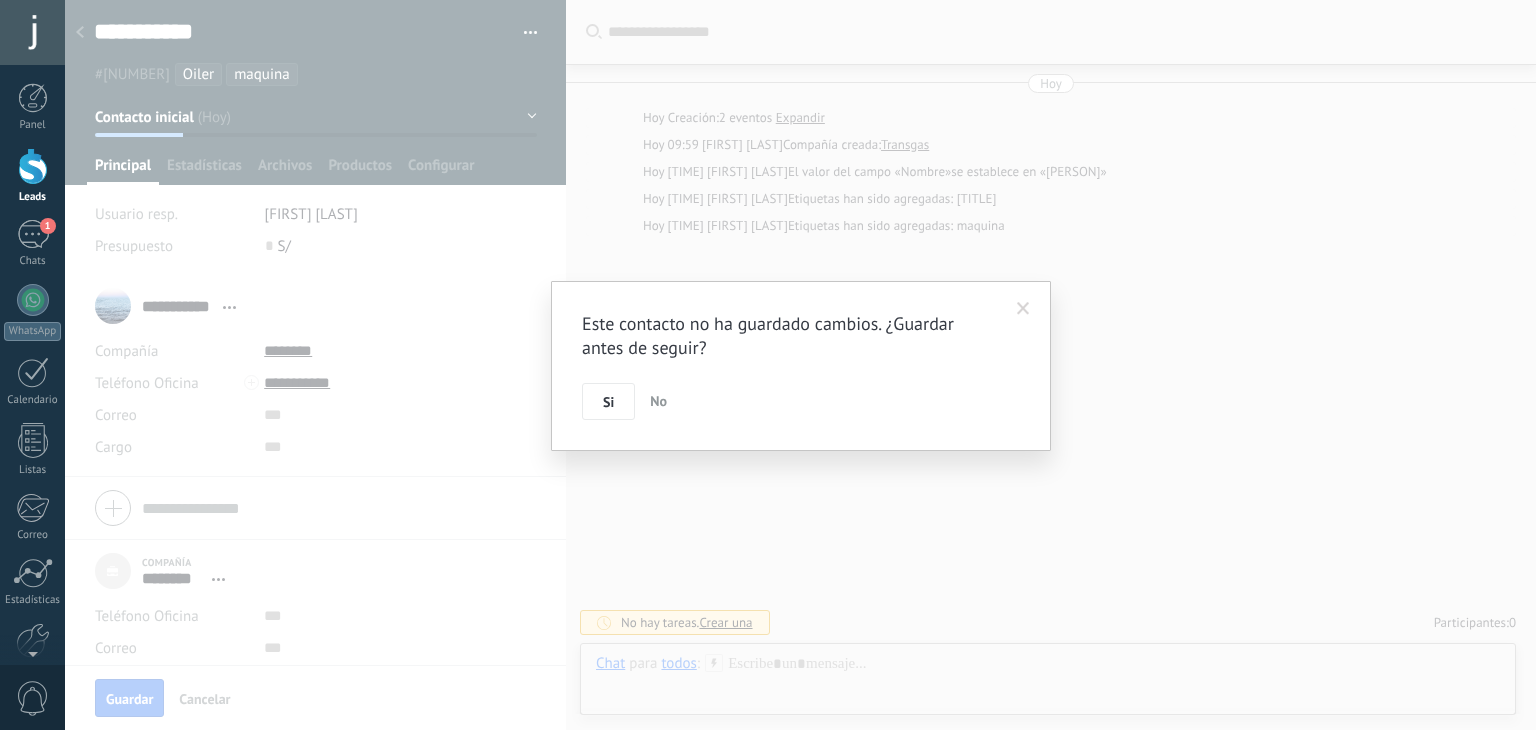 type on "********" 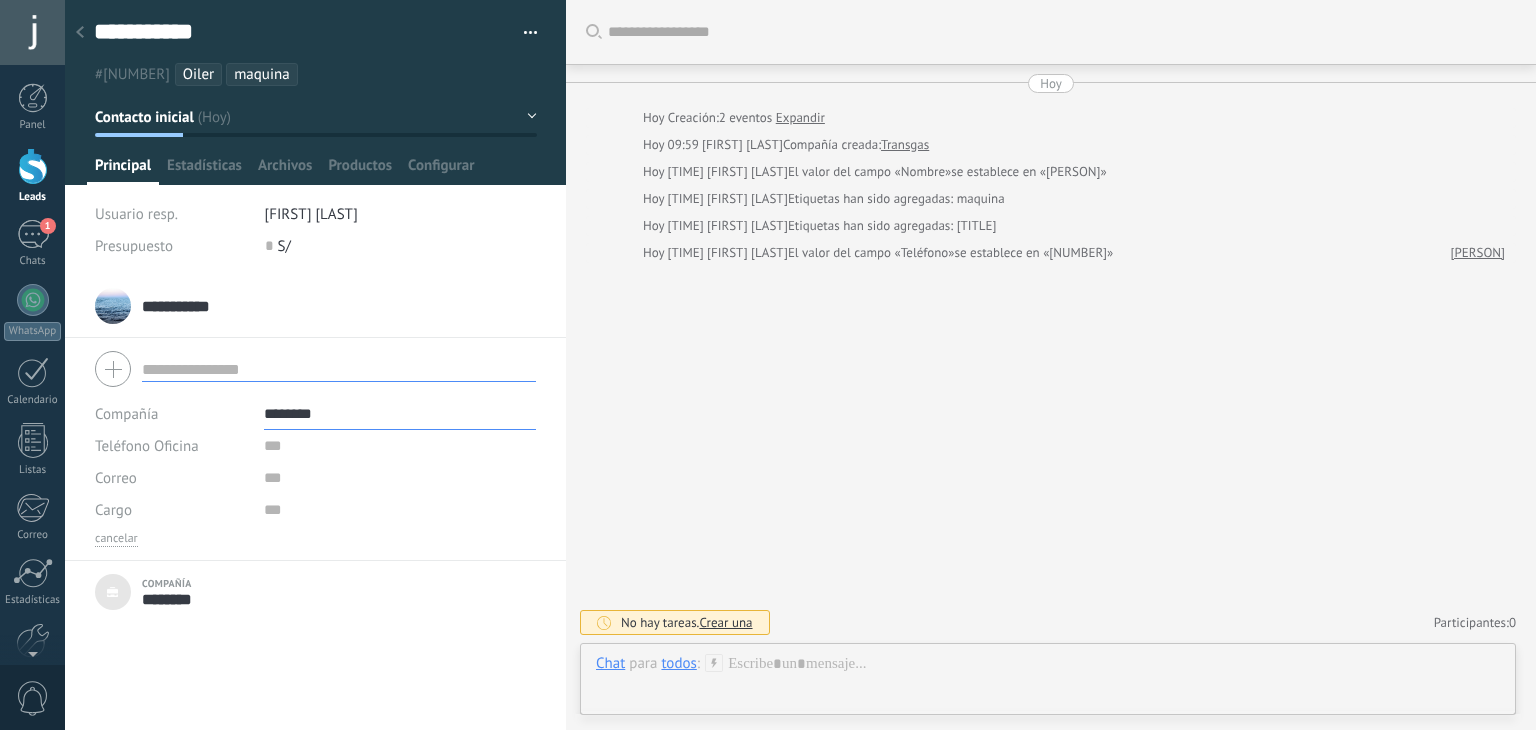 click on "**********" at bounding box center (315, 306) 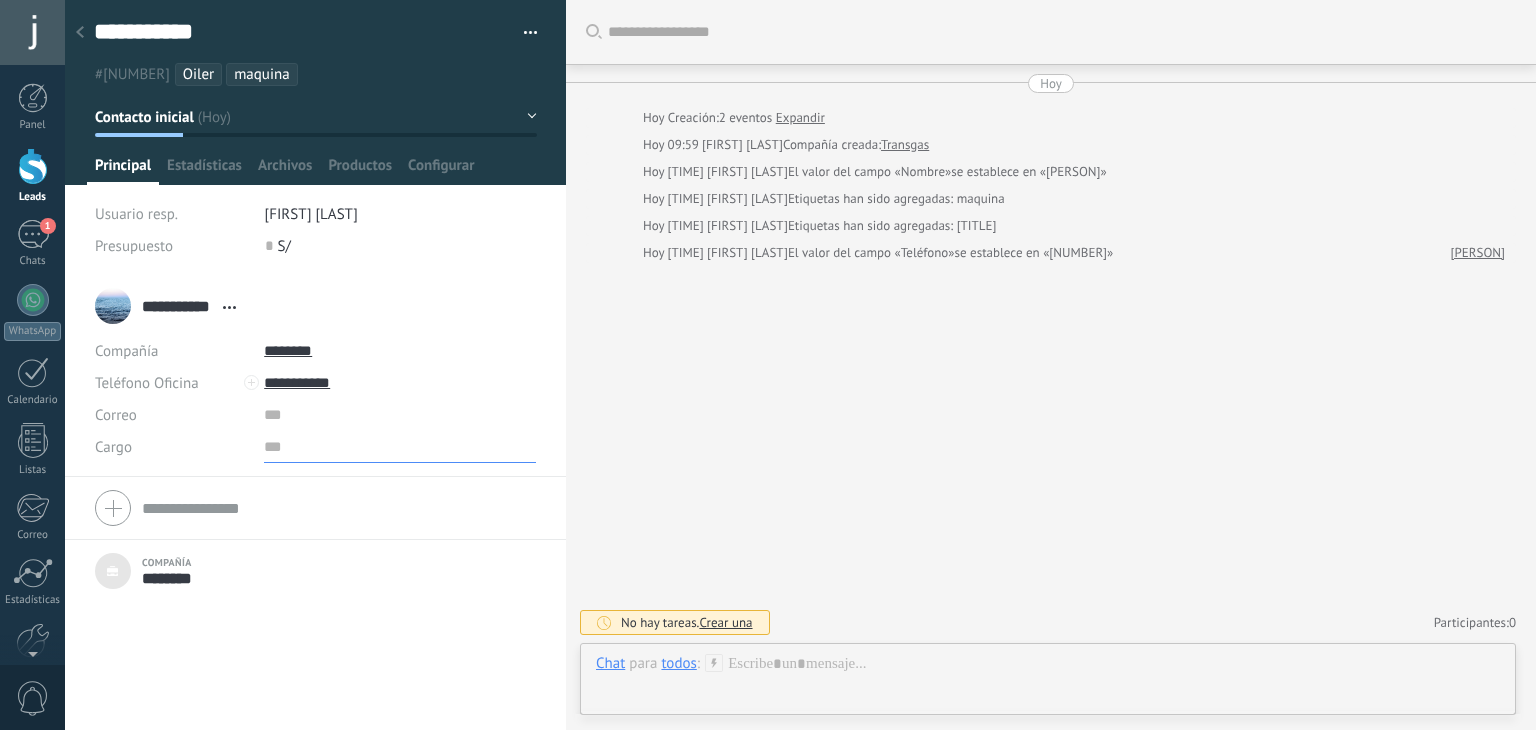 click at bounding box center (400, 447) 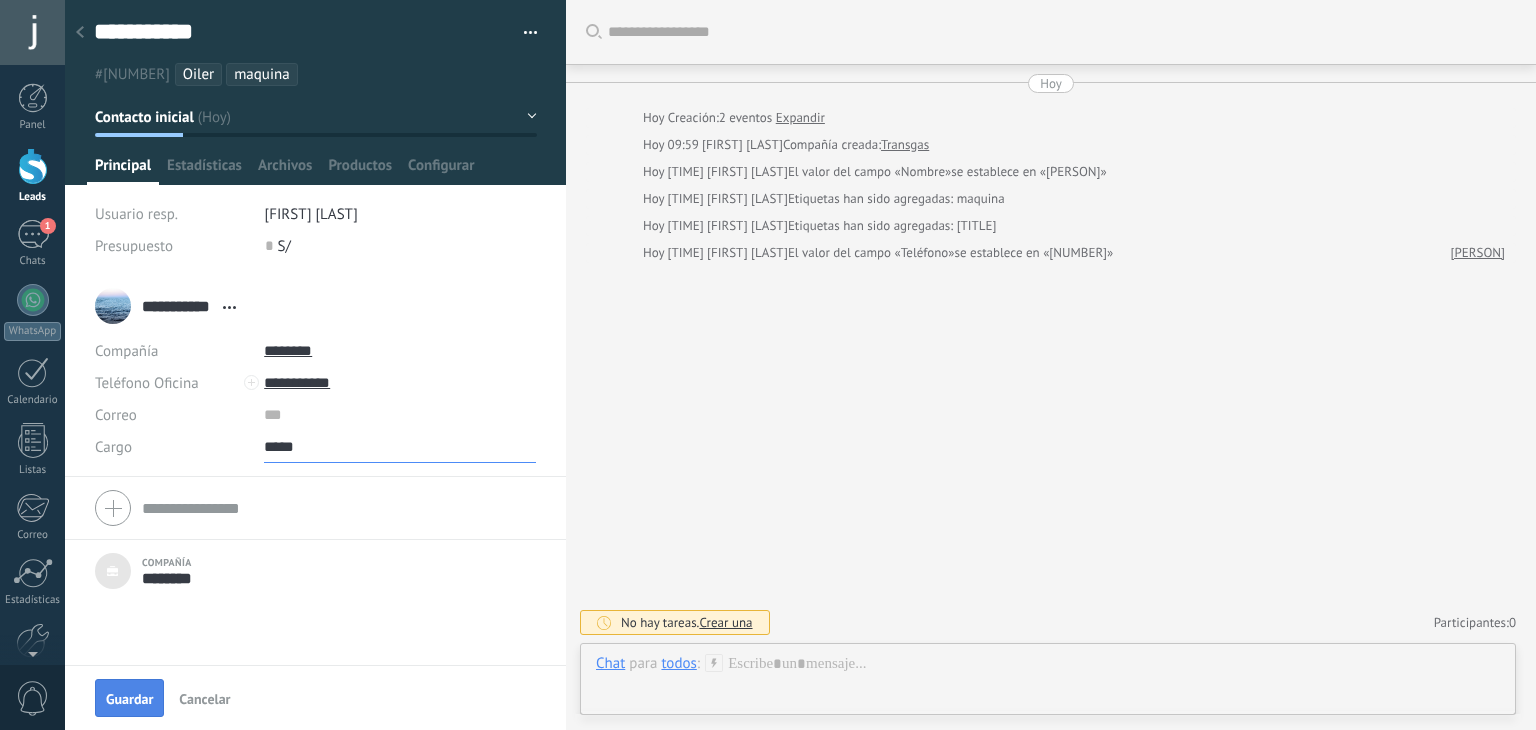 type on "*****" 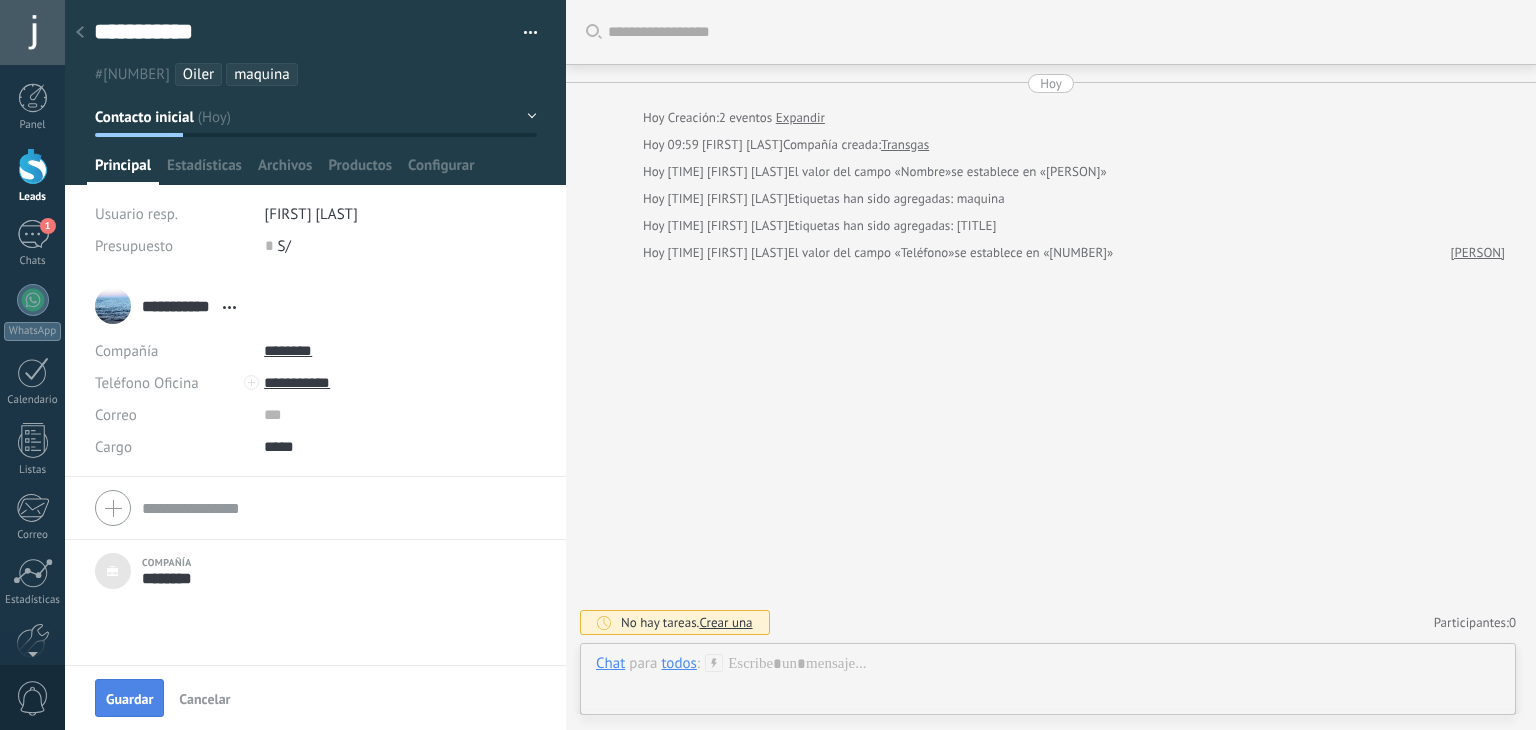 click on "Guardar" at bounding box center [129, 699] 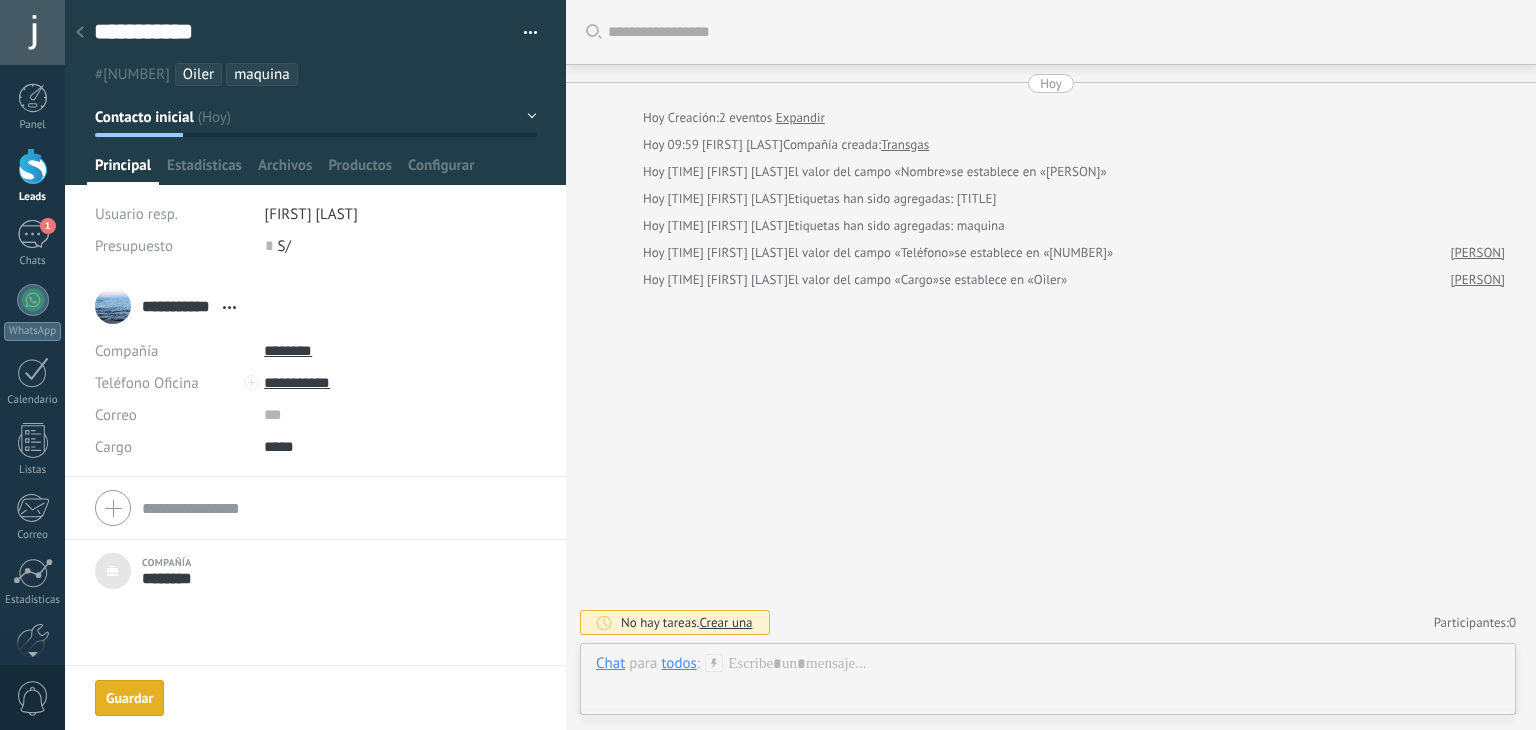 click 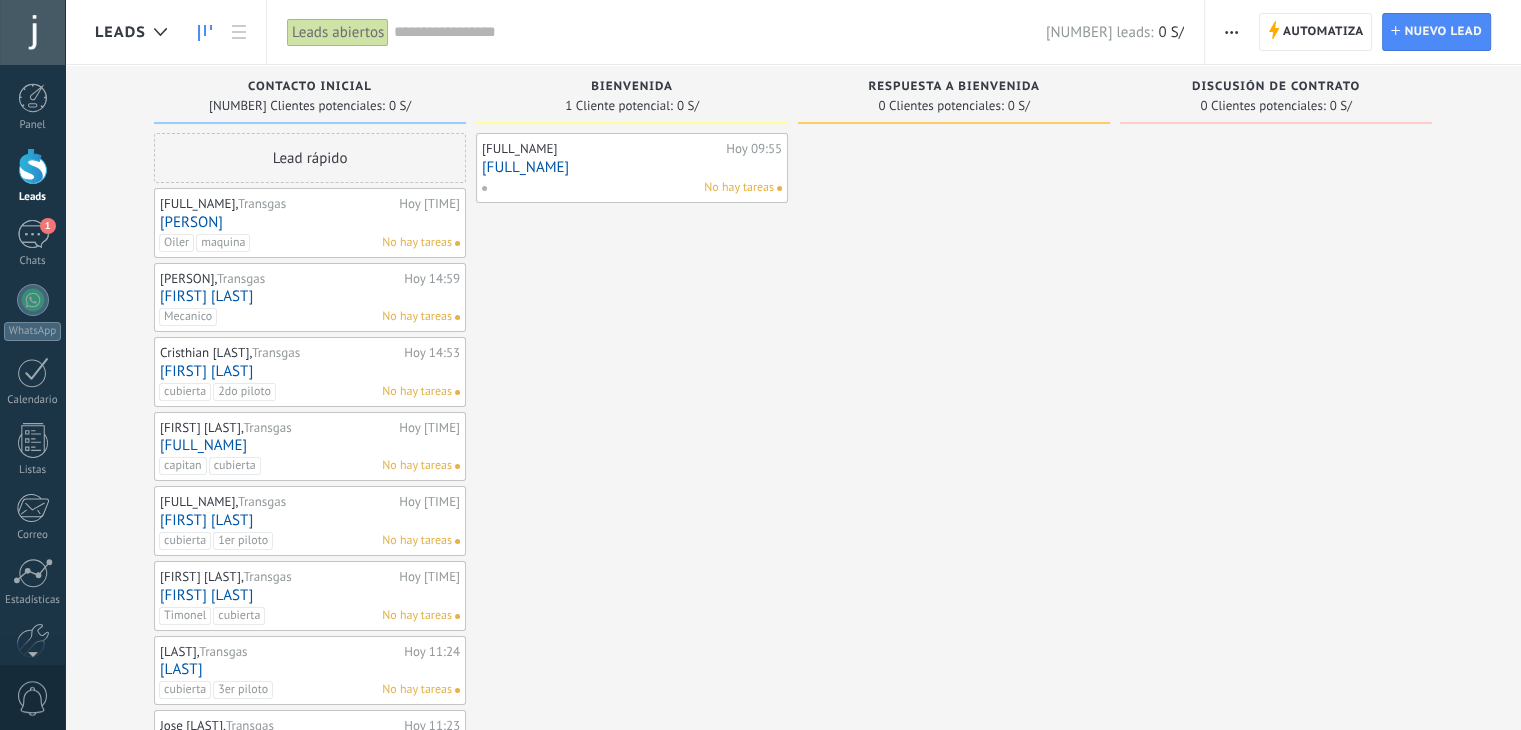 click on "Automatiza Nueva difusión Editar embudo Editar el diseño de la tarjeta Importar Exportar Buscar duplicados Seleccionar varios Ordenar Por último mensaje Por último evento Por fecha de creación Por nombre Por venta Actualización automática Automatiza Automatiza Lead Nuevo lead" at bounding box center [1363, 32] 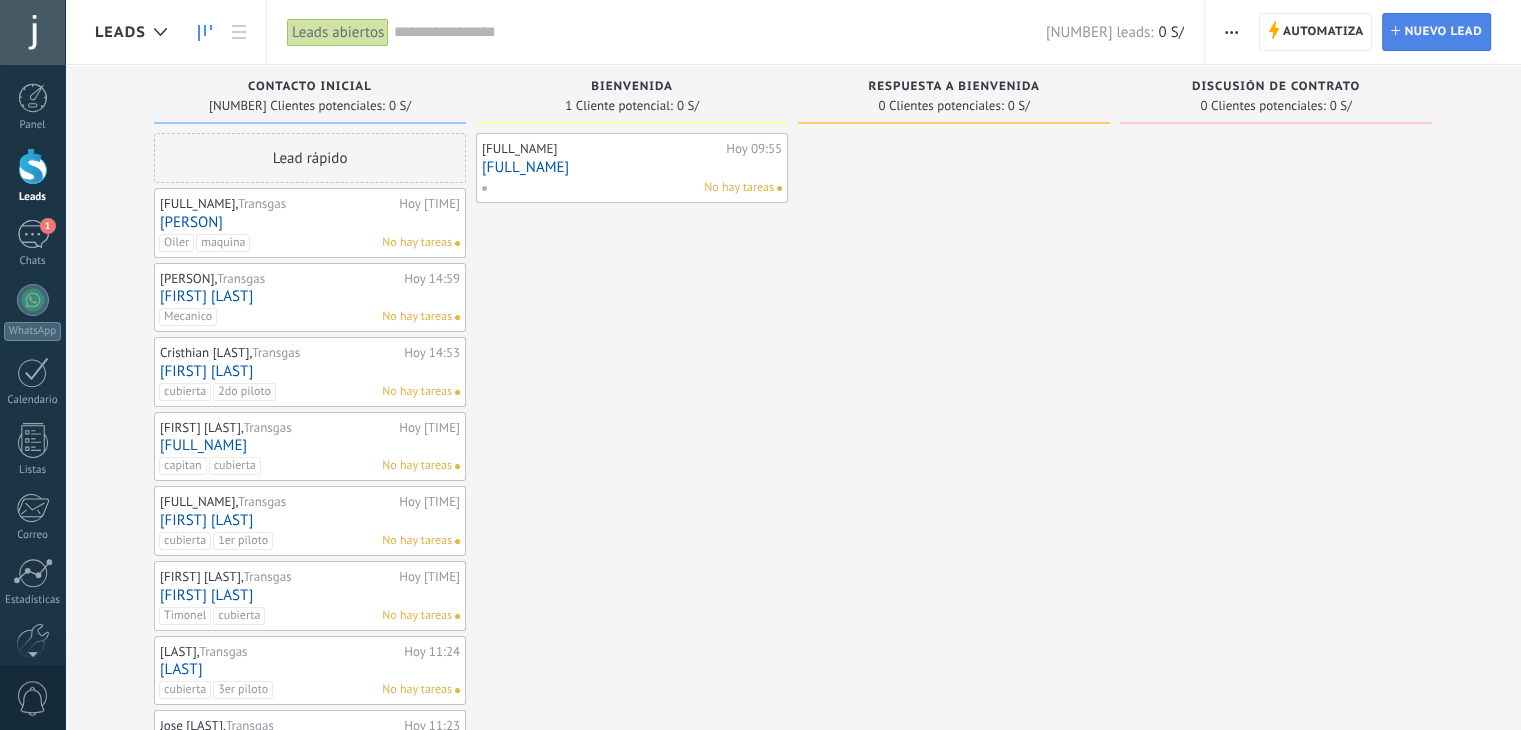 click on "Nuevo lead" at bounding box center (1443, 32) 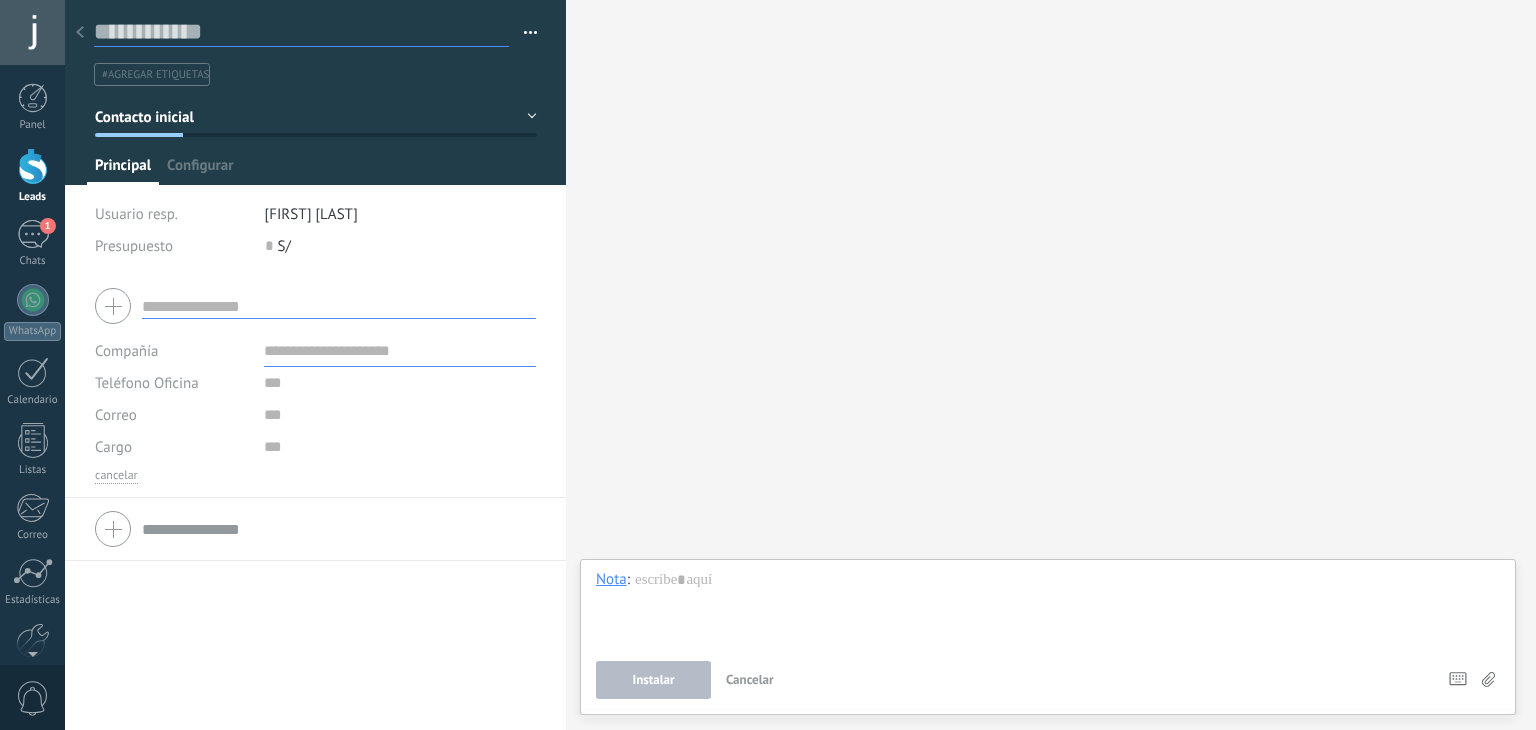 click at bounding box center (301, 32) 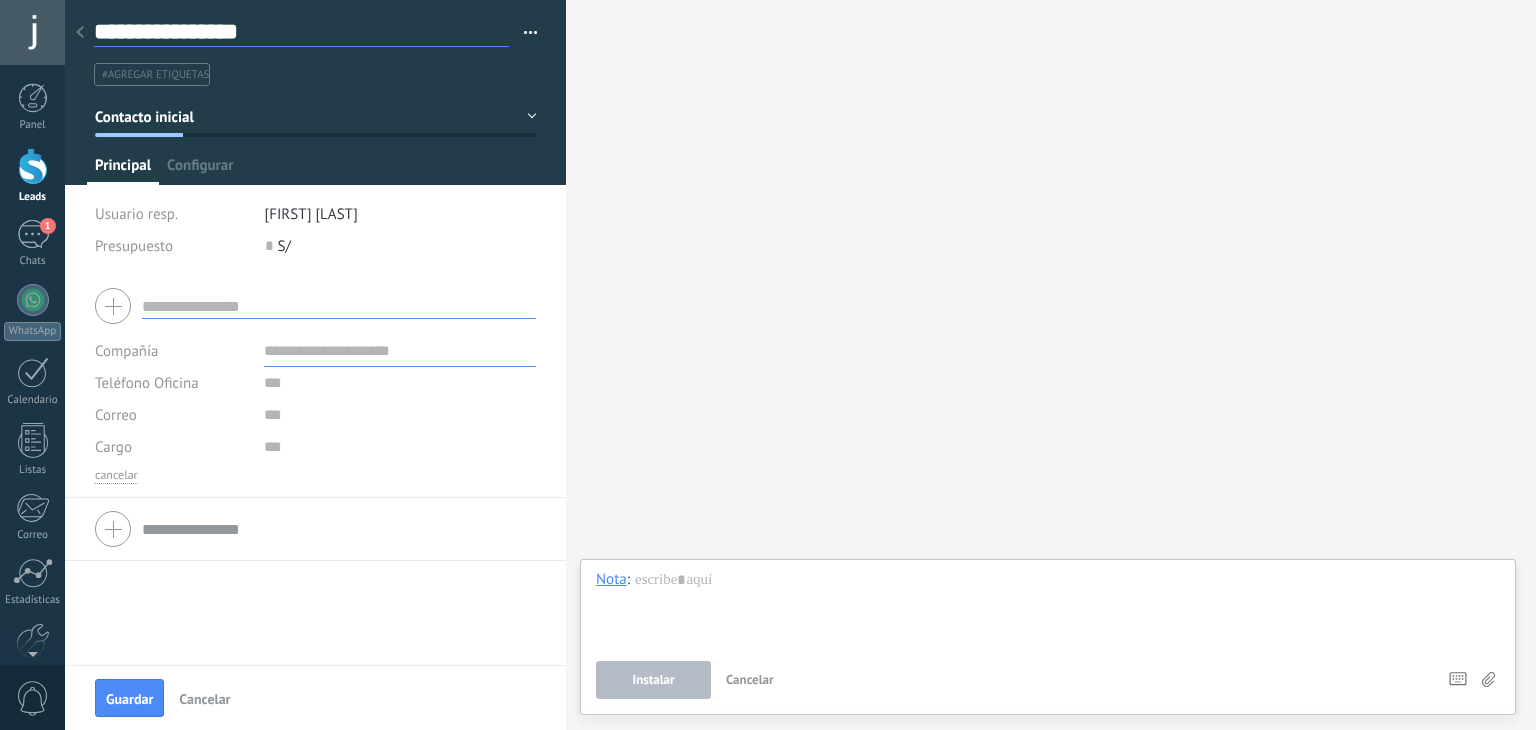 type on "**********" 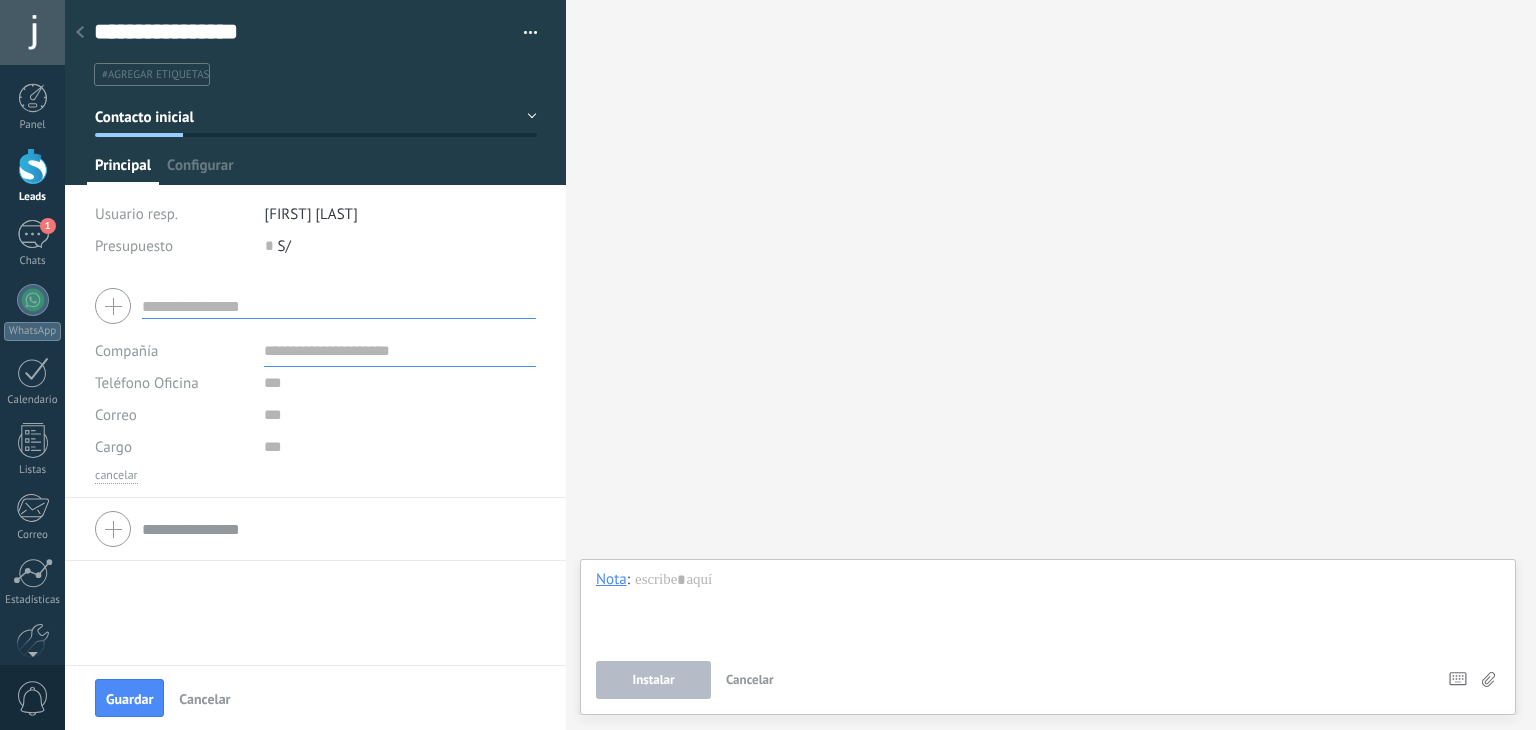 click on "#agregar etiquetas" at bounding box center (312, 74) 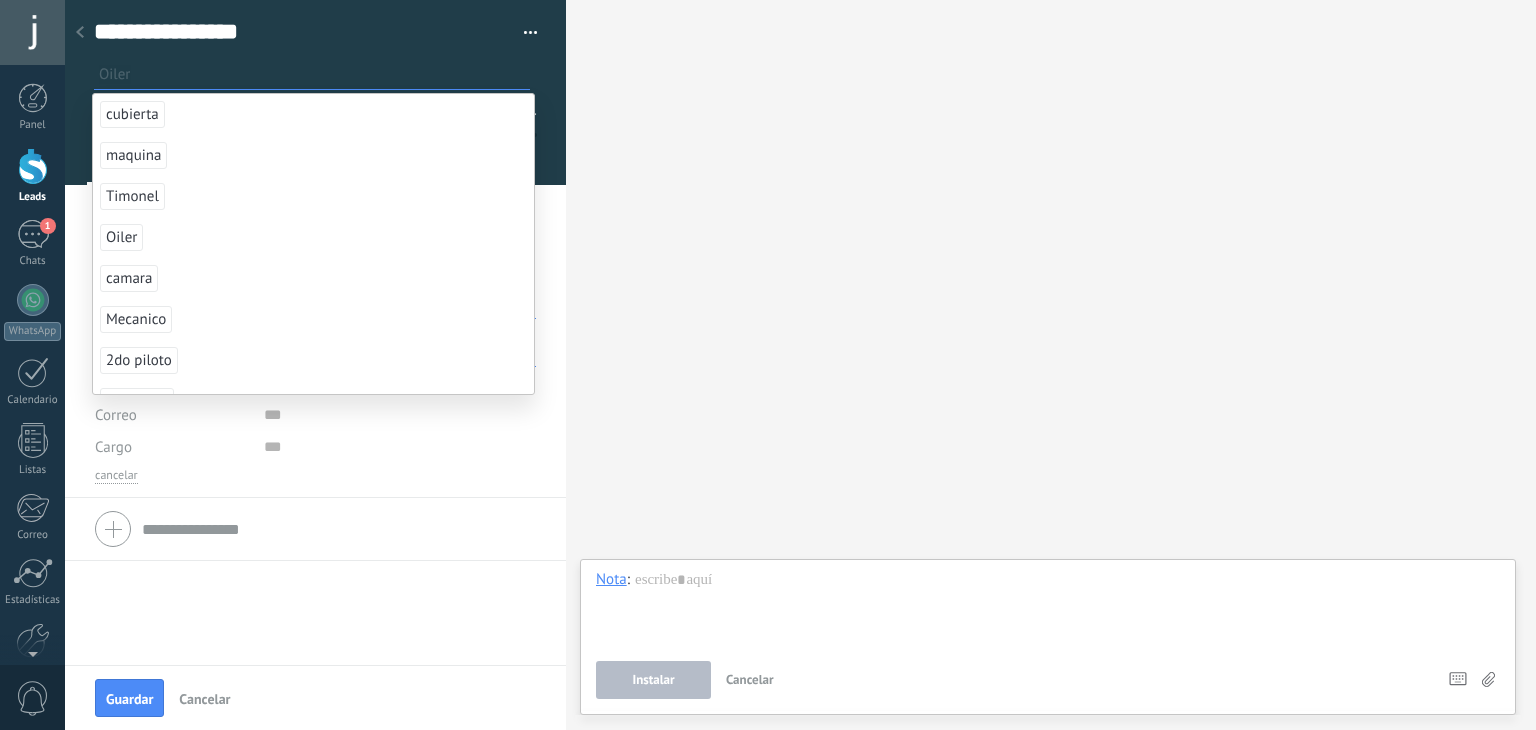 click on "Oiler" at bounding box center (121, 237) 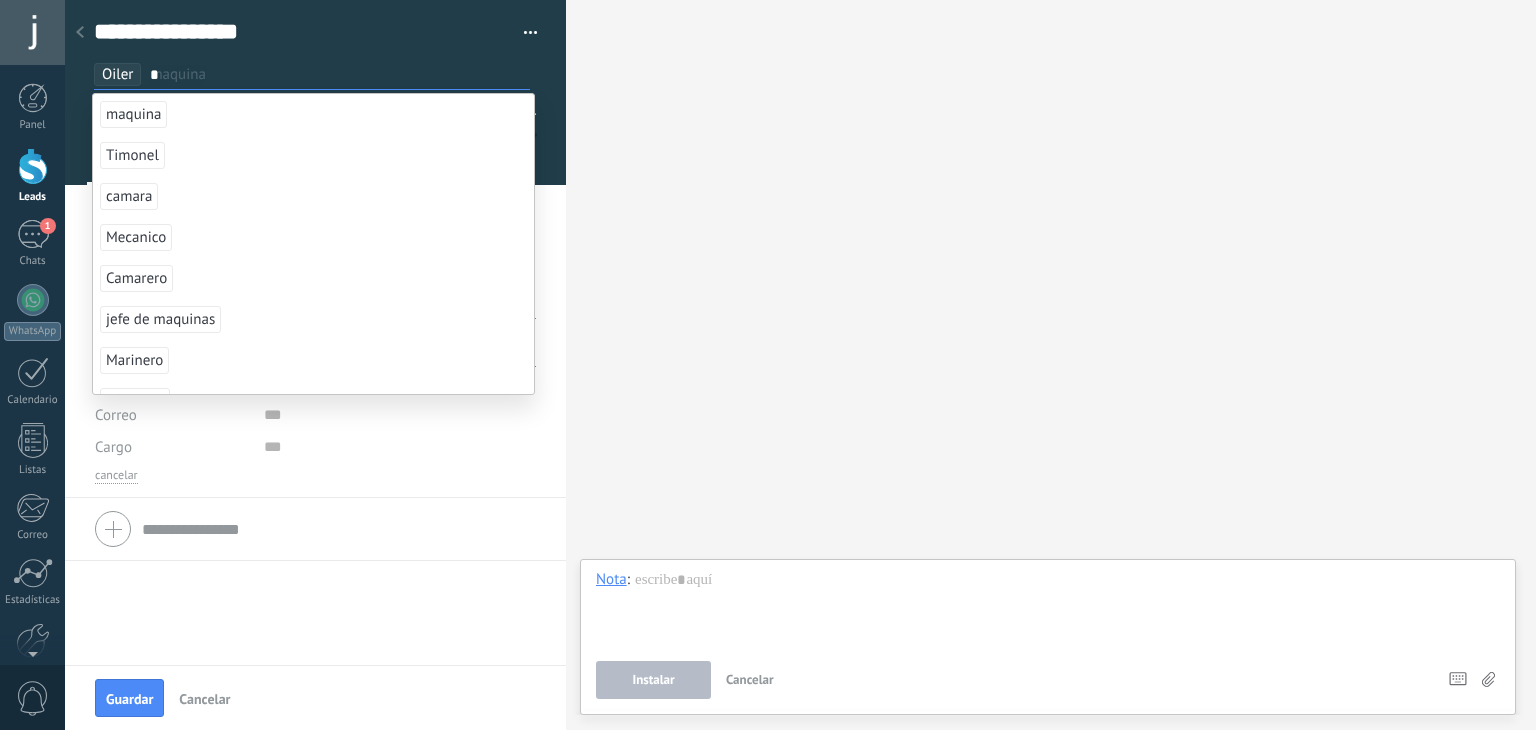 type on "*" 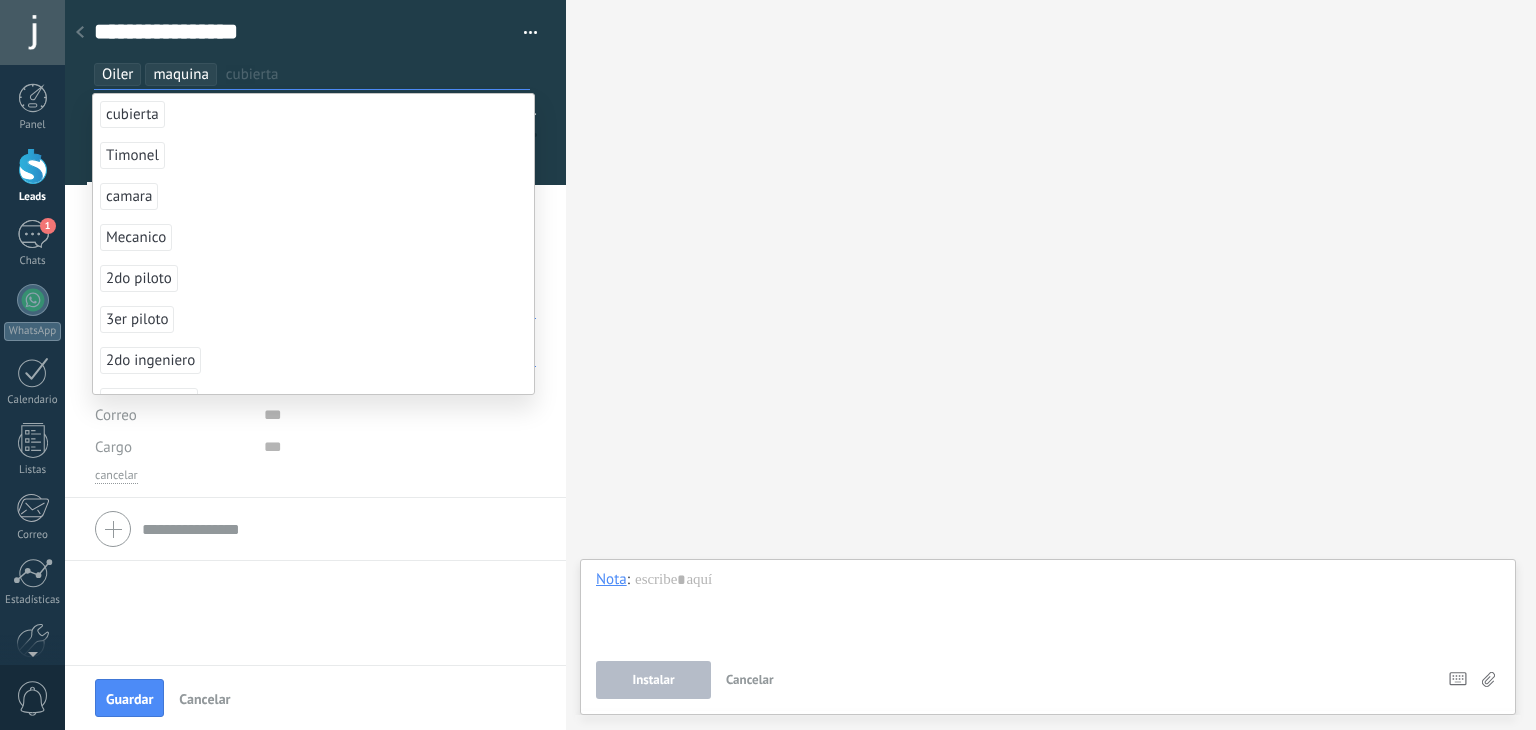 click on "**********" at bounding box center [301, 32] 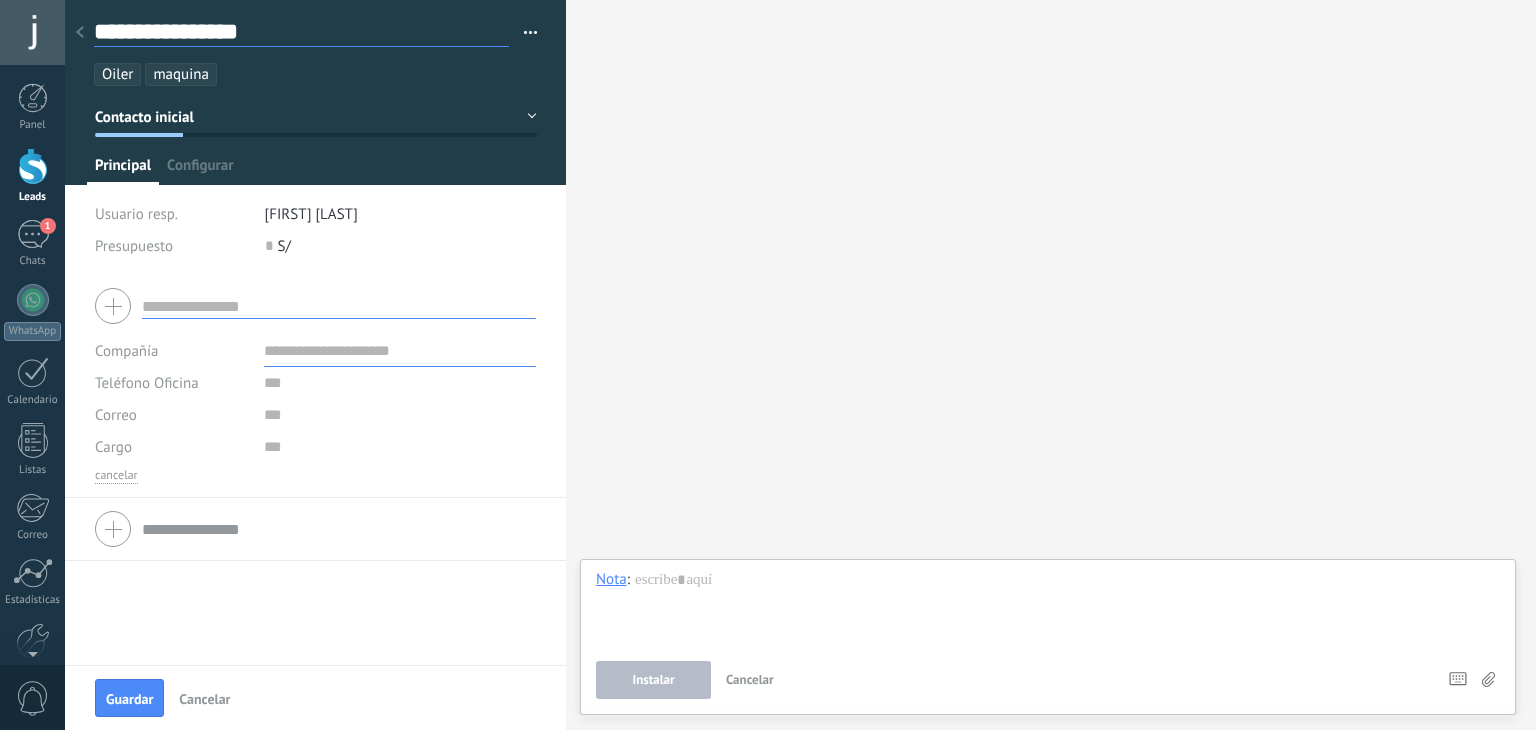 click on "**********" at bounding box center [301, 32] 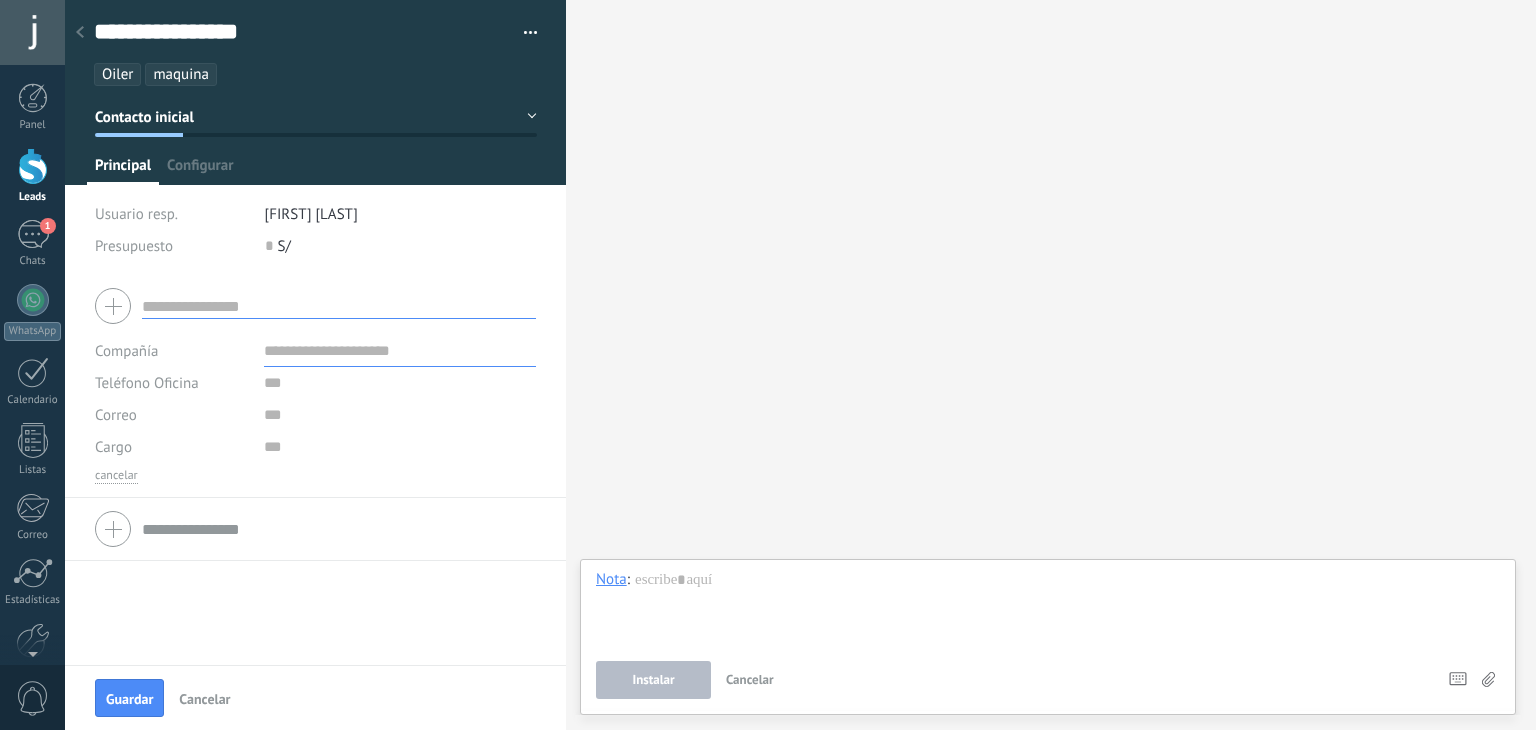 click at bounding box center (339, 306) 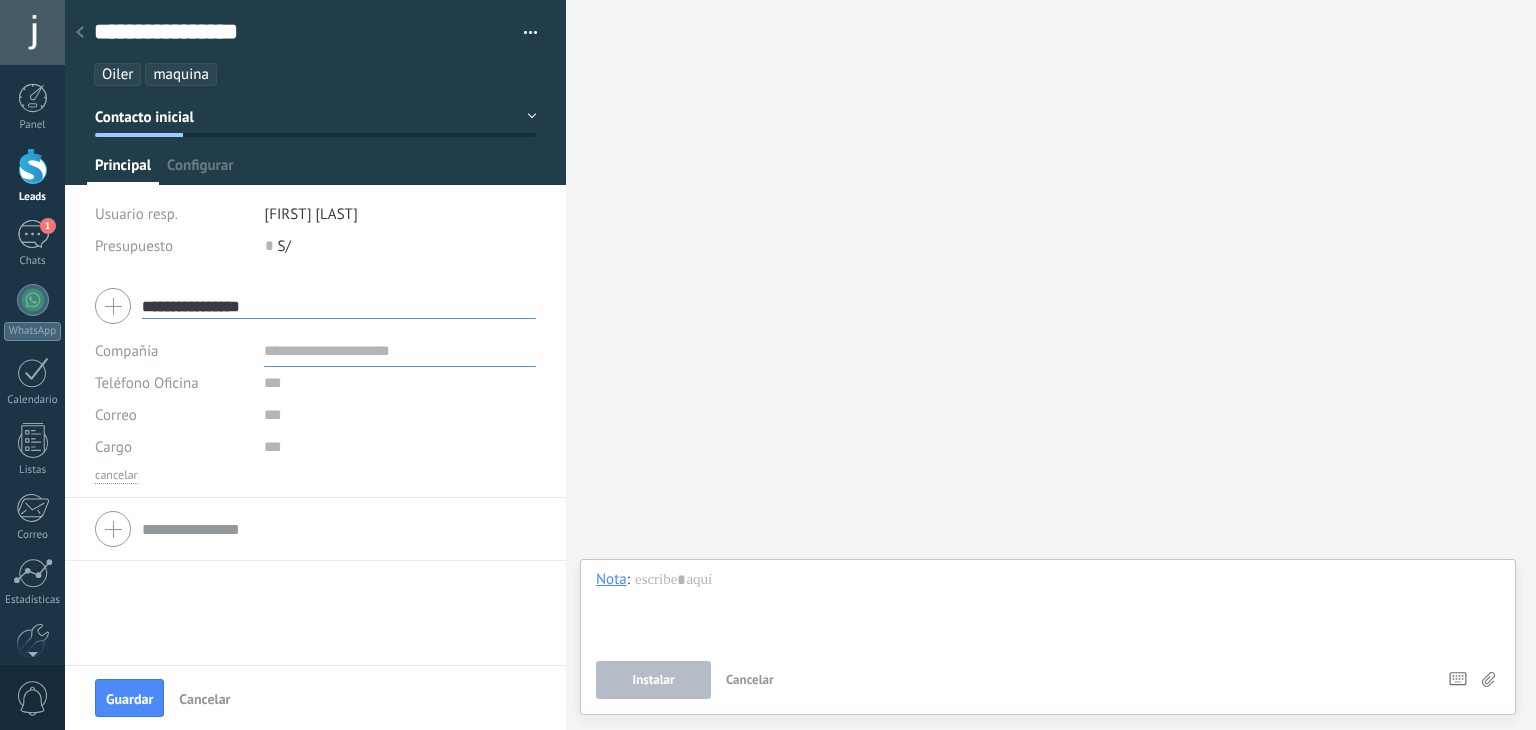 type on "**********" 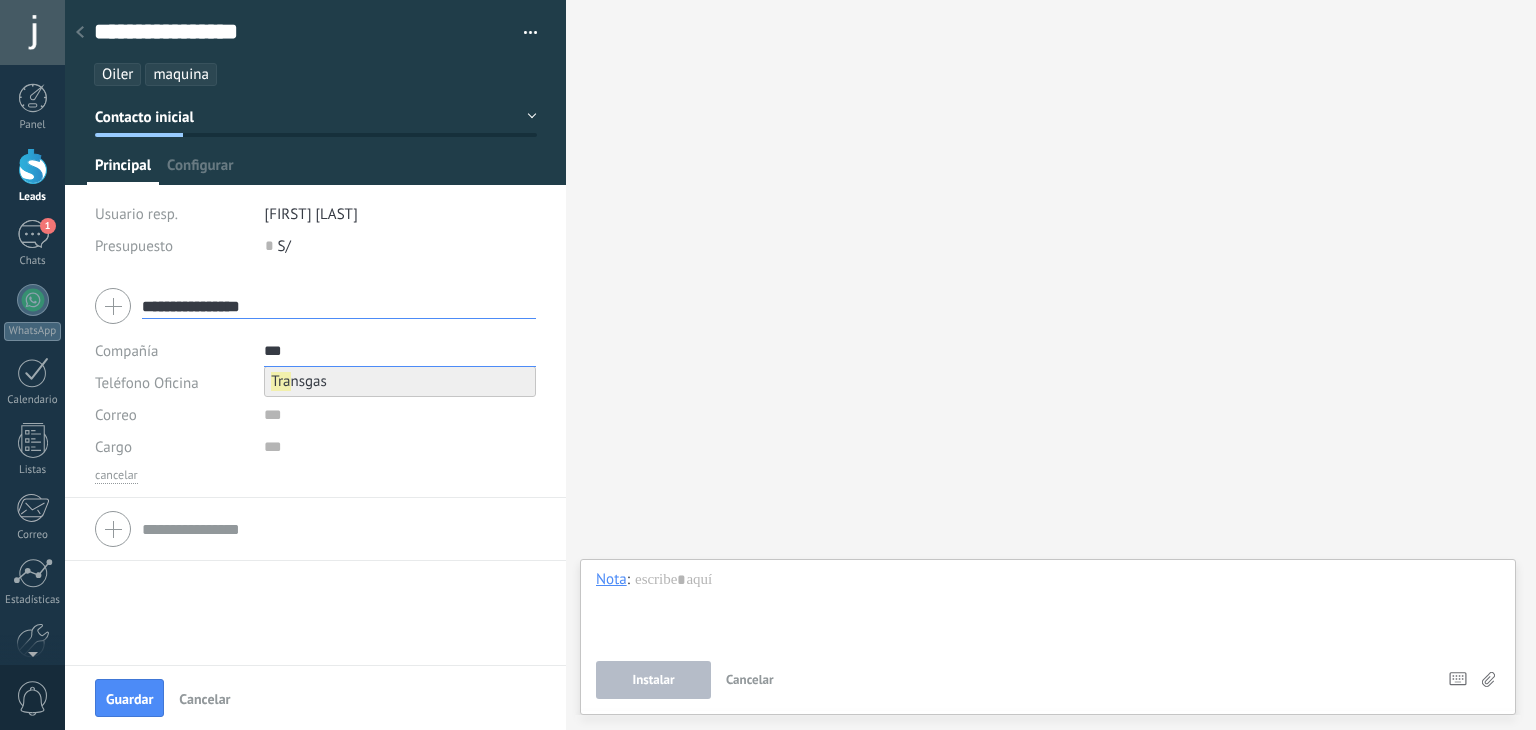 click on "Tra nsgas" at bounding box center (299, 381) 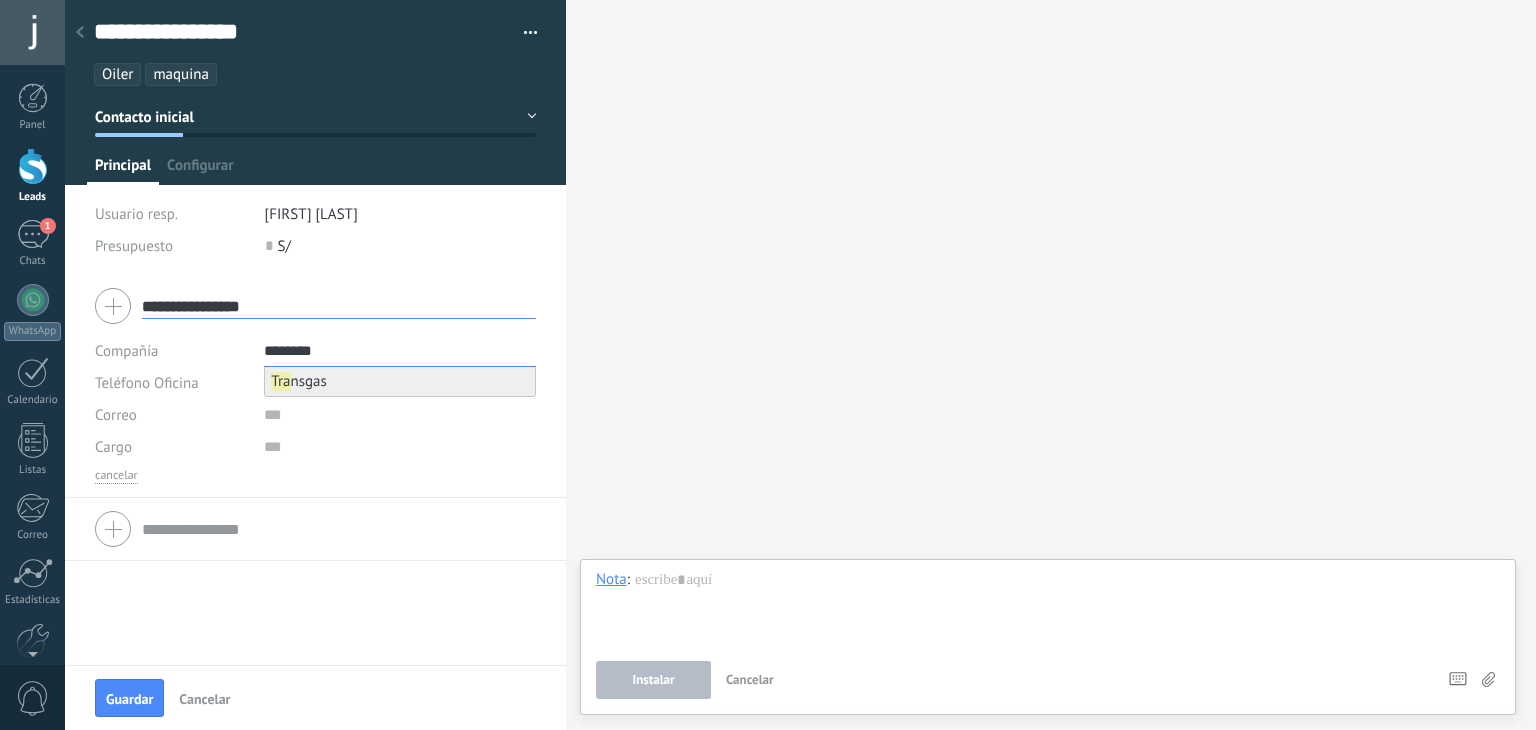 type on "********" 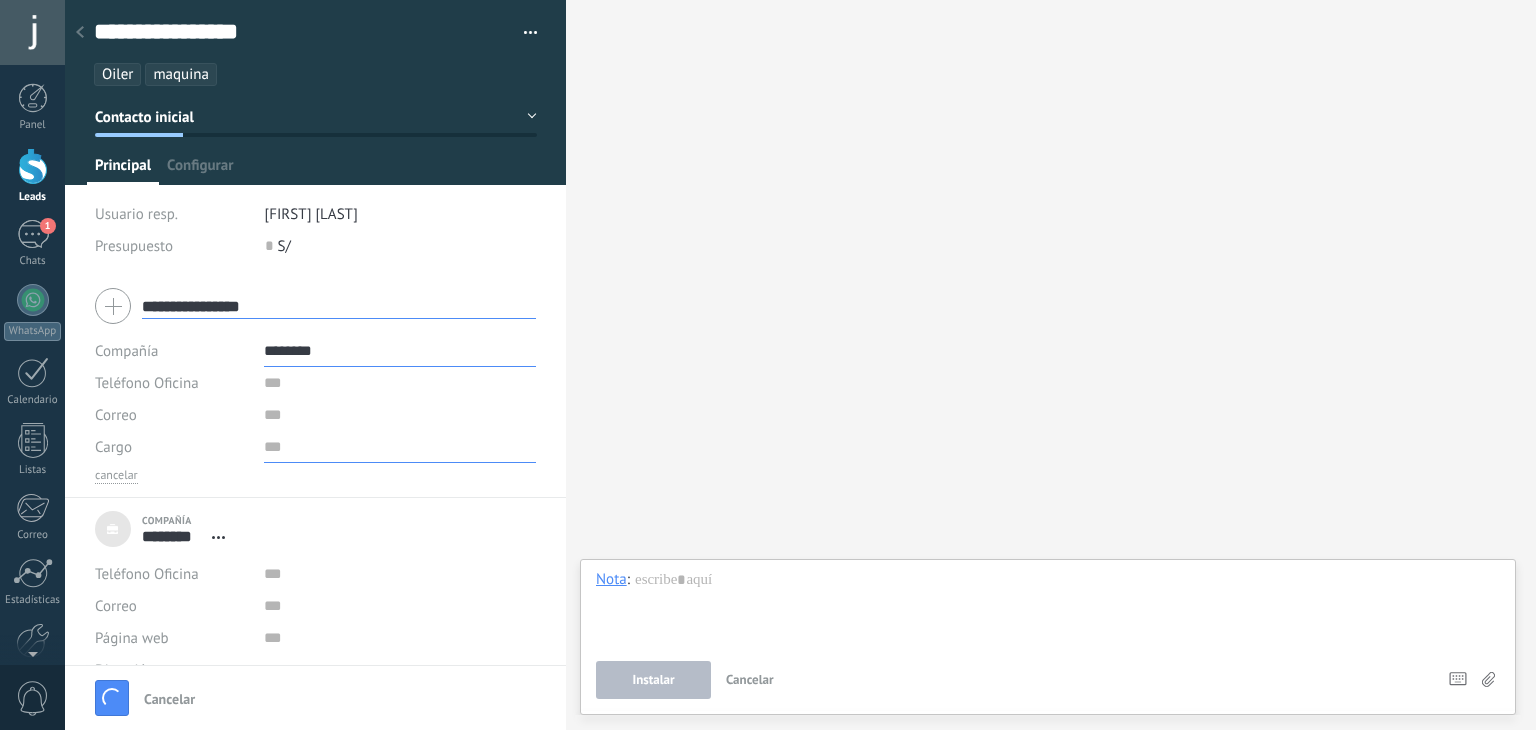 click at bounding box center (400, 447) 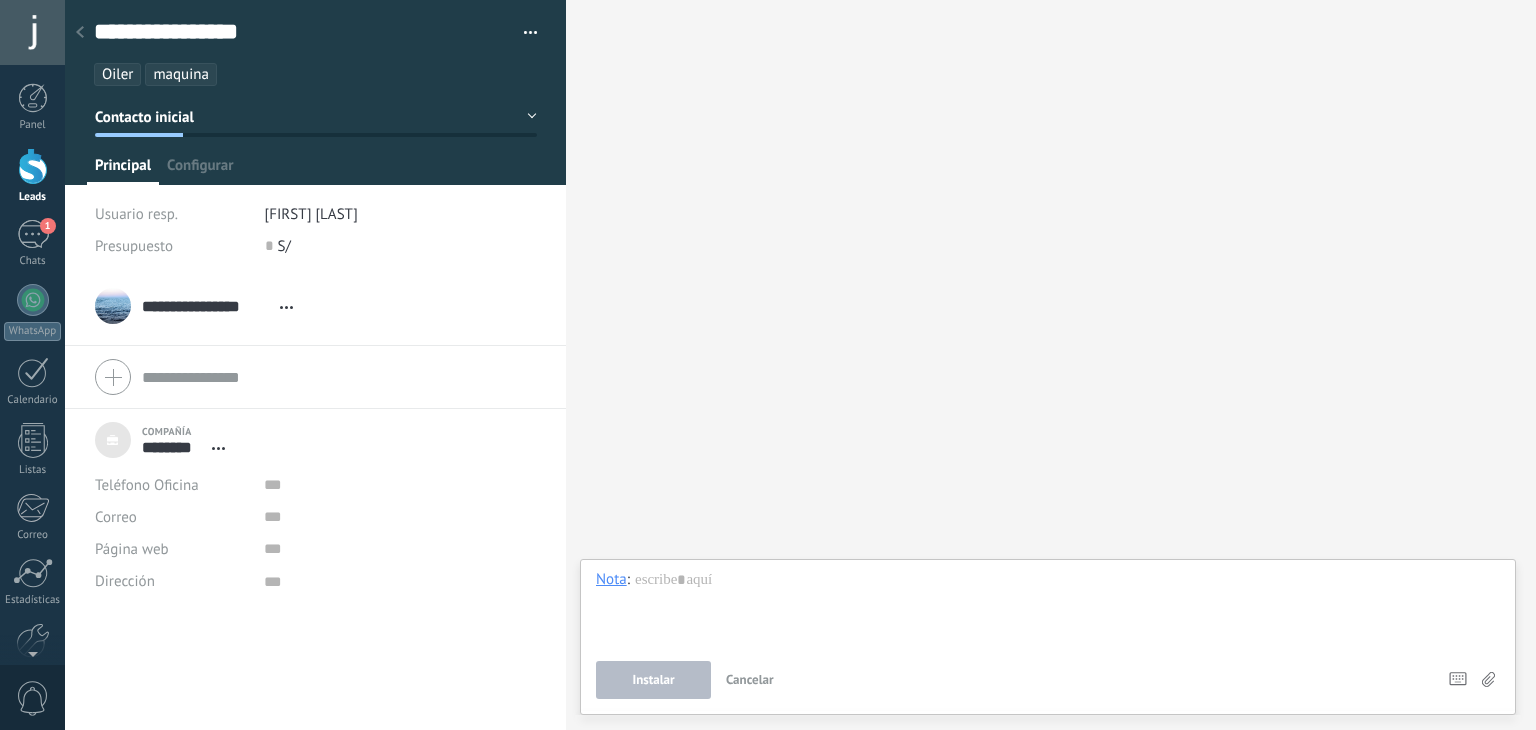 scroll, scrollTop: 20, scrollLeft: 0, axis: vertical 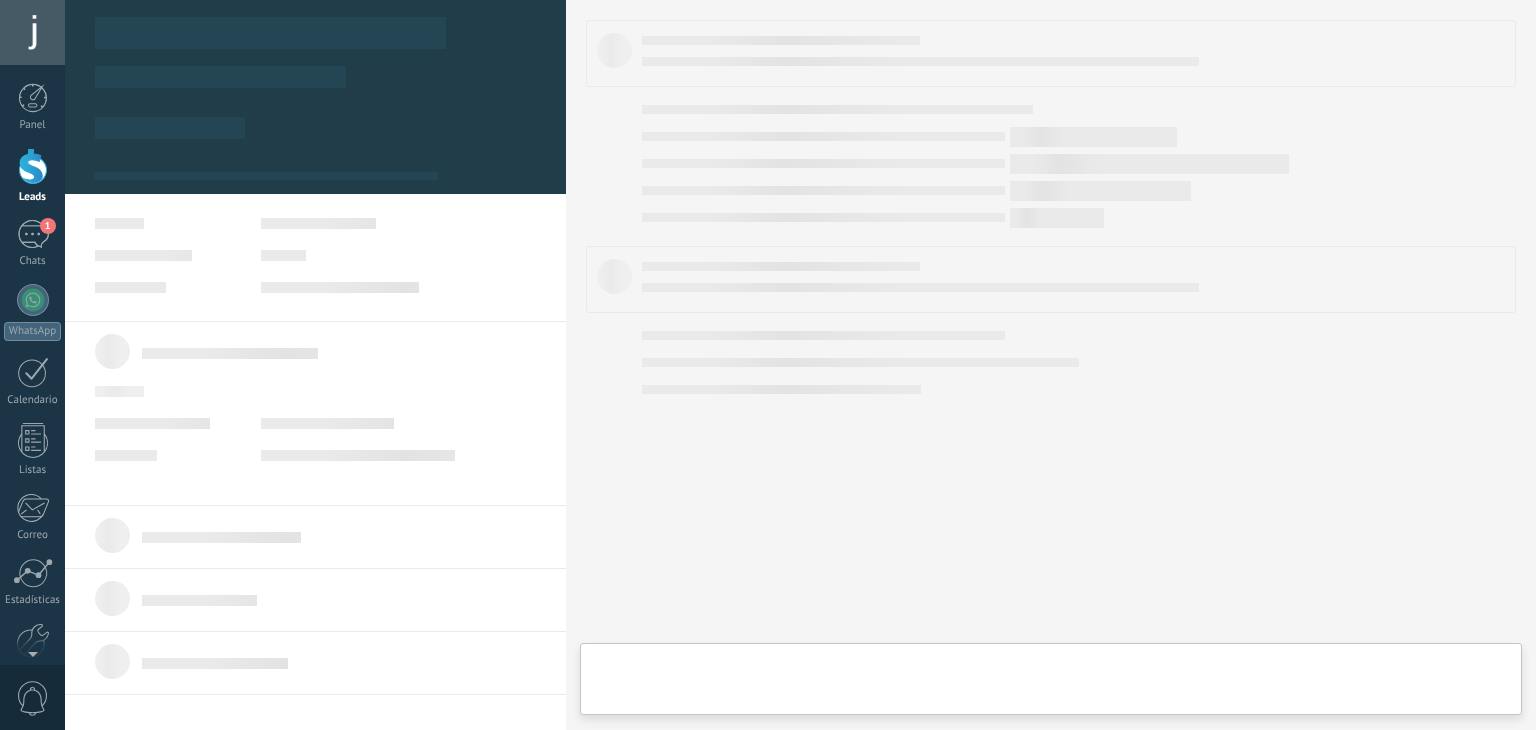 click at bounding box center (315, 413) 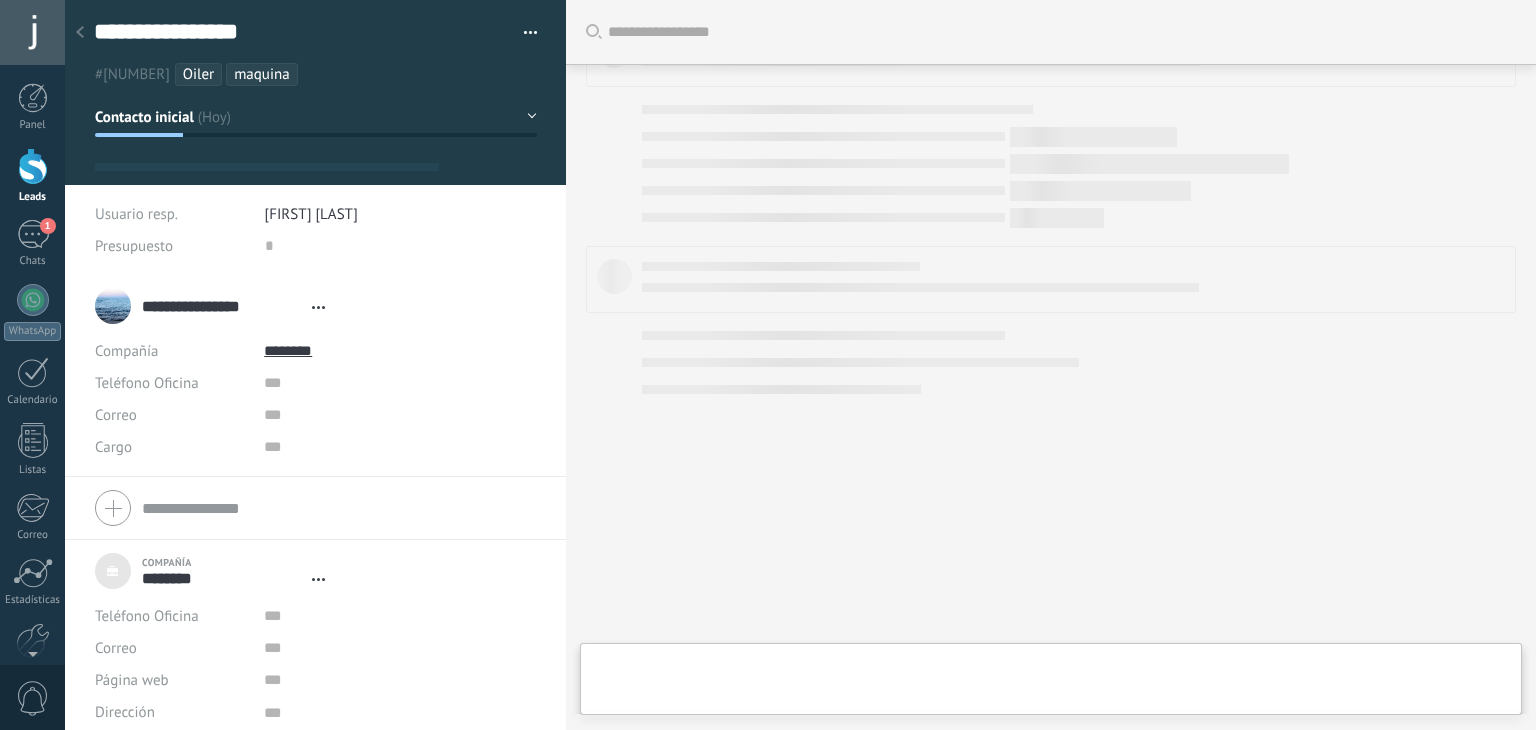 type on "***" 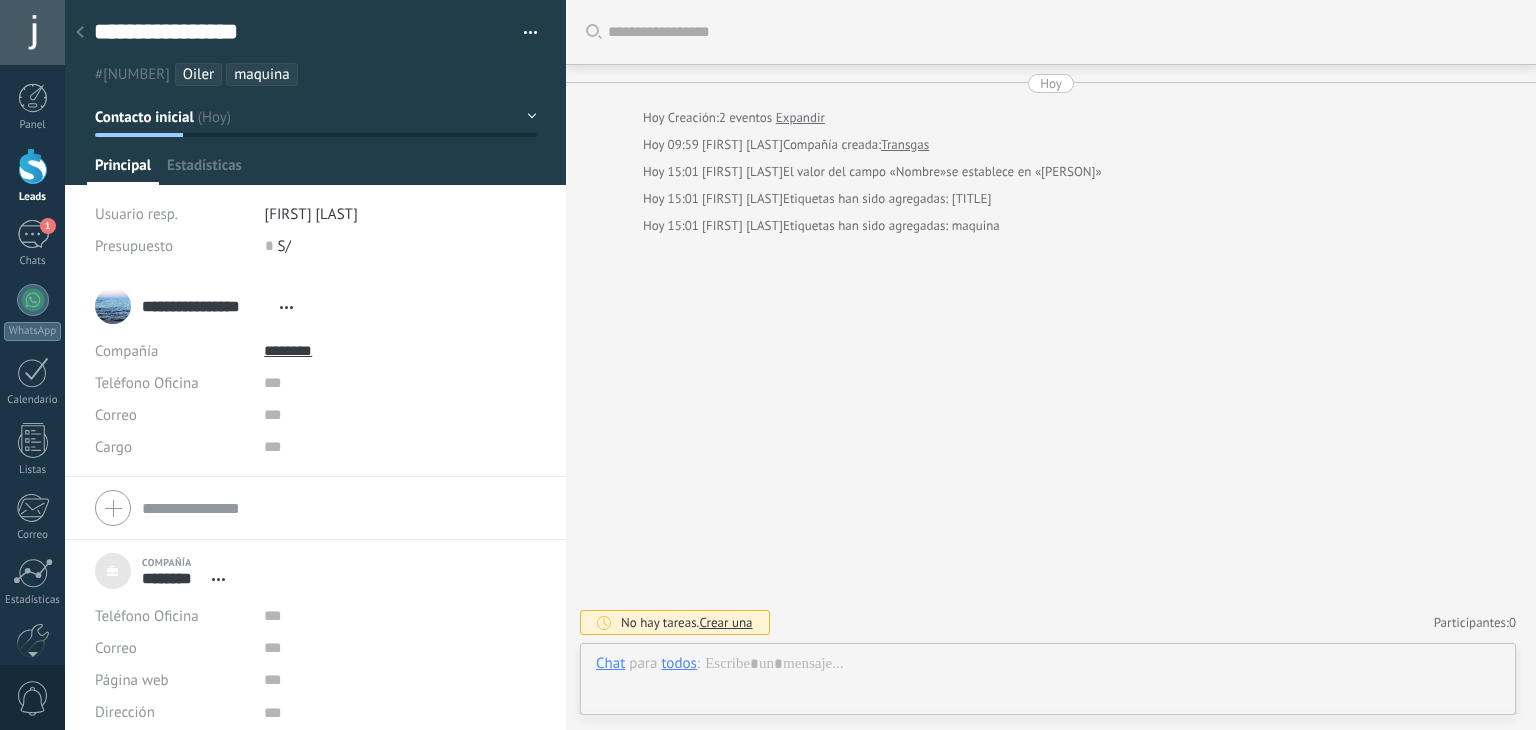 scroll, scrollTop: 20, scrollLeft: 0, axis: vertical 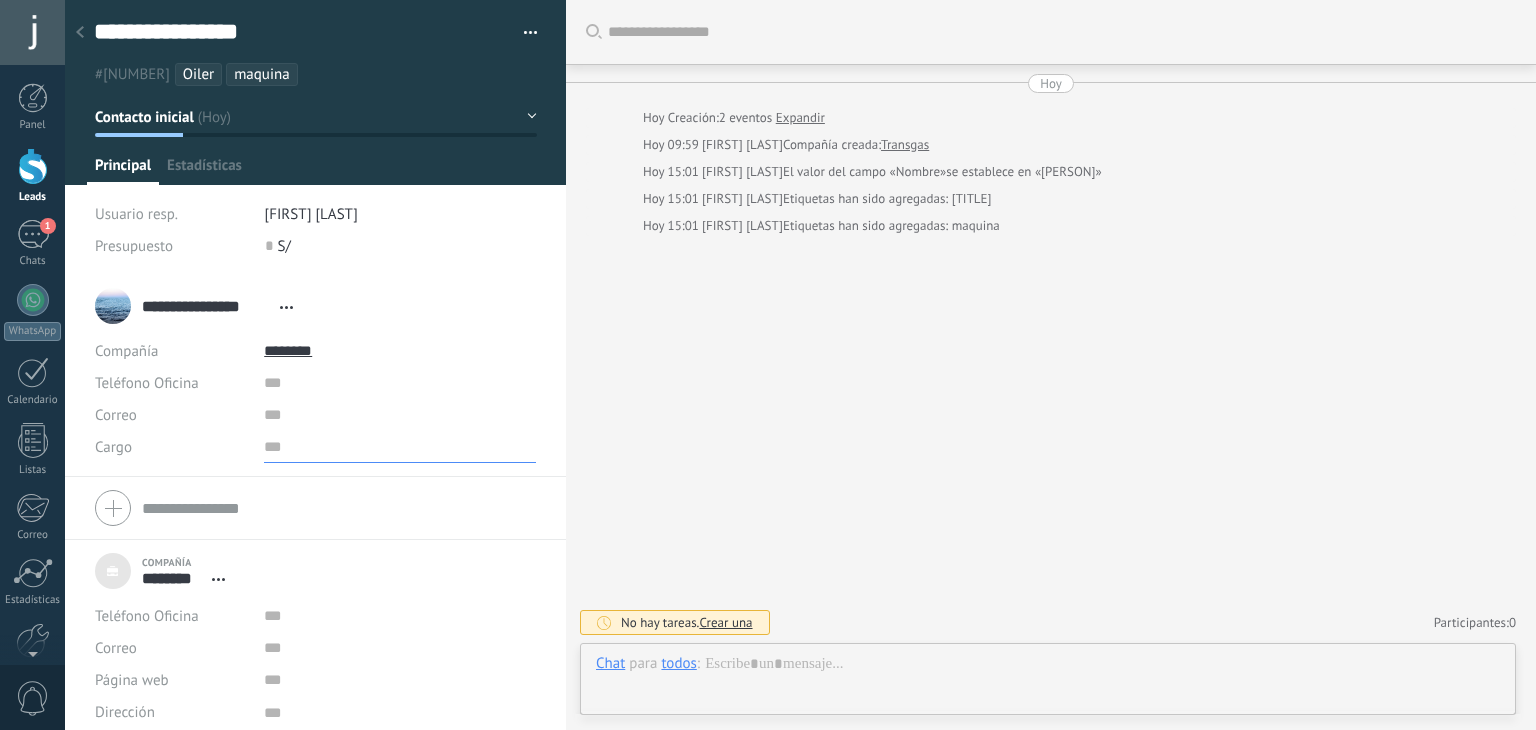 click at bounding box center [400, 447] 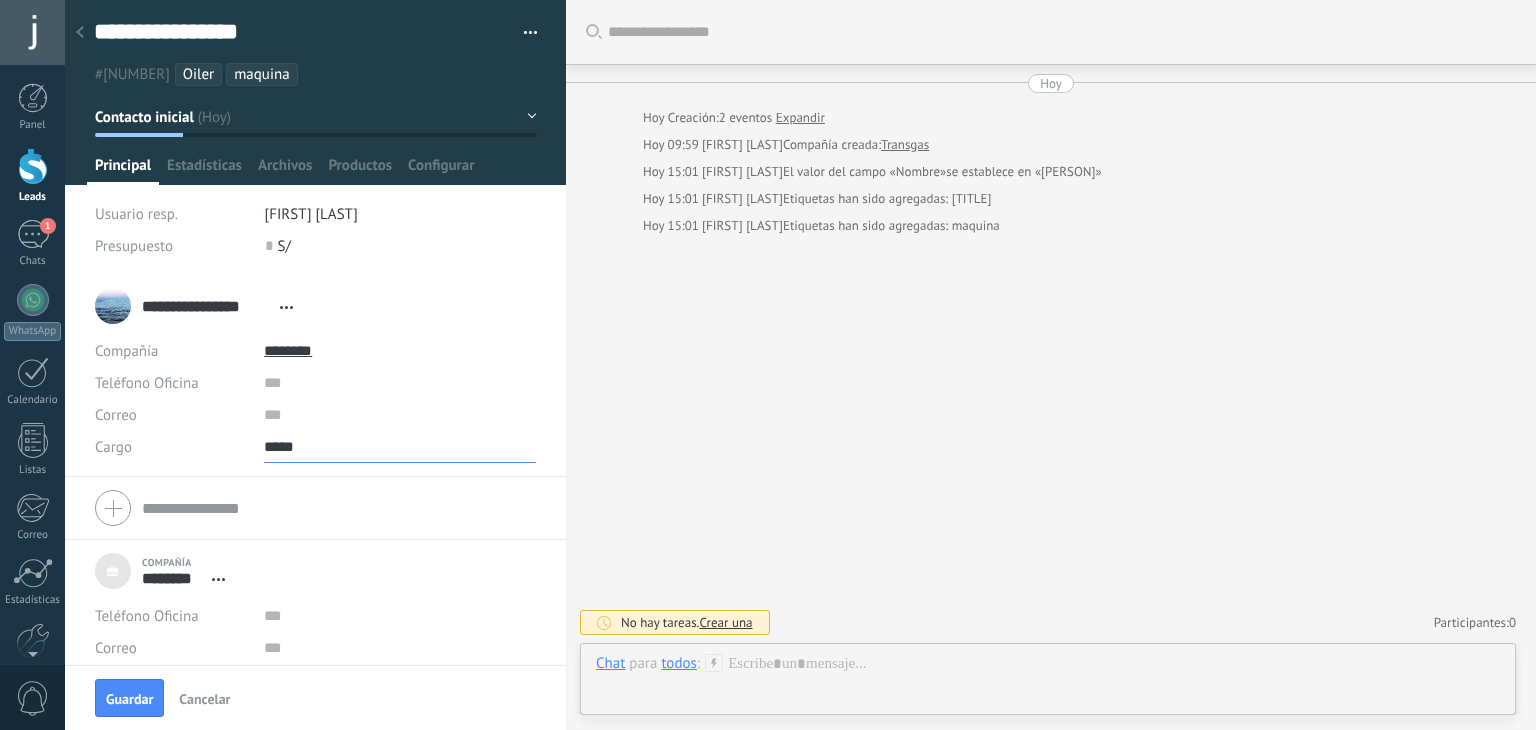 type on "*****" 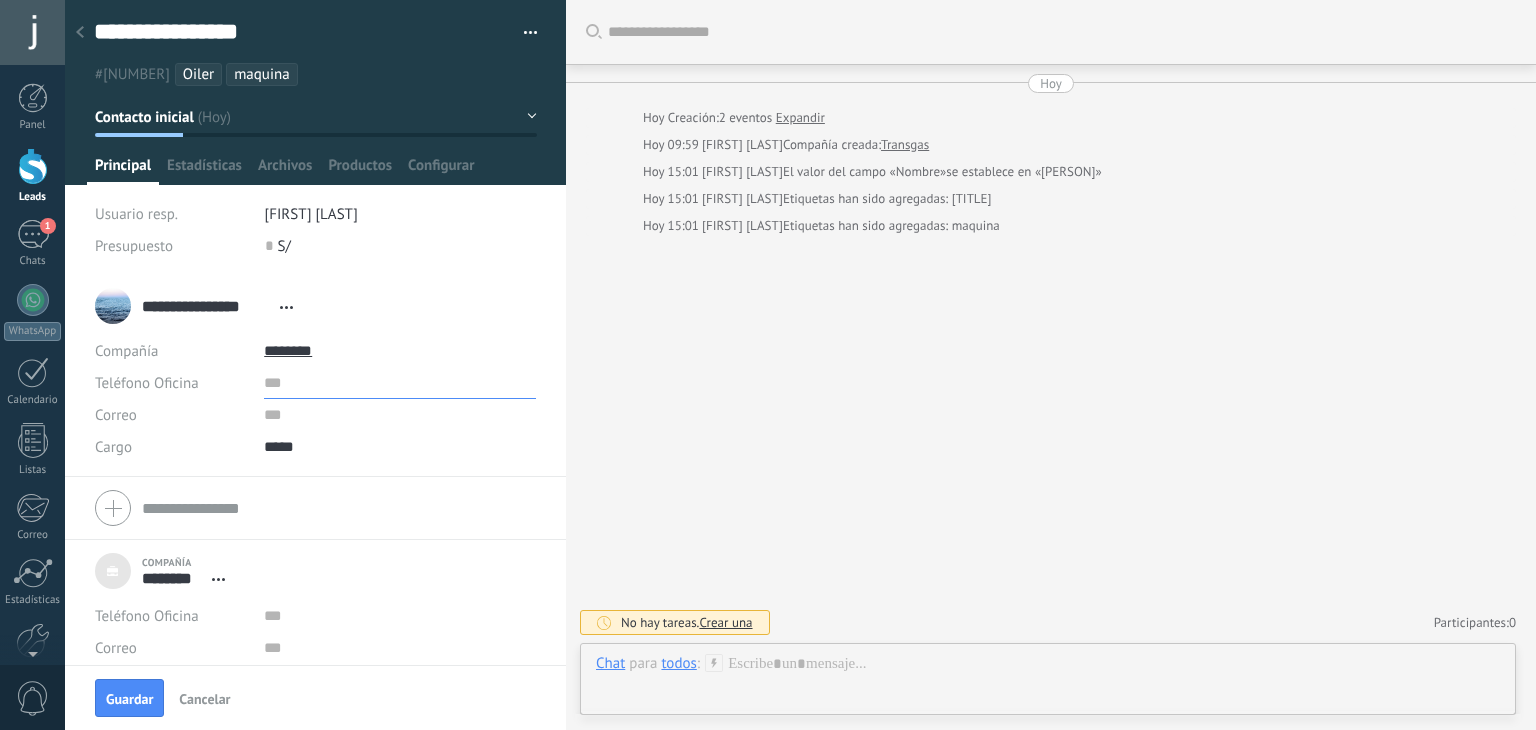 click at bounding box center (400, 383) 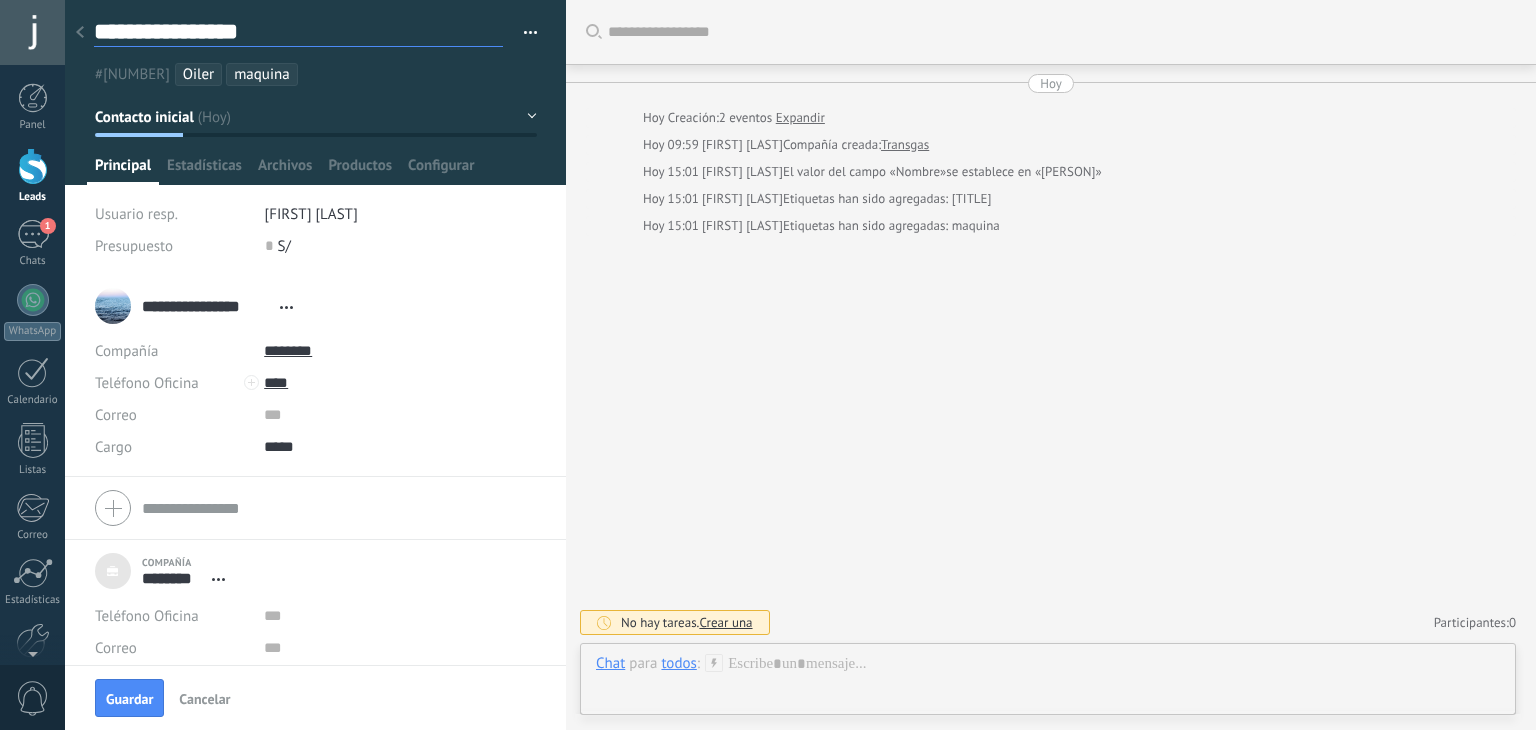 type on "***" 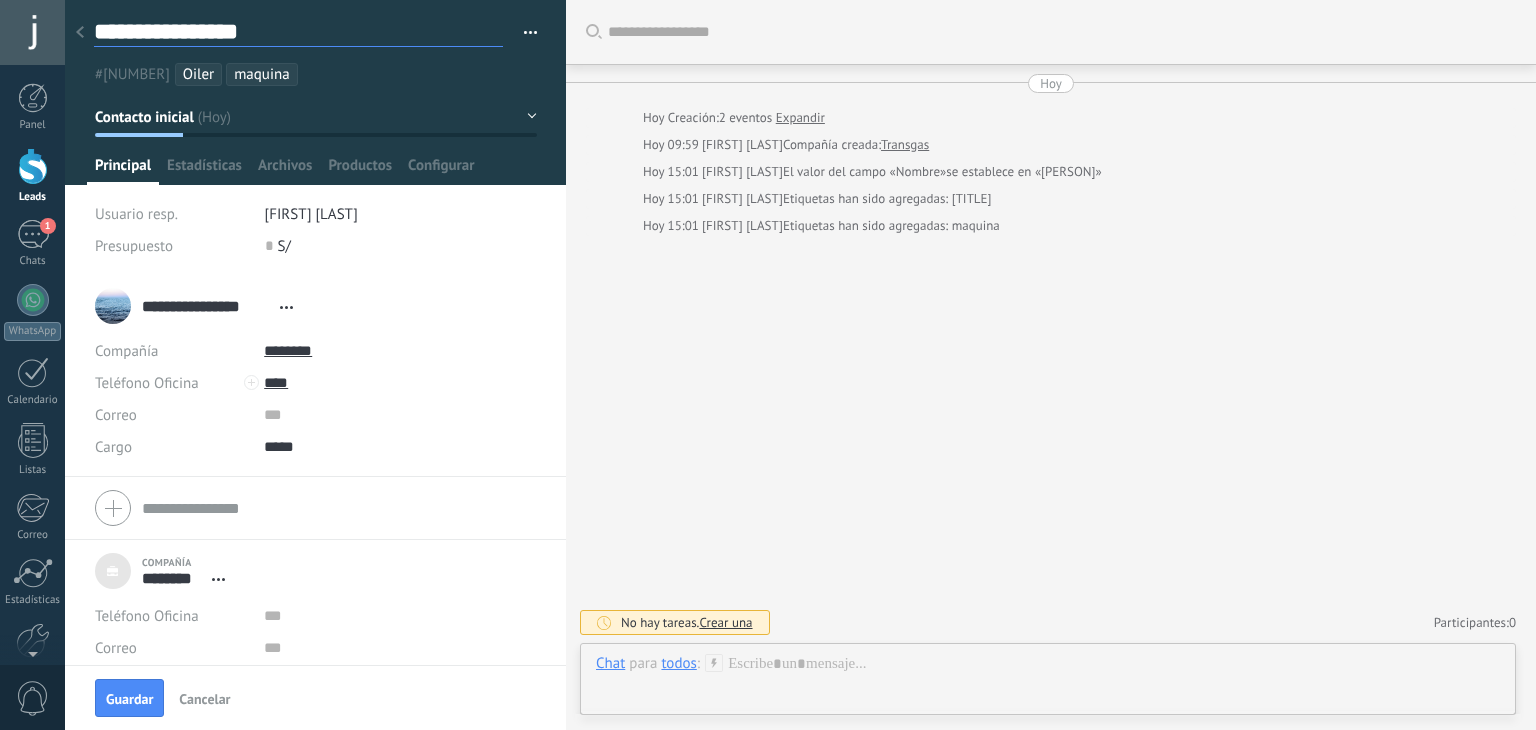 click on "**********" at bounding box center (298, 32) 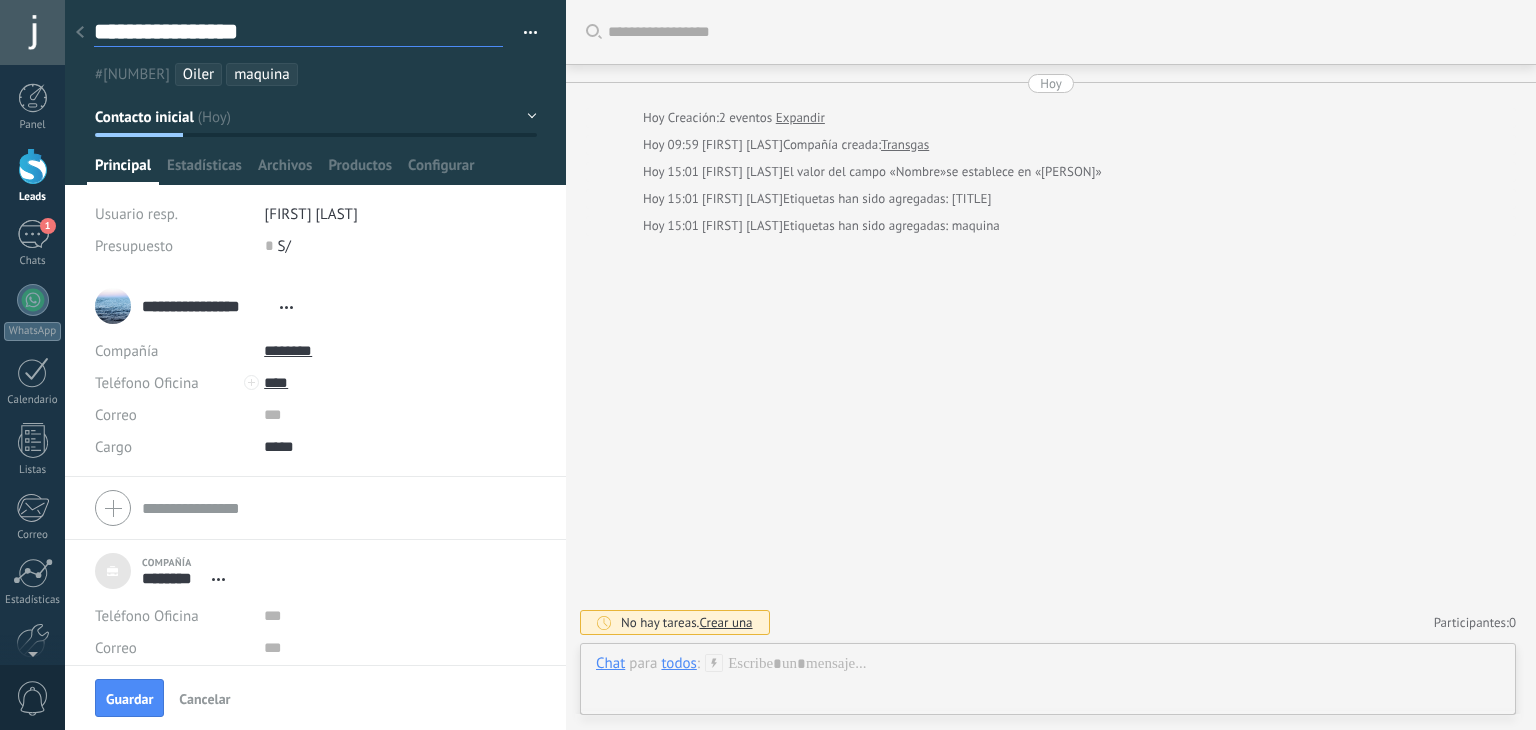 click on "**********" at bounding box center [298, 32] 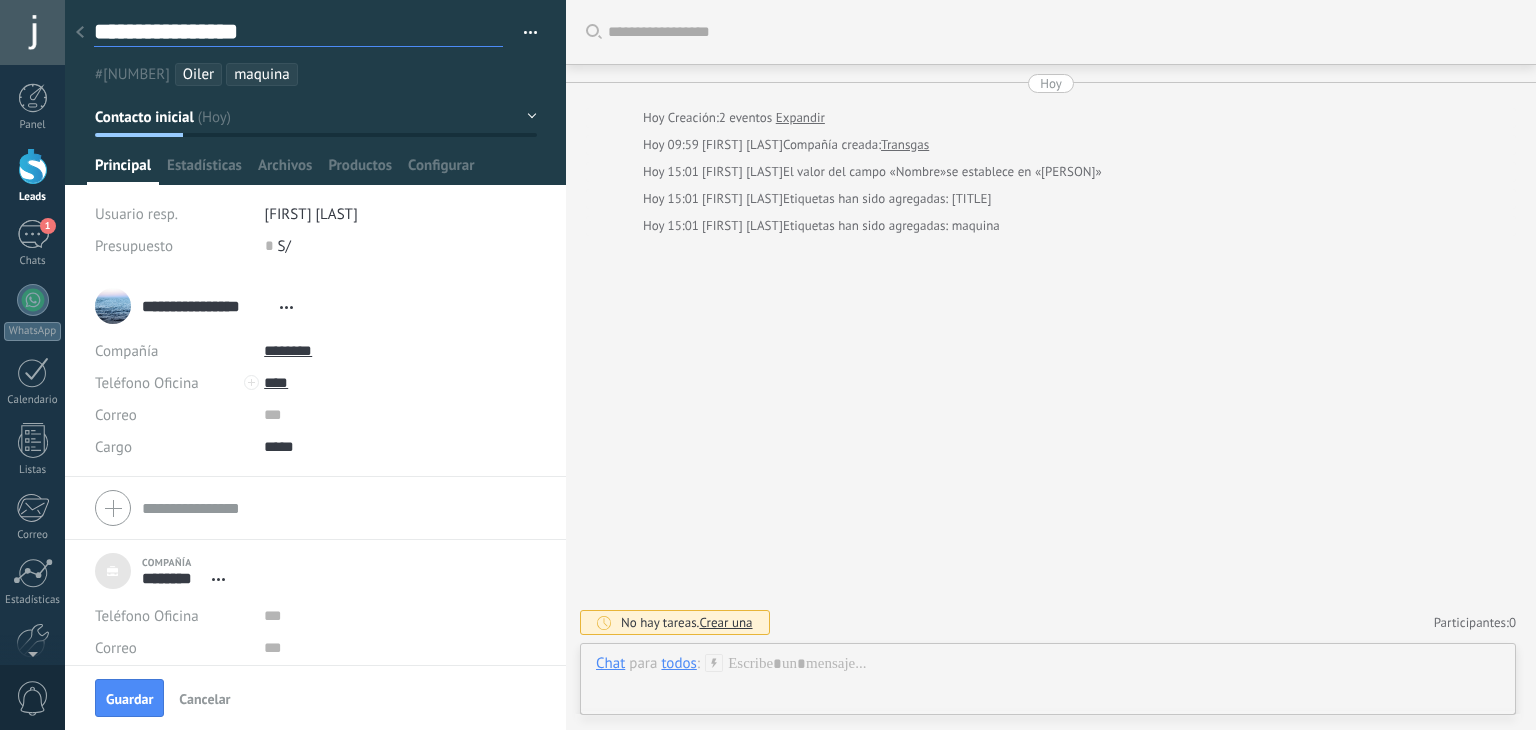type on "*" 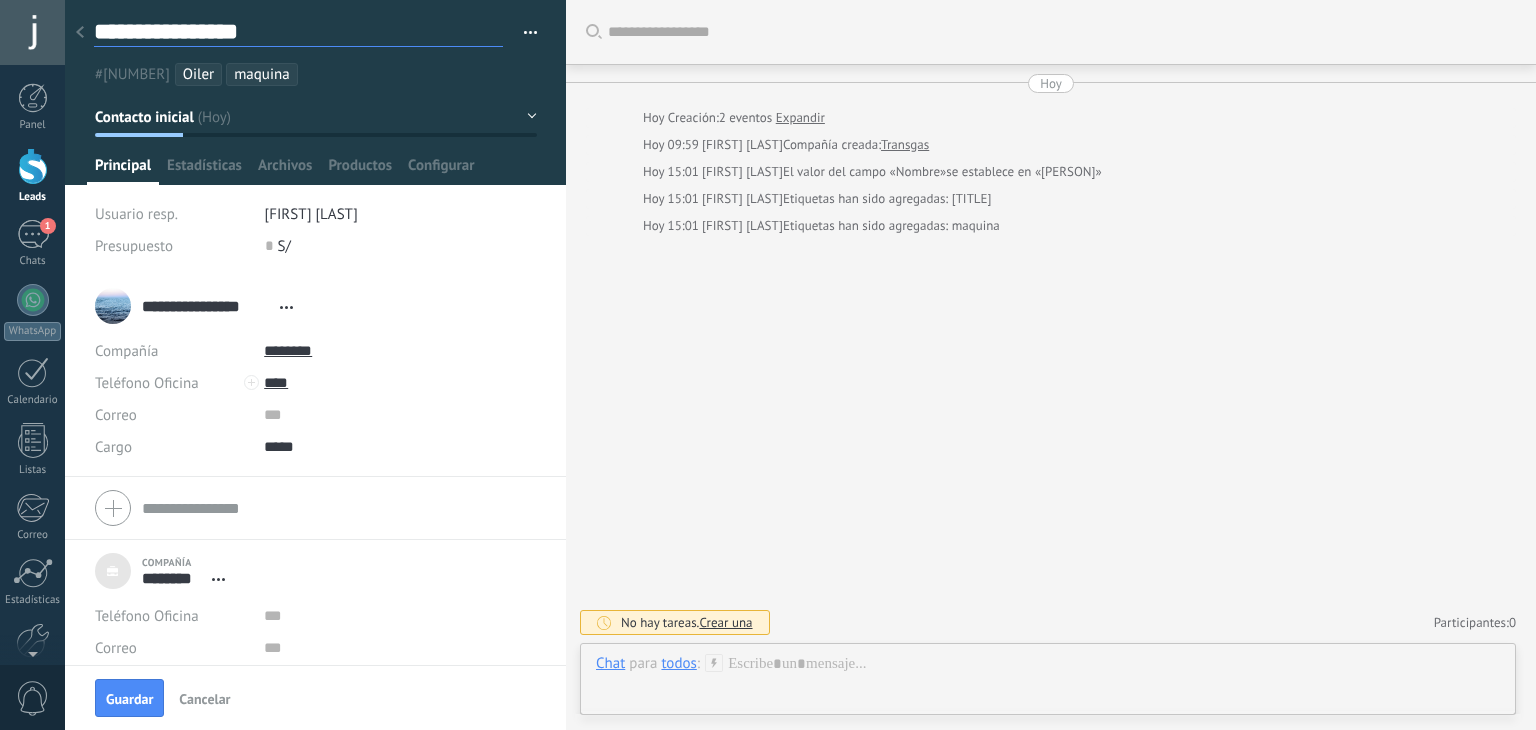 type on "*" 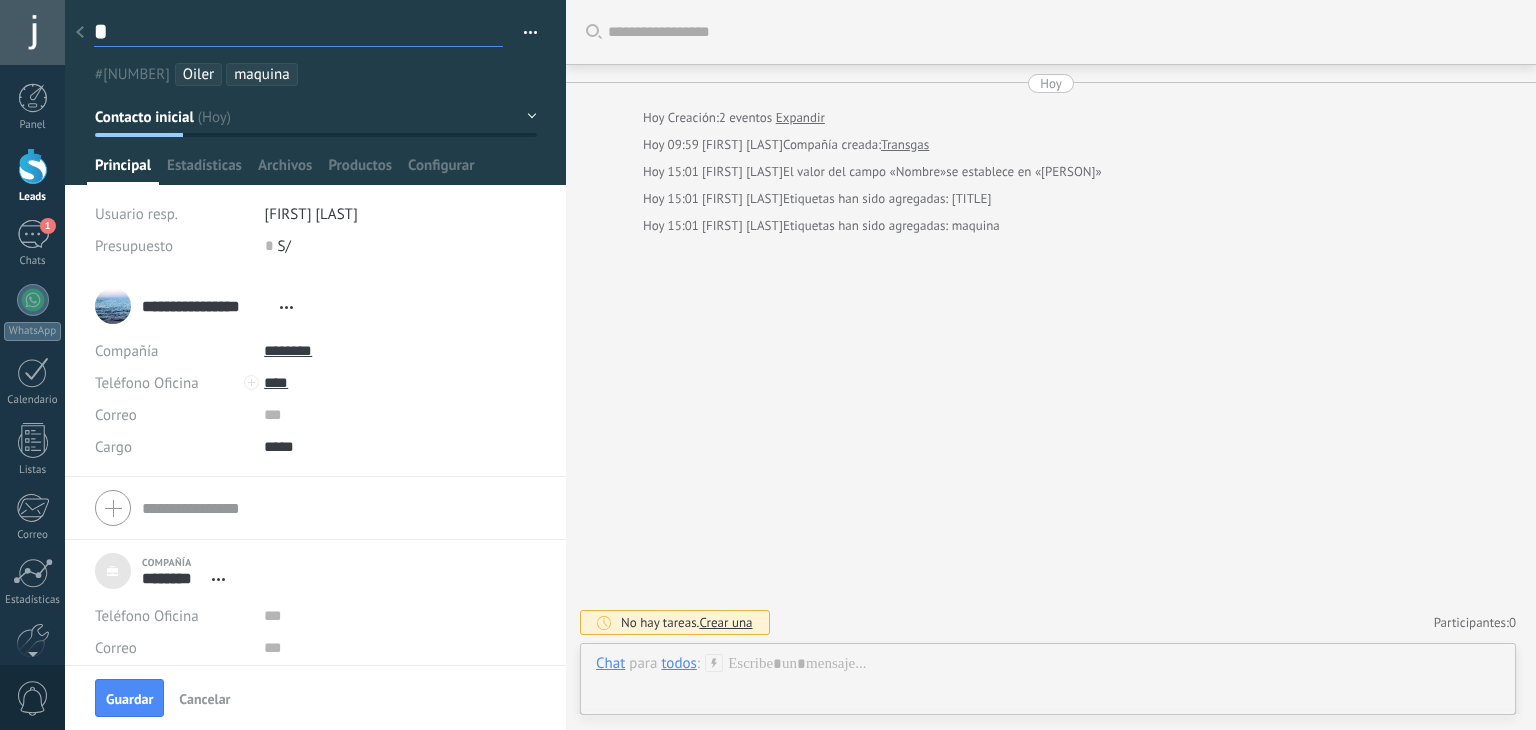 type on "**" 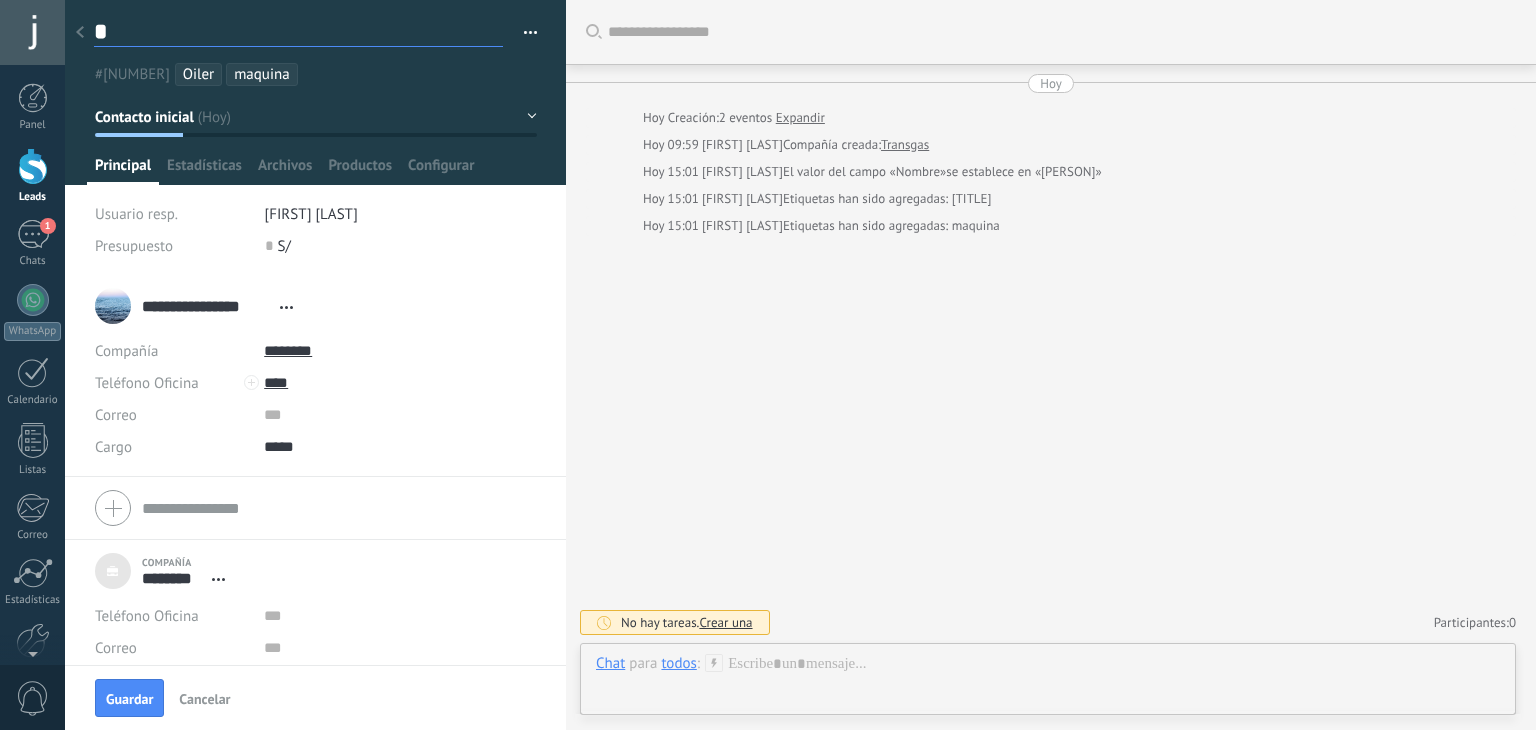 type on "**" 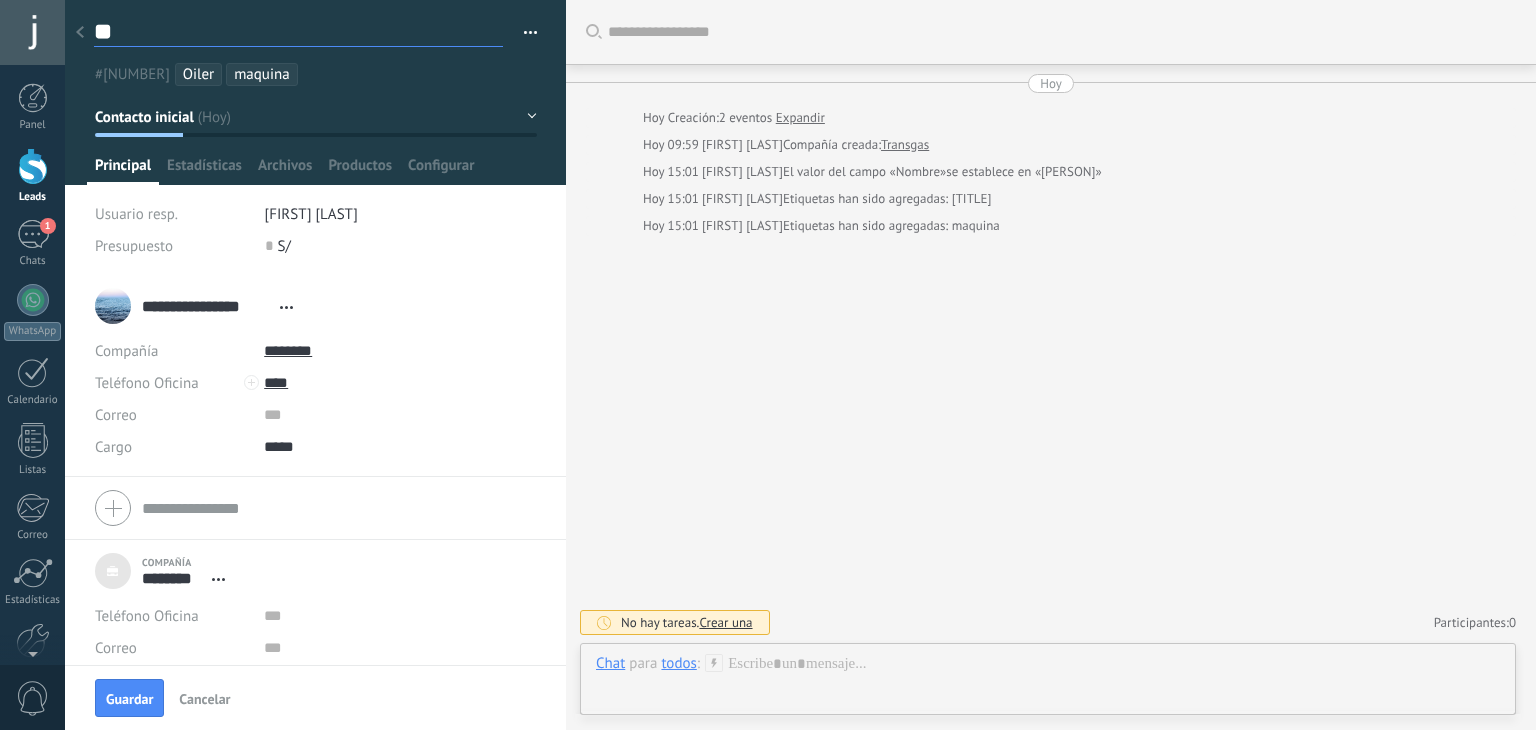 type on "***" 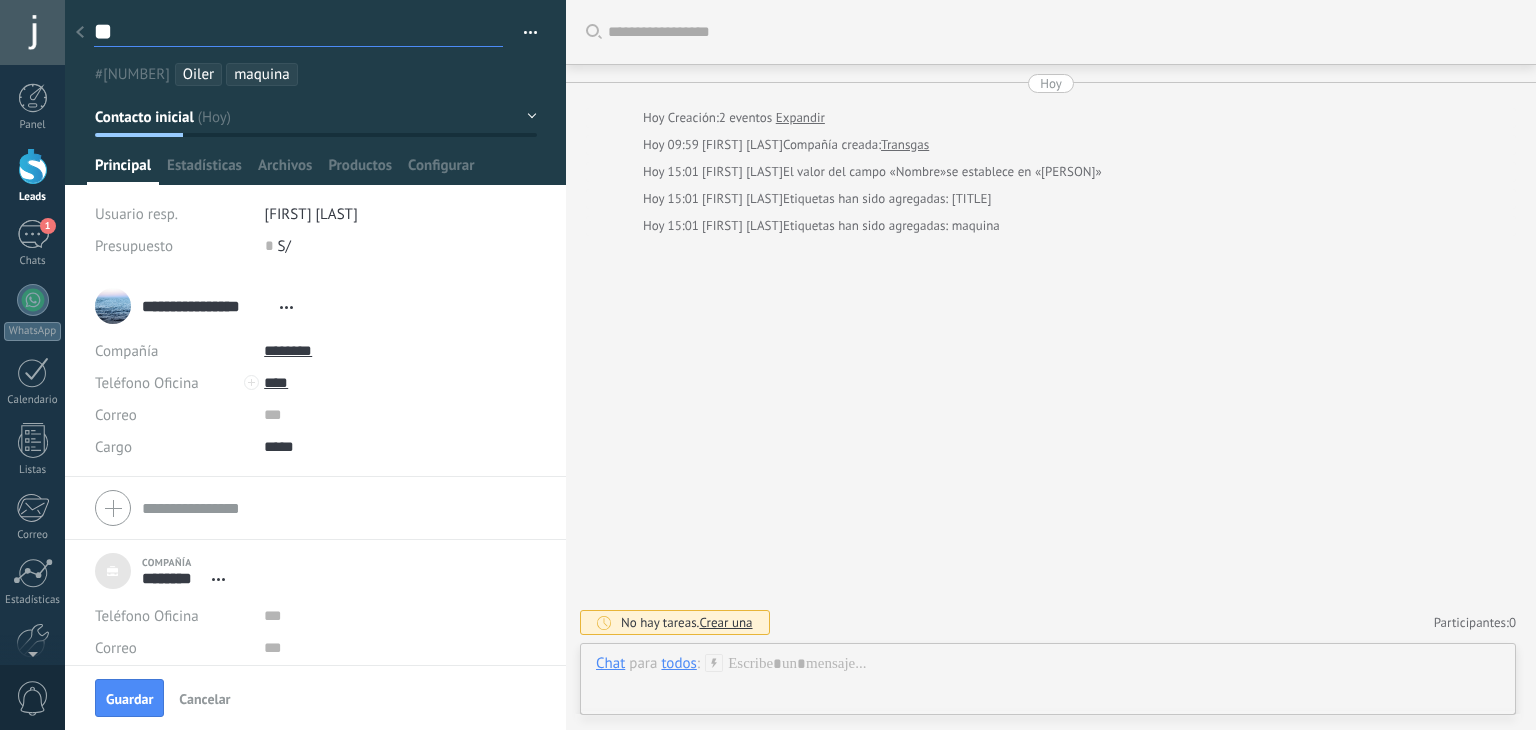 type on "***" 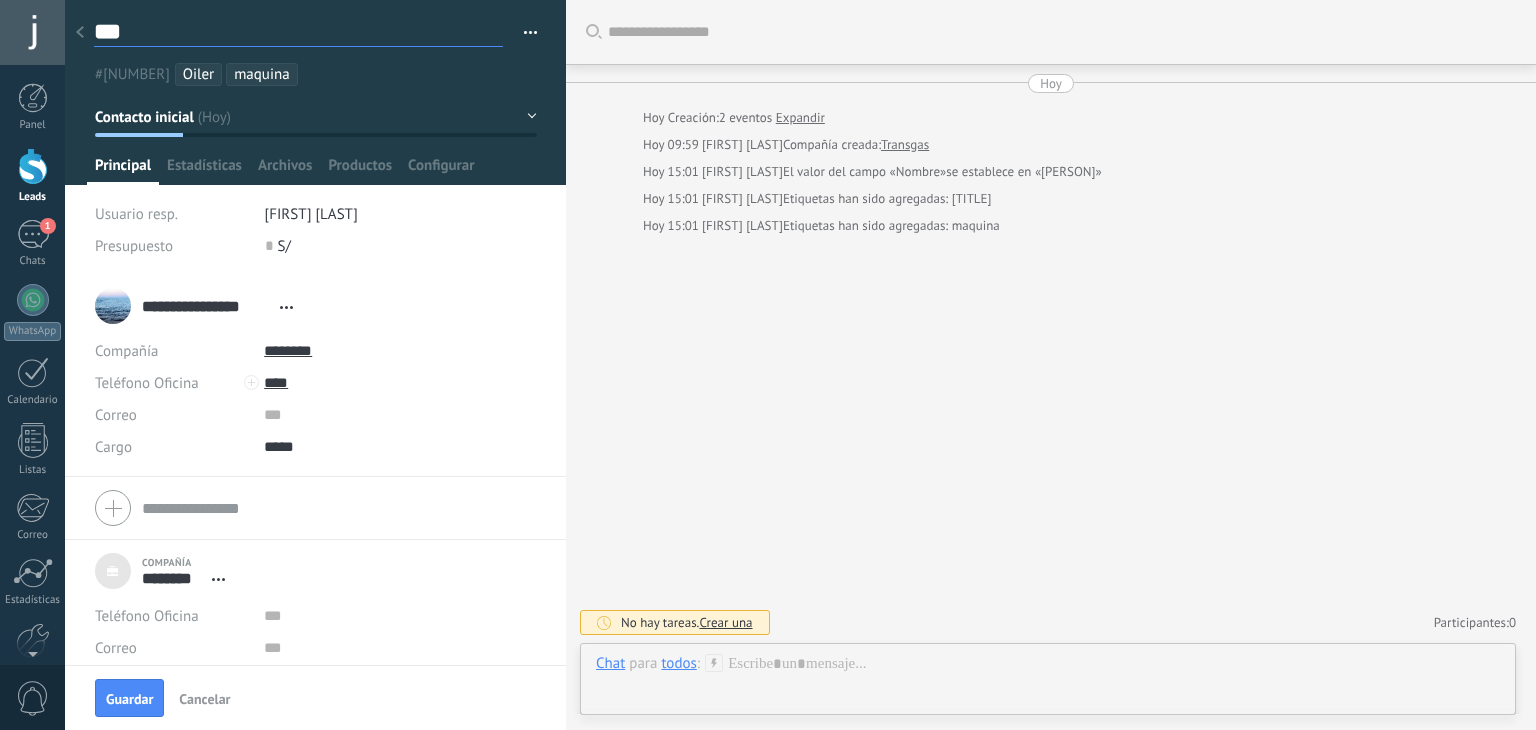 type on "****" 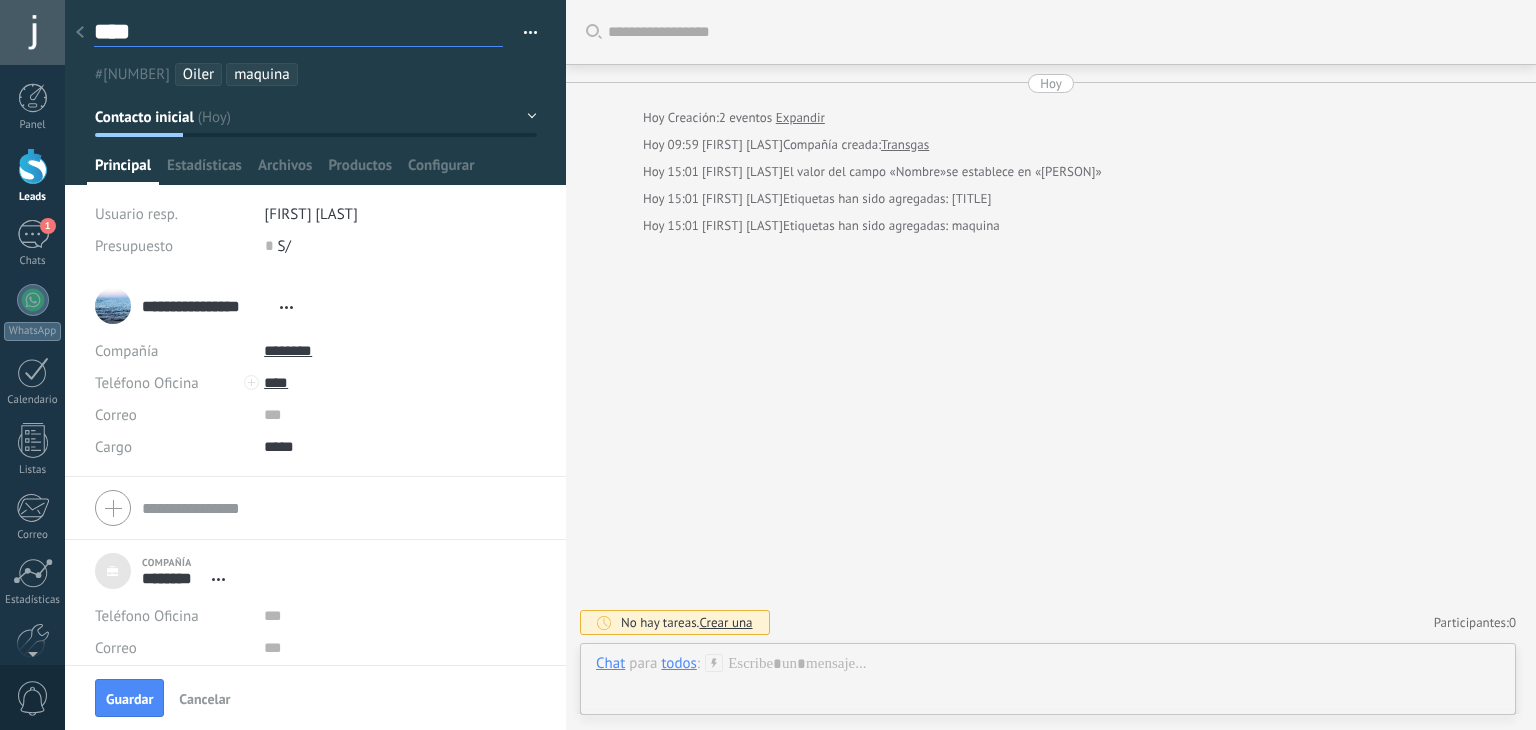 type on "****" 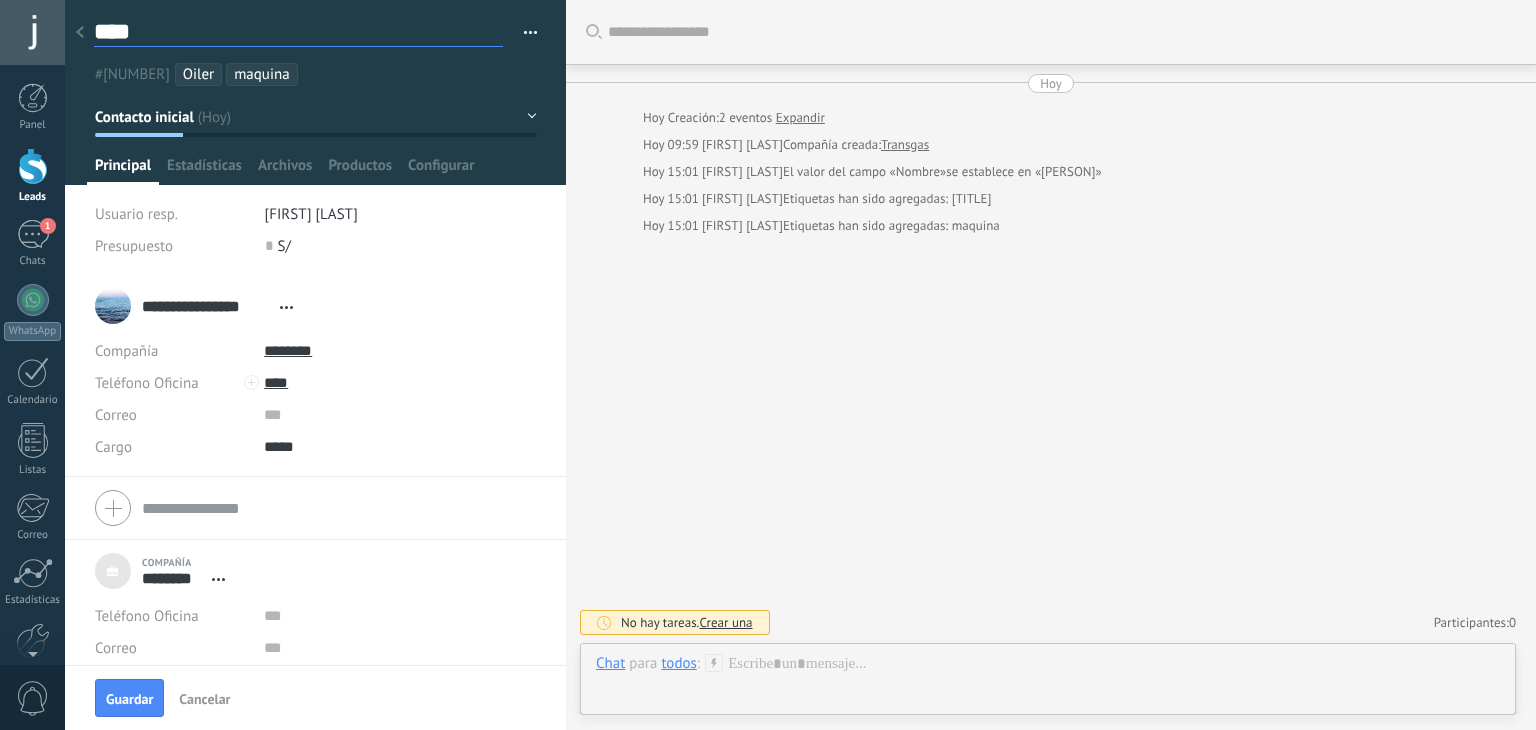 type on "****" 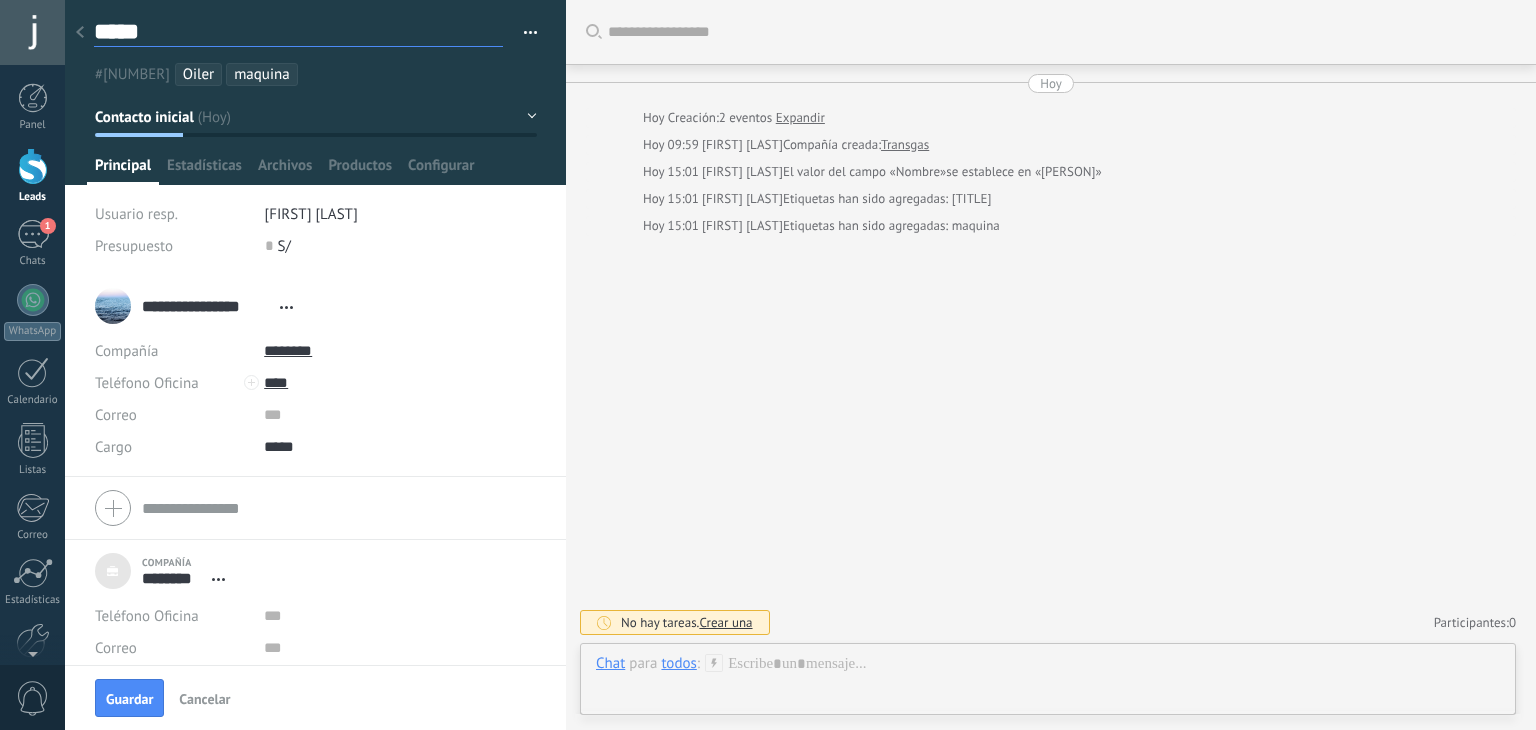type on "******" 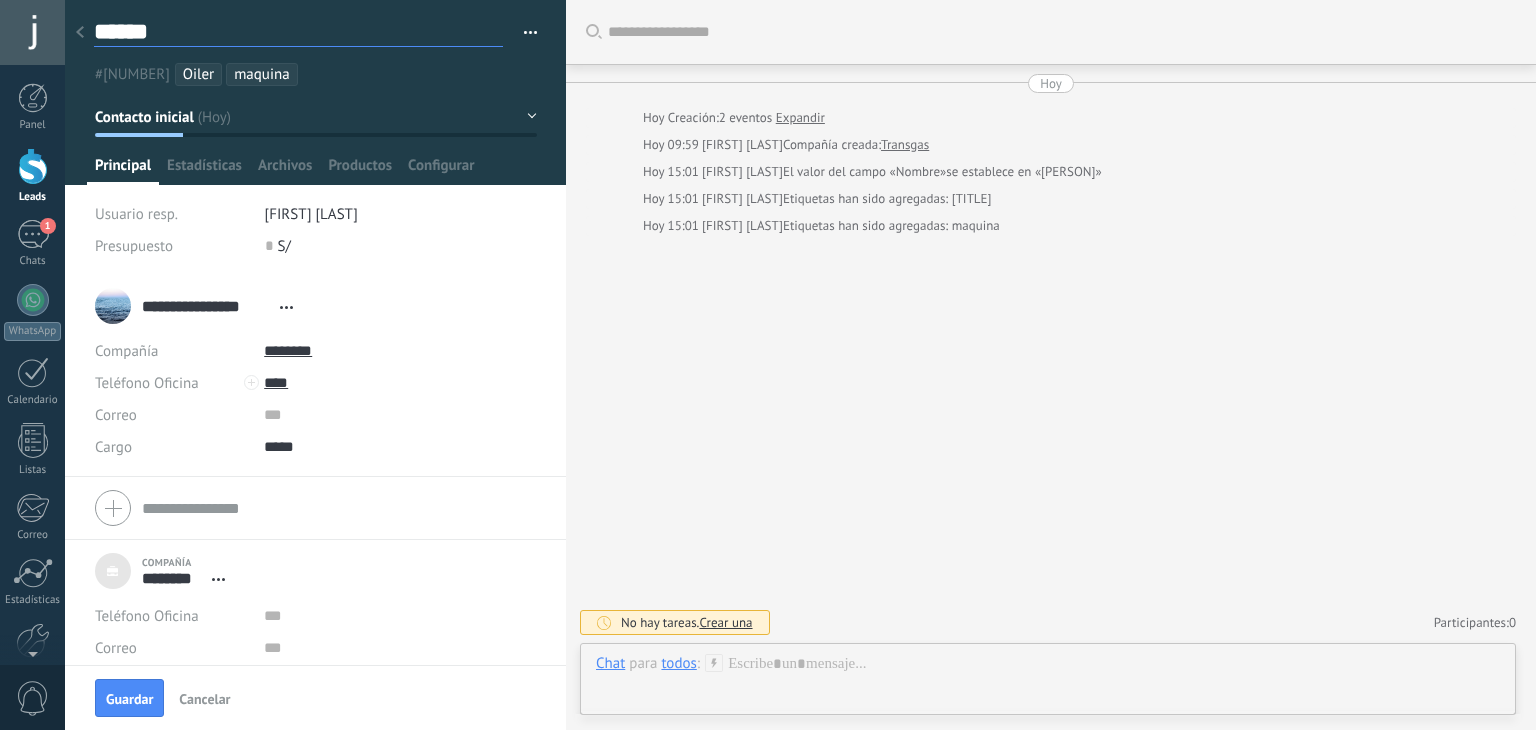 type on "*******" 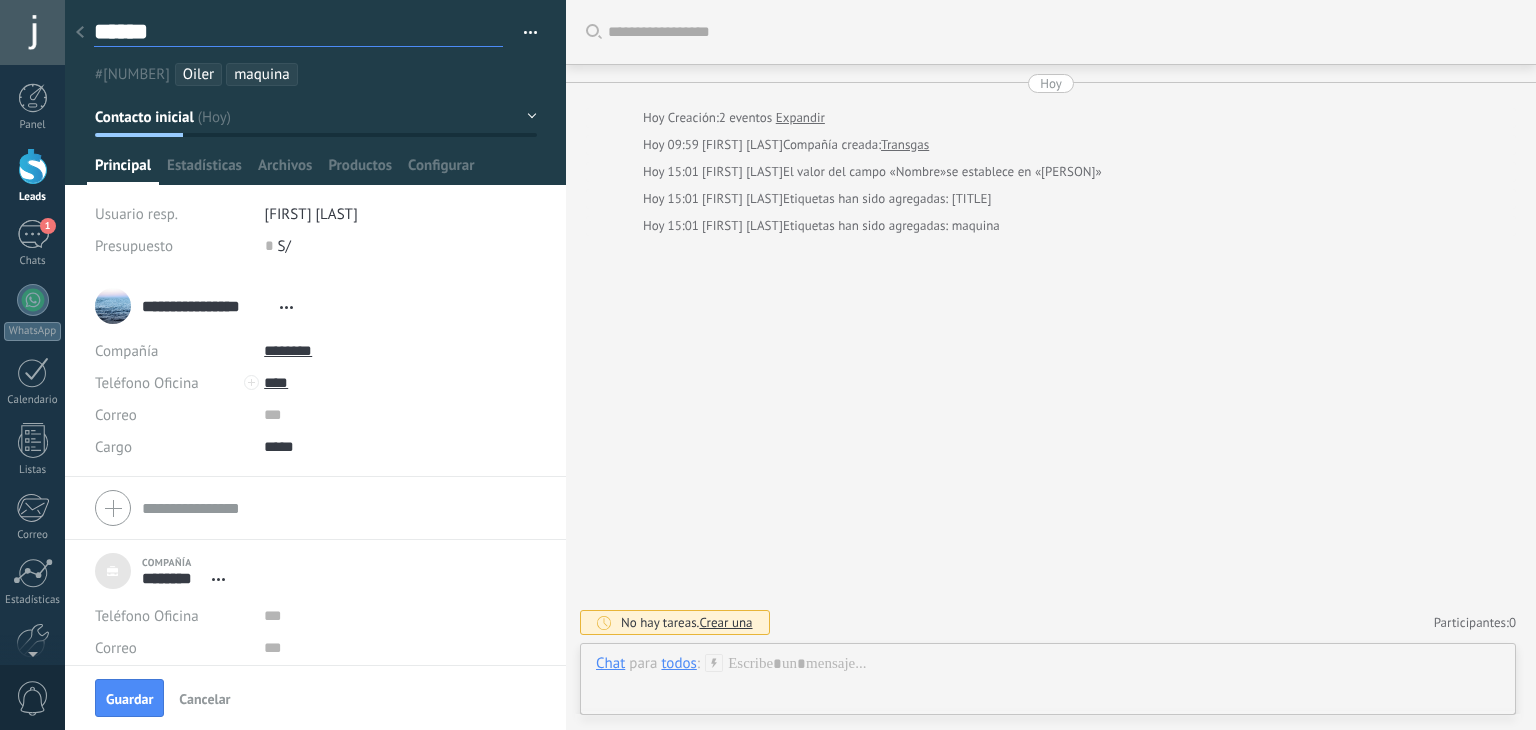 type on "*******" 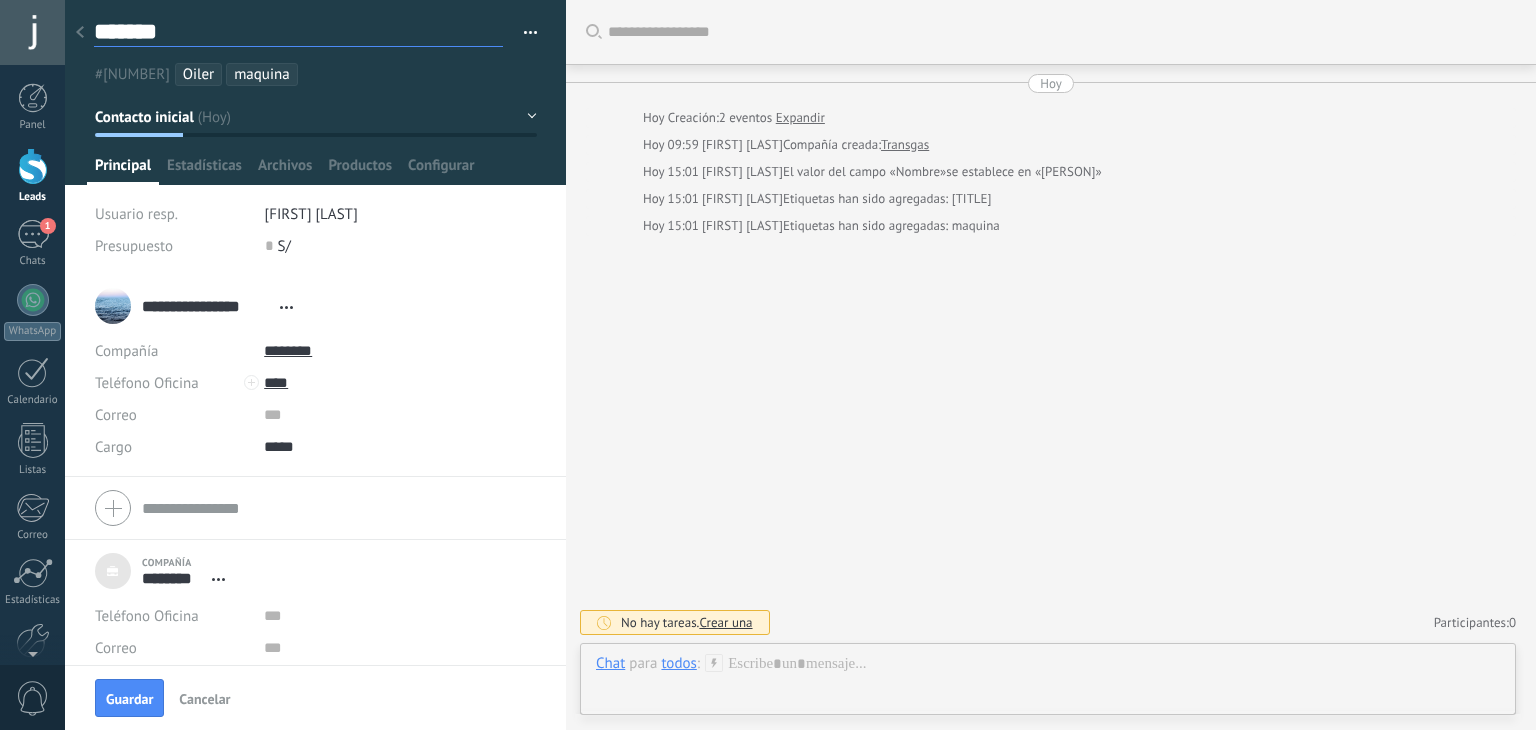 type on "********" 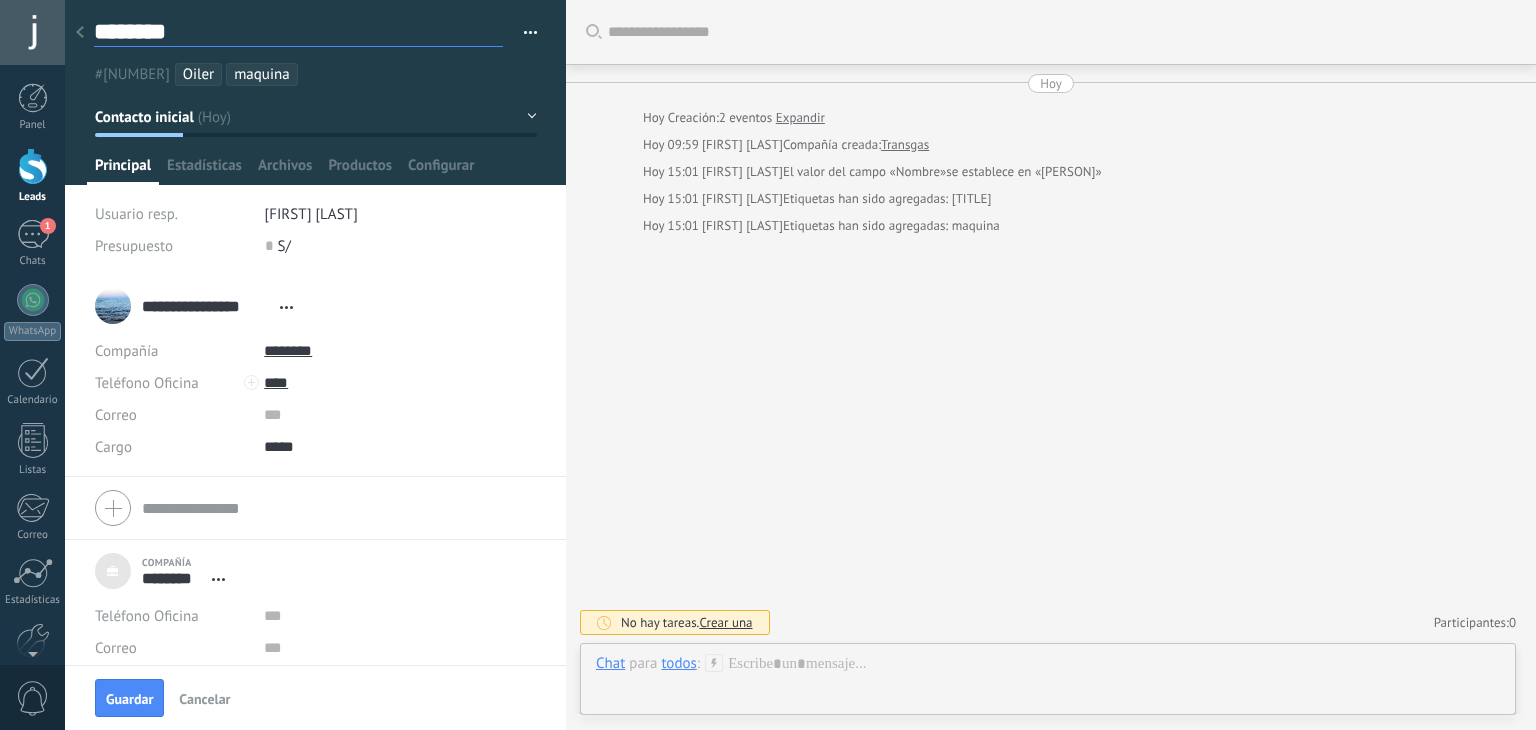 type on "*********" 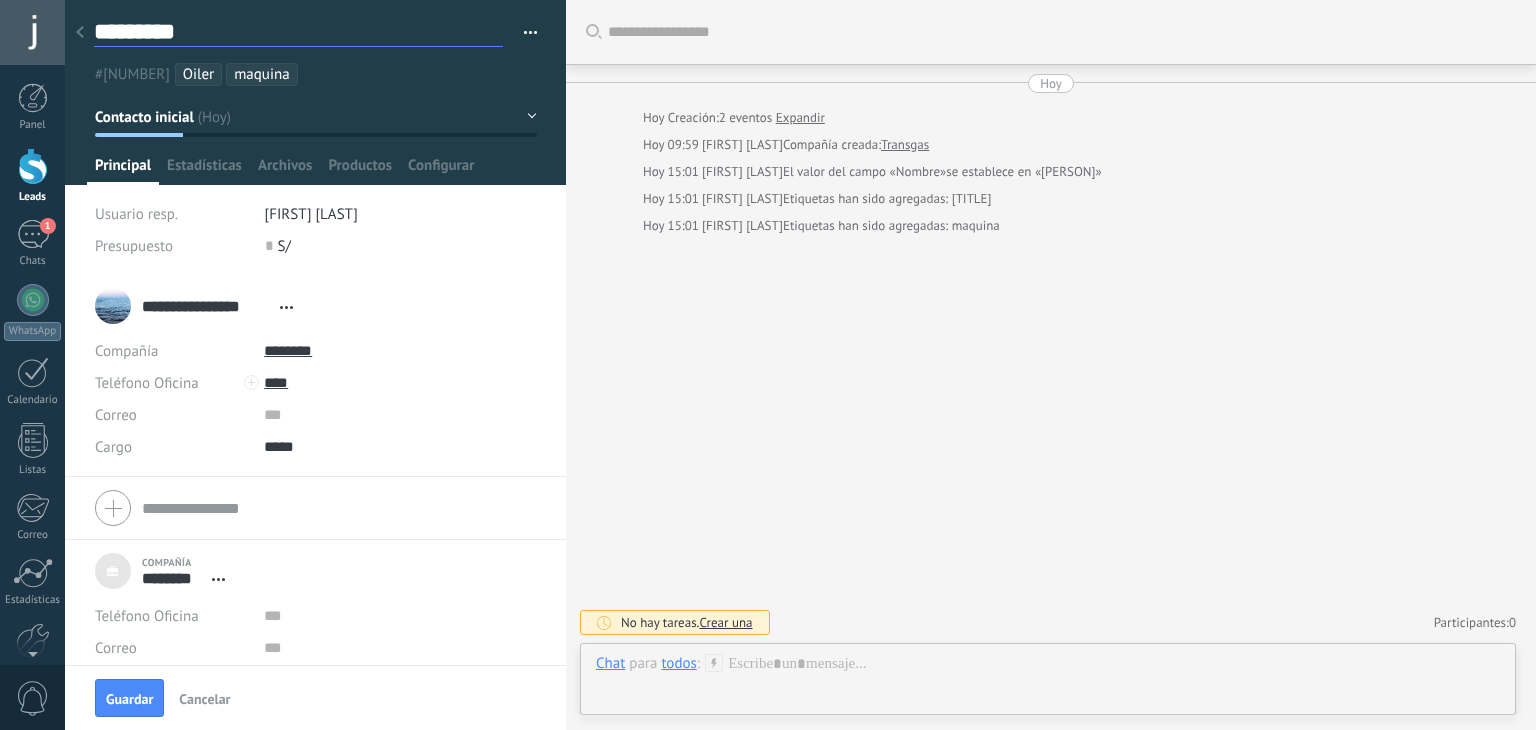 type on "**********" 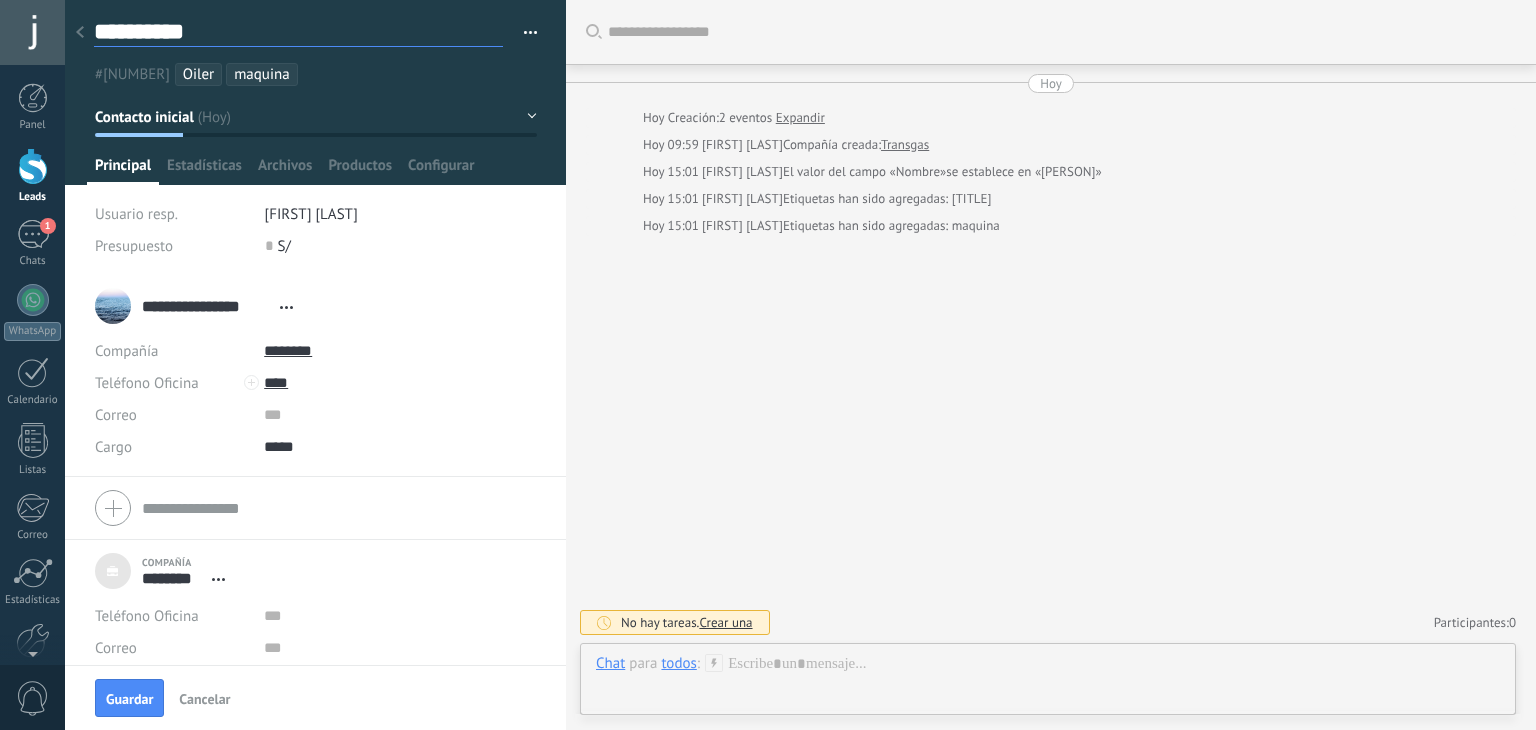scroll, scrollTop: 29, scrollLeft: 0, axis: vertical 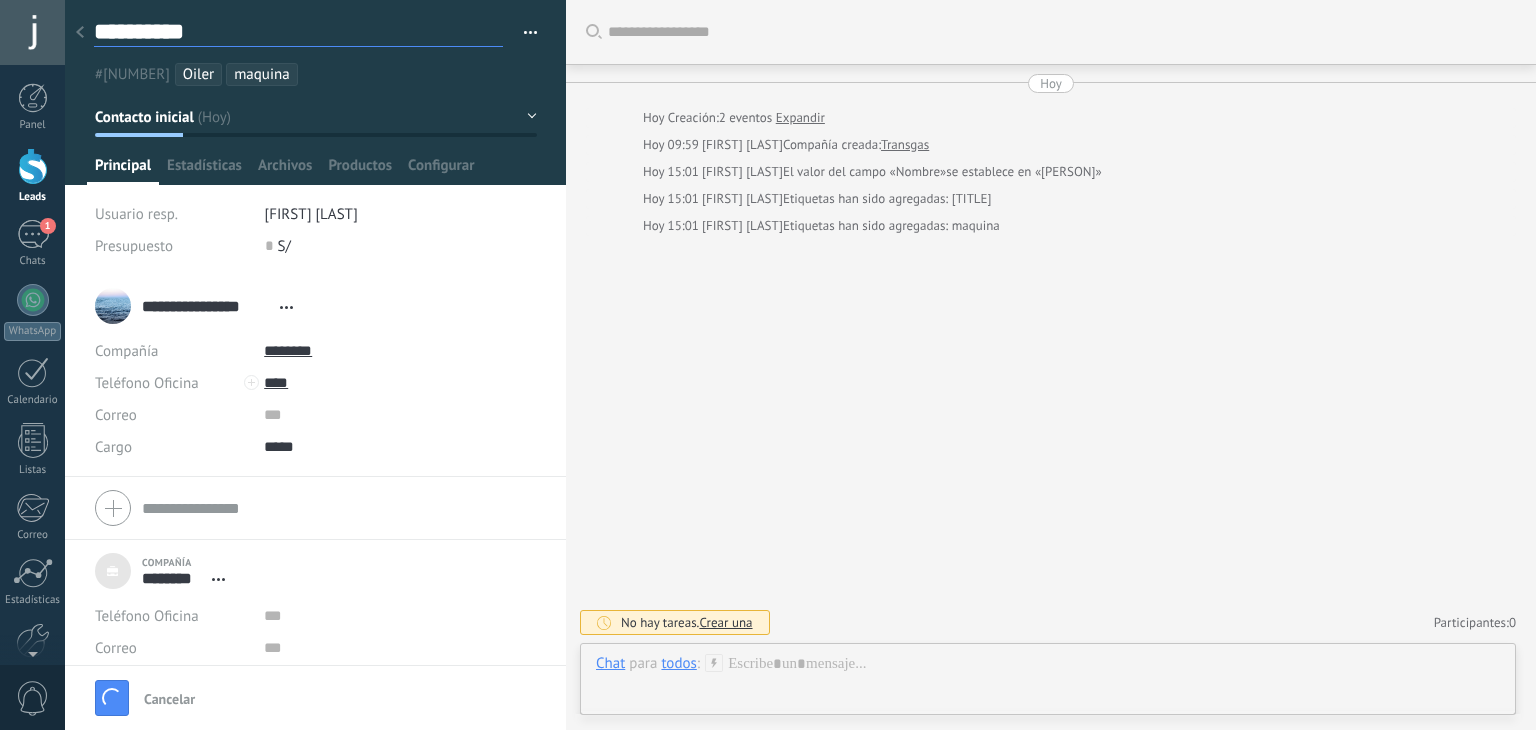 type on "**********" 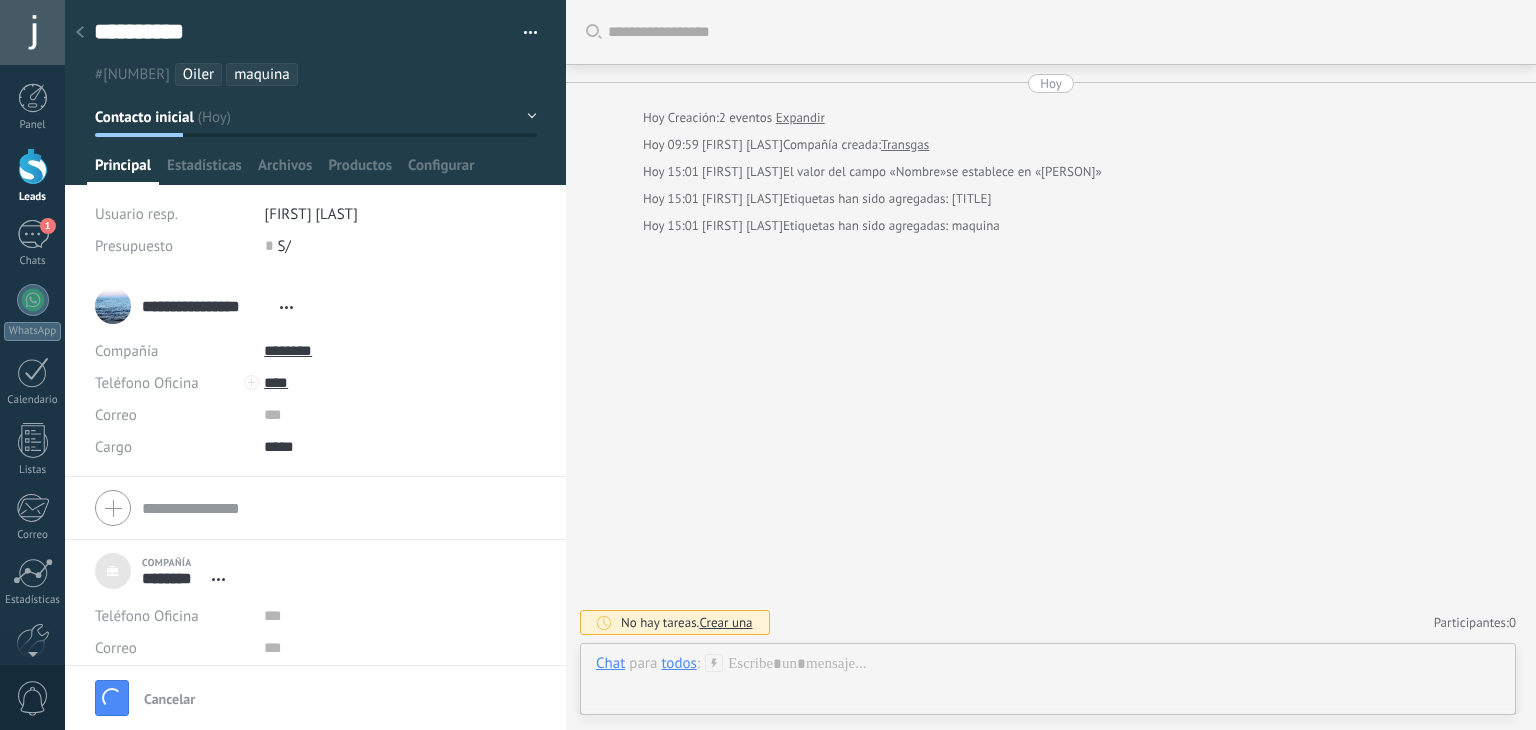 click on "**********" at bounding box center [206, 306] 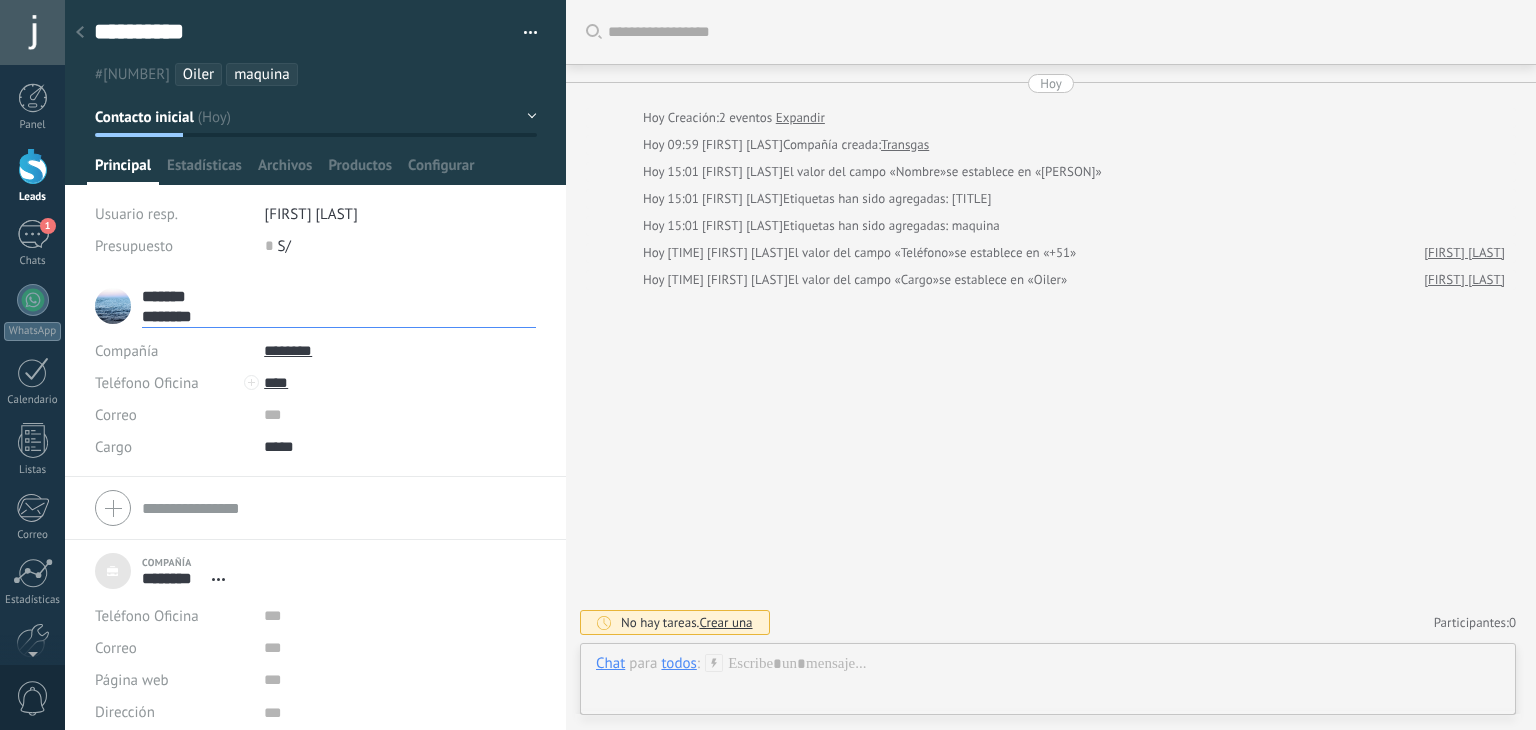 type on "**********" 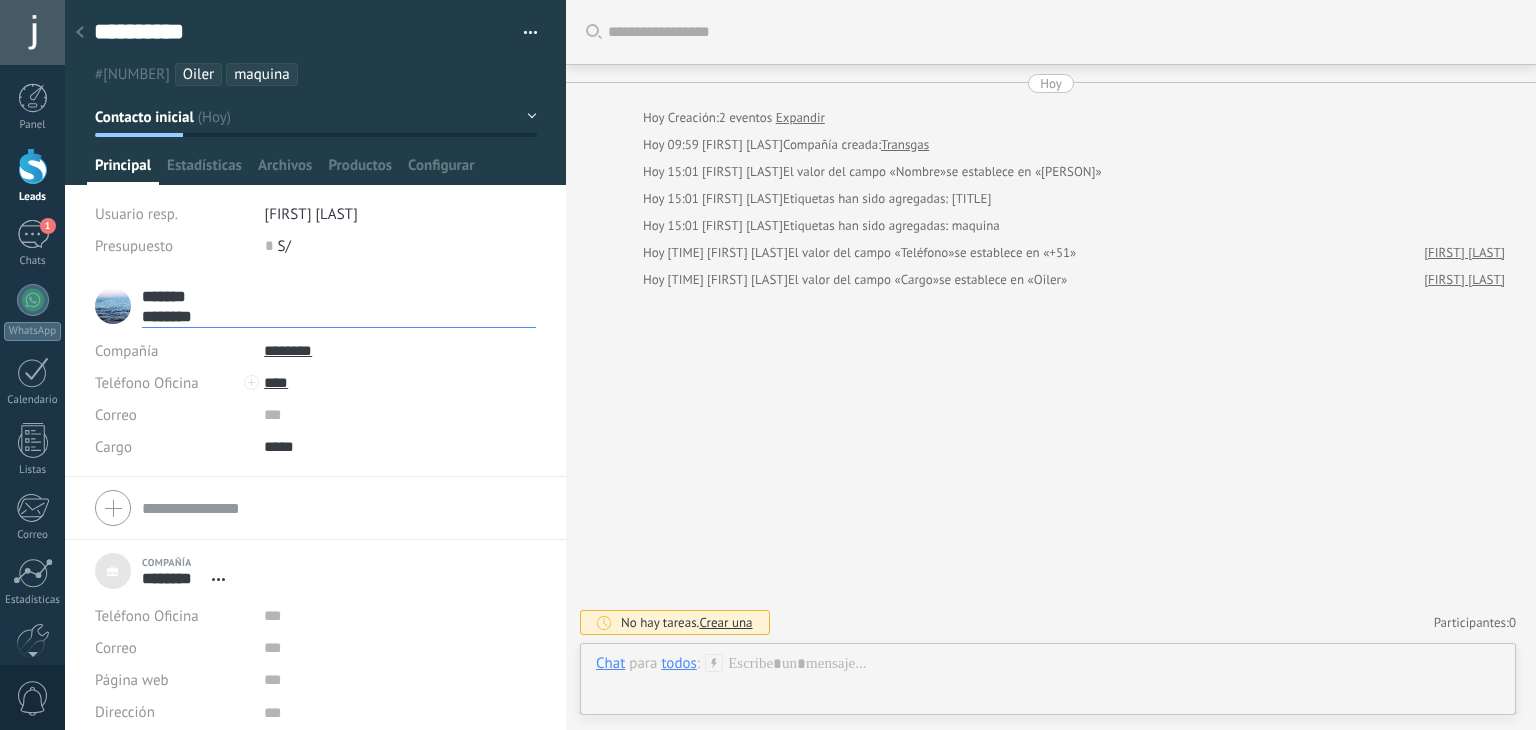 scroll, scrollTop: 29, scrollLeft: 0, axis: vertical 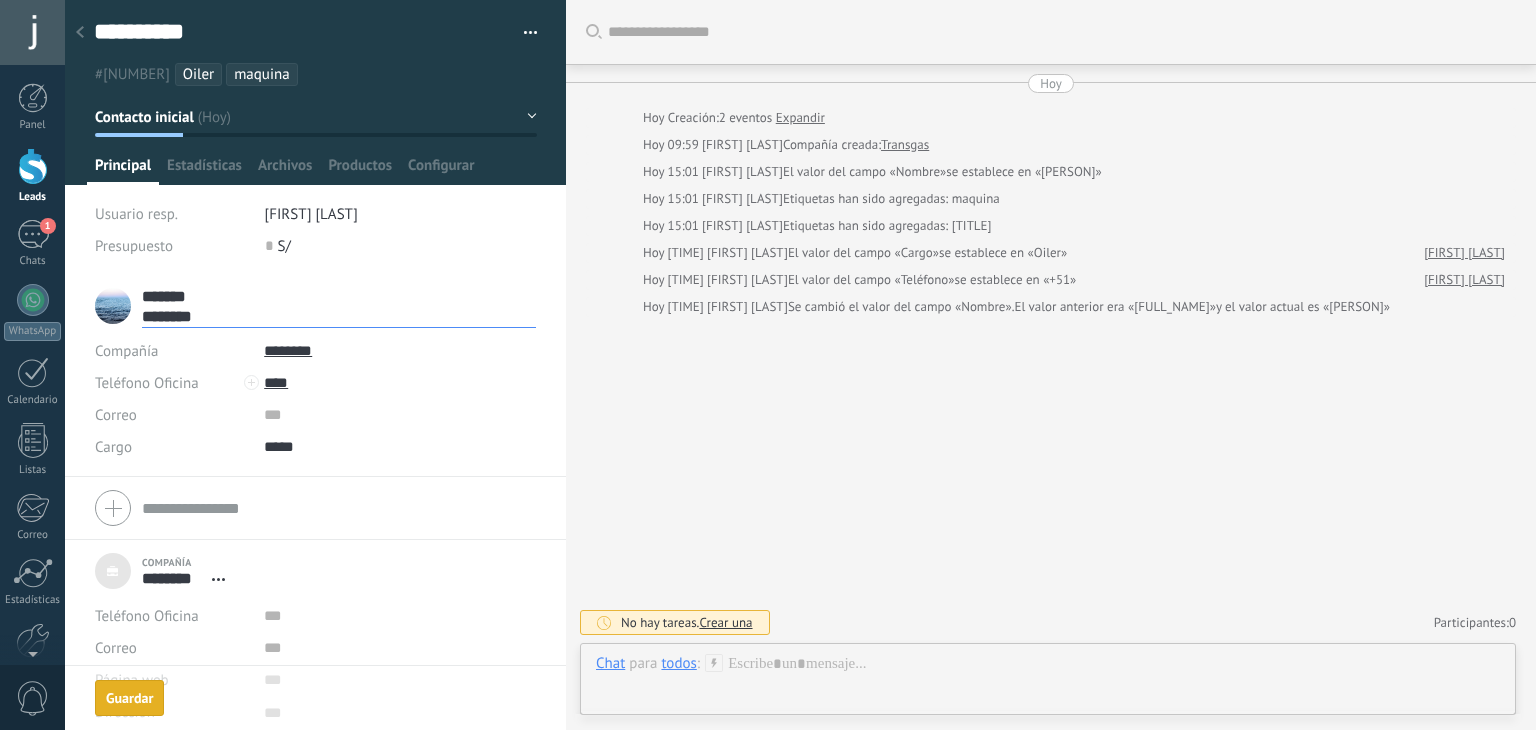 click on "********" at bounding box center (339, 316) 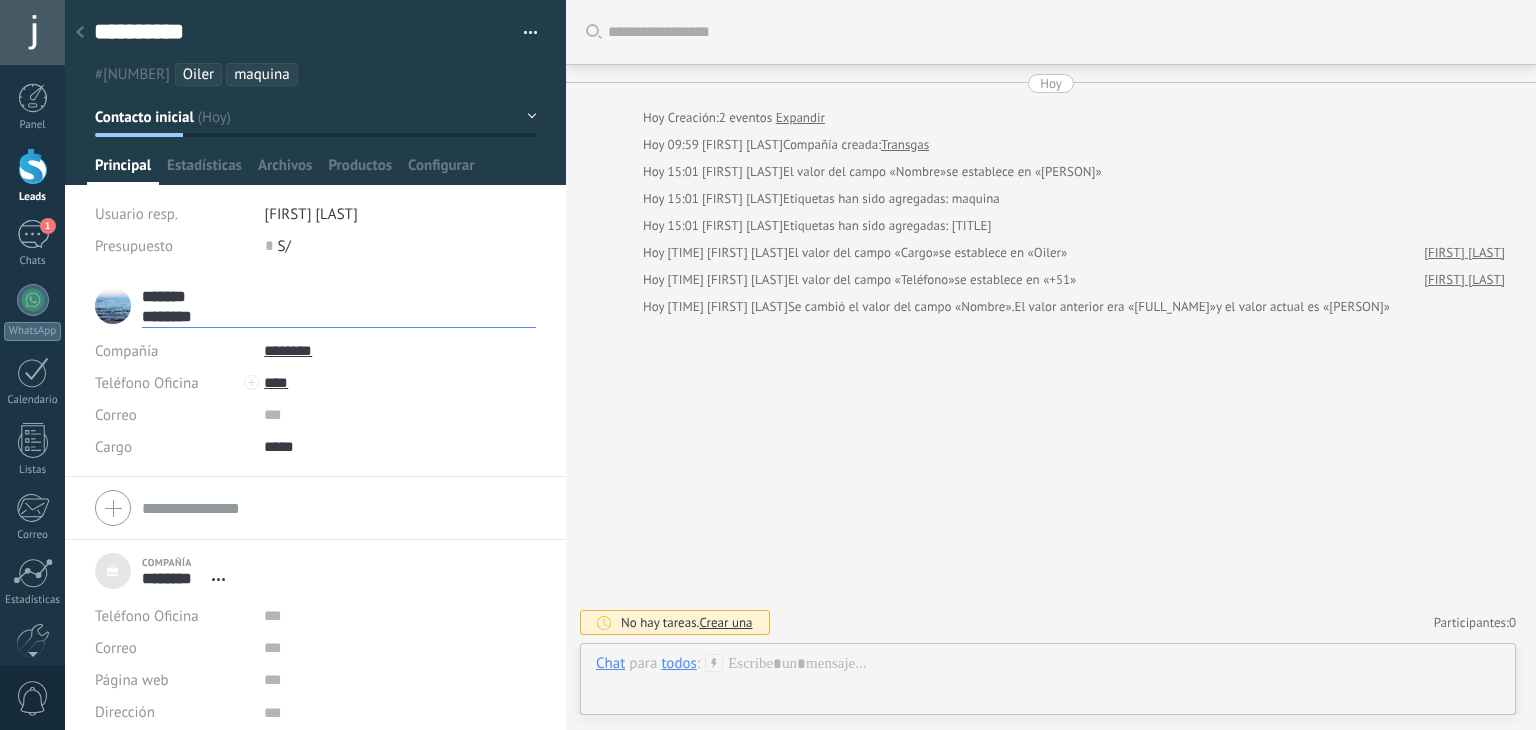 drag, startPoint x: 237, startPoint y: 315, endPoint x: 203, endPoint y: 285, distance: 45.343136 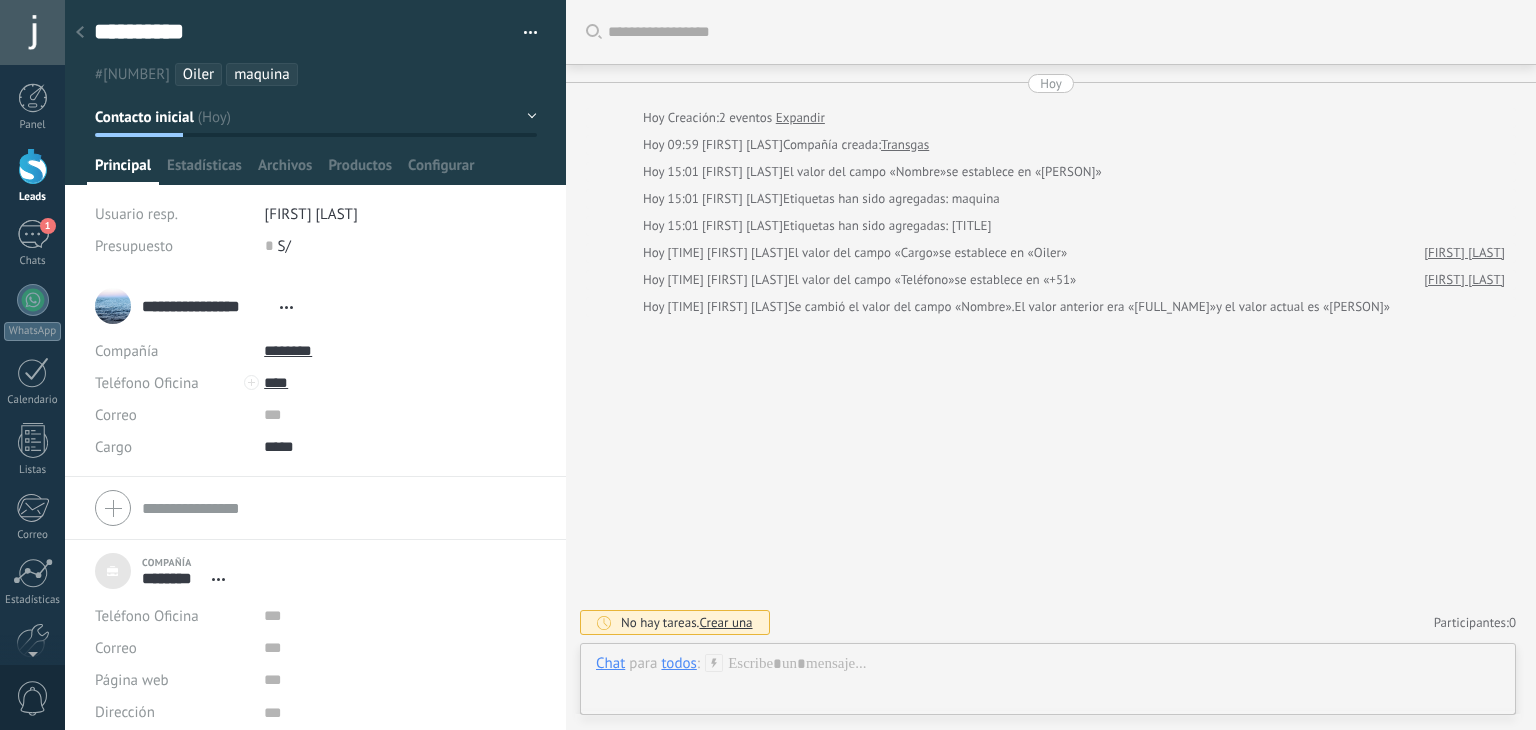 click on "**********" at bounding box center [206, 306] 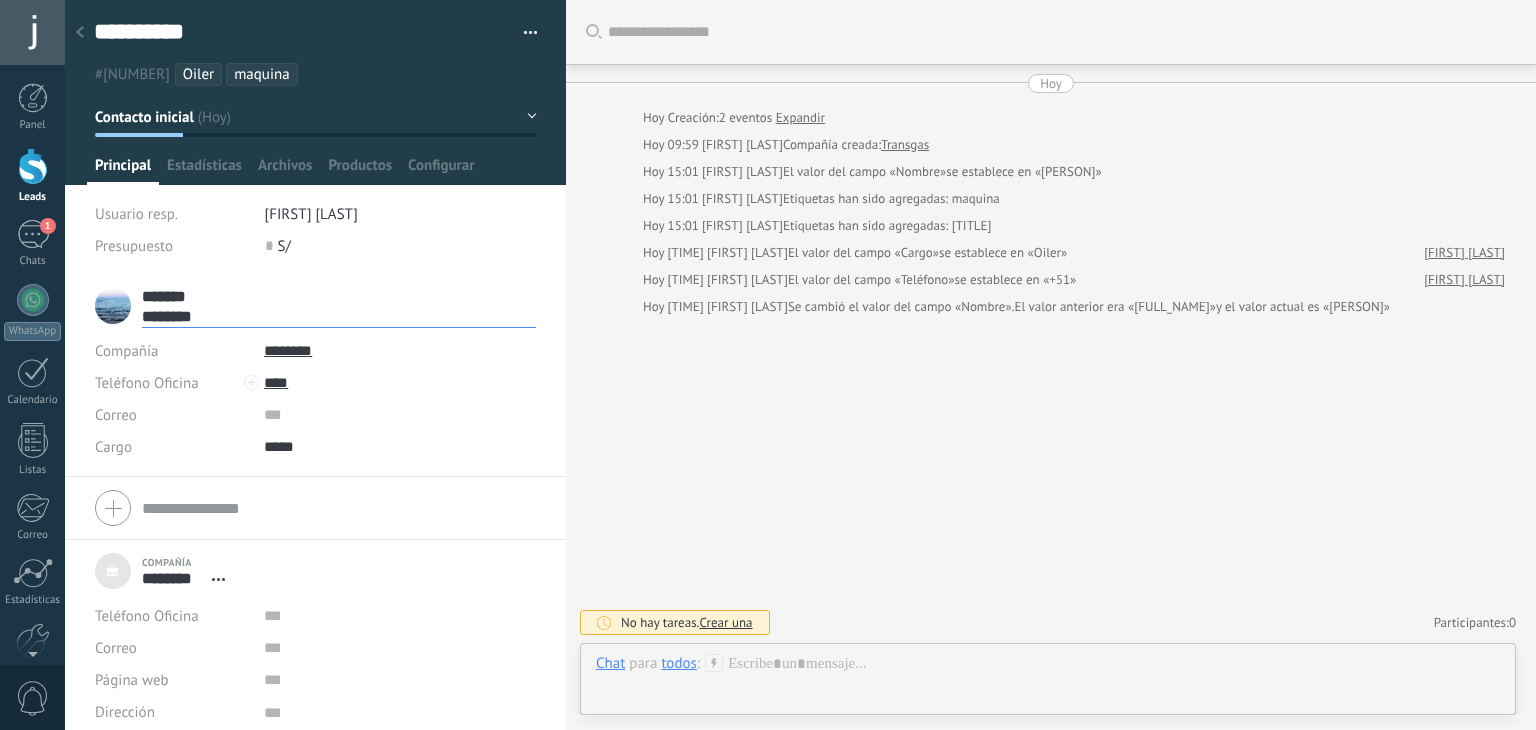 drag, startPoint x: 208, startPoint y: 293, endPoint x: 130, endPoint y: 295, distance: 78.025635 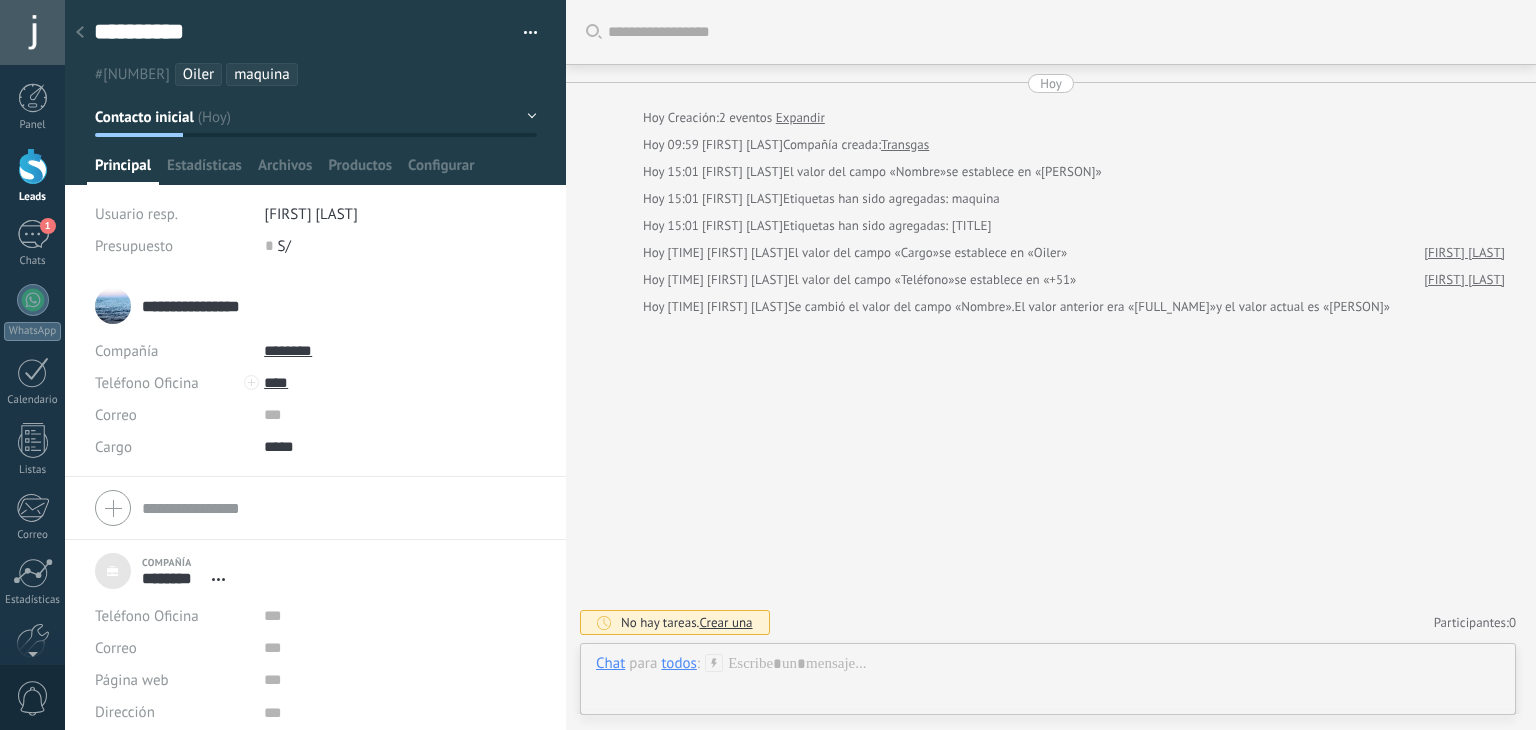 click on "**********" at bounding box center [206, 306] 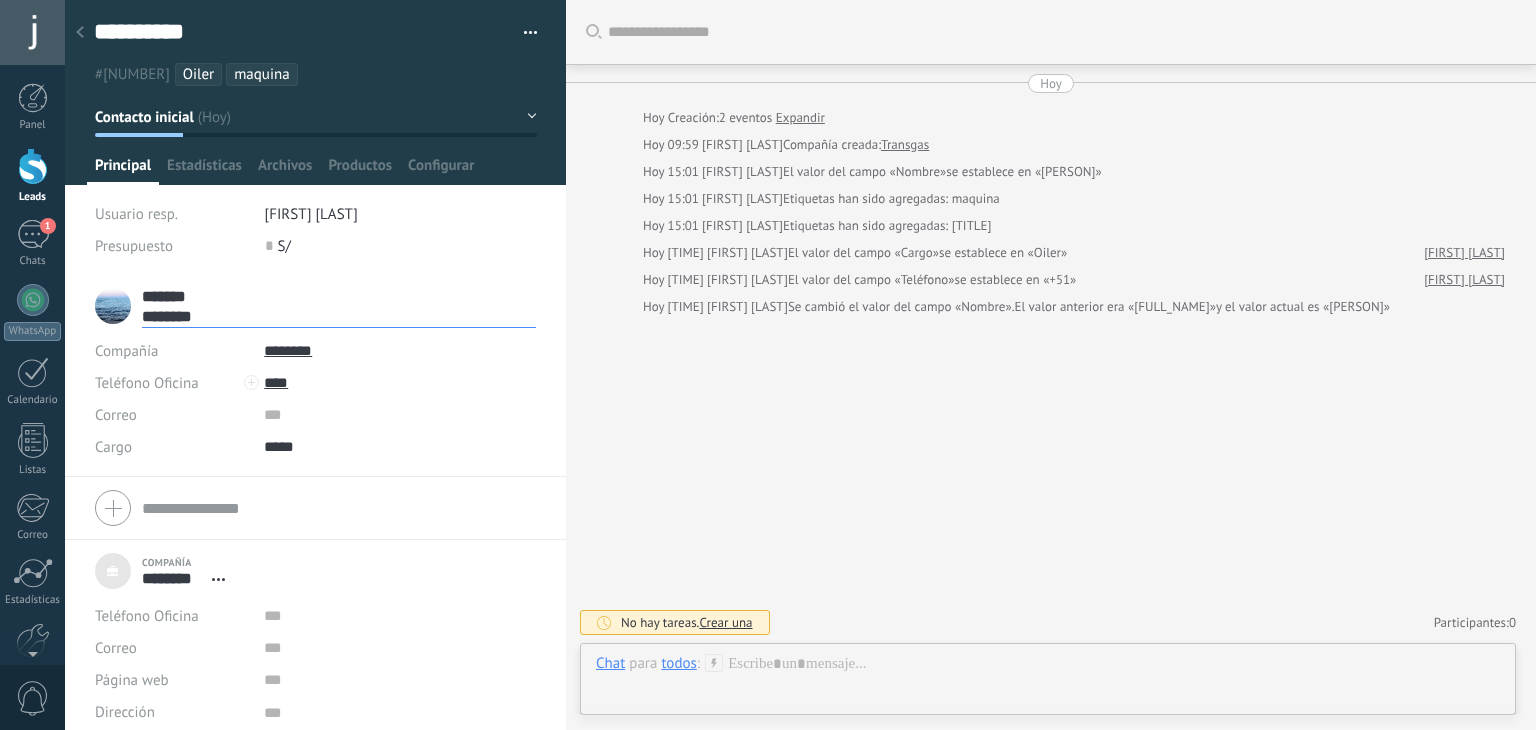 drag, startPoint x: 146, startPoint y: 295, endPoint x: 244, endPoint y: 299, distance: 98.0816 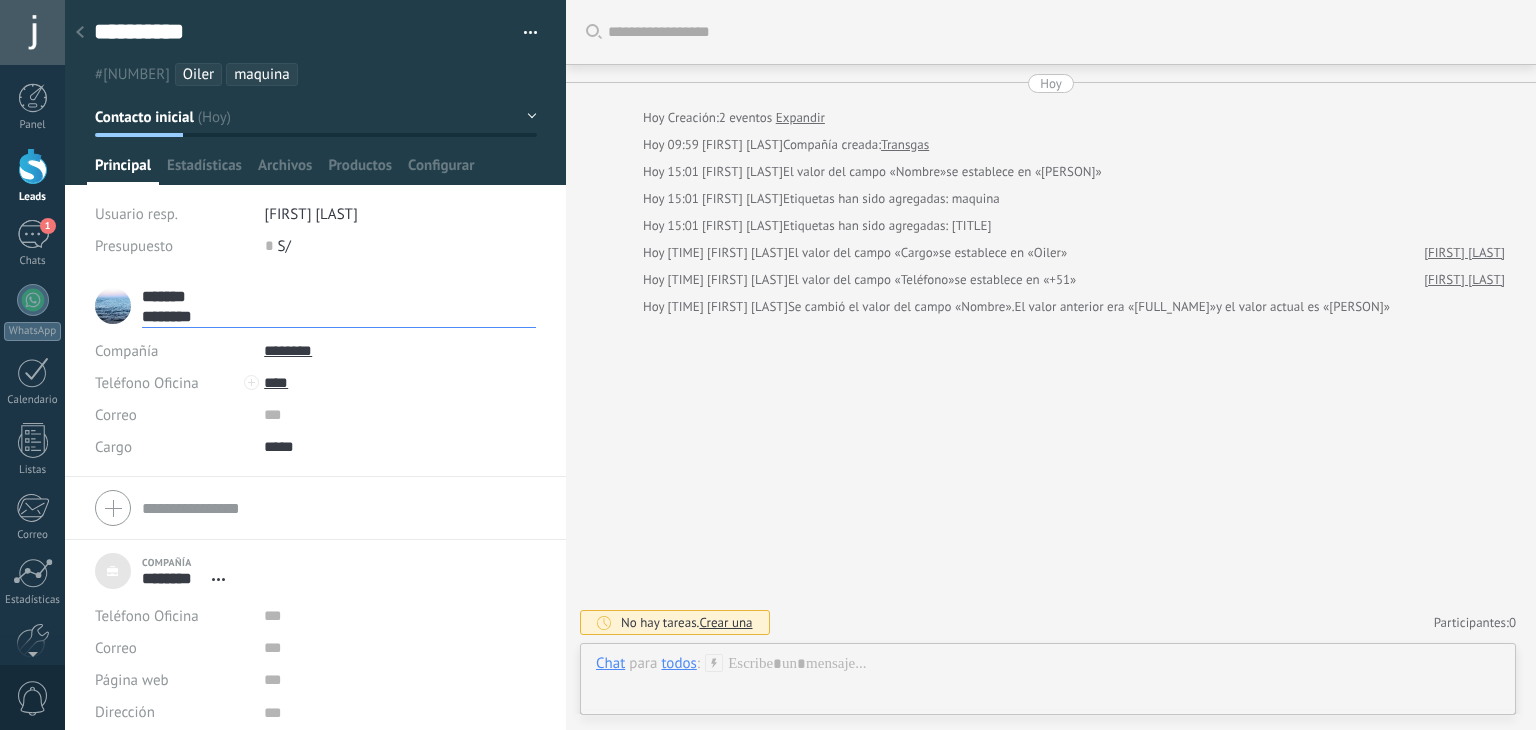 click on "*******" at bounding box center [339, 296] 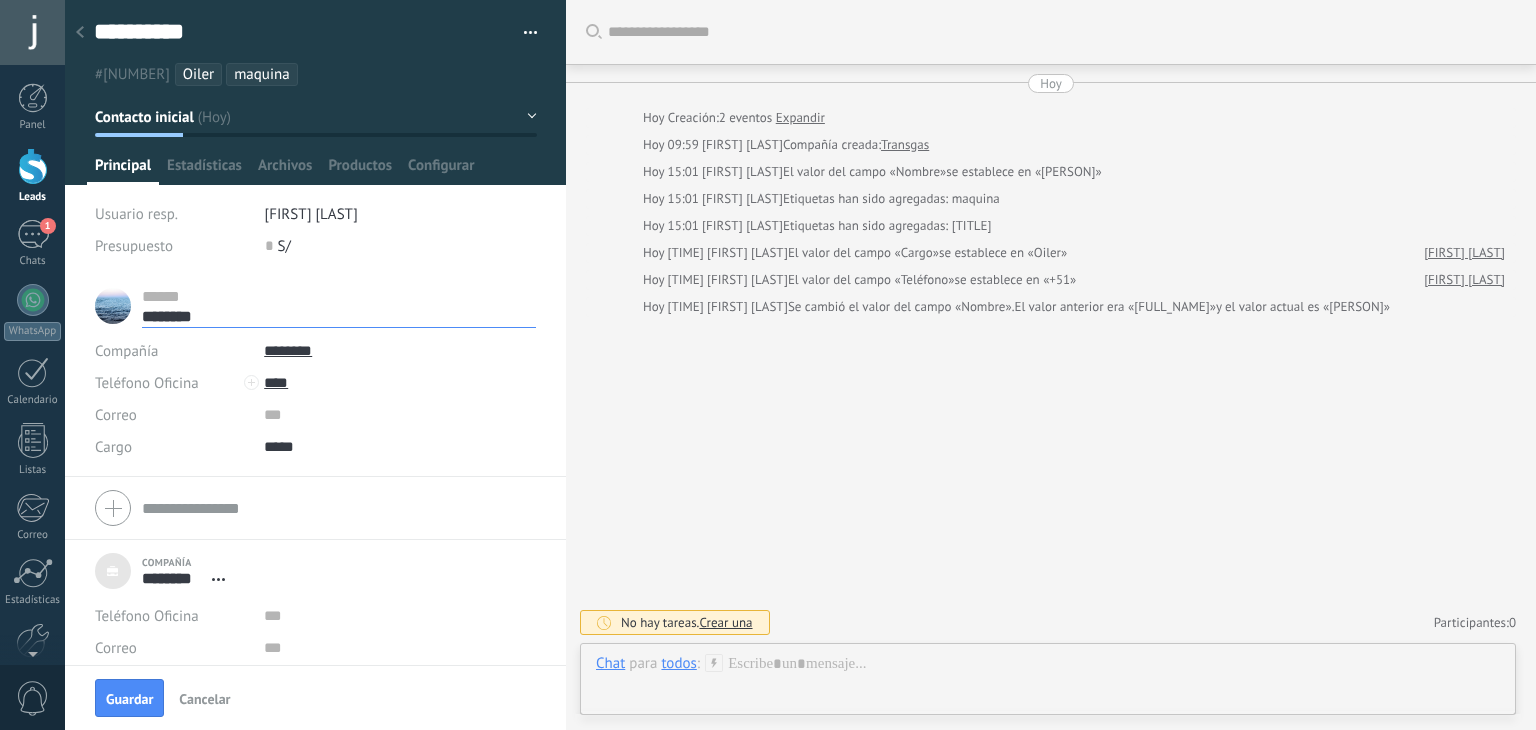 paste on "**********" 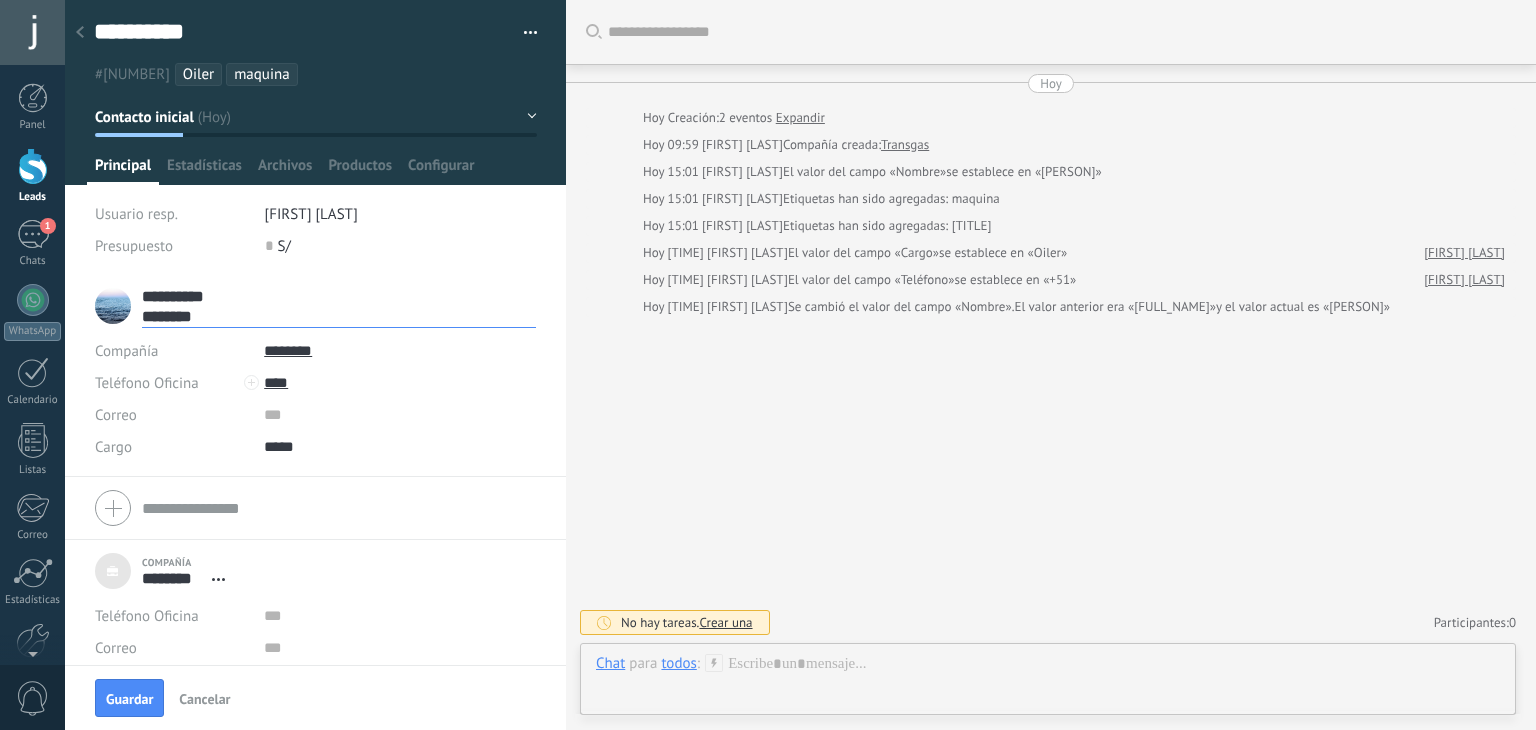 type on "**********" 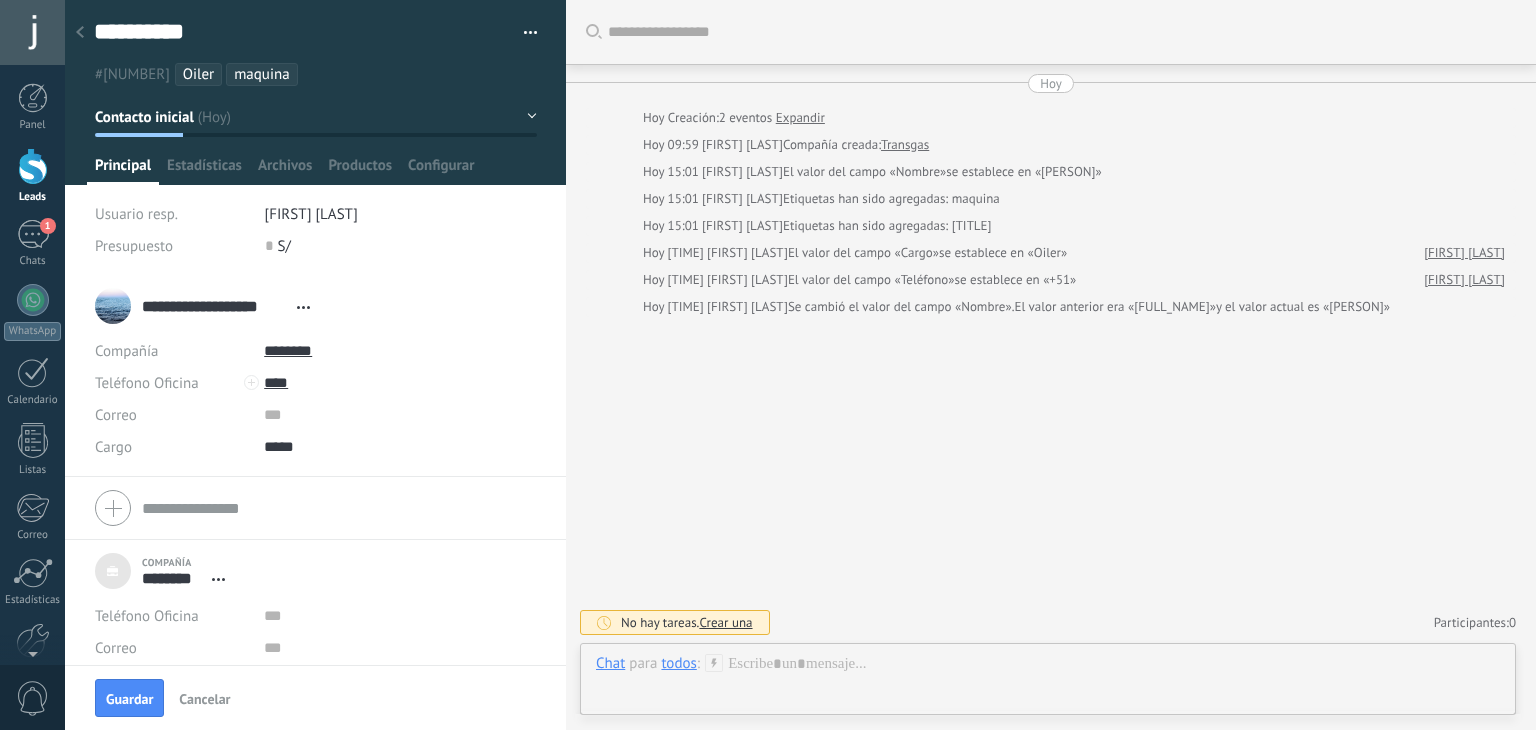 click on "**********" at bounding box center [214, 306] 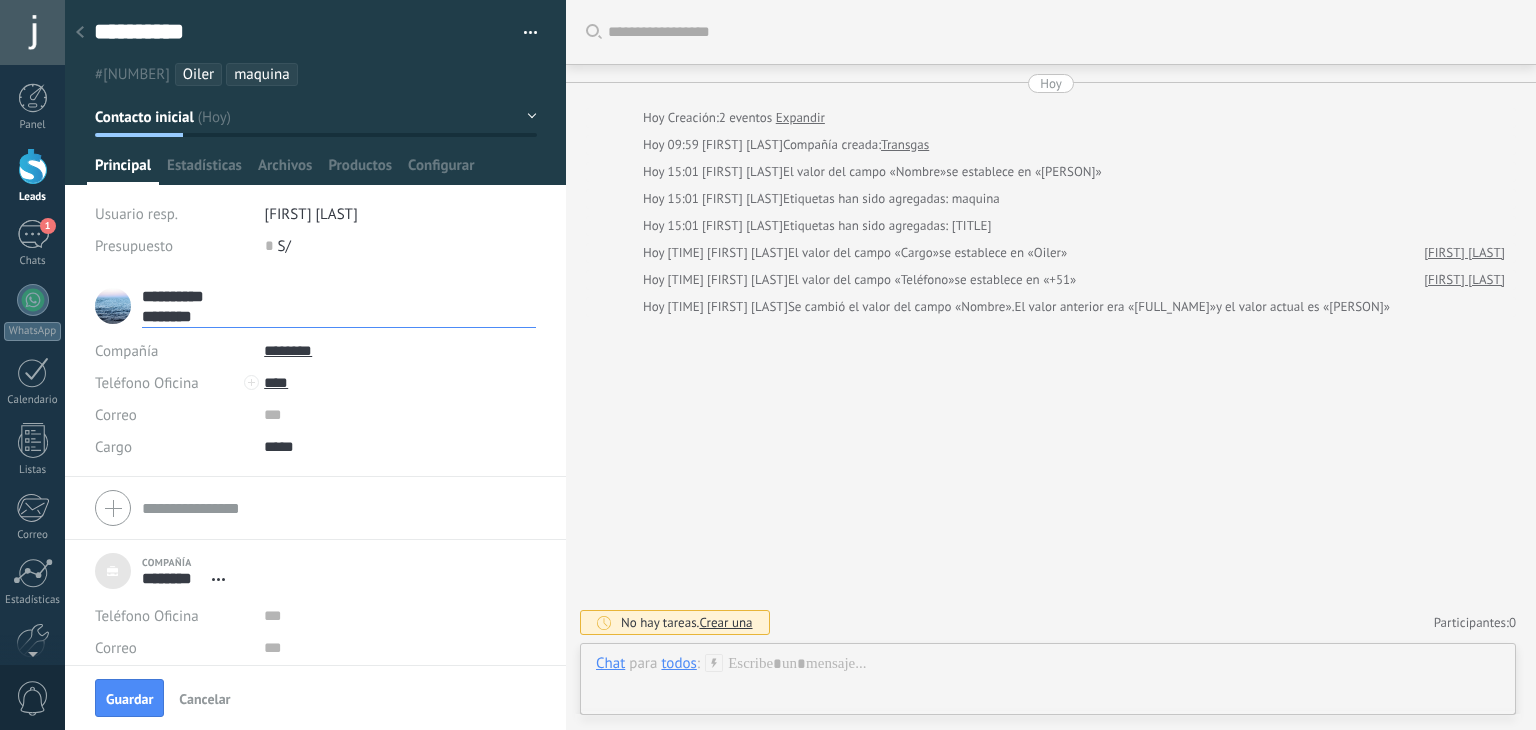 drag, startPoint x: 220, startPoint y: 313, endPoint x: 117, endPoint y: 313, distance: 103 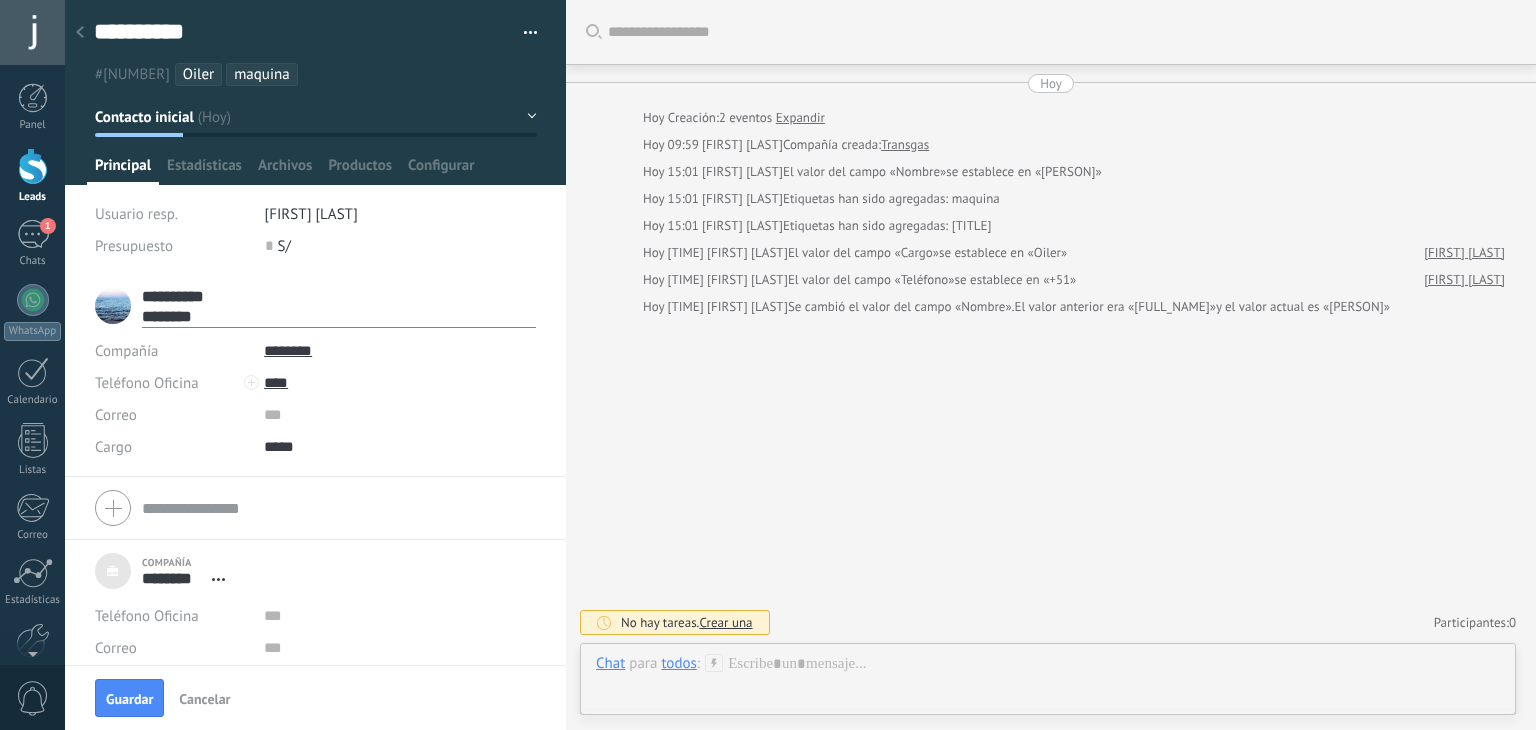 click on "**********" at bounding box center (315, 306) 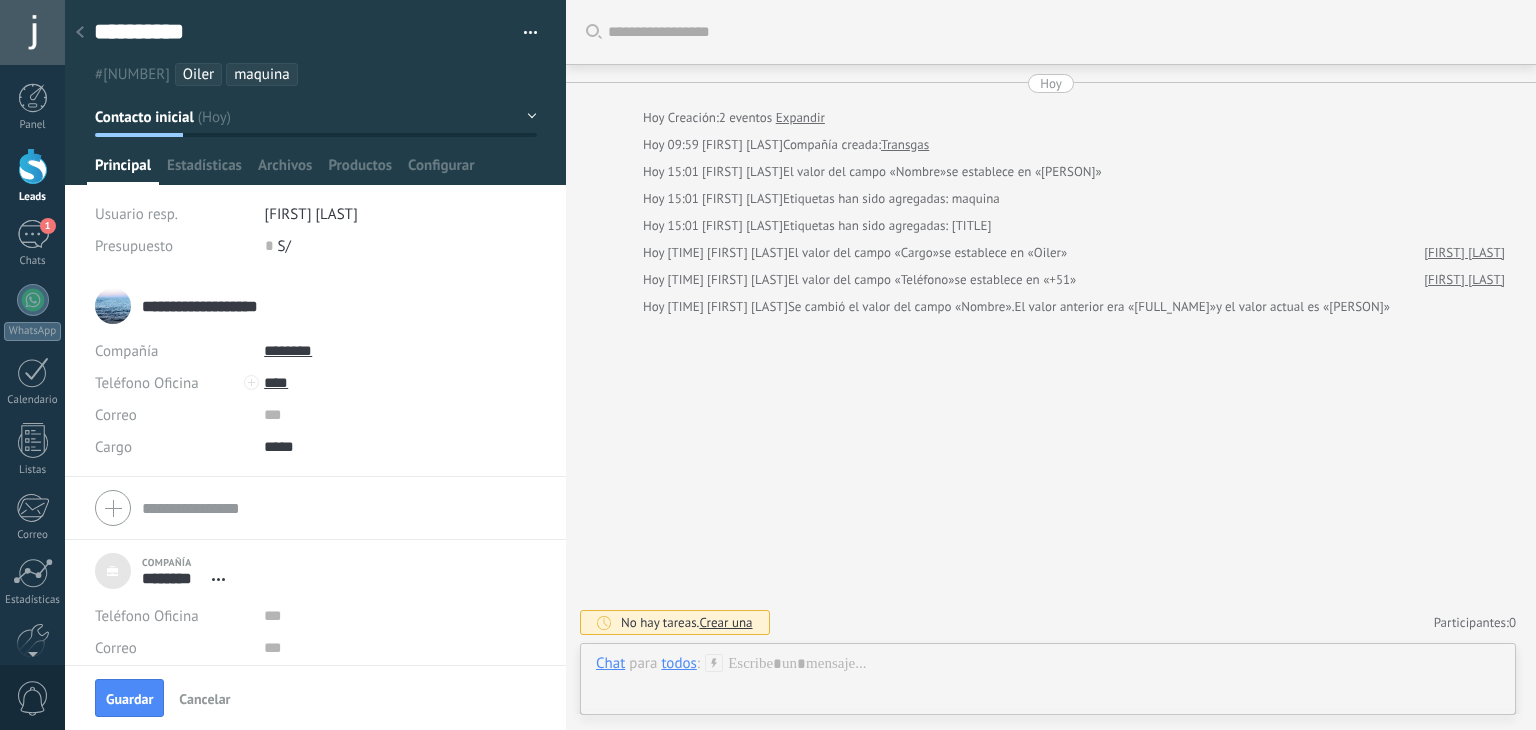 drag, startPoint x: 194, startPoint y: 304, endPoint x: 299, endPoint y: 306, distance: 105.01904 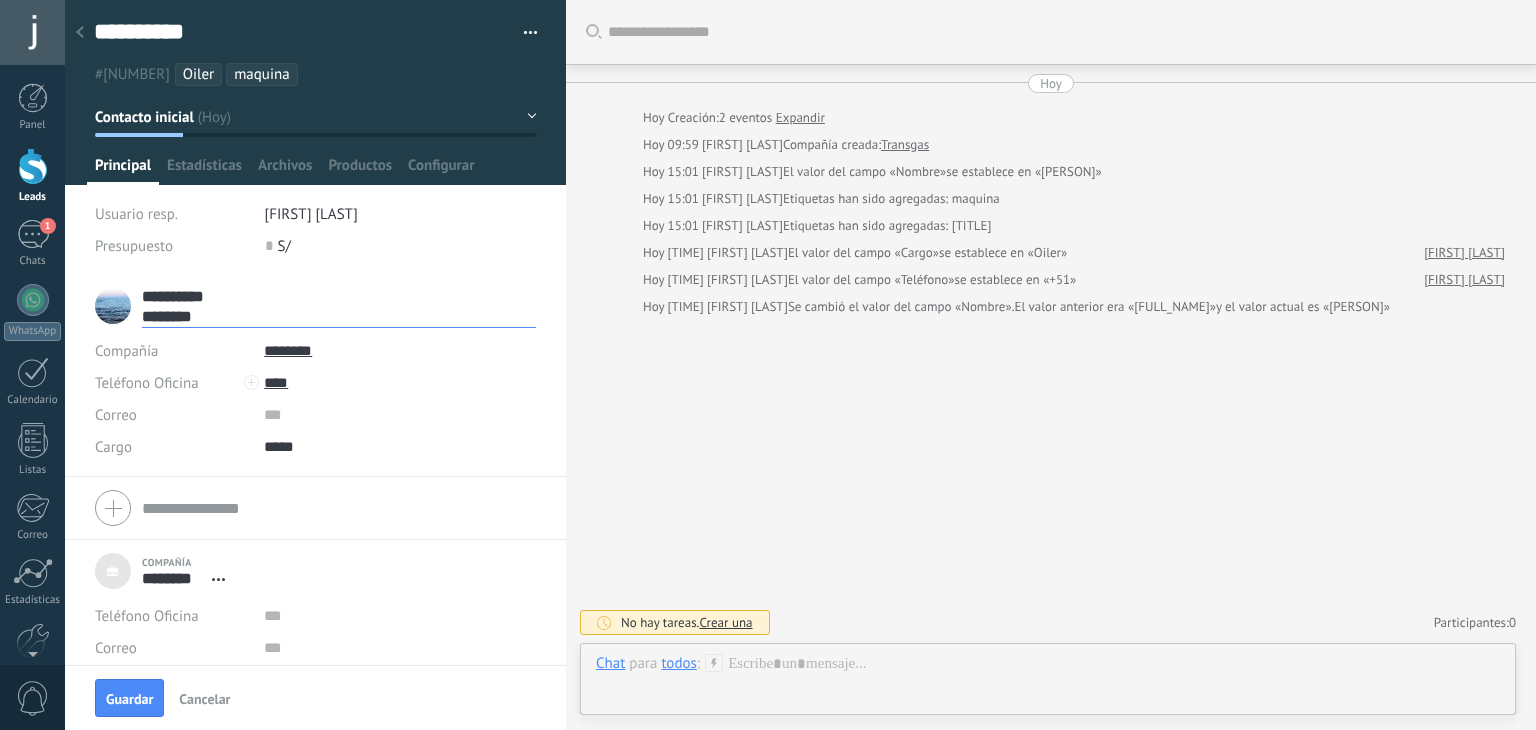 click on "********" at bounding box center [339, 316] 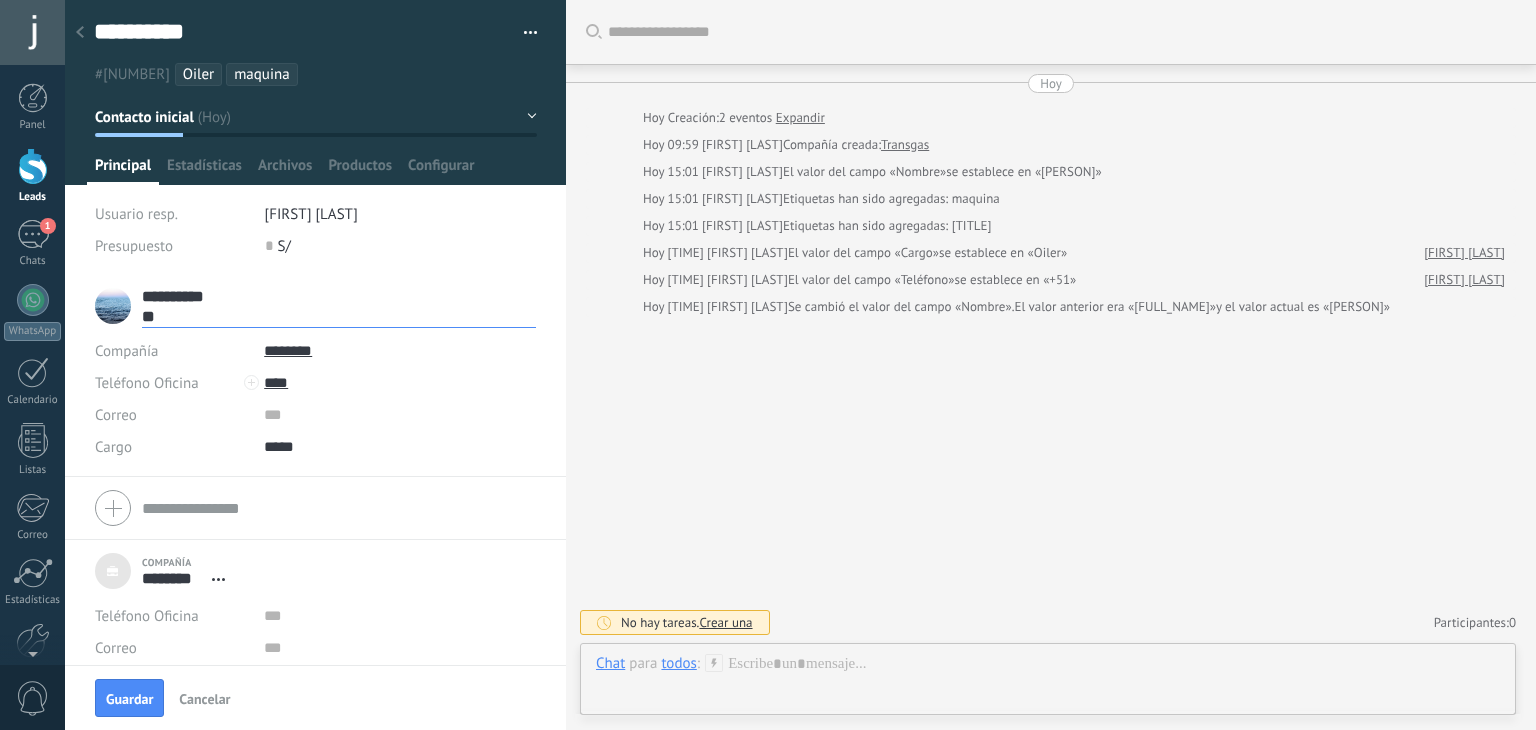type on "*" 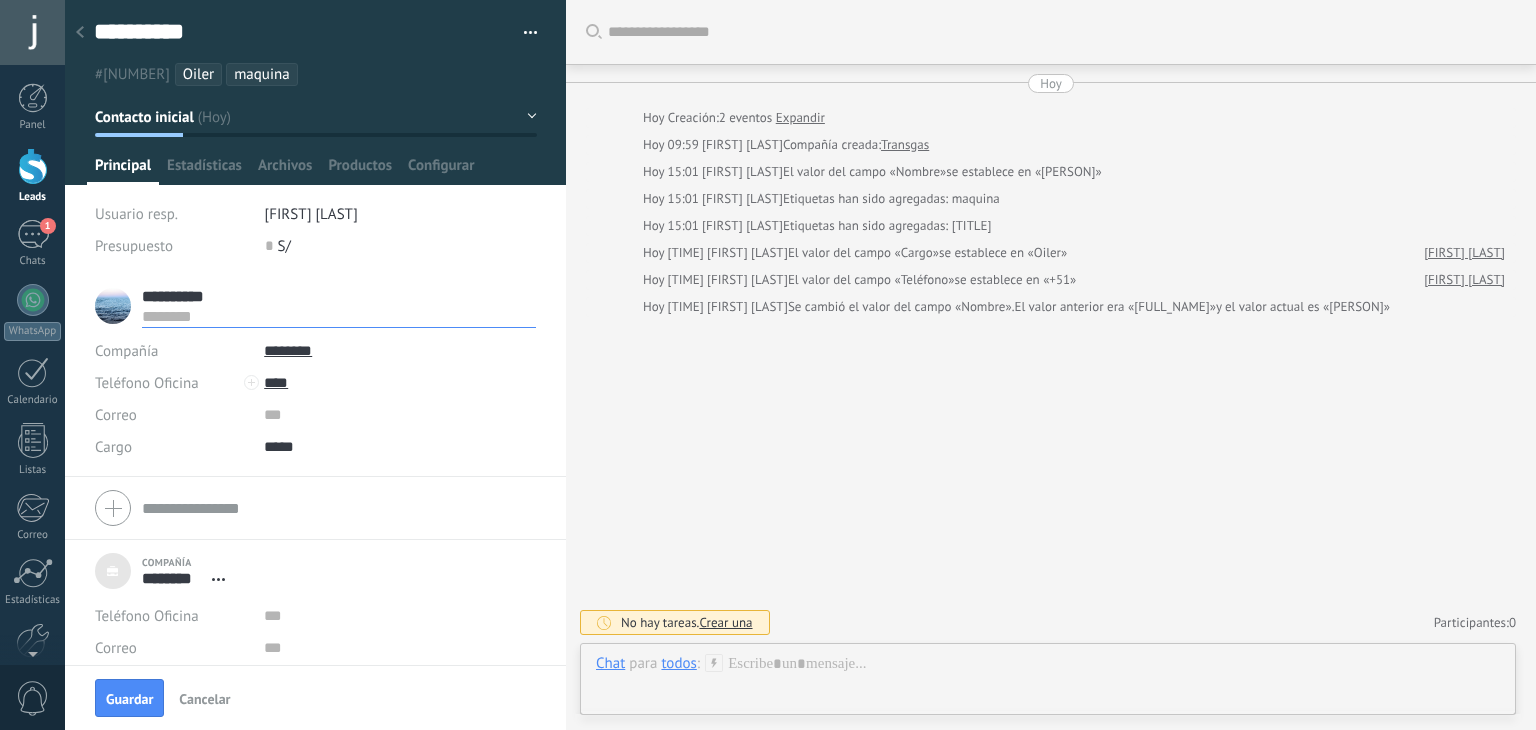 type 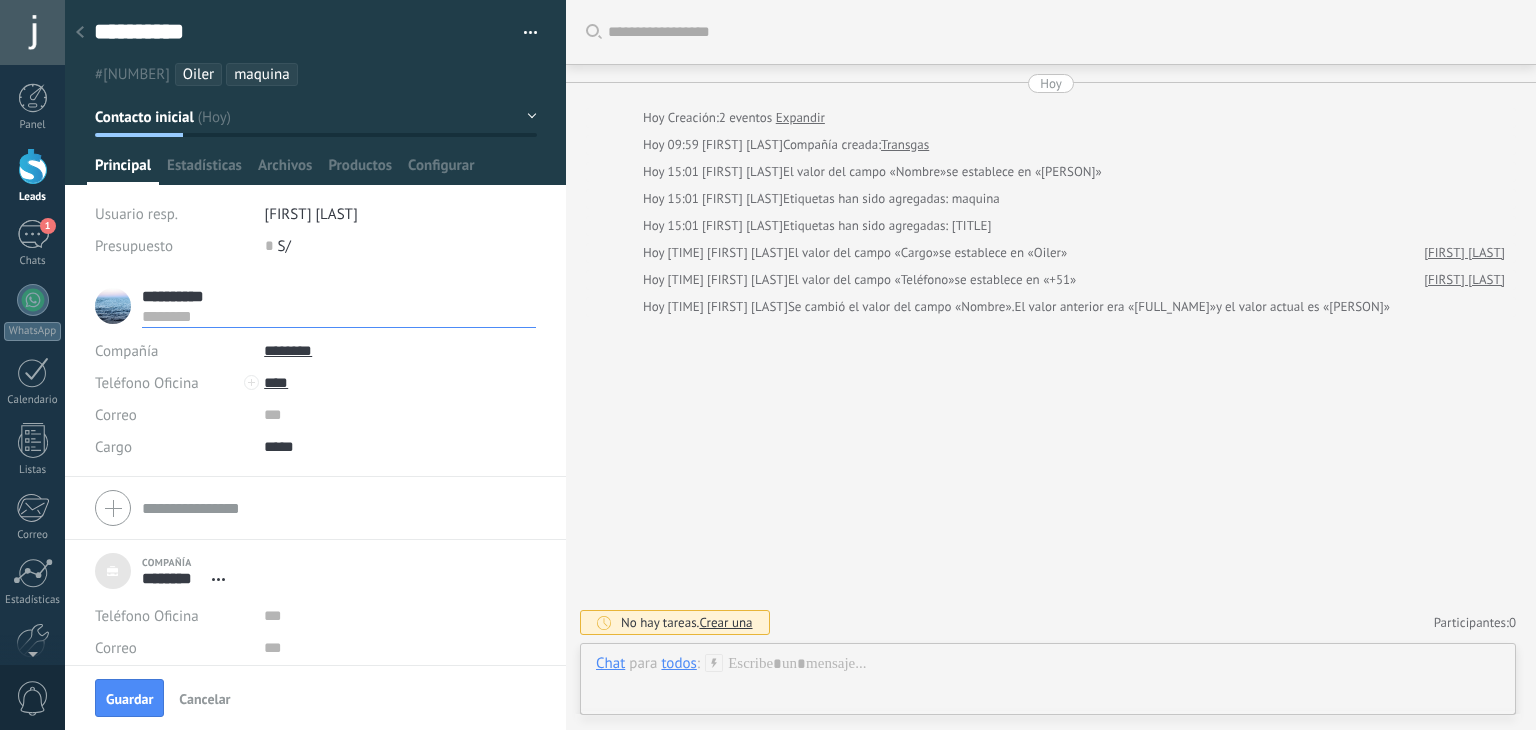 drag, startPoint x: 180, startPoint y: 293, endPoint x: 280, endPoint y: 301, distance: 100.31949 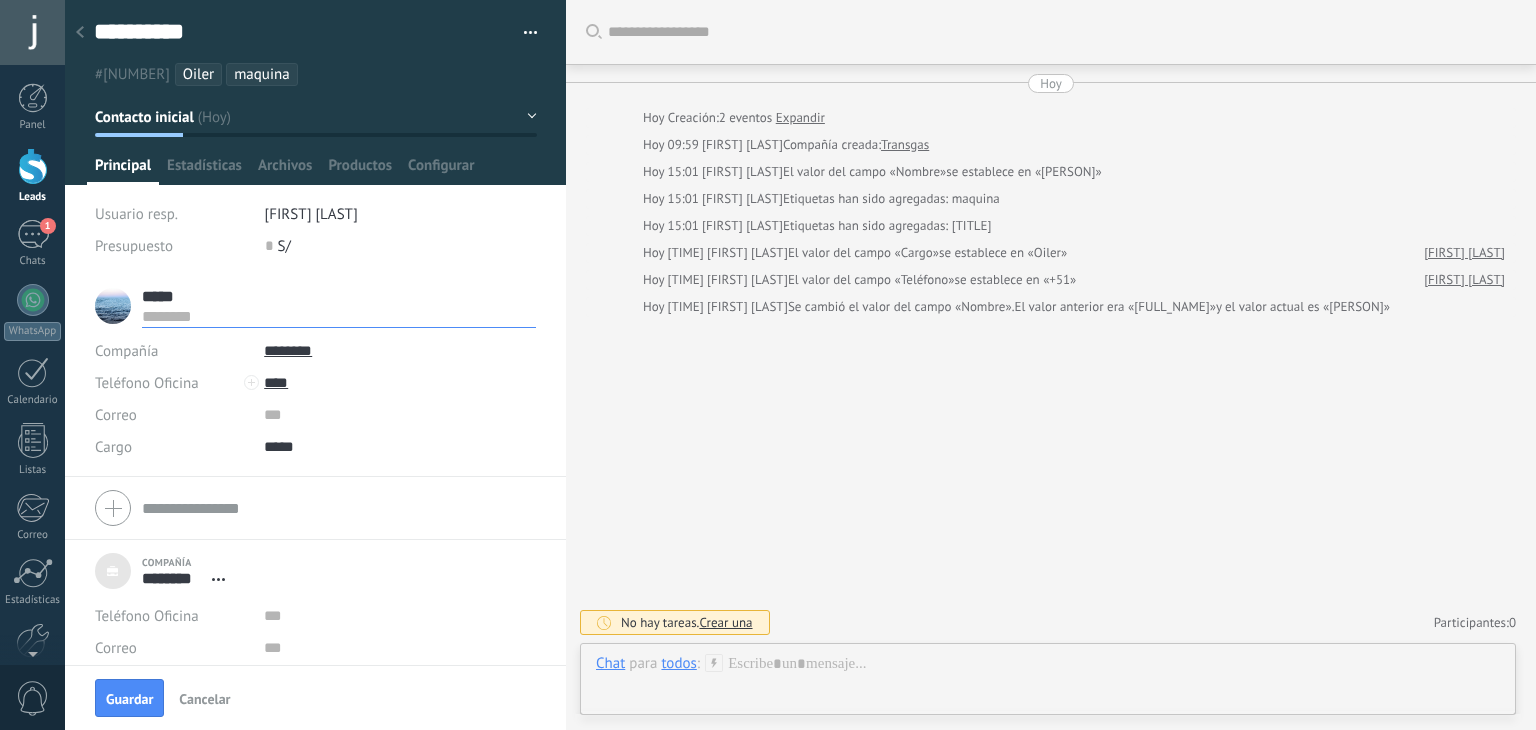 type on "****" 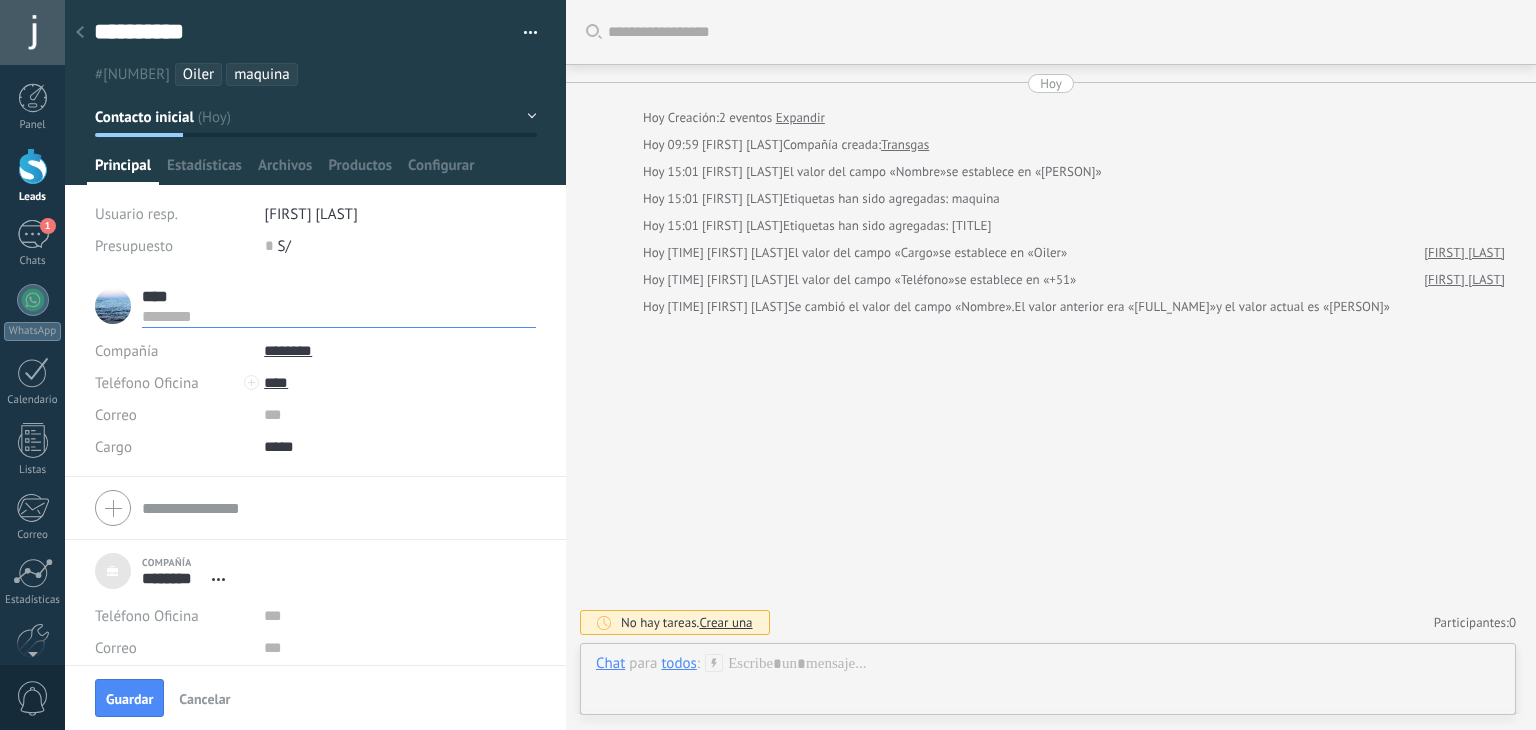 click at bounding box center [339, 316] 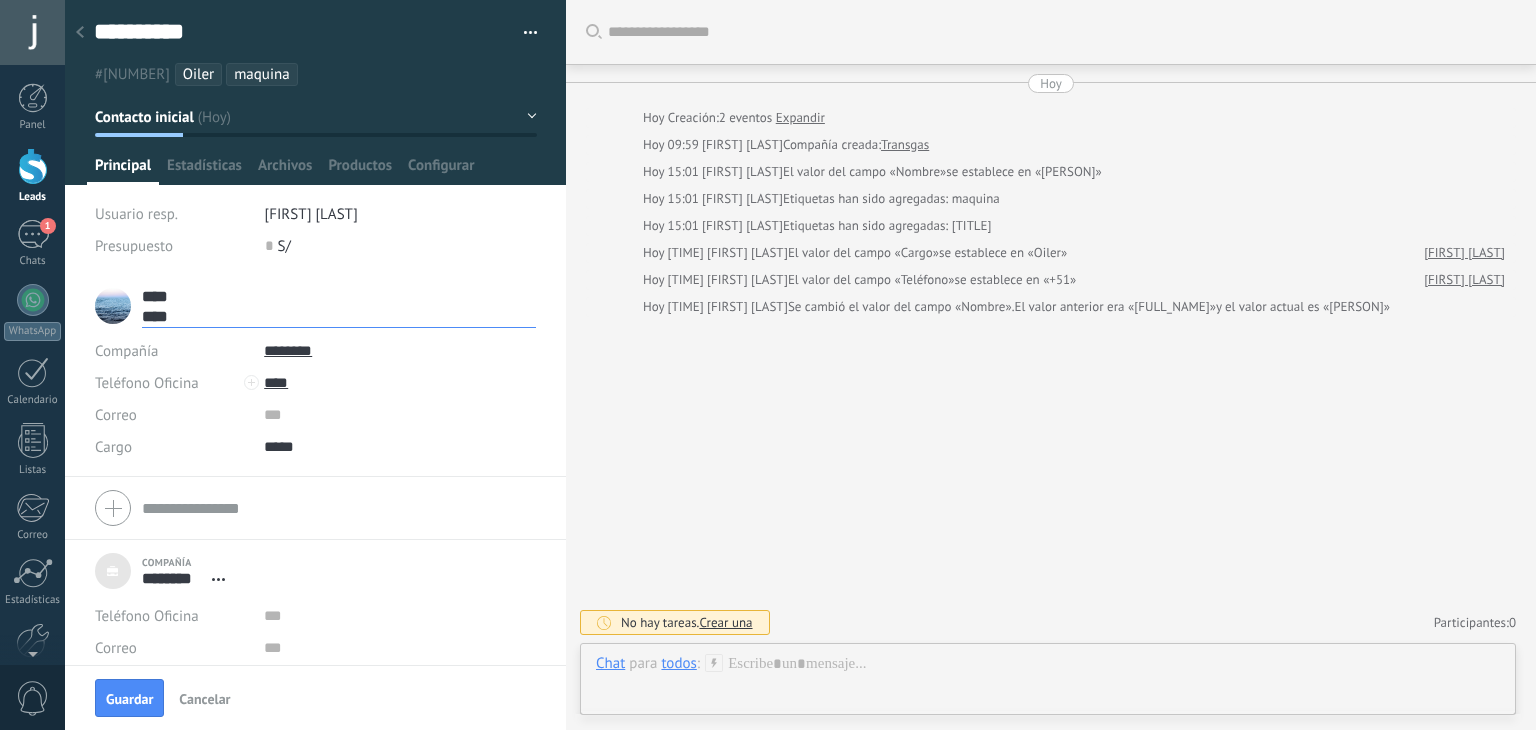 type on "*****" 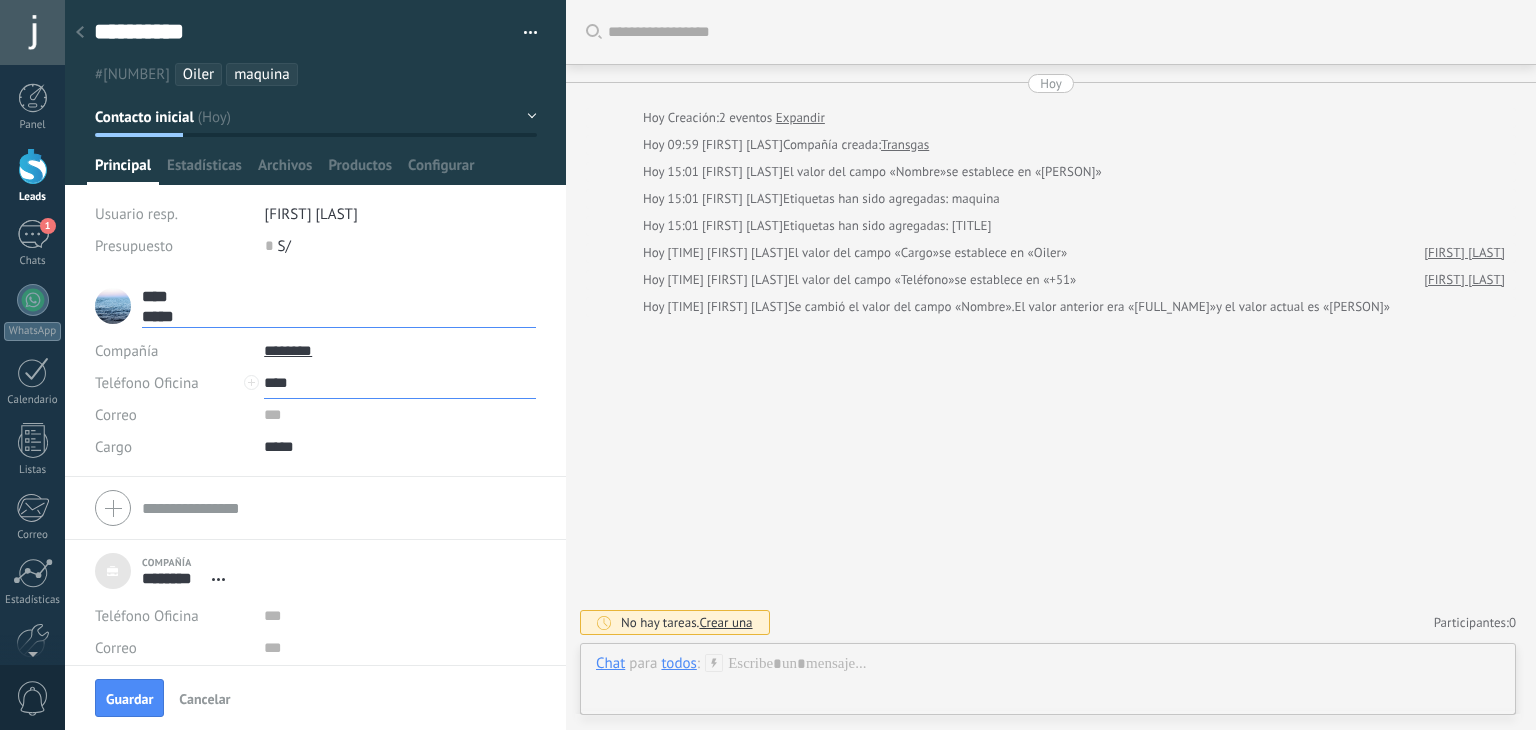 type on "**********" 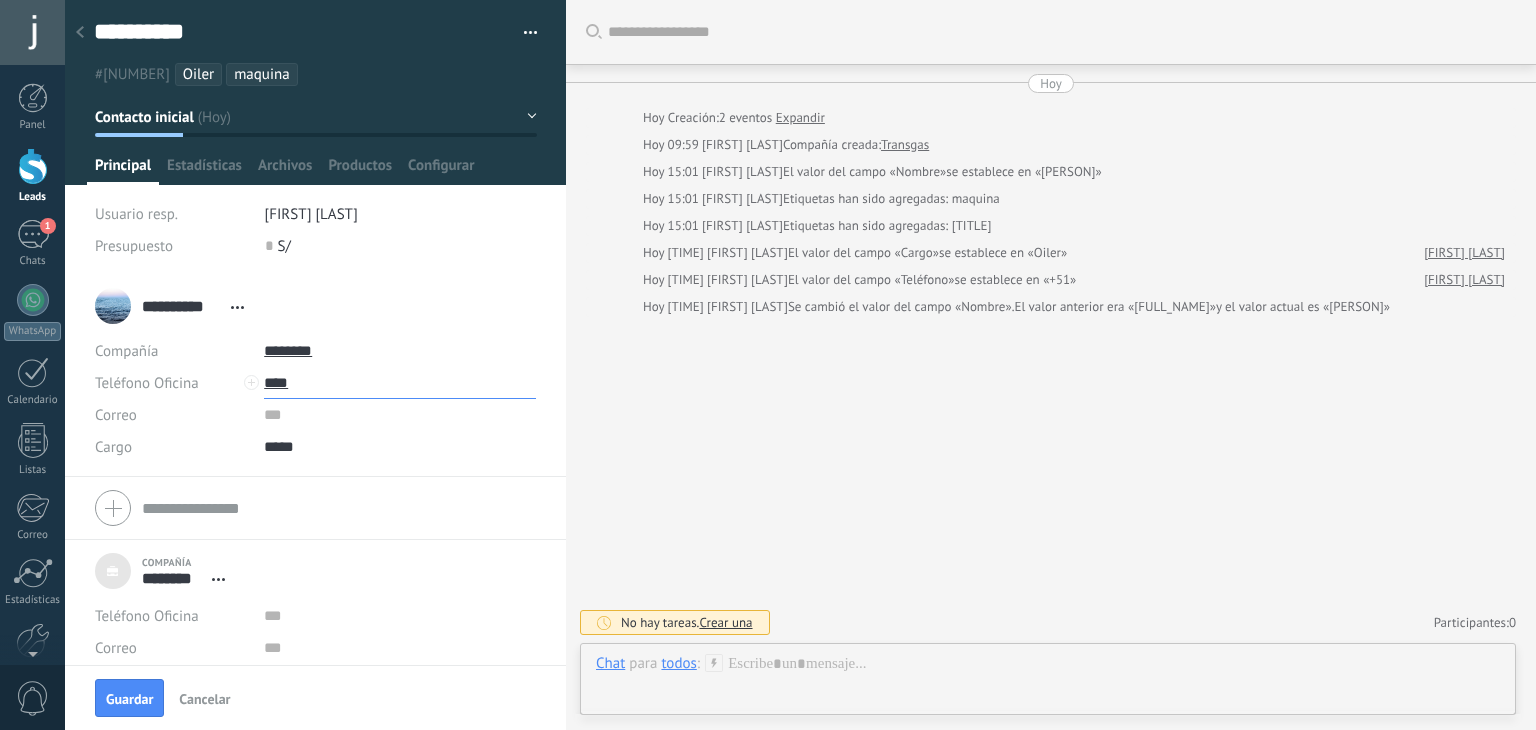 click on "***" at bounding box center (400, 383) 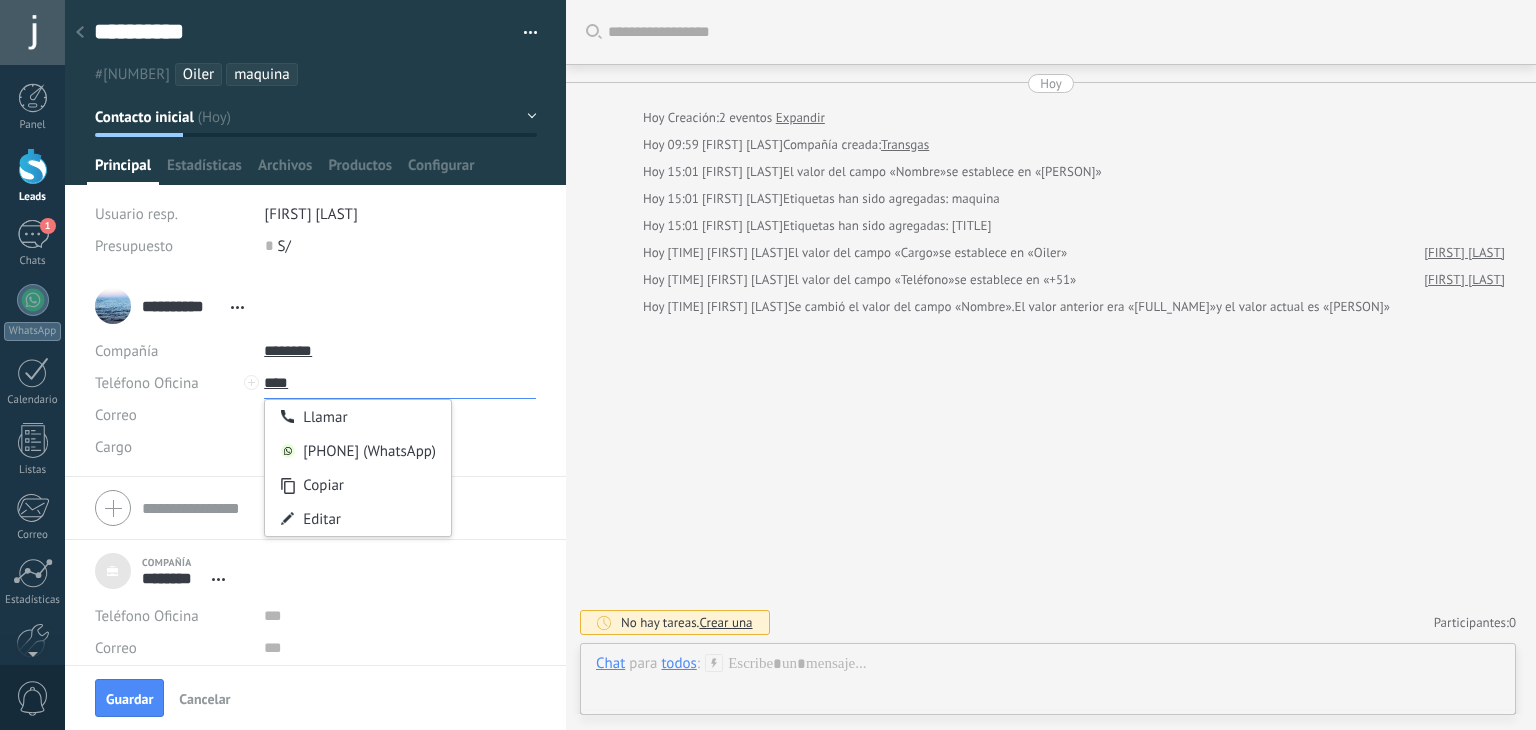 click on "***" at bounding box center (400, 383) 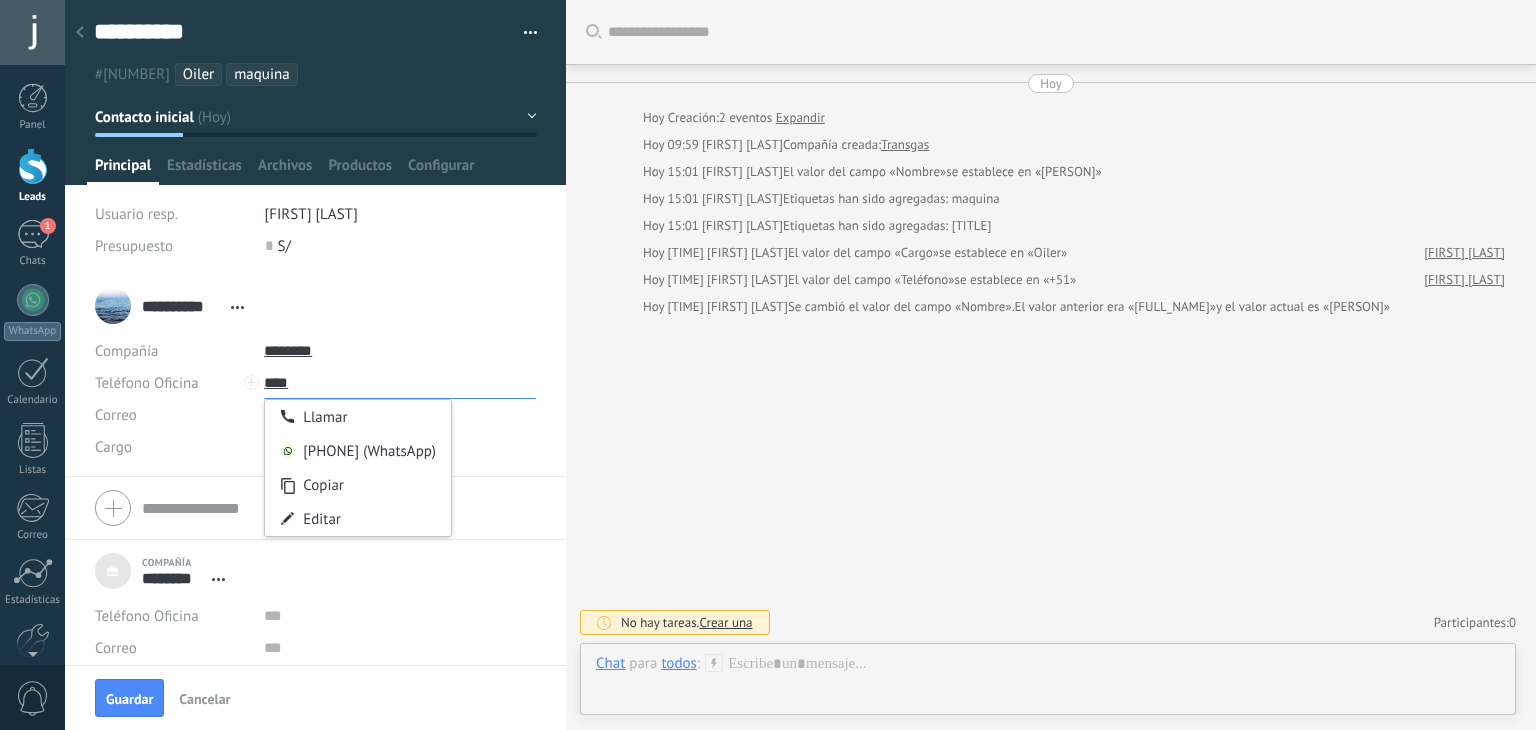click on "***" at bounding box center (400, 383) 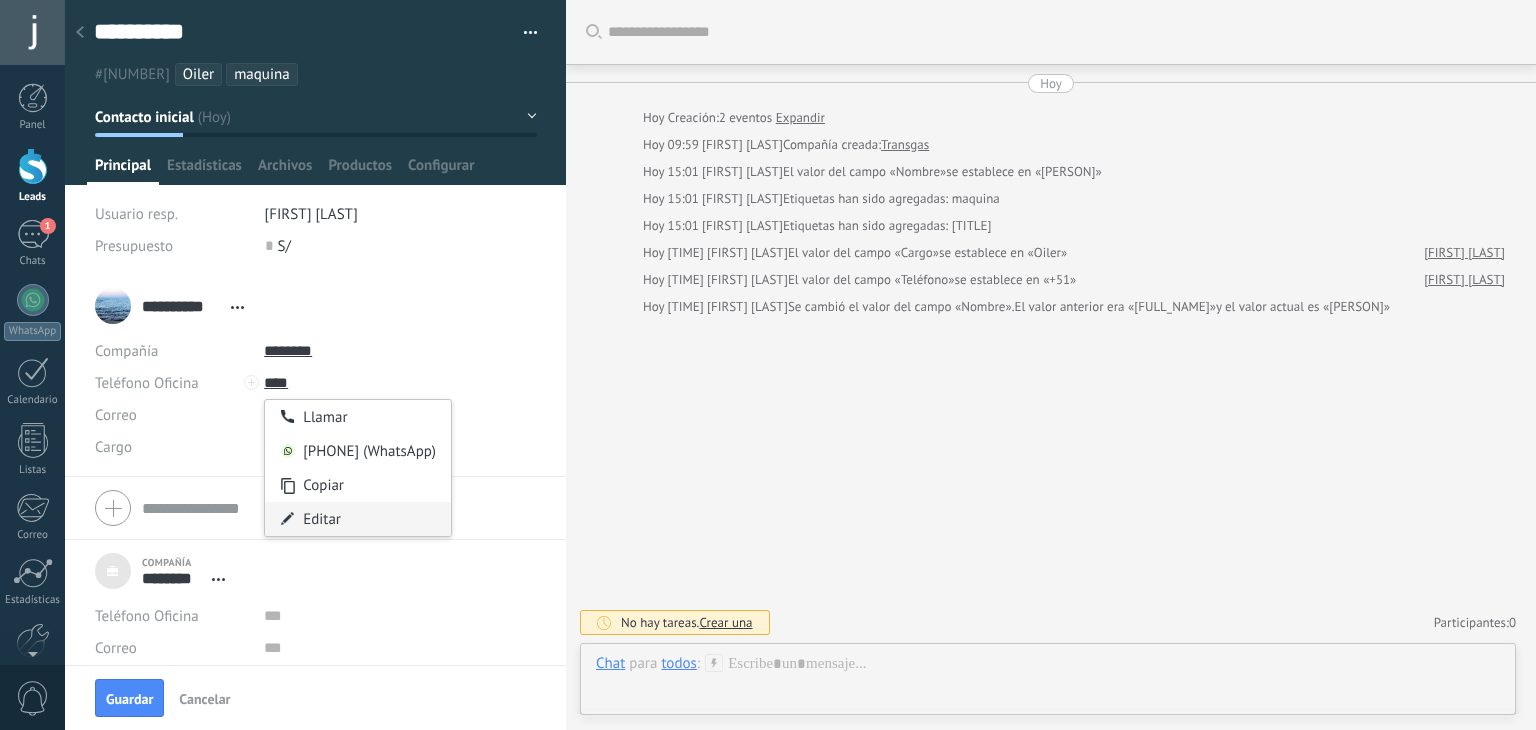 click on "Editar" at bounding box center (358, 519) 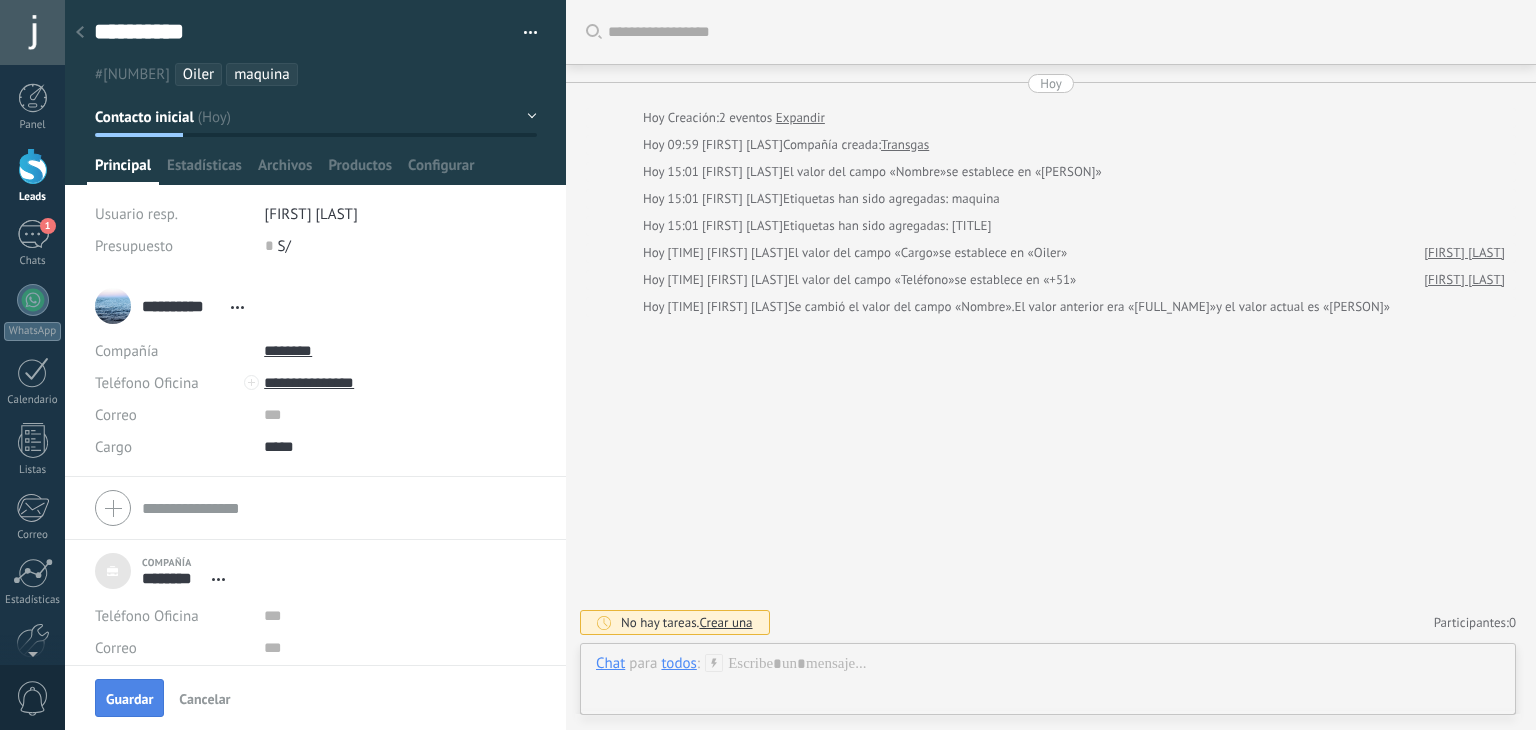 type on "**********" 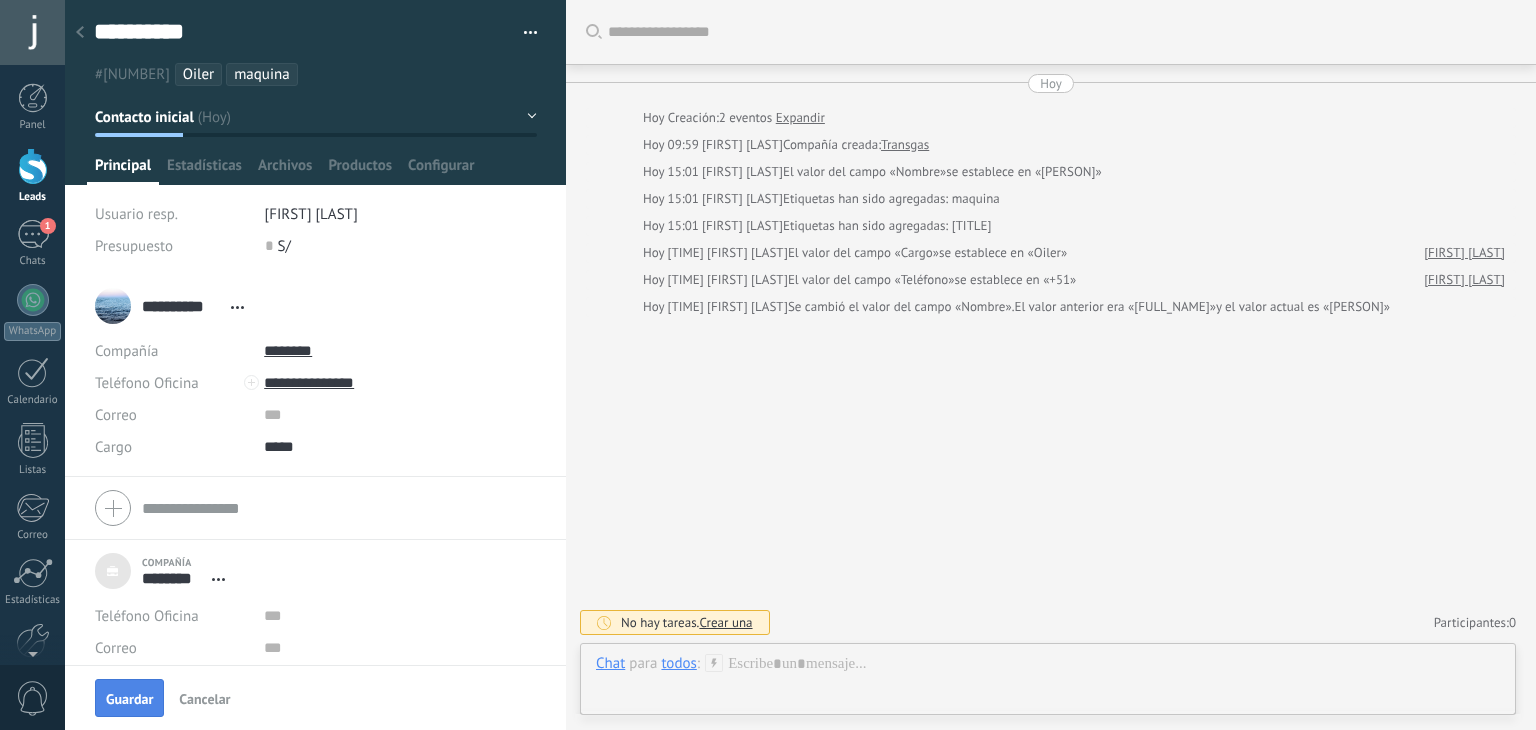 click on "Guardar" at bounding box center (129, 699) 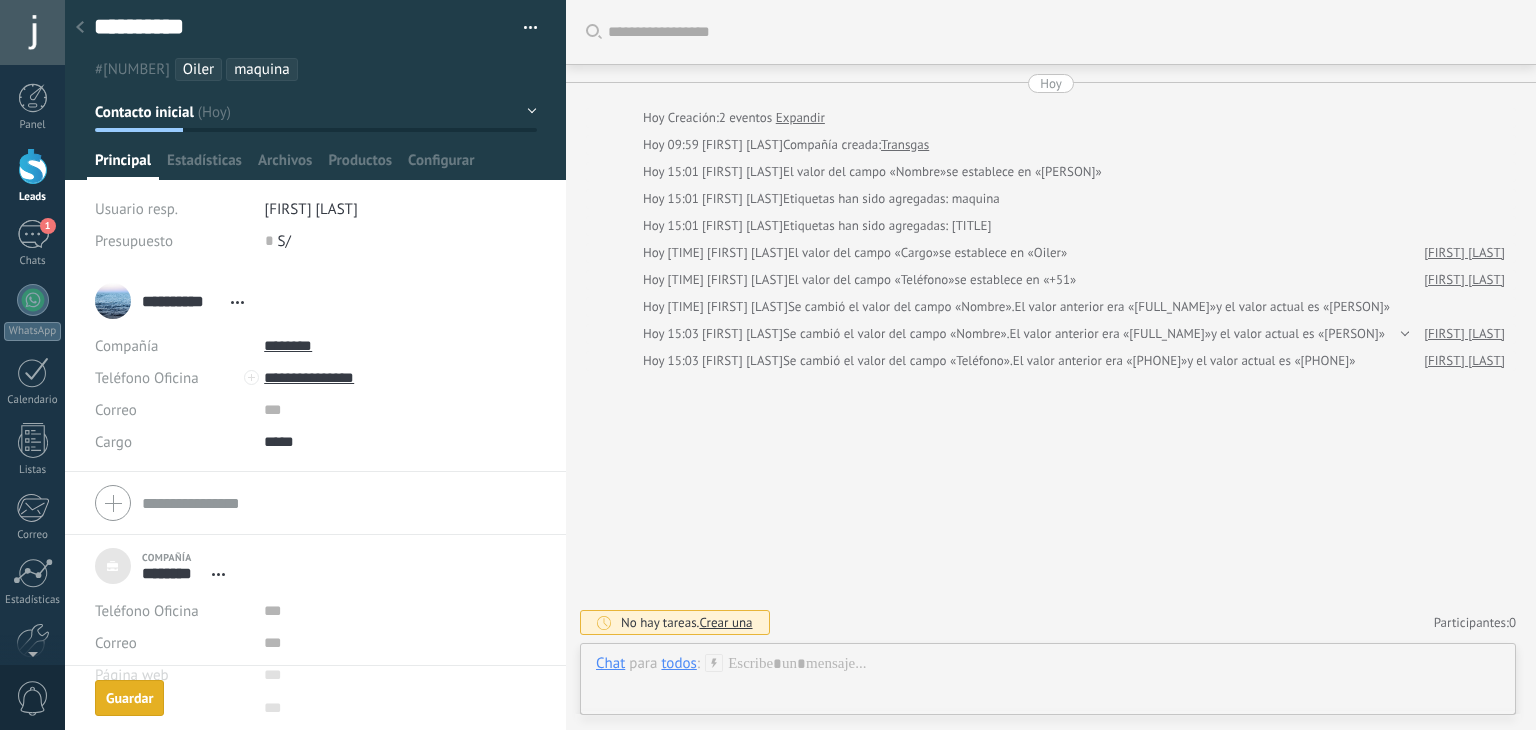 scroll, scrollTop: 11, scrollLeft: 0, axis: vertical 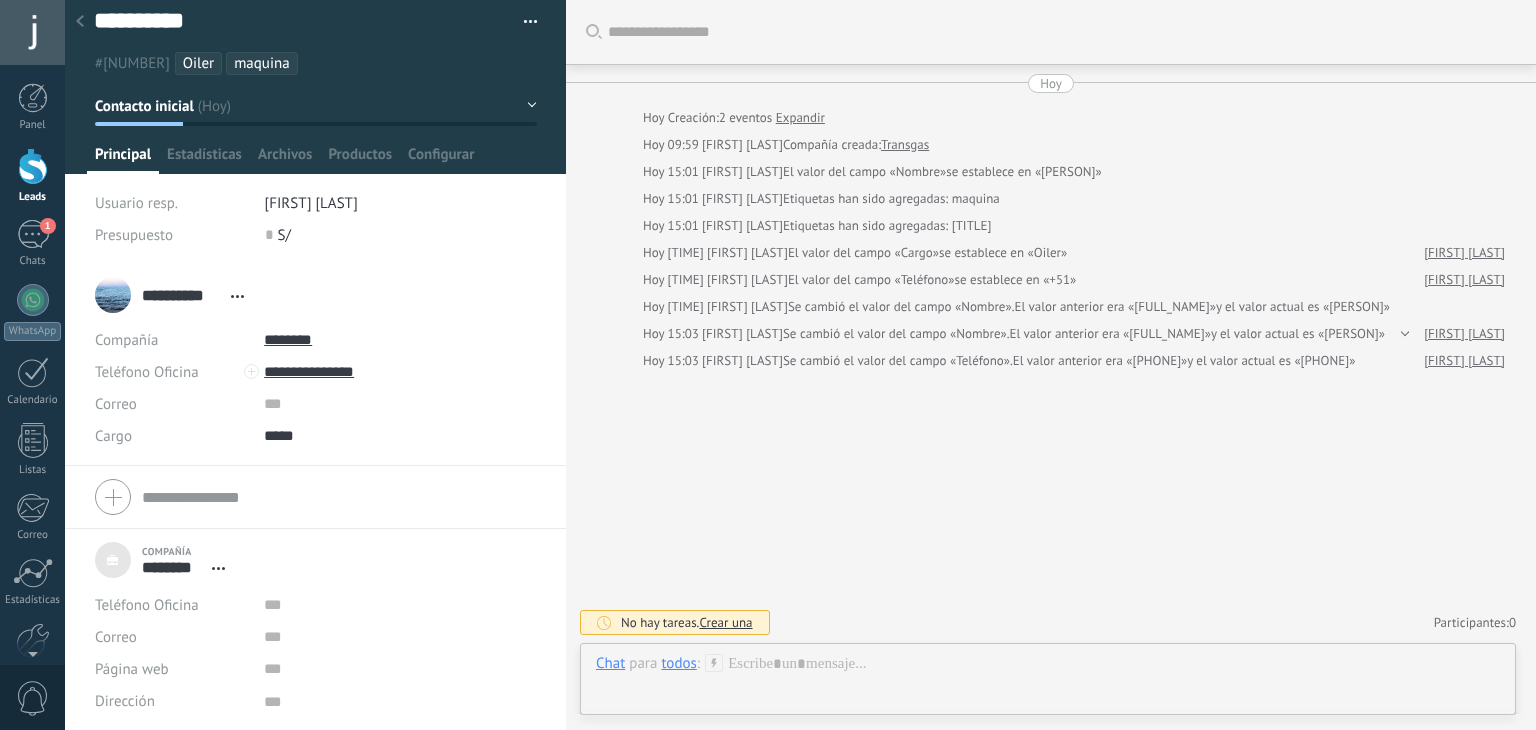click 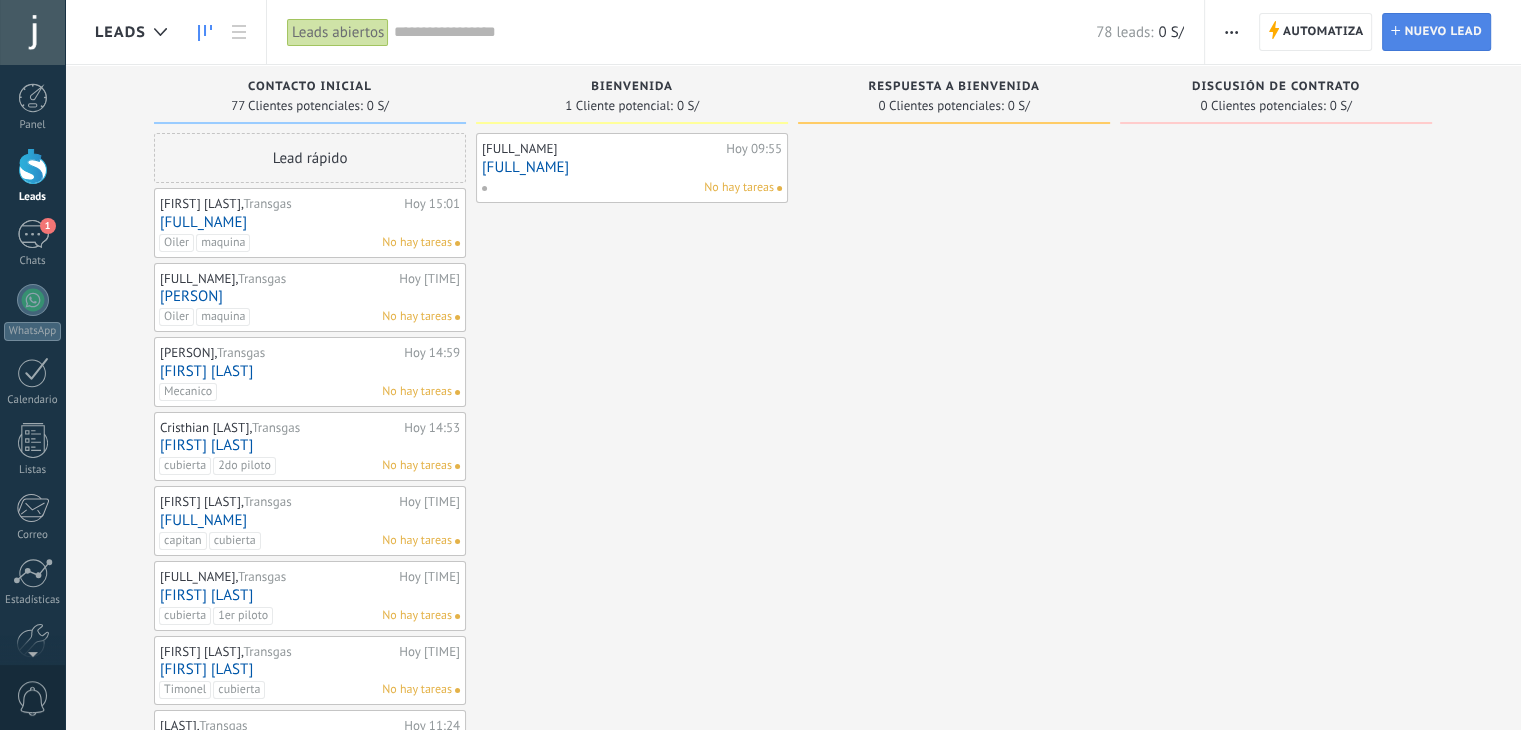 click on "Nuevo lead" at bounding box center [1443, 32] 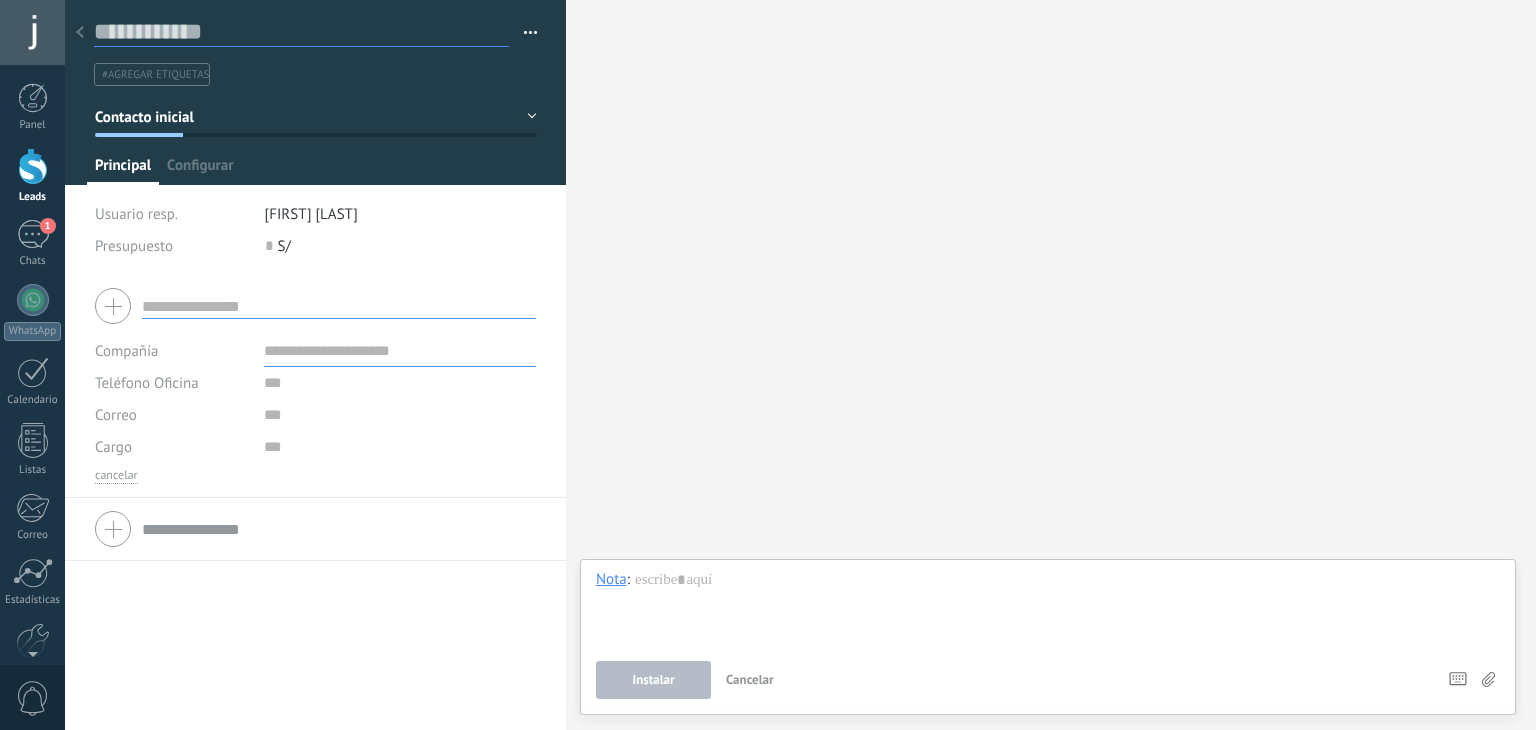 click at bounding box center [301, 32] 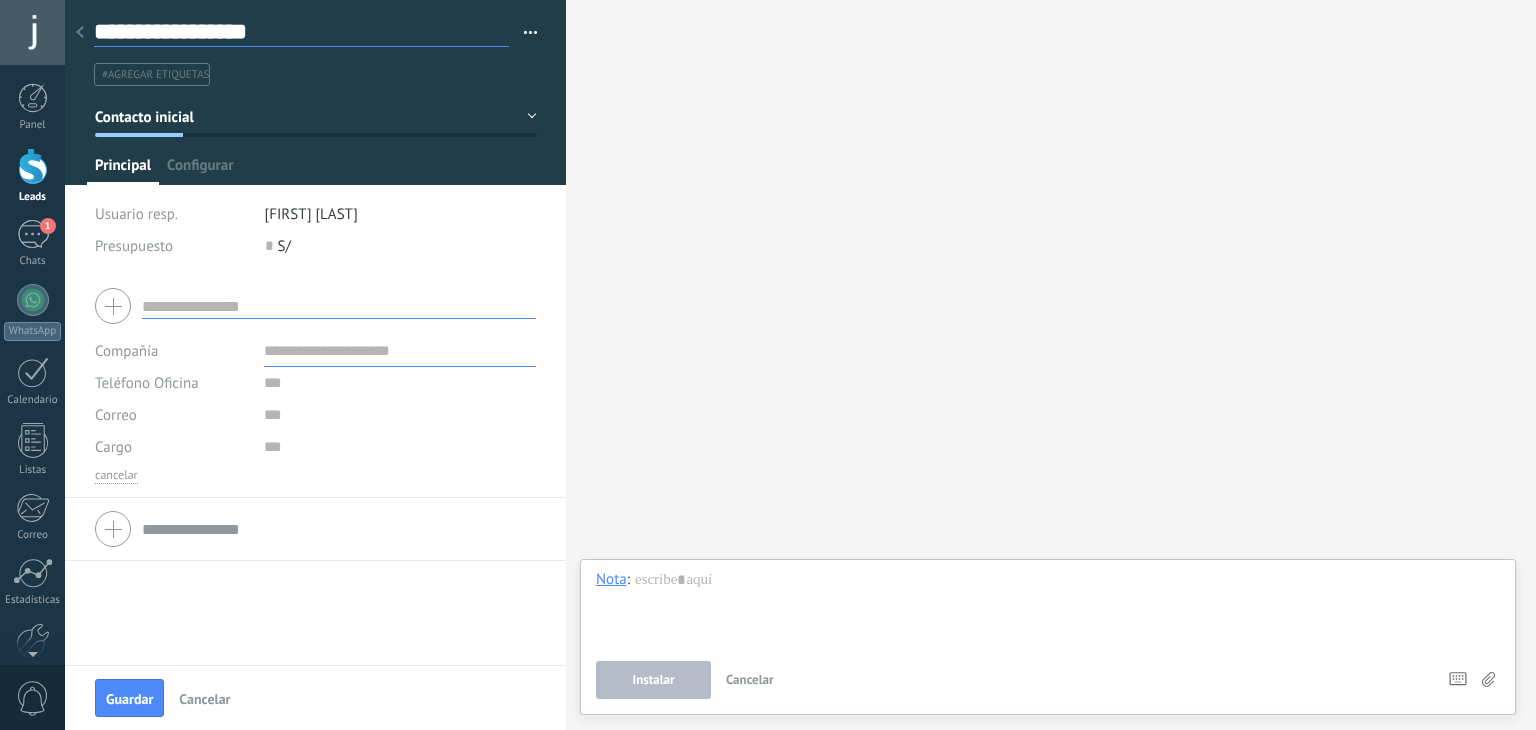 click on "**********" at bounding box center [301, 32] 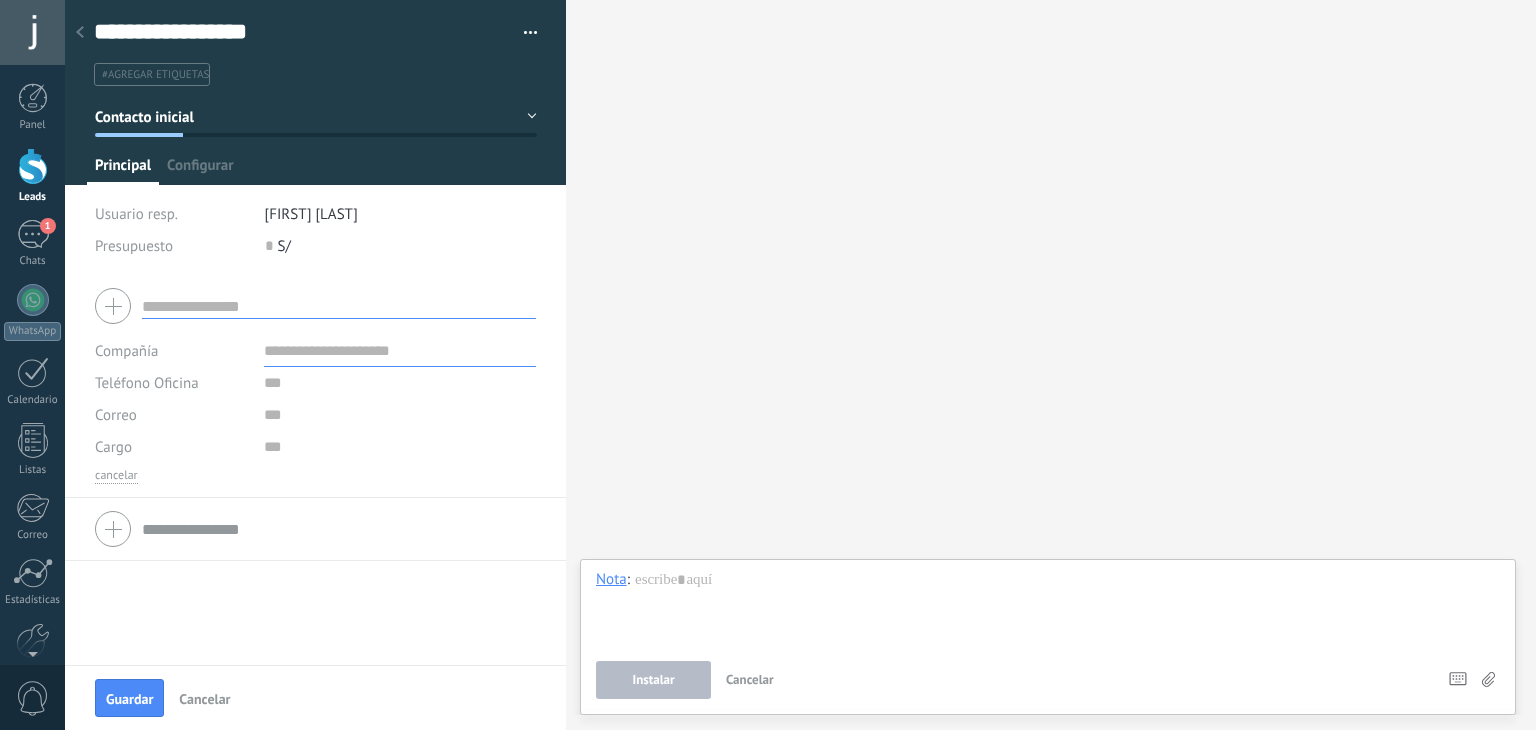 click at bounding box center [339, 306] 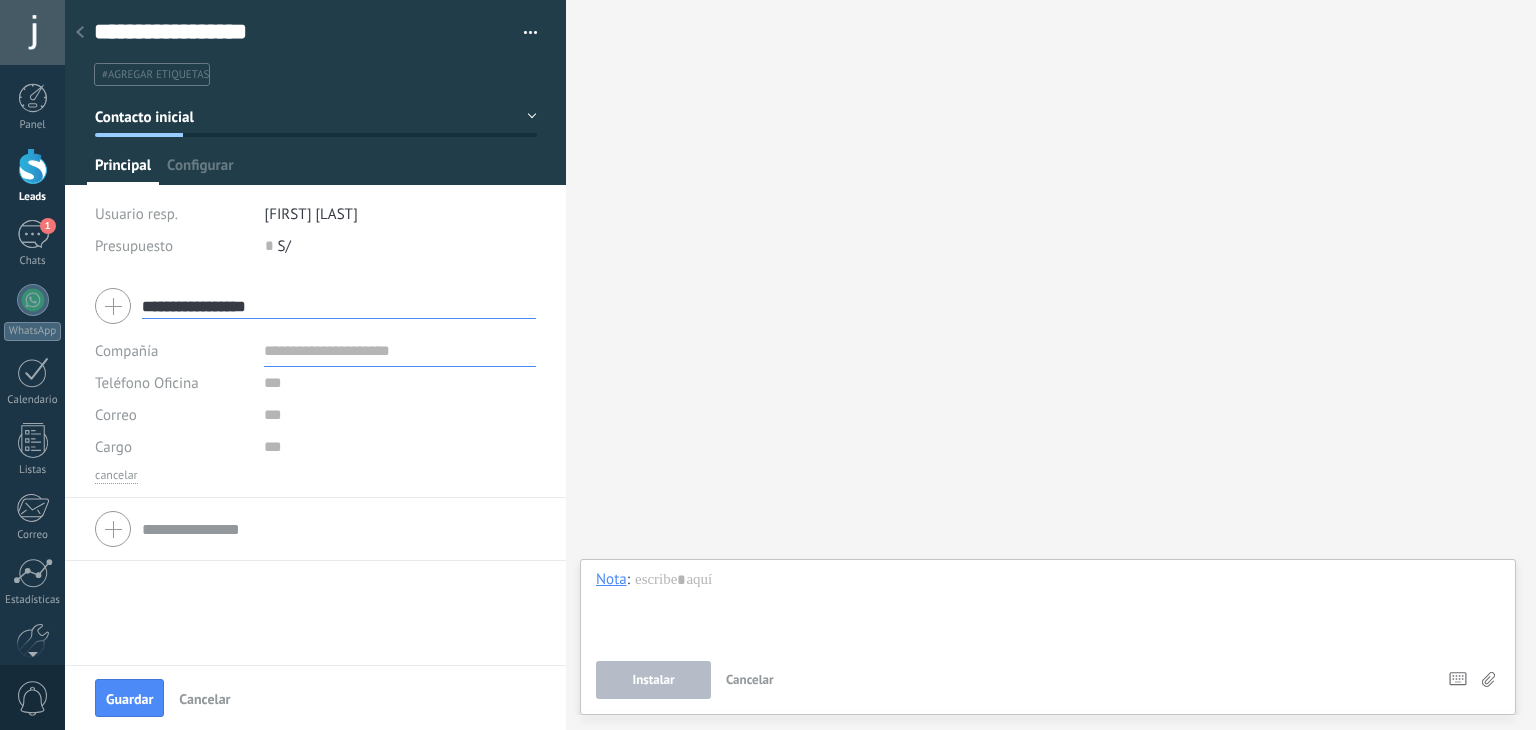 type on "**********" 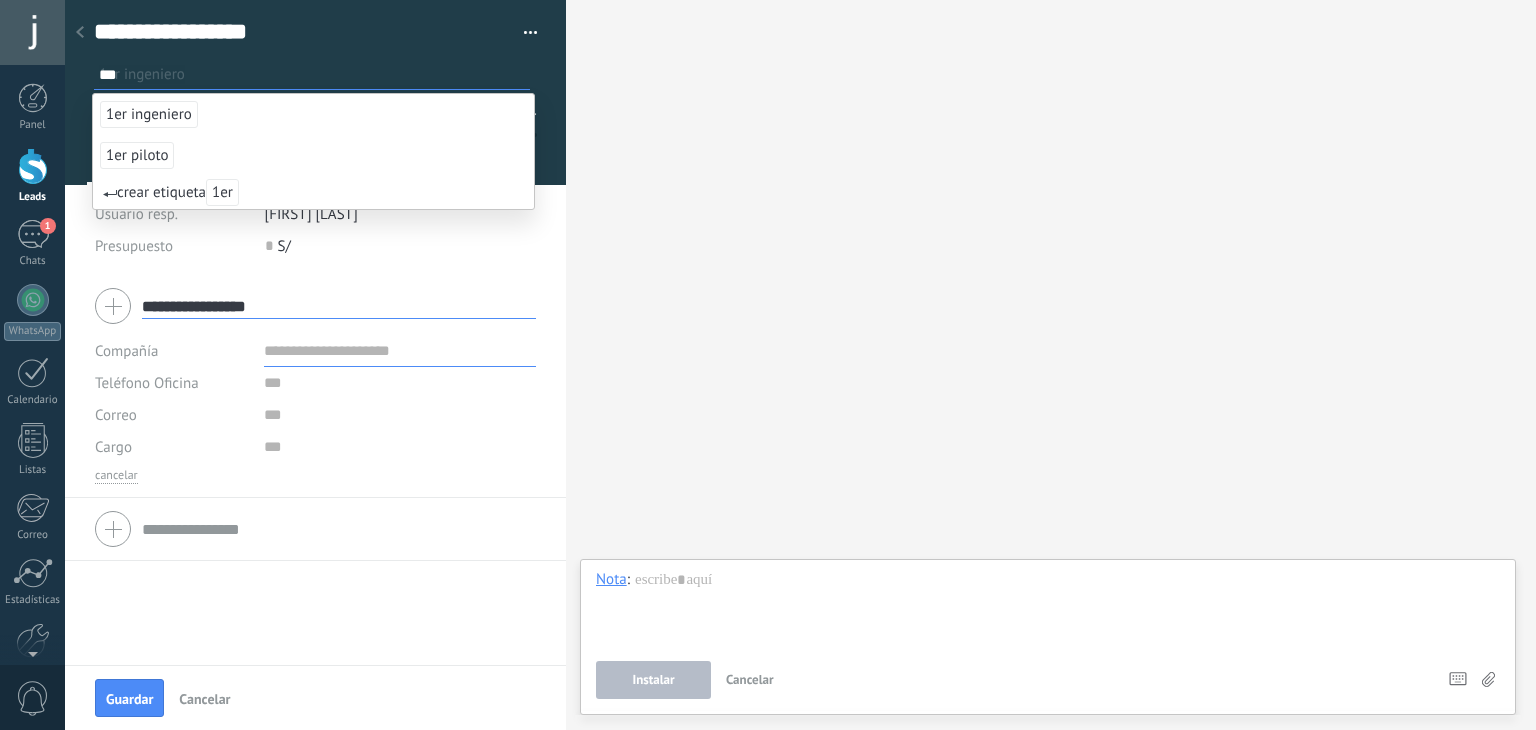 type on "***" 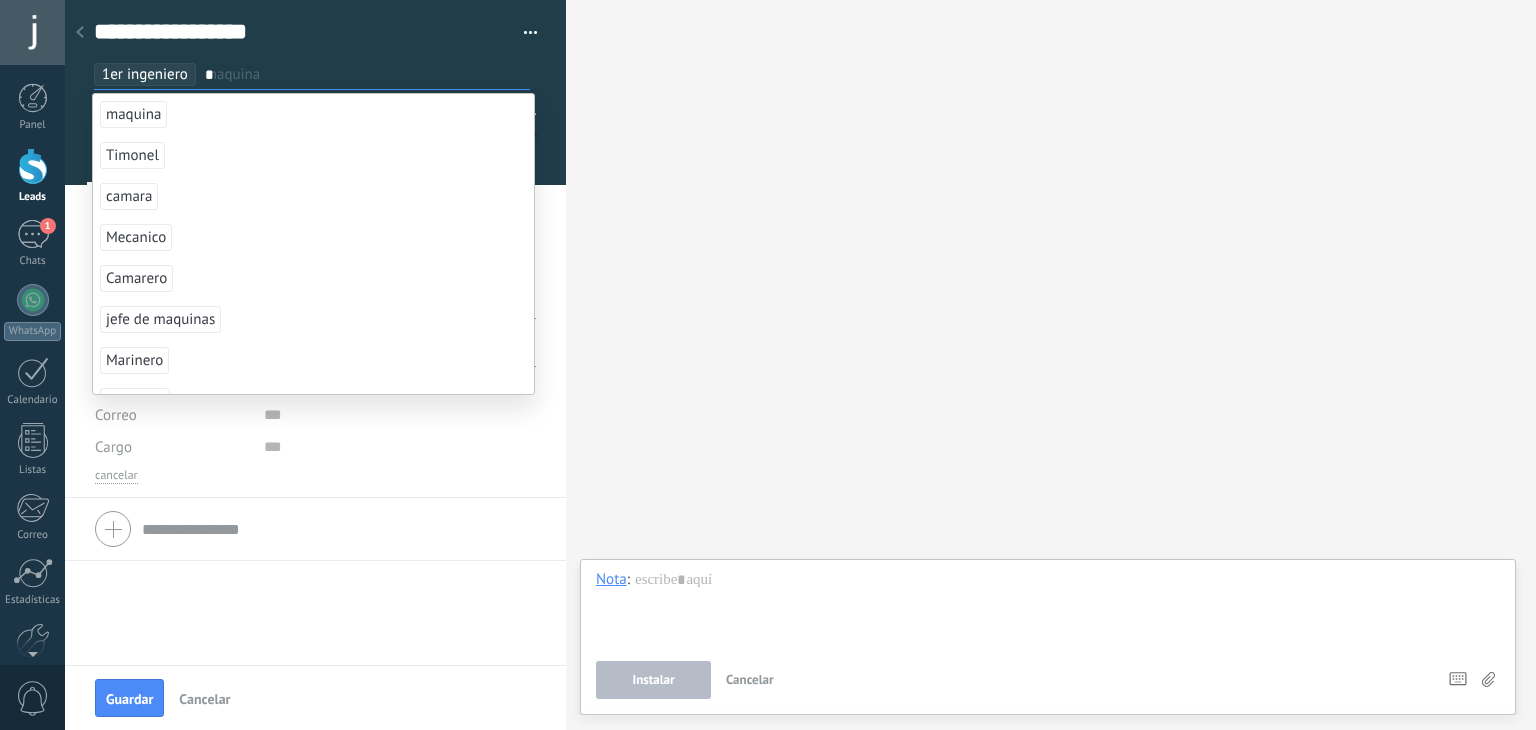 type on "*" 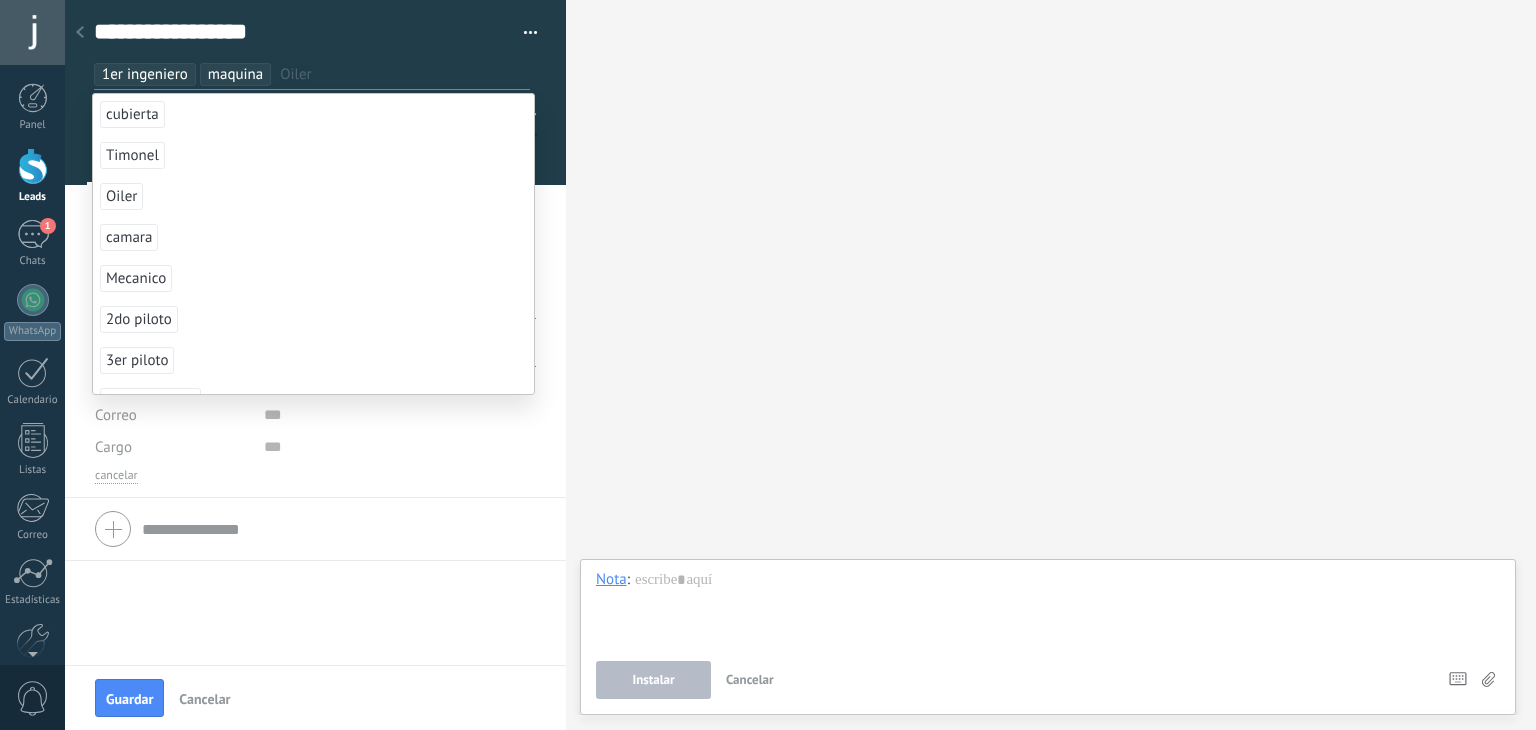 click at bounding box center [316, 92] 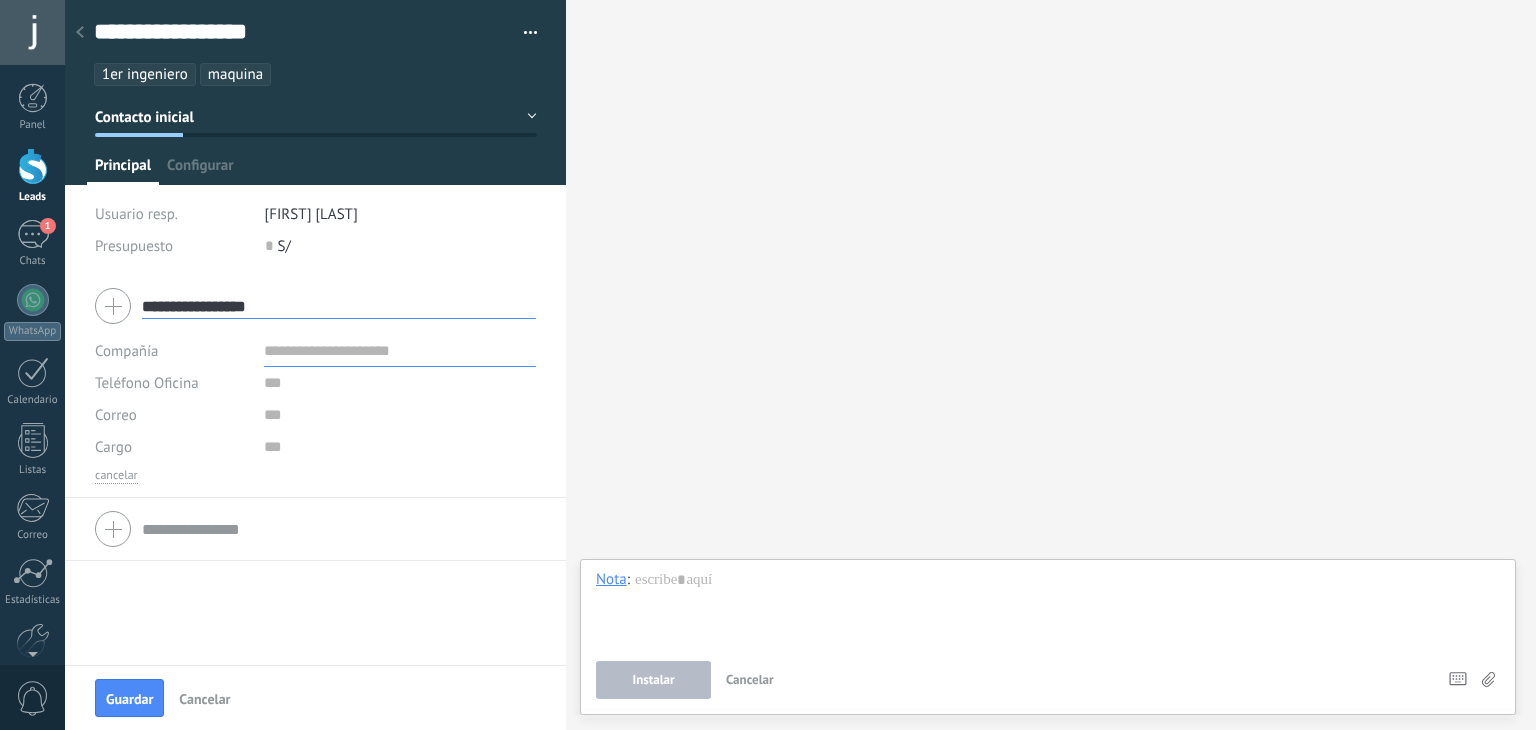 click at bounding box center [400, 351] 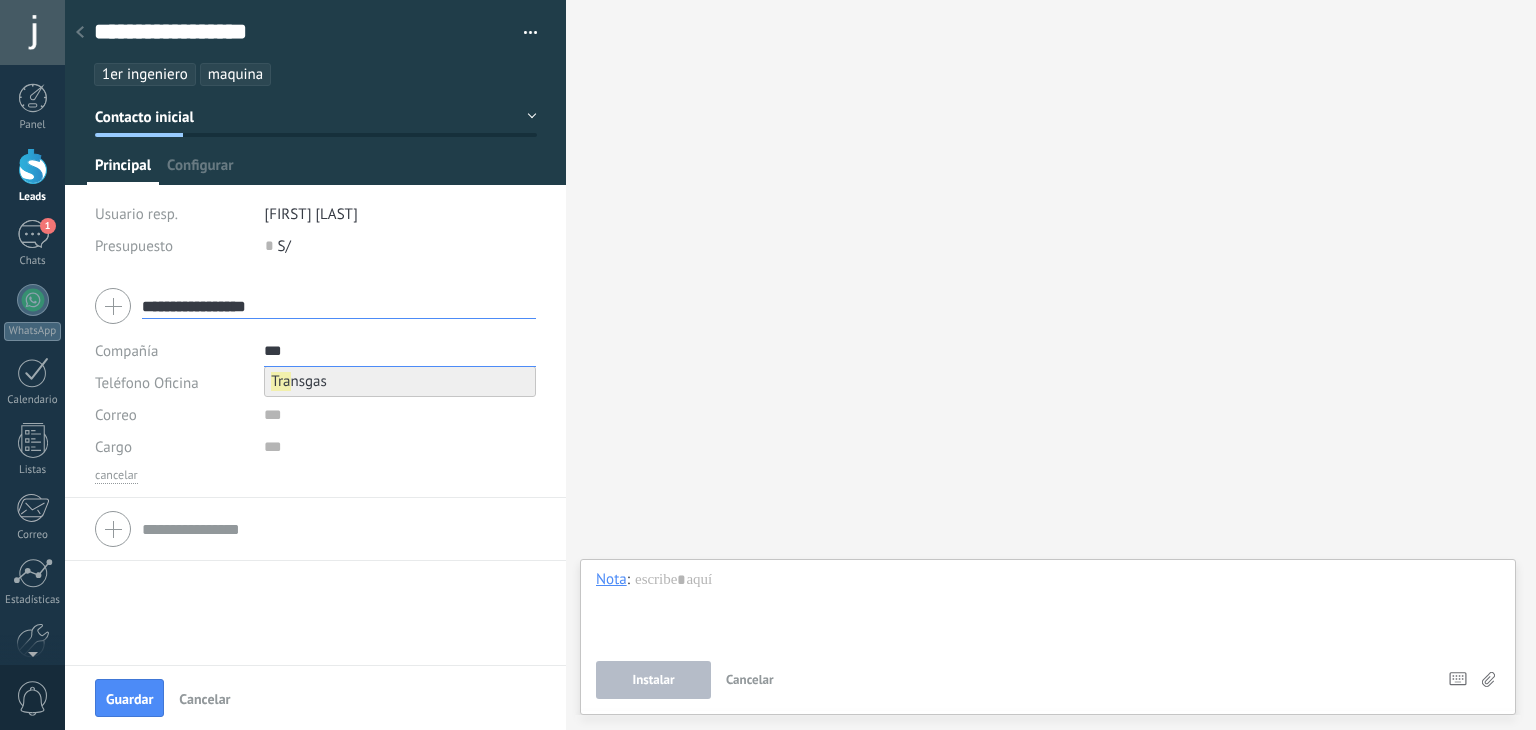 click on "Tra nsgas" at bounding box center (299, 381) 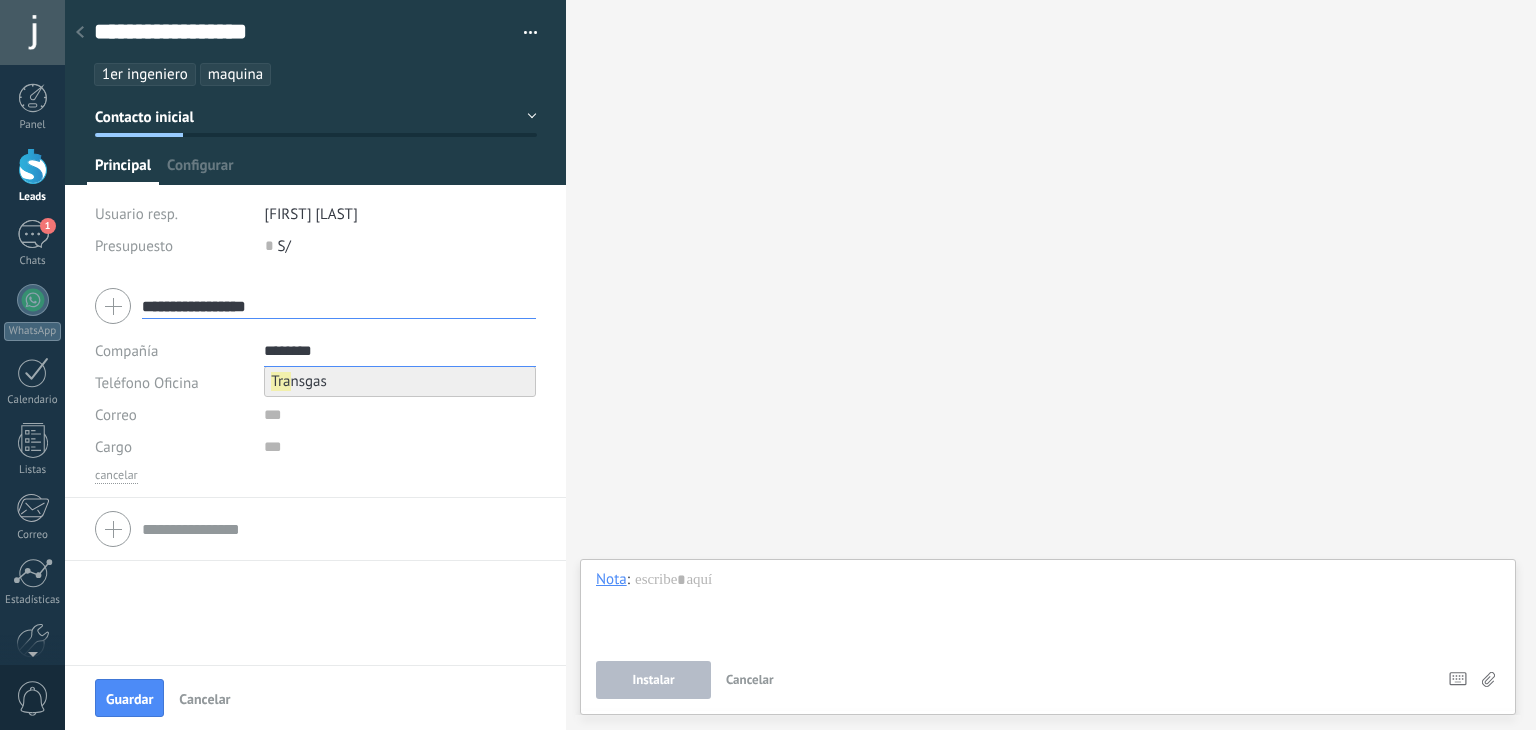 type on "********" 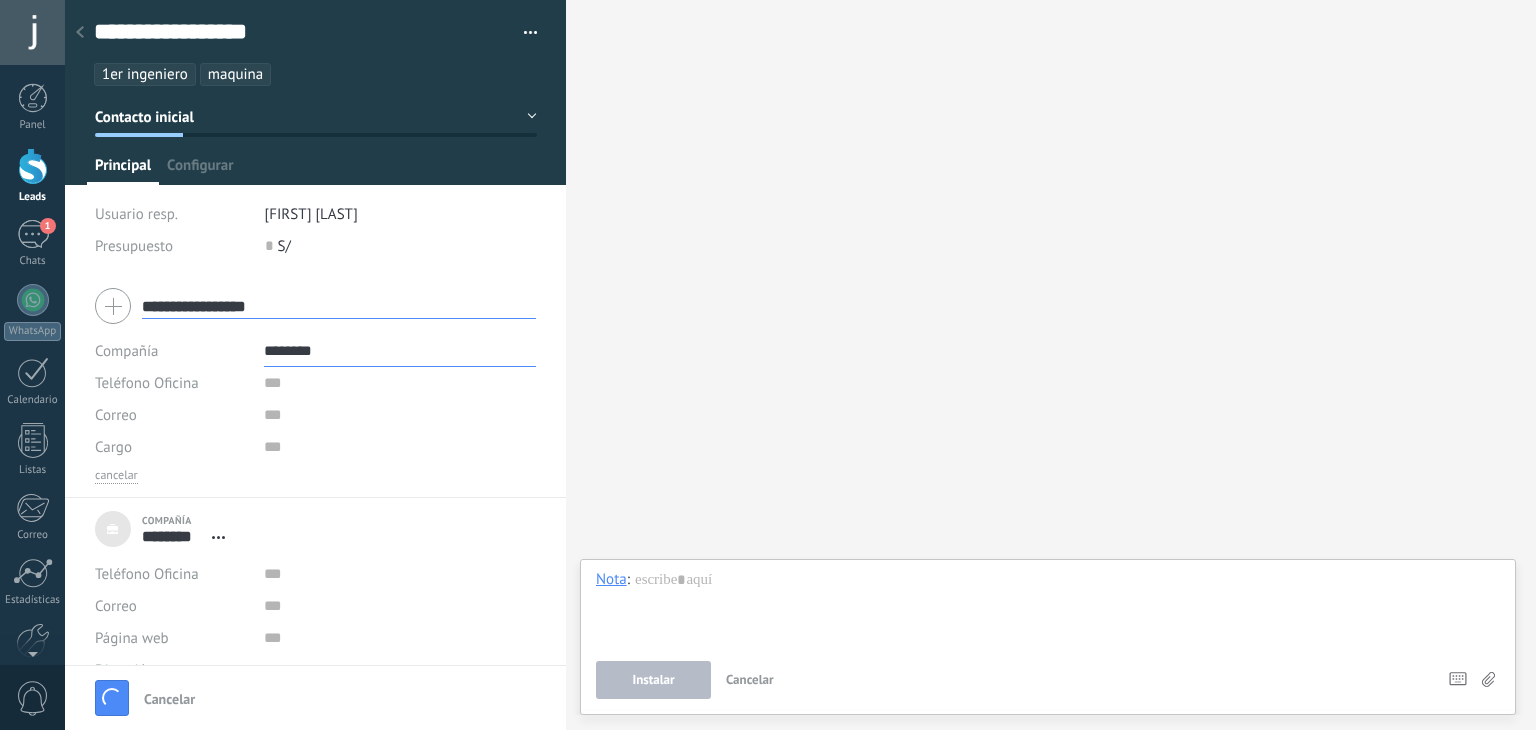type on "***" 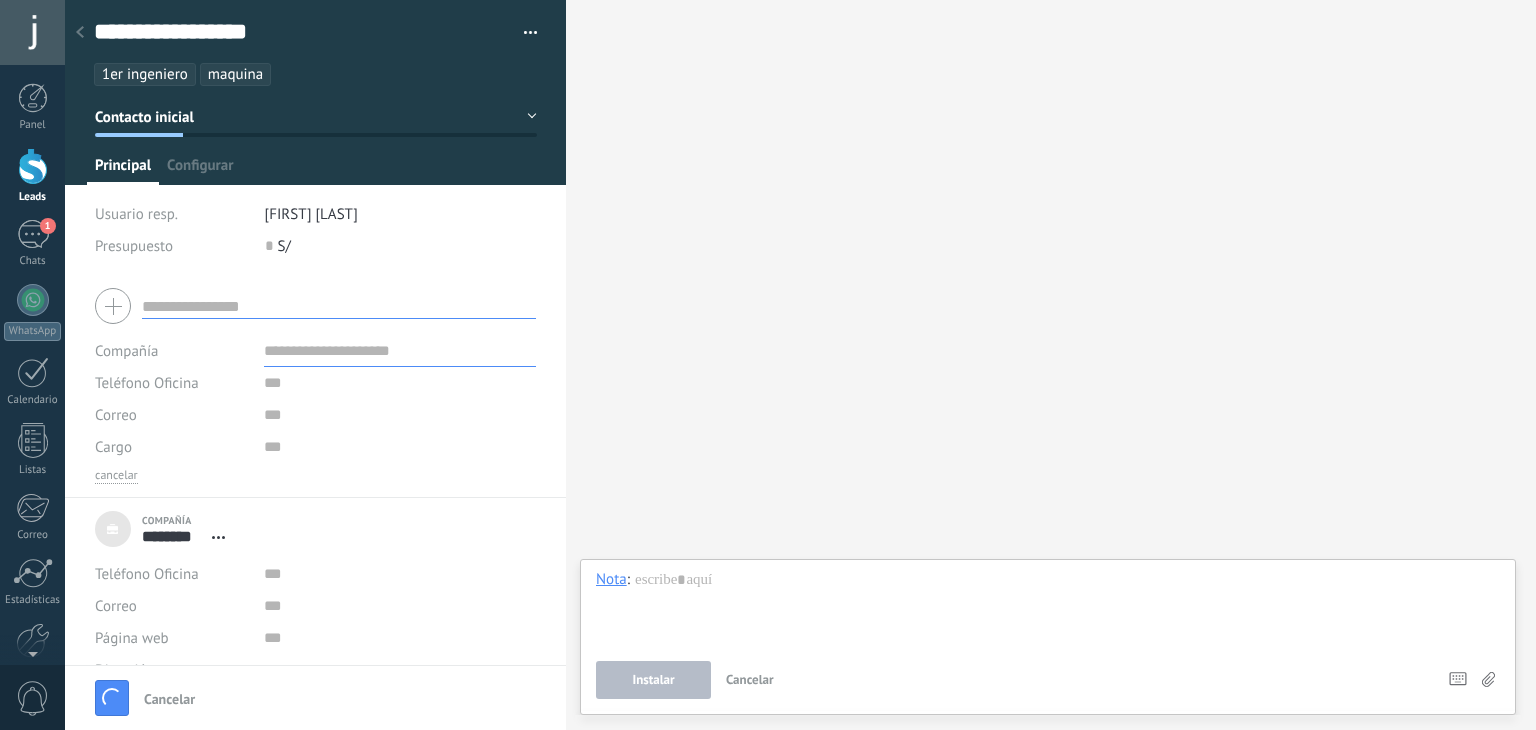 scroll, scrollTop: 20, scrollLeft: 0, axis: vertical 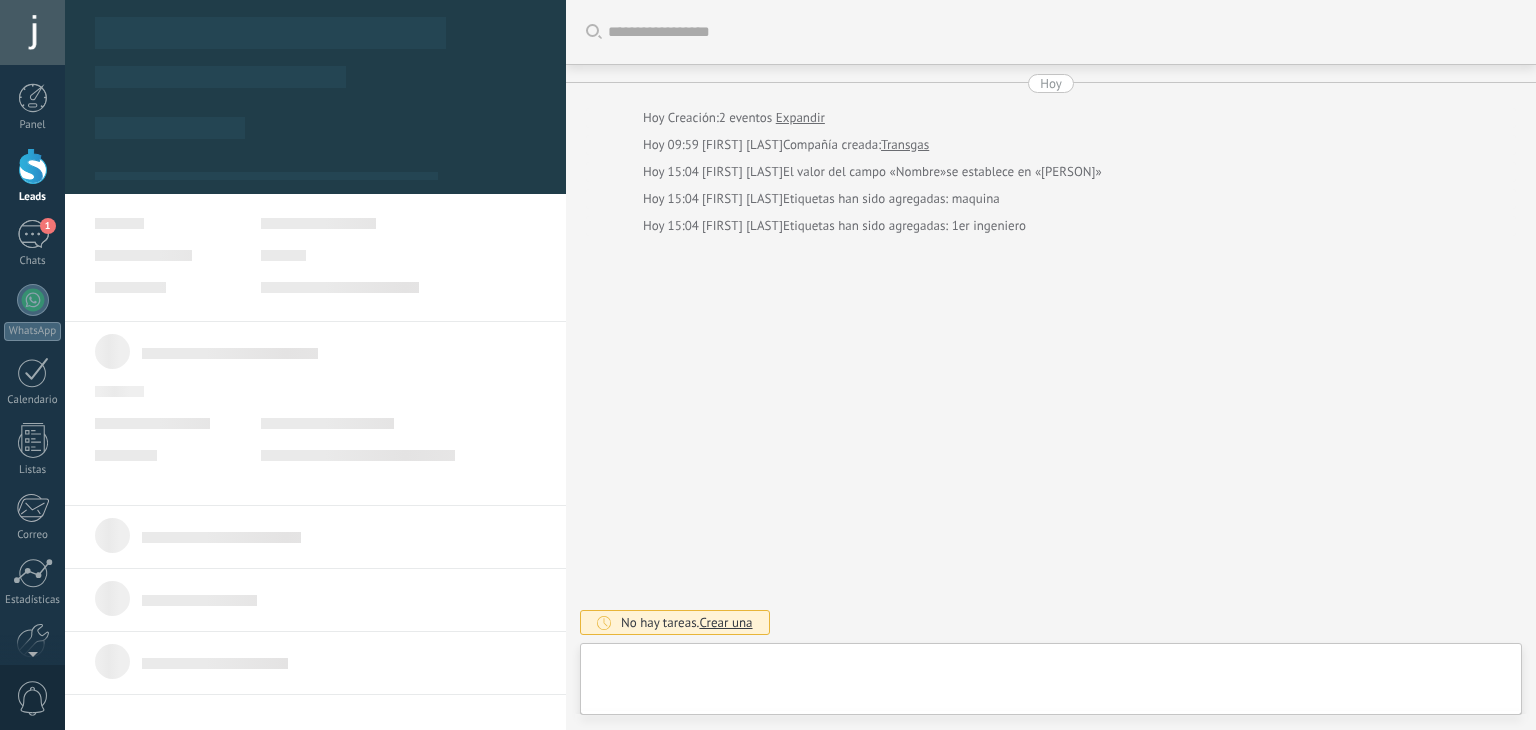 type on "***" 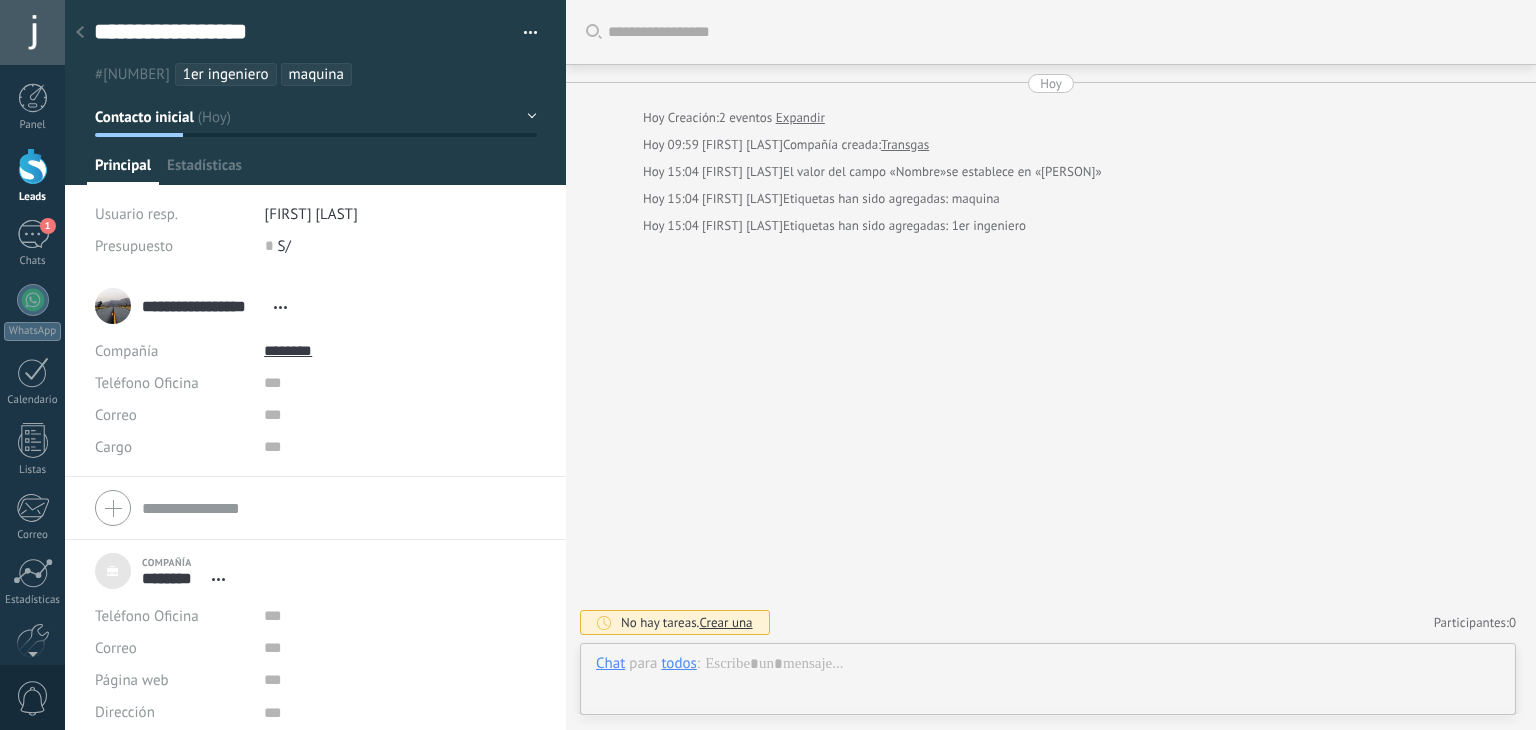 scroll, scrollTop: 20, scrollLeft: 0, axis: vertical 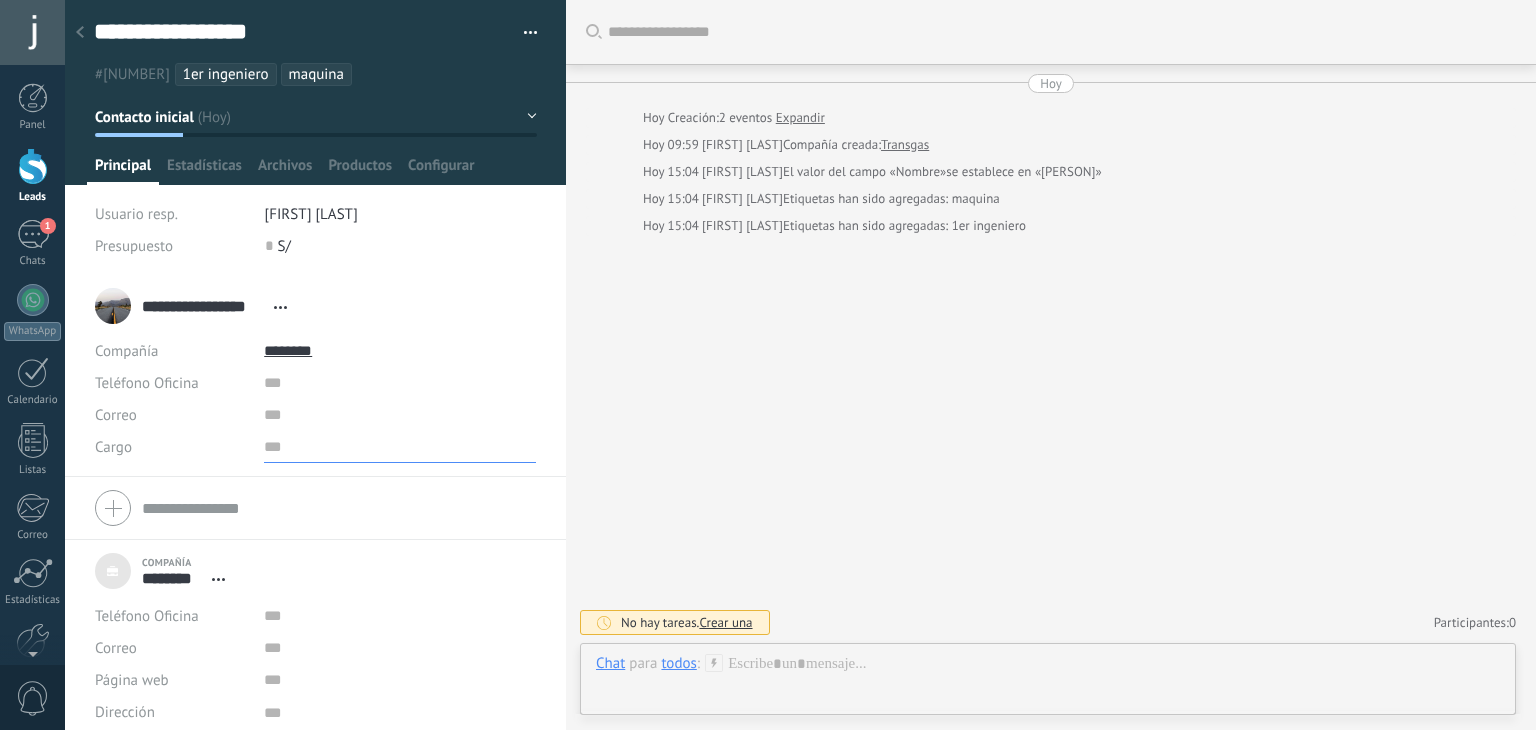 click at bounding box center (400, 447) 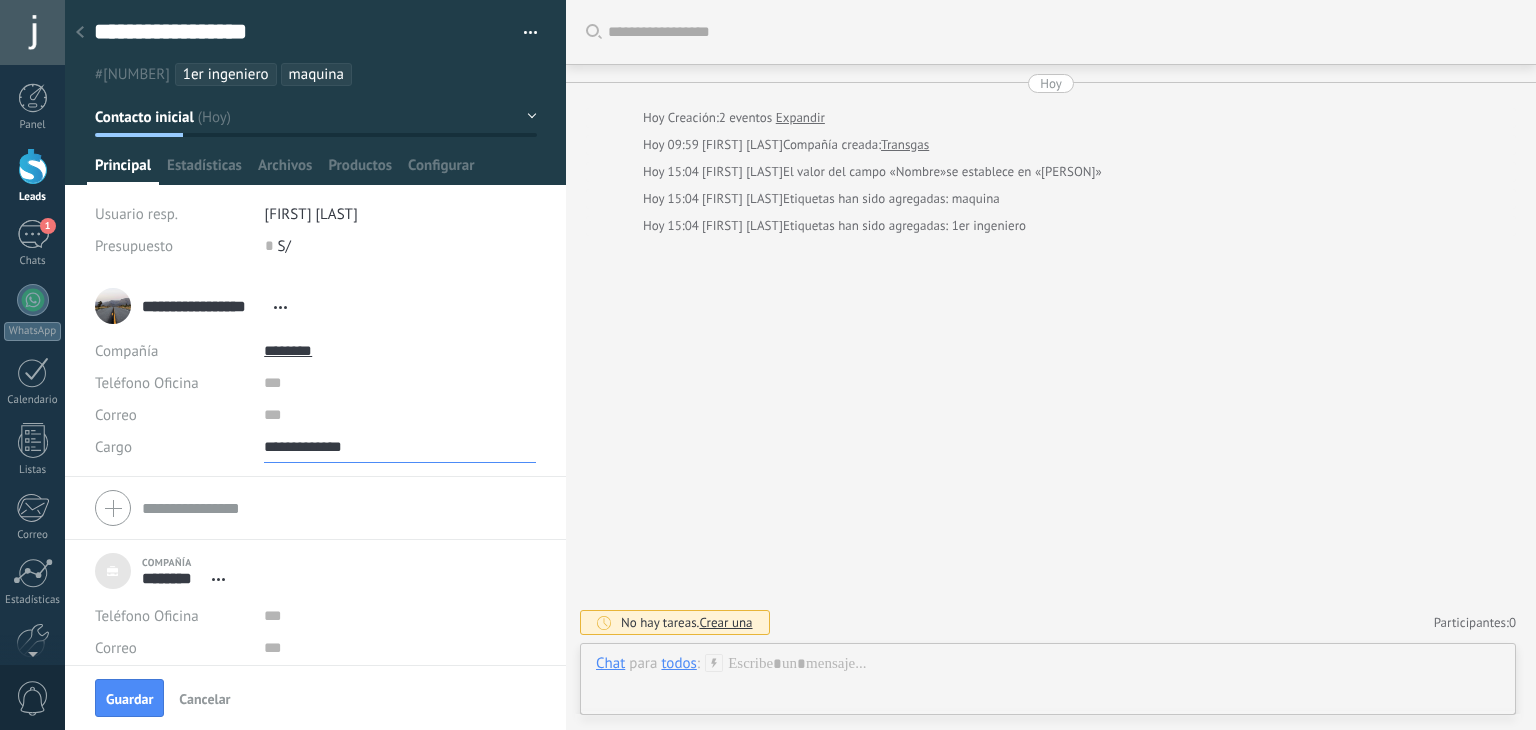 type on "**********" 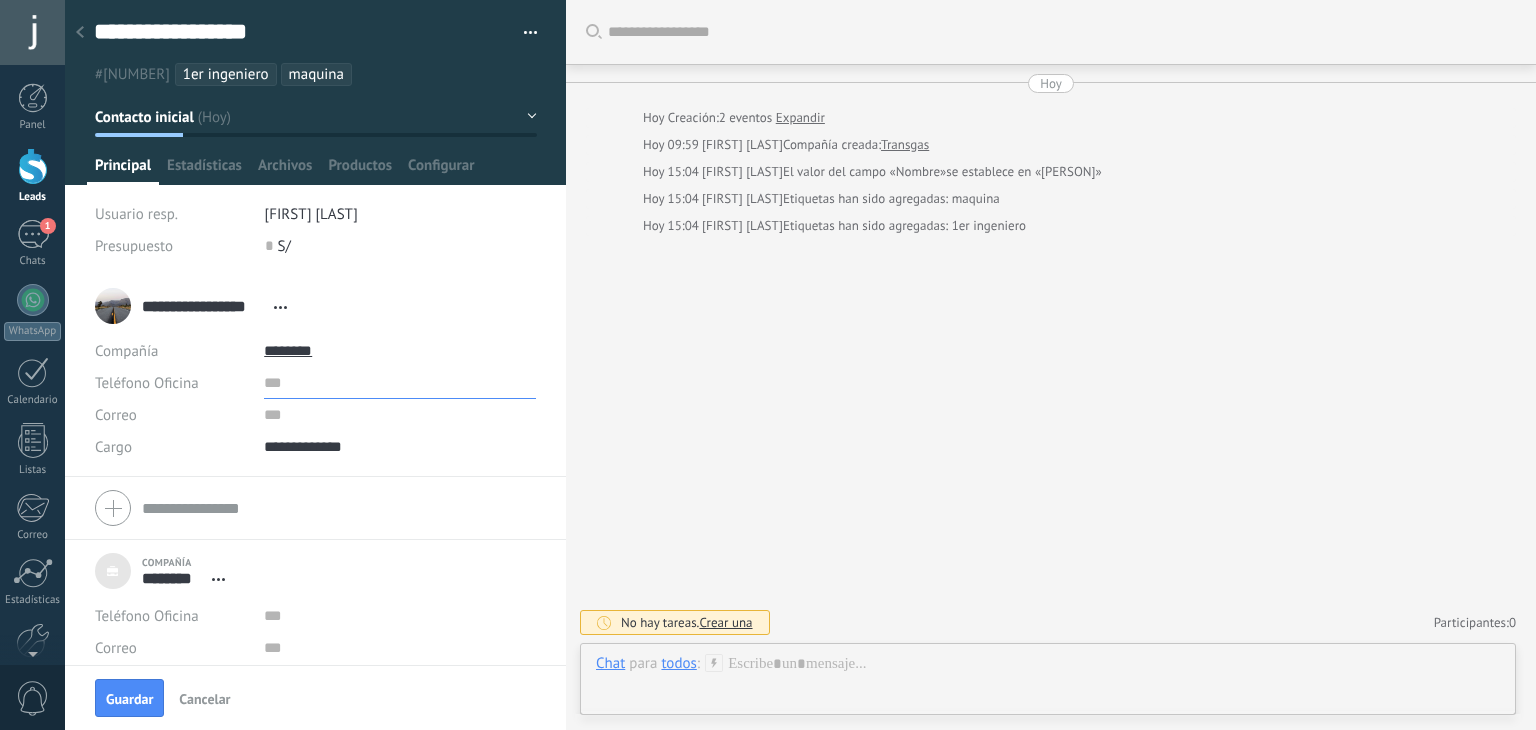 click at bounding box center (400, 383) 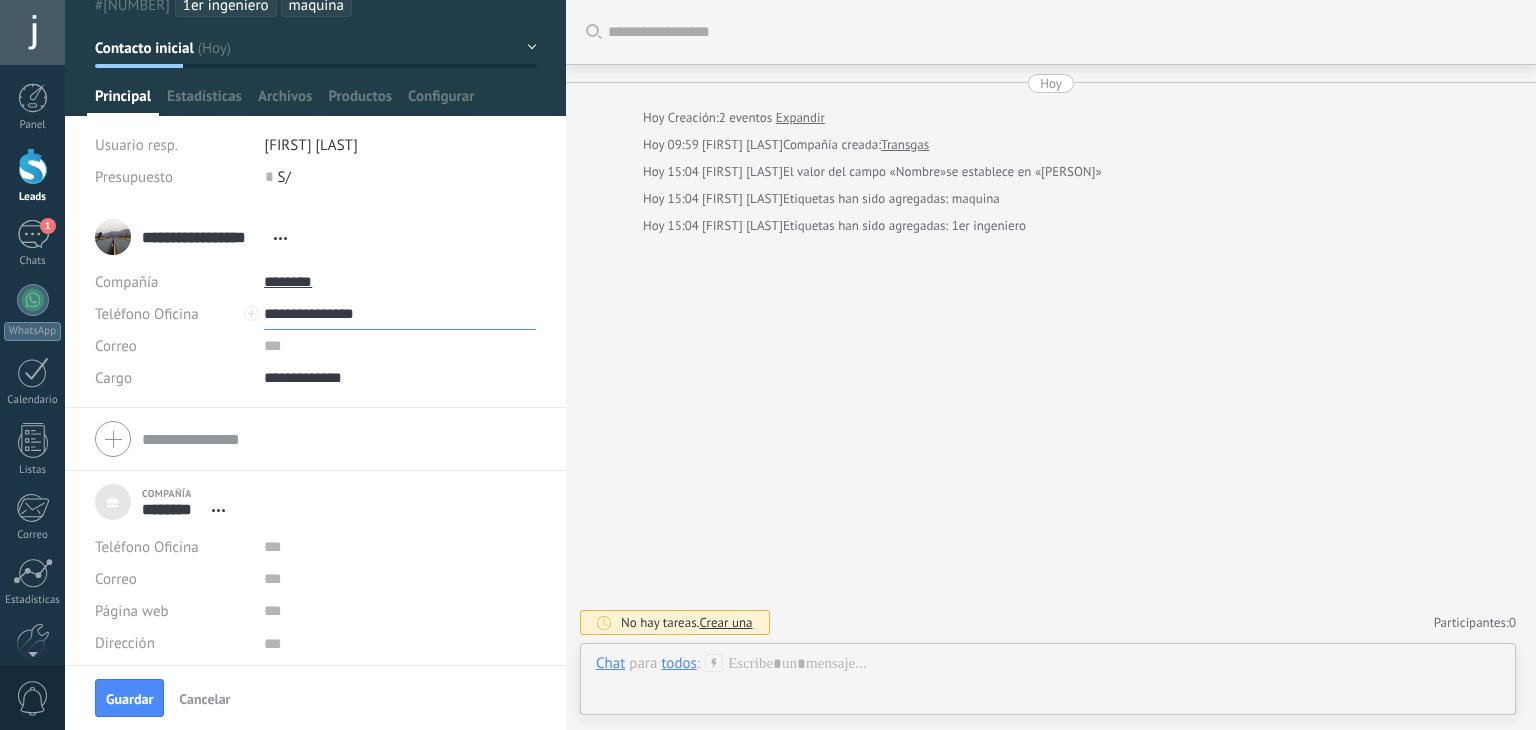 scroll, scrollTop: 76, scrollLeft: 0, axis: vertical 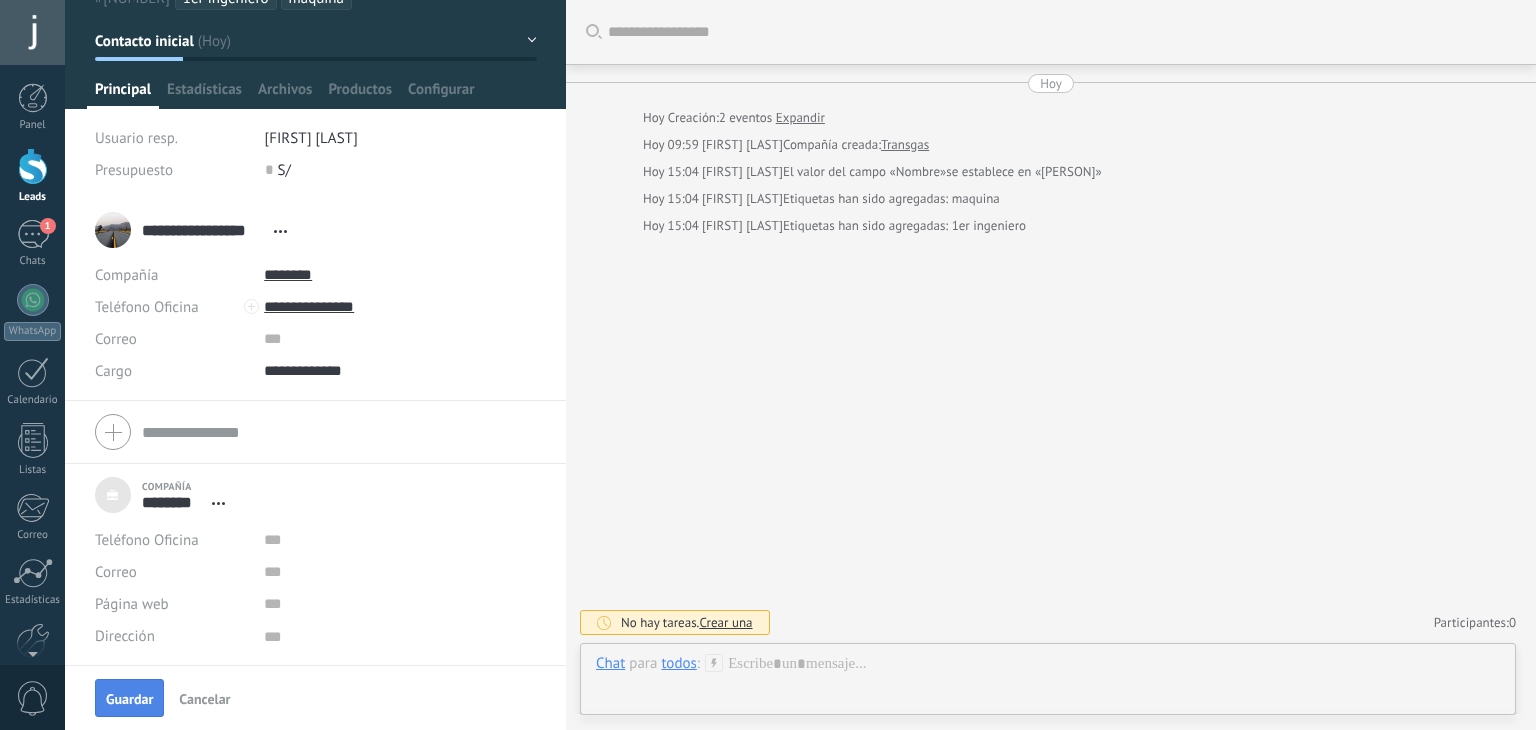 type on "**********" 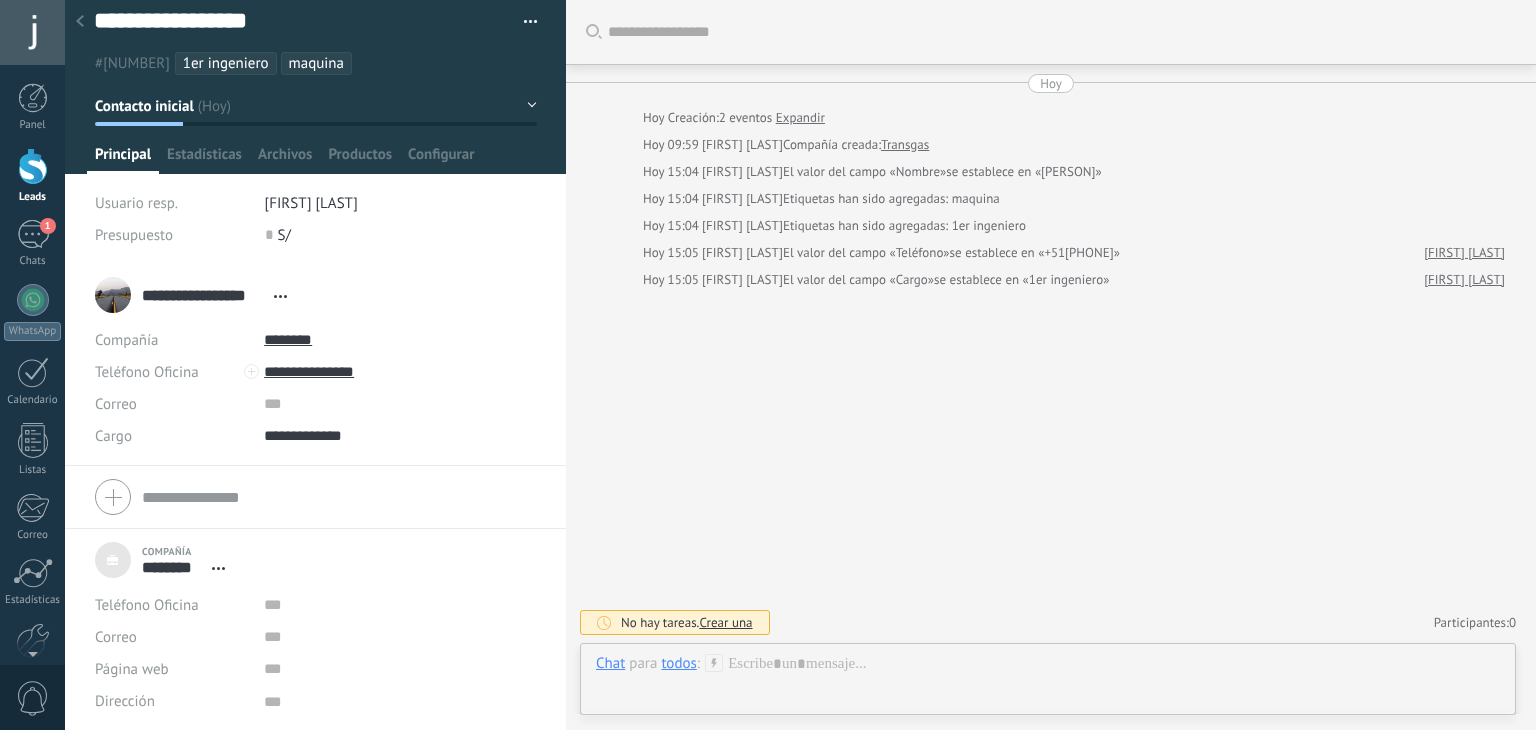 scroll, scrollTop: 11, scrollLeft: 0, axis: vertical 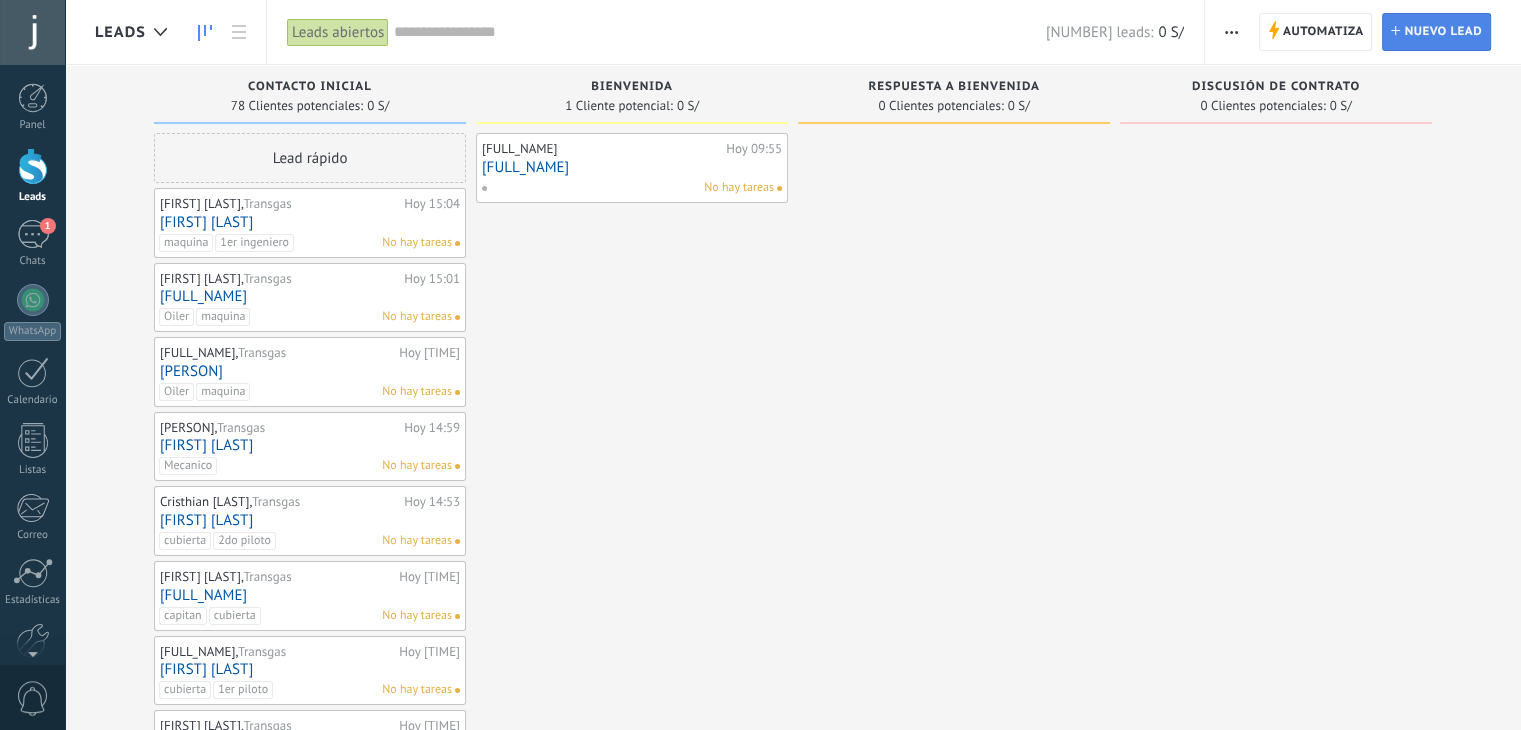 click on "Nuevo lead" at bounding box center [1443, 32] 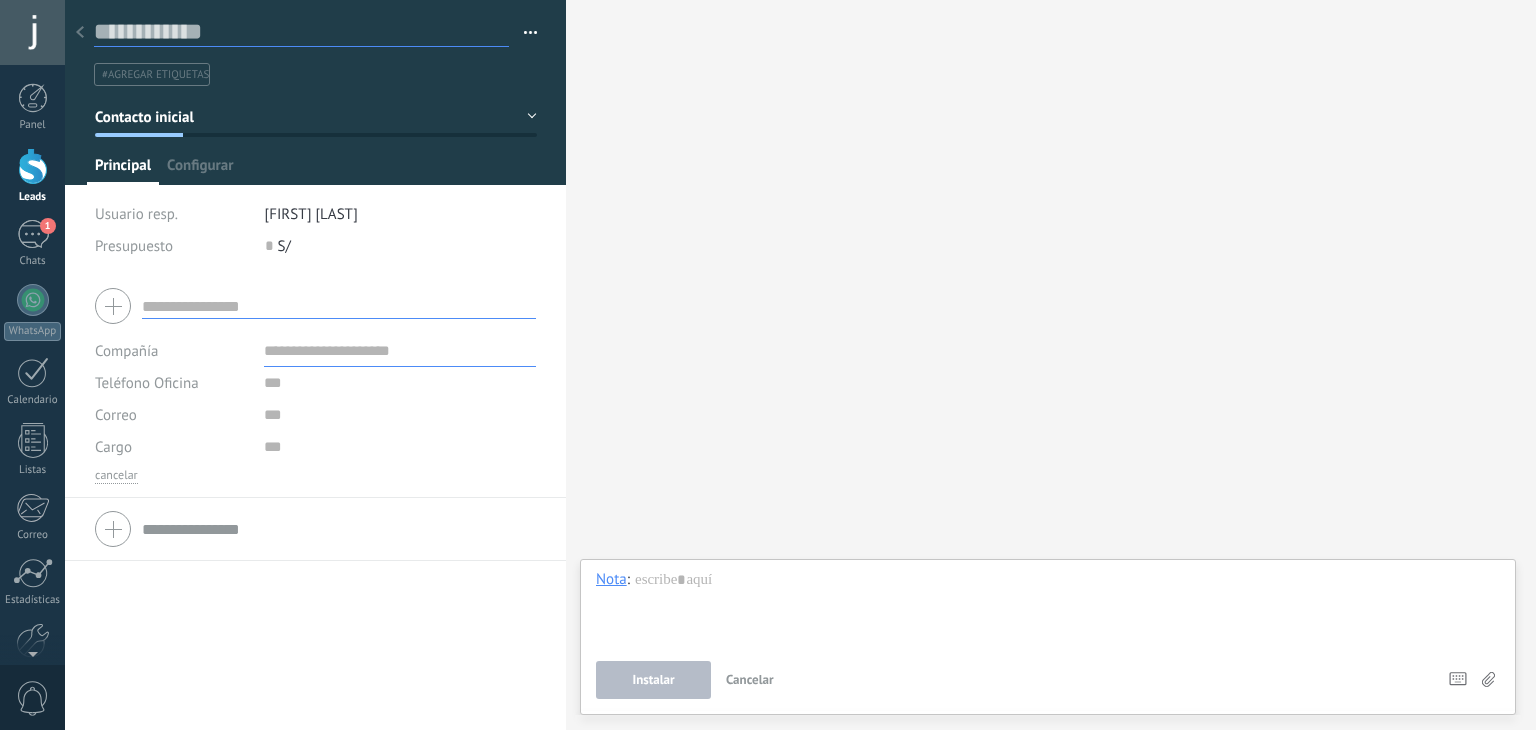 click at bounding box center [301, 32] 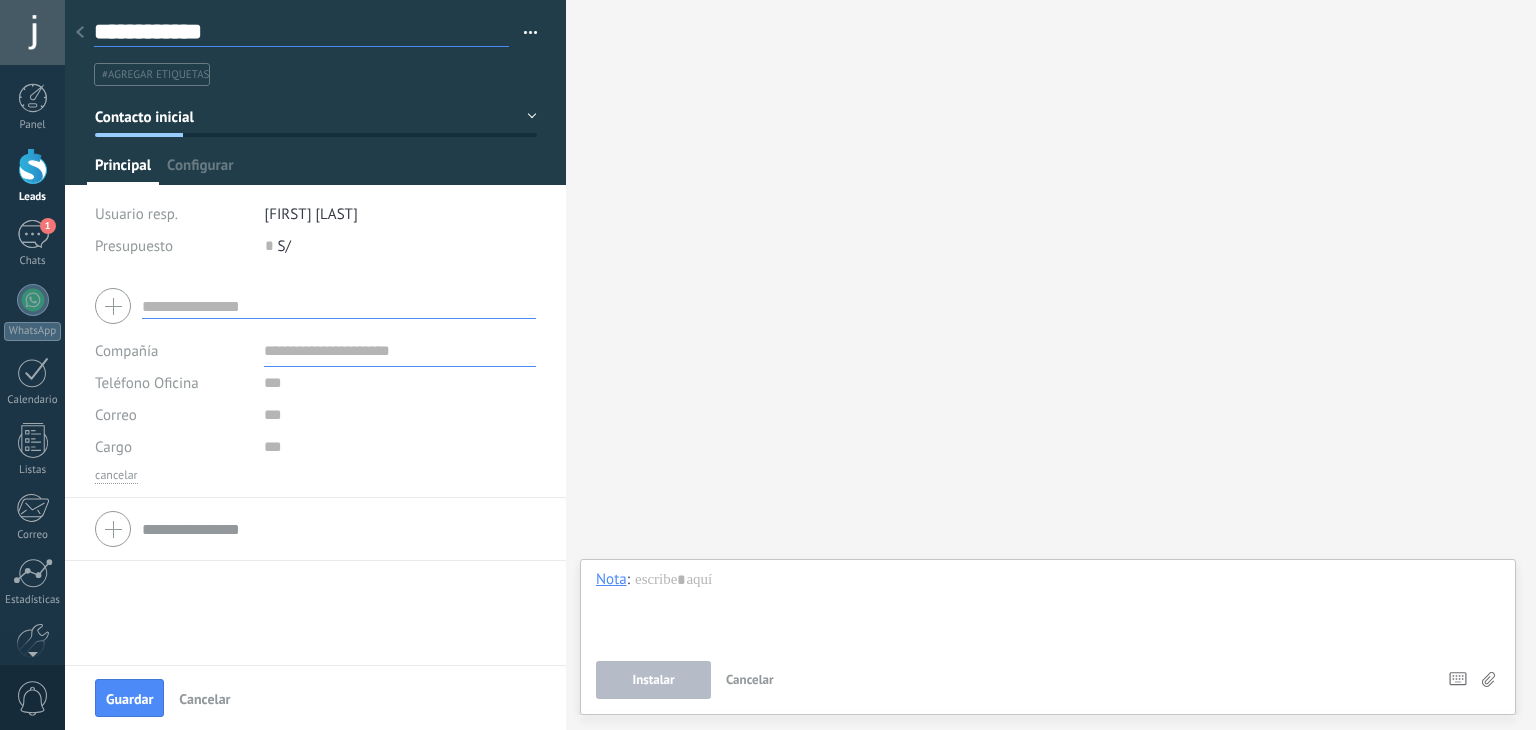 click on "**********" at bounding box center [301, 32] 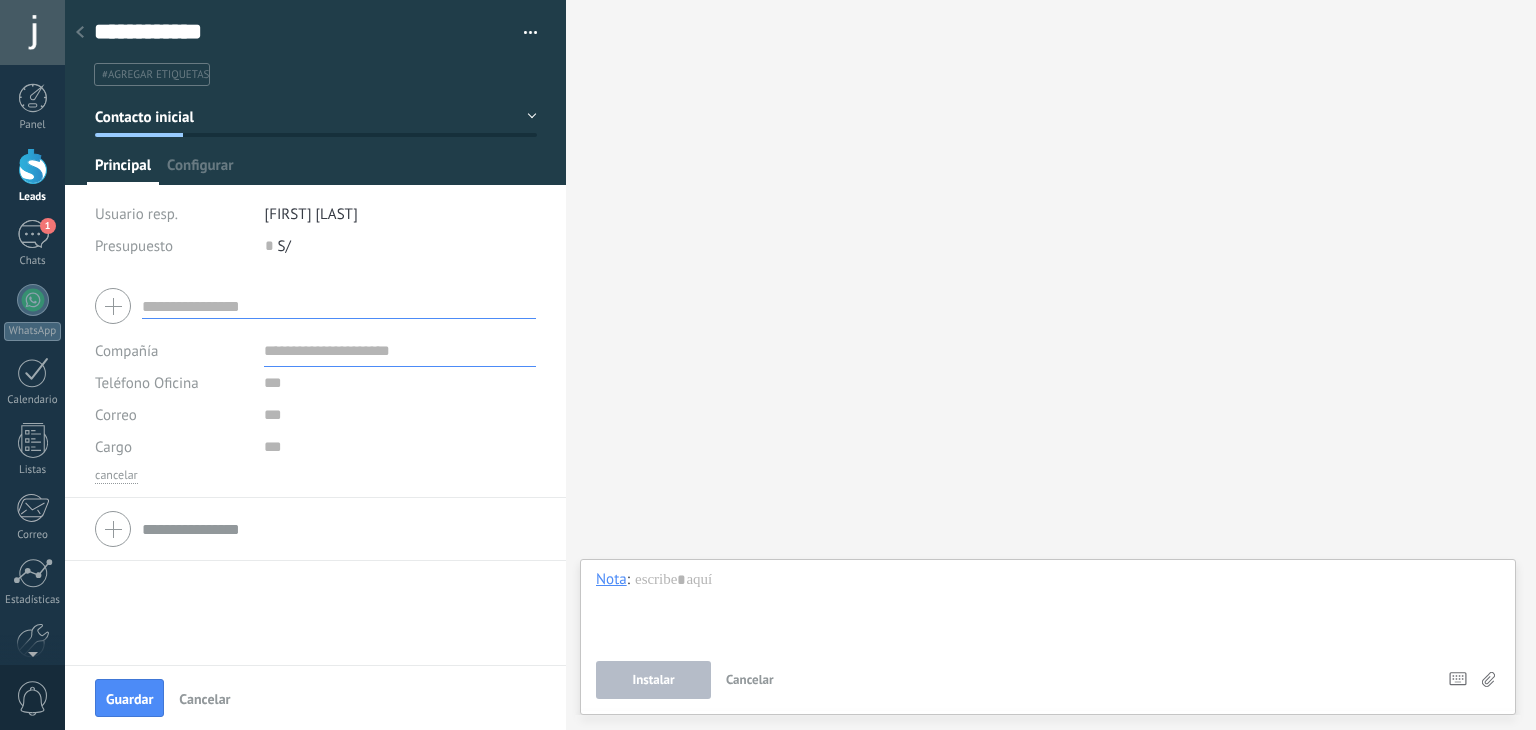 click at bounding box center (339, 306) 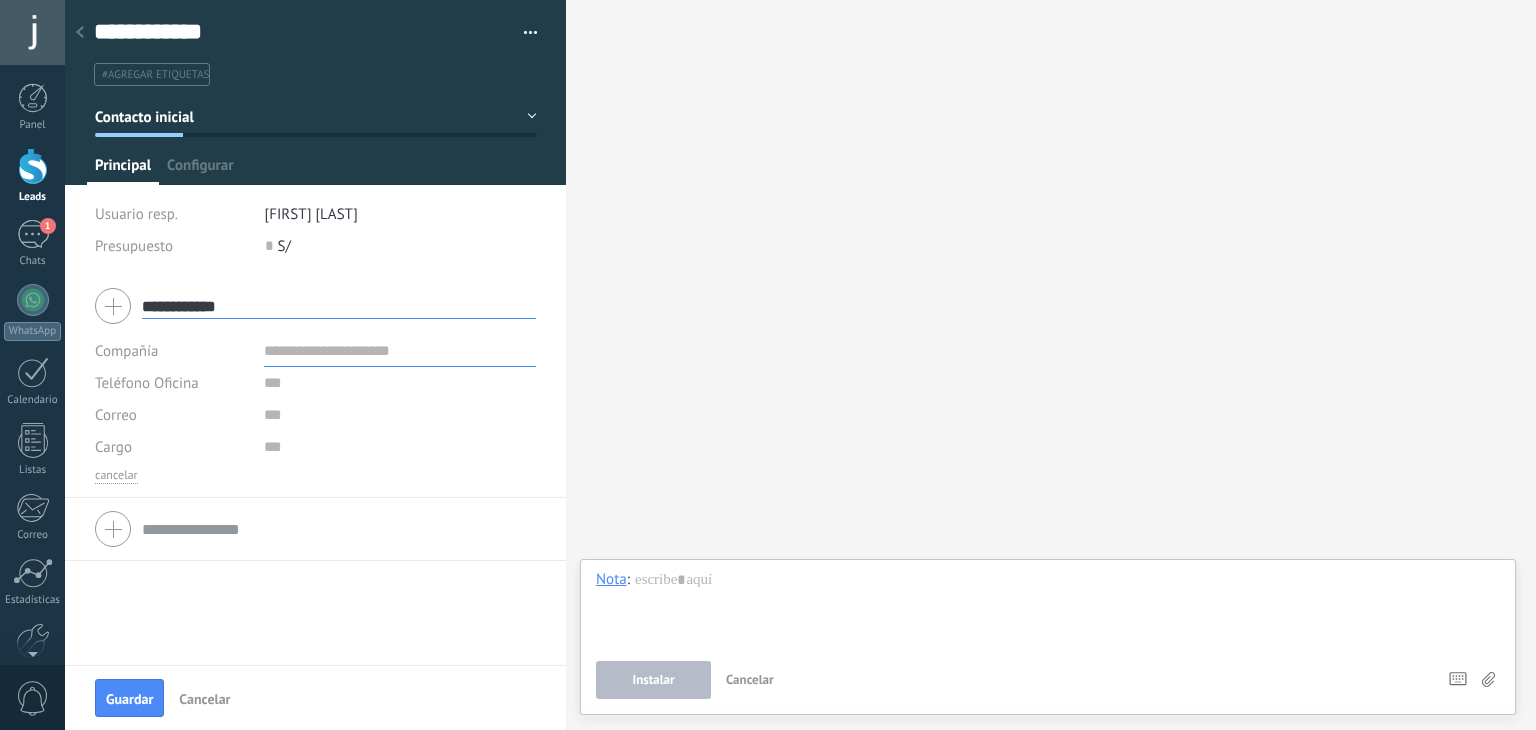 type on "**********" 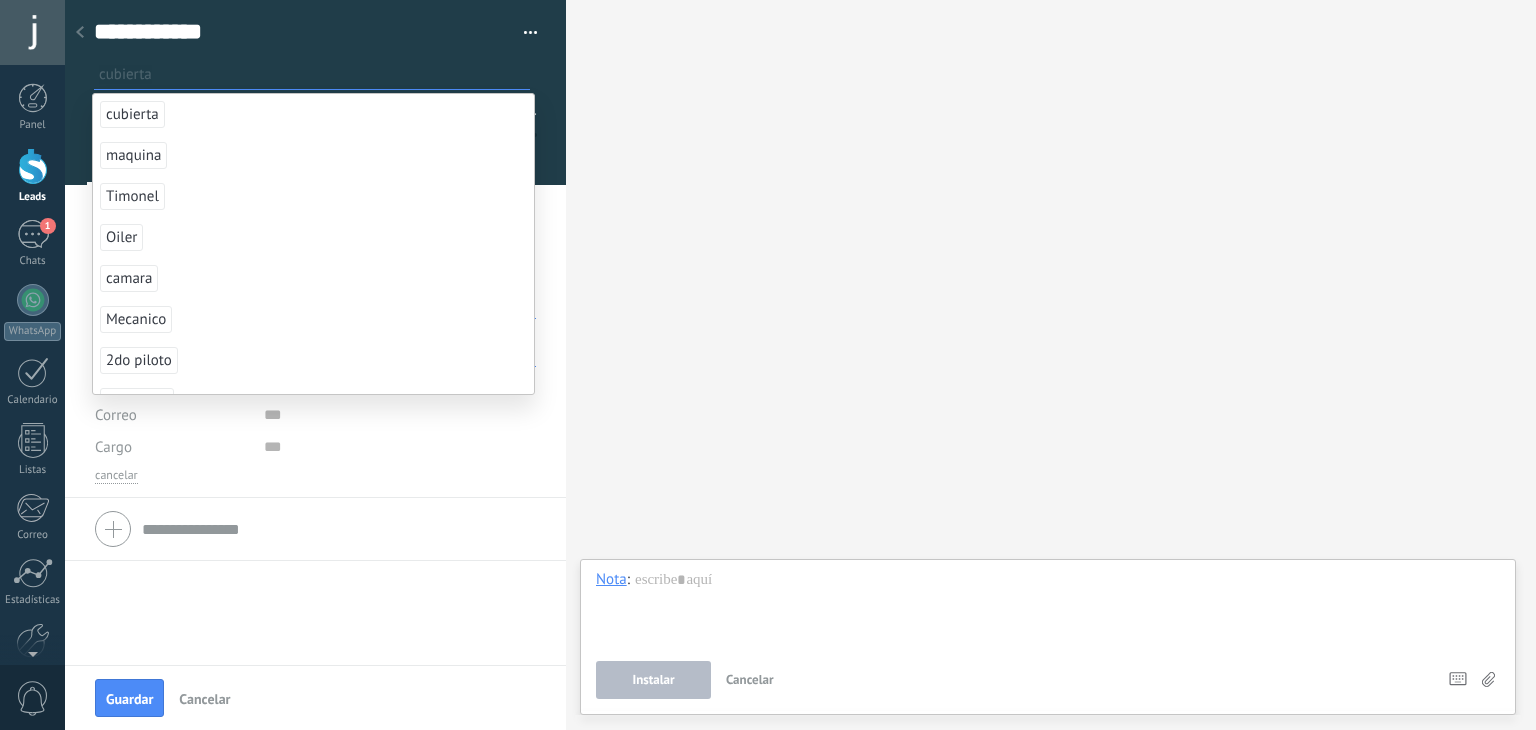 click at bounding box center (314, 74) 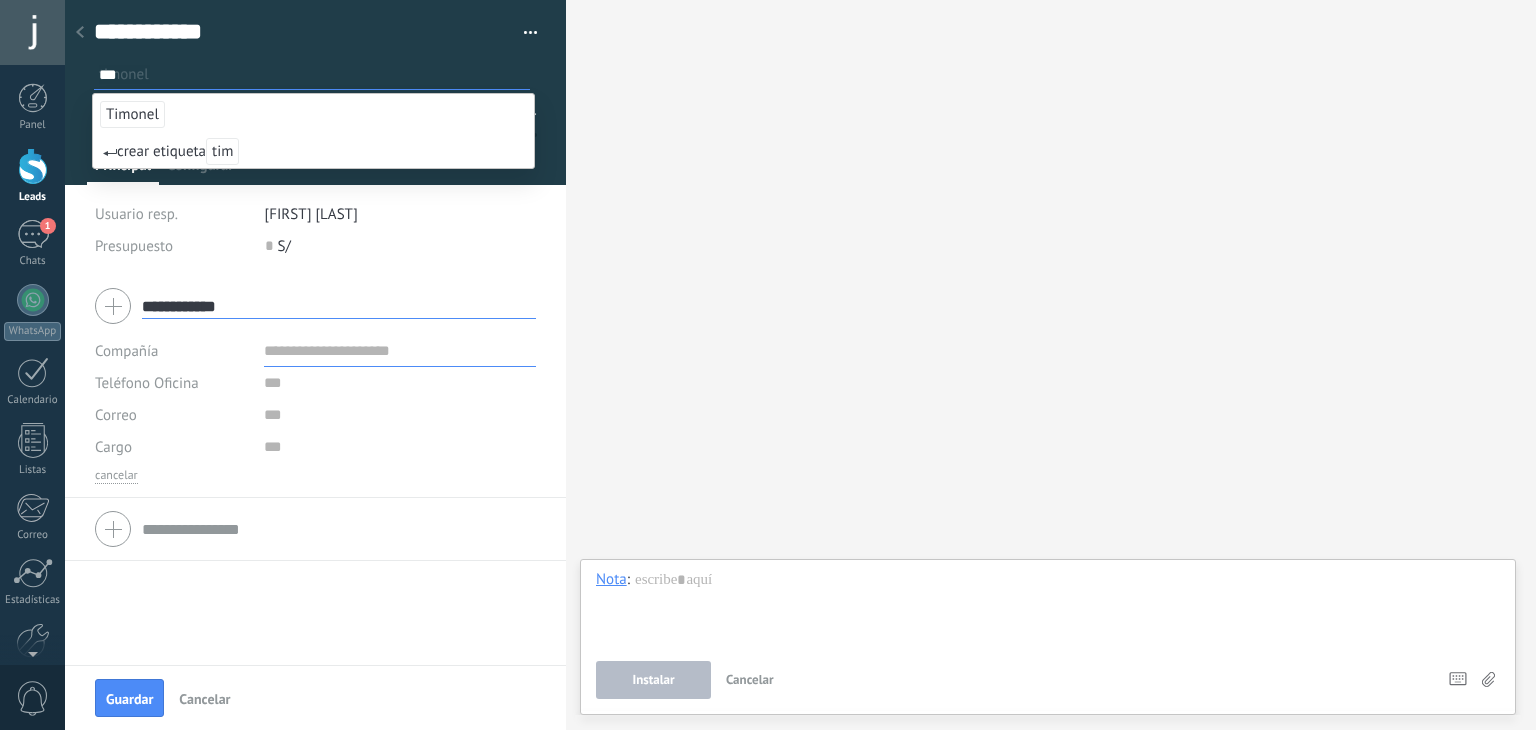 type on "***" 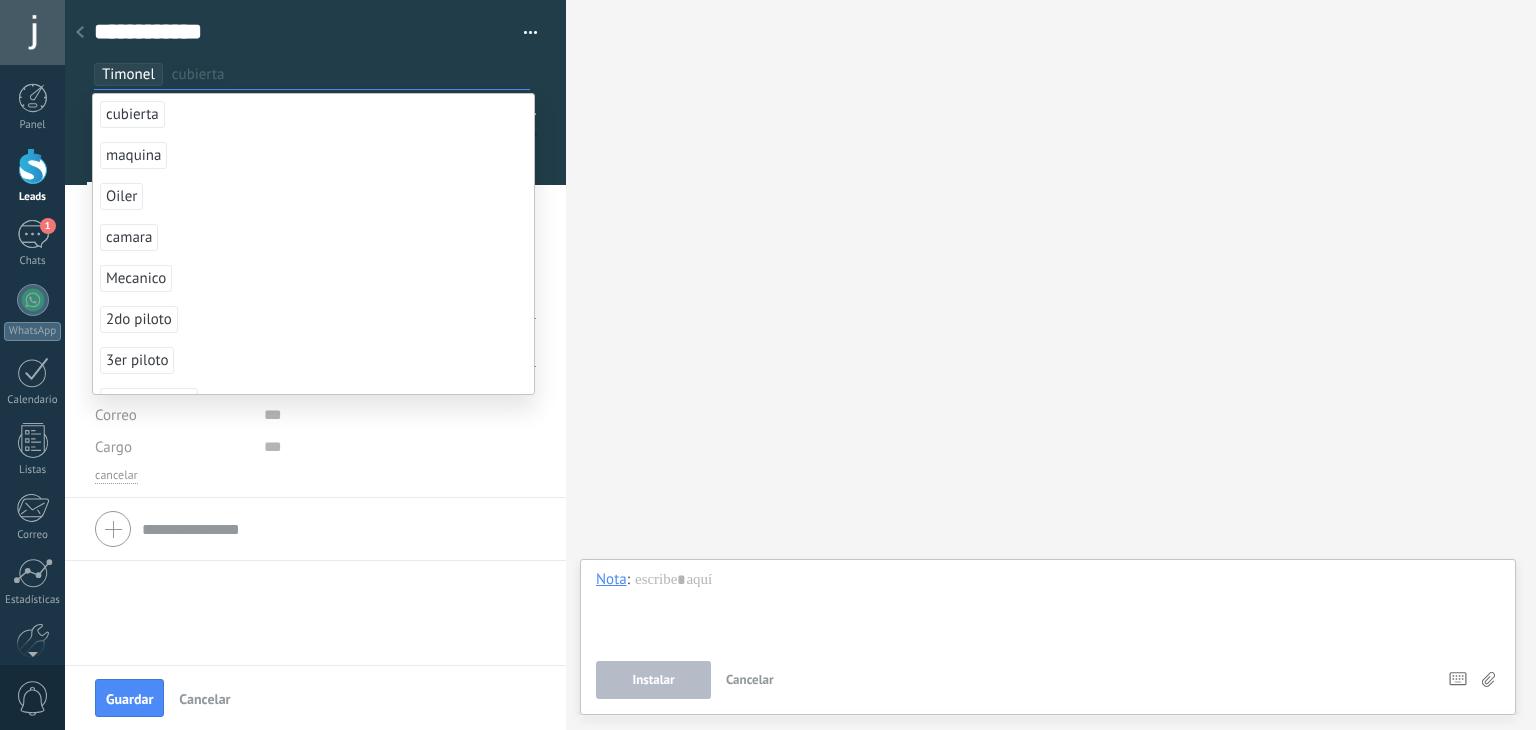 type on "*" 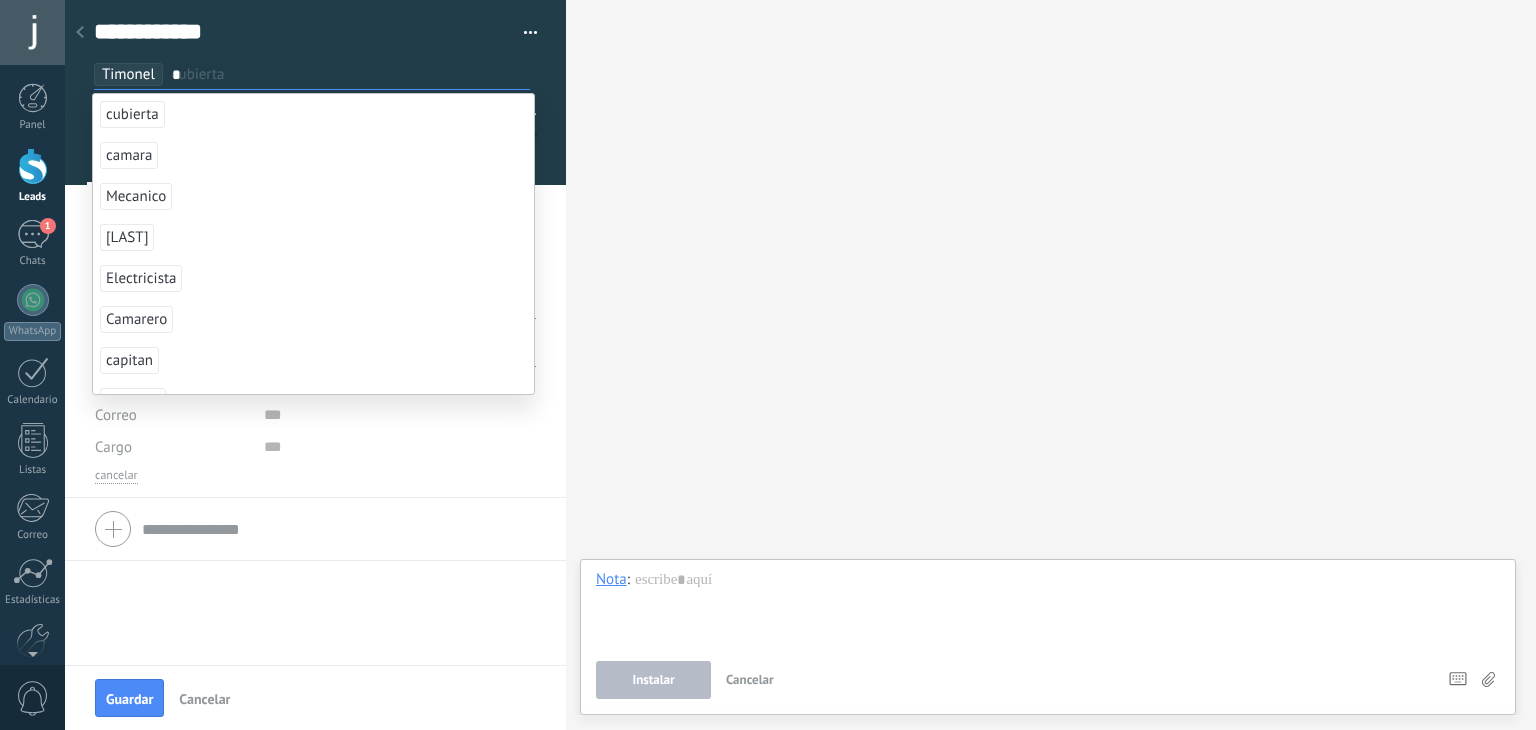 type on "*" 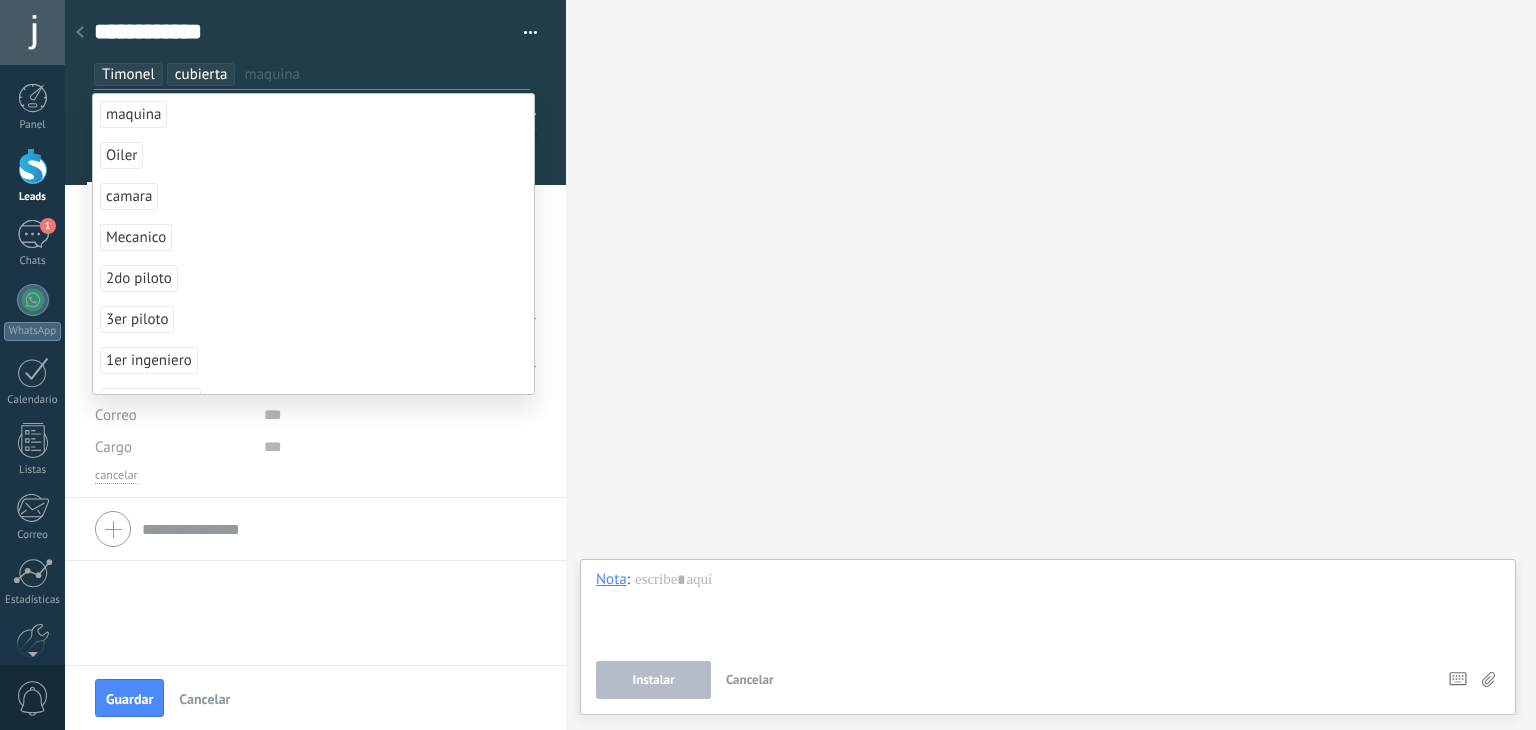 click on "**********" at bounding box center (301, 32) 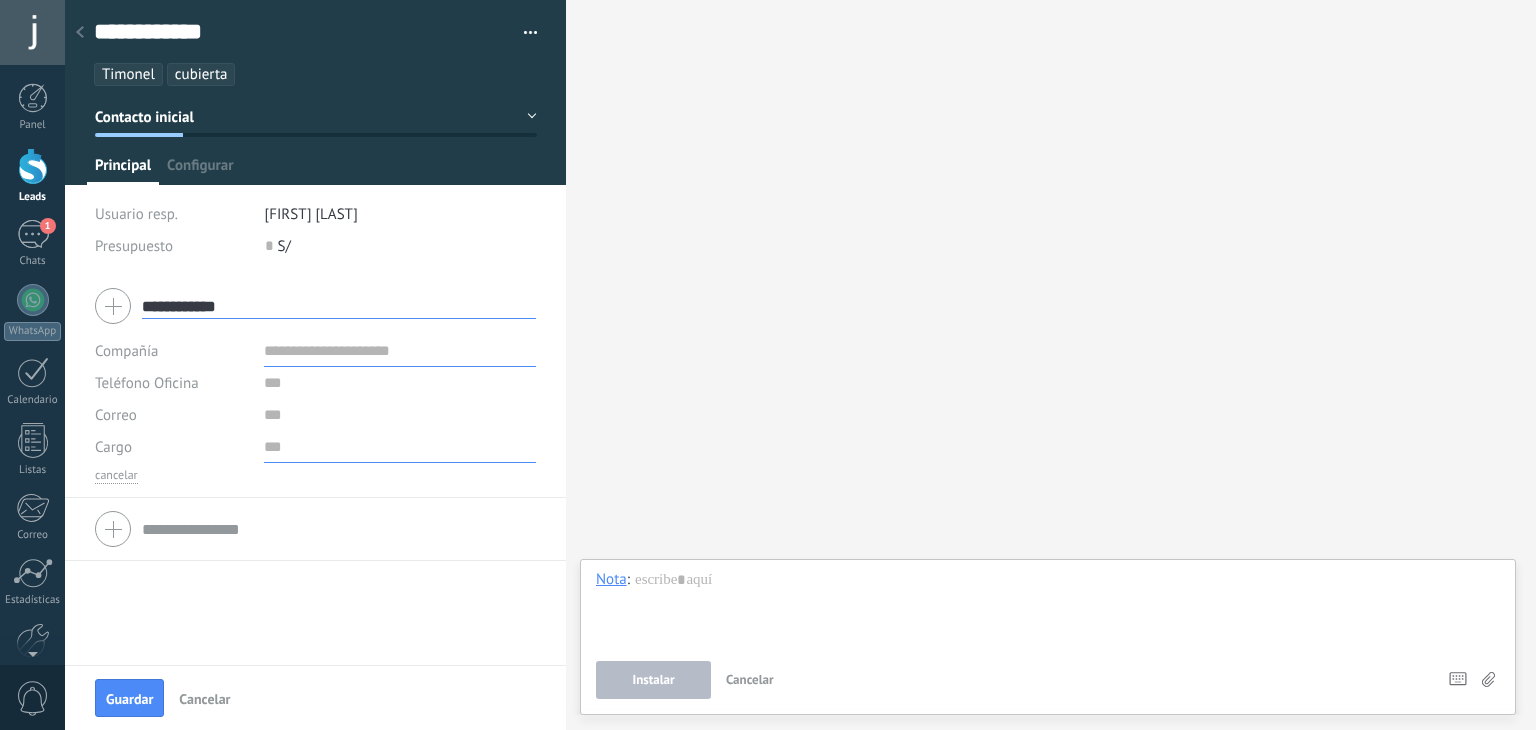 click at bounding box center (400, 447) 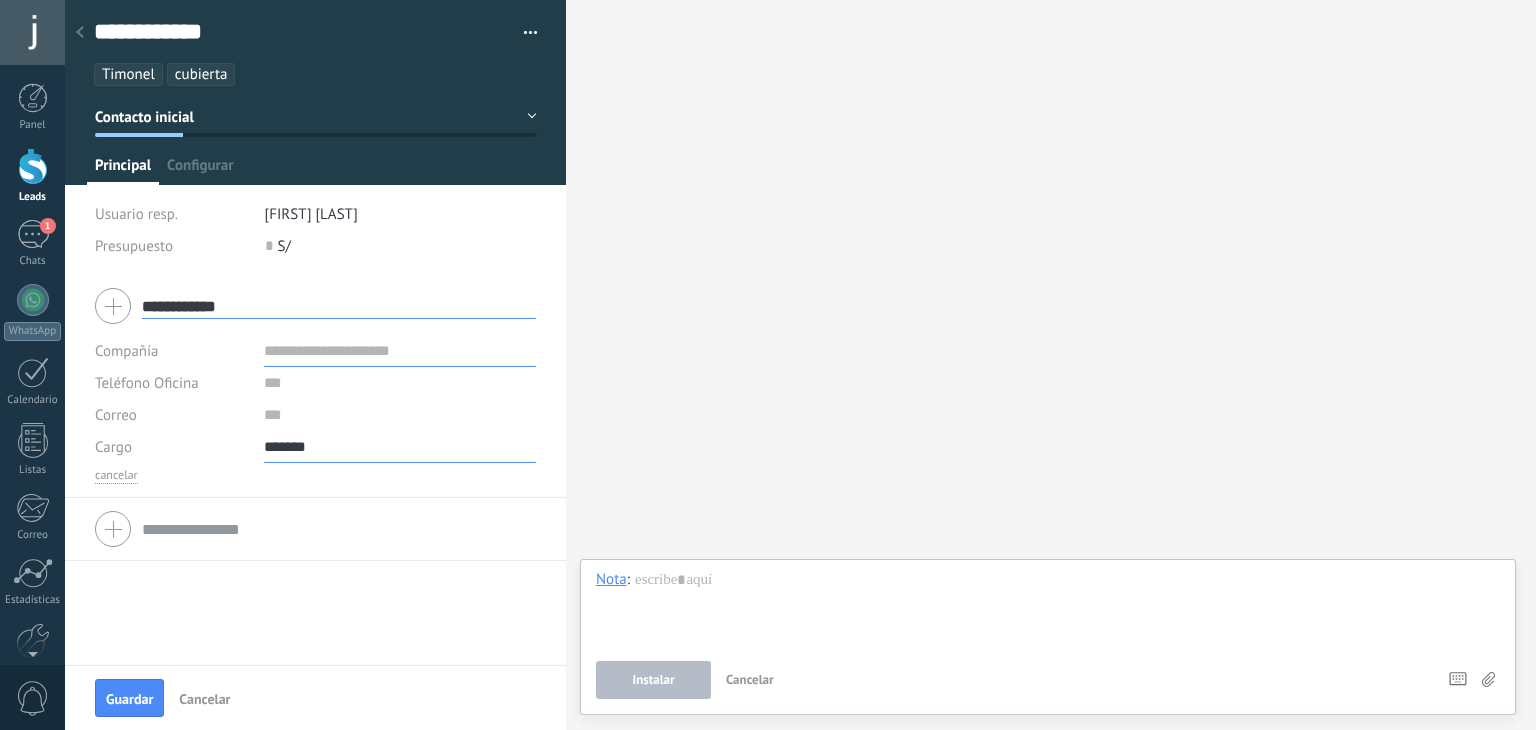type on "*******" 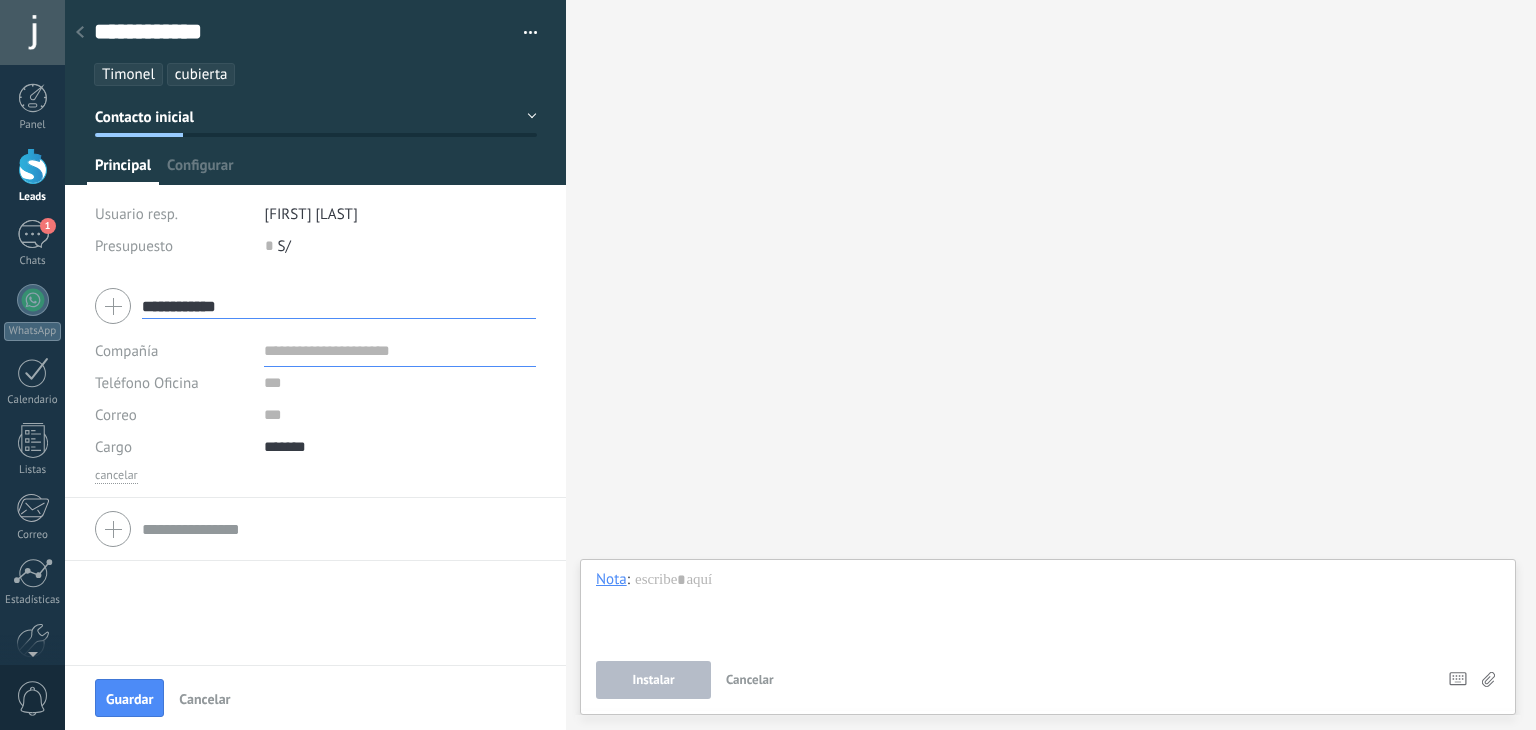 click at bounding box center (400, 351) 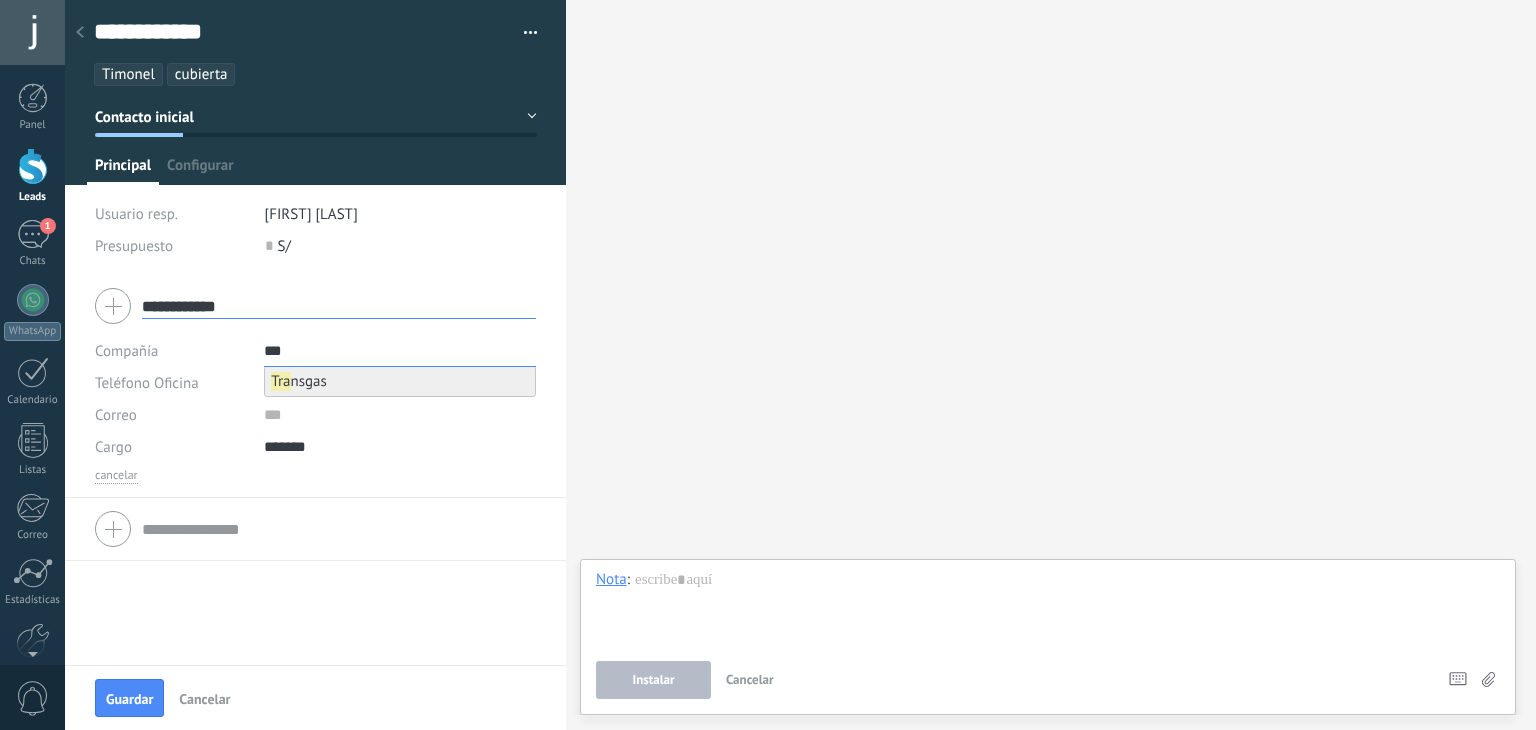 click on "Tra nsgas" at bounding box center [299, 381] 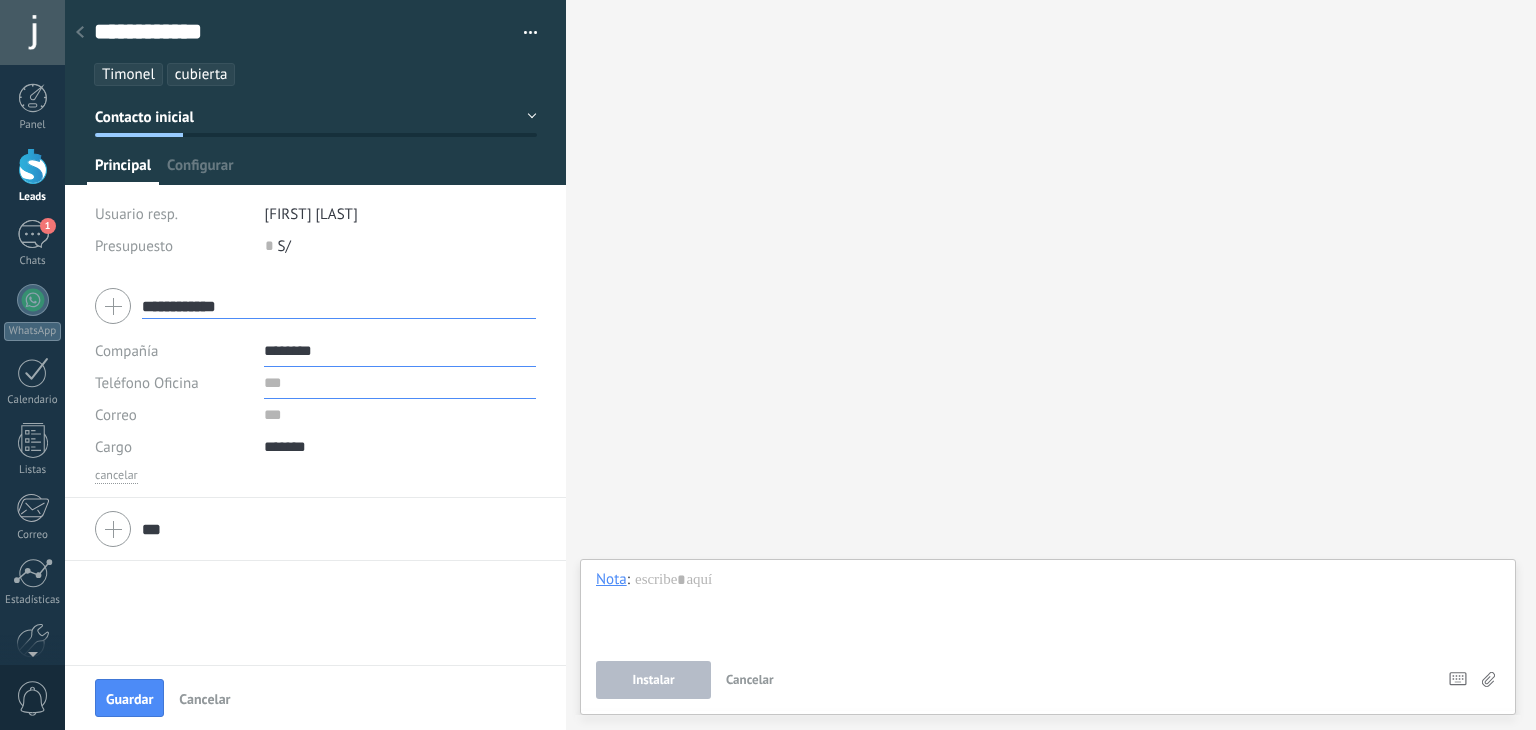 click at bounding box center [400, 383] 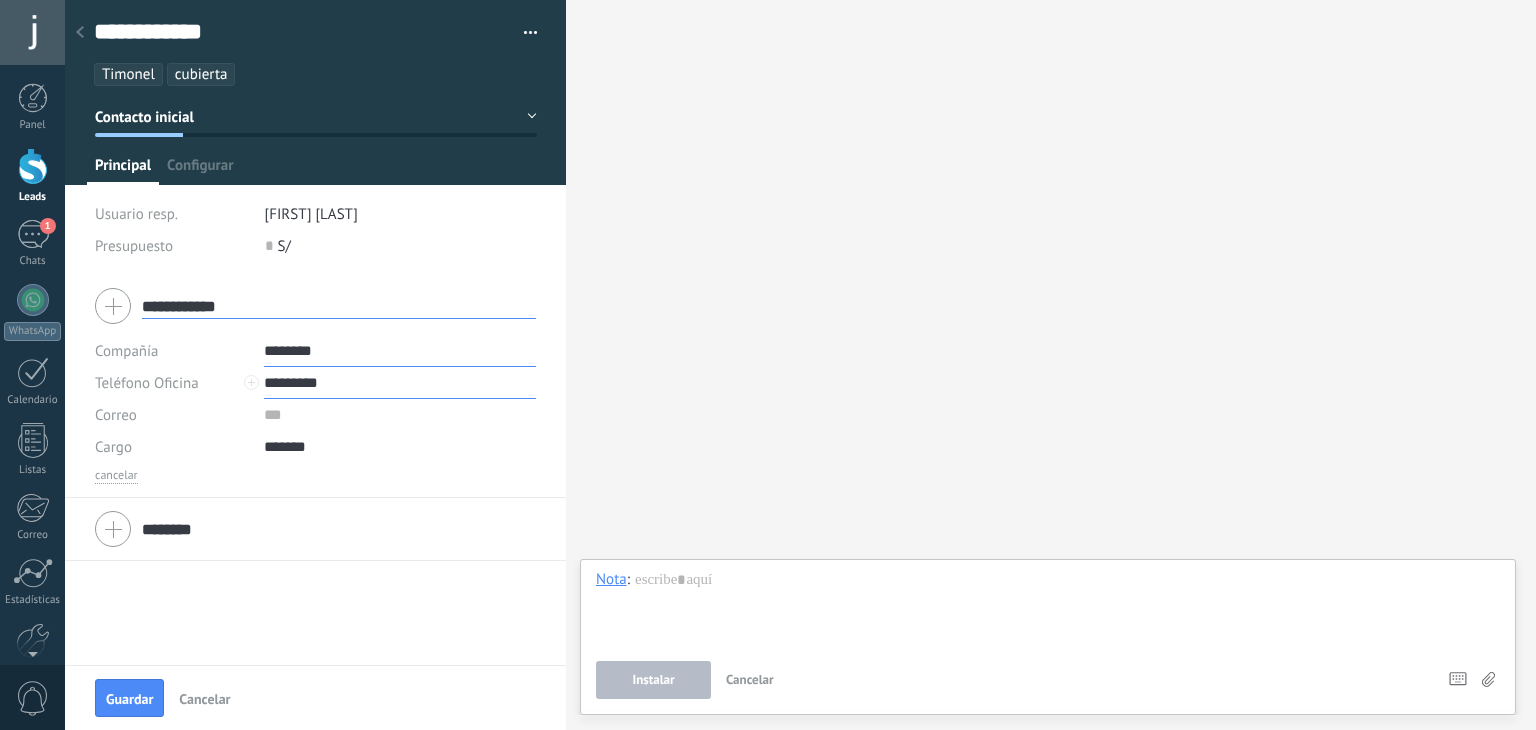click on "*********" at bounding box center (400, 383) 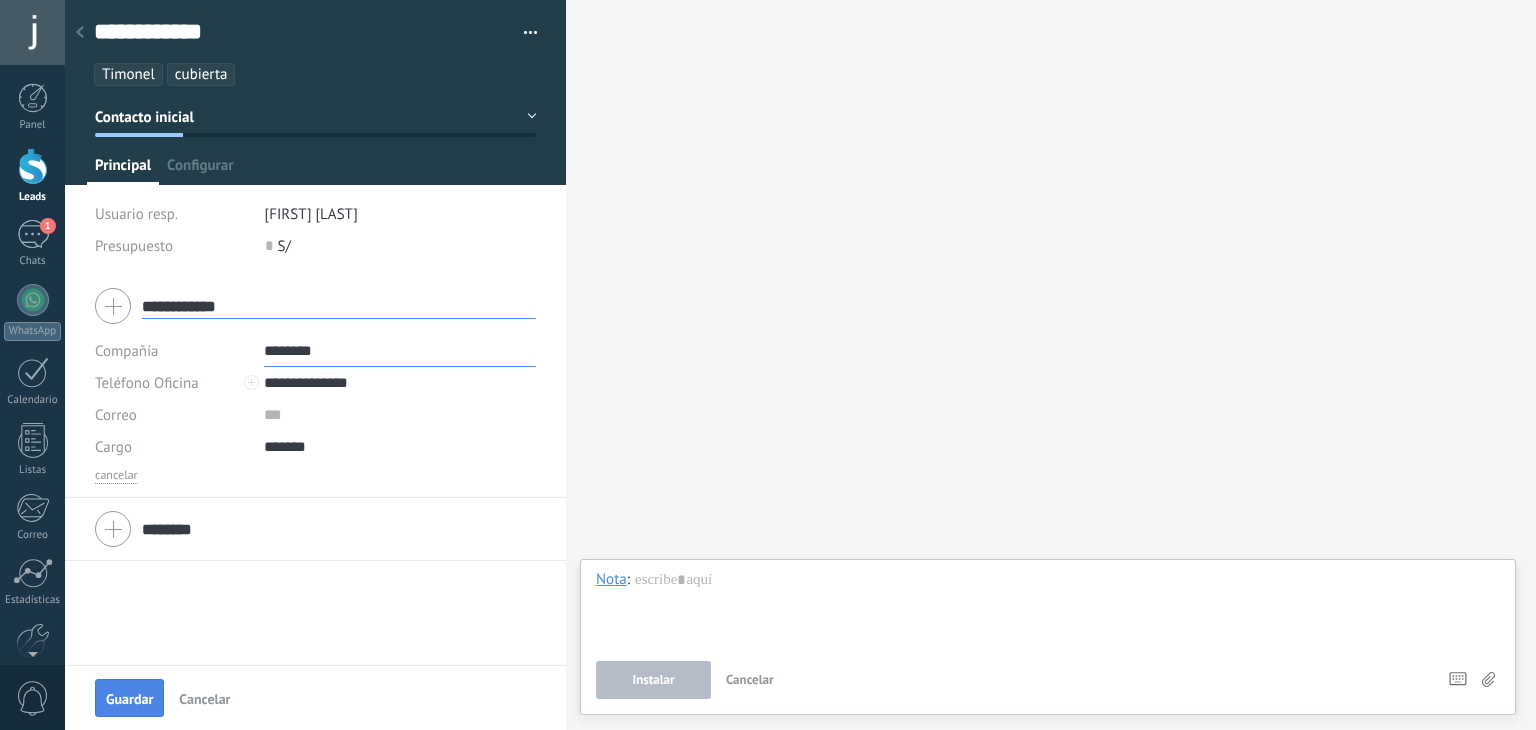 type on "**********" 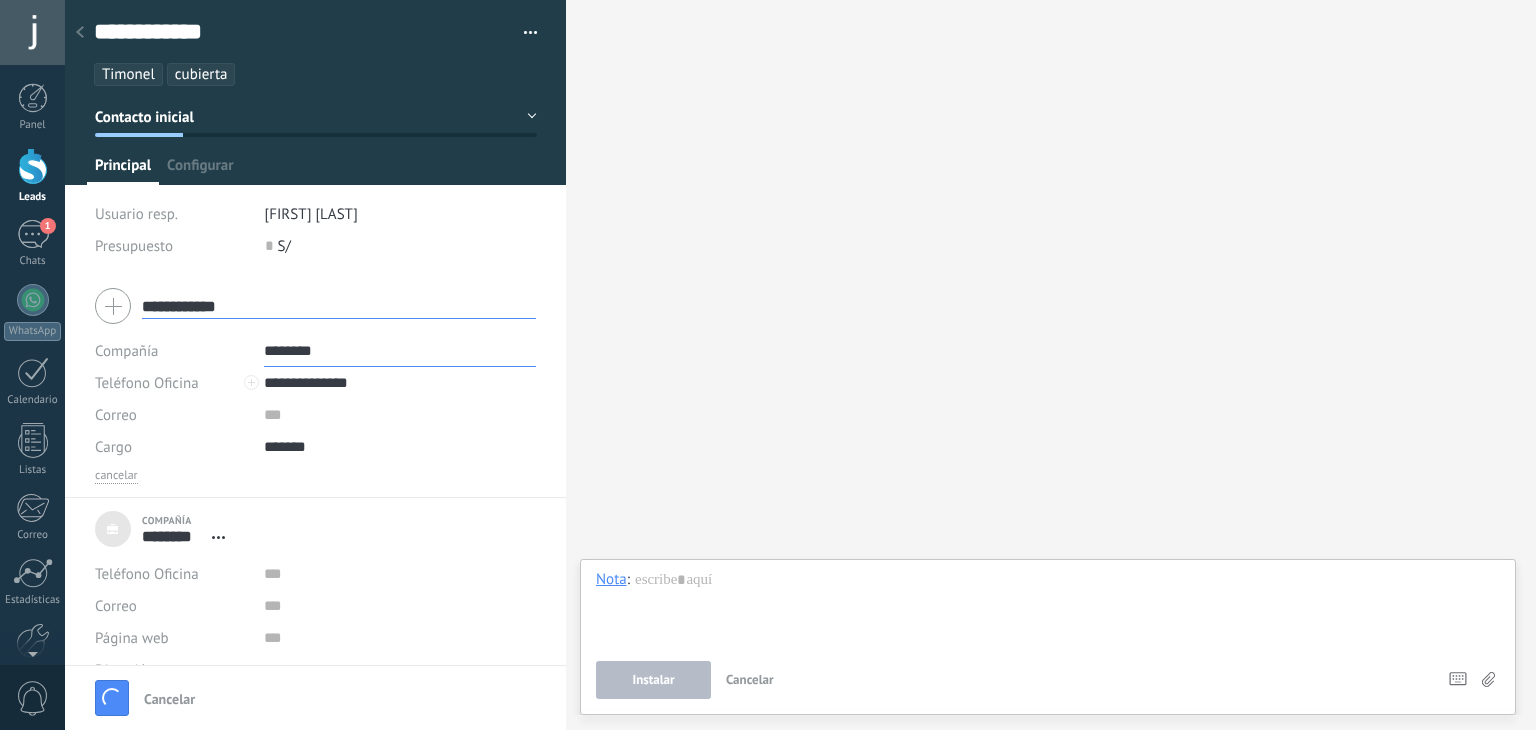 type on "***" 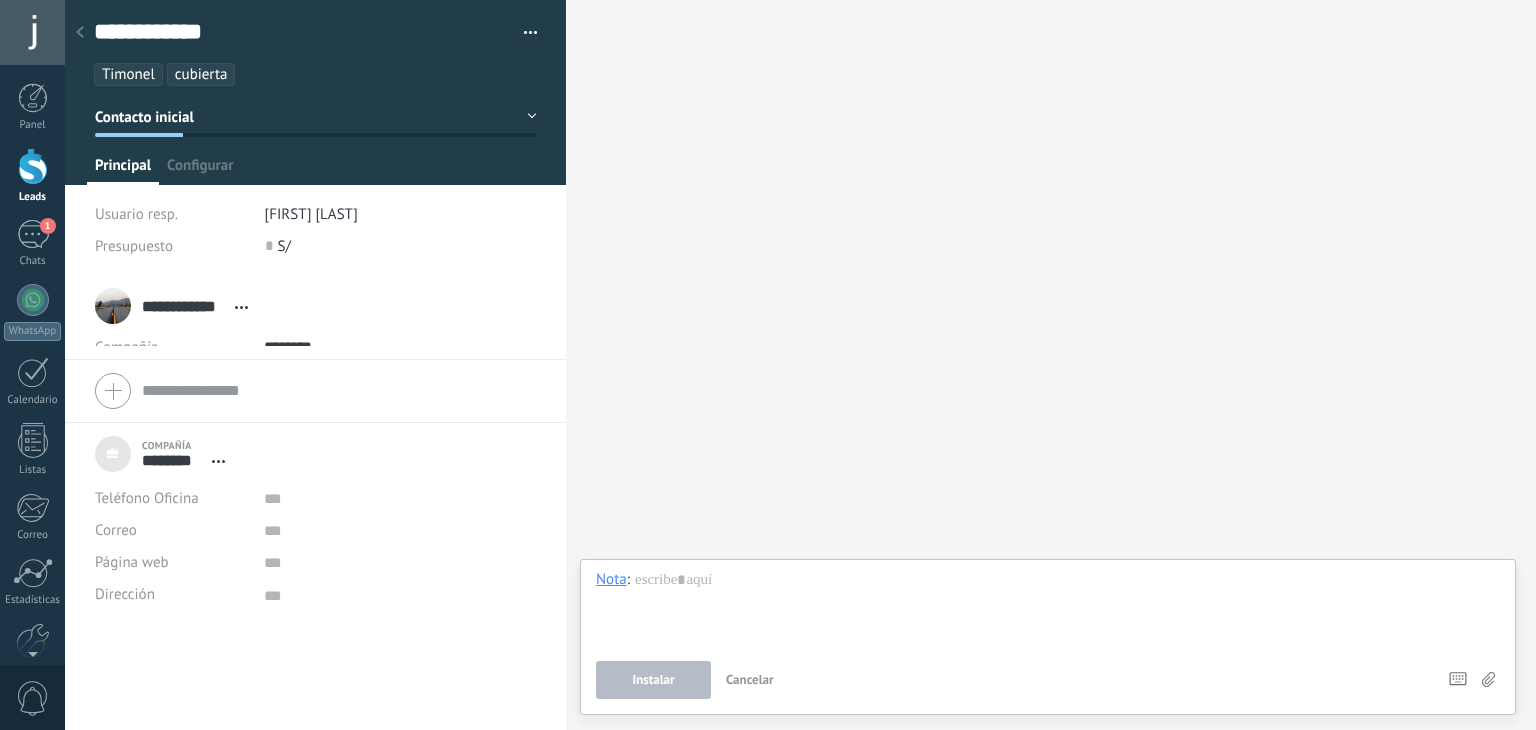 scroll, scrollTop: 20, scrollLeft: 0, axis: vertical 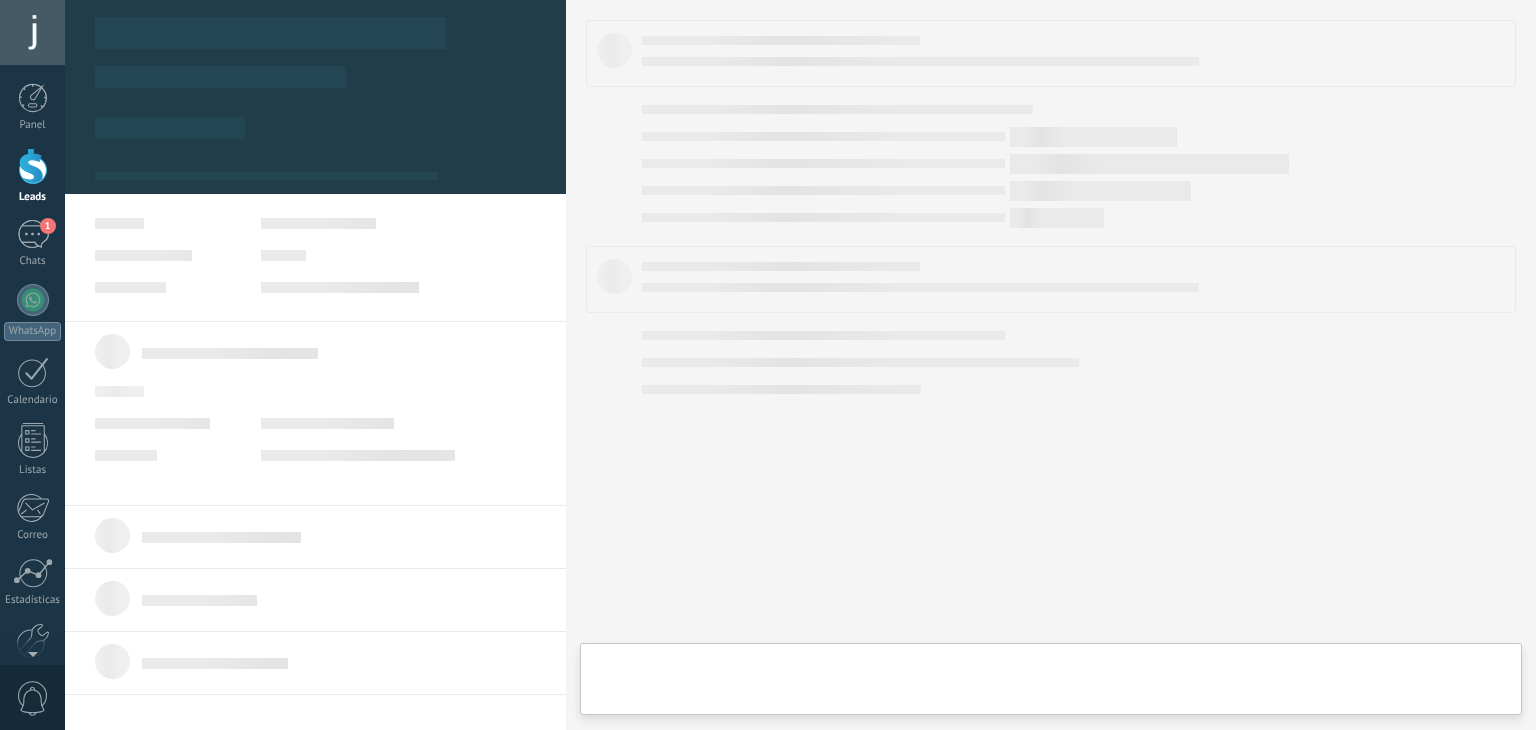 type on "***" 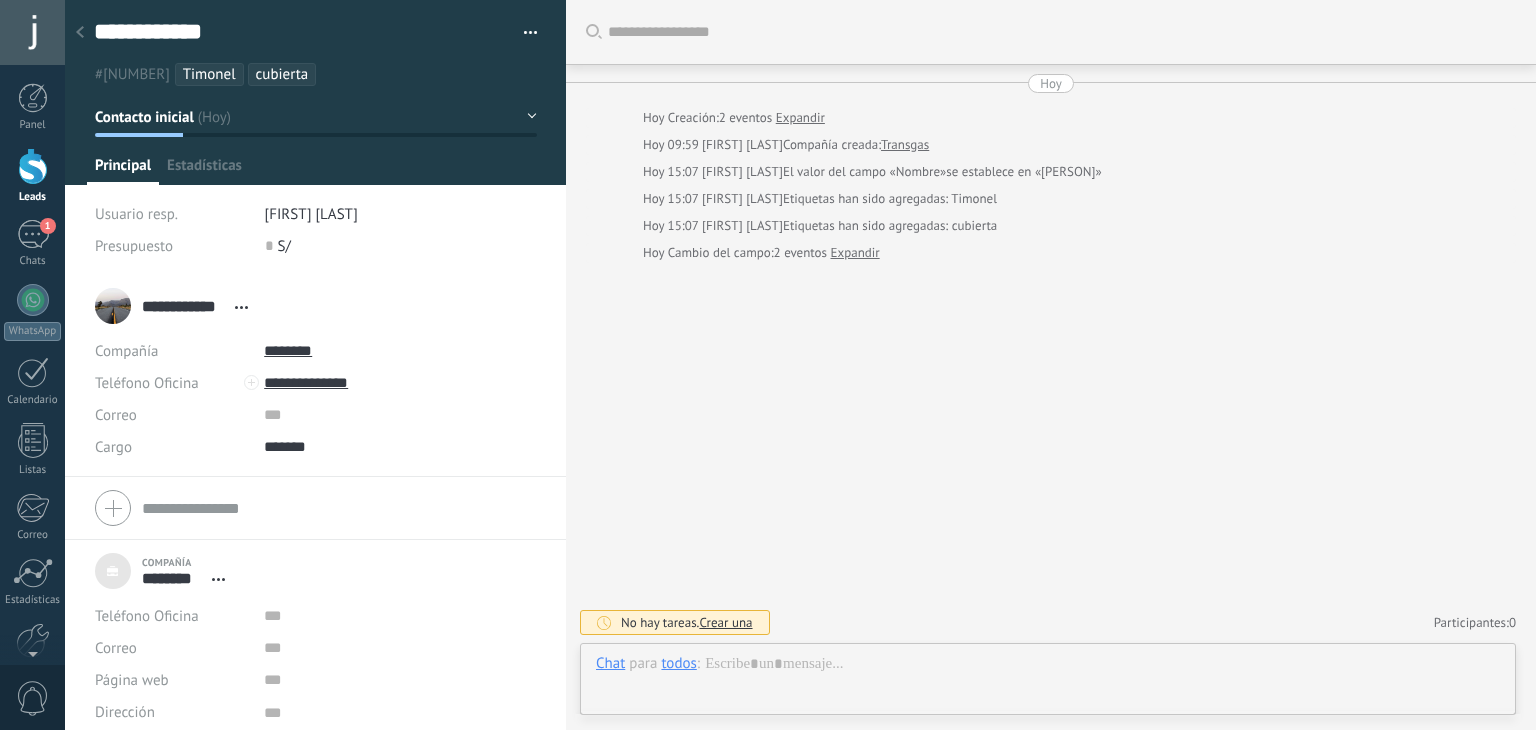 scroll, scrollTop: 20, scrollLeft: 0, axis: vertical 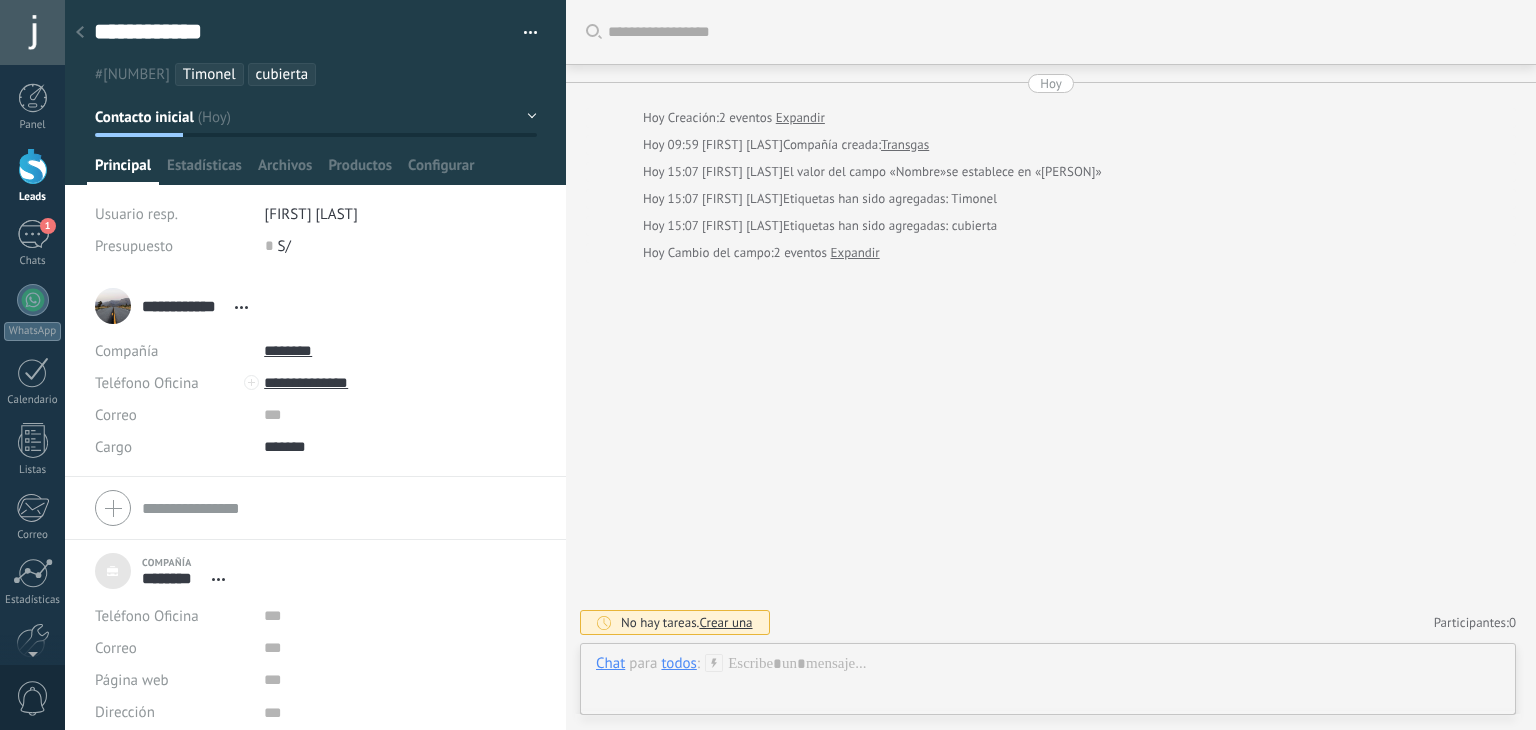 click at bounding box center [80, 33] 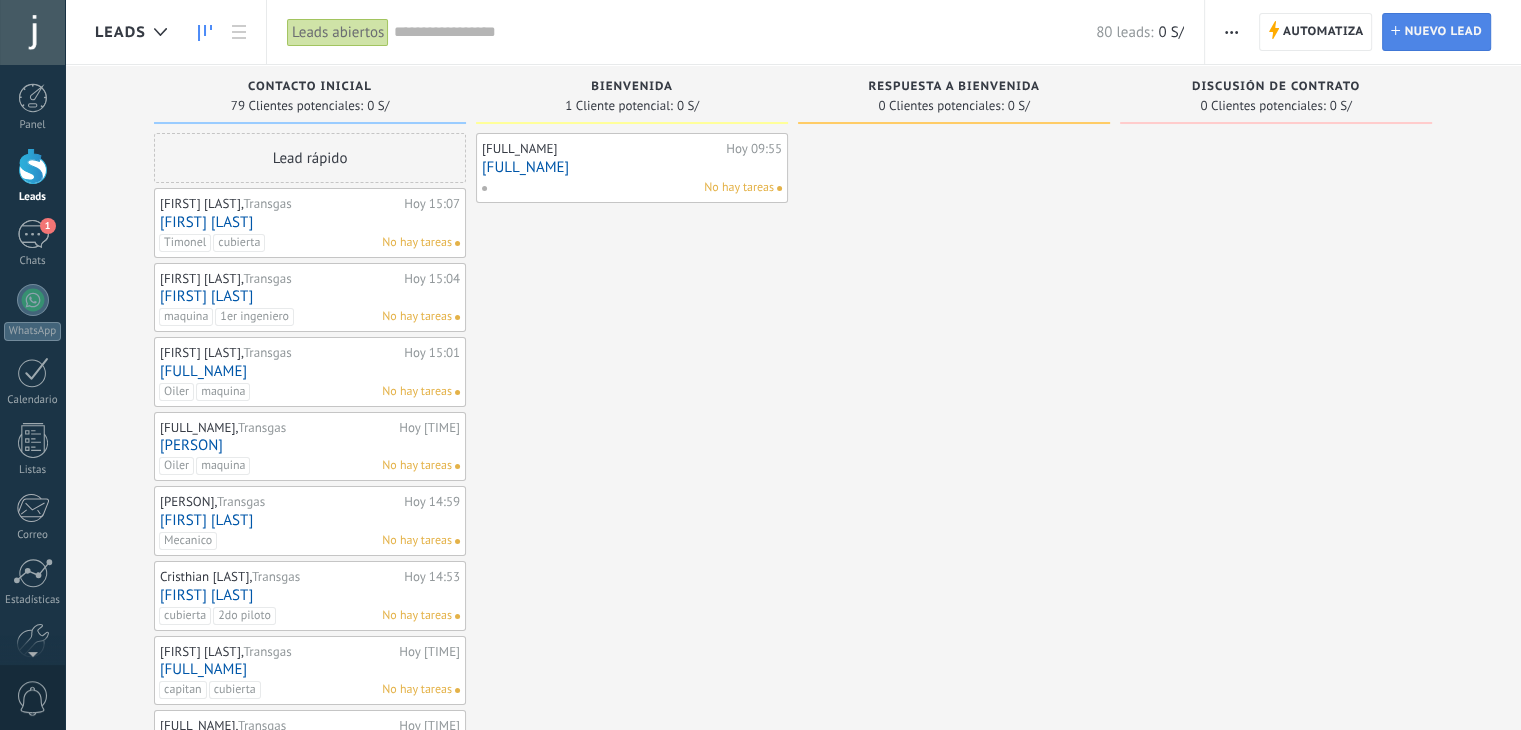 click on "Nuevo lead" at bounding box center (1443, 32) 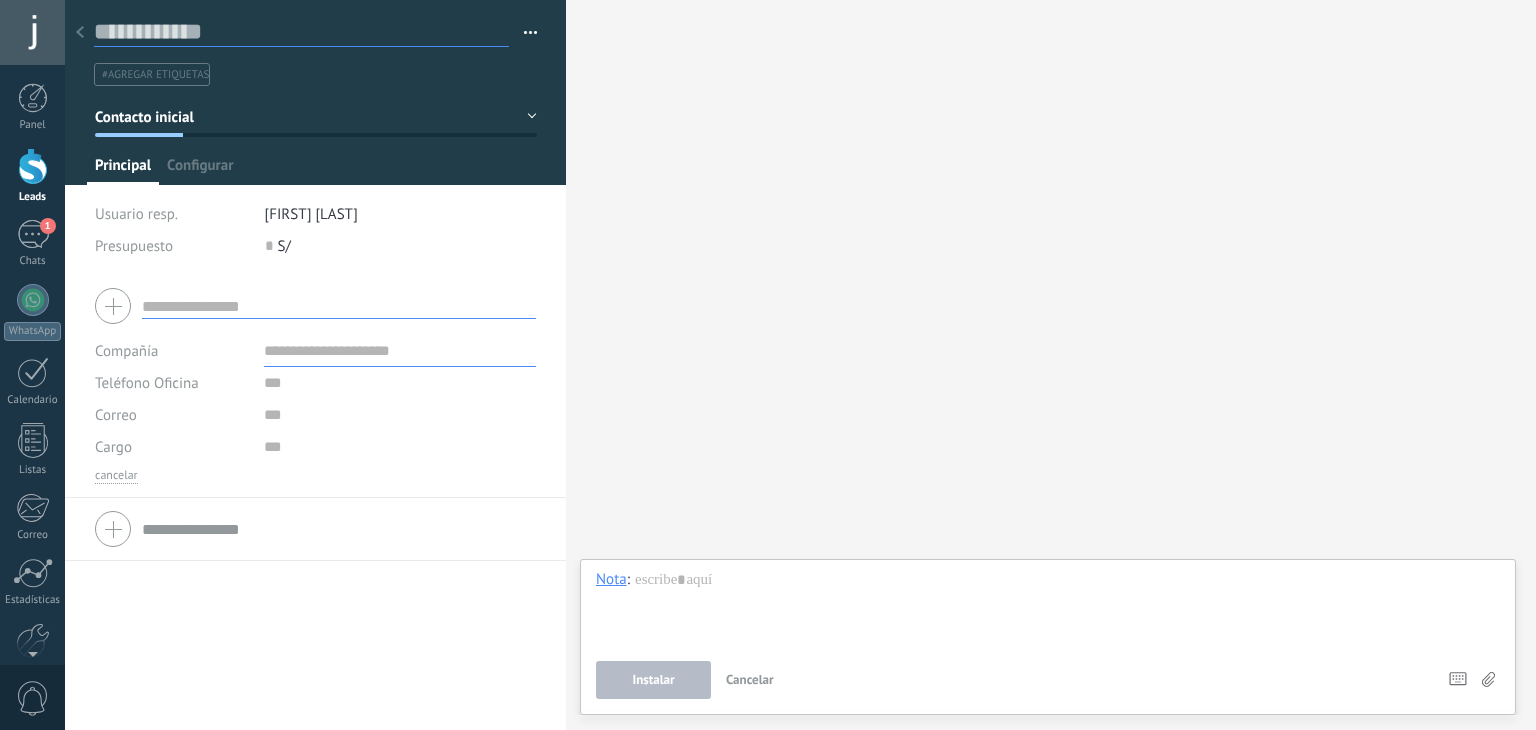 click at bounding box center [301, 32] 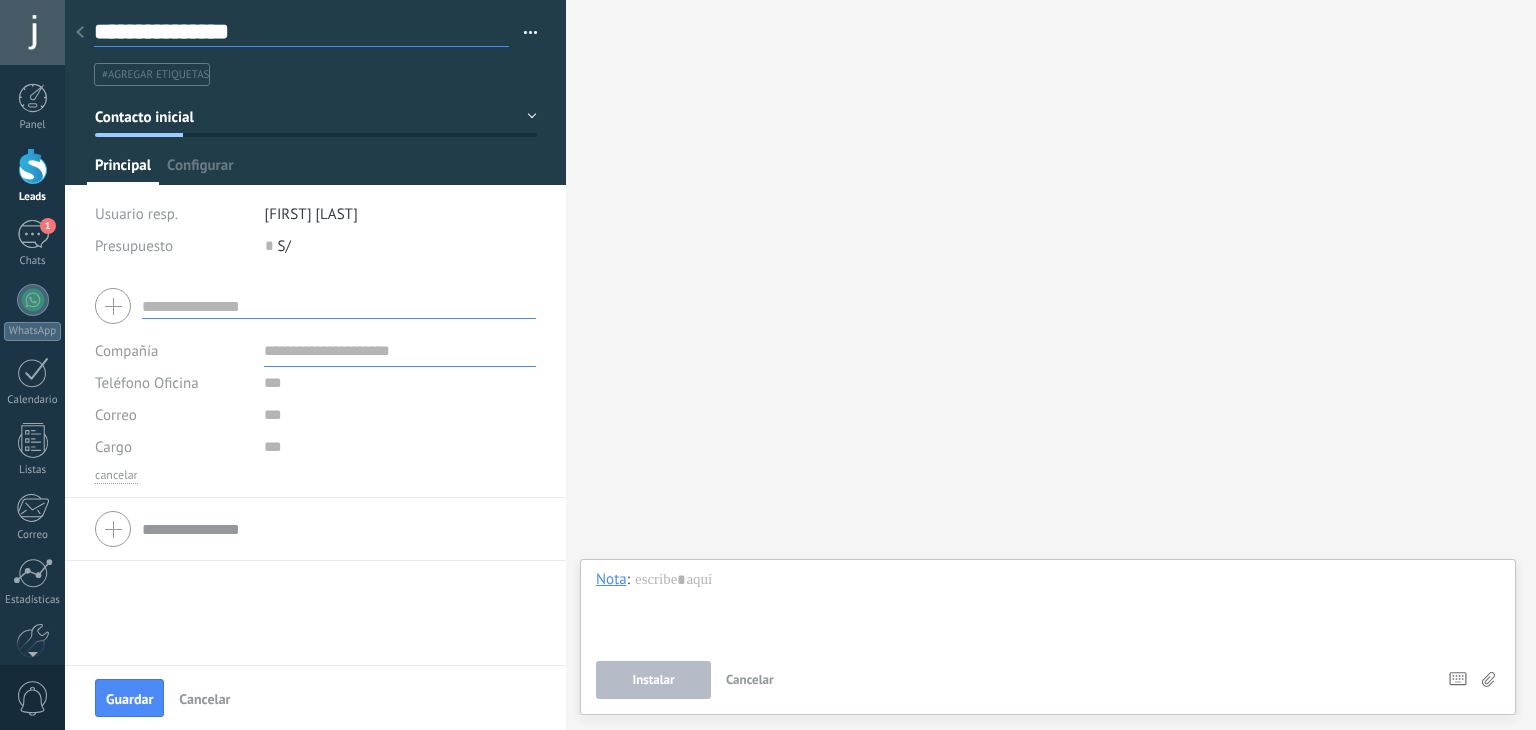 click on "**********" at bounding box center (301, 32) 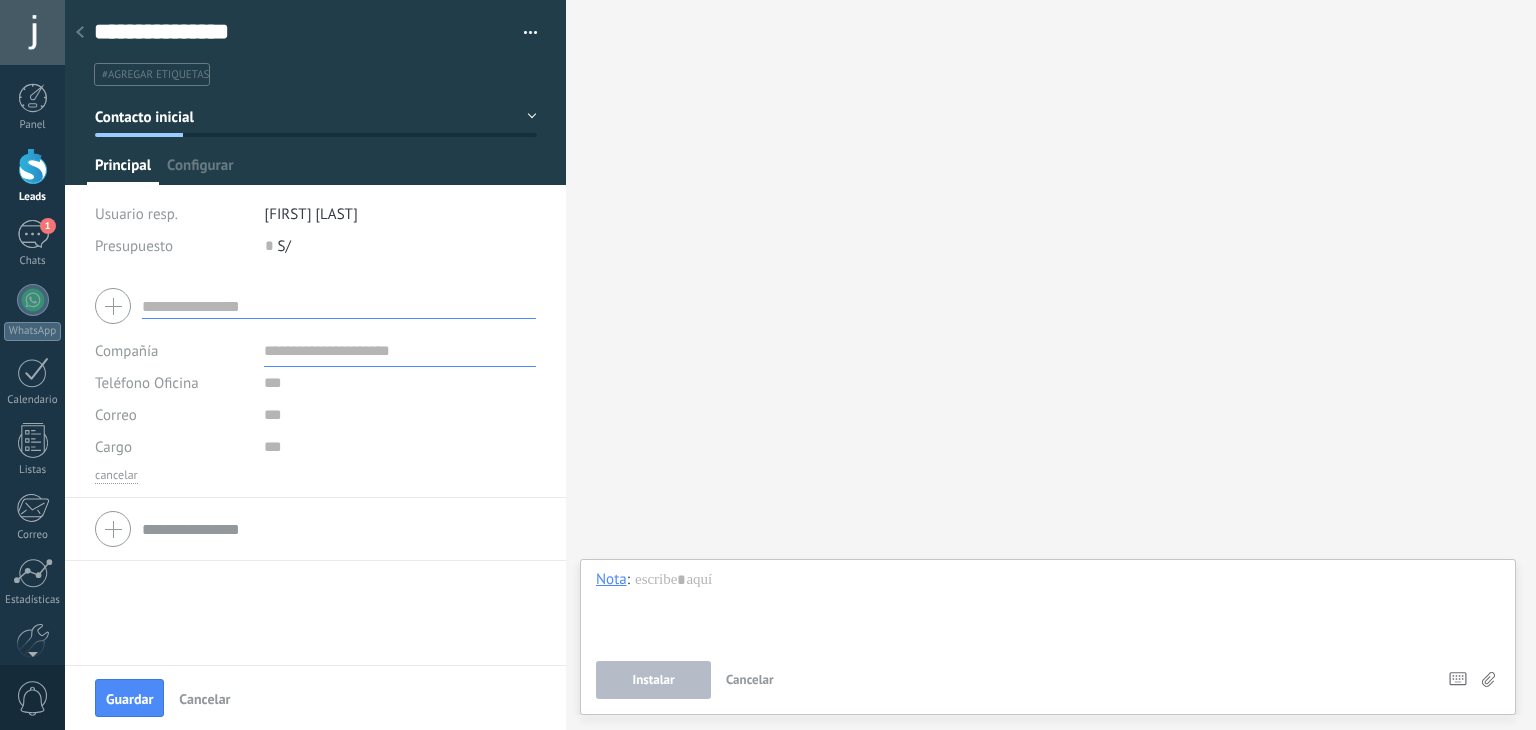 click at bounding box center [339, 306] 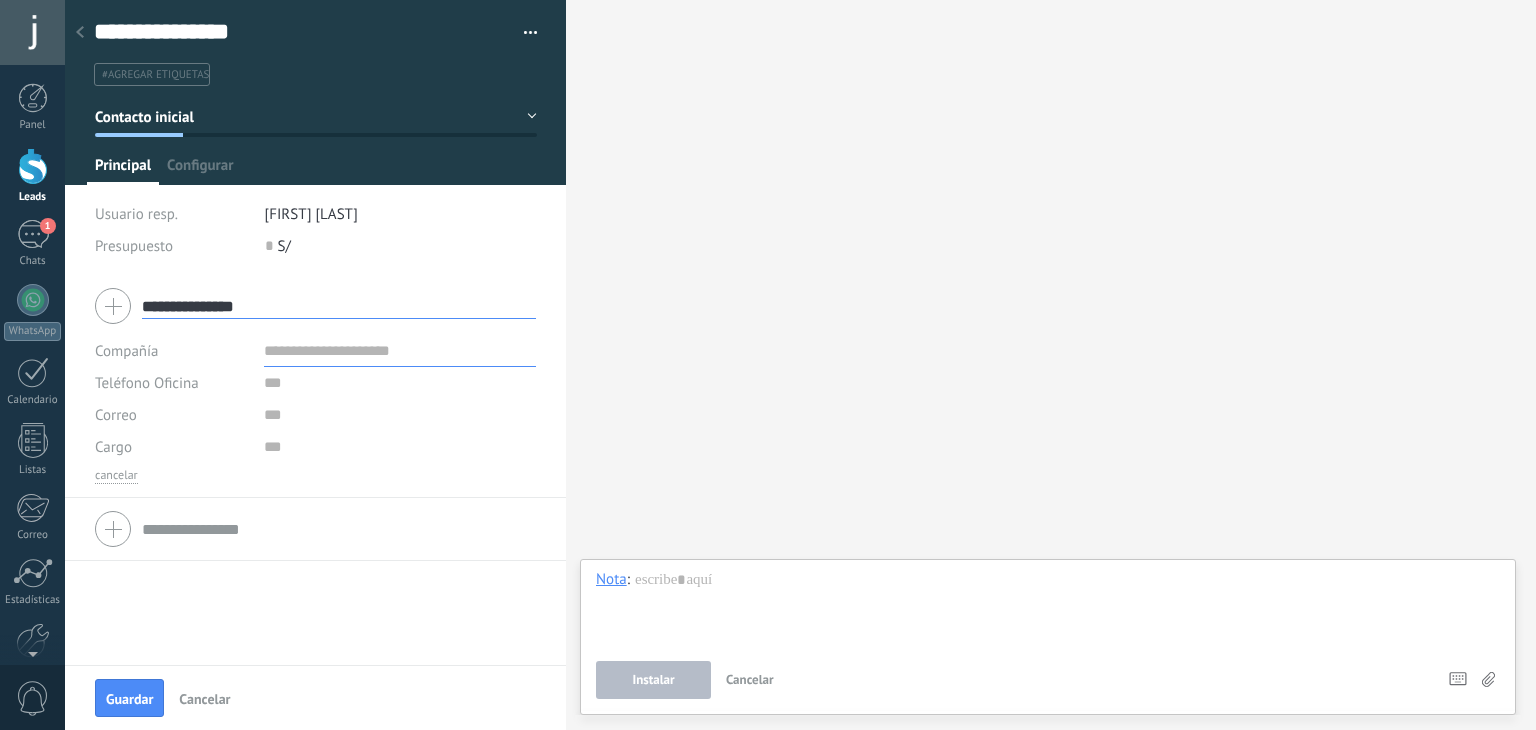 type on "**********" 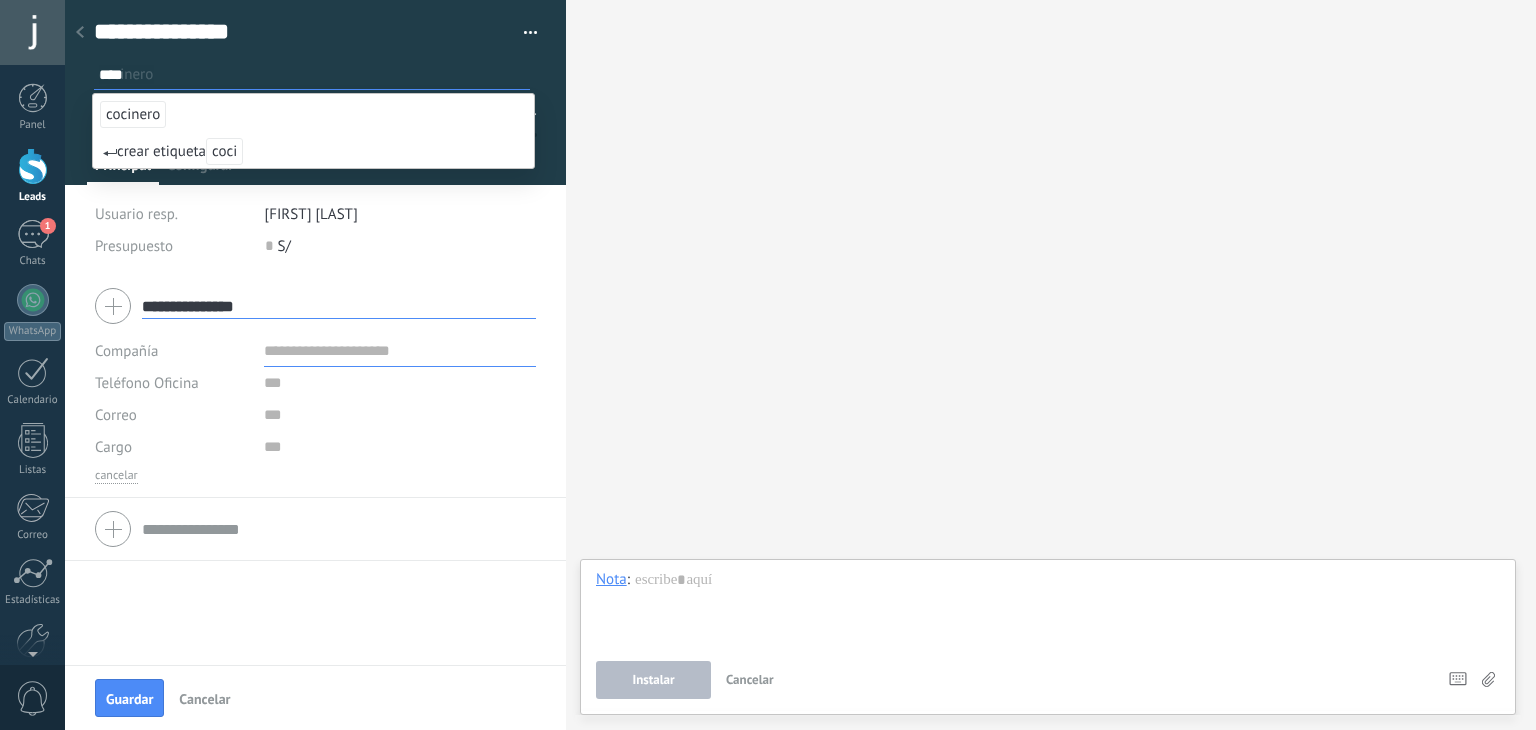 type on "****" 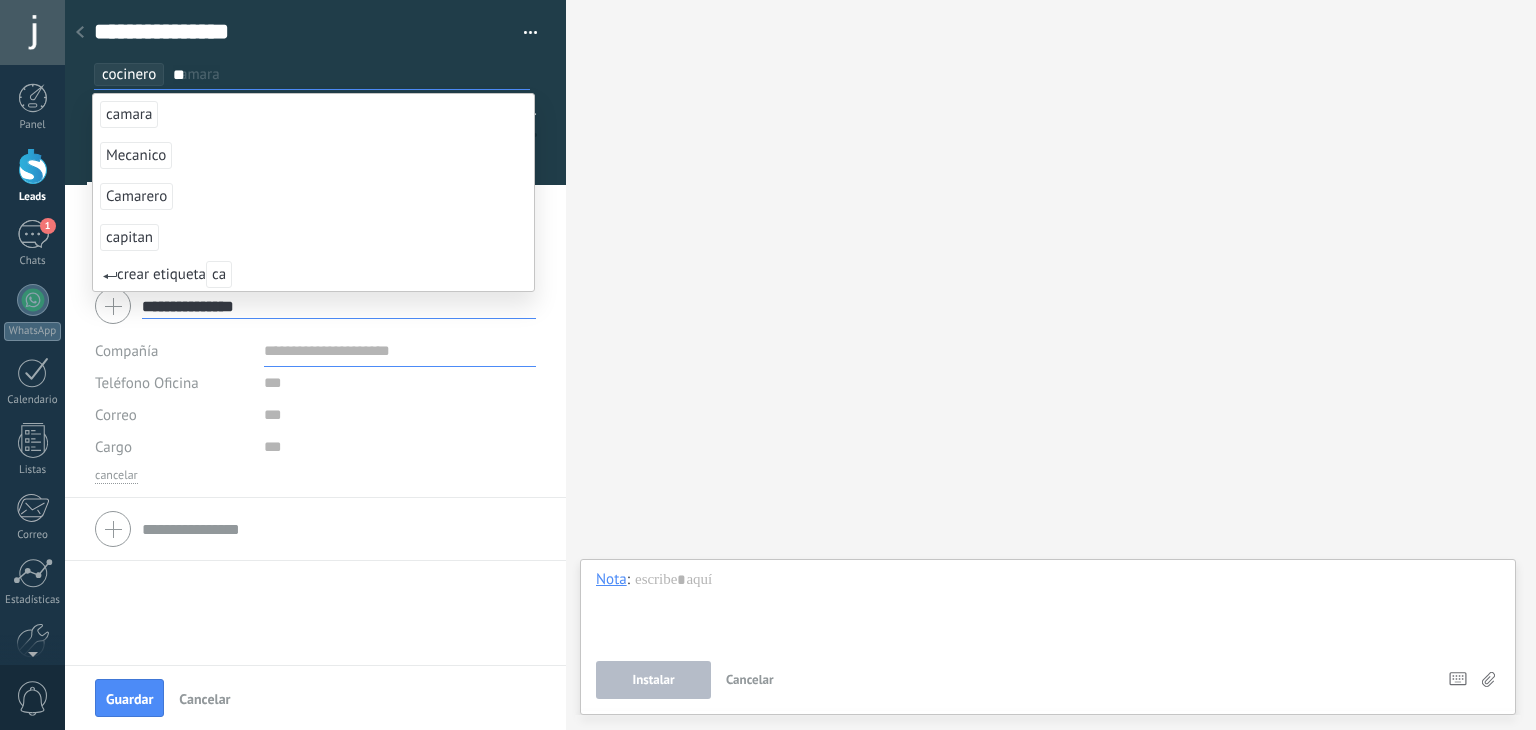type on "**" 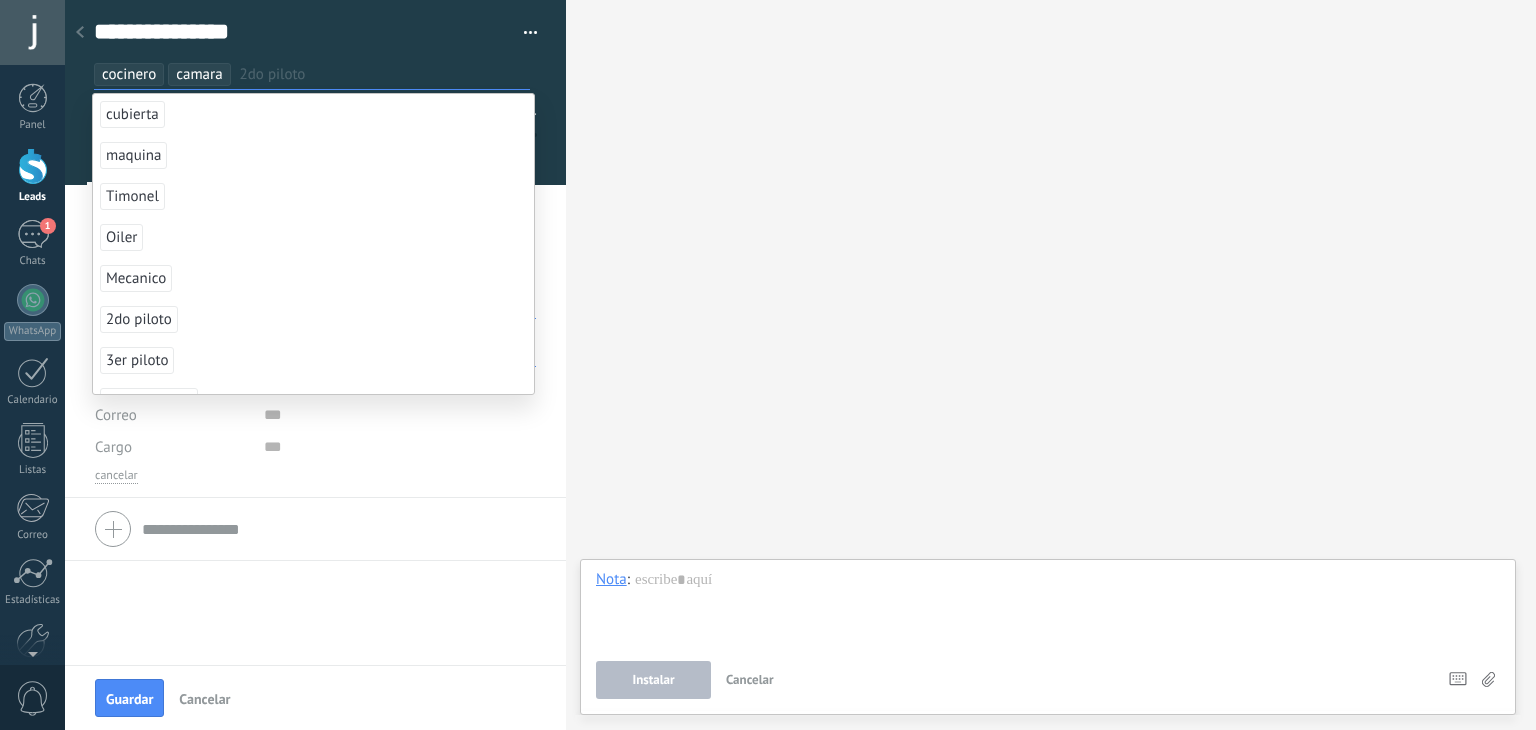 click on "**********" at bounding box center [315, 470] 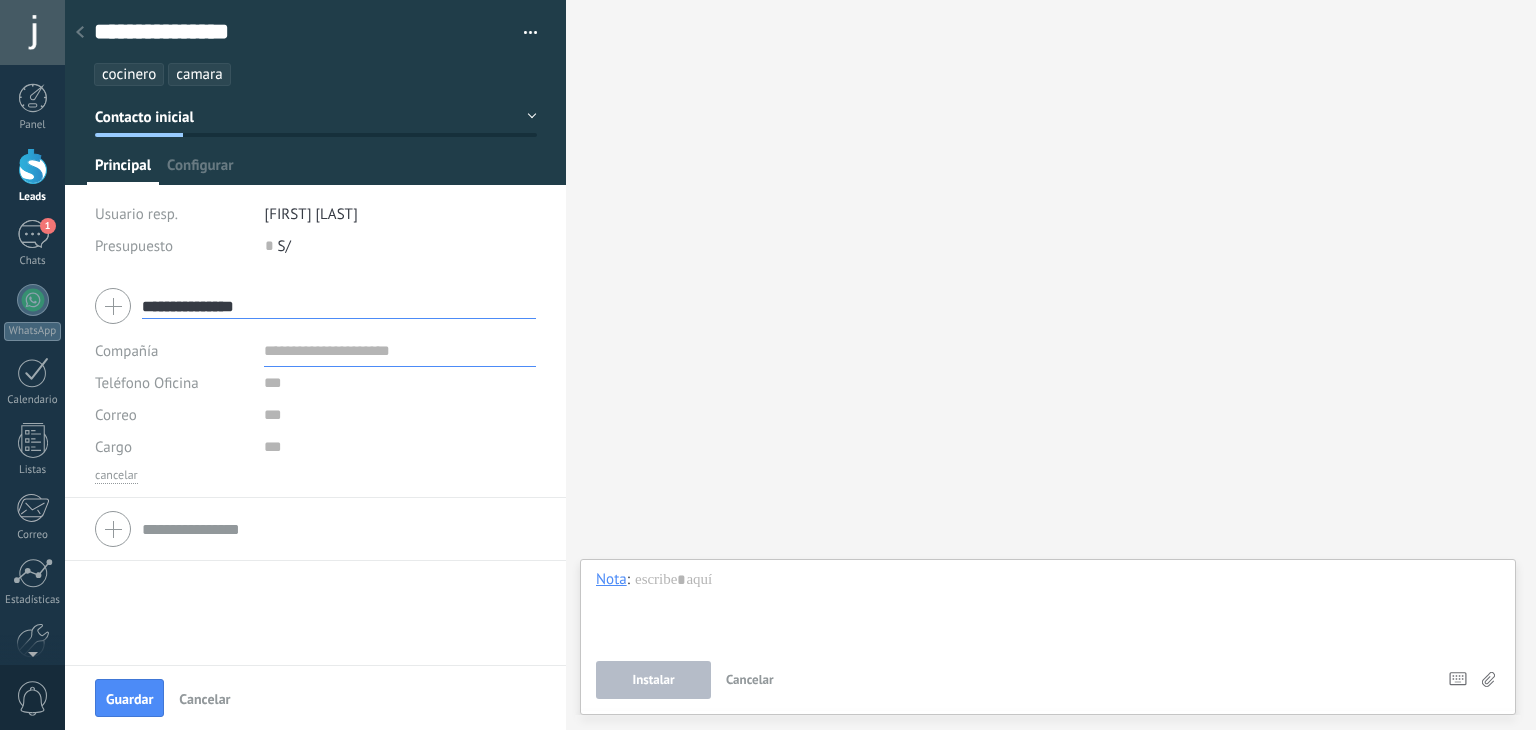 click at bounding box center [400, 351] 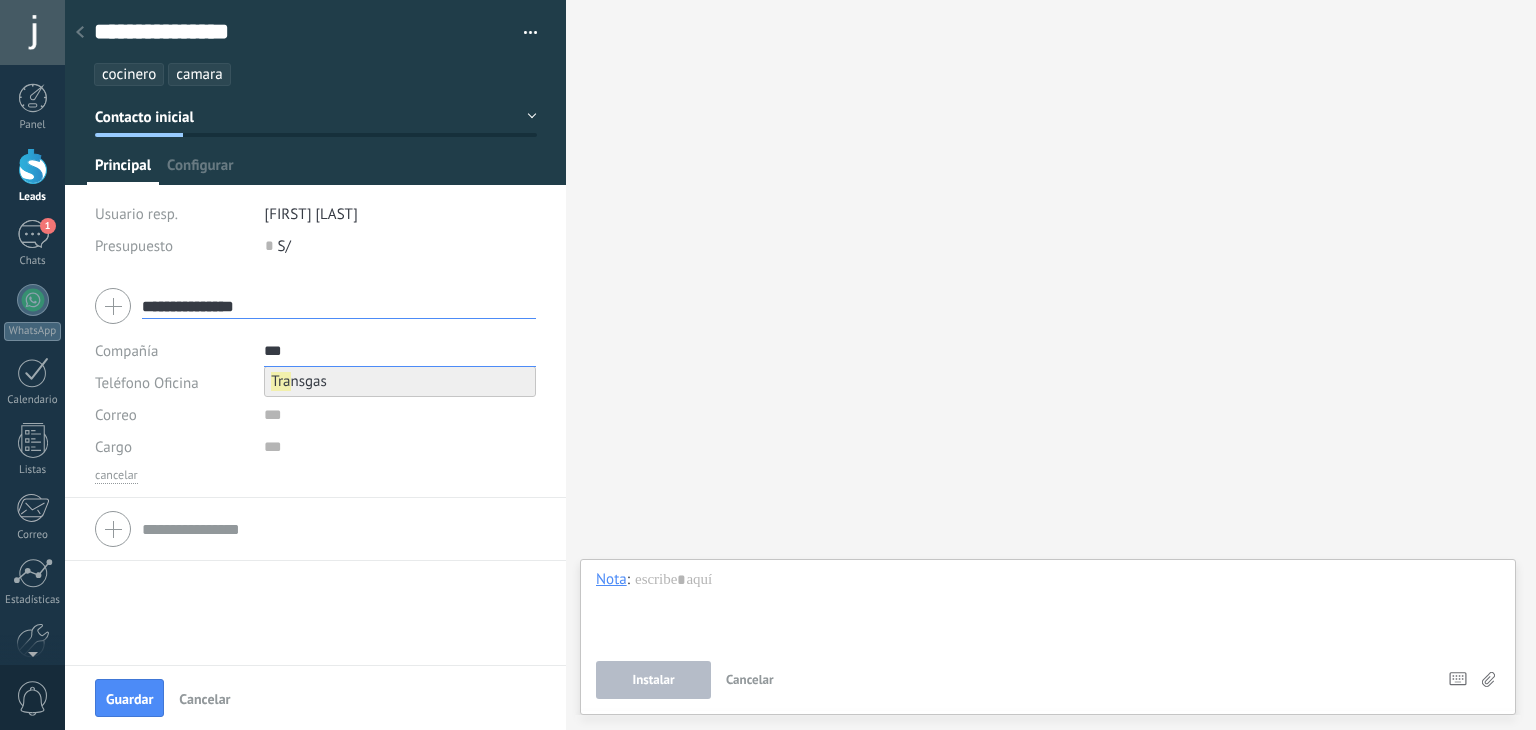 click on "Tra nsgas" at bounding box center (299, 381) 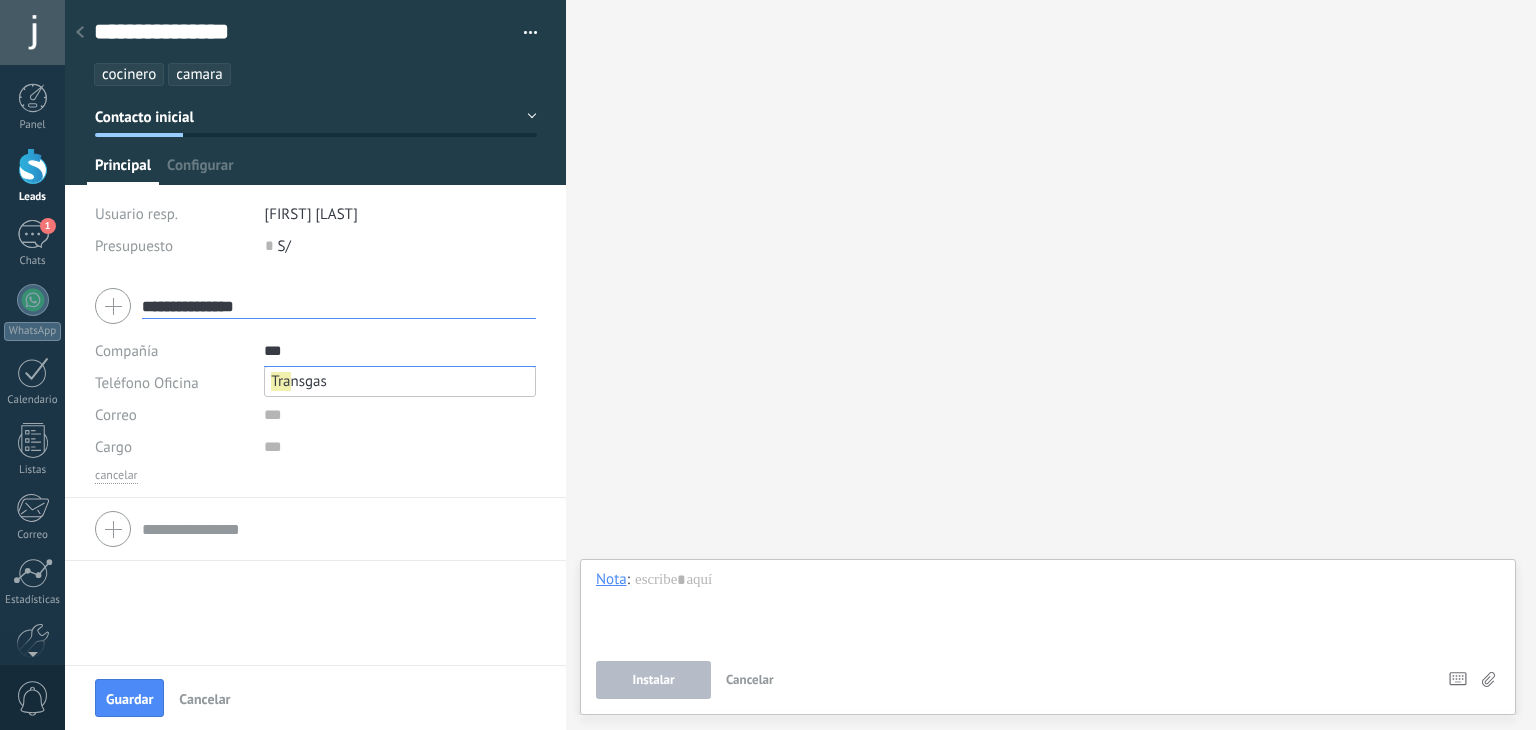 type on "********" 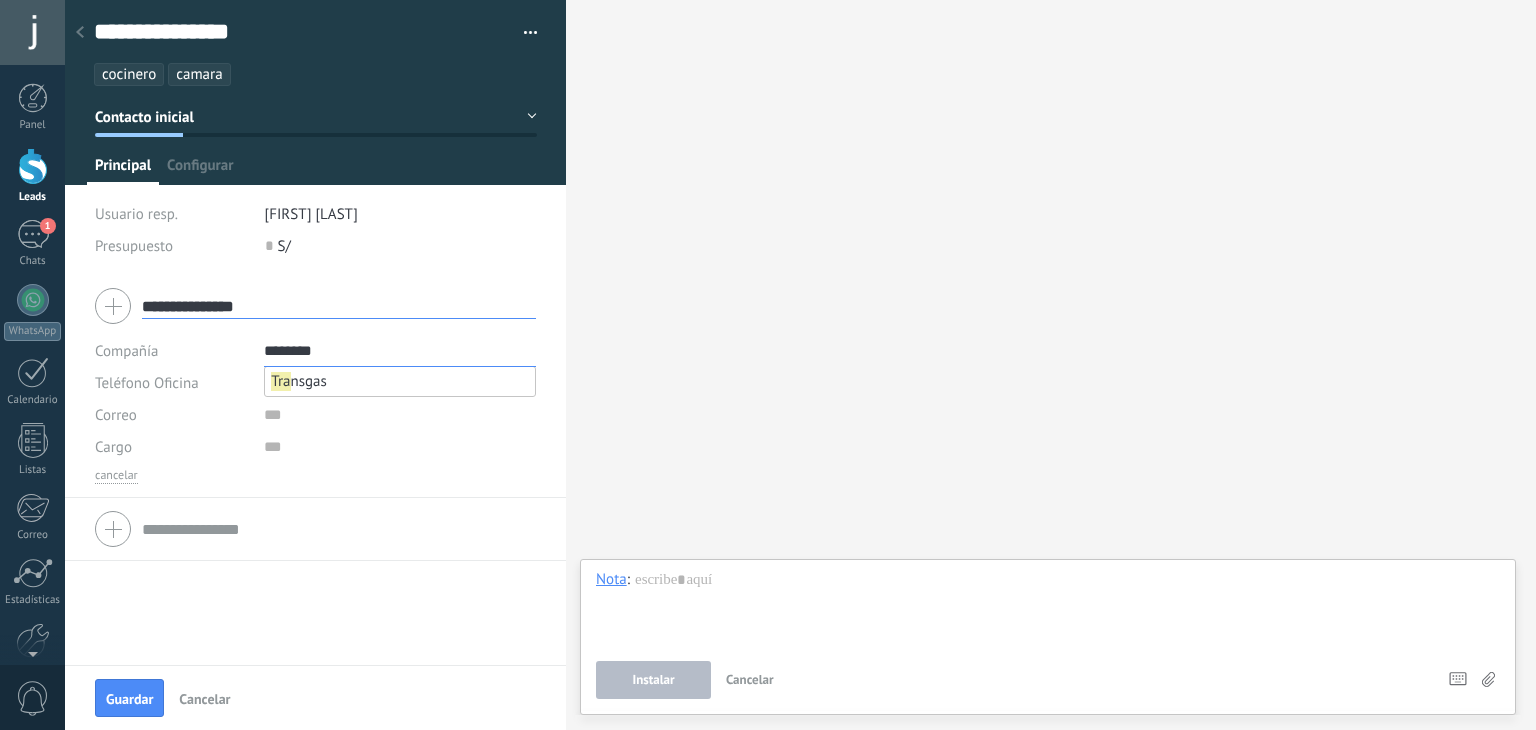 type on "********" 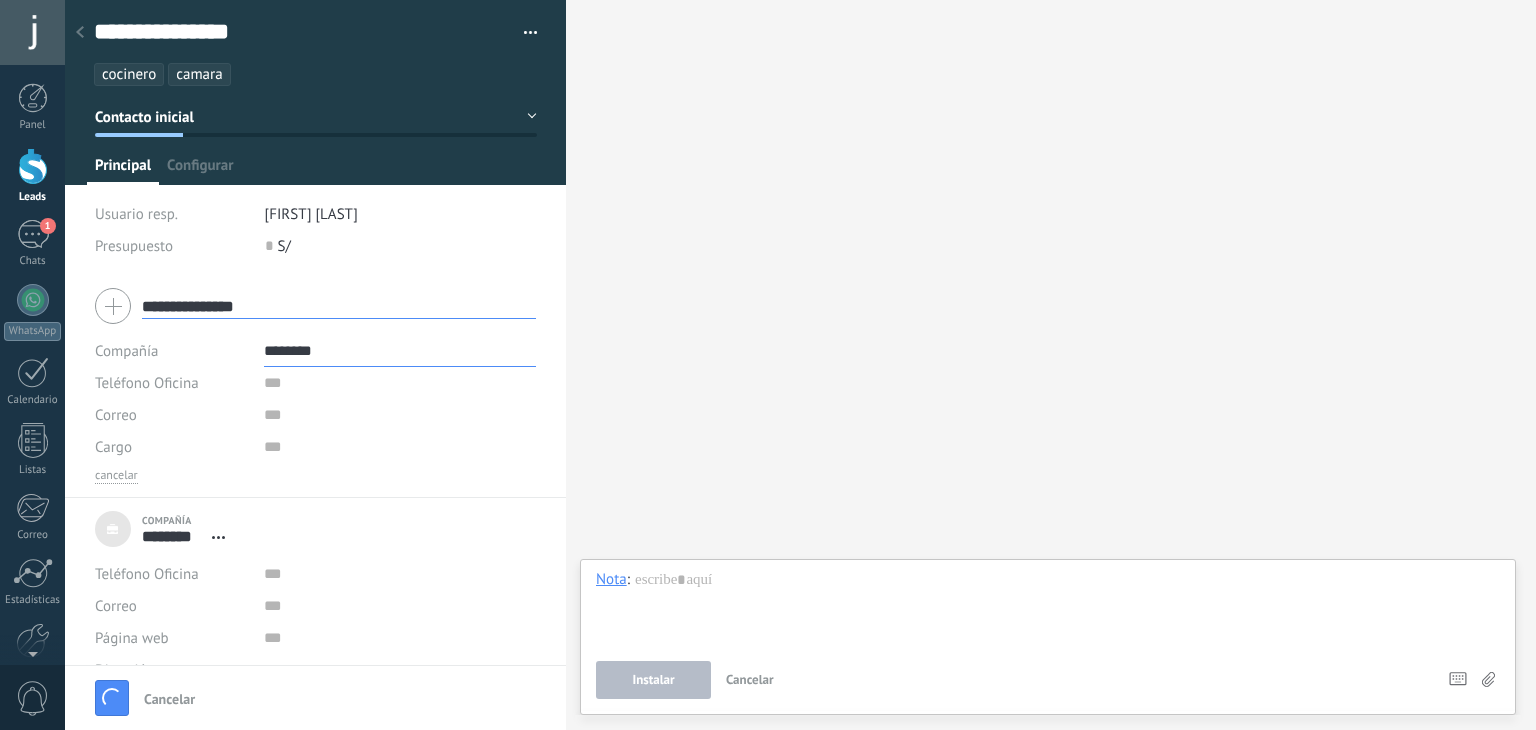 type on "***" 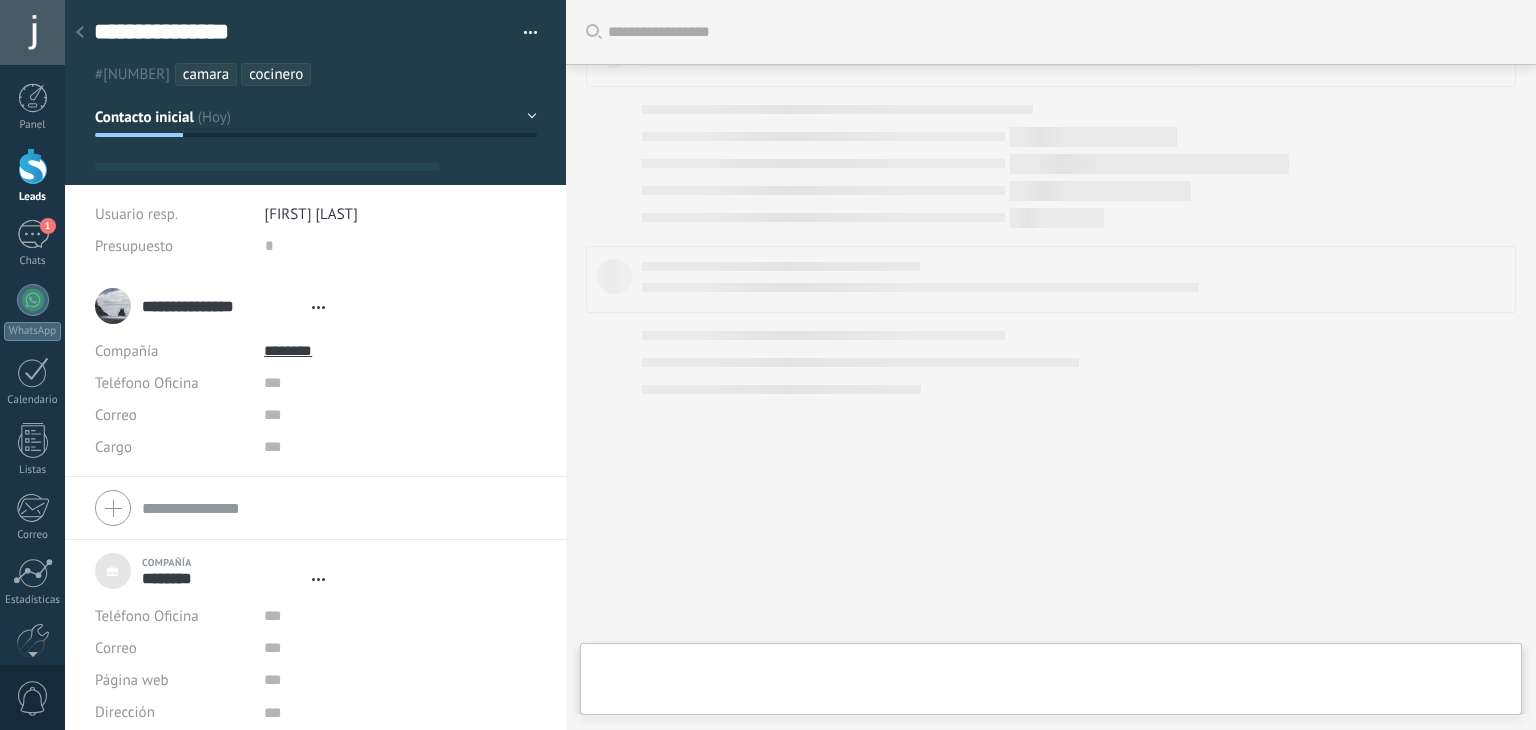 type on "***" 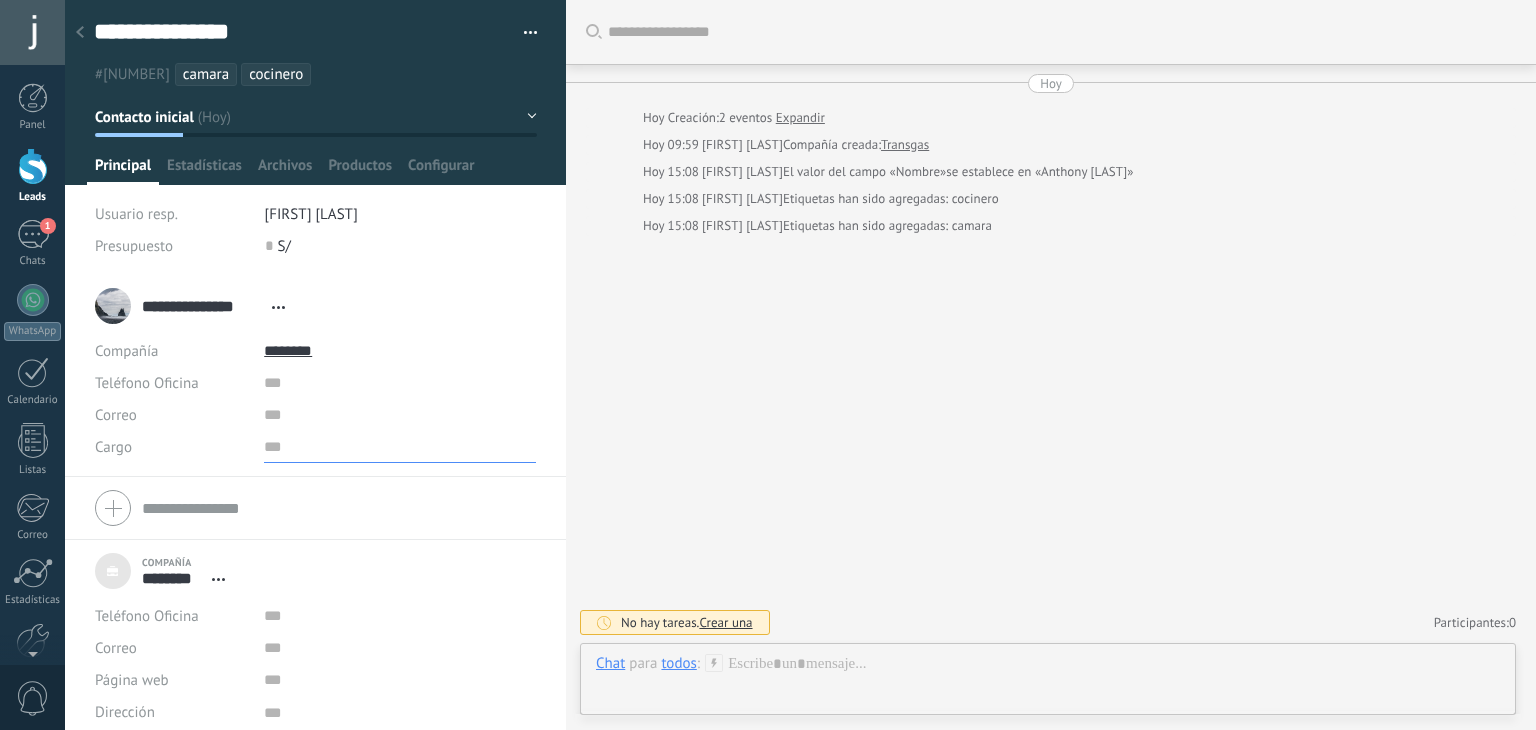 click at bounding box center [400, 447] 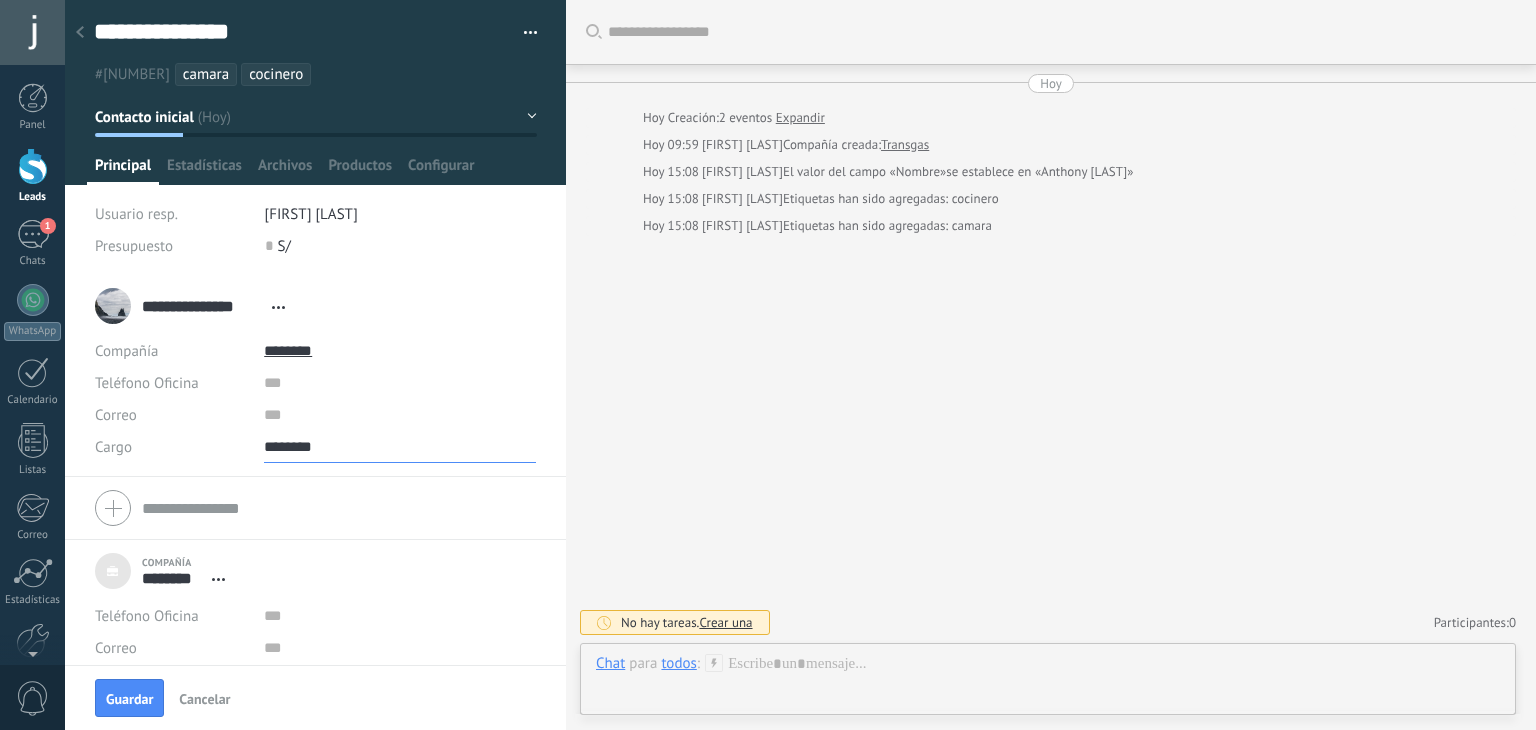 type on "********" 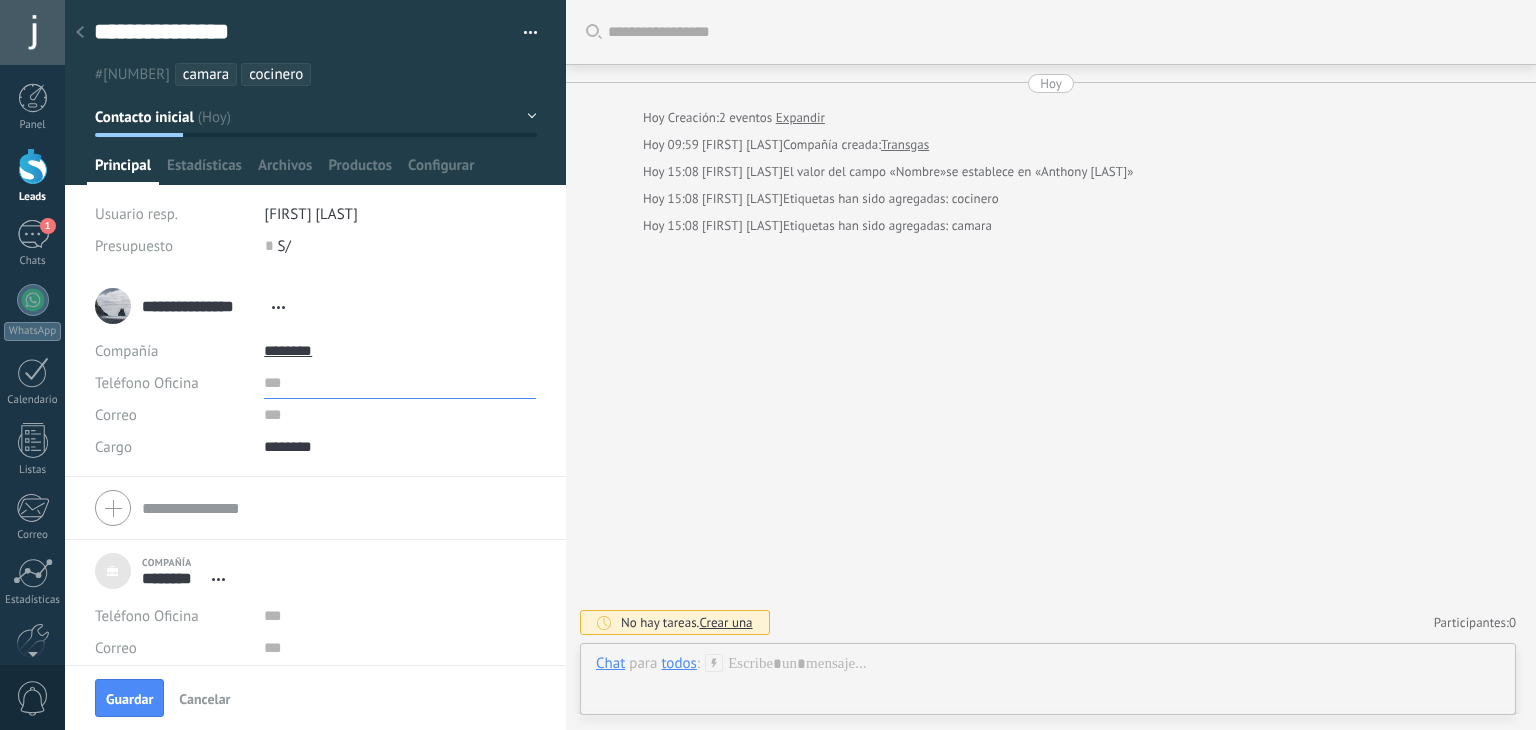 click at bounding box center (400, 383) 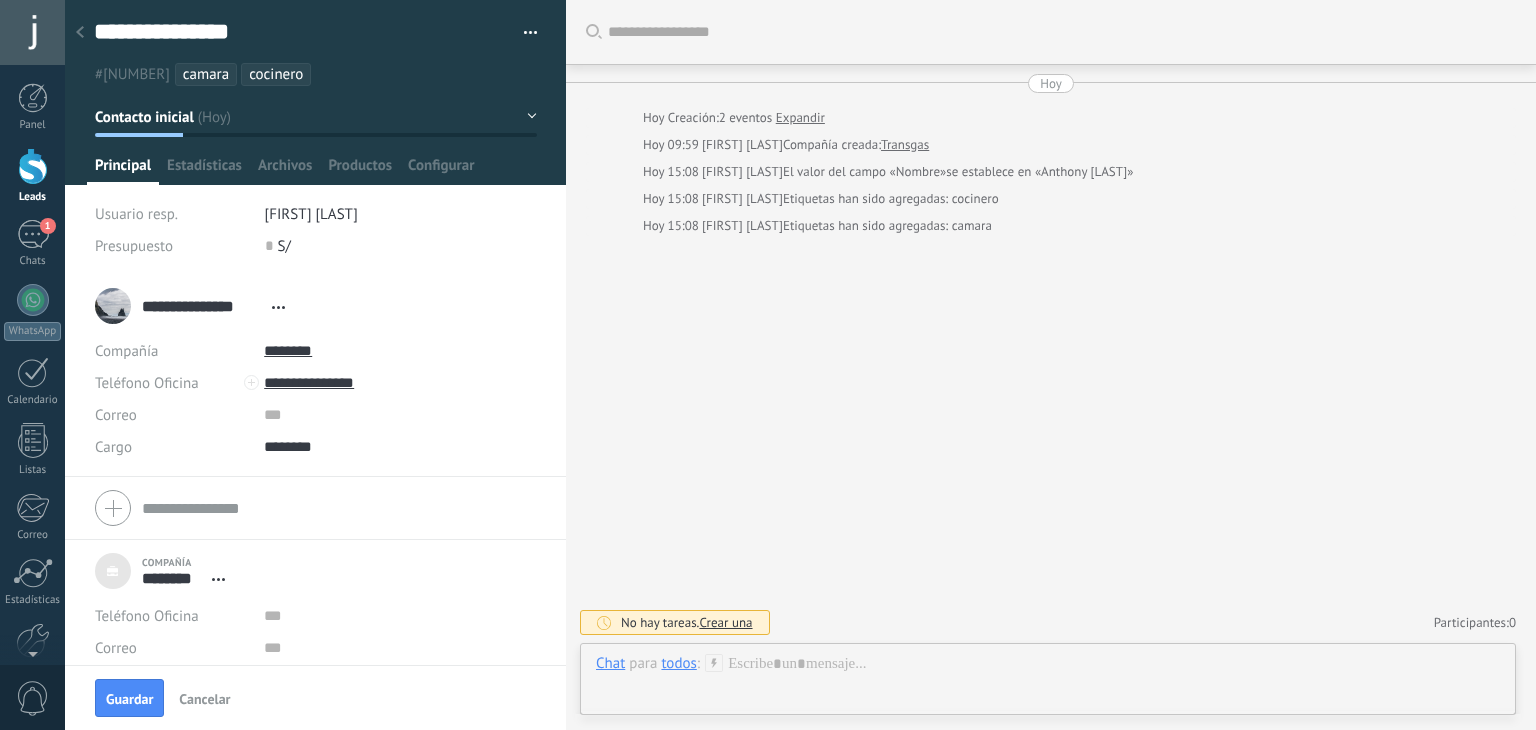 type on "**********" 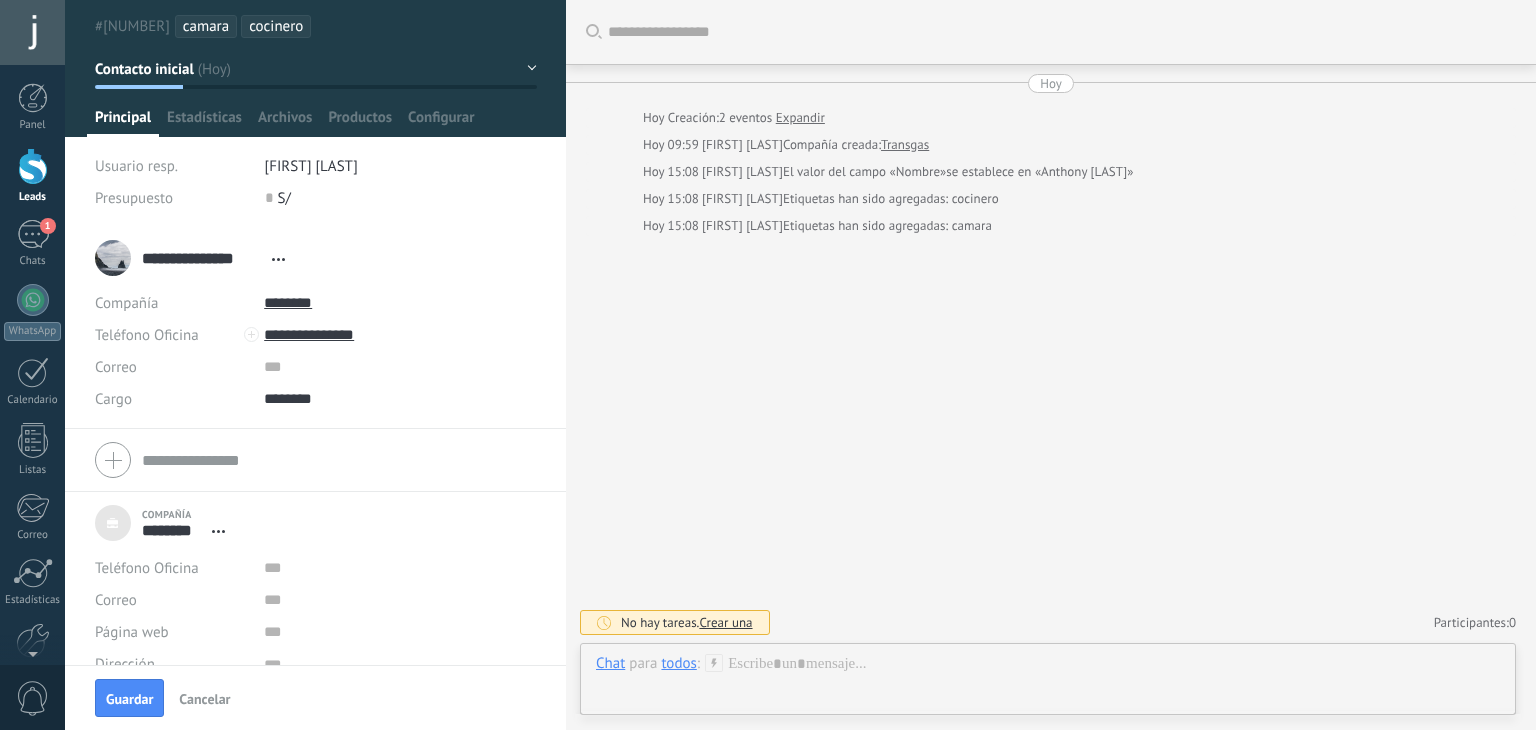 scroll, scrollTop: 0, scrollLeft: 0, axis: both 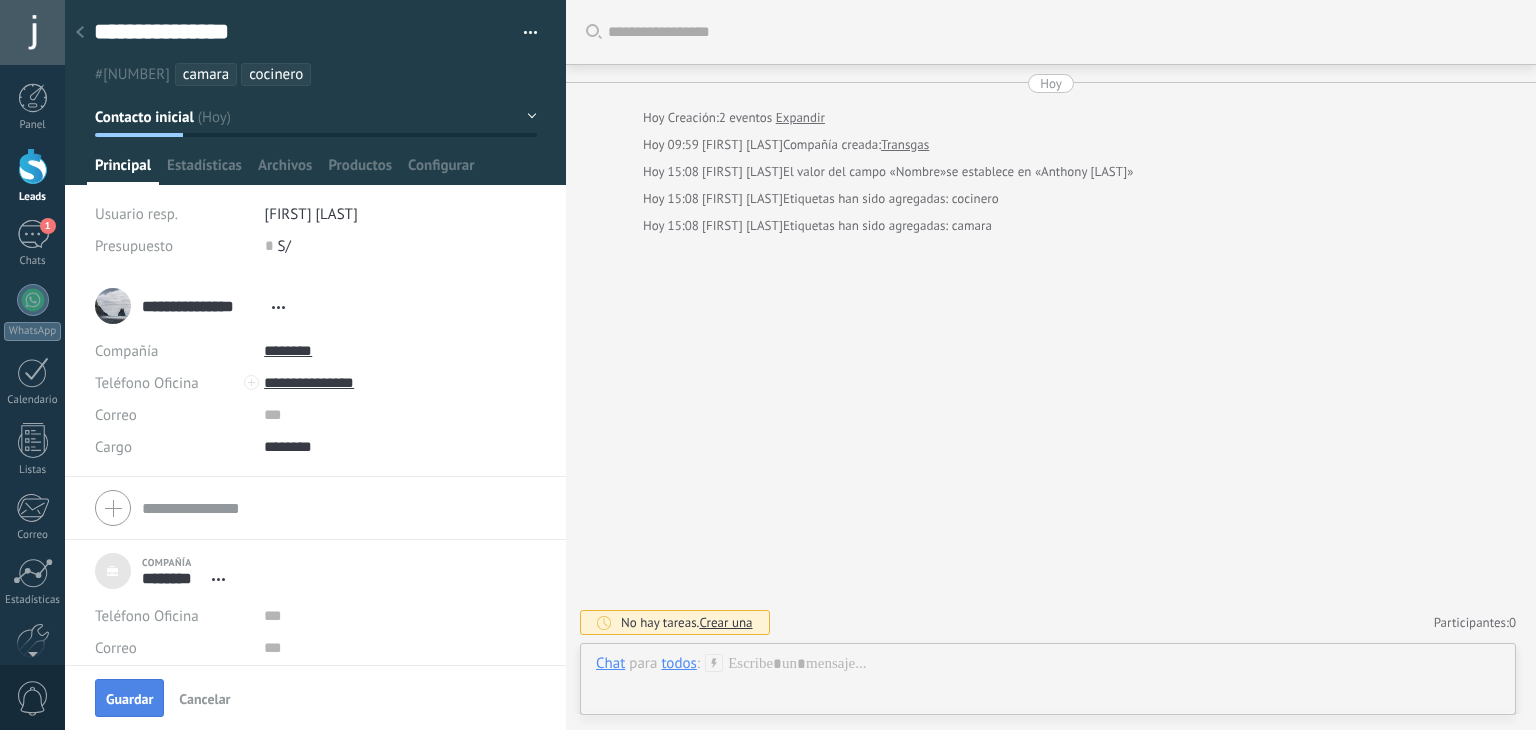 click on "Guardar" at bounding box center [129, 699] 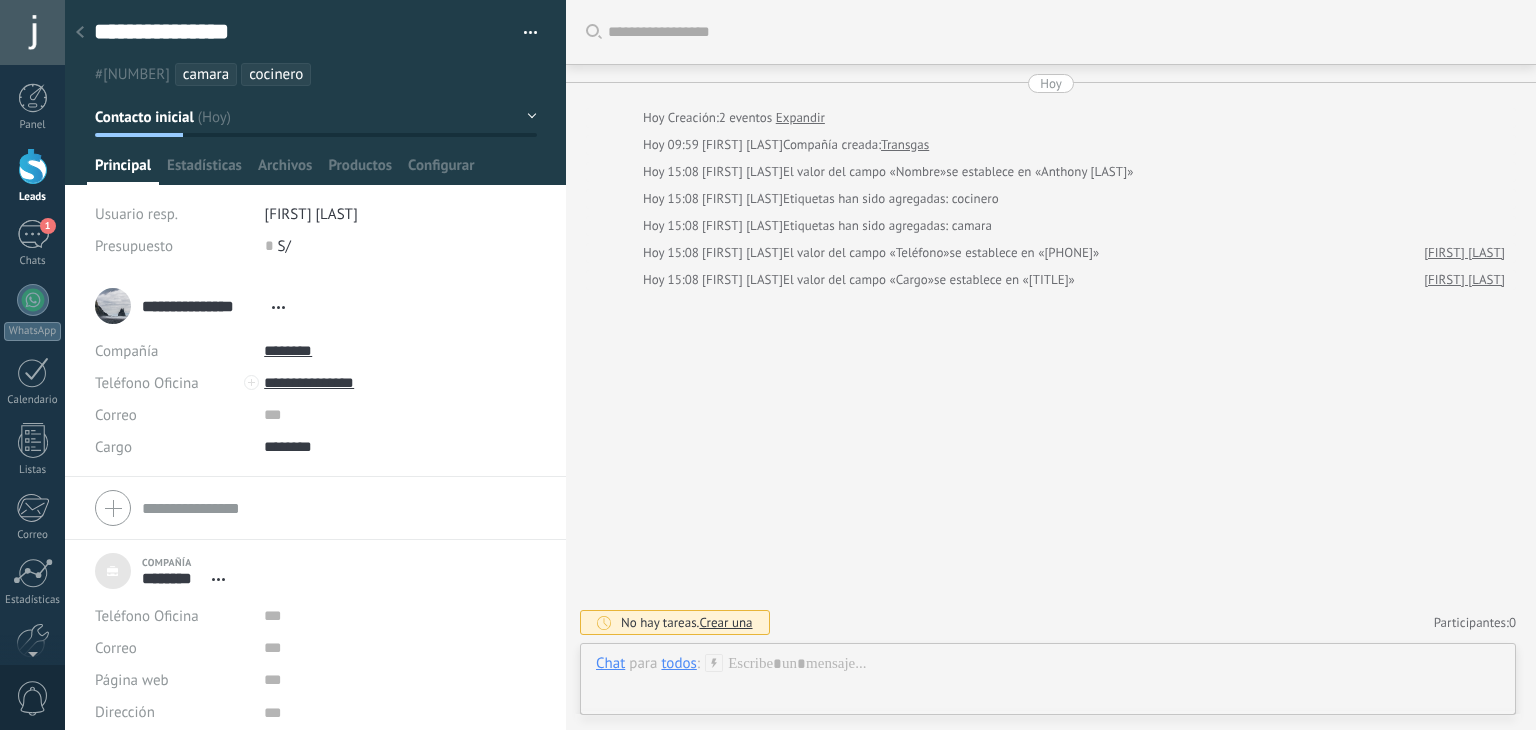 click at bounding box center [80, 33] 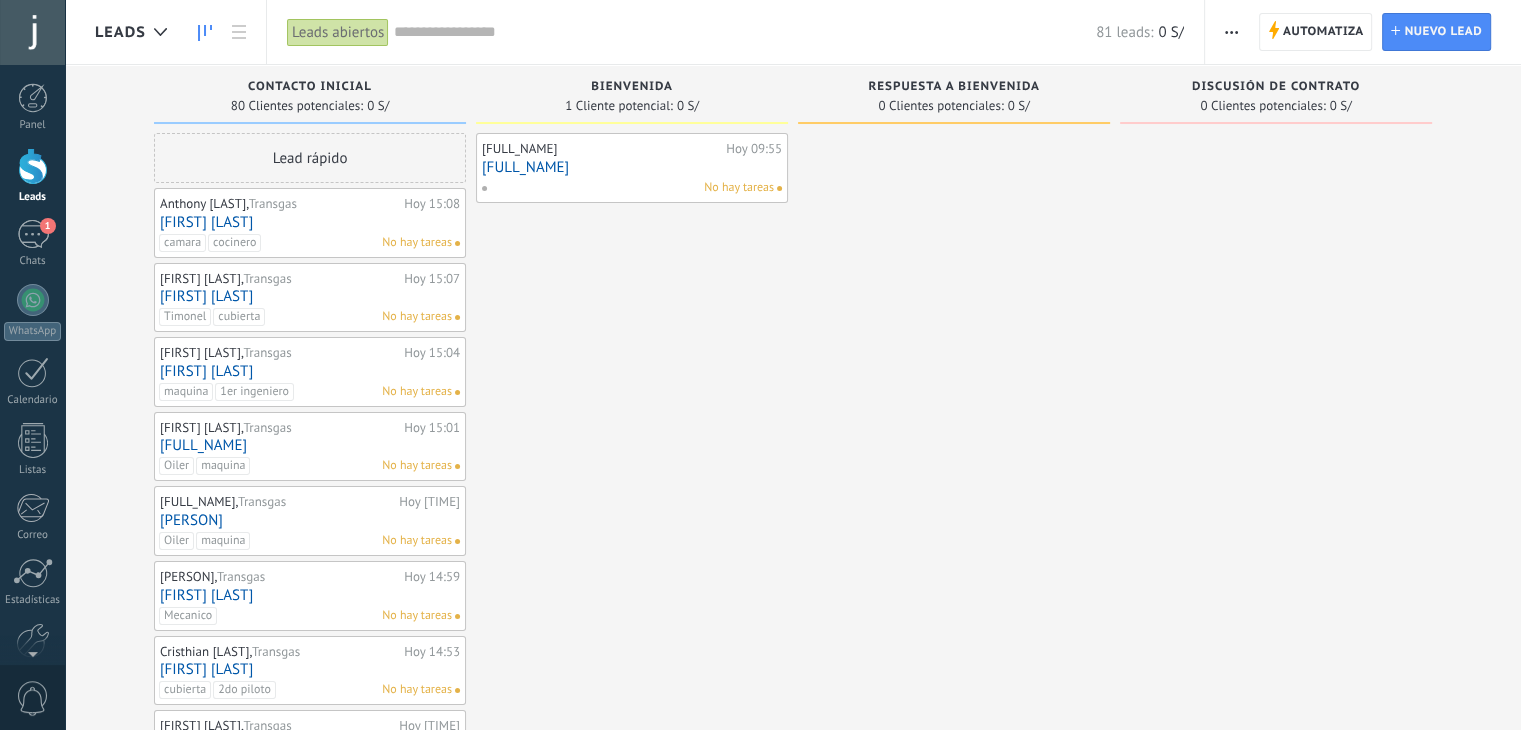 click on "Luis Alarcon" at bounding box center [310, 296] 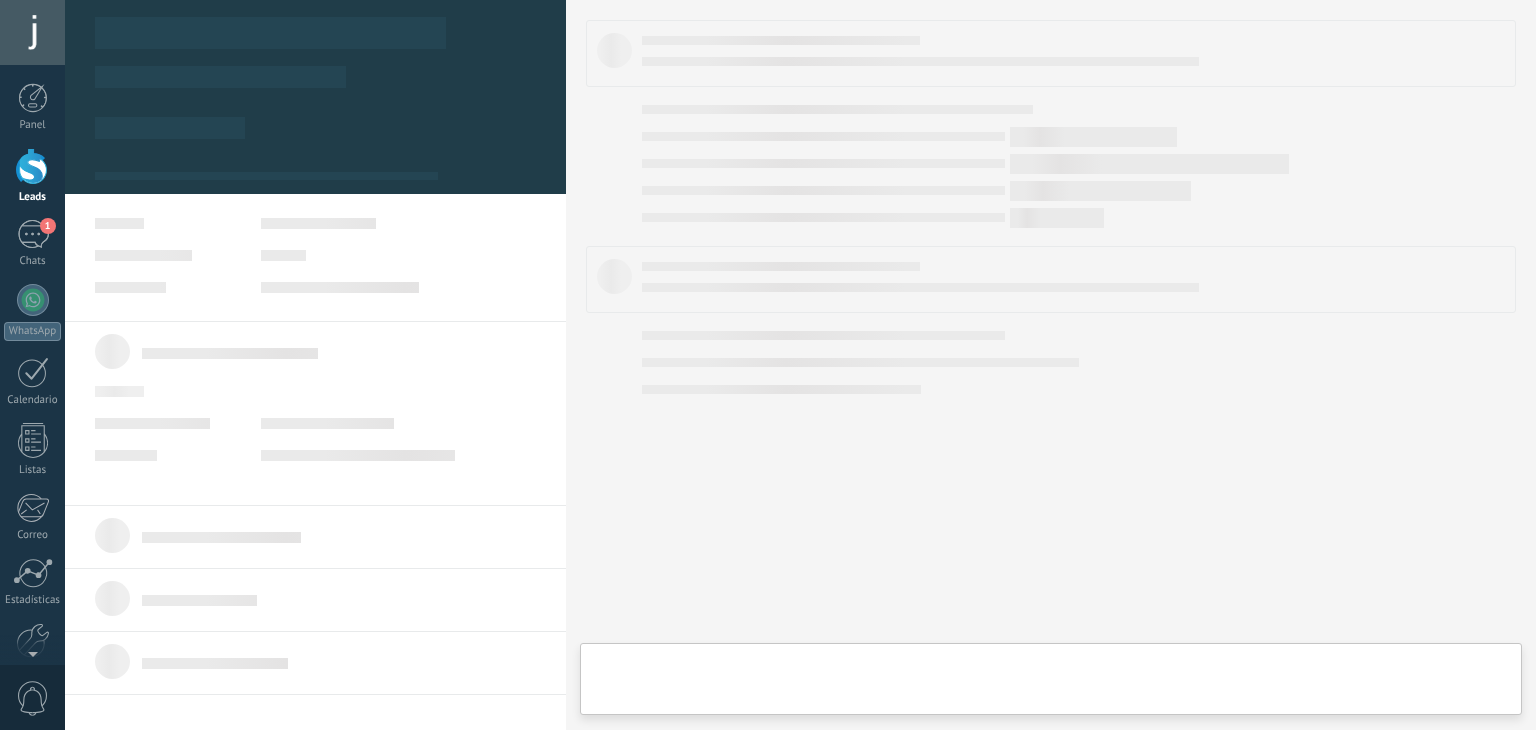 type on "***" 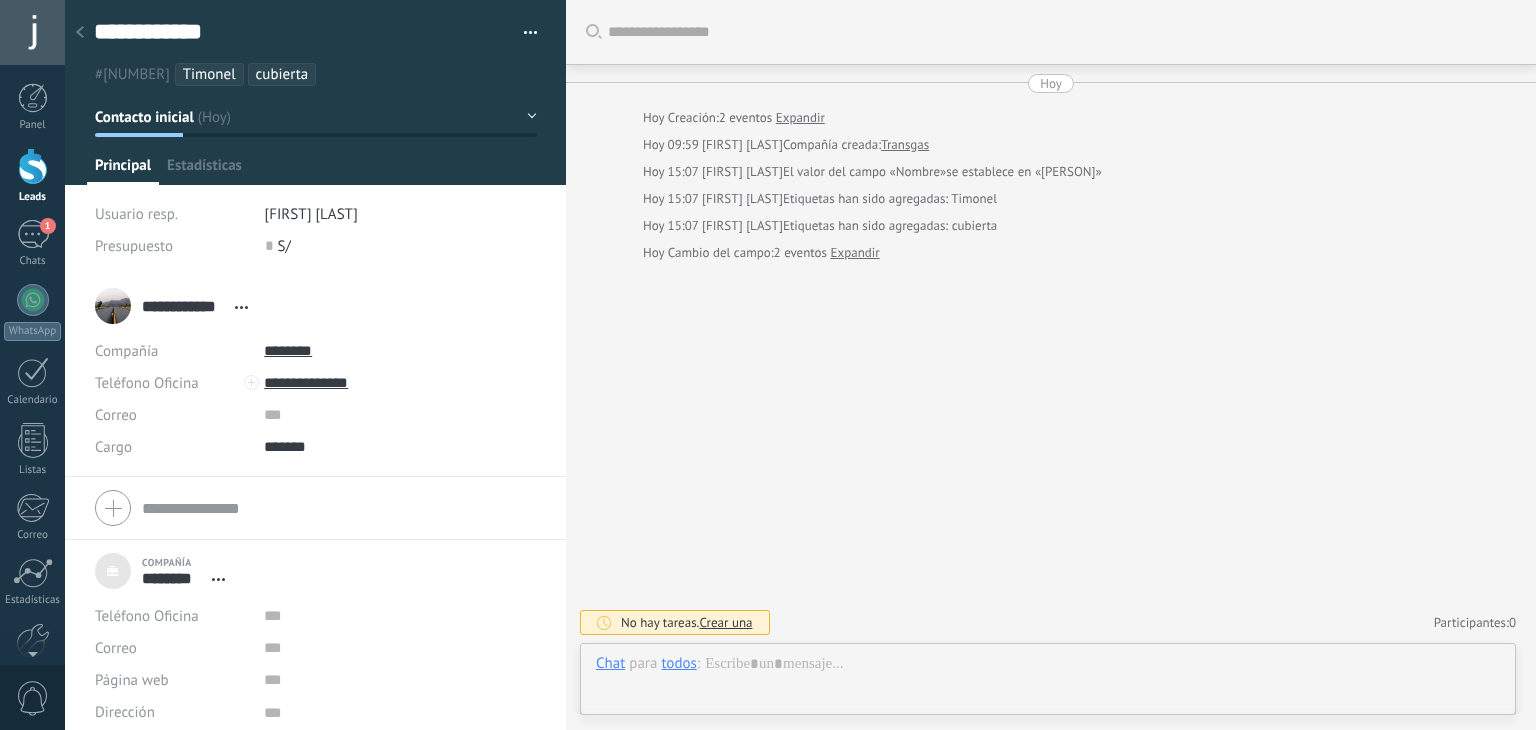 scroll, scrollTop: 20, scrollLeft: 0, axis: vertical 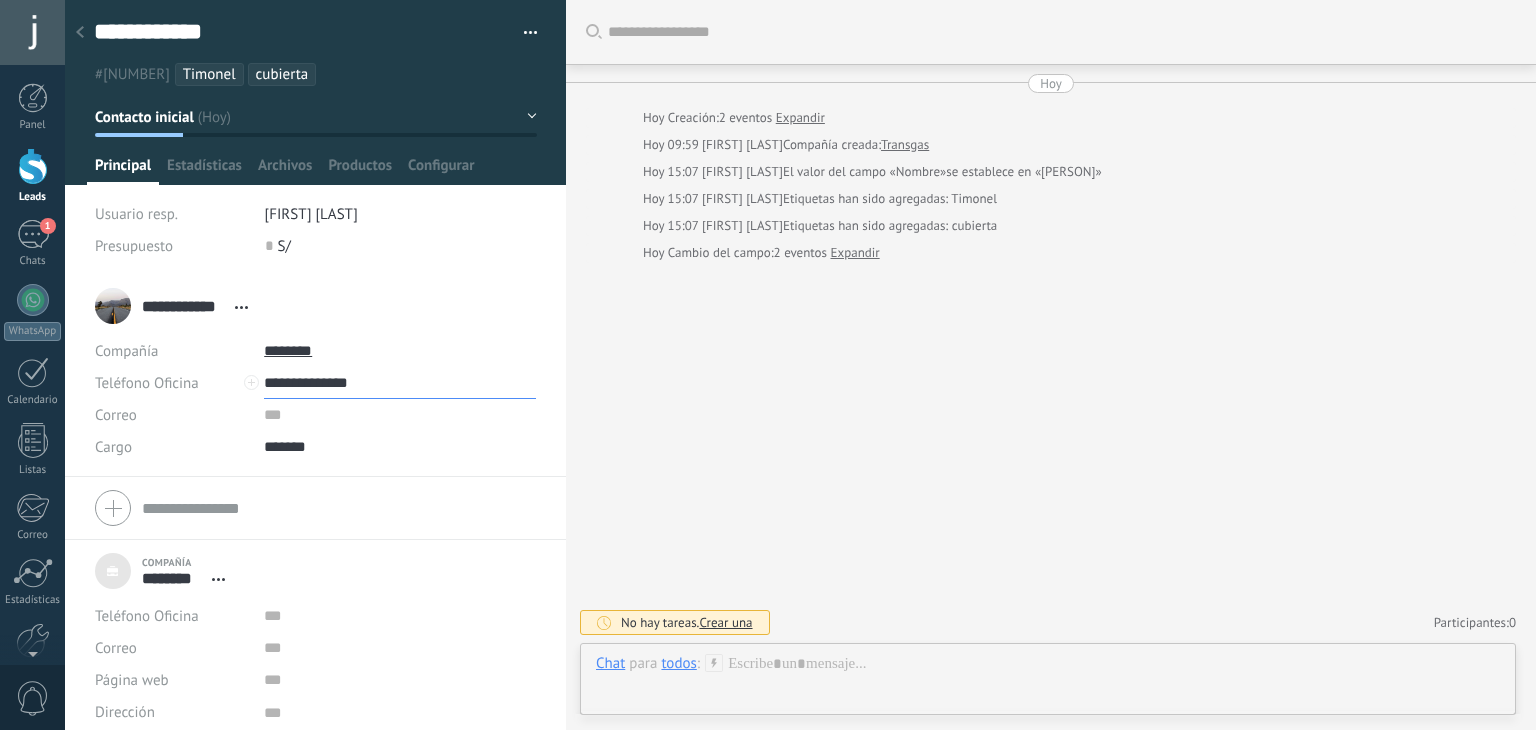 click on "**********" at bounding box center (400, 383) 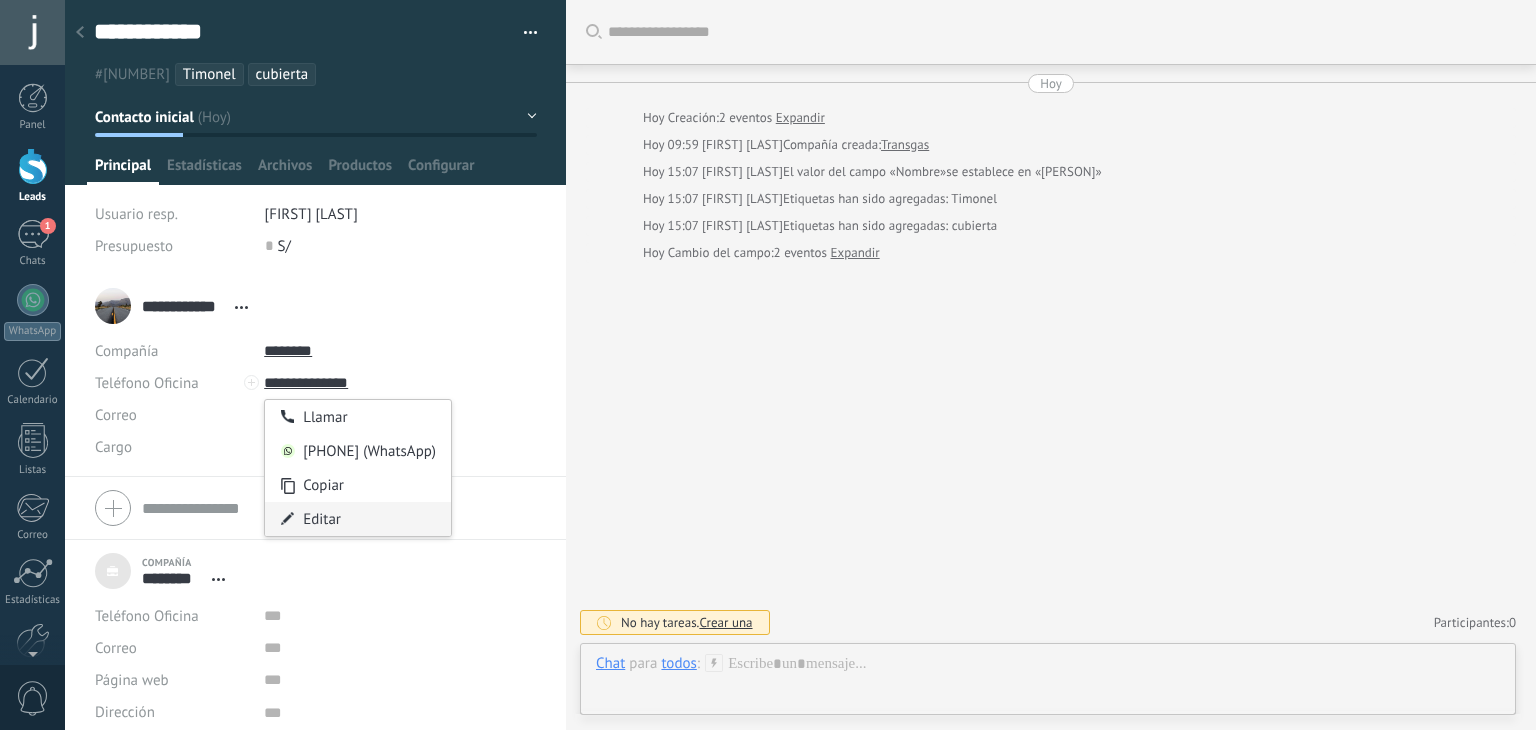 click on "Editar" at bounding box center [358, 519] 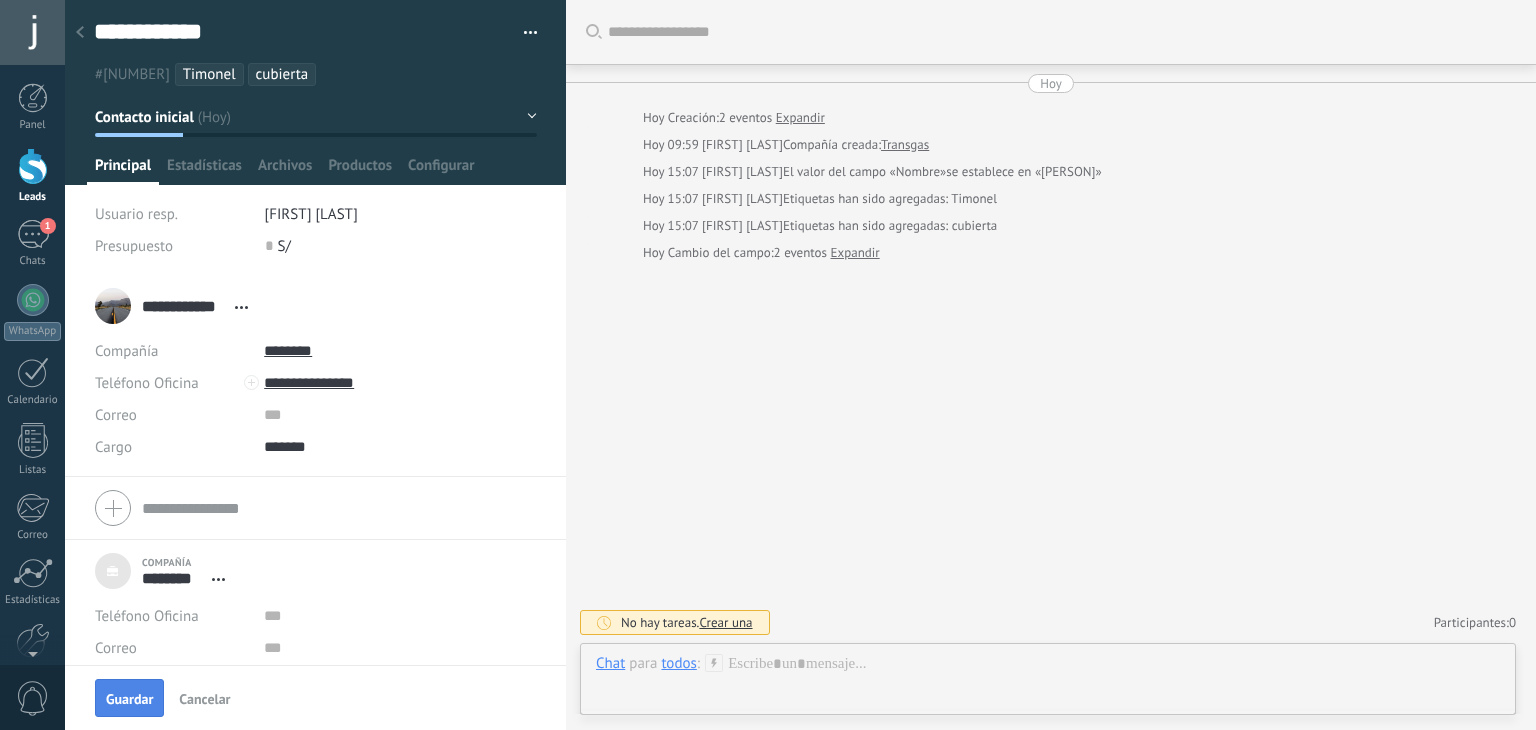 type on "**********" 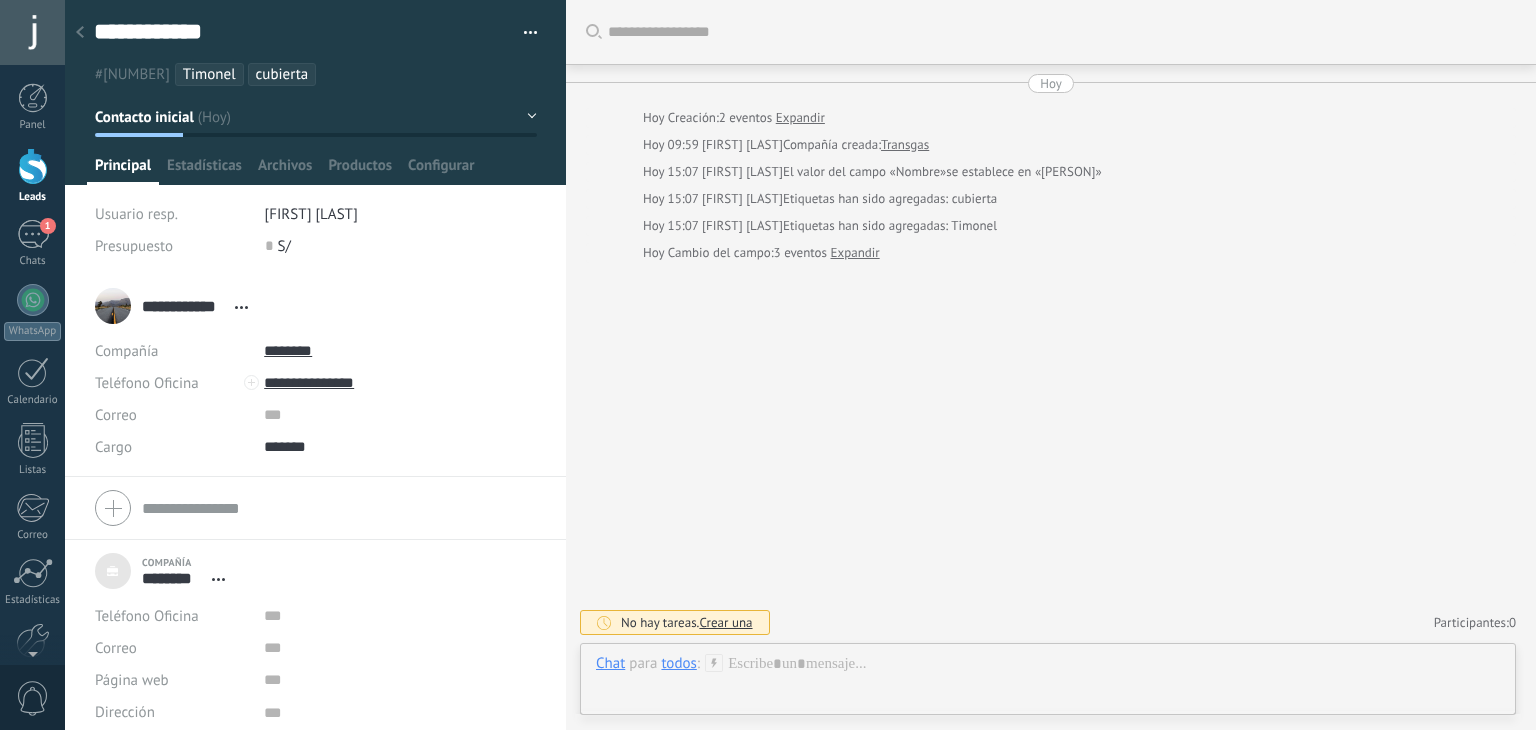 click at bounding box center [80, 33] 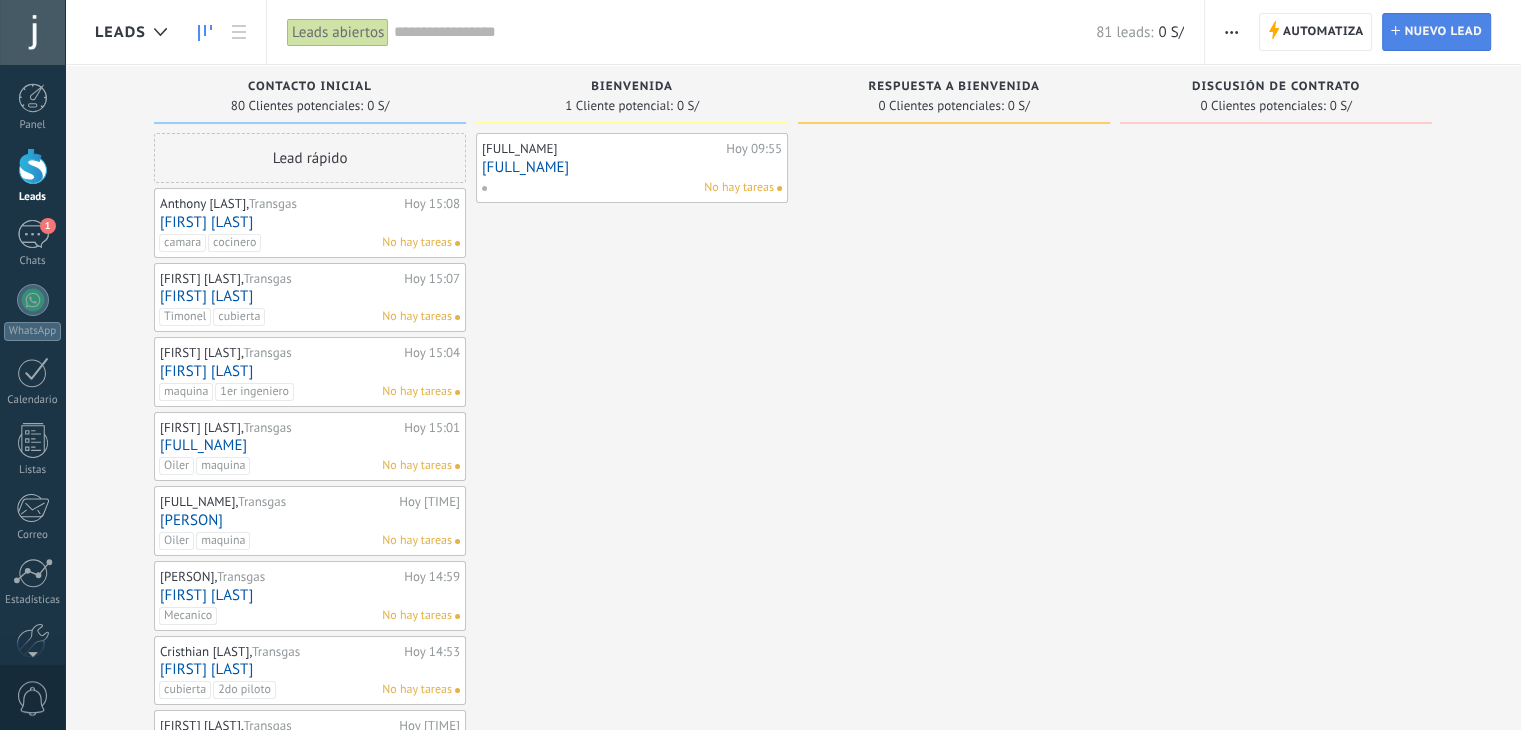 click on "Nuevo lead" at bounding box center (1443, 32) 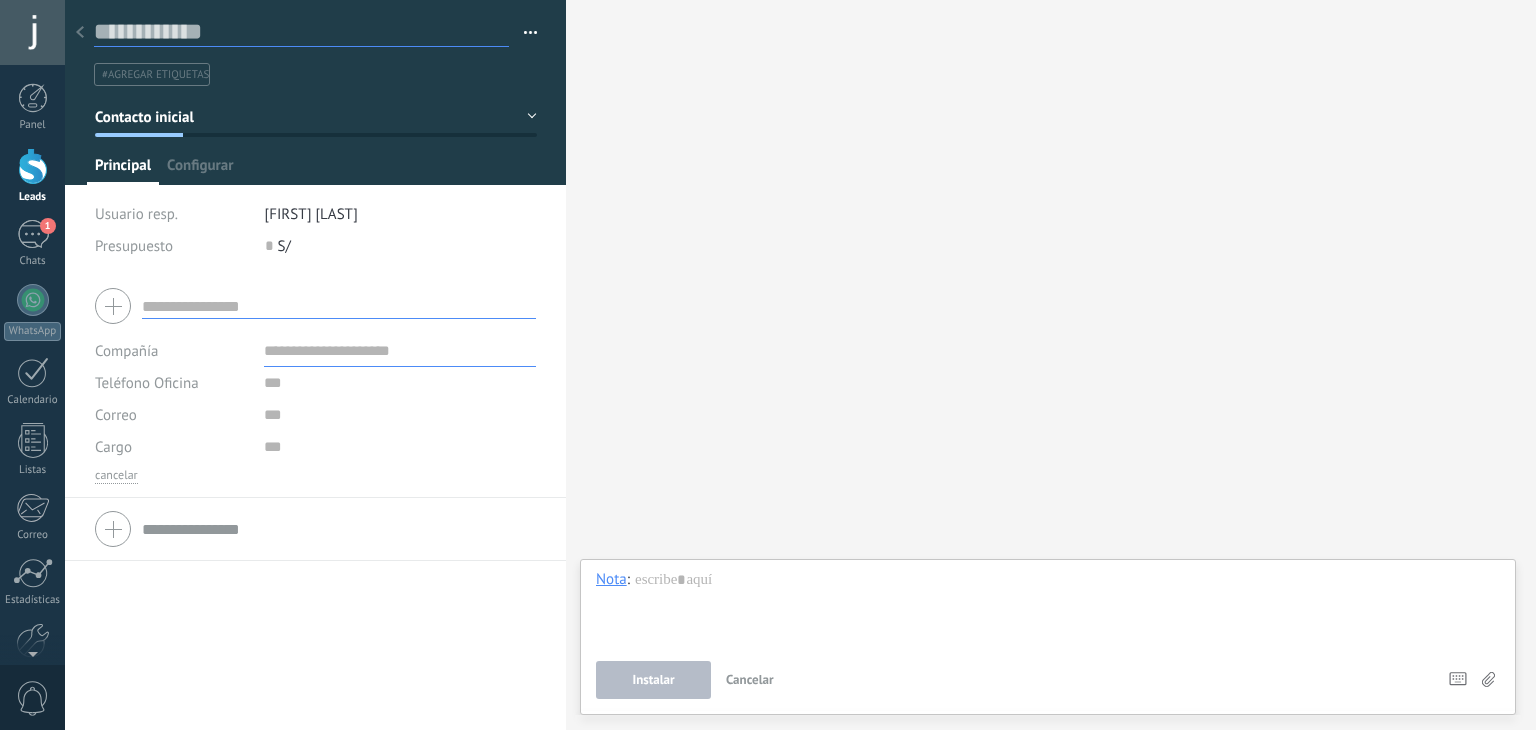 click at bounding box center [301, 32] 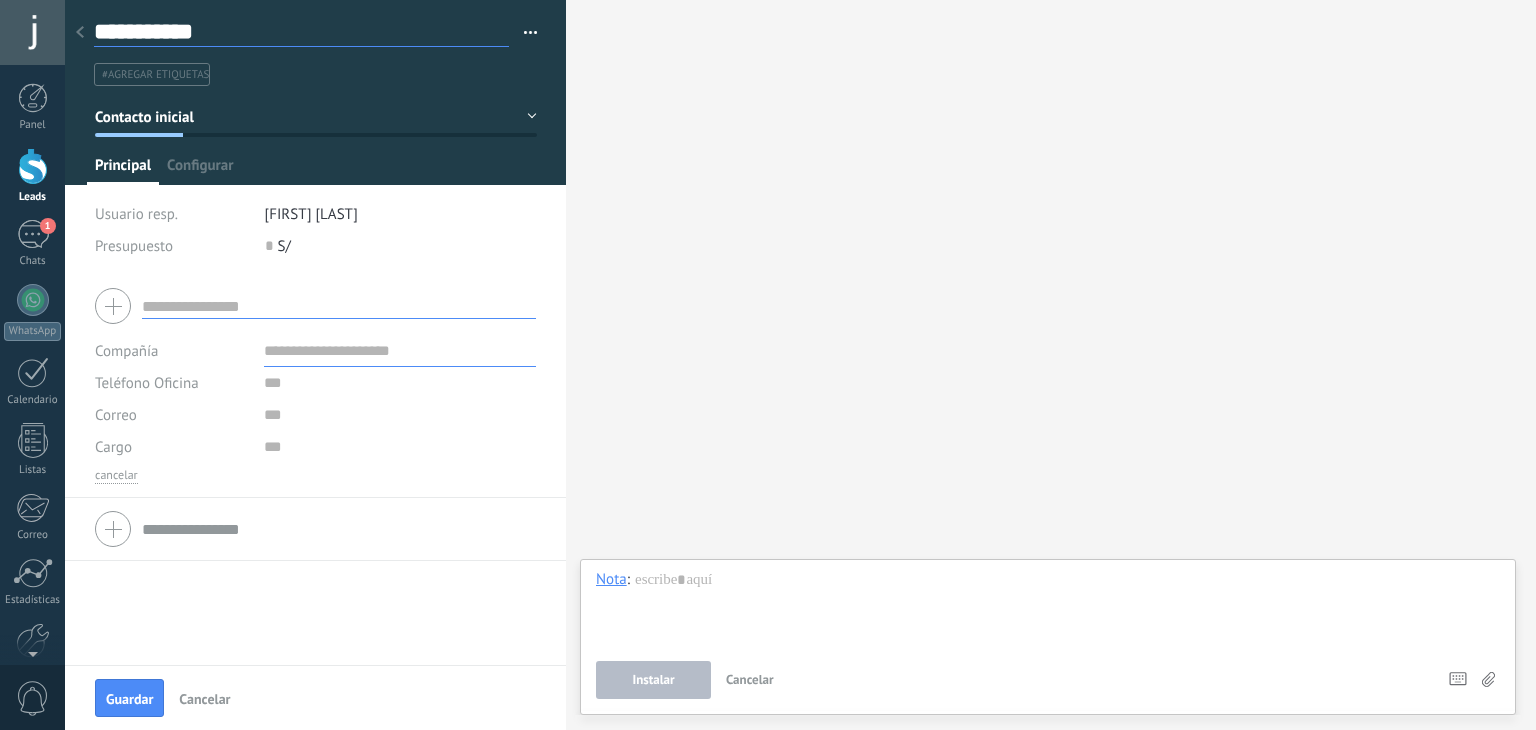 type on "**********" 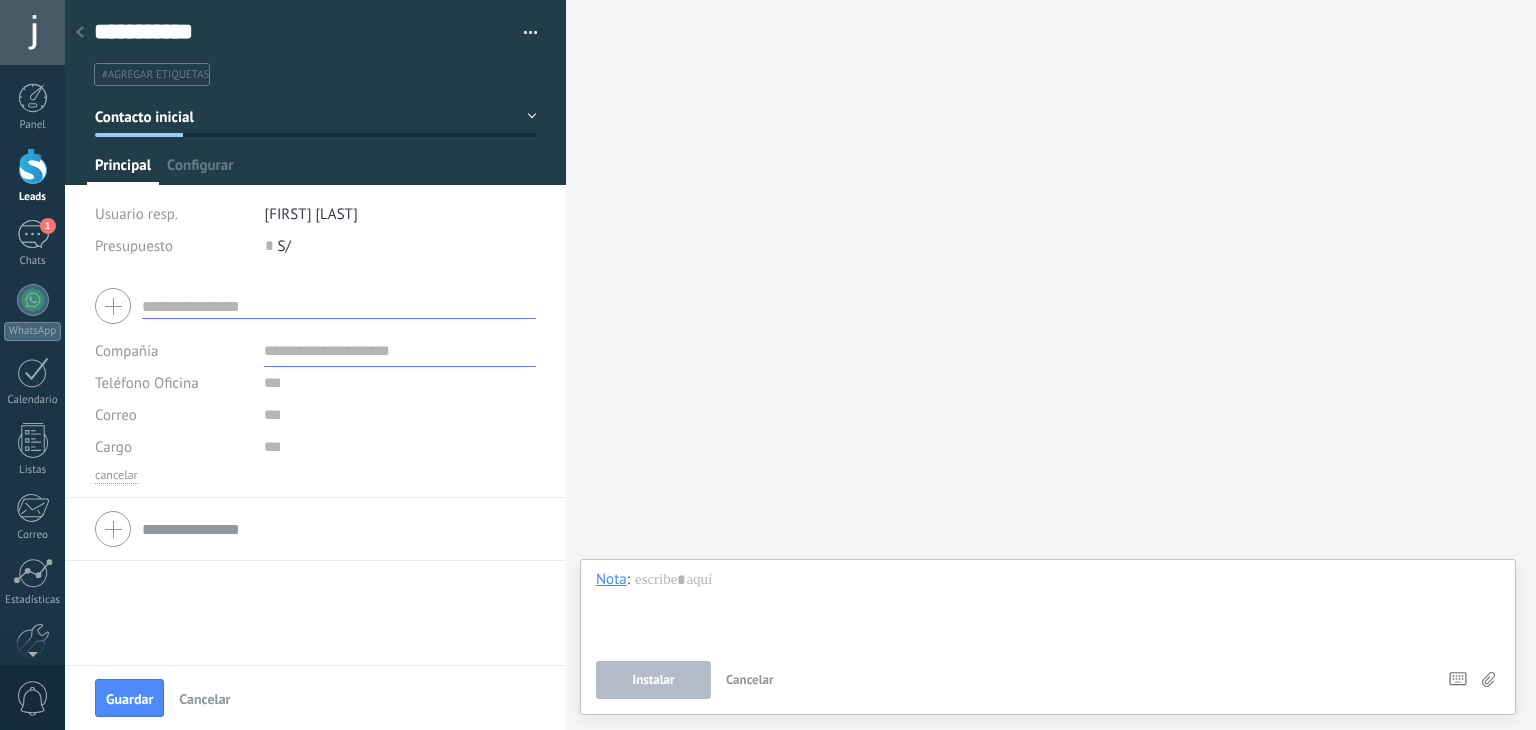 click at bounding box center [339, 306] 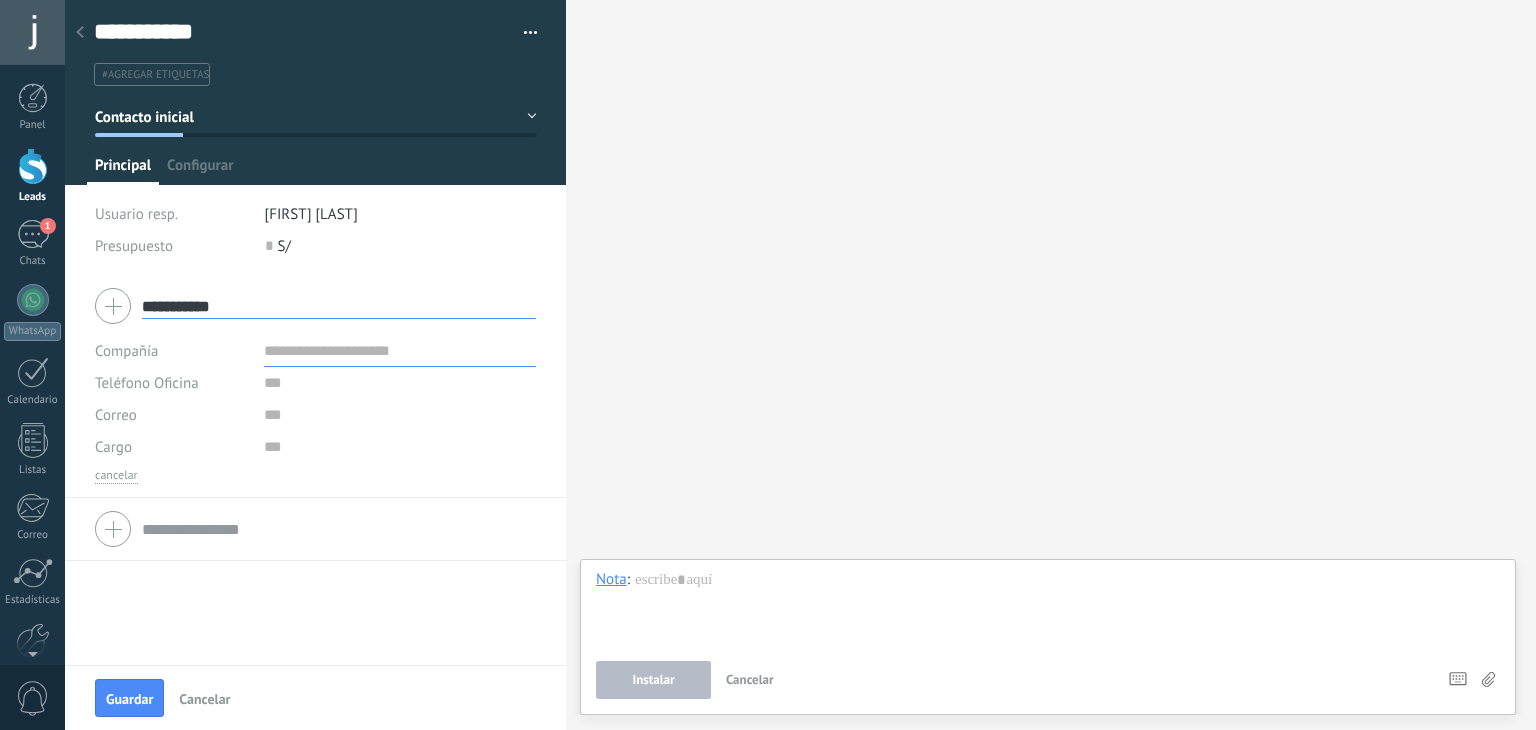 type on "**********" 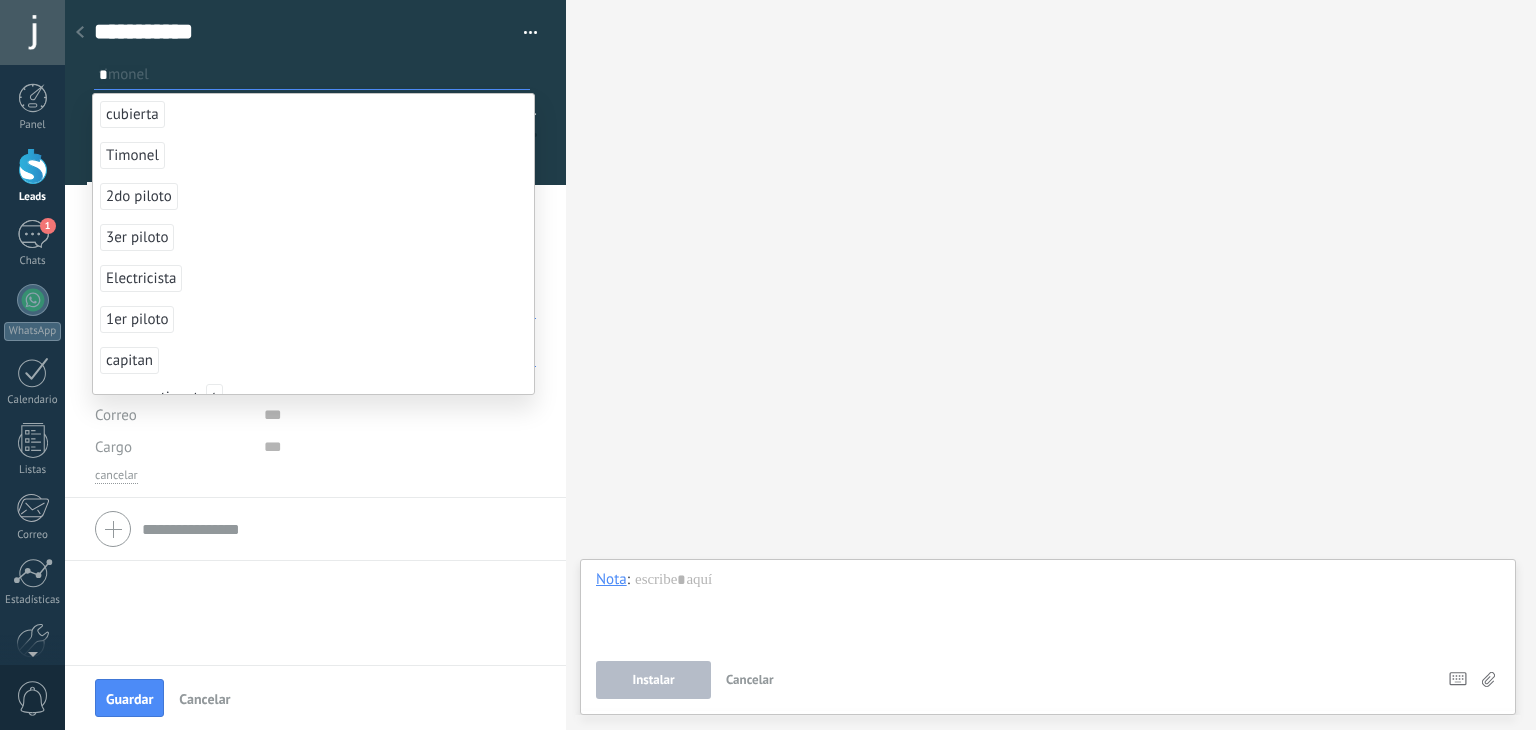 type on "*" 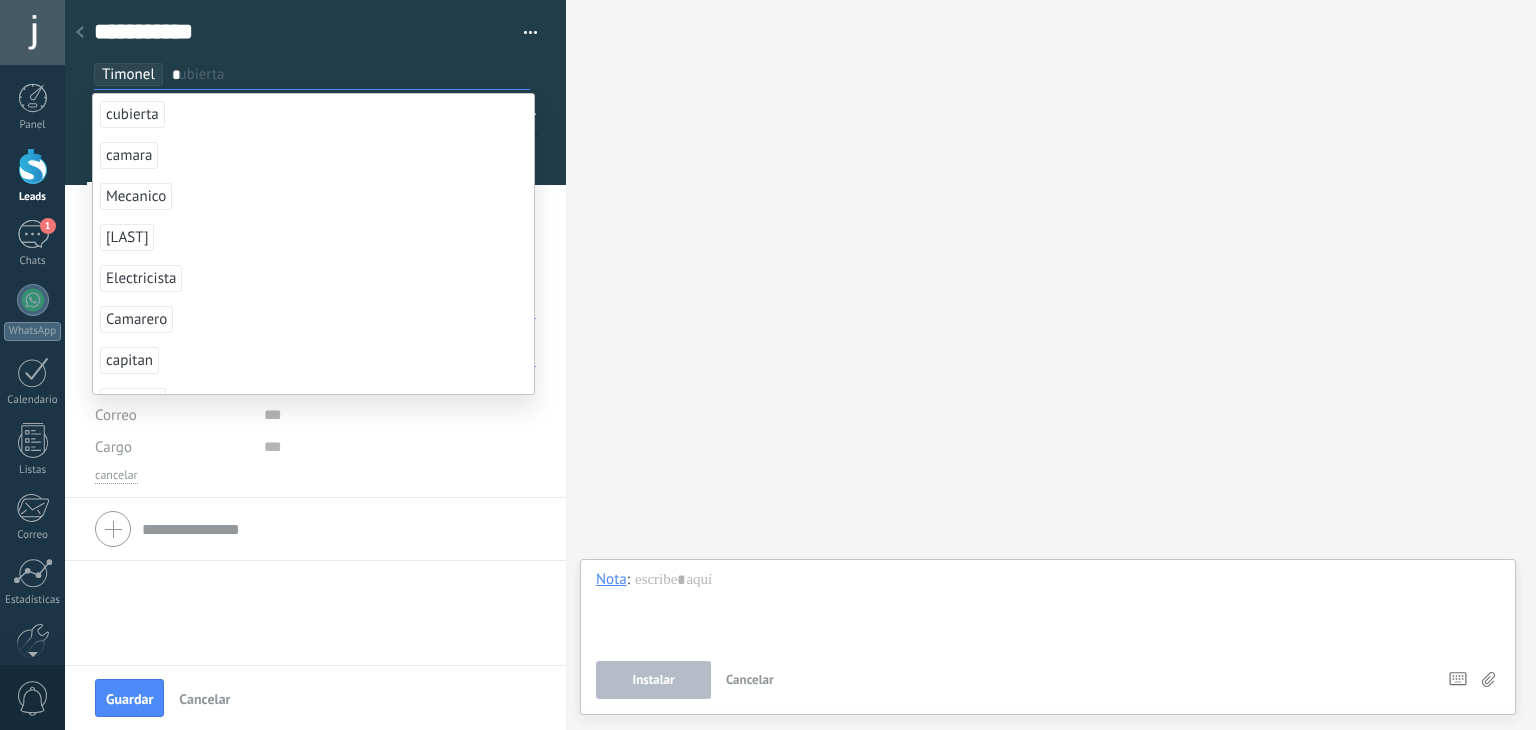 type on "*" 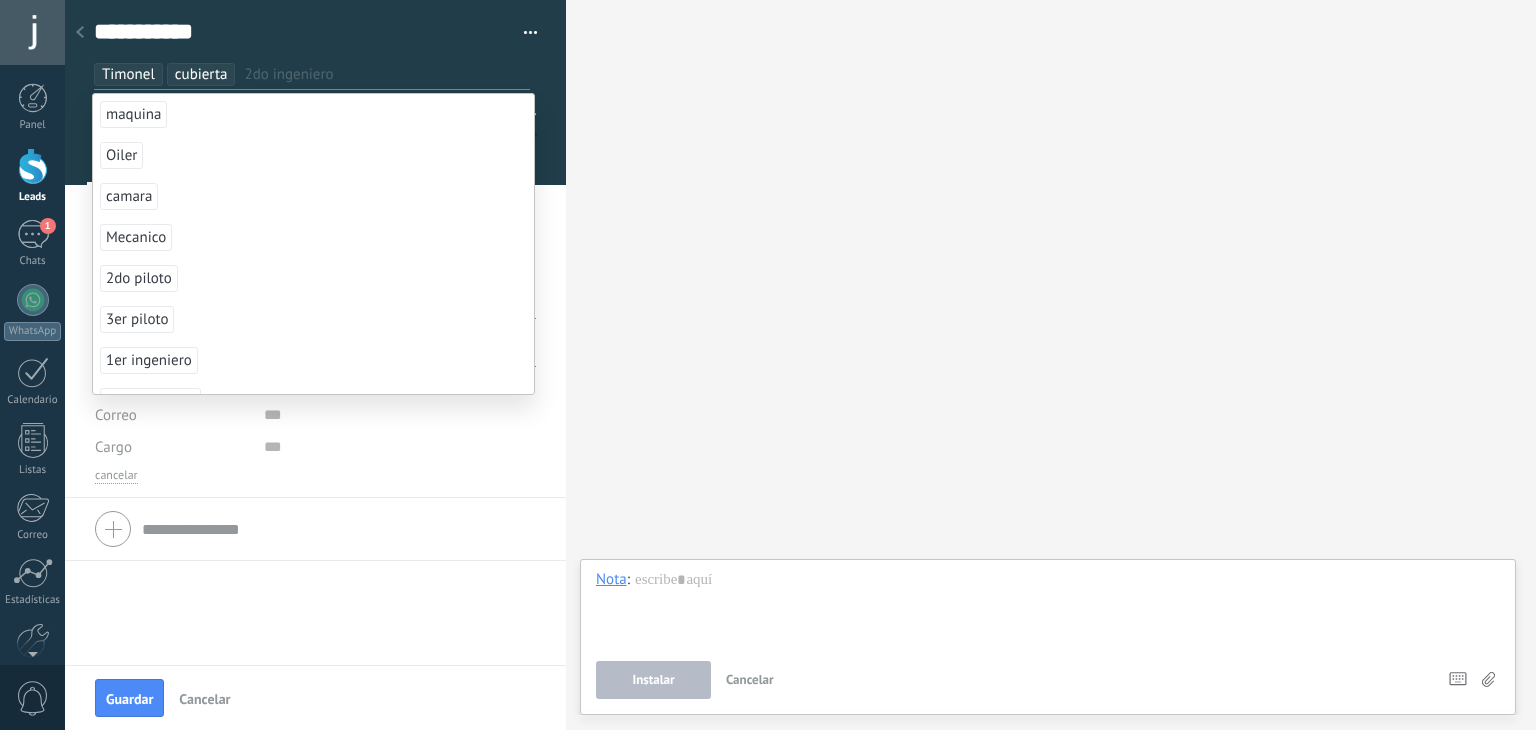 click on "**********" at bounding box center (315, 470) 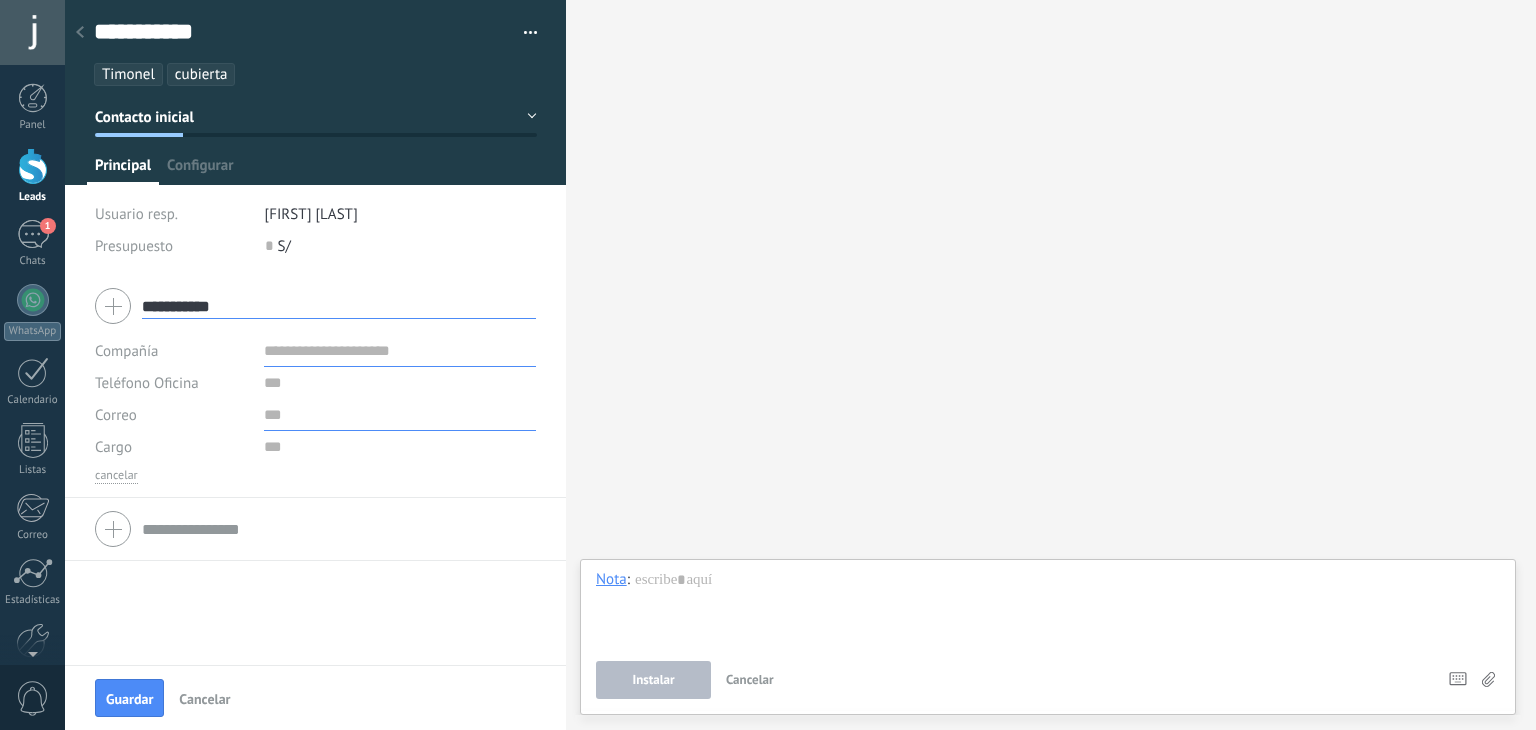 click at bounding box center [400, 415] 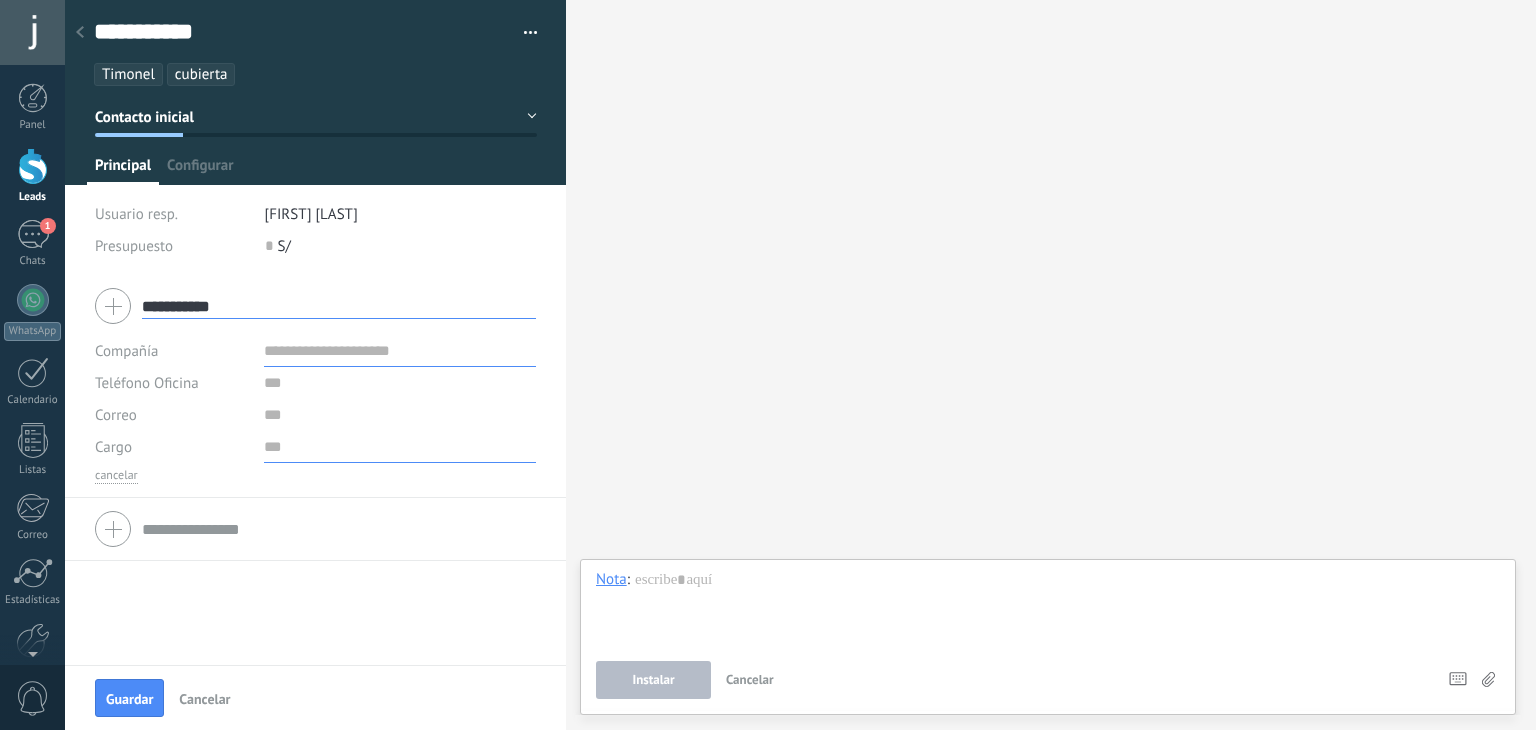 click at bounding box center [400, 447] 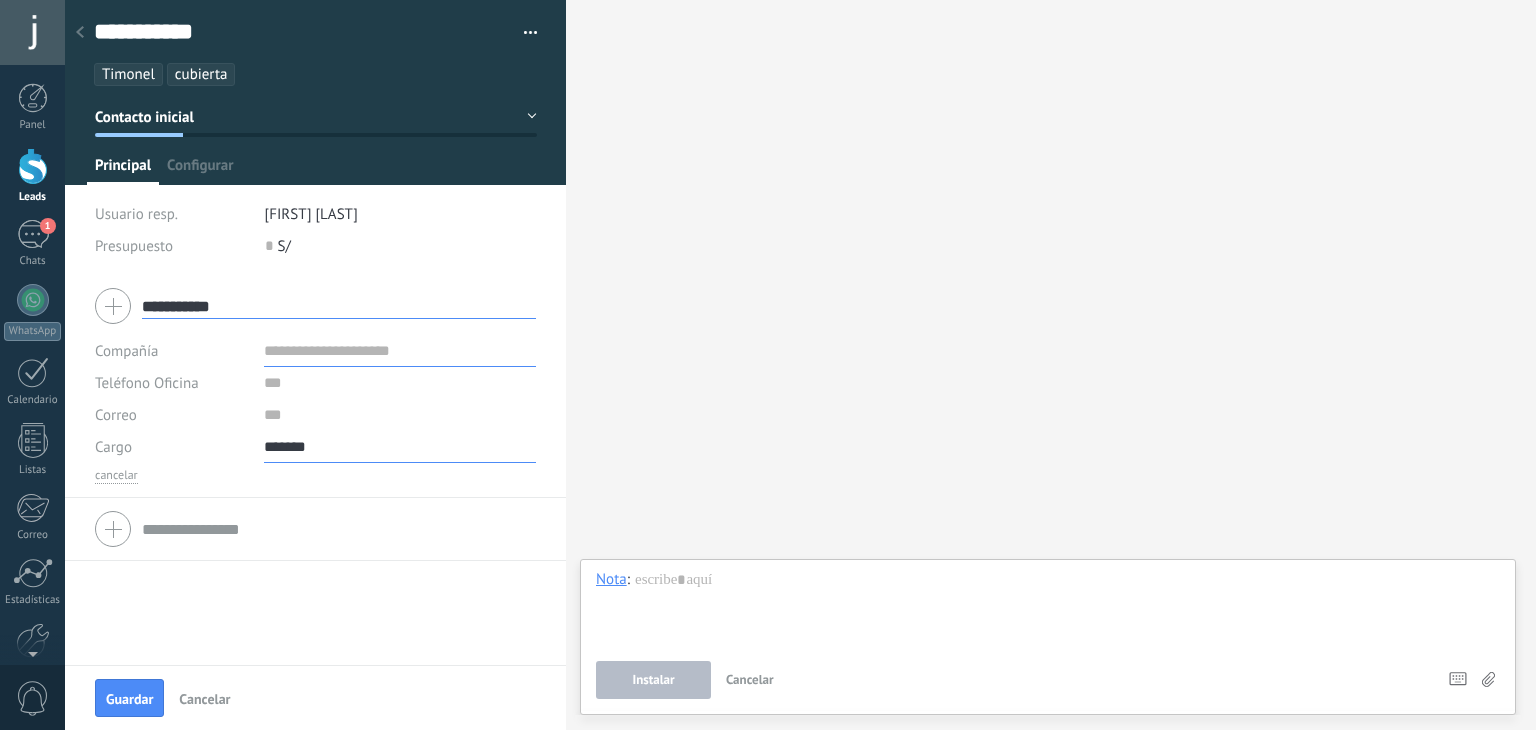 type on "*******" 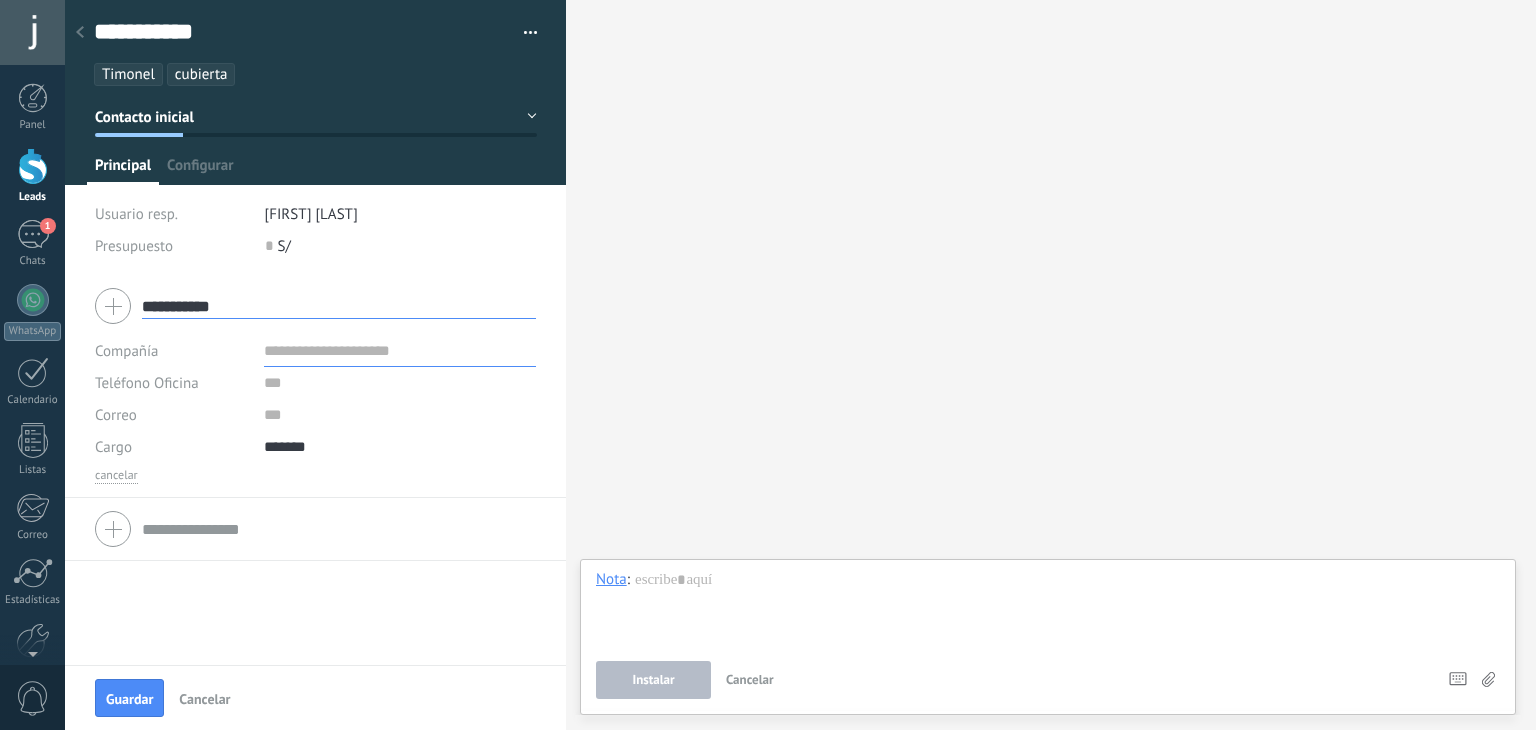 click at bounding box center [400, 351] 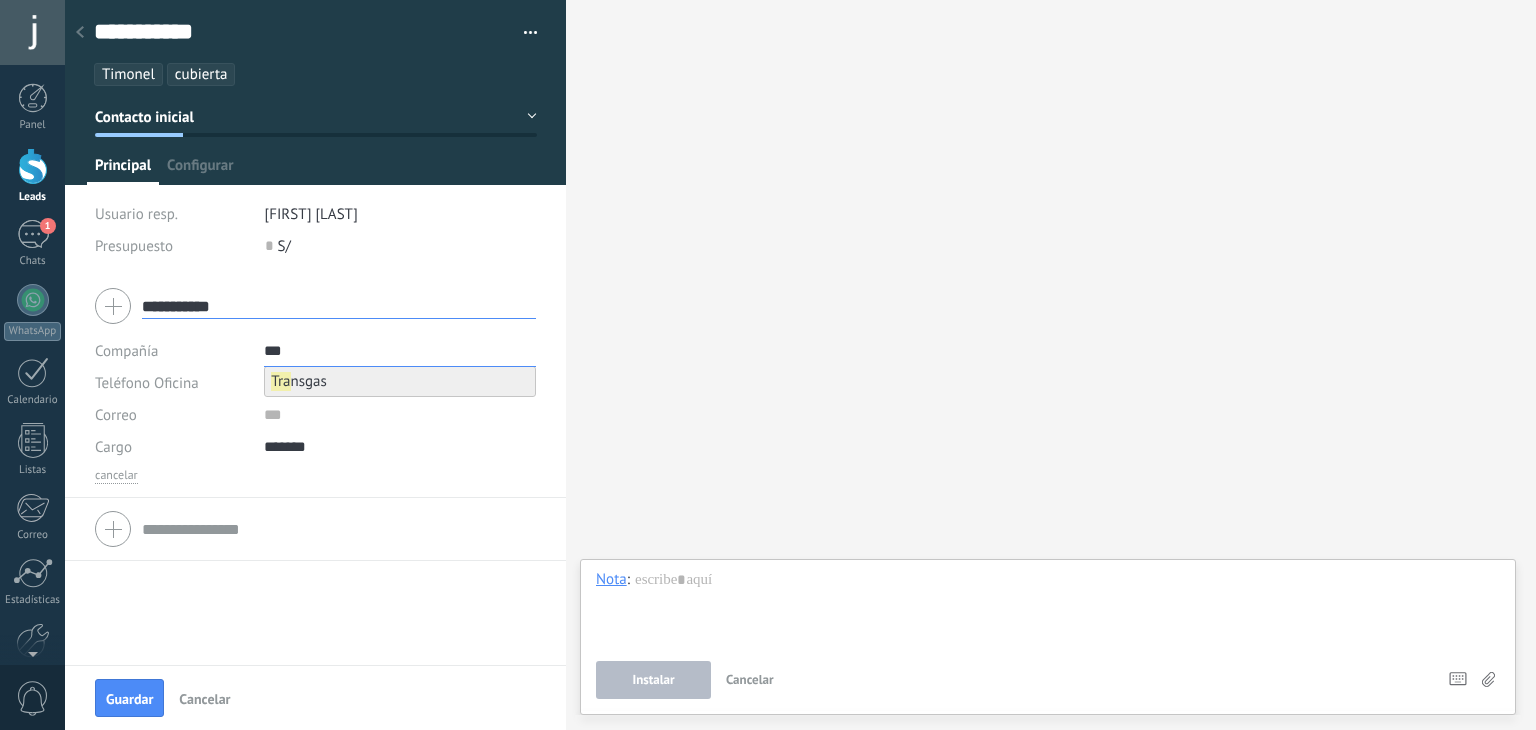 click on "Tra nsgas" at bounding box center [299, 381] 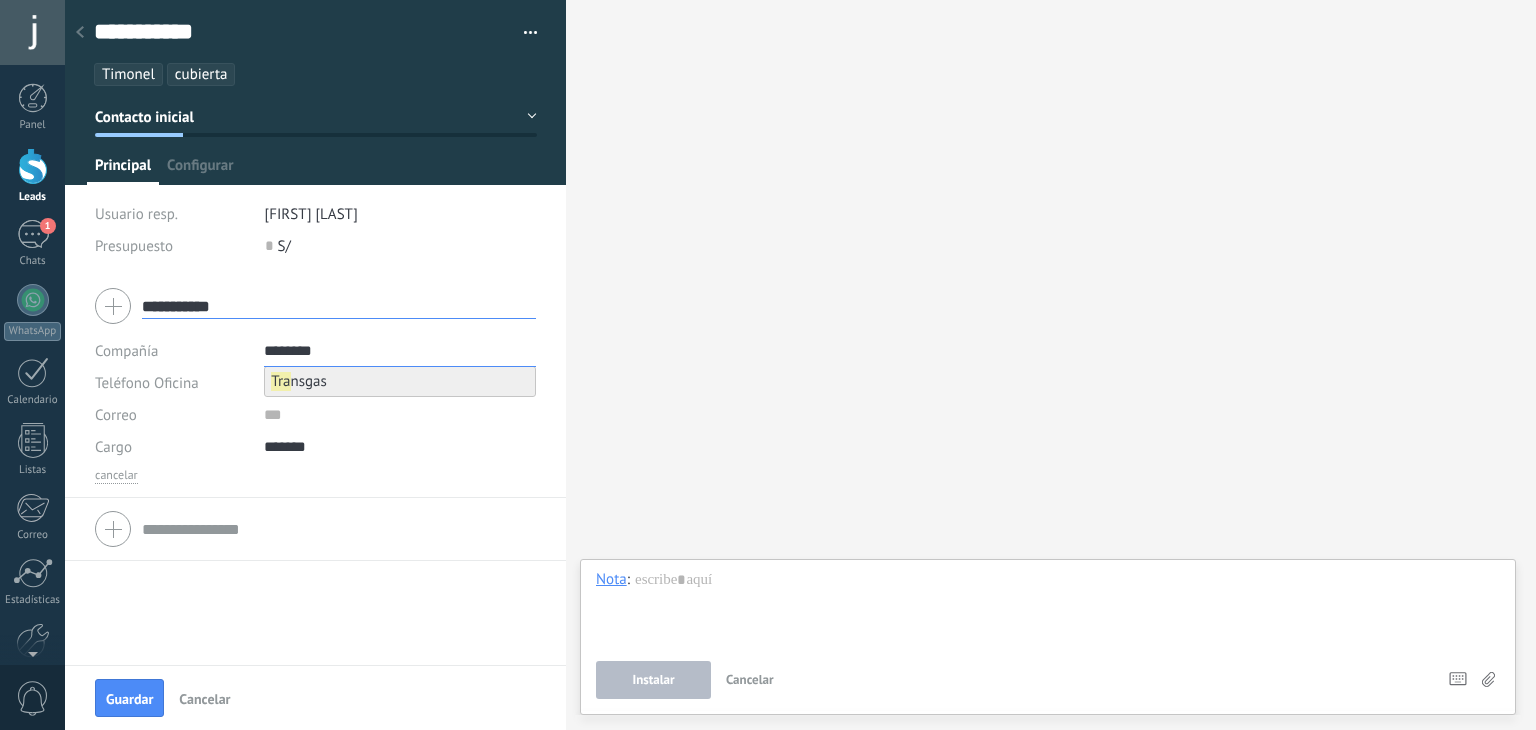 type on "********" 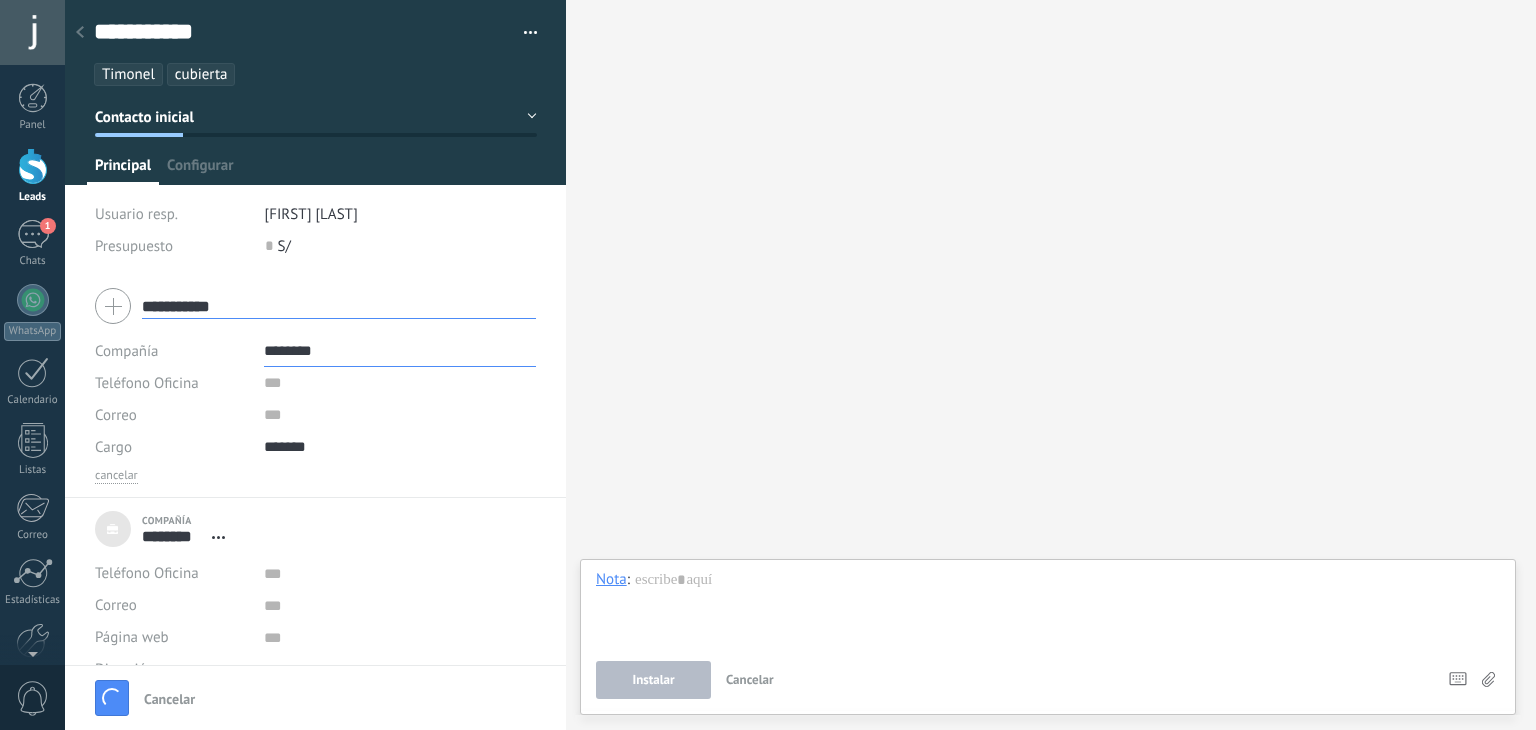 type on "***" 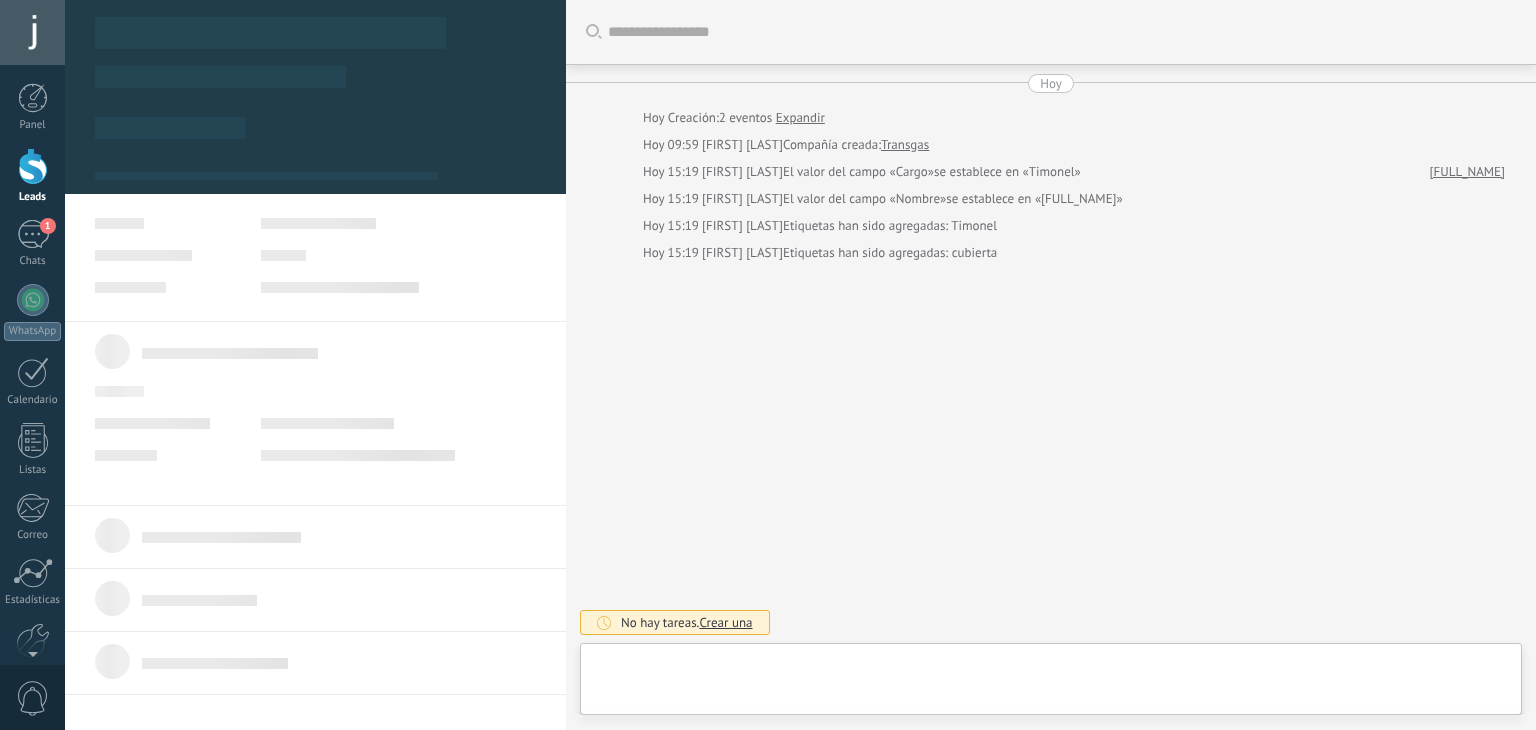 type on "***" 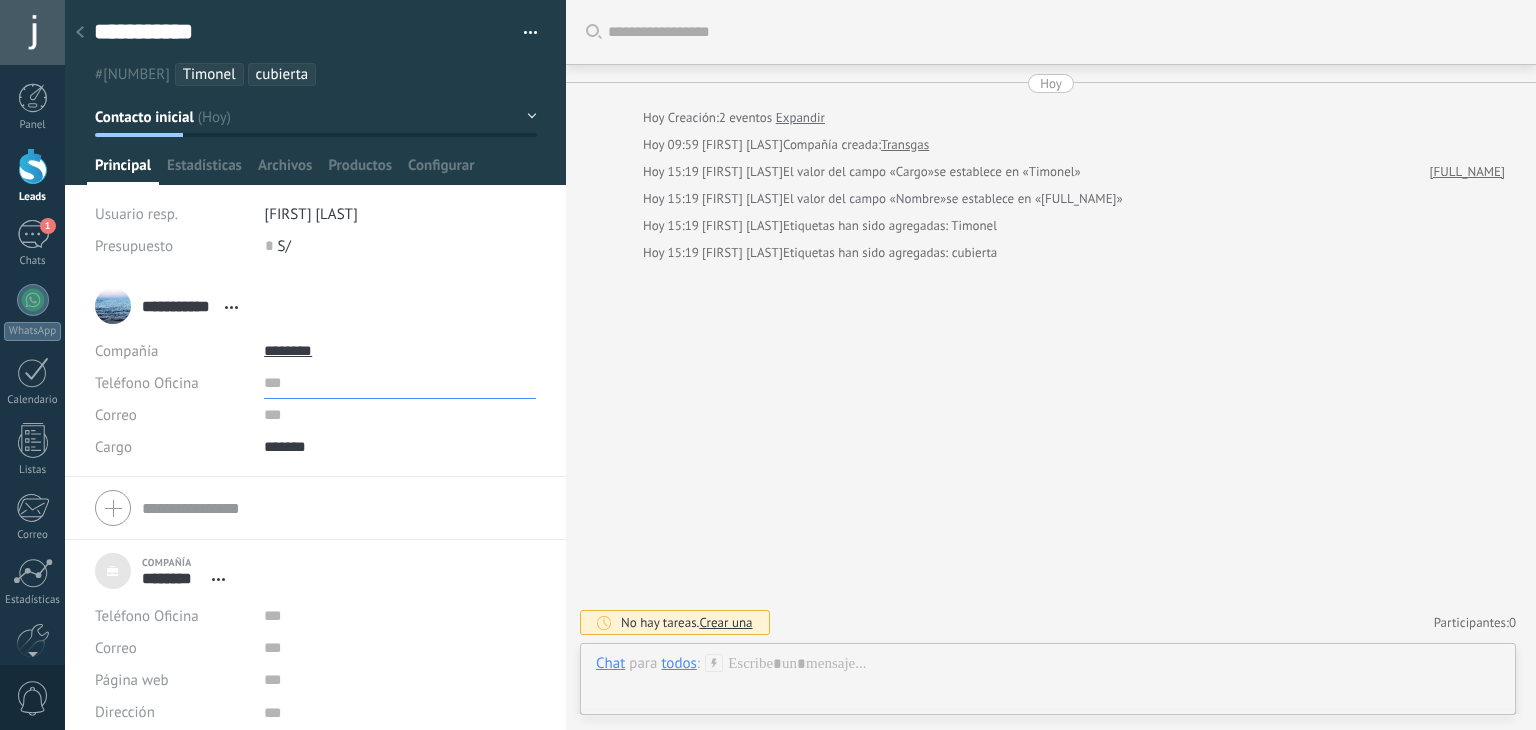 click at bounding box center (400, 383) 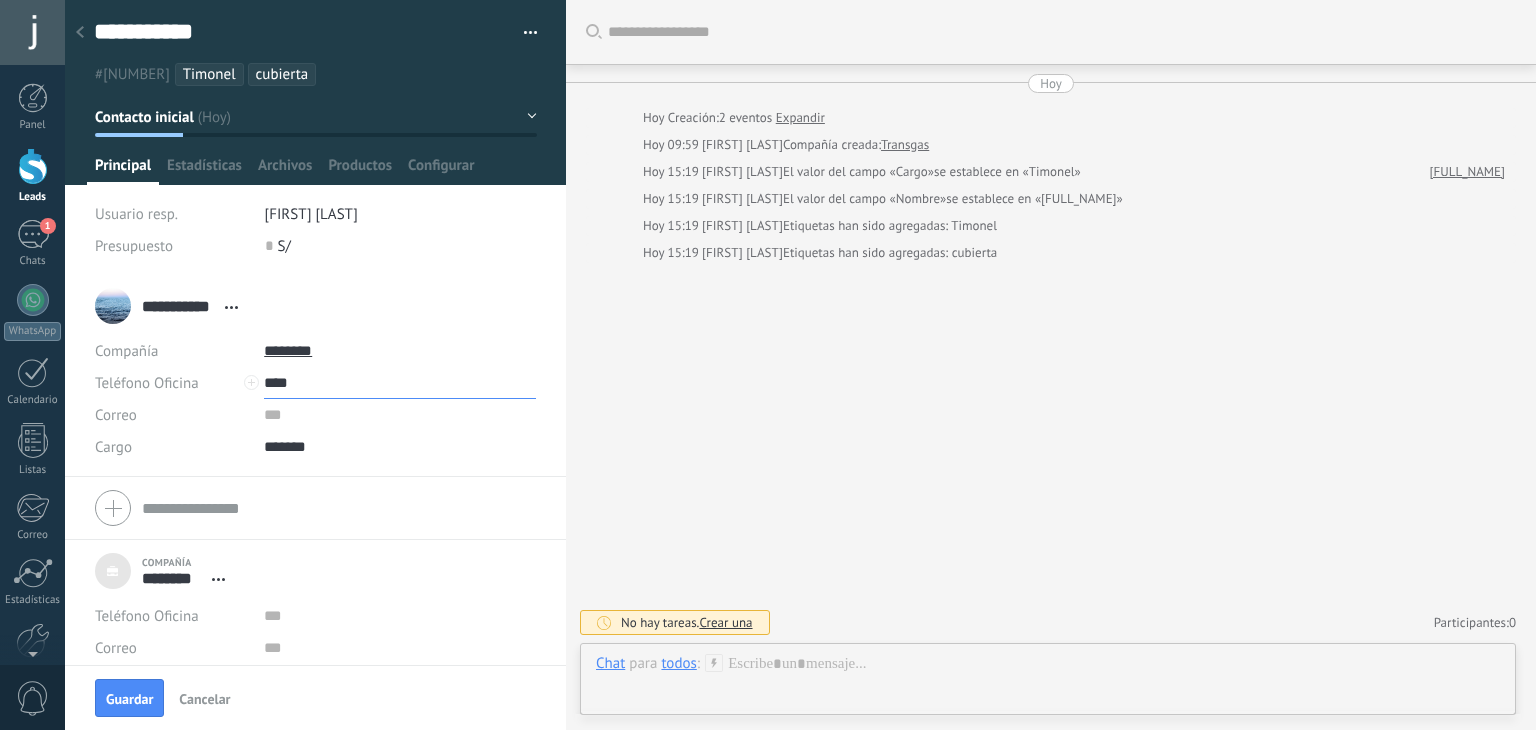 paste on "**********" 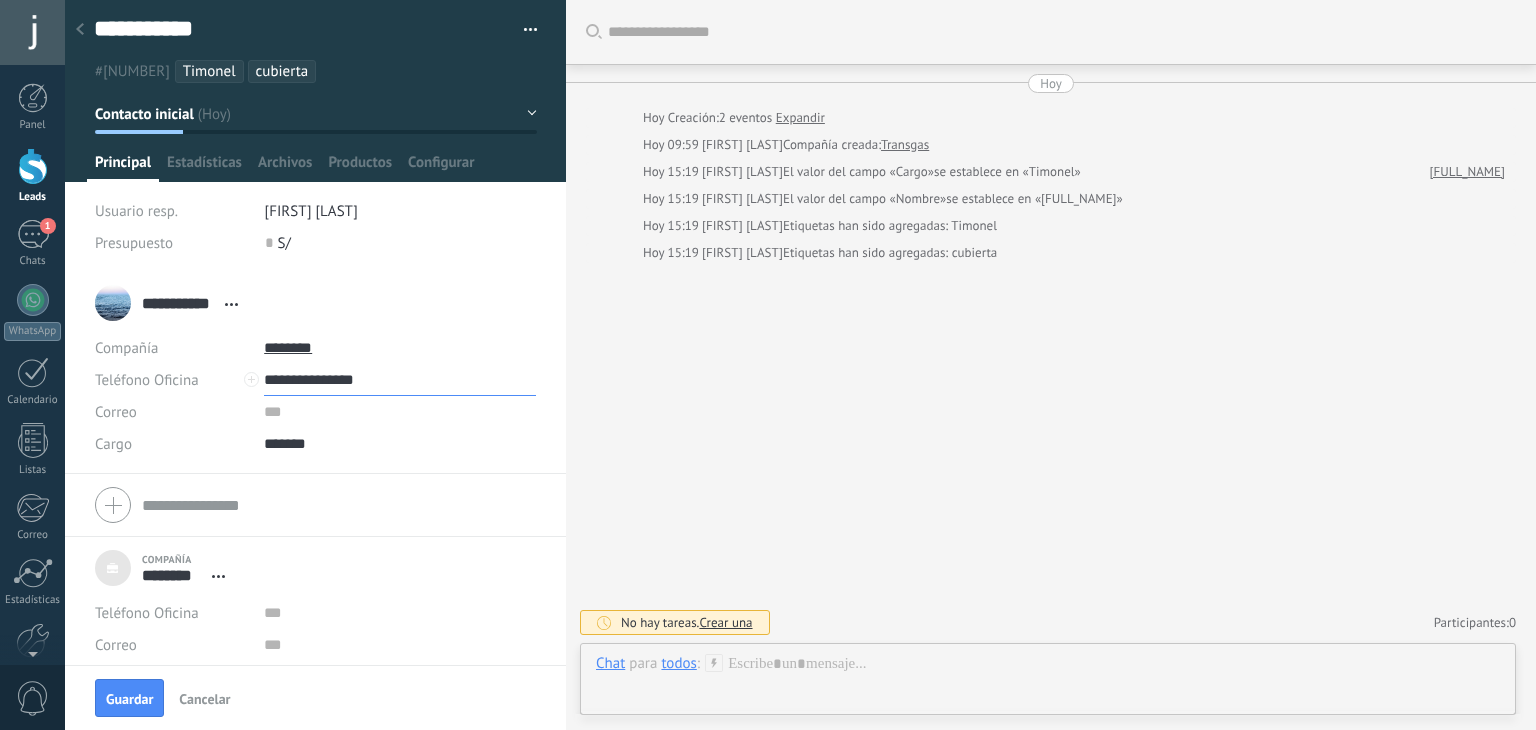 scroll, scrollTop: 0, scrollLeft: 0, axis: both 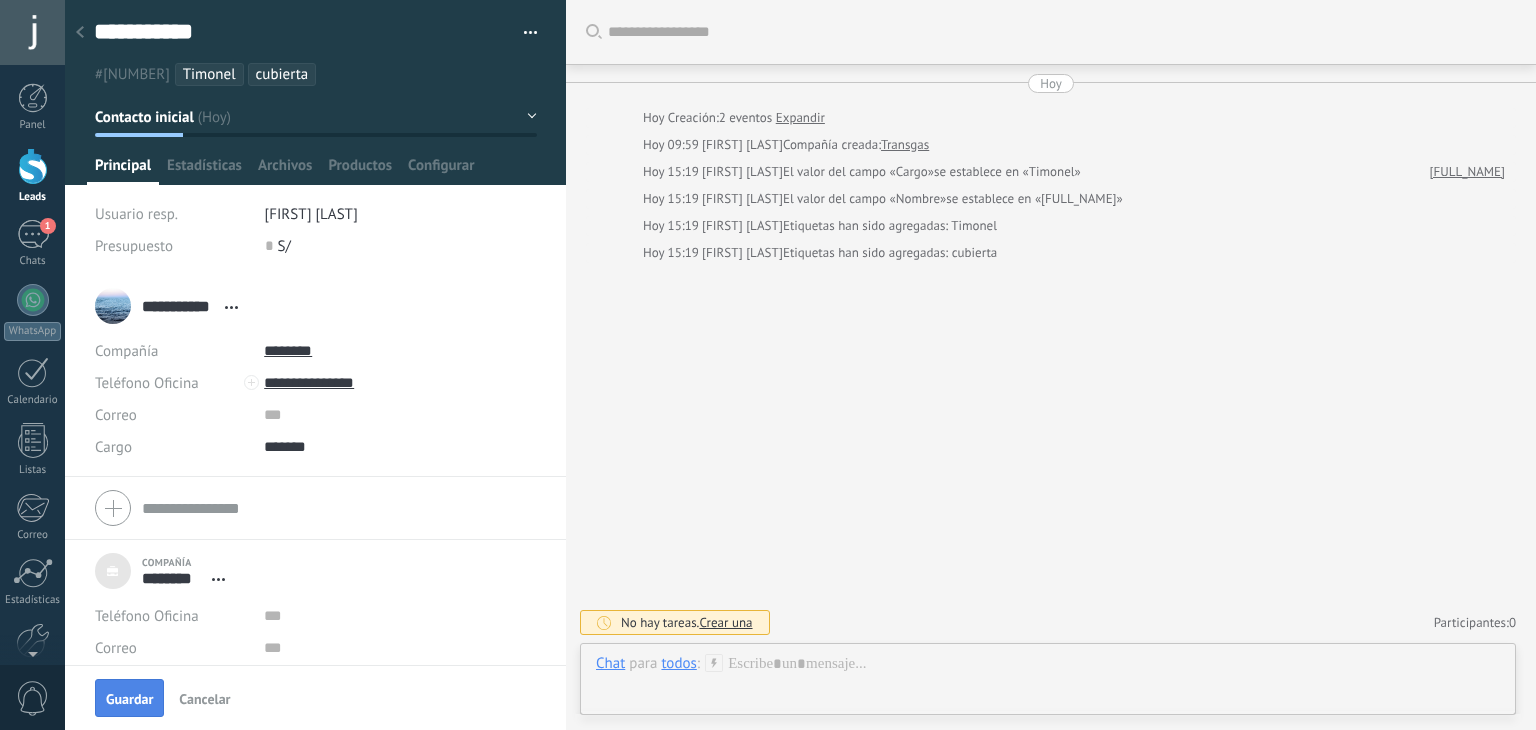 type on "**********" 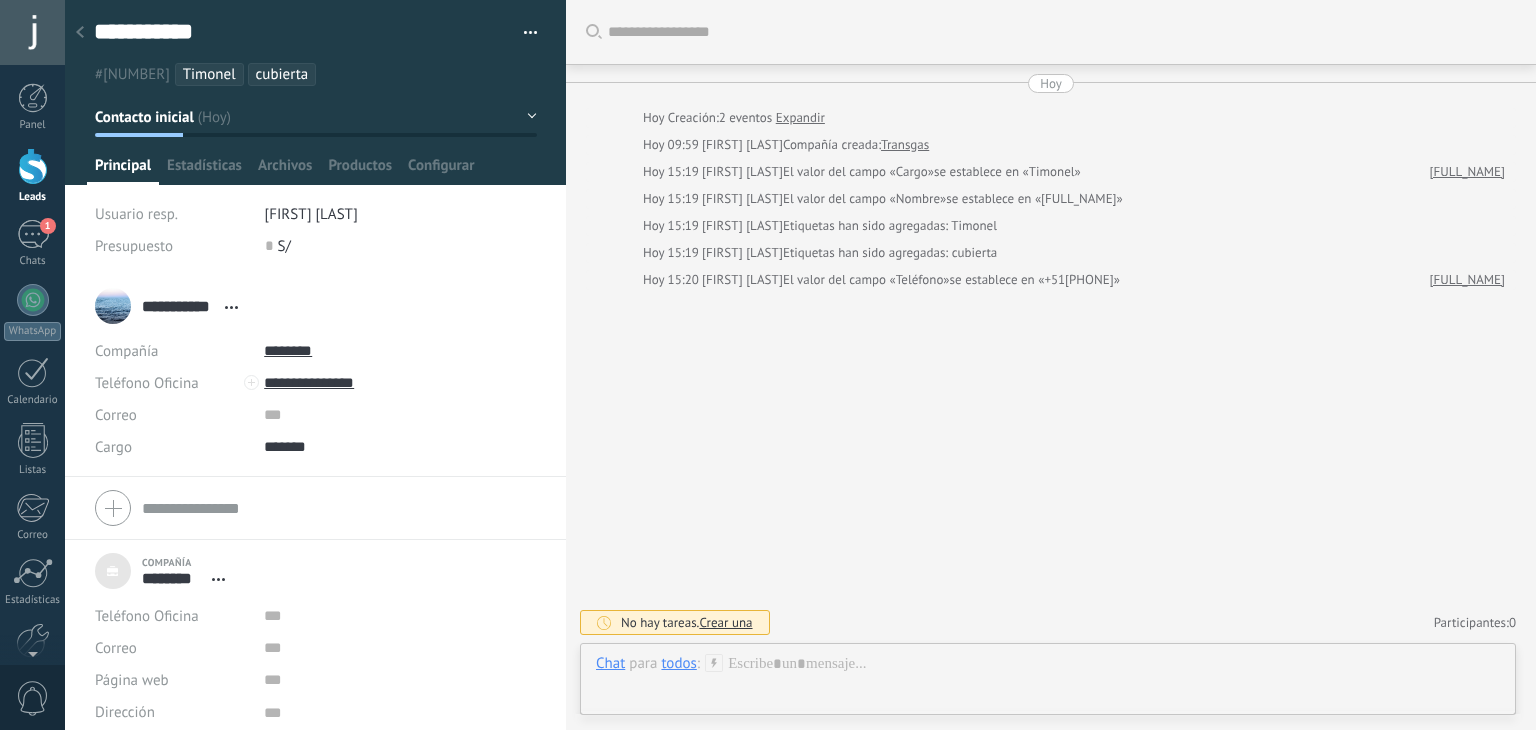 click at bounding box center [80, 33] 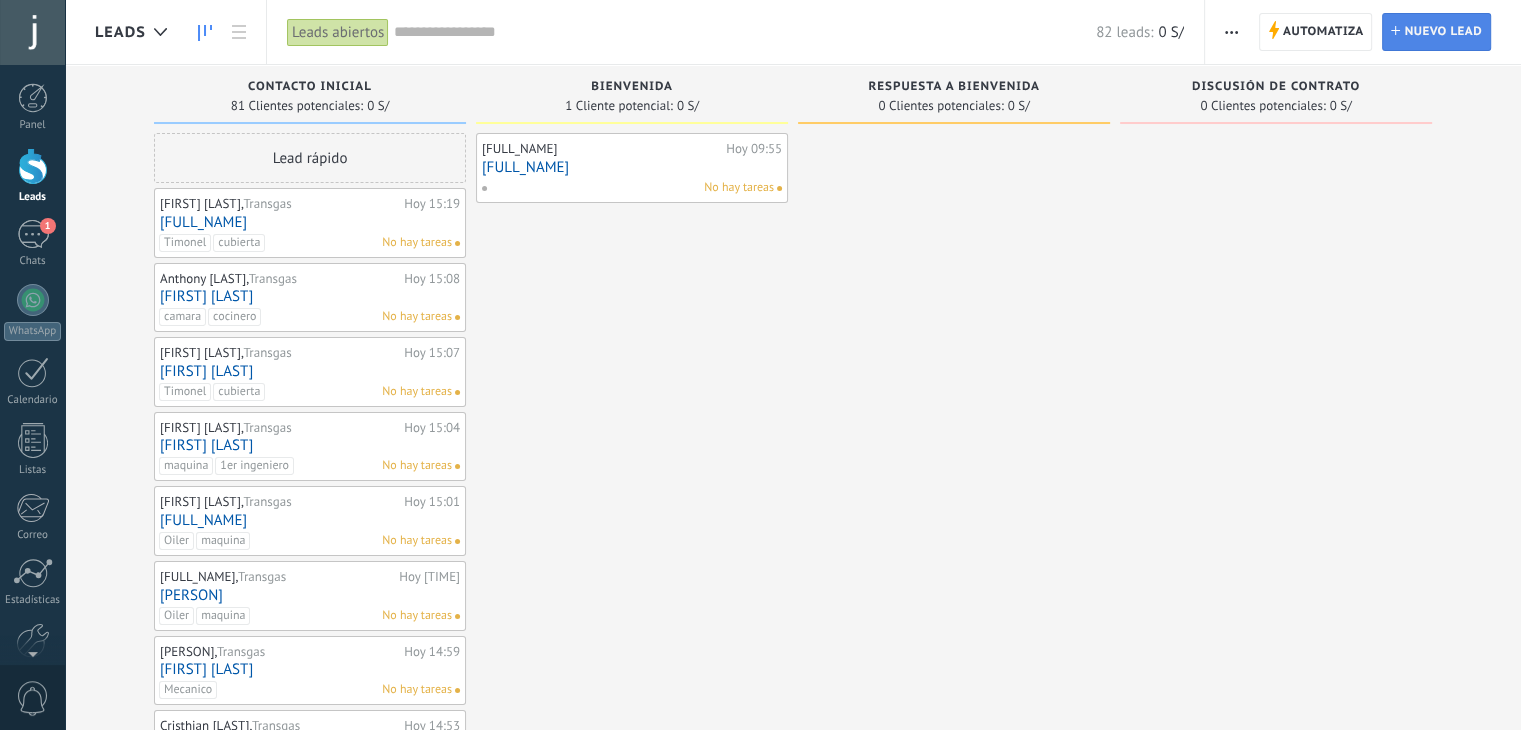 click on "Nuevo lead" at bounding box center (1443, 32) 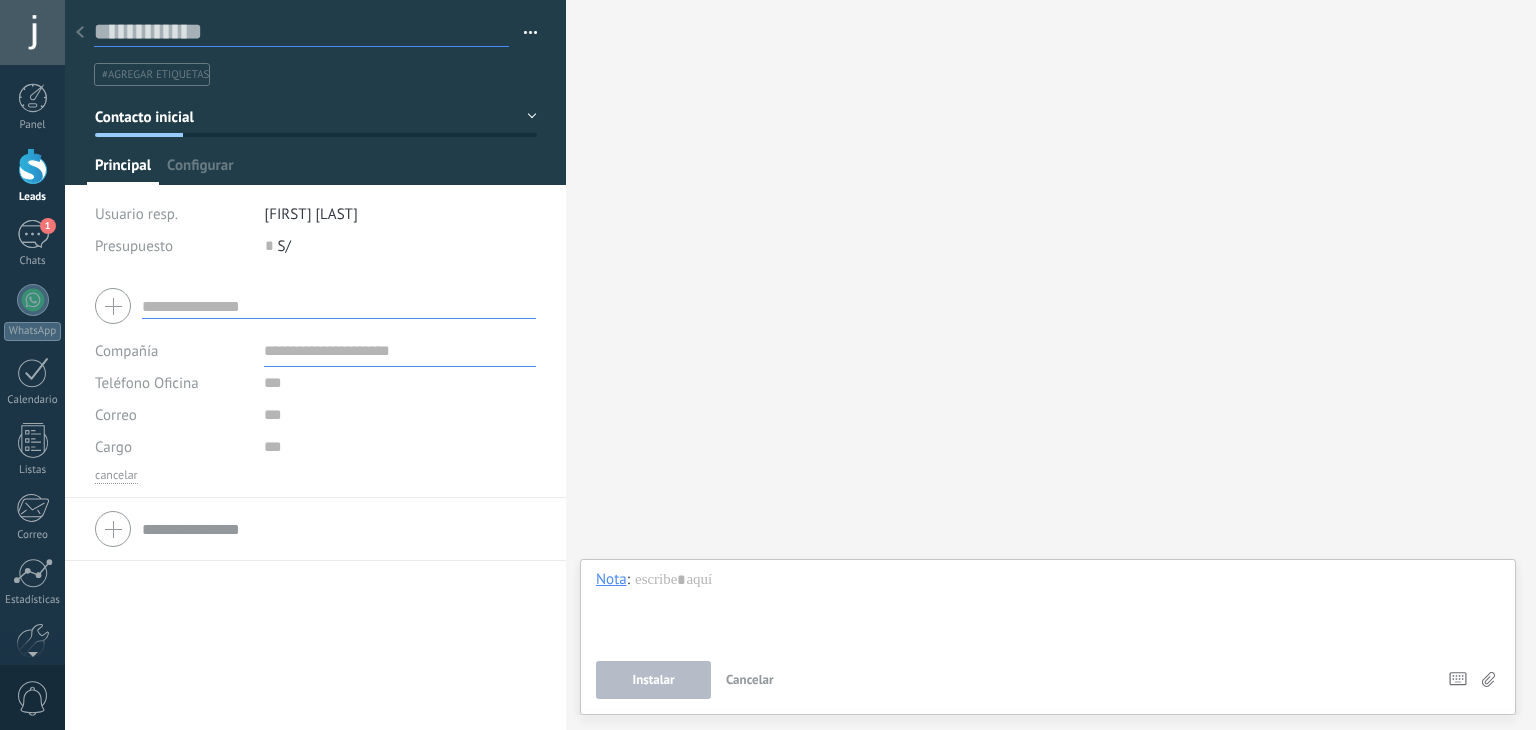 click at bounding box center [301, 32] 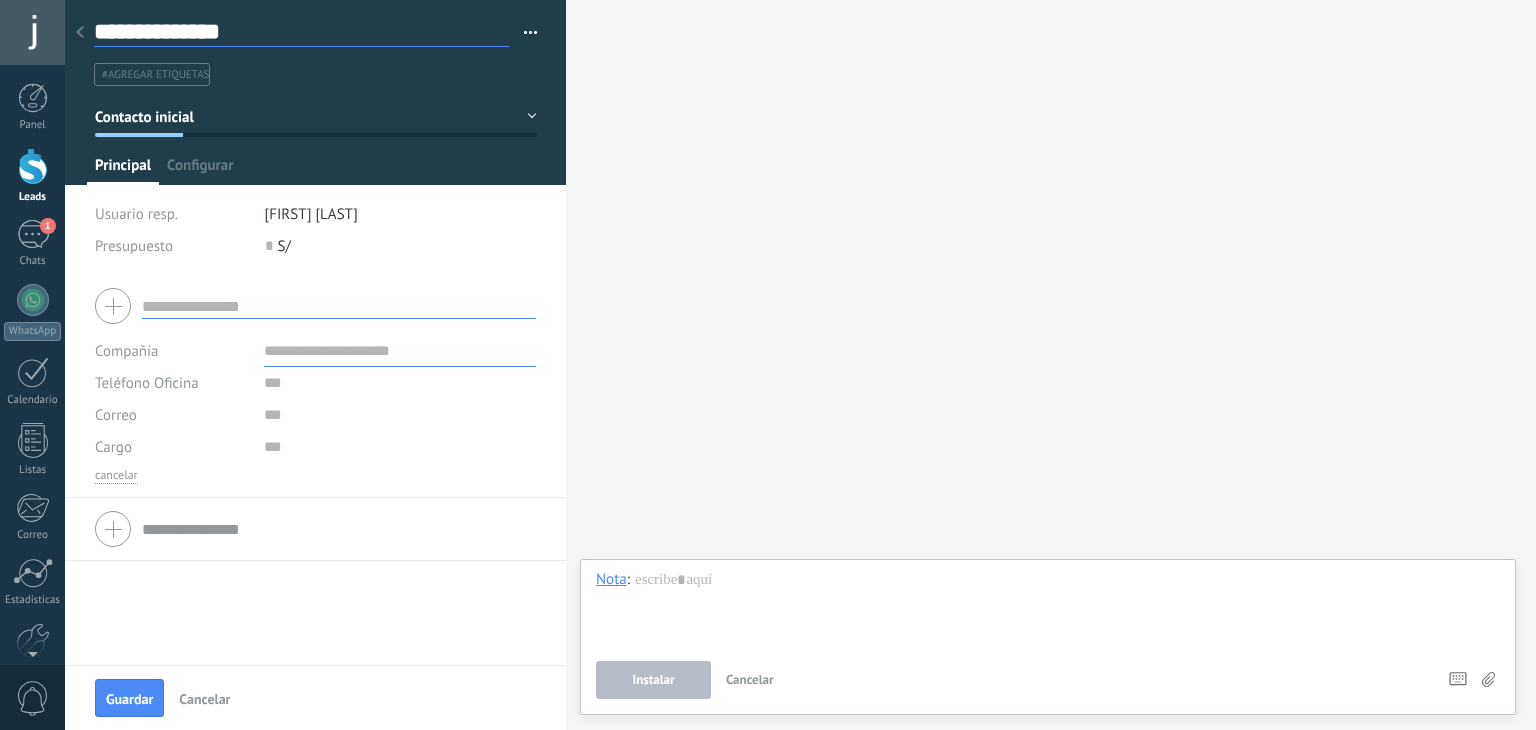 type on "**********" 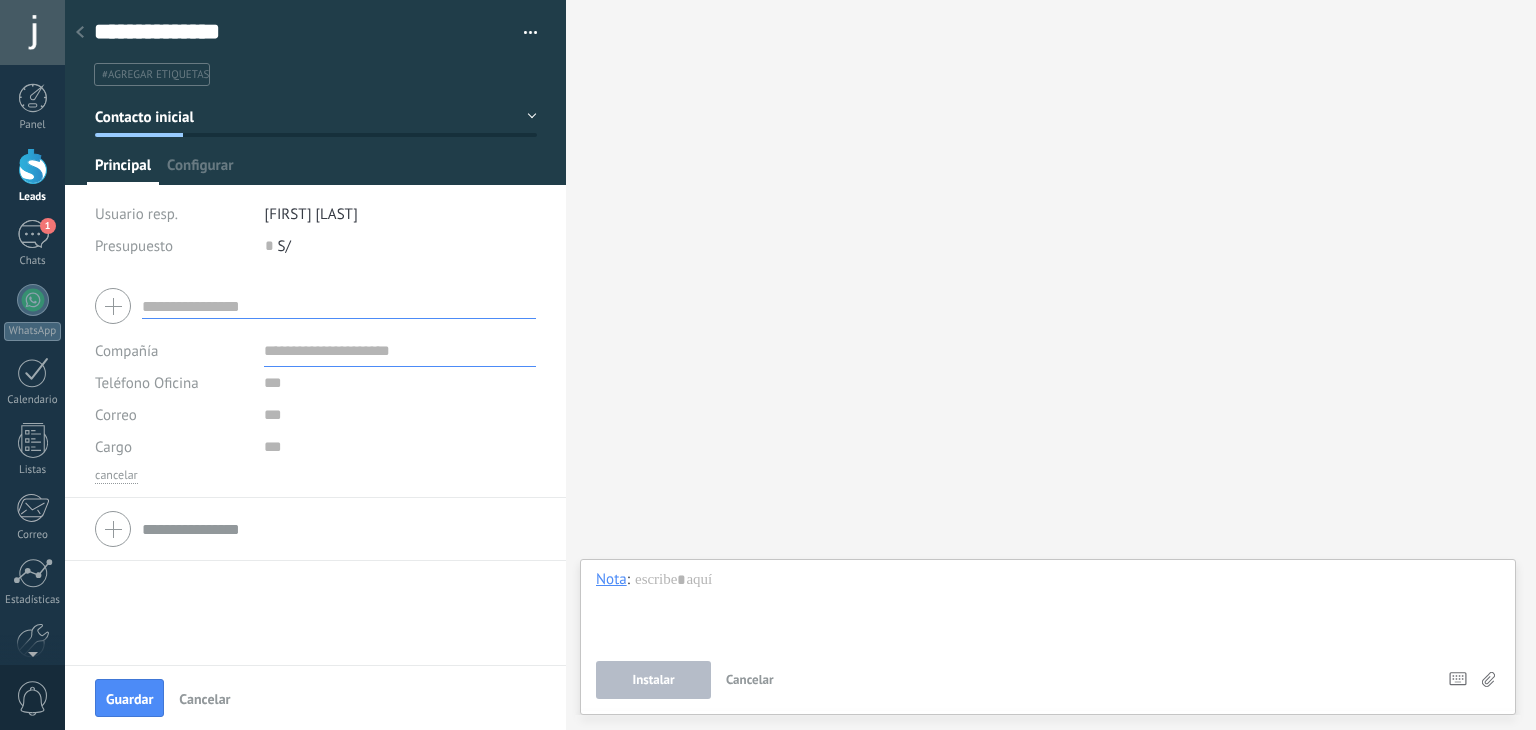 click on "#agregar etiquetas" at bounding box center (155, 75) 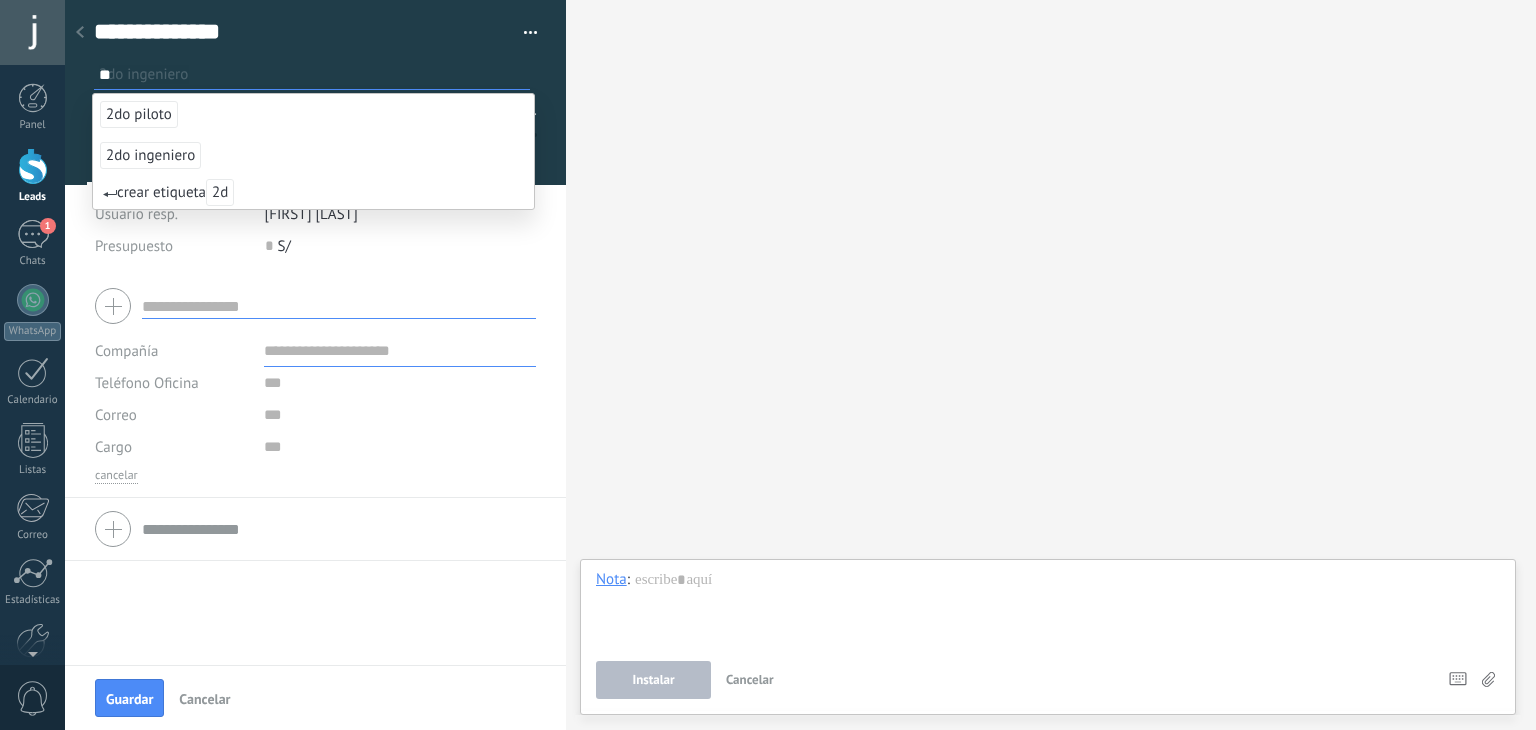 type on "**" 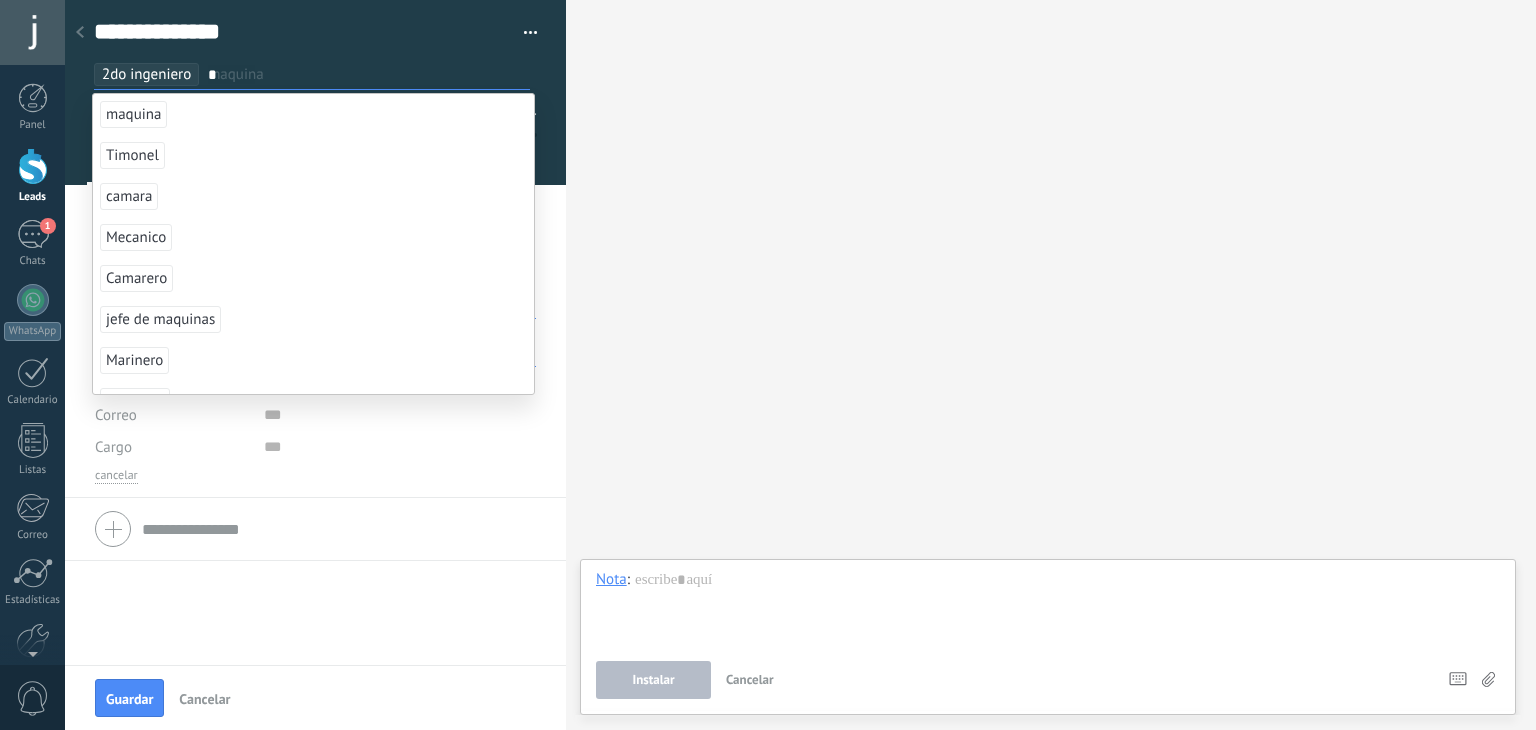type on "*" 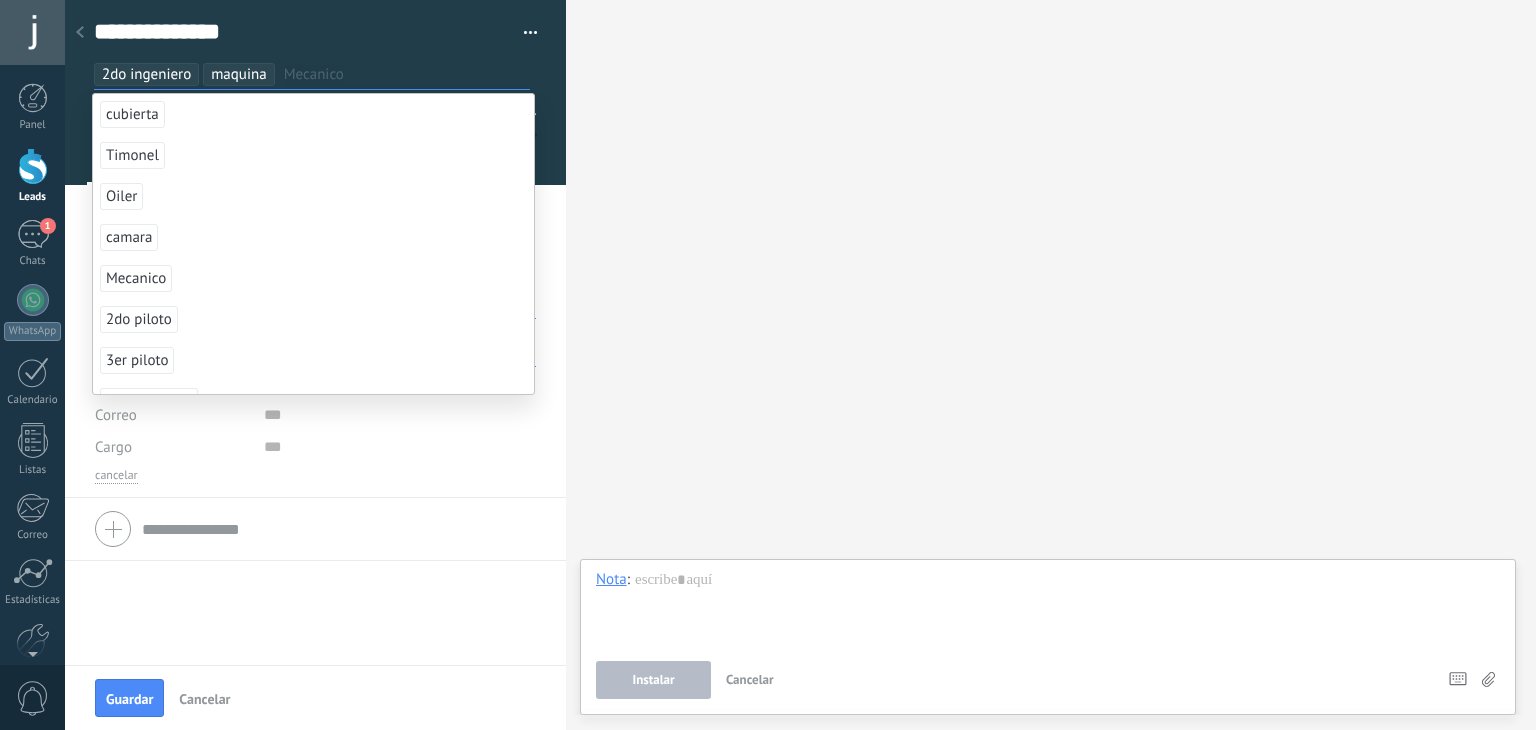 click on "Compañía
Teléfono Oficina
Ofic. directo
Celular
Fax
Casa
Otro
Teléfono Oficina
Llamar
Copiar
Editar
Correo
E-mail priv.
Otro e-mail" at bounding box center (315, 470) 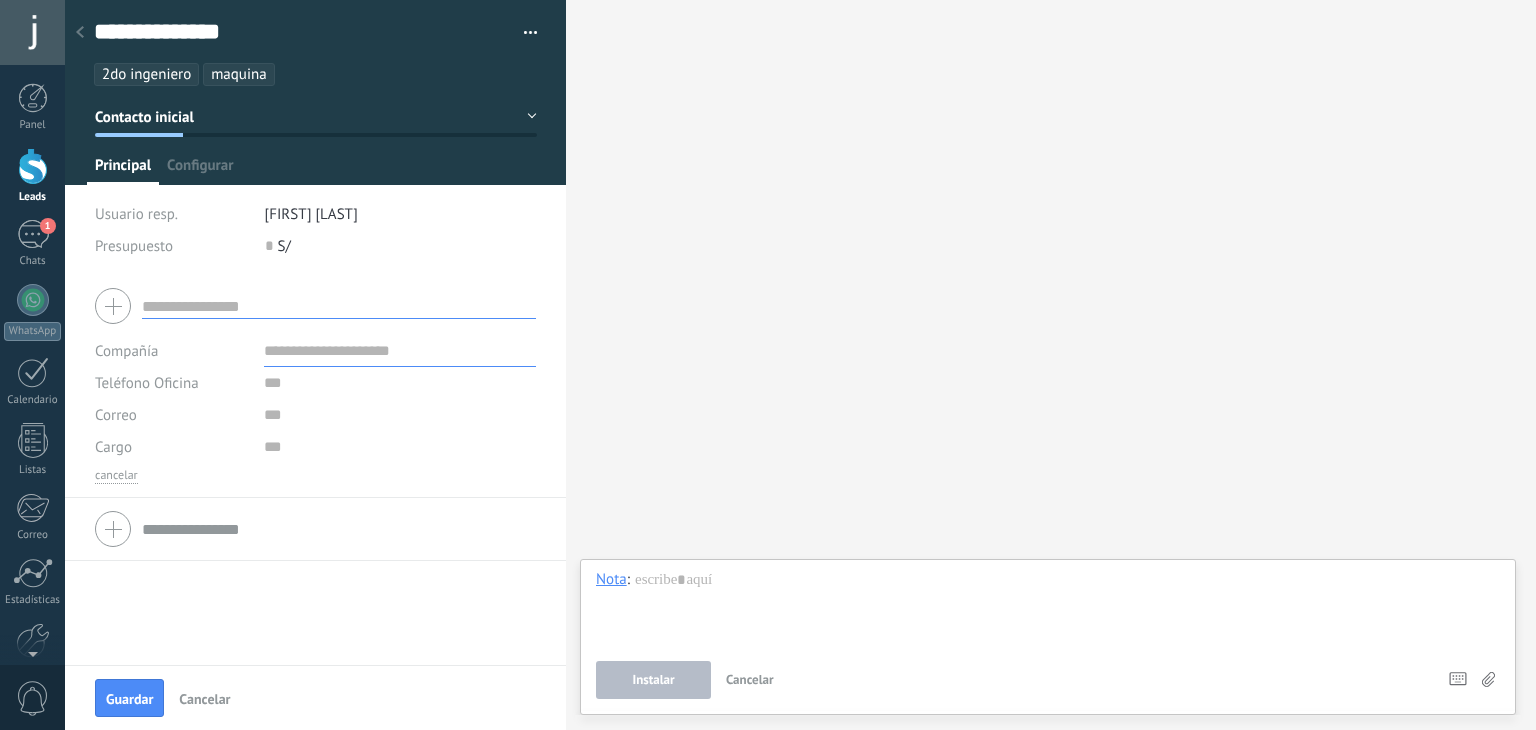 click at bounding box center [339, 306] 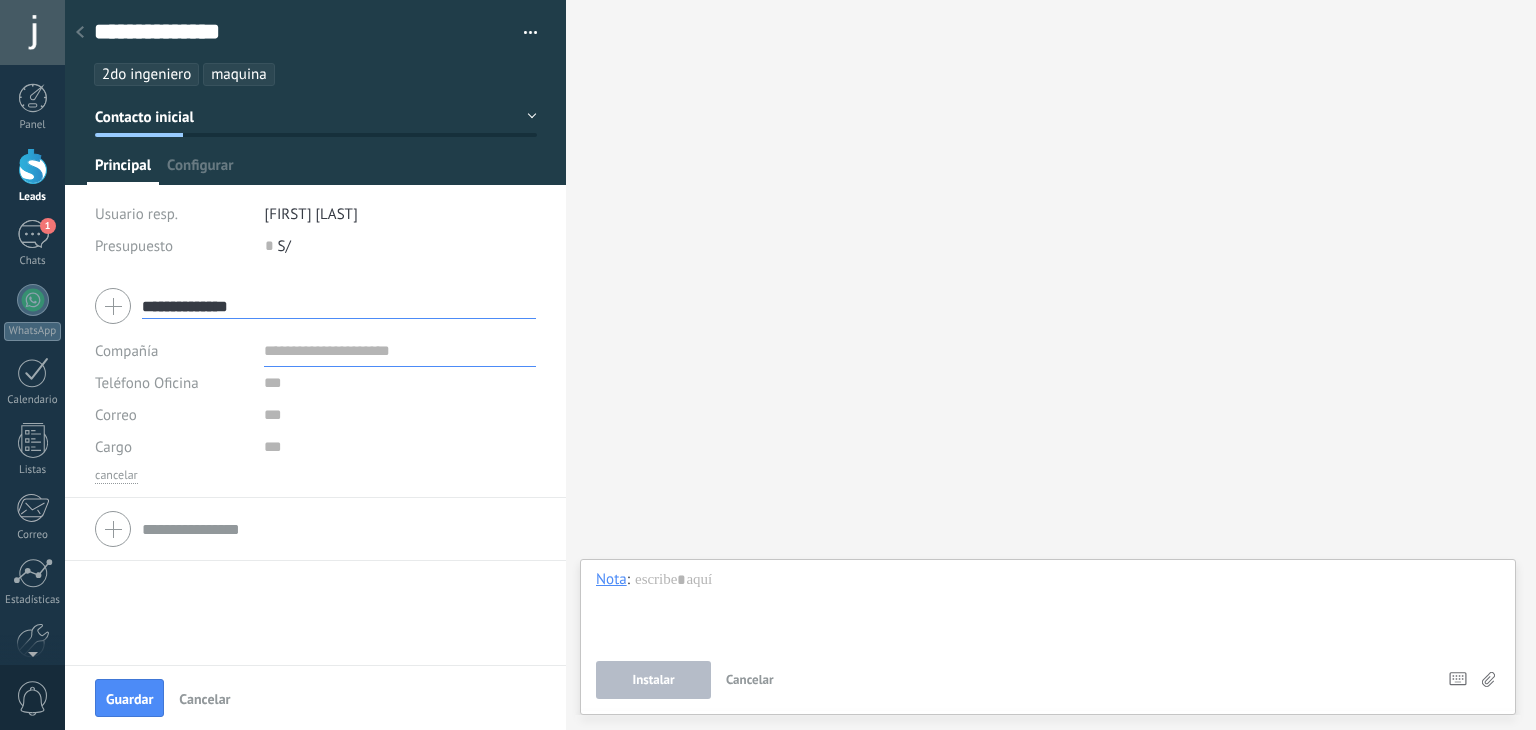 type on "**********" 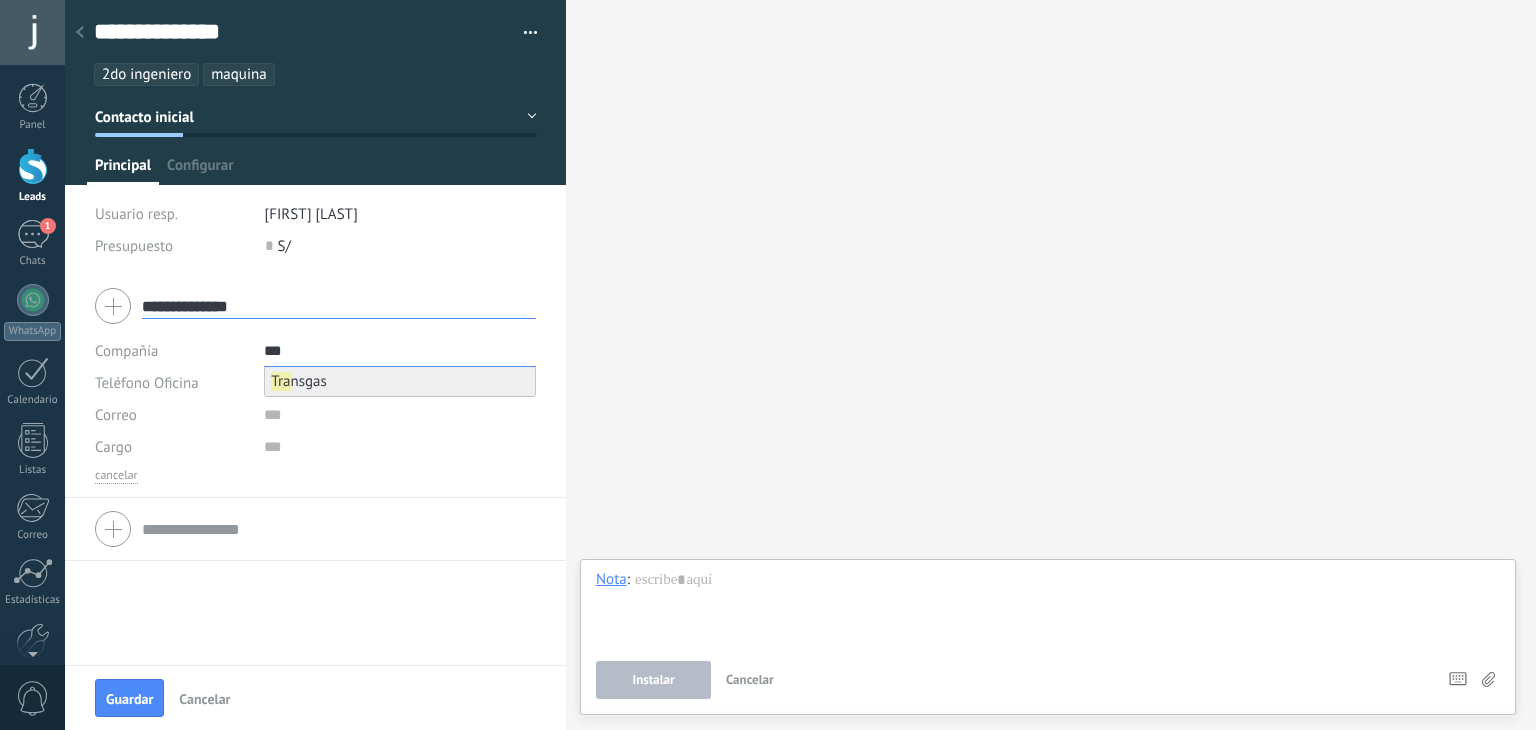type on "***" 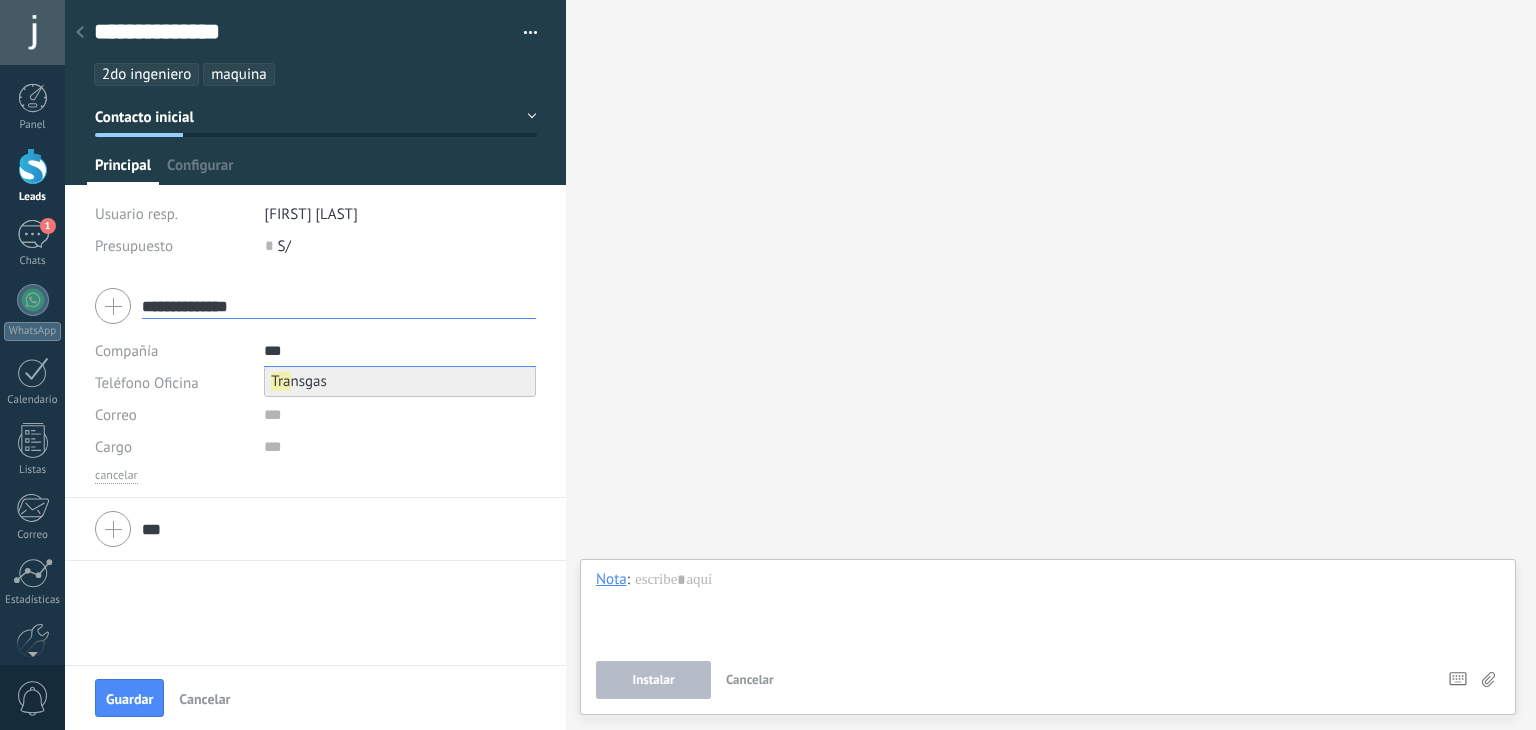 click on "Tra nsgas" at bounding box center (299, 381) 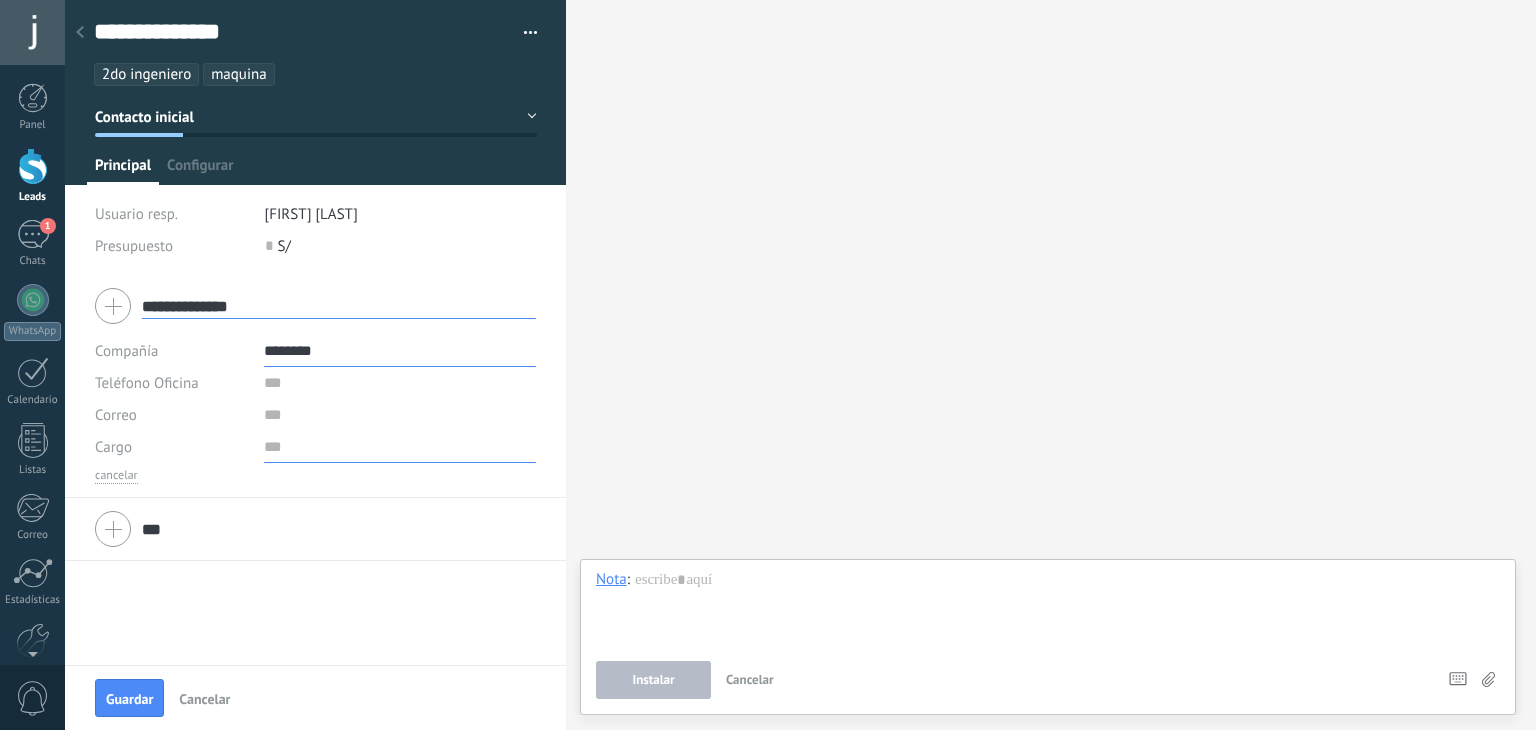 type on "********" 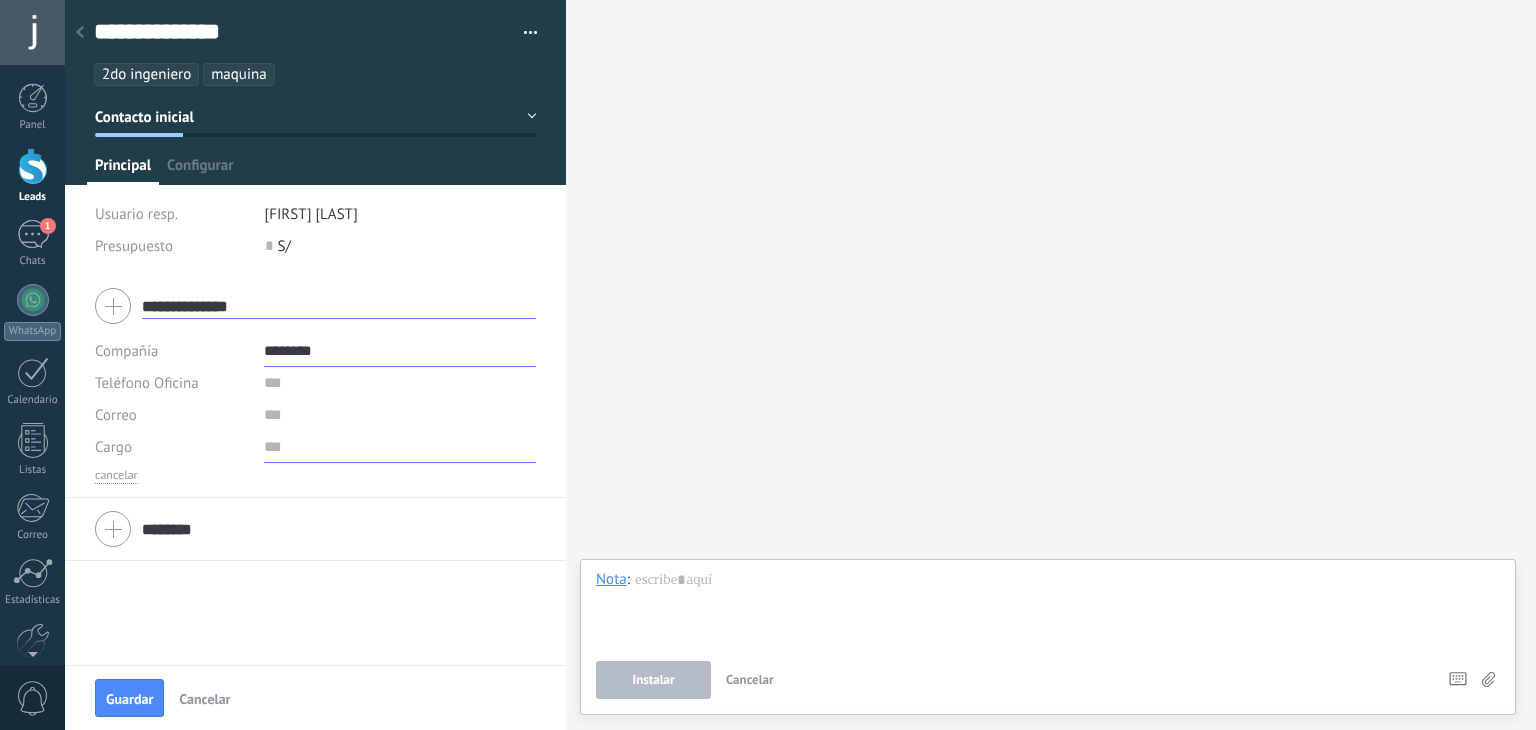 click at bounding box center [400, 447] 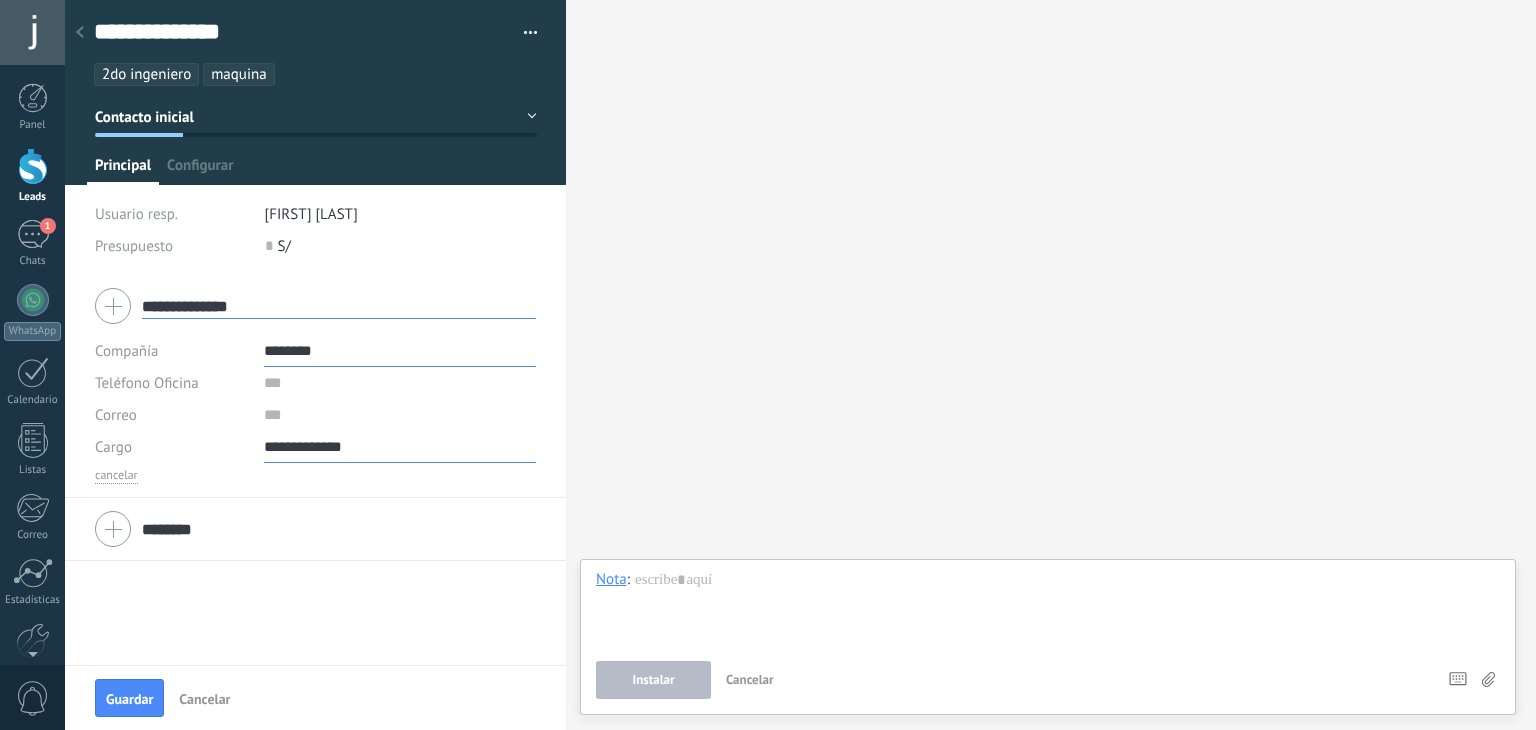 type on "**********" 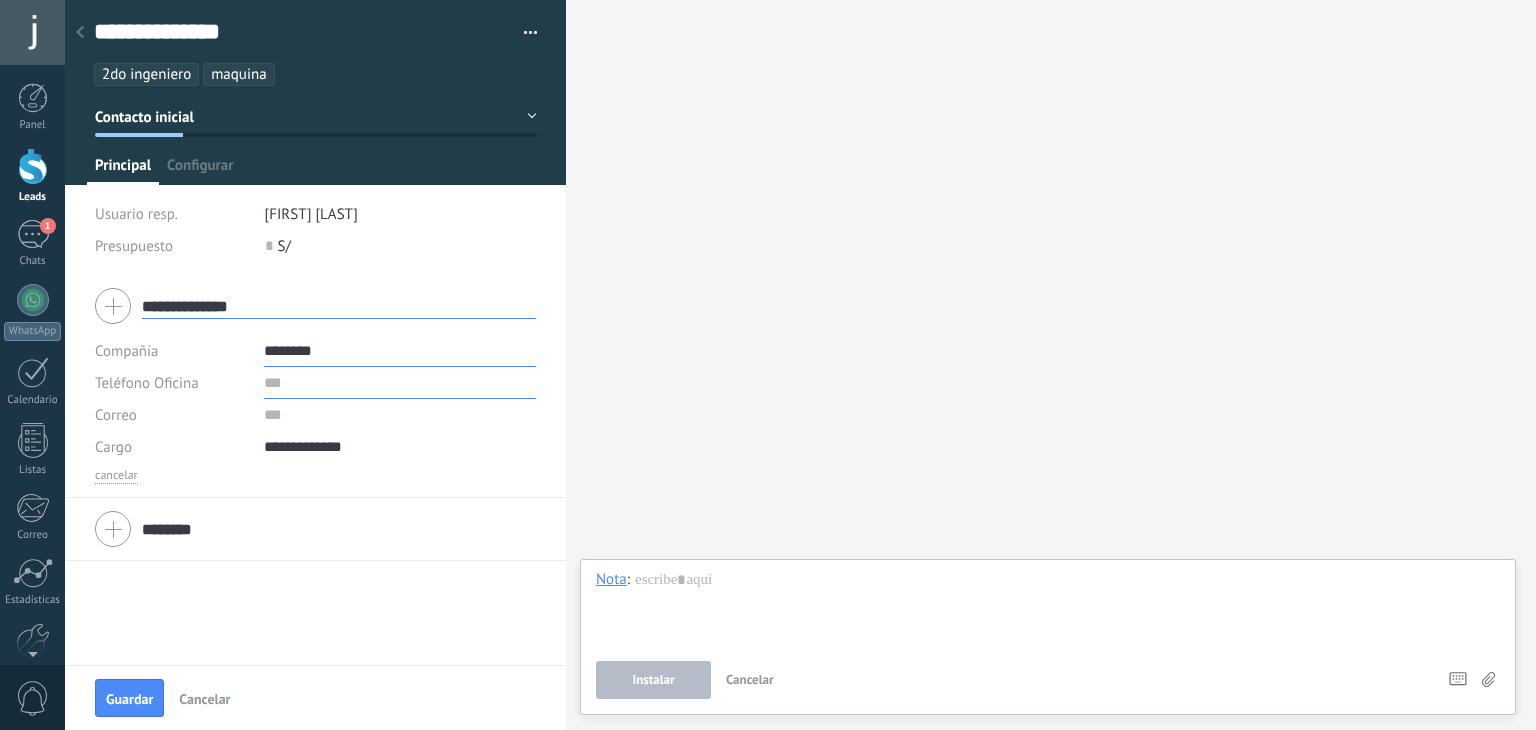 click at bounding box center (400, 383) 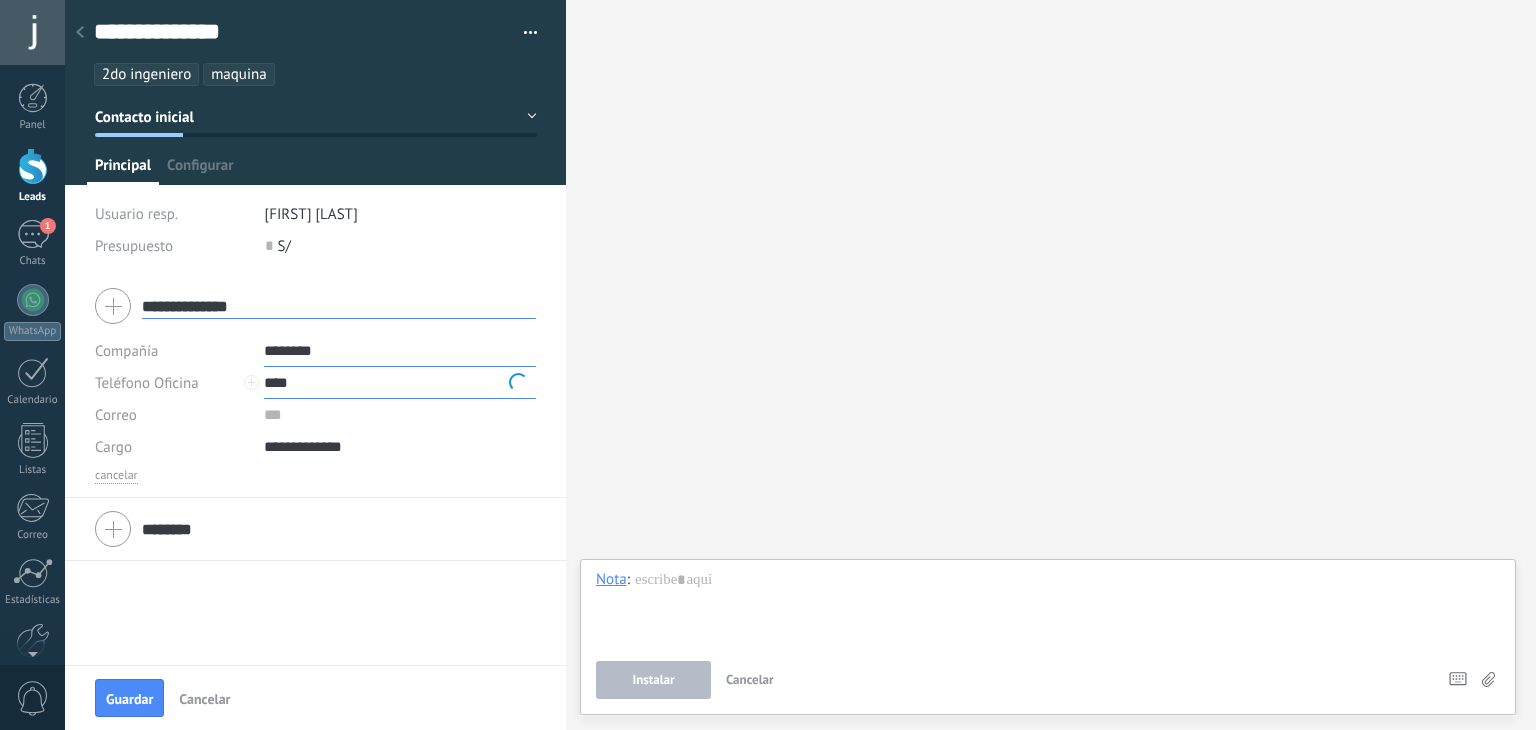 paste on "**********" 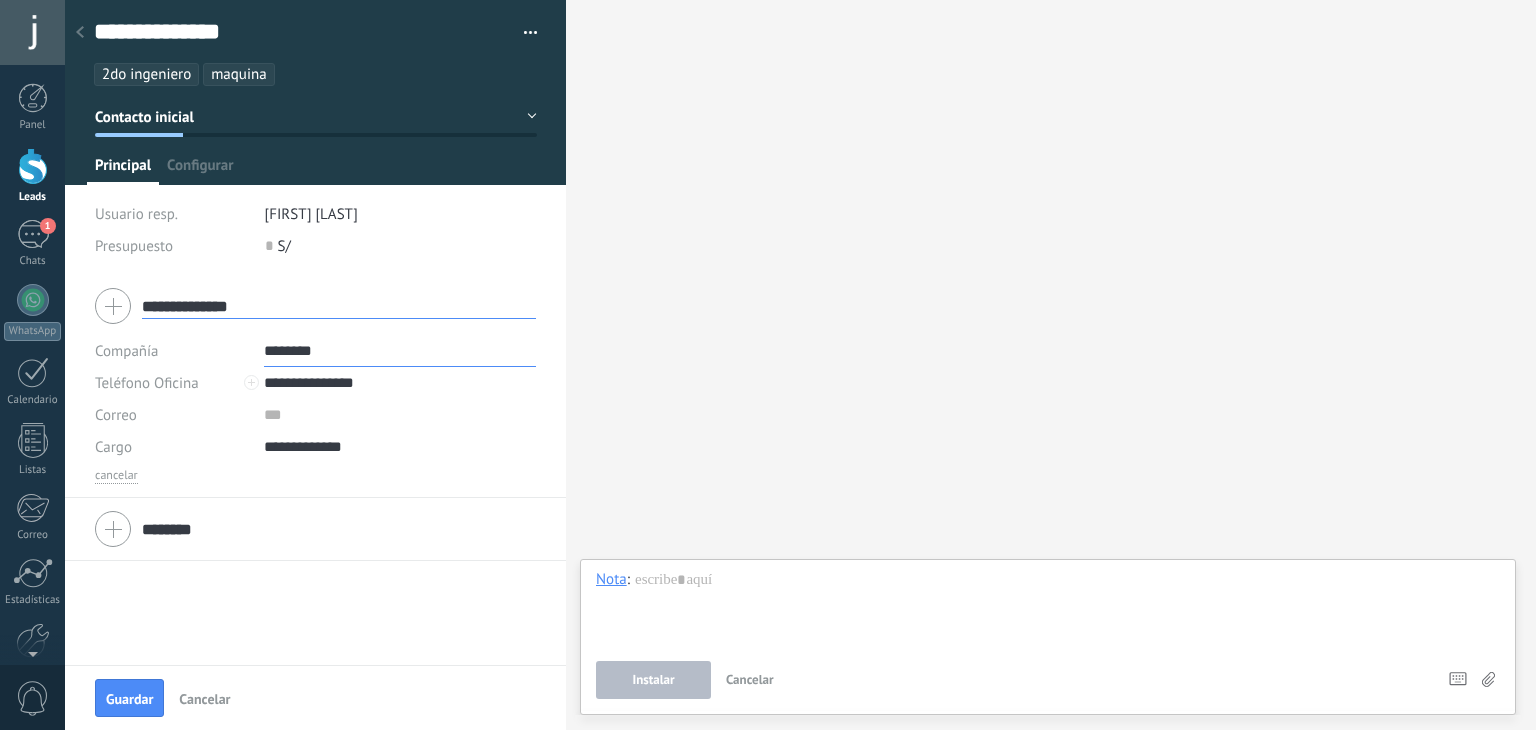 type on "**********" 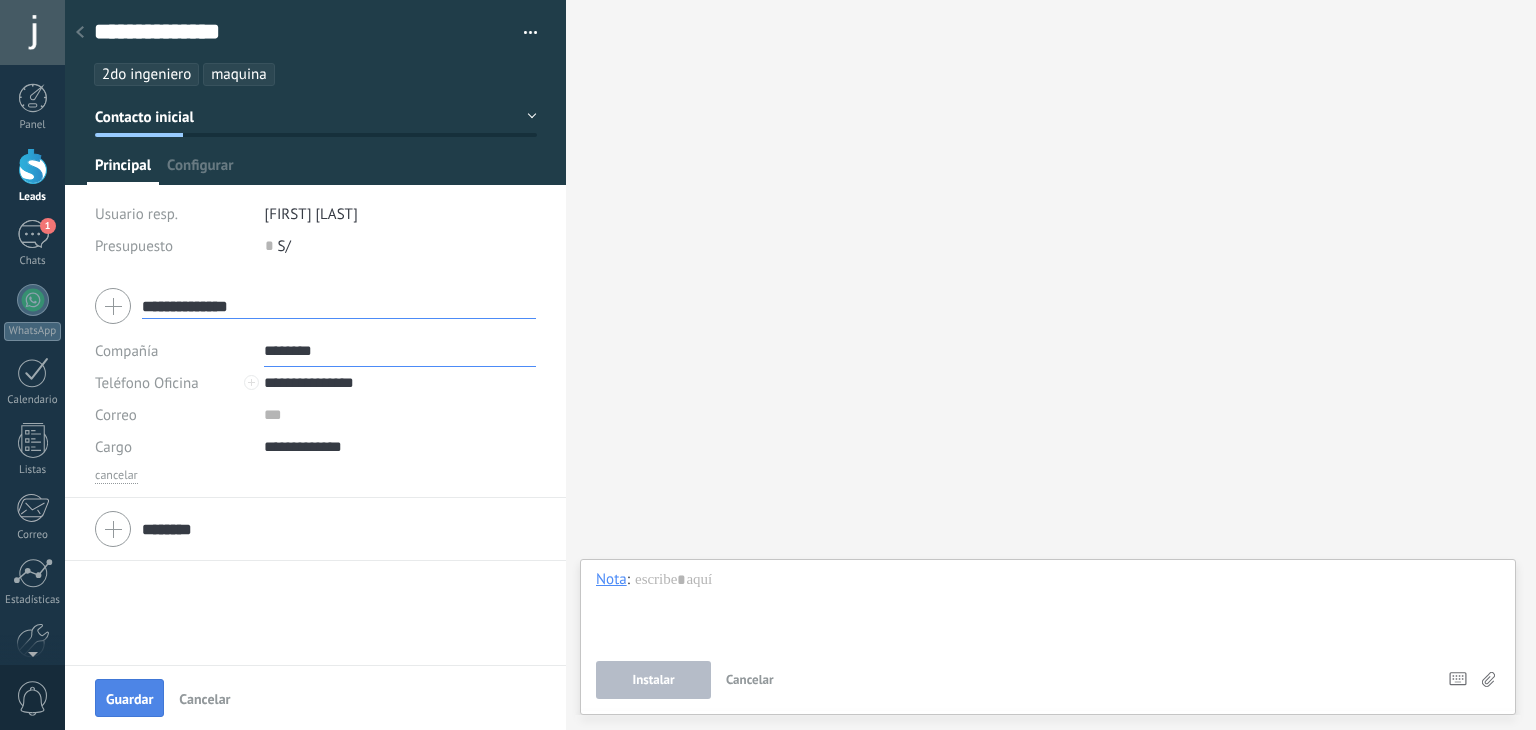 click on "Guardar" at bounding box center [129, 699] 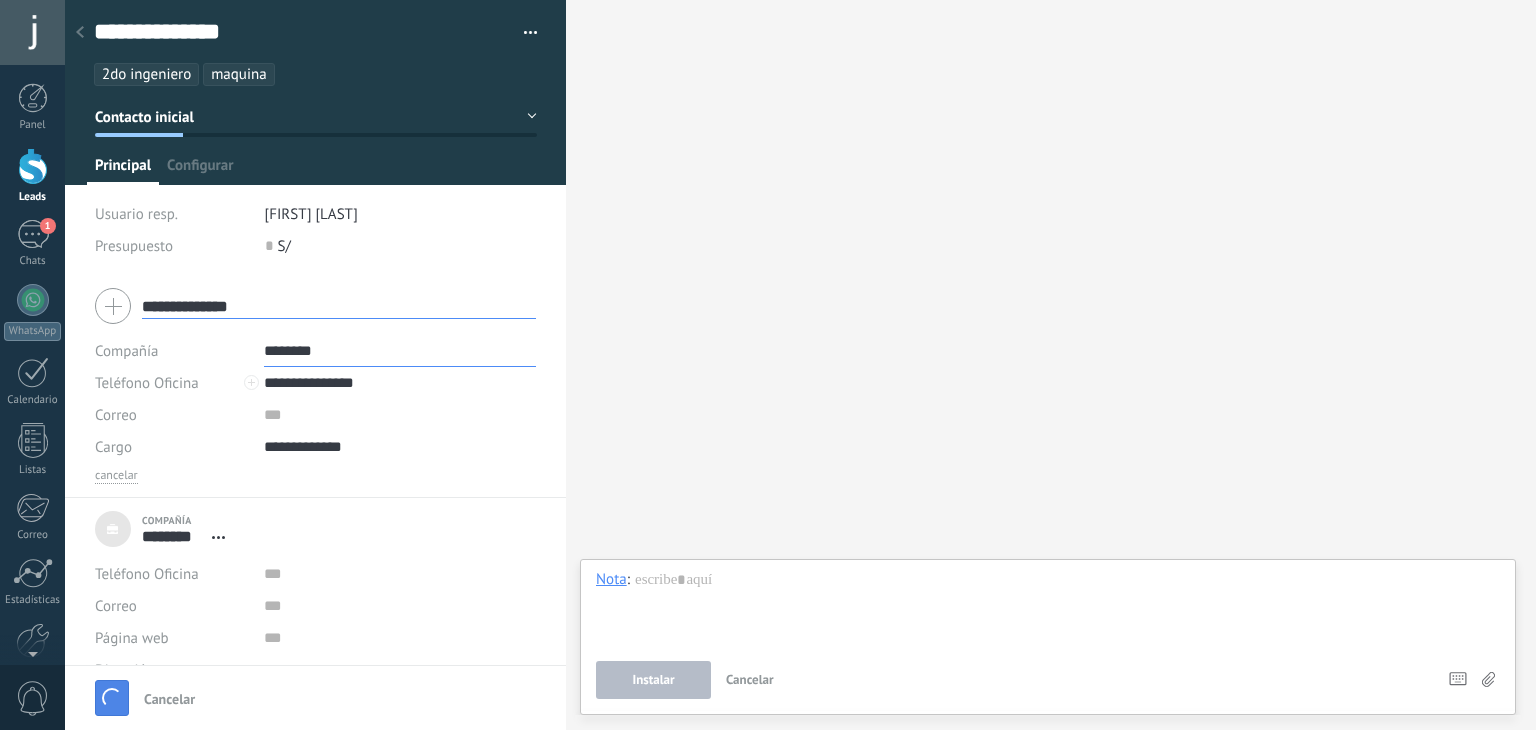 type on "***" 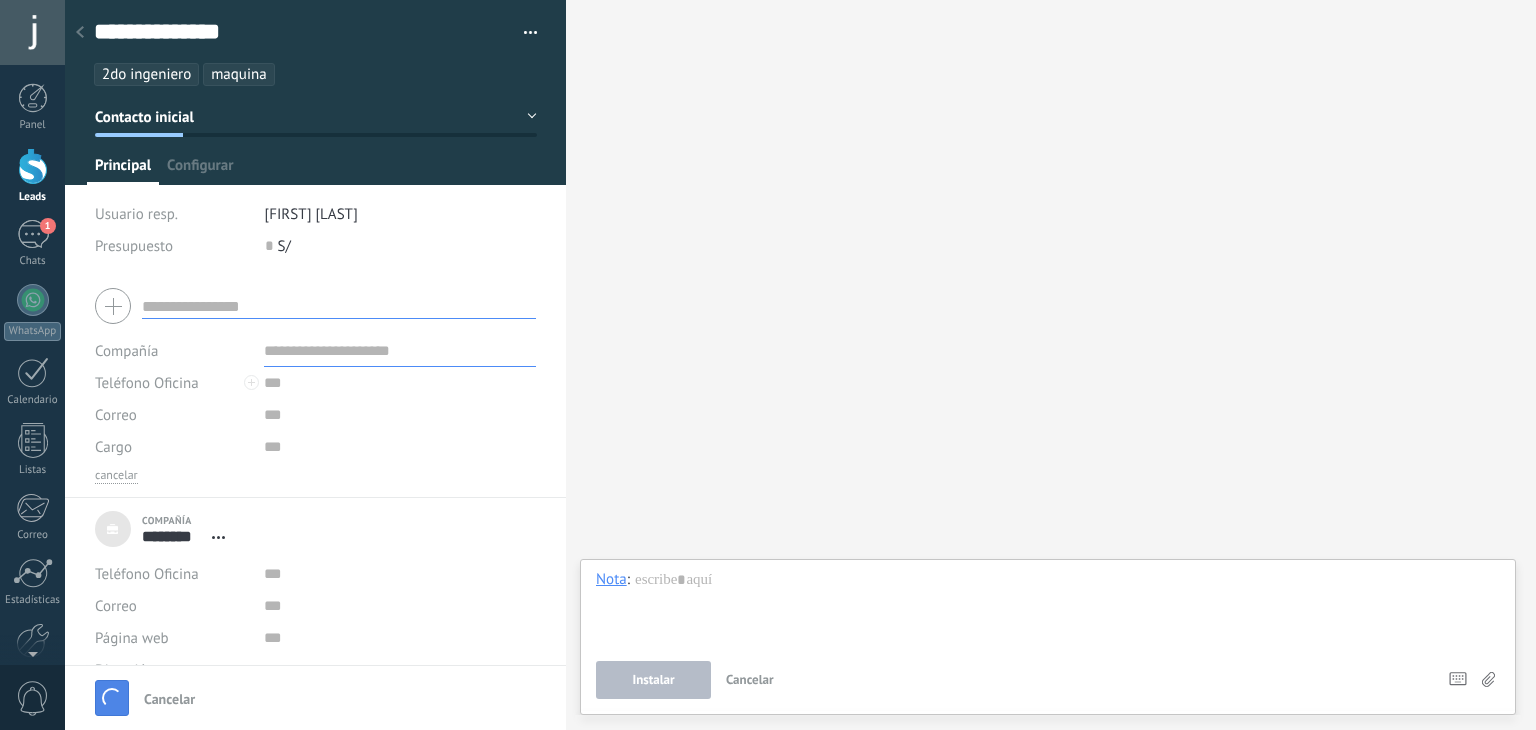 scroll, scrollTop: 20, scrollLeft: 0, axis: vertical 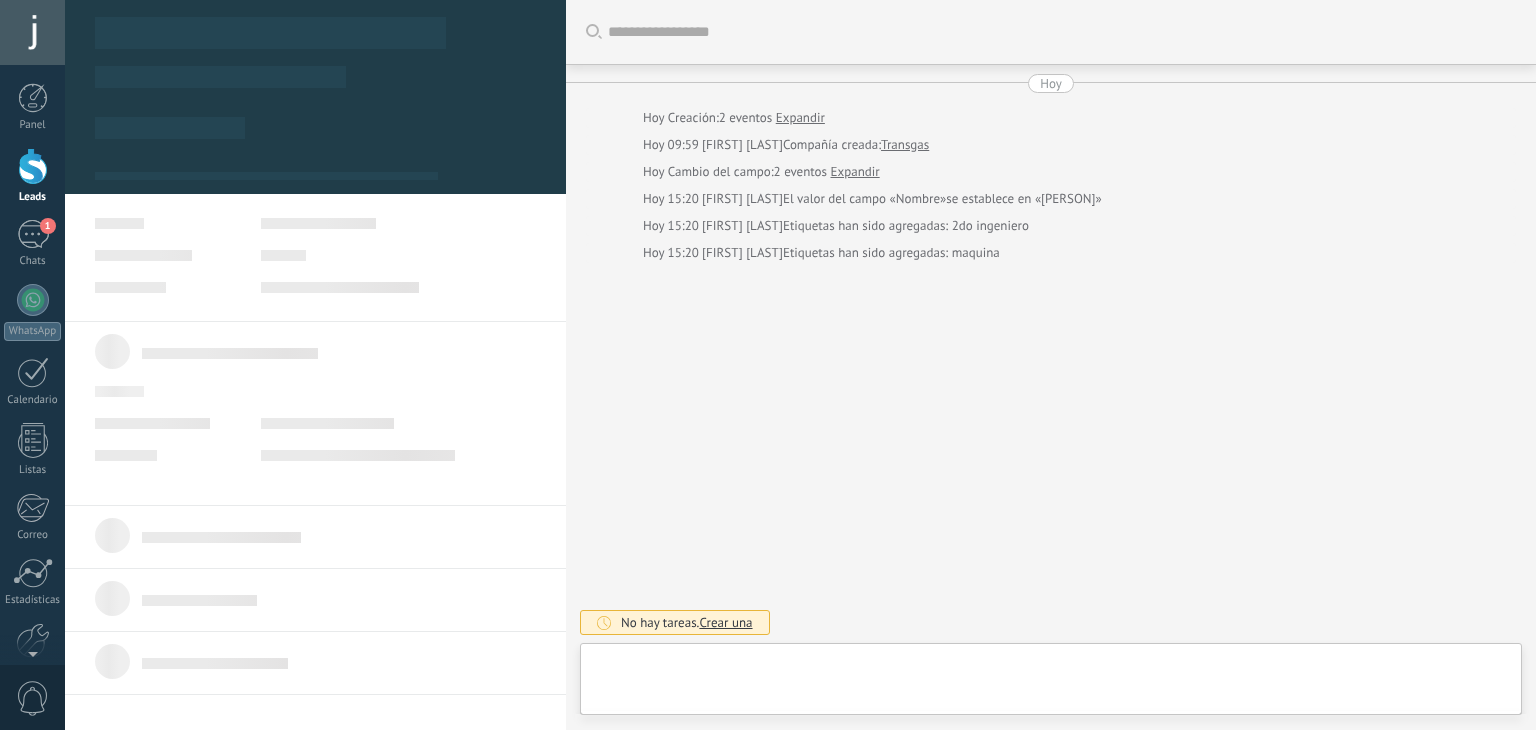 type on "***" 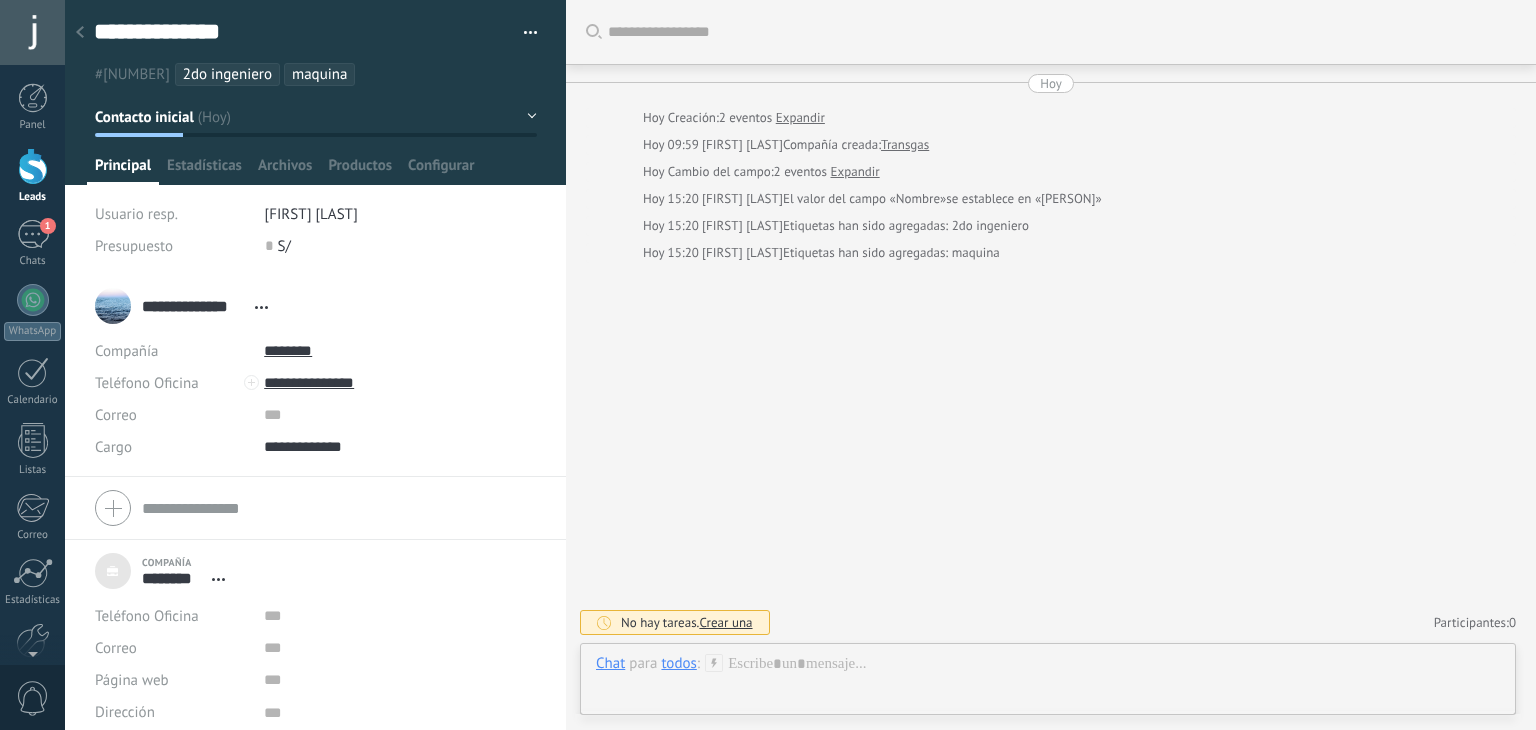 click 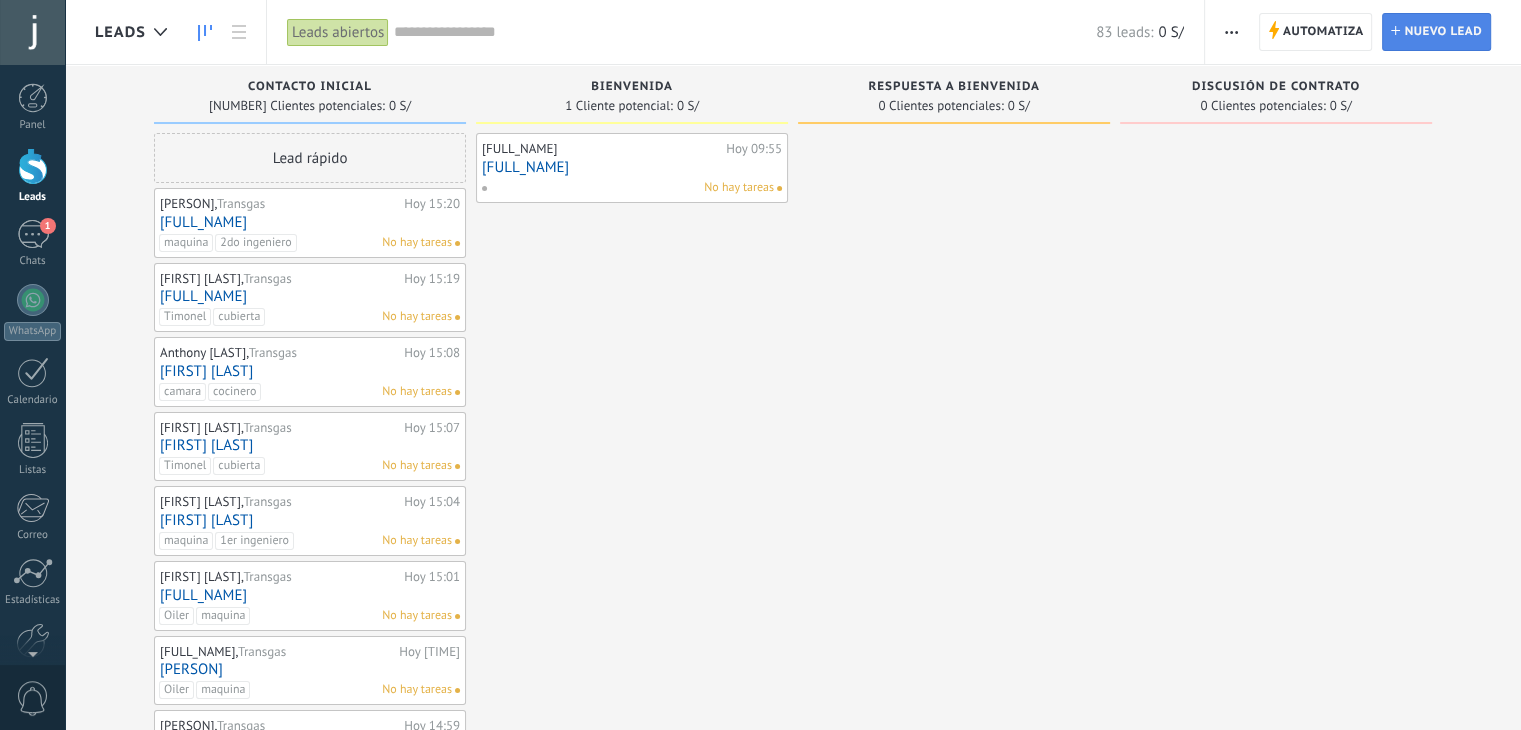 drag, startPoint x: 1436, startPoint y: 36, endPoint x: 1418, endPoint y: 40, distance: 18.439089 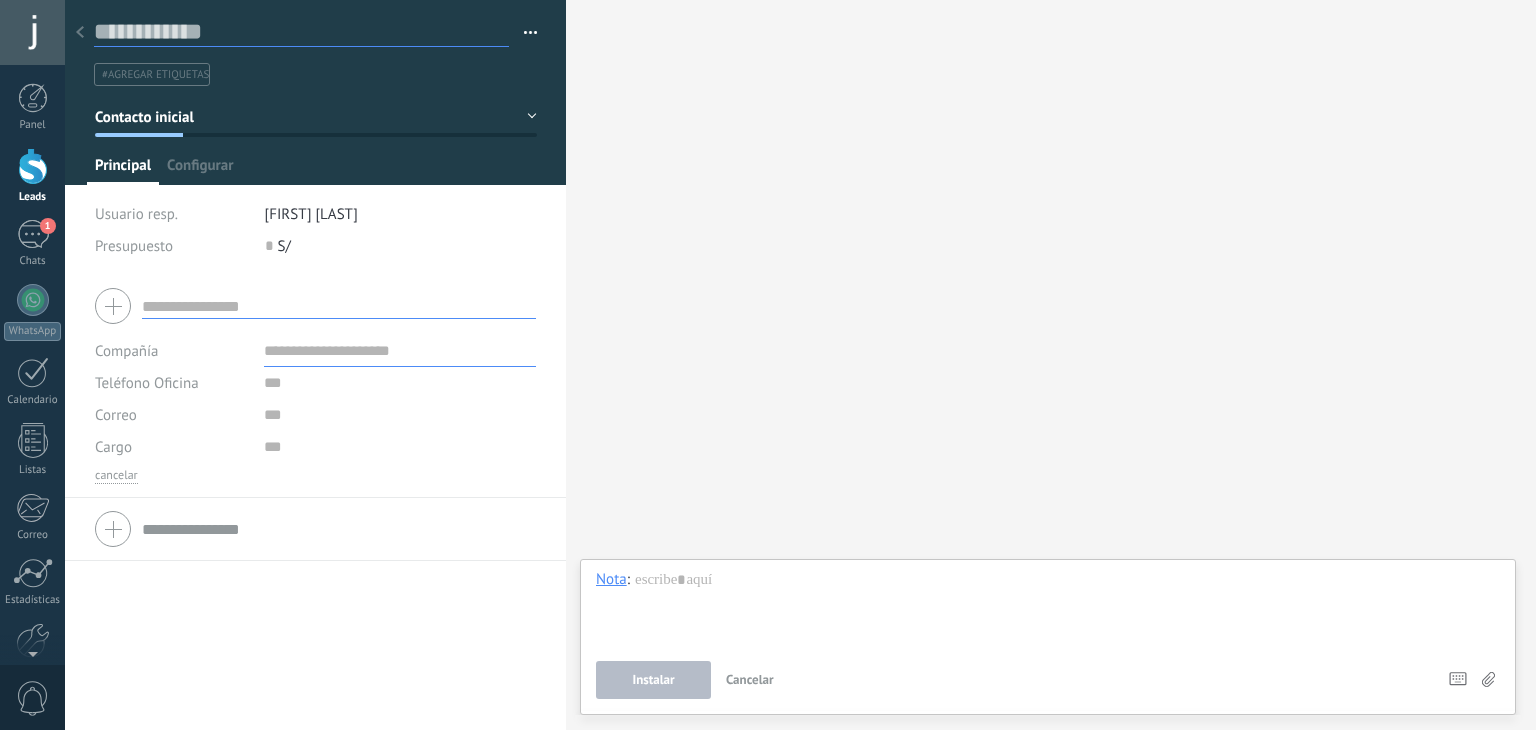 click at bounding box center [301, 32] 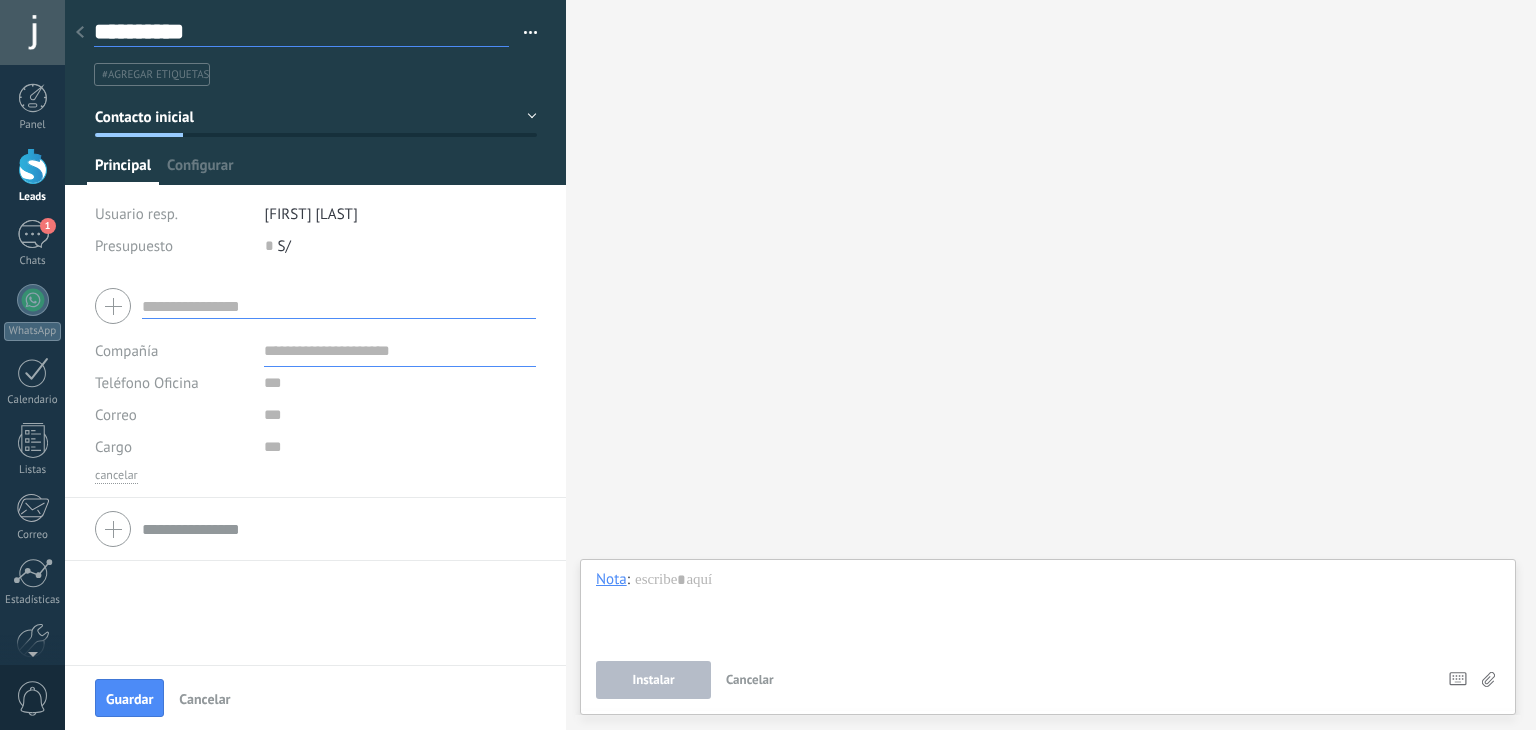 type on "**********" 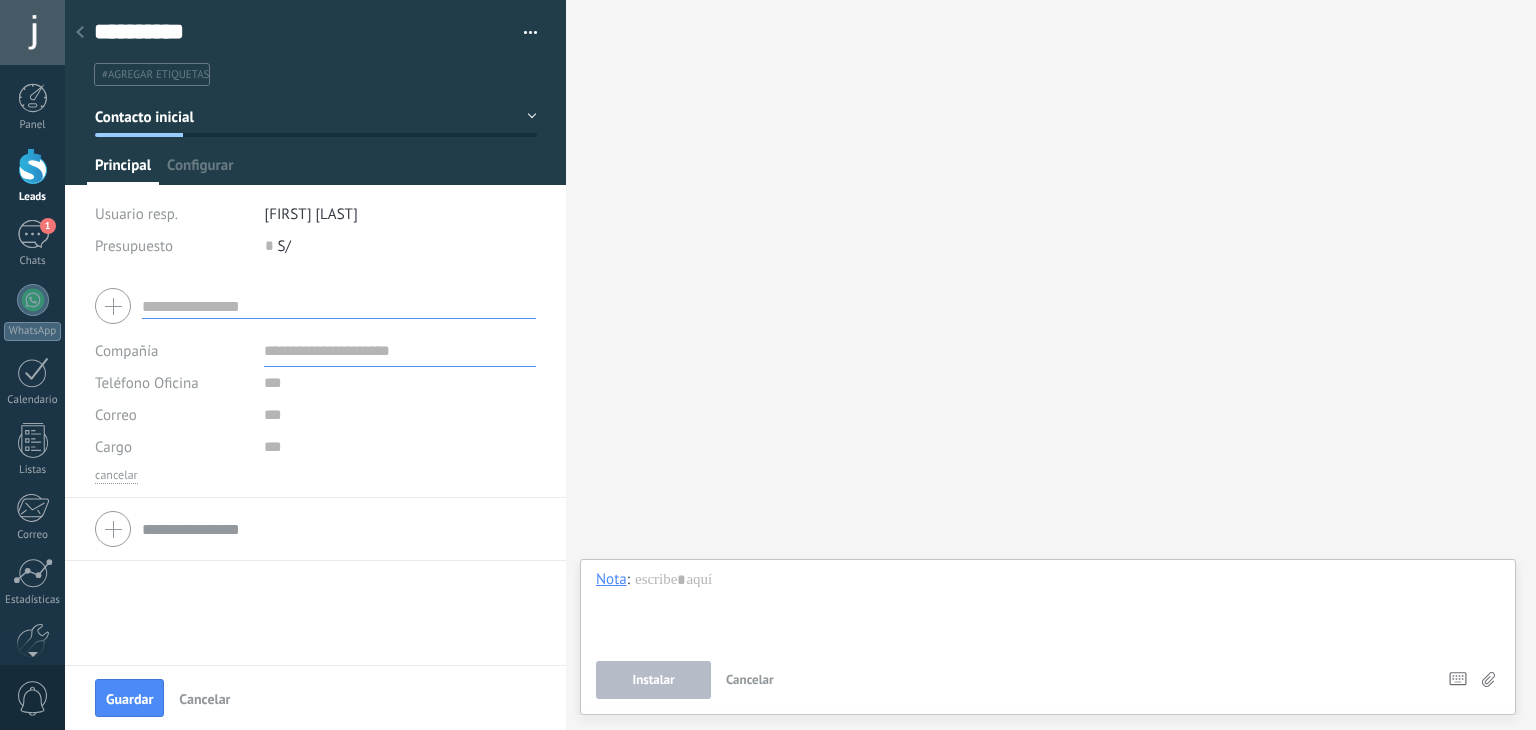 click at bounding box center [339, 306] 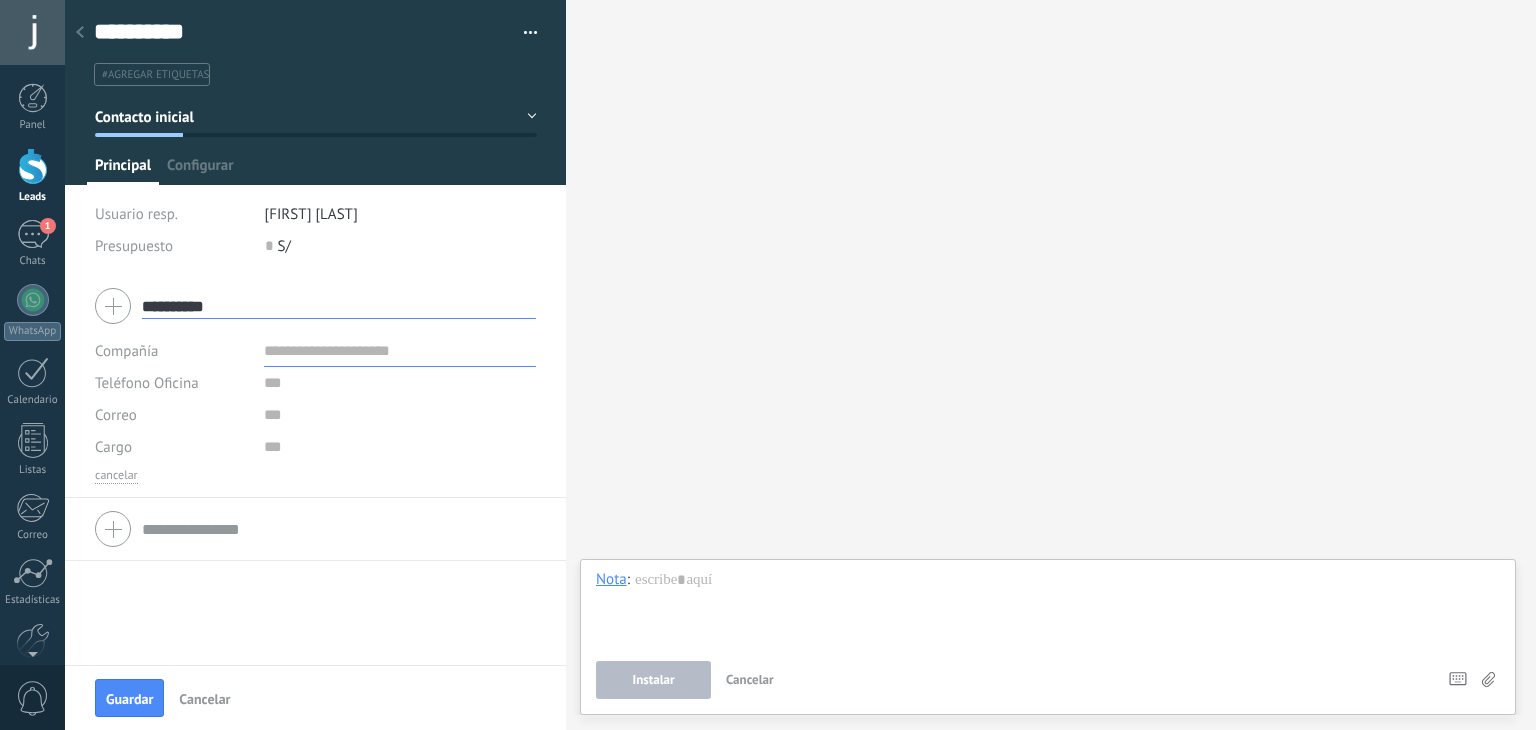 type on "**********" 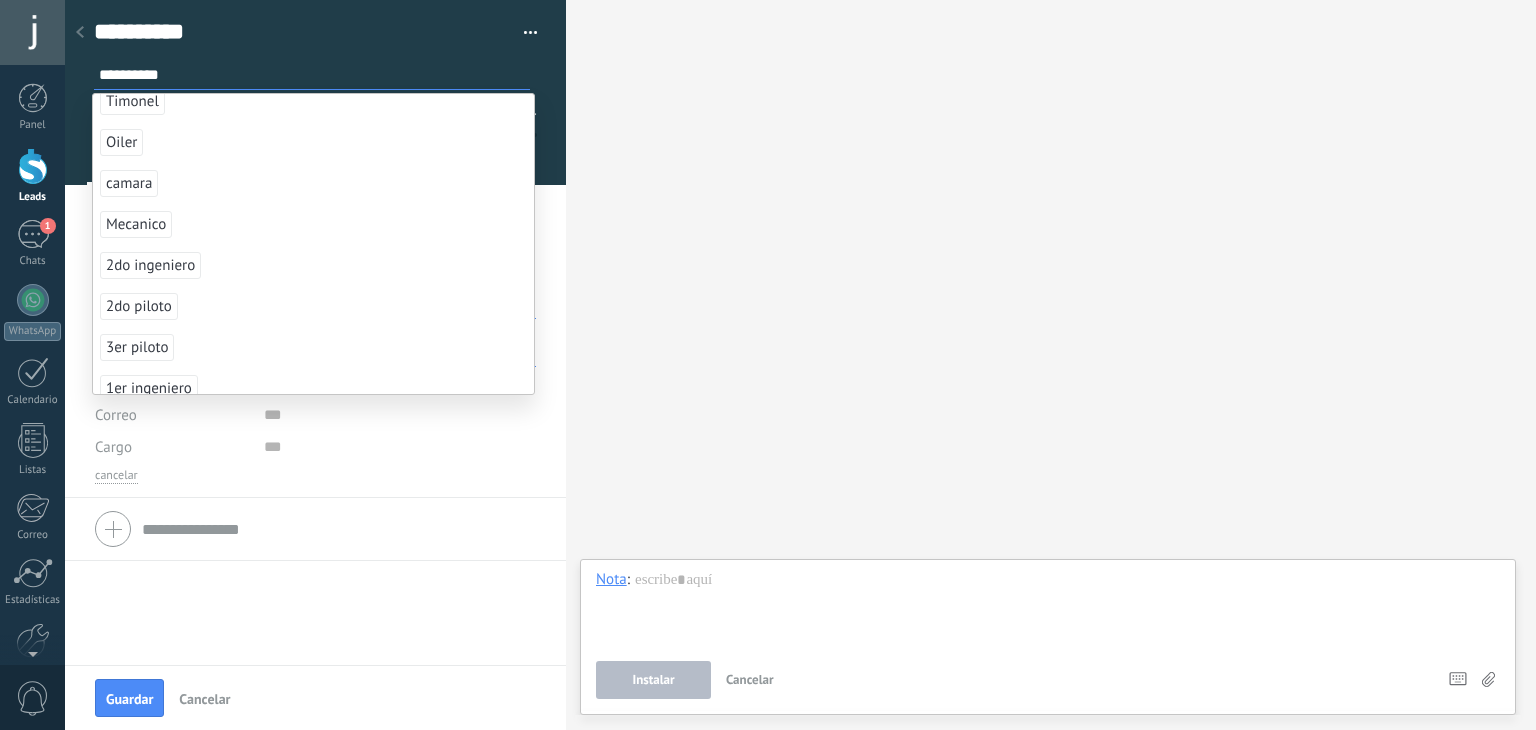 scroll, scrollTop: 100, scrollLeft: 0, axis: vertical 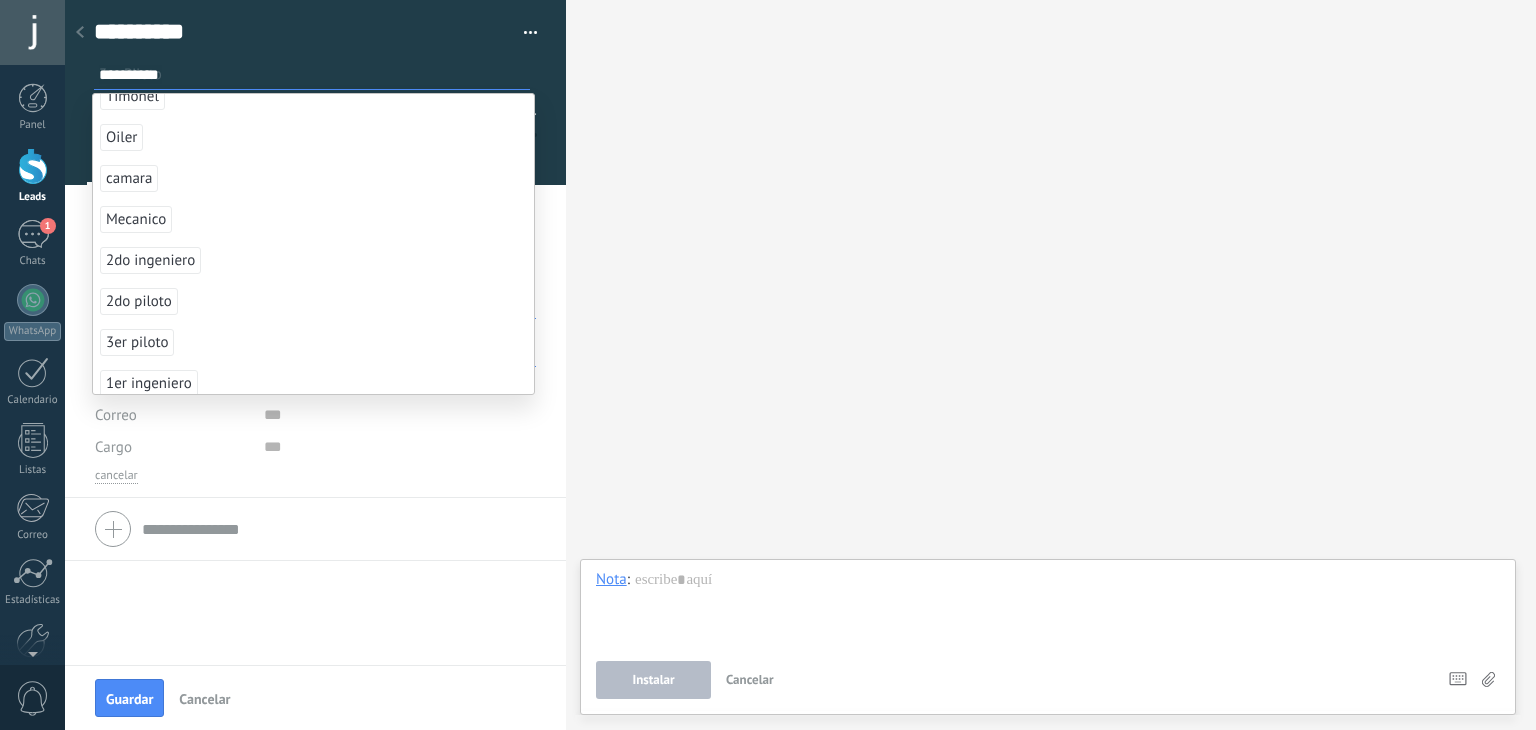 type on "**********" 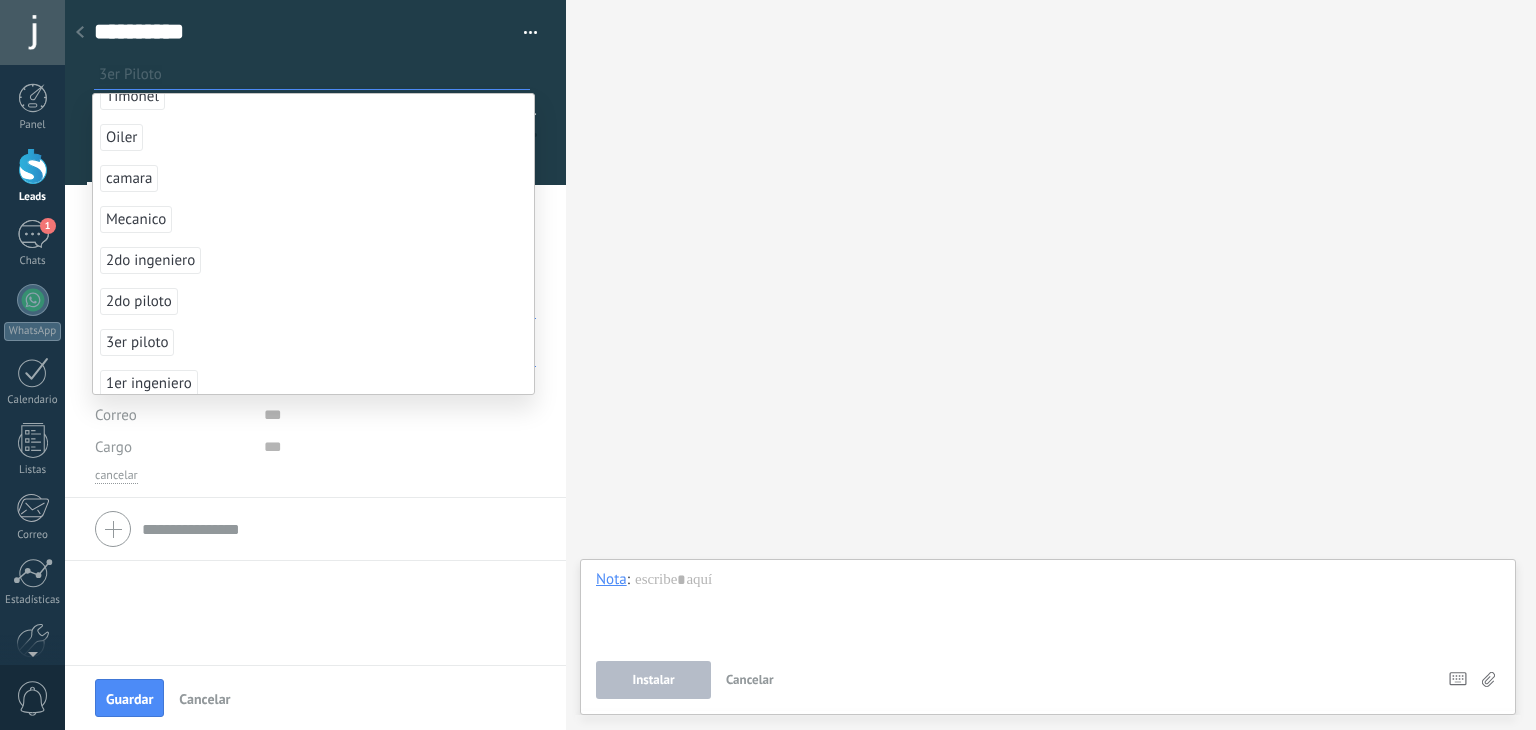 scroll, scrollTop: 0, scrollLeft: 0, axis: both 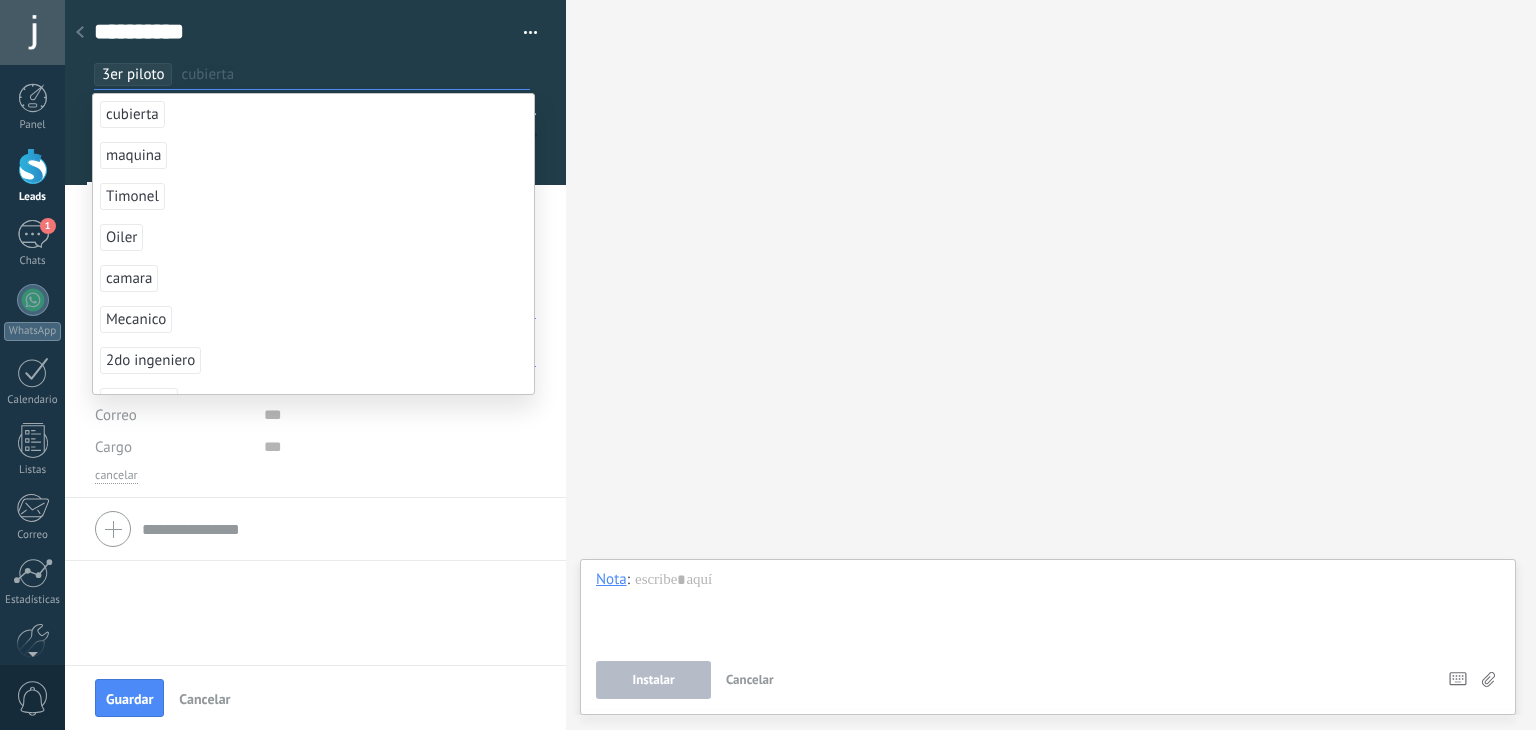 click on "cubierta" at bounding box center [132, 114] 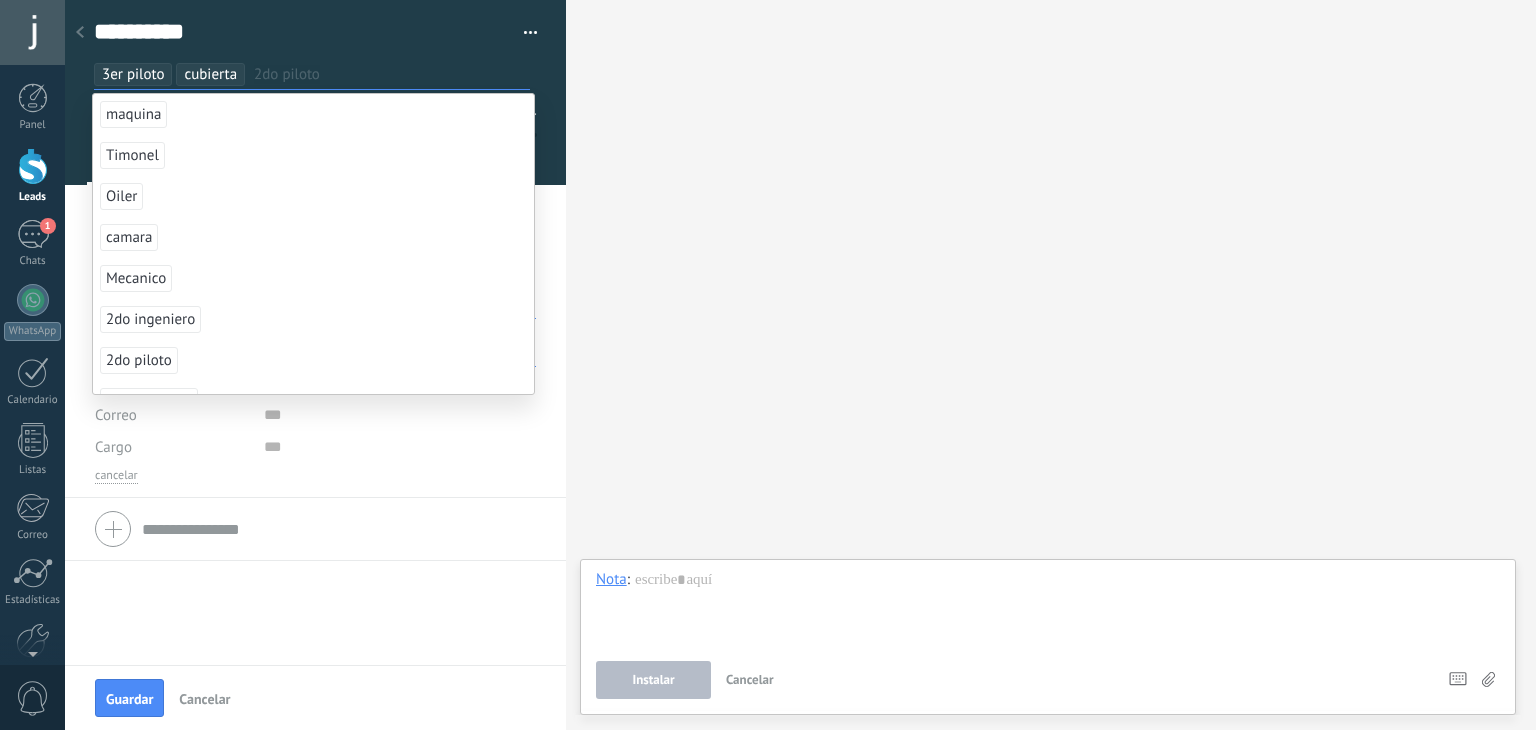 click on "**********" at bounding box center [315, 470] 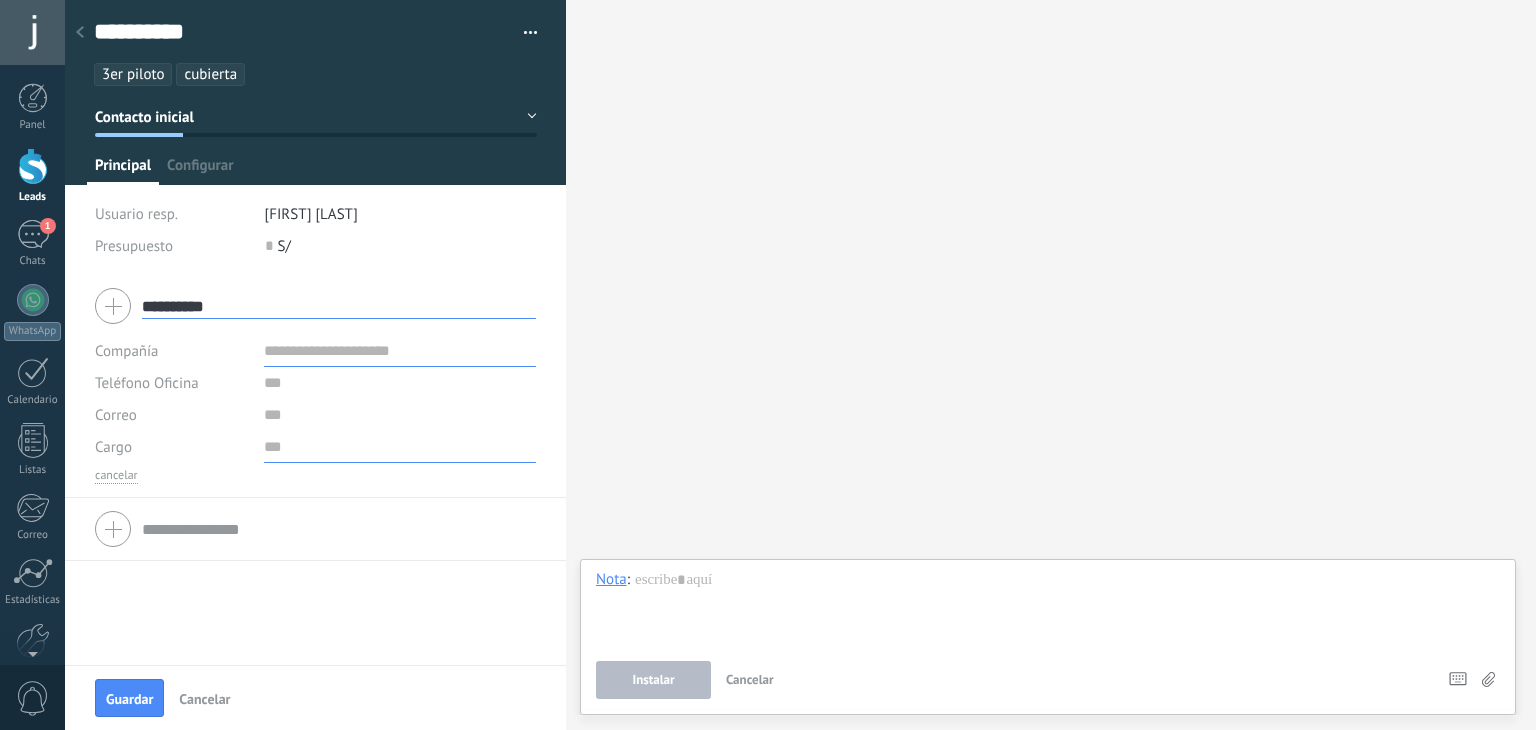 click at bounding box center (400, 447) 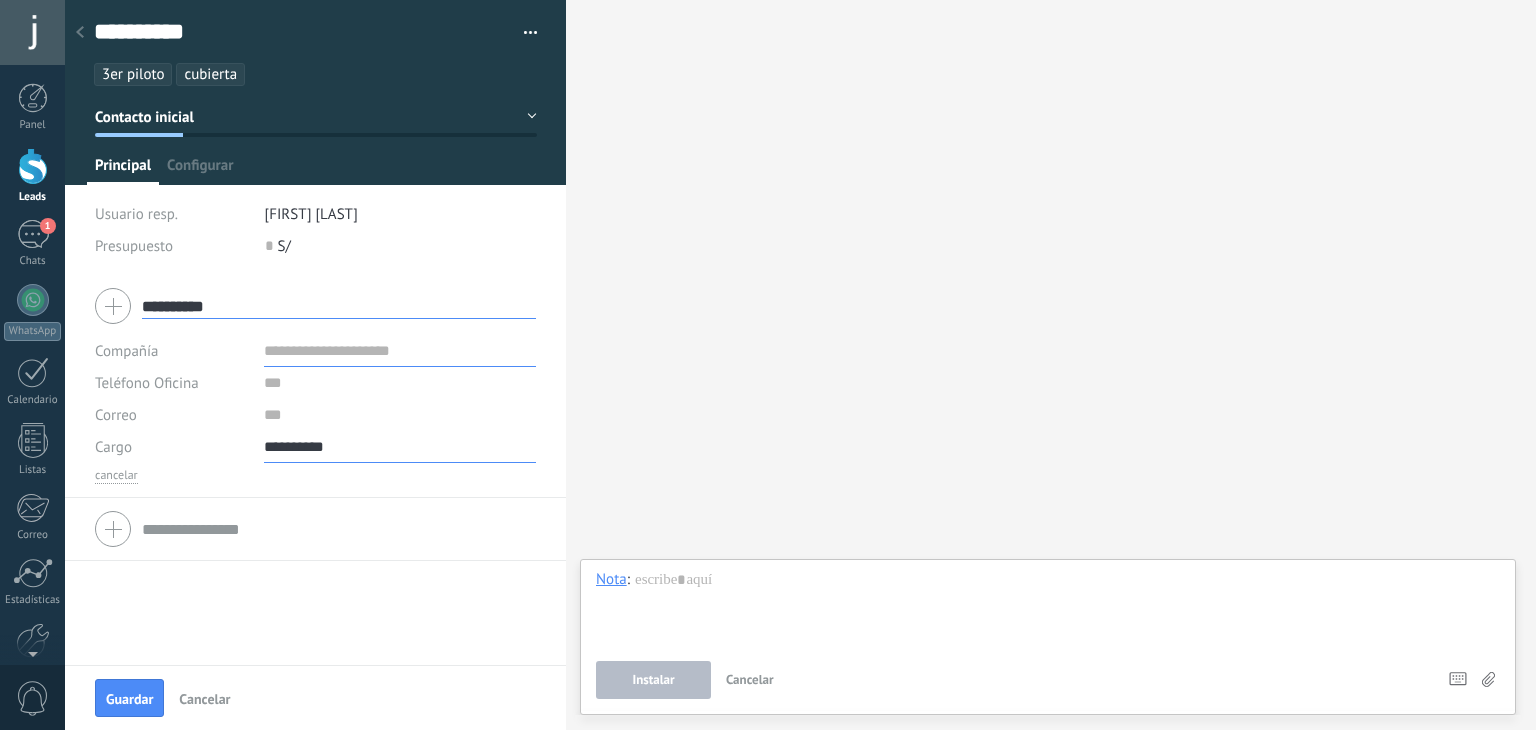 type on "**********" 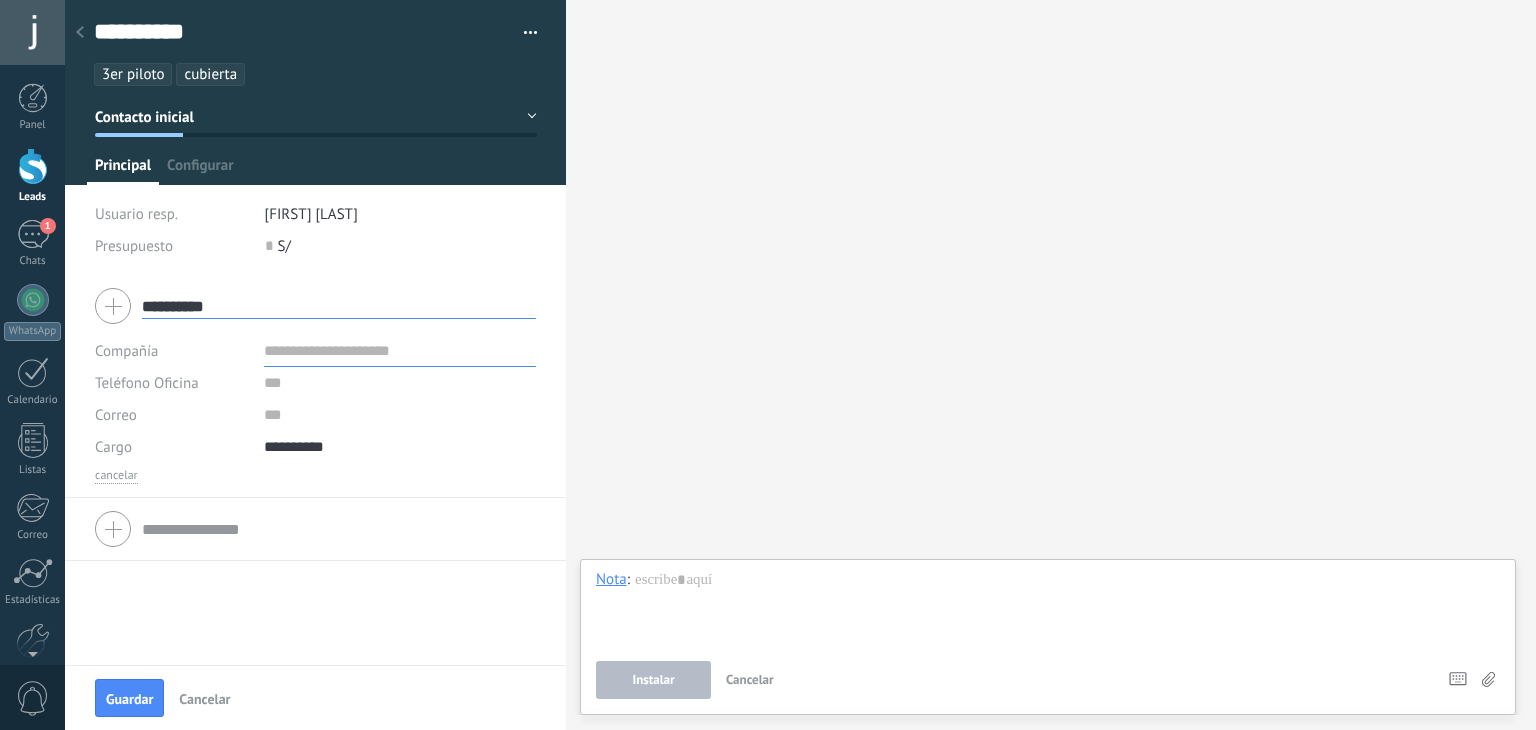 click at bounding box center [400, 351] 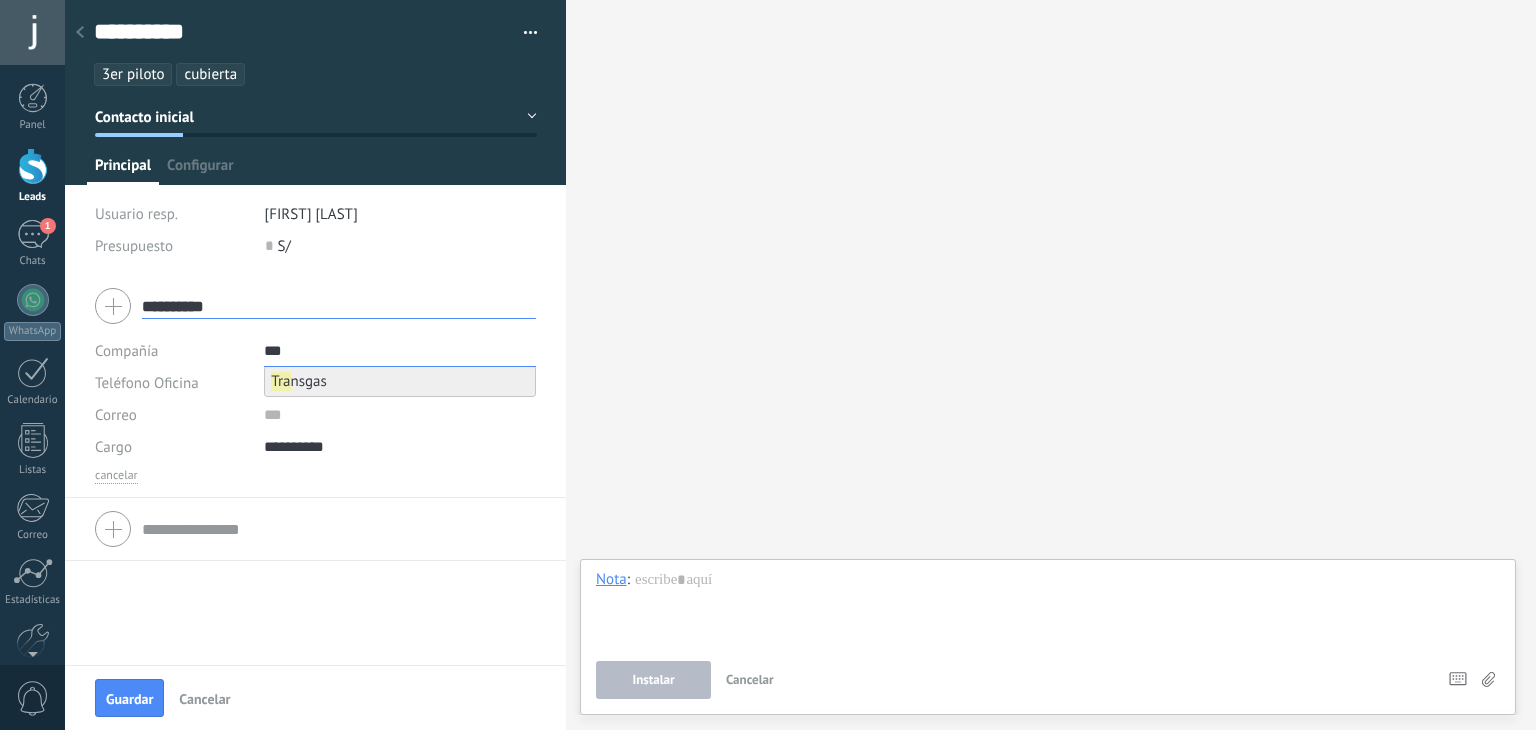 click on "Tra nsgas" at bounding box center (400, 381) 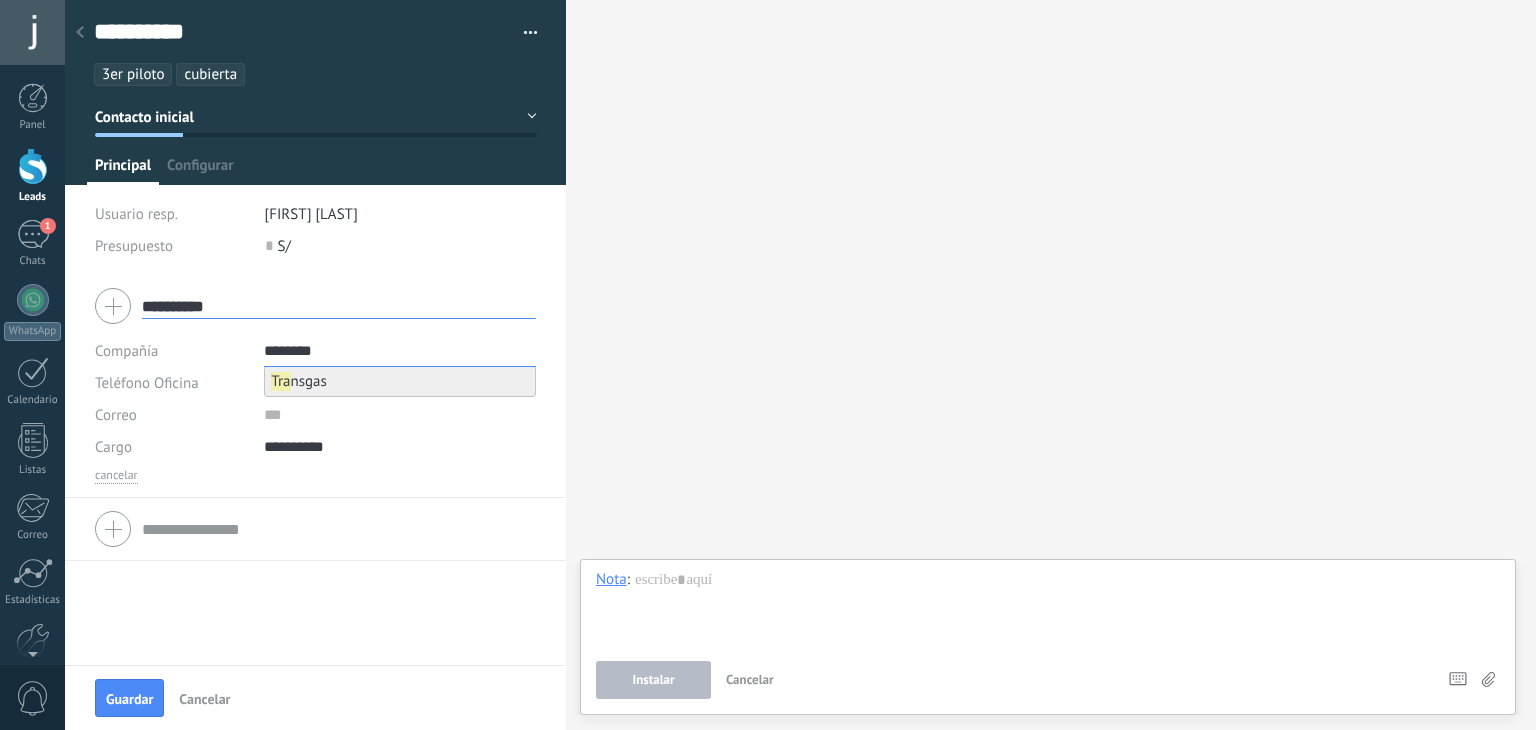 type on "********" 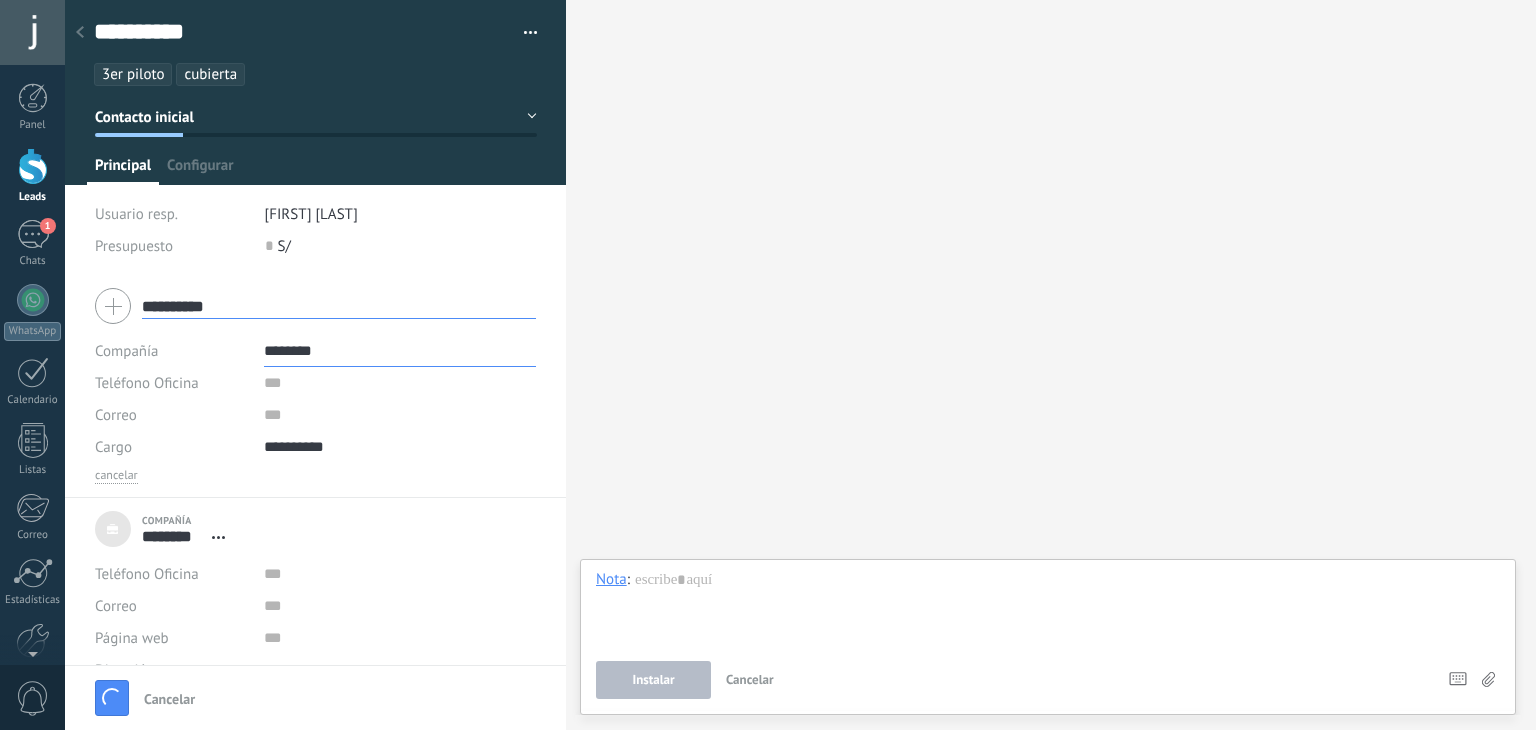 type on "***" 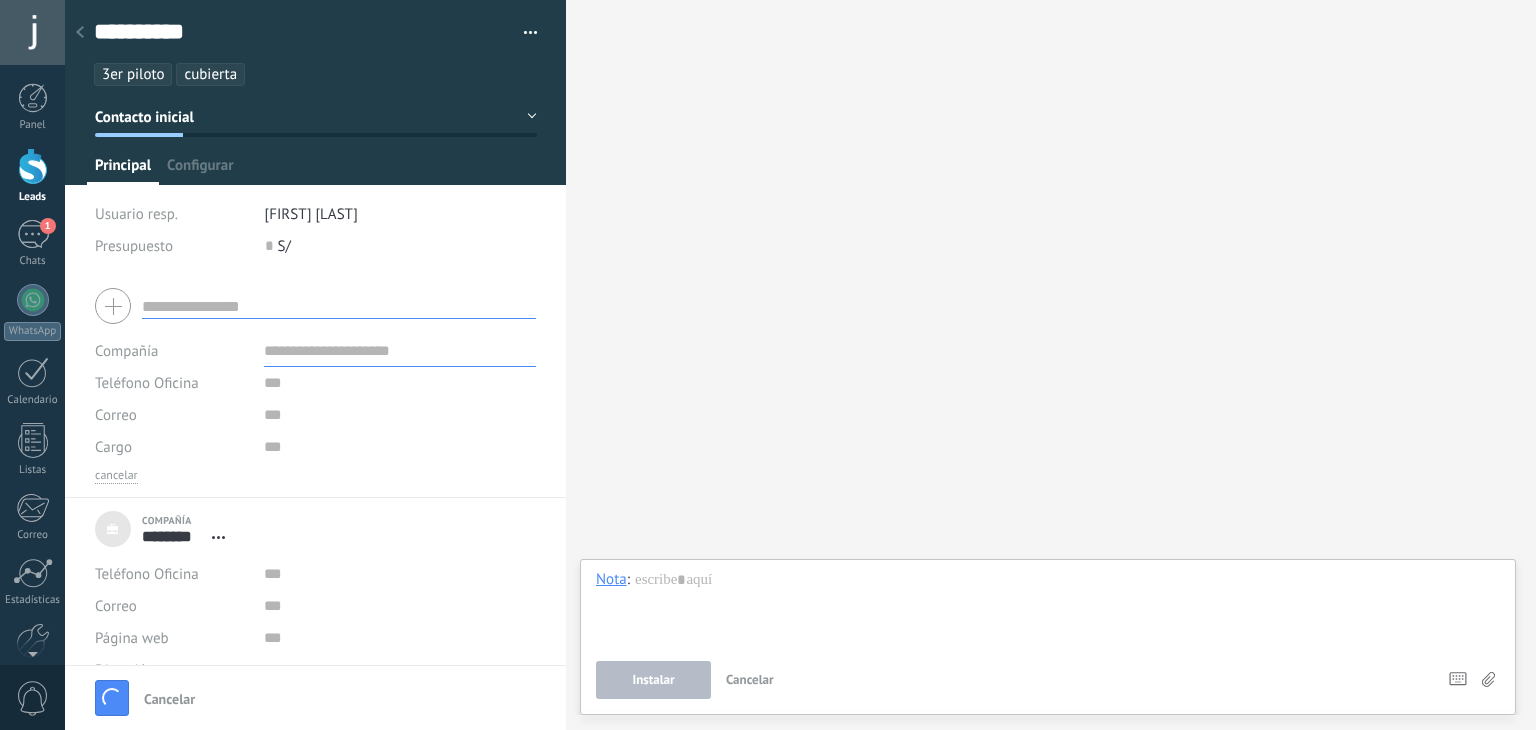 click on "Compañía
Tra nsgas
Teléfono Oficina
Ofic. directo
Celular
Fax
Casa
Otro
Teléfono Oficina
Llamar
Copiar
Editar
Correo
E-mail priv.
Otro e-mail
Cargo" at bounding box center (315, 487) 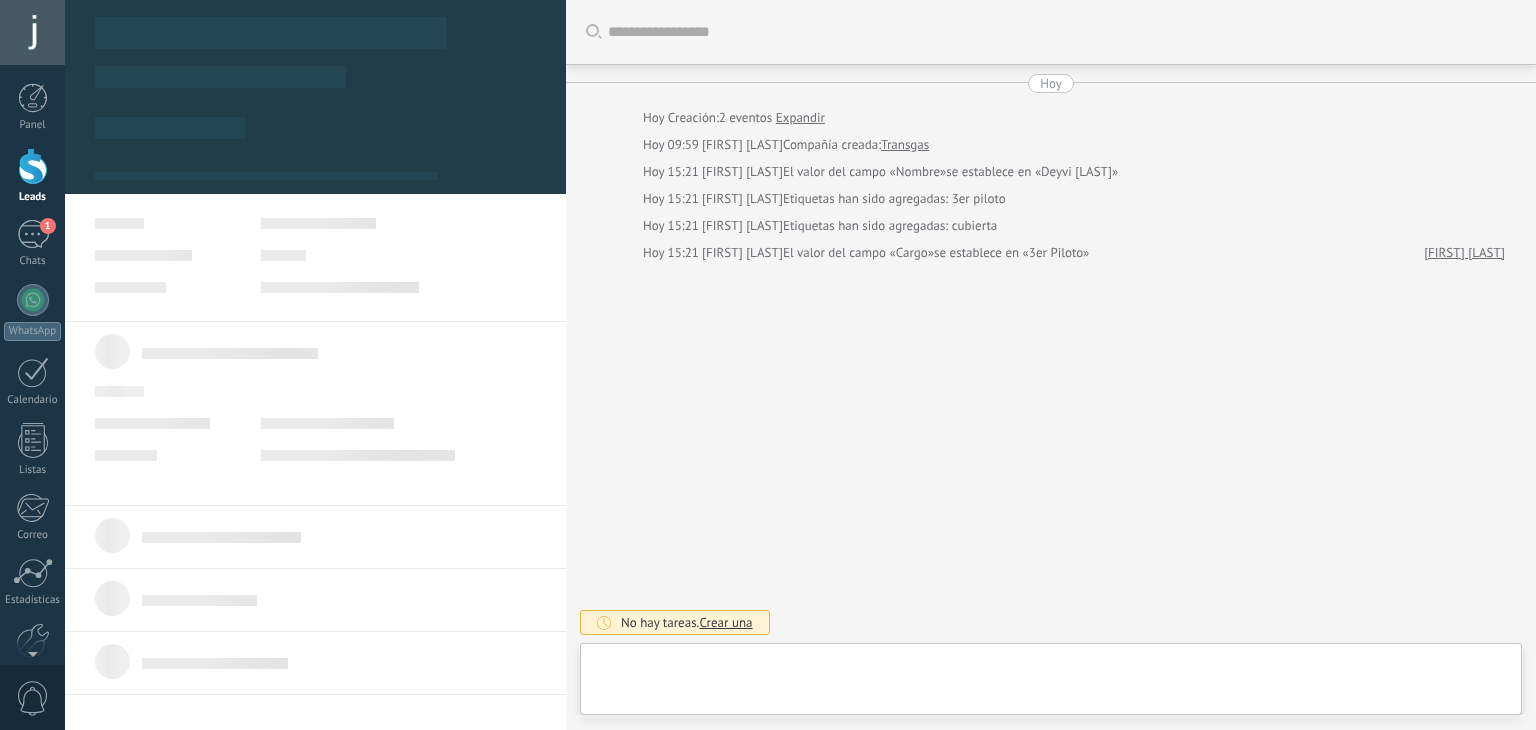 type on "***" 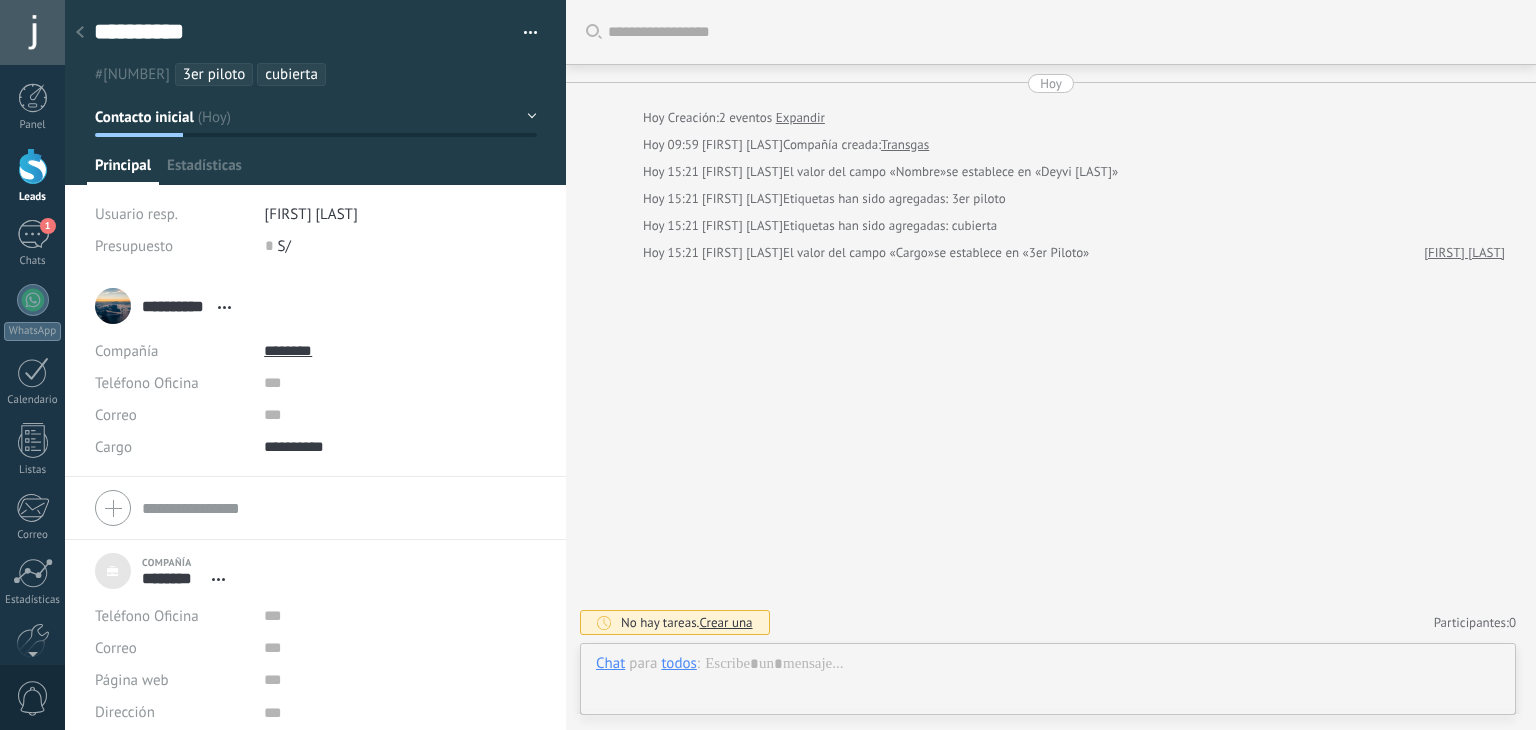 scroll, scrollTop: 20, scrollLeft: 0, axis: vertical 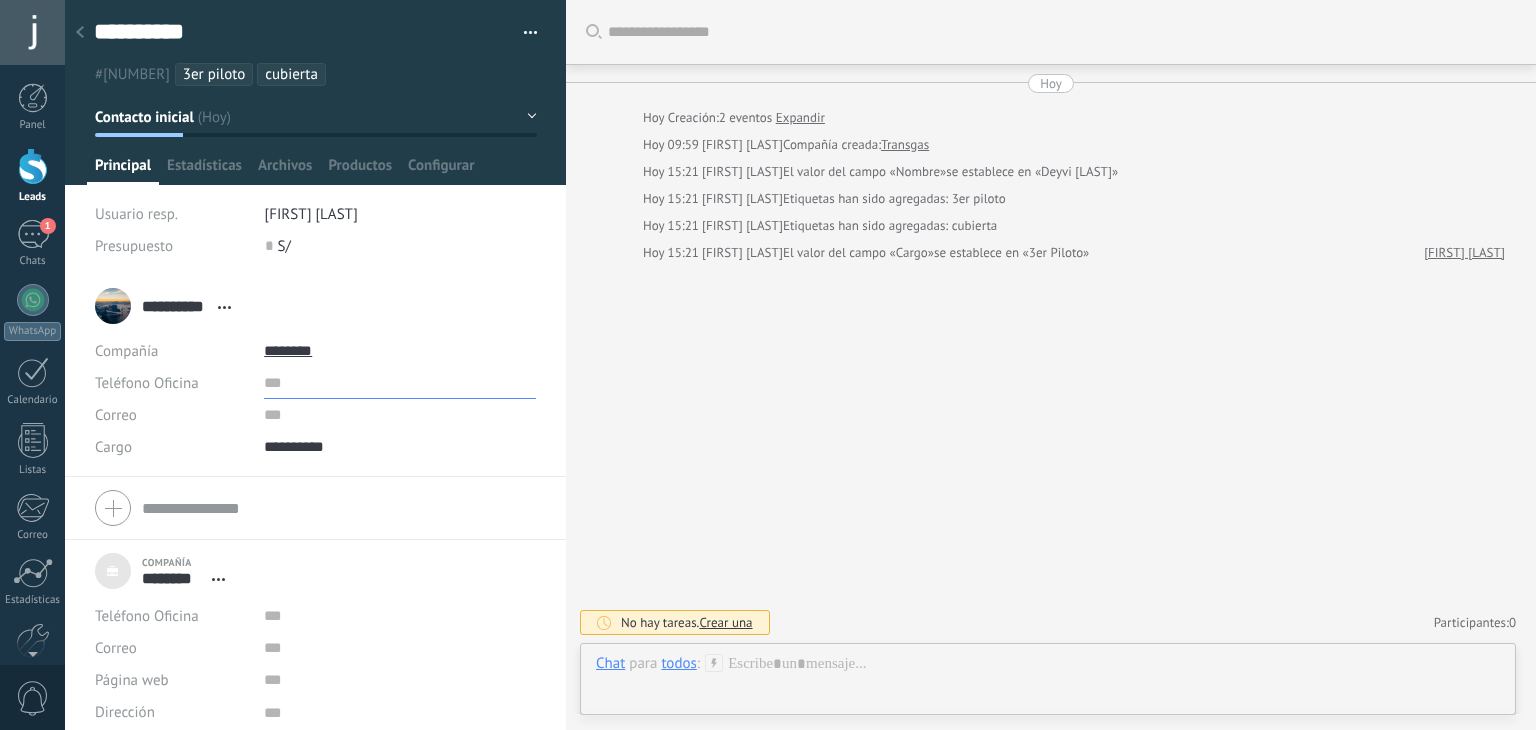 click at bounding box center [400, 383] 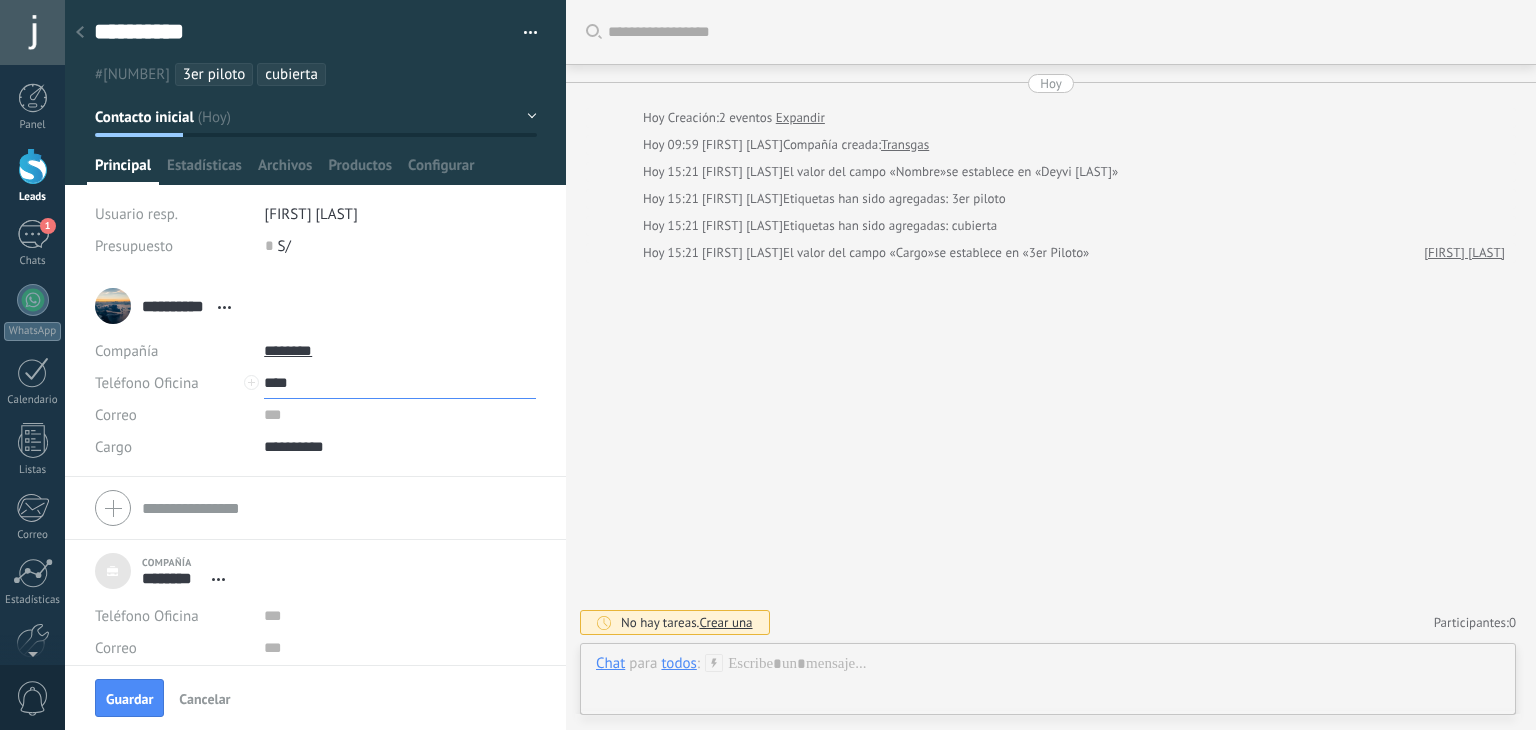 paste on "**********" 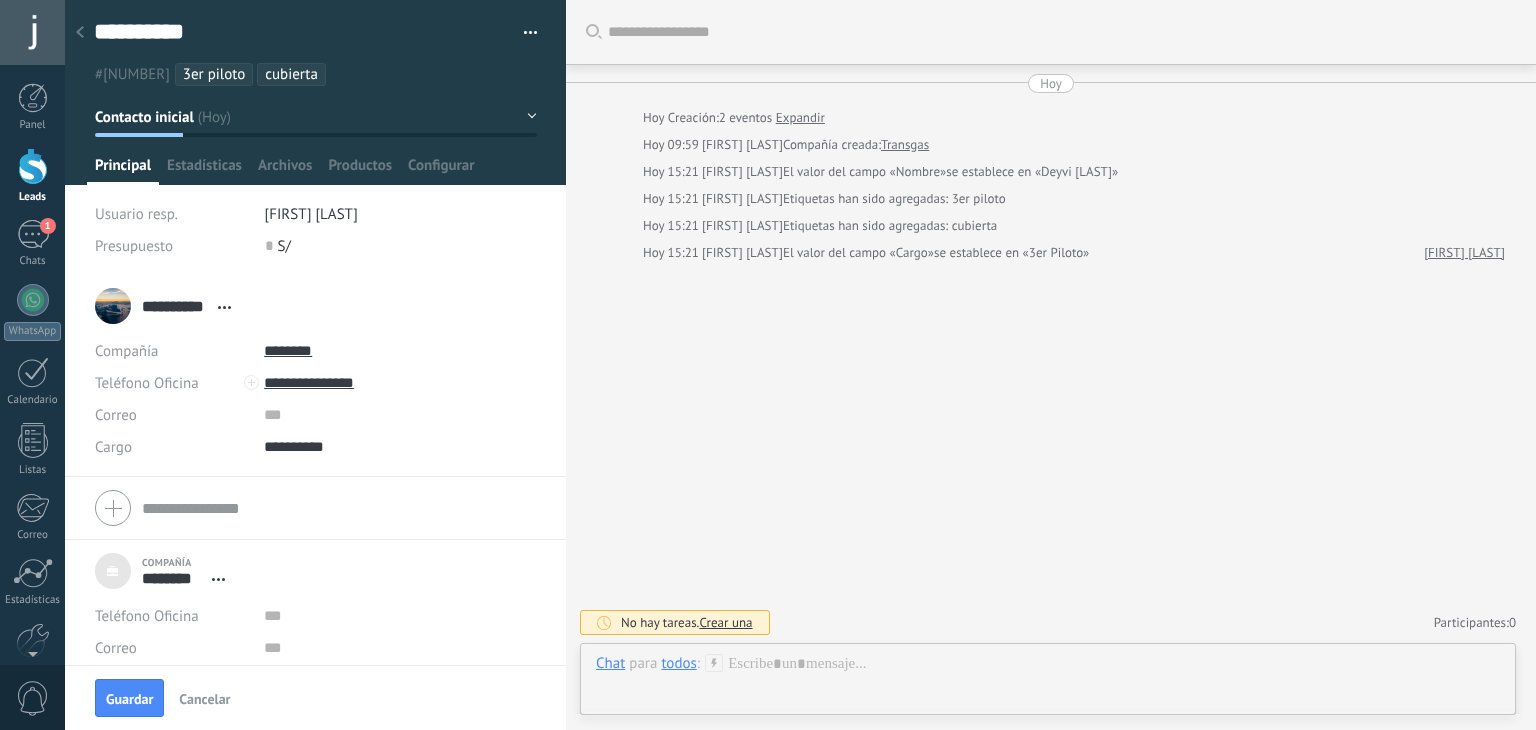 type on "**********" 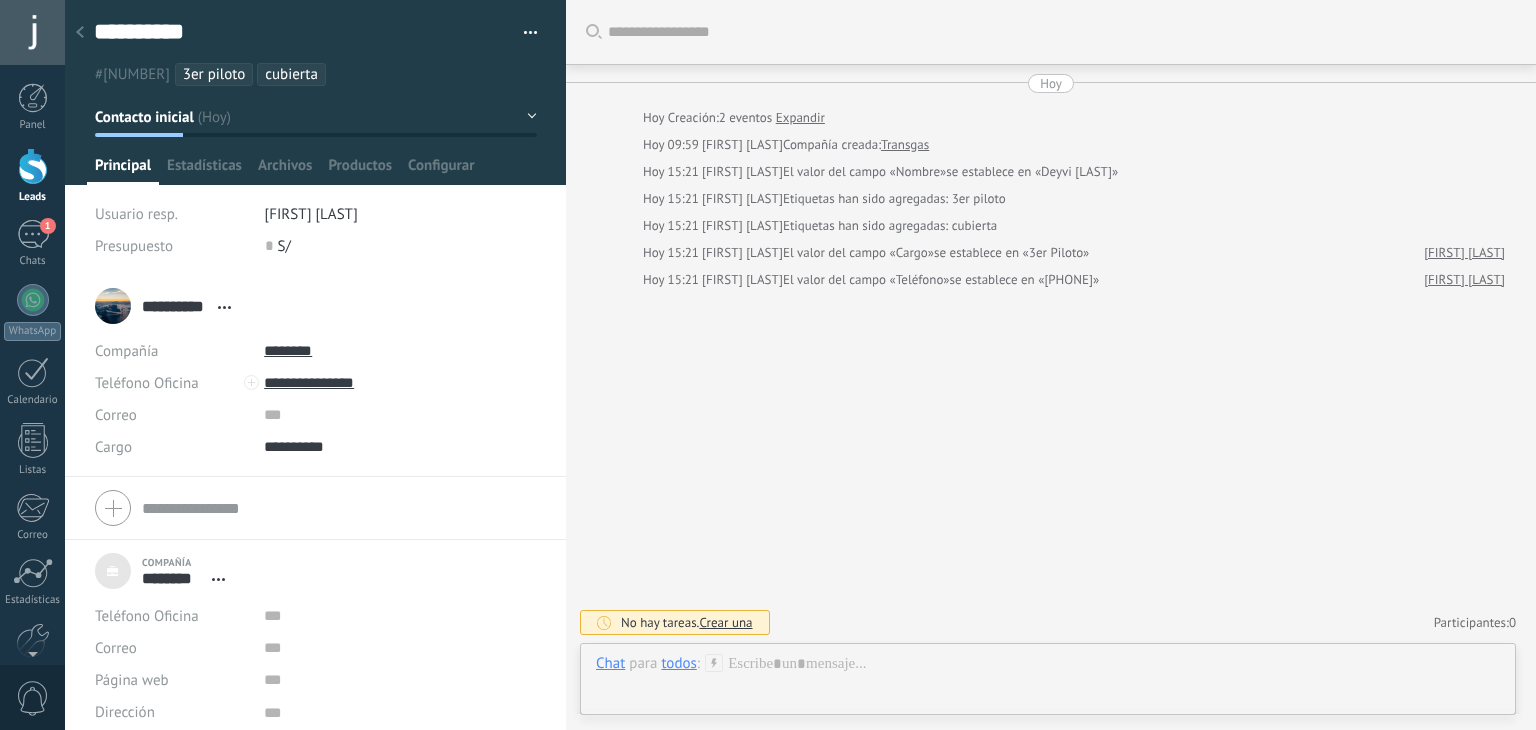 click at bounding box center (80, 33) 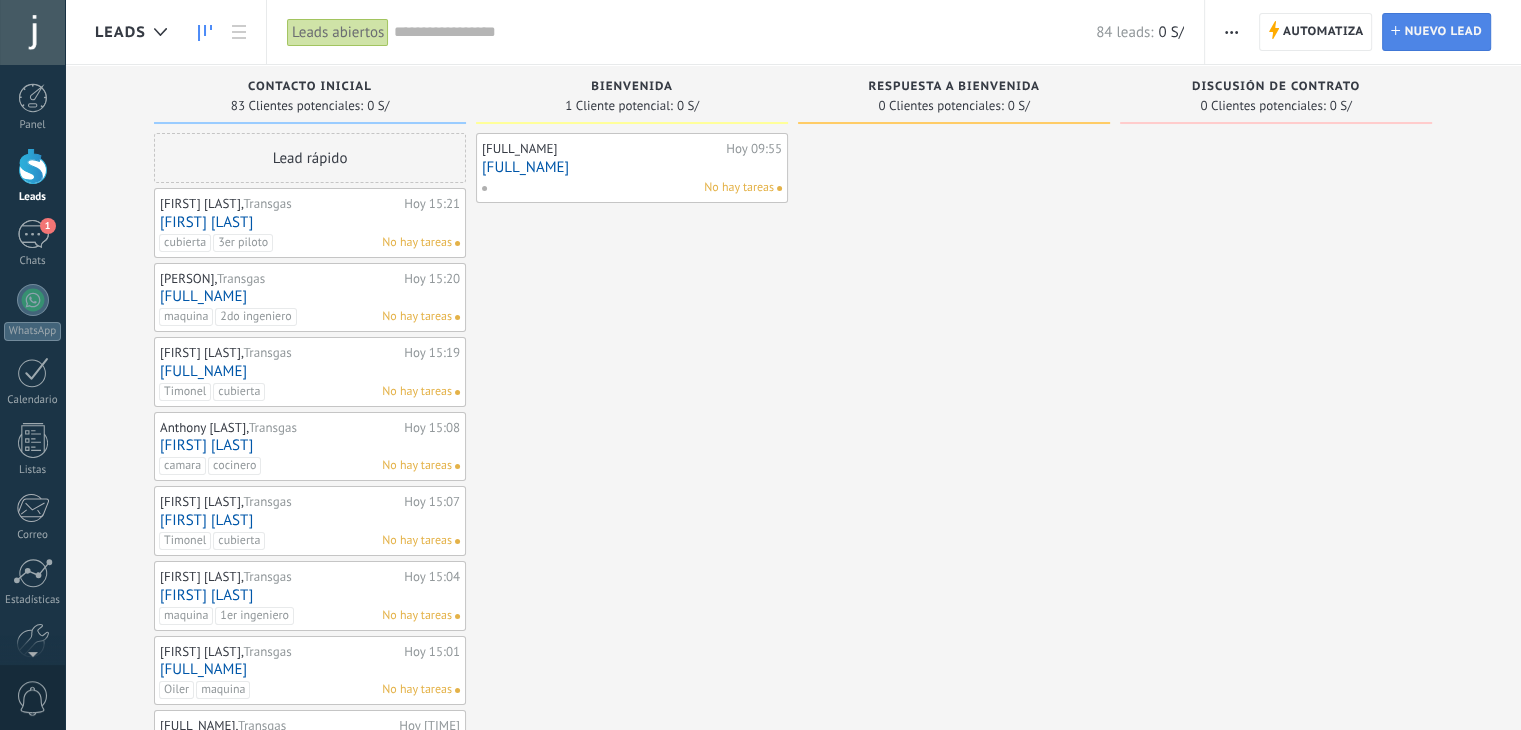 click on "Nuevo lead" at bounding box center [1443, 32] 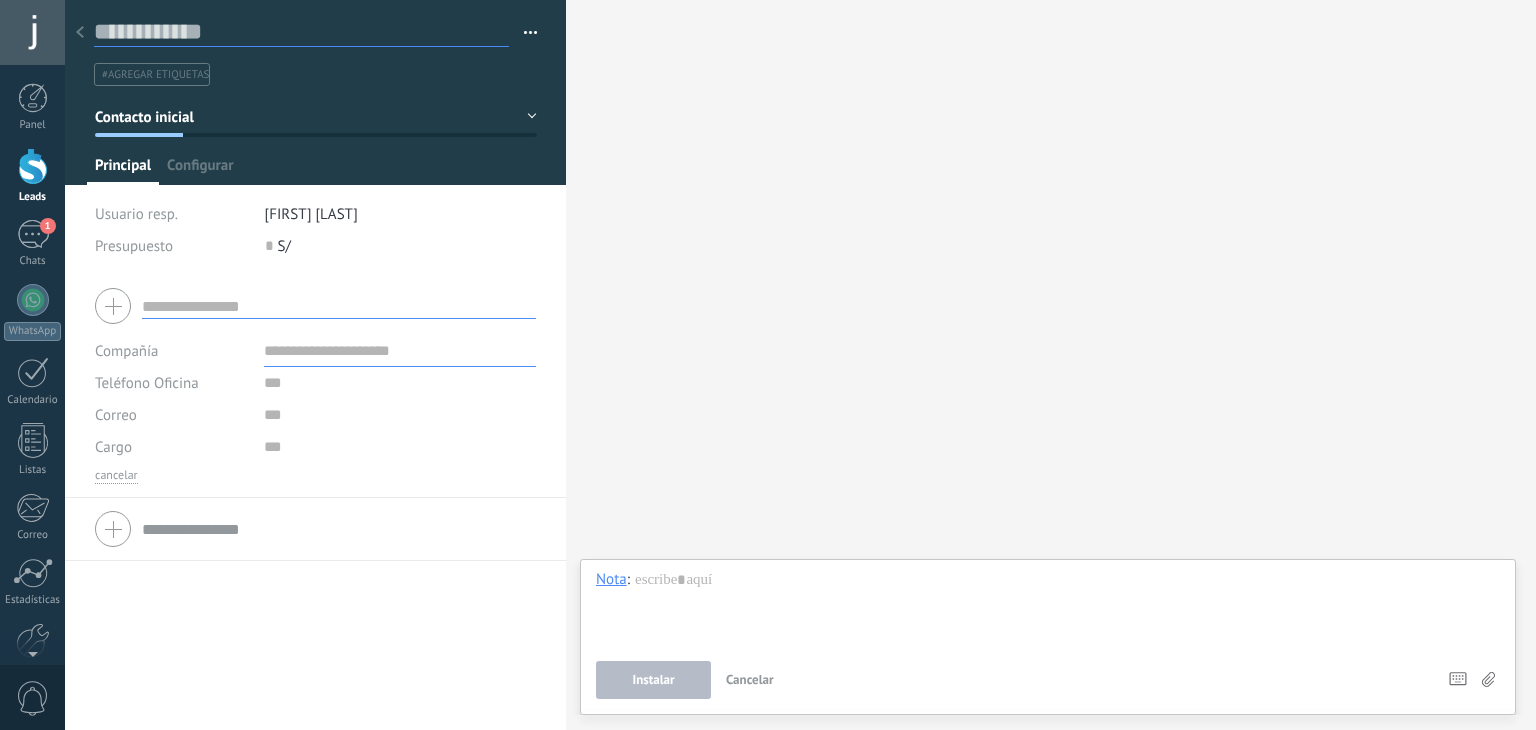 click at bounding box center [301, 32] 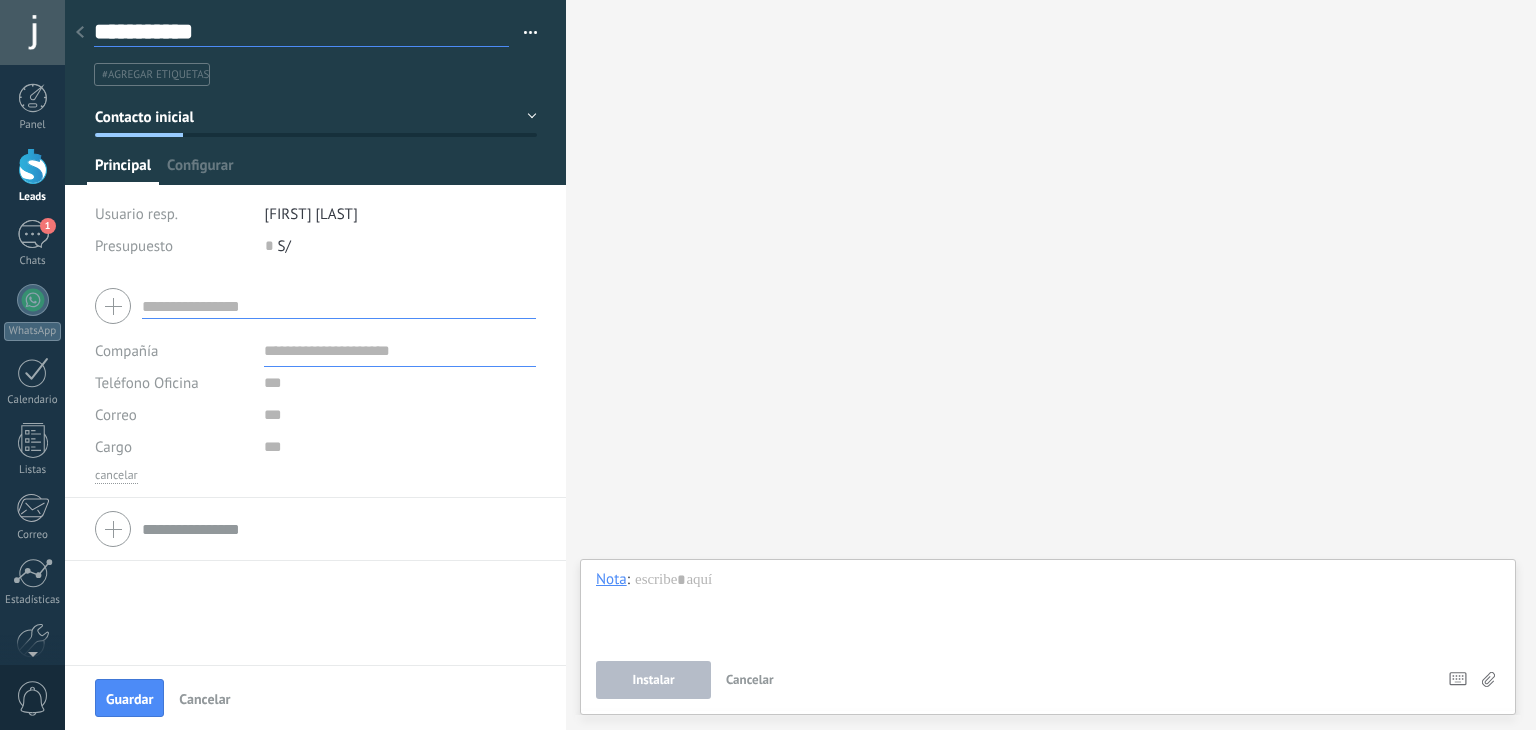type on "**********" 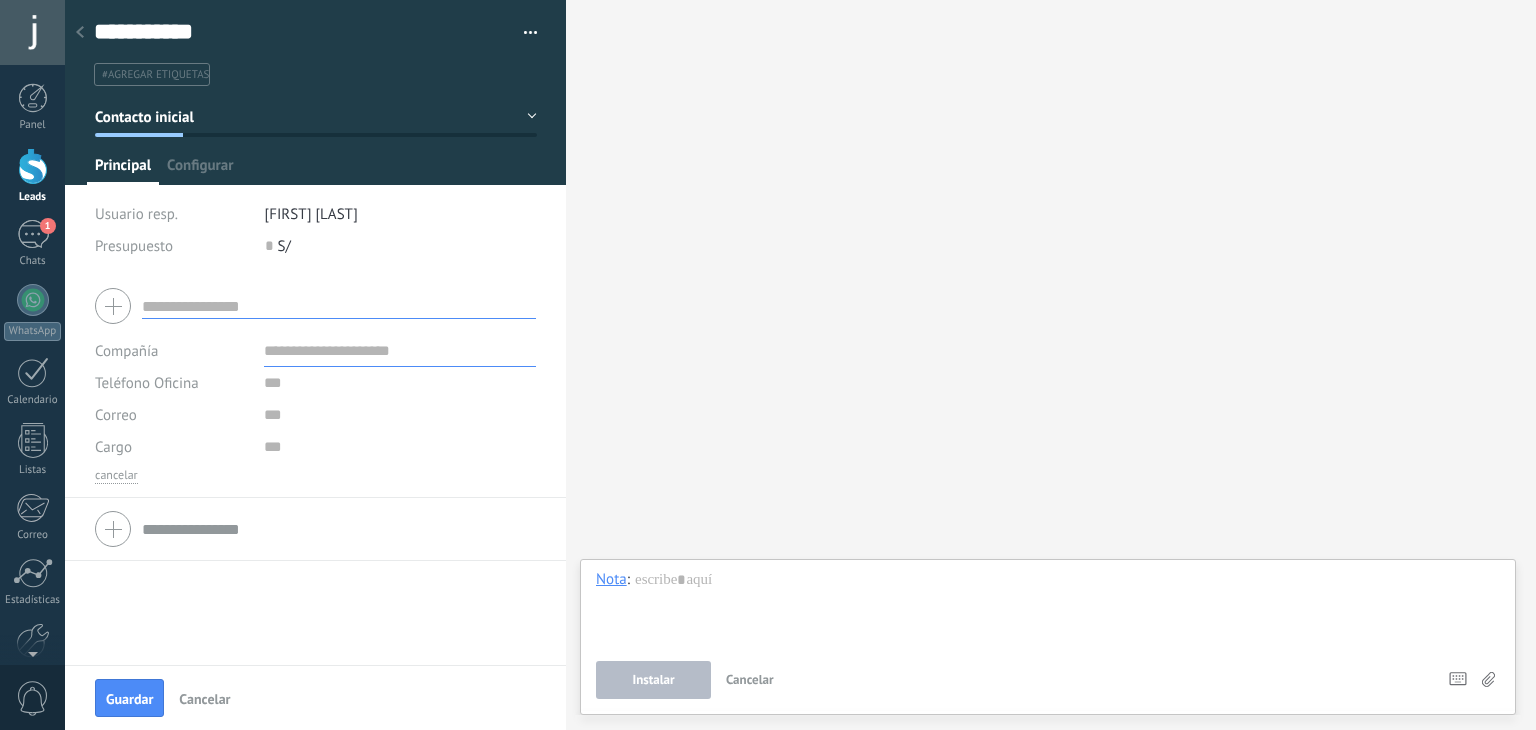 click at bounding box center [339, 306] 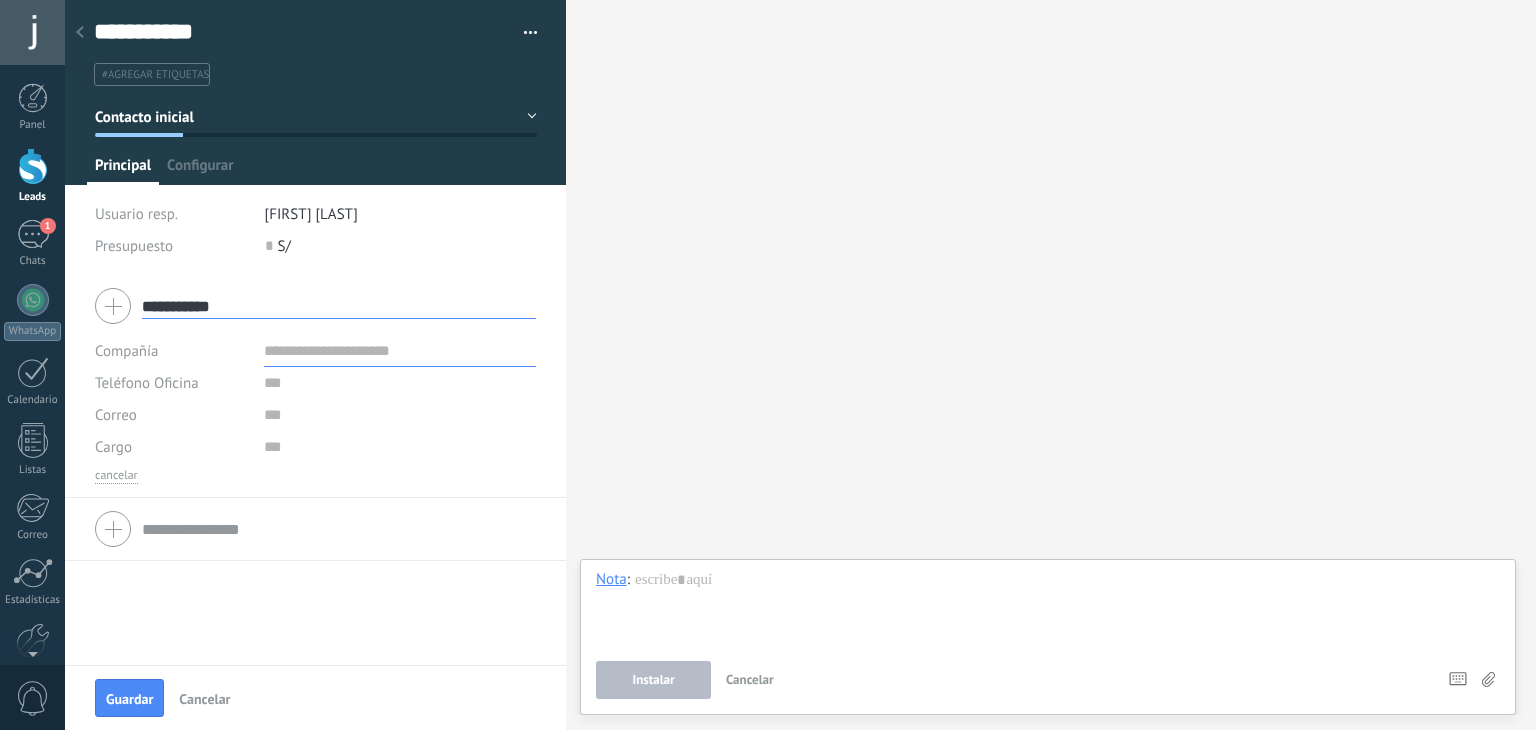 type on "**********" 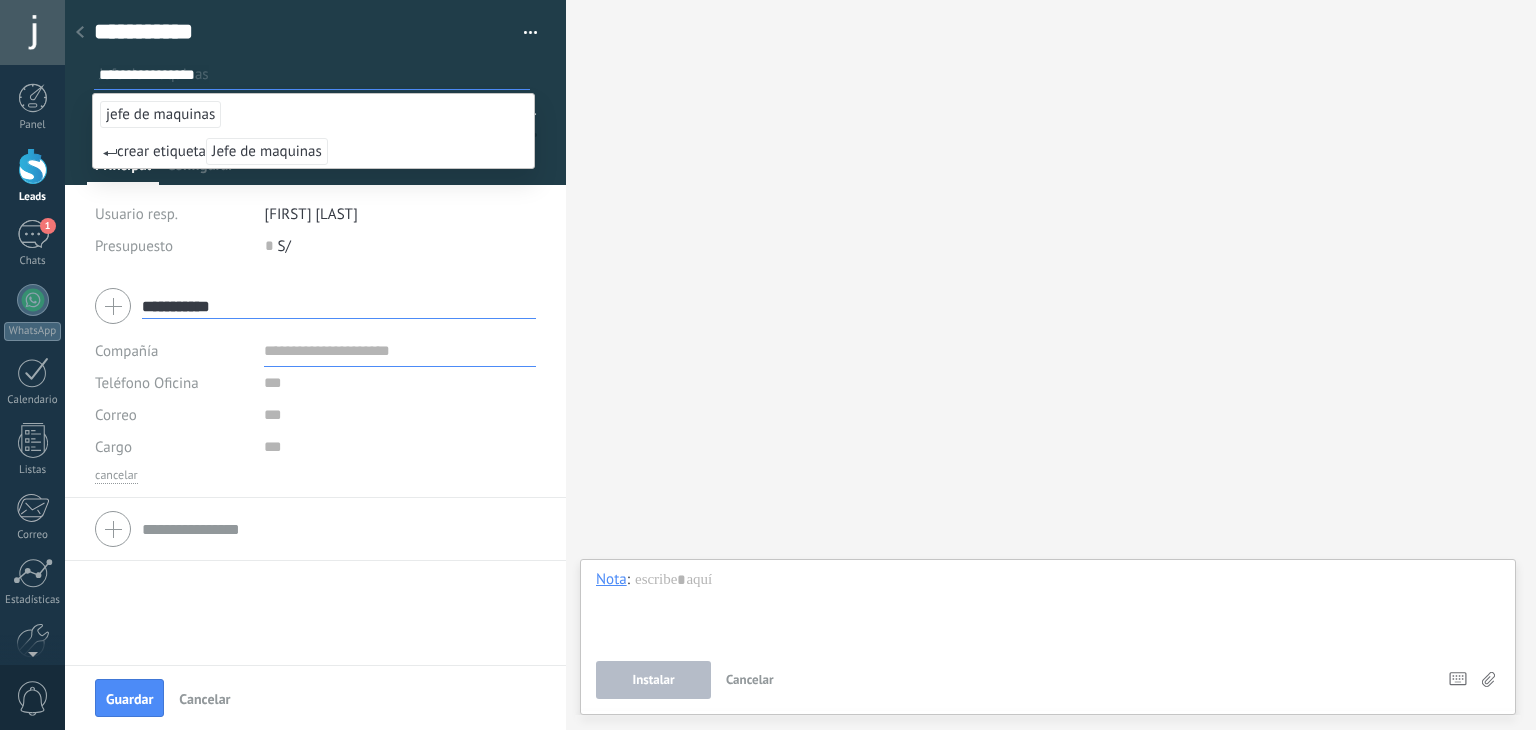 type on "**********" 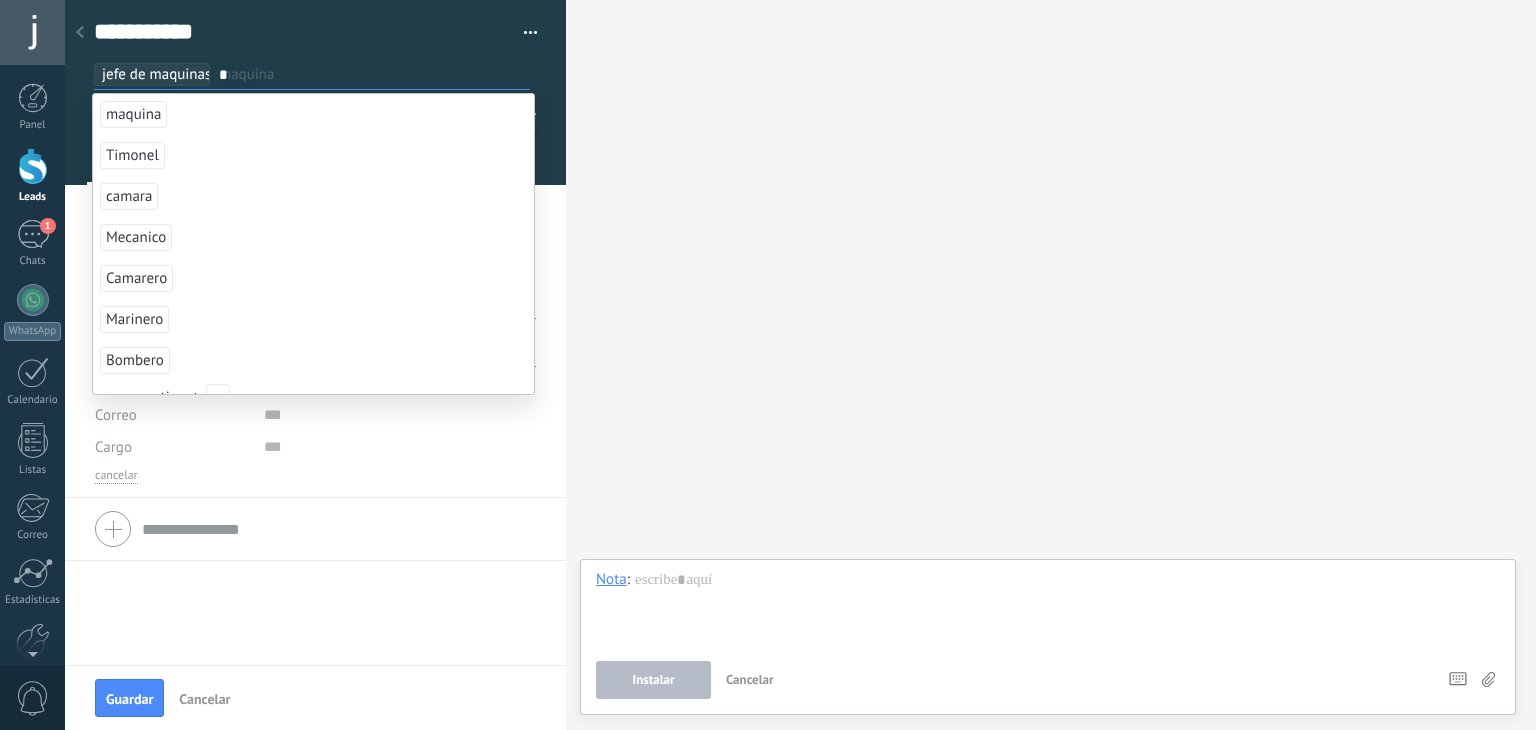 type on "*" 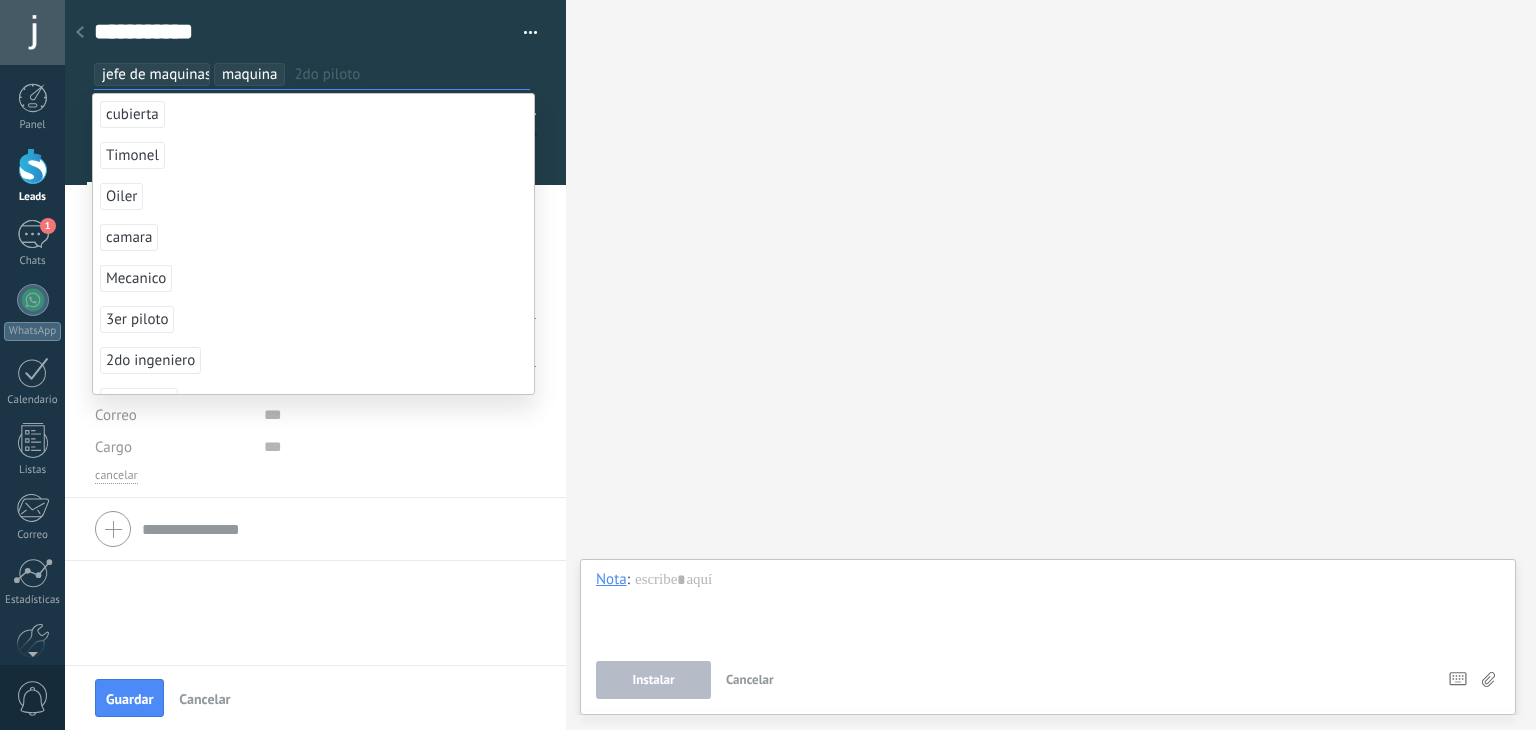 click on "**********" at bounding box center [315, 470] 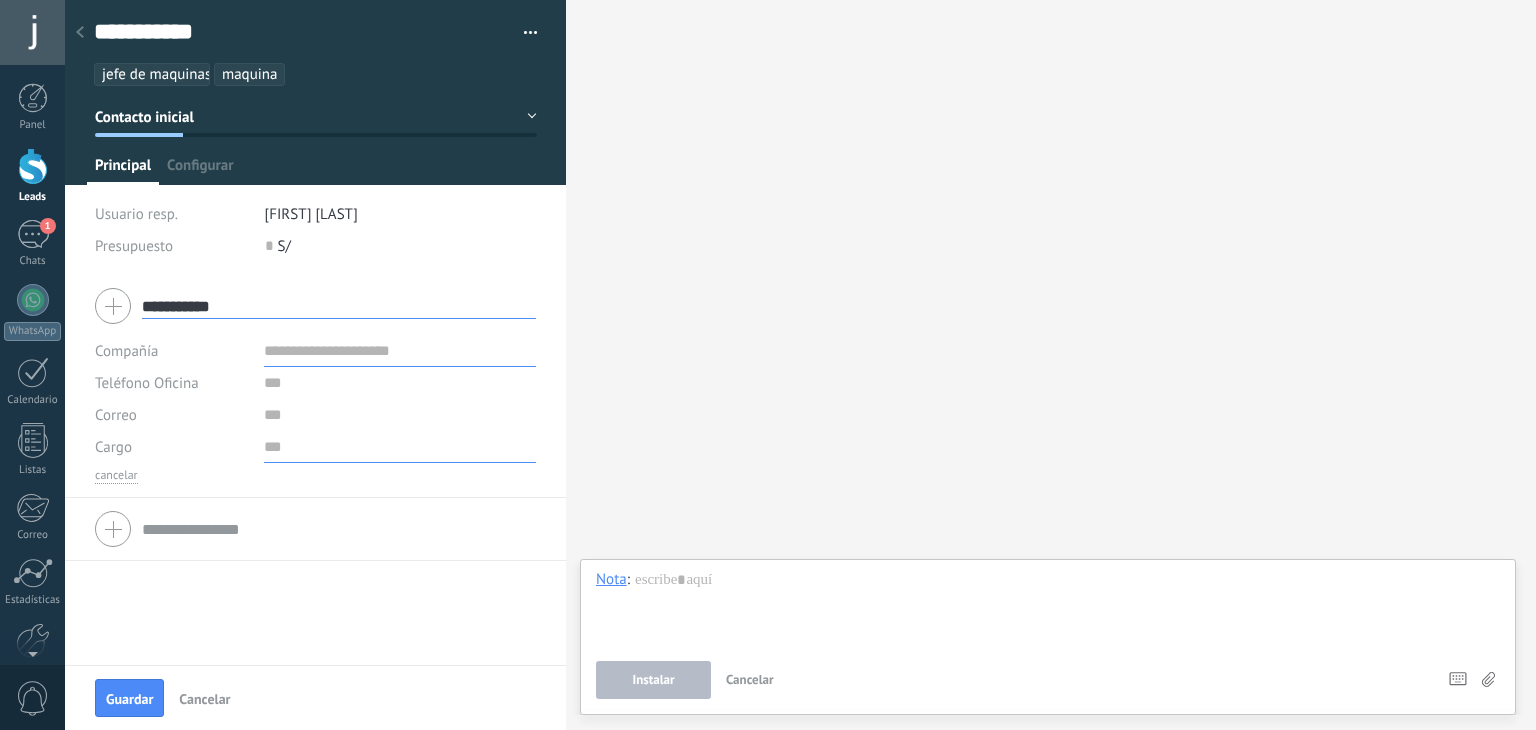 click at bounding box center [400, 447] 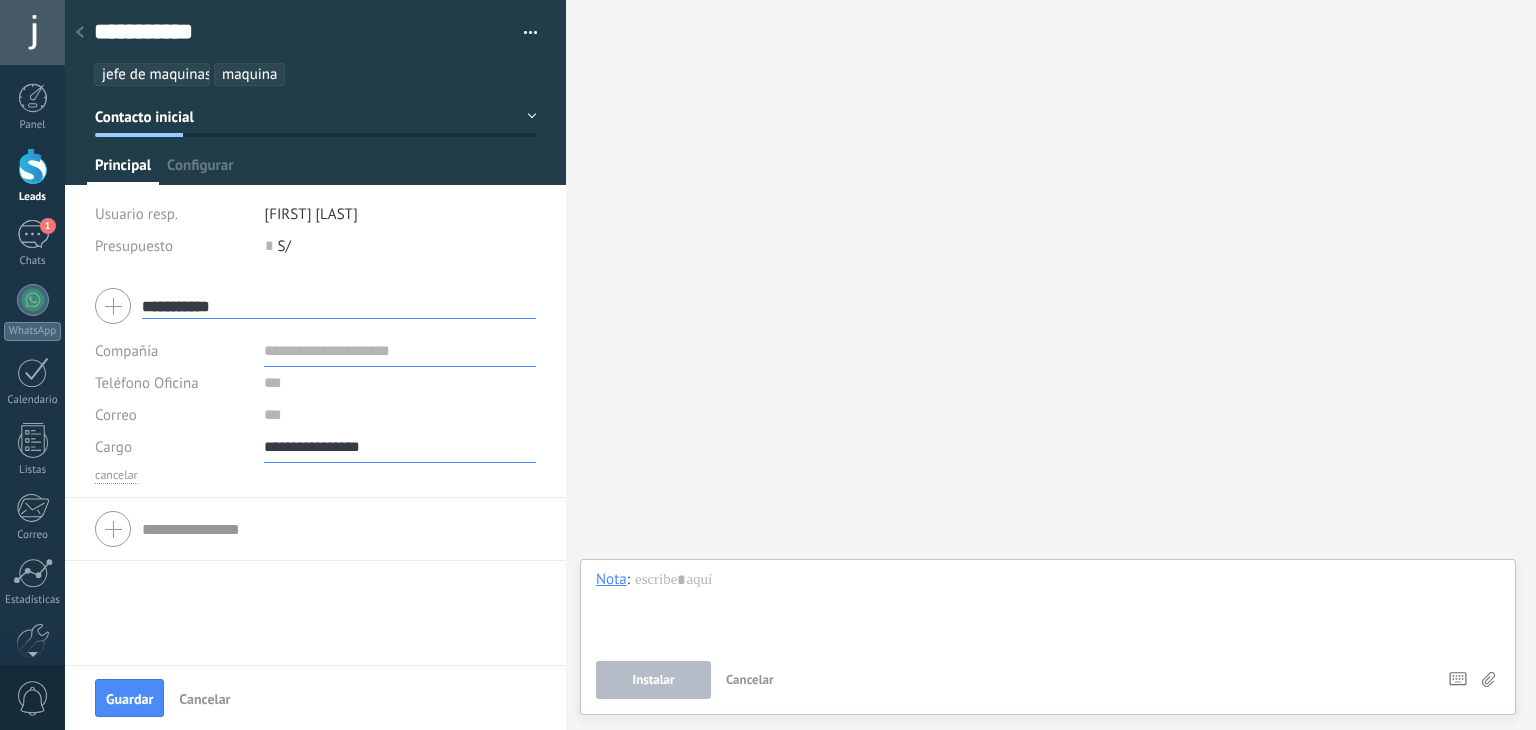 type on "**********" 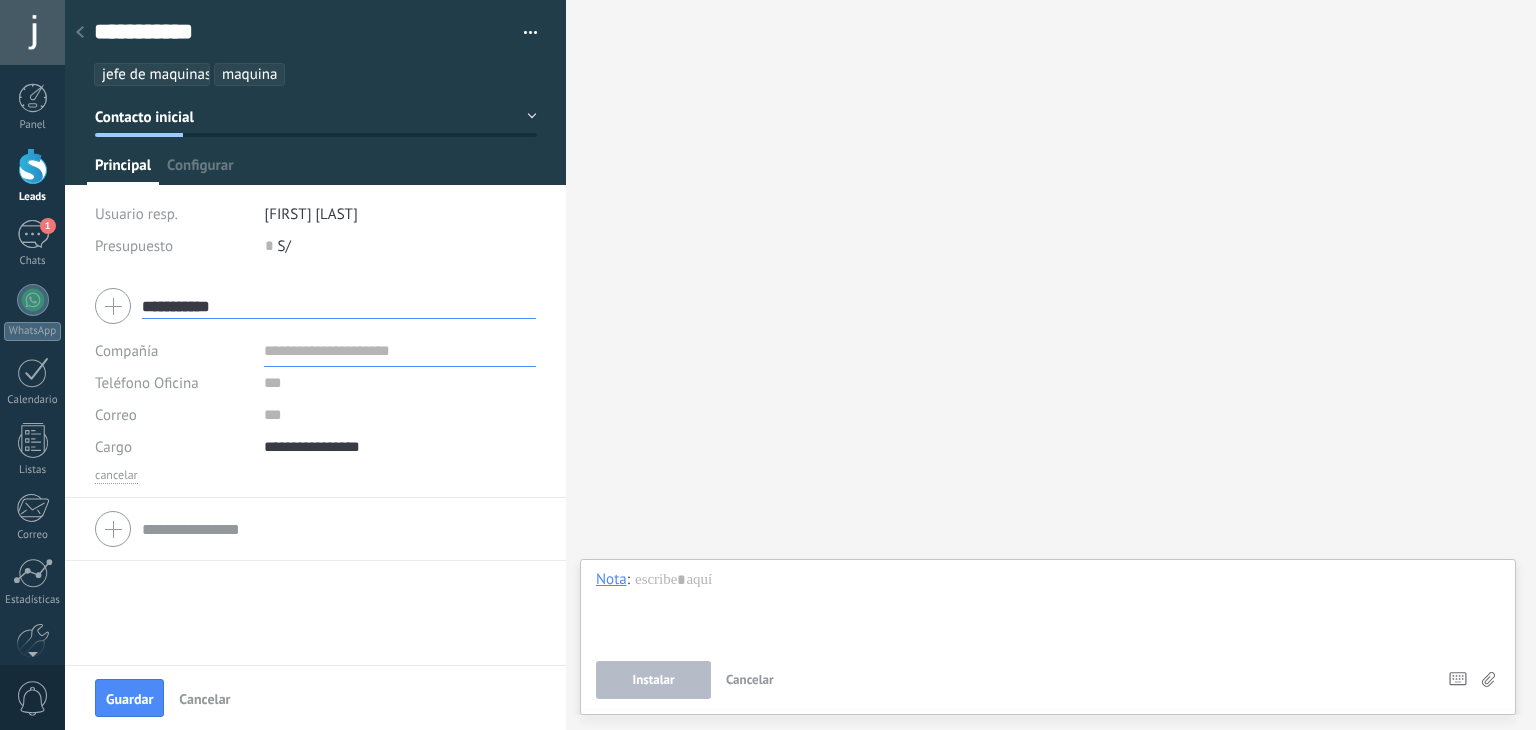 click at bounding box center [400, 351] 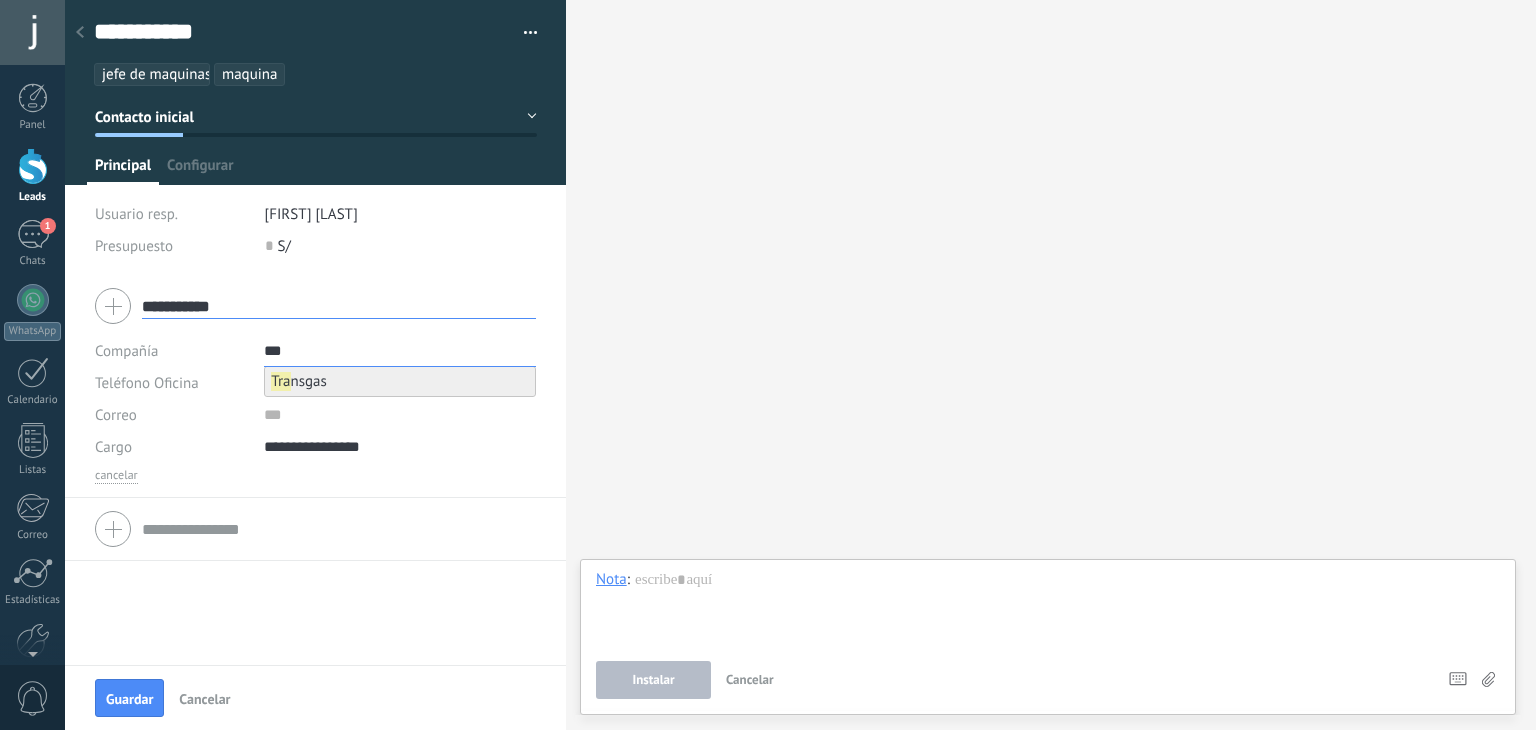 type on "***" 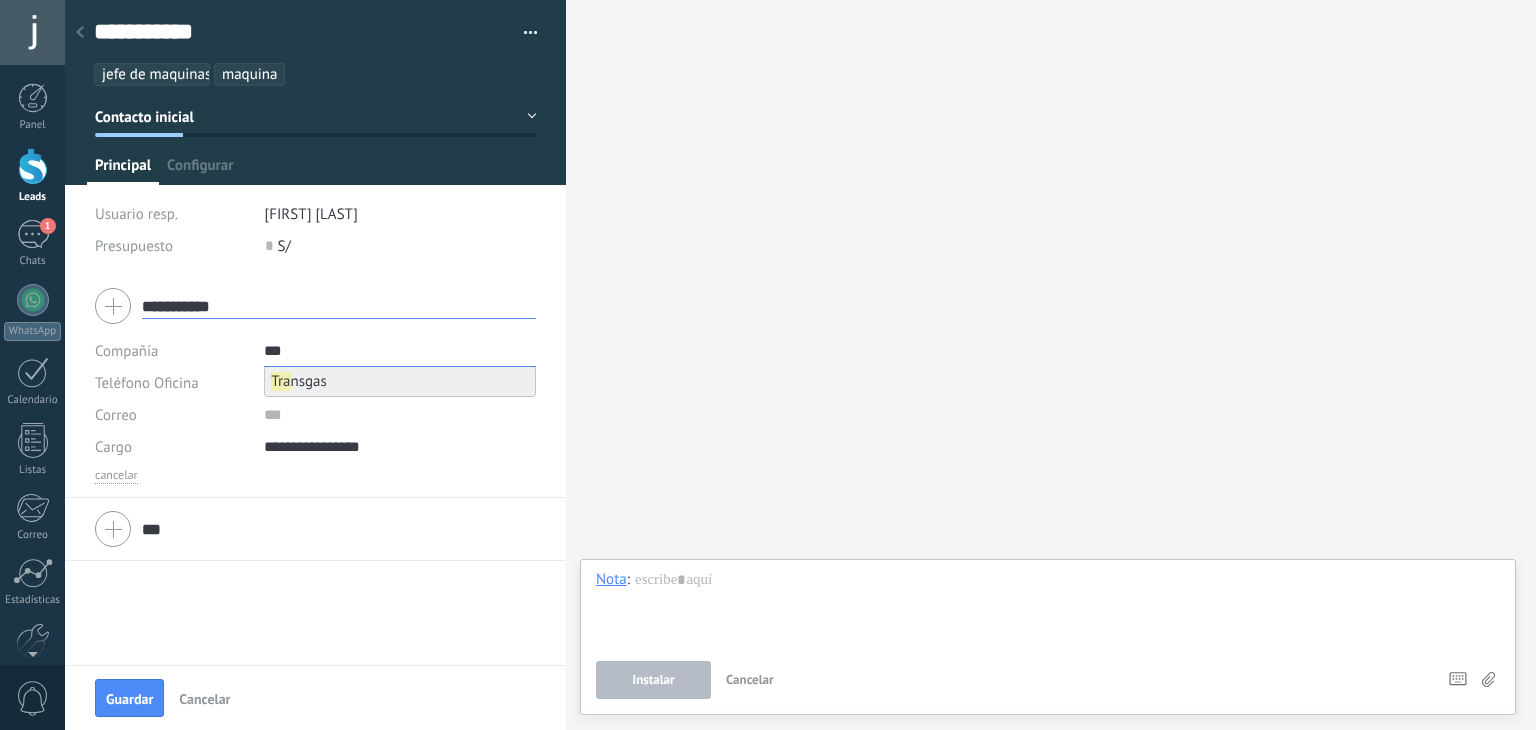 click on "Tra nsgas" at bounding box center [400, 381] 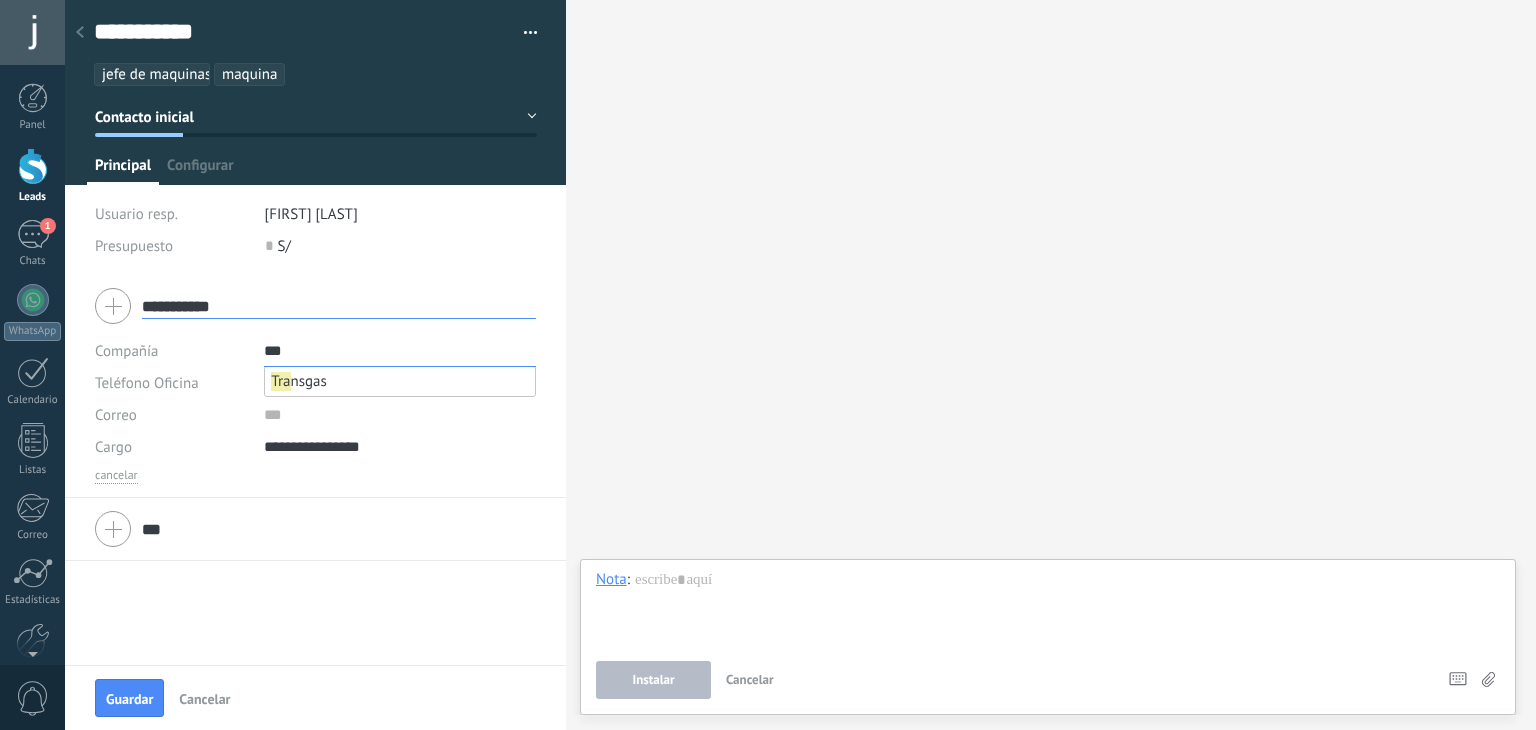 type on "********" 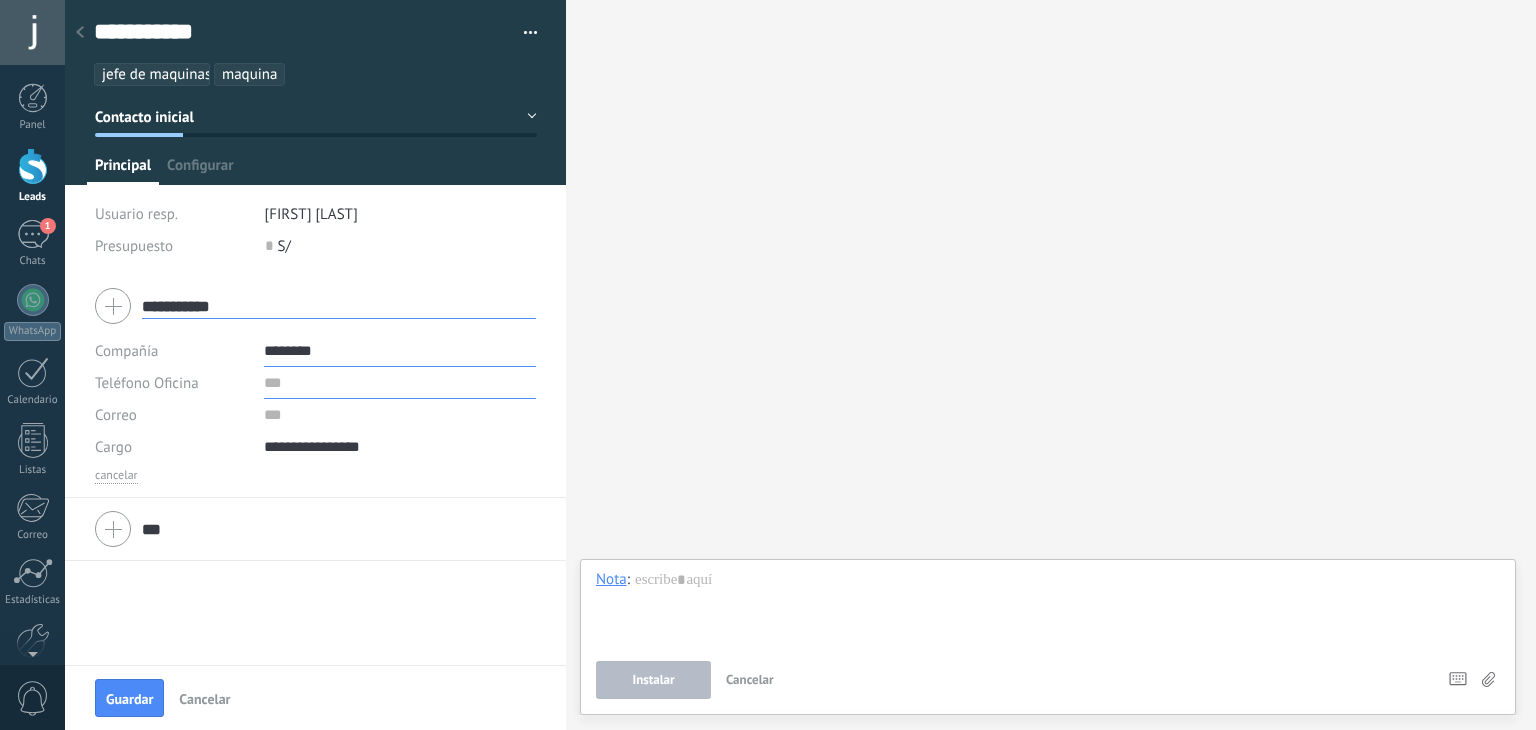 type on "********" 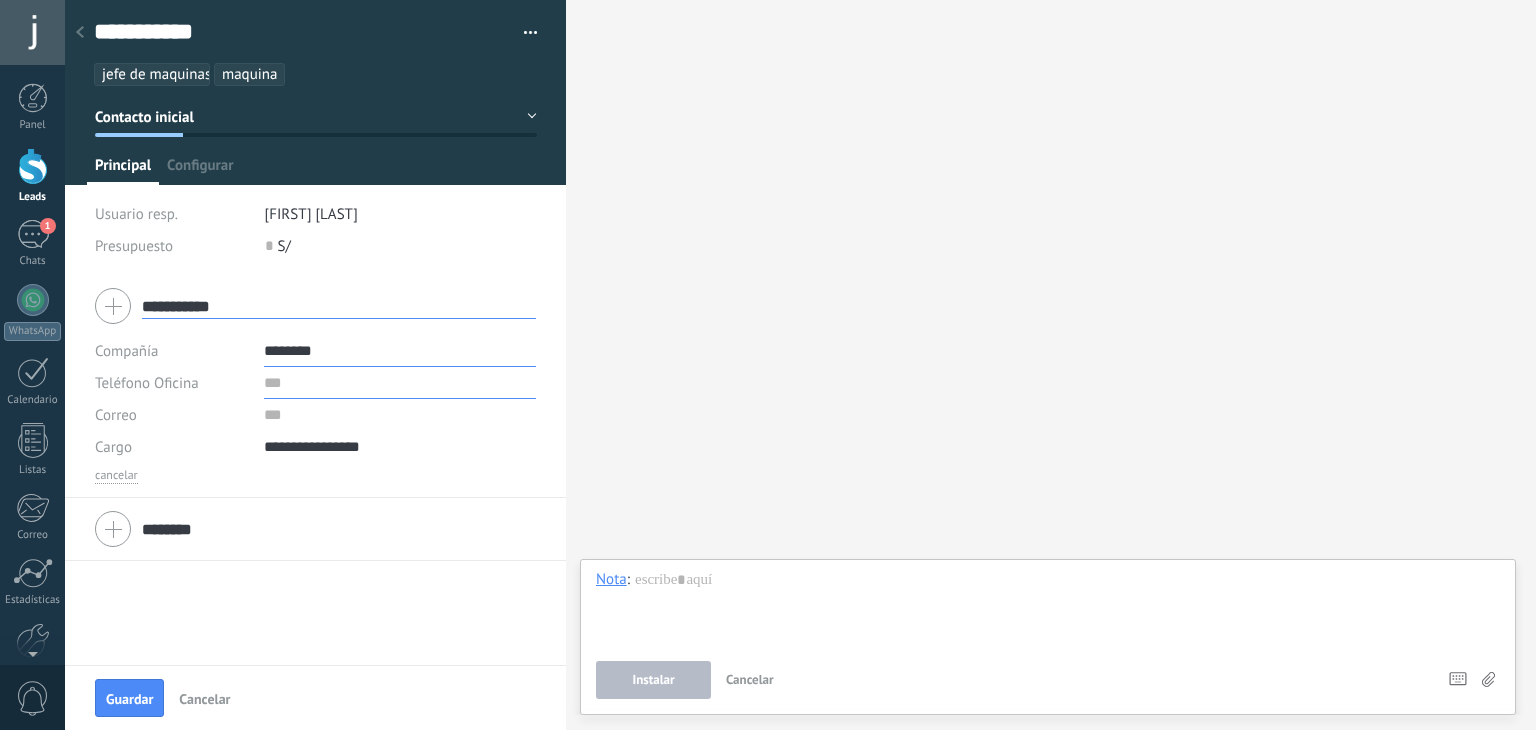 click at bounding box center [400, 383] 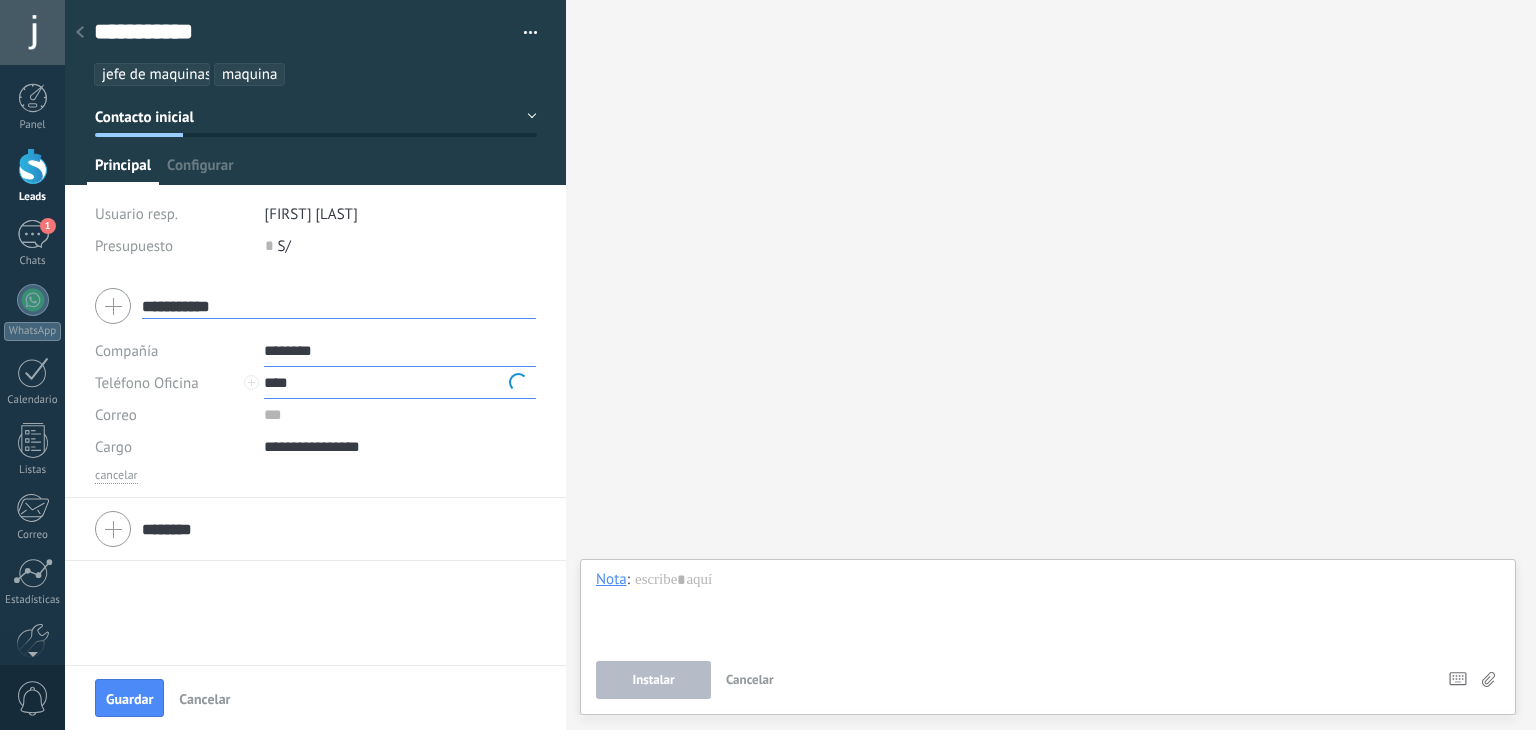 paste on "**********" 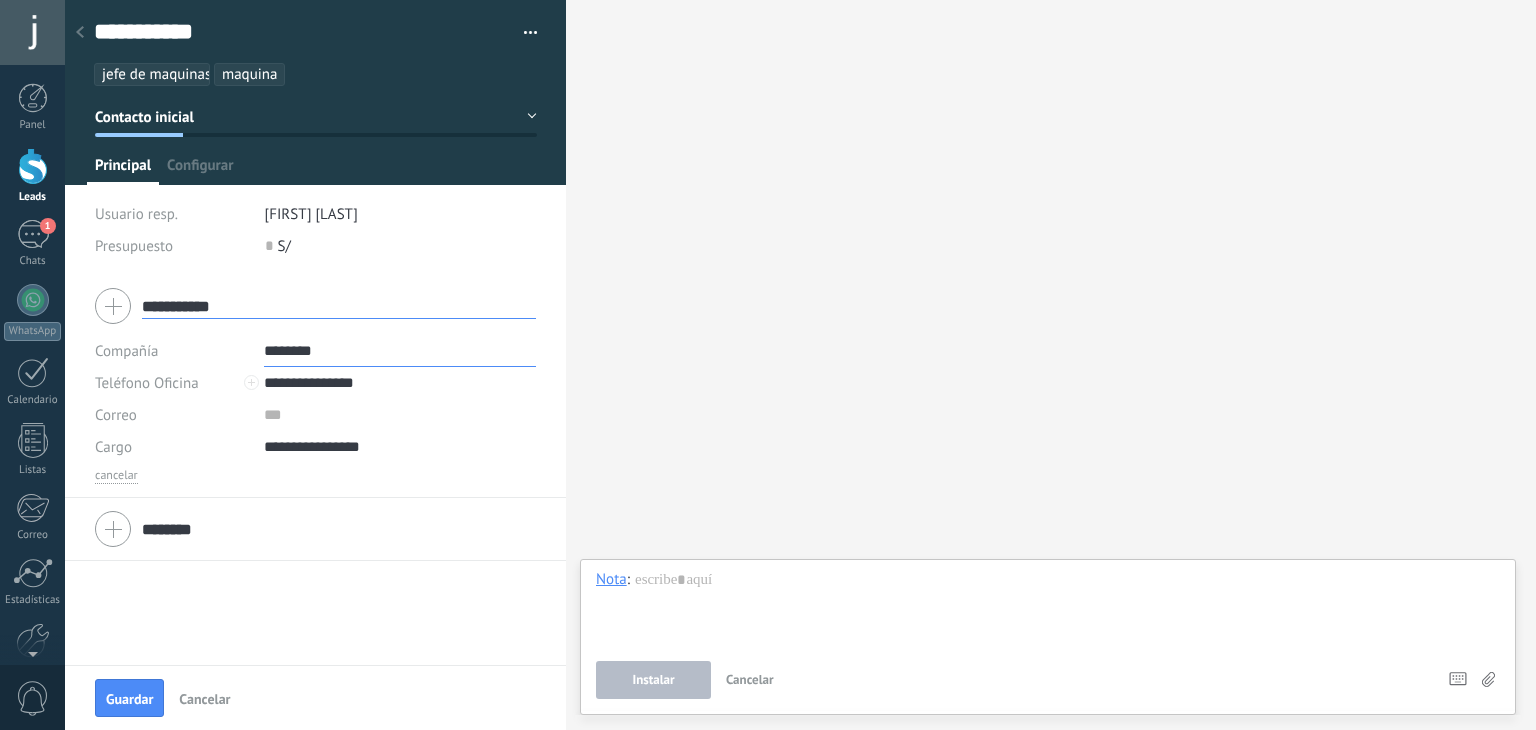type on "**********" 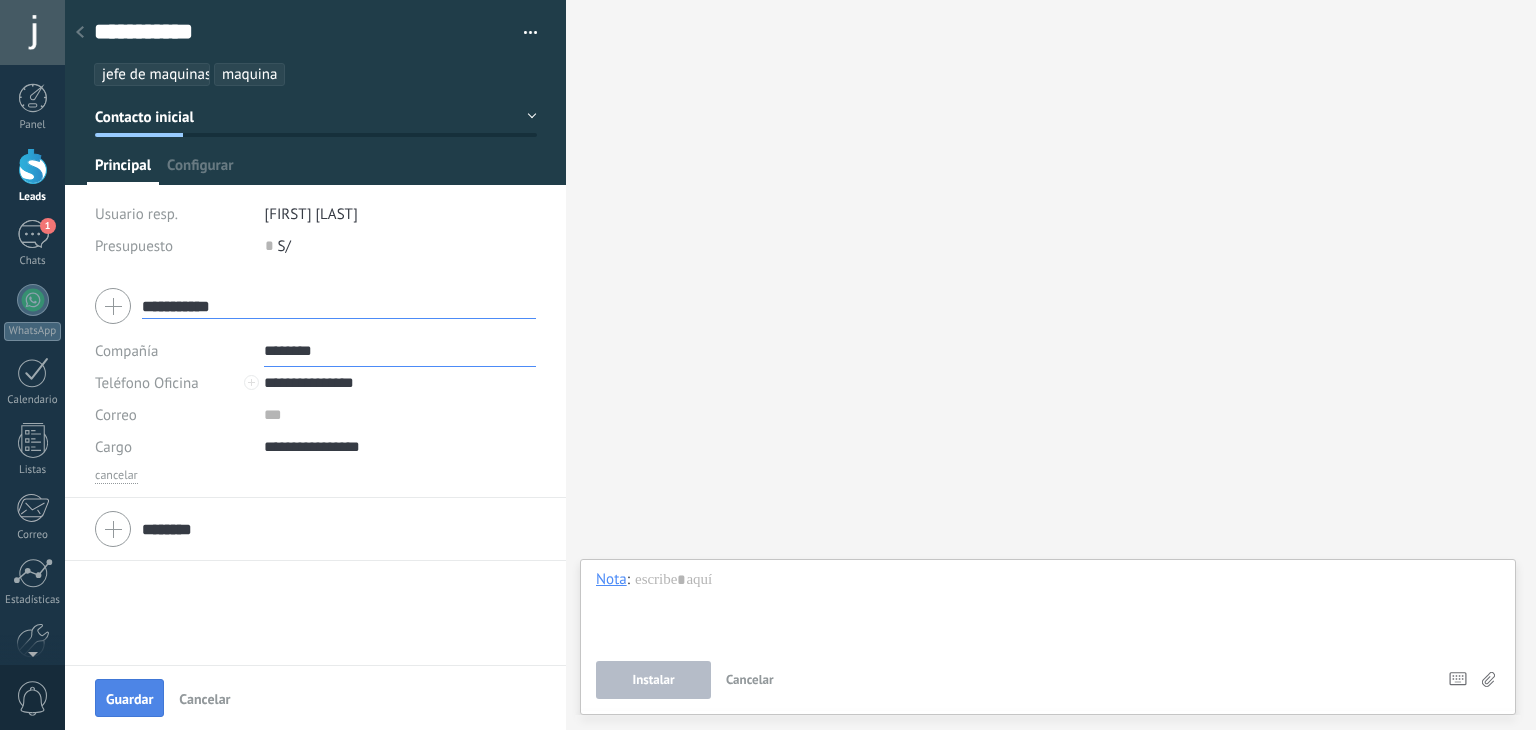 click on "Guardar" at bounding box center [129, 699] 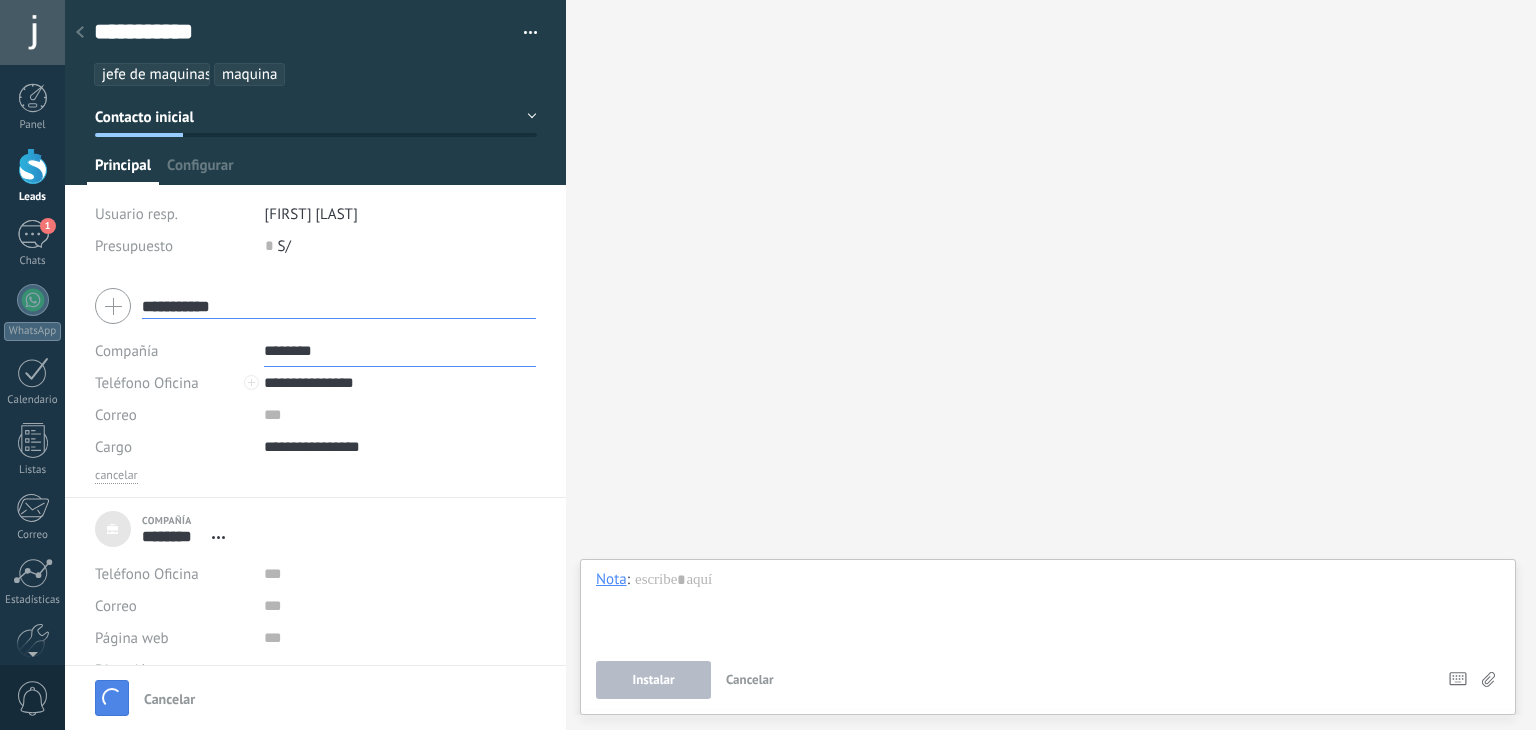 type on "***" 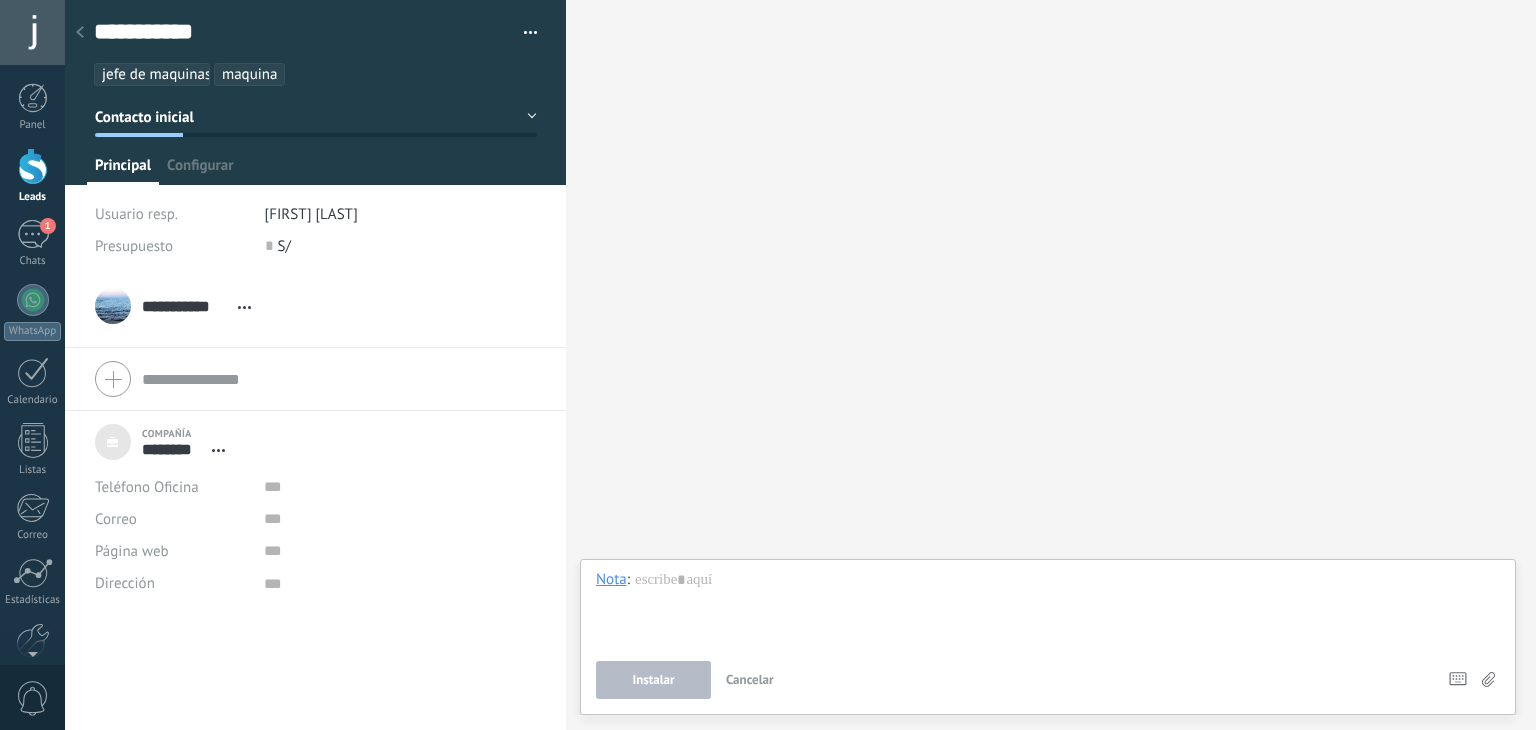 scroll, scrollTop: 20, scrollLeft: 0, axis: vertical 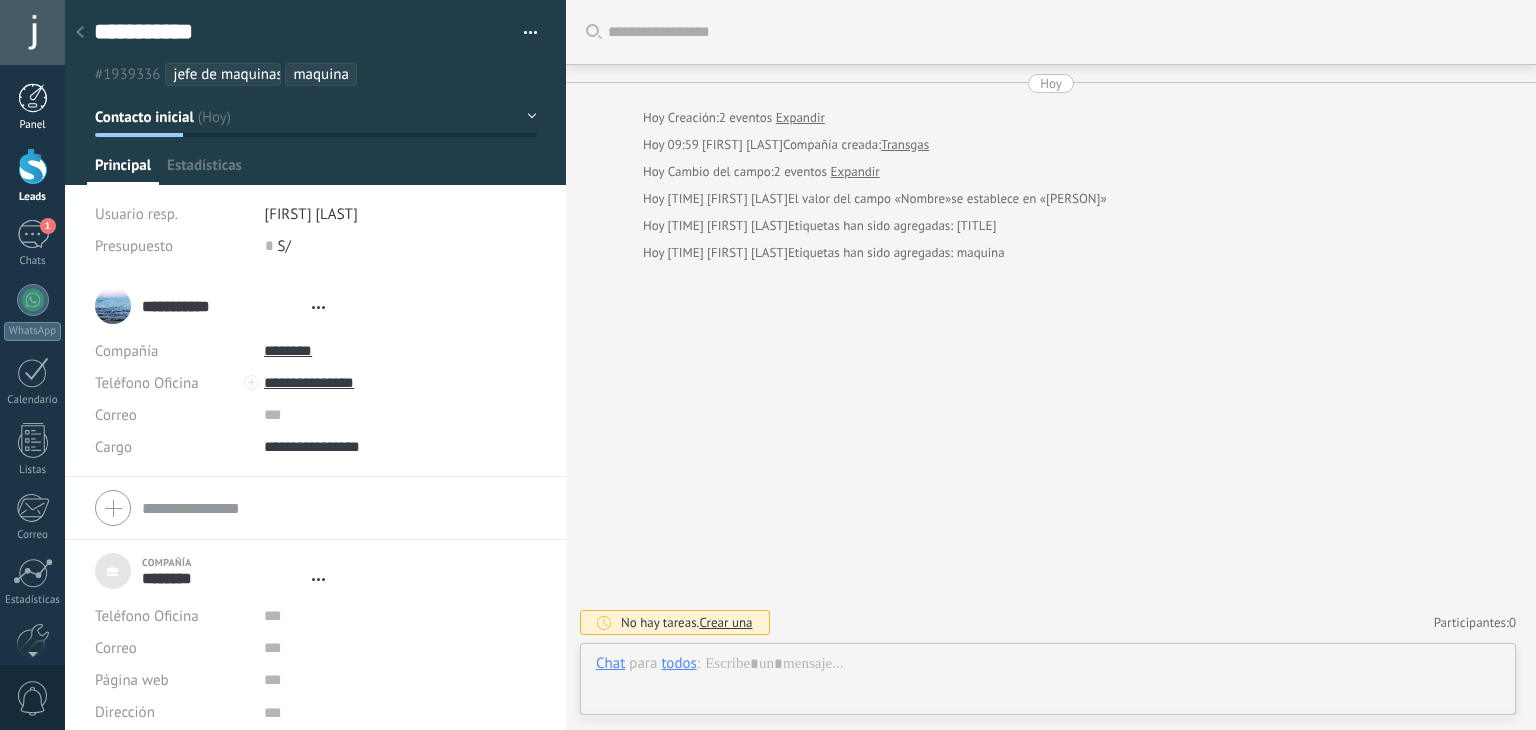 type on "***" 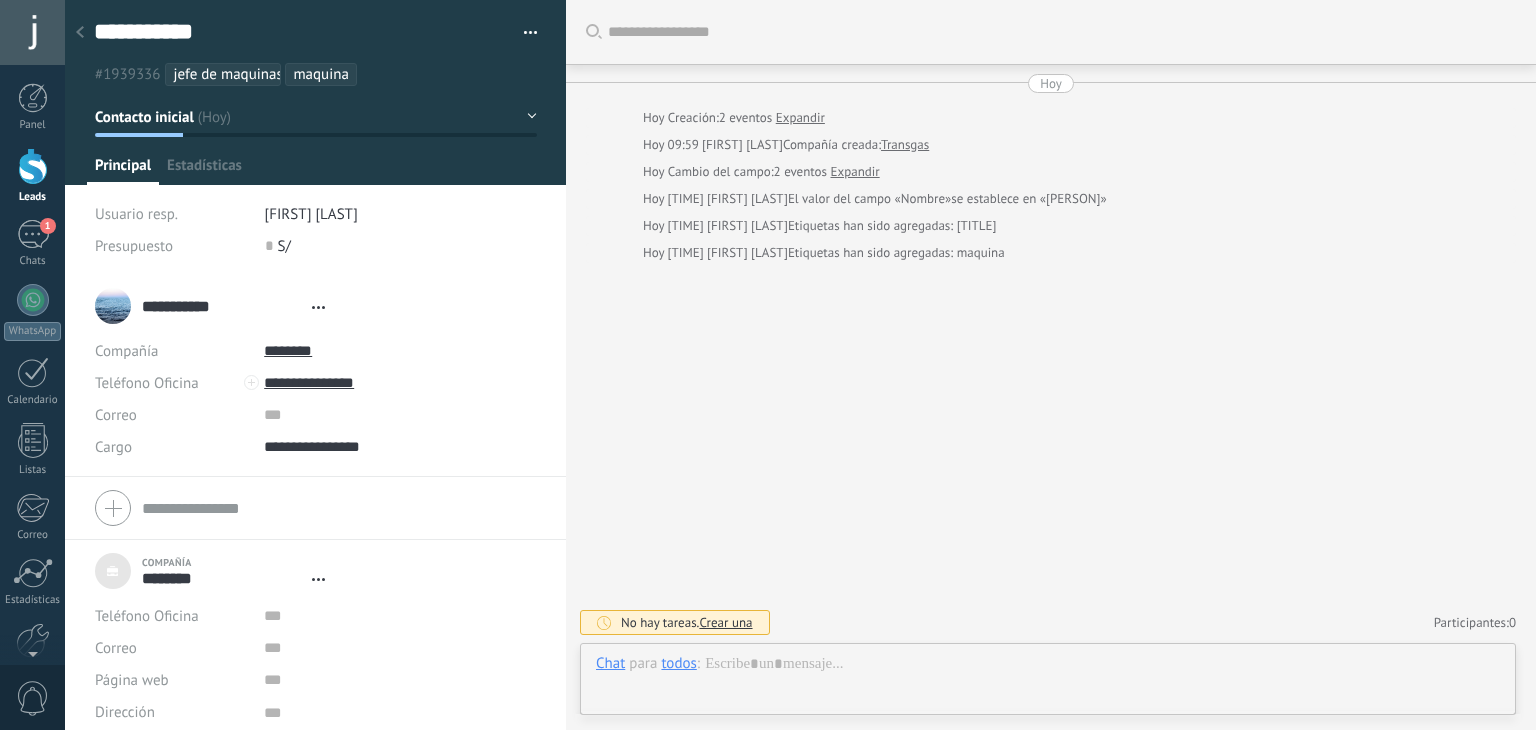 scroll, scrollTop: 20, scrollLeft: 0, axis: vertical 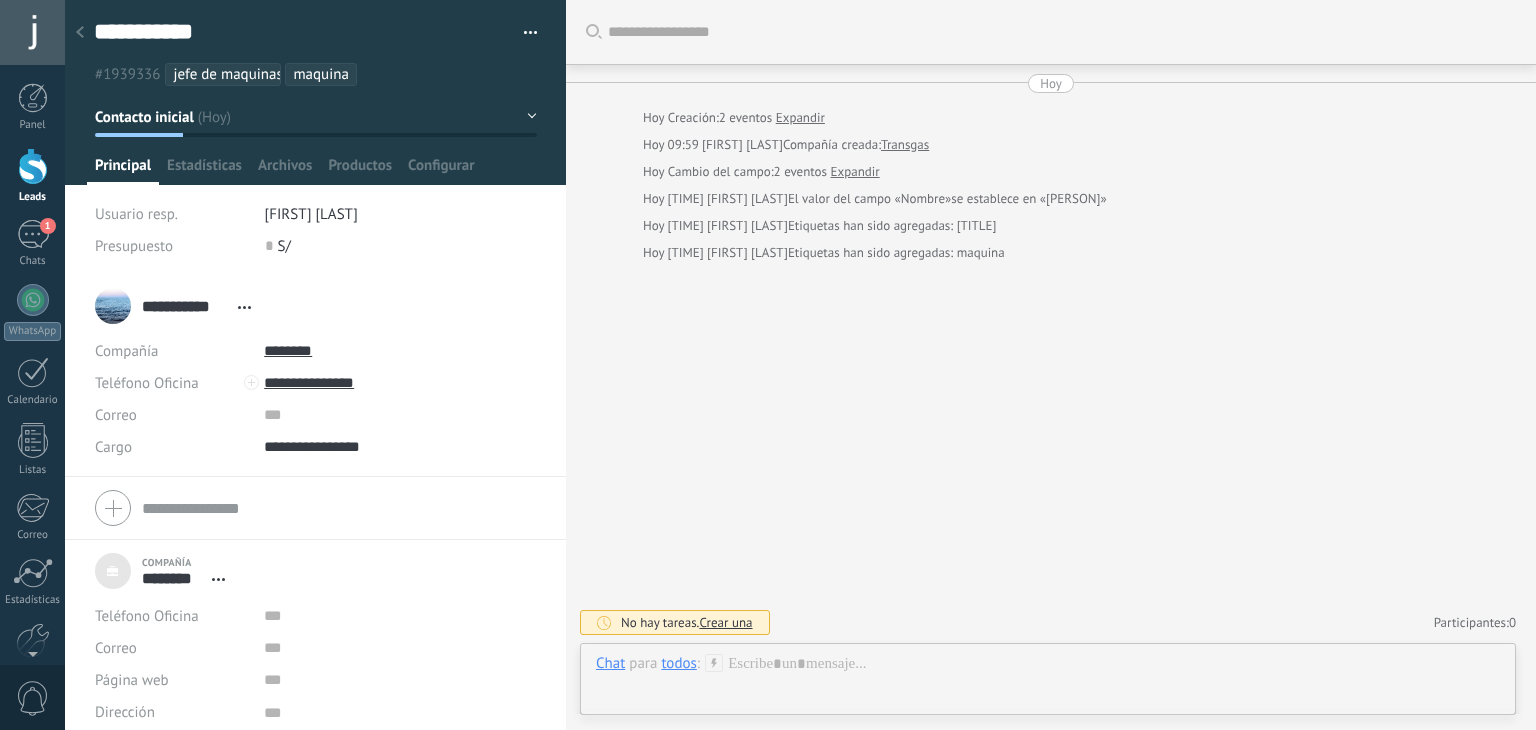 click at bounding box center (80, 33) 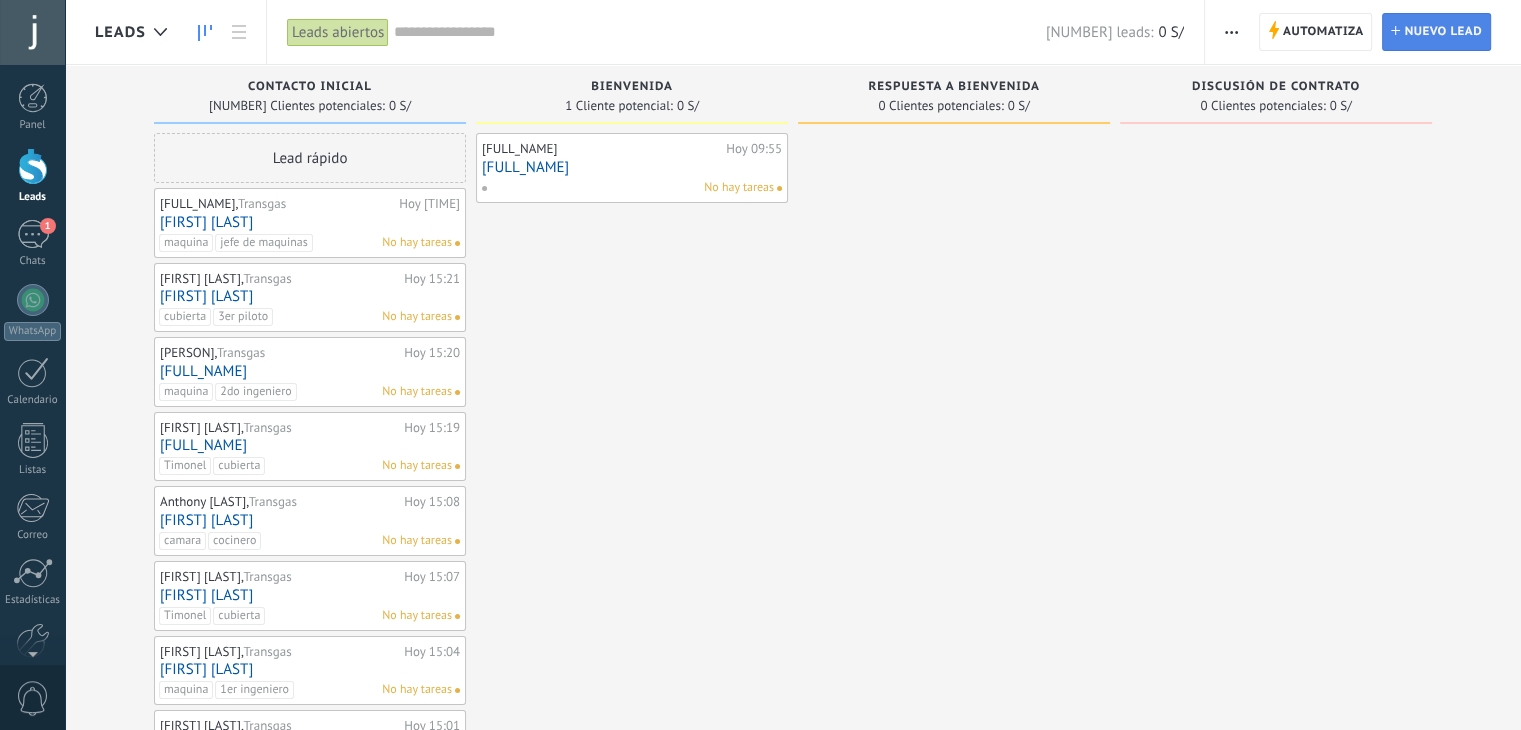 drag, startPoint x: 1437, startPoint y: 31, endPoint x: 1416, endPoint y: 41, distance: 23.259407 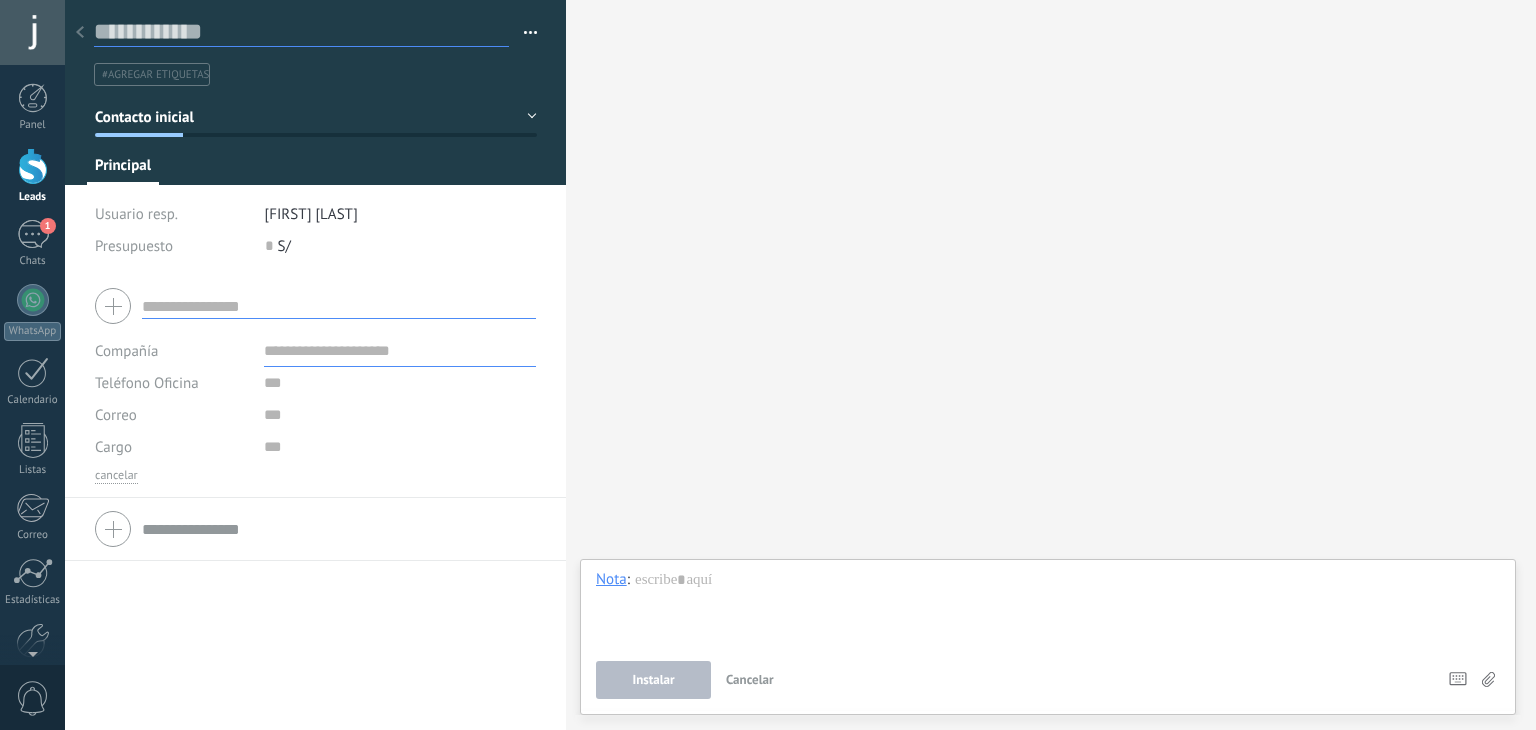 click at bounding box center [301, 32] 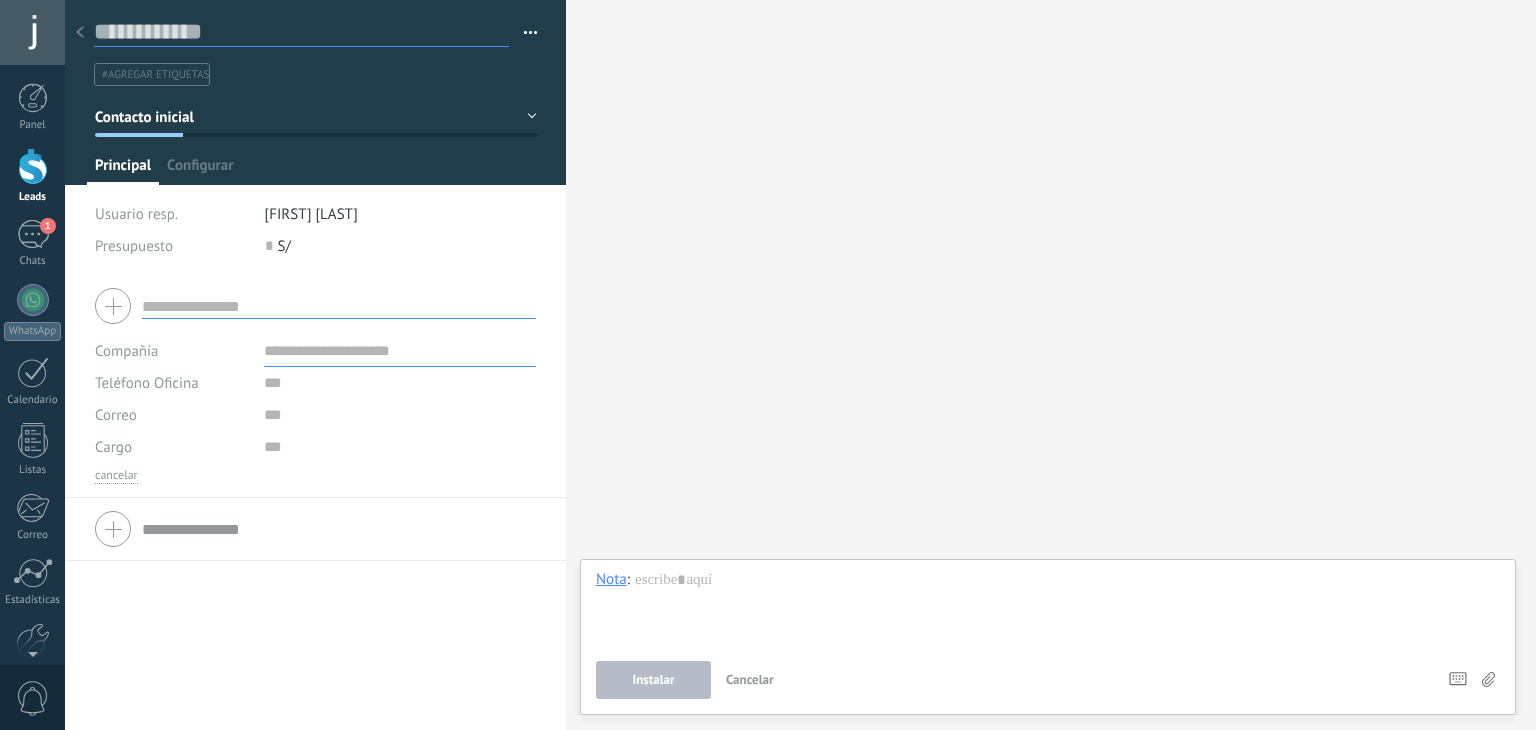 click at bounding box center [301, 32] 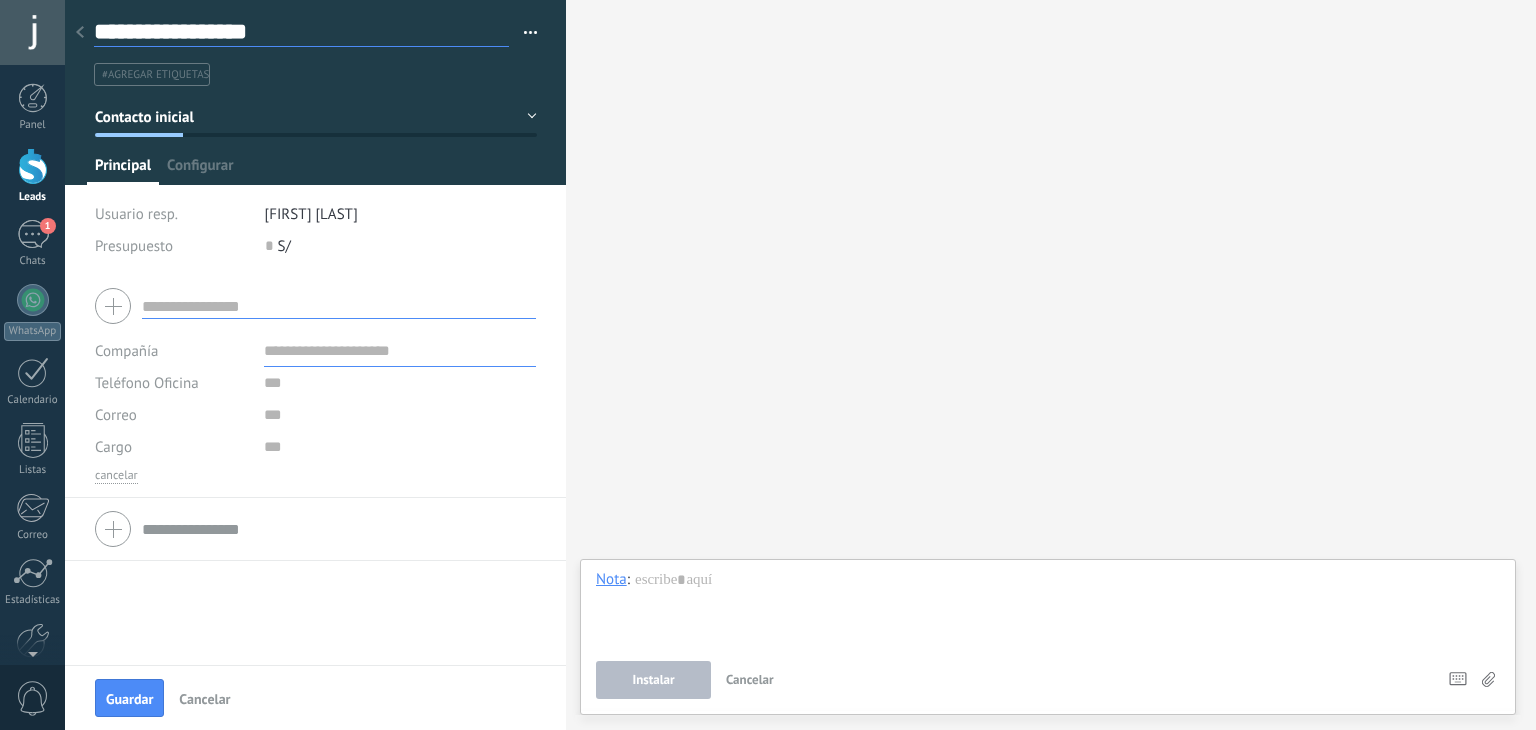 type on "**********" 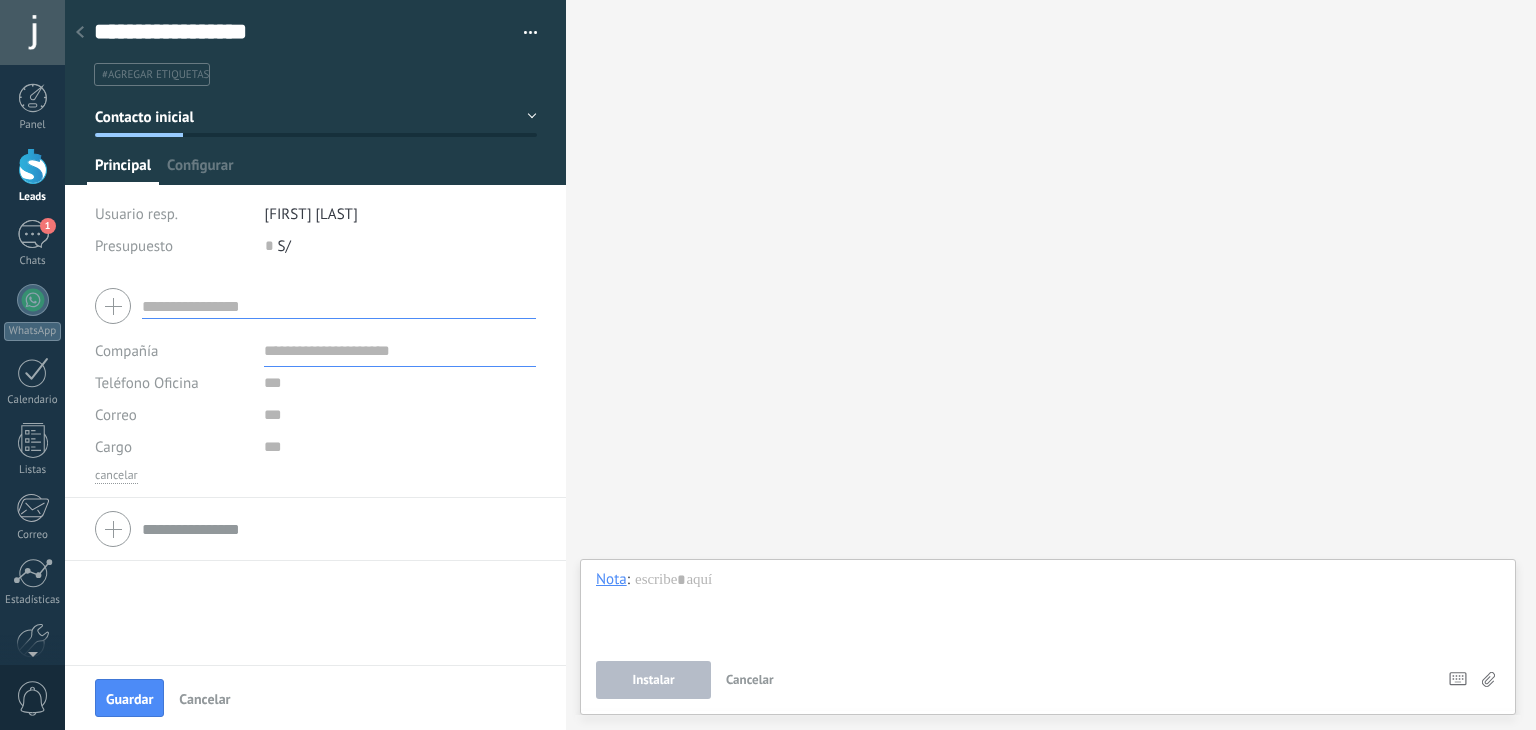 click at bounding box center [400, 351] 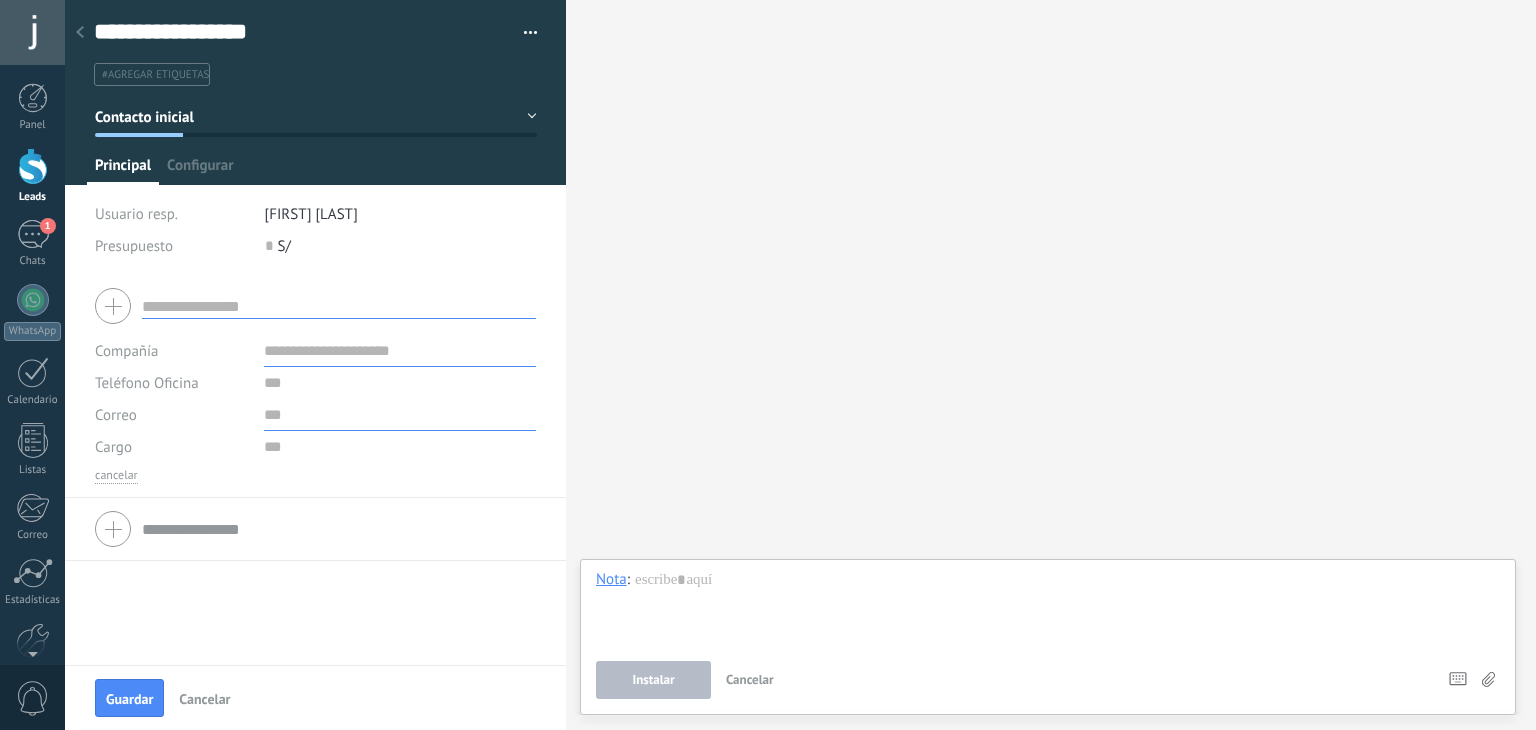drag, startPoint x: 271, startPoint y: 422, endPoint x: 276, endPoint y: 432, distance: 11.18034 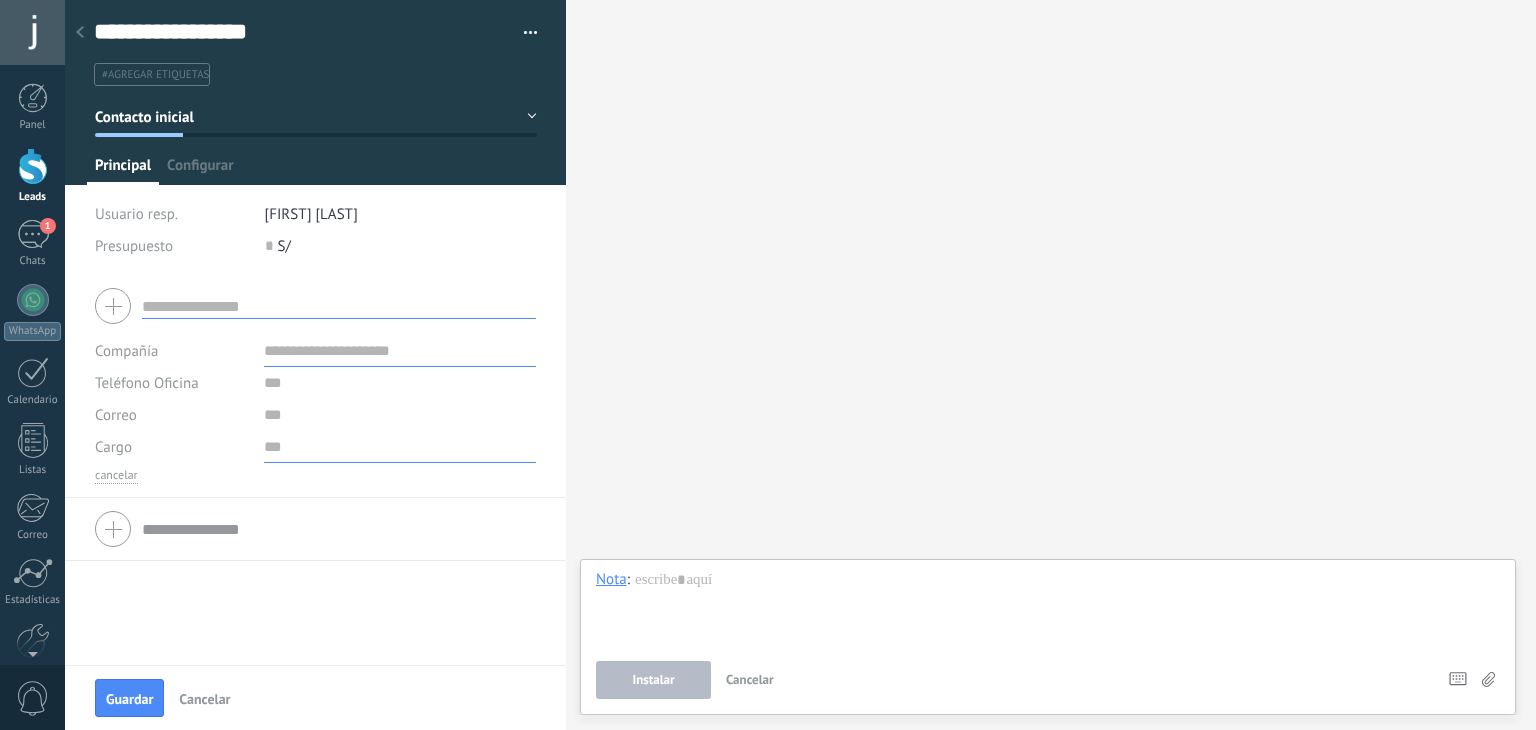 click at bounding box center (400, 447) 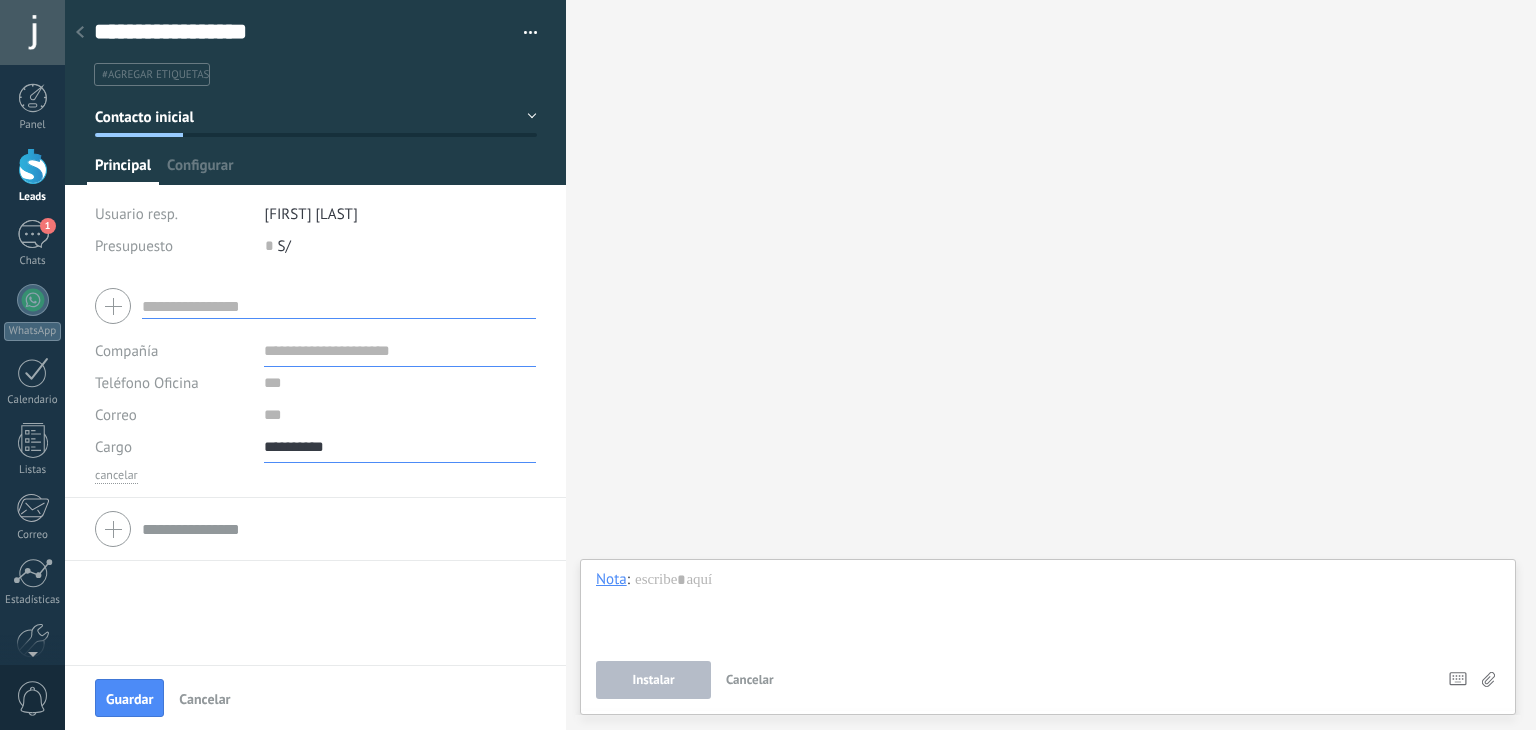 type on "**********" 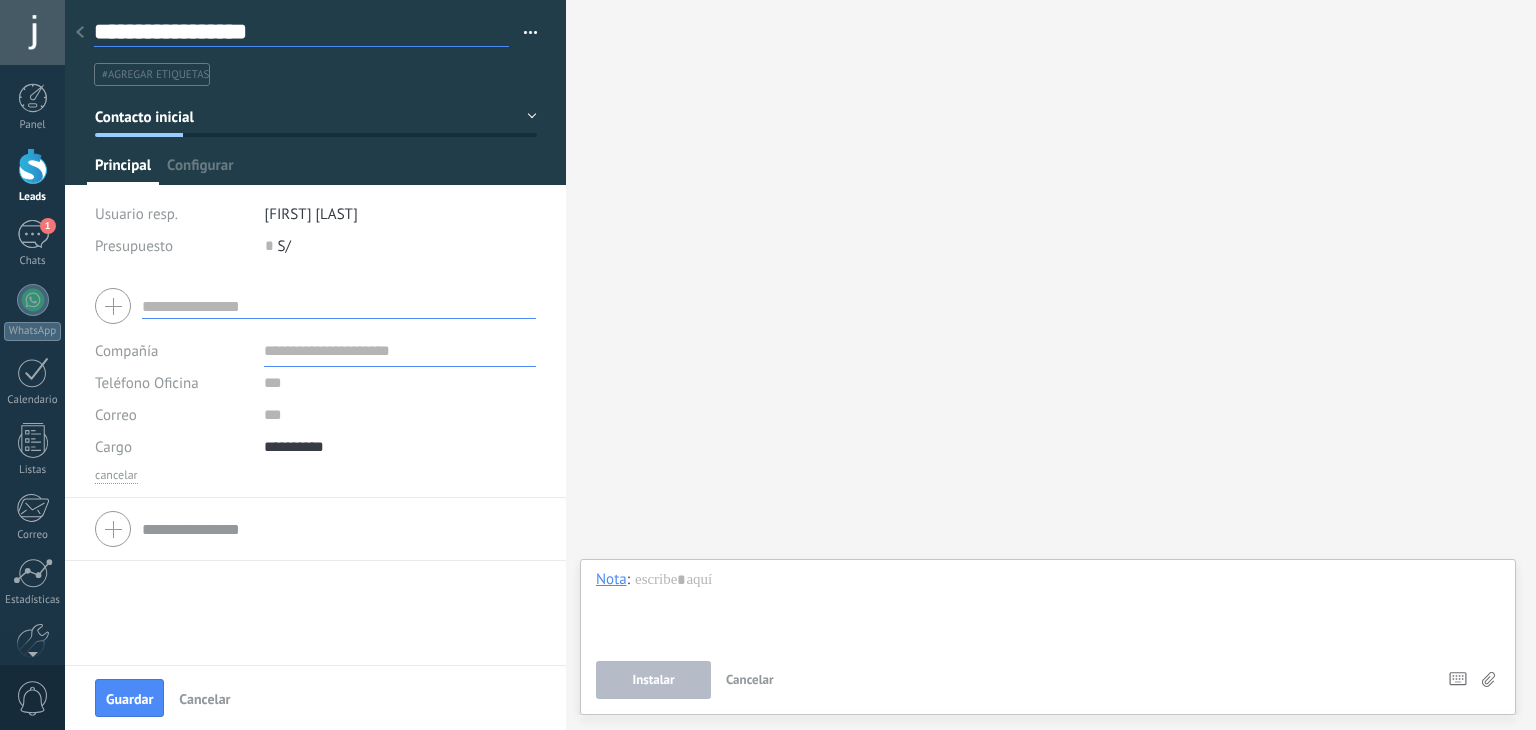 click on "**********" at bounding box center [301, 32] 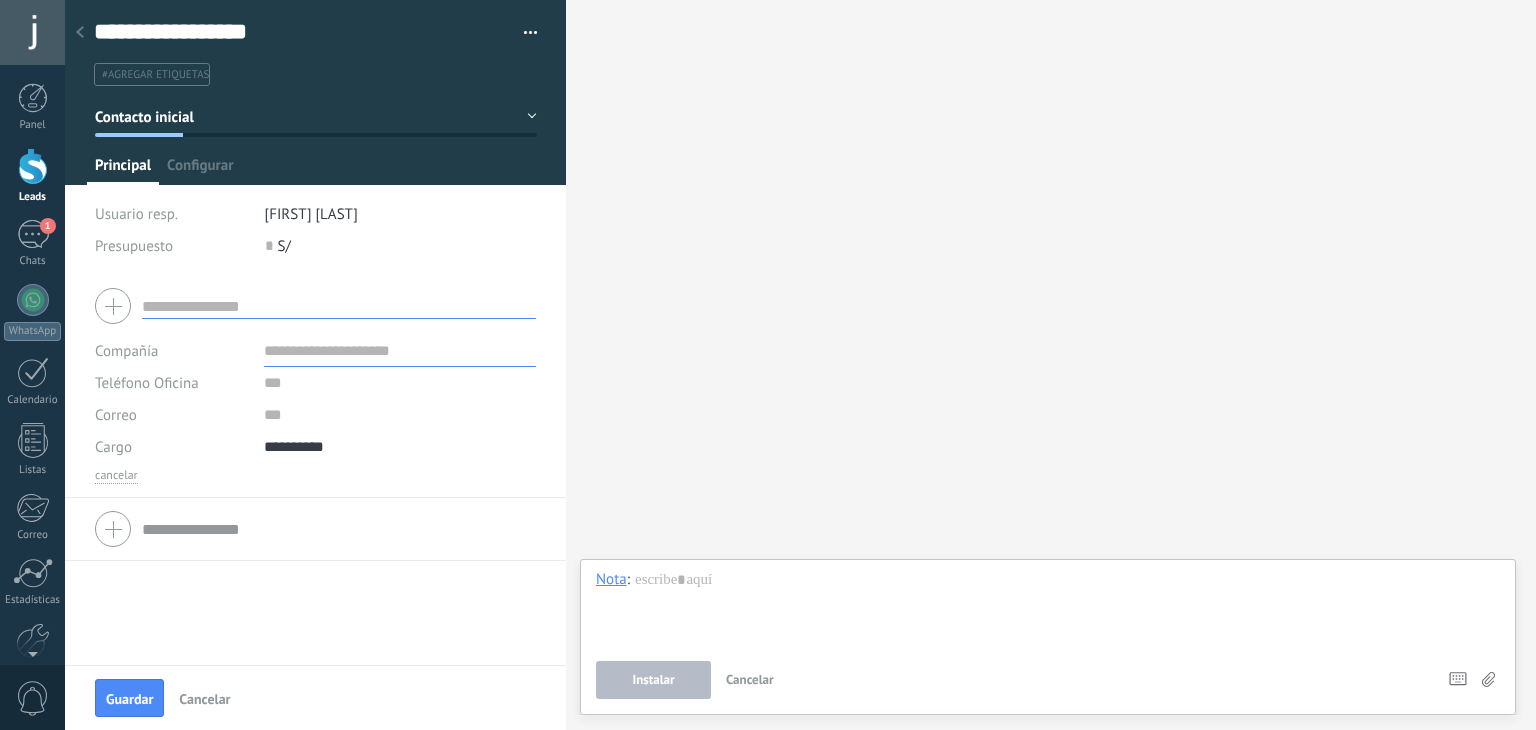 click at bounding box center (400, 351) 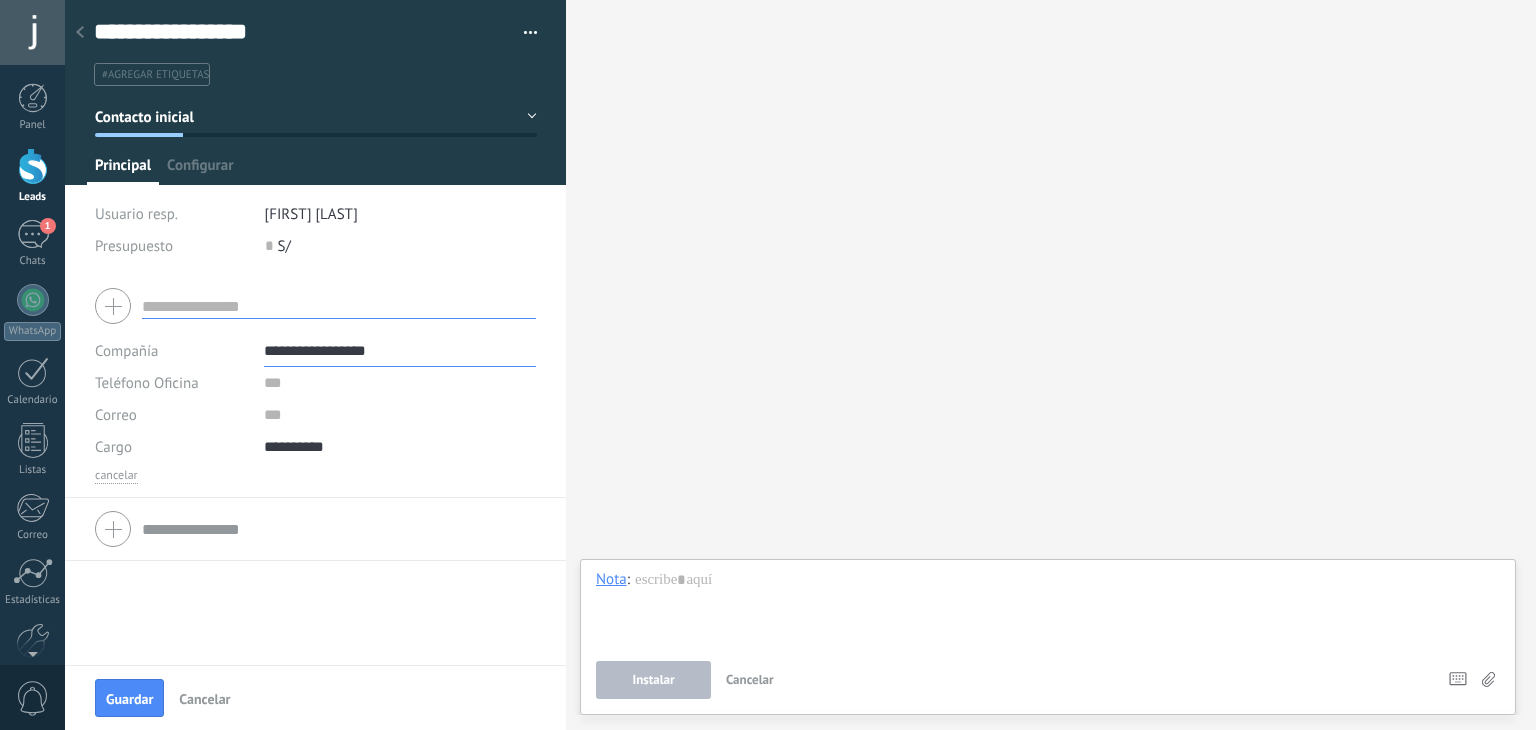 type on "**********" 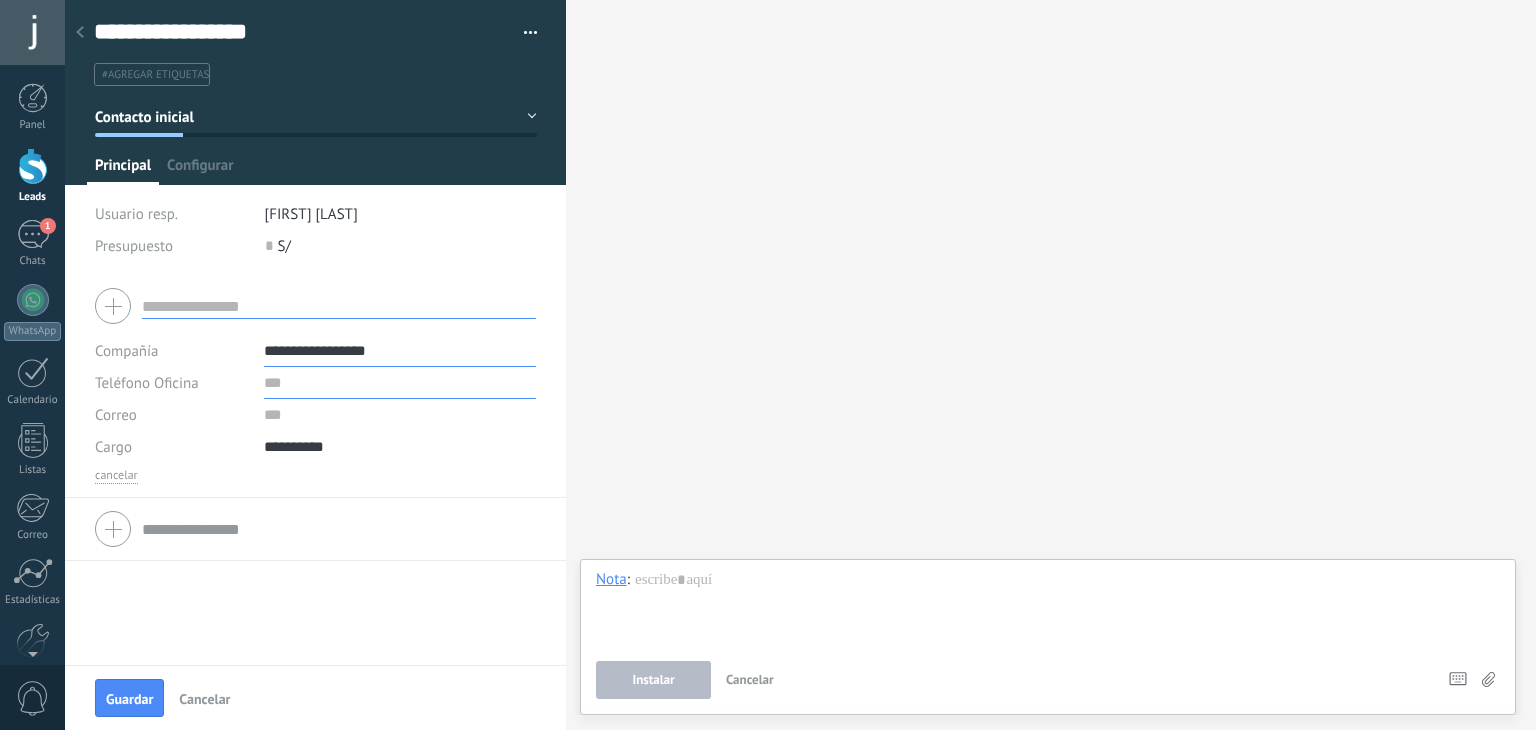 click at bounding box center (400, 383) 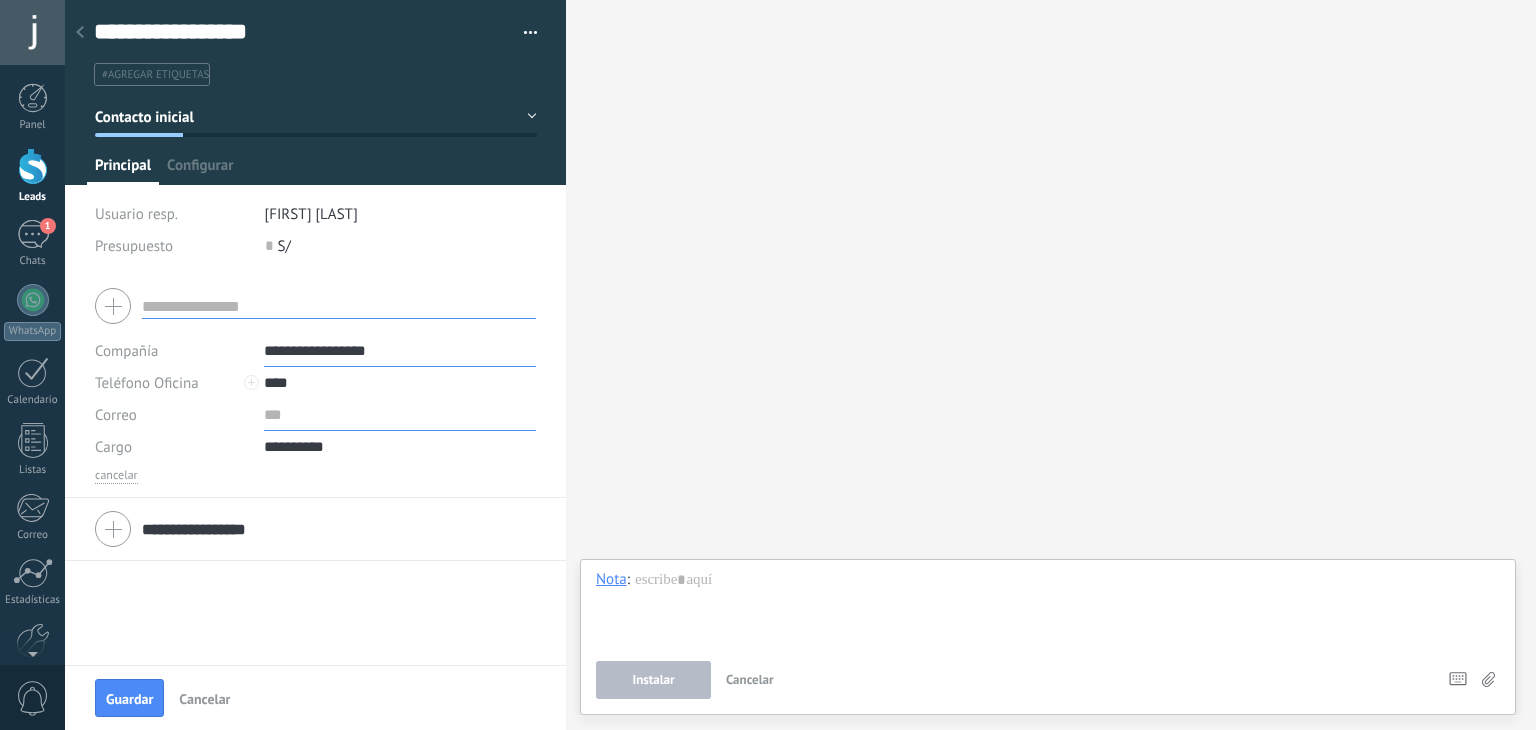 click at bounding box center [400, 415] 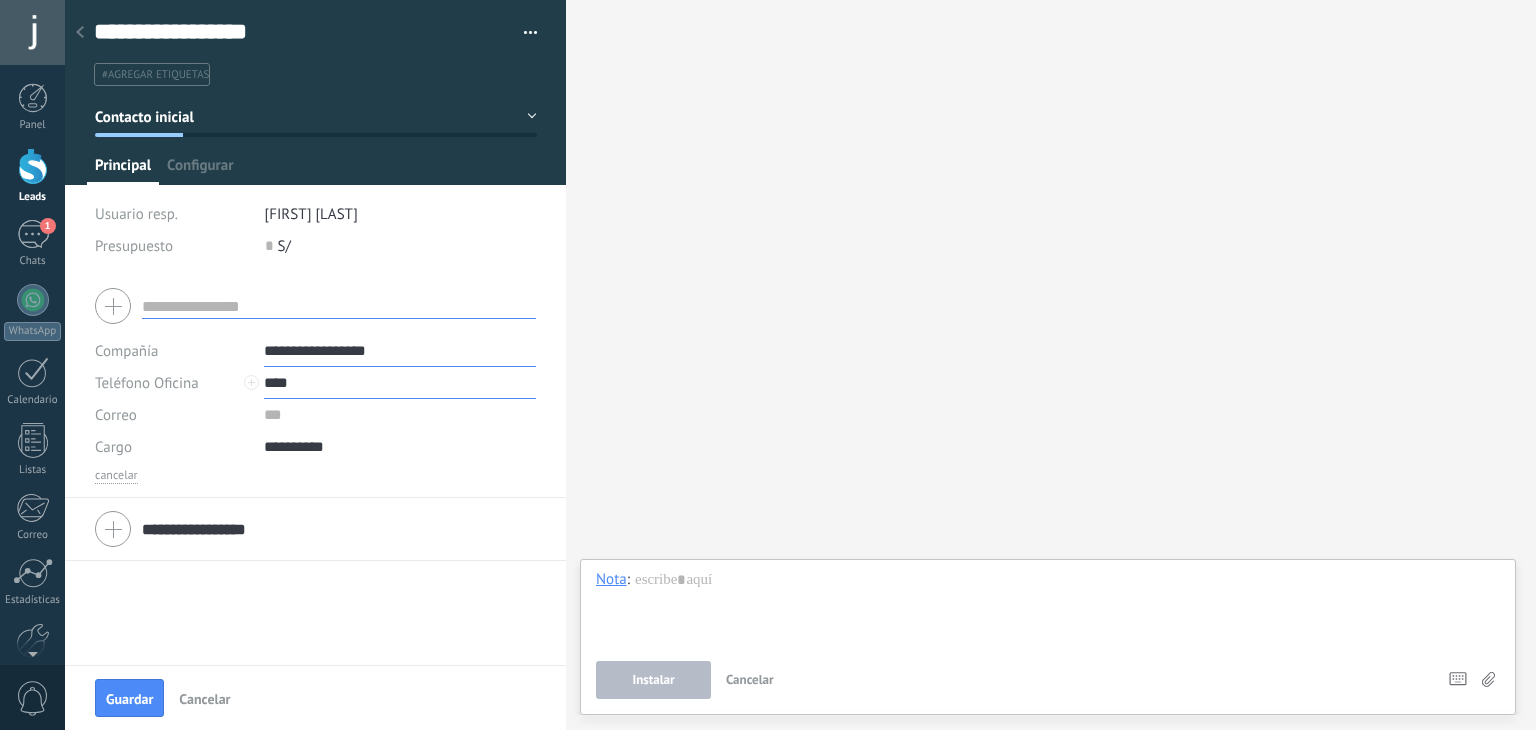 click on "***" at bounding box center [400, 383] 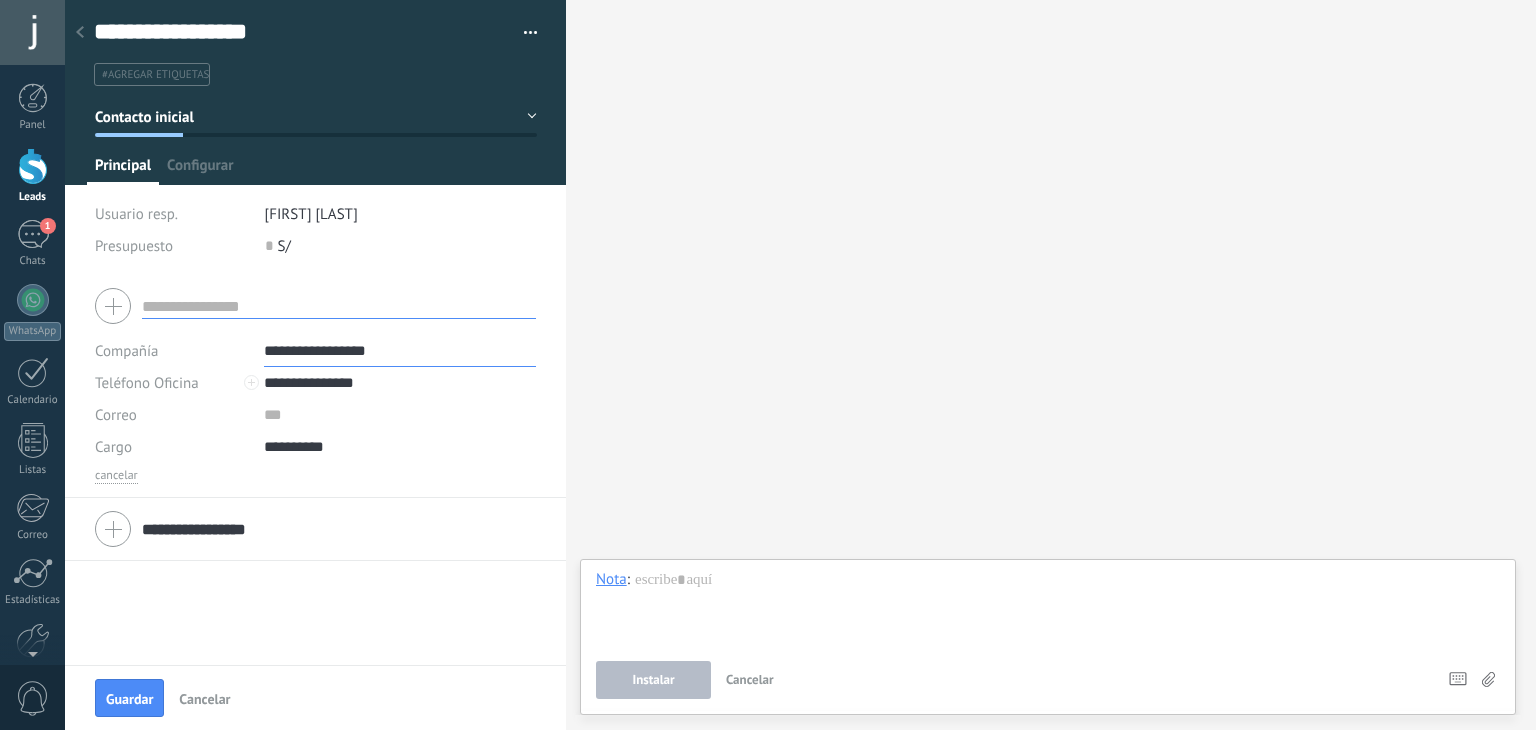 type on "**********" 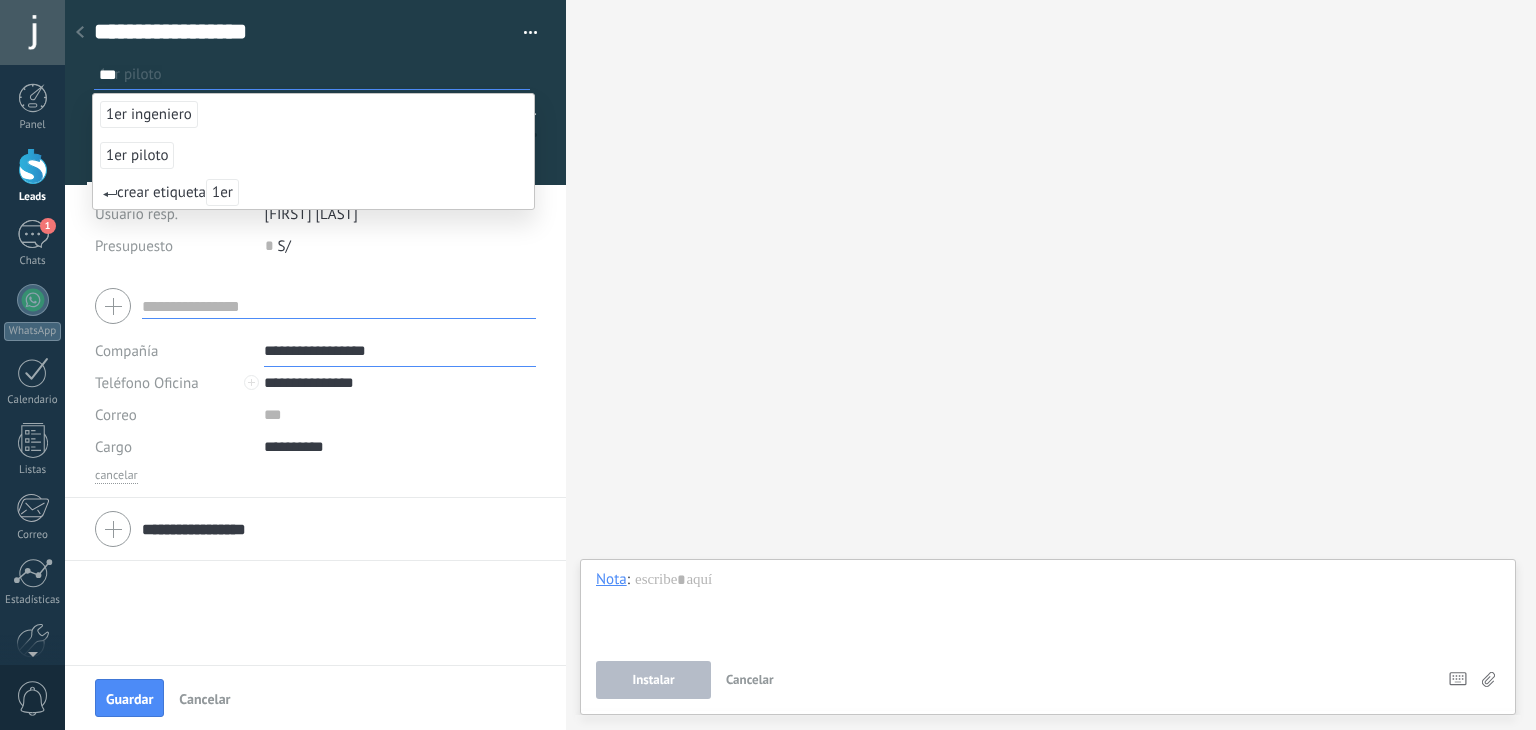 type on "***" 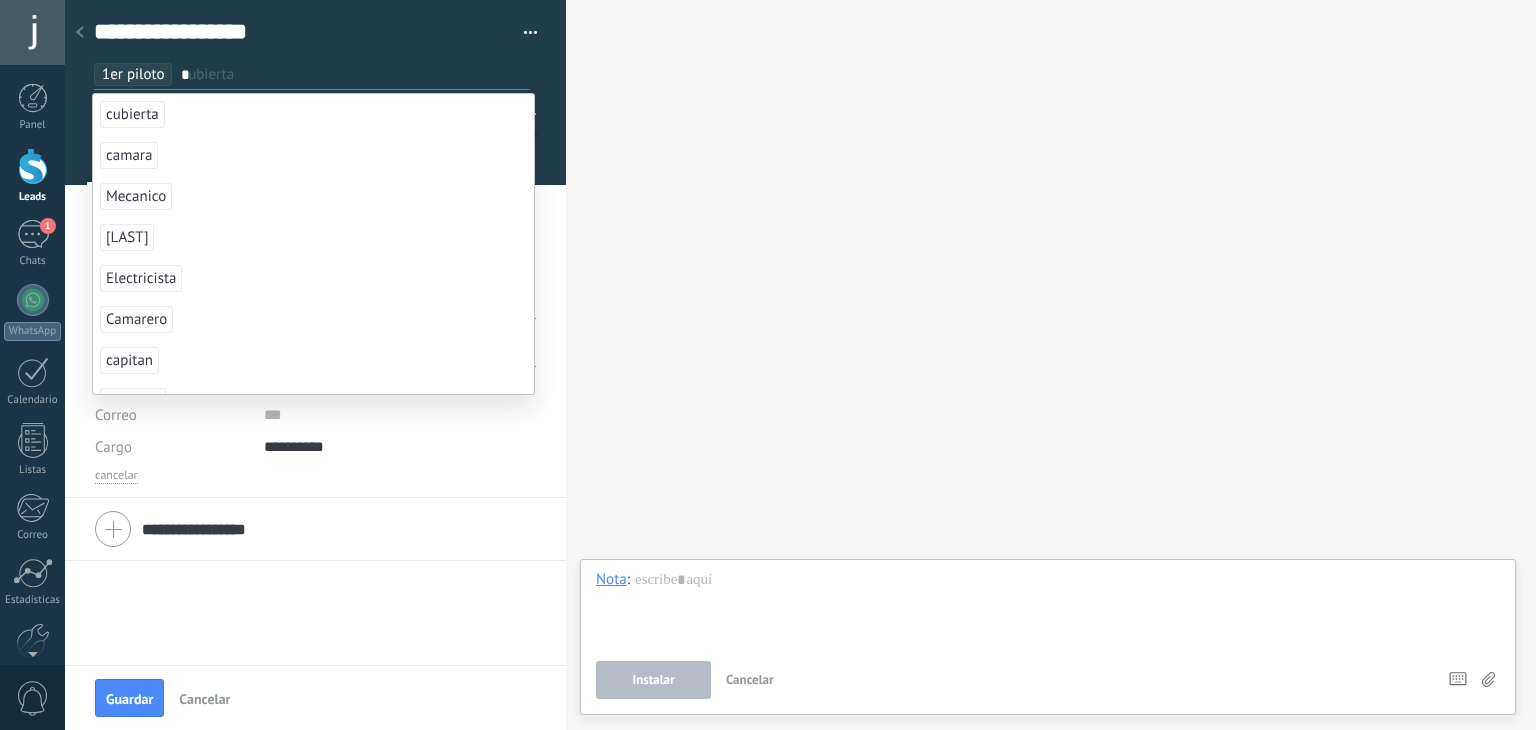 type on "*" 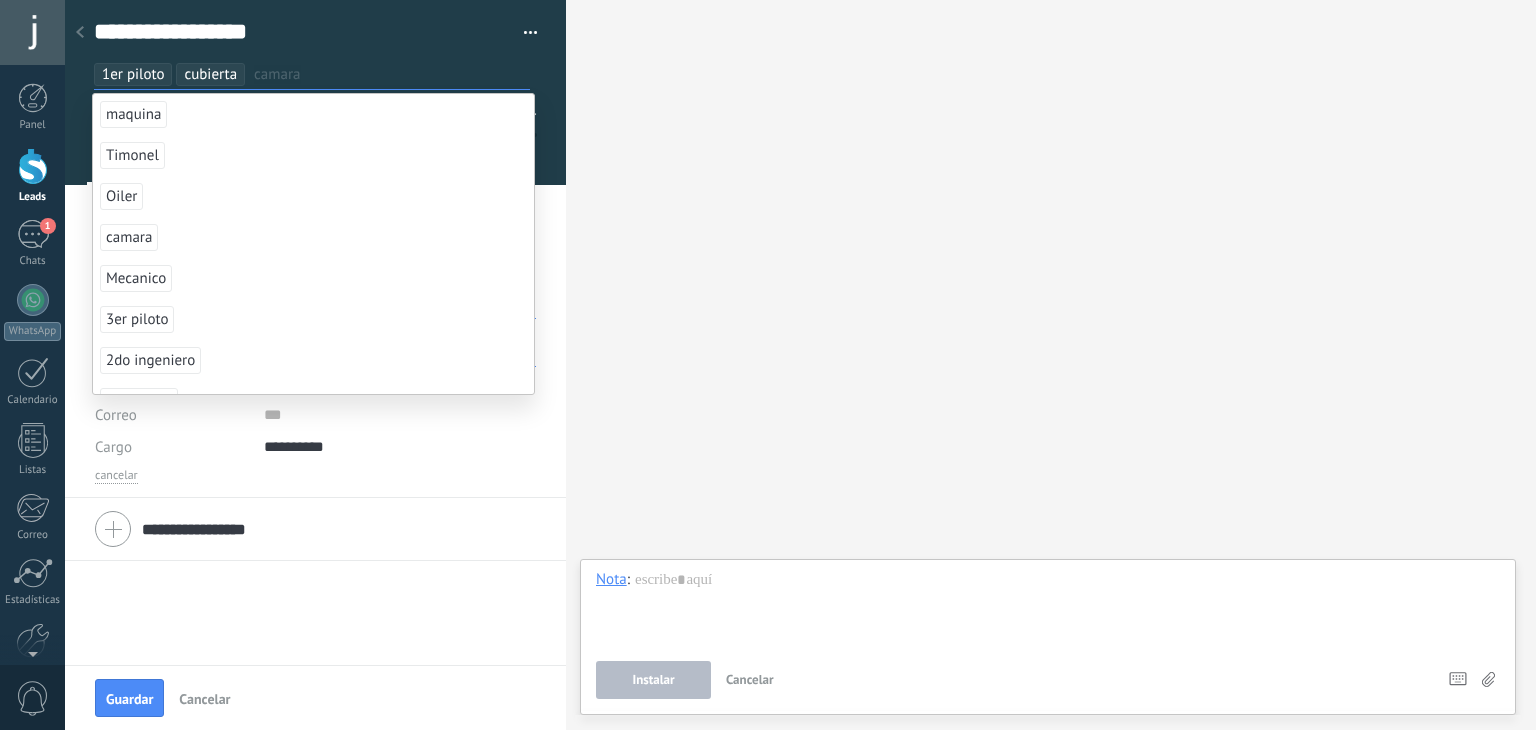 click on "**********" at bounding box center [315, 470] 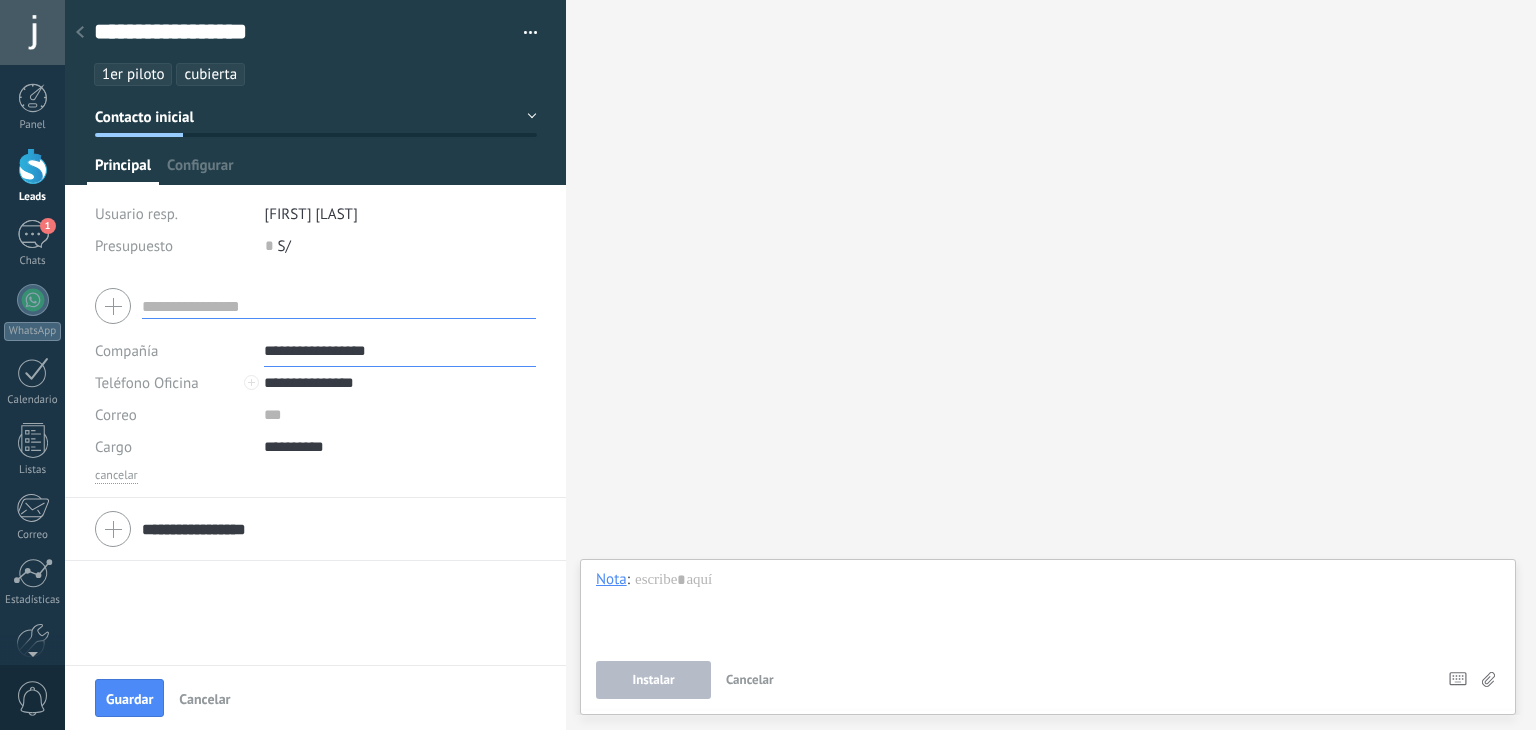 click at bounding box center [339, 306] 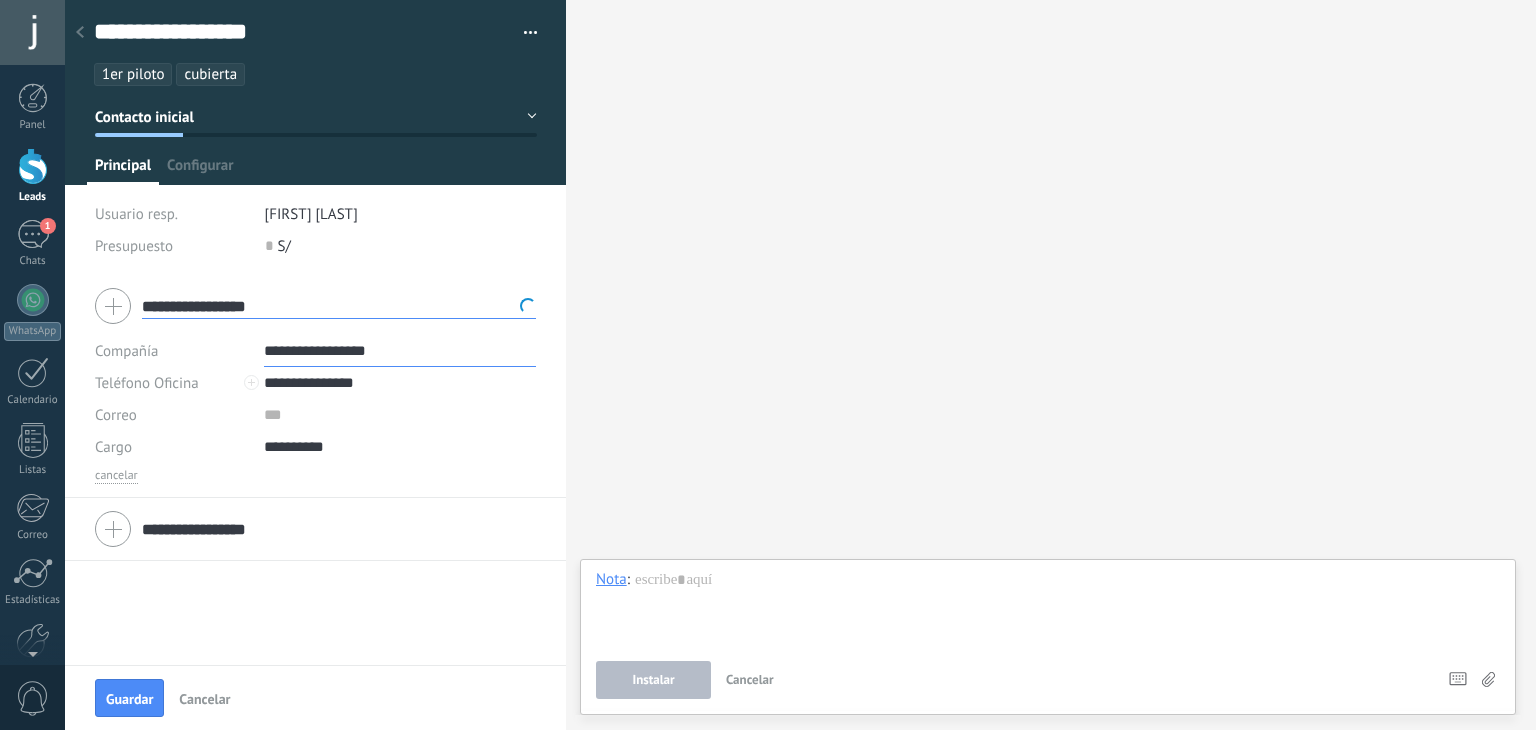 type on "**********" 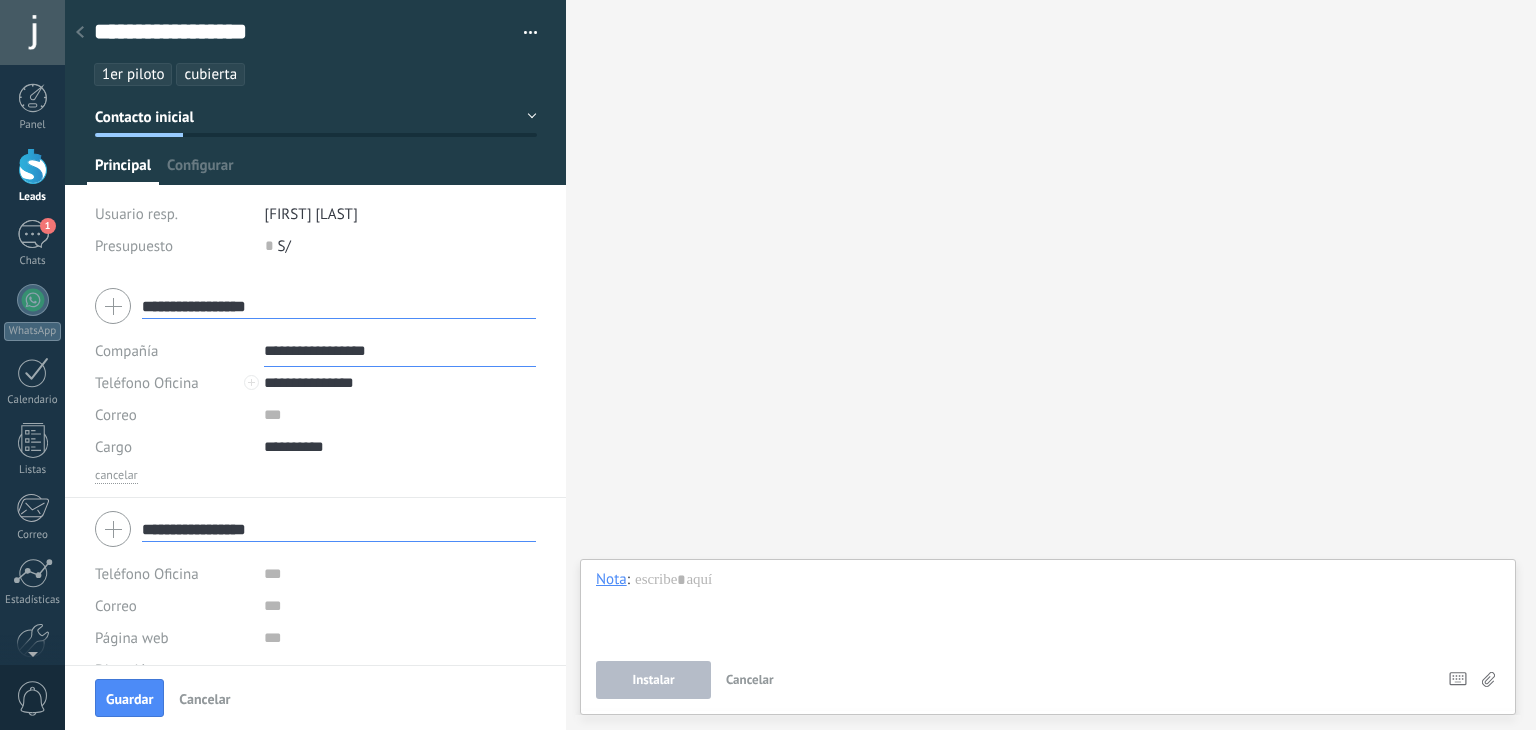 drag, startPoint x: 196, startPoint y: 521, endPoint x: 104, endPoint y: 514, distance: 92.26592 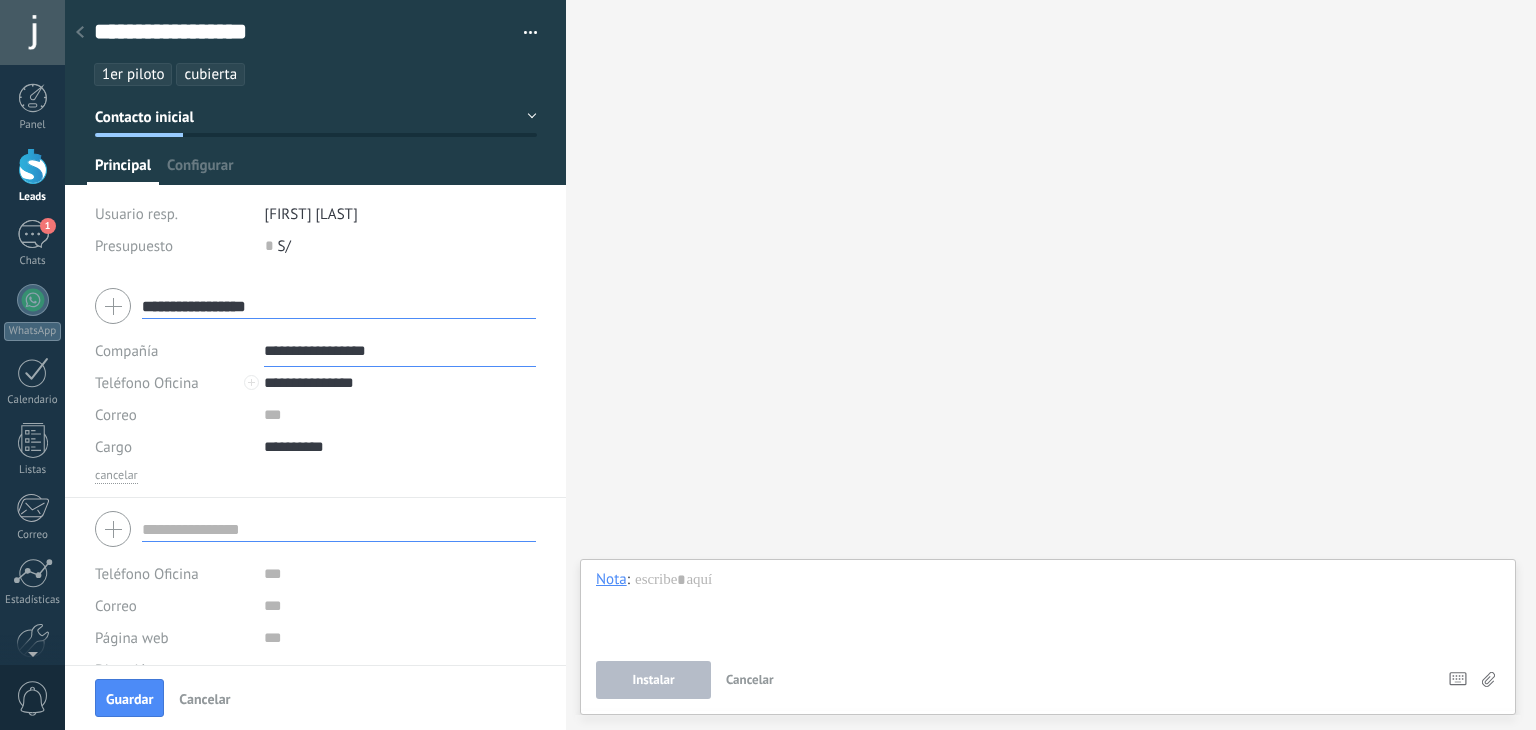 type 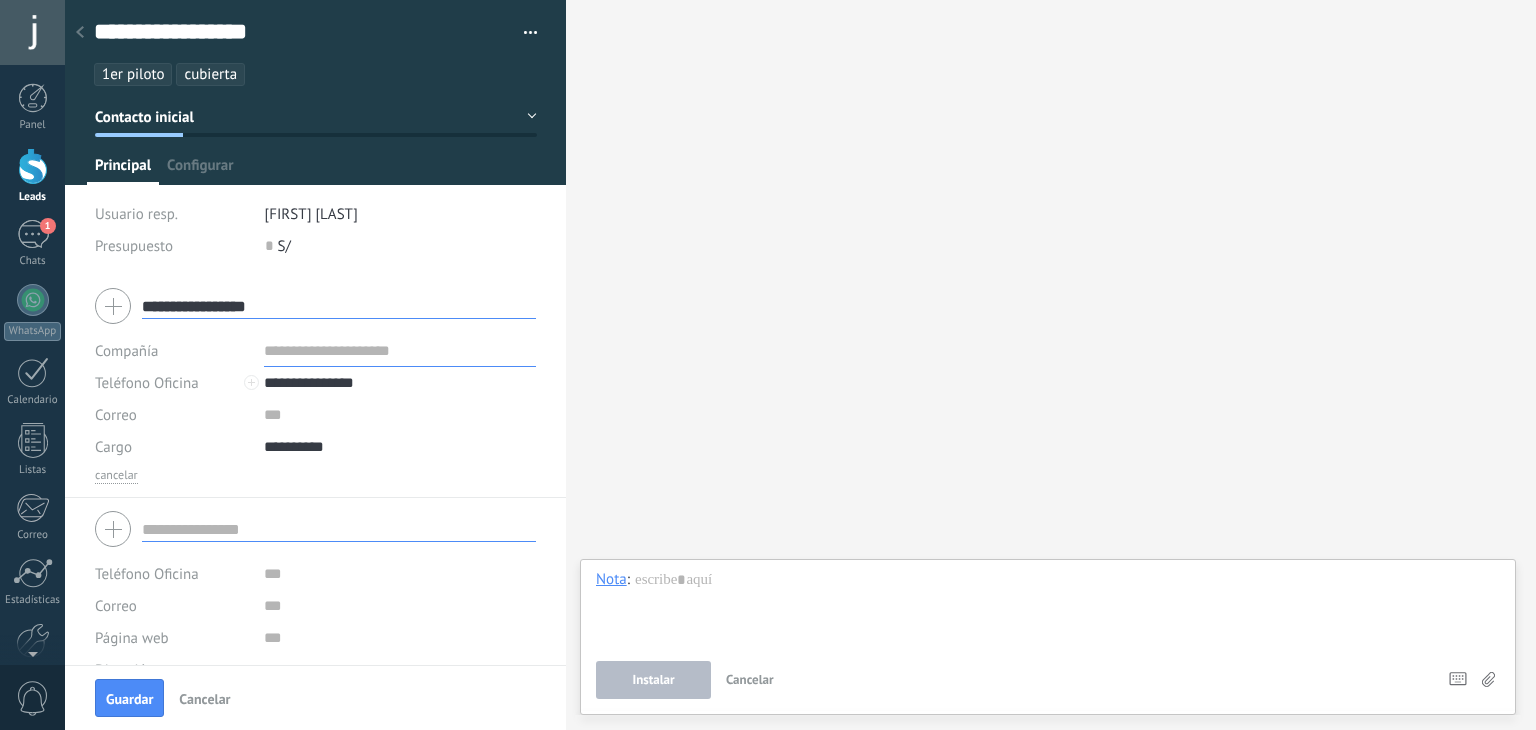 click at bounding box center [400, 351] 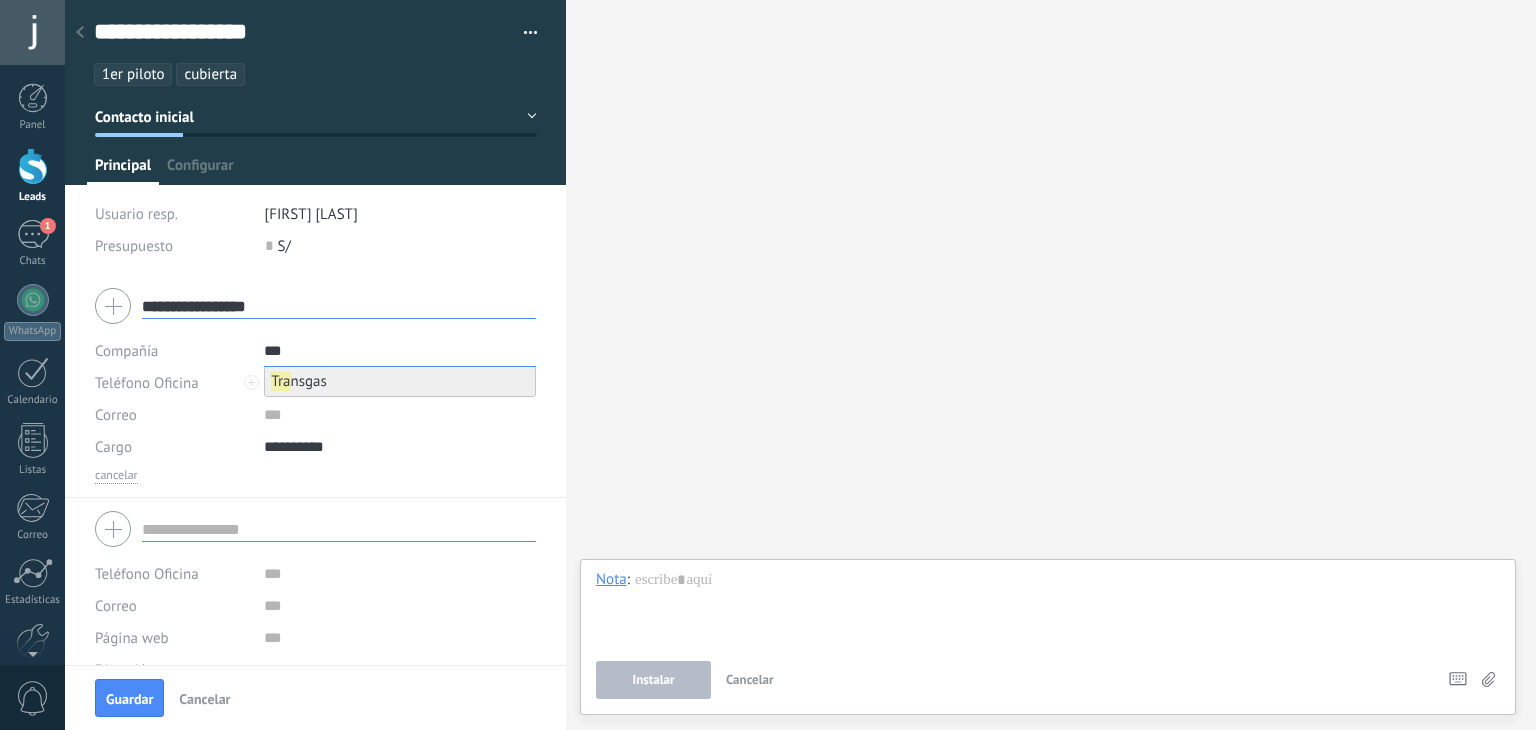 type on "***" 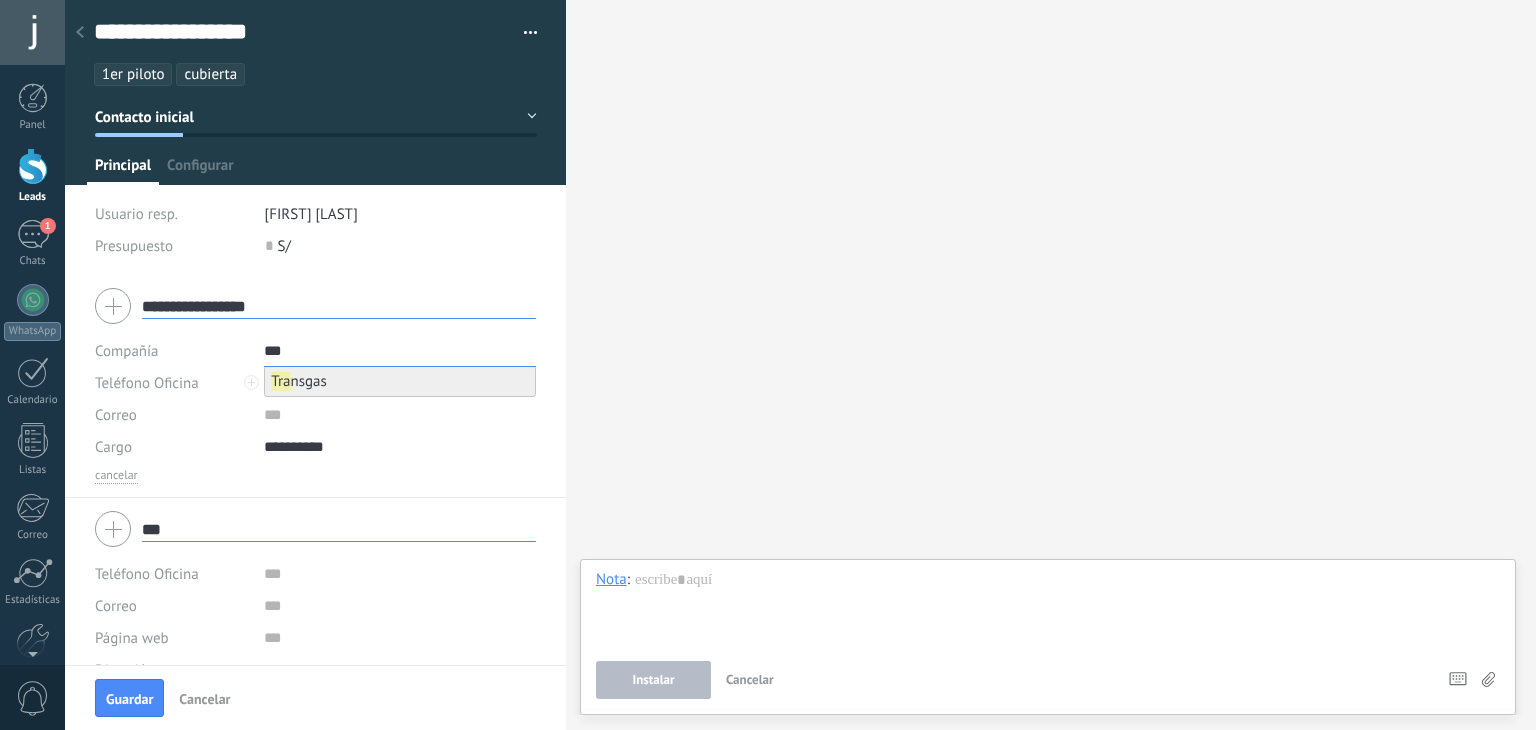 click on "Tra nsgas" at bounding box center (299, 381) 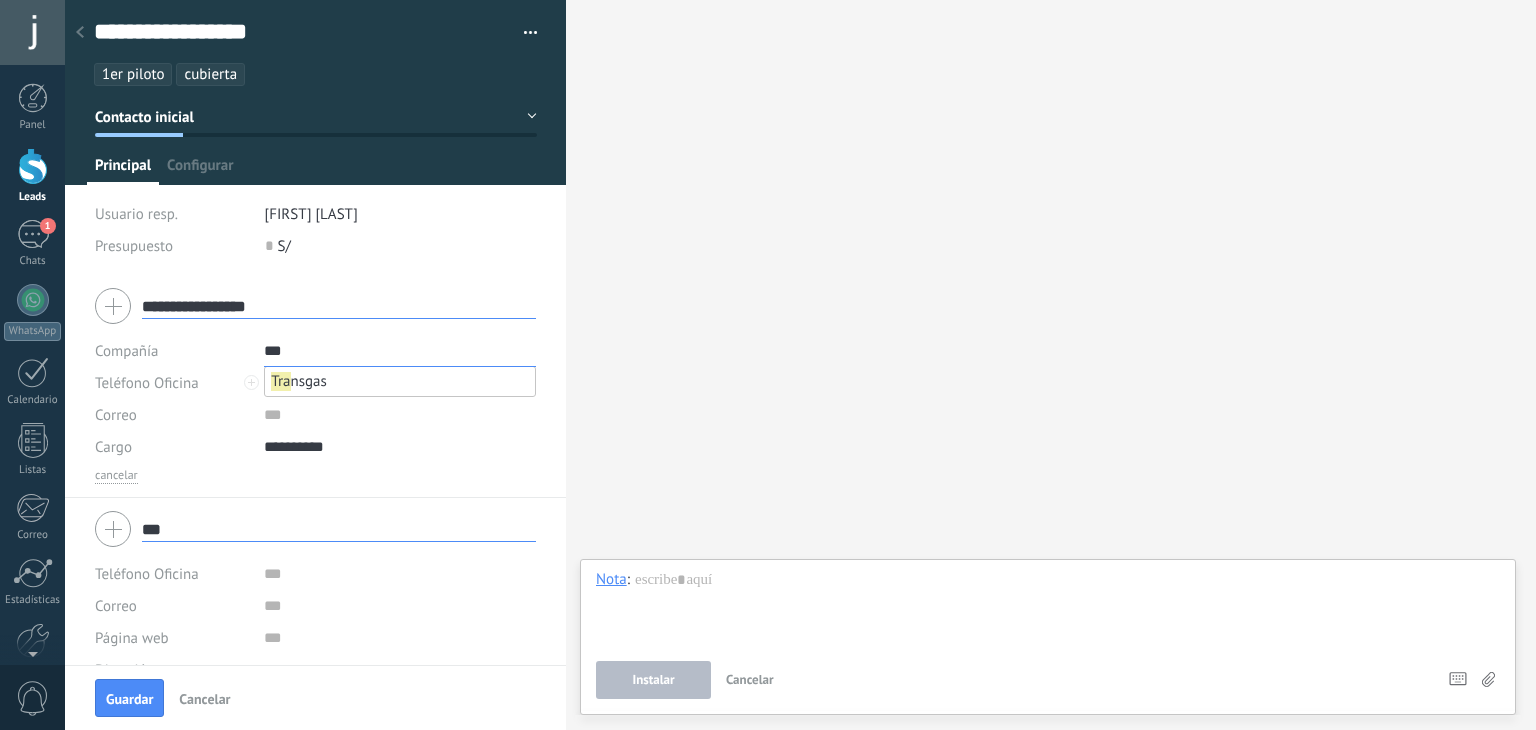 type on "********" 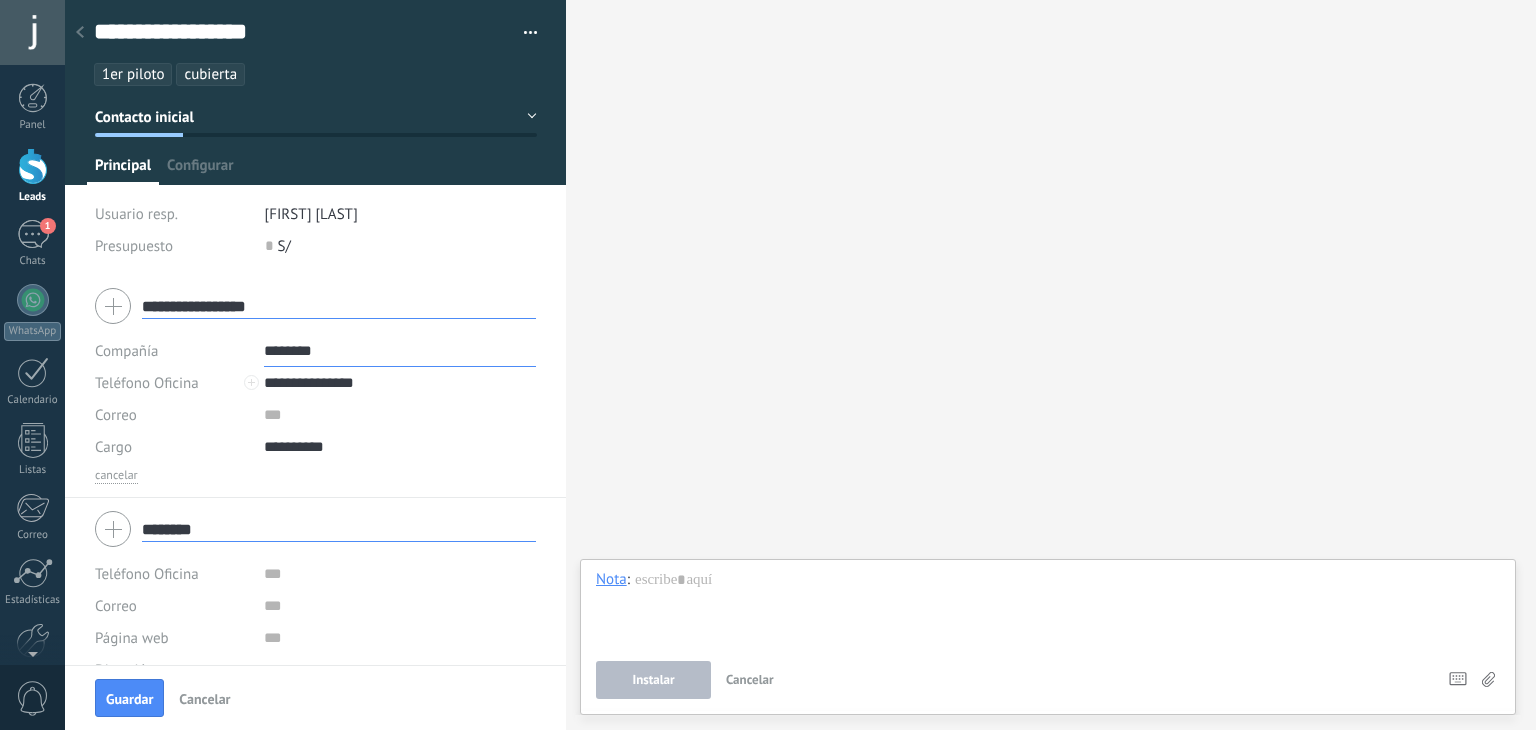 click on "********" at bounding box center (339, 529) 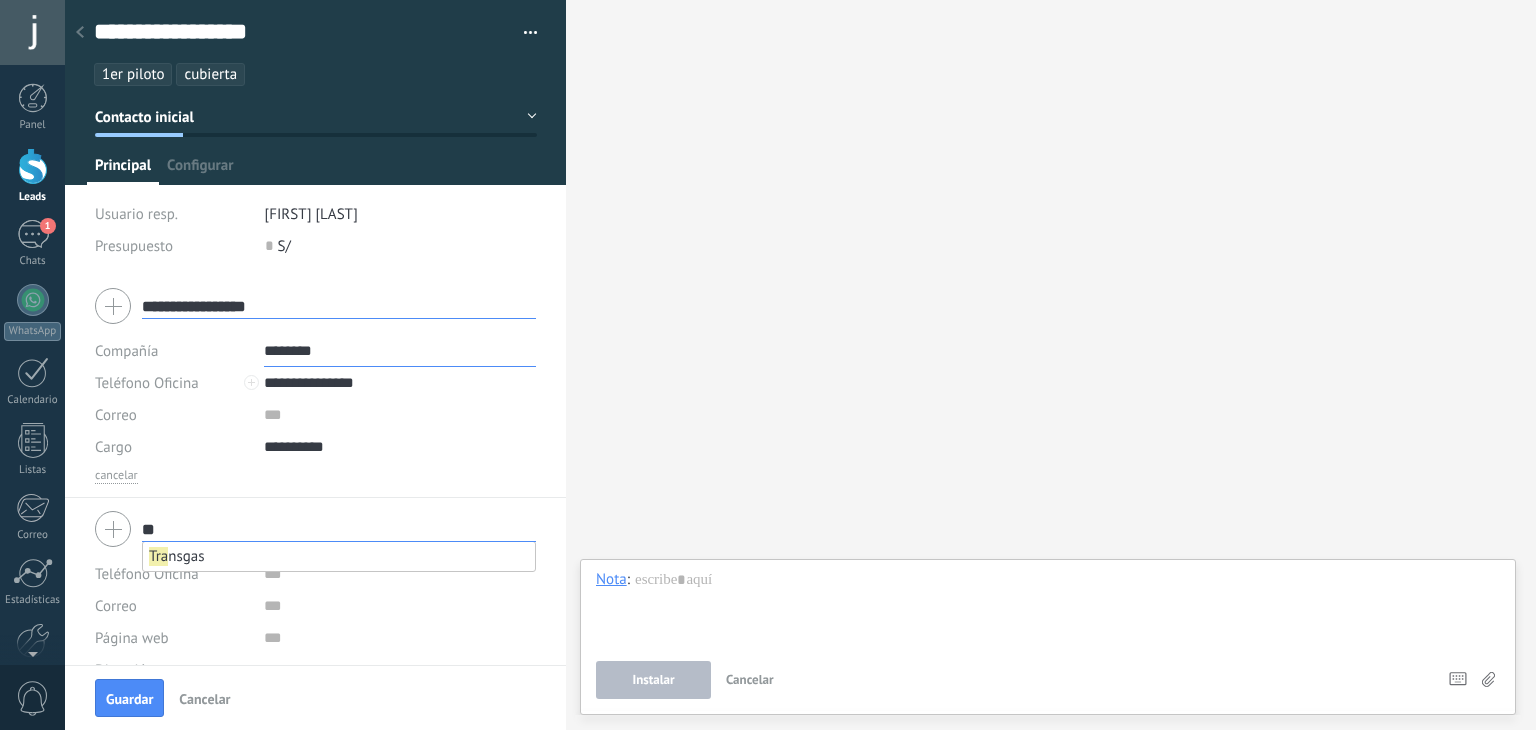 type on "*" 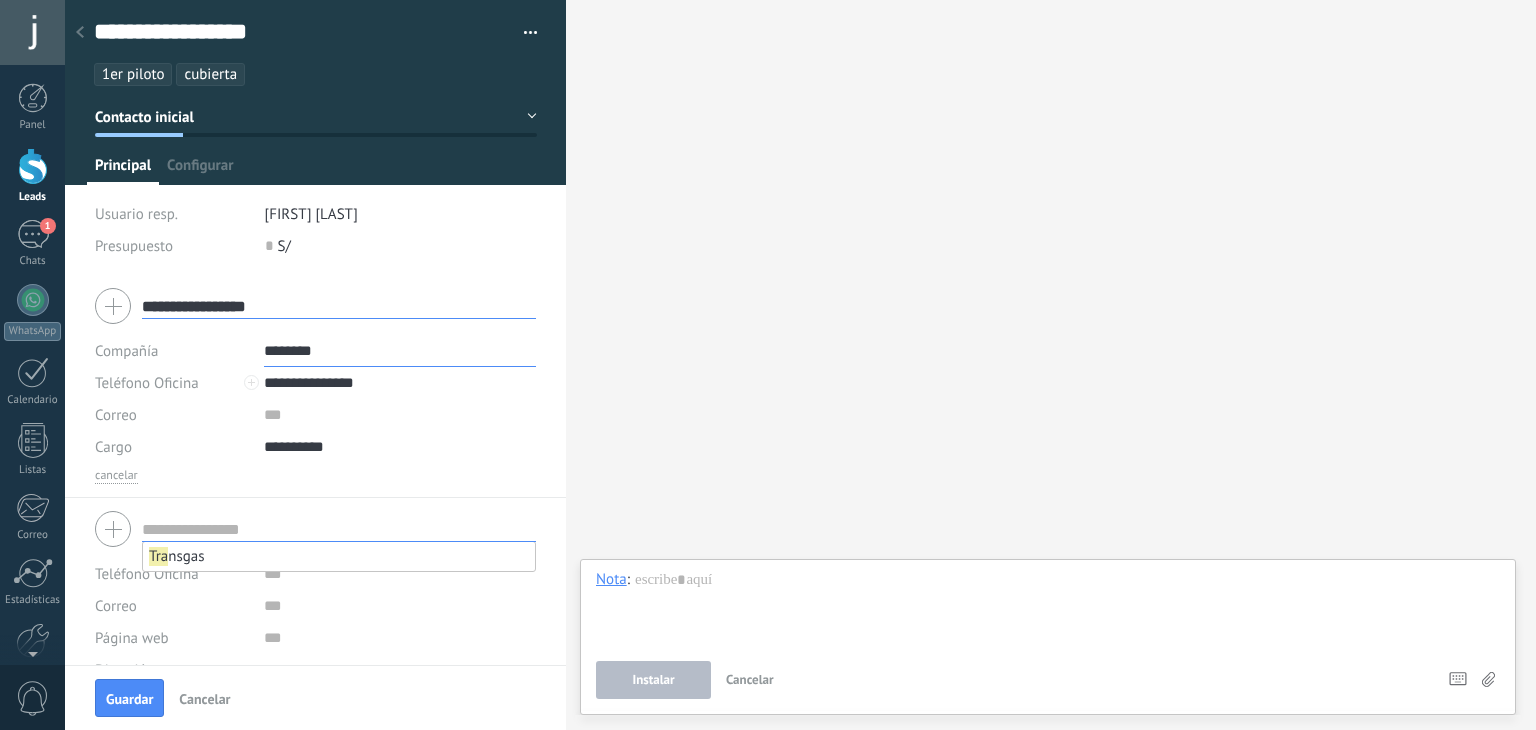 type 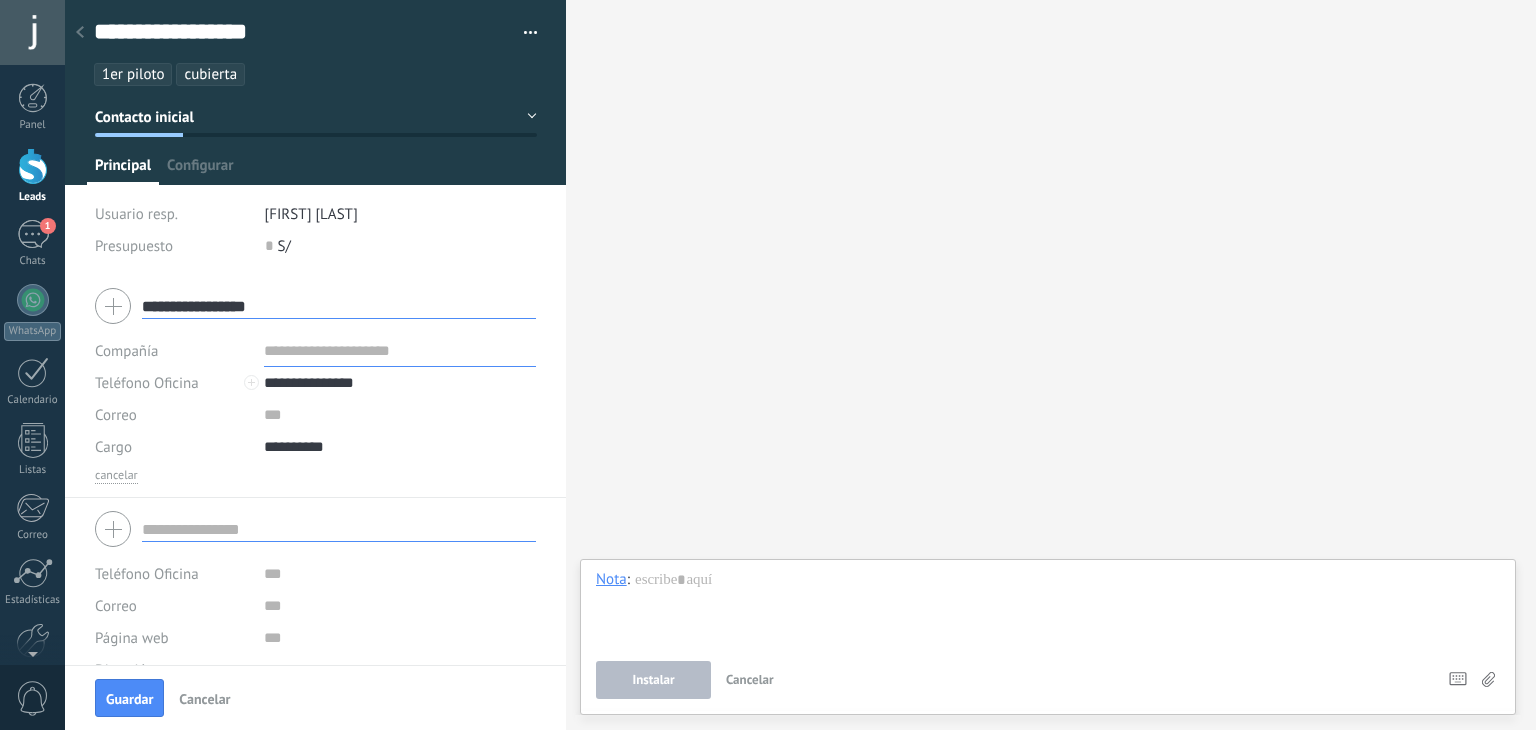 click at bounding box center (400, 351) 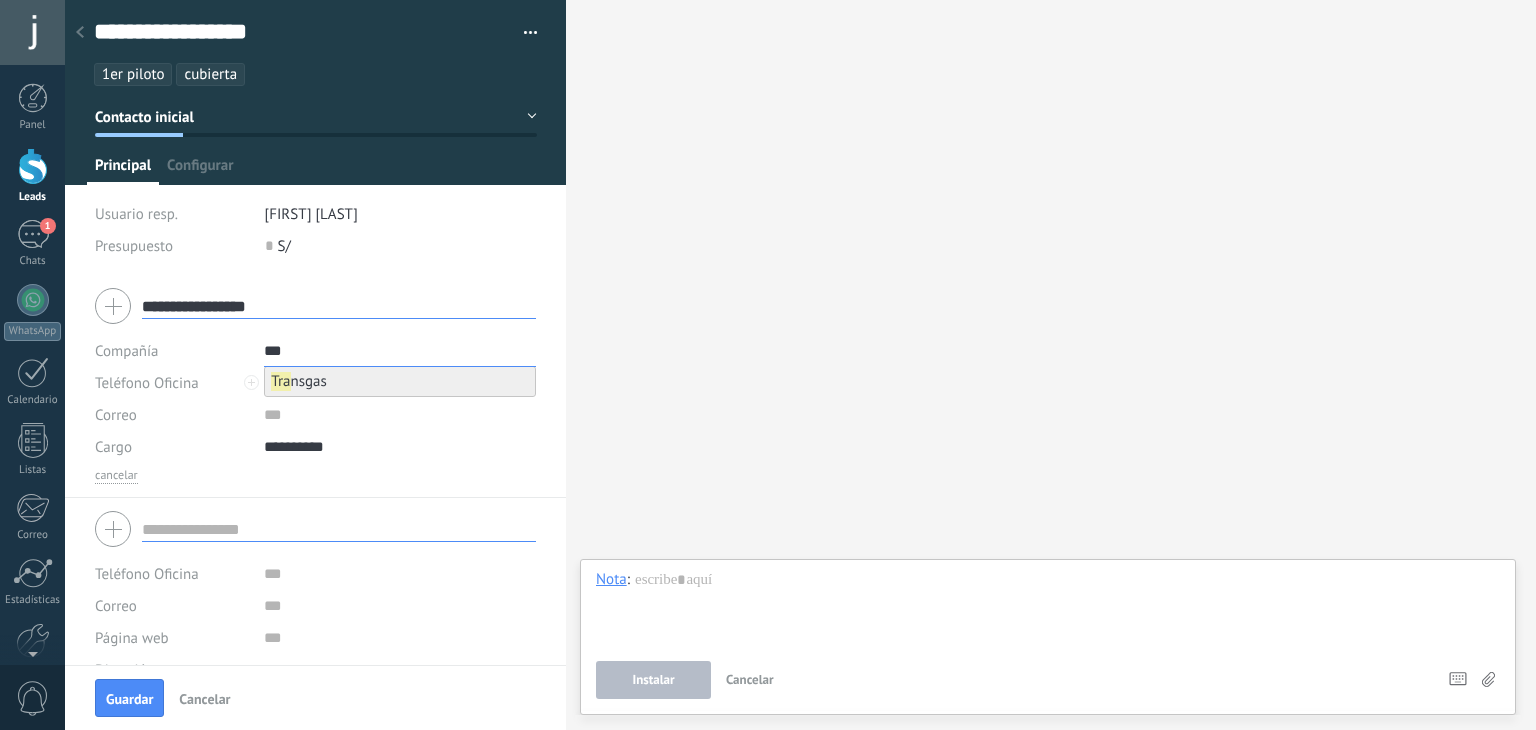 click on "Tra nsgas" at bounding box center (299, 381) 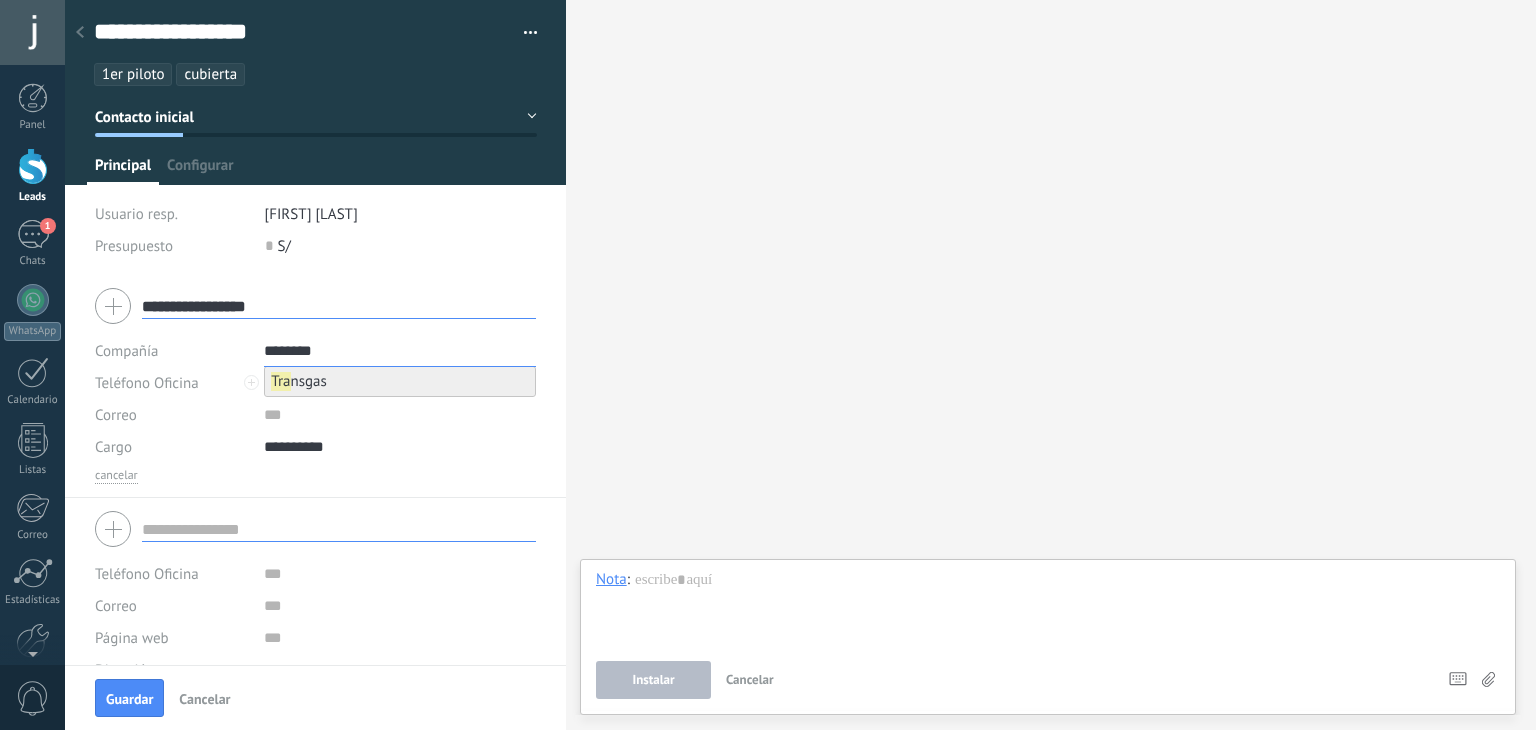 type on "********" 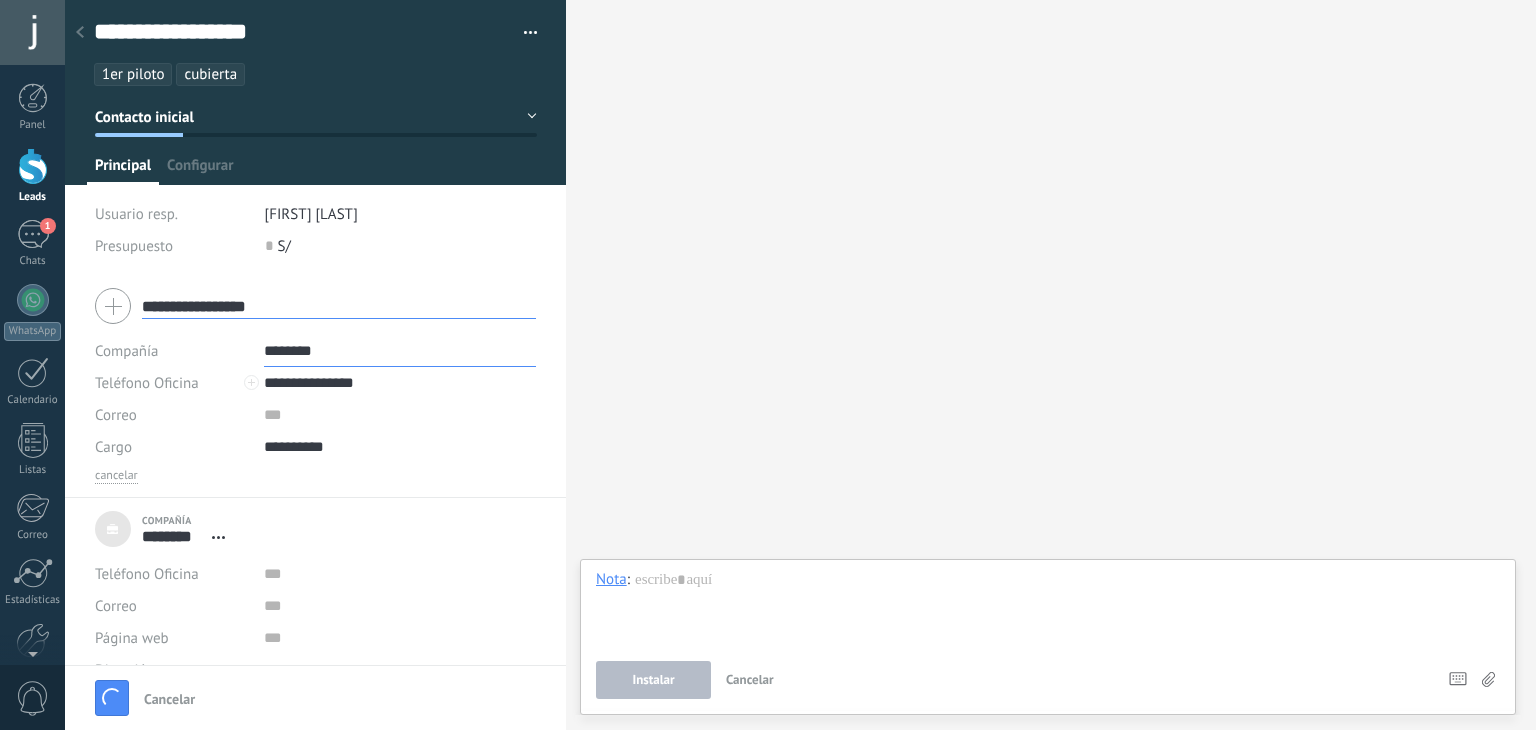 type on "***" 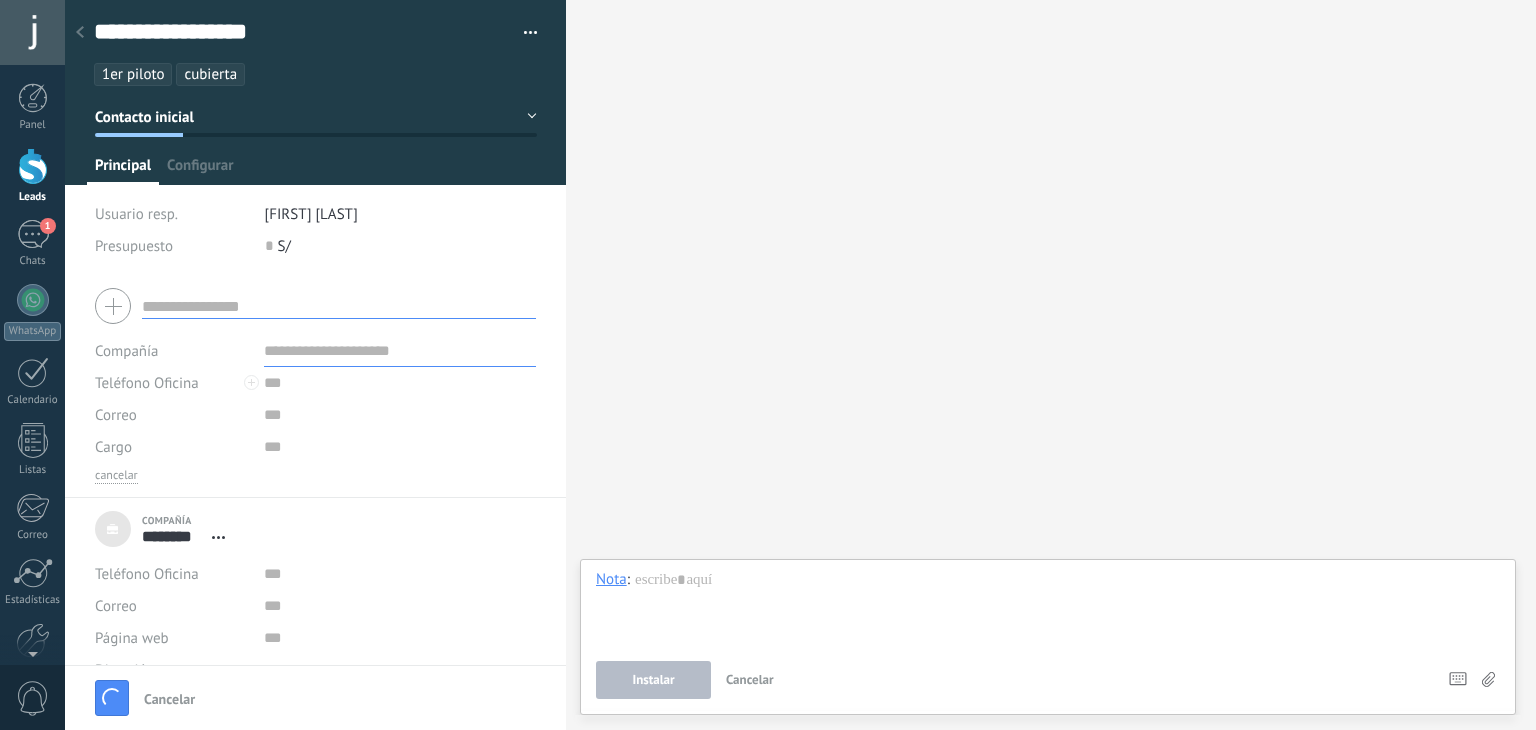 scroll, scrollTop: 20, scrollLeft: 0, axis: vertical 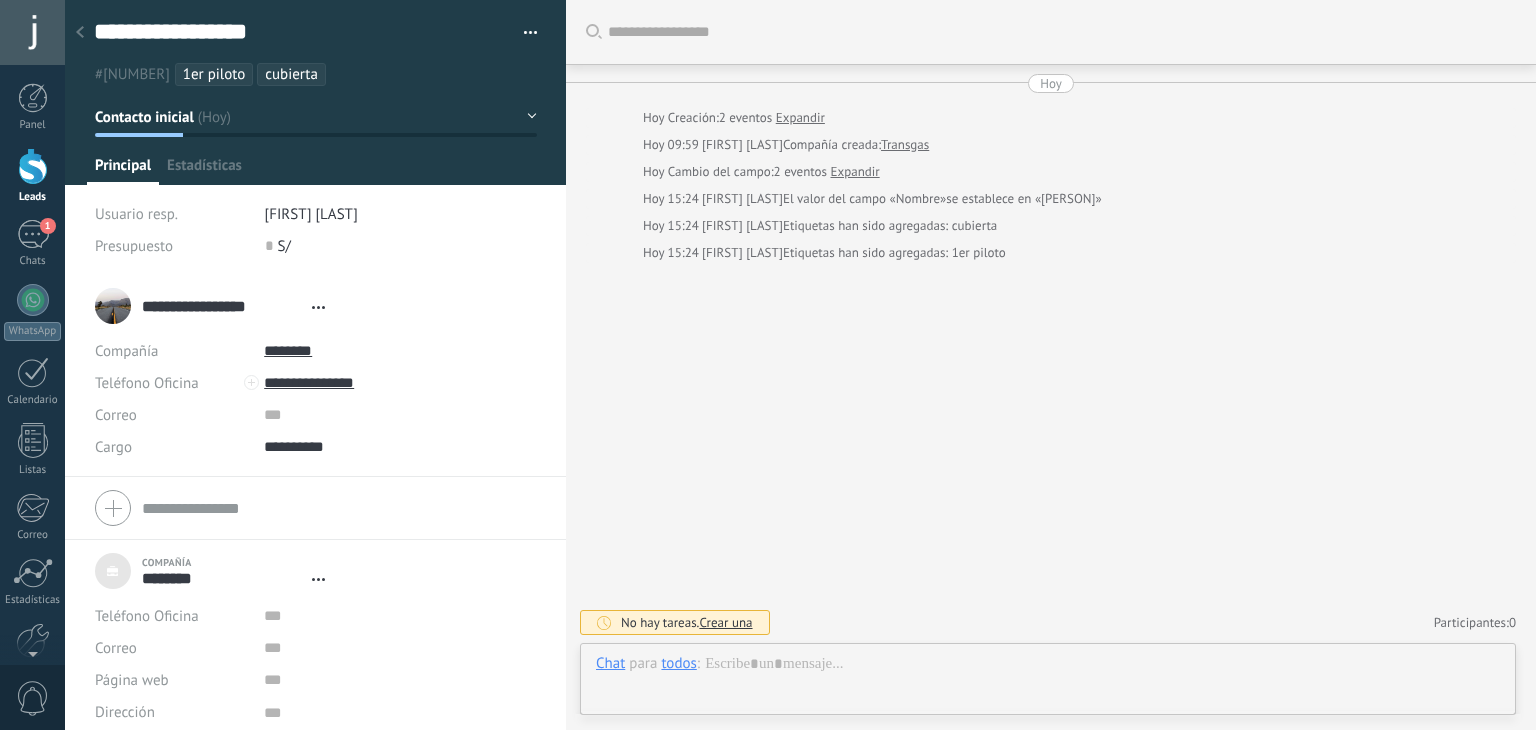 type on "***" 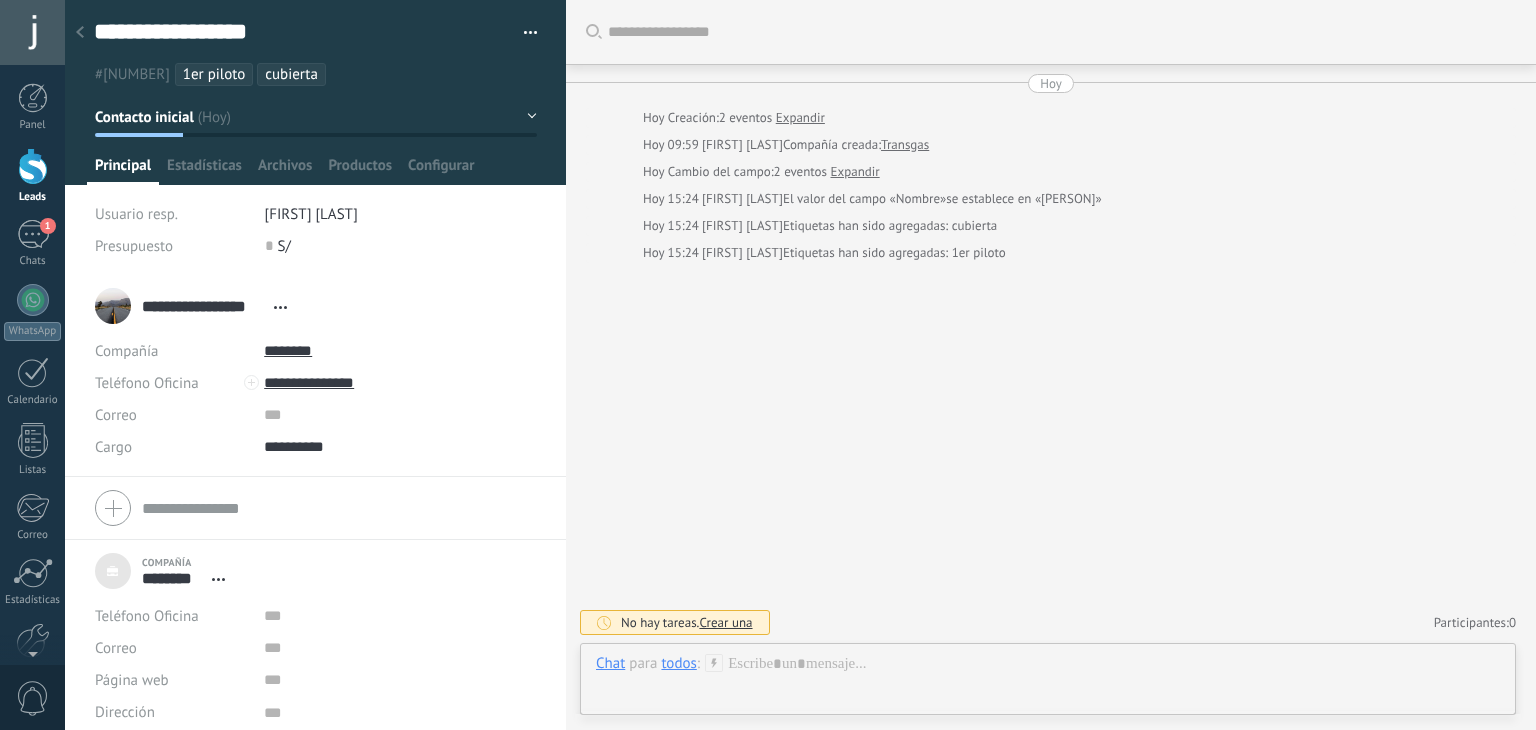 click at bounding box center (80, 33) 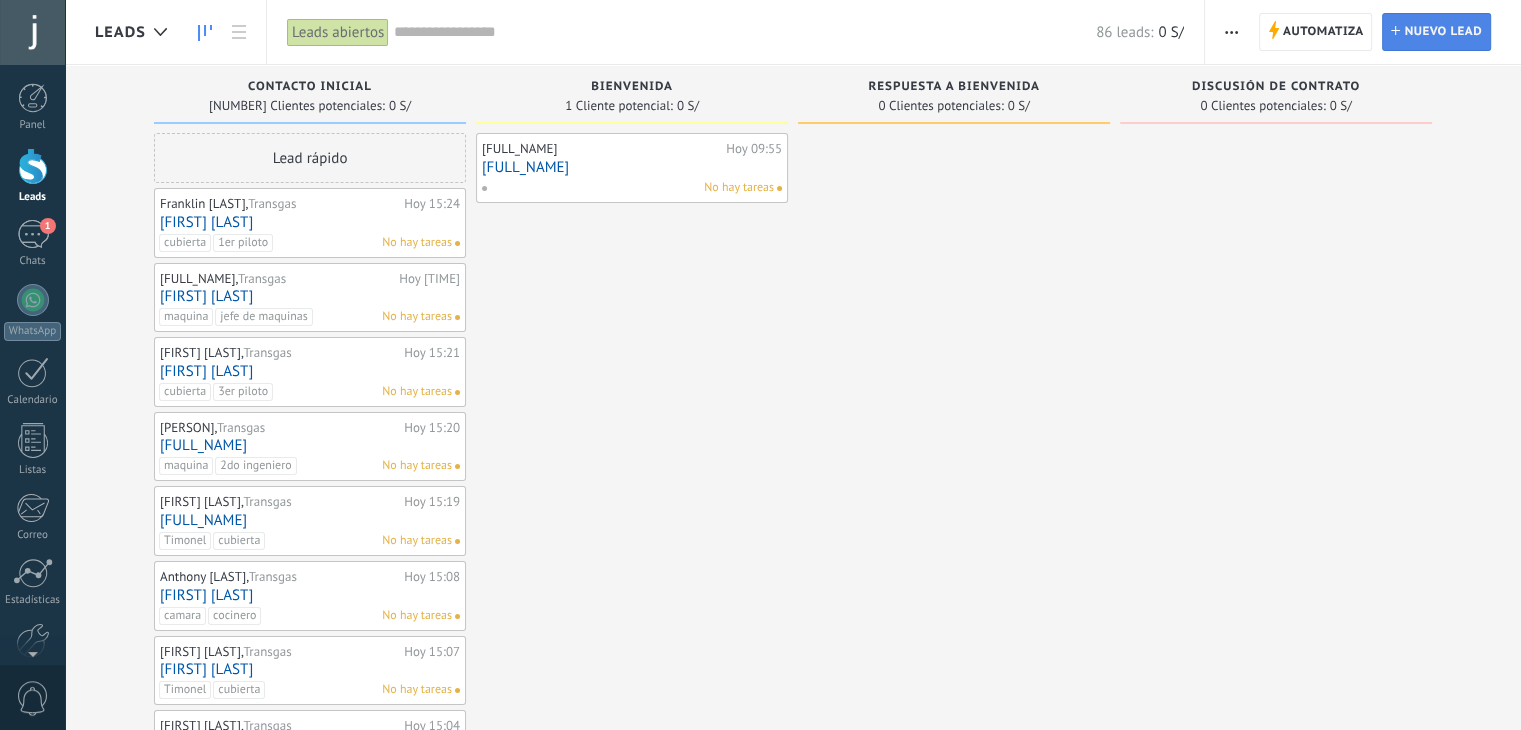 click on "Nuevo lead" at bounding box center (1443, 32) 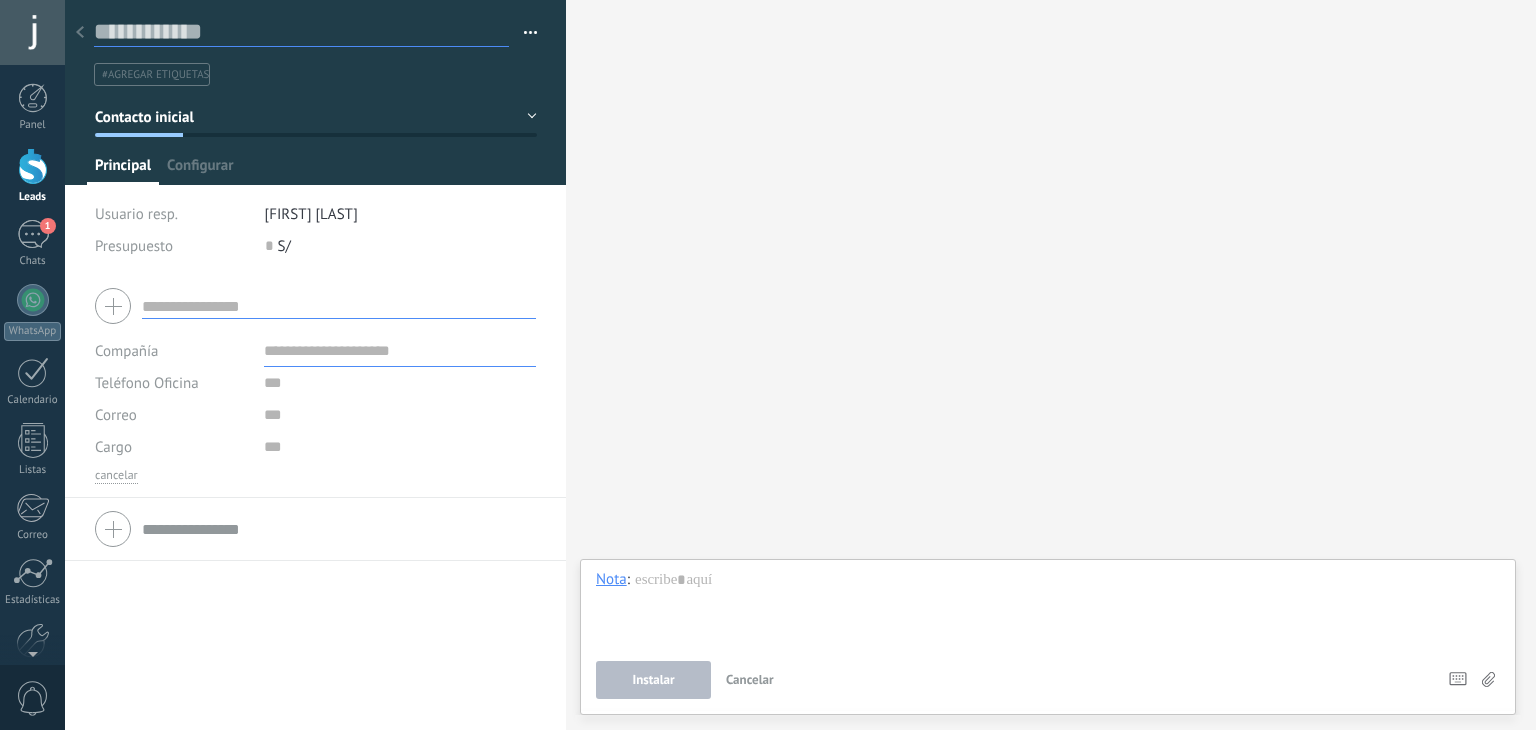 click at bounding box center (301, 32) 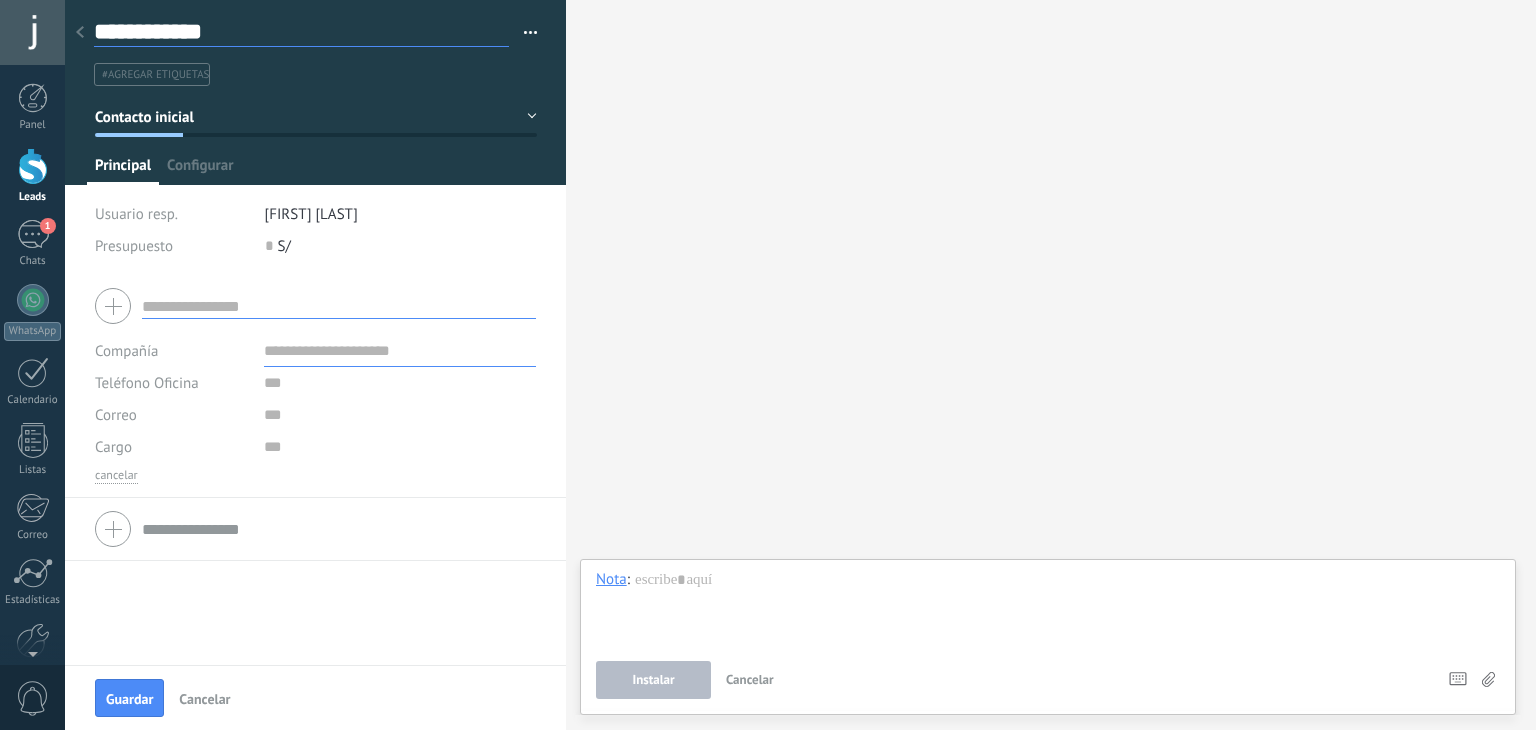 type on "**********" 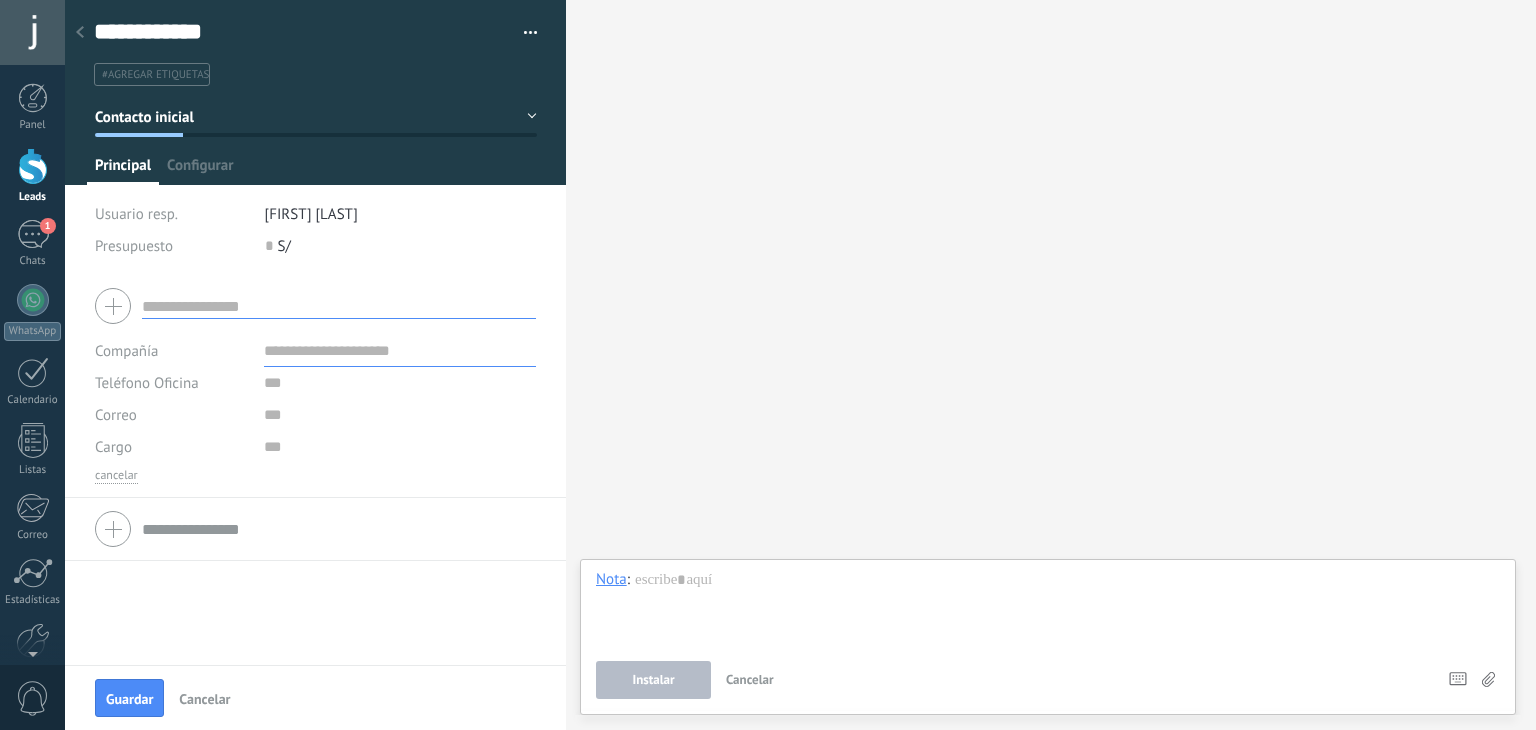 click at bounding box center (339, 306) 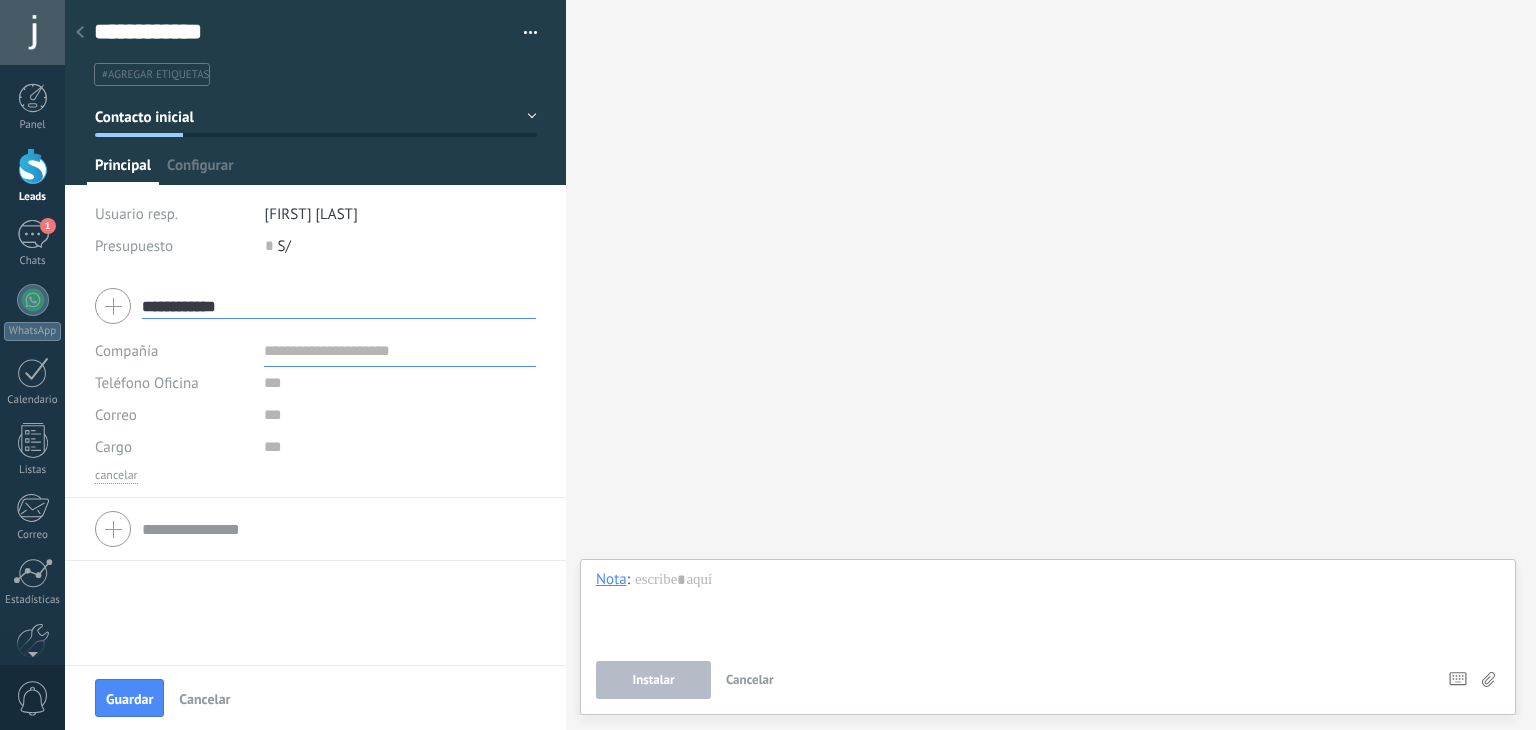 type on "**********" 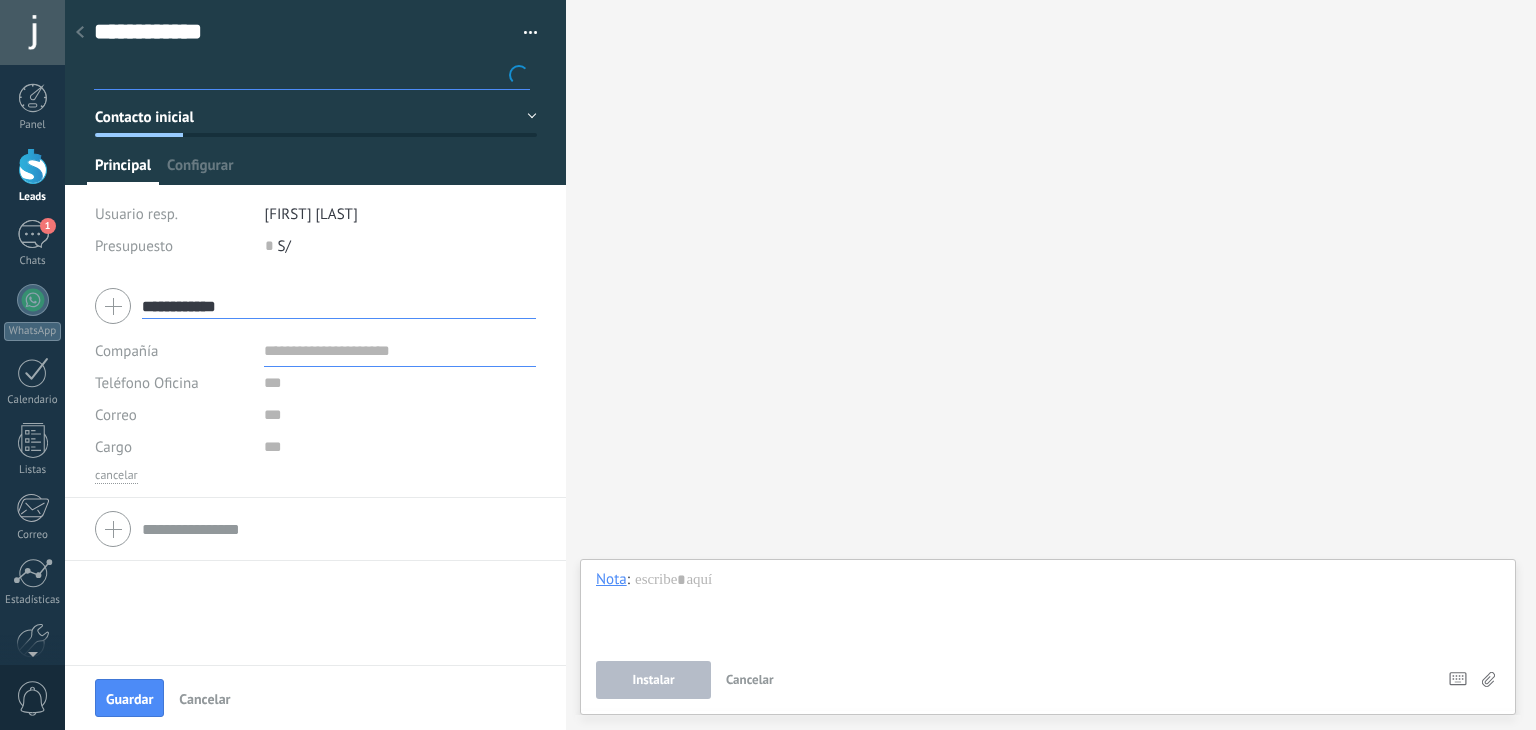 type on "*******" 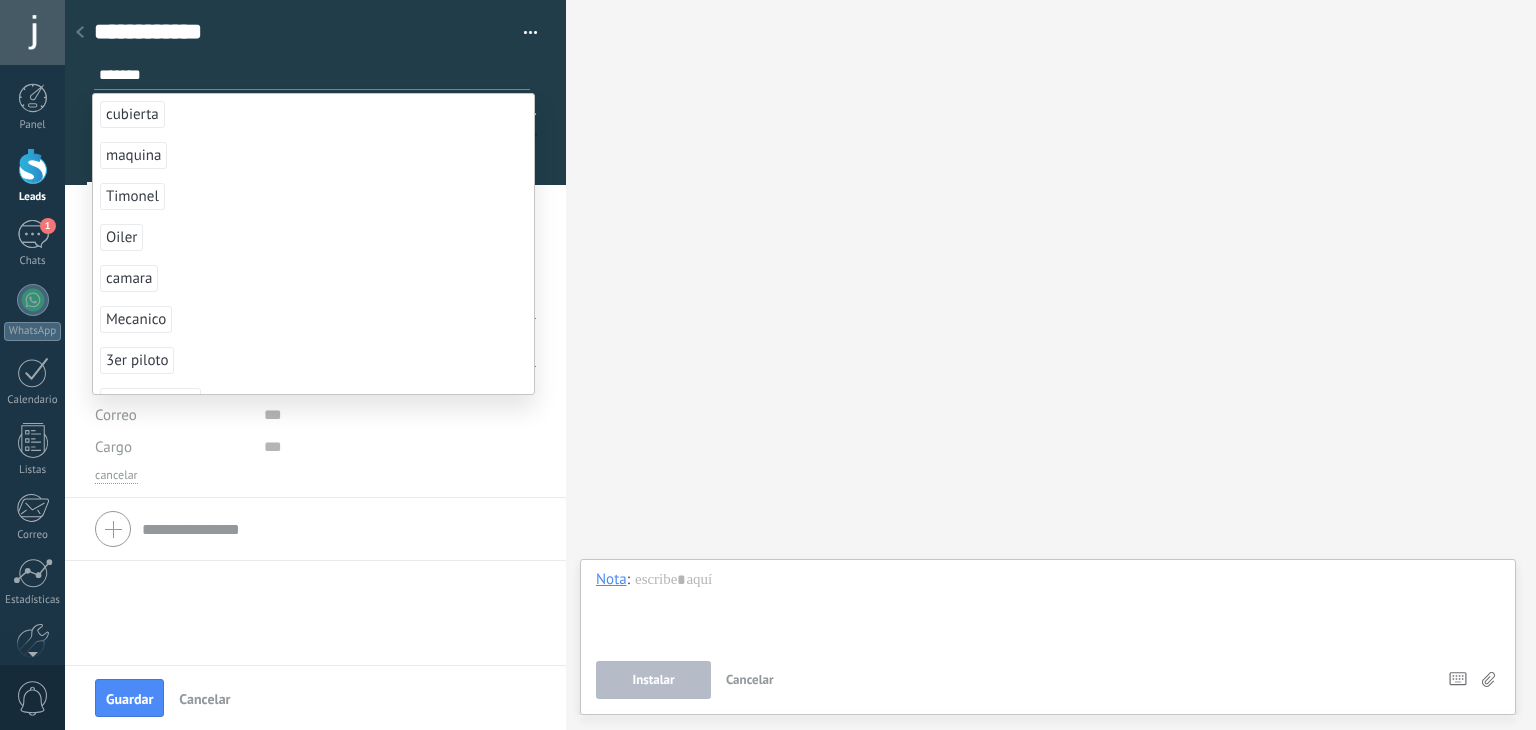 drag, startPoint x: 104, startPoint y: 79, endPoint x: 30, endPoint y: 77, distance: 74.02702 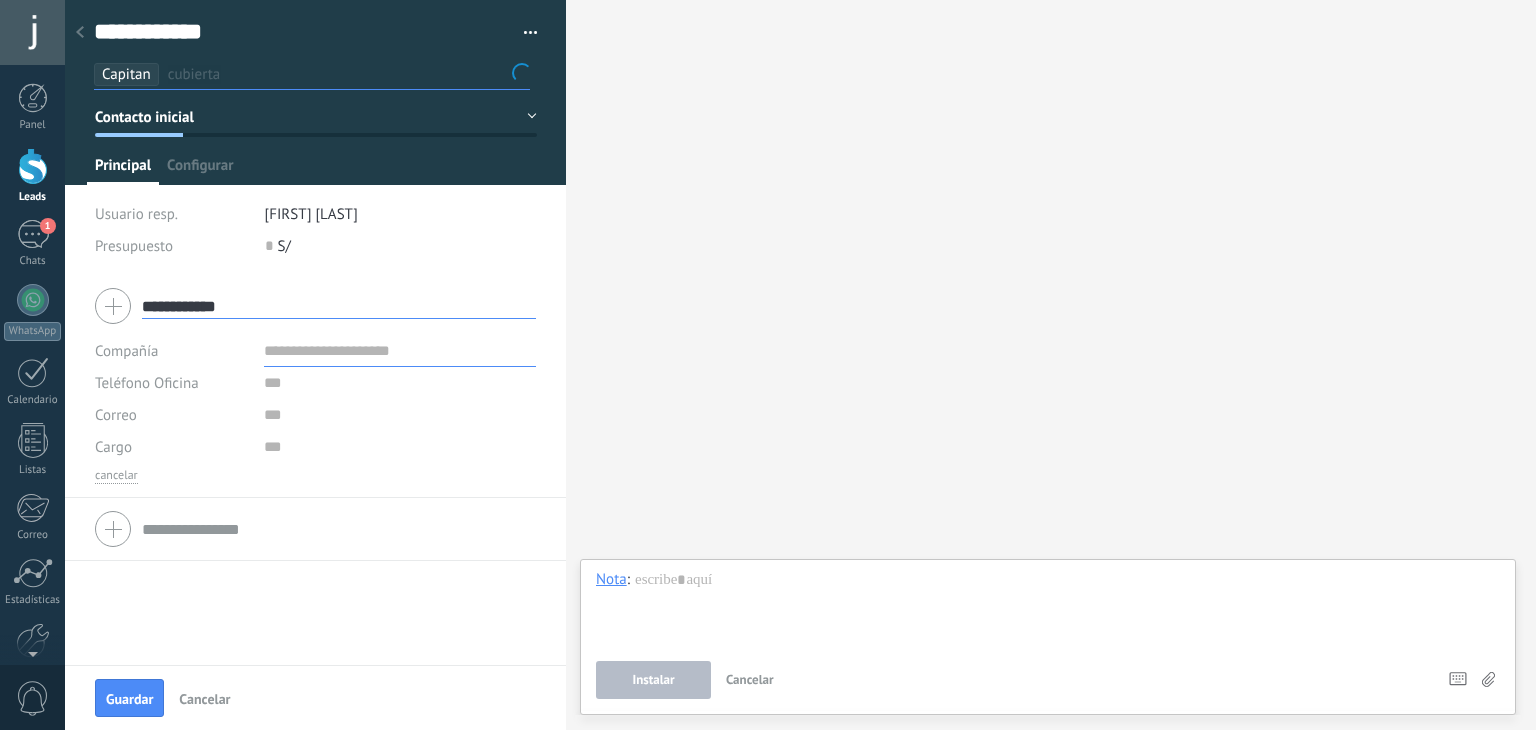 paste on "*******" 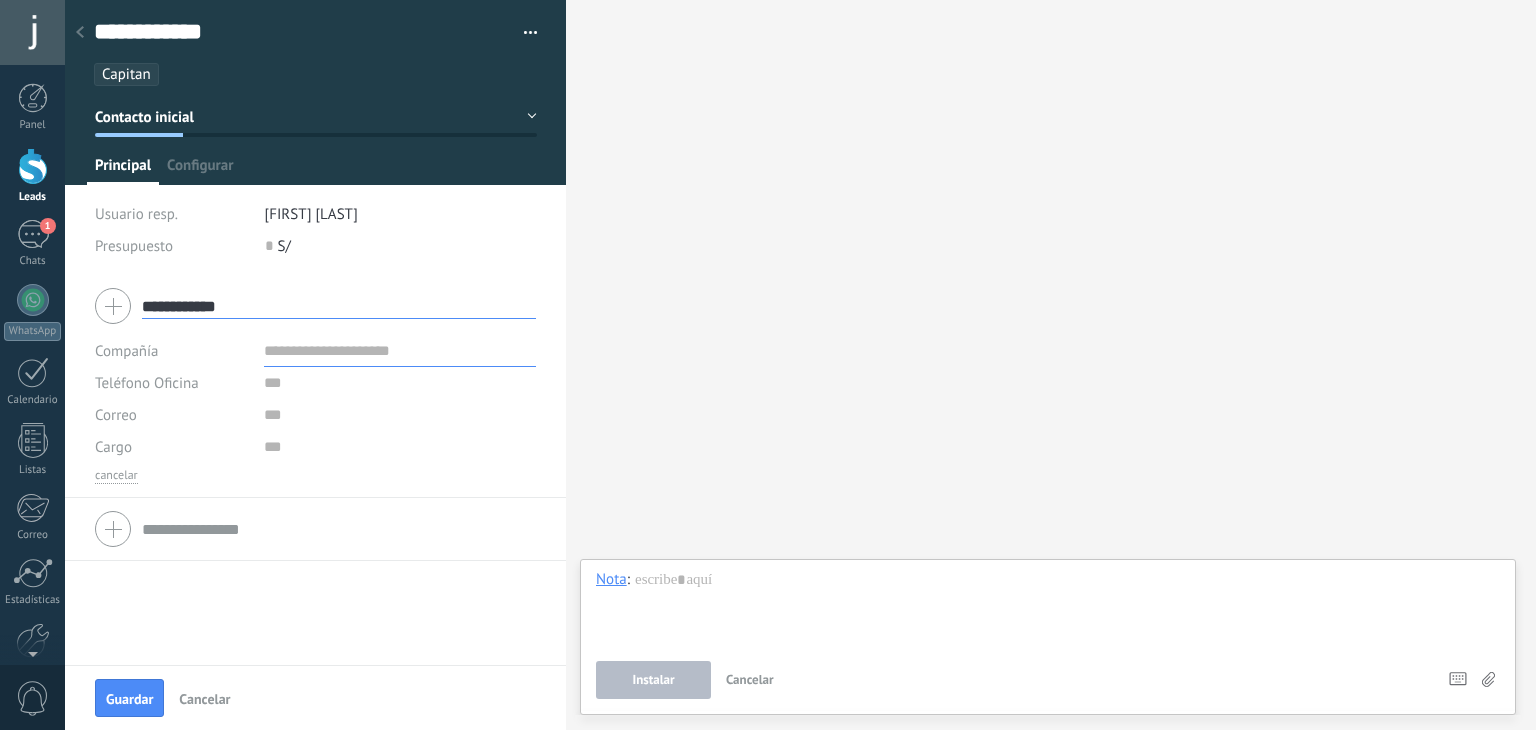 click on "Capitan" at bounding box center (312, 74) 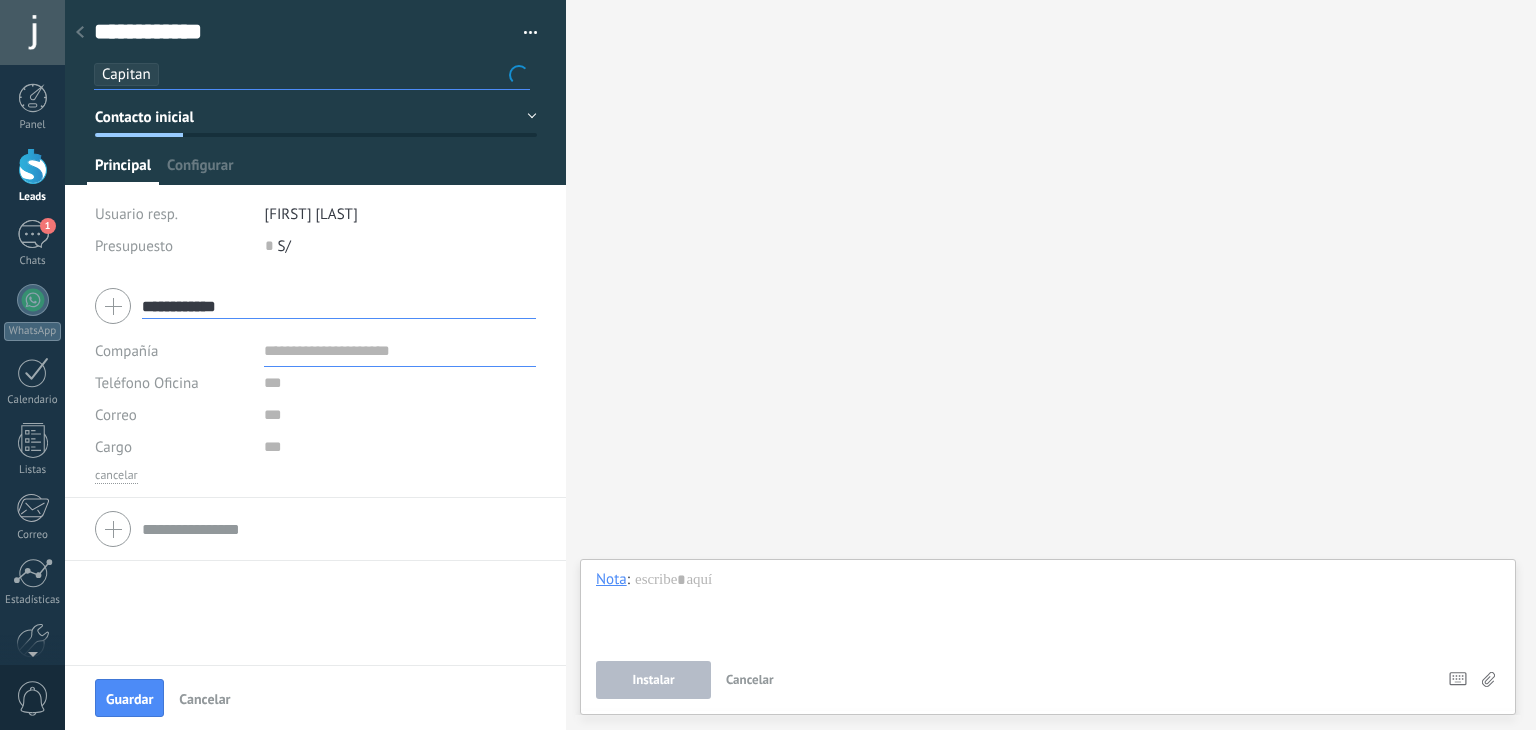 click on "Capitan" at bounding box center [312, 74] 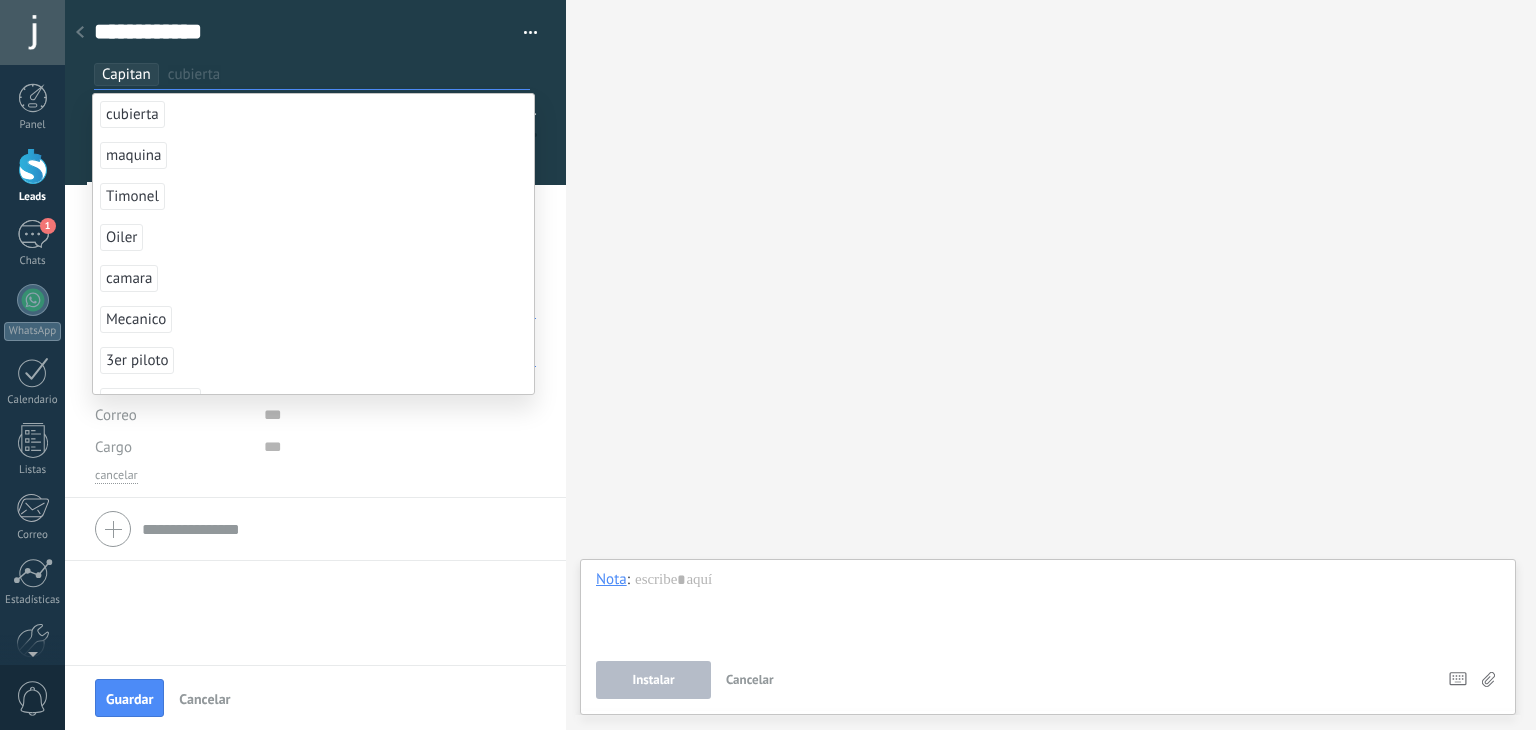 click on "Capitan cubierta" at bounding box center (312, 74) 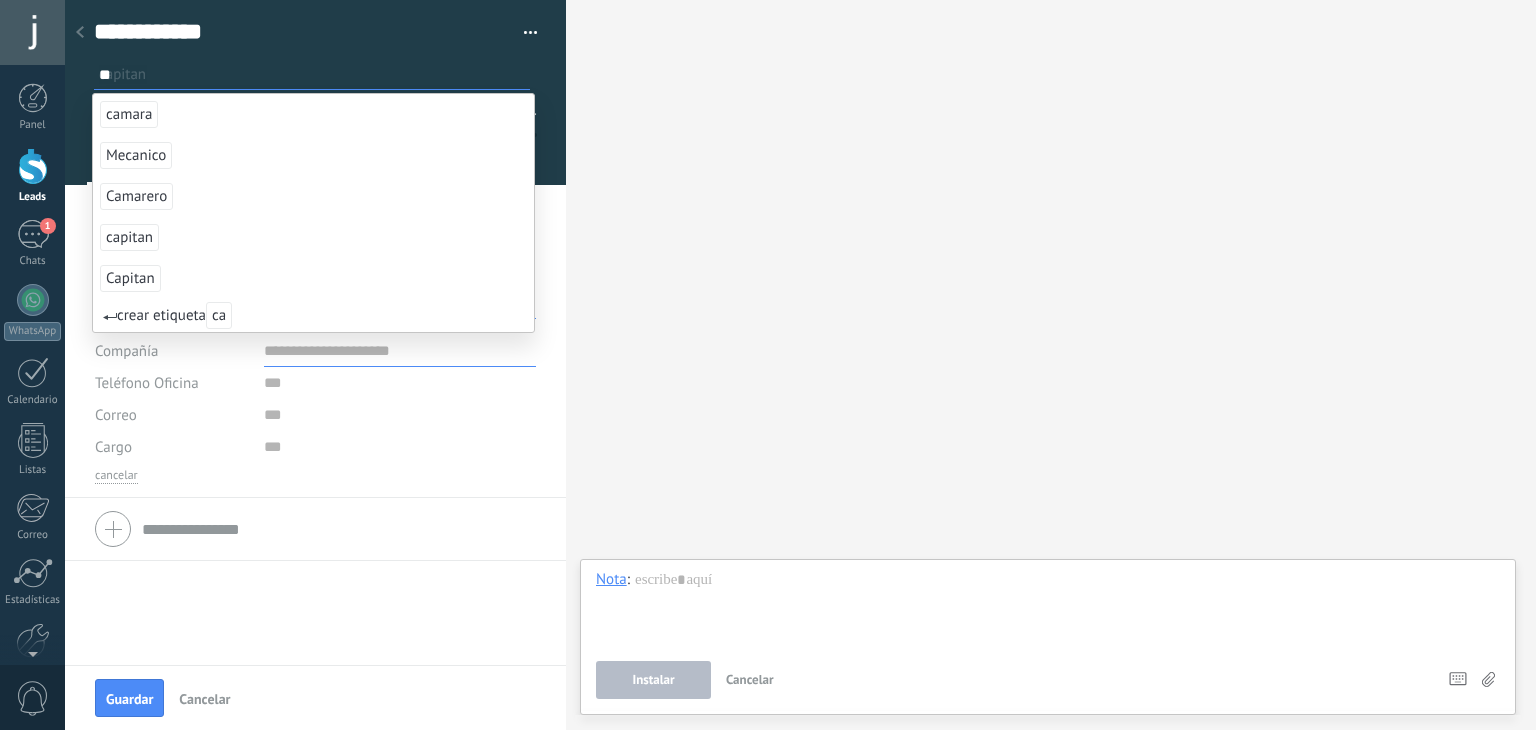 type on "**" 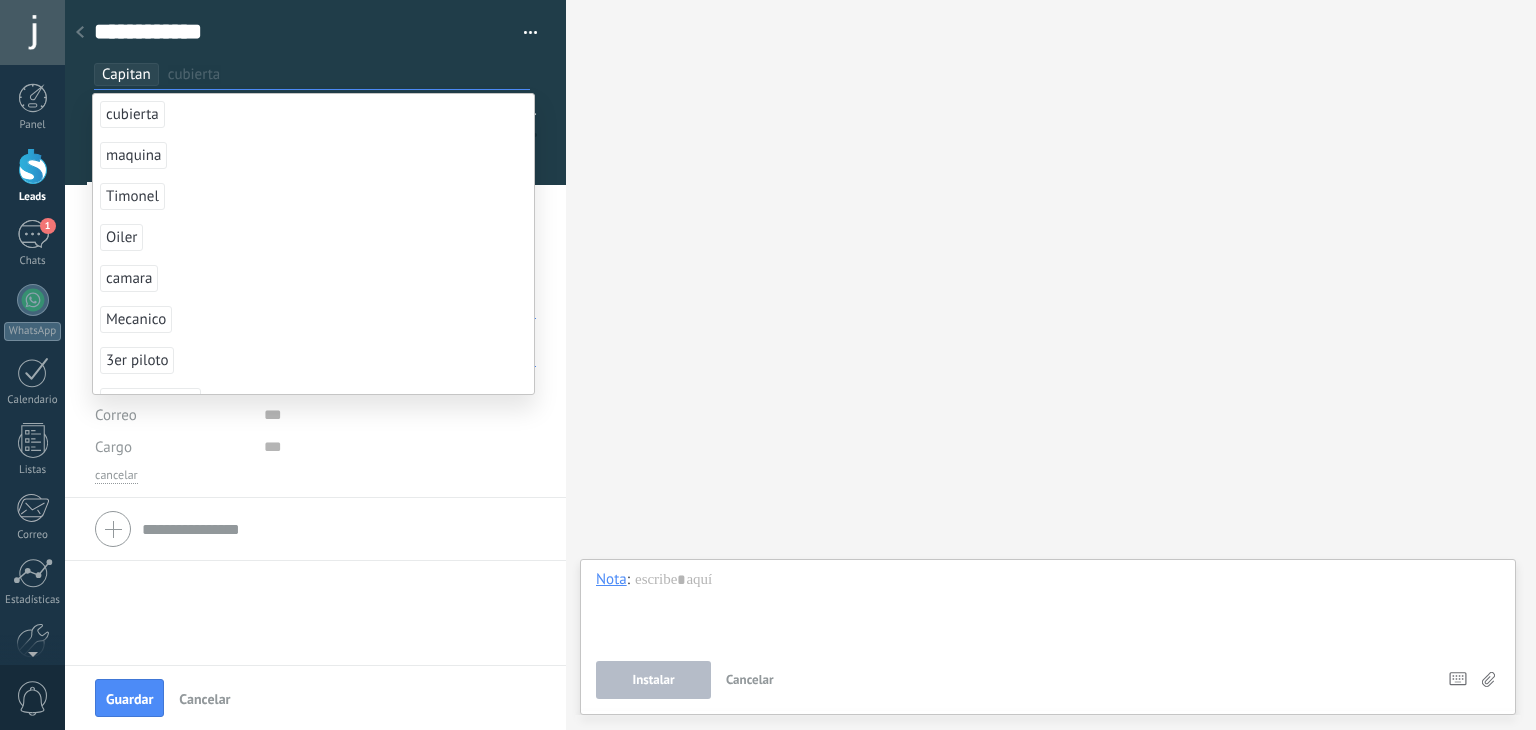 click at bounding box center [348, 74] 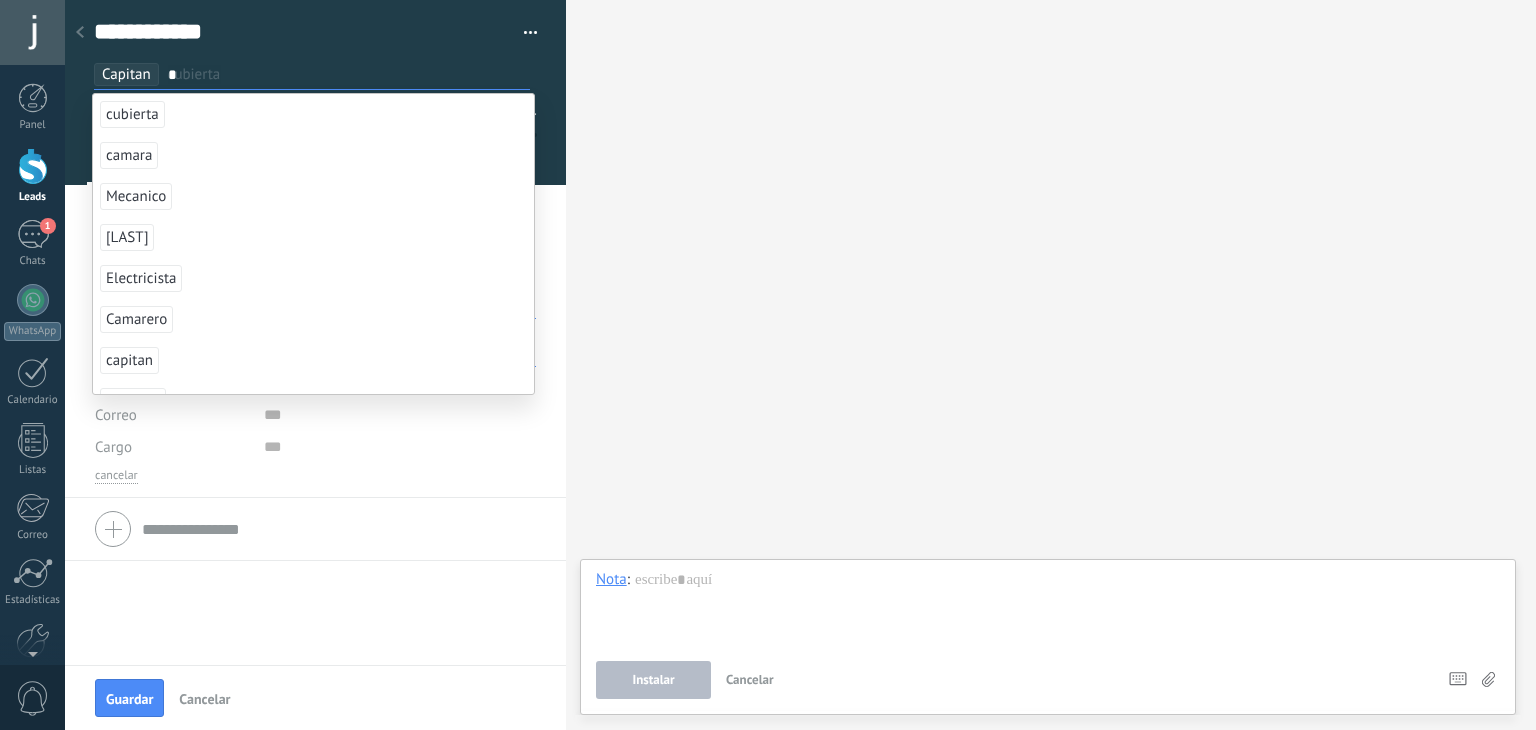 type on "*" 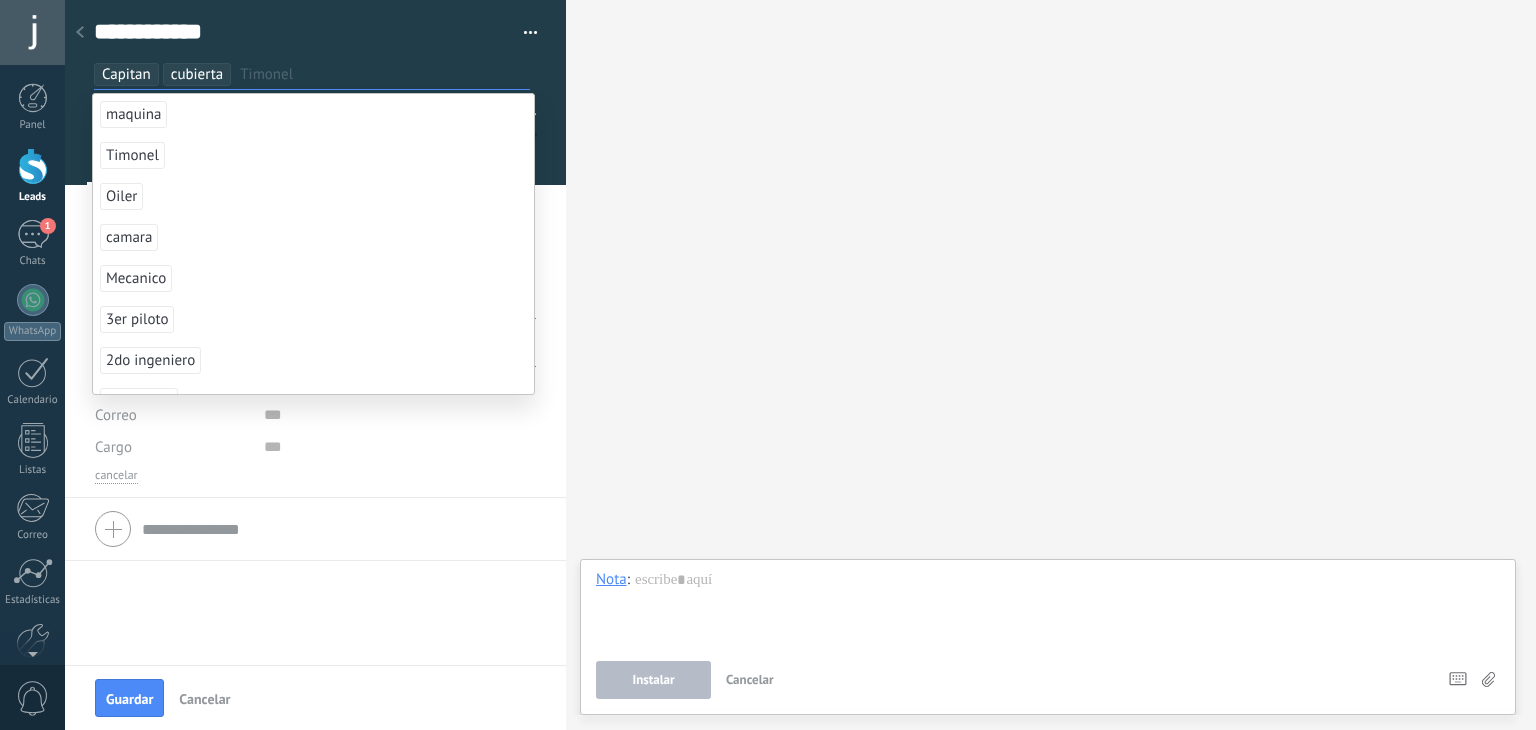 click on "Buscar Carga más Participantes:  0 Agregar usuario Bots:  0" at bounding box center [1051, 365] 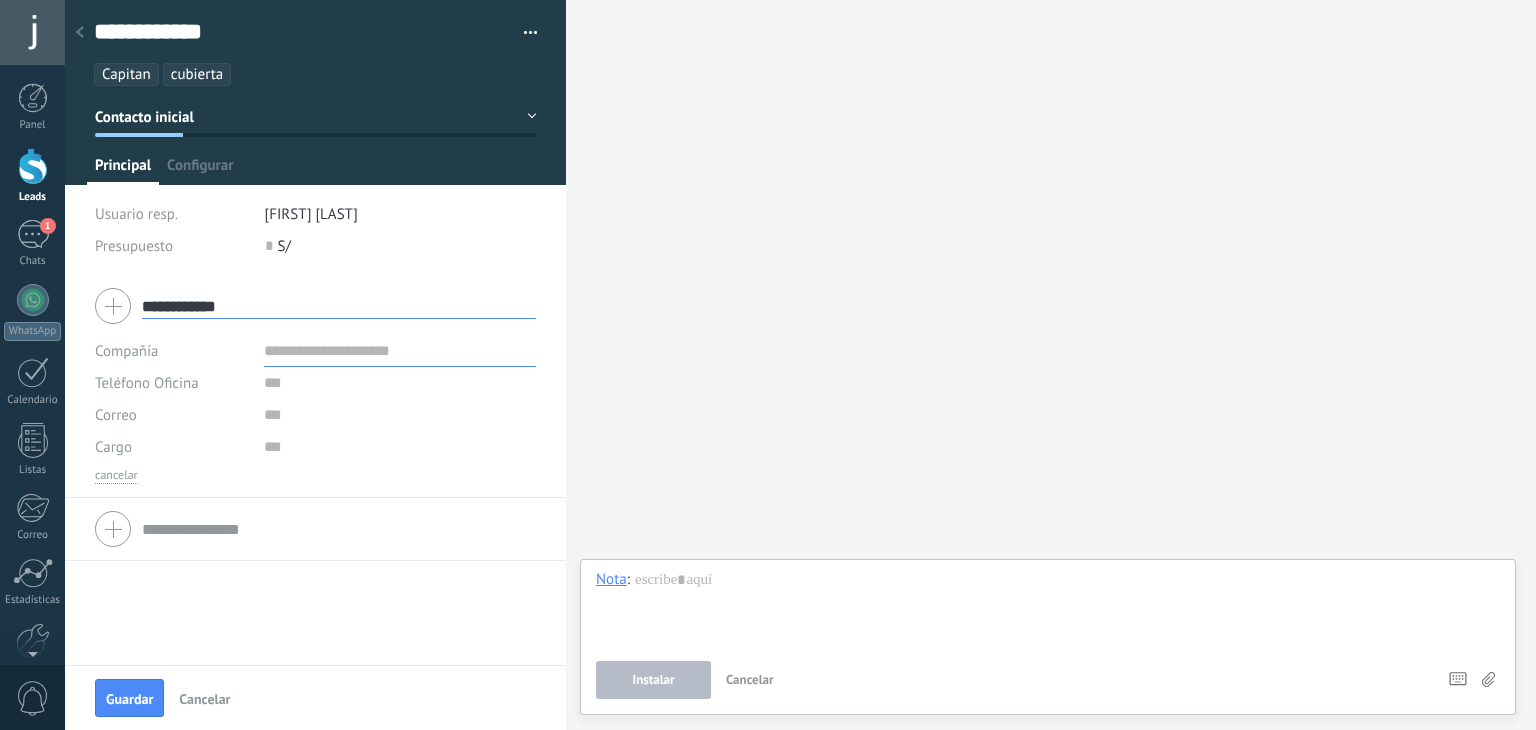 click at bounding box center [400, 351] 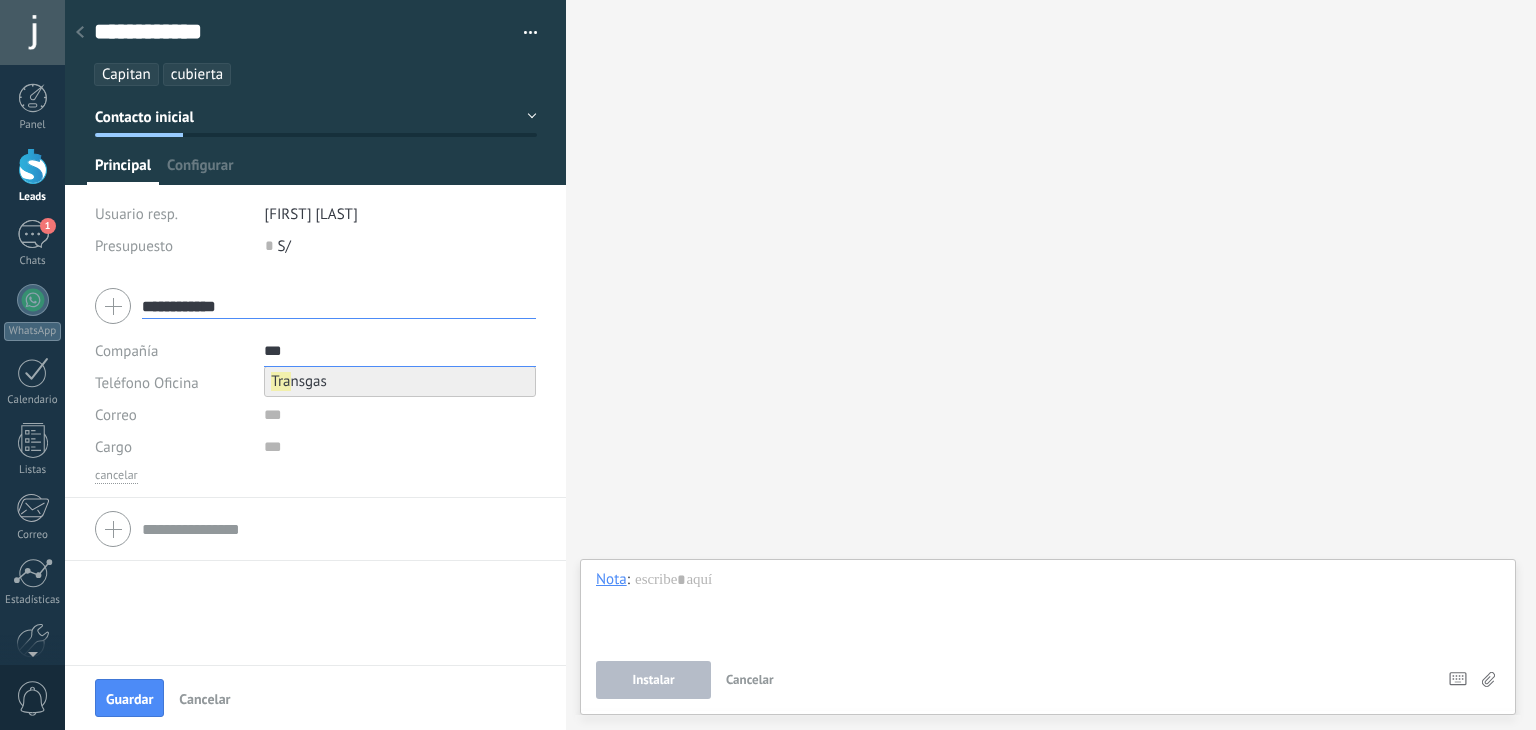 click on "Tra nsgas" at bounding box center [299, 381] 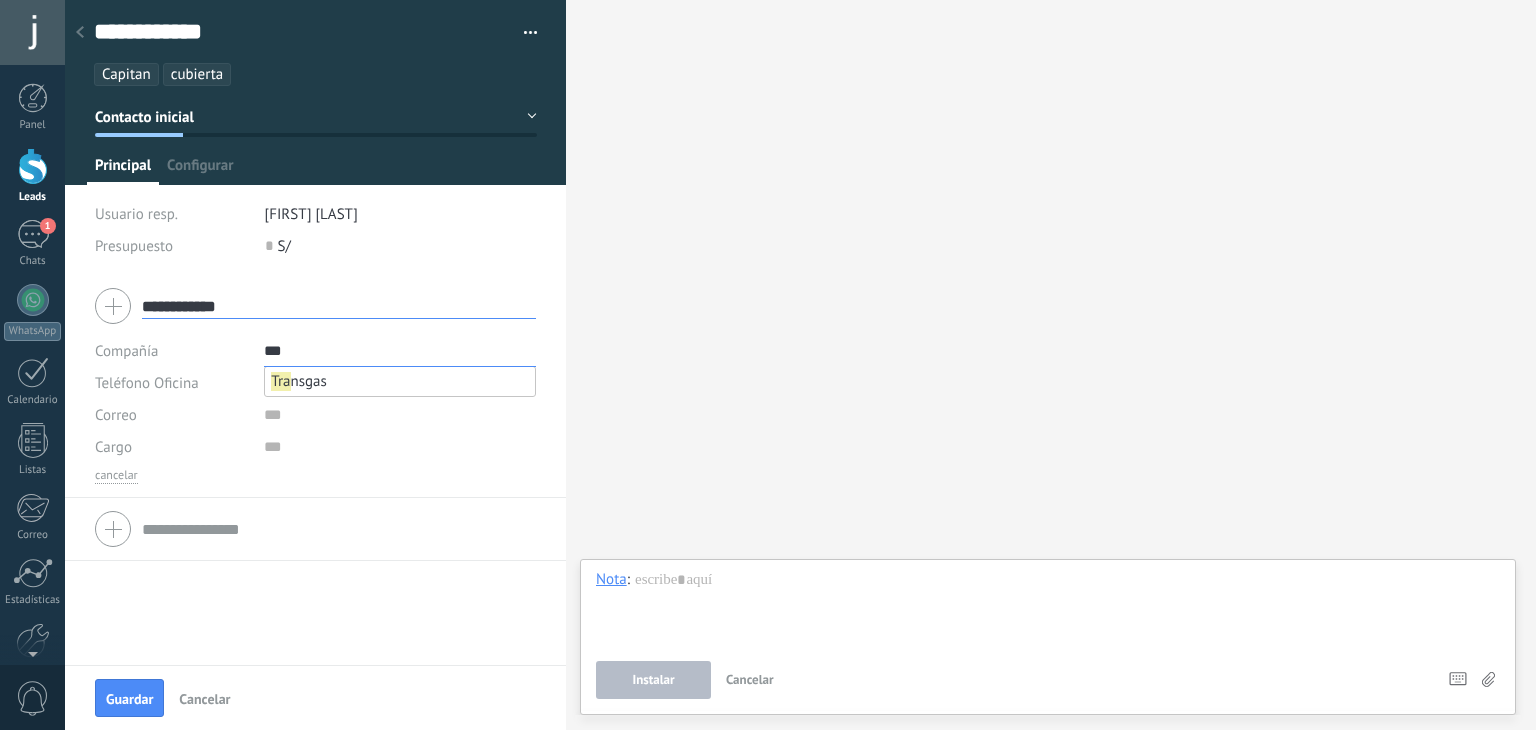 type on "********" 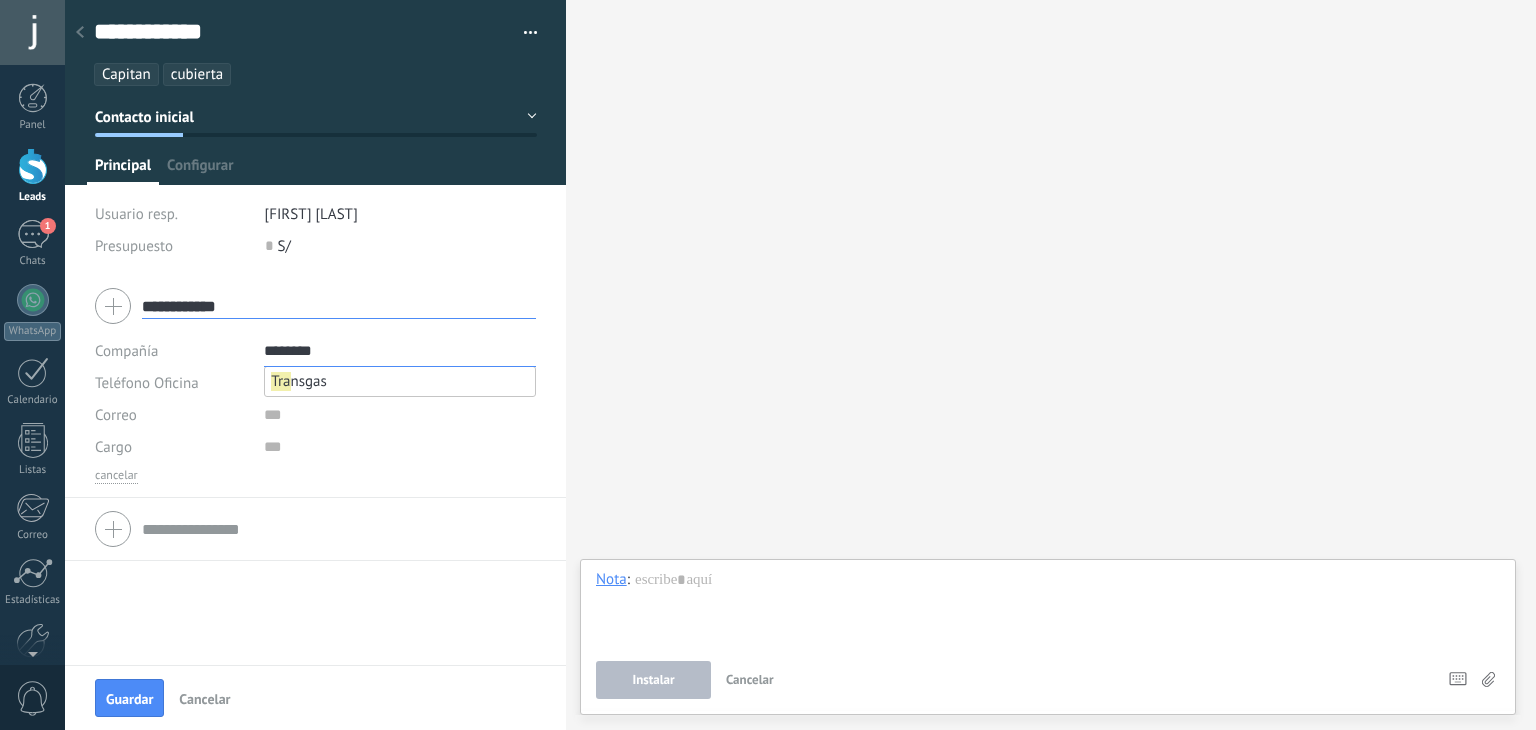 type on "********" 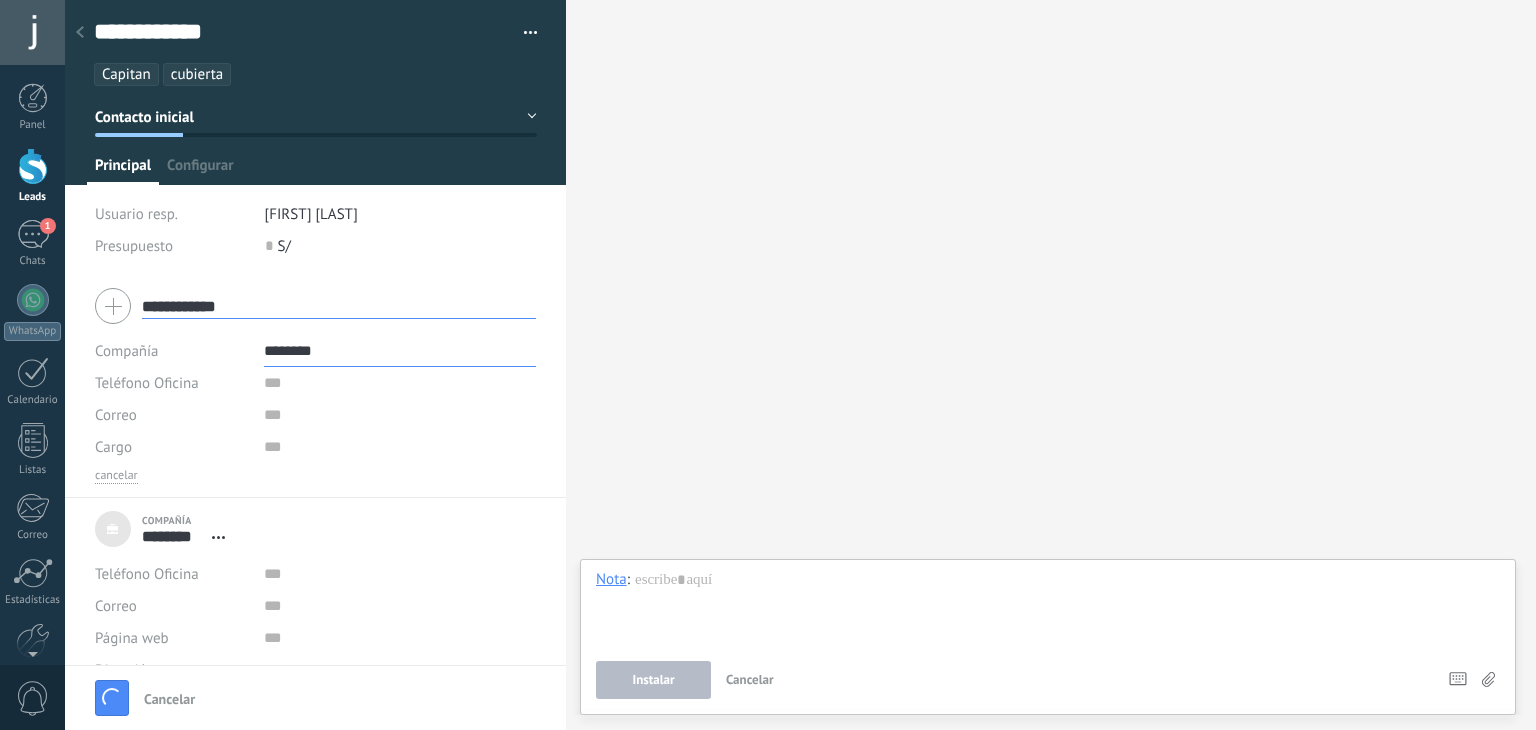 type on "***" 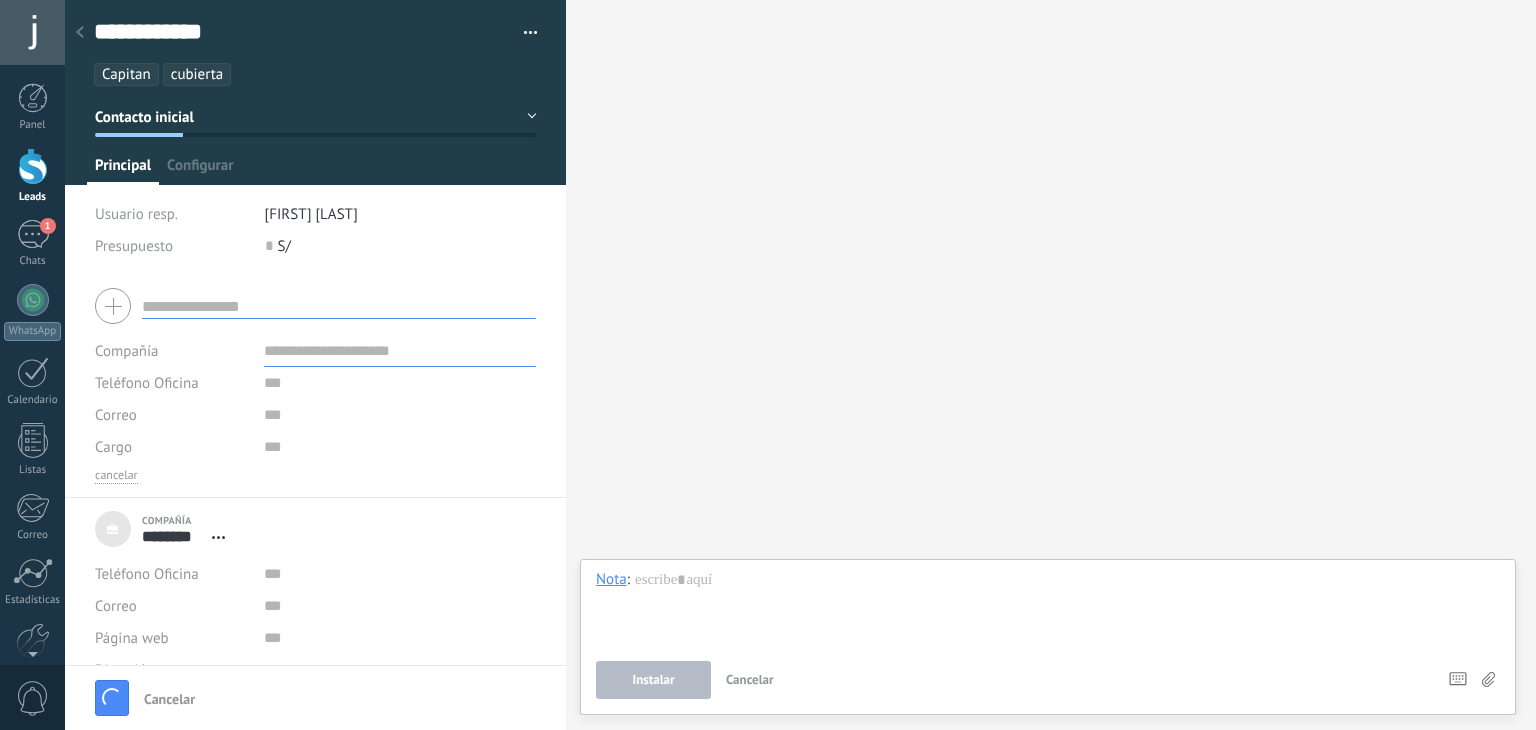 scroll, scrollTop: 20, scrollLeft: 0, axis: vertical 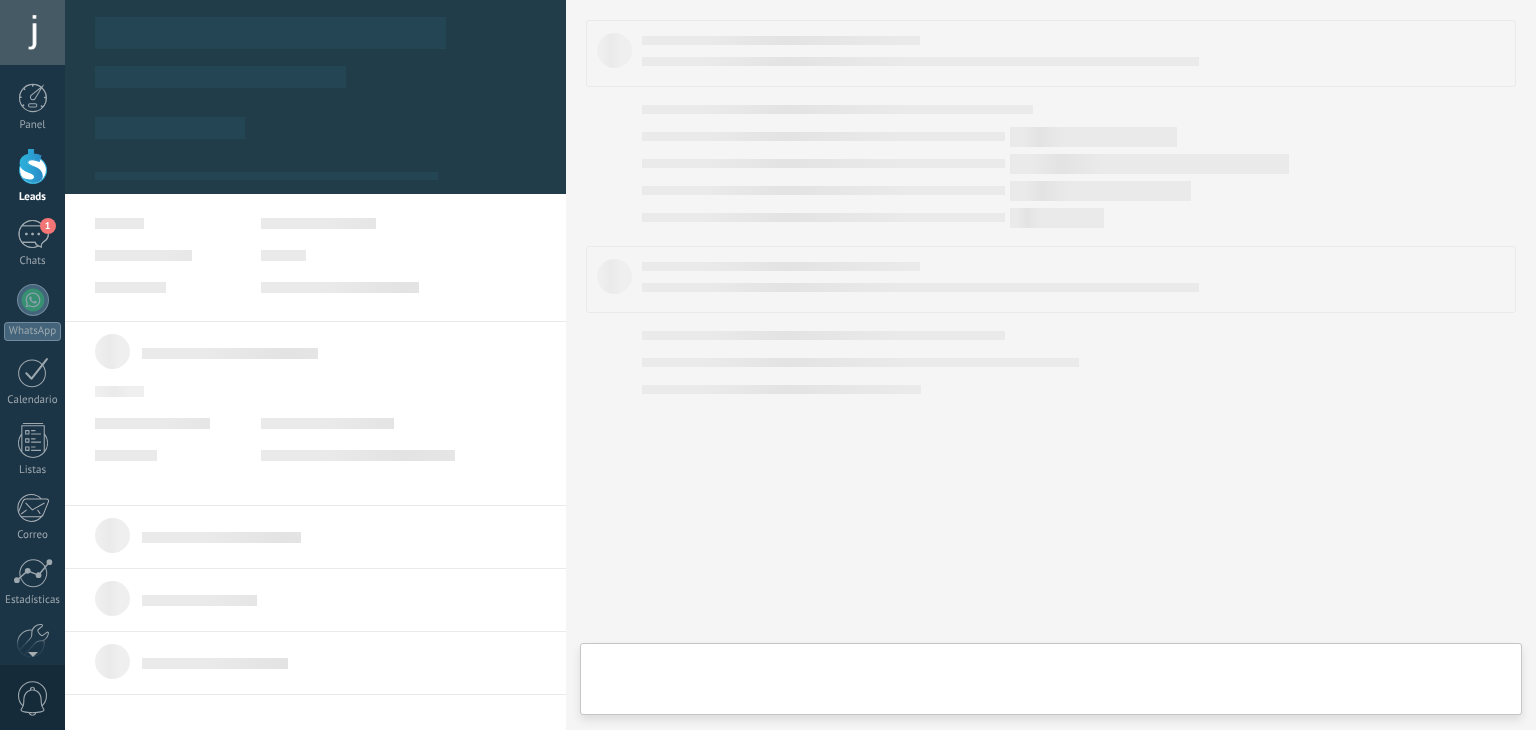 click at bounding box center [315, 391] 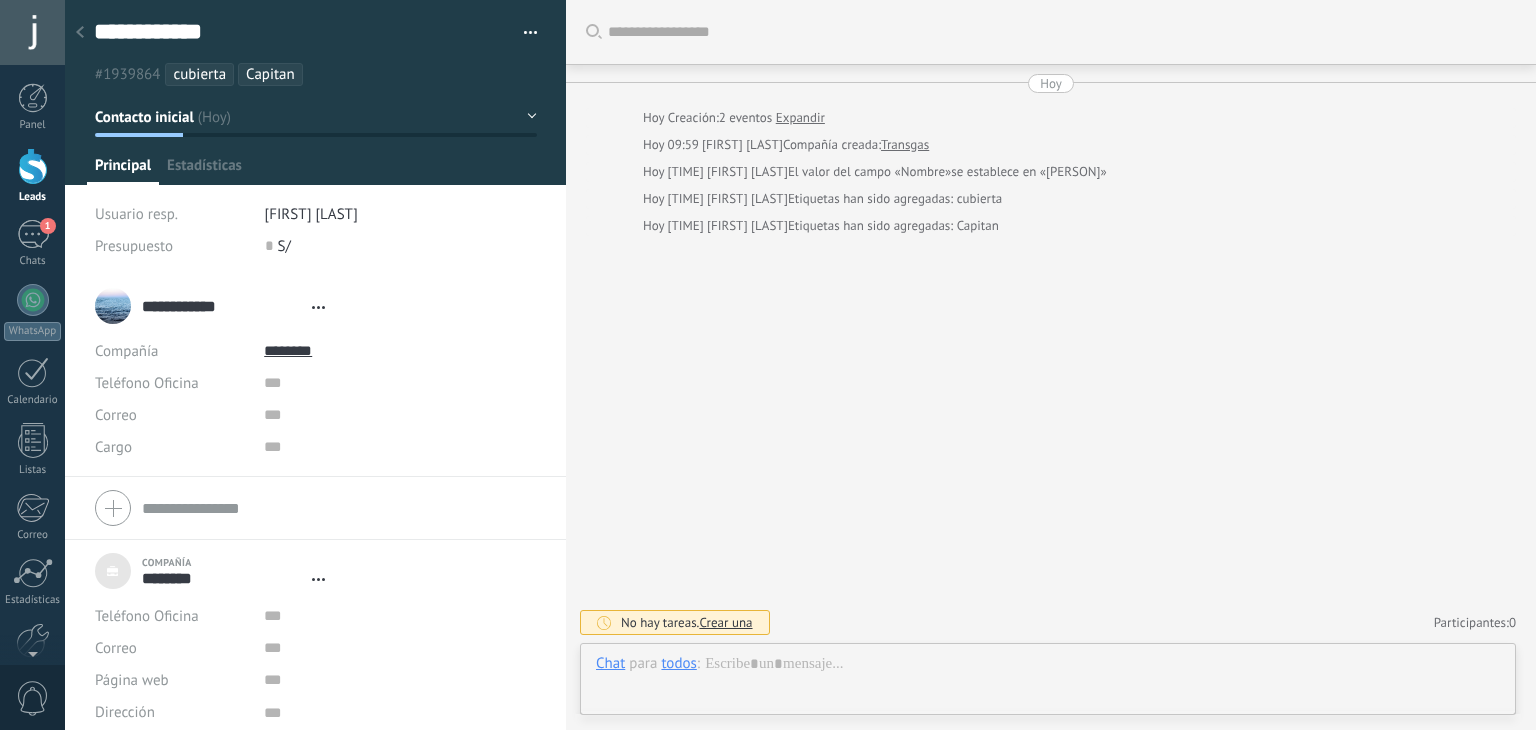 type 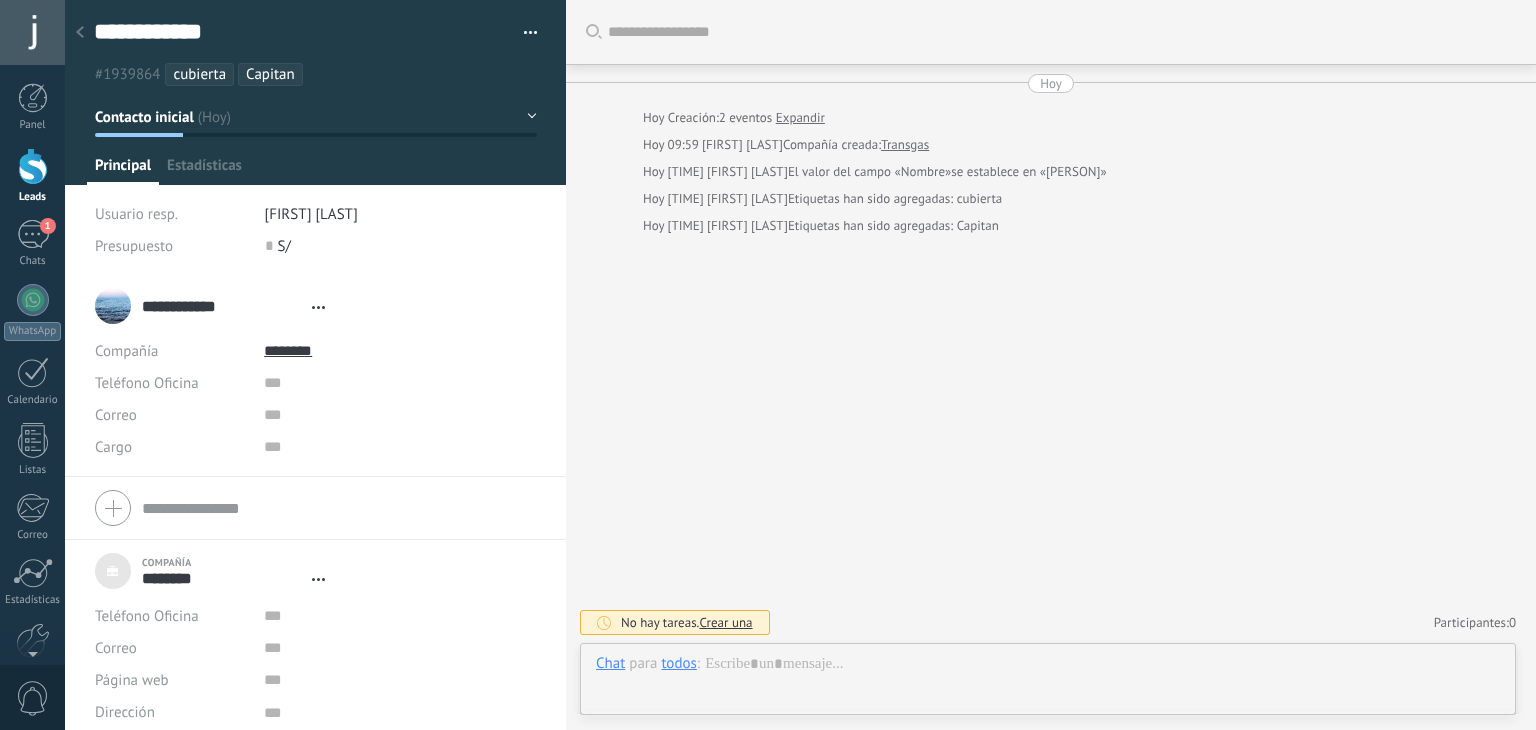 scroll, scrollTop: 20, scrollLeft: 0, axis: vertical 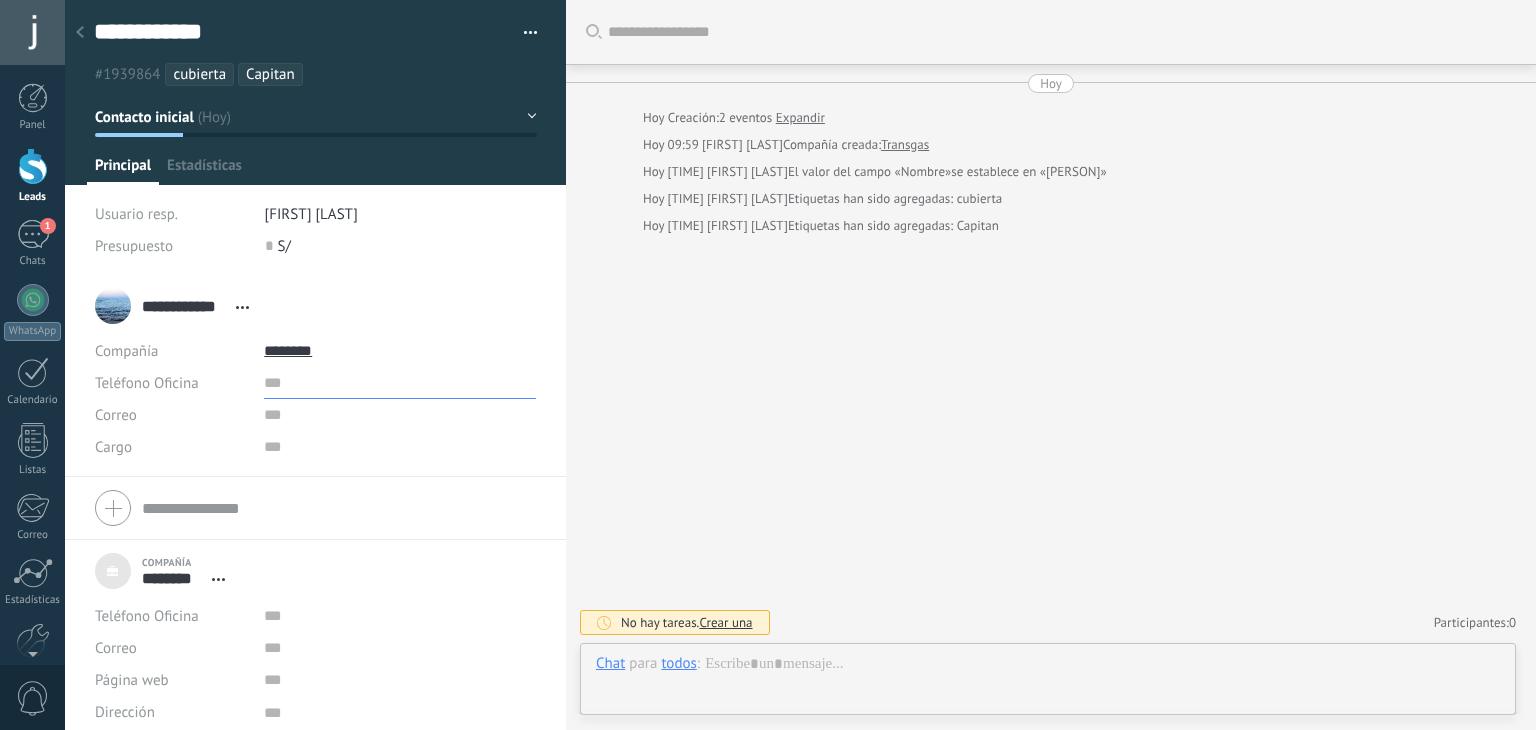 click at bounding box center [400, 383] 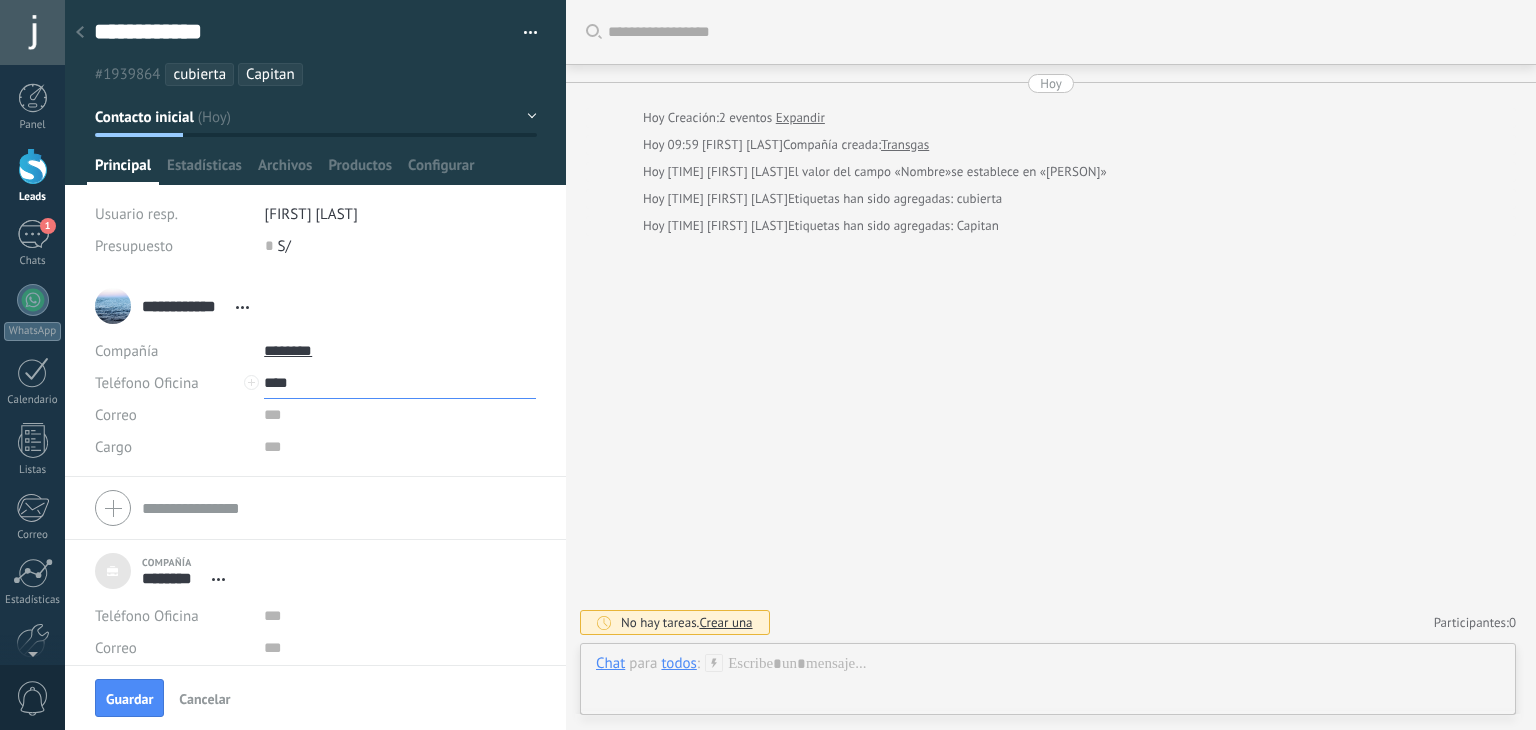 paste on "**********" 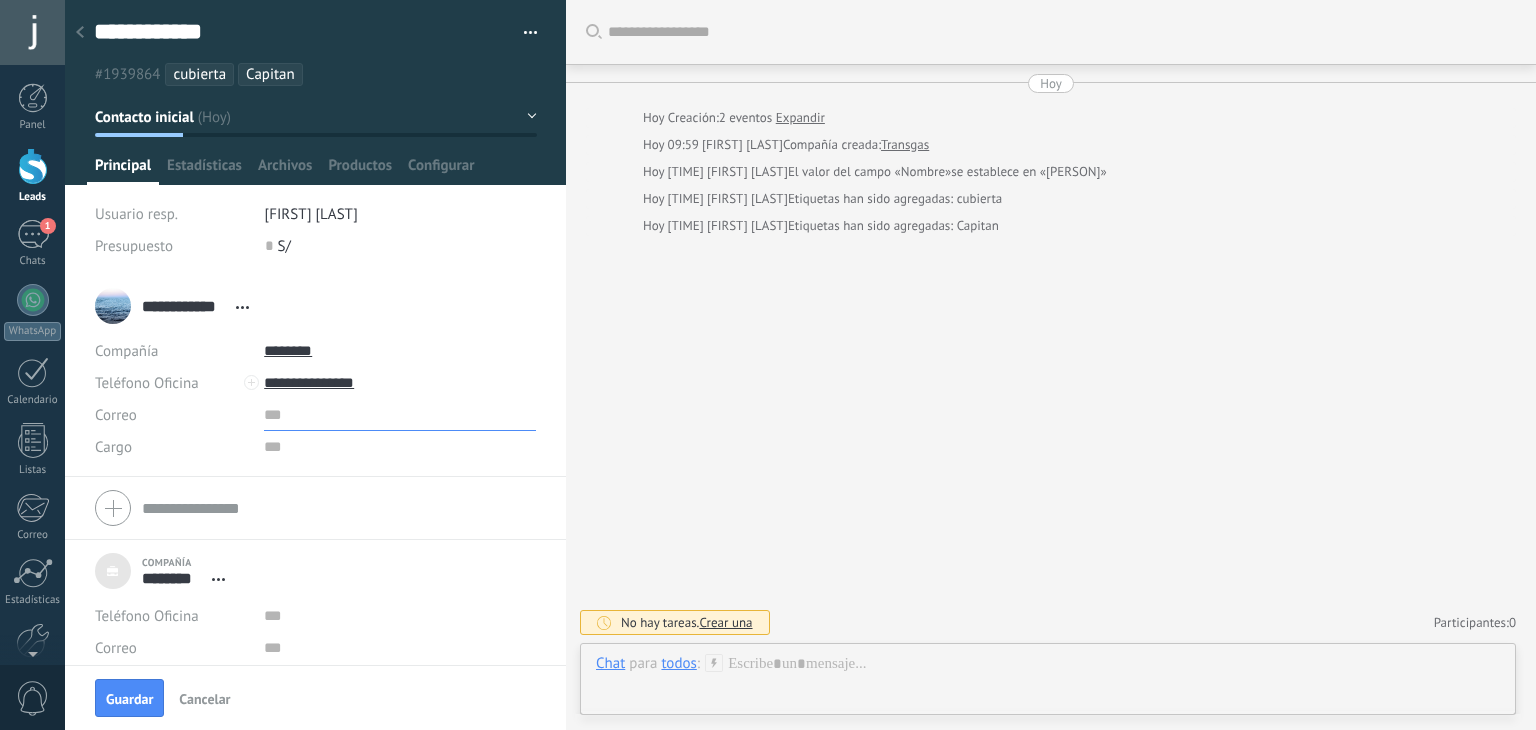 click at bounding box center (400, 415) 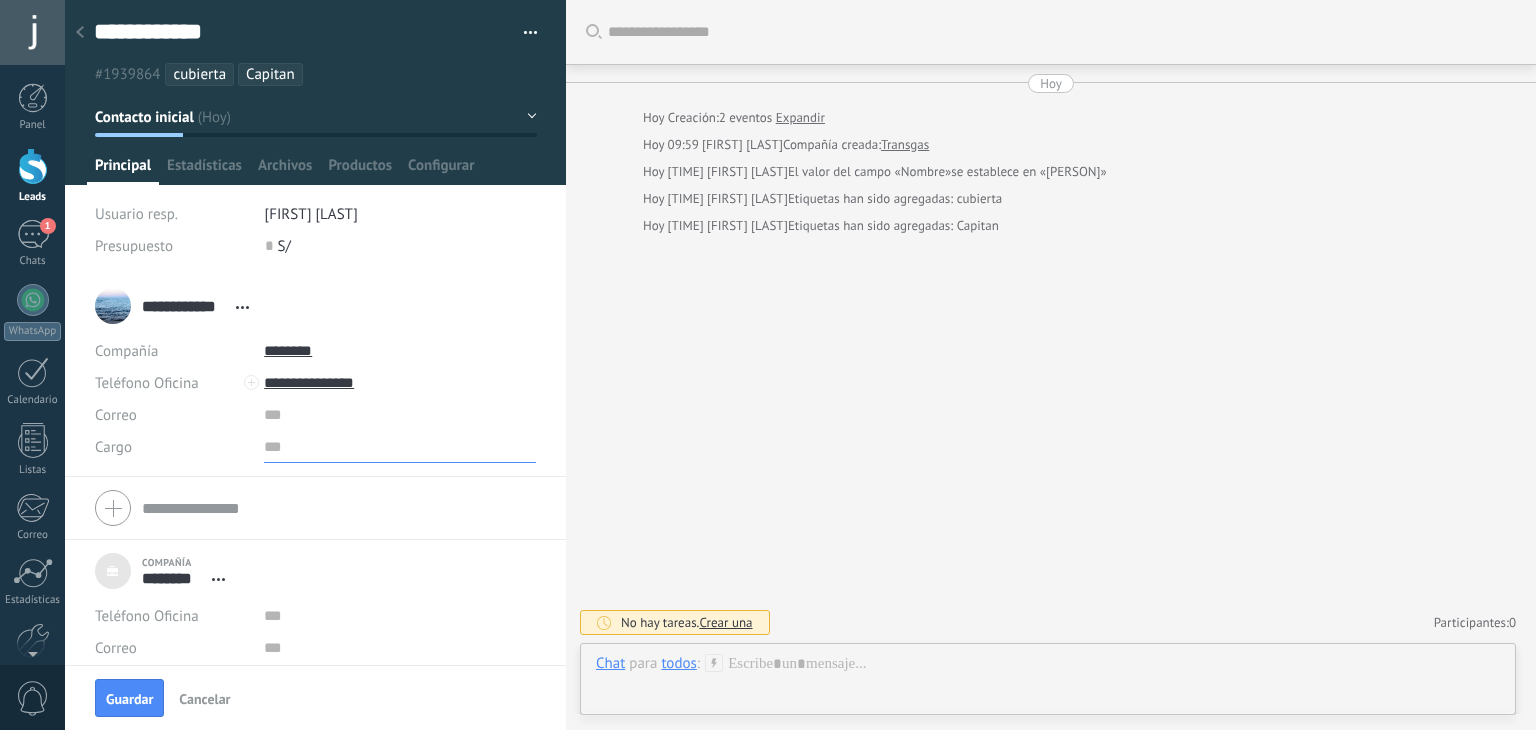 click at bounding box center [400, 447] 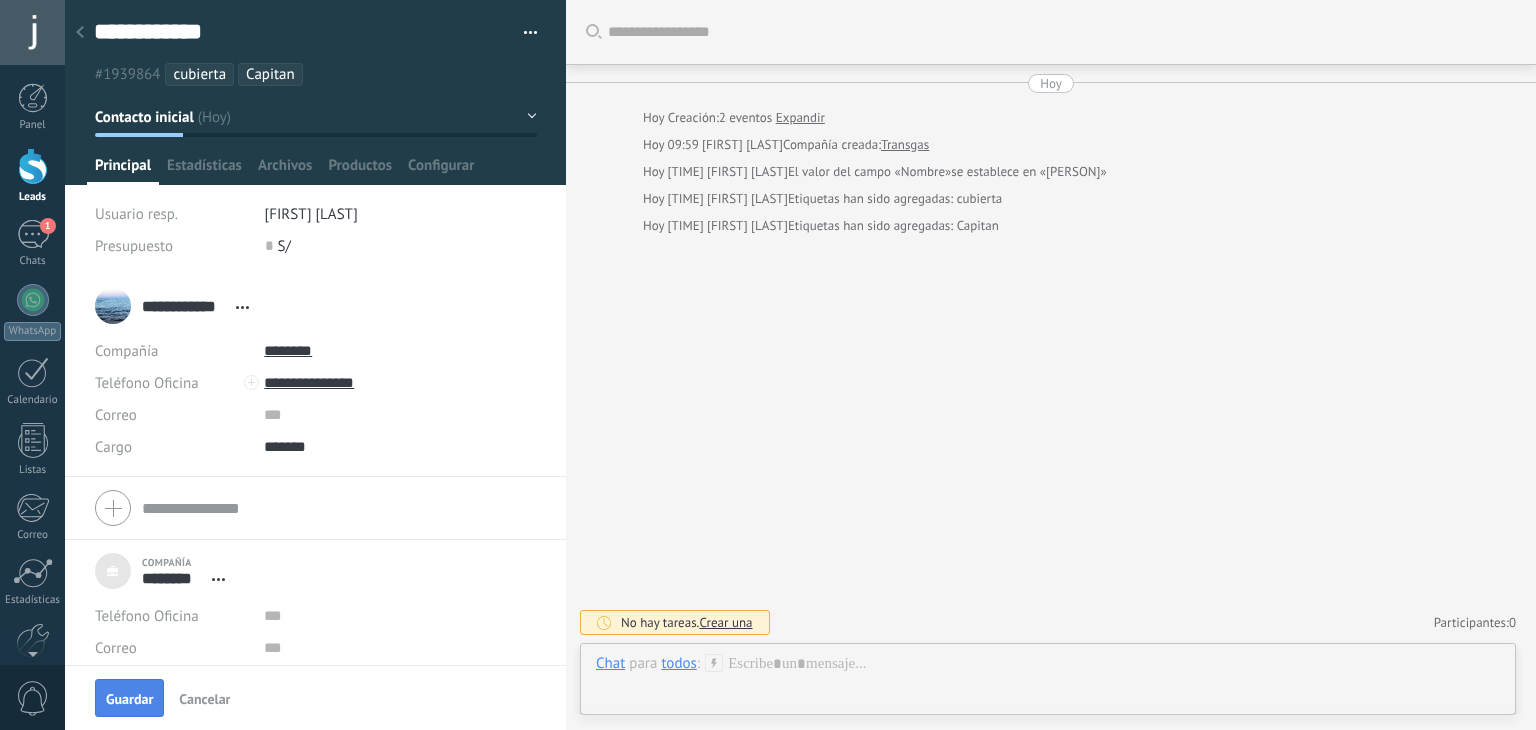 click on "Guardar" at bounding box center [129, 699] 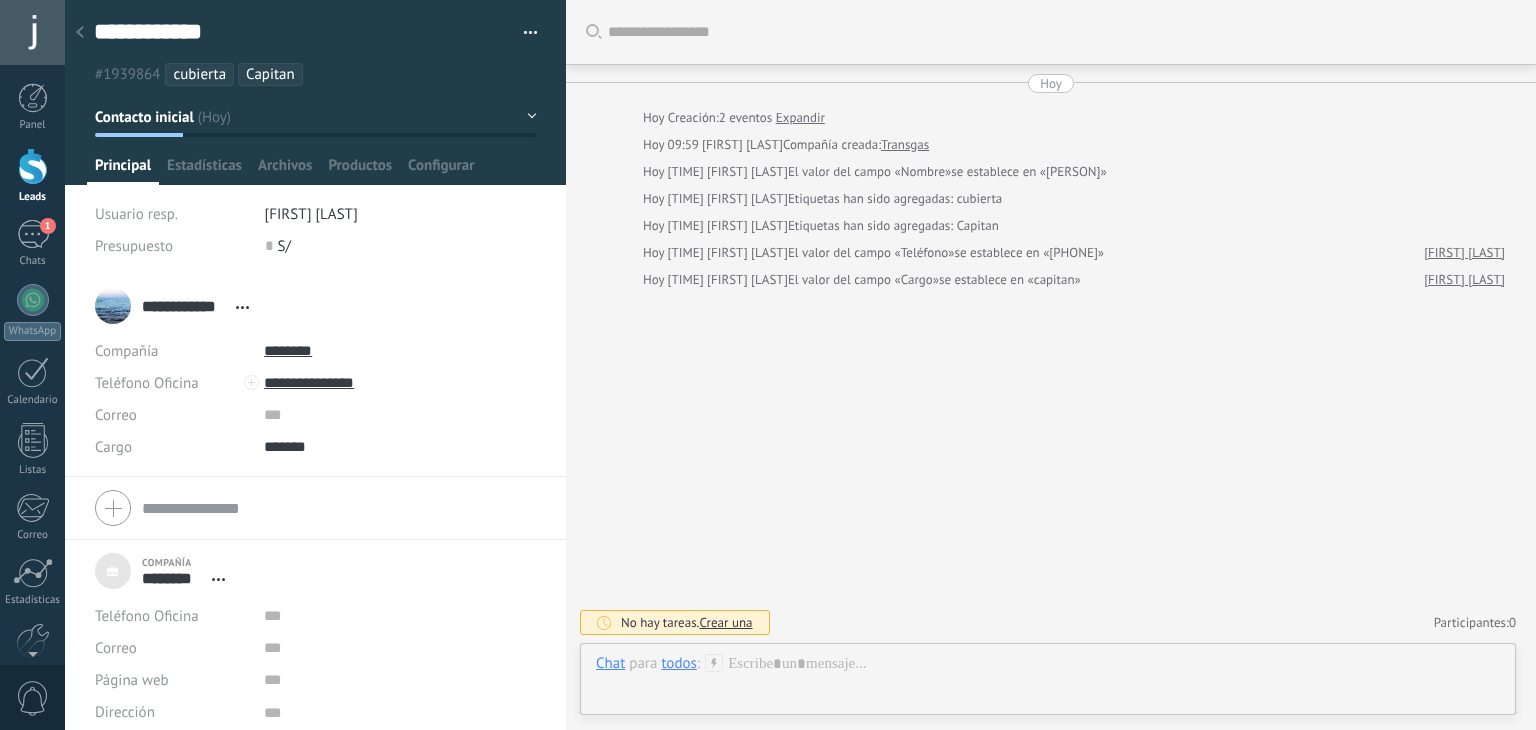 click at bounding box center [80, 33] 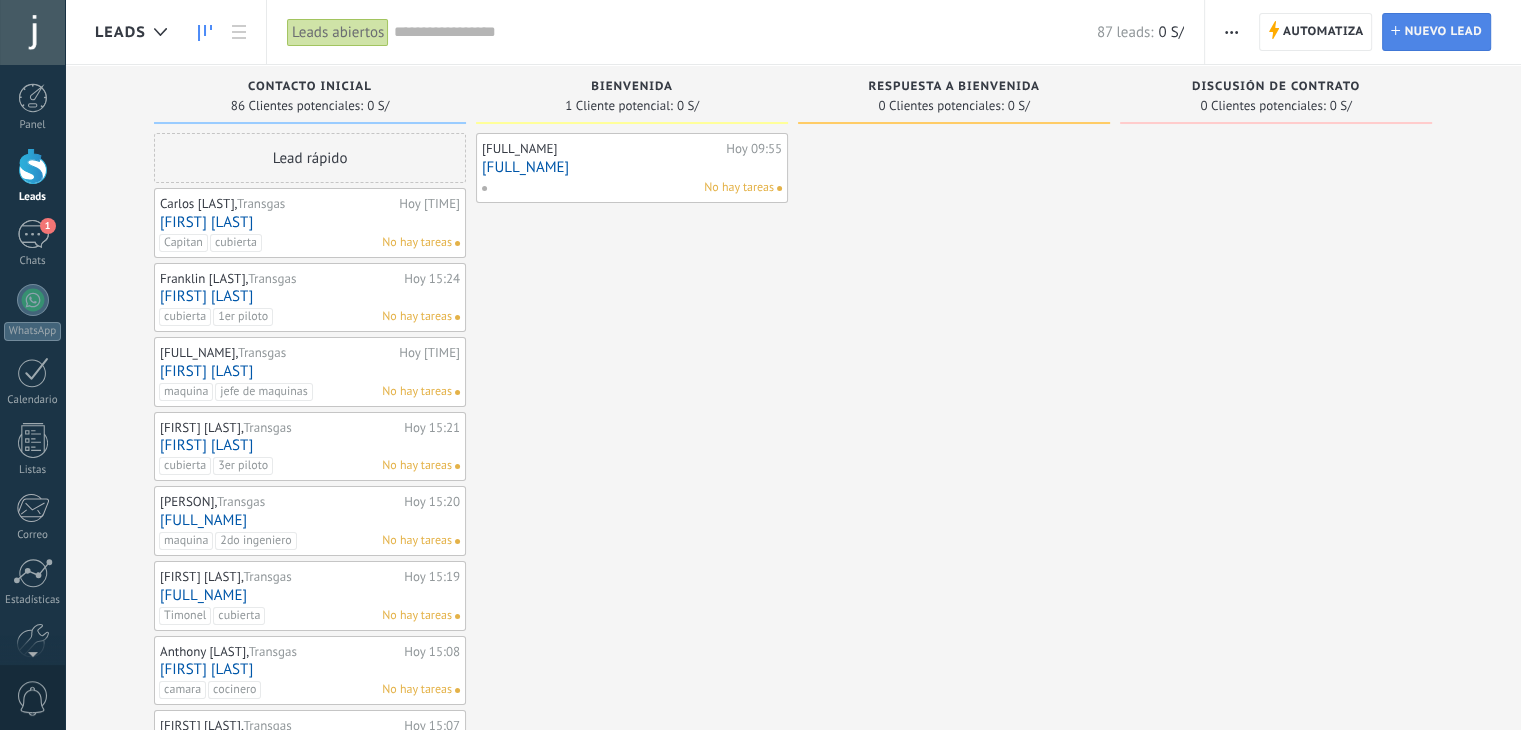 click on "Nuevo lead" at bounding box center [1443, 32] 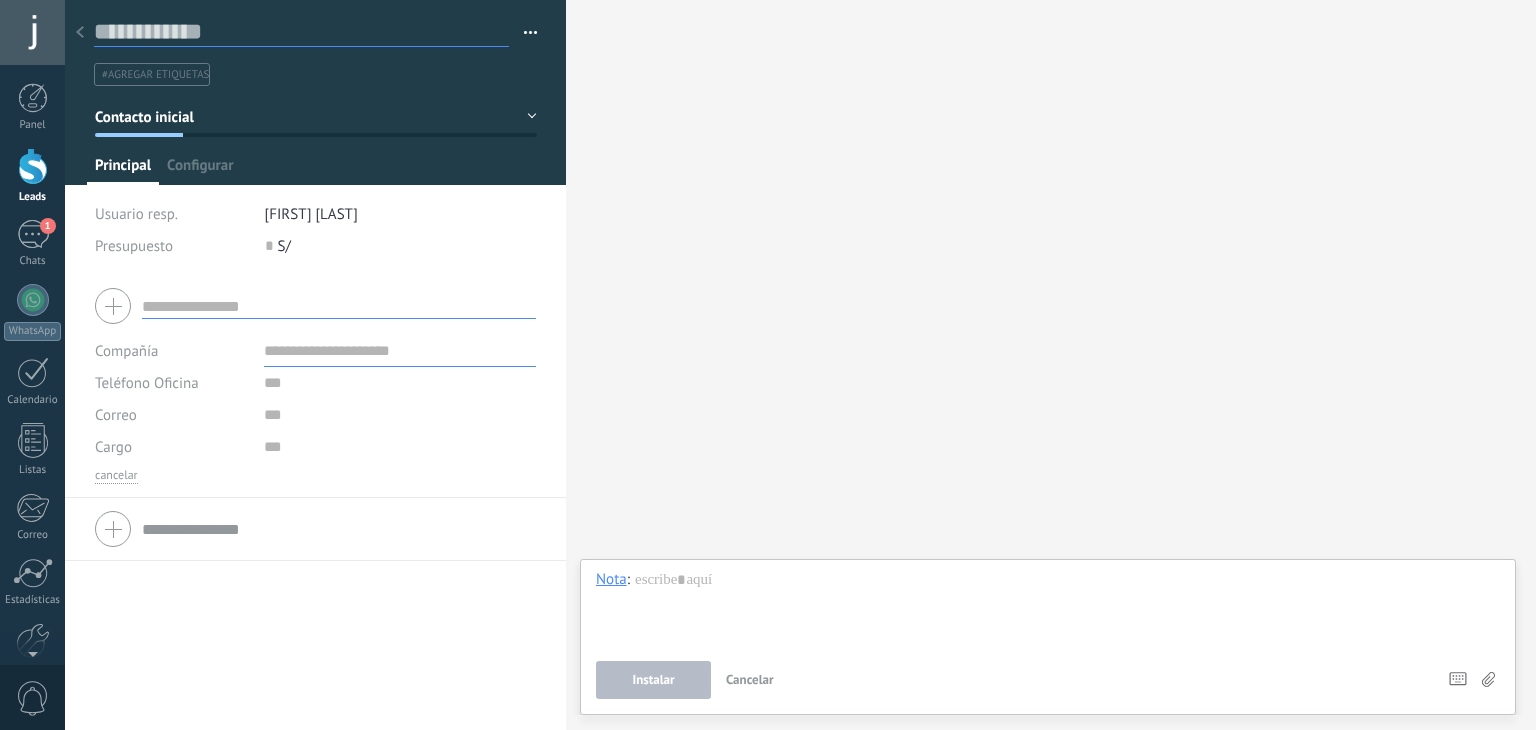 click at bounding box center [301, 32] 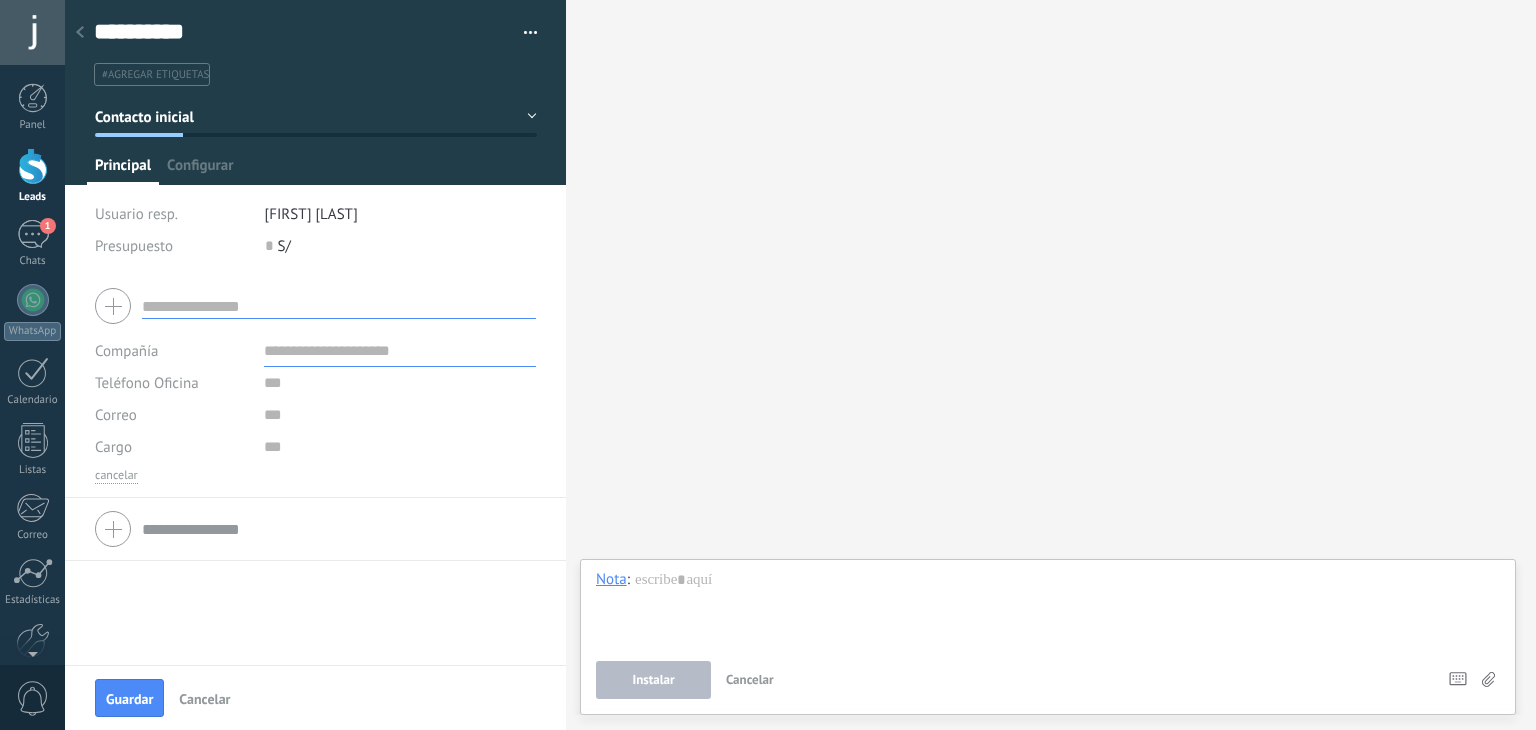 click at bounding box center [339, 306] 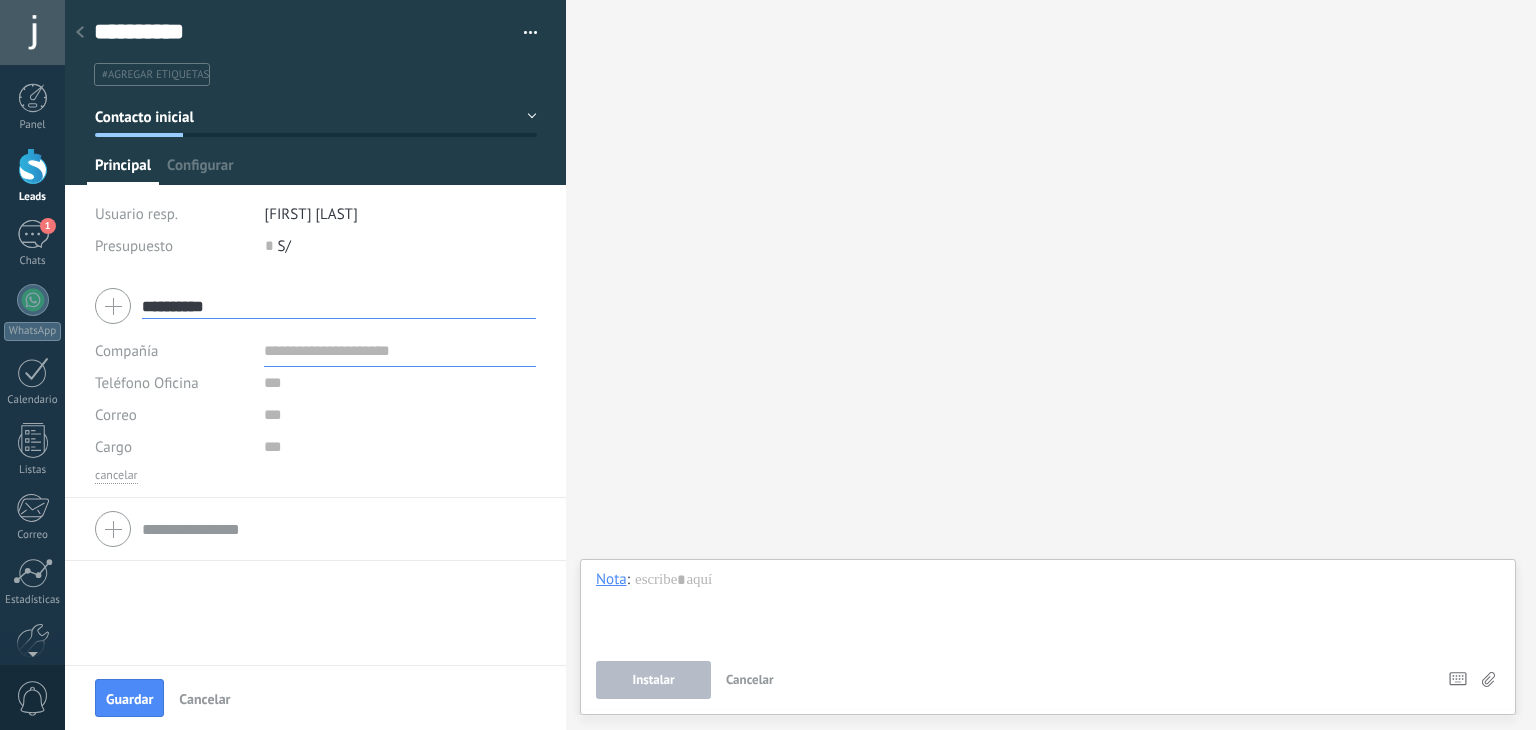click at bounding box center [316, 92] 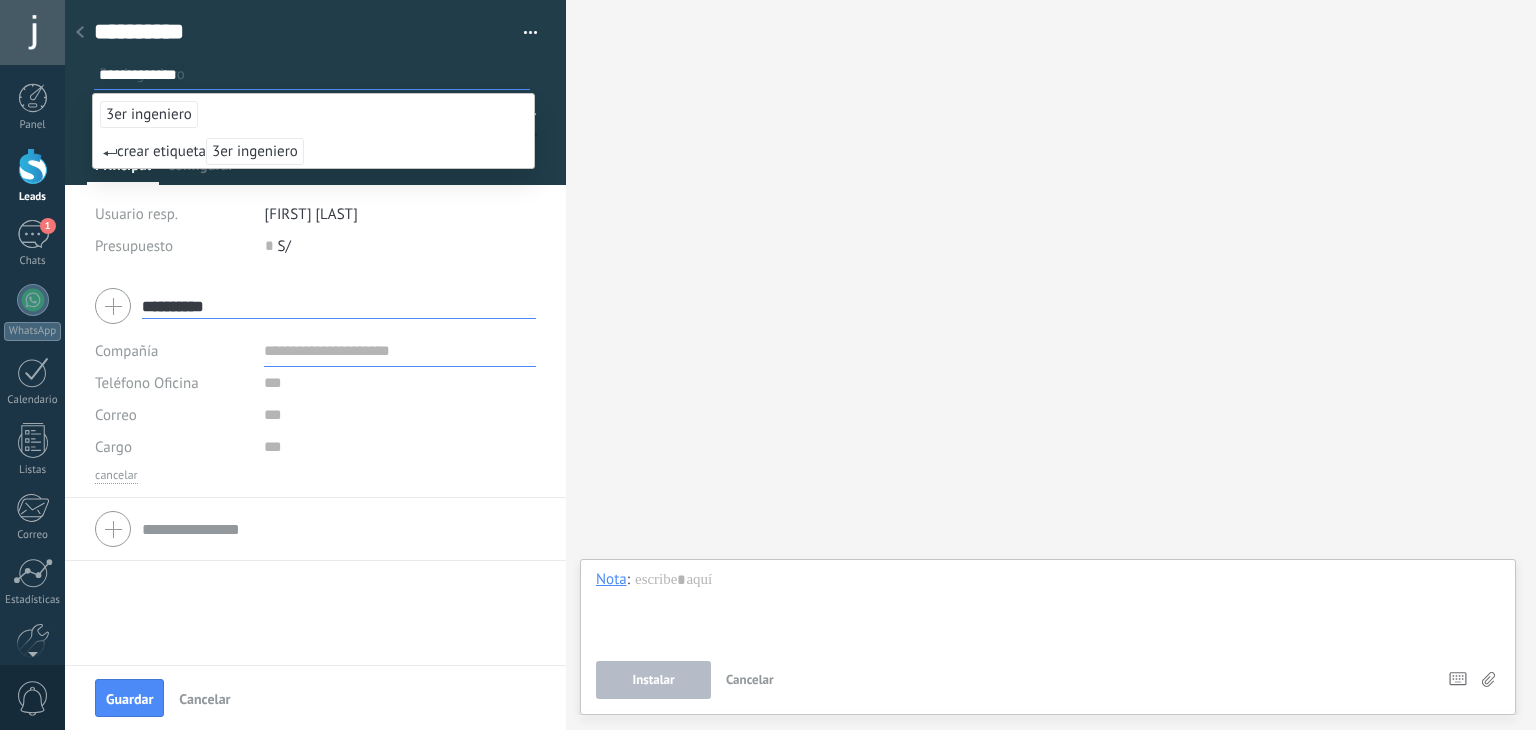 click on "3er ingeniero" at bounding box center [149, 114] 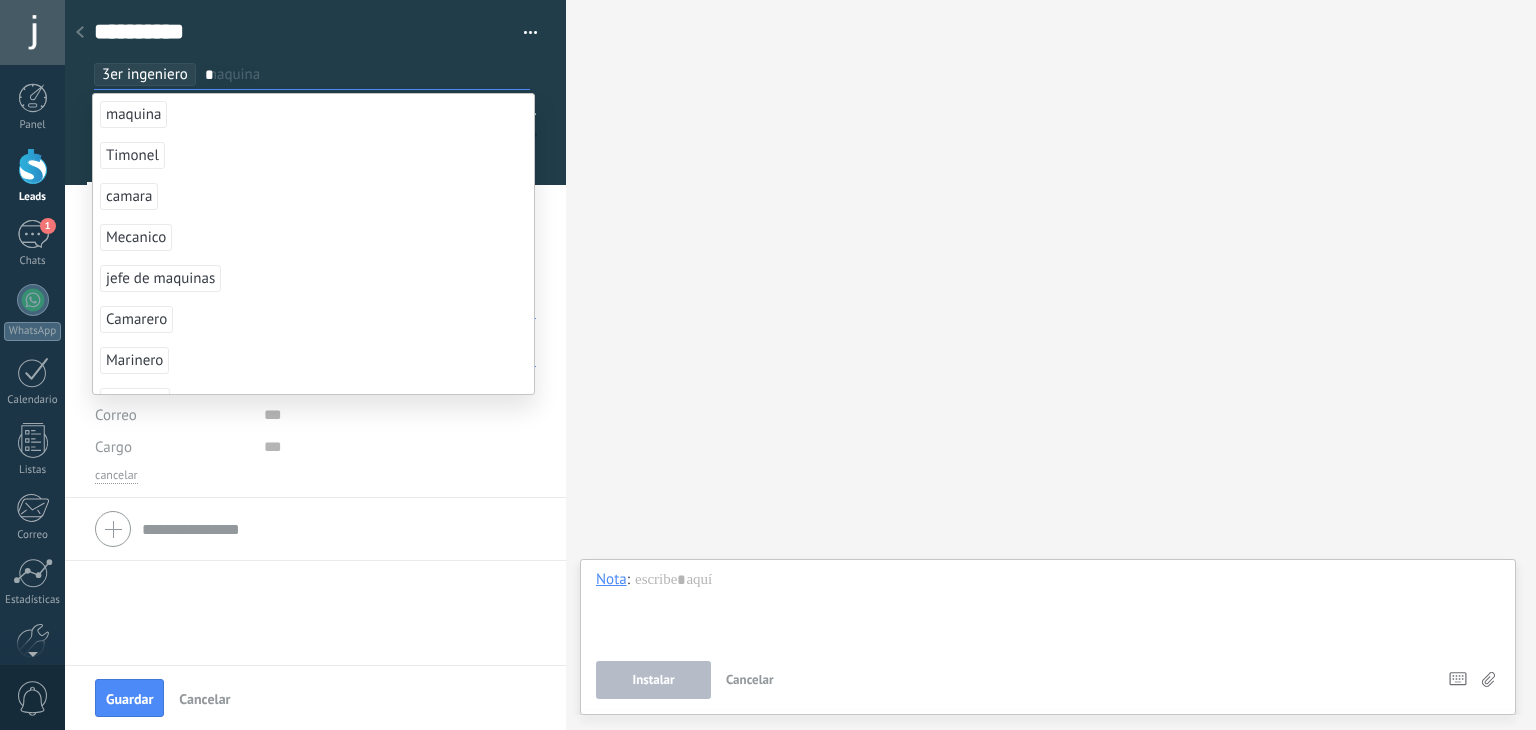 click on "maquina" at bounding box center (133, 114) 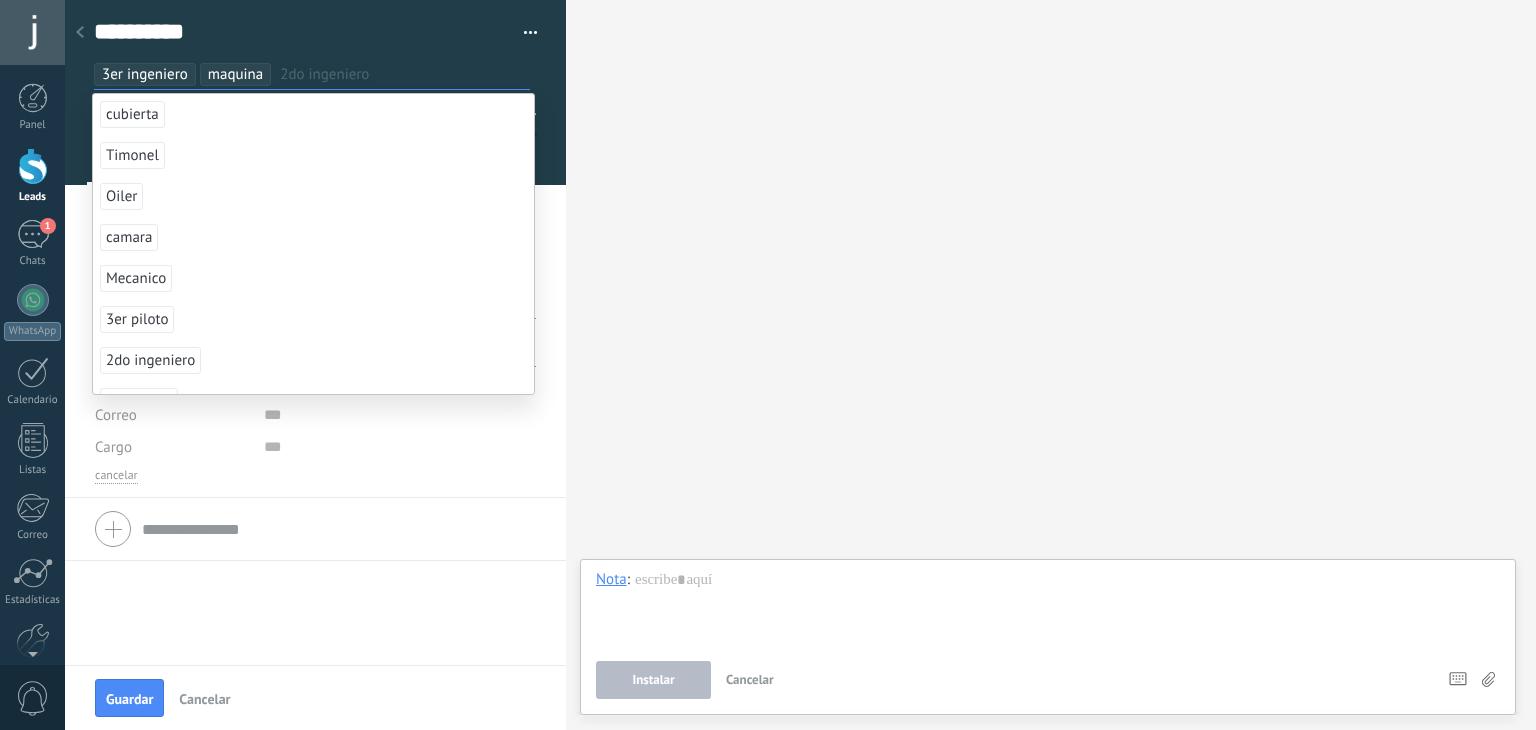 click on "**********" at bounding box center (315, 470) 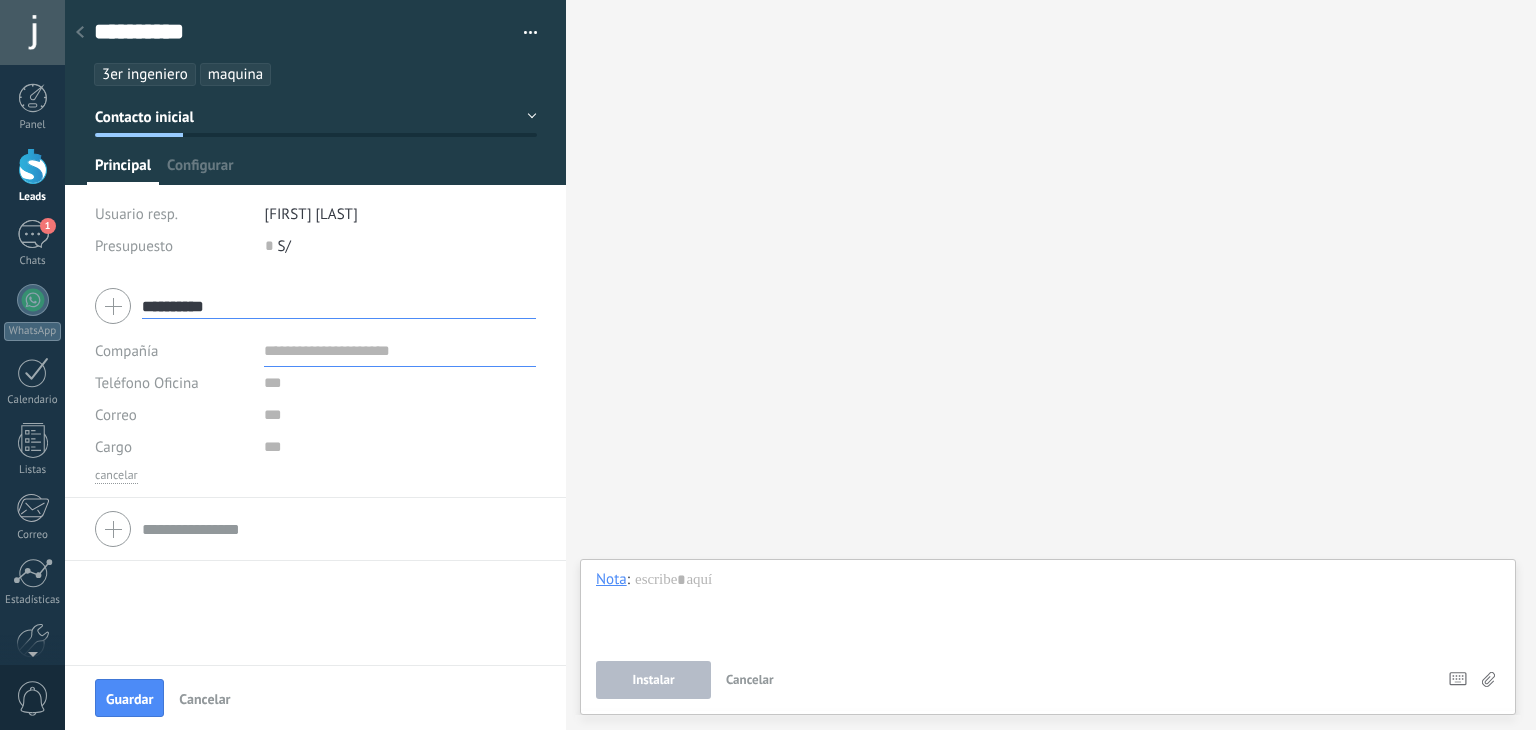 click at bounding box center [400, 351] 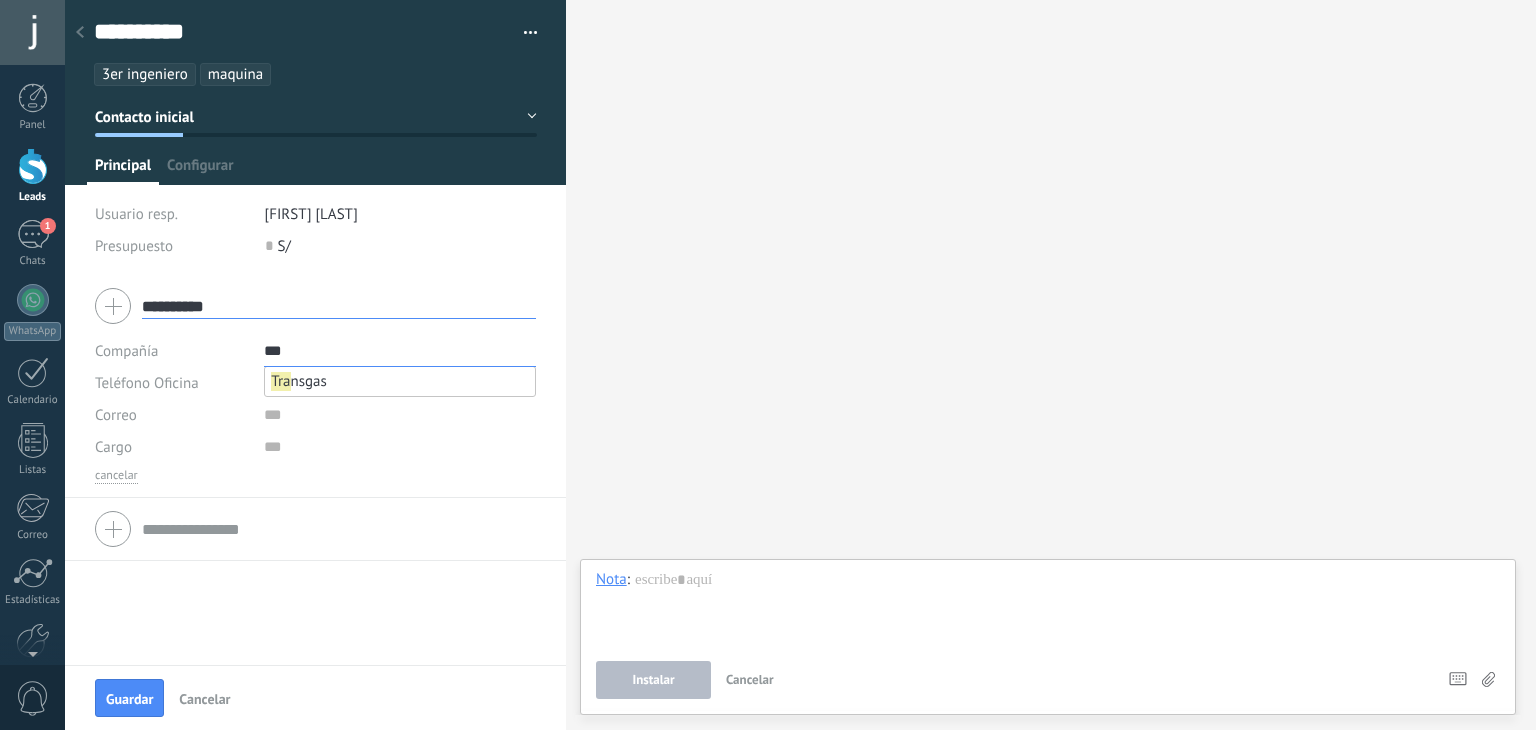click on "Tra nsgas" at bounding box center (299, 381) 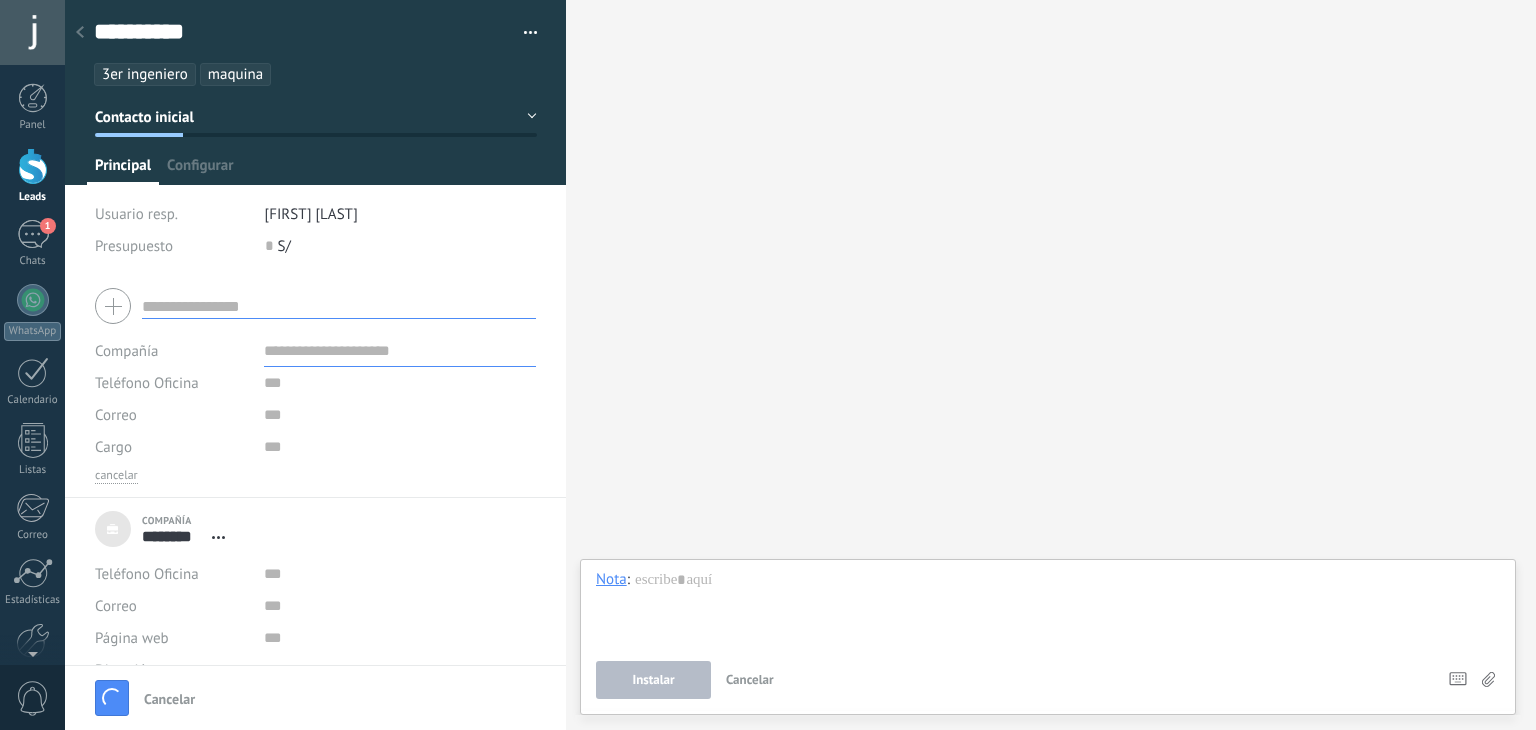 click at bounding box center (315, 306) 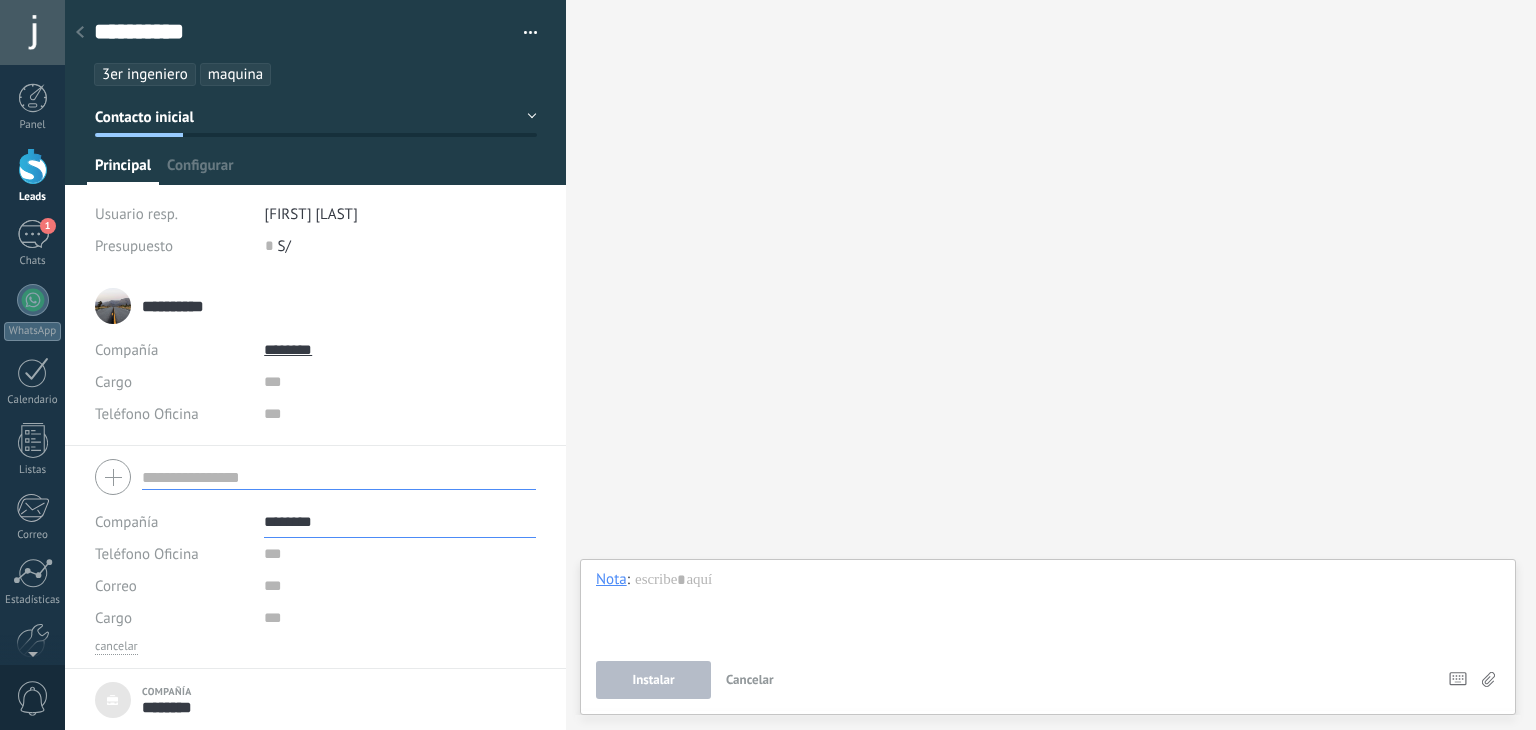 scroll, scrollTop: 20, scrollLeft: 0, axis: vertical 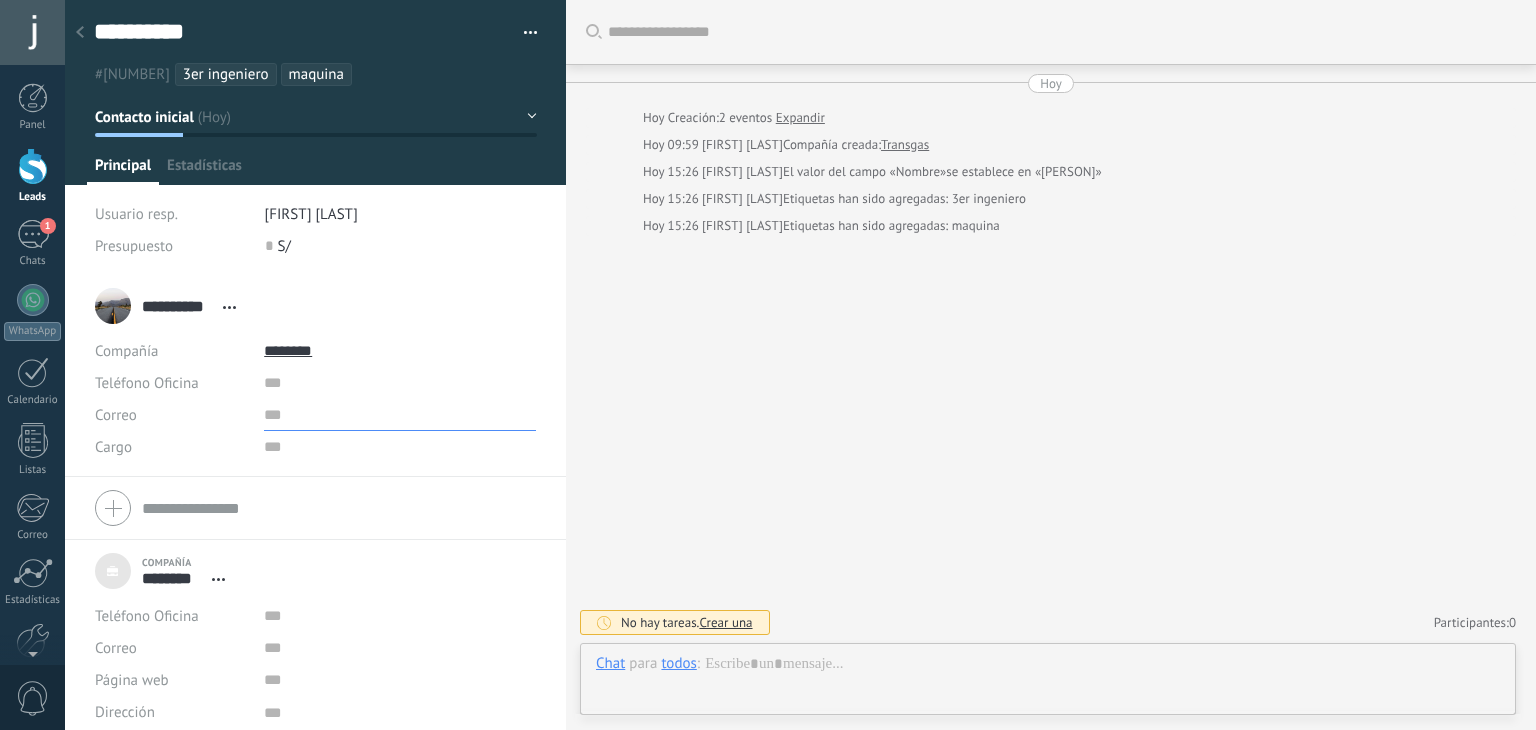 click at bounding box center [400, 415] 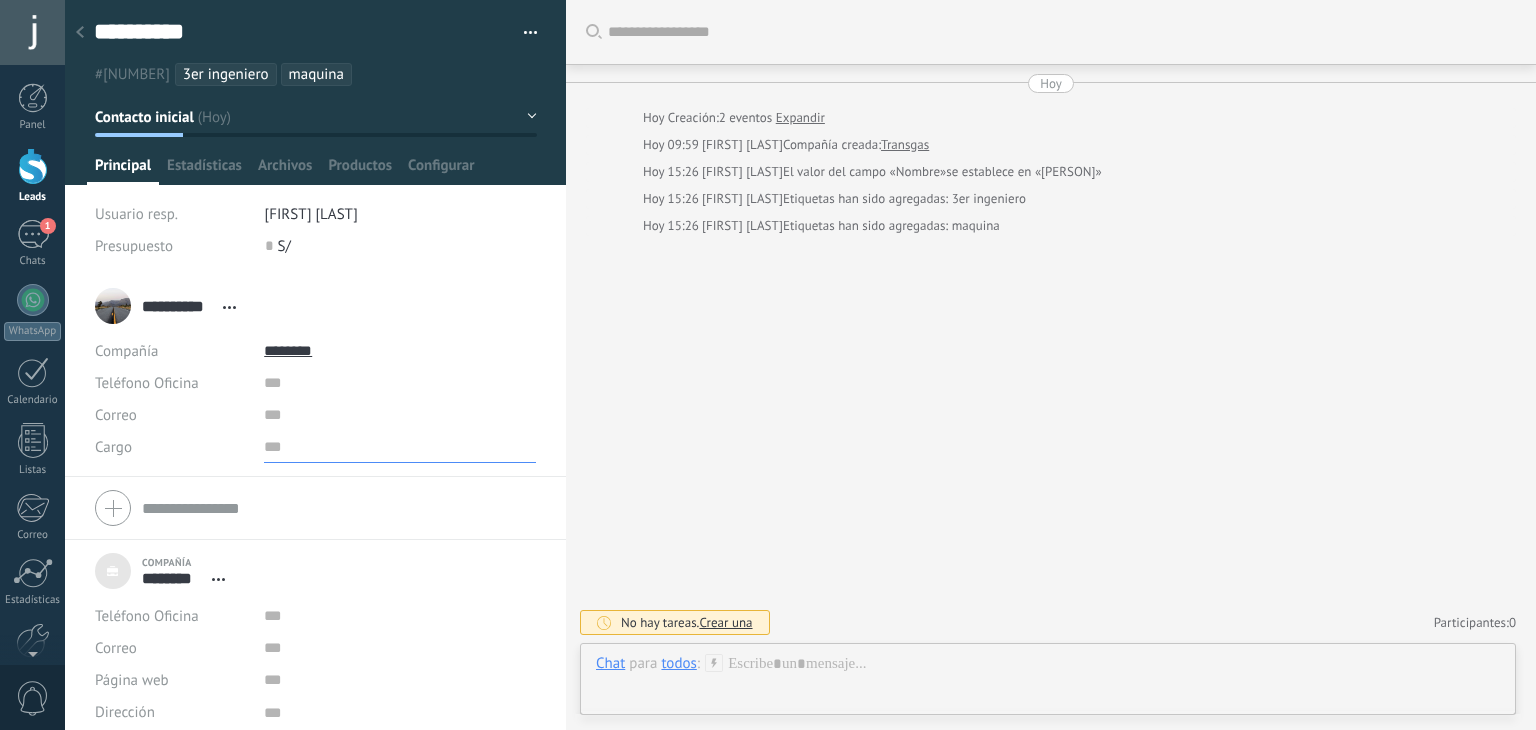 click at bounding box center (400, 447) 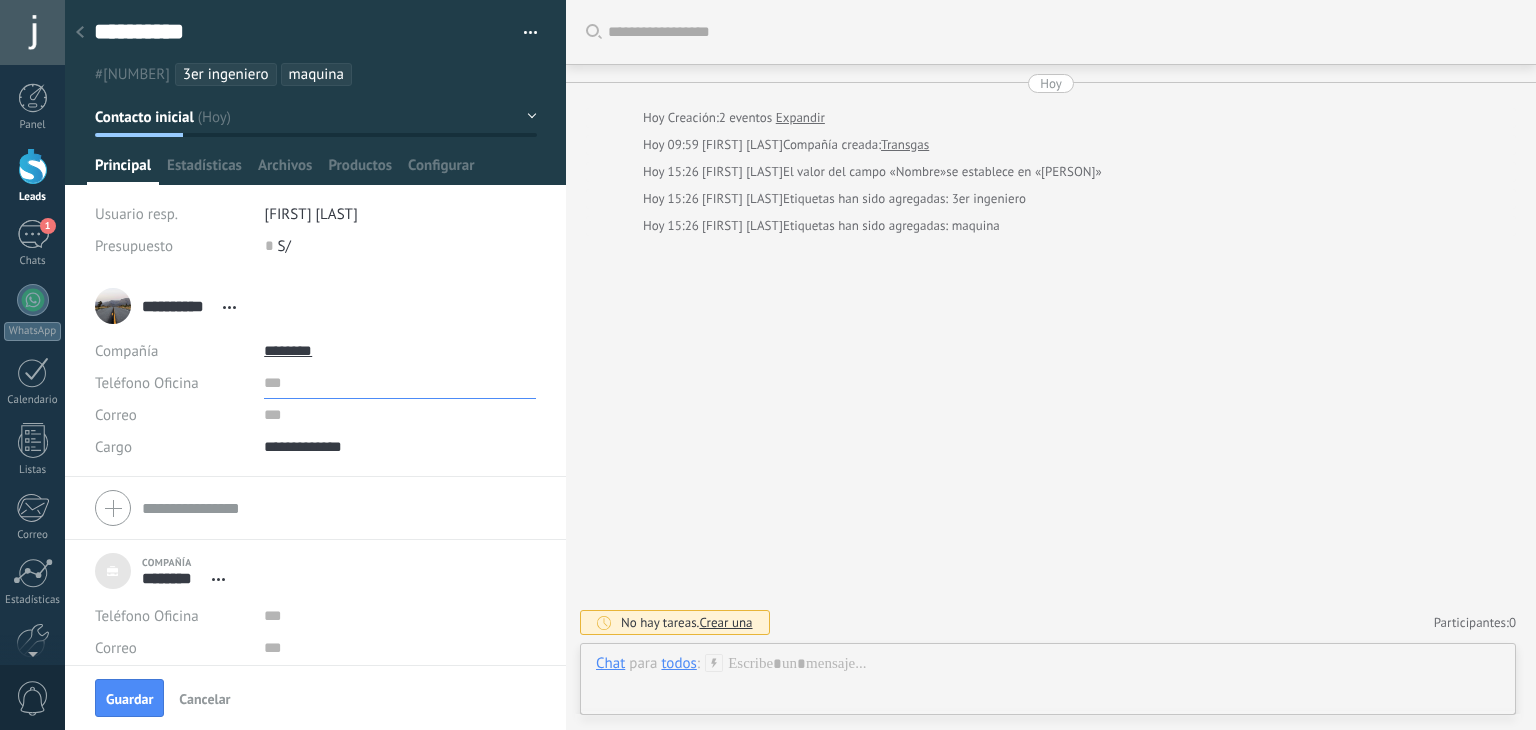 click at bounding box center [400, 383] 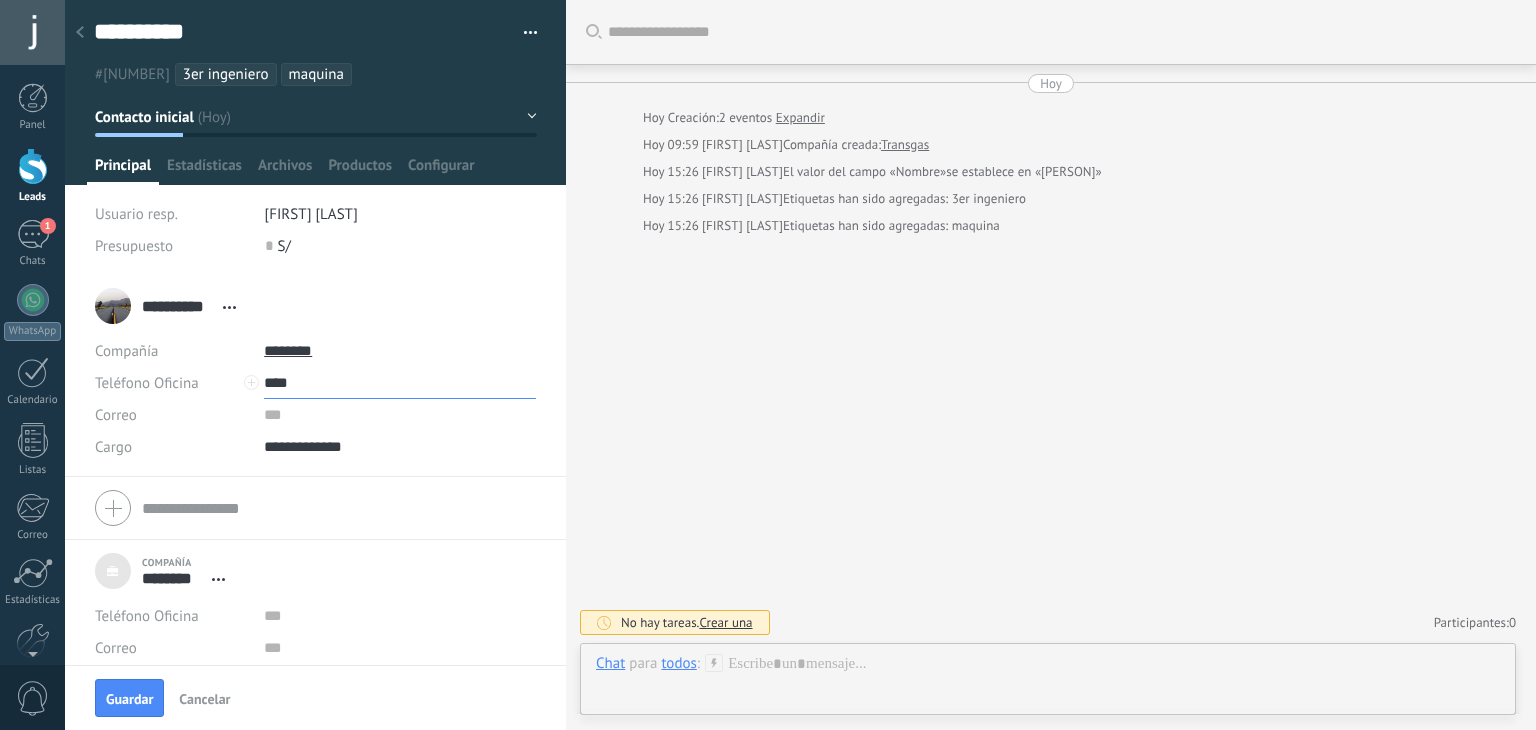 click on "***" at bounding box center [400, 383] 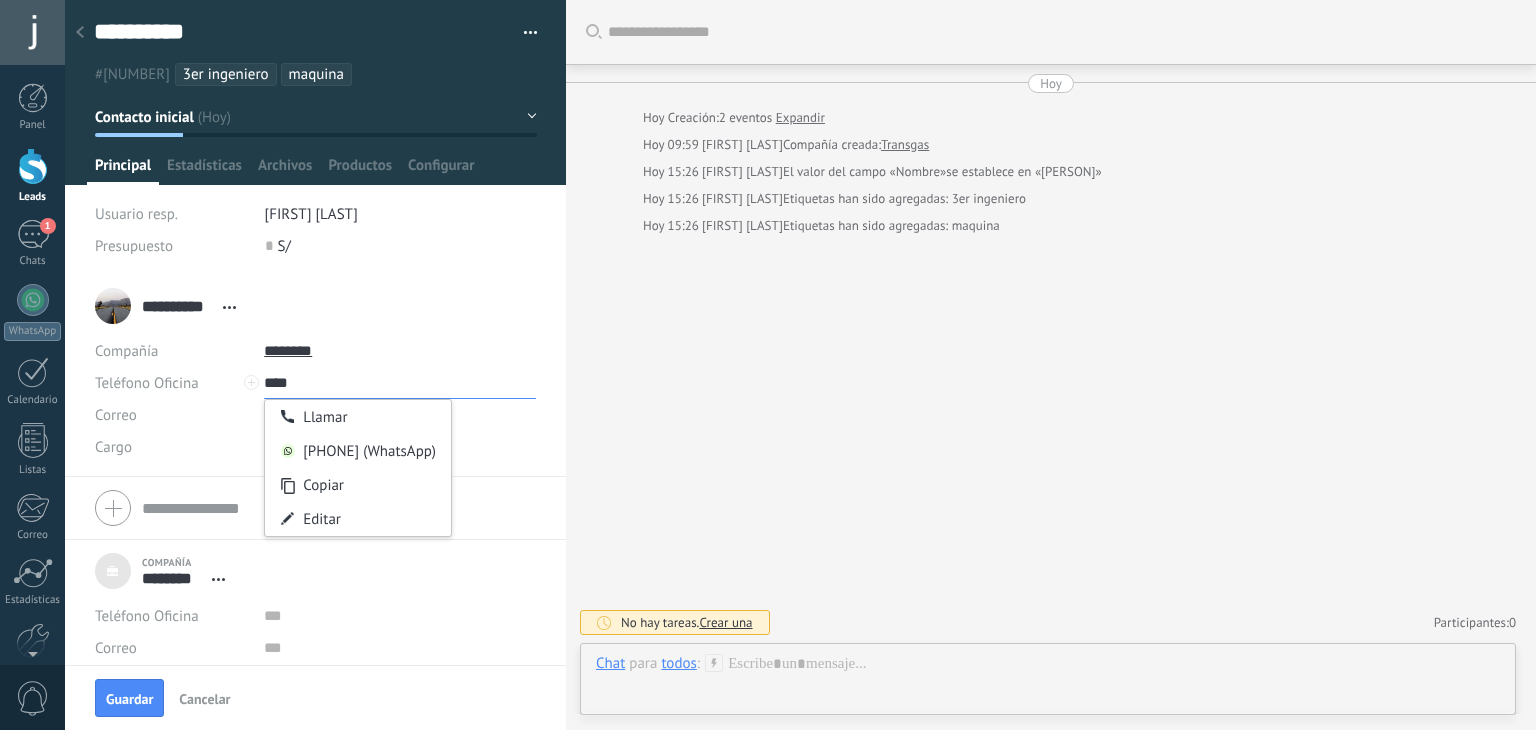 click on "***" at bounding box center (400, 383) 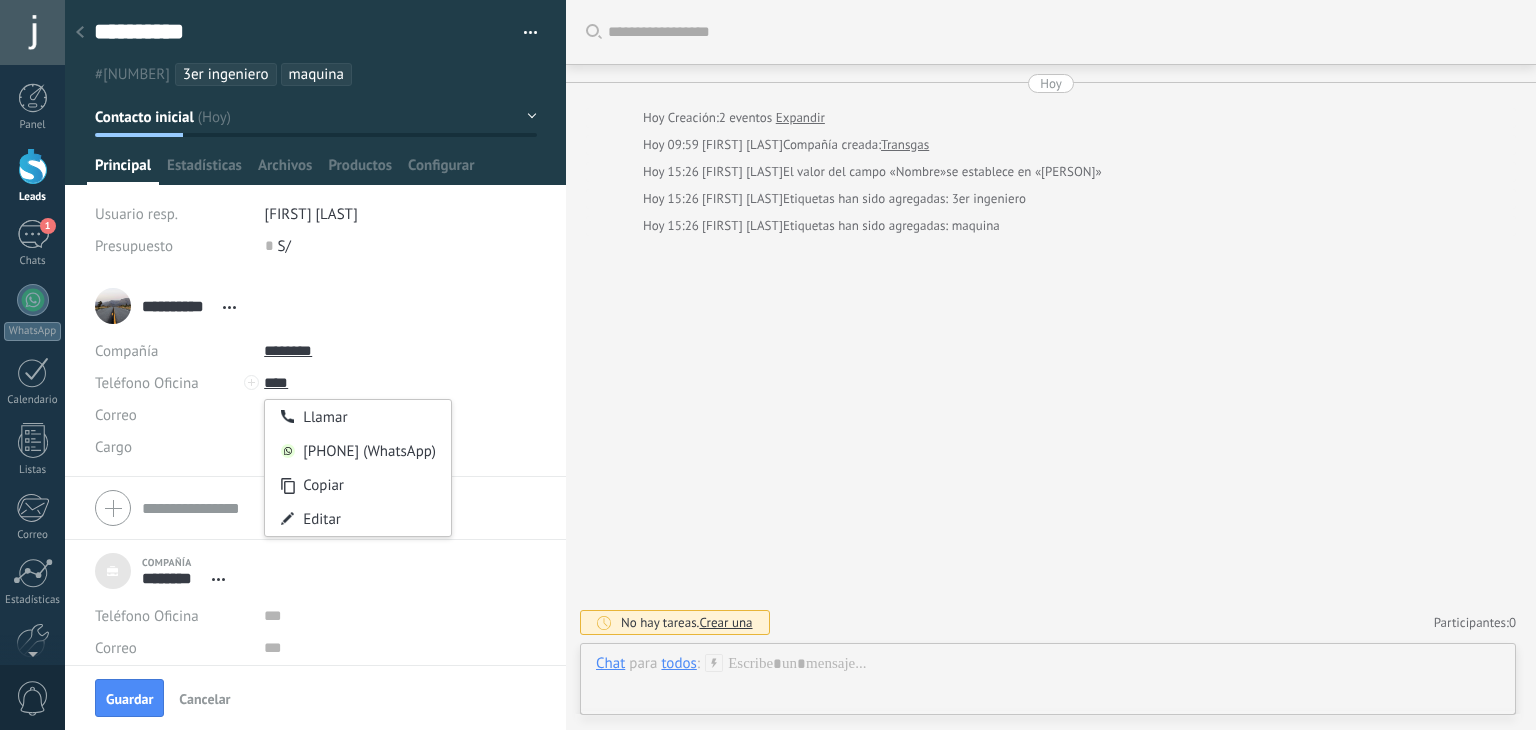 click on "Editar" at bounding box center [358, 519] 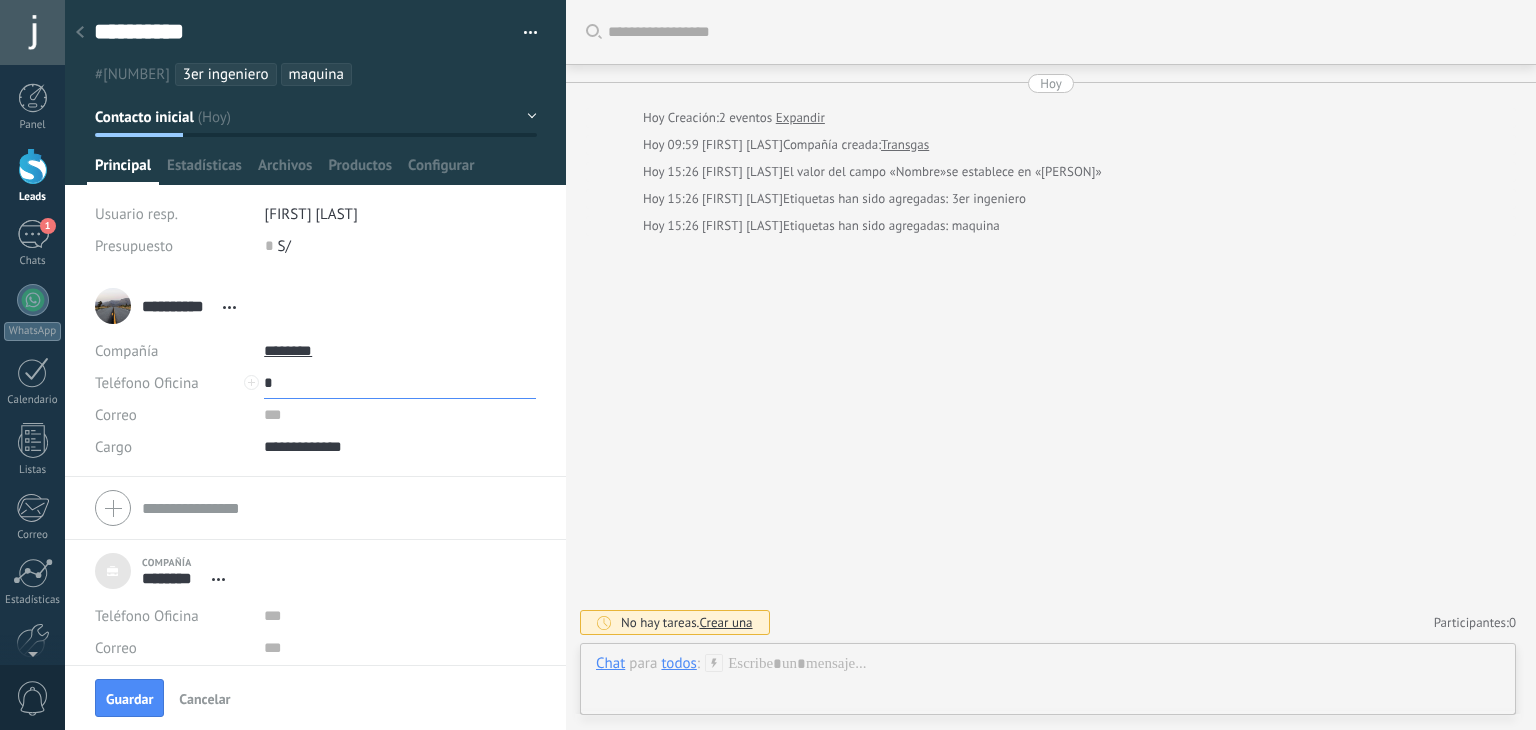 paste on "**********" 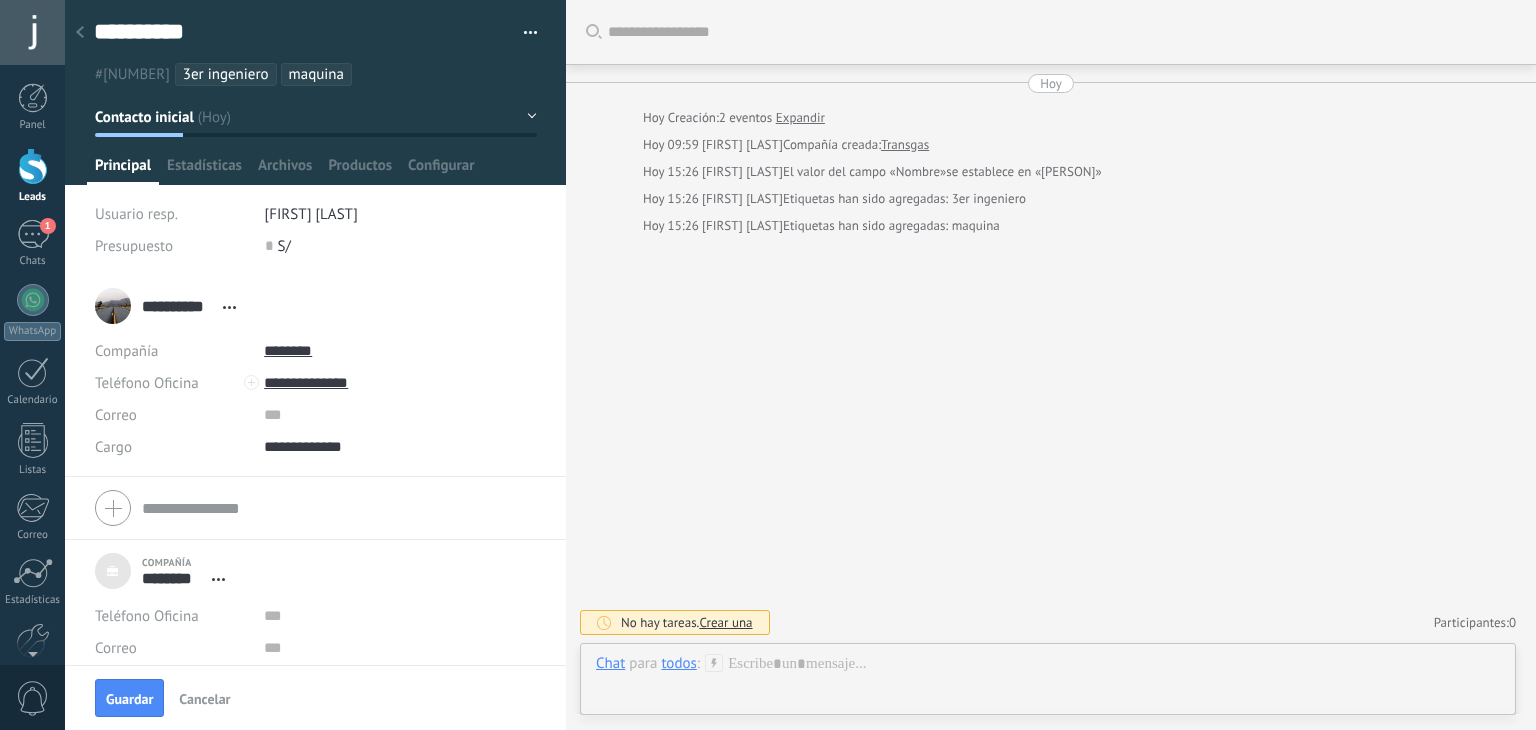 click on "Compañía
******** Transgas
Abrir detalle
Desatar" at bounding box center (315, 640) 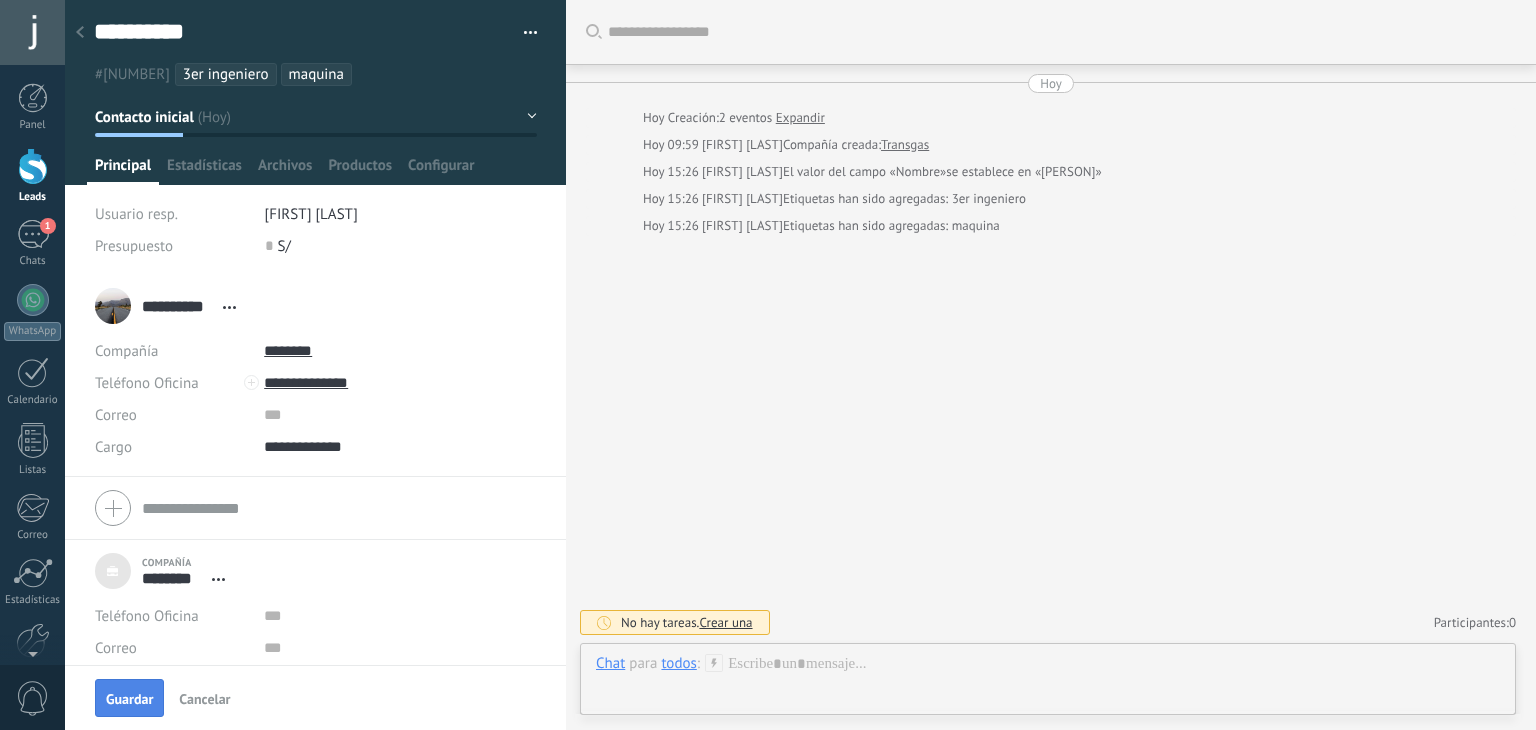 click on "Guardar" at bounding box center [129, 699] 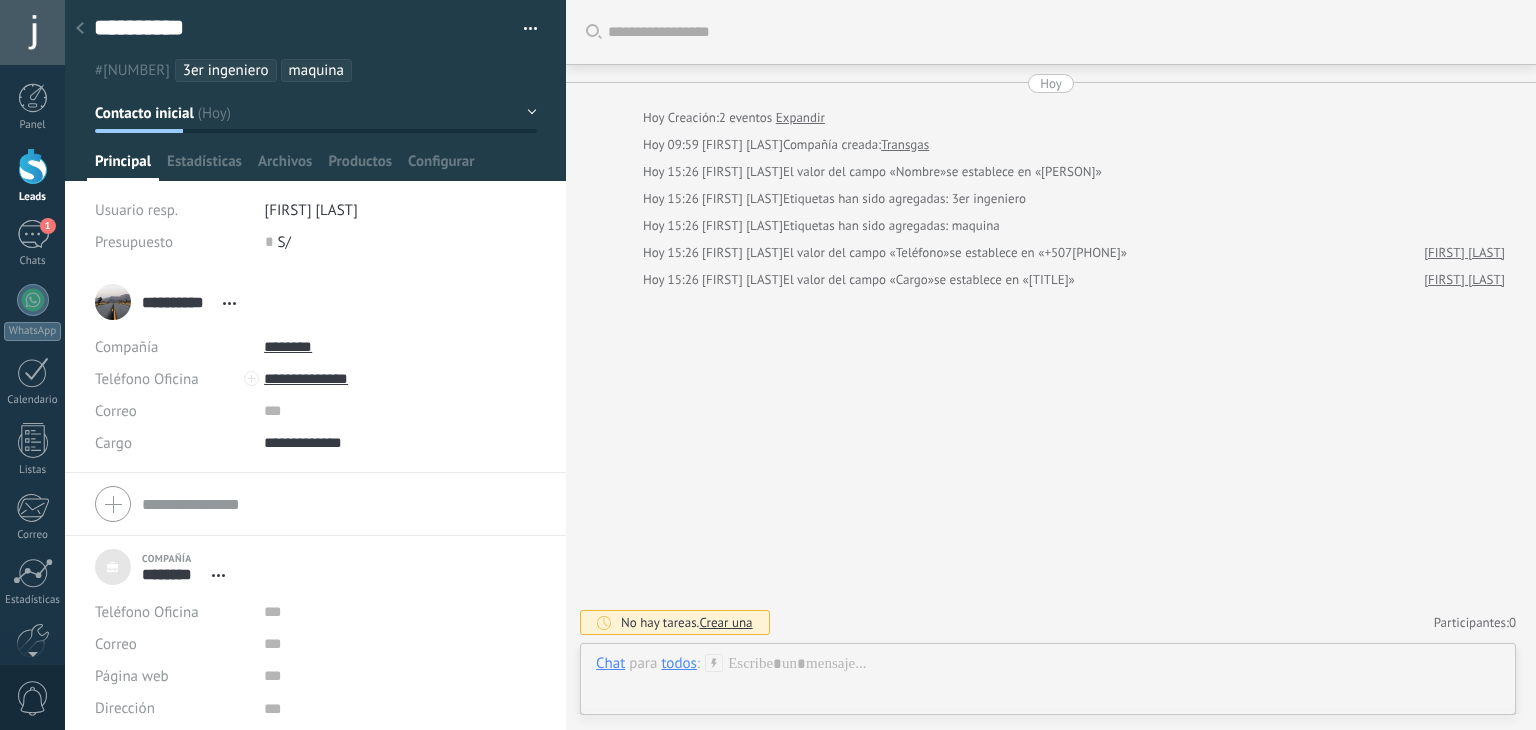 scroll, scrollTop: 0, scrollLeft: 0, axis: both 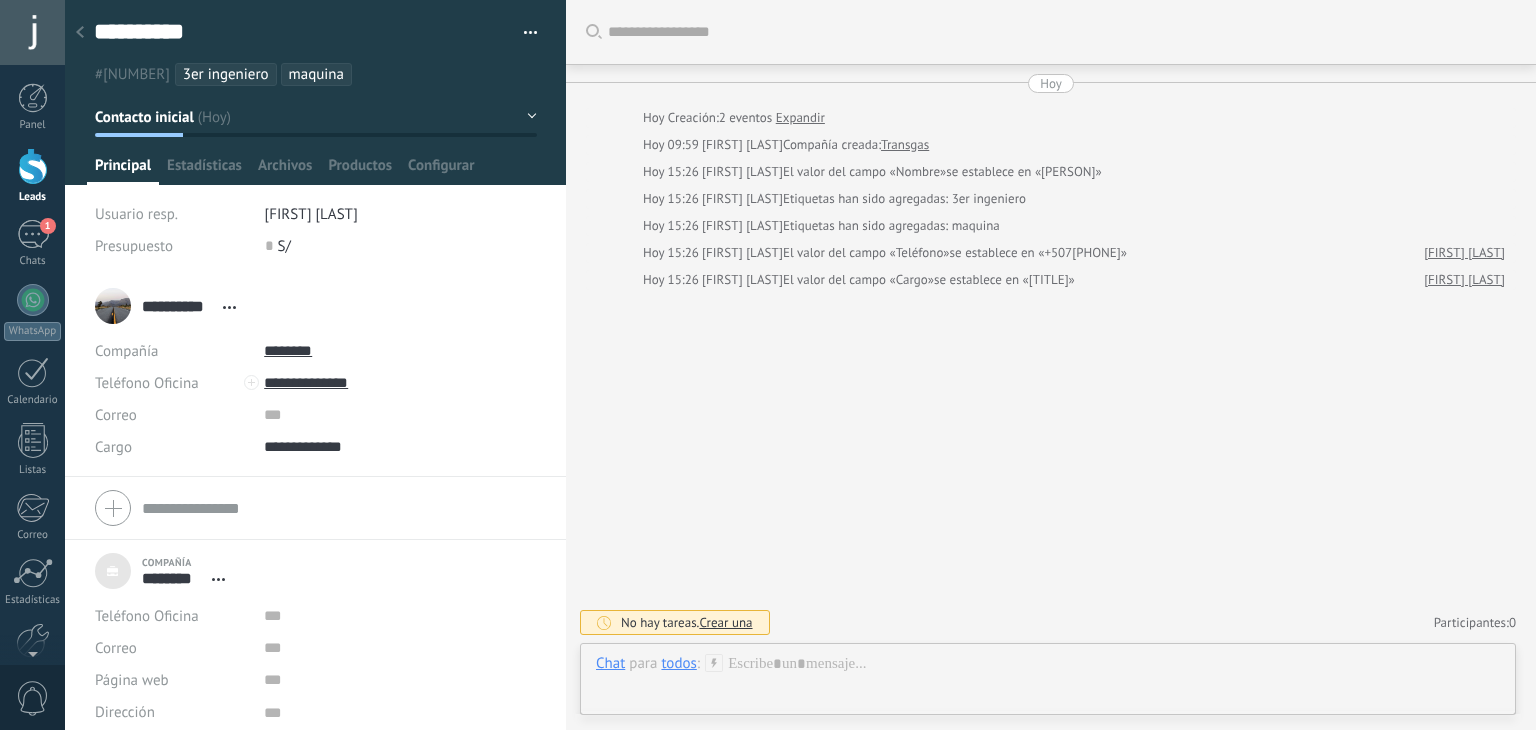 click at bounding box center [80, 33] 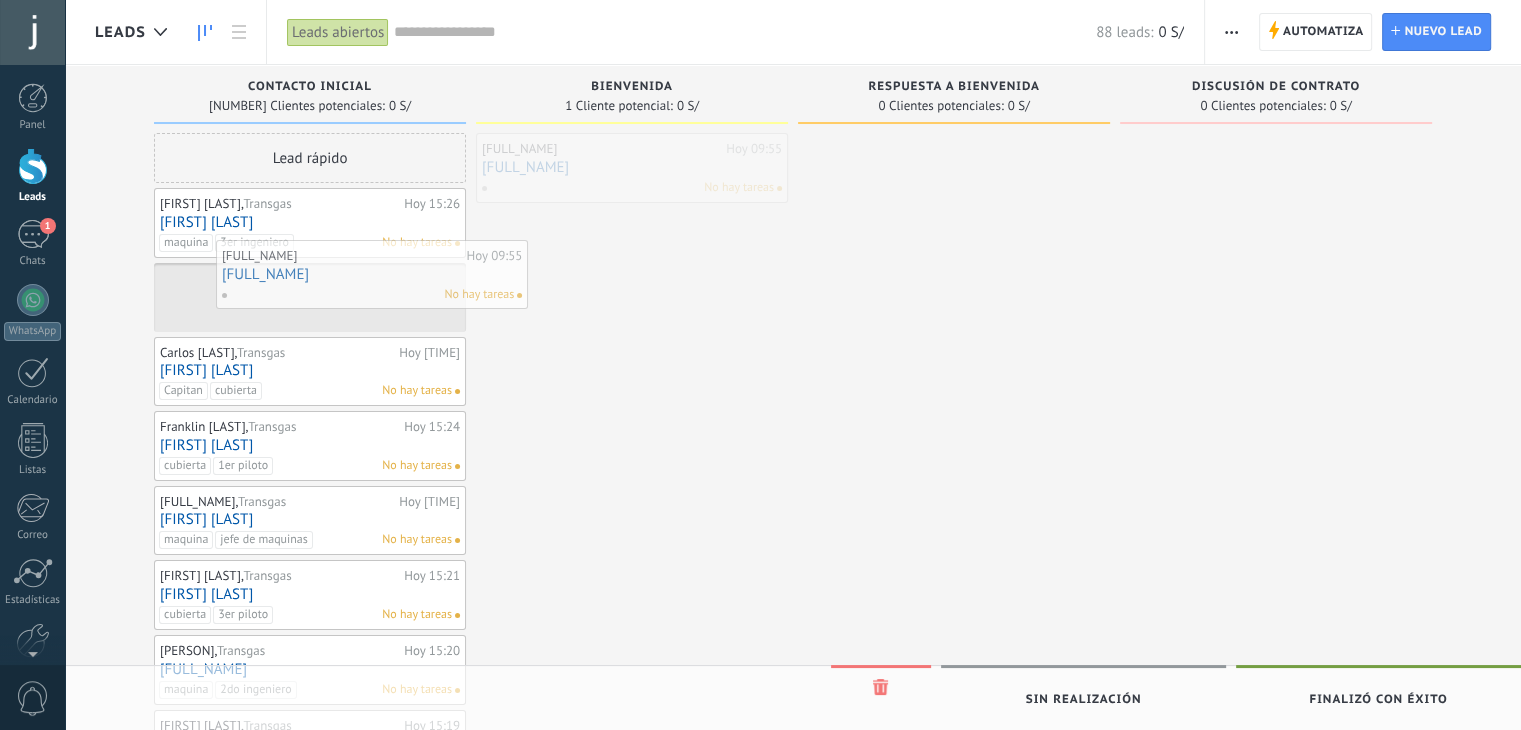 drag, startPoint x: 588, startPoint y: 158, endPoint x: 329, endPoint y: 264, distance: 279.85175 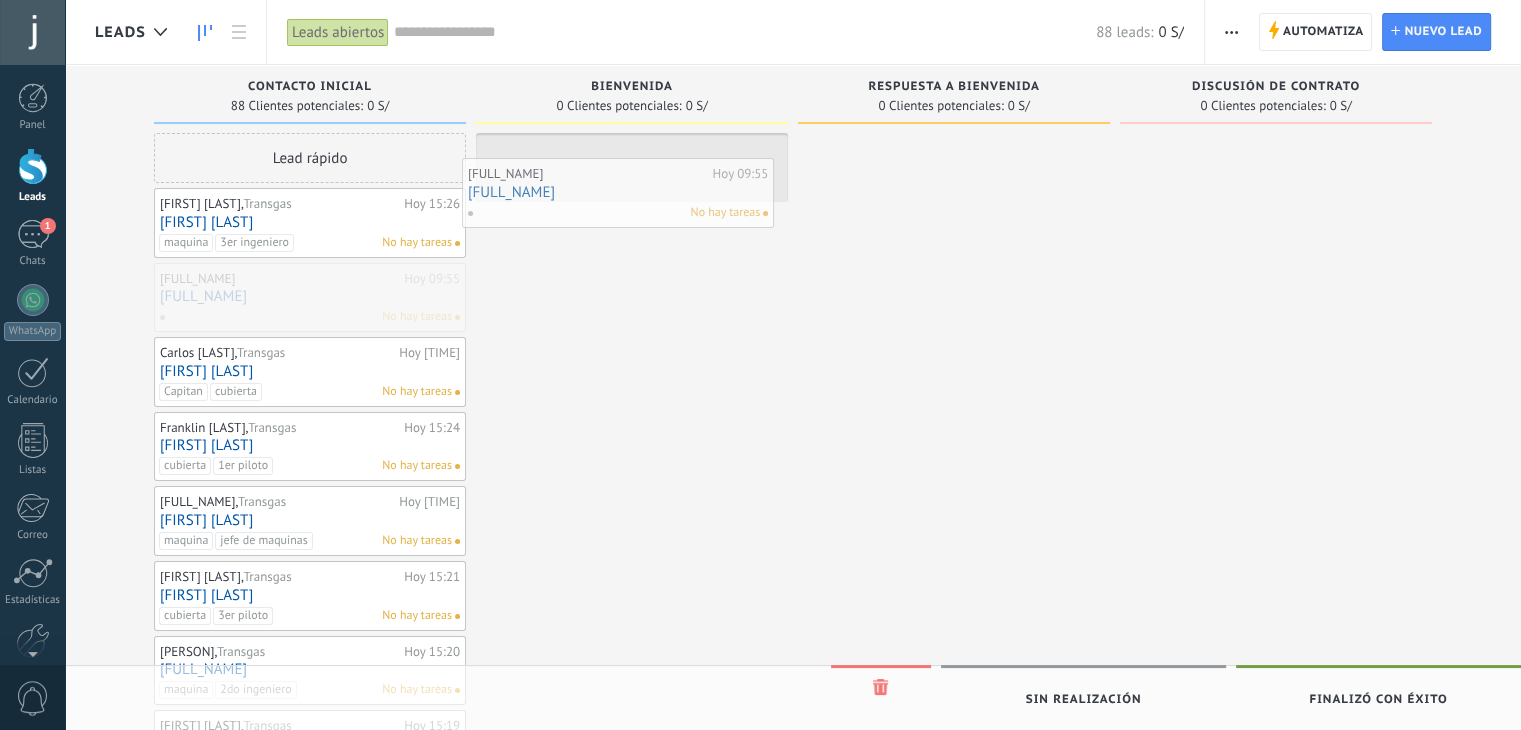 drag, startPoint x: 267, startPoint y: 297, endPoint x: 576, endPoint y: 192, distance: 326.35257 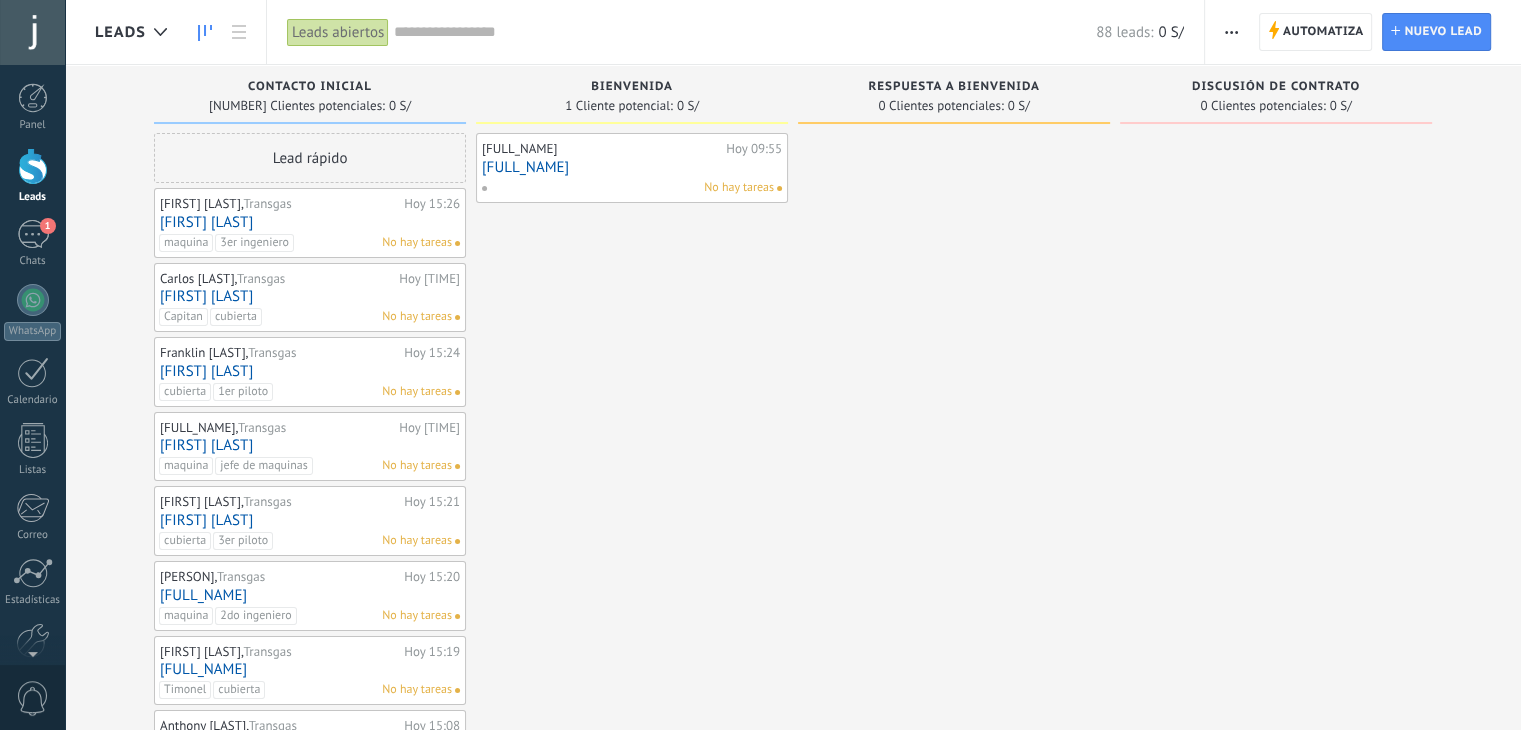 click at bounding box center [1276, 904] 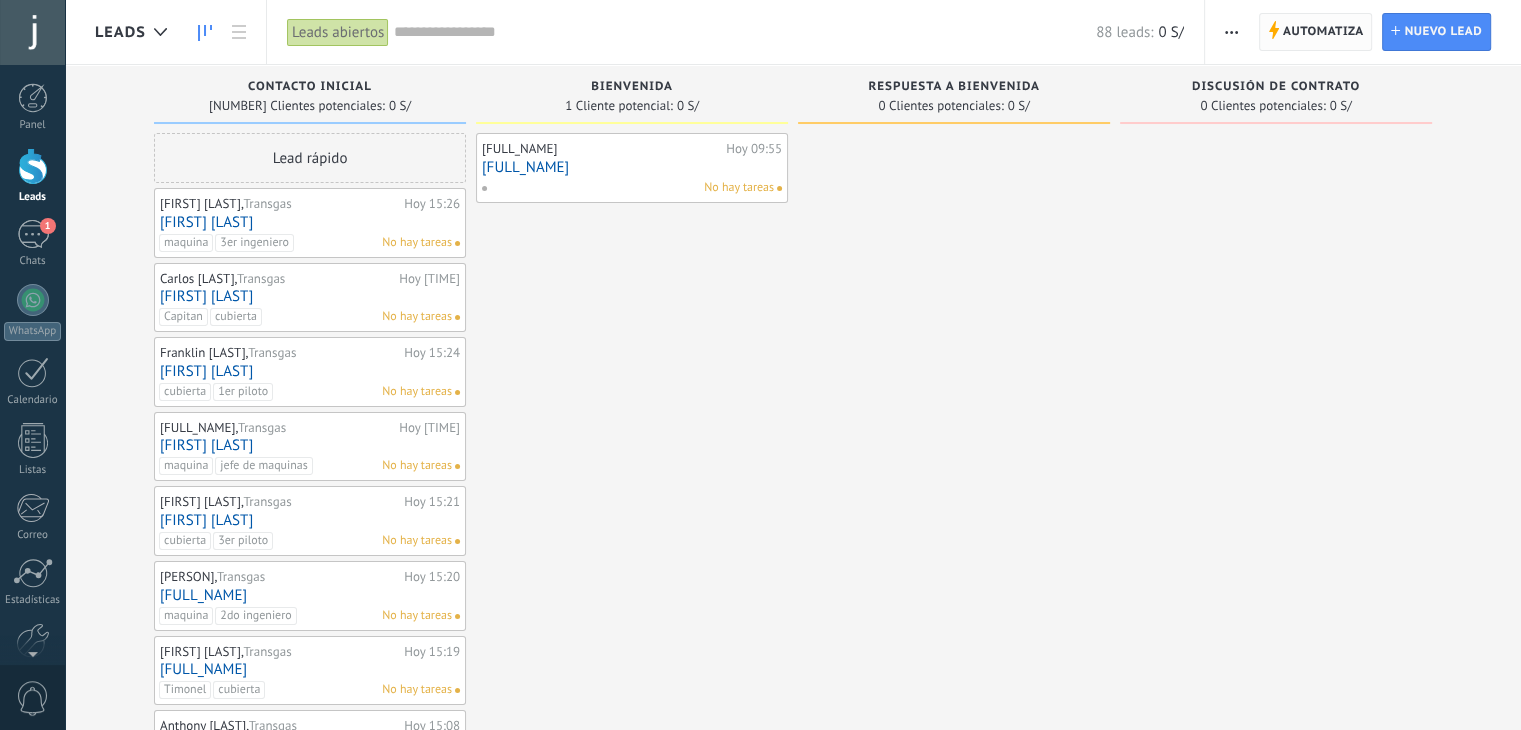 click on "Automatiza" at bounding box center (1323, 32) 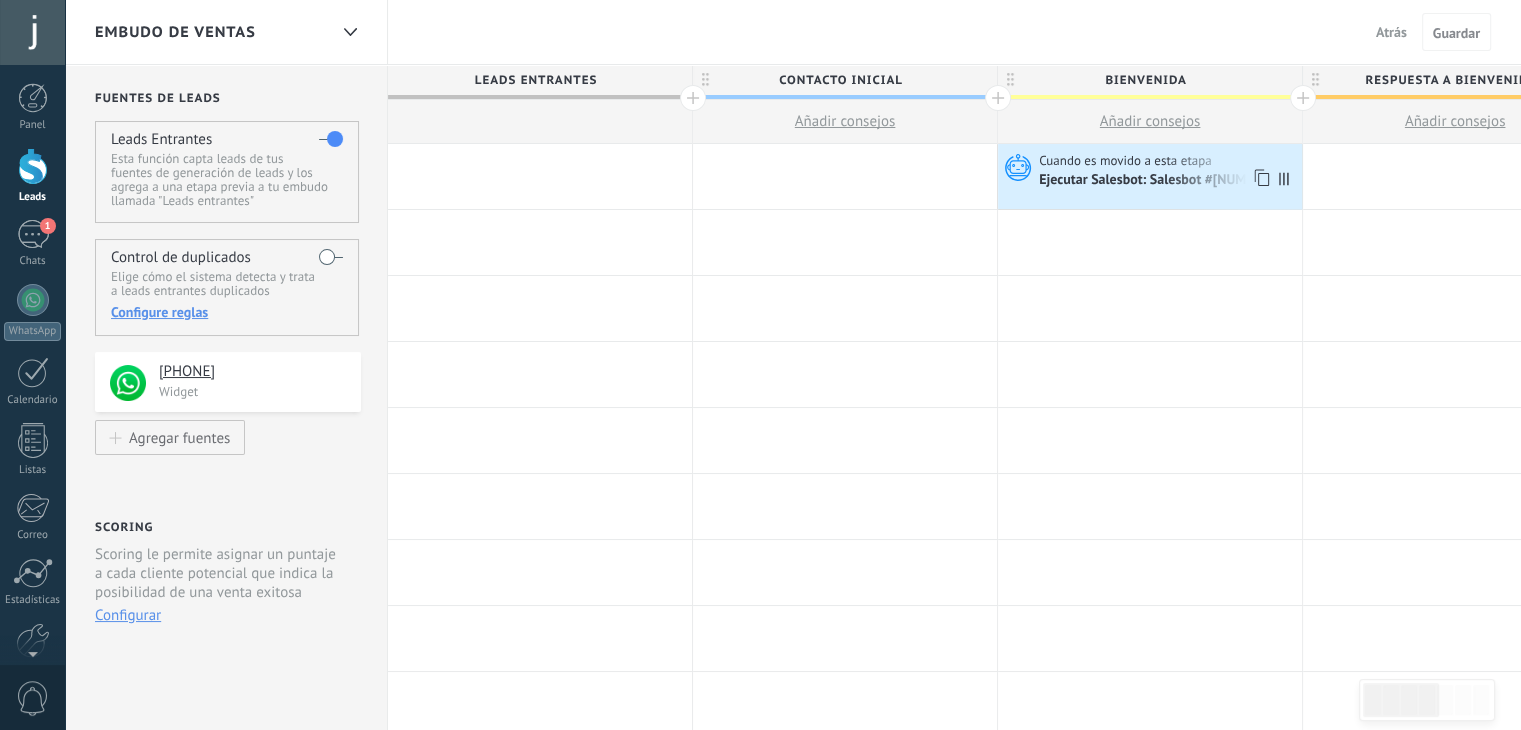 click on "Ejecutar Salesbot: Salesbot #3" at bounding box center (1158, 181) 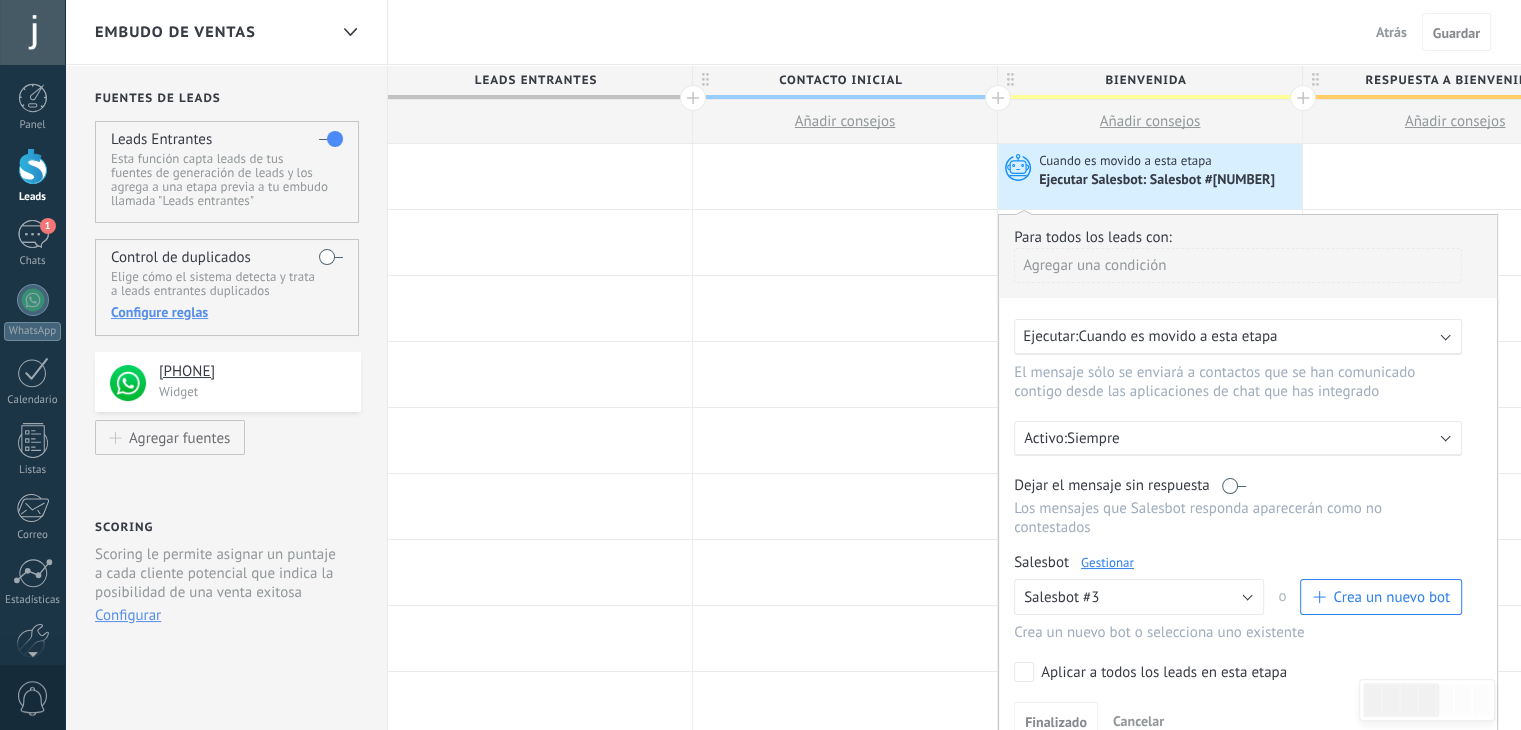click on "Gestionar" at bounding box center (1107, 562) 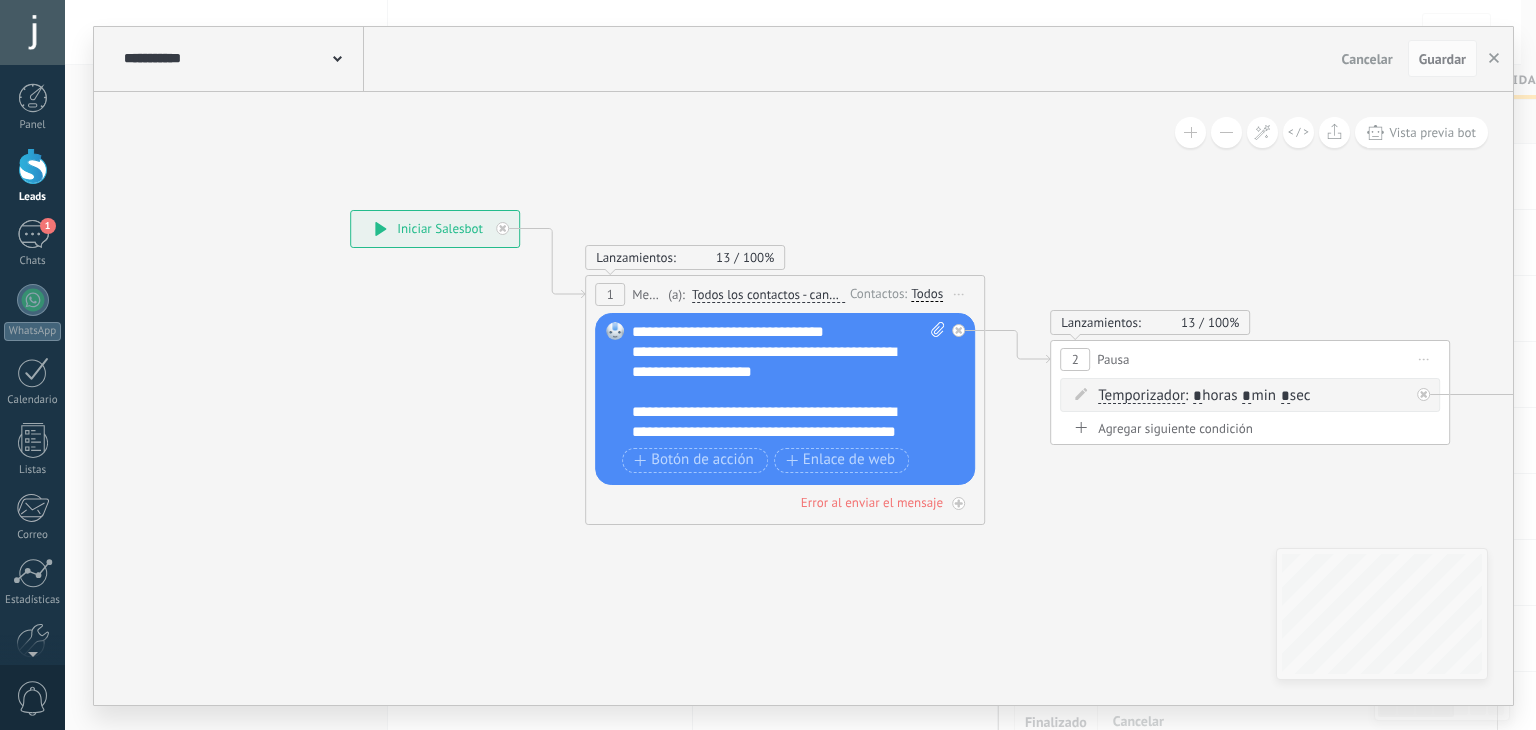 drag, startPoint x: 576, startPoint y: 546, endPoint x: 574, endPoint y: 470, distance: 76.02631 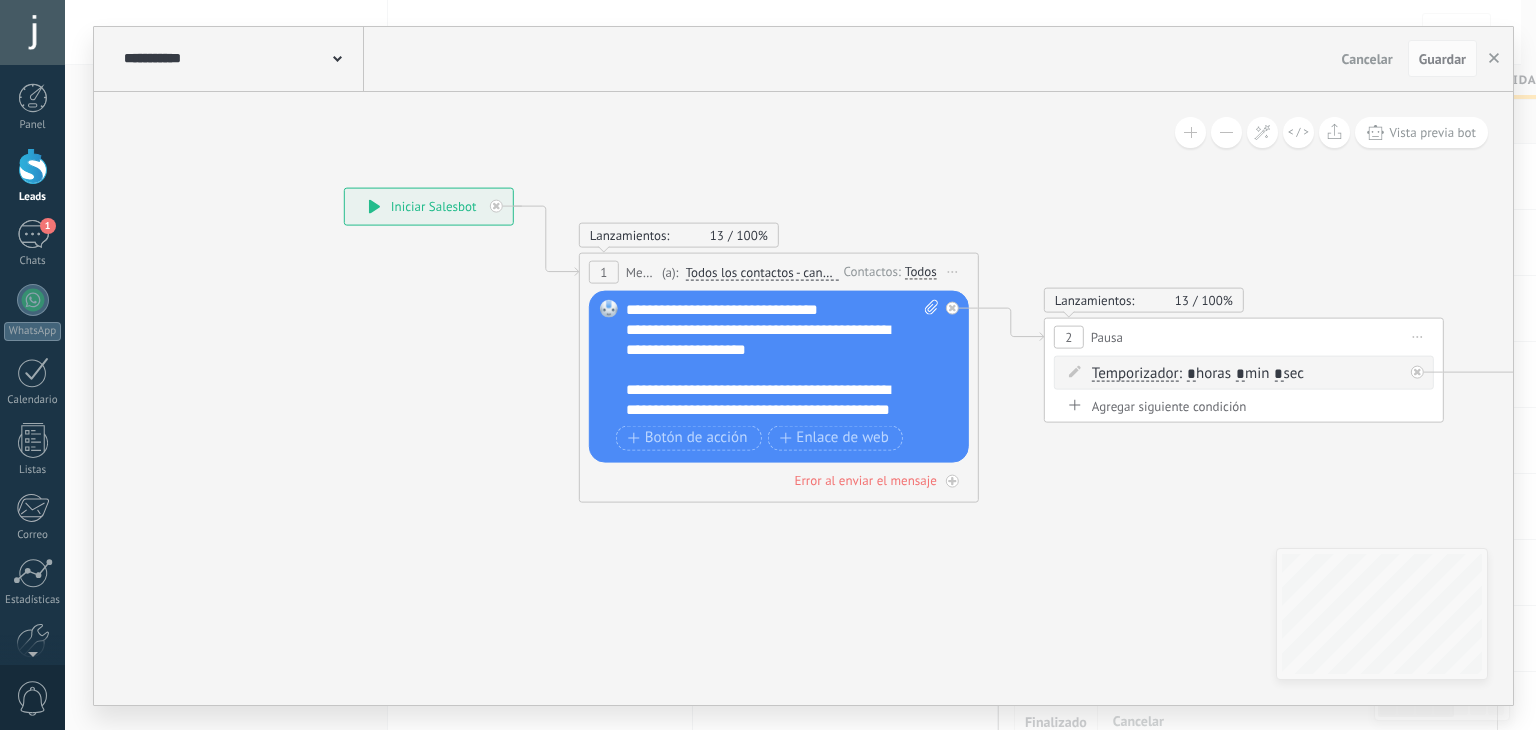 click on "**********" at bounding box center (783, 359) 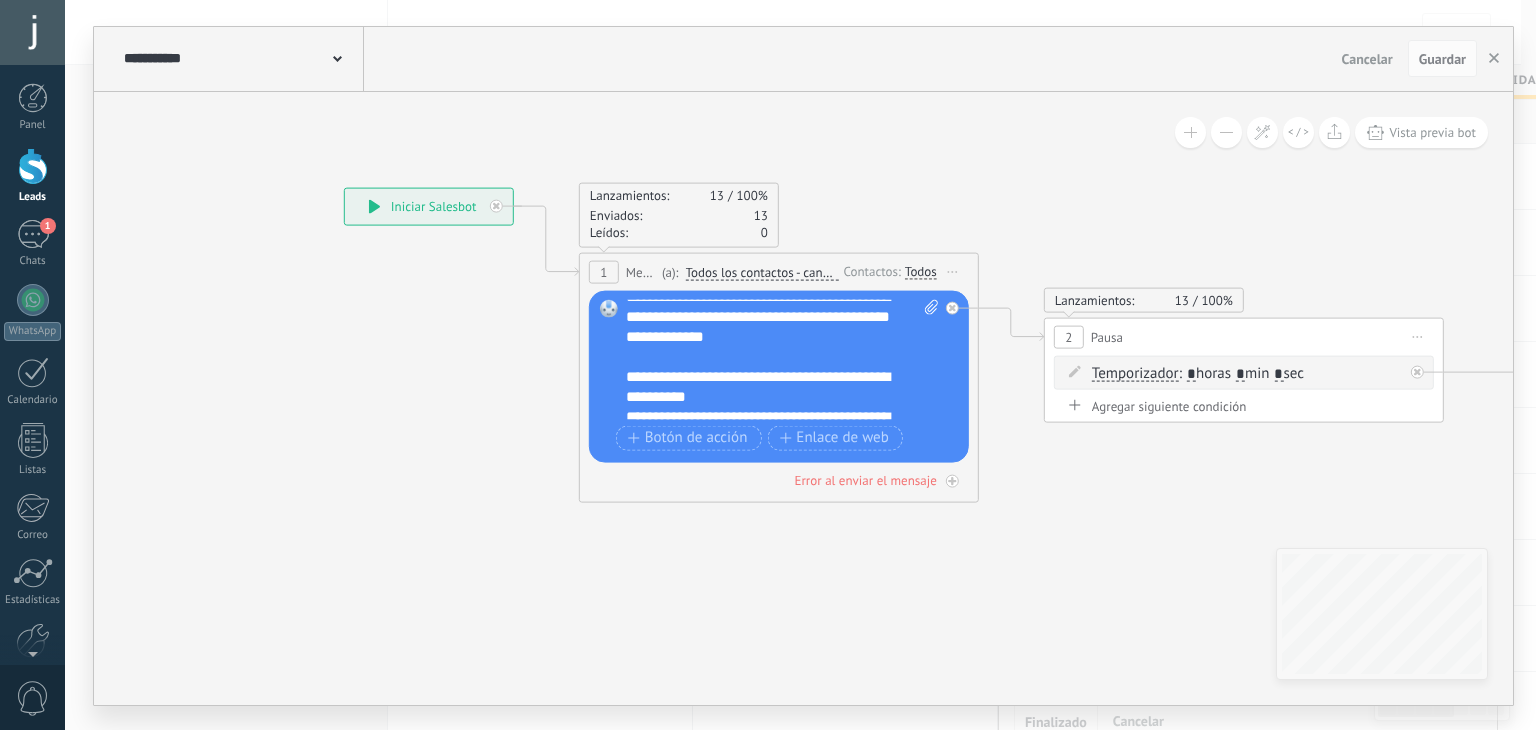 scroll, scrollTop: 100, scrollLeft: 0, axis: vertical 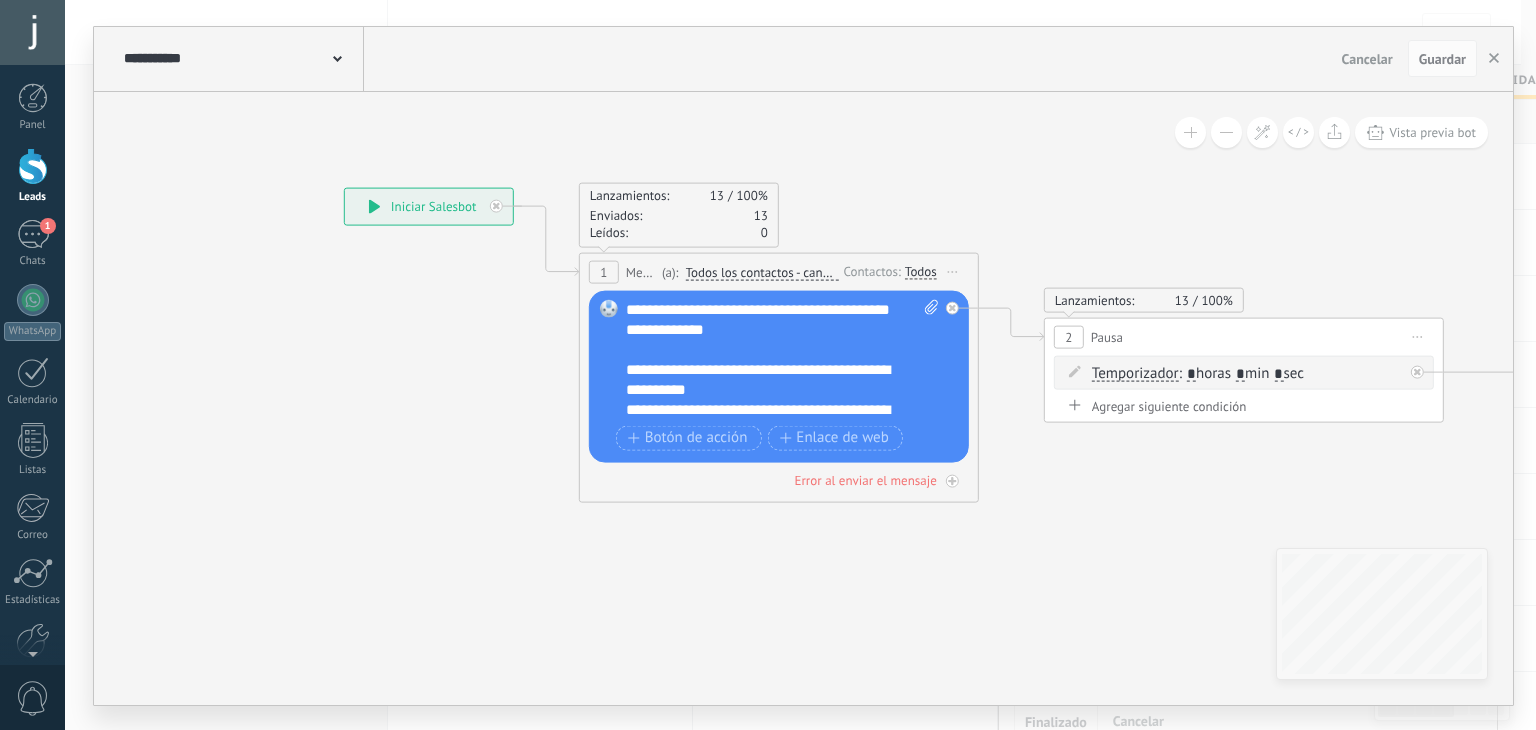 click on "**********" at bounding box center (783, 359) 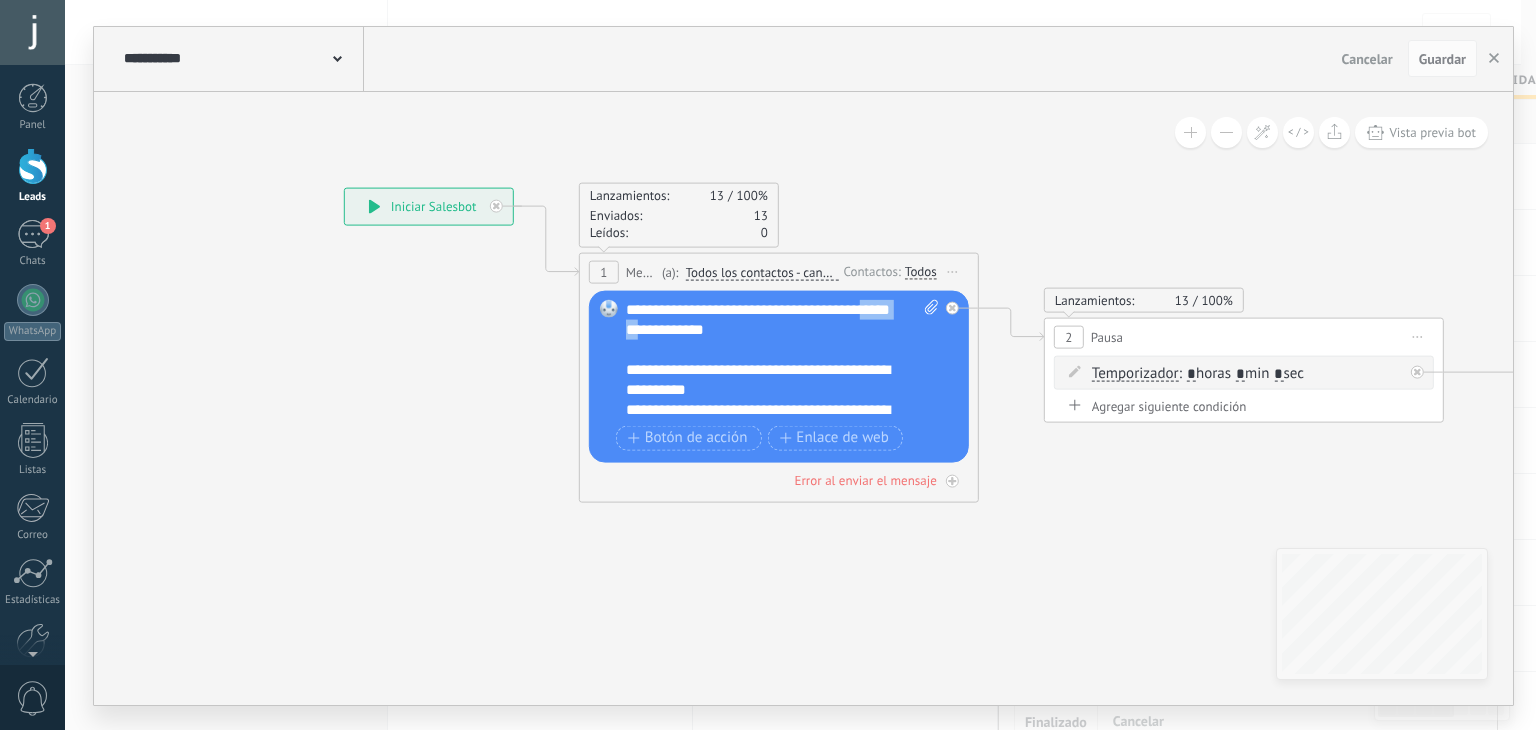 click on "**********" at bounding box center [783, 359] 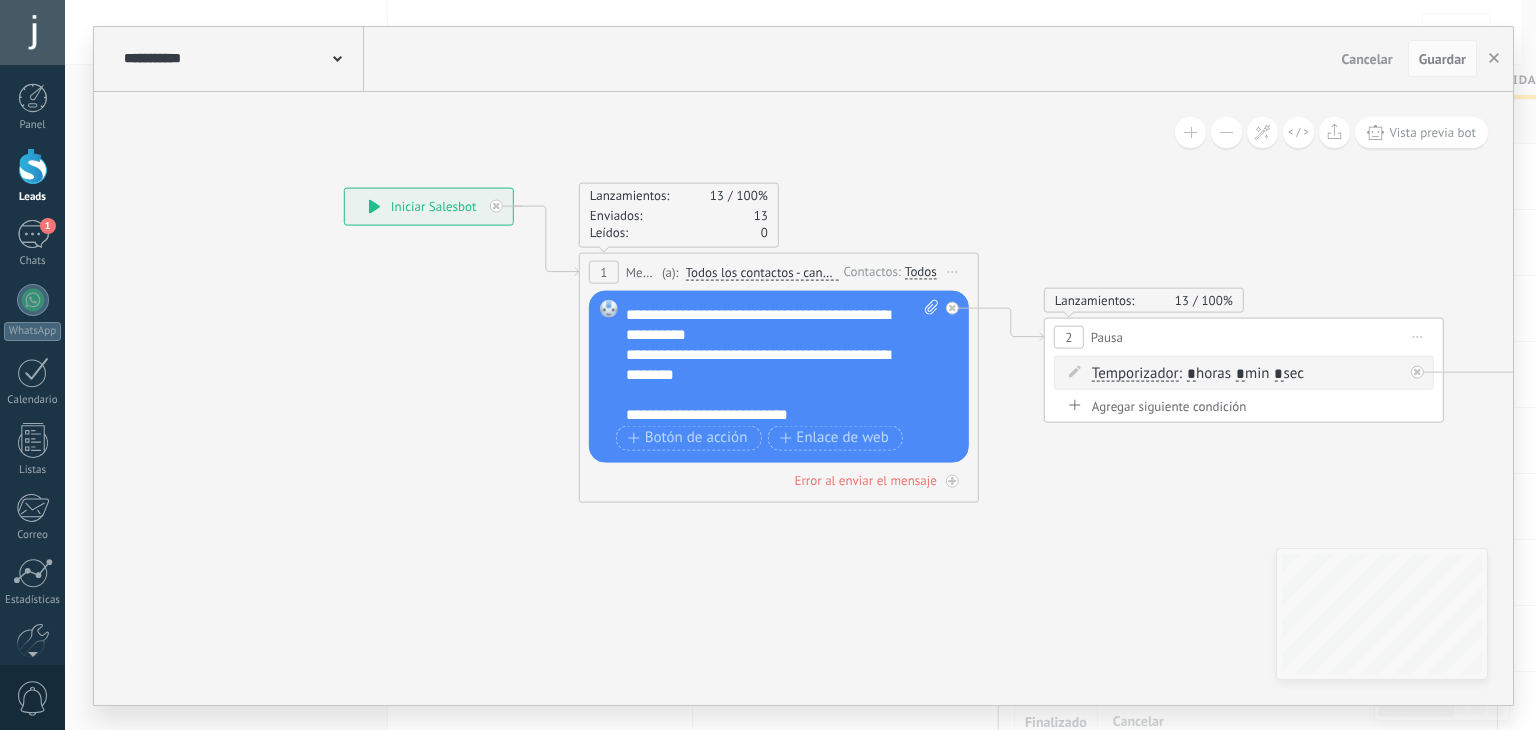 scroll, scrollTop: 160, scrollLeft: 0, axis: vertical 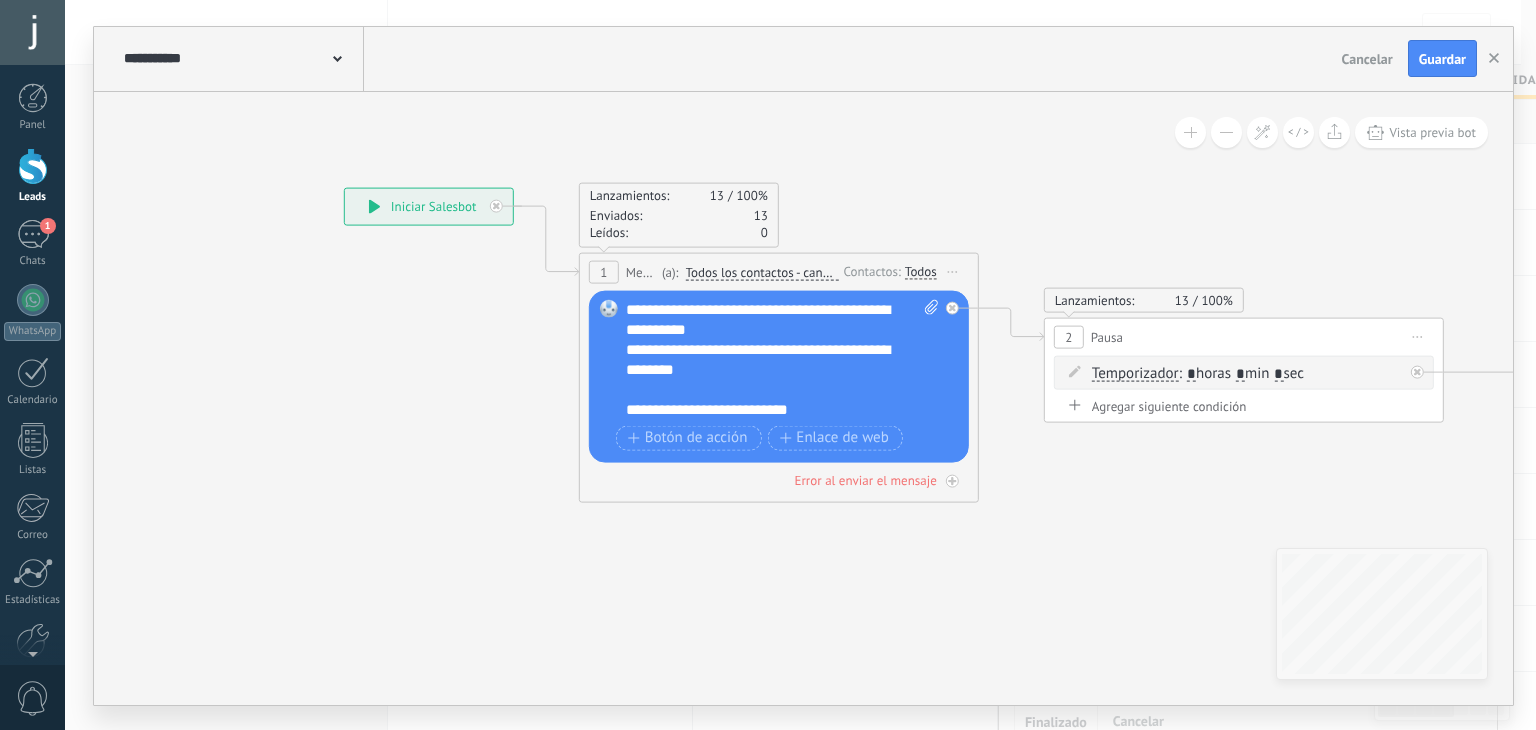 click 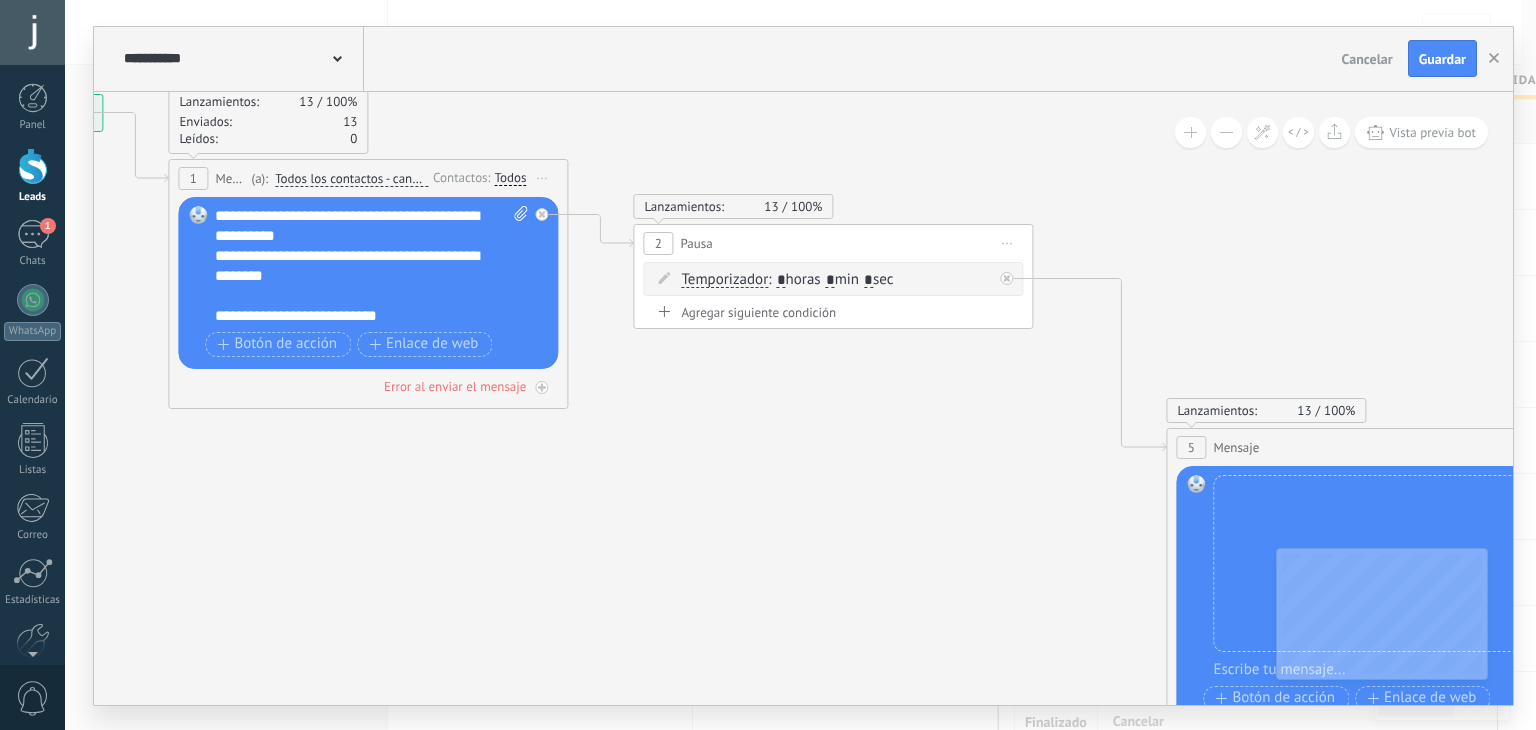 drag, startPoint x: 1120, startPoint y: 518, endPoint x: 550, endPoint y: 387, distance: 584.8598 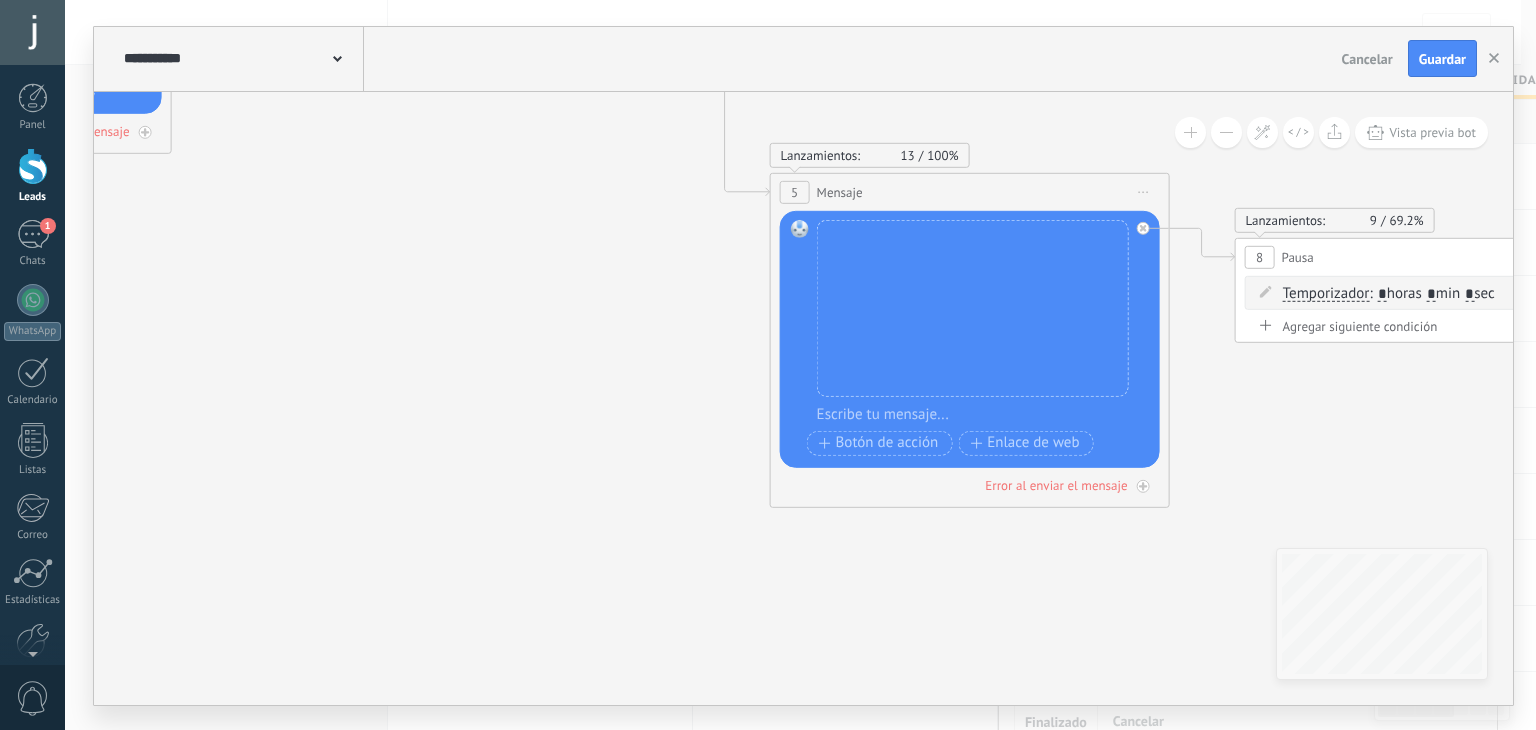 drag, startPoint x: 818, startPoint y: 640, endPoint x: 736, endPoint y: 498, distance: 163.9756 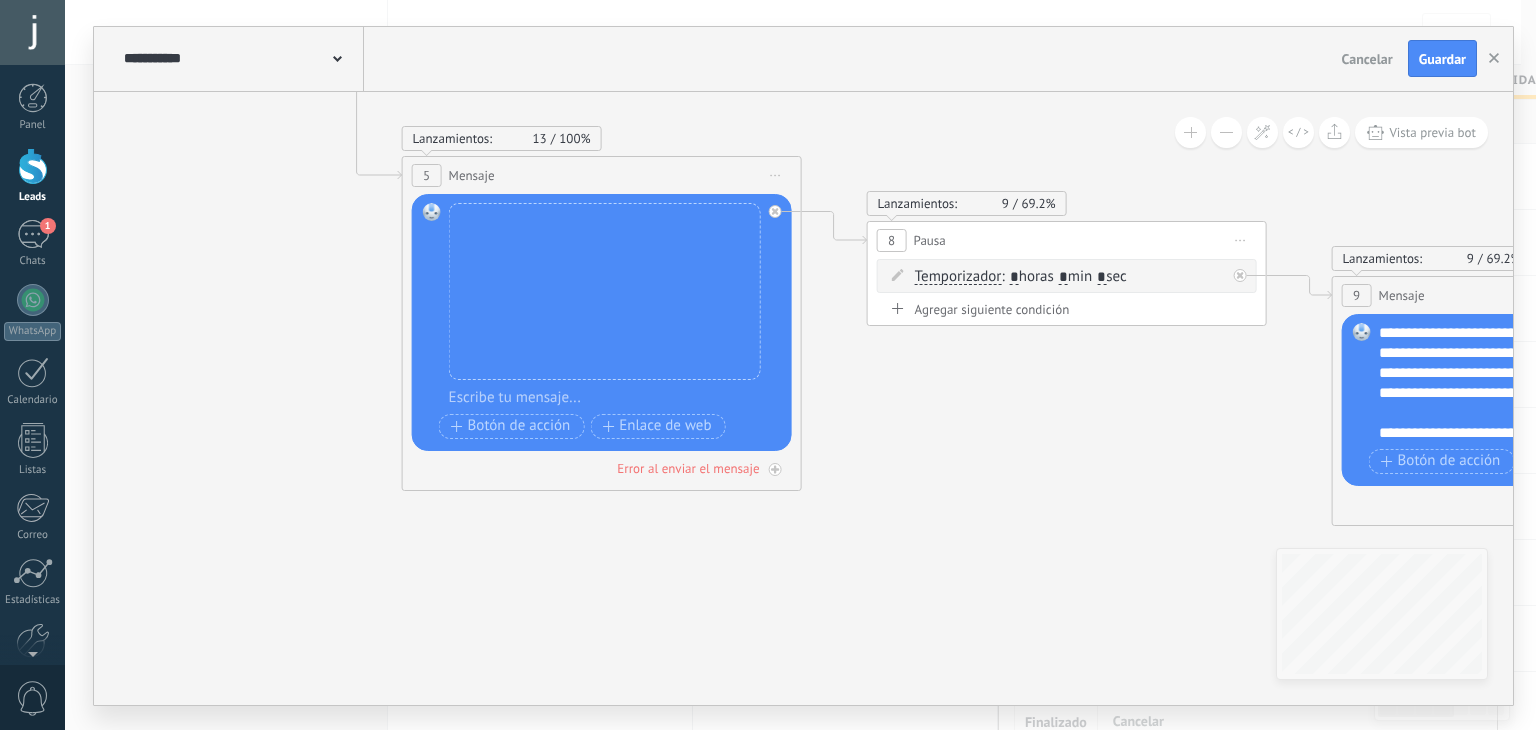 drag, startPoint x: 1064, startPoint y: 610, endPoint x: 772, endPoint y: 635, distance: 293.06824 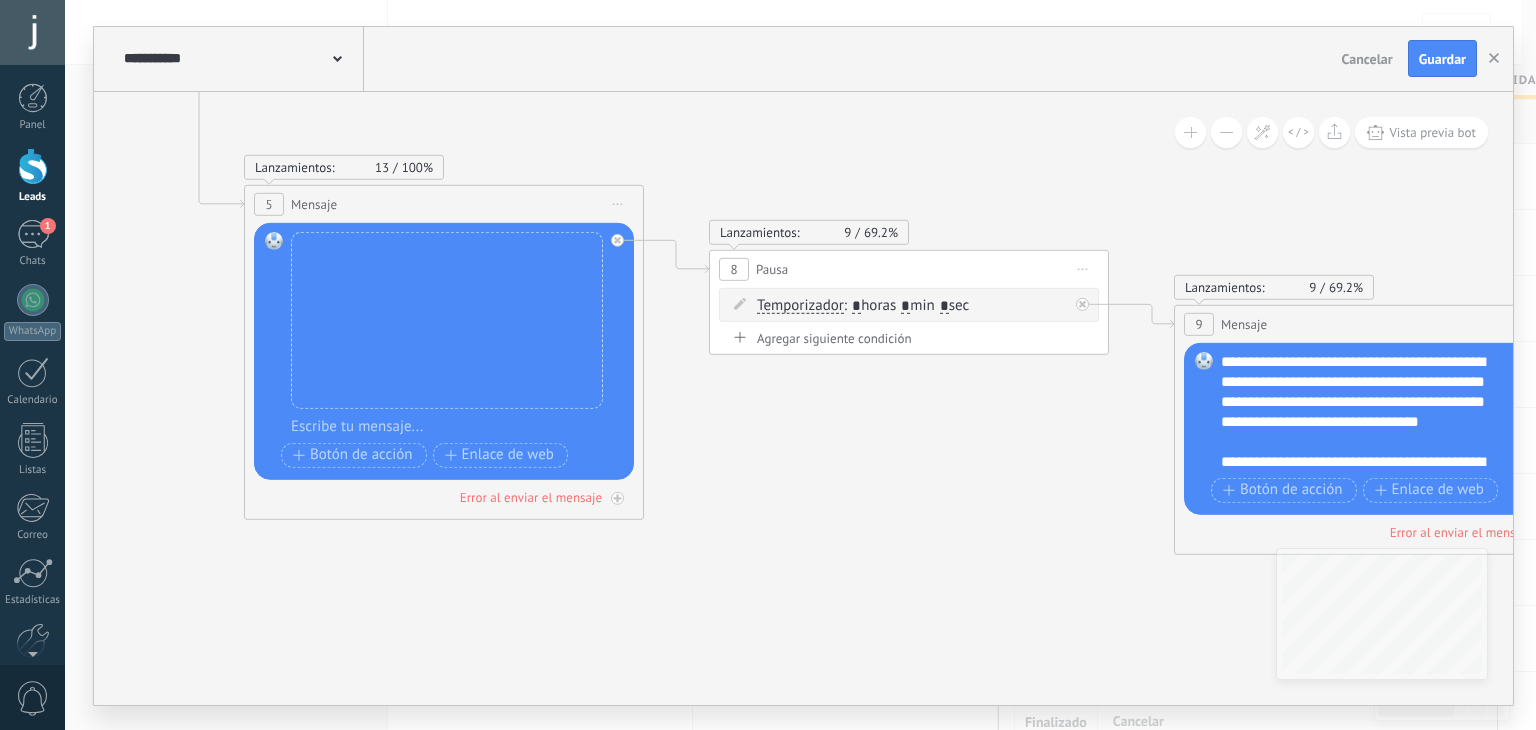 drag, startPoint x: 1002, startPoint y: 473, endPoint x: 844, endPoint y: 501, distance: 160.46184 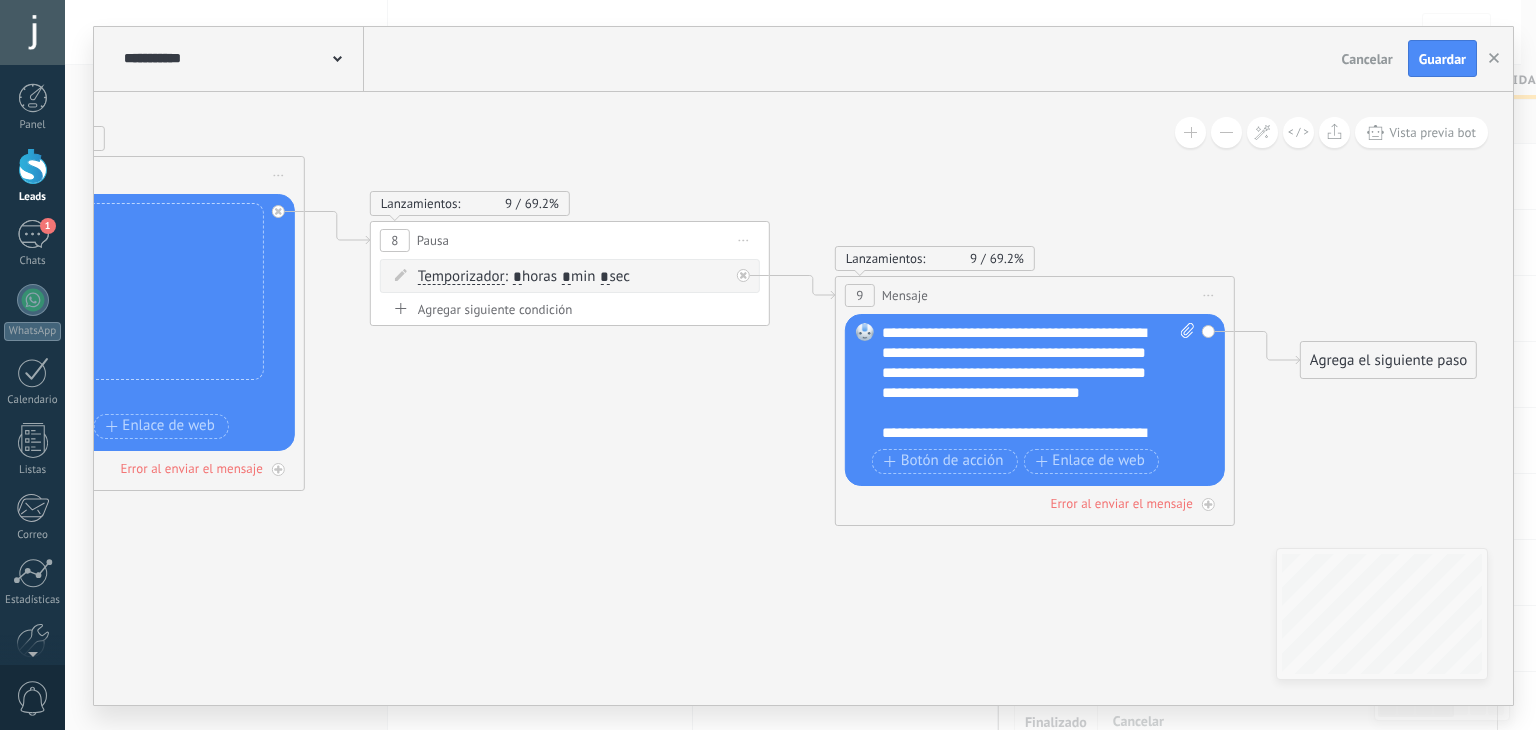 drag, startPoint x: 970, startPoint y: 497, endPoint x: 554, endPoint y: 461, distance: 417.55478 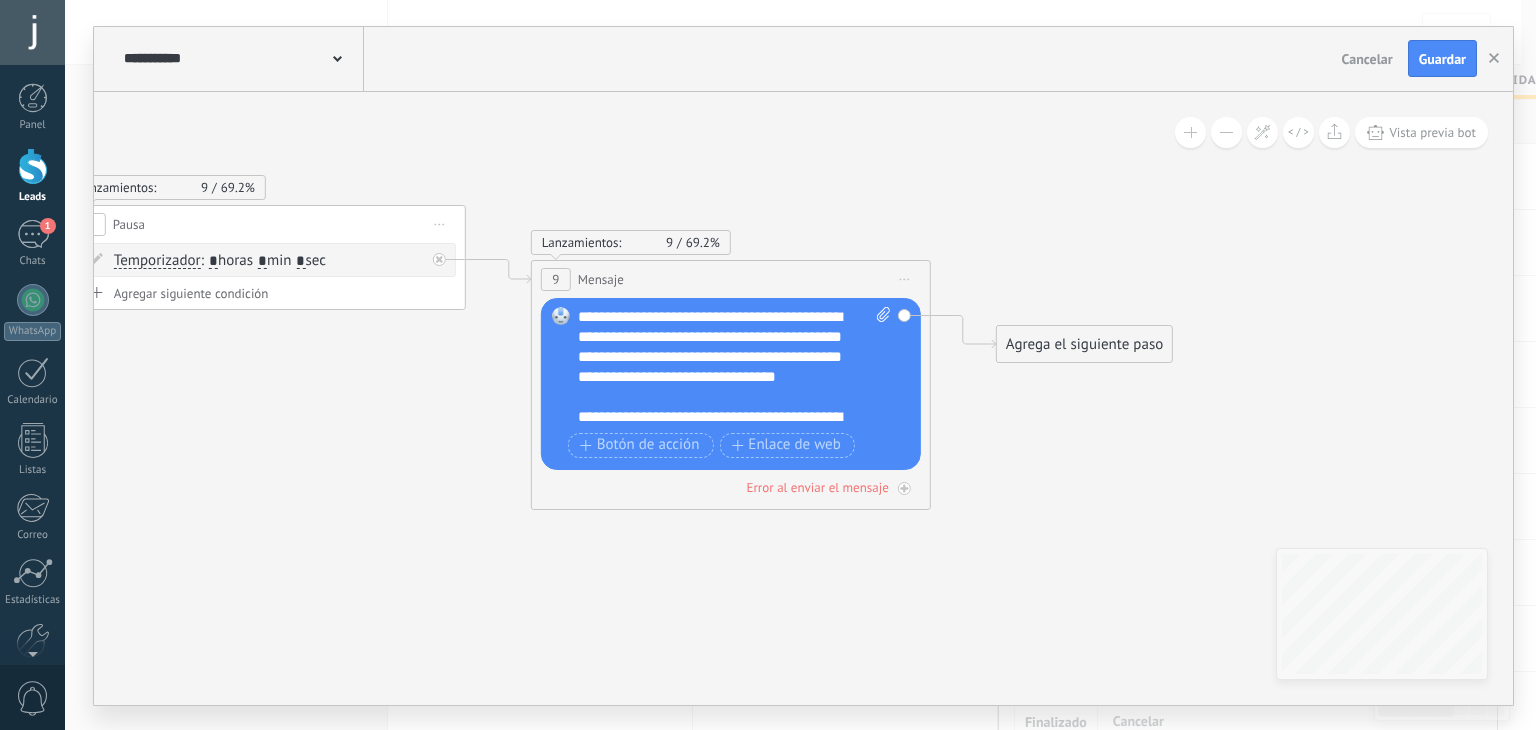 drag, startPoint x: 1032, startPoint y: 582, endPoint x: 812, endPoint y: 565, distance: 220.65584 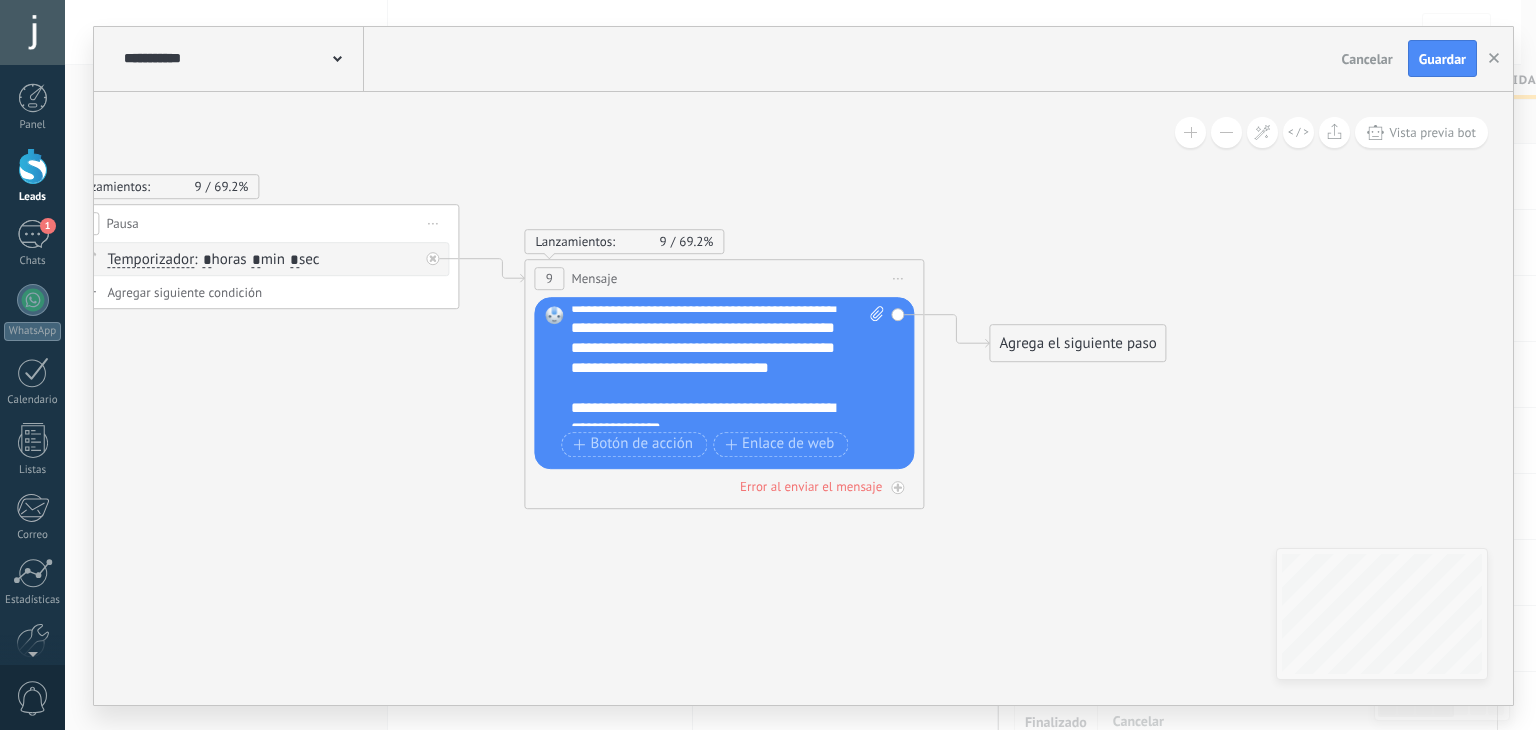 scroll, scrollTop: 0, scrollLeft: 0, axis: both 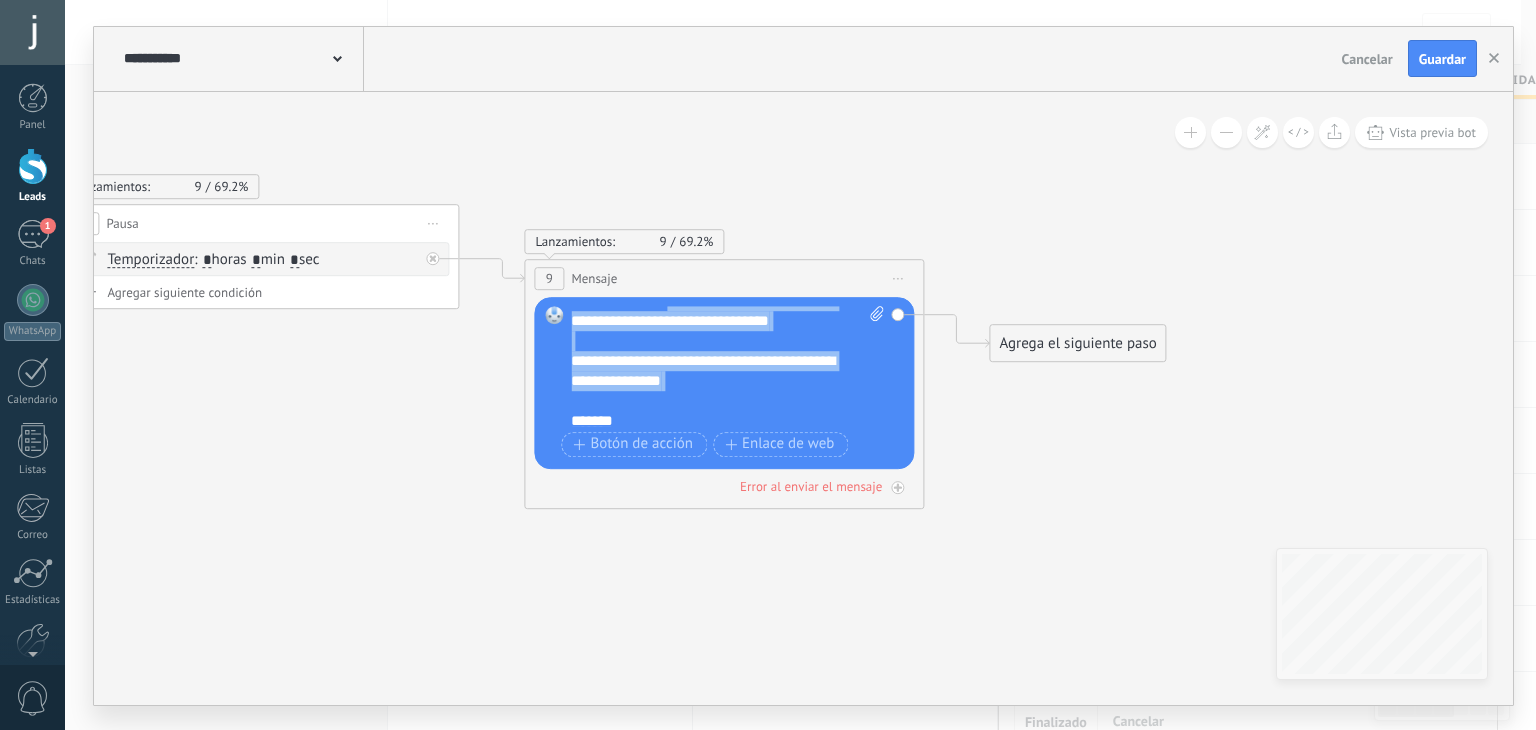 drag, startPoint x: 715, startPoint y: 357, endPoint x: 804, endPoint y: 408, distance: 102.5768 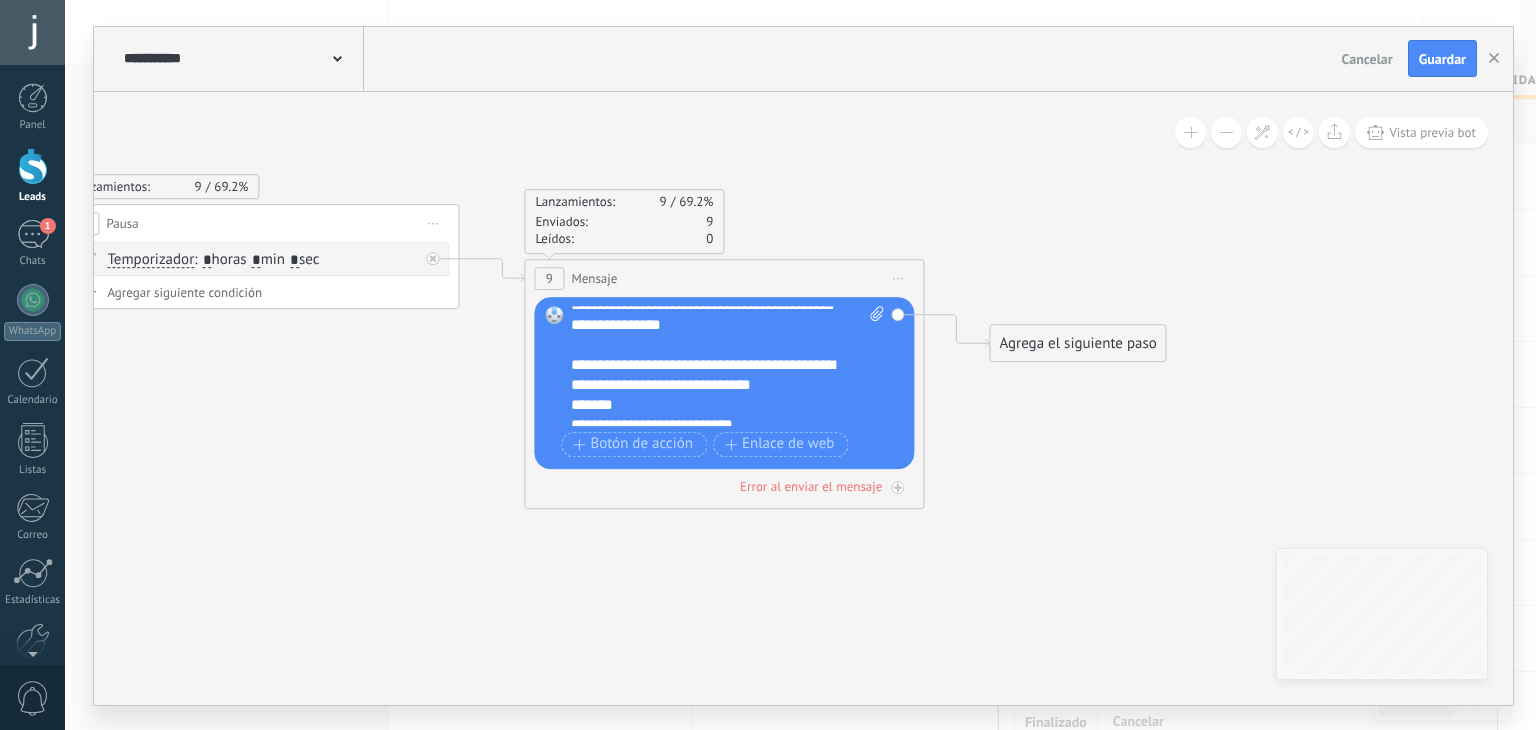 scroll, scrollTop: 80, scrollLeft: 0, axis: vertical 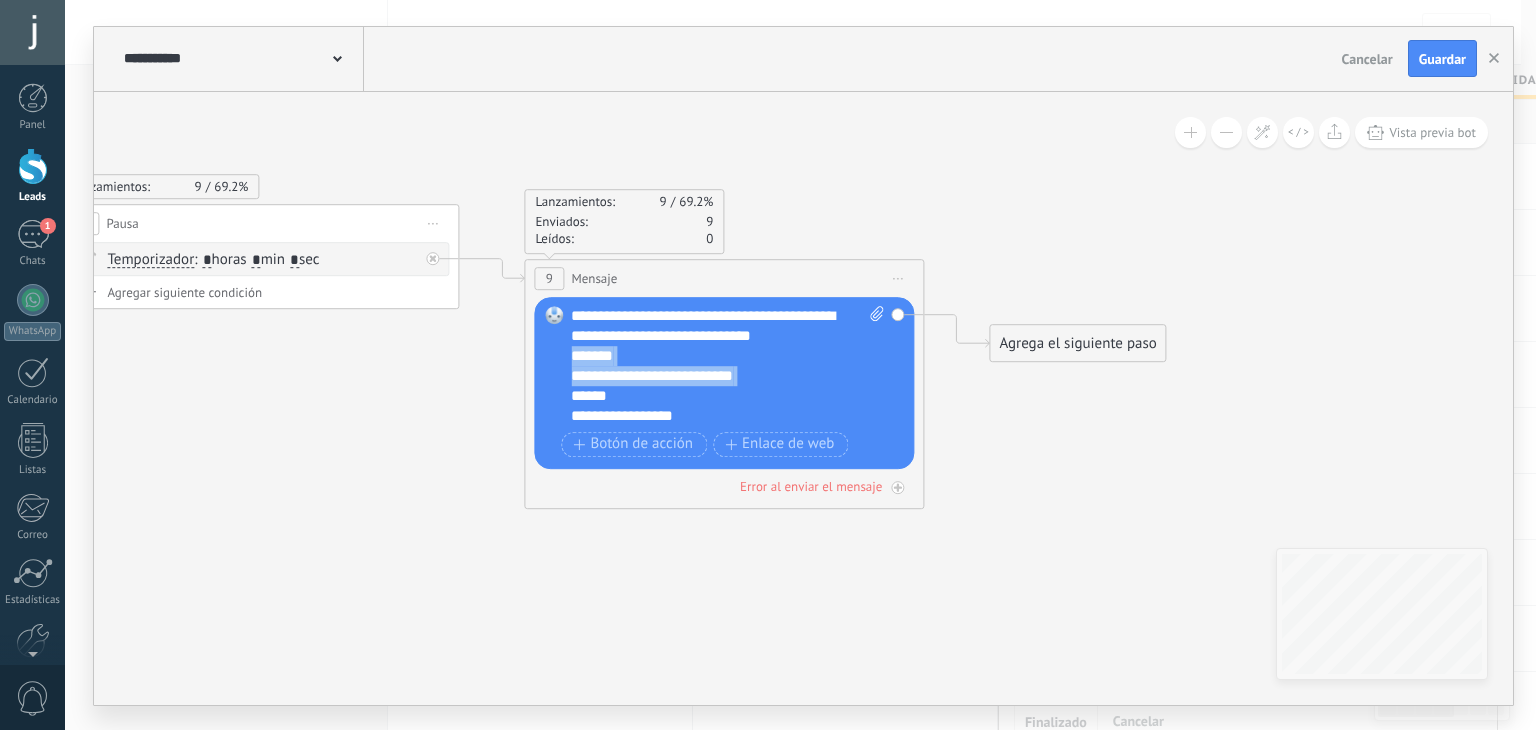 drag, startPoint x: 746, startPoint y: 383, endPoint x: 568, endPoint y: 378, distance: 178.0702 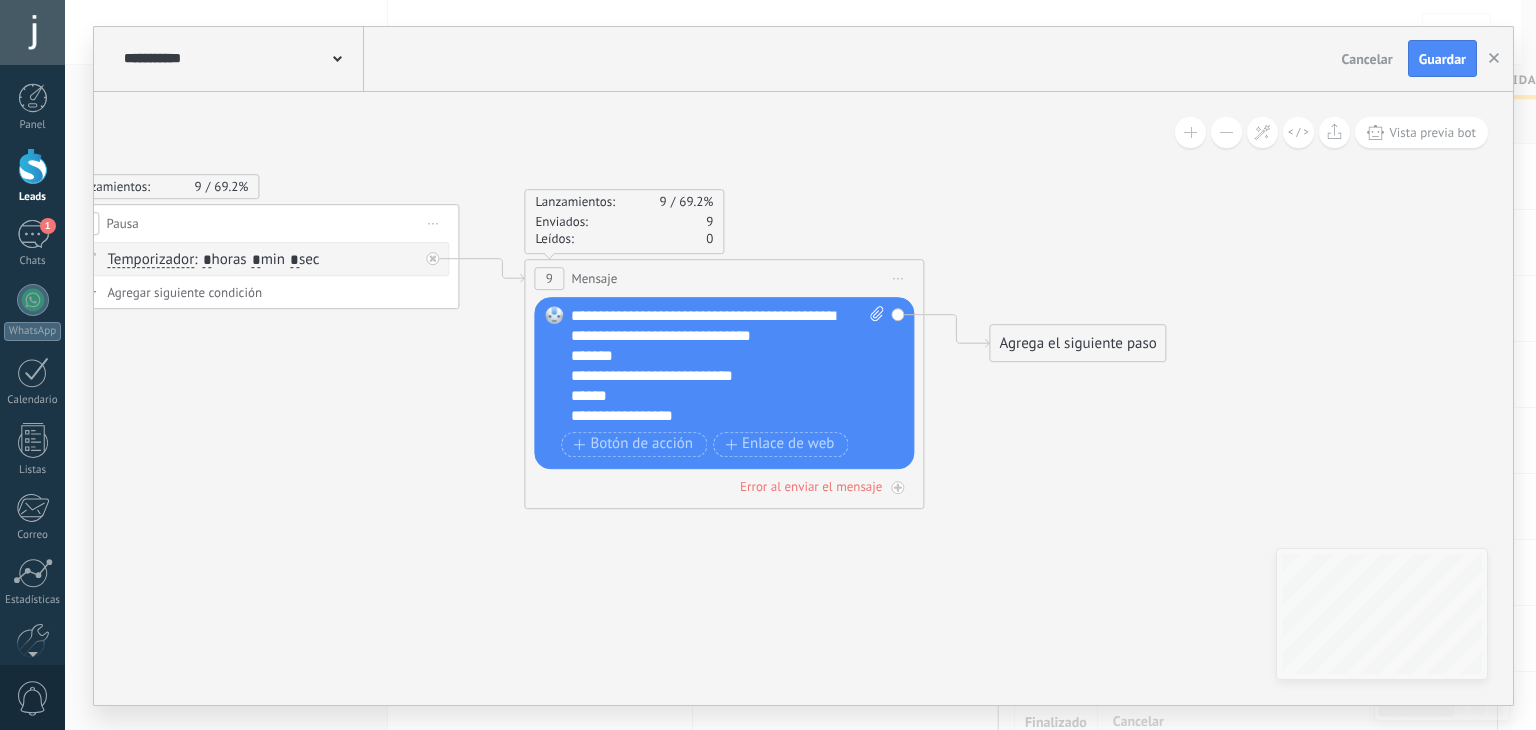 scroll, scrollTop: 60, scrollLeft: 0, axis: vertical 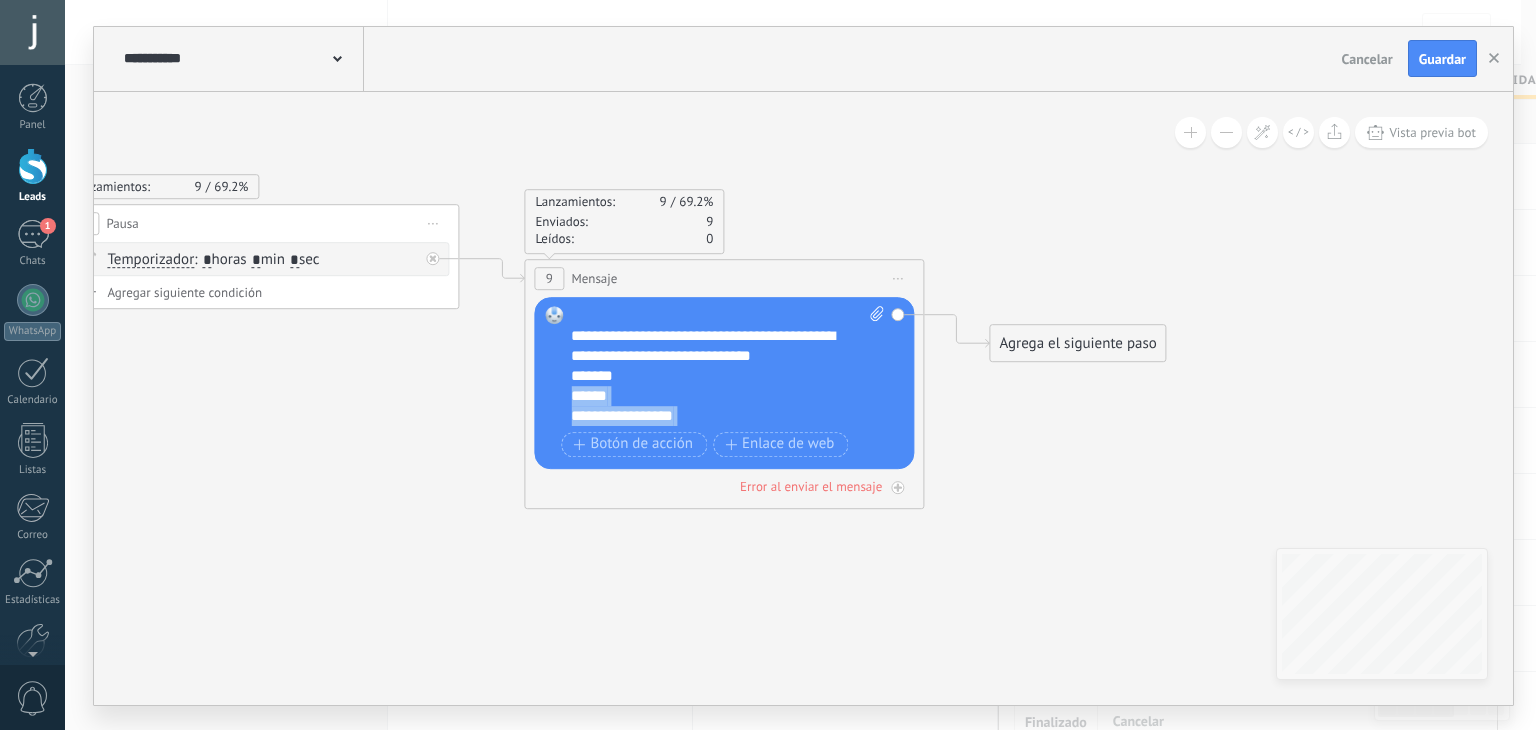 drag, startPoint x: 679, startPoint y: 413, endPoint x: 550, endPoint y: 413, distance: 129 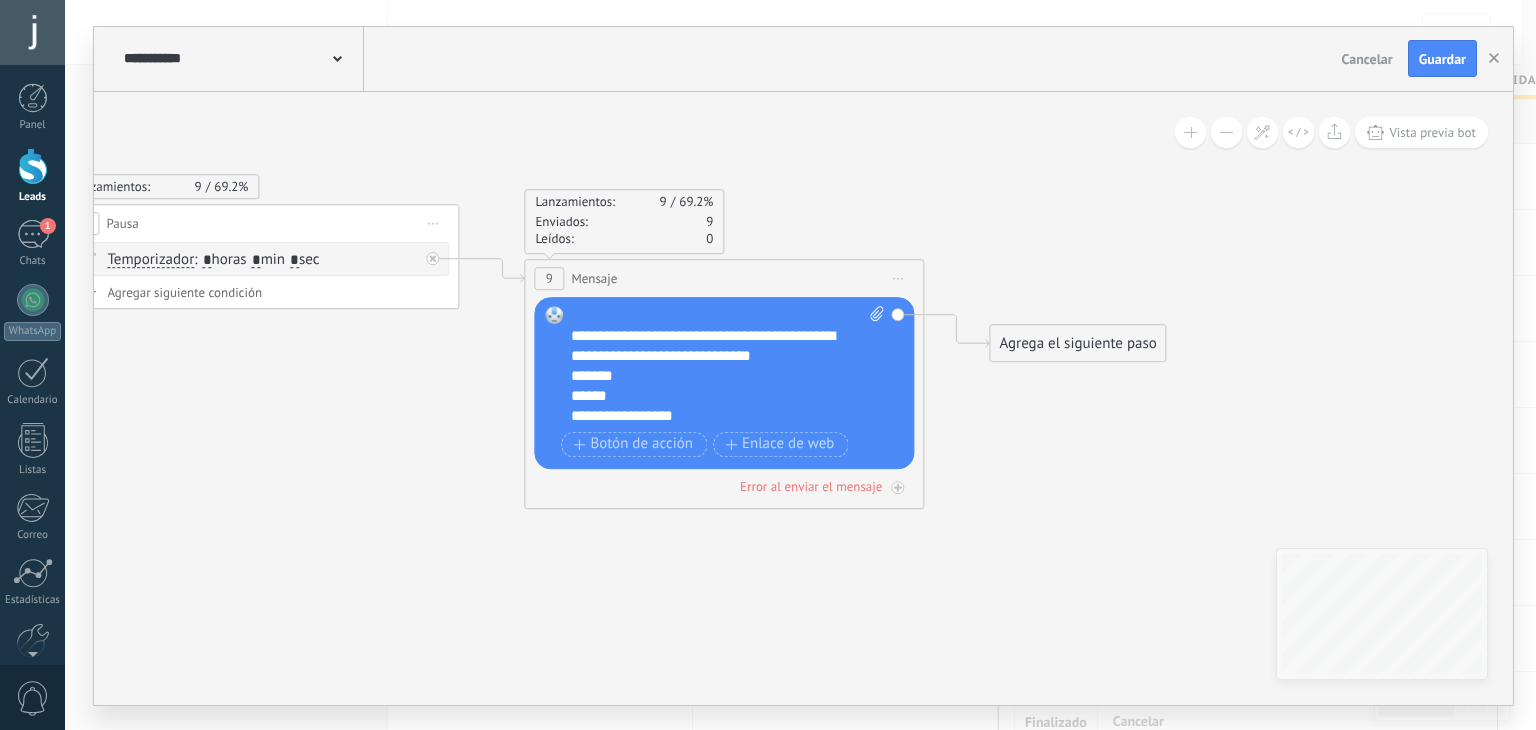 scroll, scrollTop: 40, scrollLeft: 0, axis: vertical 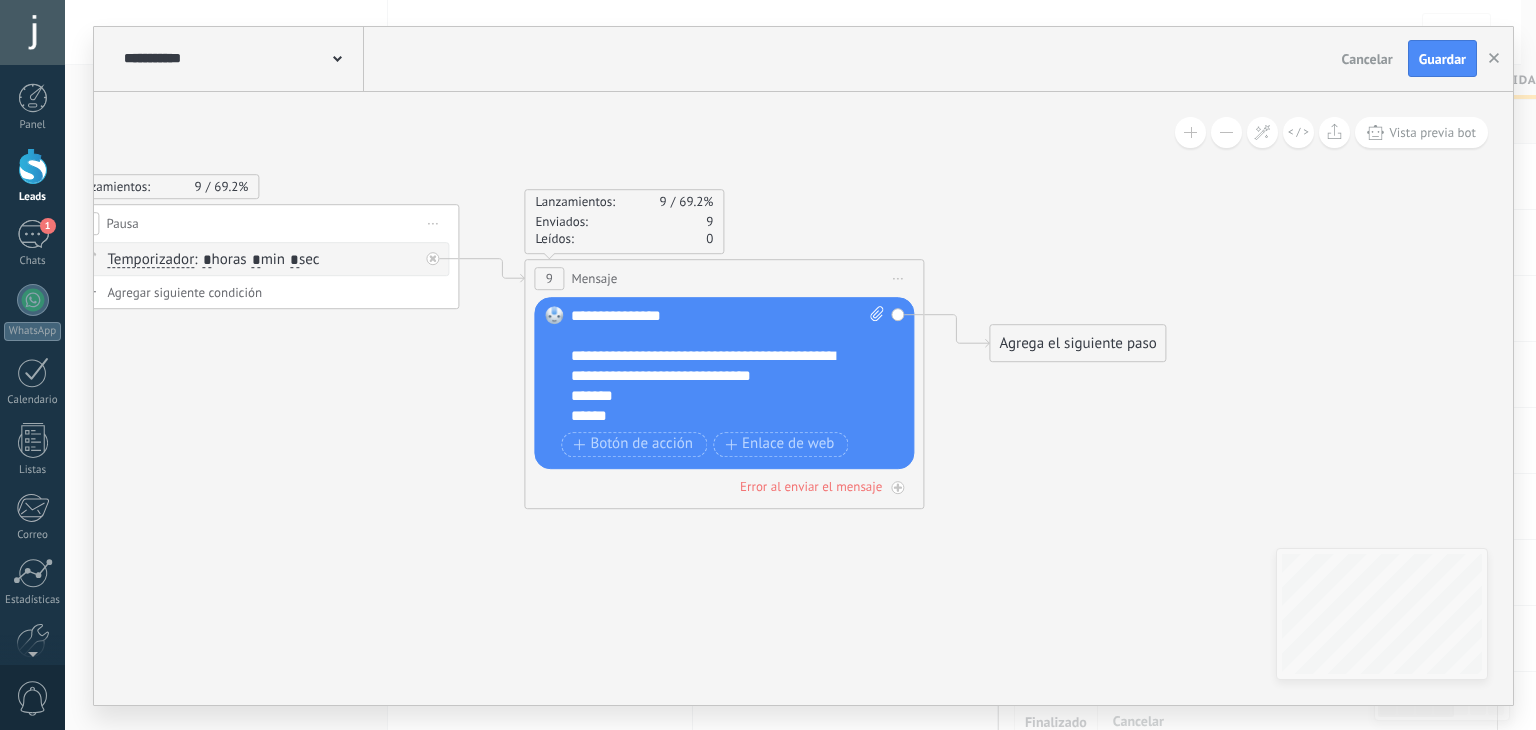 click on "**********" at bounding box center (728, 366) 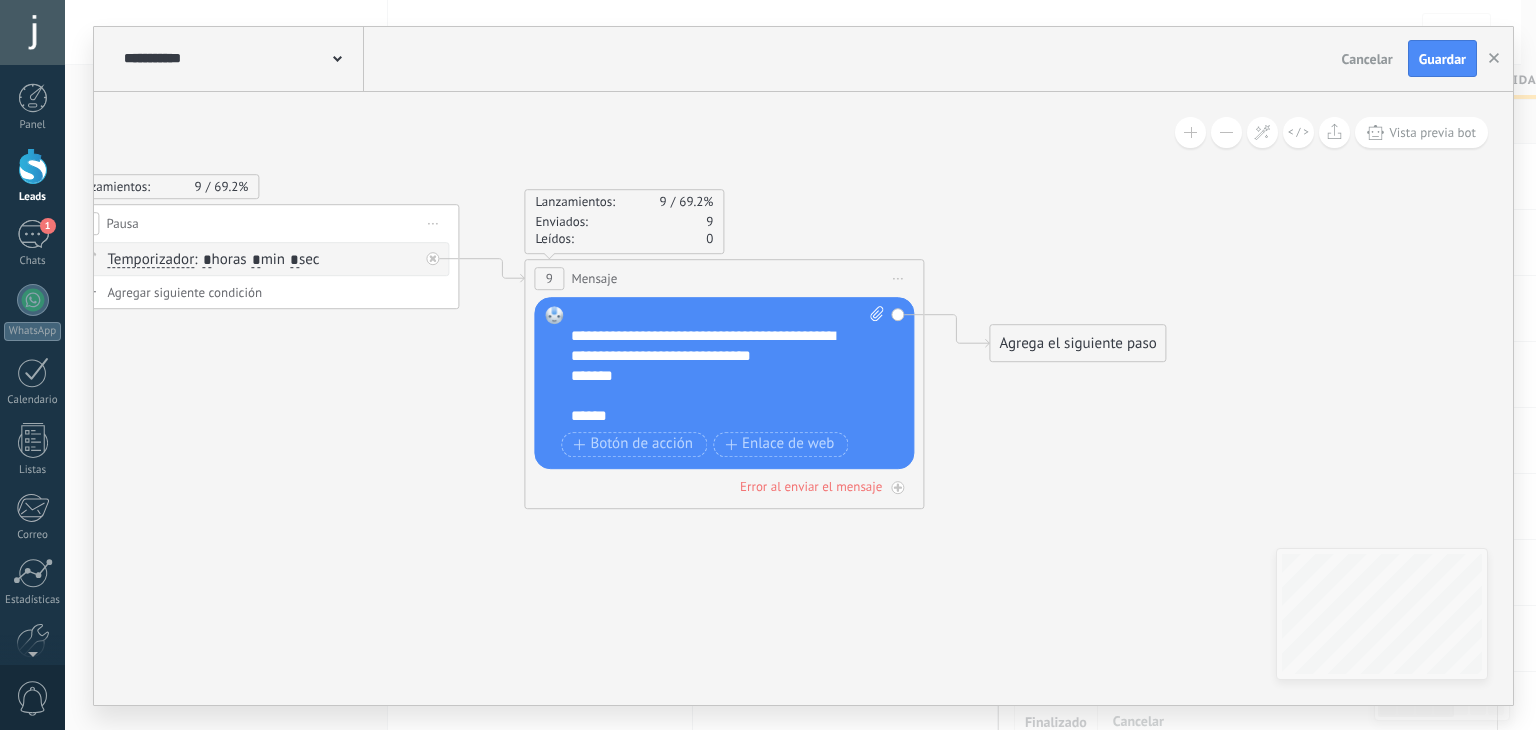 click on "******" at bounding box center [710, 406] 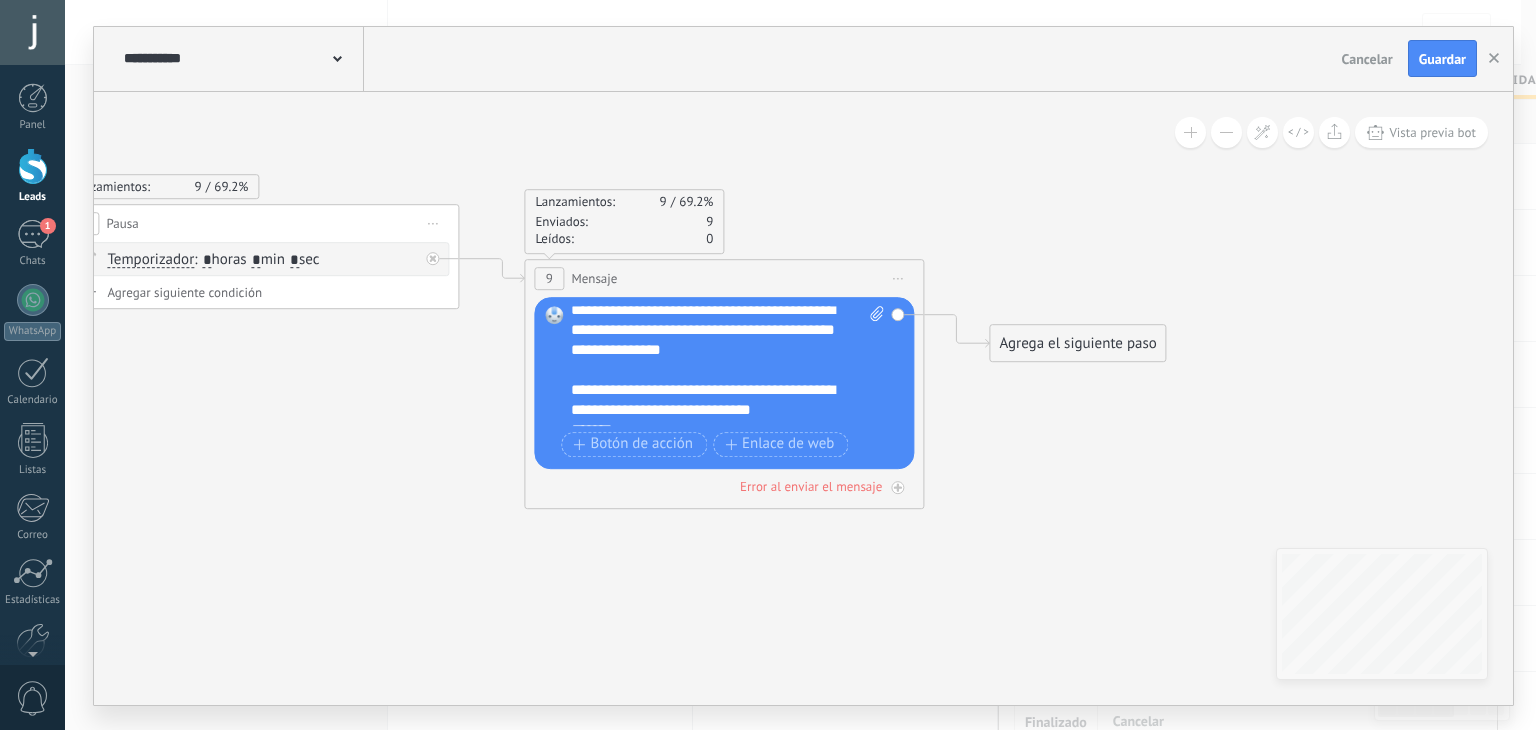 scroll, scrollTop: 0, scrollLeft: 0, axis: both 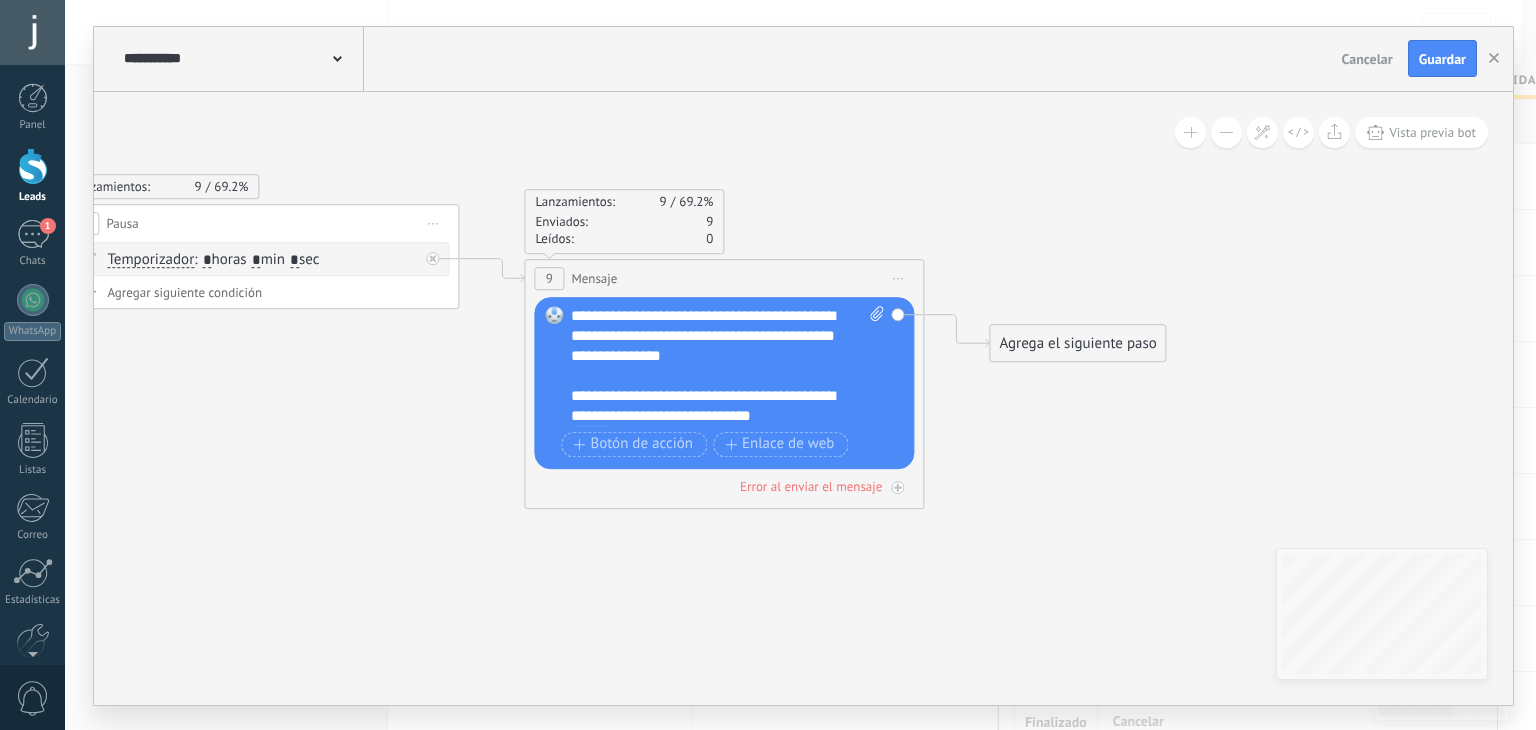 click on "**********" at bounding box center (728, 366) 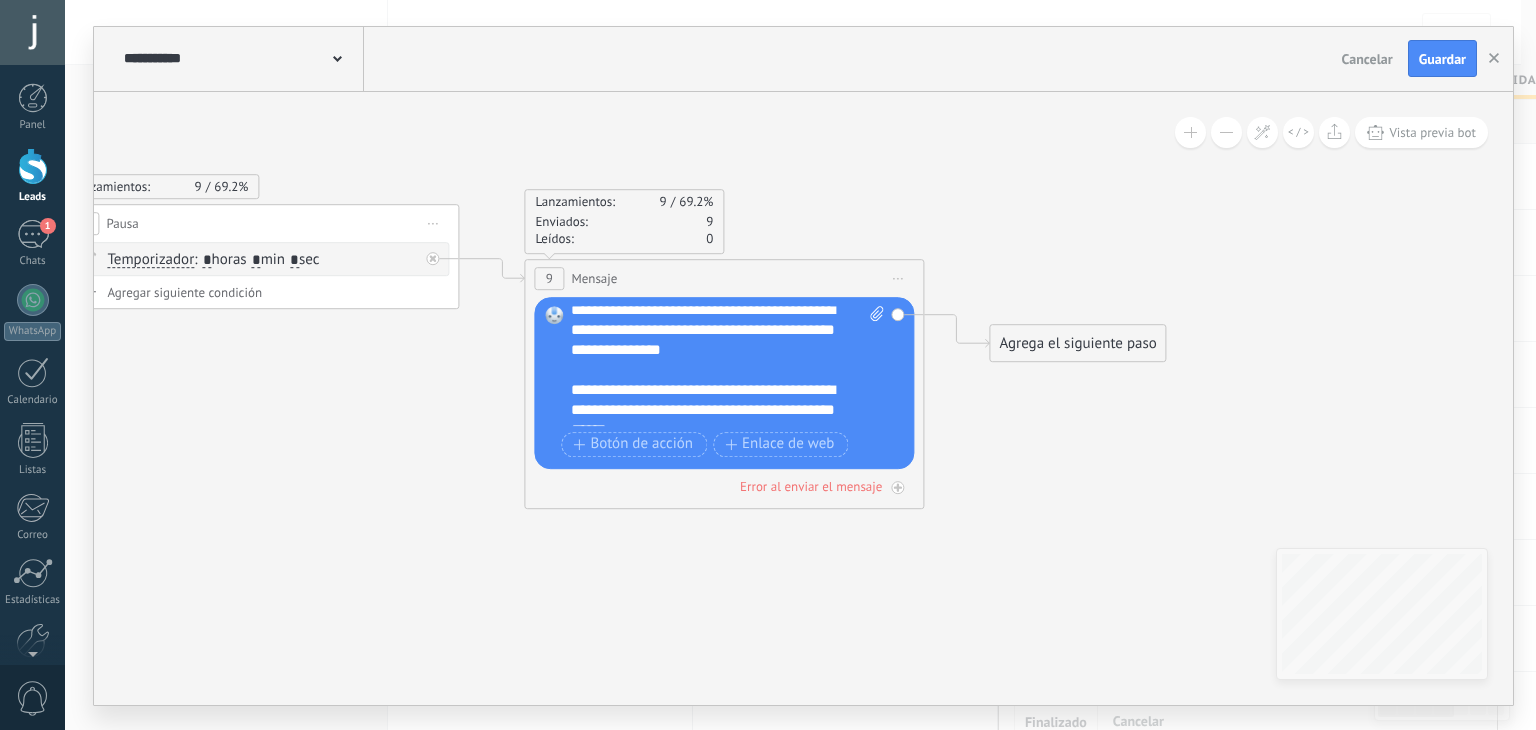 scroll, scrollTop: 0, scrollLeft: 0, axis: both 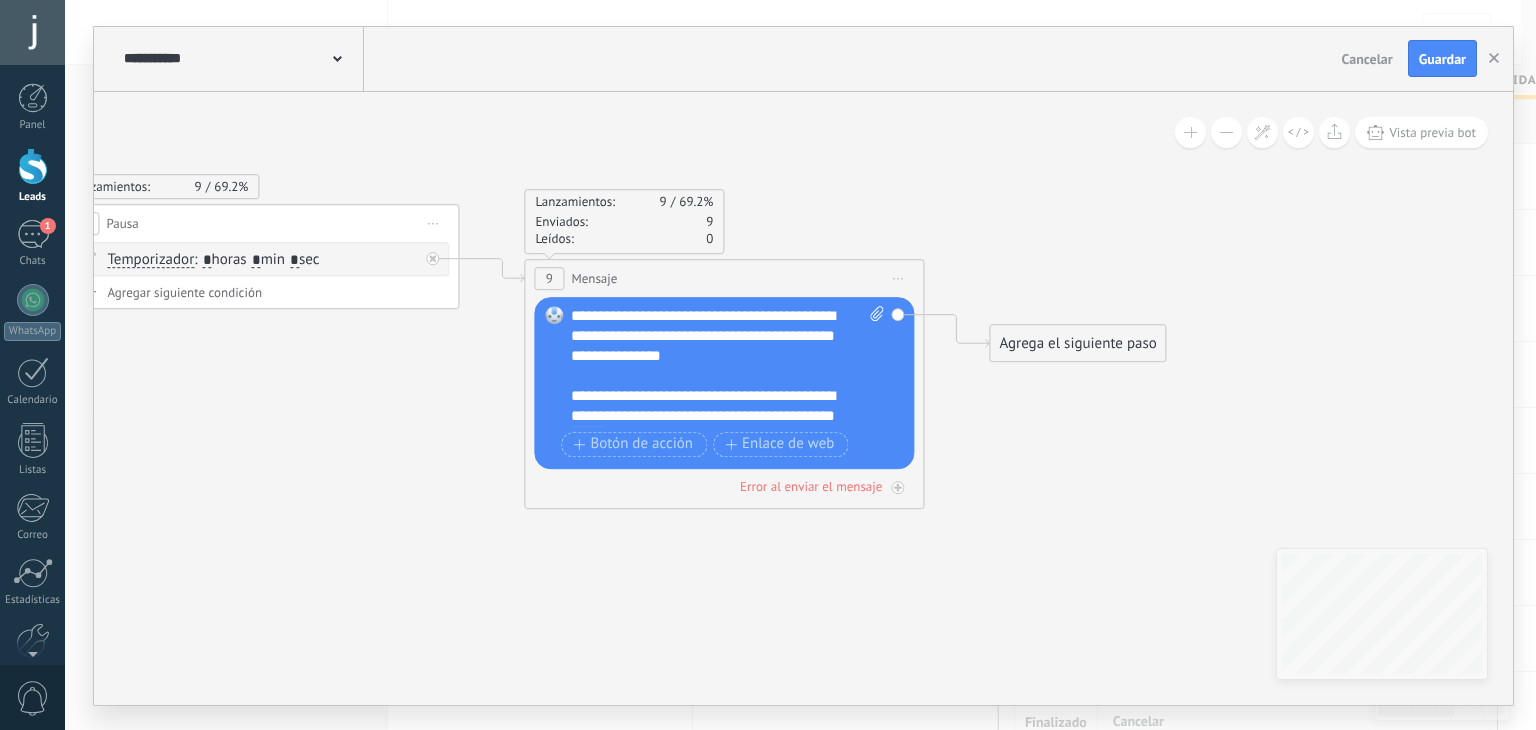 click on "**********" at bounding box center (728, 366) 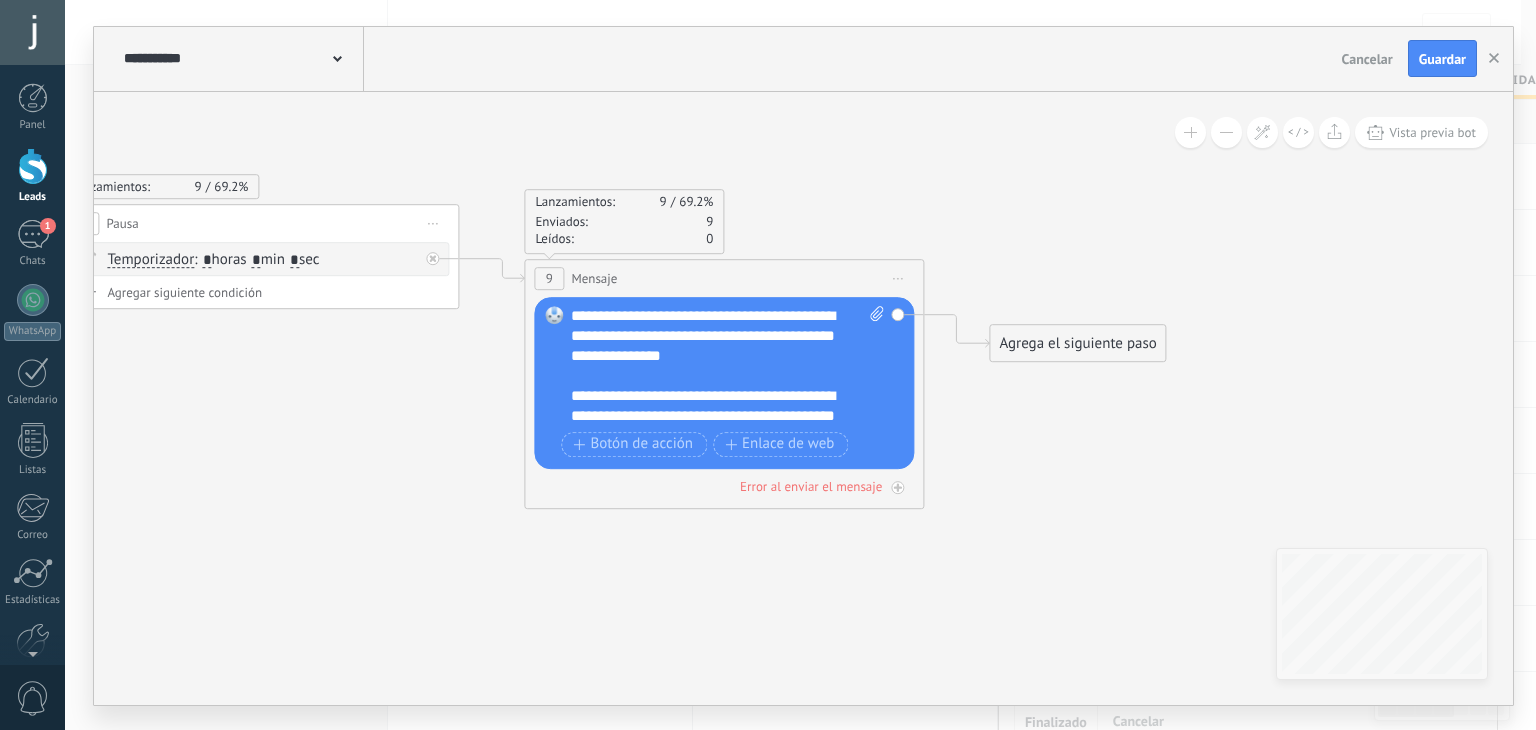 click on "**********" at bounding box center (728, 366) 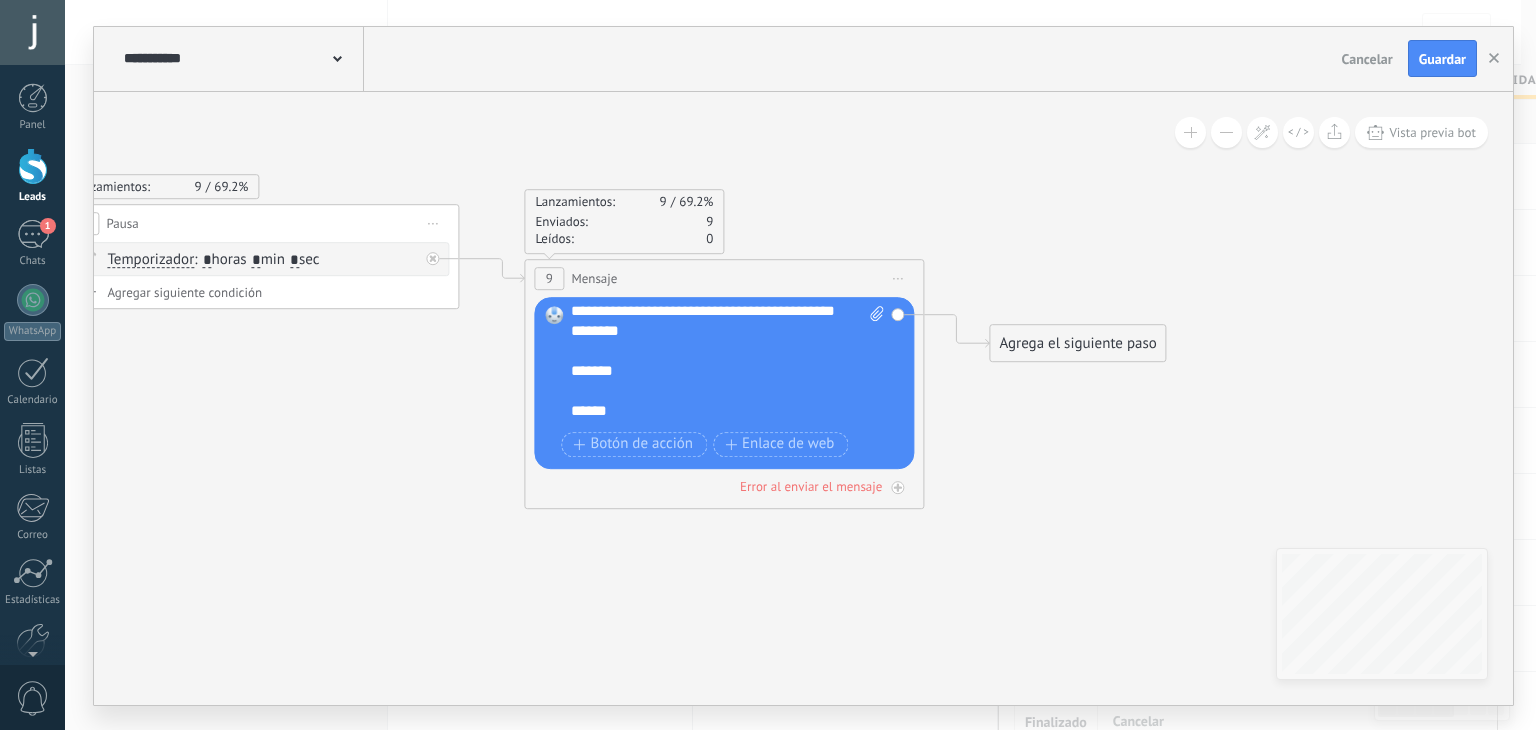 scroll, scrollTop: 140, scrollLeft: 0, axis: vertical 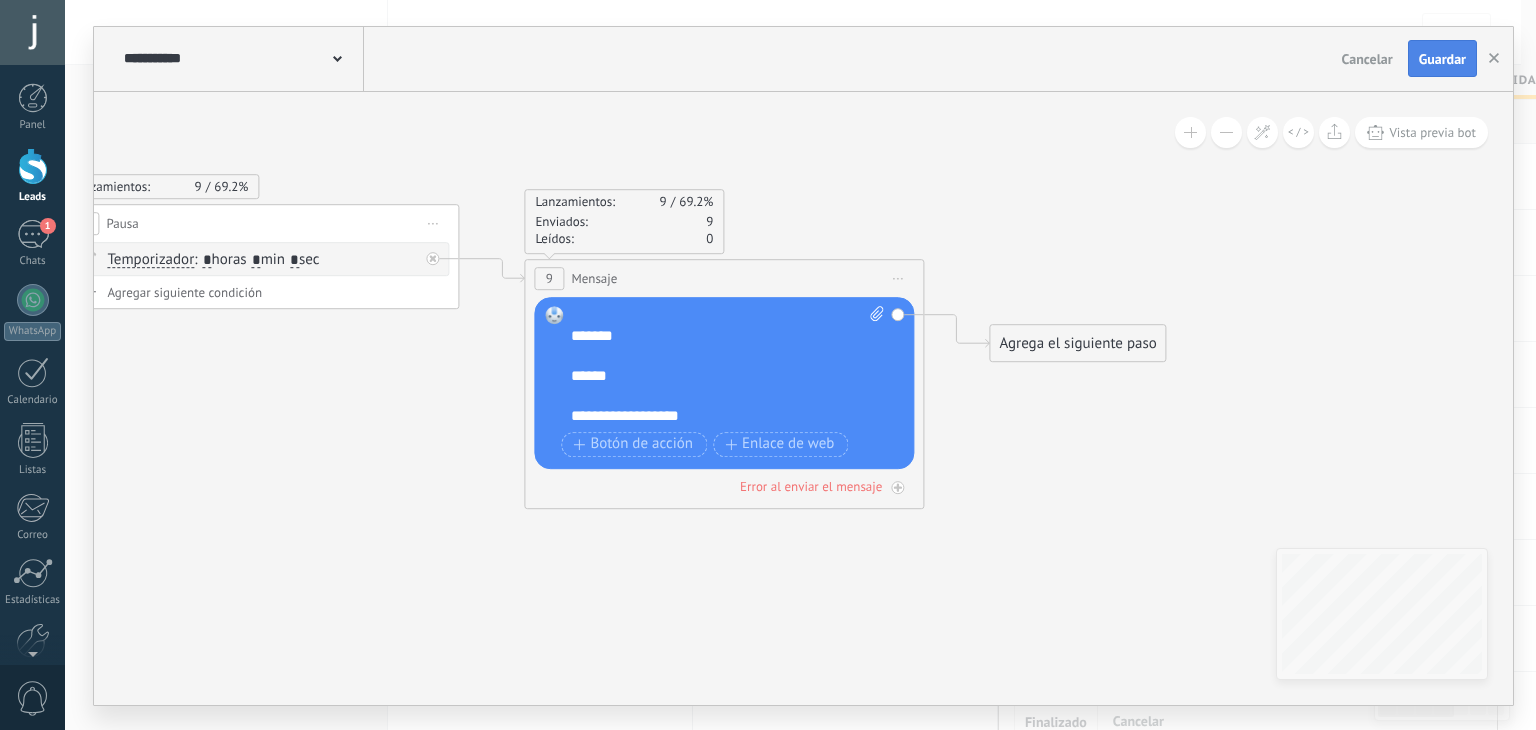 click on "Guardar" at bounding box center [1442, 59] 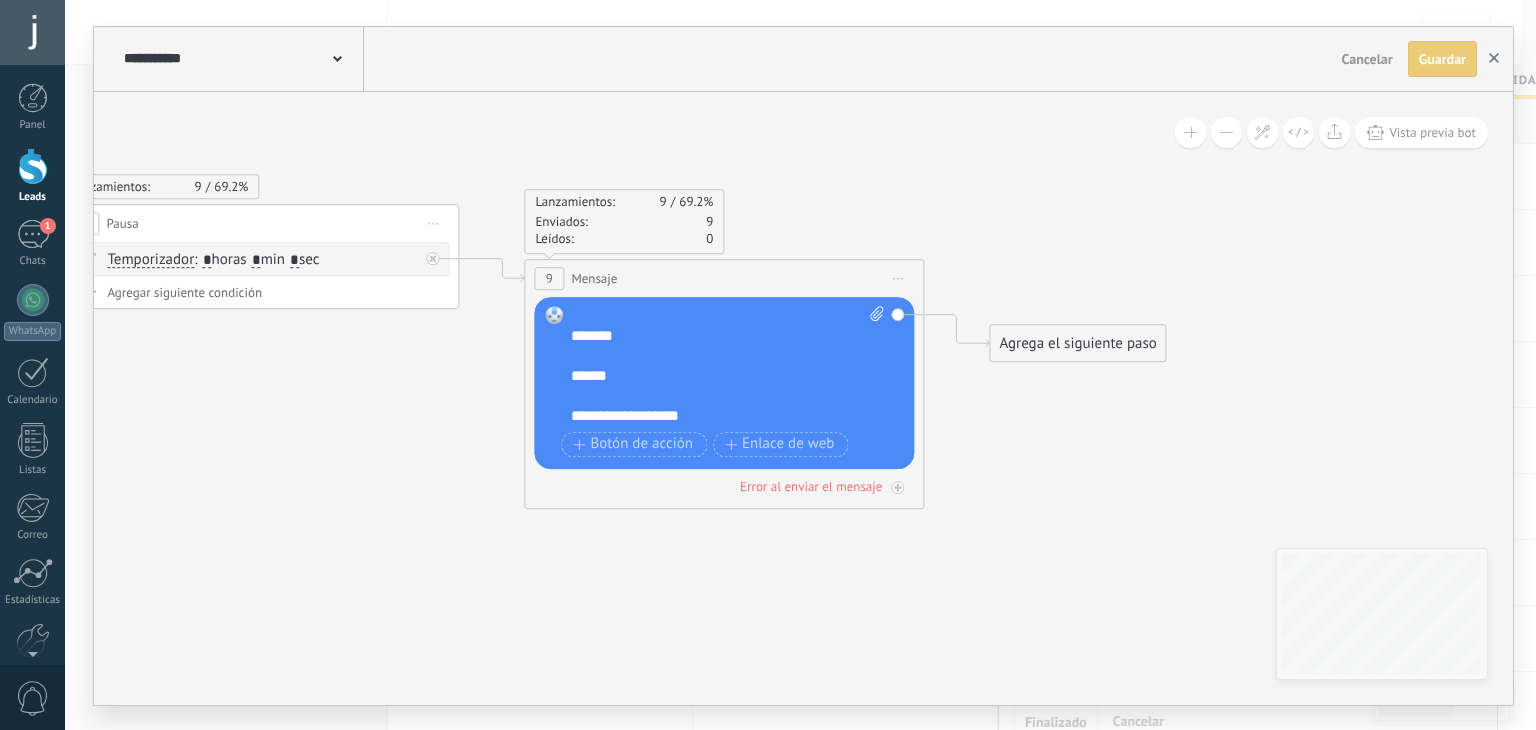 click 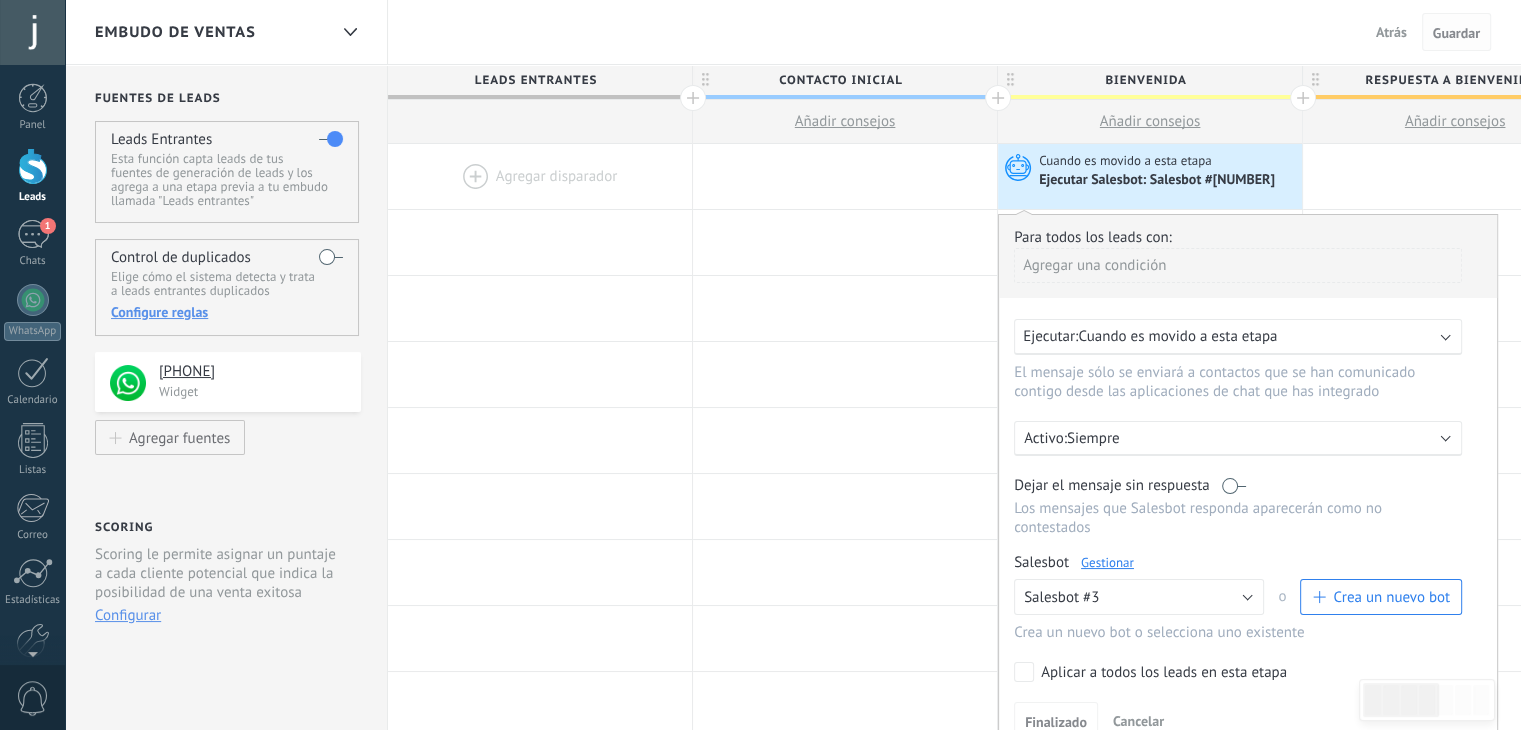click on "Guardar" at bounding box center (1456, 33) 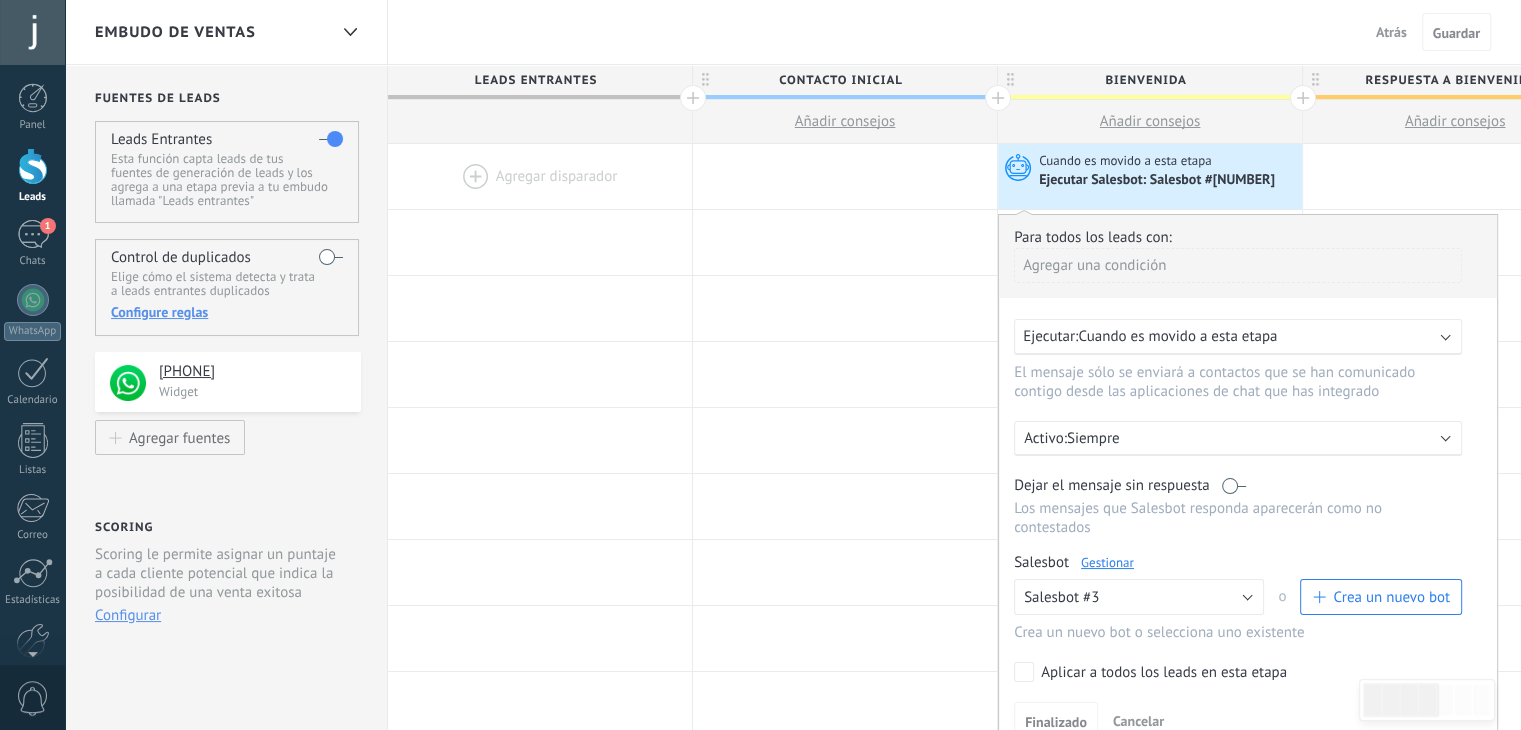click on "Atrás" at bounding box center (1391, 32) 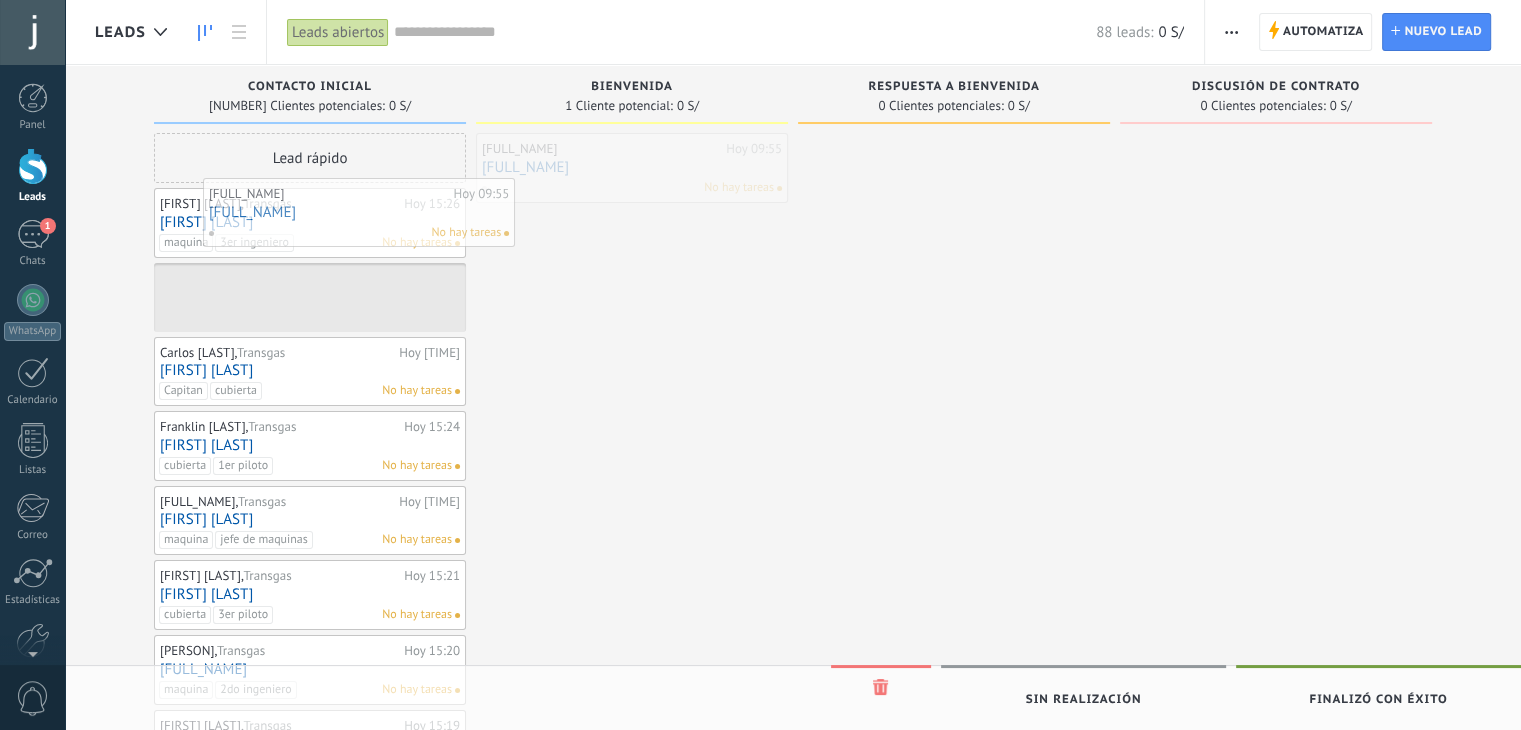 drag, startPoint x: 572, startPoint y: 173, endPoint x: 299, endPoint y: 218, distance: 276.68393 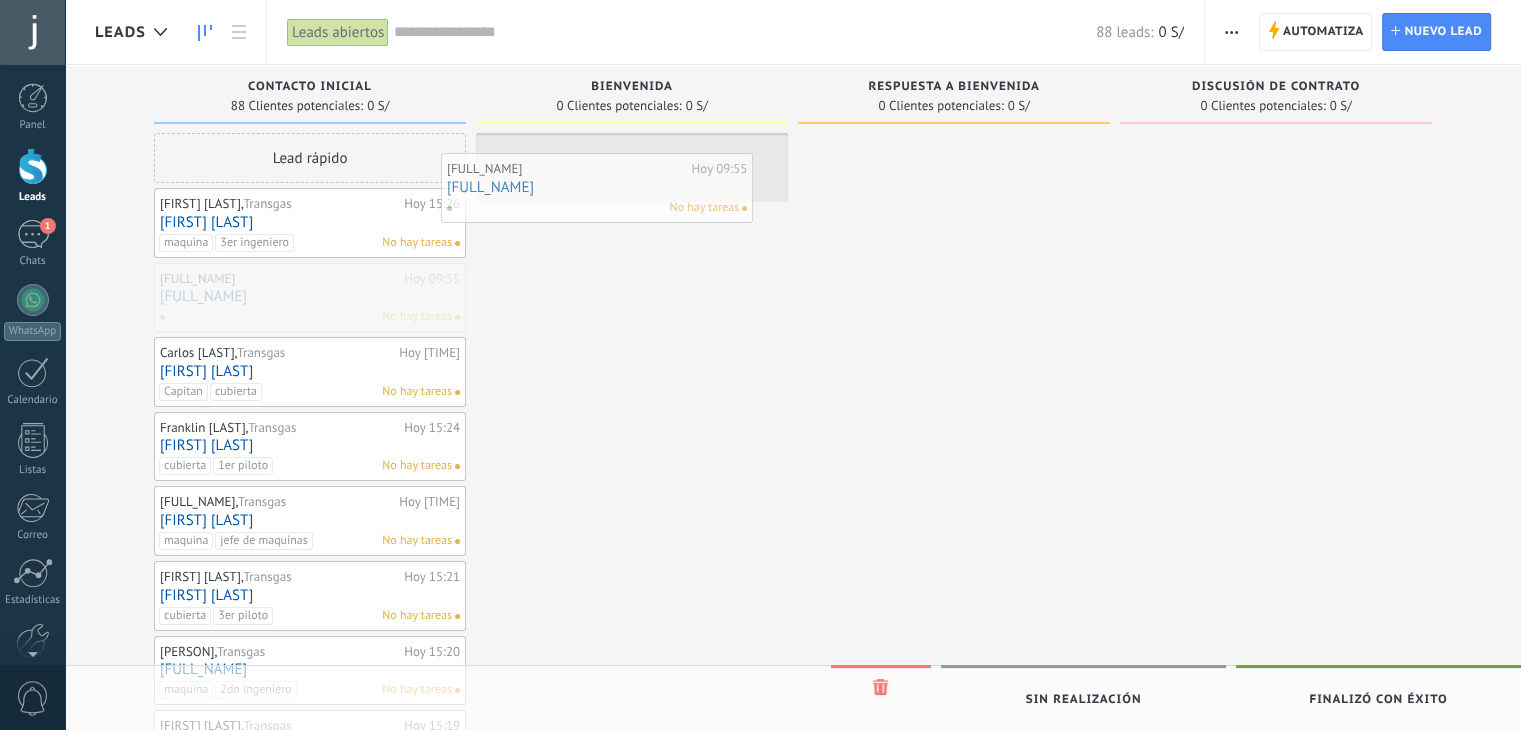 drag, startPoint x: 262, startPoint y: 289, endPoint x: 569, endPoint y: 170, distance: 329.25674 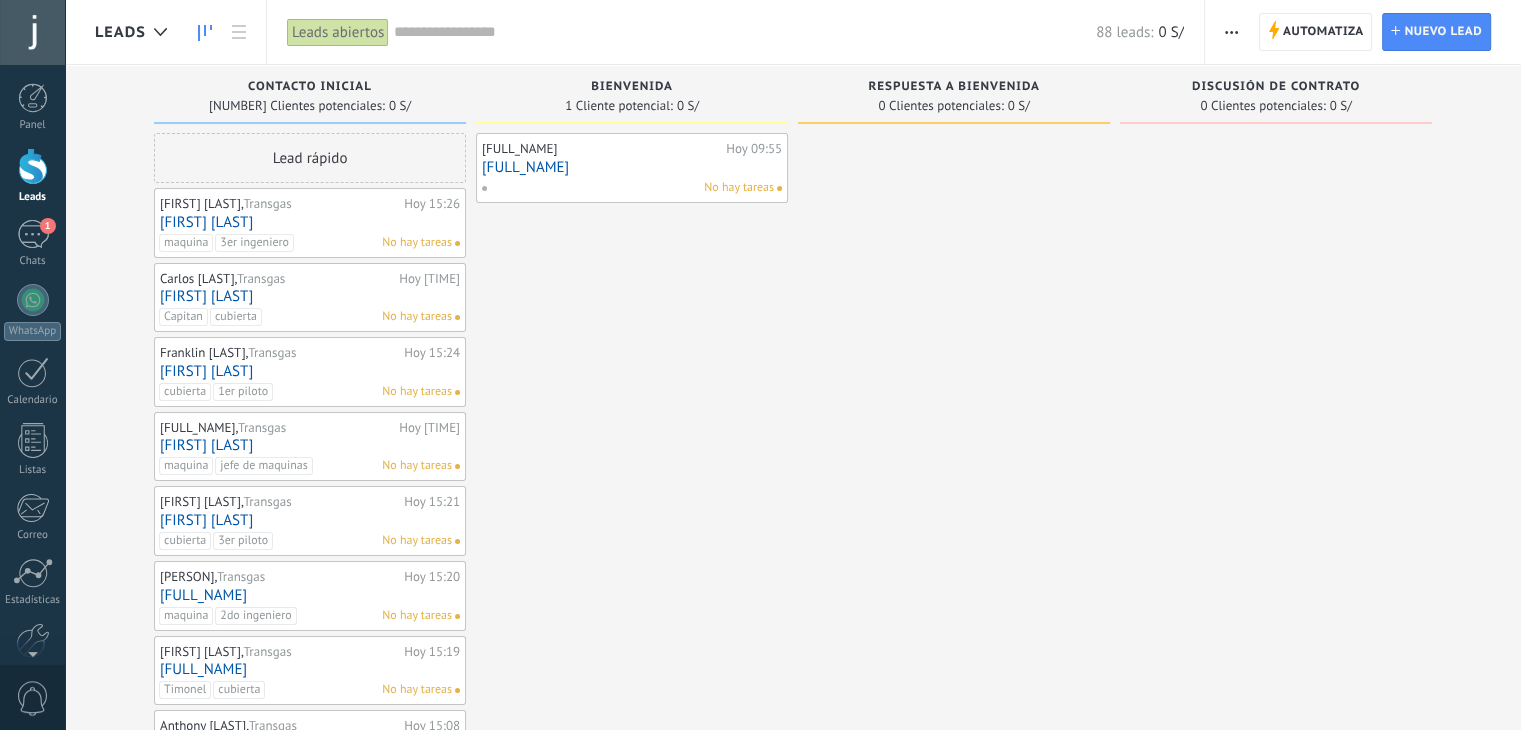click on "Leads Entrantes Solicitudes: 0 0 0 0 0 Contacto inicial 87  Clientes potenciales:  0 S/ Lead rápido Luis Reyes,  Transgas Hoy 15:26 Luis Reyes maquina 3er ingeniero No hay tareas Carlos Reluz,  Transgas Hoy 15:25 Carlos Reluz Capitan cubierta No hay tareas Franklin Cardenas,  Transgas Hoy 15:24 Franklin Cardenas cubierta 1er piloto No hay tareas Renzo Rodas,  Transgas Hoy 15:22 Renzo Rodas maquina jefe de maquinas No hay tareas Deyvi Jeri,  Transgas Hoy 15:21 Deyvi Jeri cubierta 3er piloto No hay tareas Gabriel Noreña,  Transgas Hoy 15:20 Gabriel Noreña maquina 2do ingeniero No hay tareas Piero rojas,  Transgas Hoy 15:19 Piero rojas Timonel cubierta No hay tareas Anthony Marchan,  Transgas Hoy 15:08 Anthony Marchan camara cocinero No hay tareas Luis Alarcon,  Transgas Hoy 15:07 Luis Alarcon Timonel cubierta No hay tareas Edwin Ballesteros,  Transgas Hoy 15:04 Edwin Ballesteros maquina 1er ingeniero No hay tareas Juan Amaru,  Transgas Hoy 15:01 Juan Amaru Oiler maquina No hay tareas Elvin Silva,  Transgas" at bounding box center [808, 870] 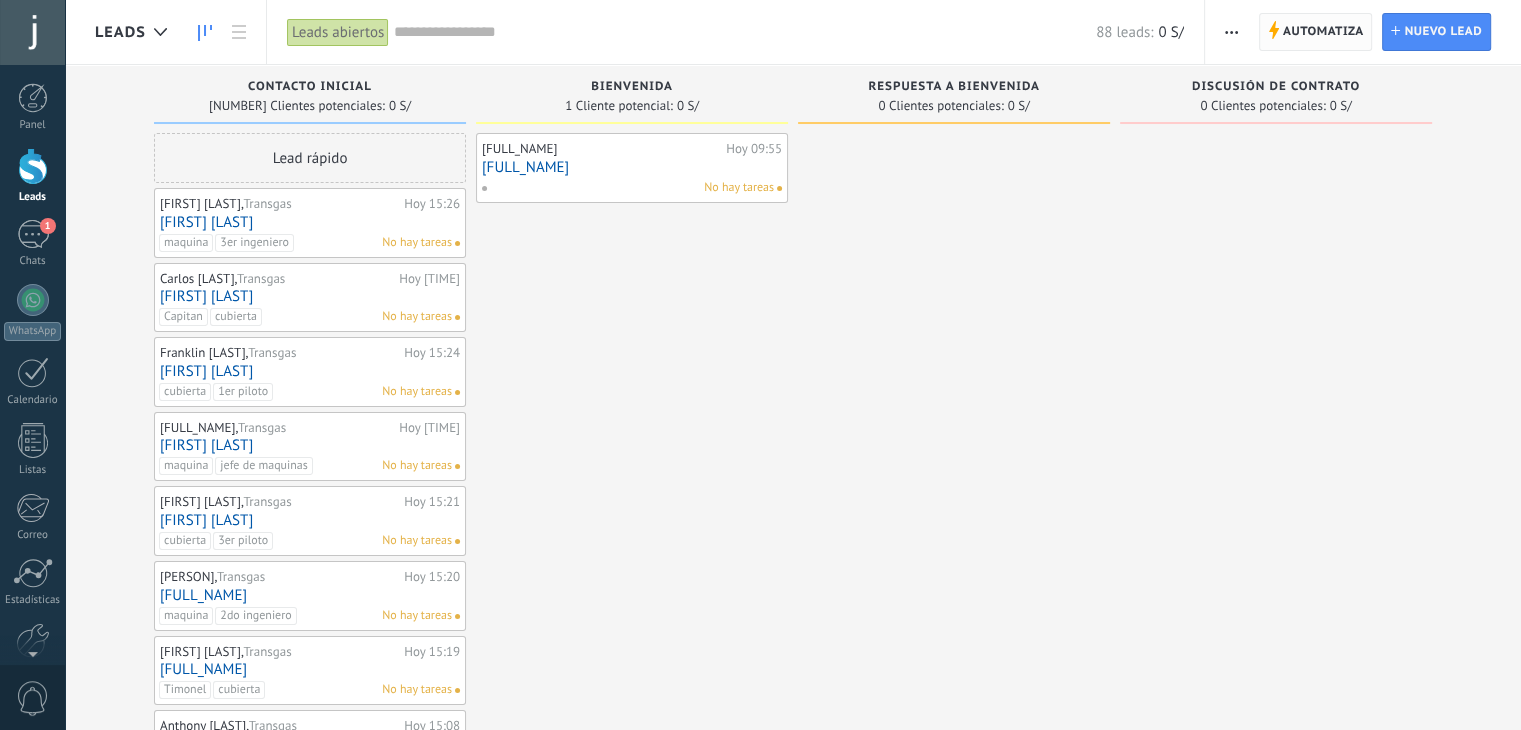 click on "Automatiza" at bounding box center (1323, 32) 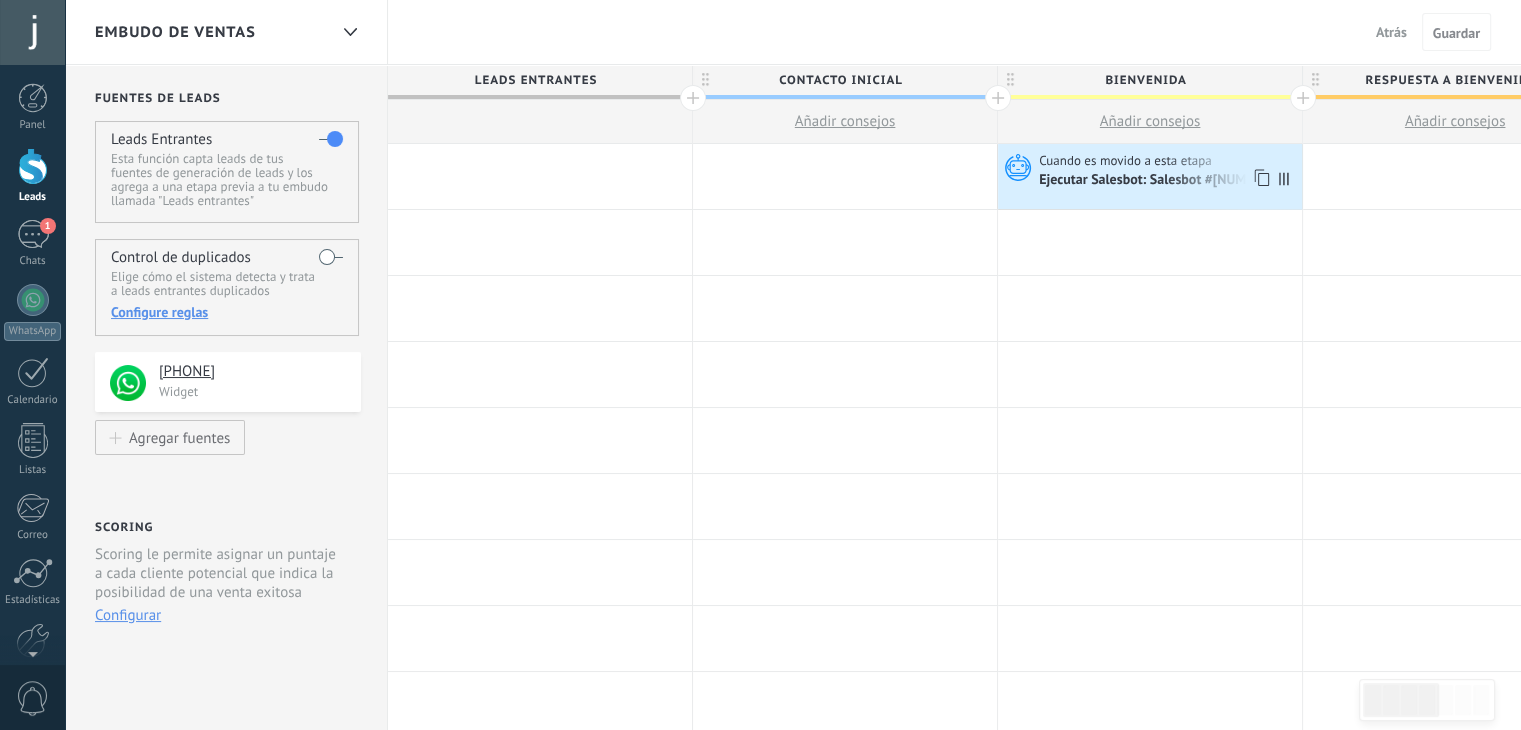 click on "Ejecutar Salesbot: Salesbot #3" at bounding box center [1158, 181] 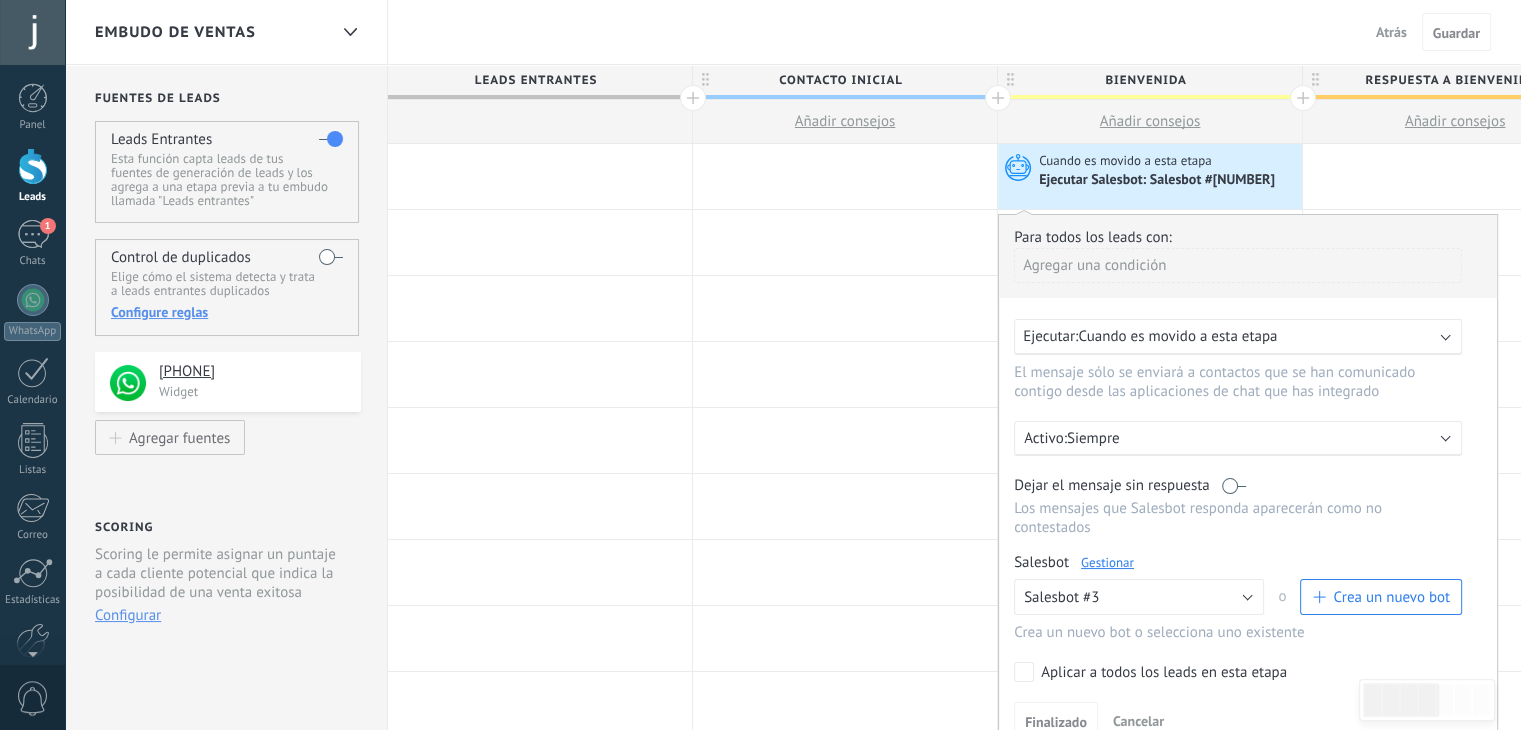 click on "Gestionar" at bounding box center [1107, 562] 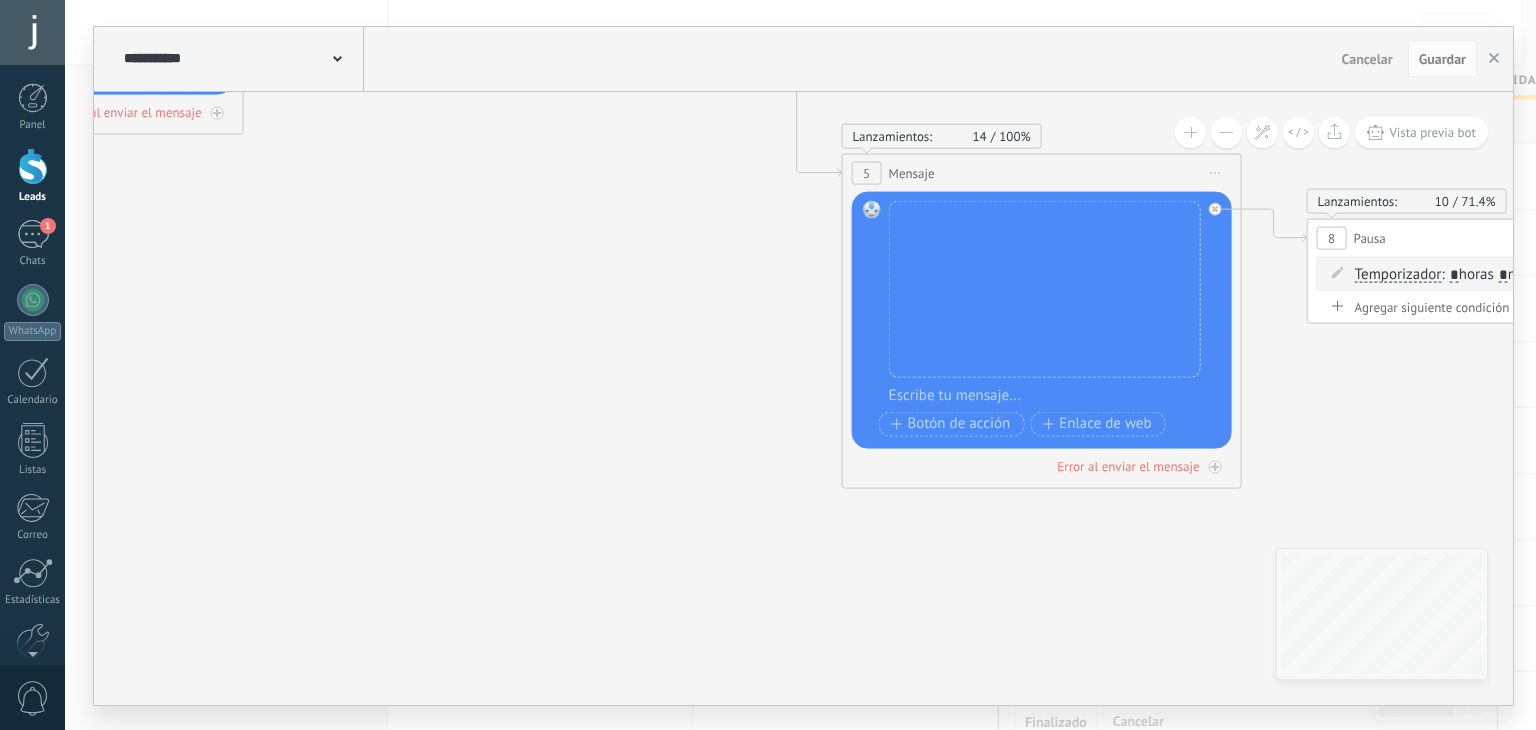 drag, startPoint x: 1178, startPoint y: 617, endPoint x: 532, endPoint y: 258, distance: 739.0514 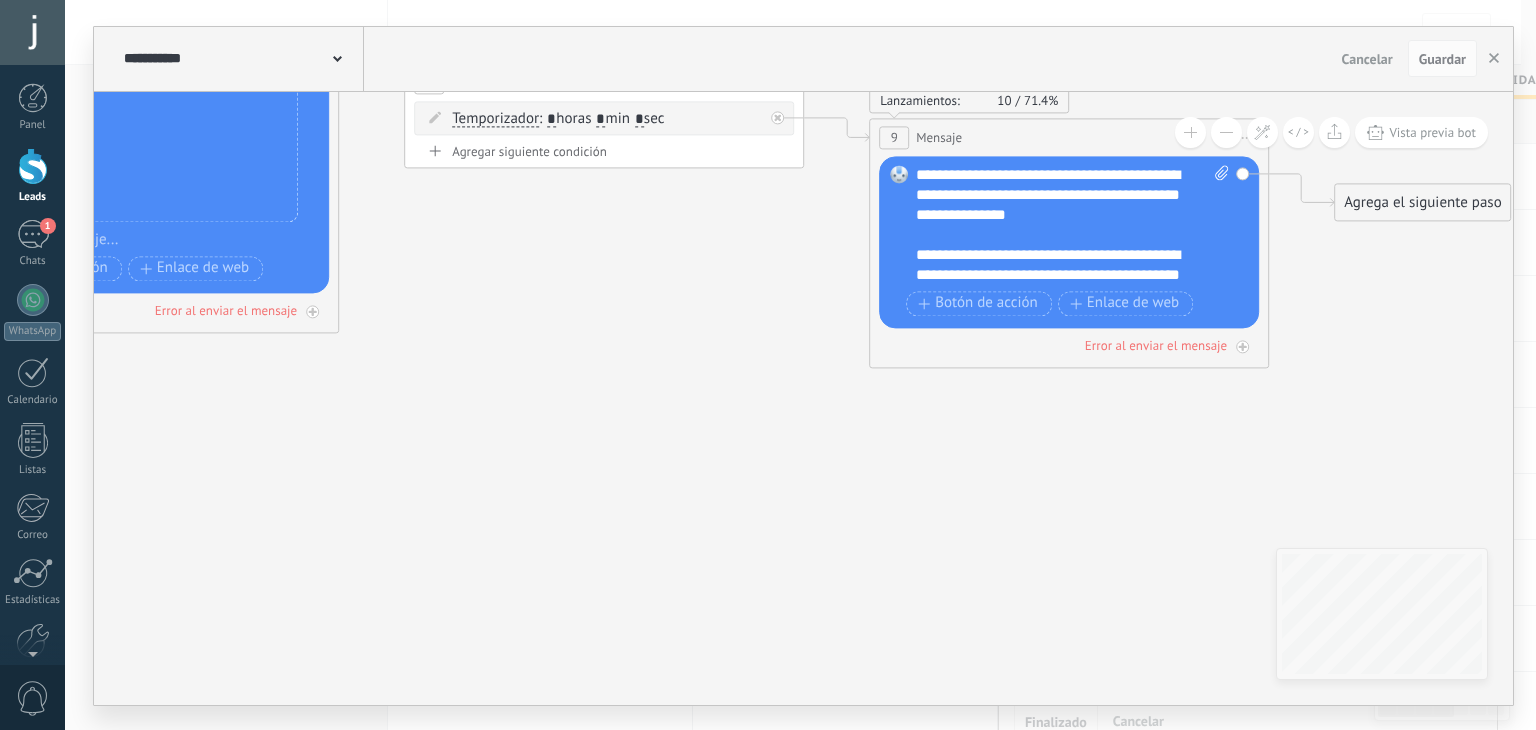 drag, startPoint x: 820, startPoint y: 347, endPoint x: 480, endPoint y: 277, distance: 347.1311 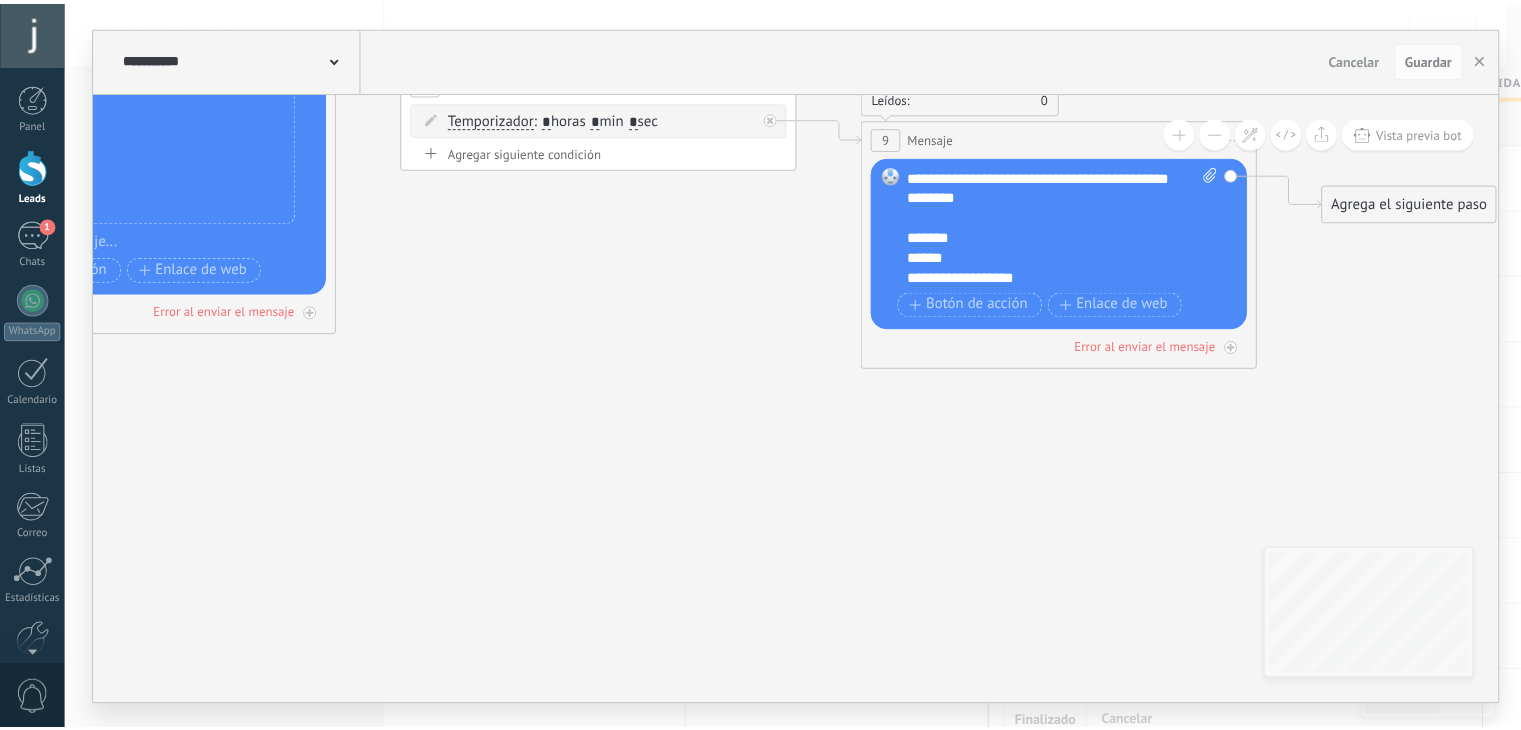scroll, scrollTop: 100, scrollLeft: 0, axis: vertical 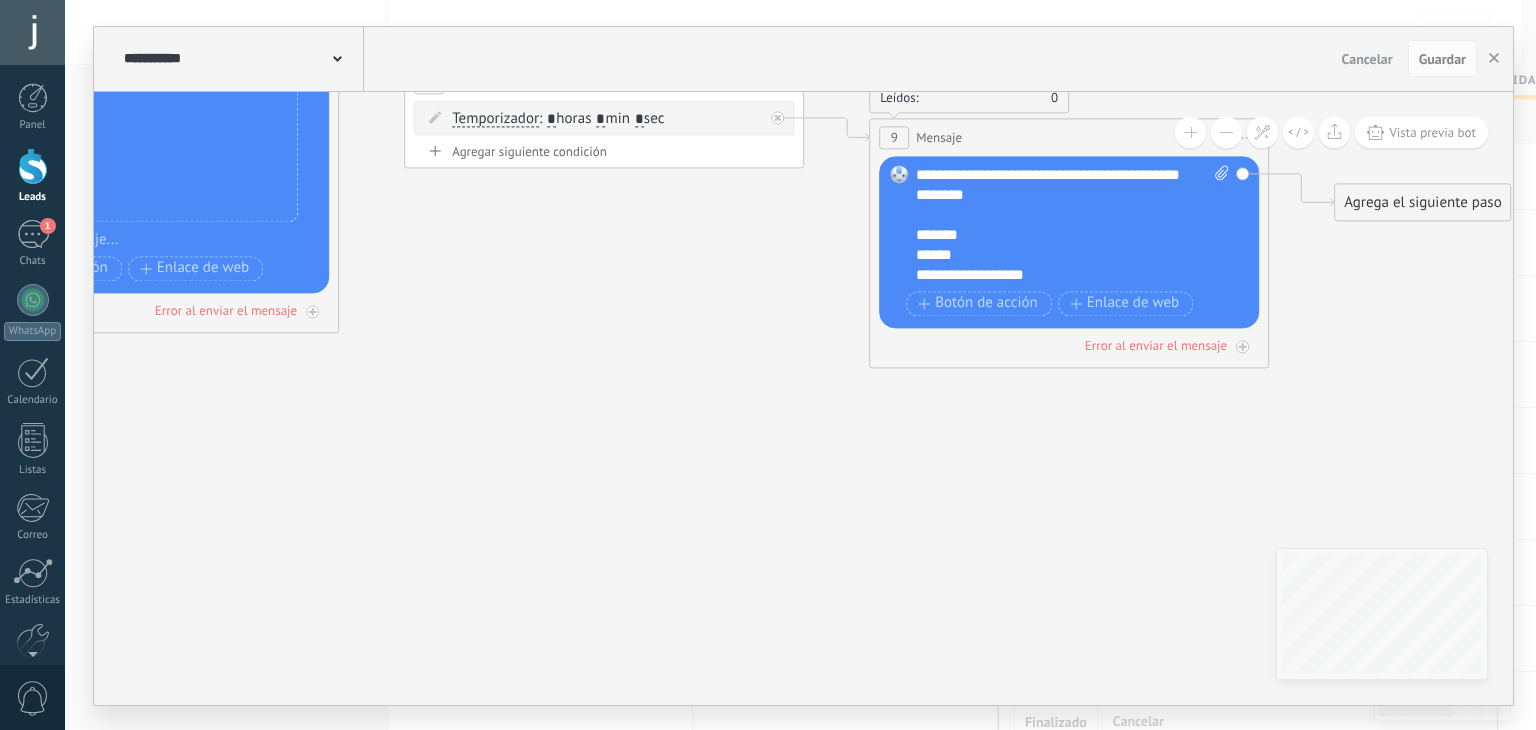 click on "**********" at bounding box center (1073, 225) 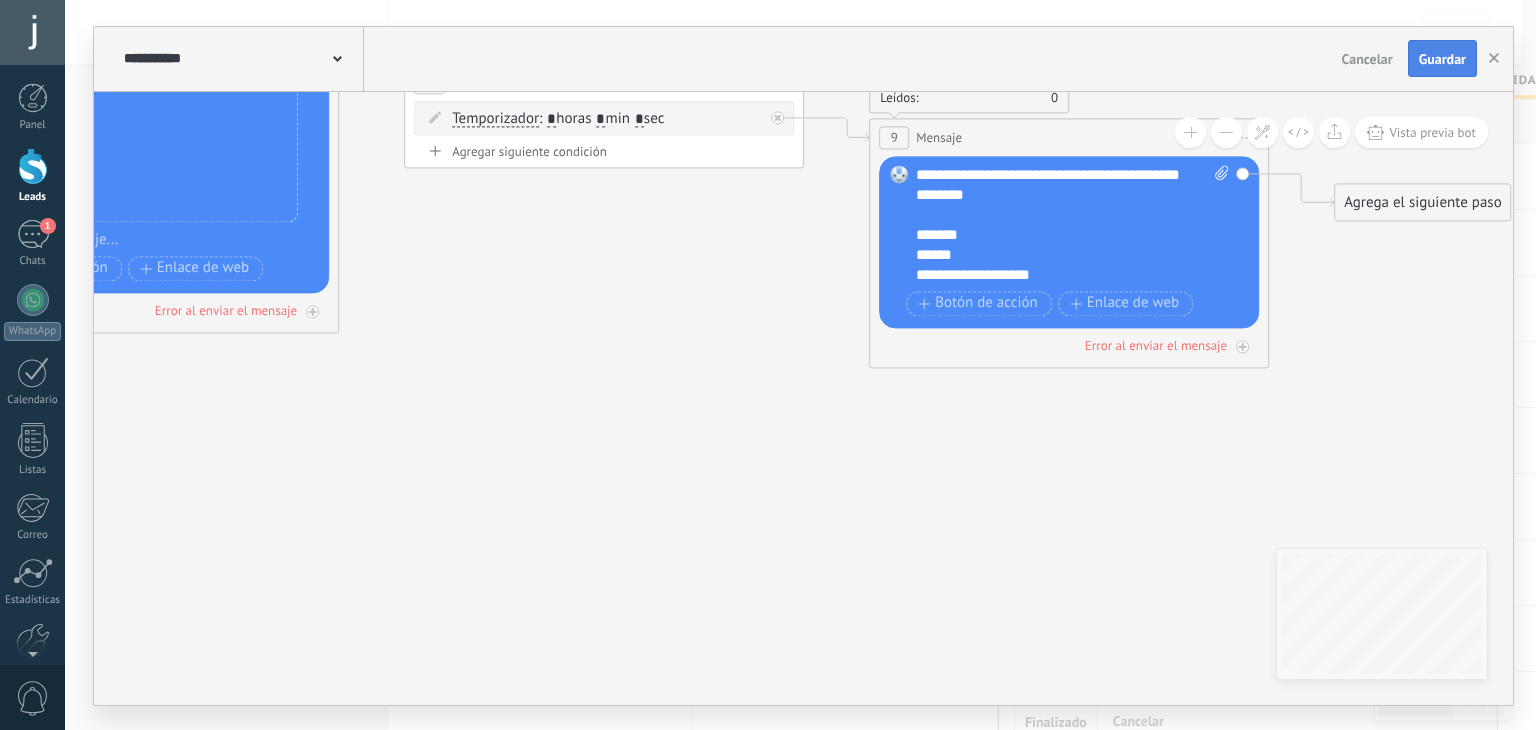 click on "Guardar" at bounding box center (1442, 59) 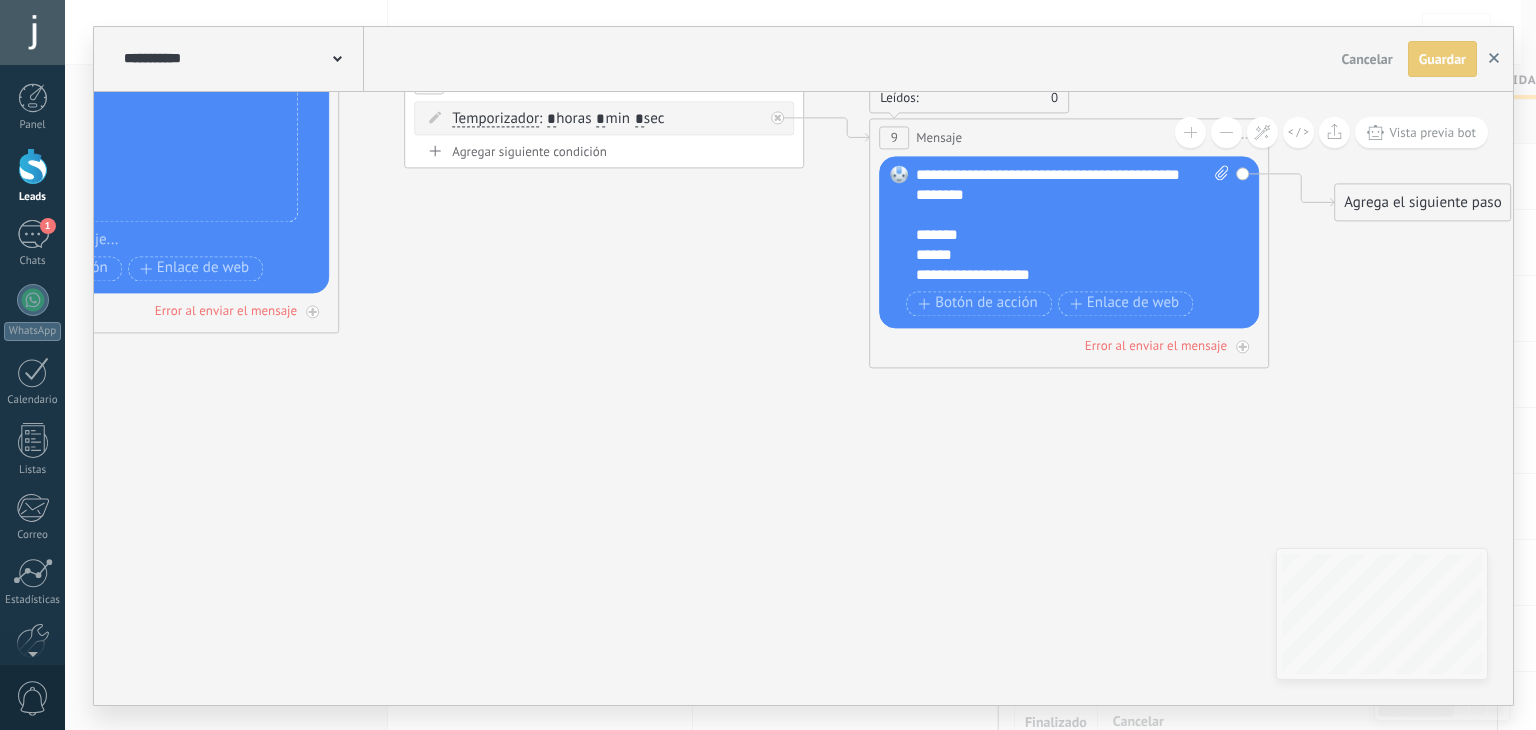 click at bounding box center (1494, 59) 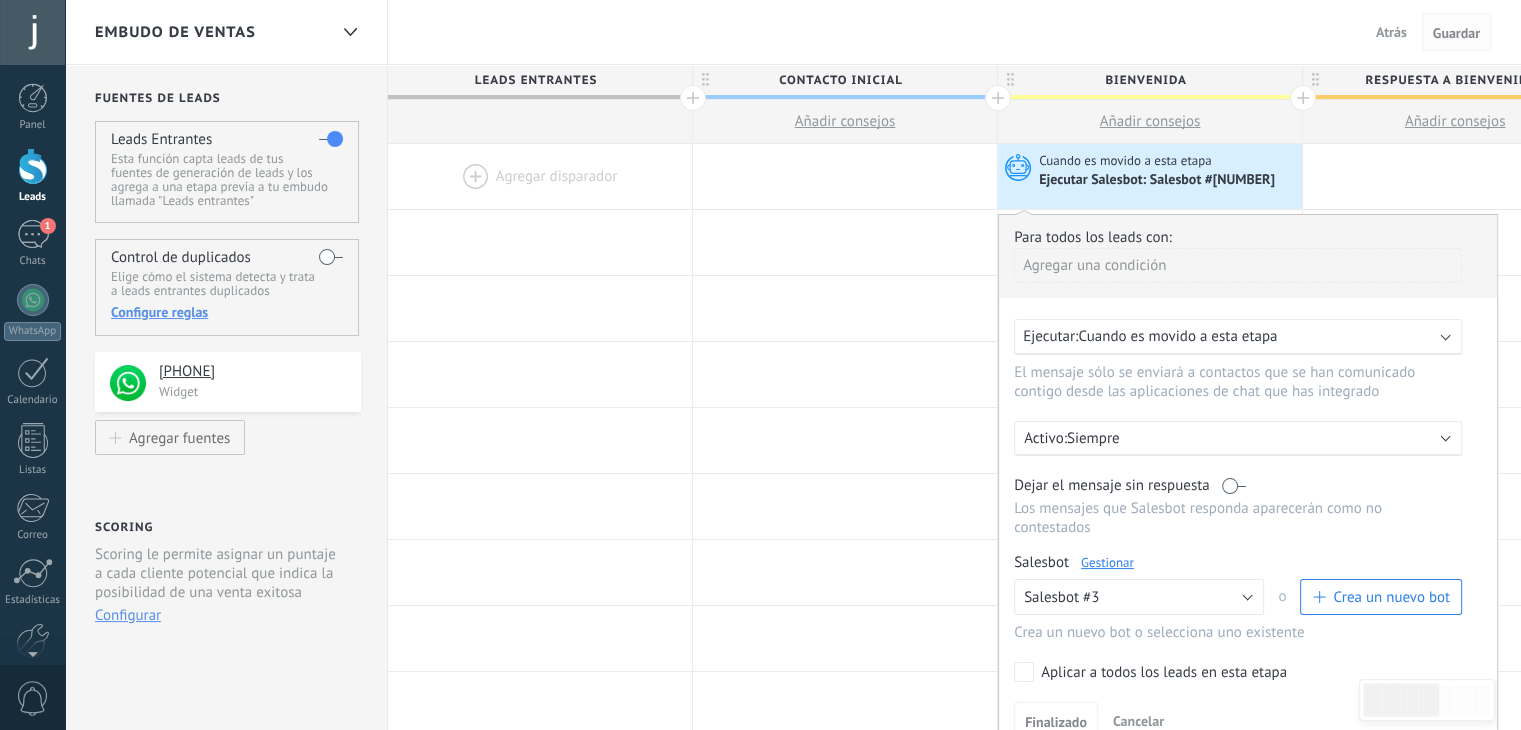 click on "Guardar" at bounding box center [1456, 33] 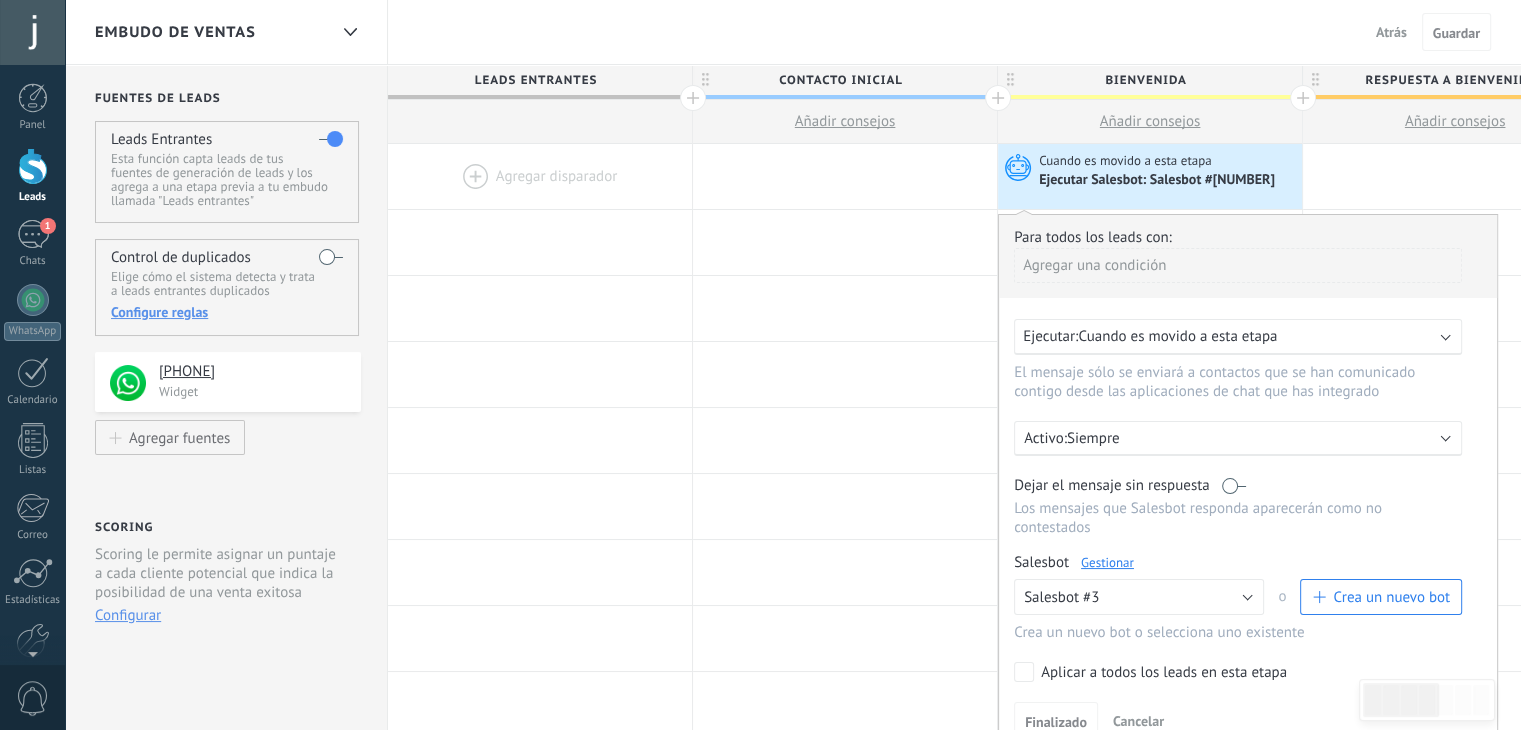 click on "Atrás" at bounding box center [1391, 32] 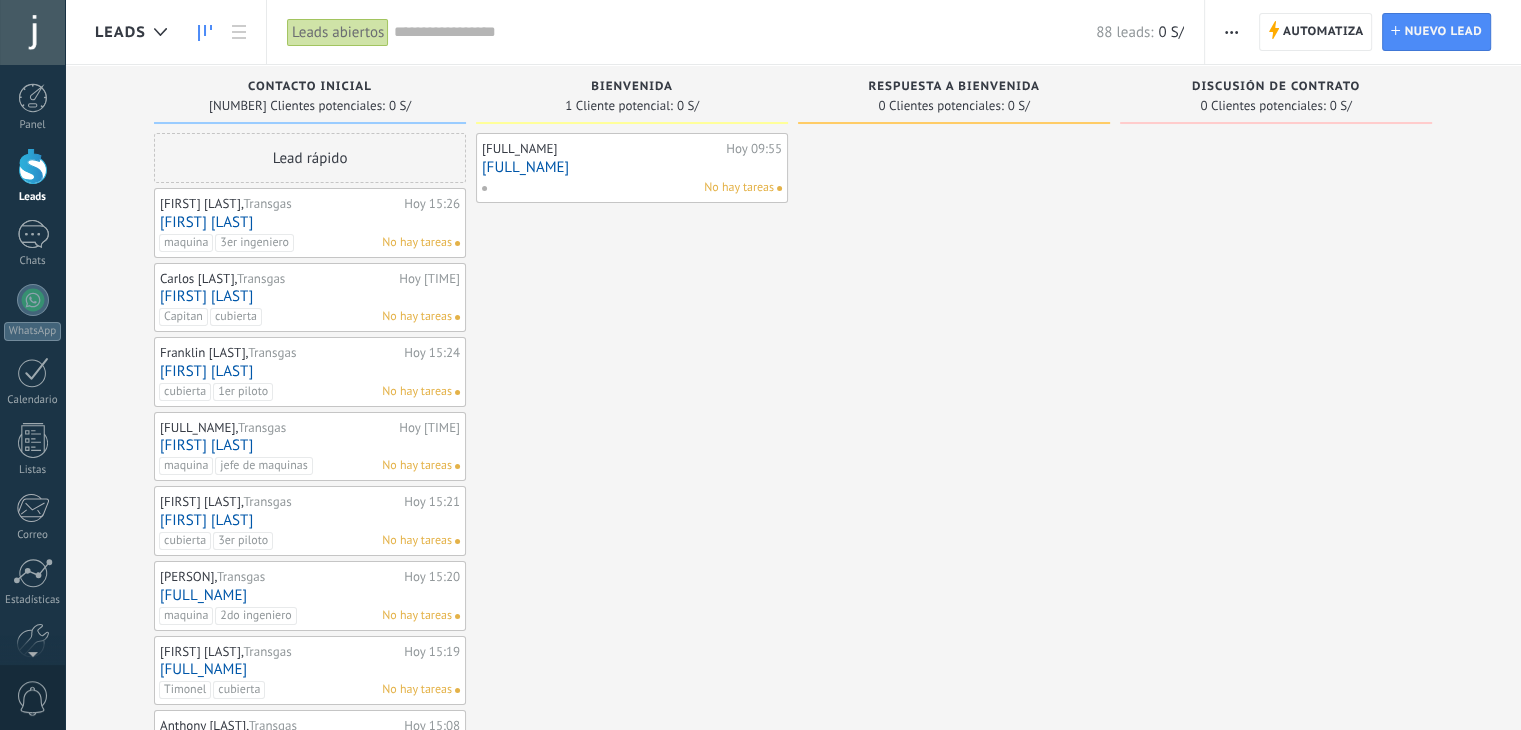 drag, startPoint x: 1442, startPoint y: 488, endPoint x: 1328, endPoint y: 453, distance: 119.25183 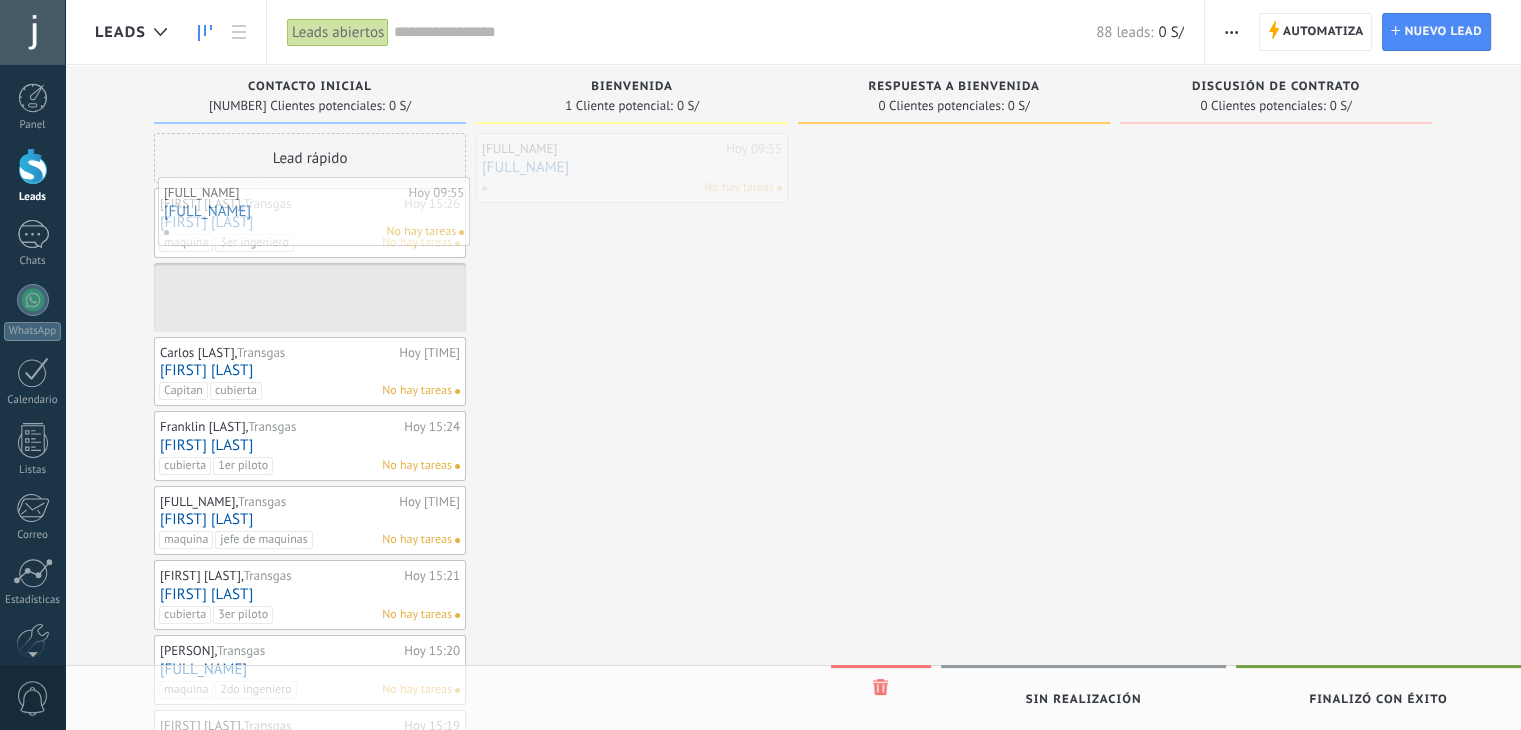 drag, startPoint x: 558, startPoint y: 161, endPoint x: 241, endPoint y: 205, distance: 320.03906 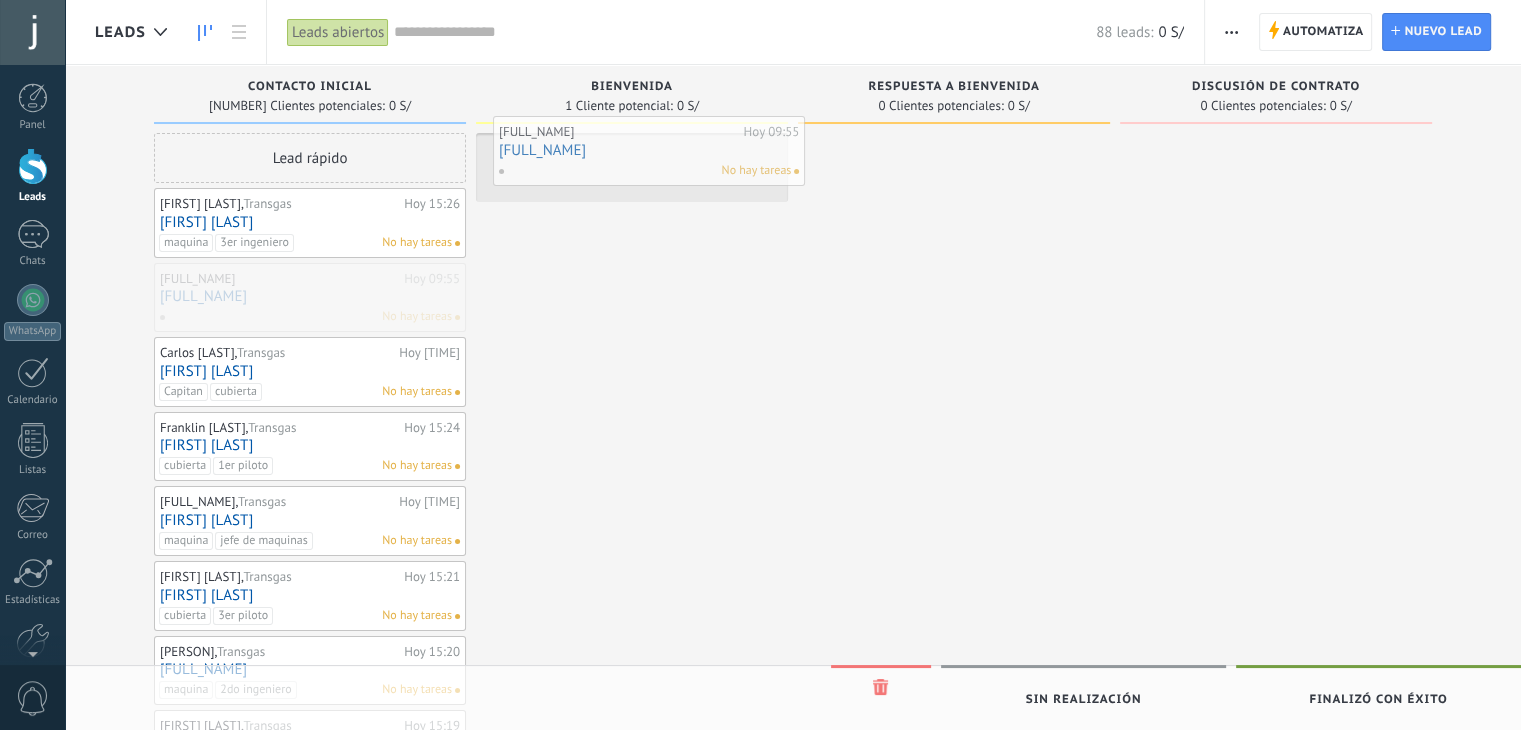 drag, startPoint x: 243, startPoint y: 303, endPoint x: 583, endPoint y: 157, distance: 370.0216 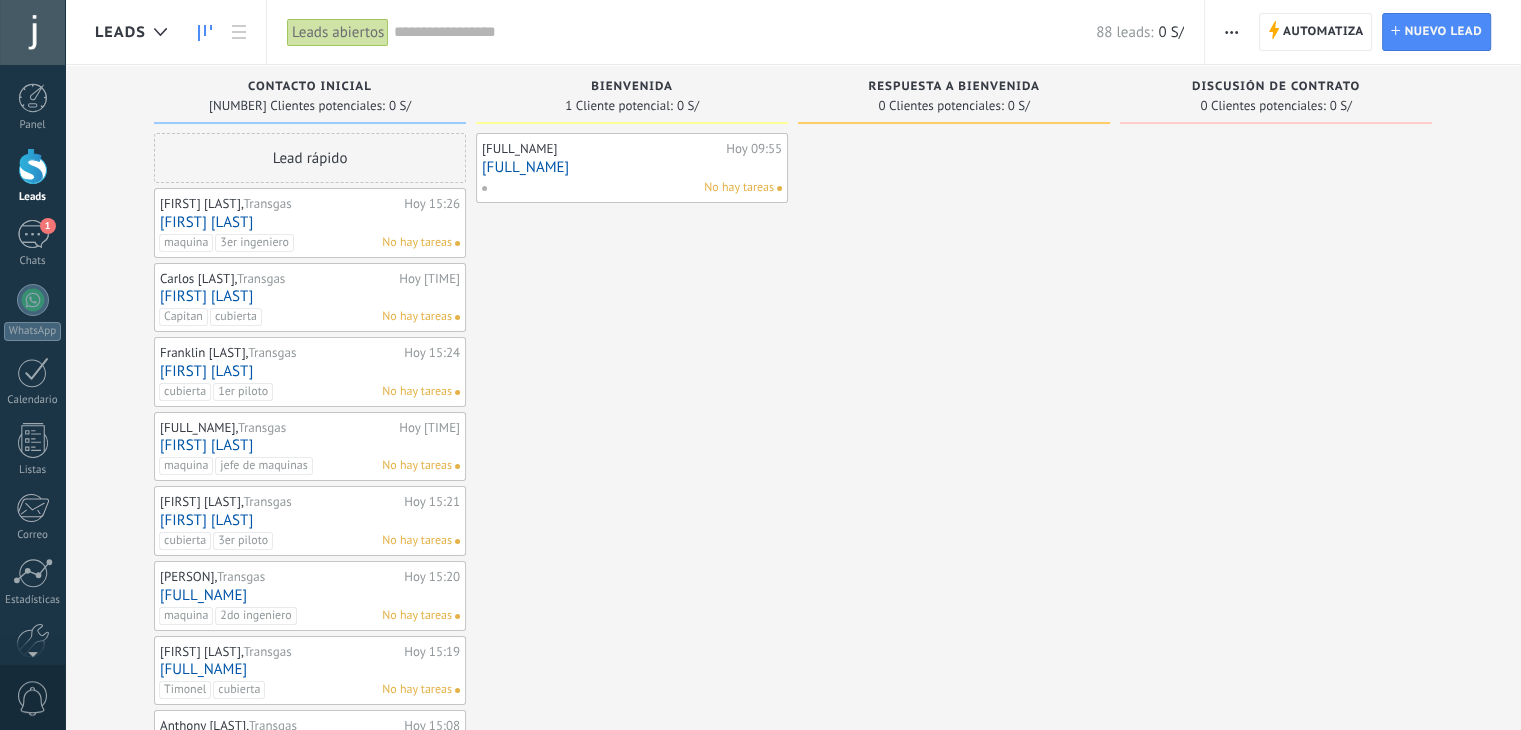 click on "Discusión de contrato 0  Clientes potenciales:  0 S/" at bounding box center [1291, 870] 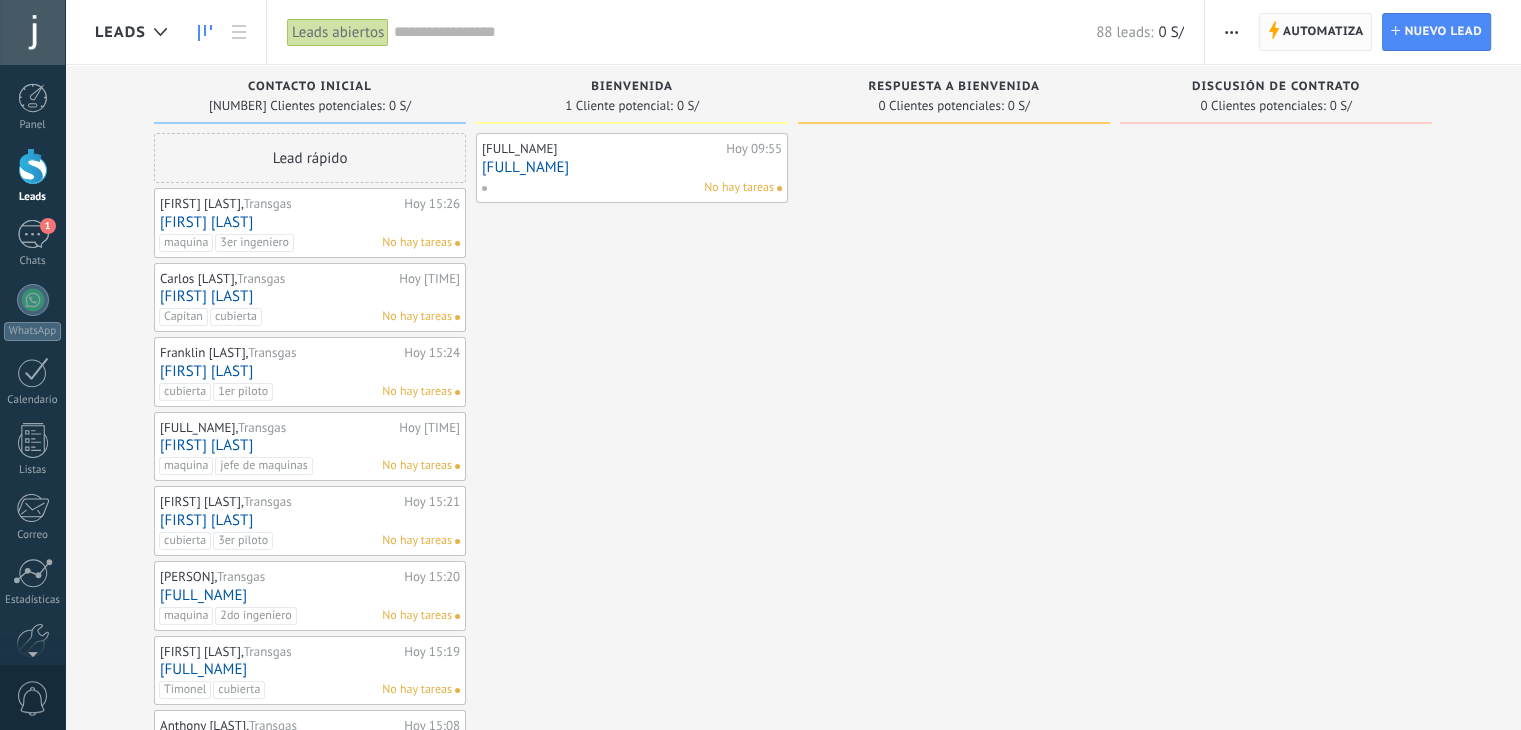 click on "Automatiza" at bounding box center (1323, 32) 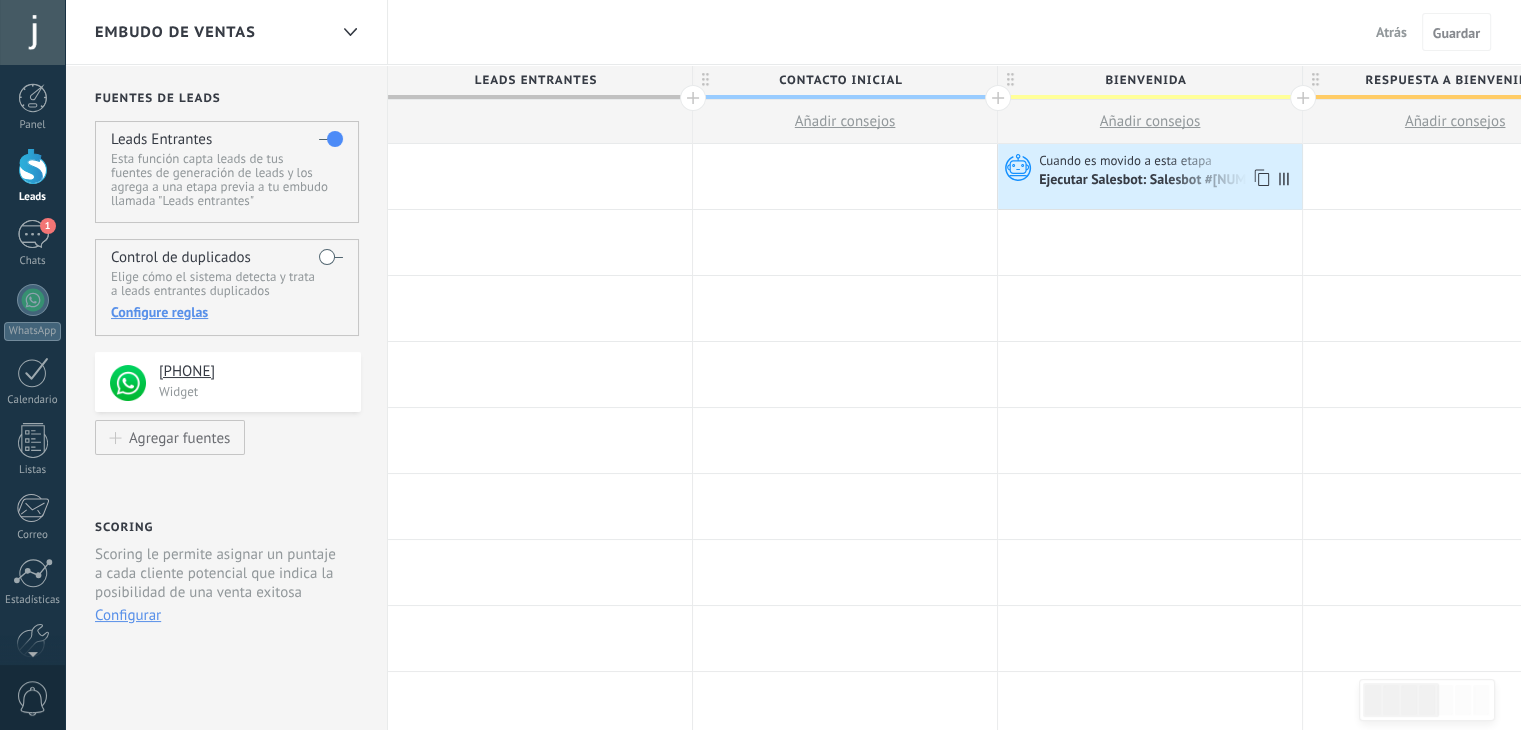 click on "Cuando es movido a esta etapa" at bounding box center [1127, 161] 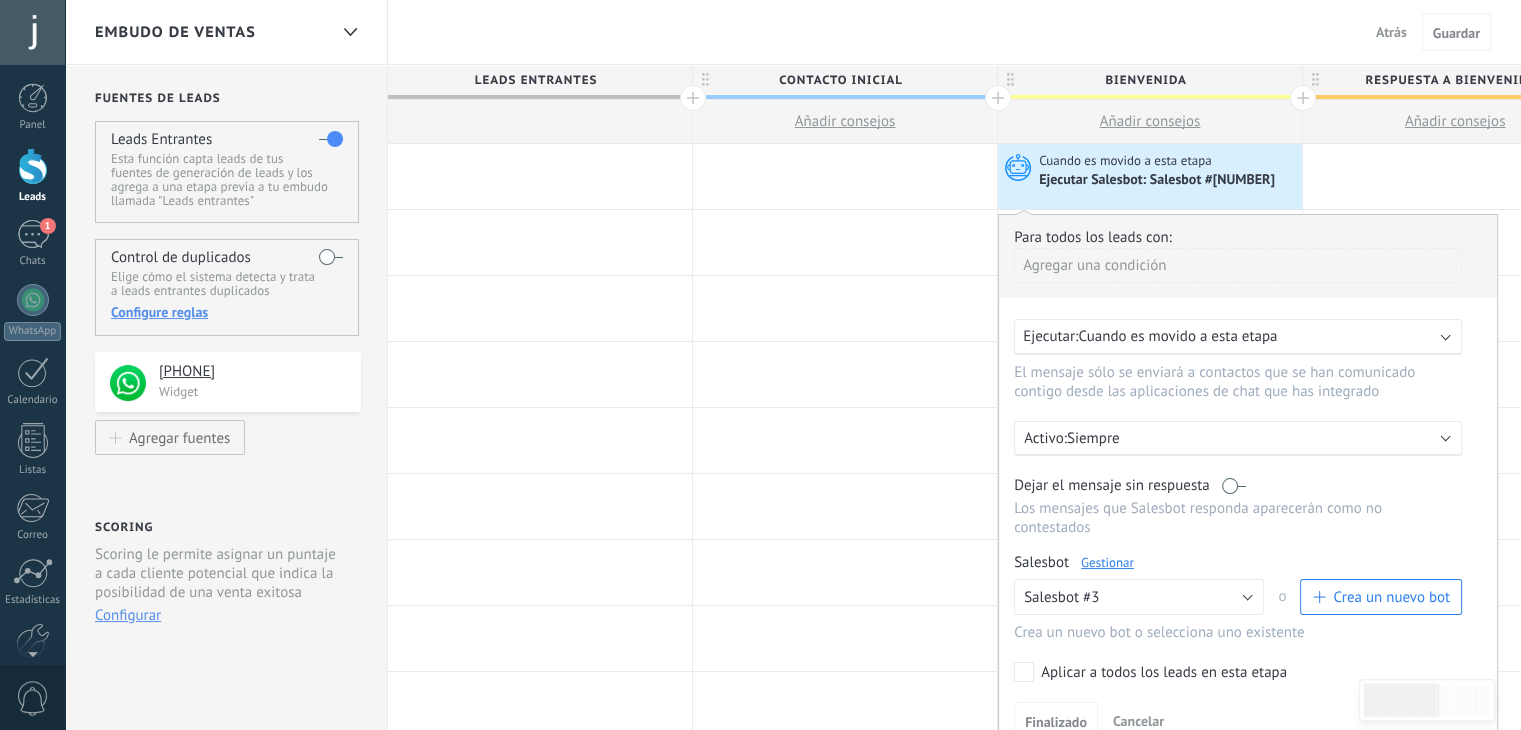 click on "Gestionar" at bounding box center [1107, 562] 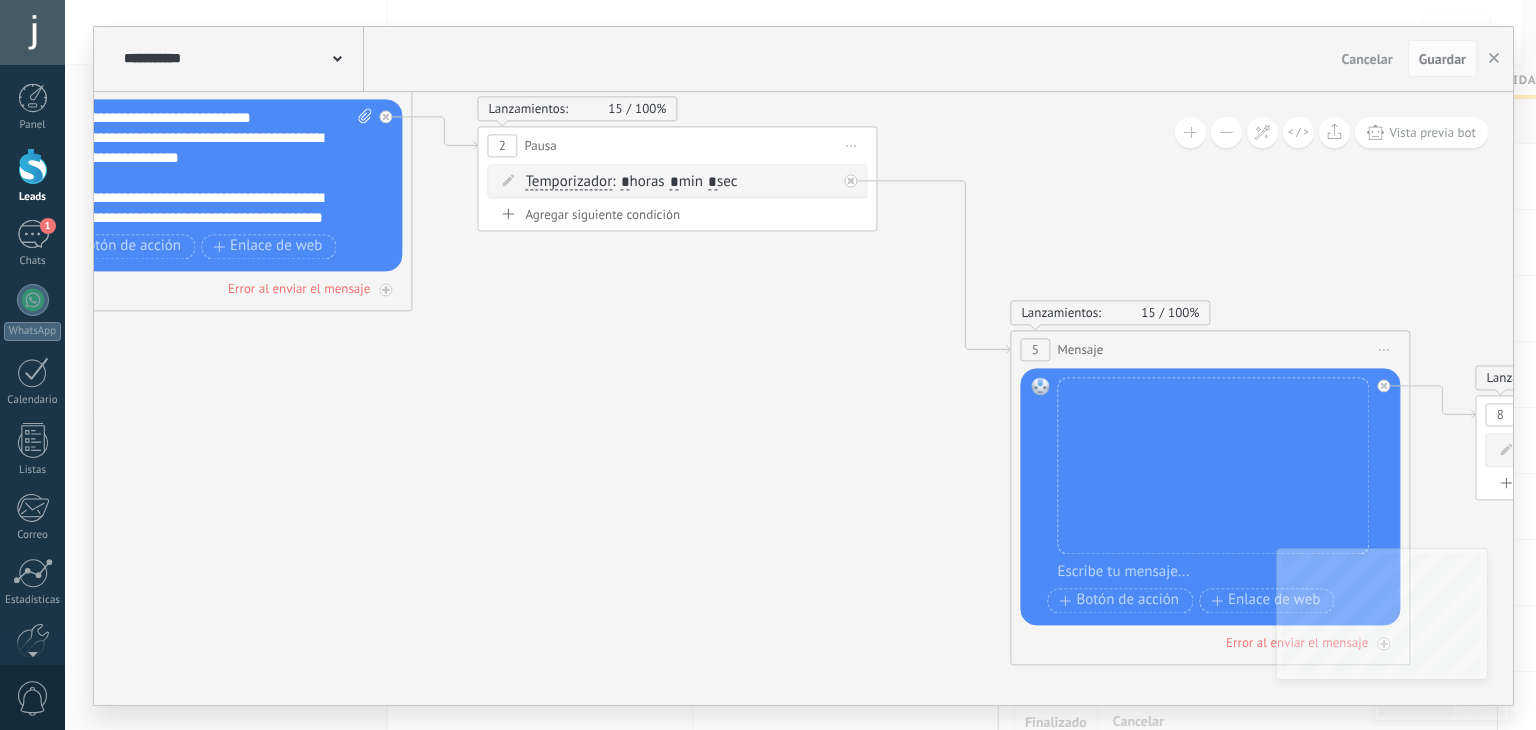 drag, startPoint x: 1051, startPoint y: 621, endPoint x: 374, endPoint y: 395, distance: 713.72614 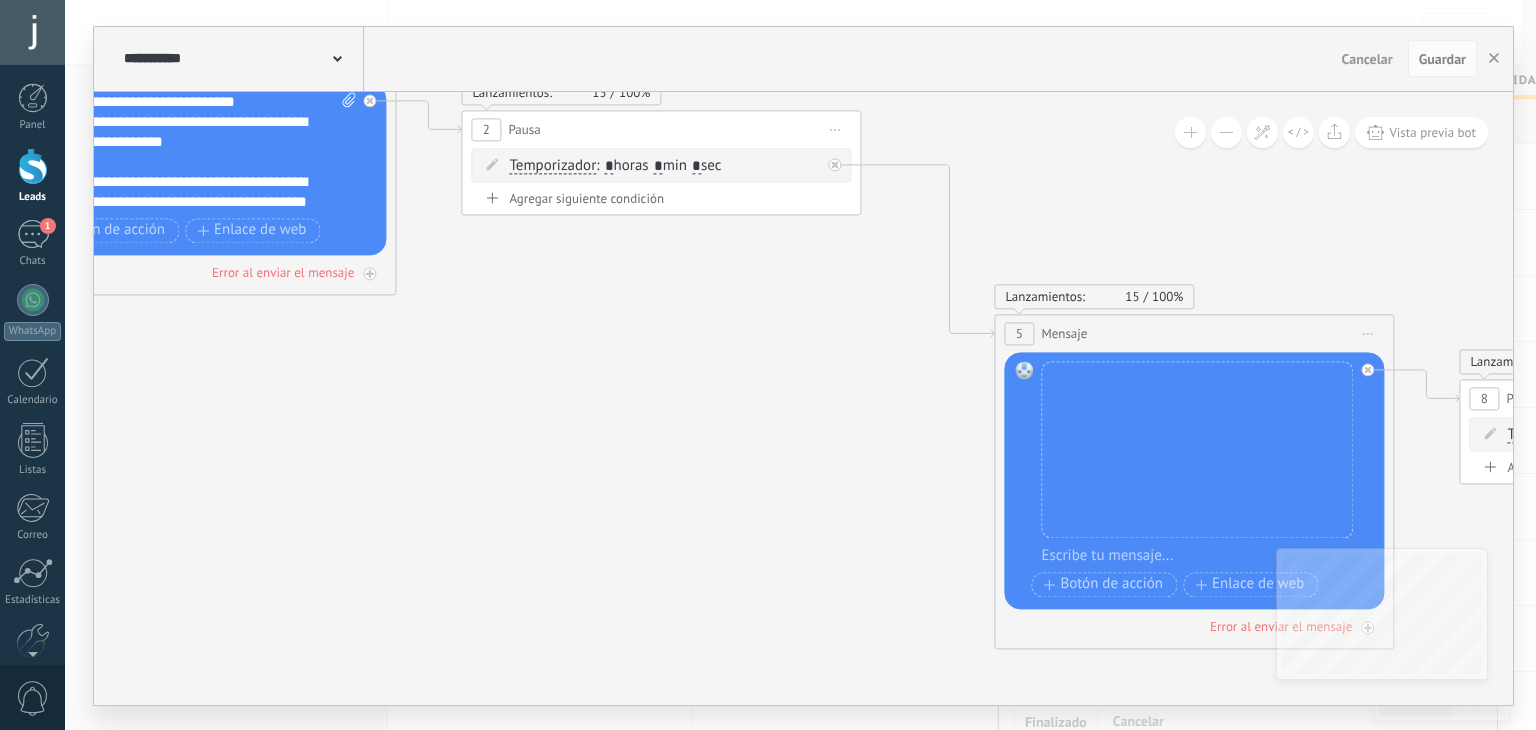 drag, startPoint x: 660, startPoint y: 510, endPoint x: 456, endPoint y: 313, distance: 283.59302 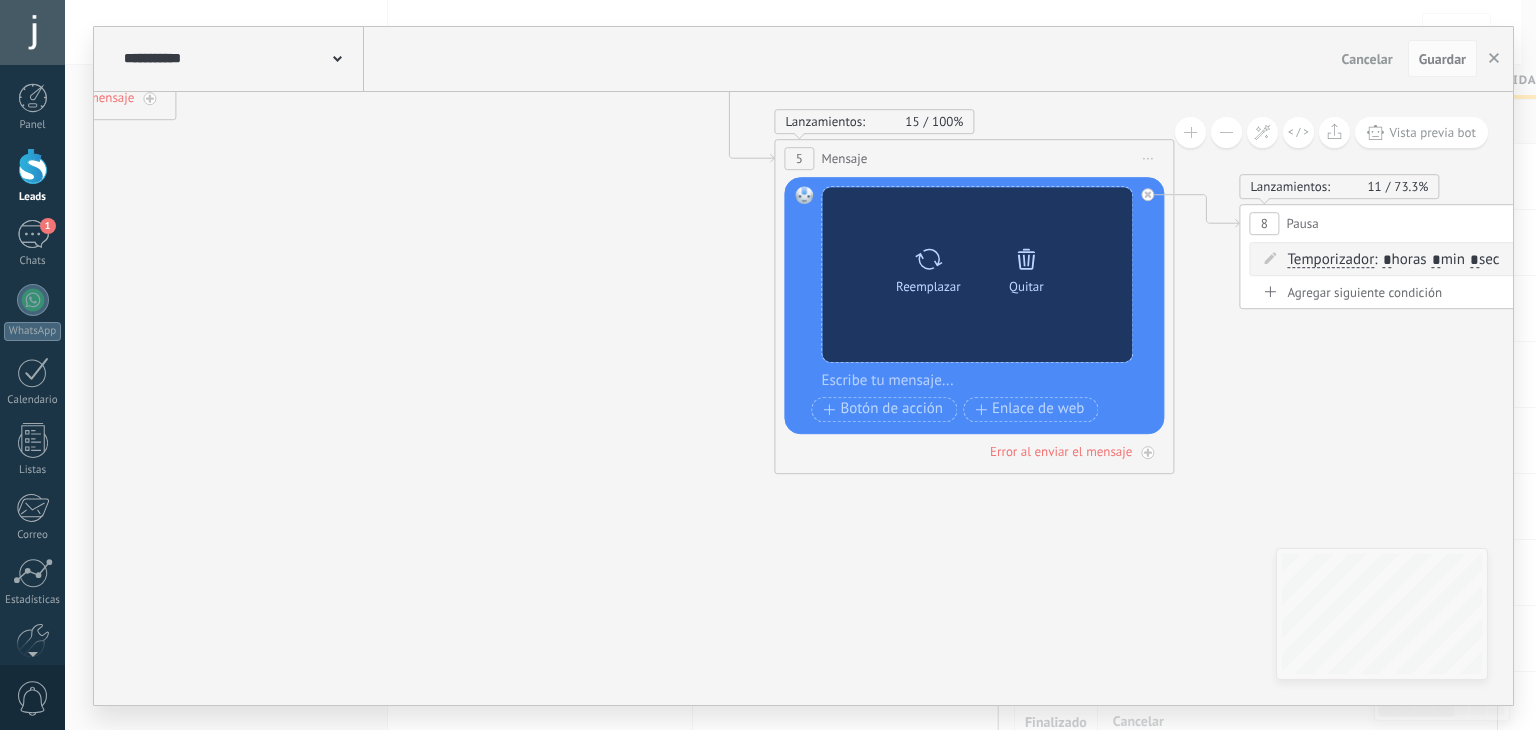 click 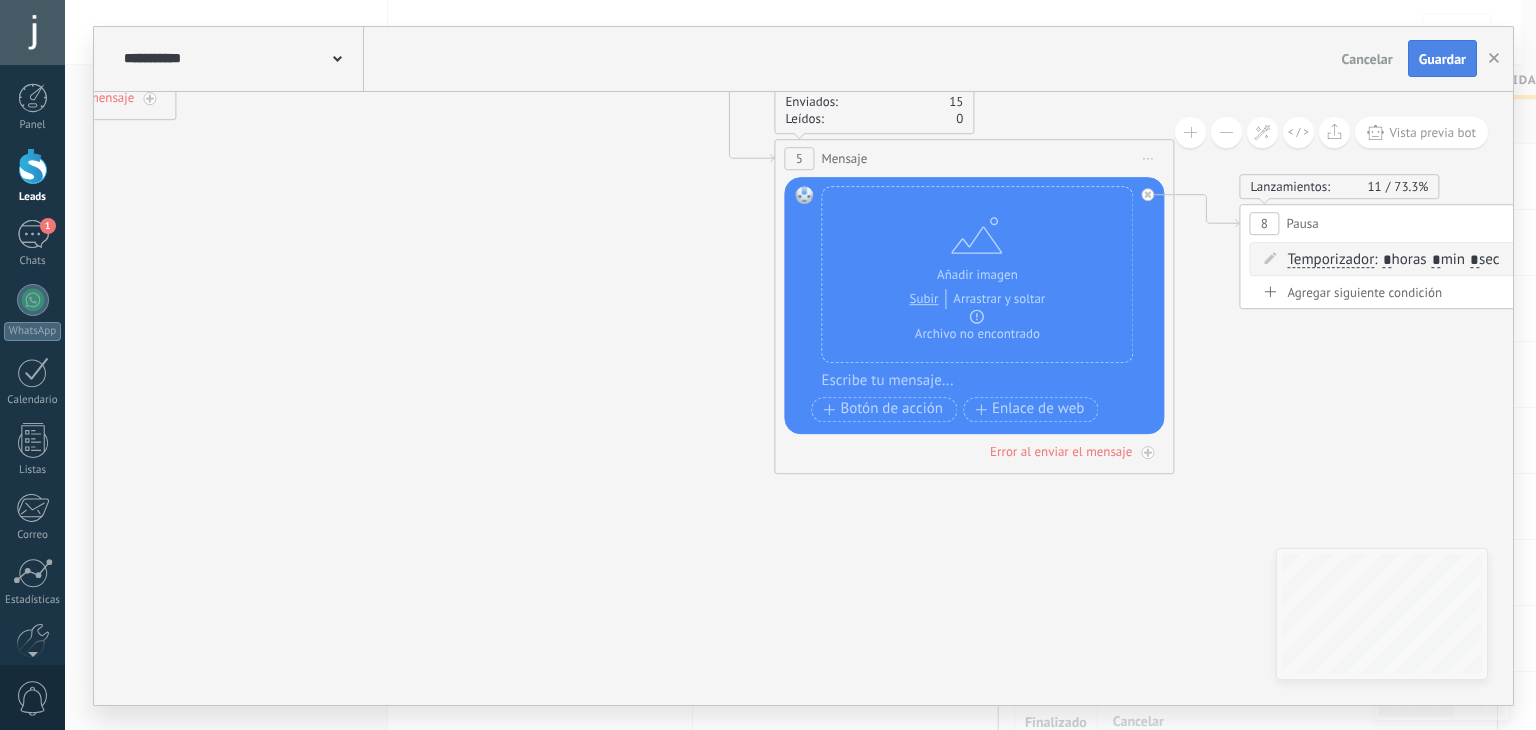 click on "Guardar" at bounding box center (1442, 59) 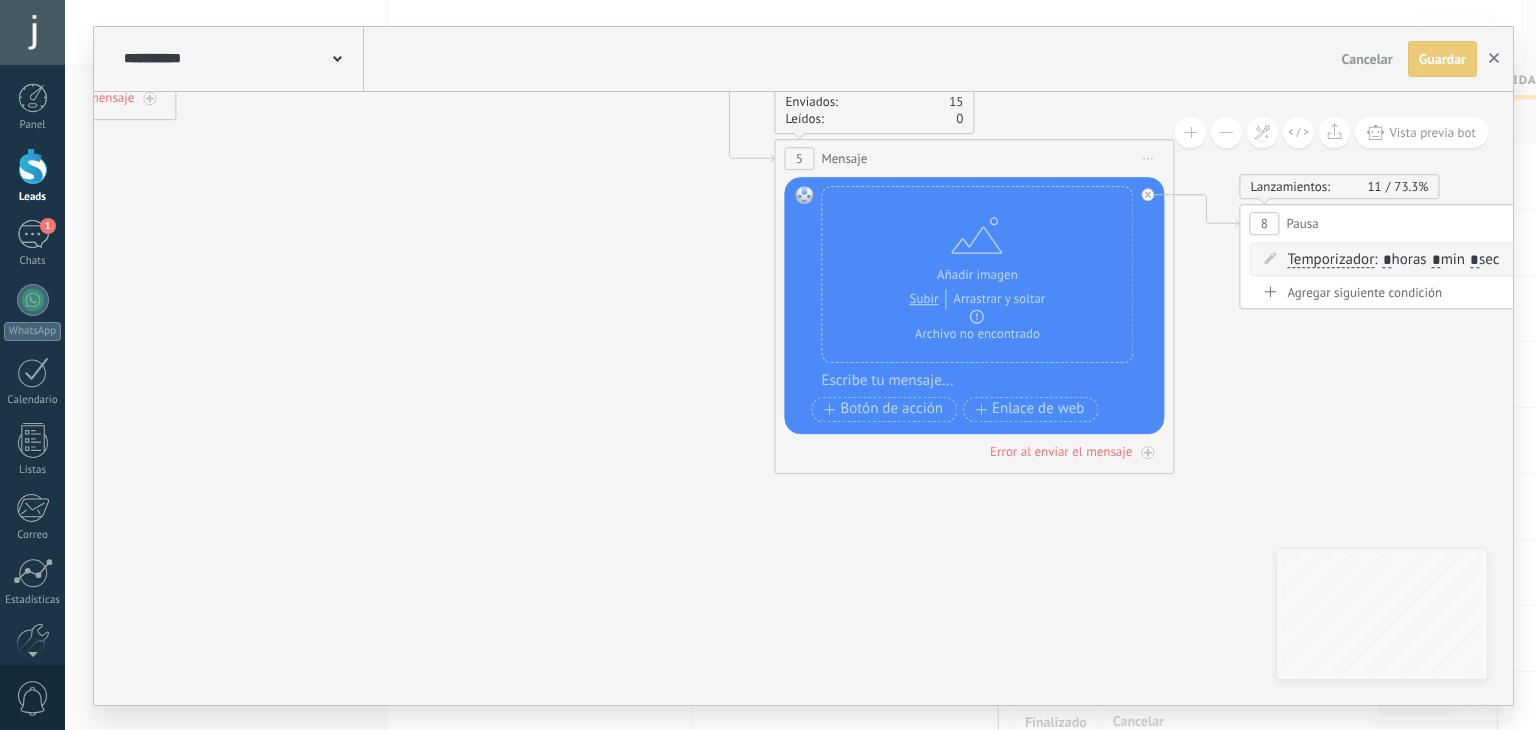 click 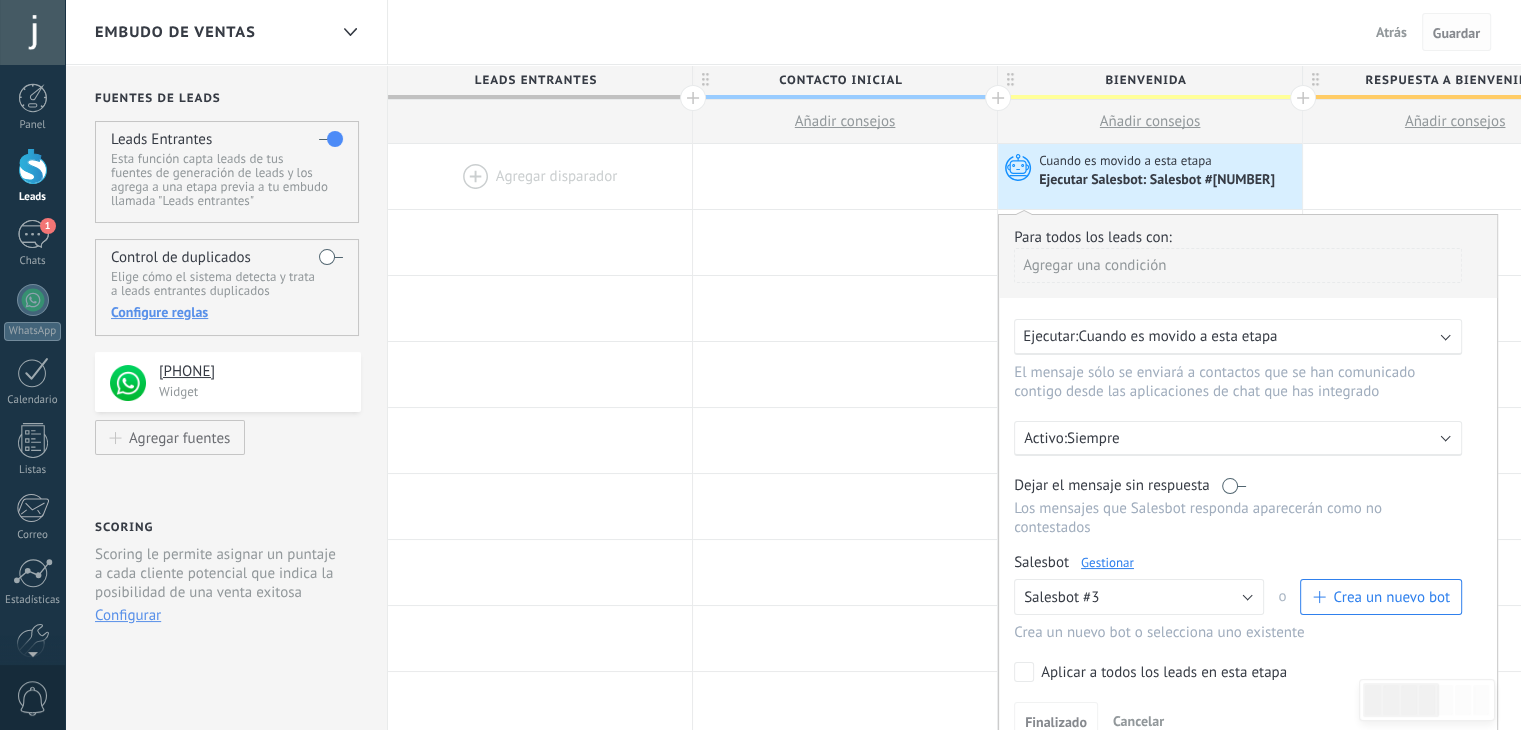 click on "Guardar" at bounding box center (1456, 33) 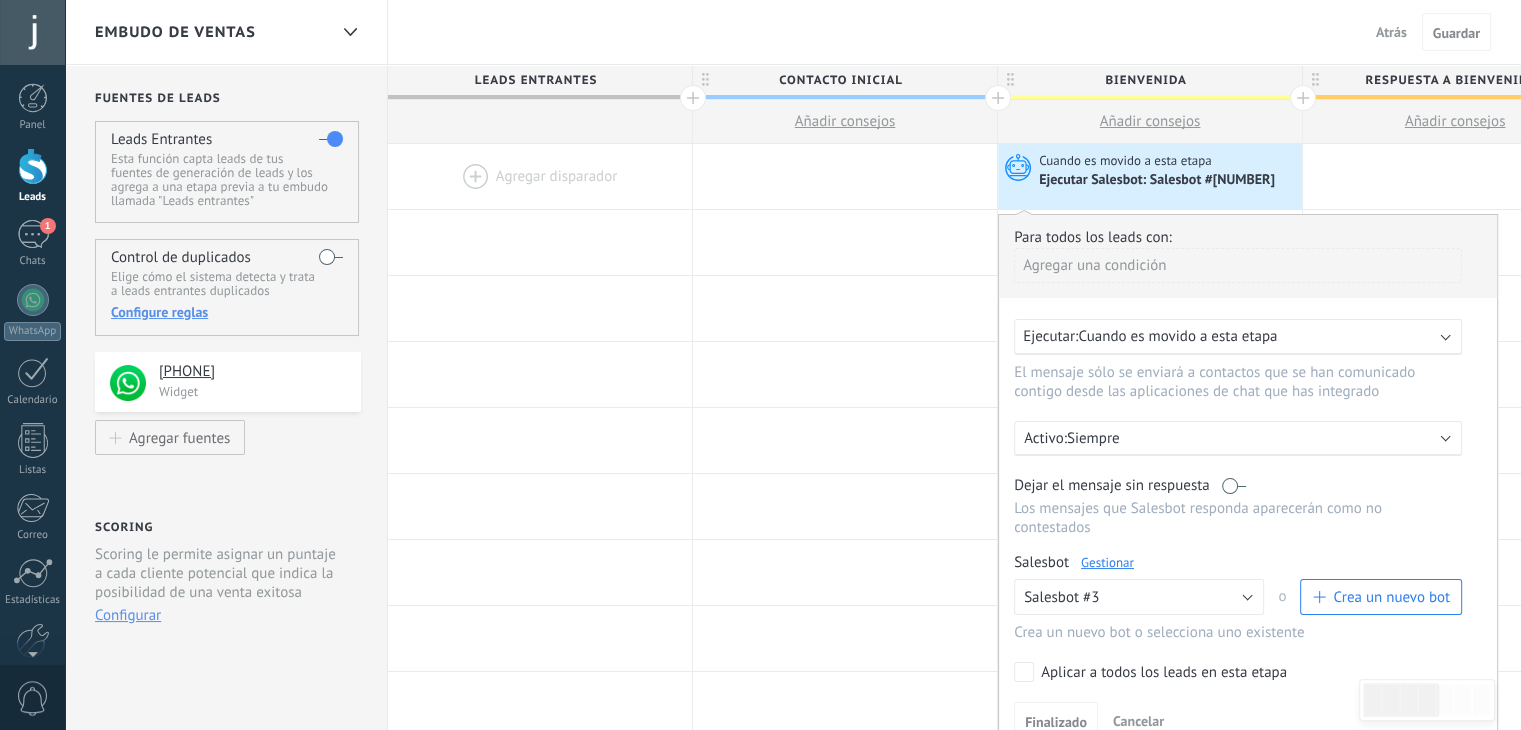 click on "Atrás" at bounding box center [1391, 32] 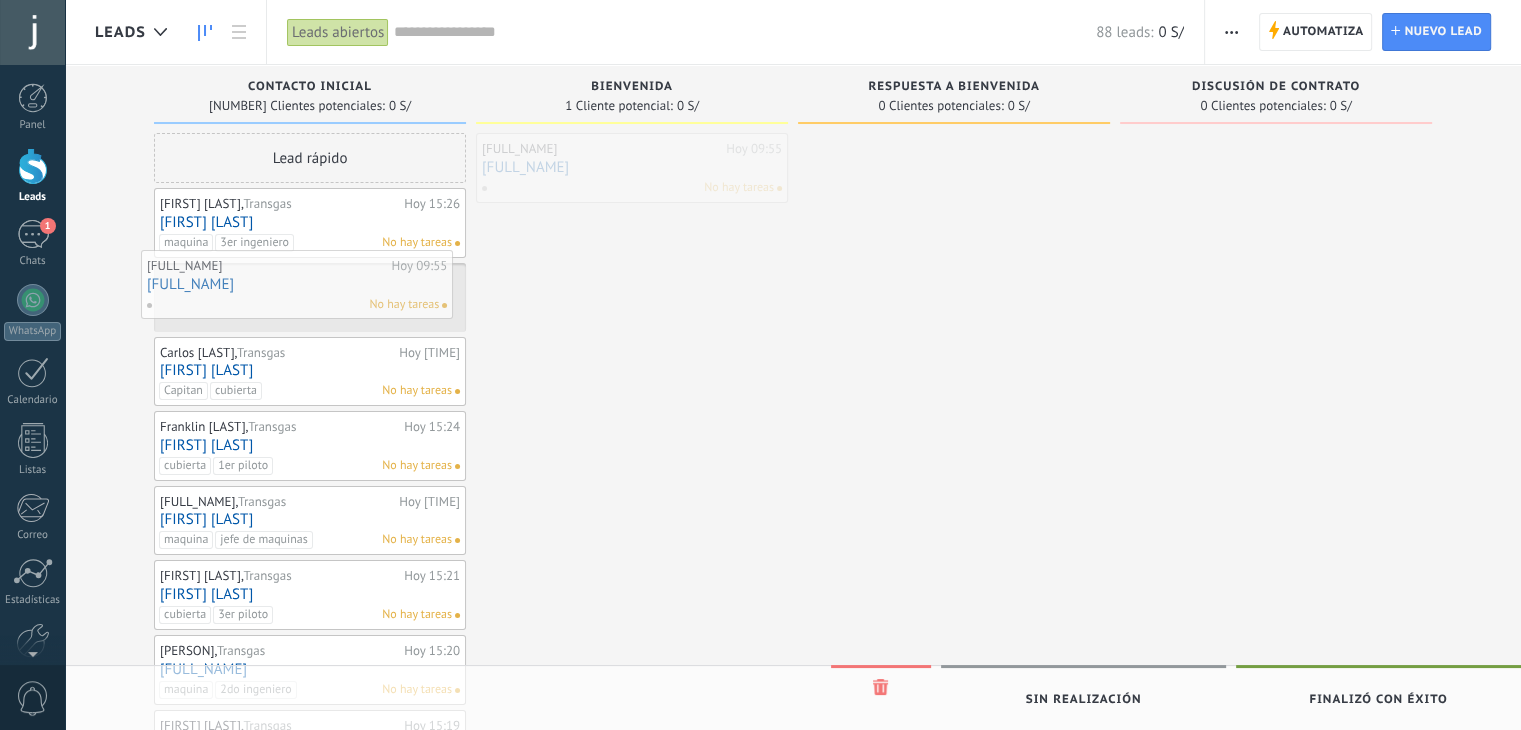 drag, startPoint x: 584, startPoint y: 171, endPoint x: 249, endPoint y: 293, distance: 356.5235 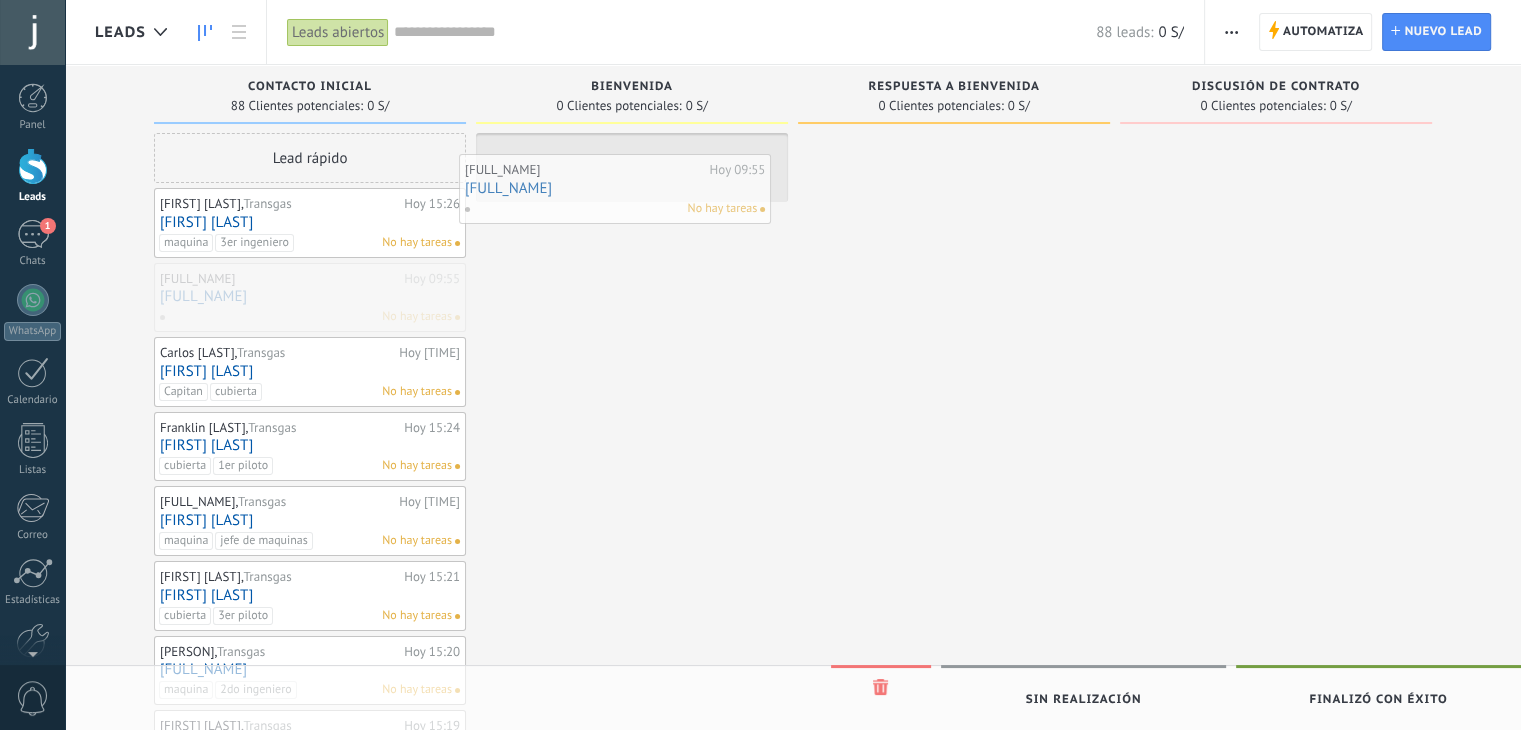 drag, startPoint x: 256, startPoint y: 297, endPoint x: 581, endPoint y: 183, distance: 344.414 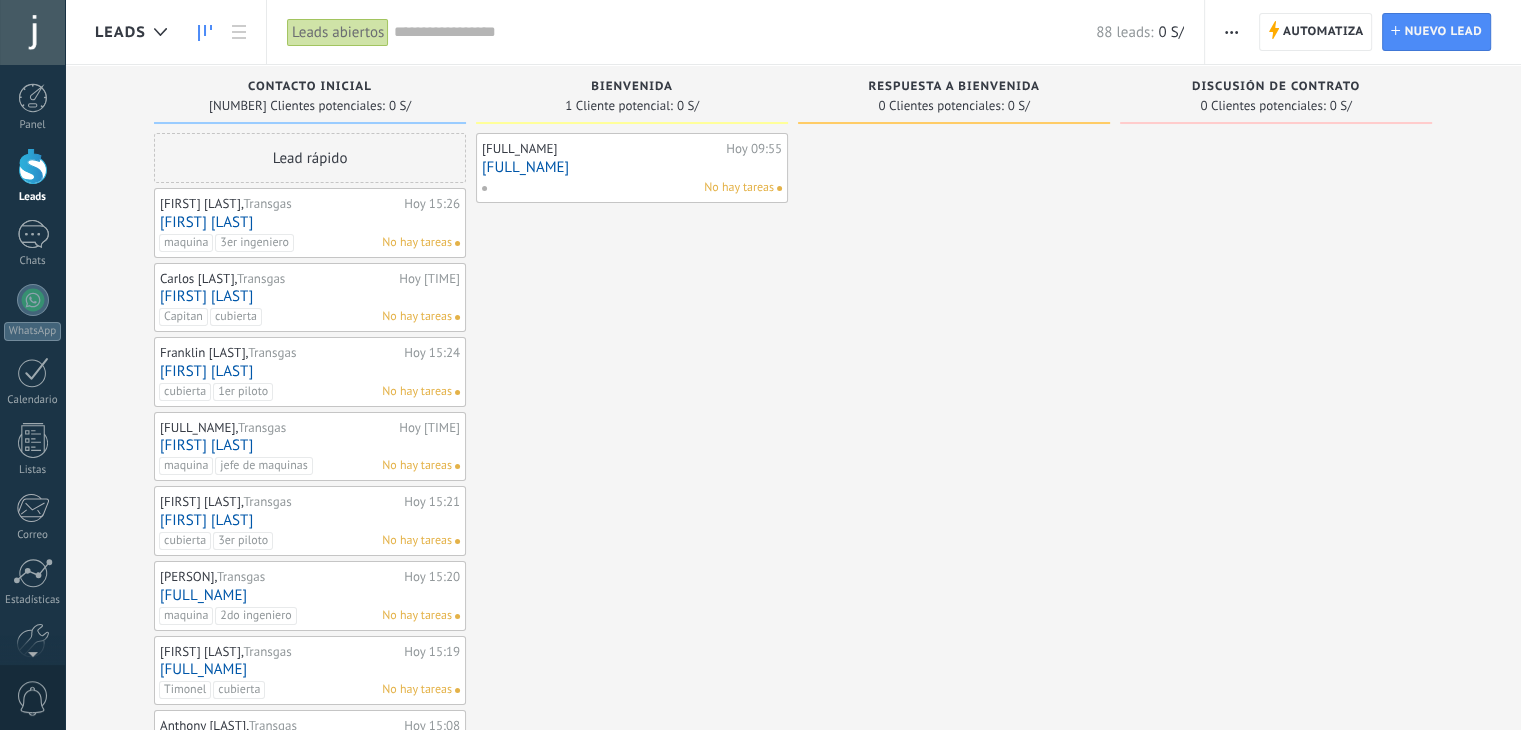 click on "Discusión de contrato 0  Clientes potenciales:  0 S/" at bounding box center (1291, 870) 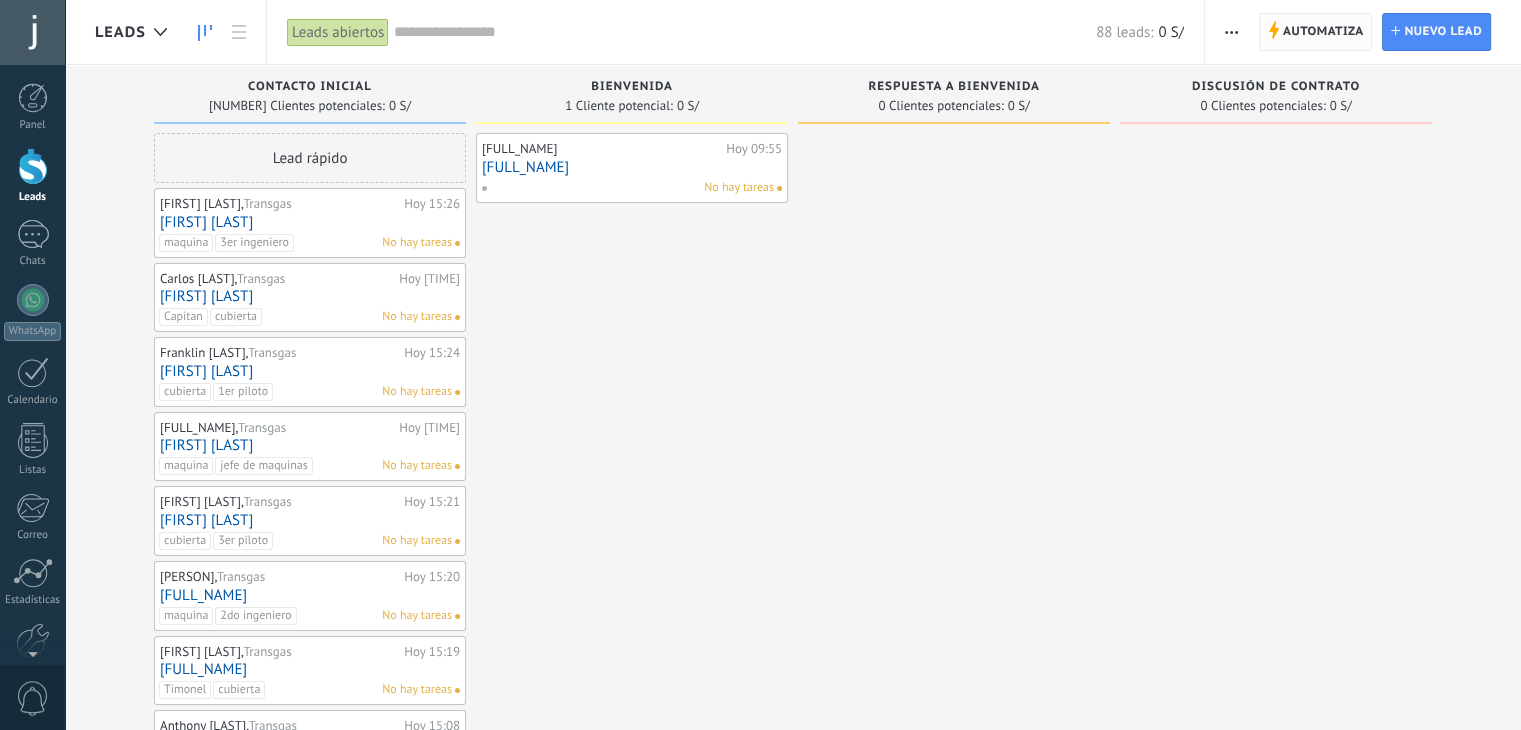 click on "Automatiza" at bounding box center [1323, 32] 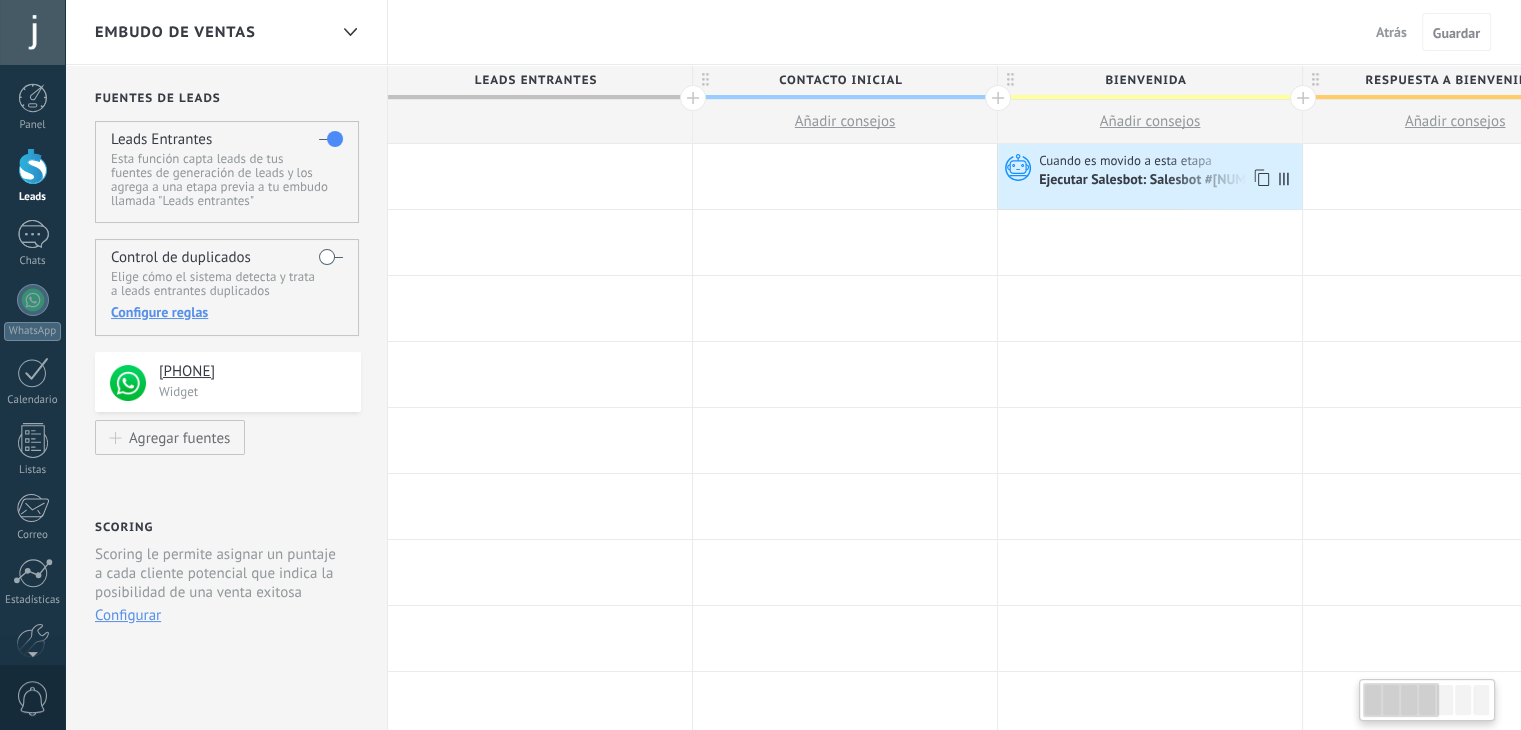 click on "Ejecutar Salesbot: Salesbot #3" at bounding box center [1158, 181] 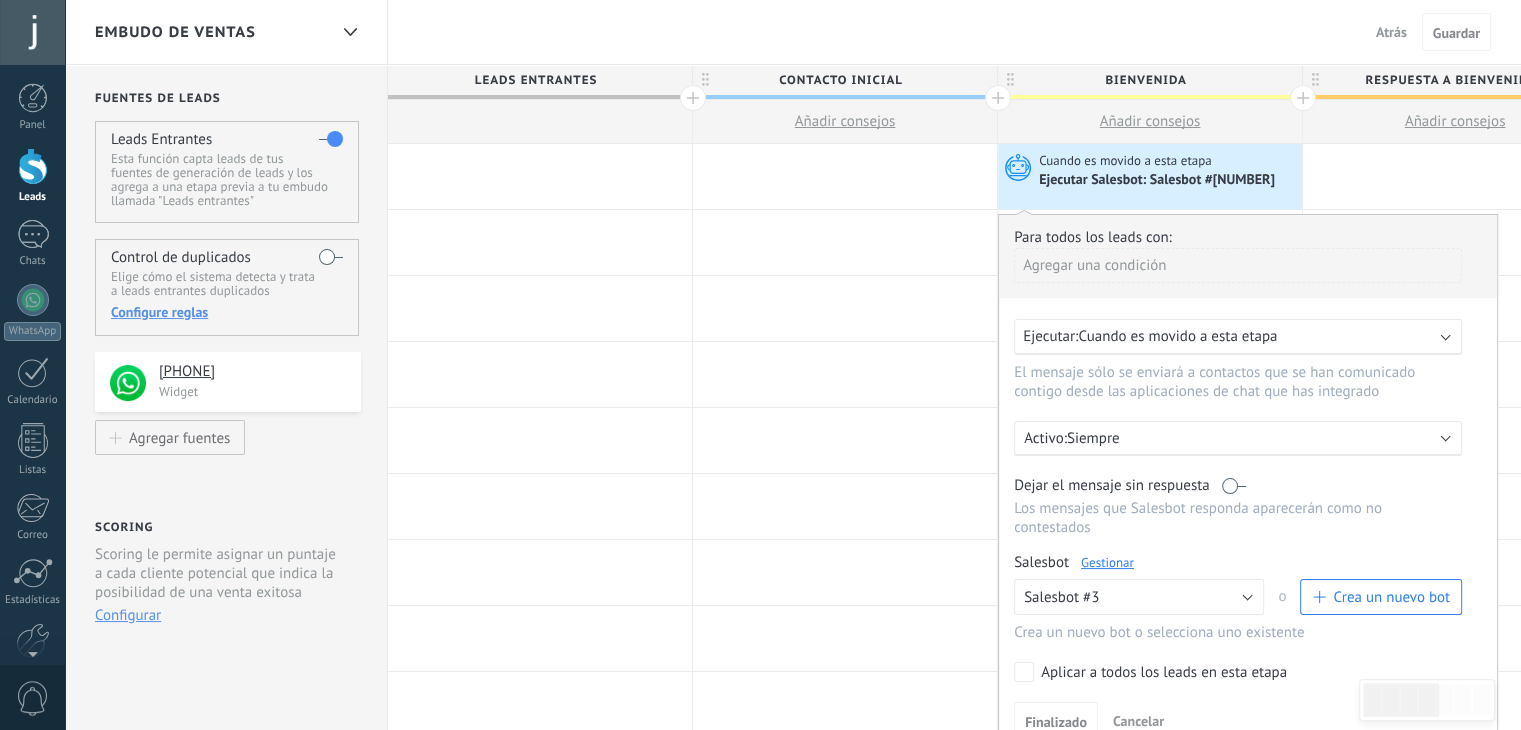 click on "Gestionar" at bounding box center (1107, 562) 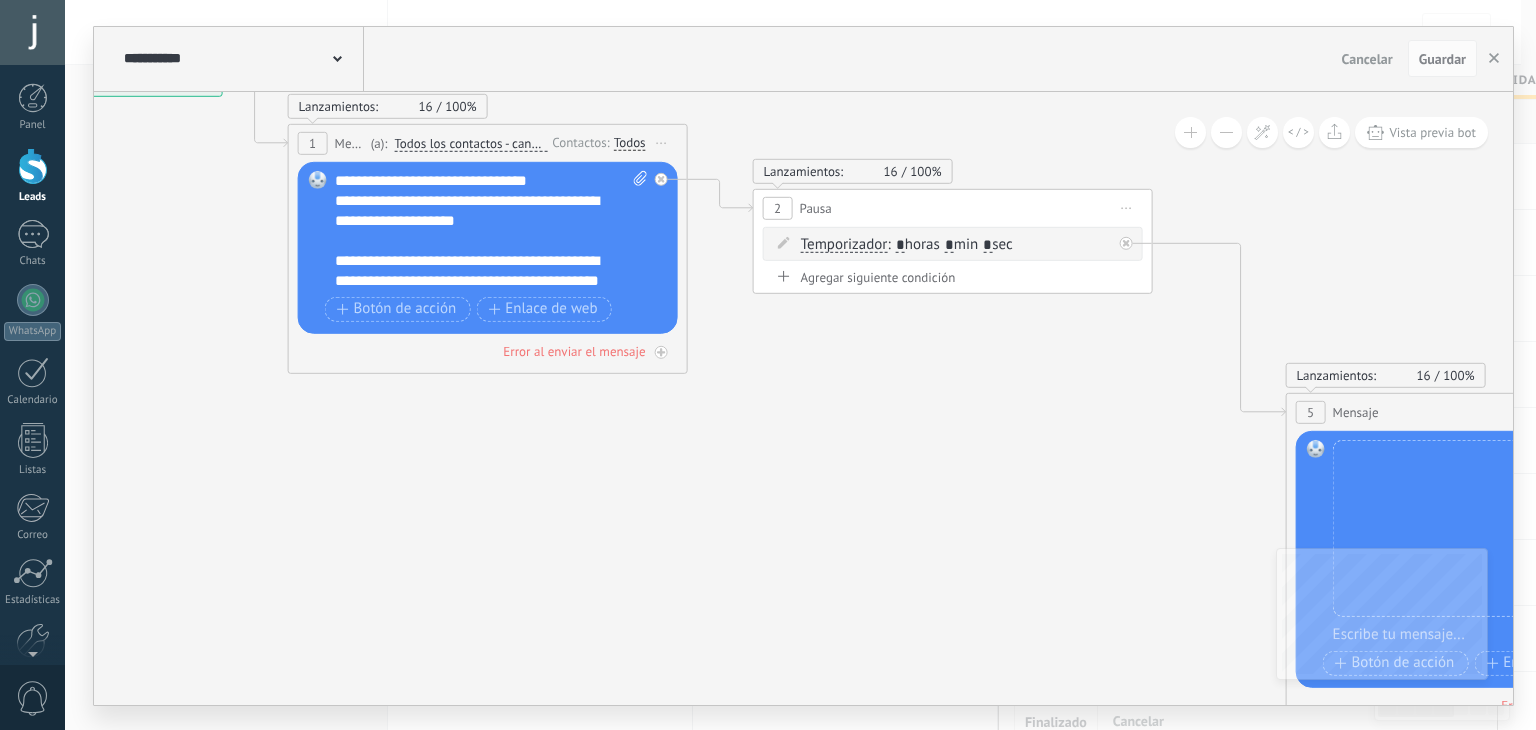 drag, startPoint x: 1072, startPoint y: 603, endPoint x: 634, endPoint y: 430, distance: 470.9278 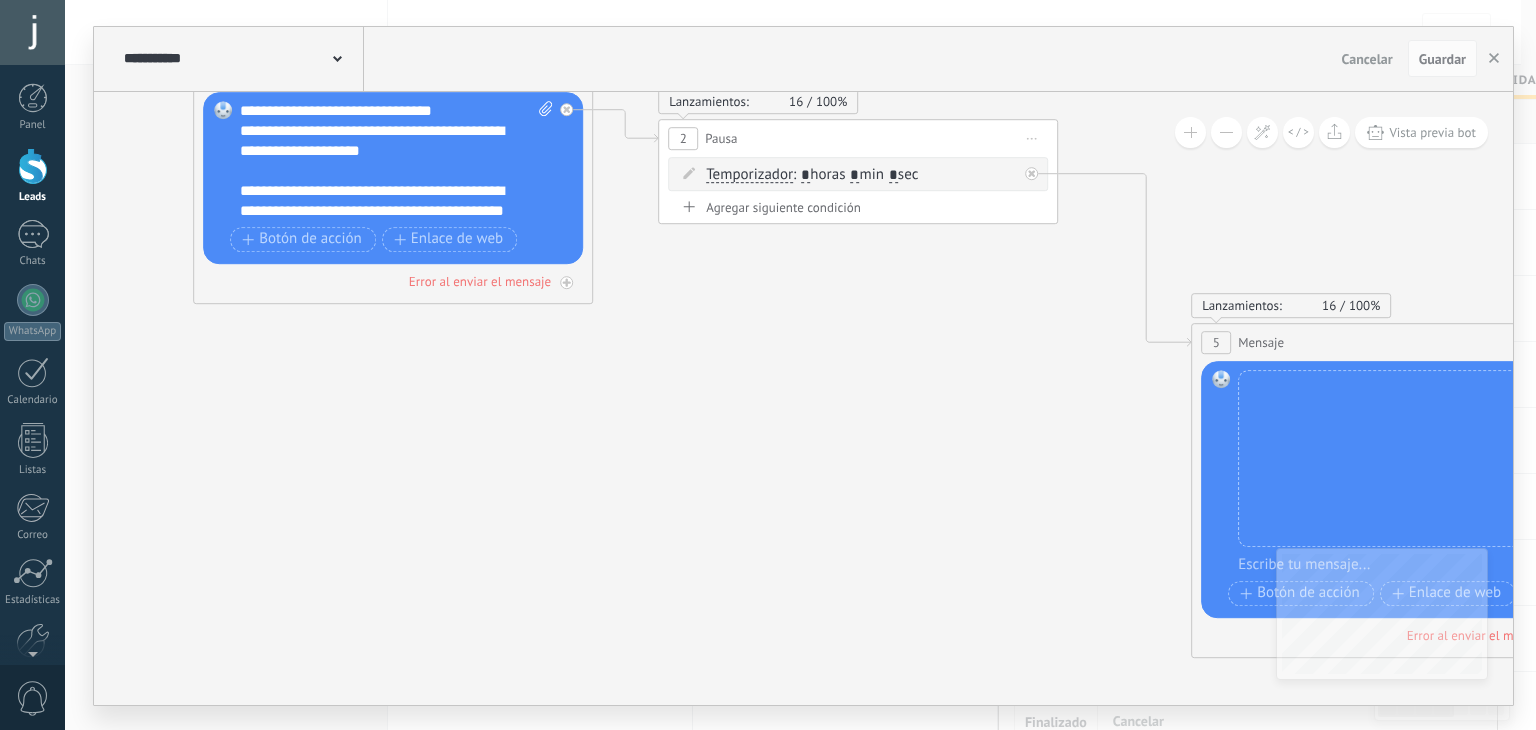 drag, startPoint x: 857, startPoint y: 493, endPoint x: 564, endPoint y: 317, distance: 341.79672 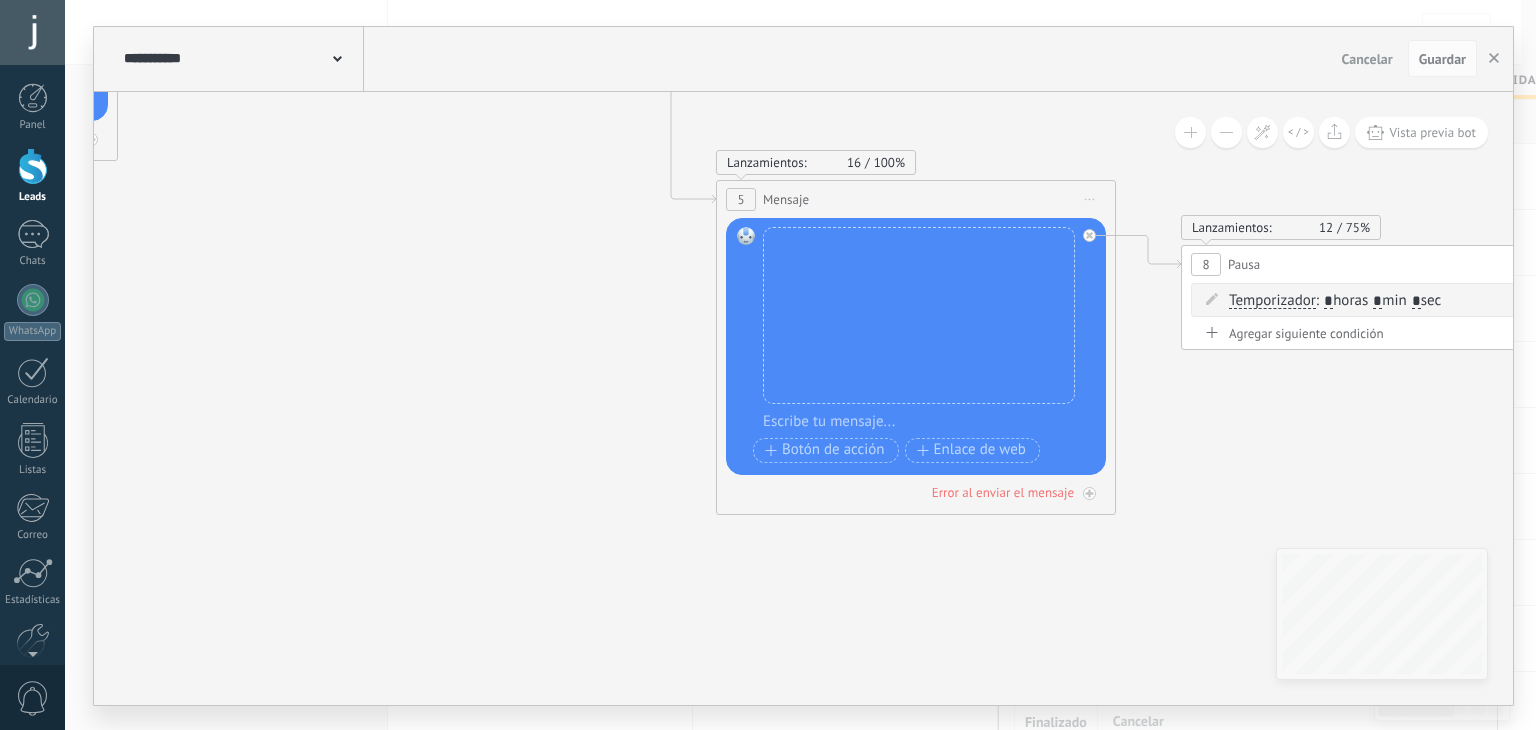 drag, startPoint x: 696, startPoint y: 418, endPoint x: 507, endPoint y: 428, distance: 189.26436 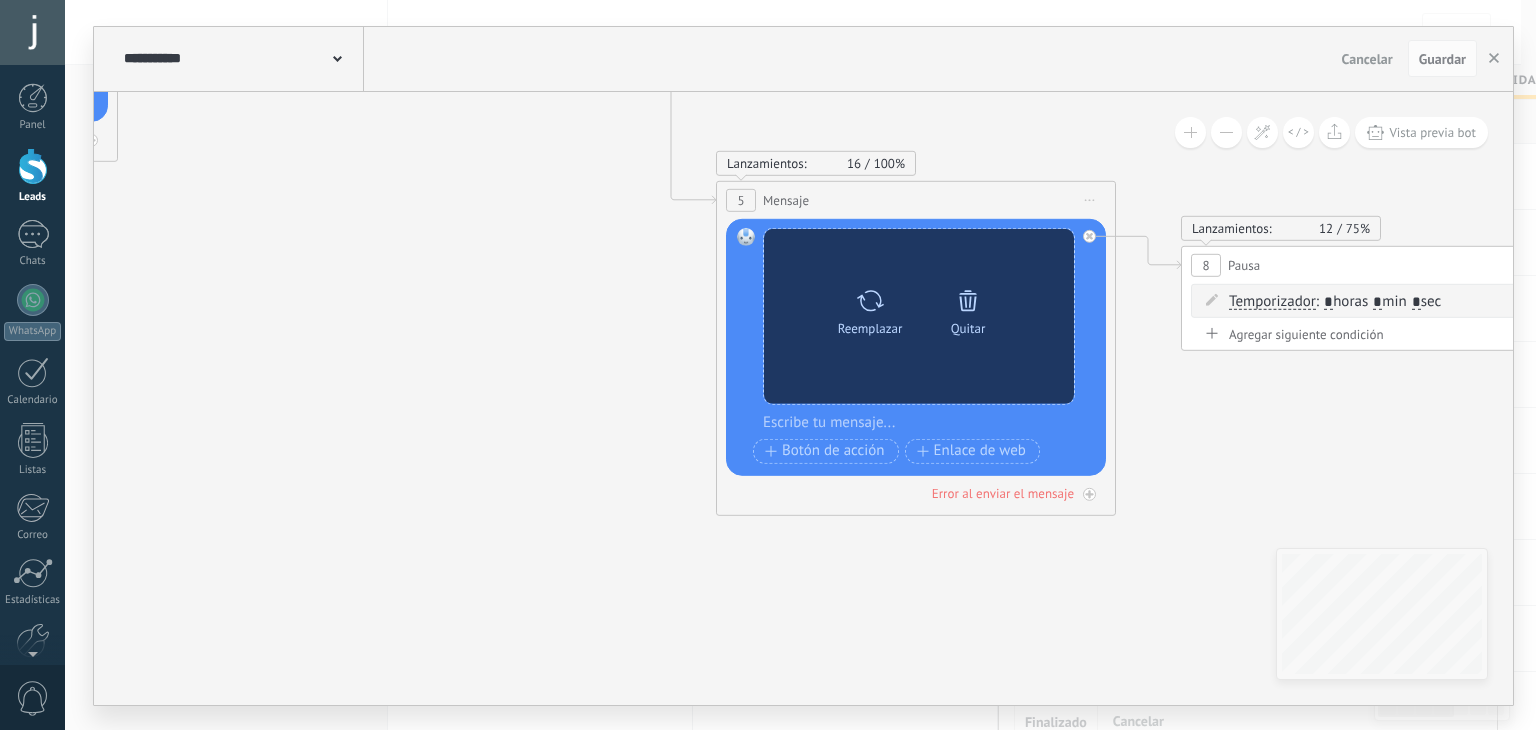 click 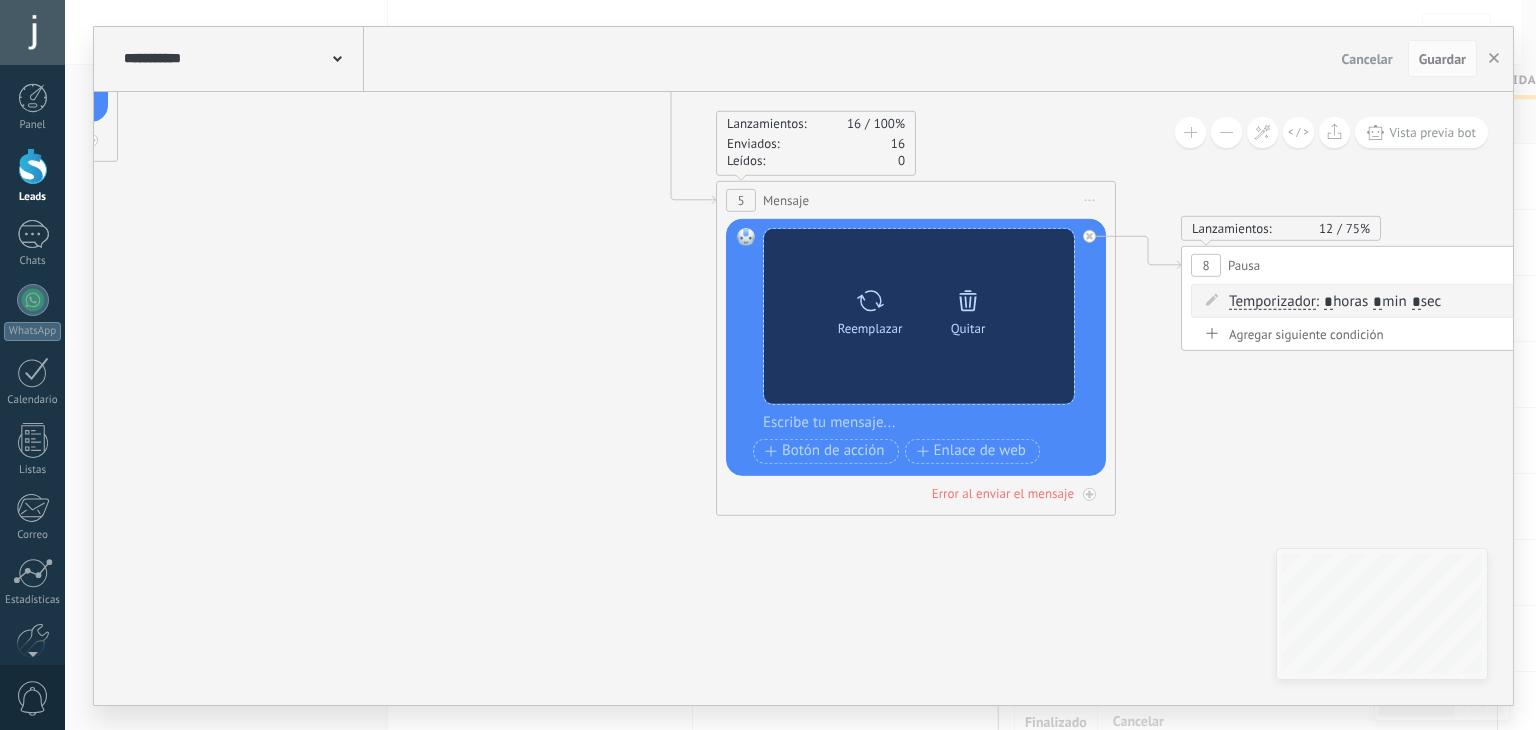click at bounding box center (968, 301) 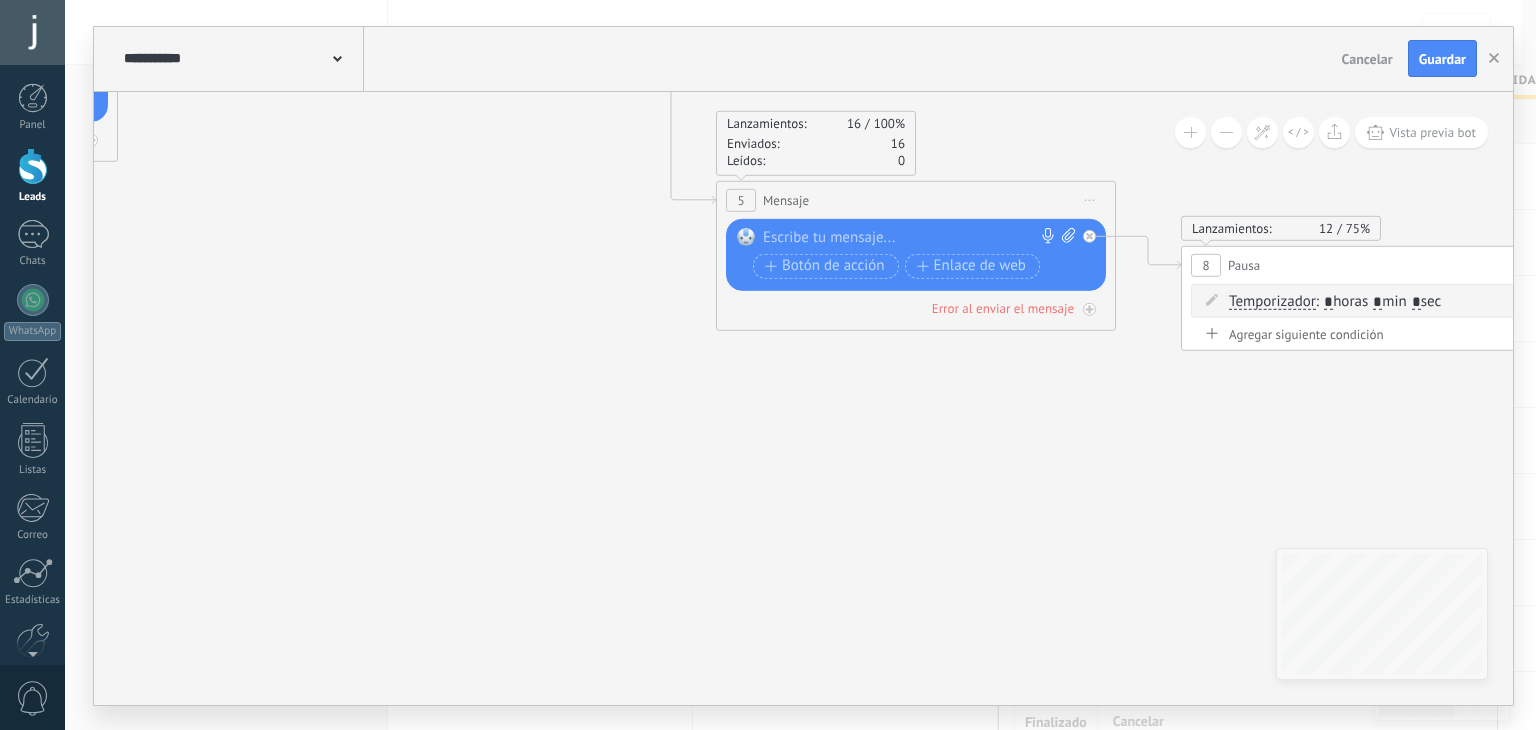 click 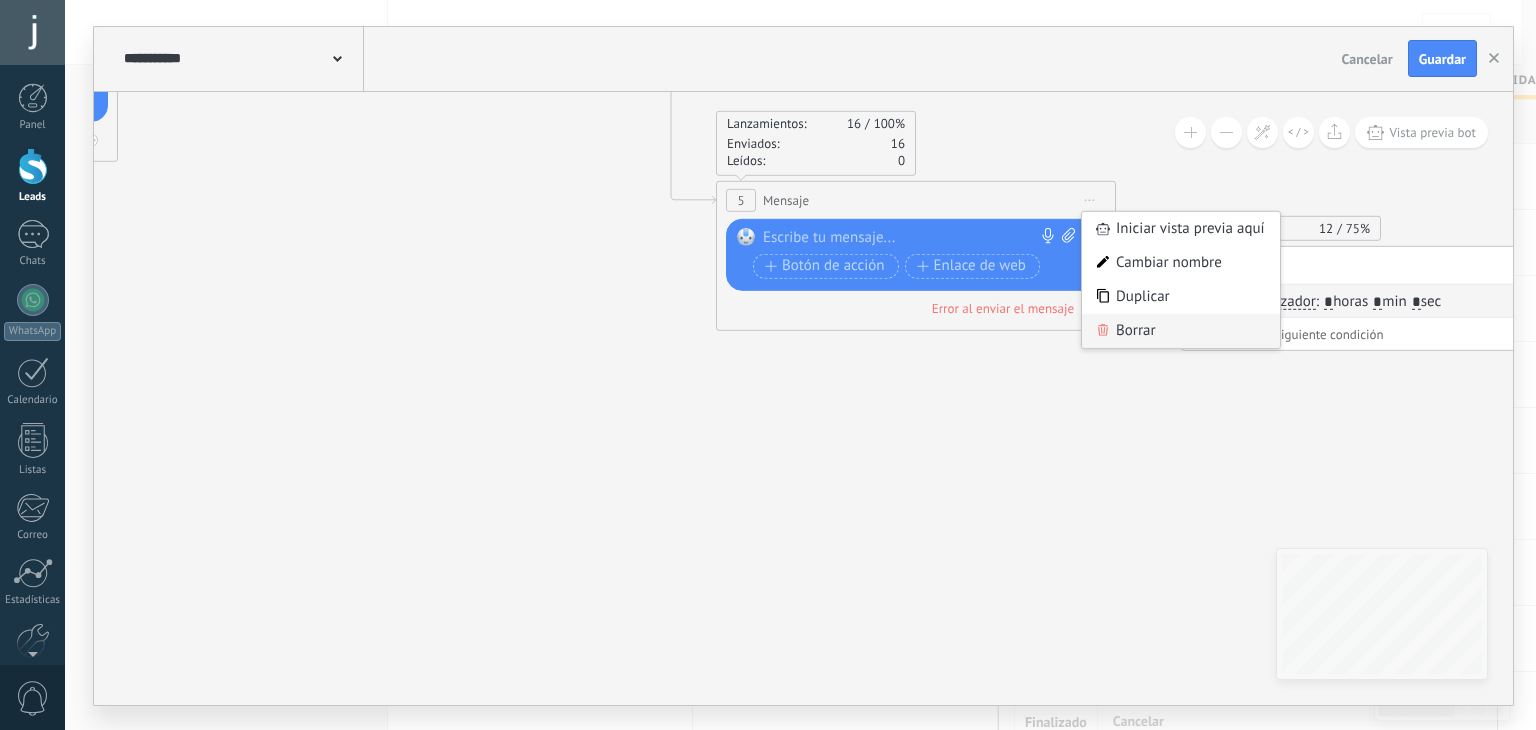 click on "Borrar" at bounding box center [1181, 330] 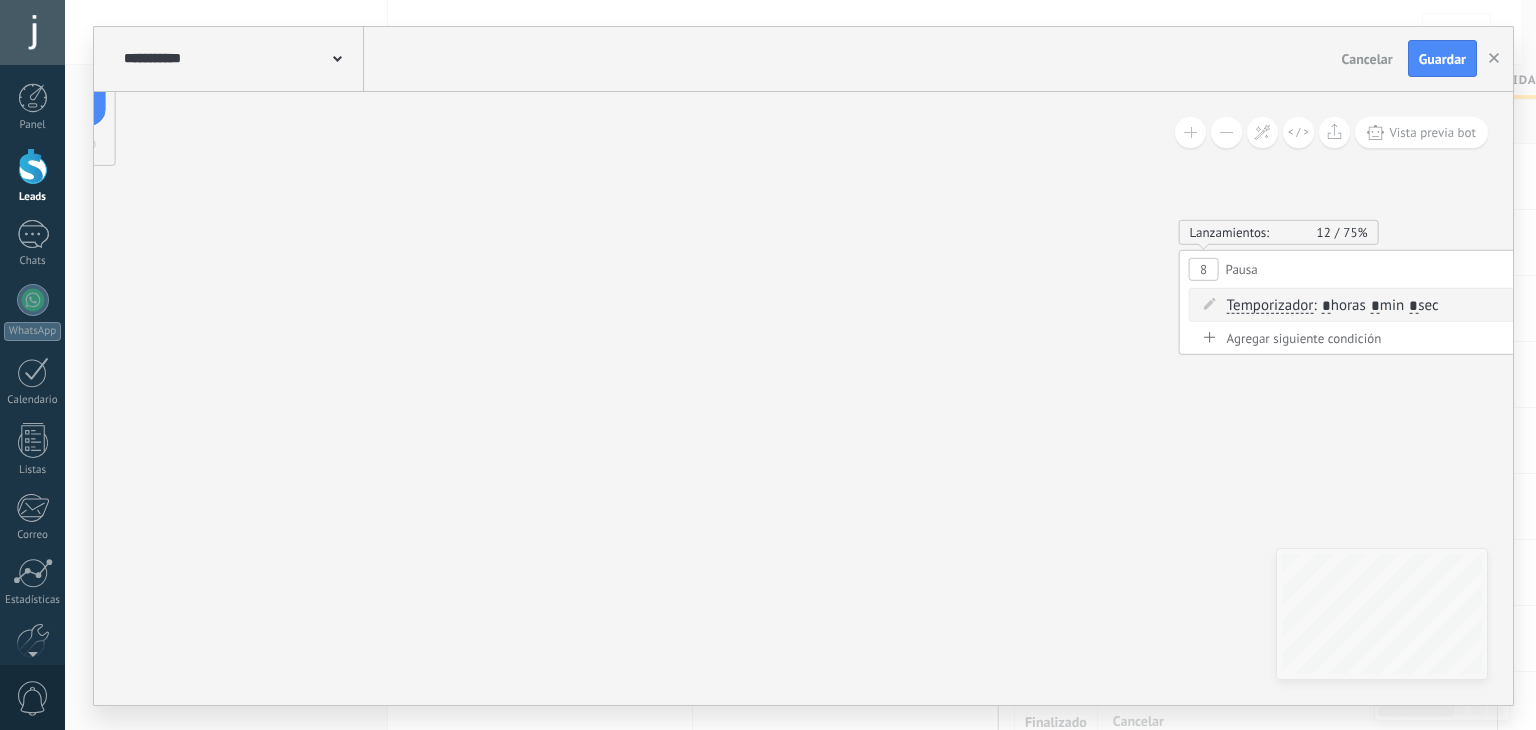 drag, startPoint x: 960, startPoint y: 317, endPoint x: 958, endPoint y: 477, distance: 160.0125 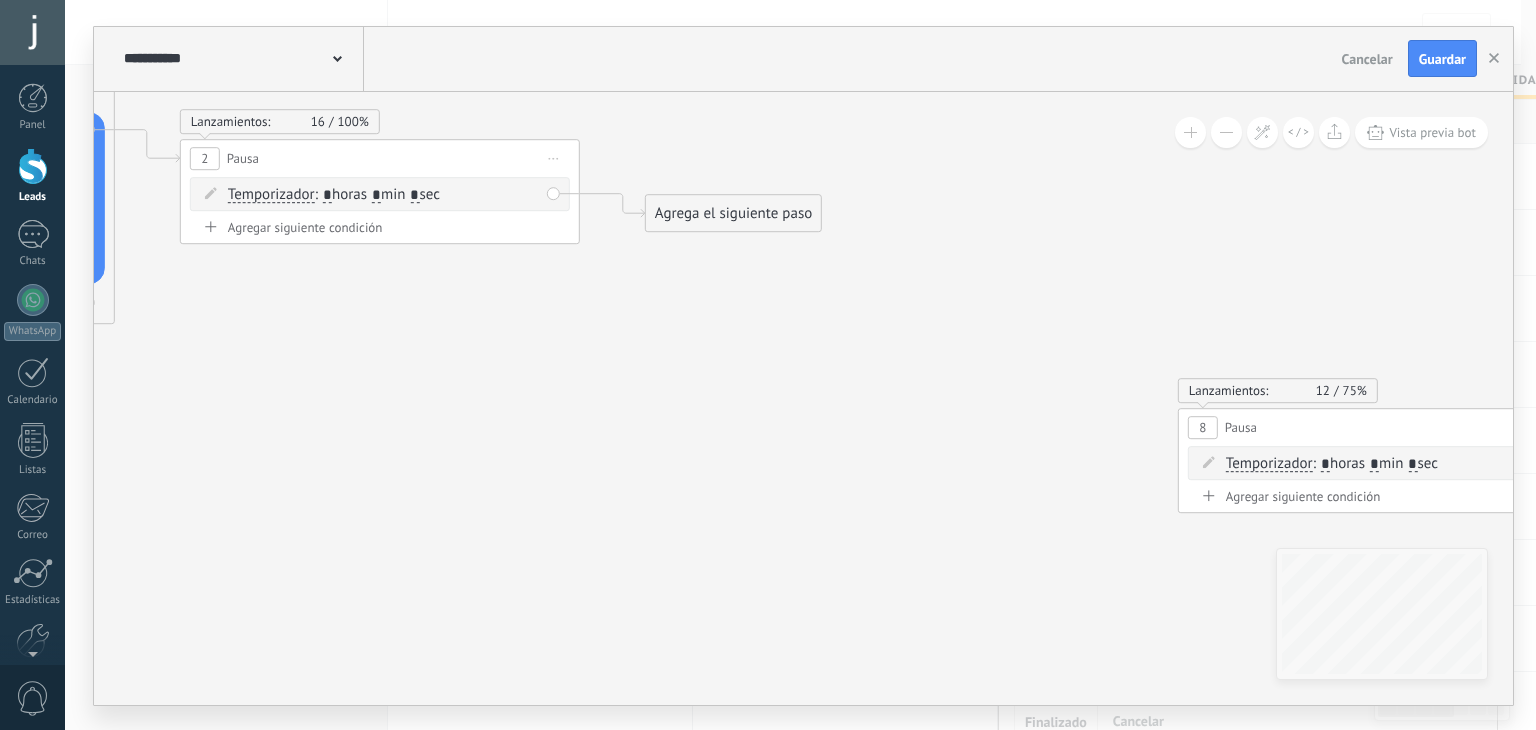 click on "Agrega el siguiente paso" at bounding box center (733, 213) 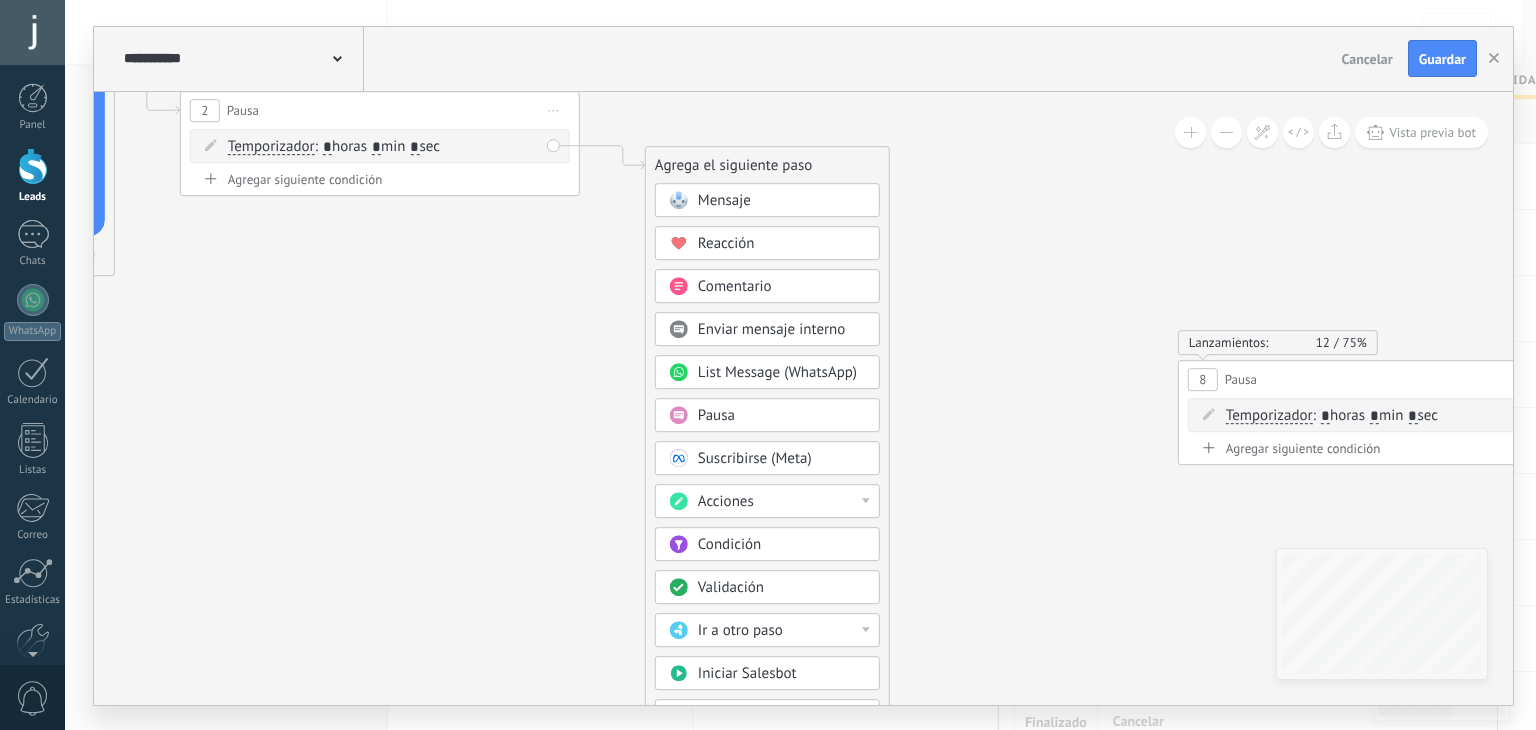 click on "Mensaje" at bounding box center (724, 200) 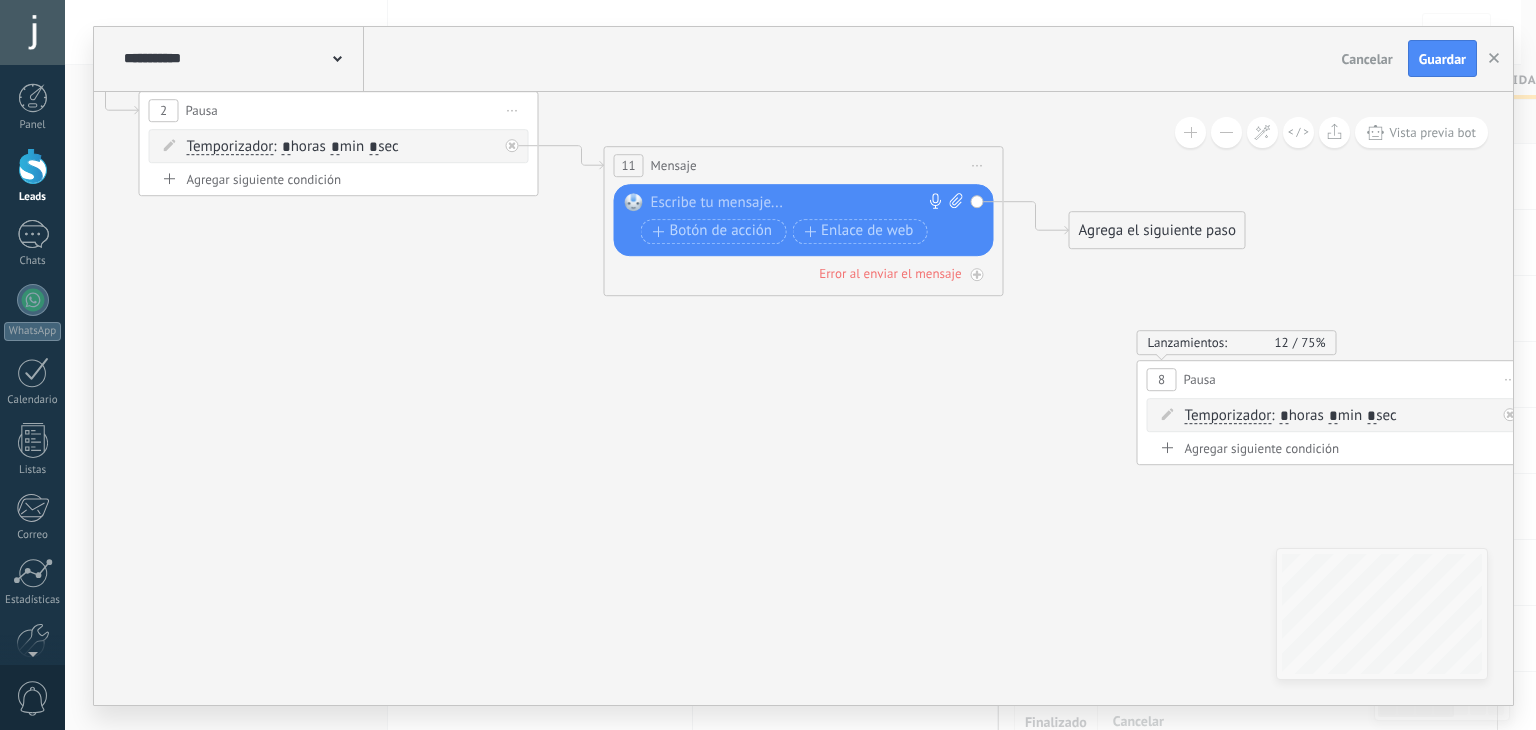 click 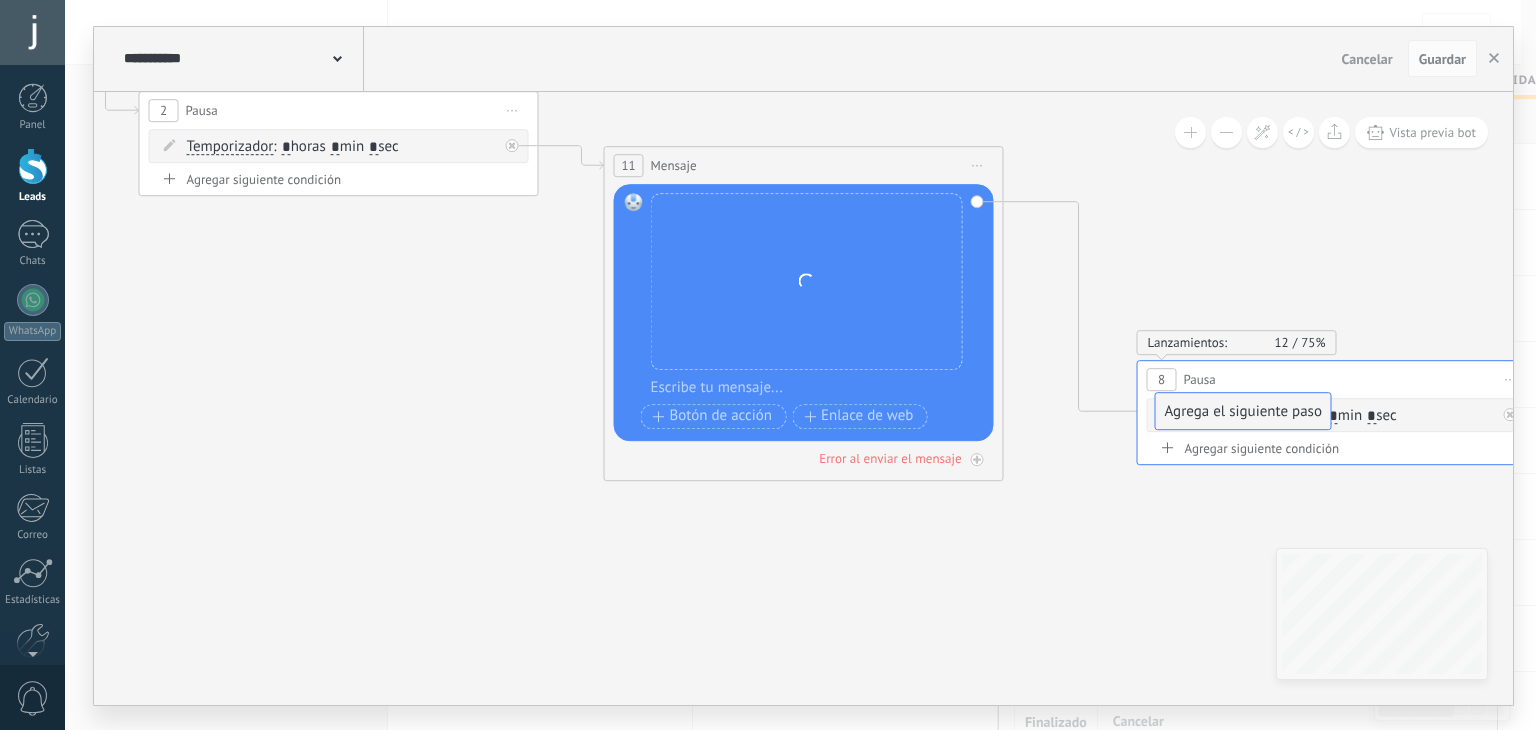 drag, startPoint x: 1224, startPoint y: 421, endPoint x: 1240, endPoint y: 416, distance: 16.763054 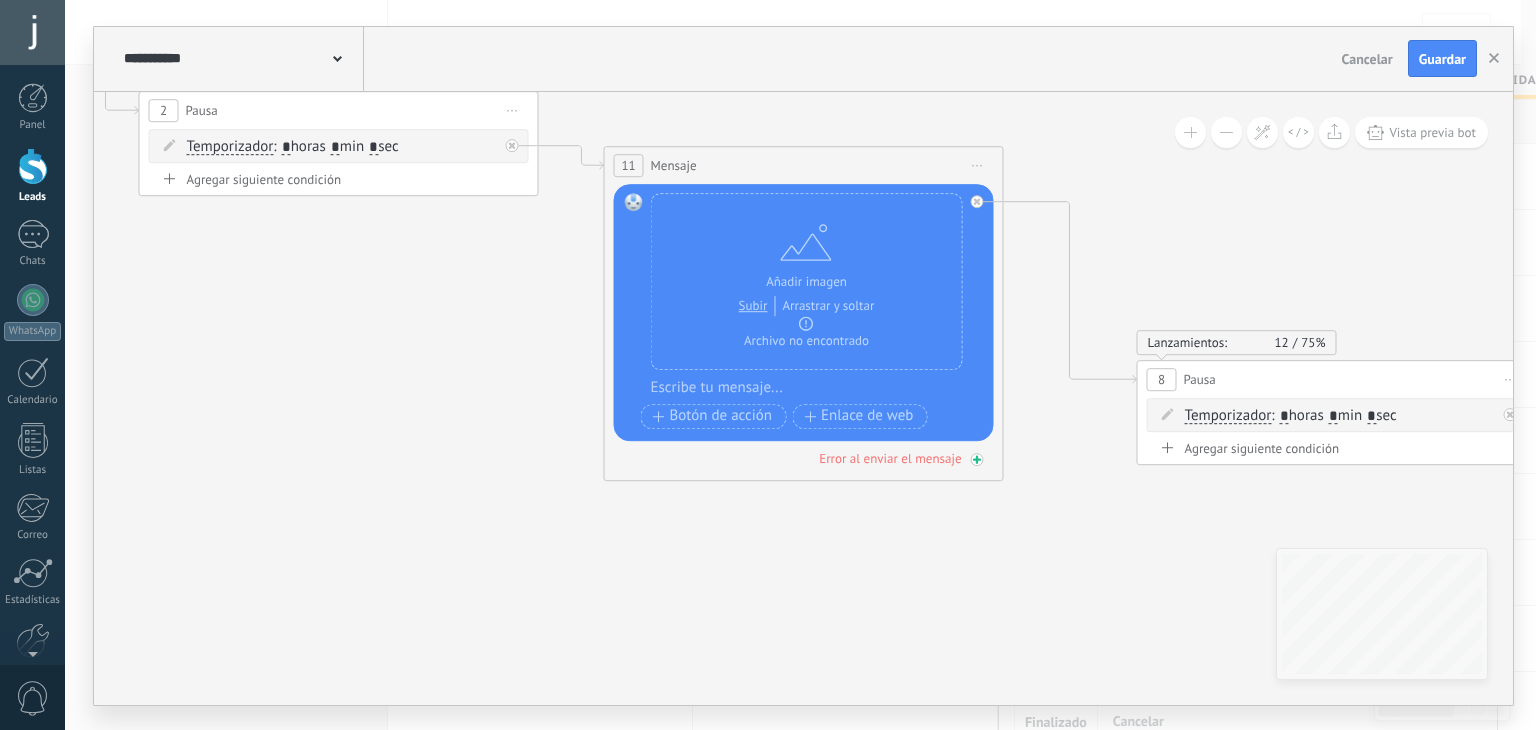 click 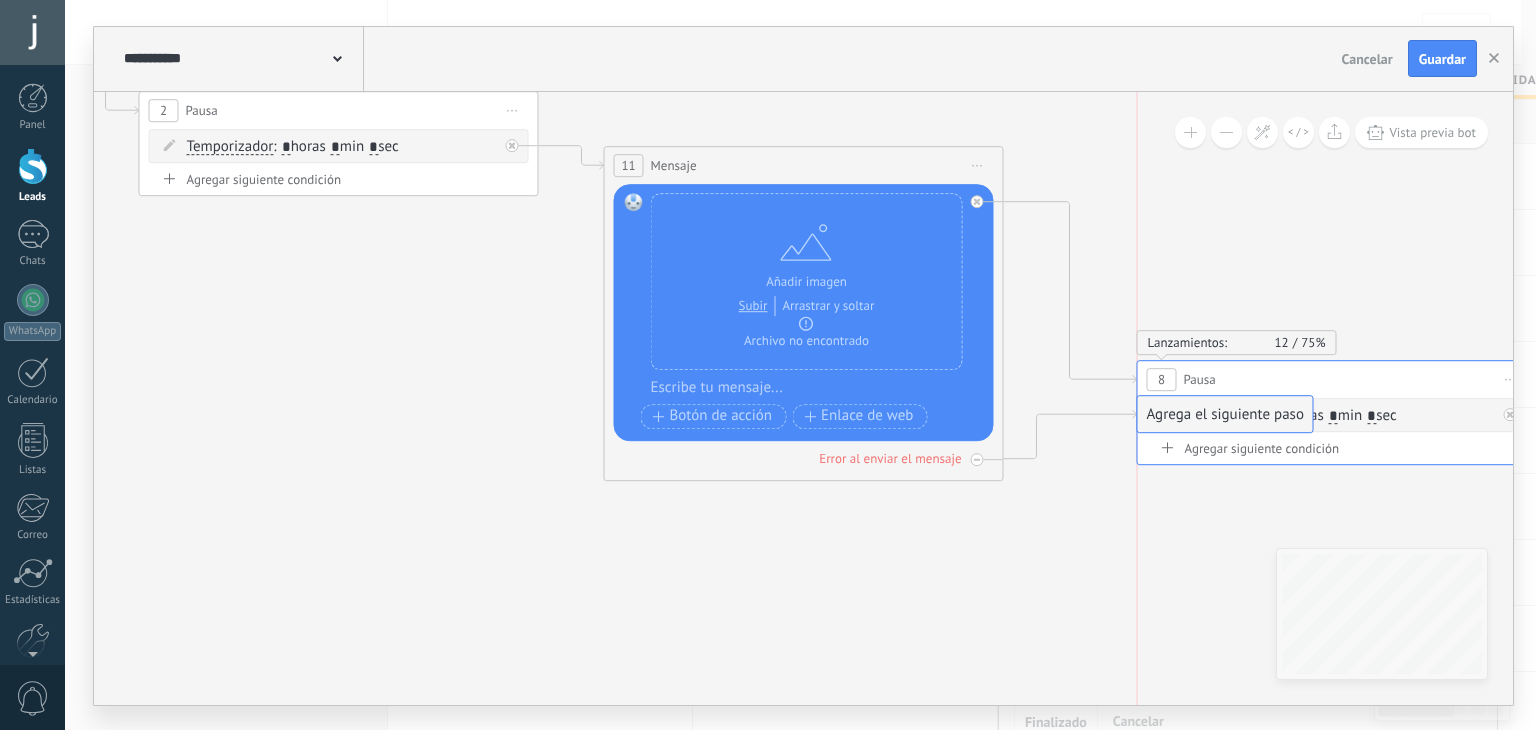 drag, startPoint x: 1170, startPoint y: 565, endPoint x: 1232, endPoint y: 415, distance: 162.30835 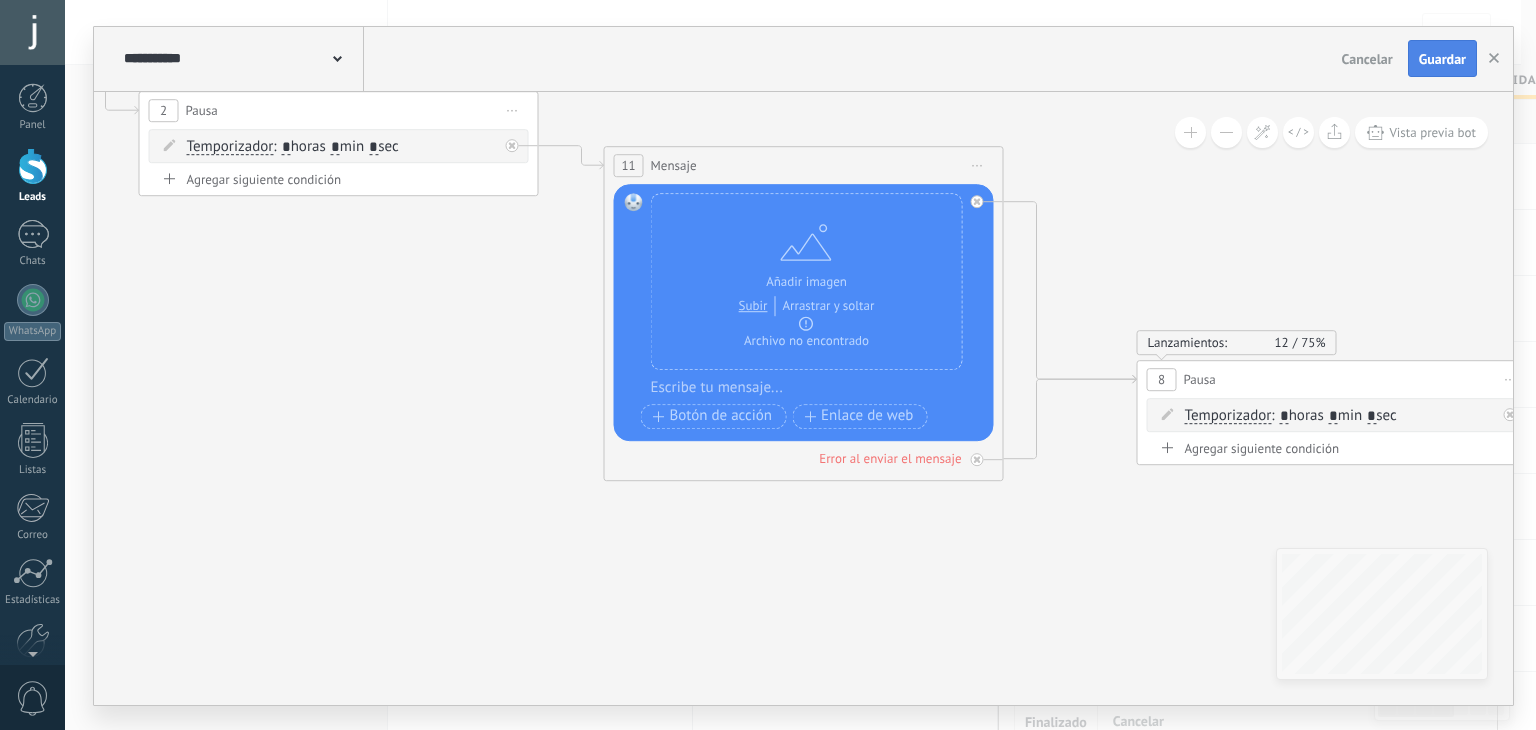 click on "Guardar" at bounding box center (1442, 59) 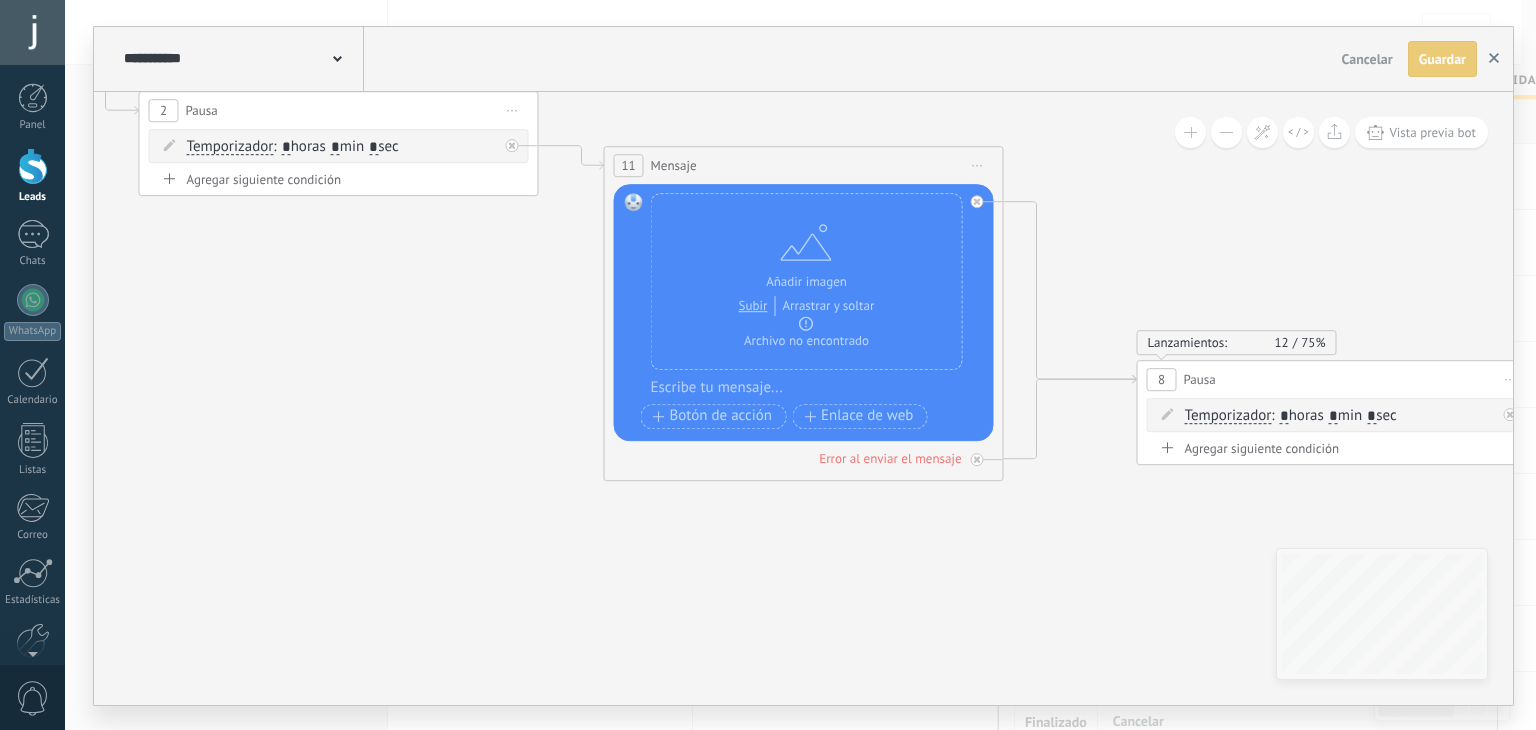 click at bounding box center (1494, 59) 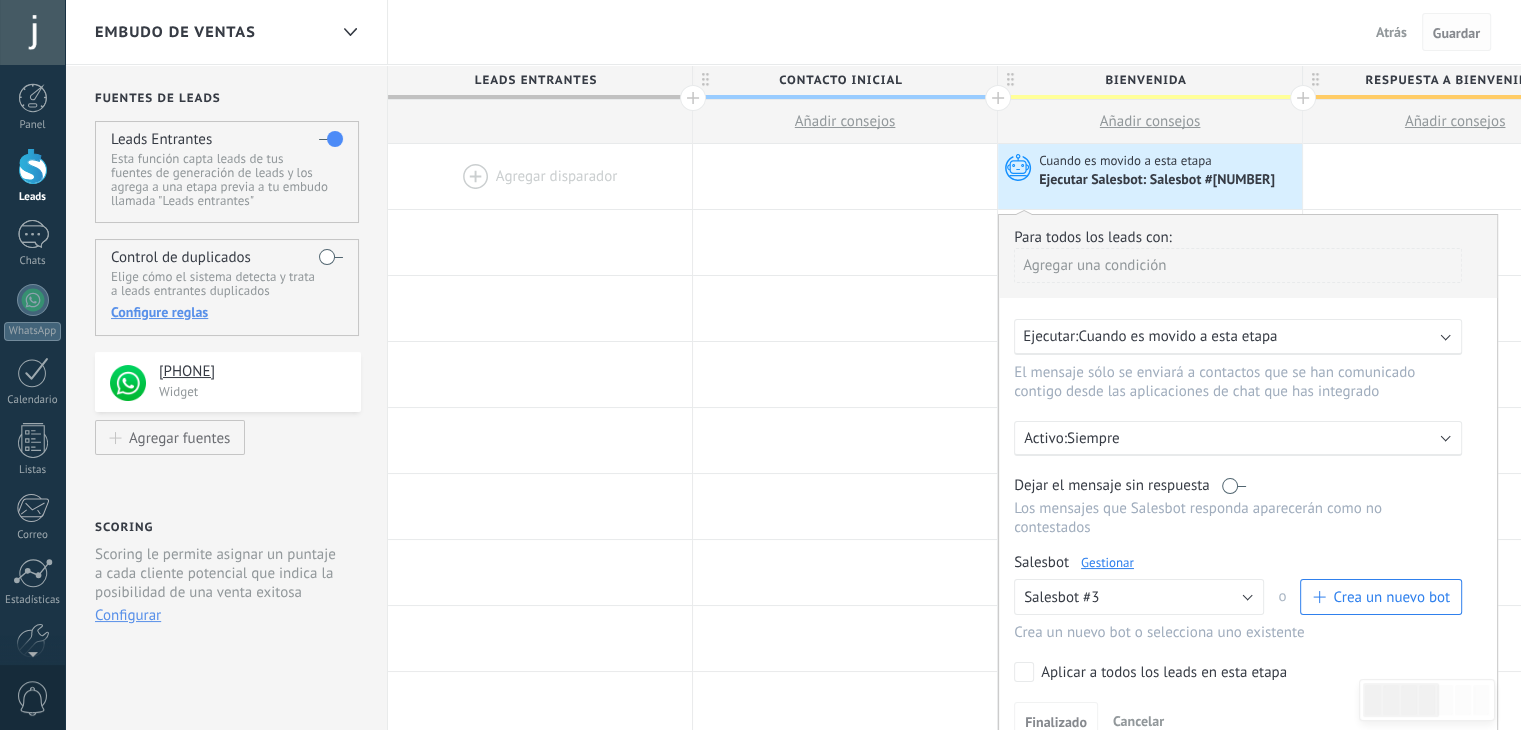 click on "Guardar" at bounding box center (1456, 32) 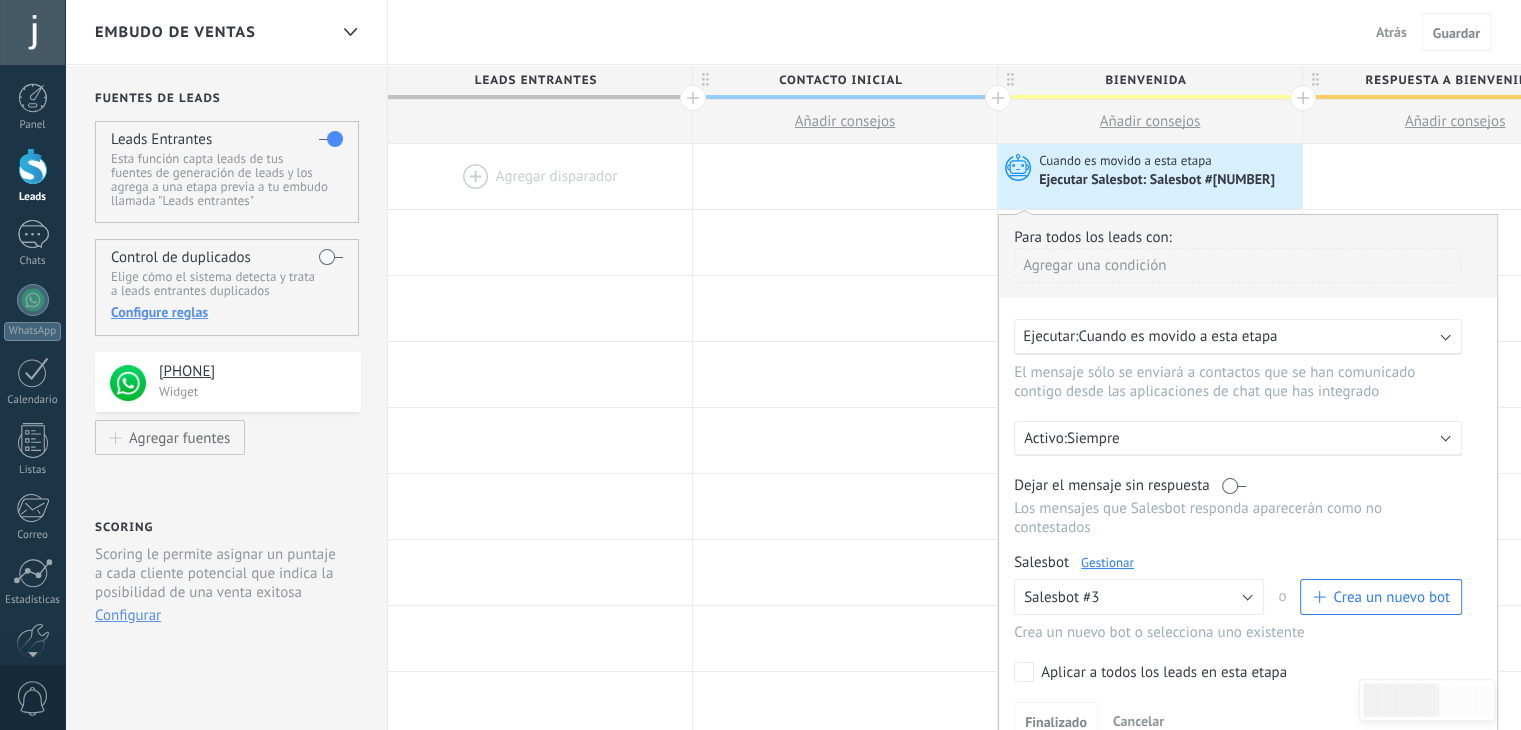 click on "Atrás" at bounding box center (1391, 32) 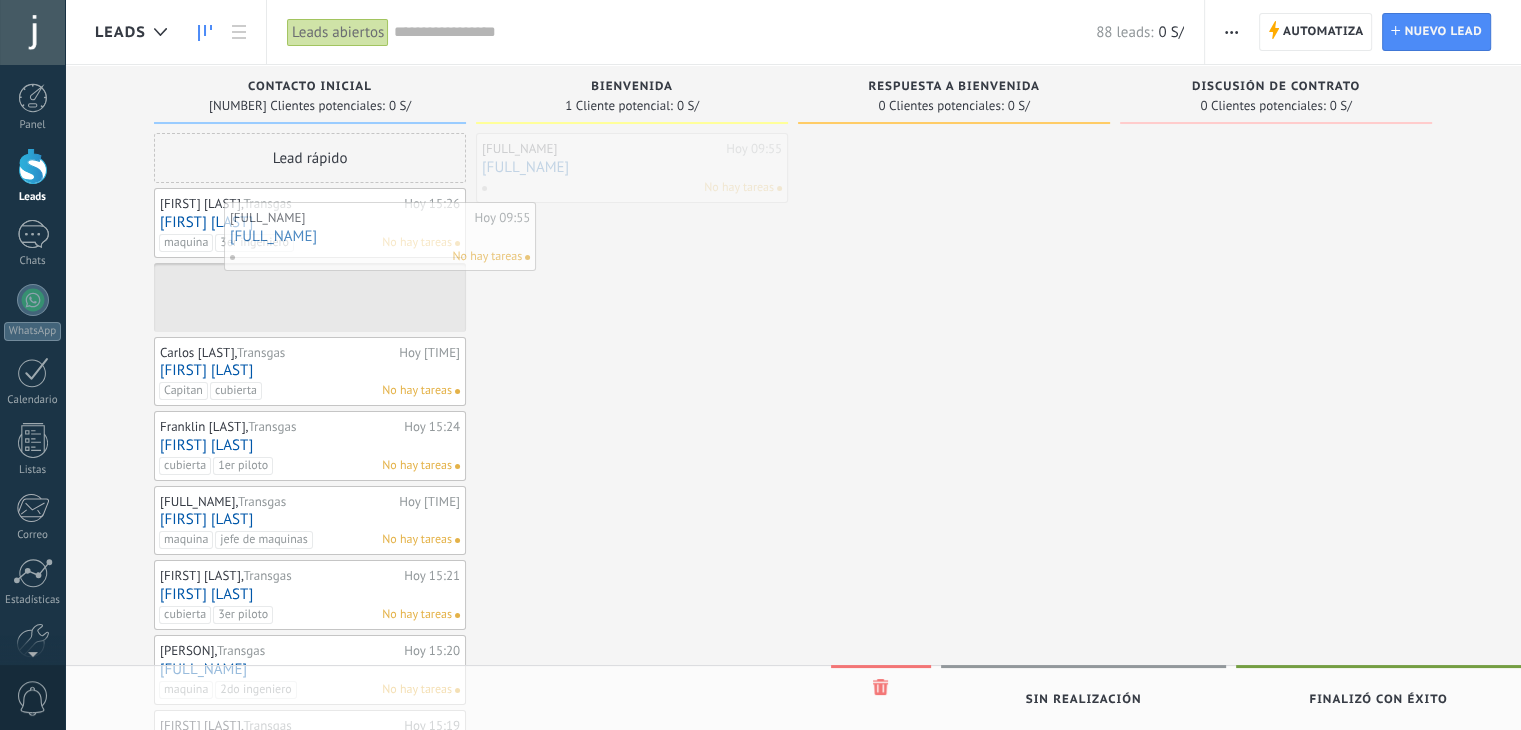 drag, startPoint x: 633, startPoint y: 169, endPoint x: 360, endPoint y: 244, distance: 283.1148 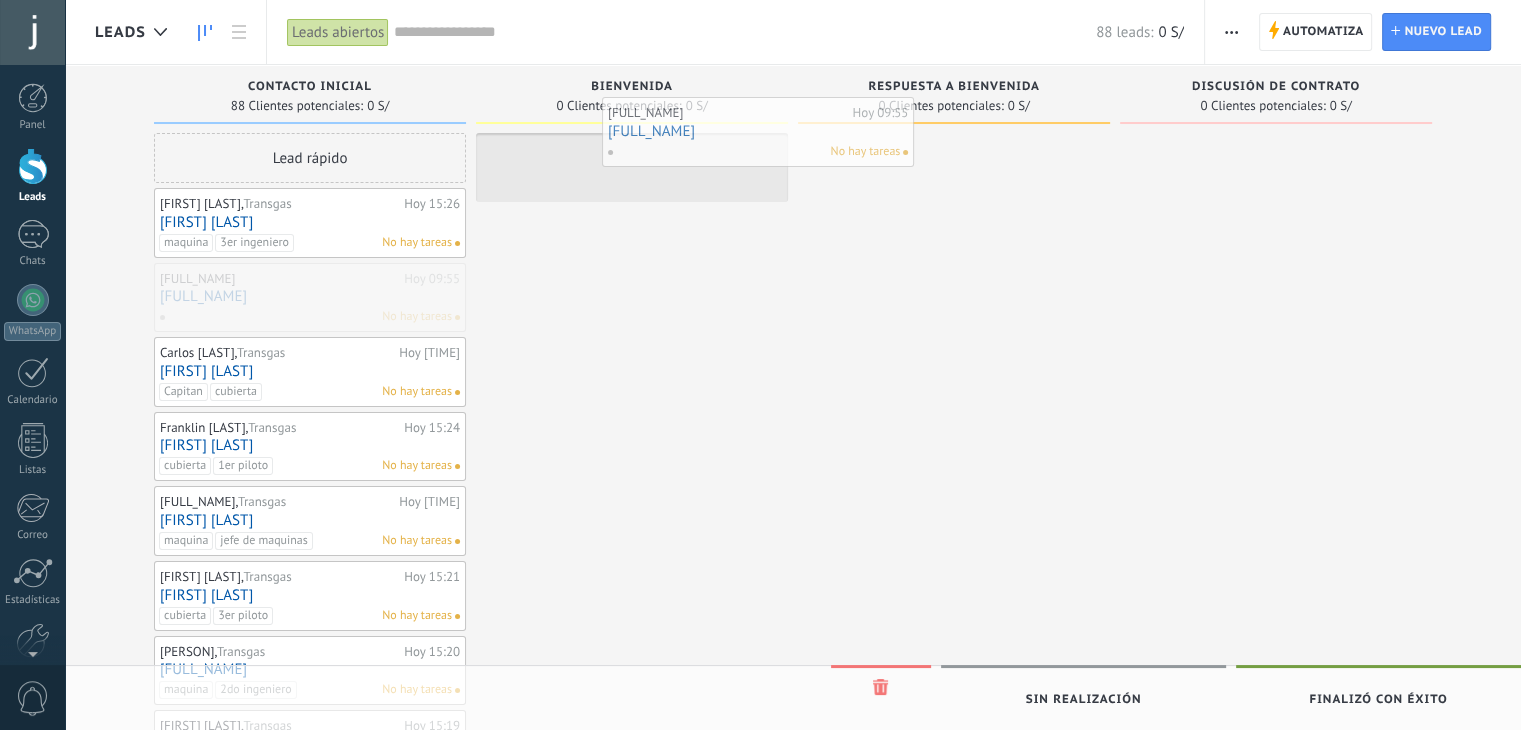 drag, startPoint x: 323, startPoint y: 285, endPoint x: 771, endPoint y: 121, distance: 477.07443 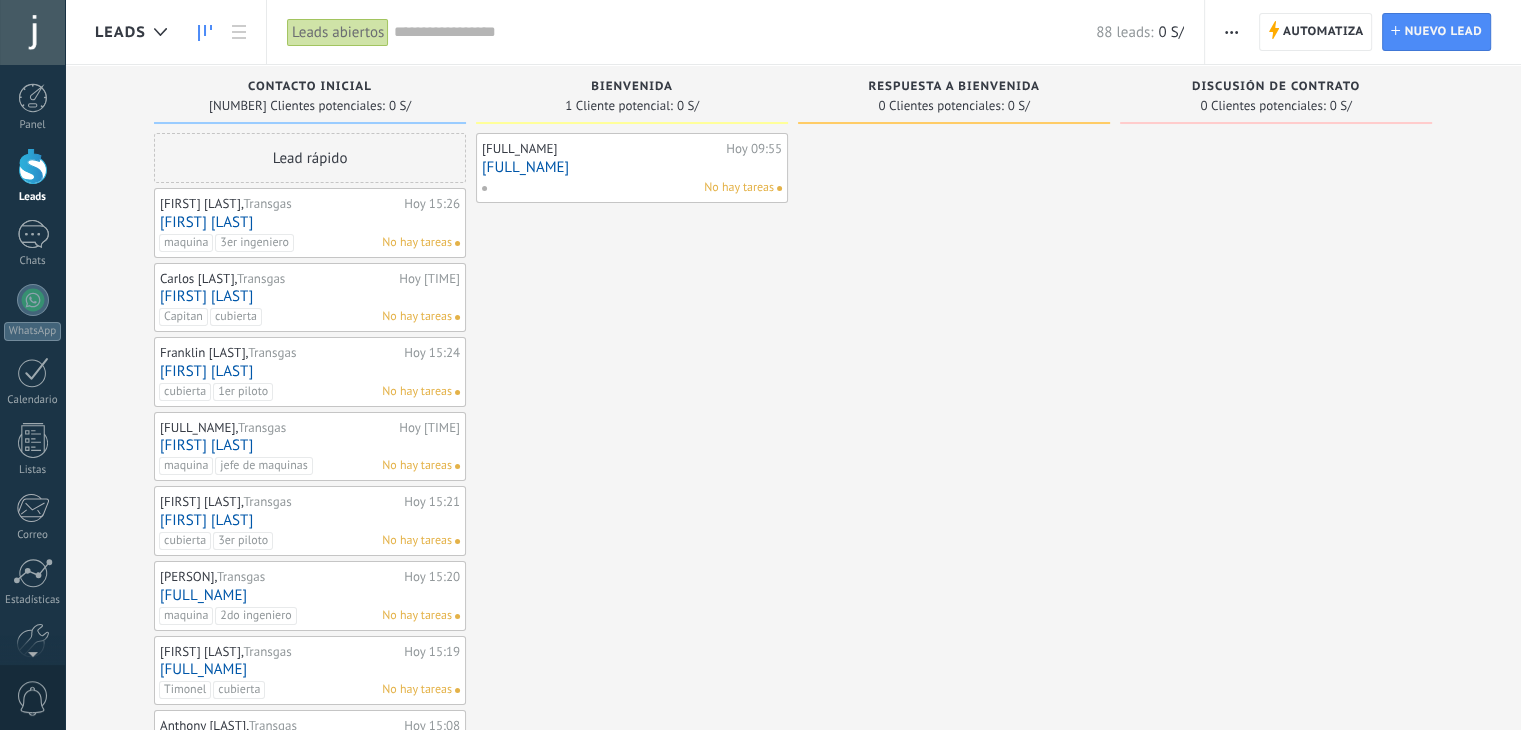 click at bounding box center [1276, 904] 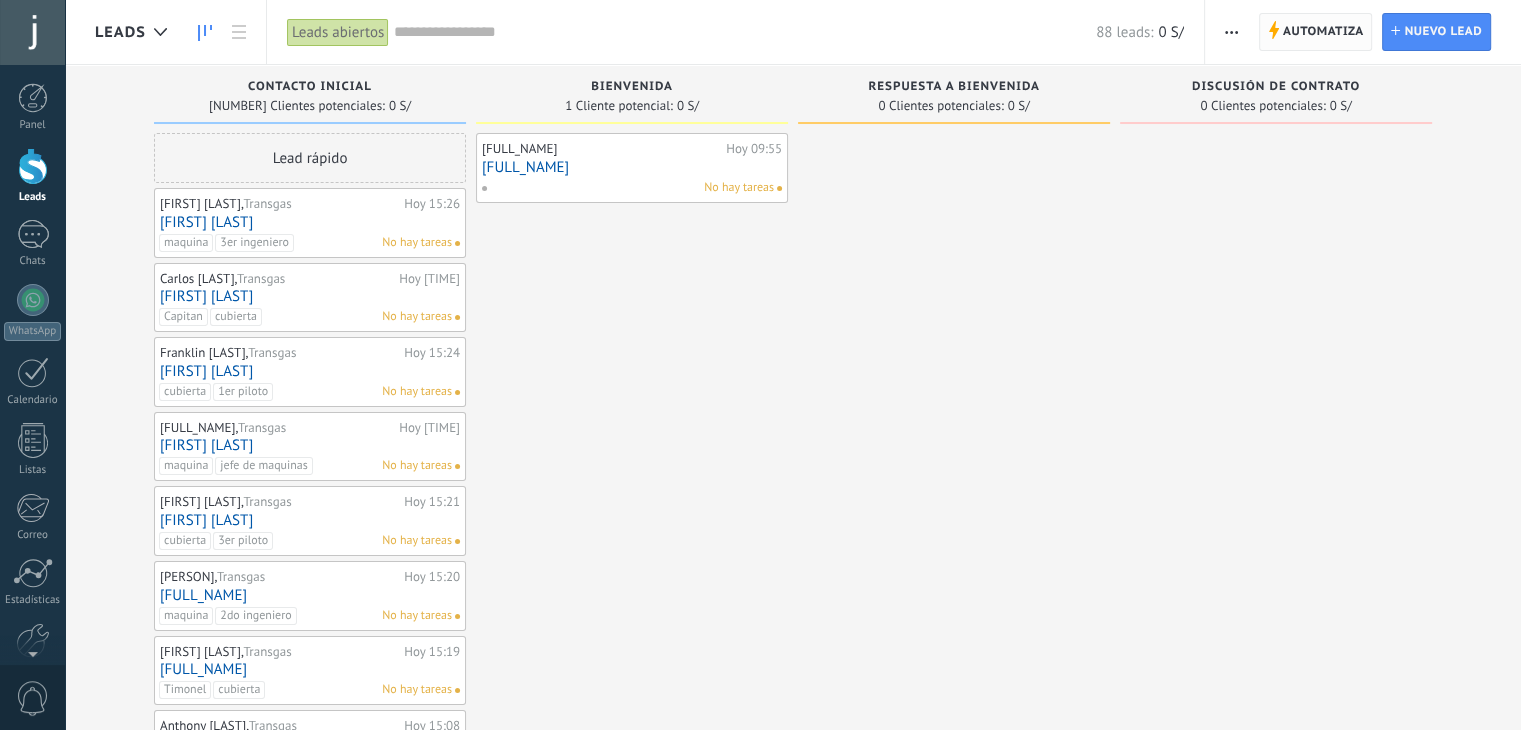 click on "Automatiza" at bounding box center [1323, 32] 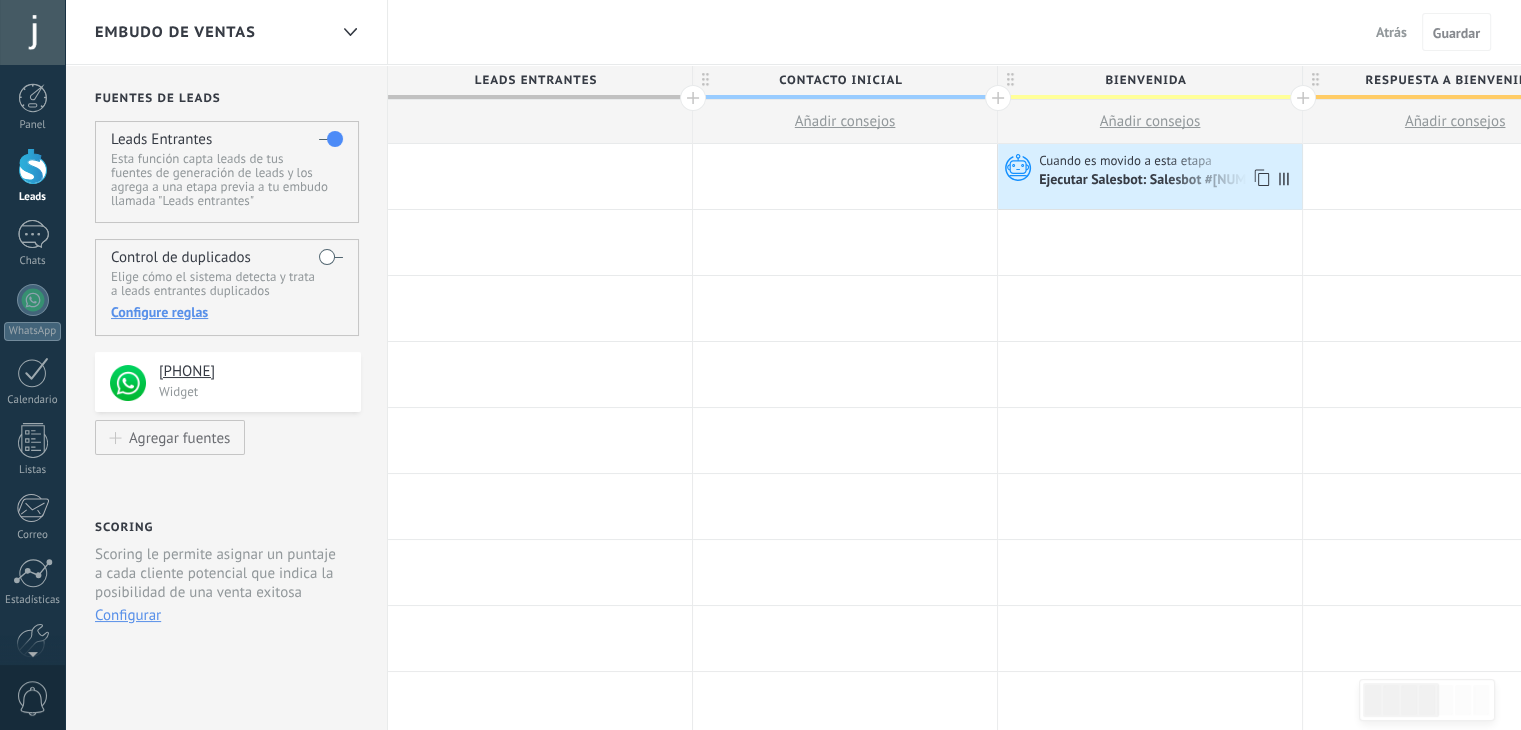 click on "Ejecutar Salesbot: Salesbot #3" at bounding box center (1158, 181) 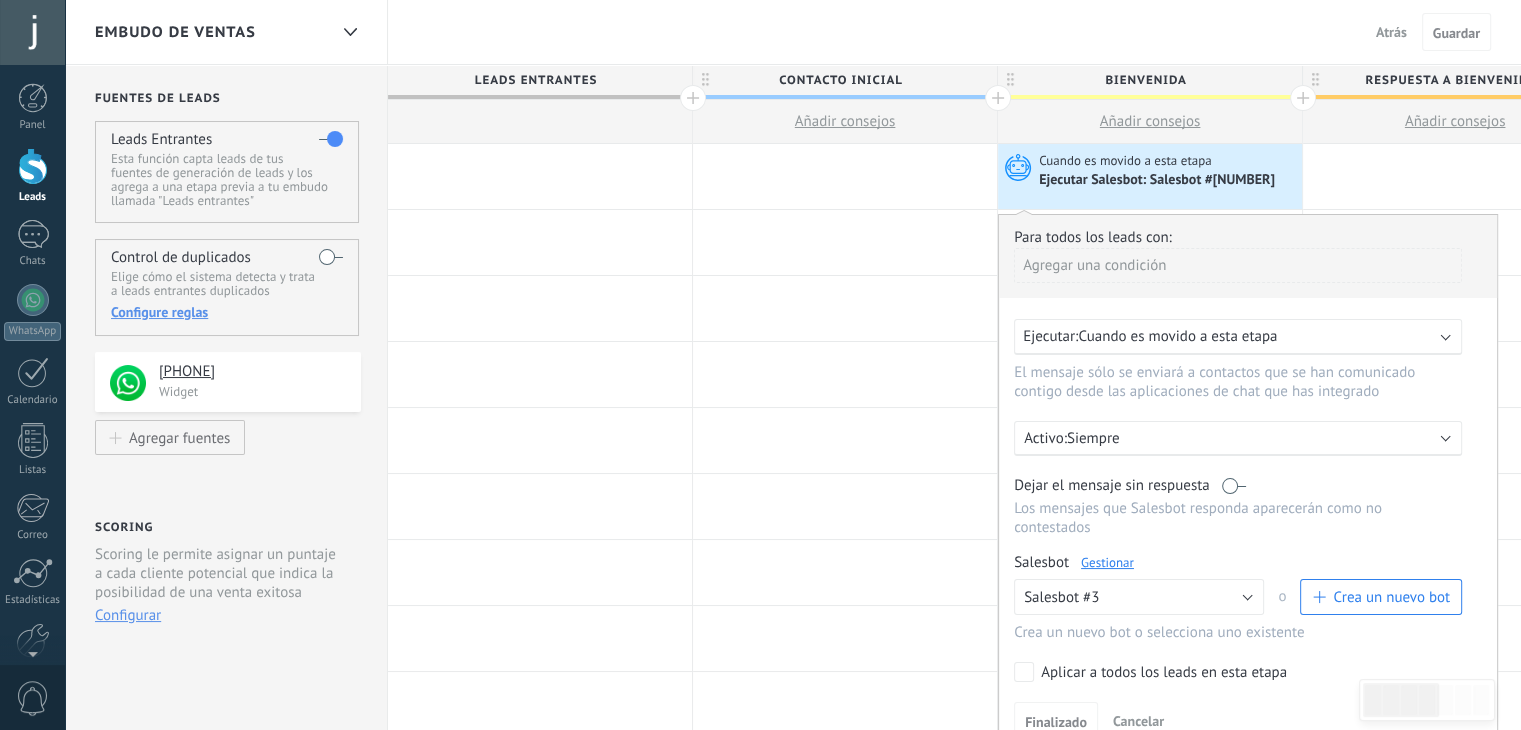 click on "Gestionar" at bounding box center (1107, 562) 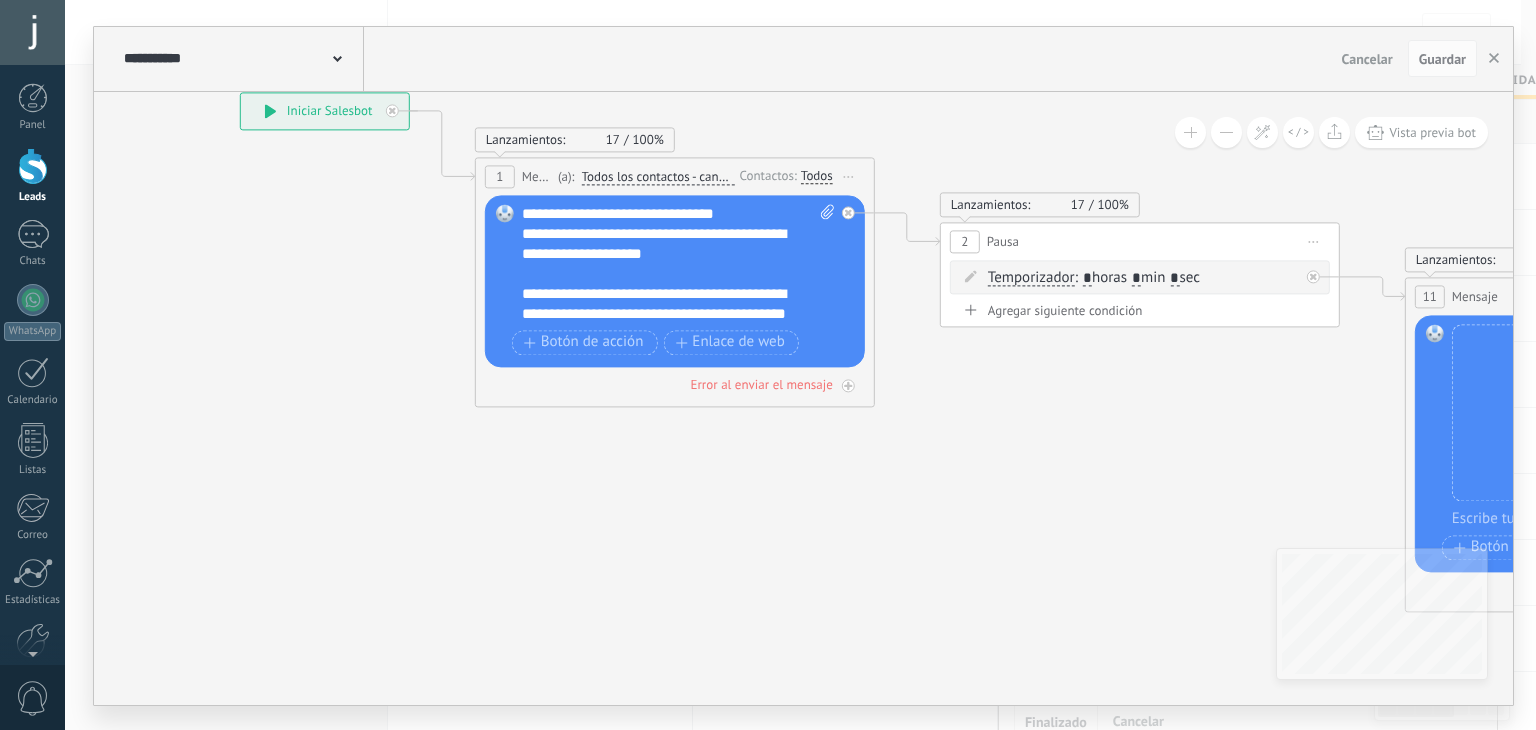 drag, startPoint x: 1165, startPoint y: 622, endPoint x: 852, endPoint y: 460, distance: 352.43866 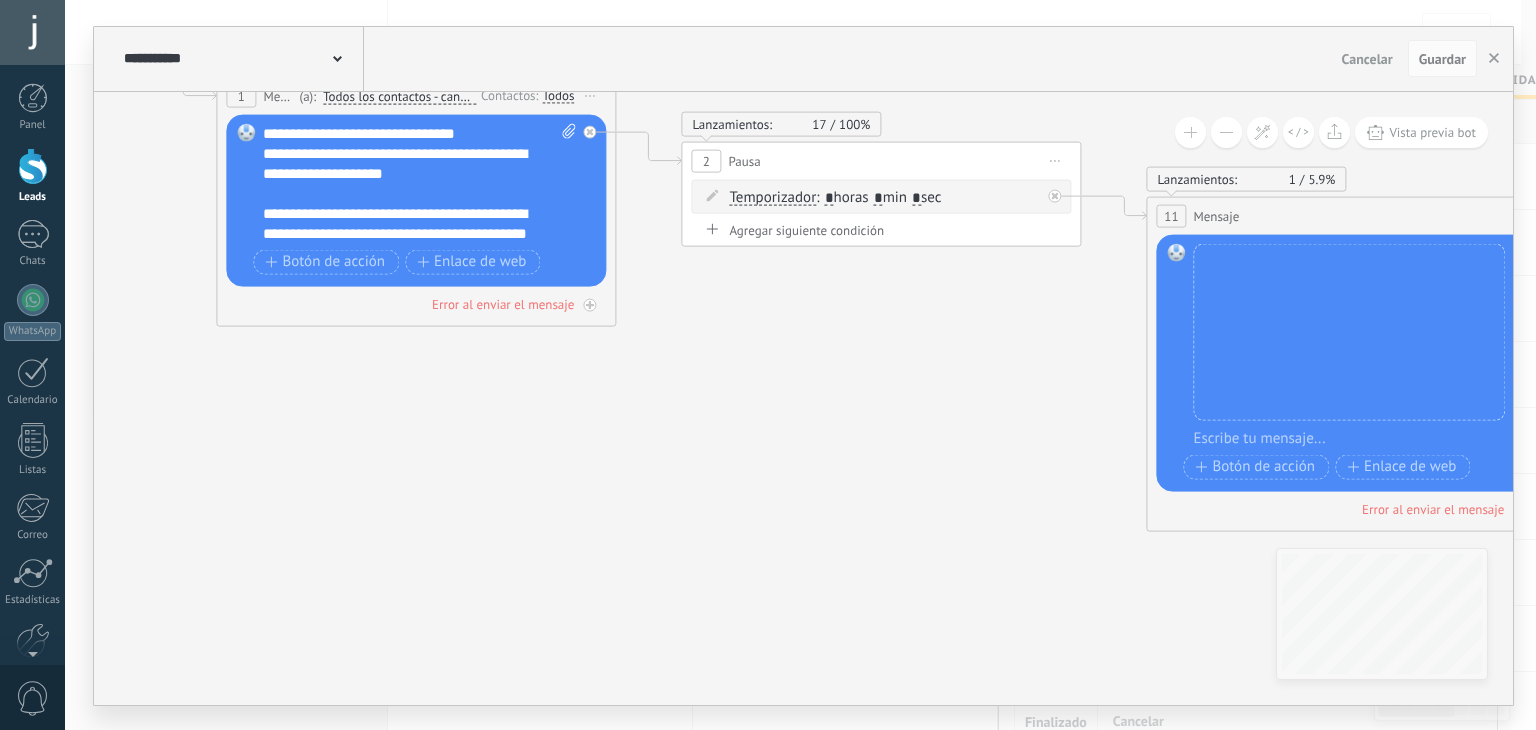 drag, startPoint x: 1031, startPoint y: 513, endPoint x: 848, endPoint y: 470, distance: 187.98404 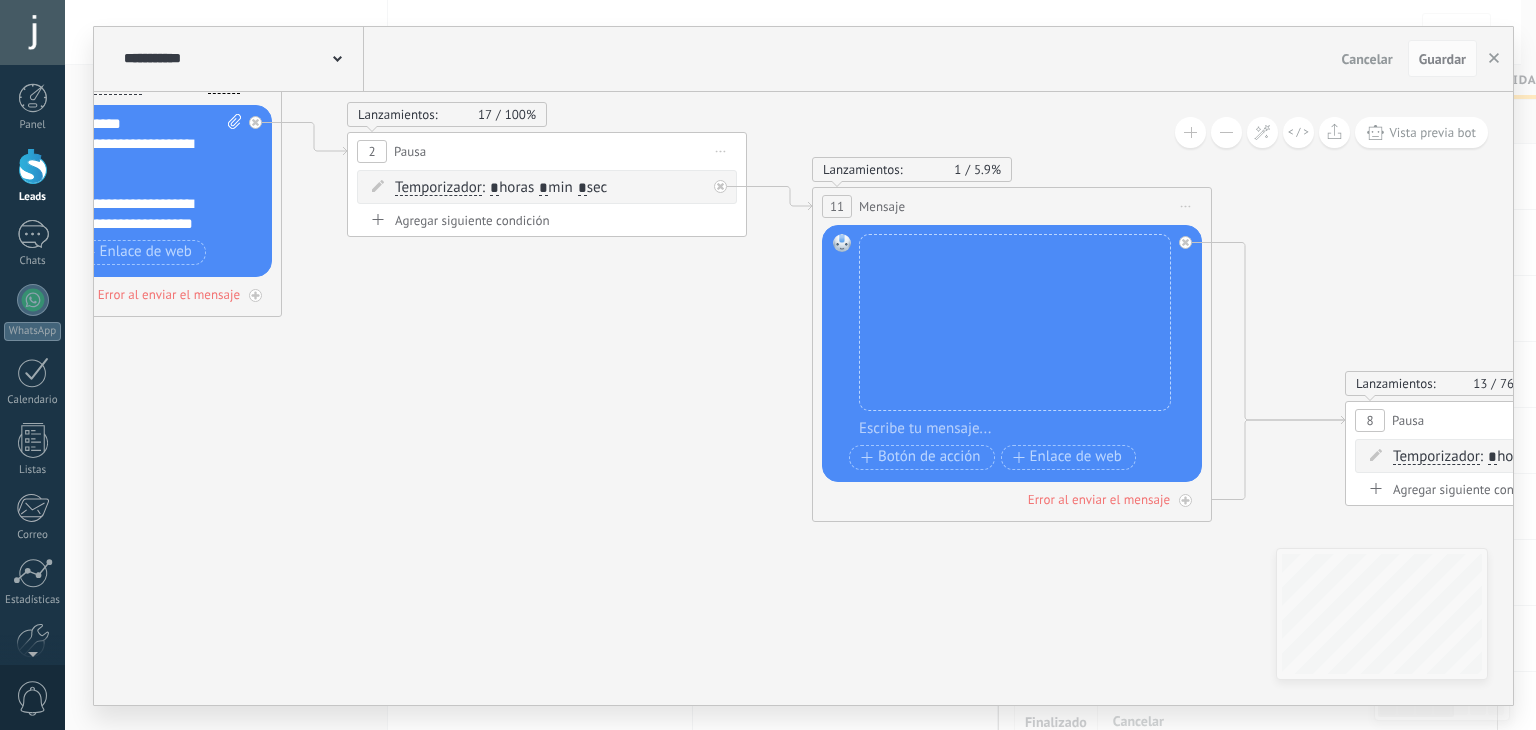 drag, startPoint x: 906, startPoint y: 489, endPoint x: 698, endPoint y: 506, distance: 208.69356 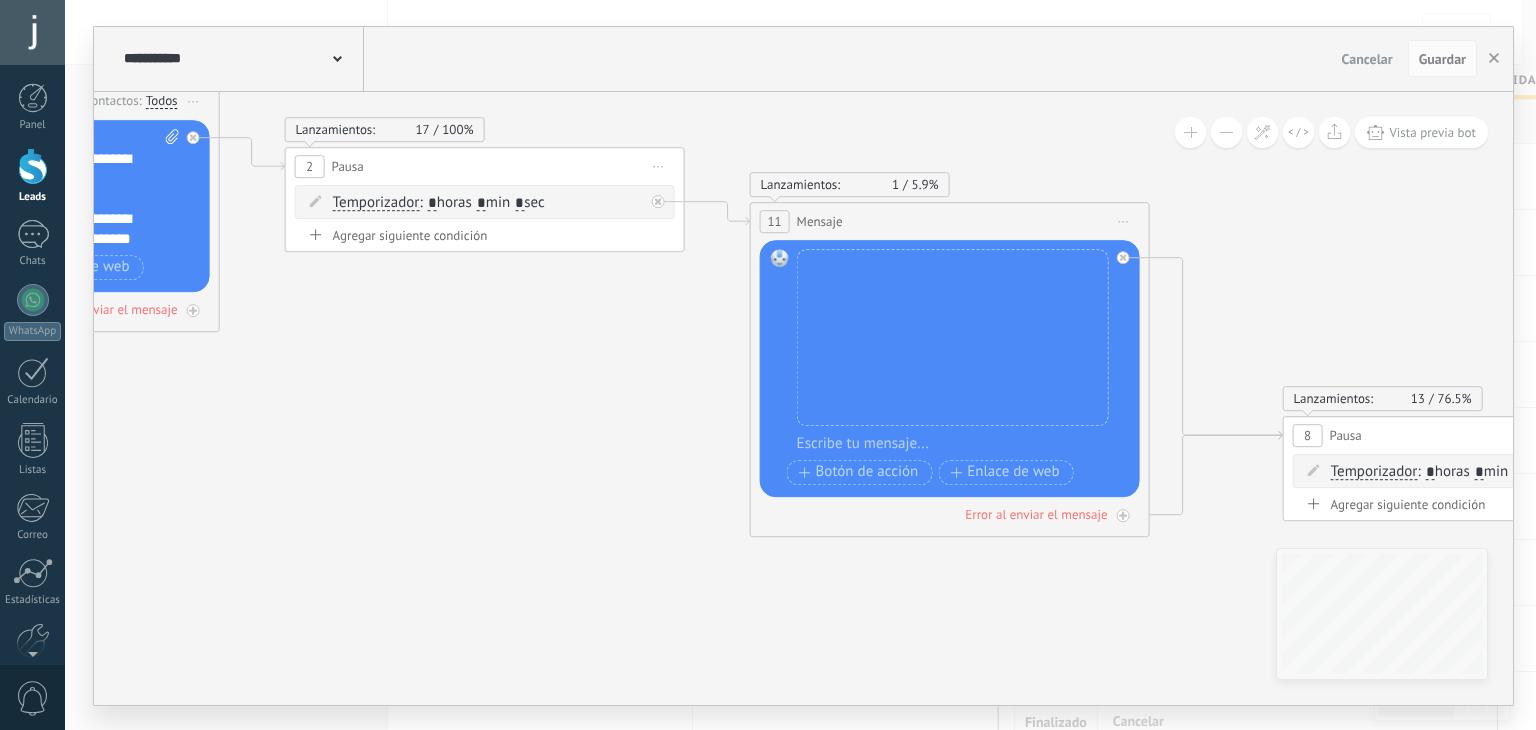 drag, startPoint x: 992, startPoint y: 581, endPoint x: 938, endPoint y: 594, distance: 55.542778 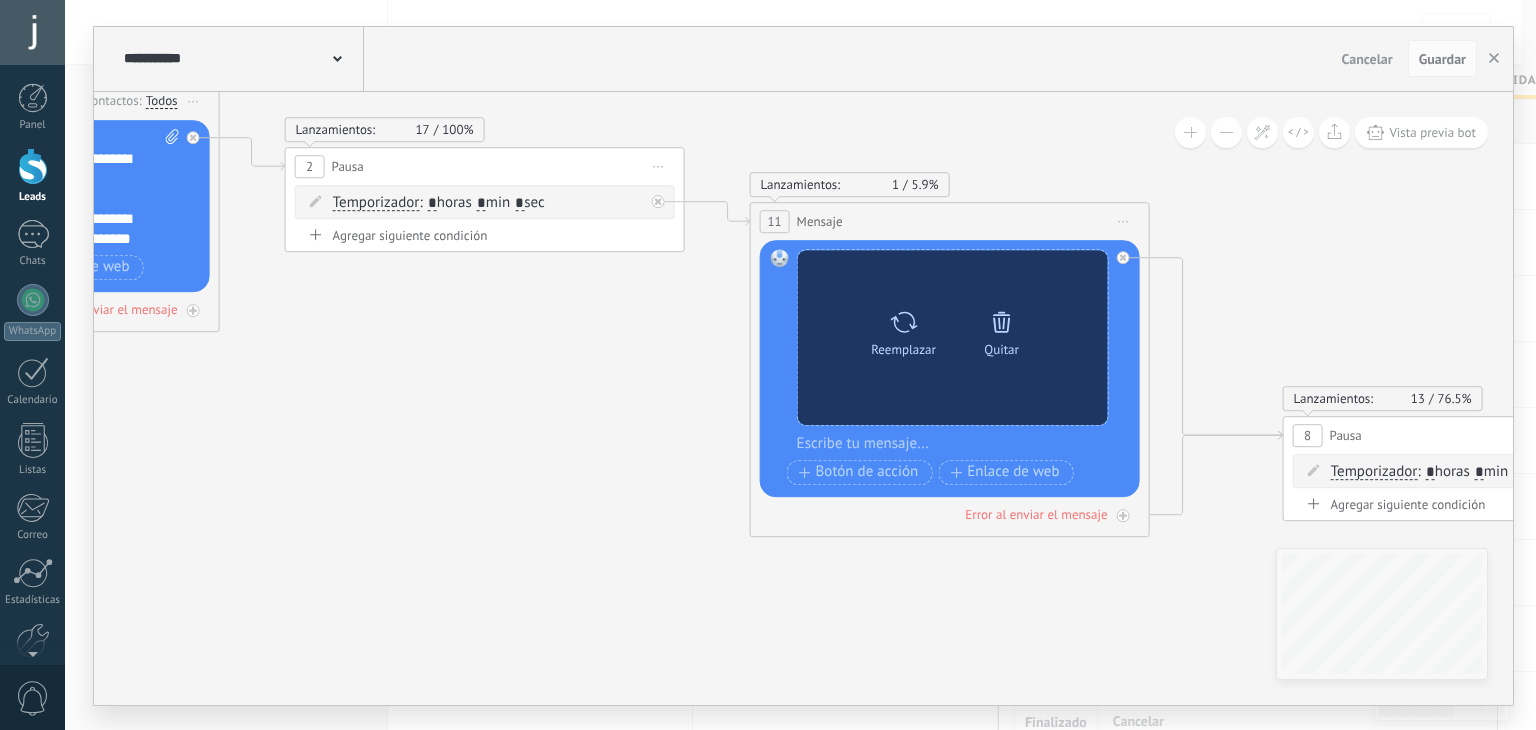 click 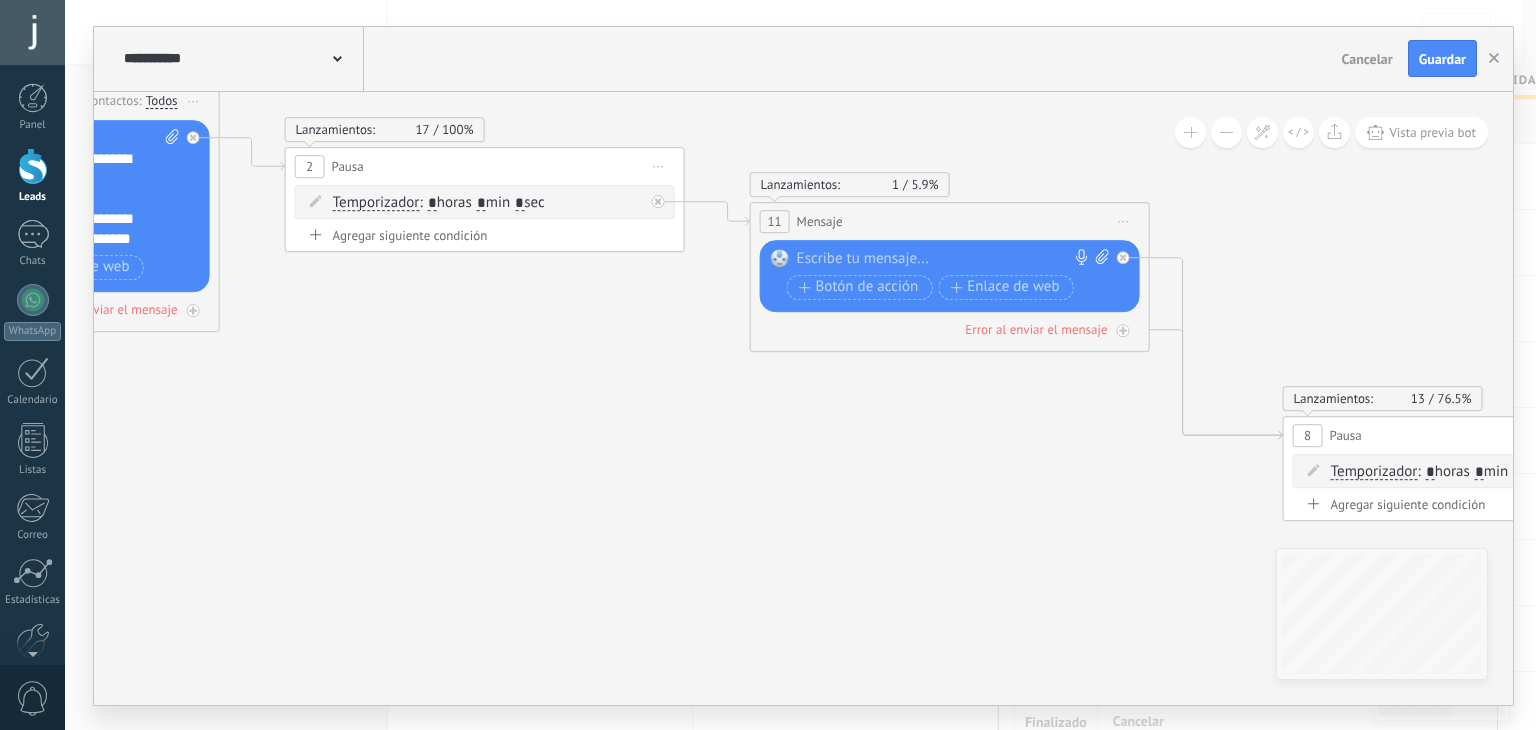 click 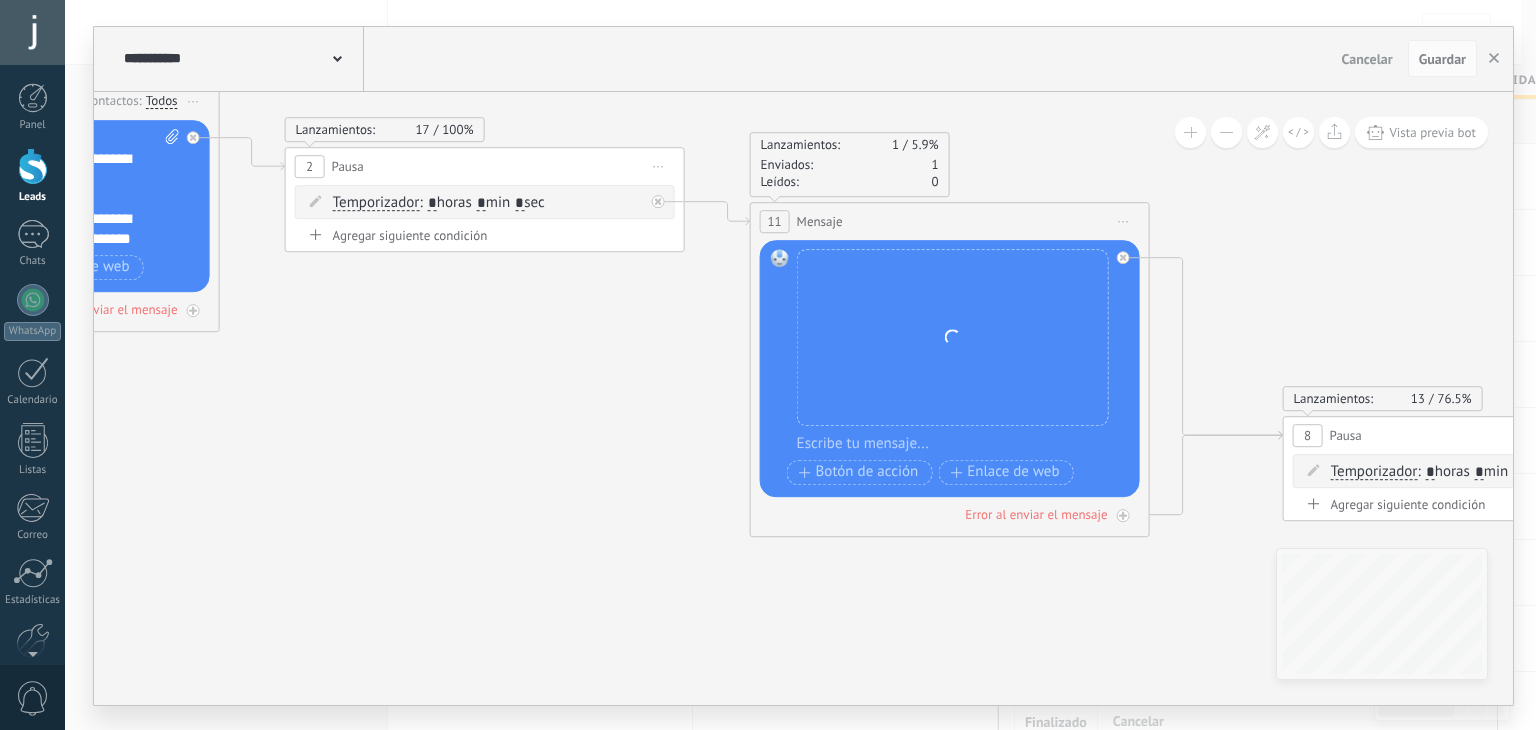click at bounding box center (963, 444) 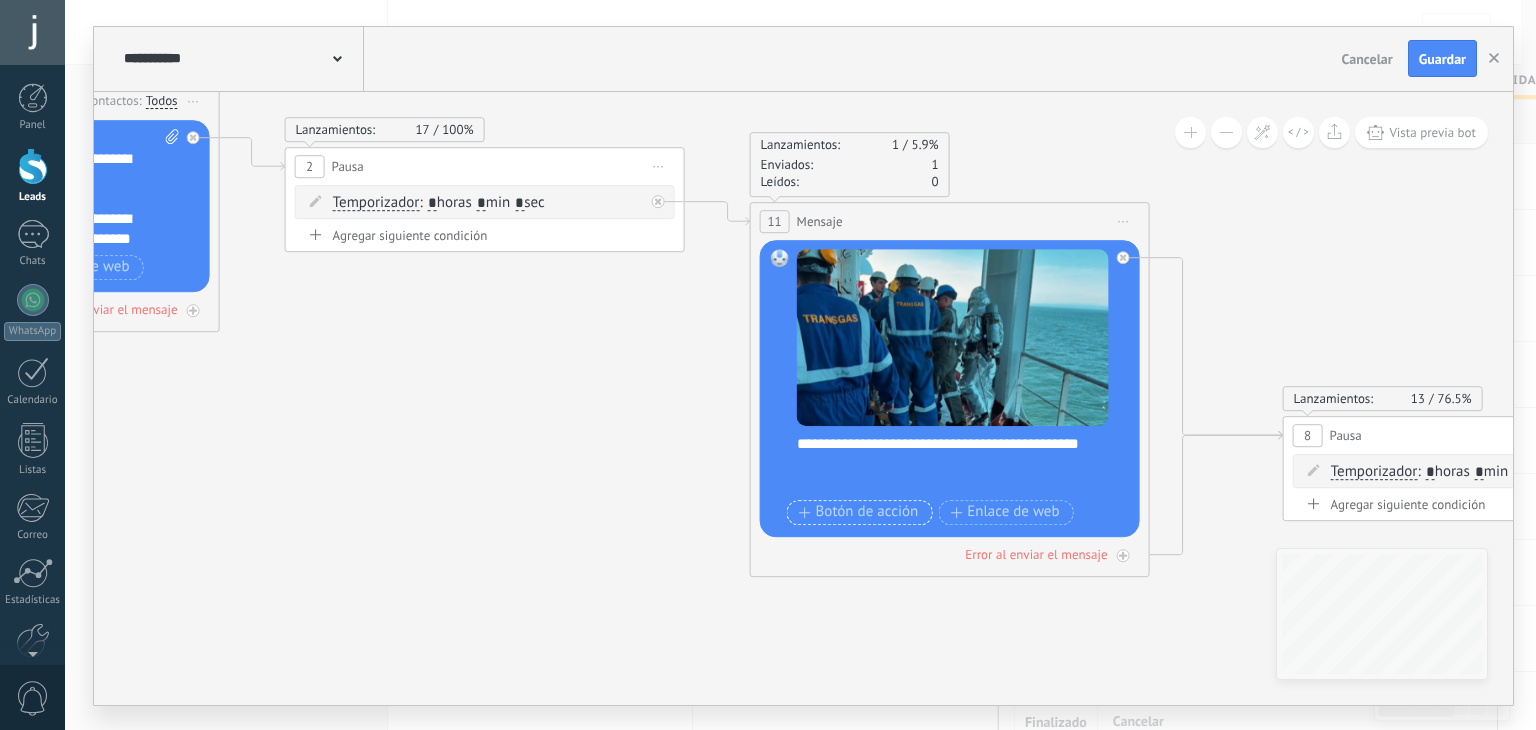 click on "Botón de acción" at bounding box center (859, 512) 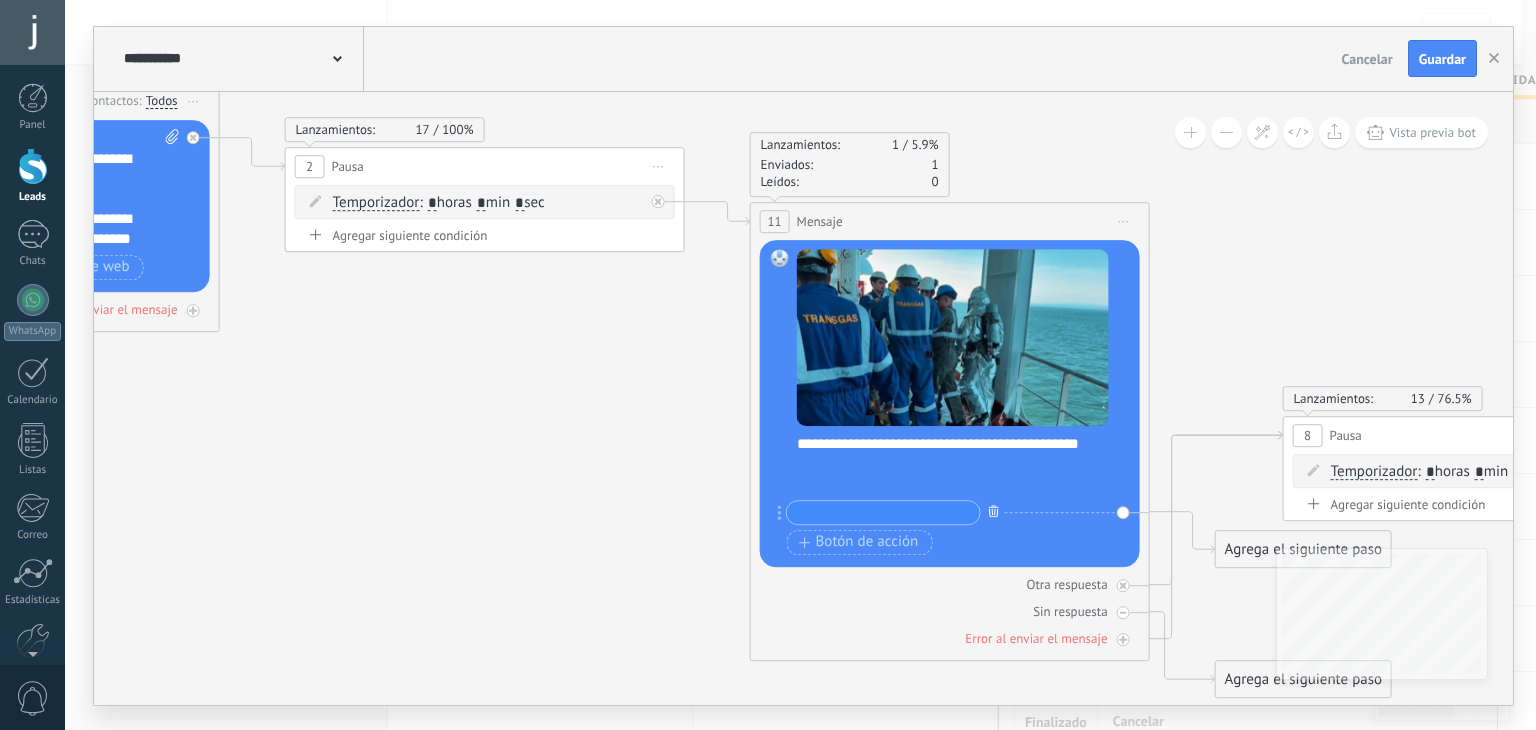 click 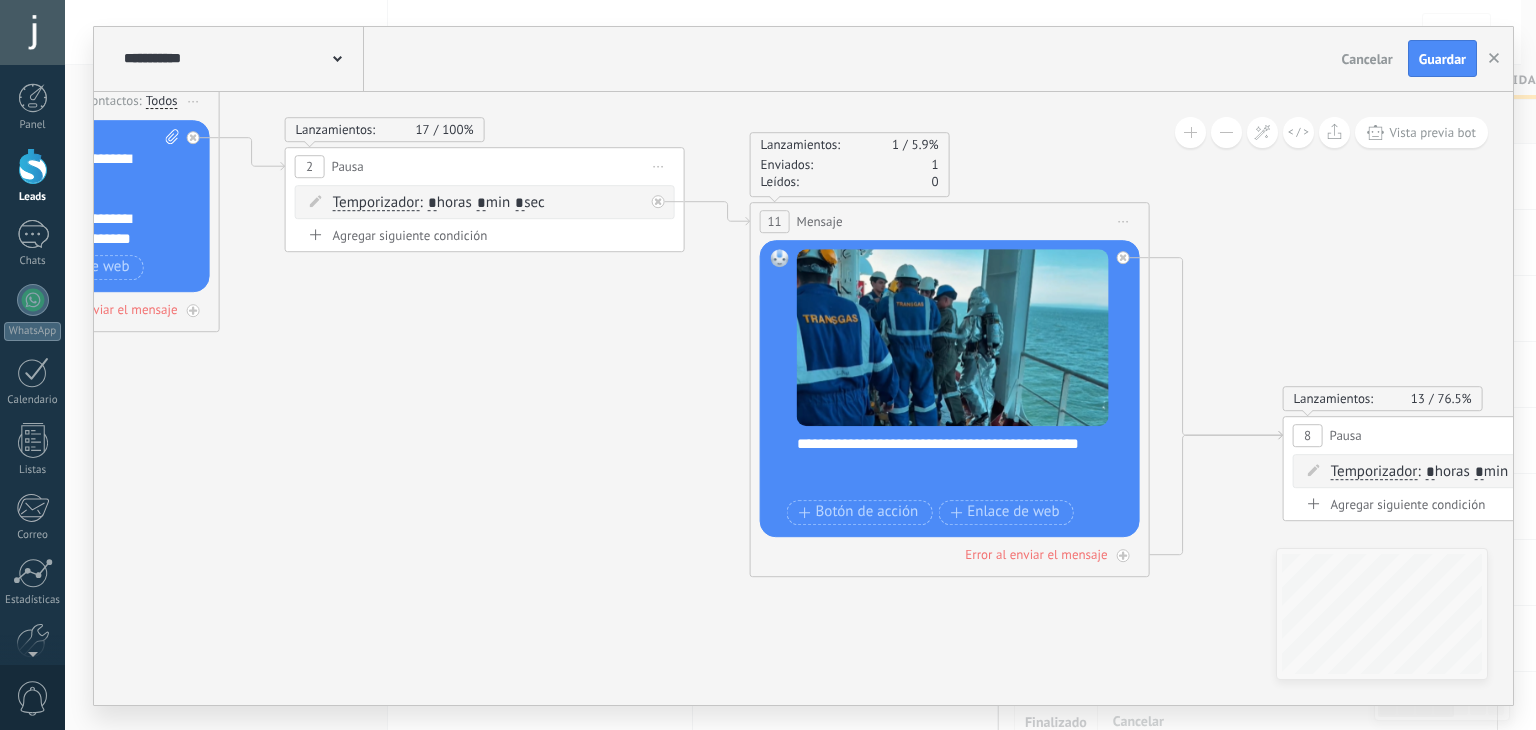 click on "**********" at bounding box center (963, 464) 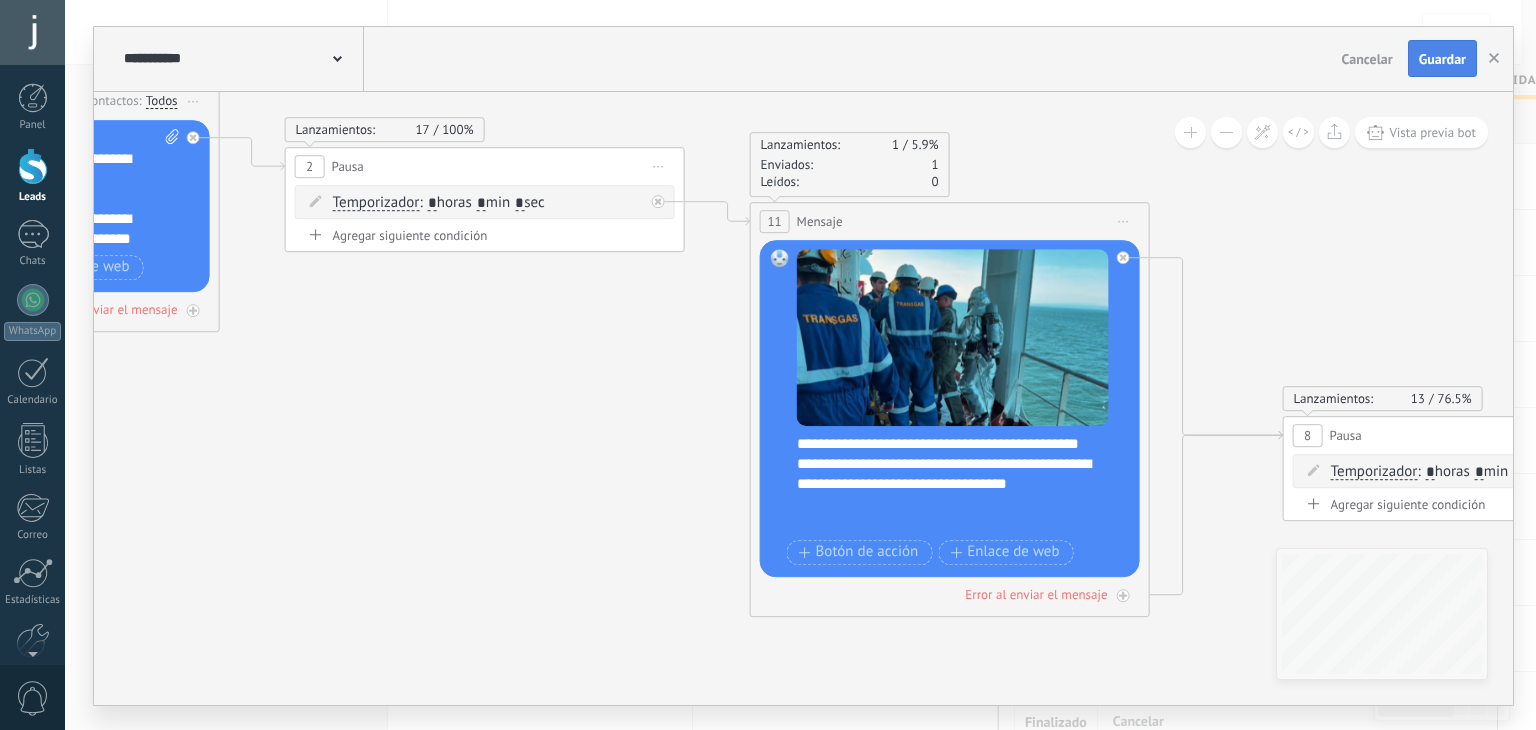 click on "Guardar" at bounding box center (1442, 59) 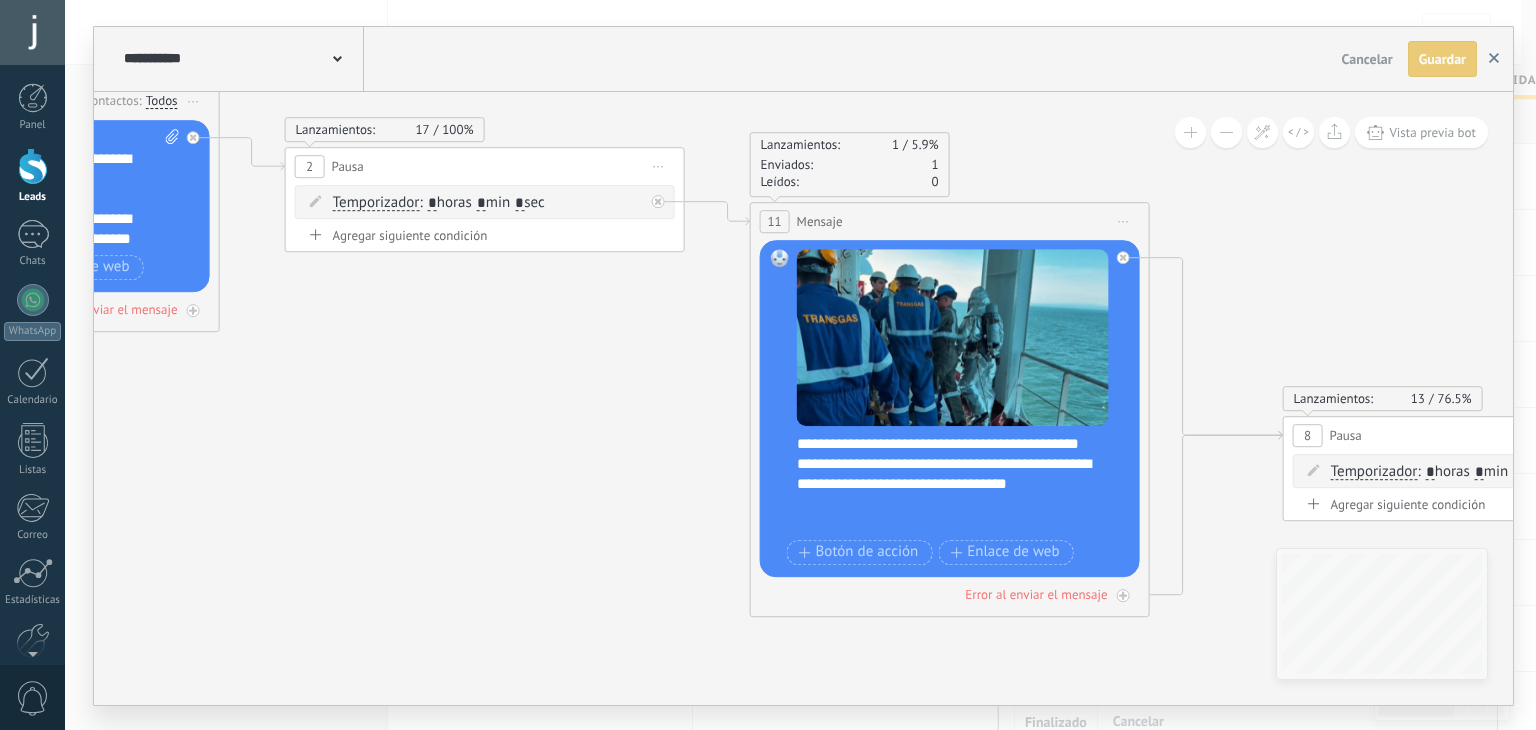 click 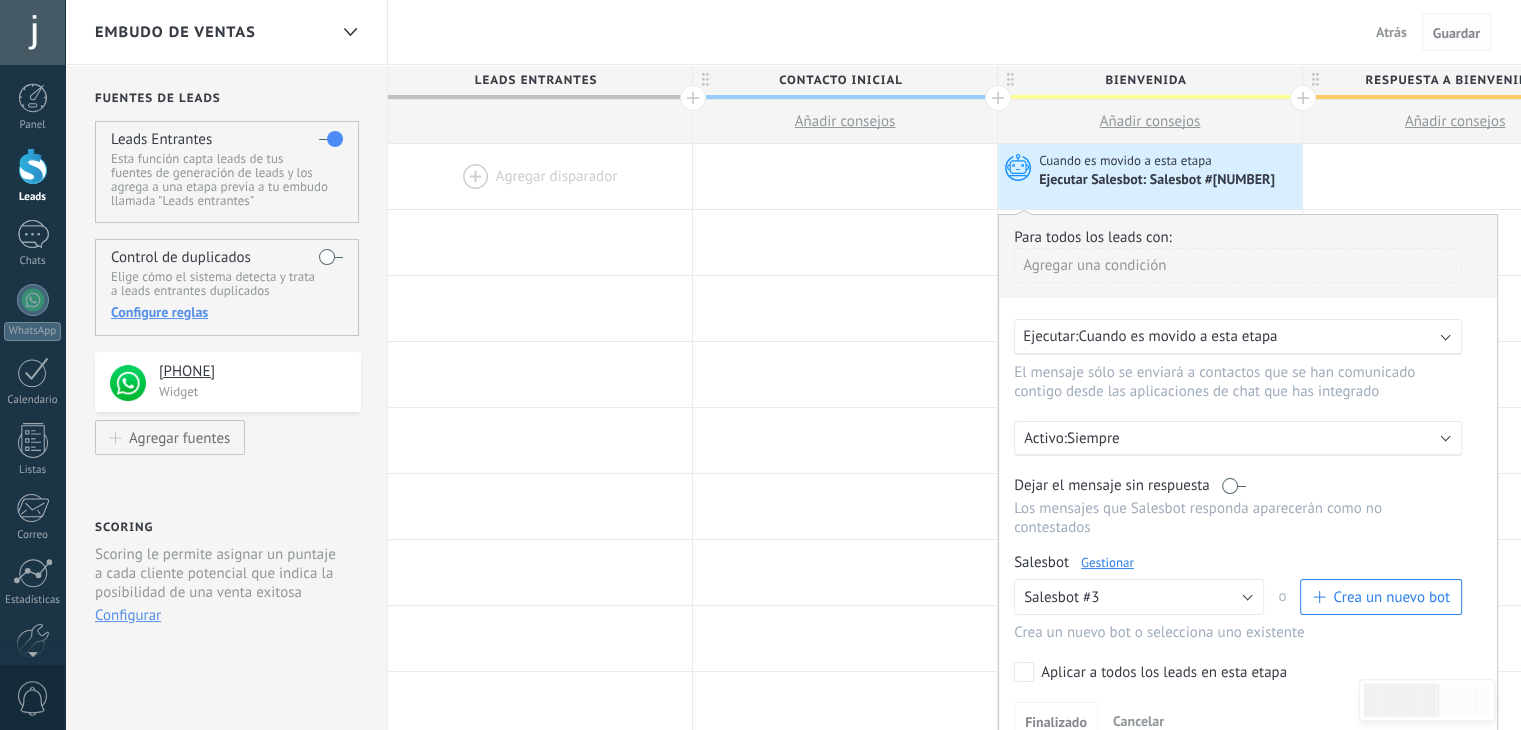click on "Guardar" at bounding box center [1456, 32] 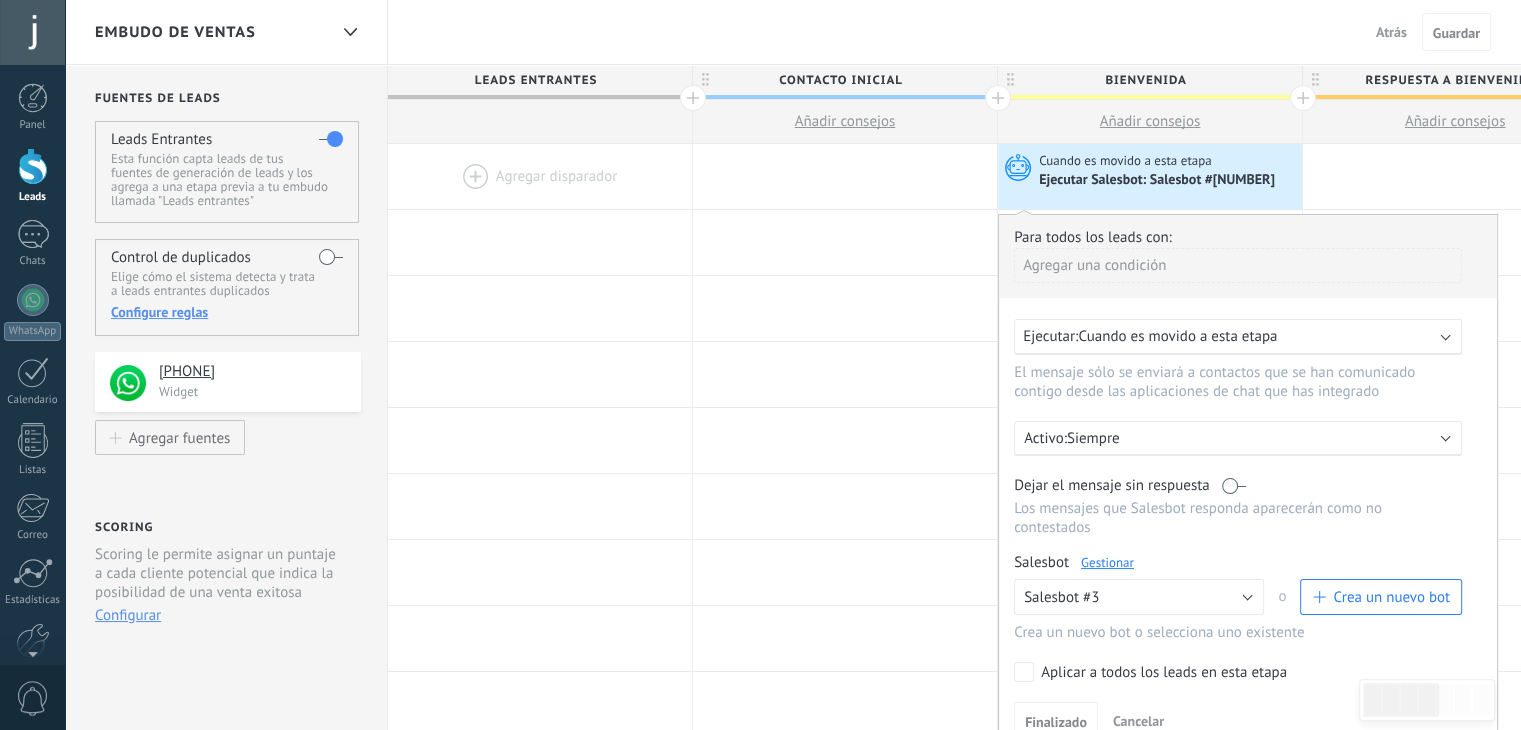 click on "Atrás" at bounding box center (1391, 32) 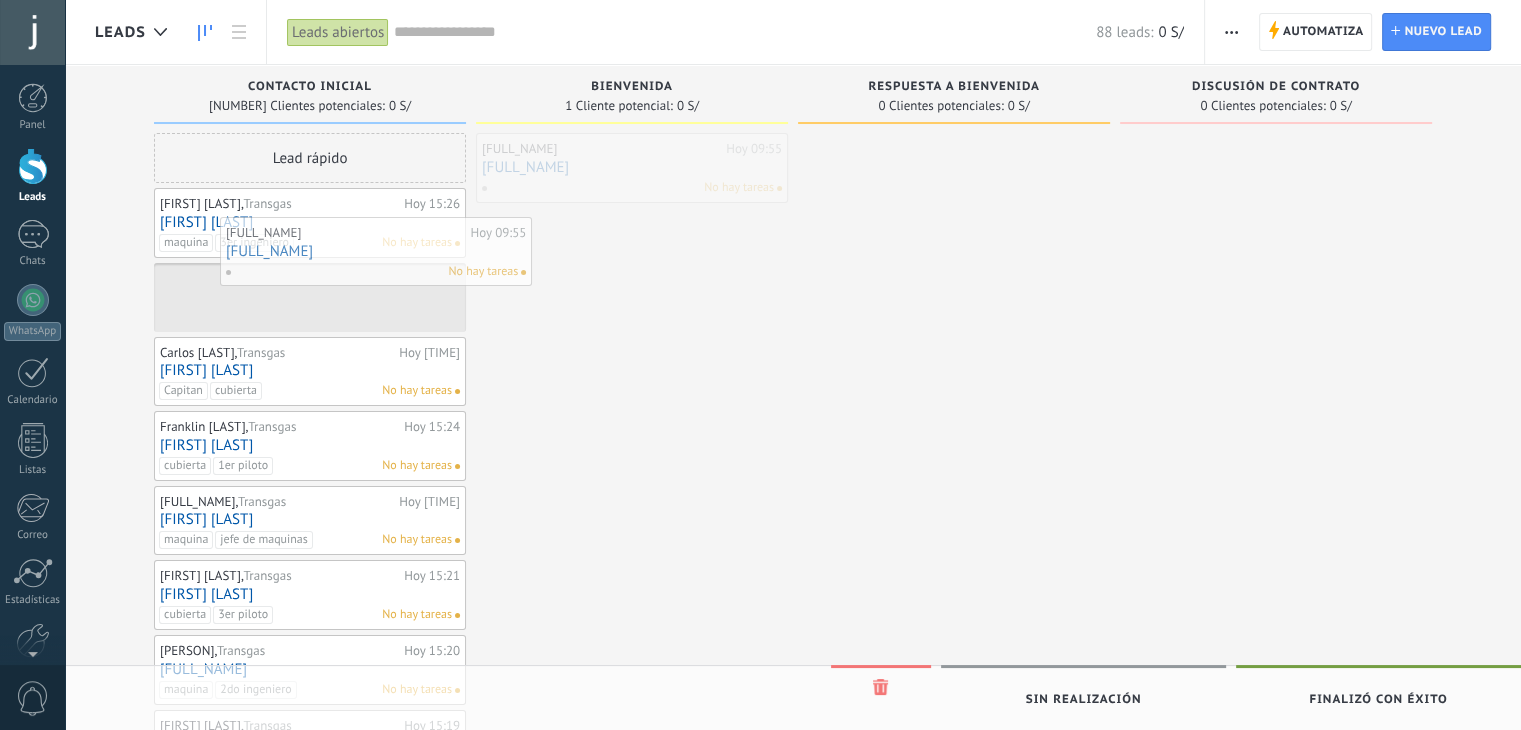 drag, startPoint x: 618, startPoint y: 169, endPoint x: 362, endPoint y: 253, distance: 269.42902 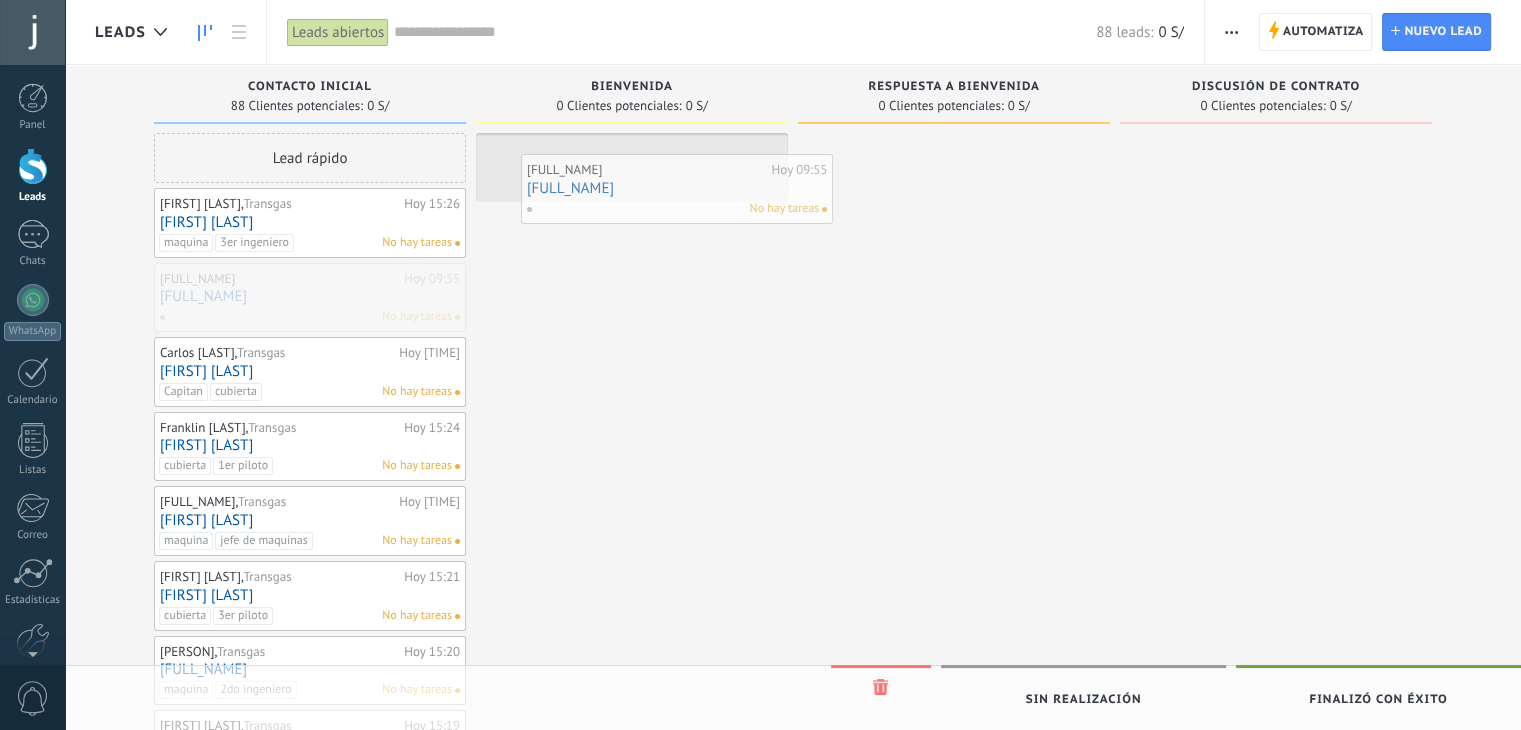 drag, startPoint x: 296, startPoint y: 293, endPoint x: 663, endPoint y: 185, distance: 382.5611 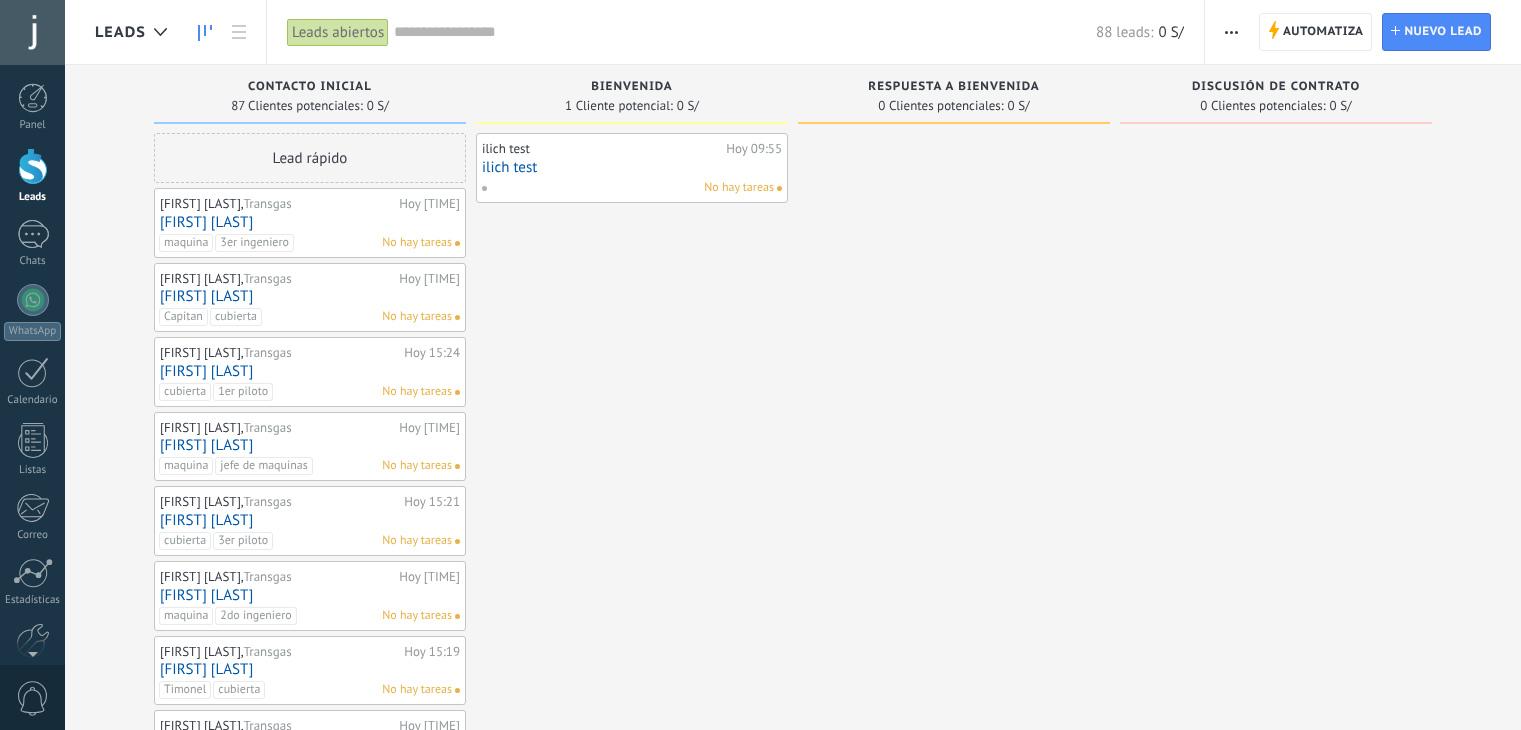 scroll, scrollTop: 0, scrollLeft: 0, axis: both 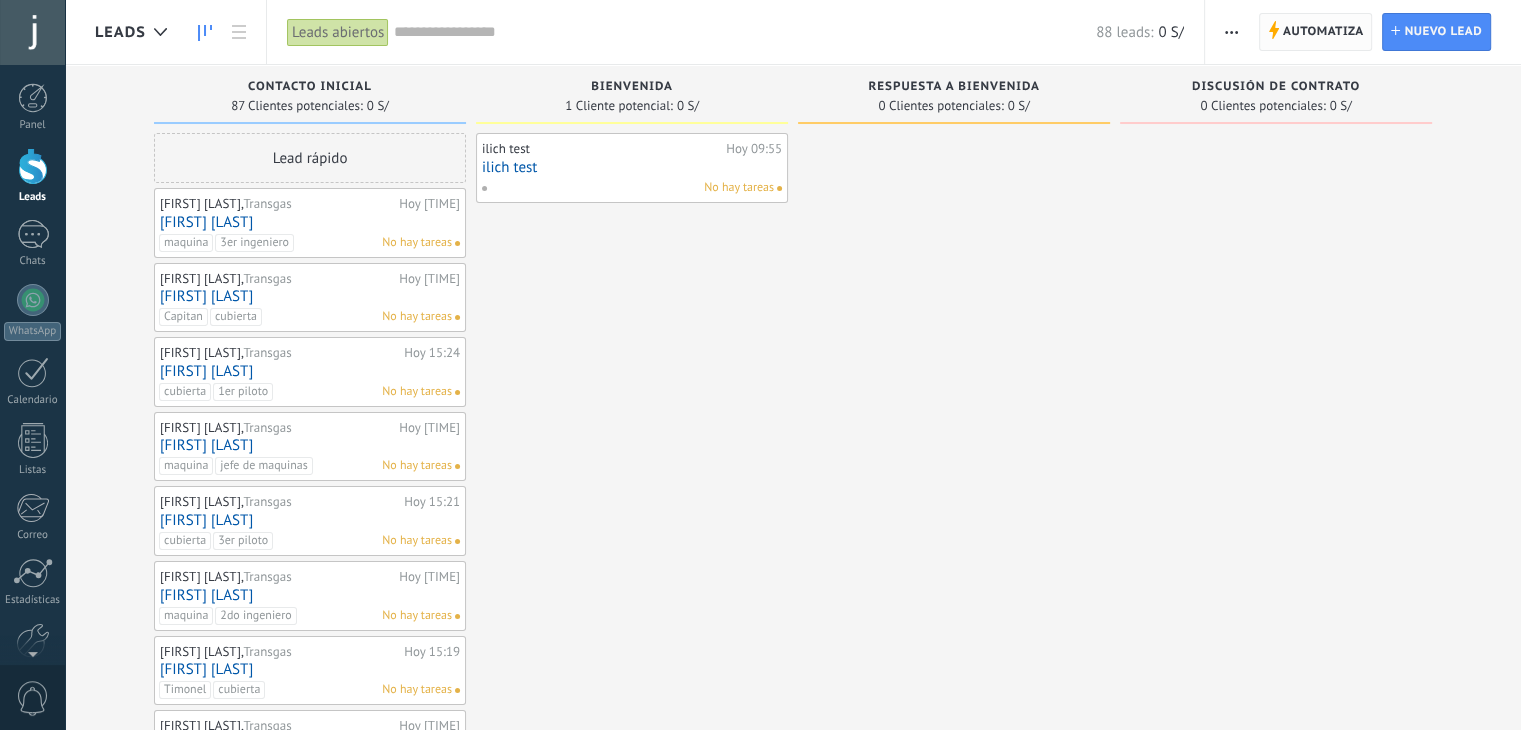 click on "Automatiza" at bounding box center (1323, 32) 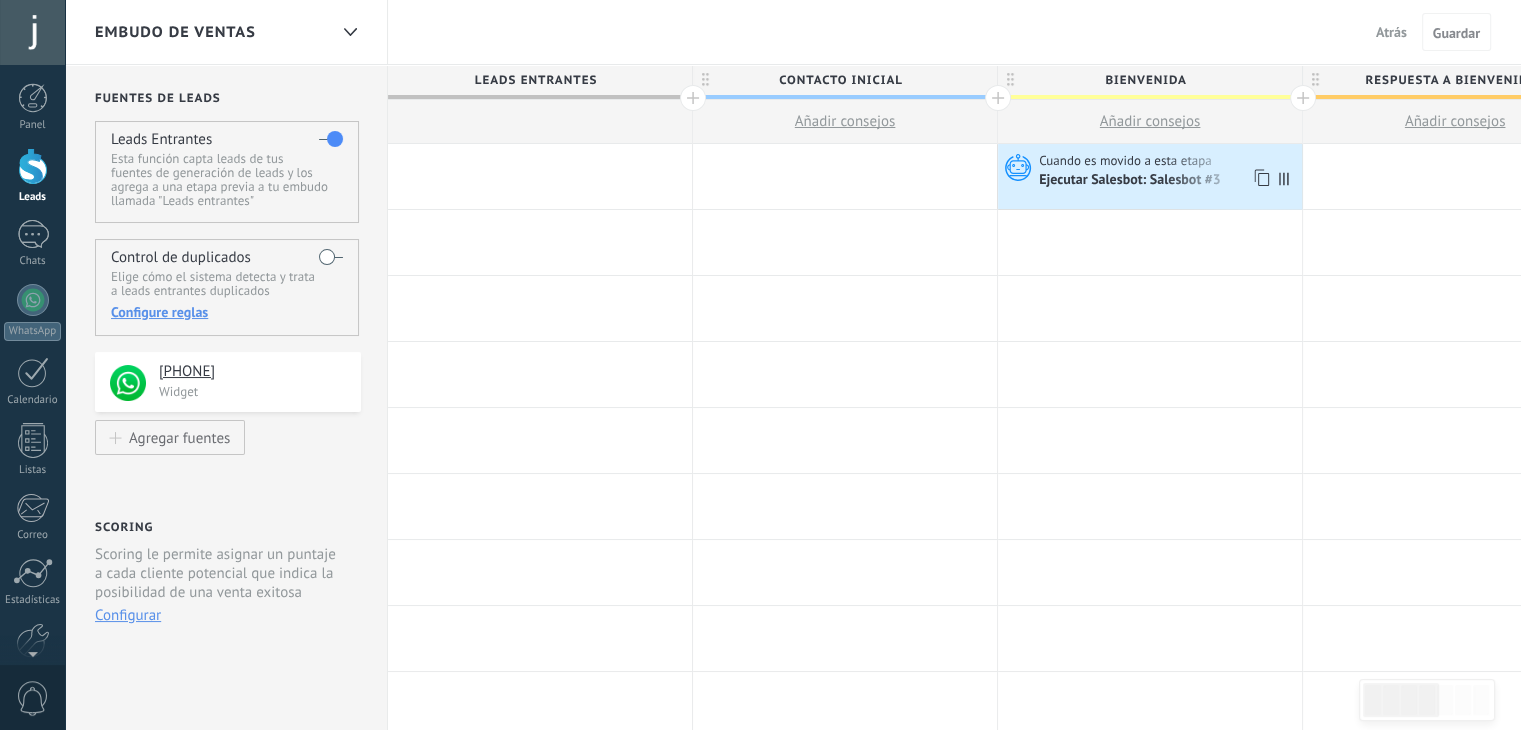 click on "Cuando es movido a esta etapa" at bounding box center (1127, 161) 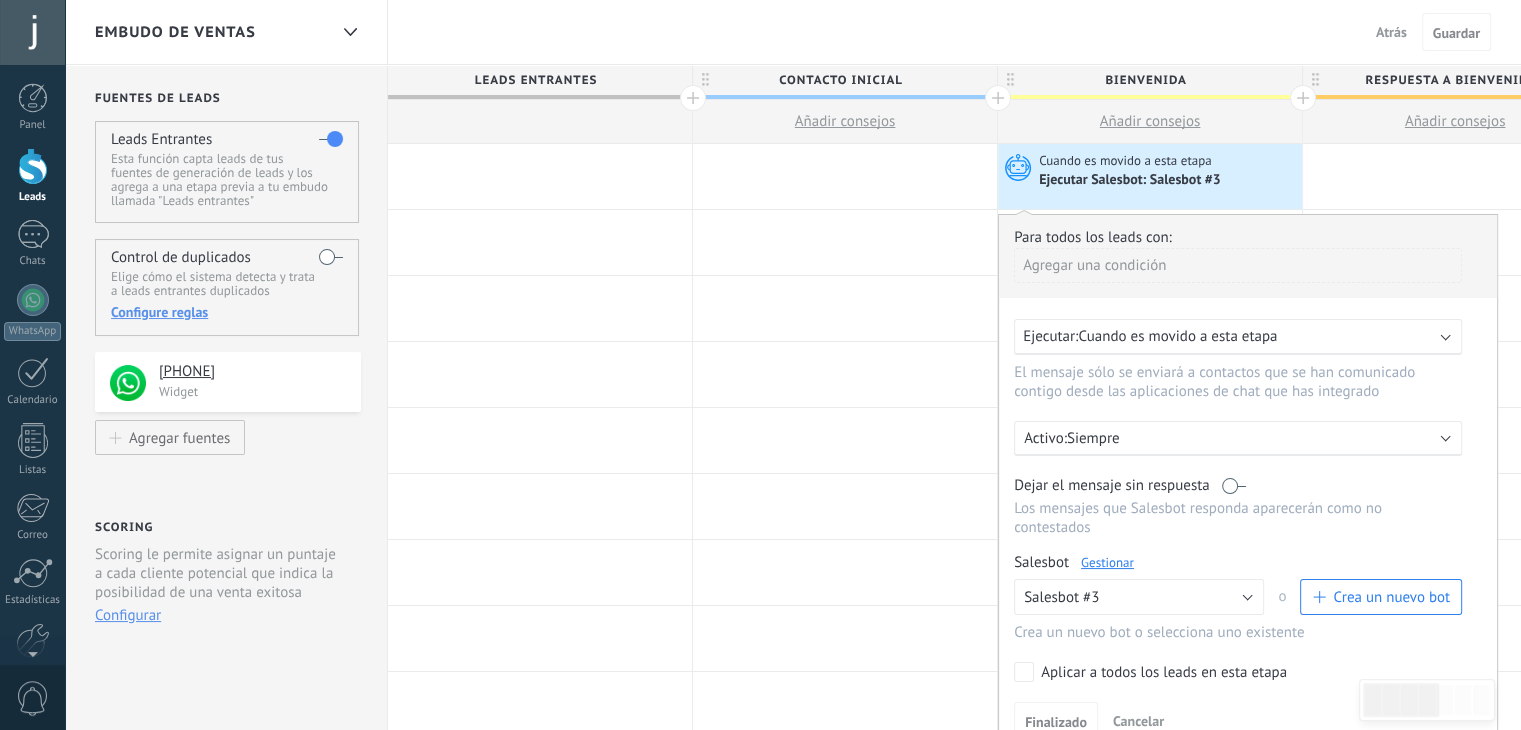 click on "Gestionar" at bounding box center [1107, 562] 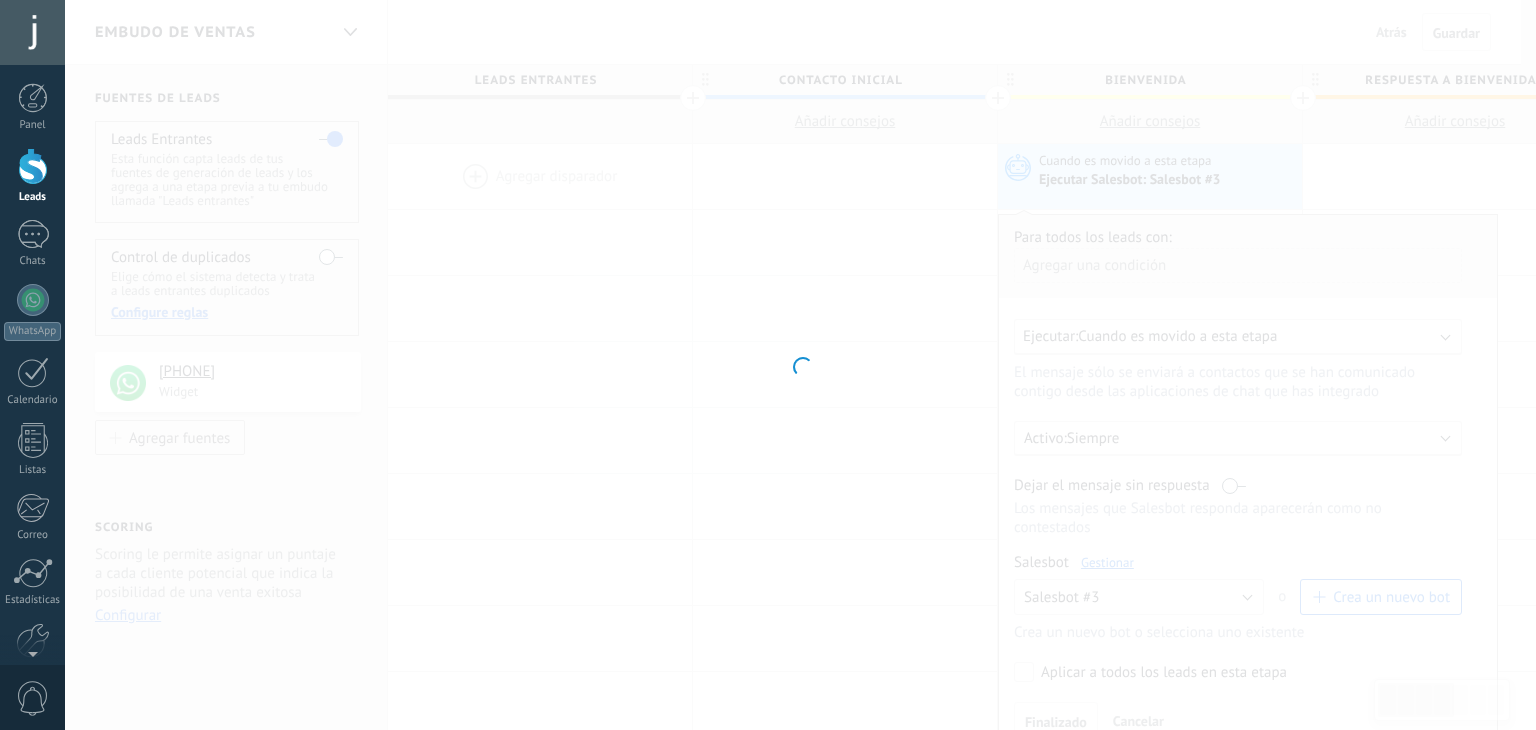type on "**********" 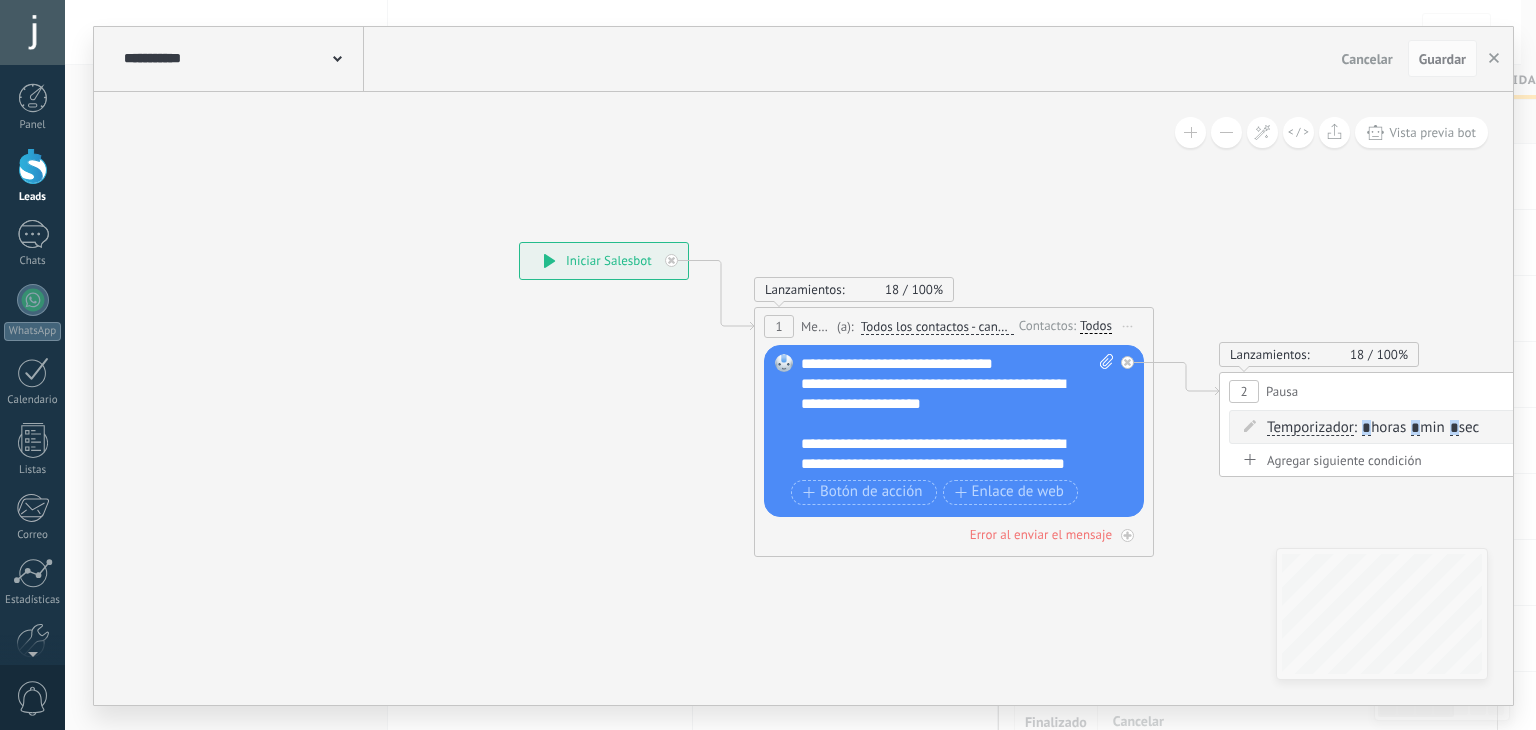 scroll, scrollTop: 24, scrollLeft: 0, axis: vertical 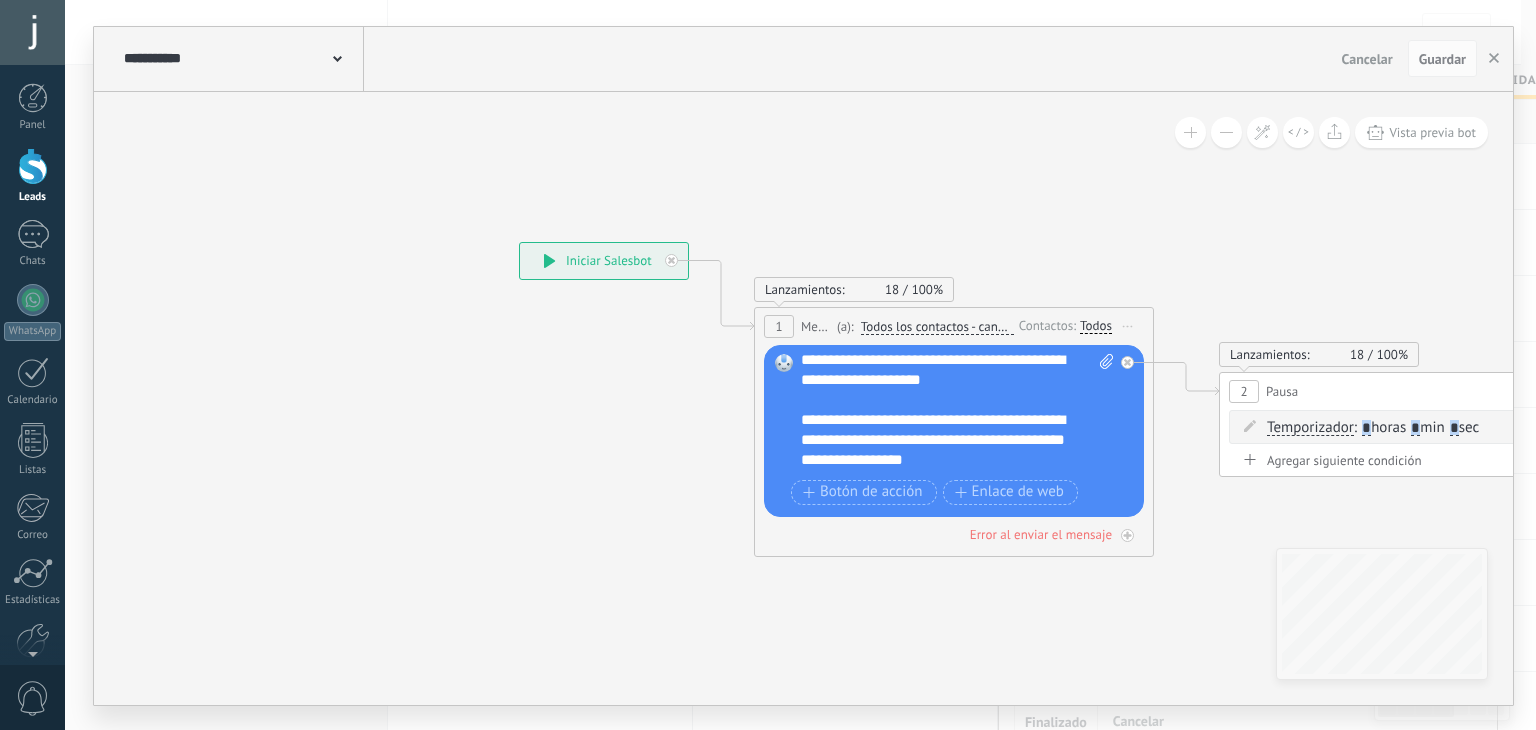 drag, startPoint x: 1087, startPoint y: 562, endPoint x: 688, endPoint y: 410, distance: 426.9719 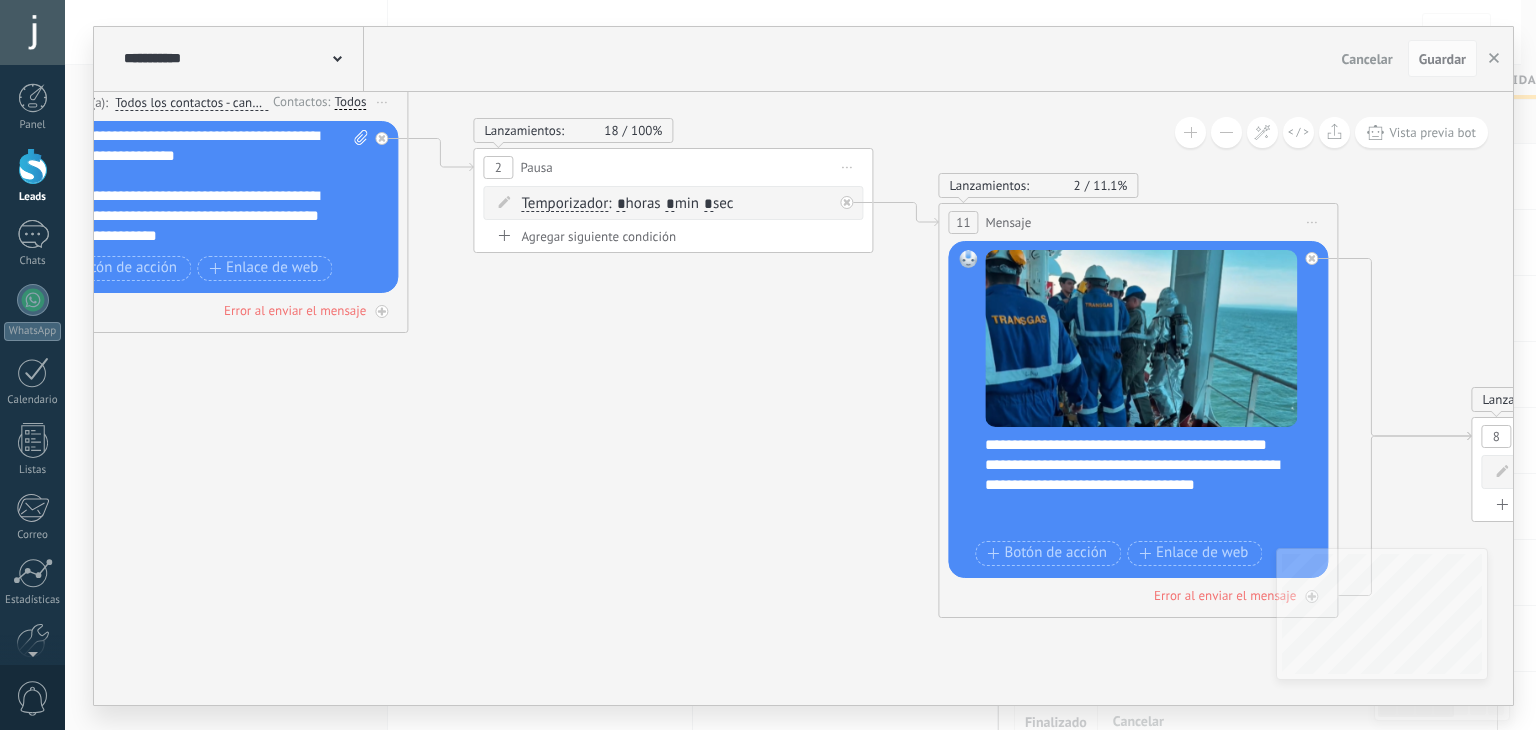 drag, startPoint x: 1160, startPoint y: 563, endPoint x: 432, endPoint y: 344, distance: 760.2269 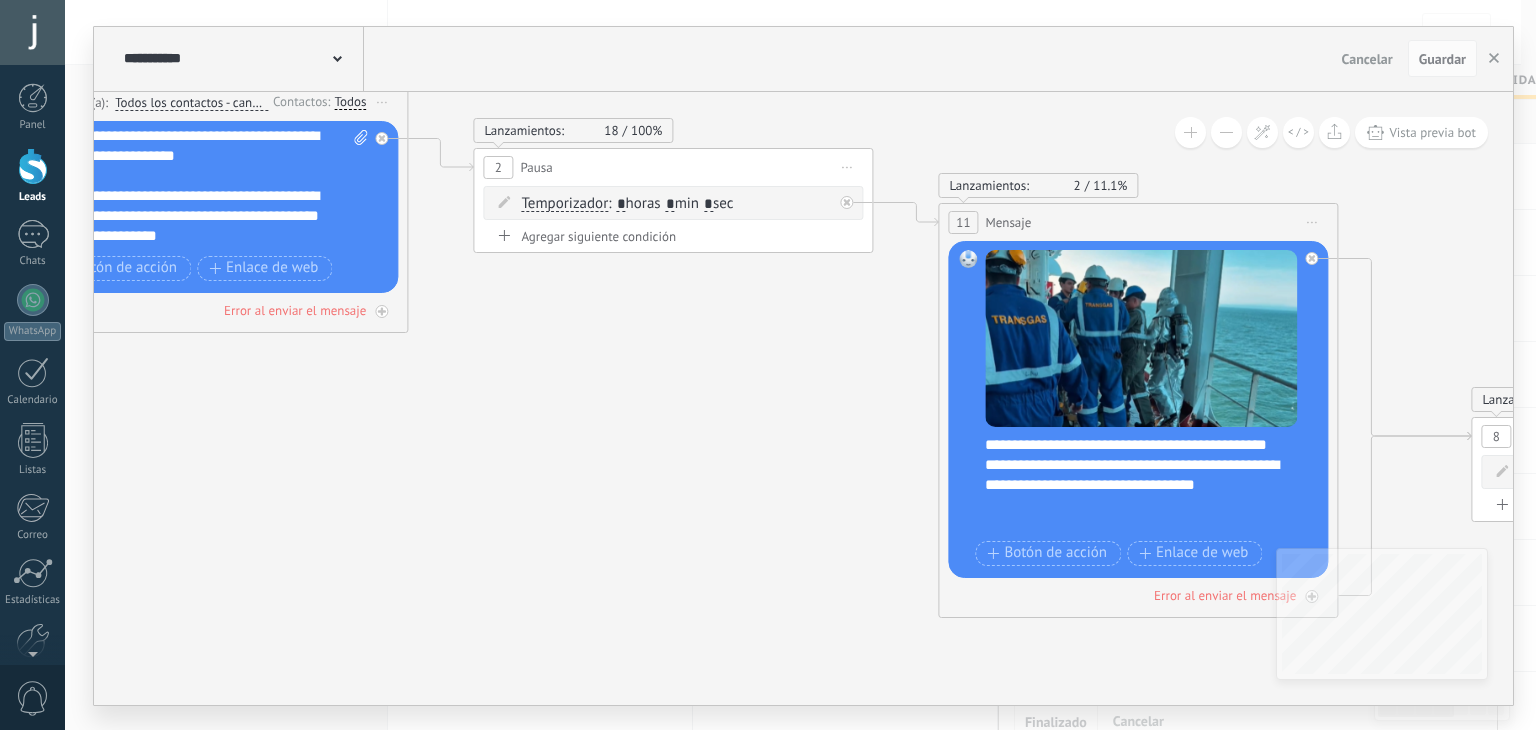 click 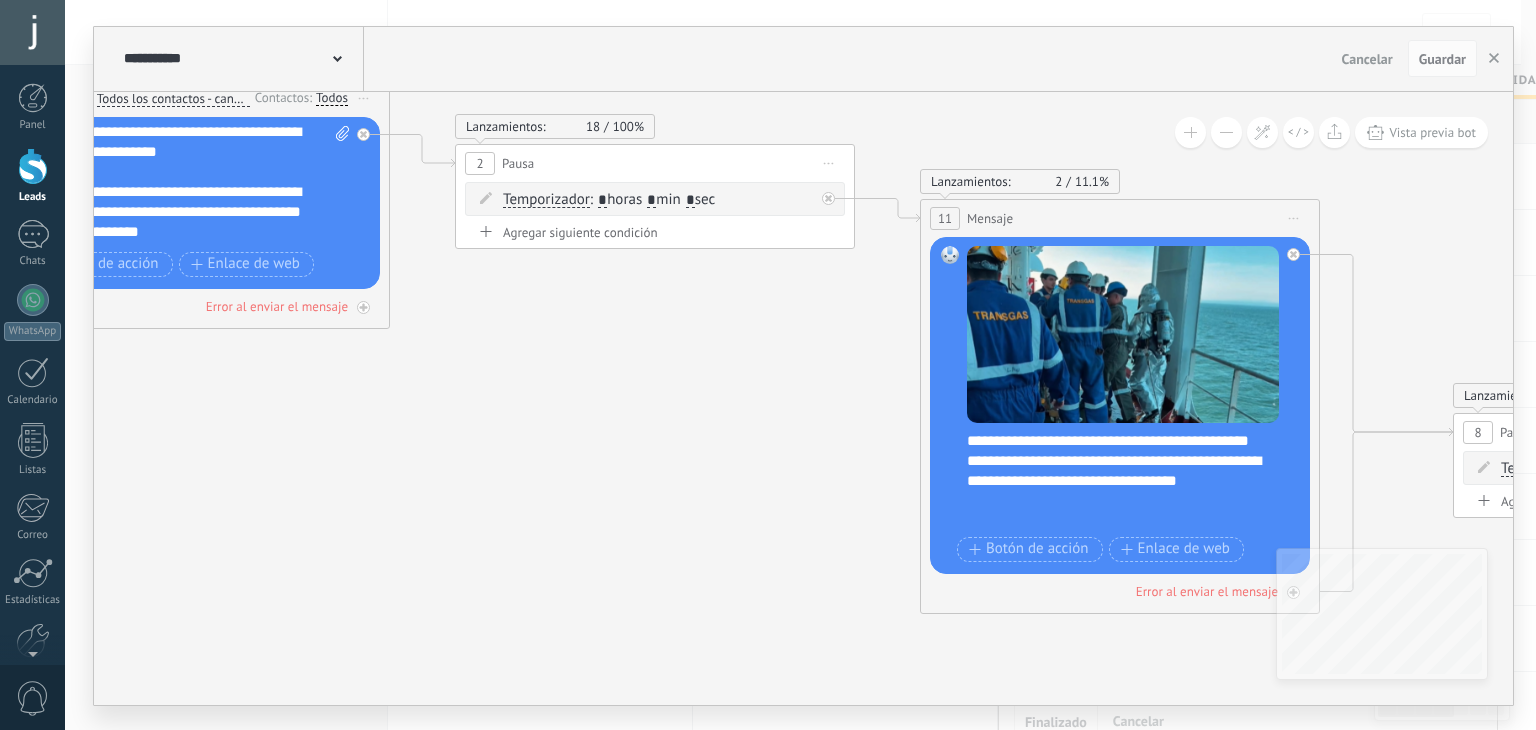 click on "**********" at bounding box center (1133, 481) 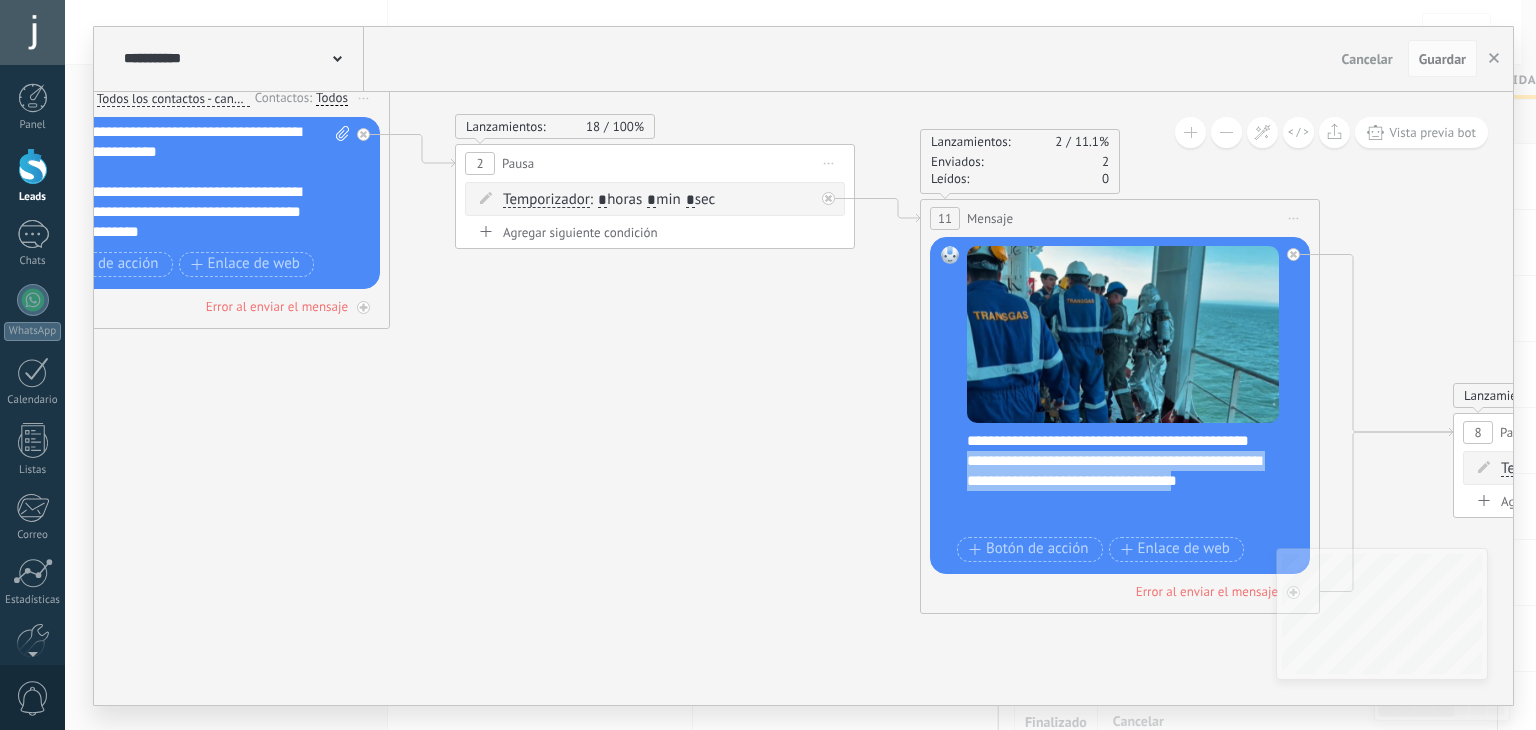 drag, startPoint x: 1054, startPoint y: 521, endPoint x: 964, endPoint y: 478, distance: 99.744675 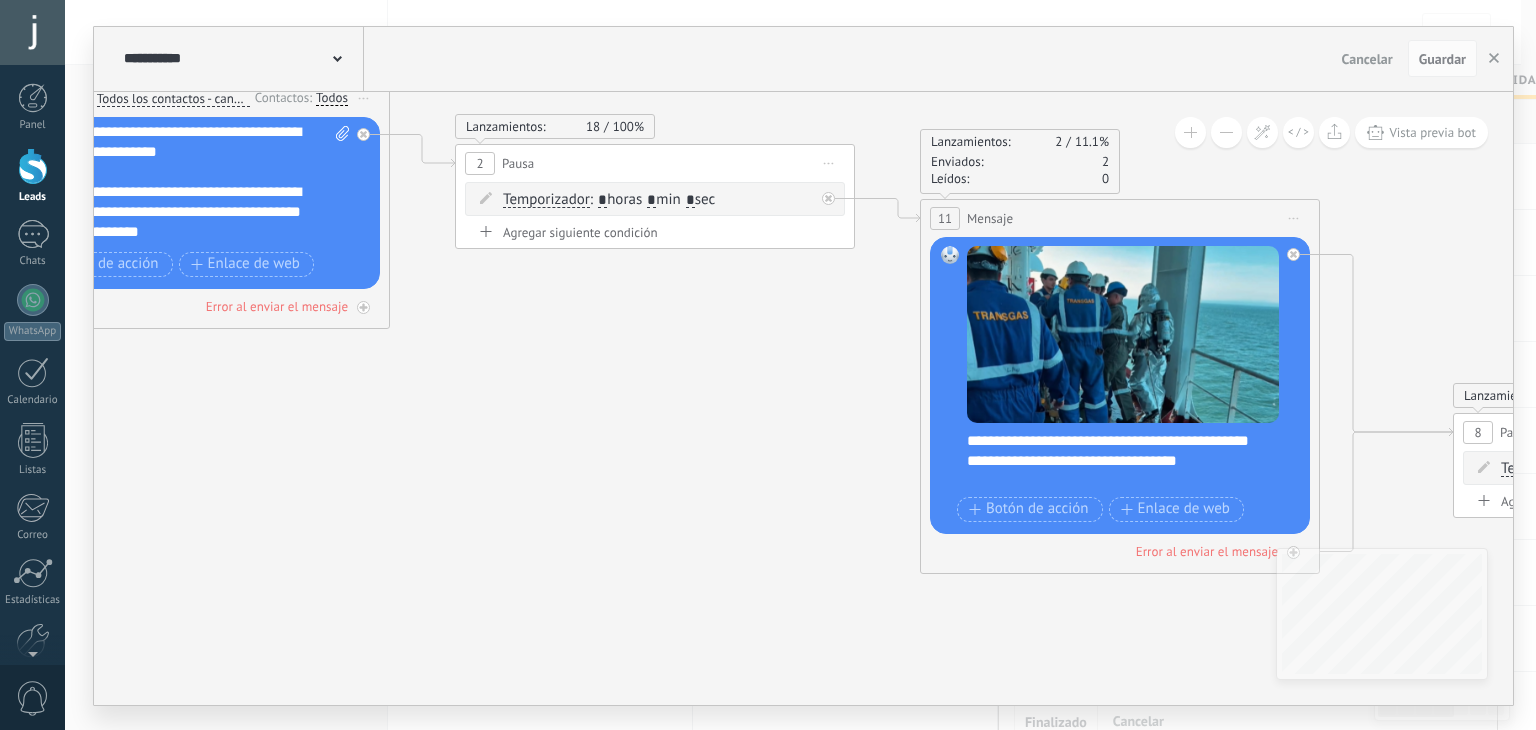 click 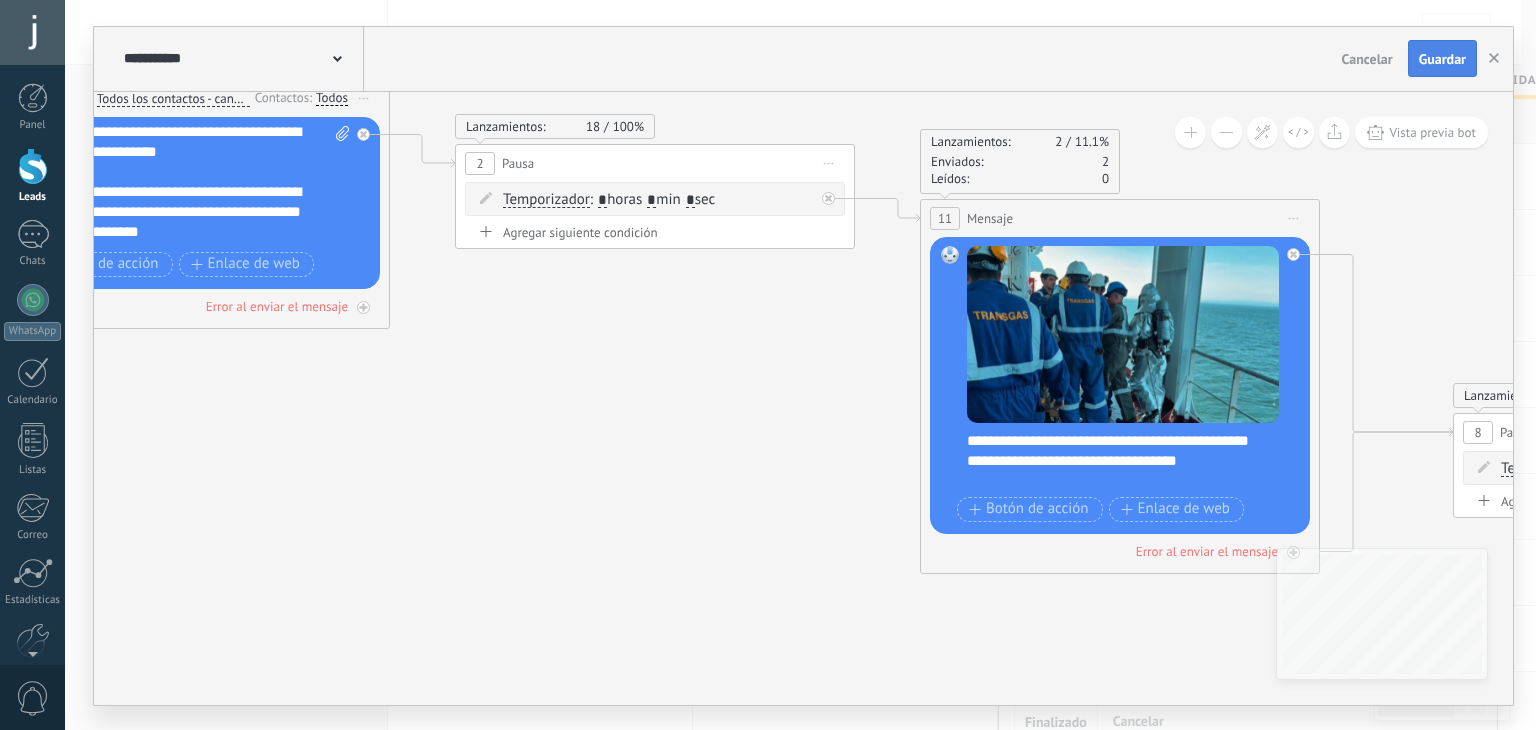 click on "Guardar" at bounding box center [1442, 59] 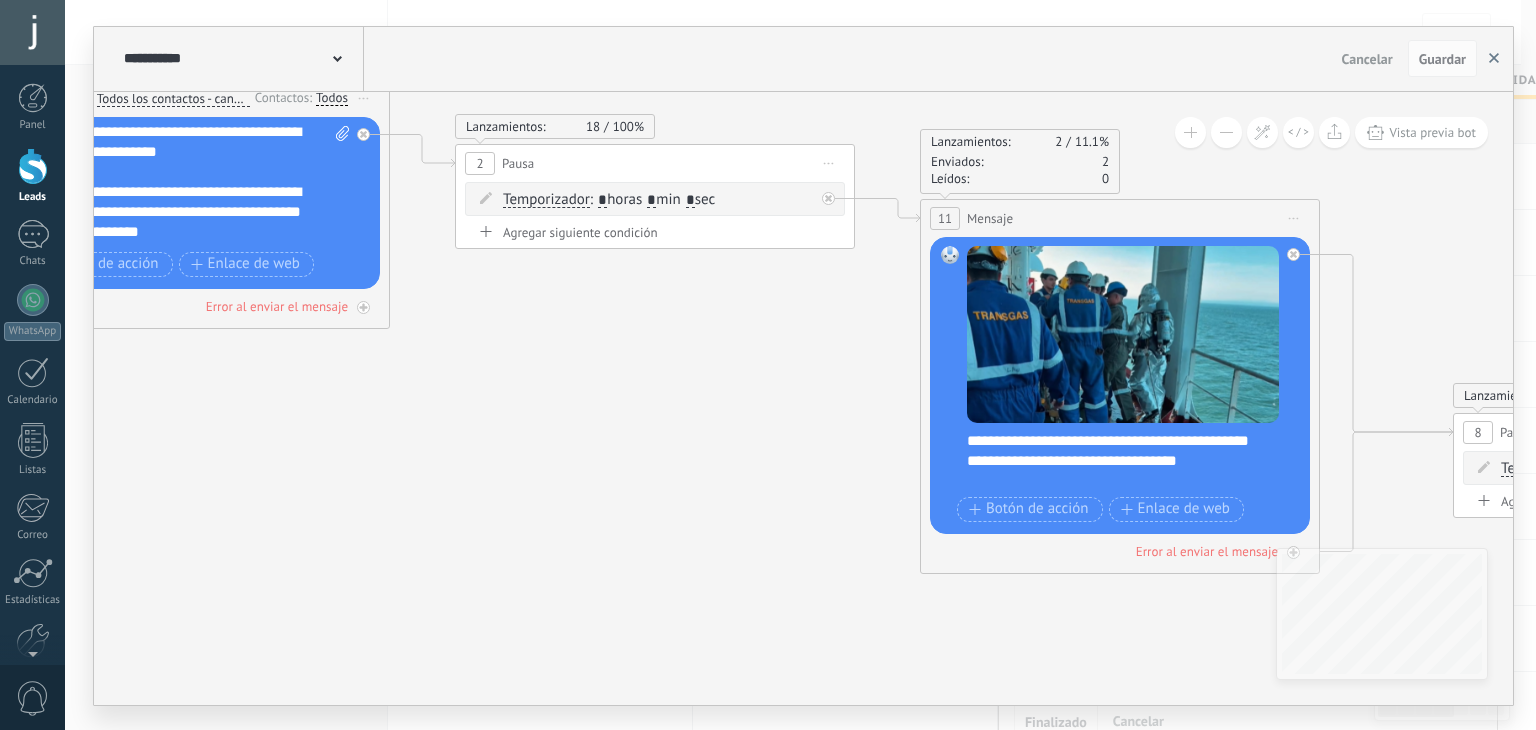 click 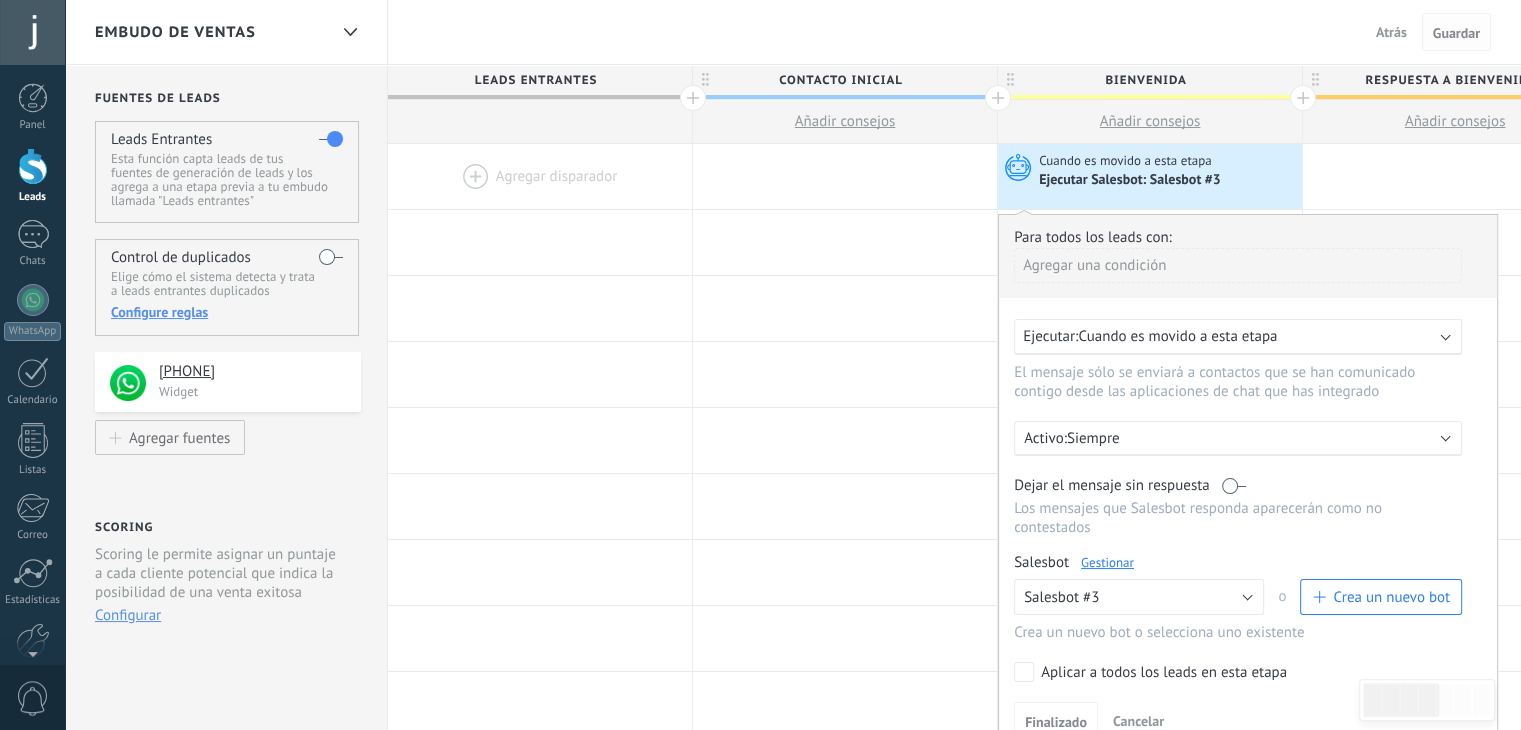 click on "Guardar" at bounding box center [1456, 33] 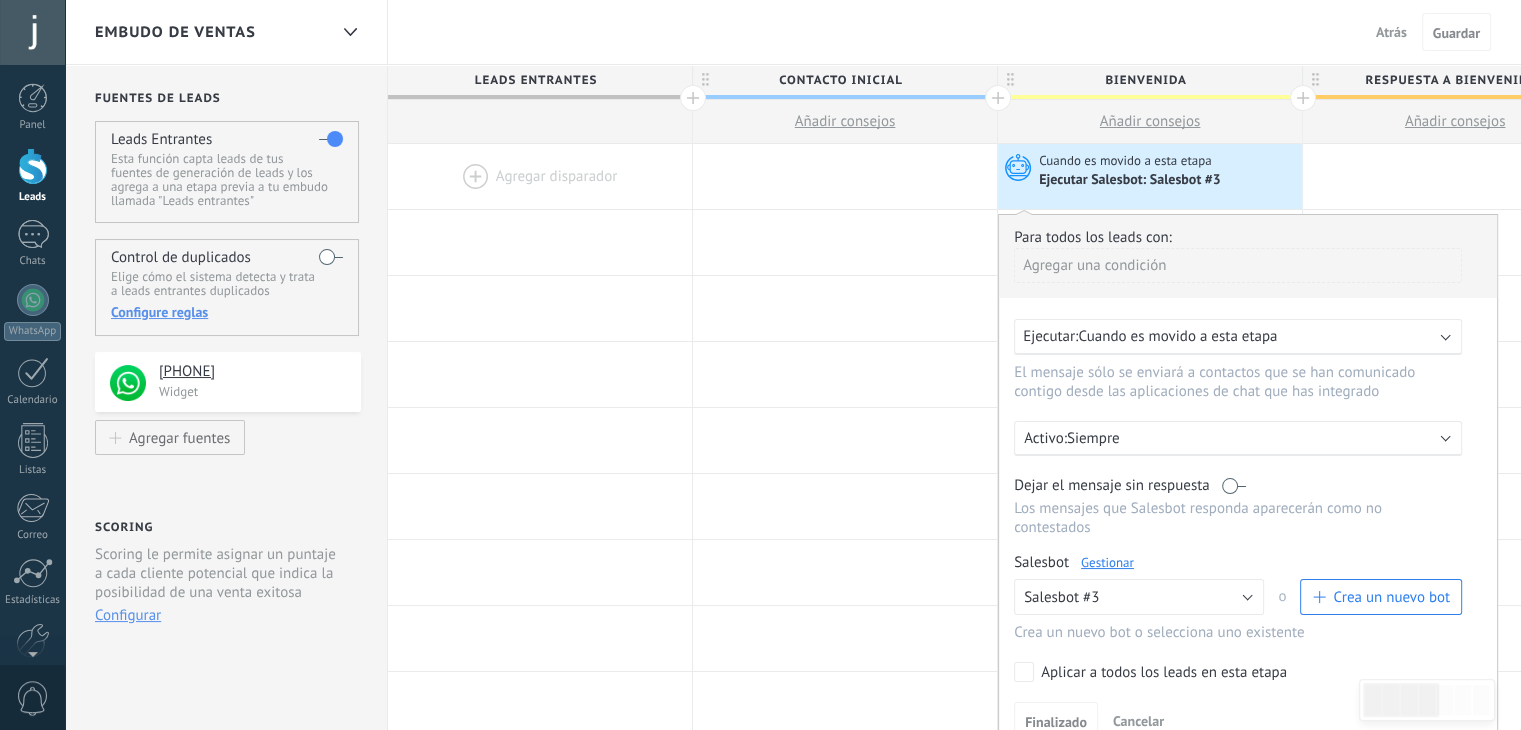 click on "Atrás" at bounding box center (1391, 32) 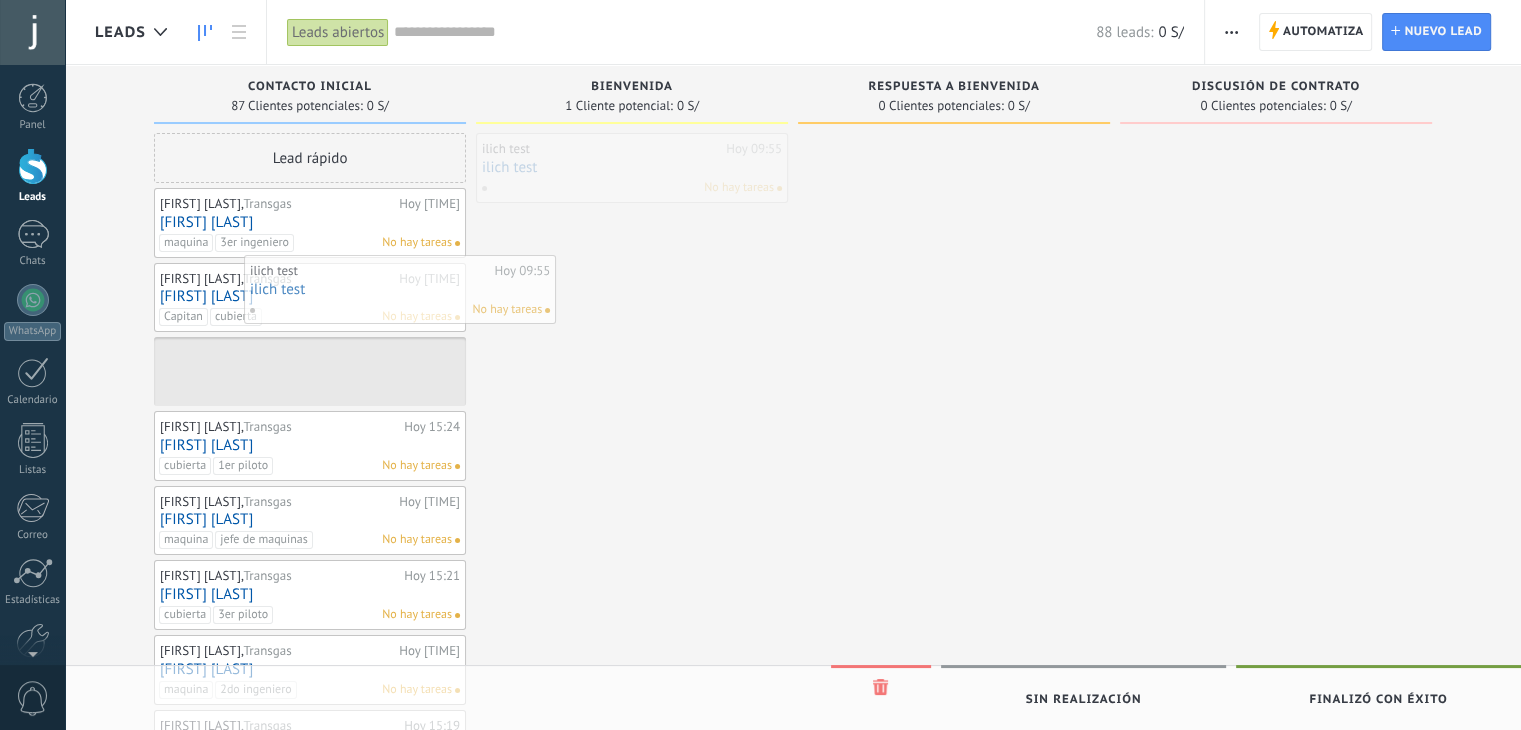 drag, startPoint x: 632, startPoint y: 170, endPoint x: 372, endPoint y: 291, distance: 286.77692 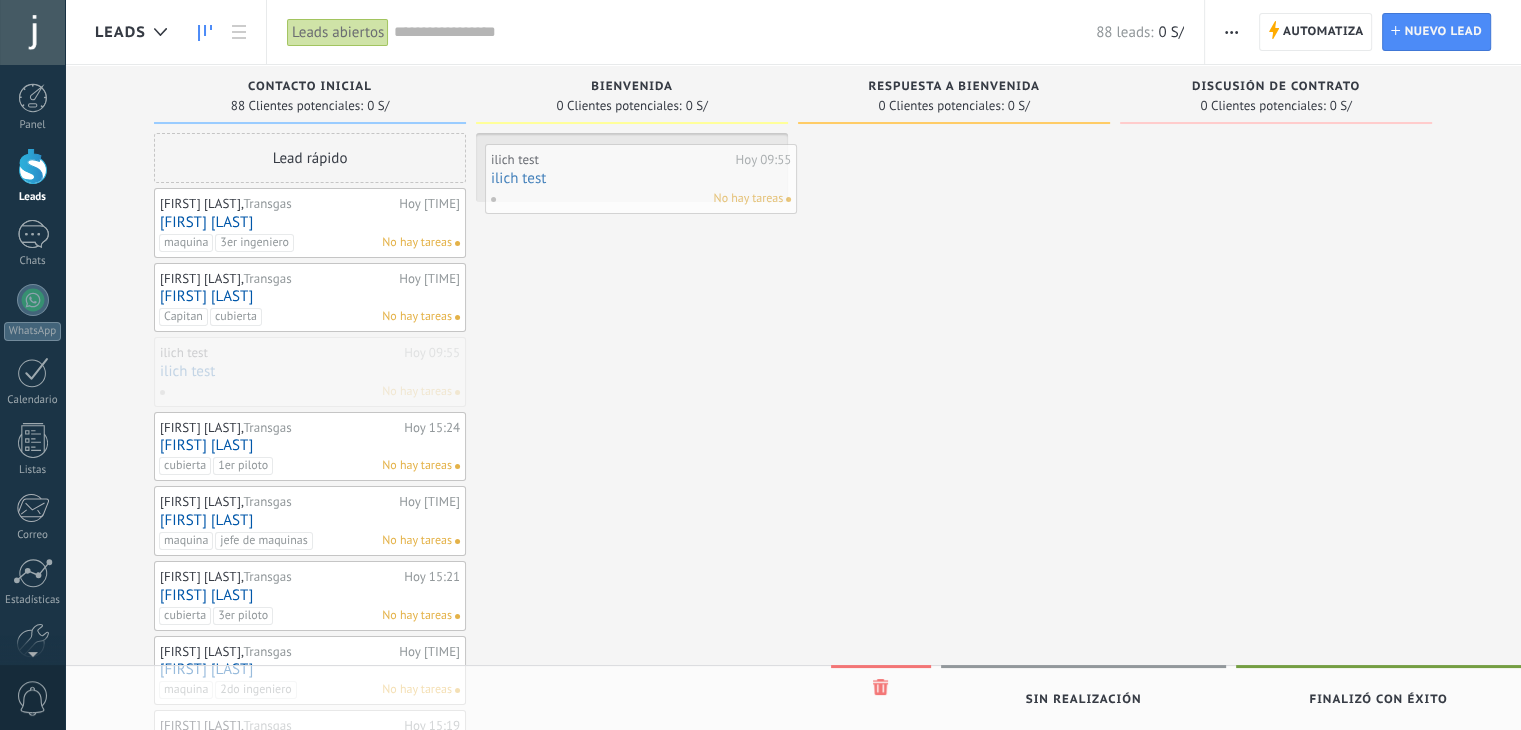drag, startPoint x: 256, startPoint y: 372, endPoint x: 617, endPoint y: 170, distance: 413.67258 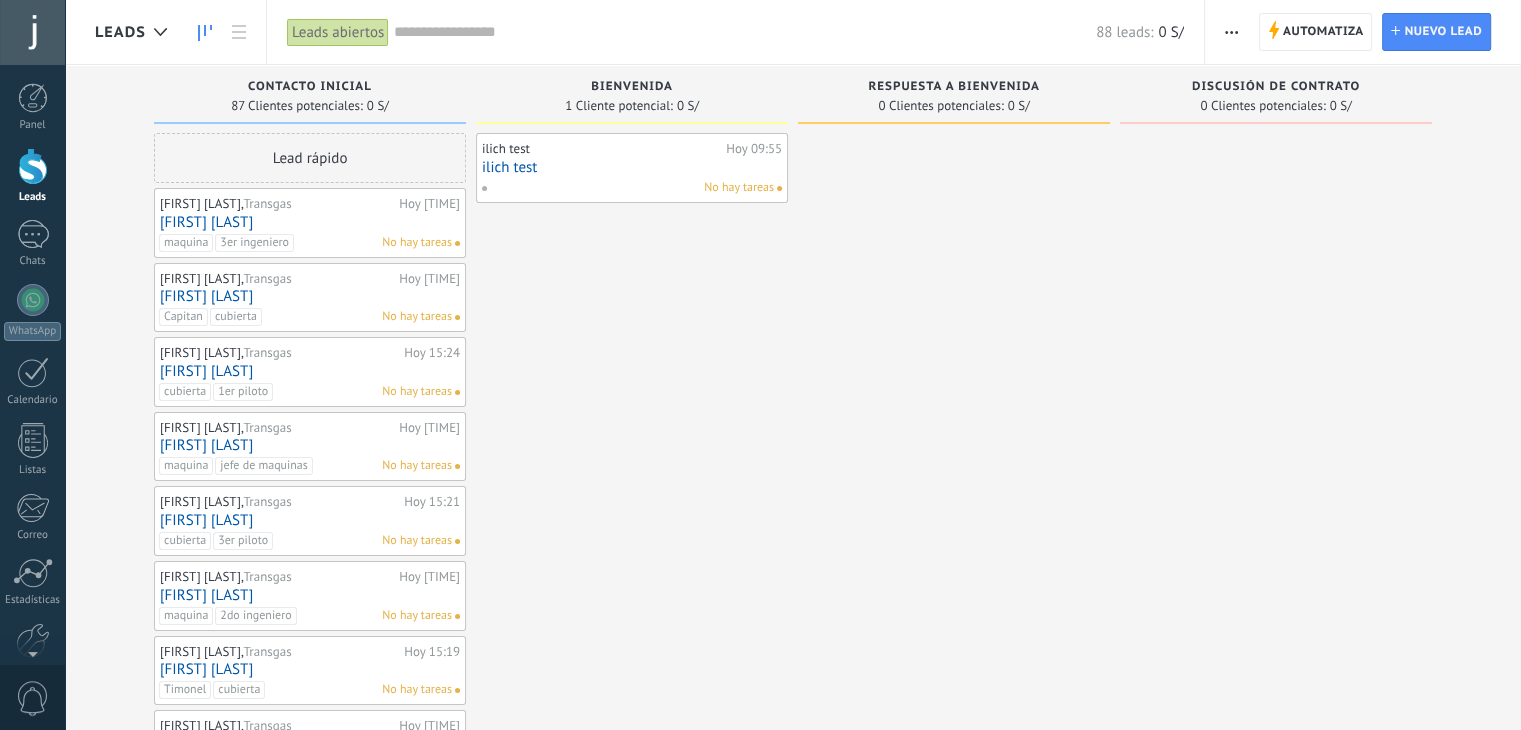 click on "Discusión de contrato 0  Clientes potenciales:  0 S/" at bounding box center [1291, 870] 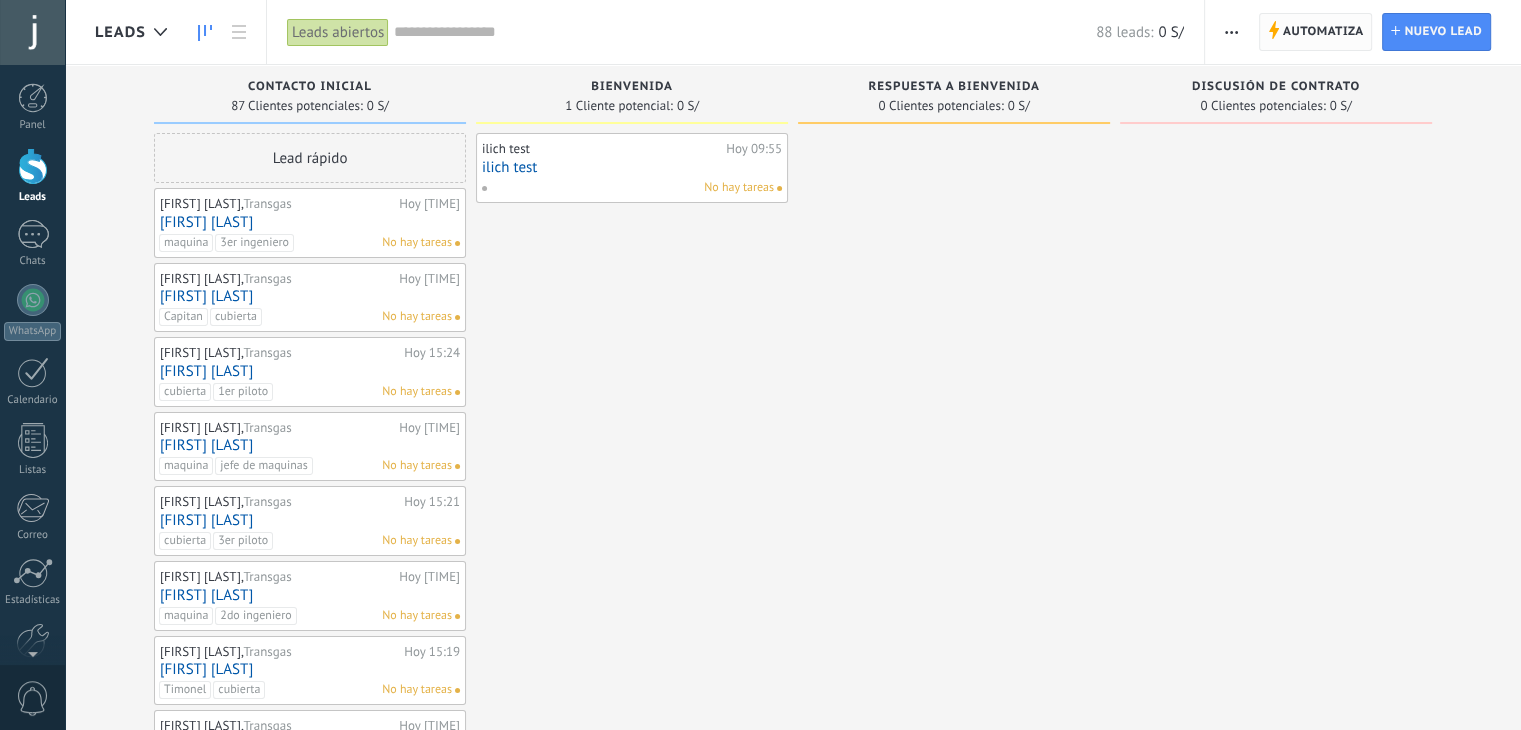 click on "Automatiza" at bounding box center (1323, 32) 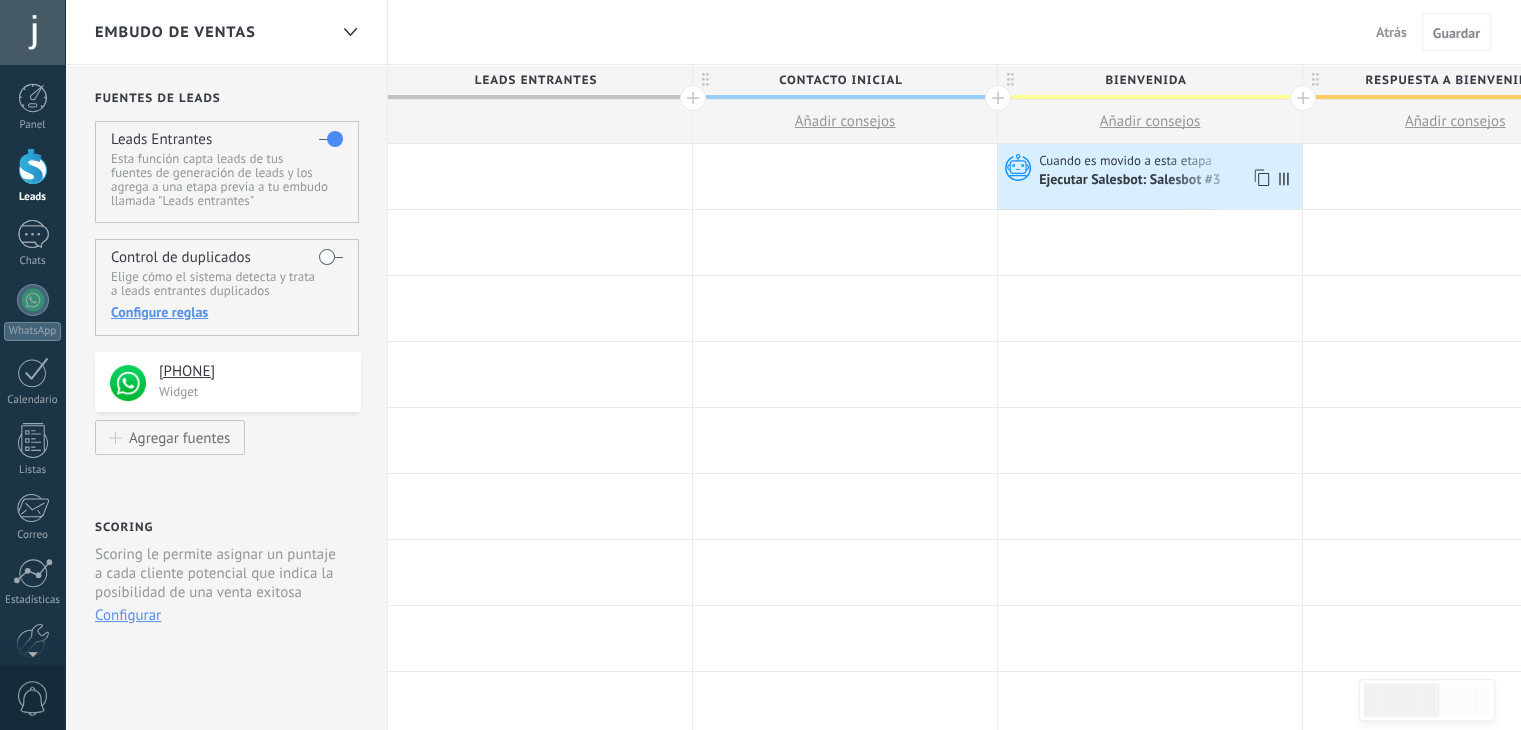 click on "Ejecutar Salesbot: Salesbot #3" at bounding box center (1131, 181) 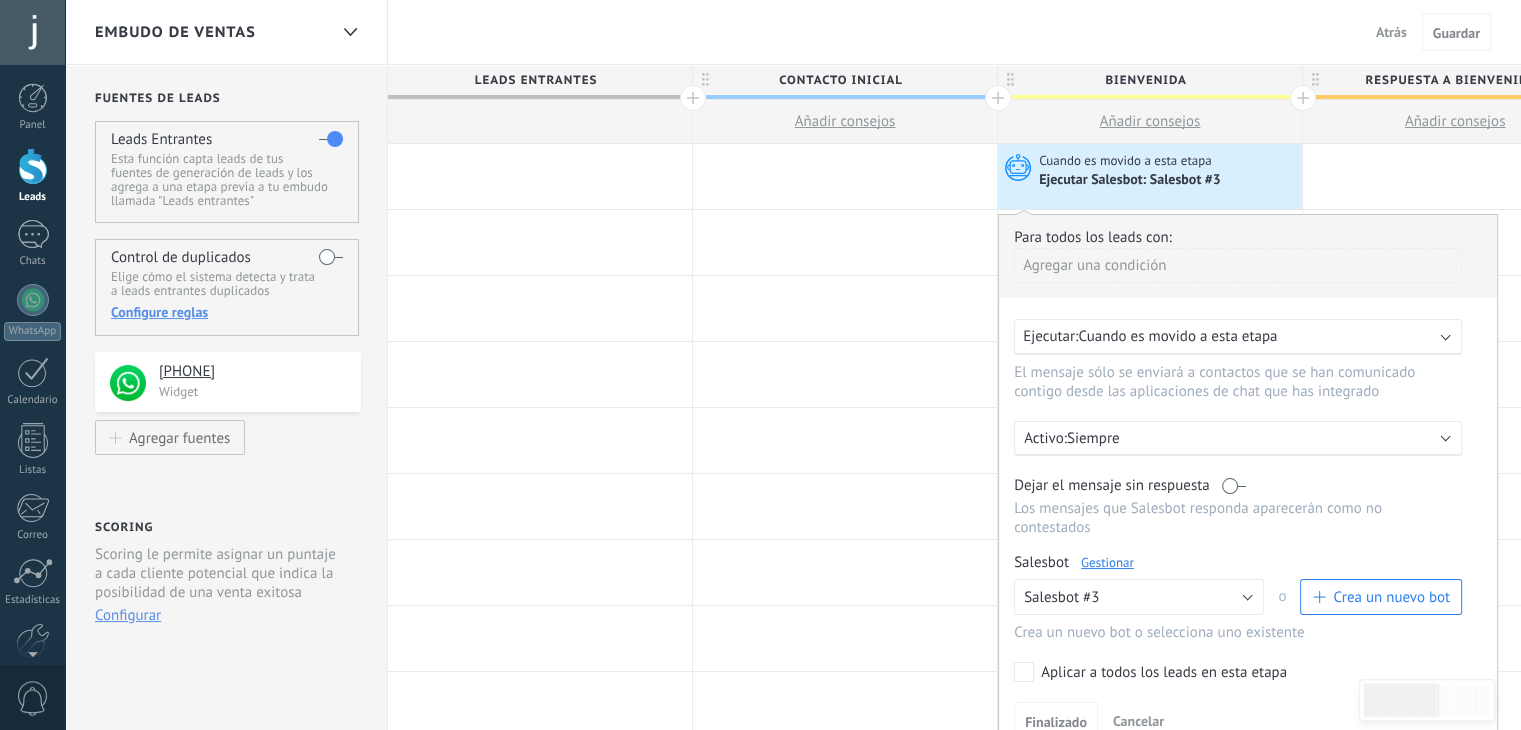 click on "Gestionar" at bounding box center [1107, 562] 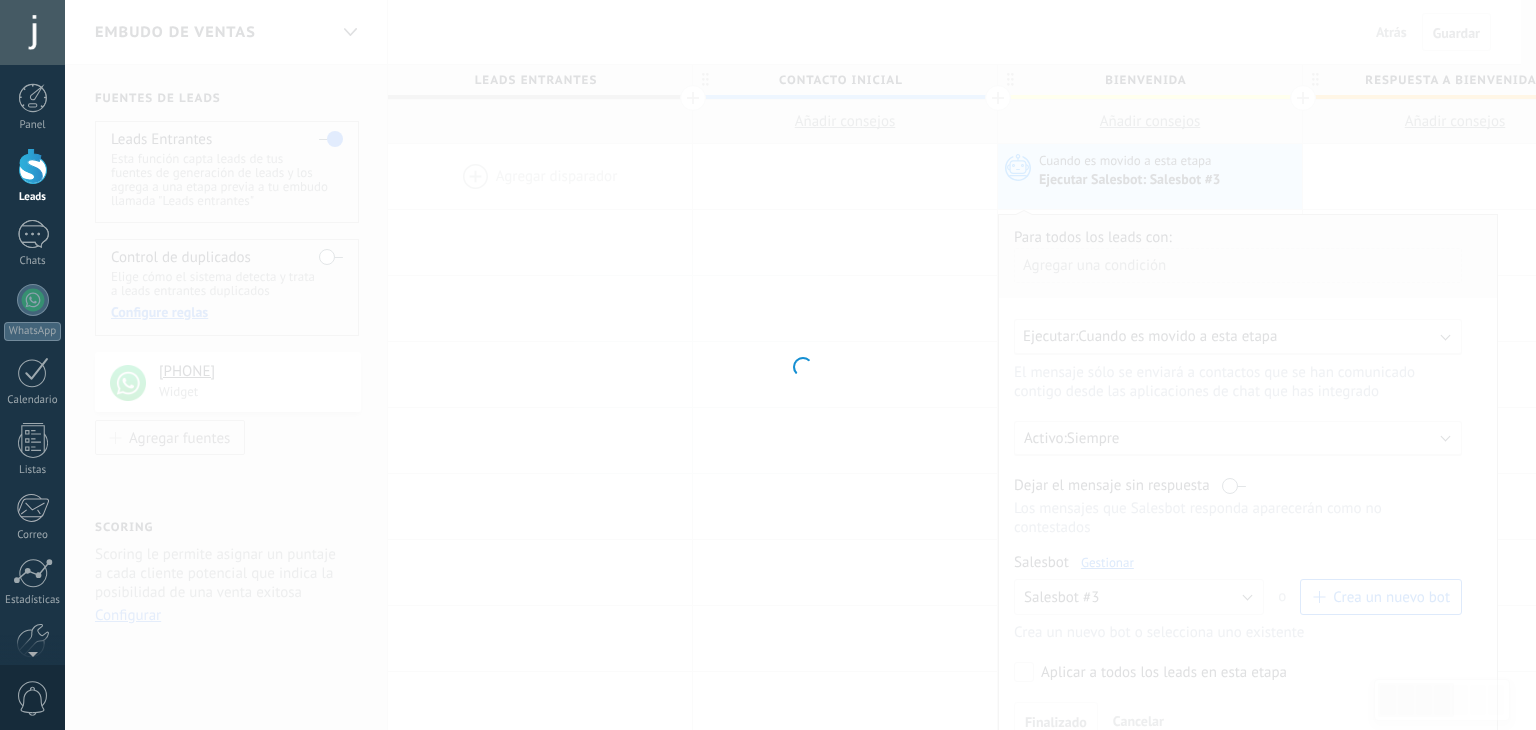type on "**********" 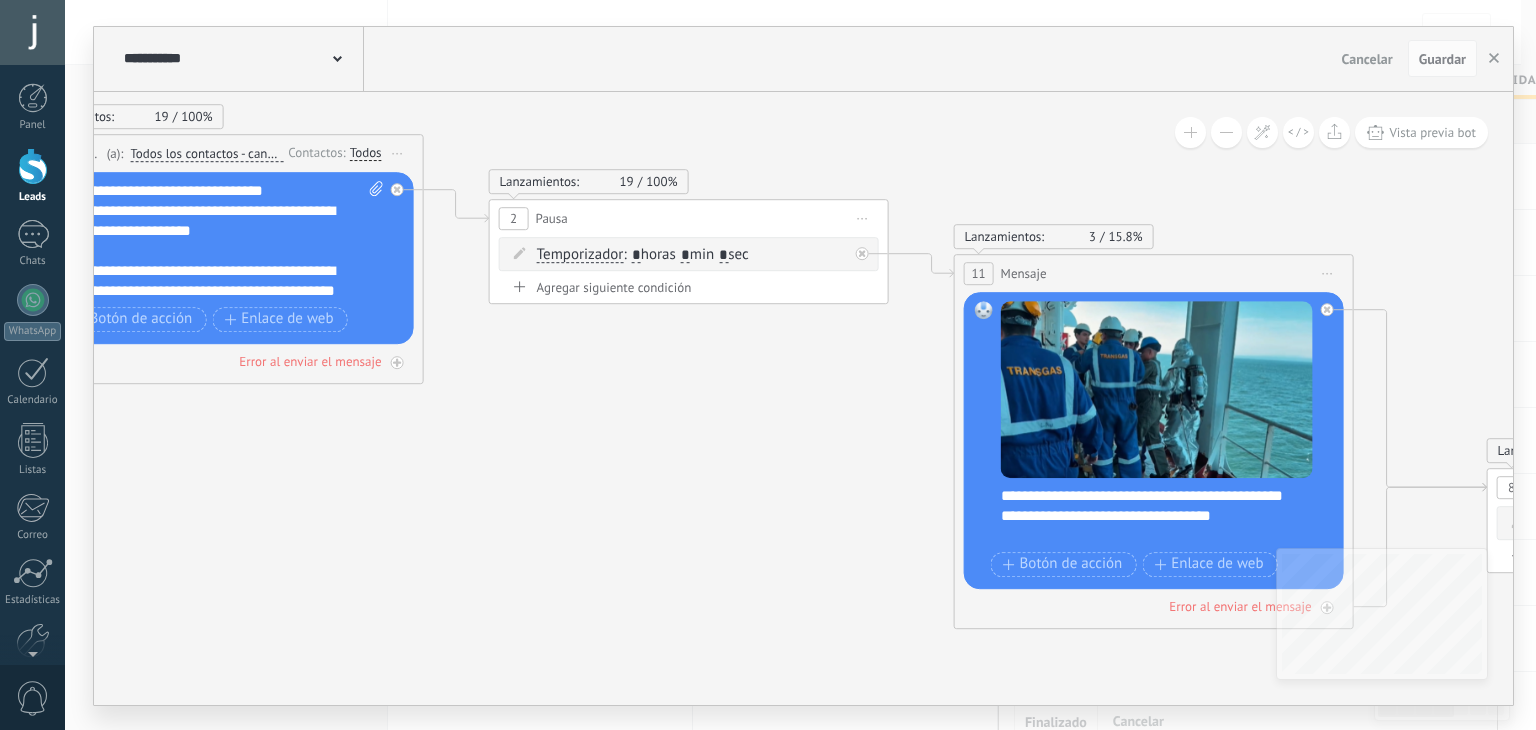 drag, startPoint x: 1111, startPoint y: 629, endPoint x: 312, endPoint y: 386, distance: 835.1347 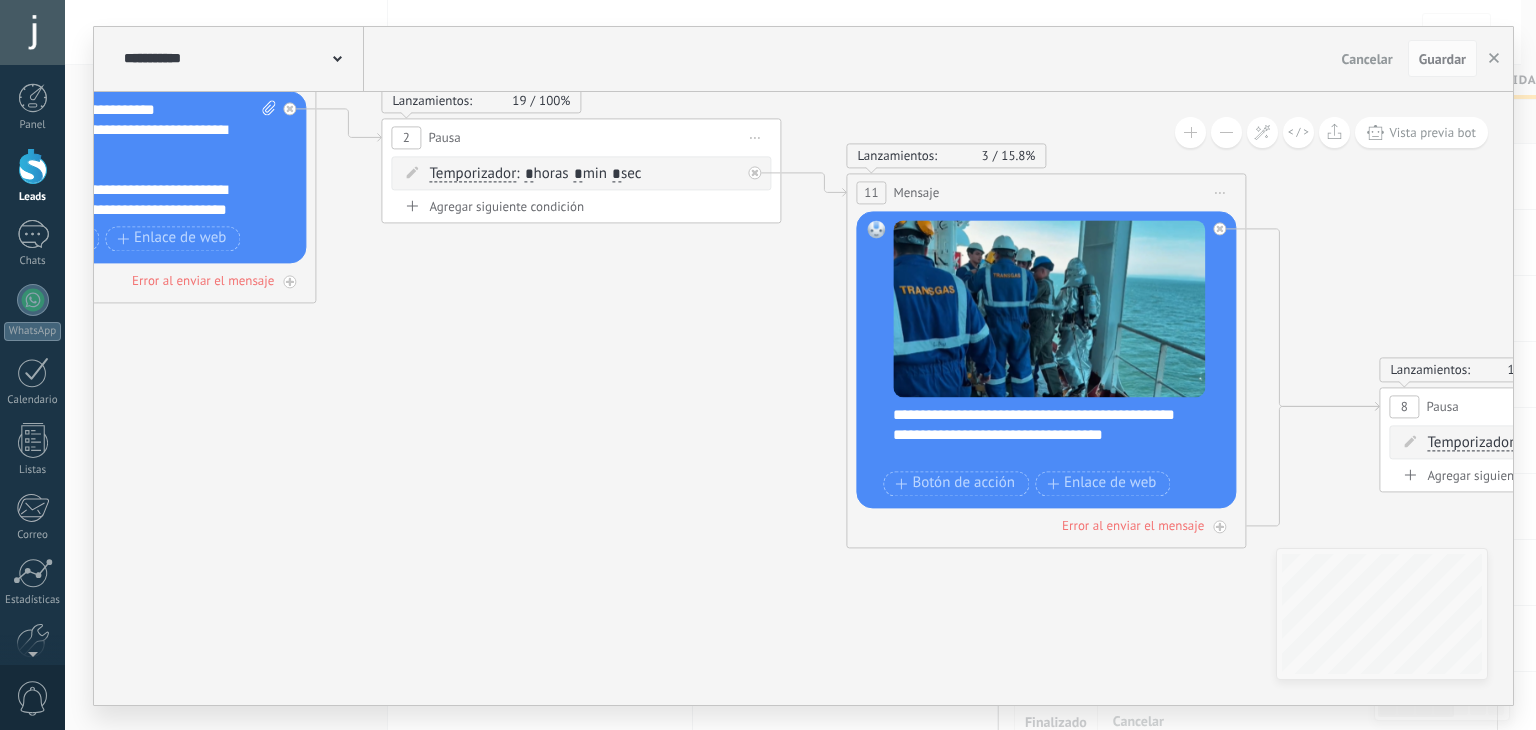 click on "**********" at bounding box center [1059, 435] 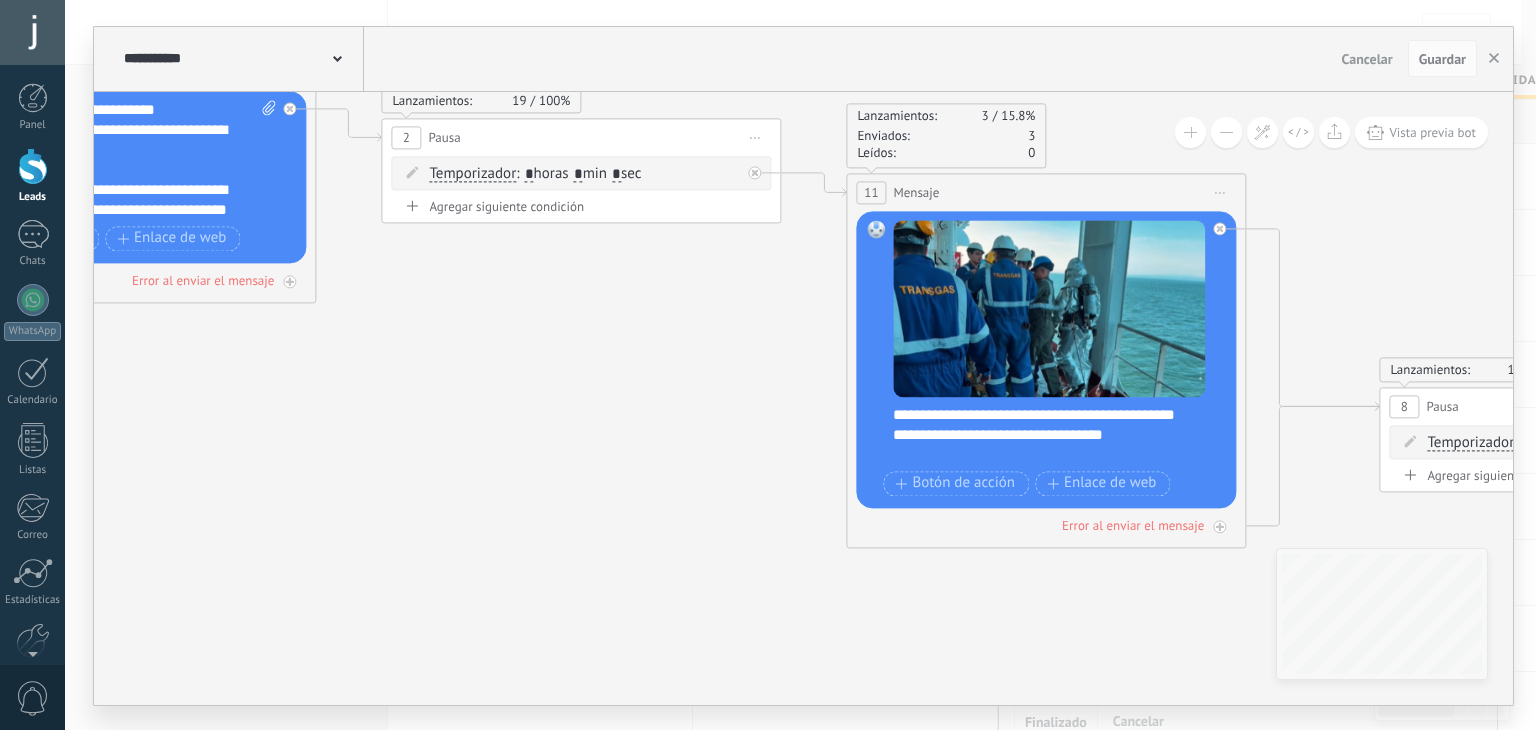 click on "**********" at bounding box center [1059, 435] 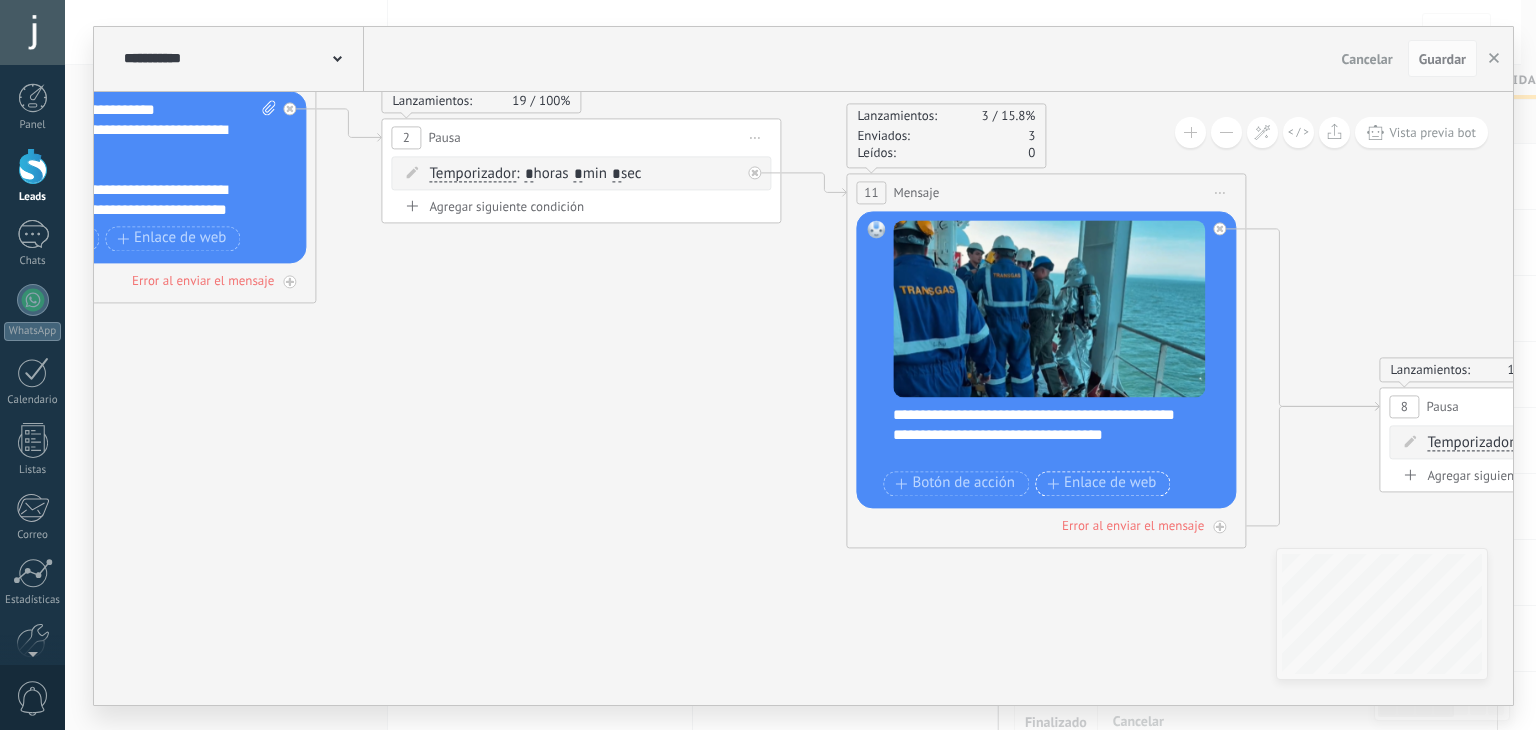 click on "Enlace de web" at bounding box center [1101, 484] 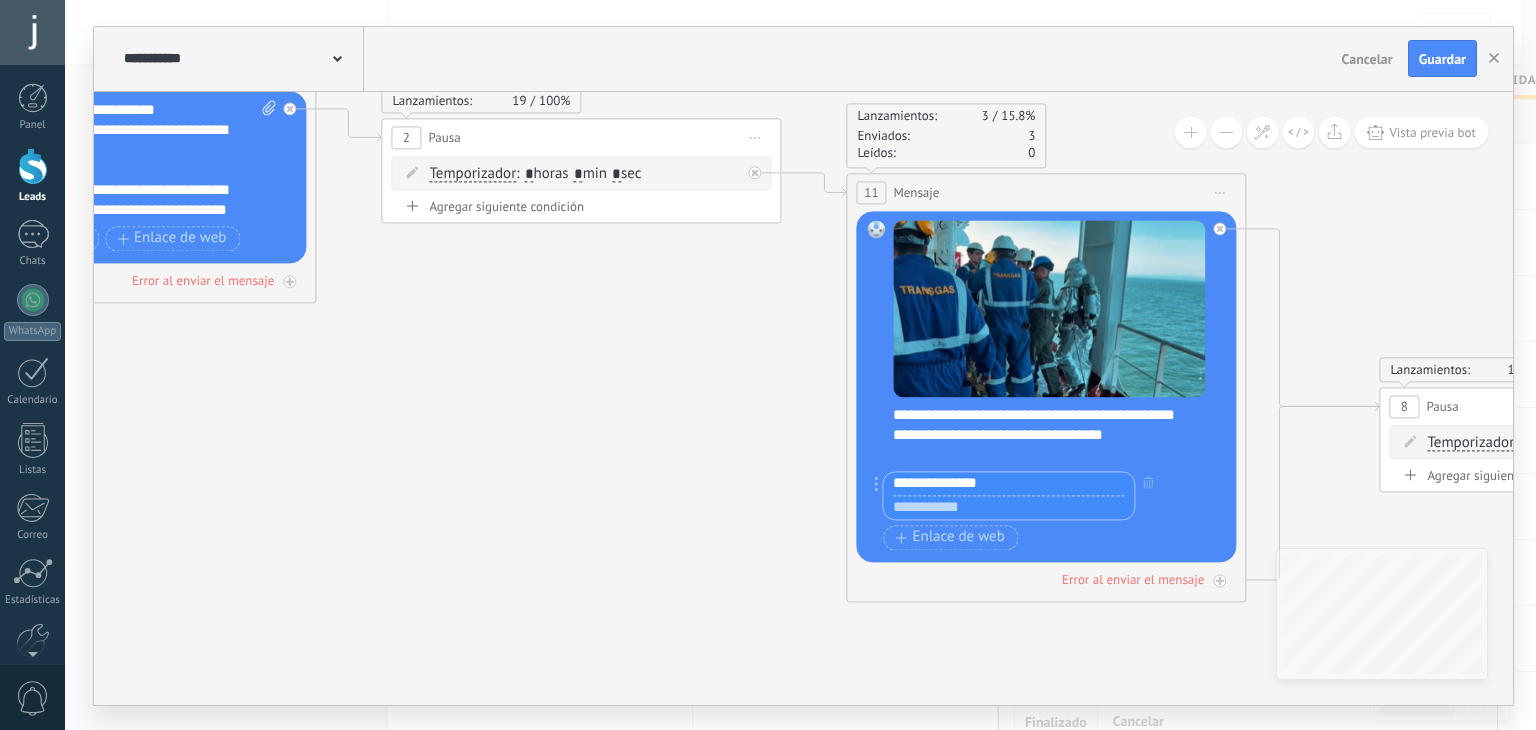 type on "**********" 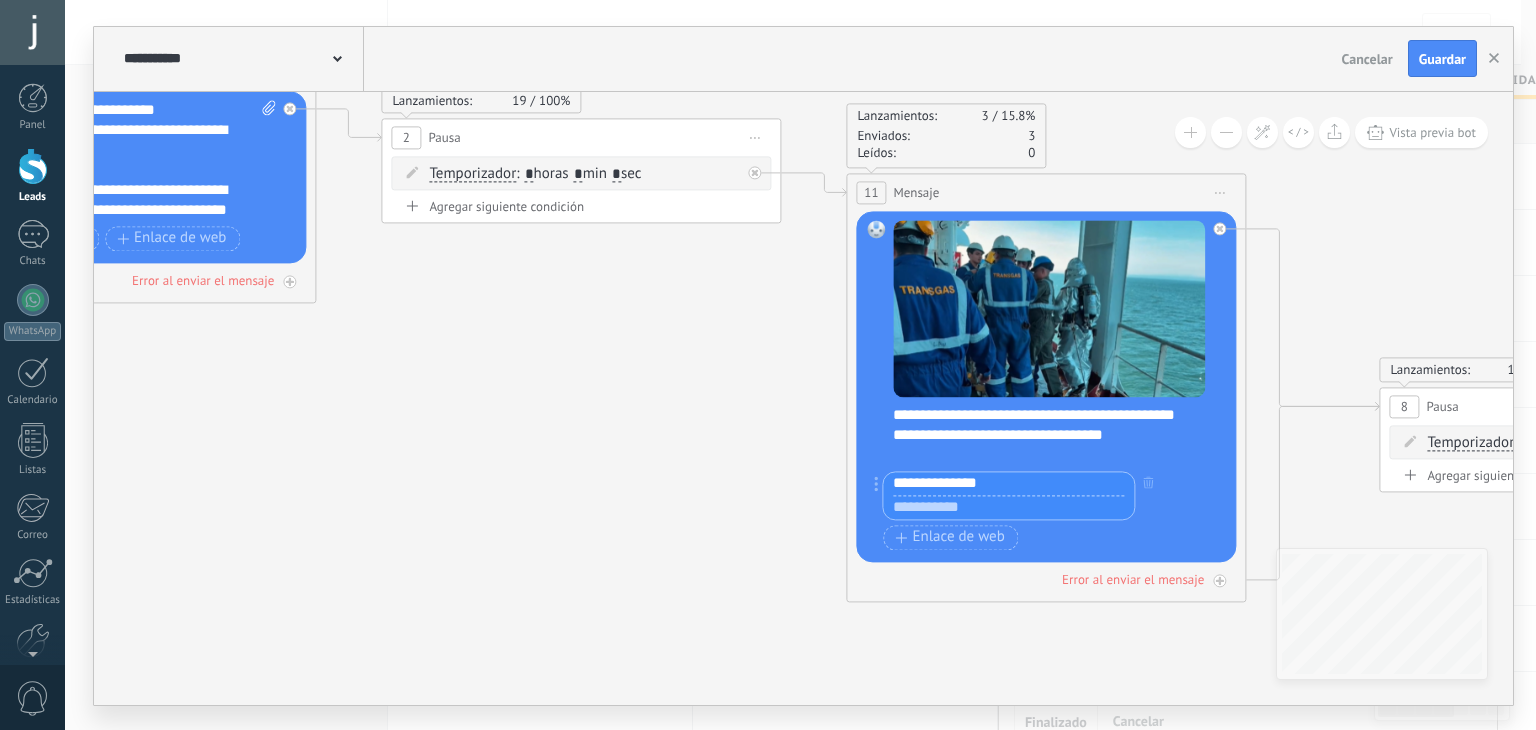 paste on "**********" 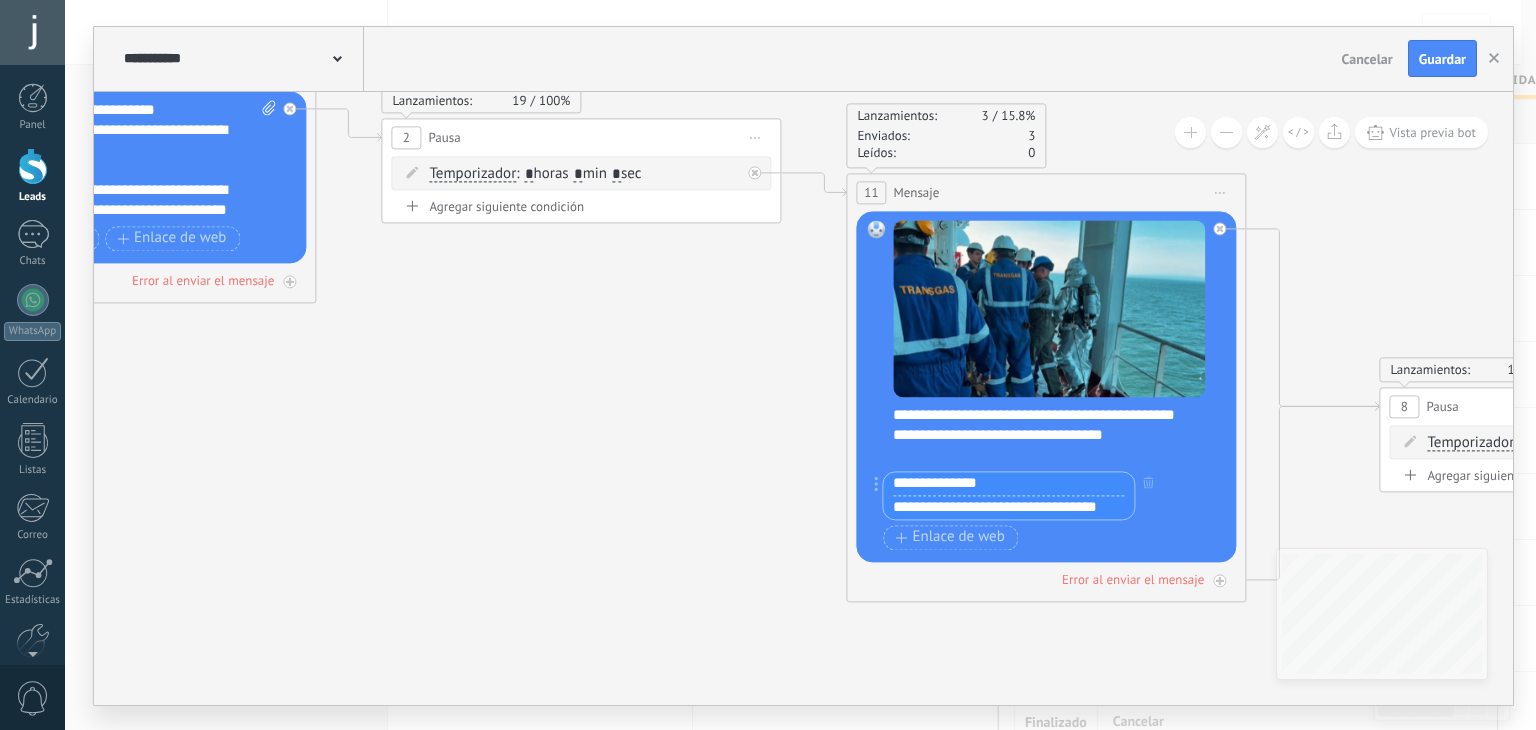 type on "**********" 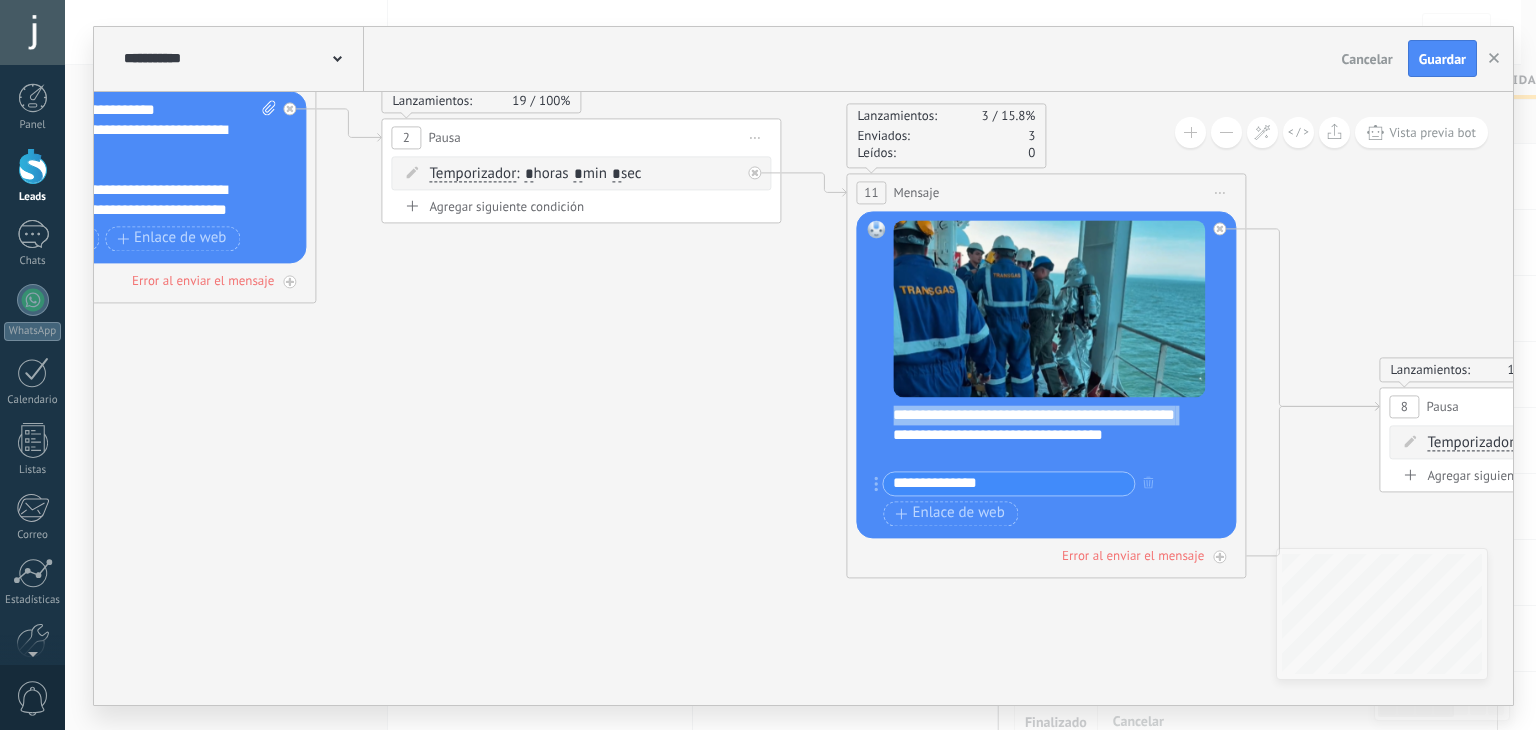 click on "**********" at bounding box center (1059, 435) 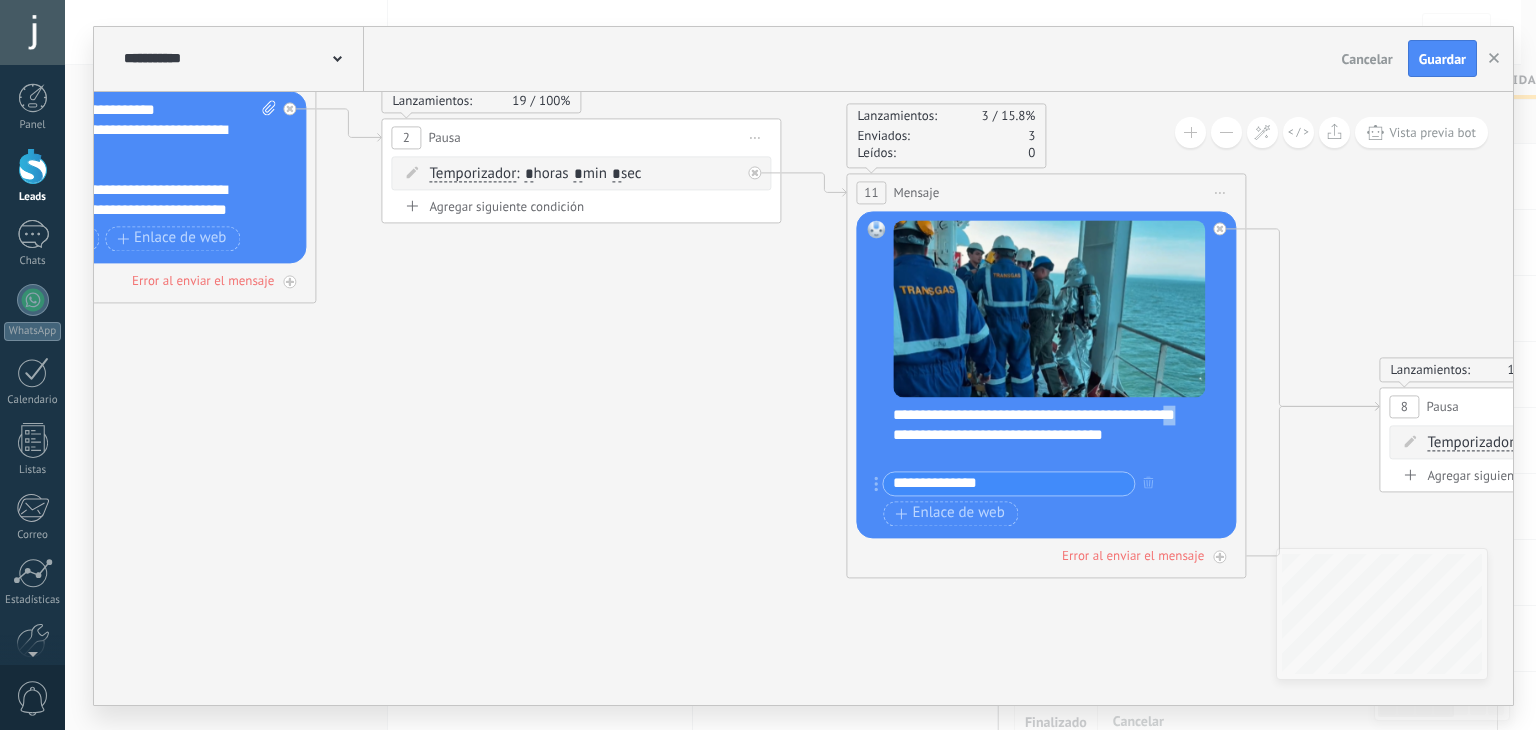 click on "**********" at bounding box center (1059, 435) 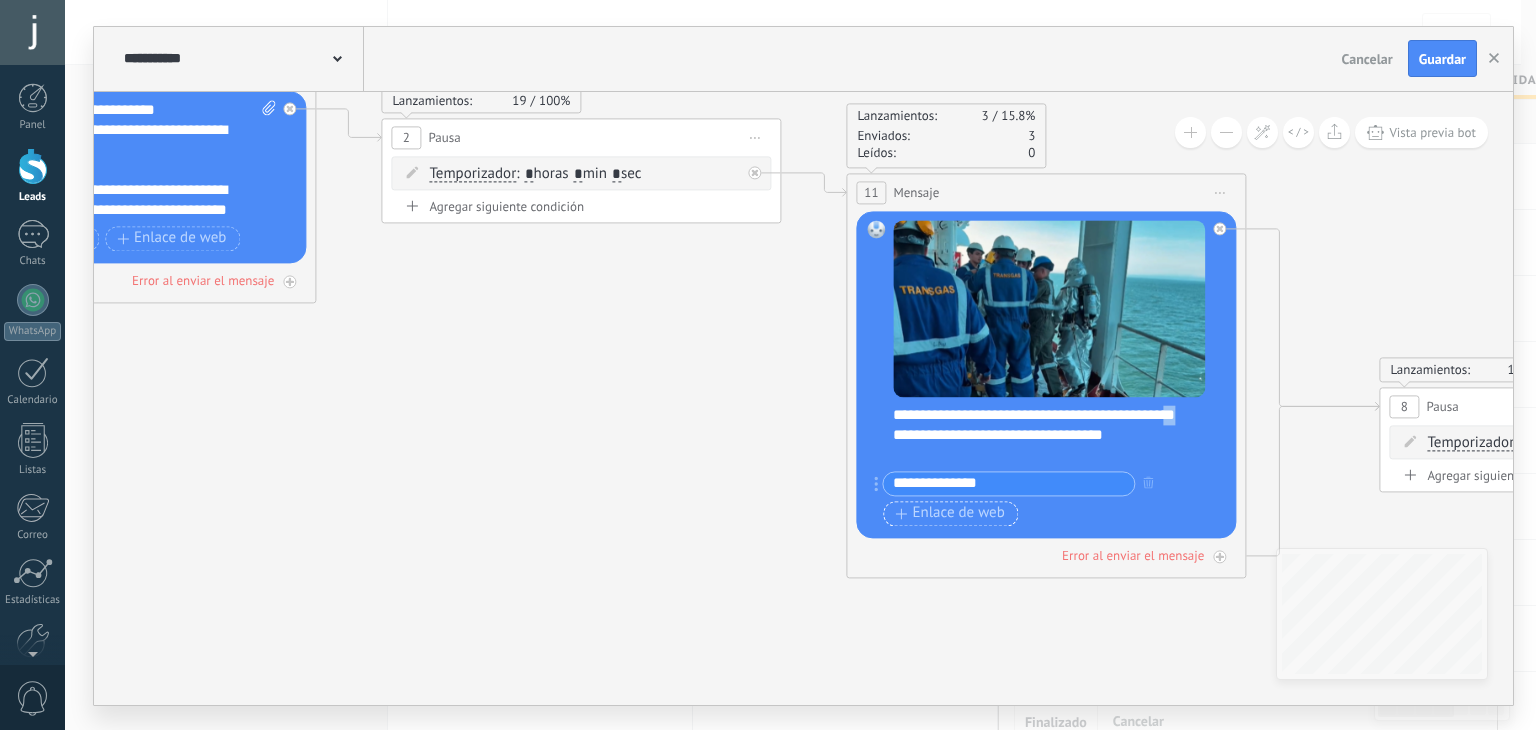 copy on "**" 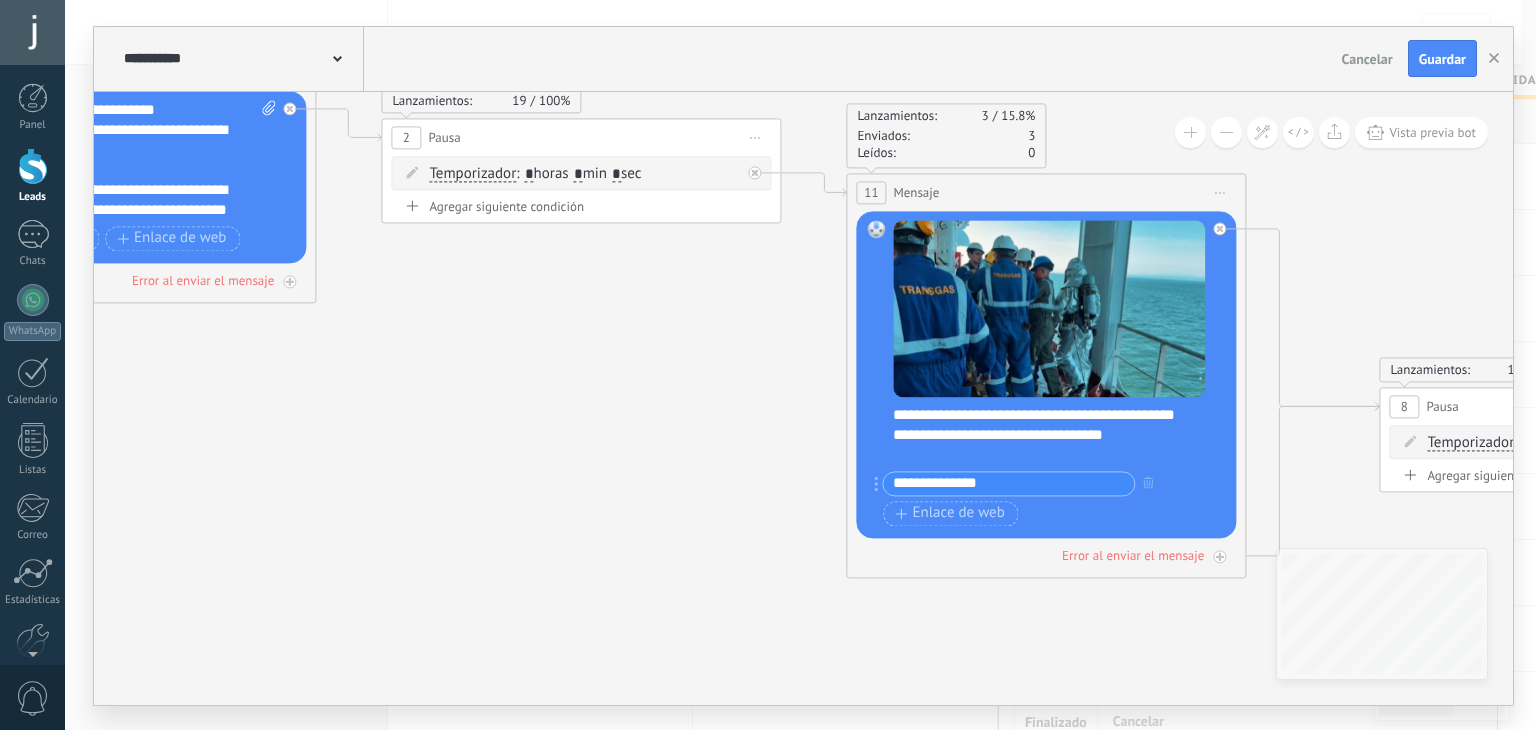 click on "**********" at bounding box center (1008, 483) 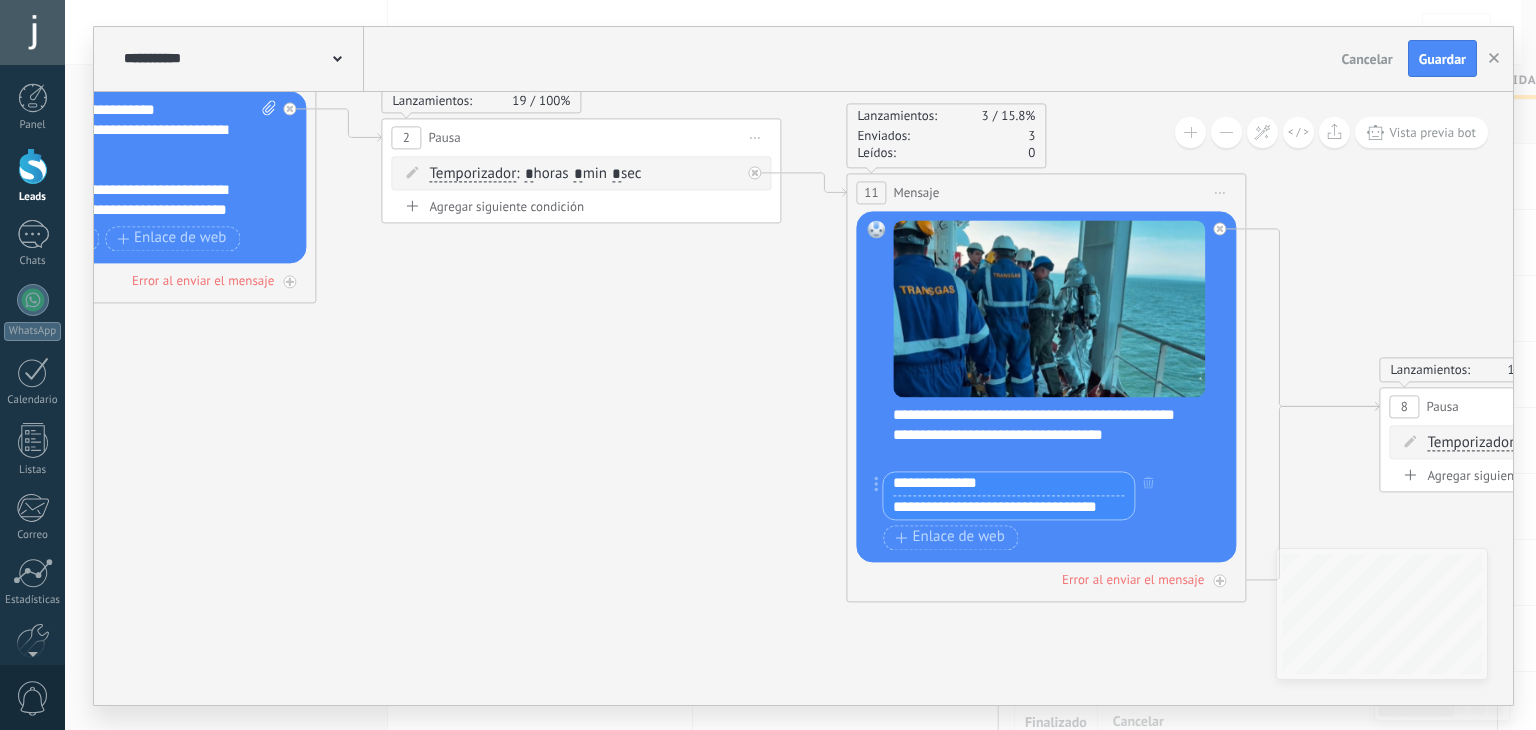 paste on "**" 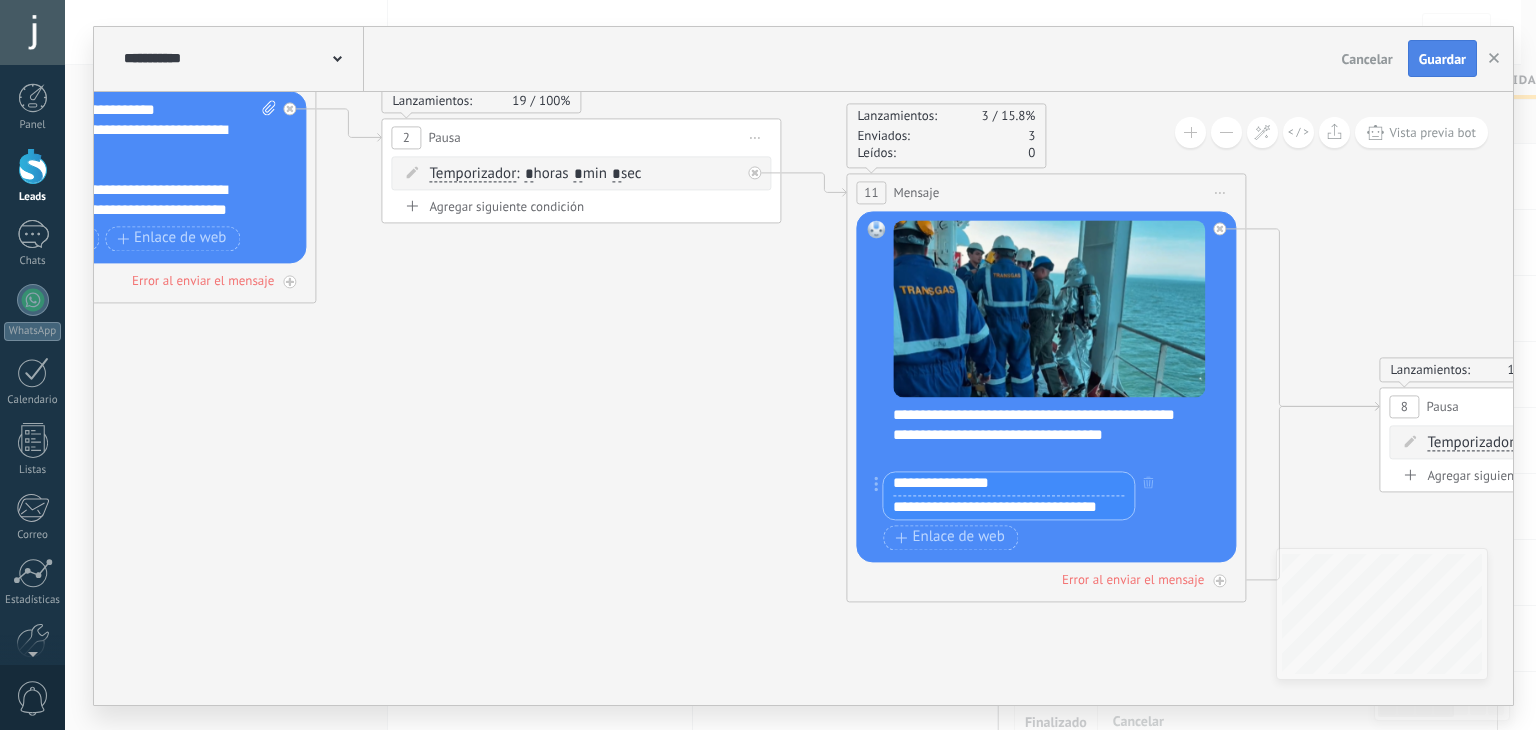 type on "**********" 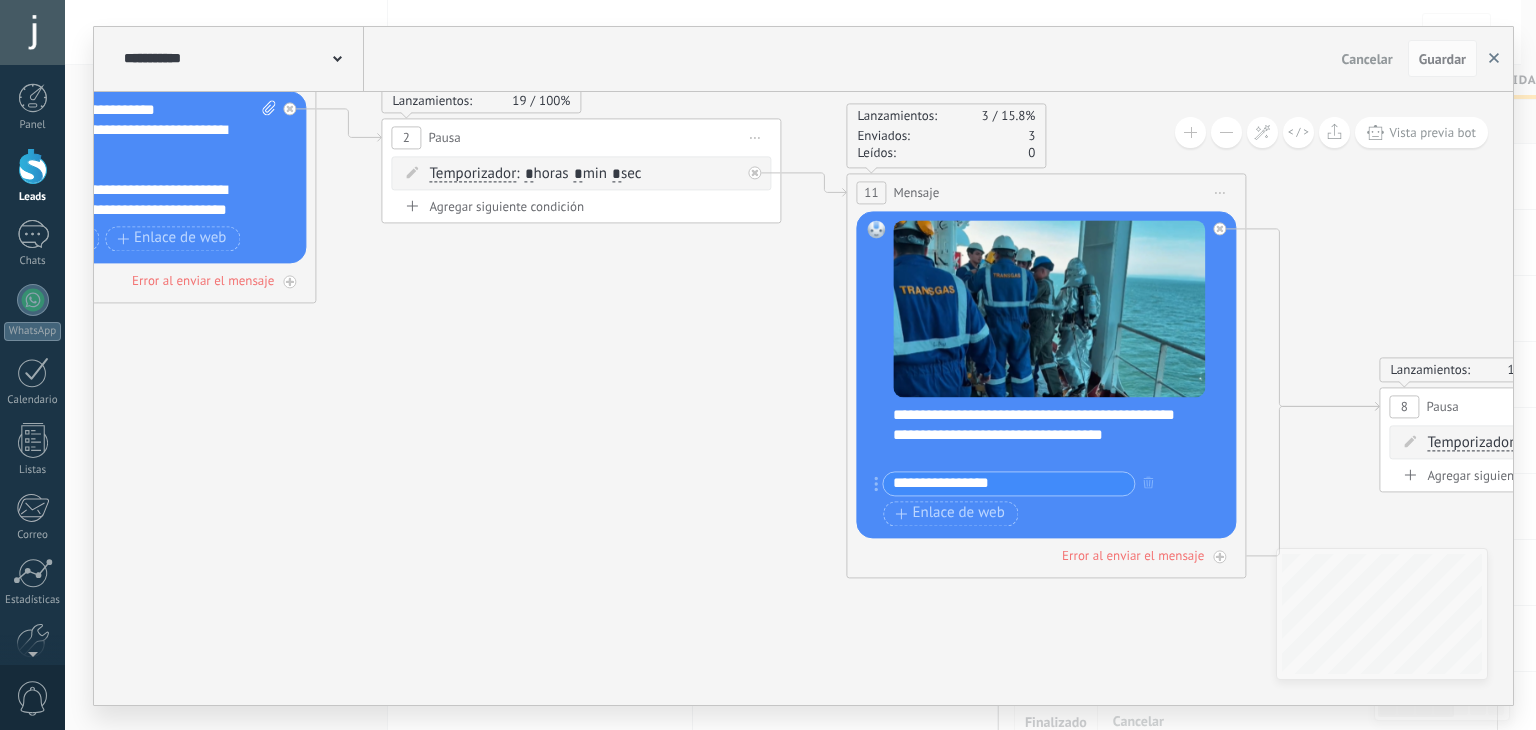 click 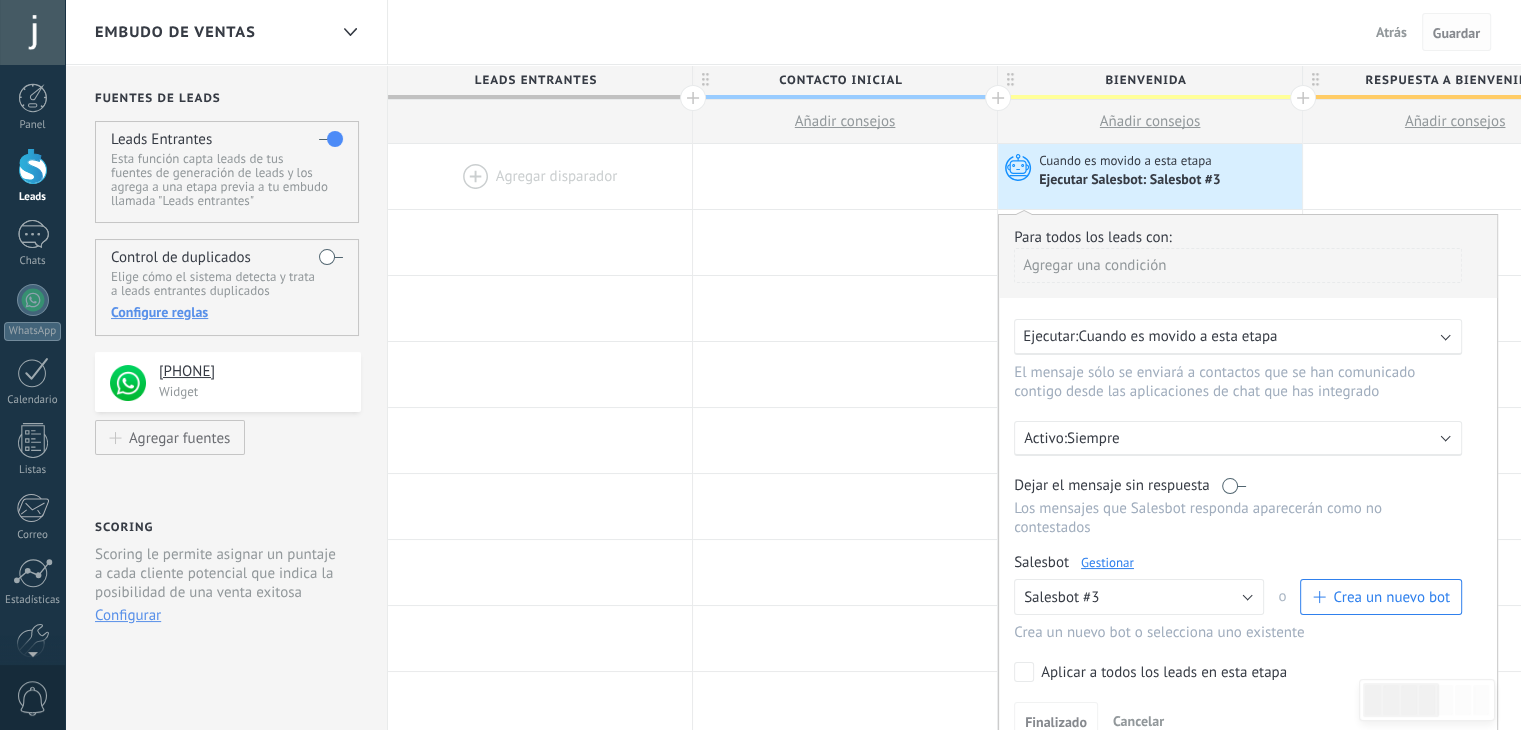 click on "Guardar" at bounding box center (1456, 33) 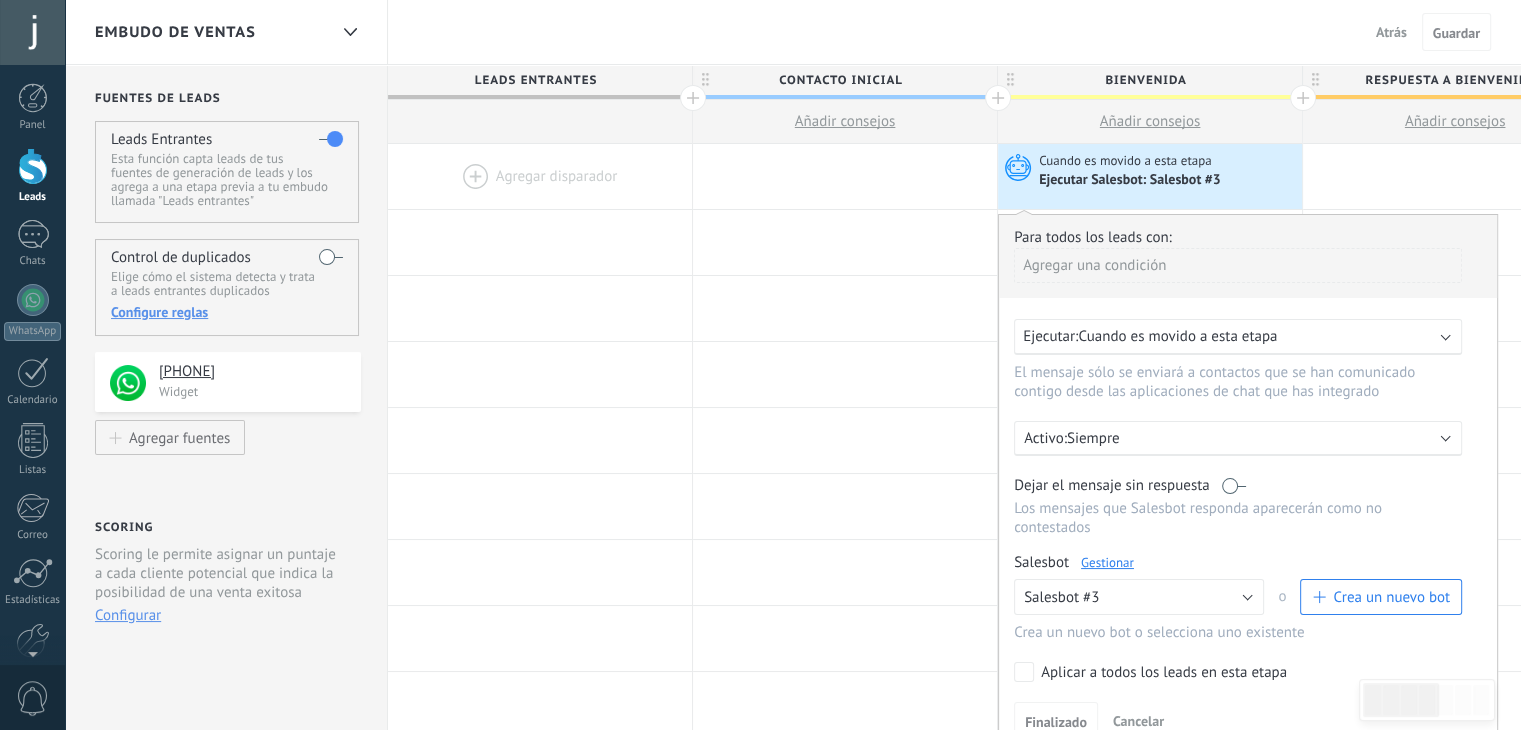 click on "Atrás" at bounding box center (1391, 32) 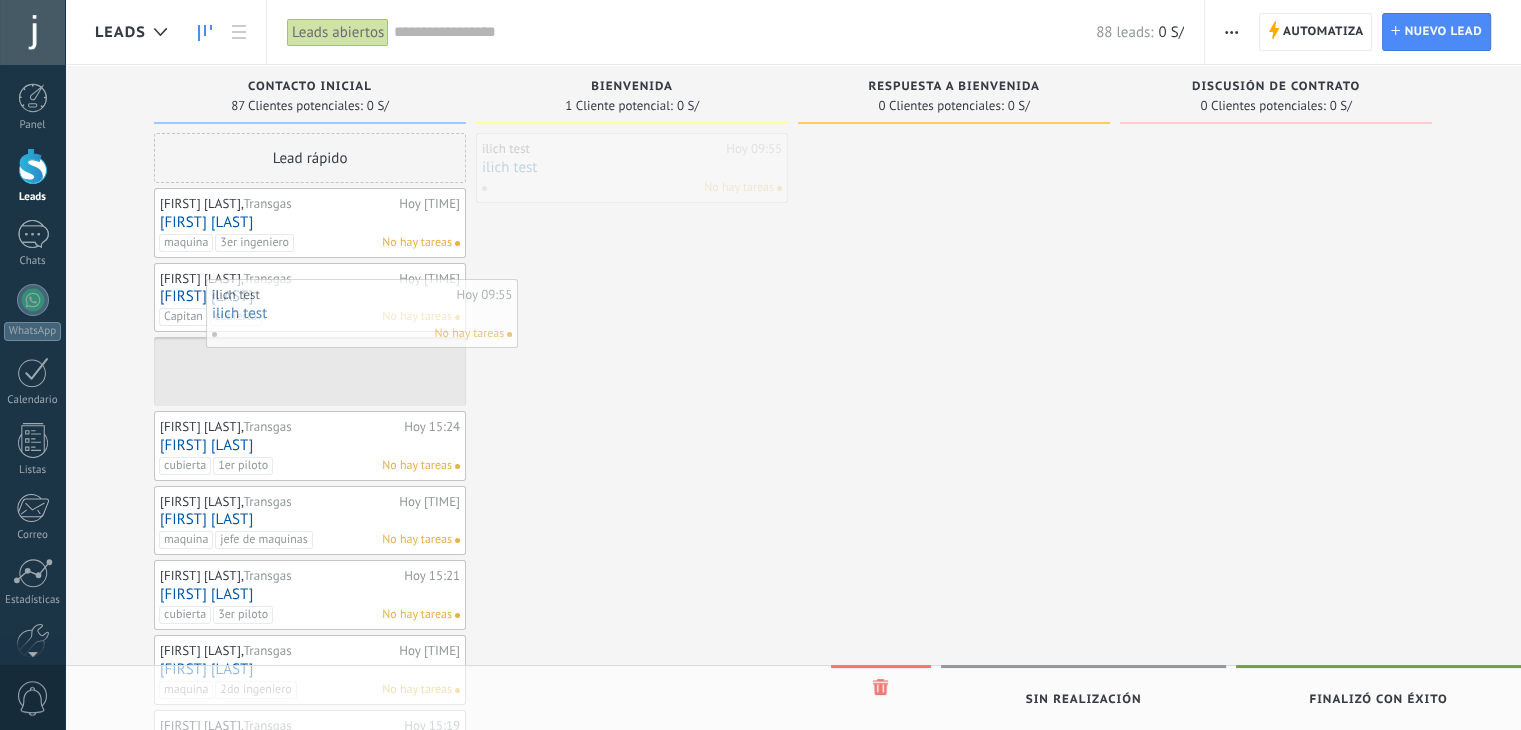 drag, startPoint x: 570, startPoint y: 167, endPoint x: 300, endPoint y: 313, distance: 306.94626 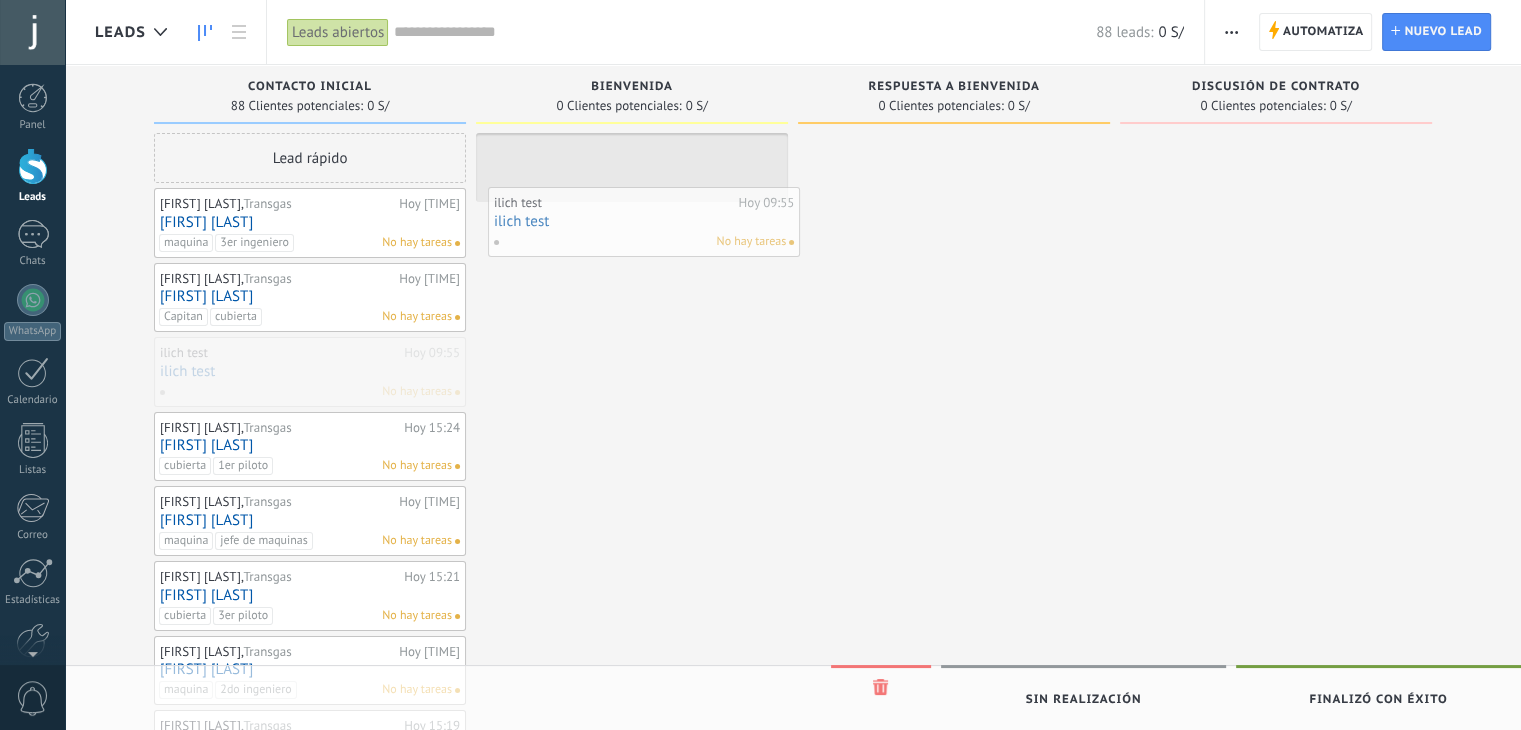 drag, startPoint x: 265, startPoint y: 362, endPoint x: 643, endPoint y: 168, distance: 424.87646 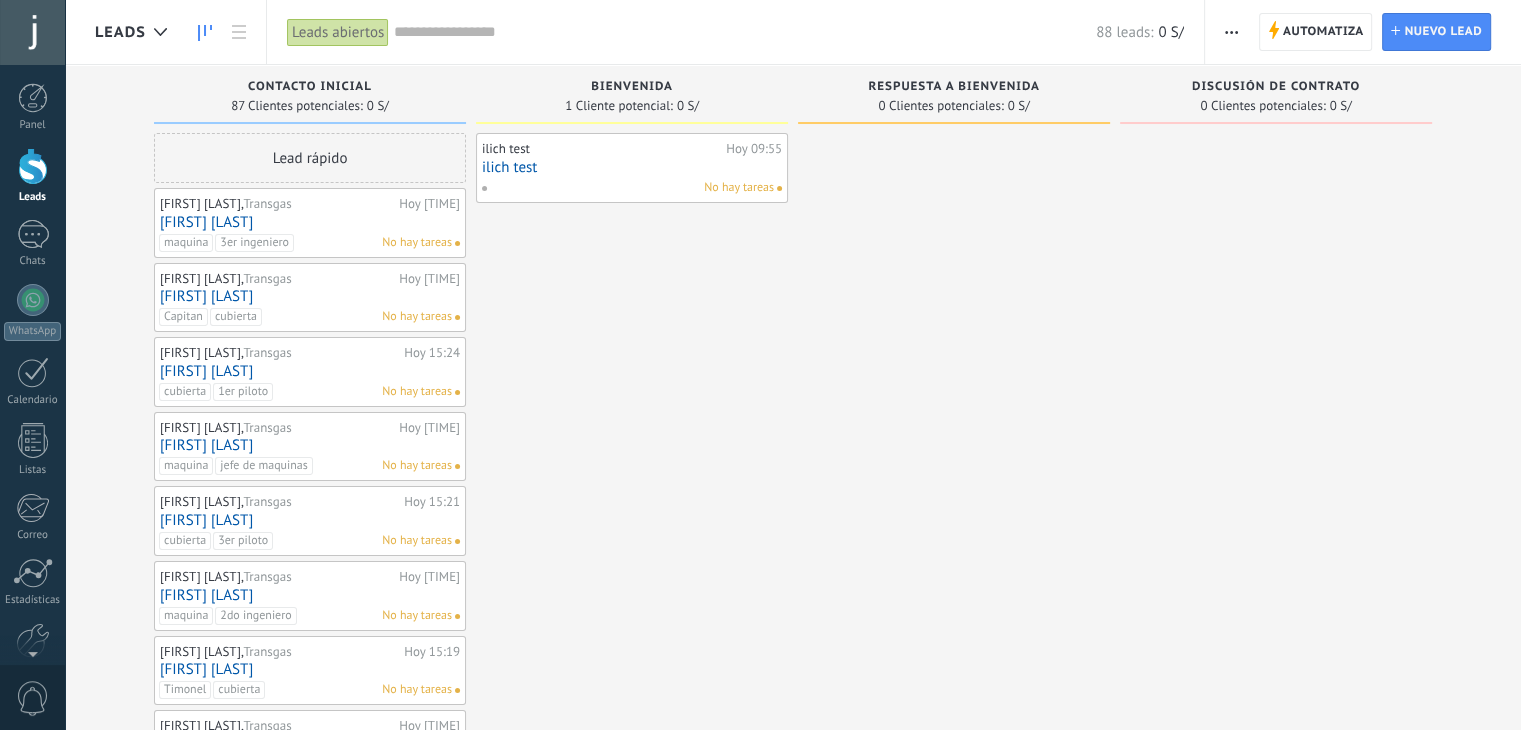drag, startPoint x: 1479, startPoint y: 290, endPoint x: 1127, endPoint y: 265, distance: 352.88666 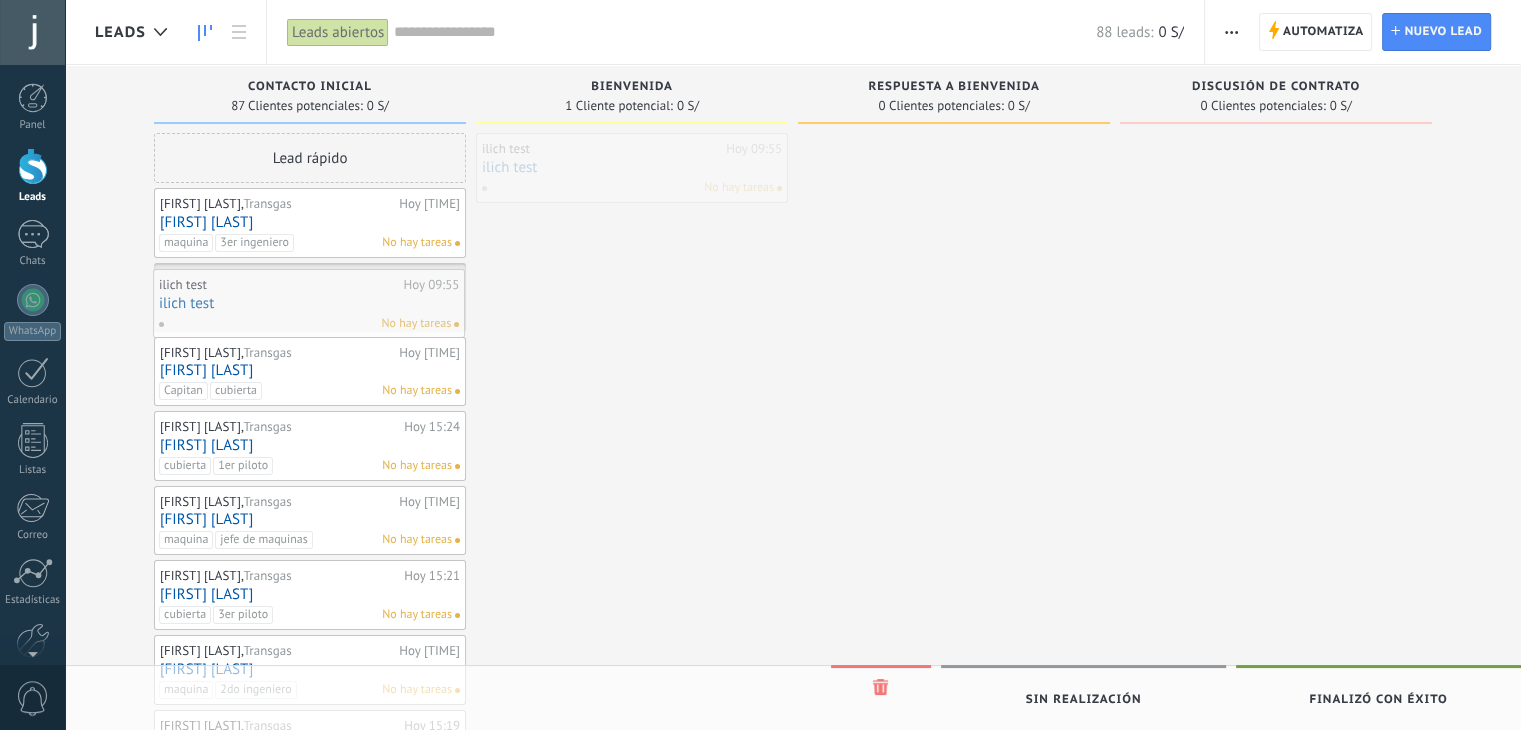 drag, startPoint x: 610, startPoint y: 169, endPoint x: 287, endPoint y: 305, distance: 350.464 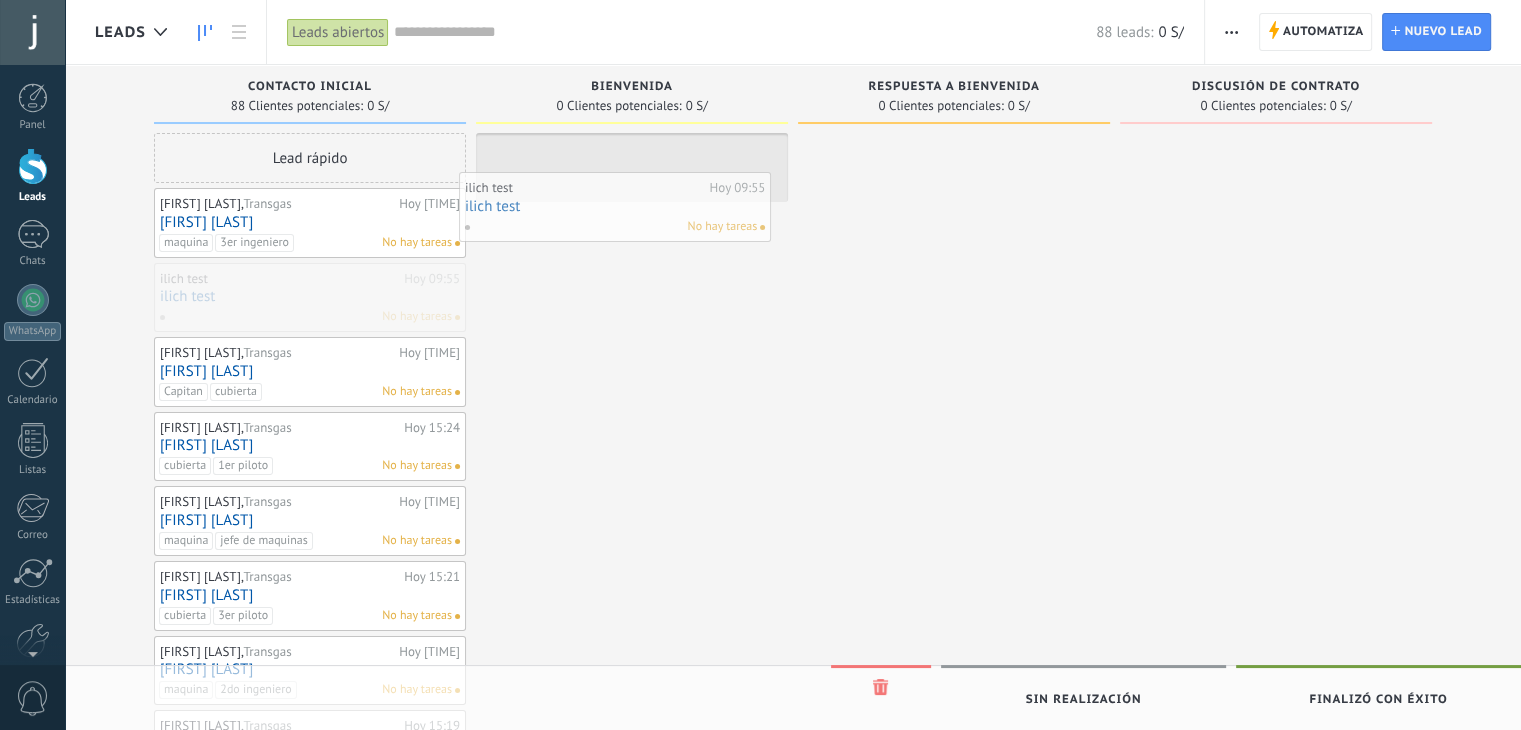 drag, startPoint x: 263, startPoint y: 300, endPoint x: 568, endPoint y: 209, distance: 318.28604 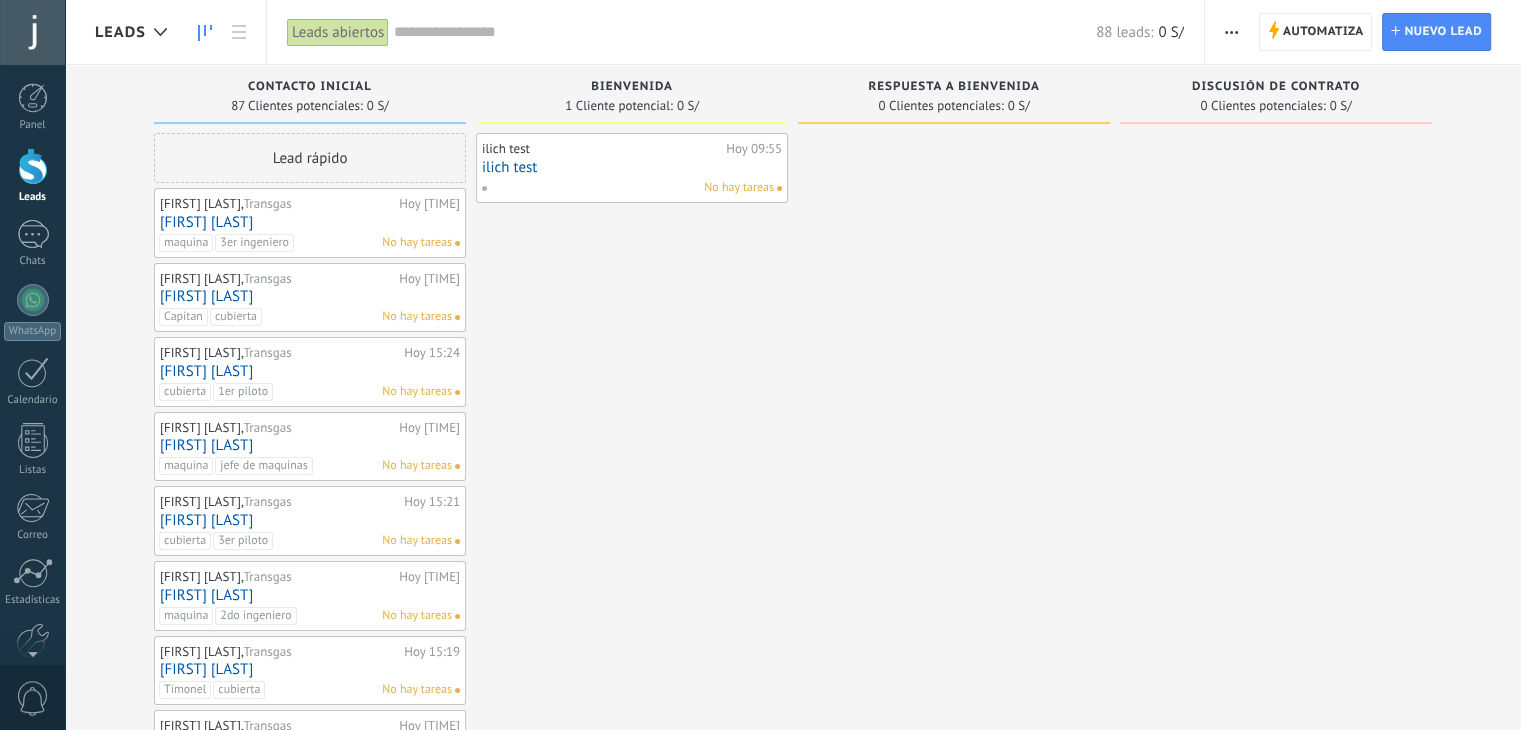 click on "Leads Entrantes Solicitudes: 0 0 0 0 0 Contacto inicial 87  Clientes potenciales:  0 S/ Lead rápido Luis Reyes,  Transgas Hoy 15:26 Luis Reyes maquina 3er ingeniero No hay tareas Carlos Reluz,  Transgas Hoy 15:25 Carlos Reluz Capitan cubierta No hay tareas Franklin Cardenas,  Transgas Hoy 15:24 Franklin Cardenas cubierta 1er piloto No hay tareas Renzo Rodas,  Transgas Hoy 15:22 Renzo Rodas maquina jefe de maquinas No hay tareas Deyvi Jeri,  Transgas Hoy 15:21 Deyvi Jeri cubierta 3er piloto No hay tareas Gabriel Noreña,  Transgas Hoy 15:20 Gabriel Noreña maquina 2do ingeniero No hay tareas Piero rojas,  Transgas Hoy 15:19 Piero rojas Timonel cubierta No hay tareas Anthony Marchan,  Transgas Hoy 15:08 Anthony Marchan camara cocinero No hay tareas Luis Alarcon,  Transgas Hoy 15:07 Luis Alarcon Timonel cubierta No hay tareas Edwin Ballesteros,  Transgas Hoy 15:04 Edwin Ballesteros maquina 1er ingeniero No hay tareas Juan Amaru,  Transgas Hoy 15:01 Juan Amaru Oiler maquina No hay tareas Elvin Silva,  Transgas" at bounding box center (808, 870) 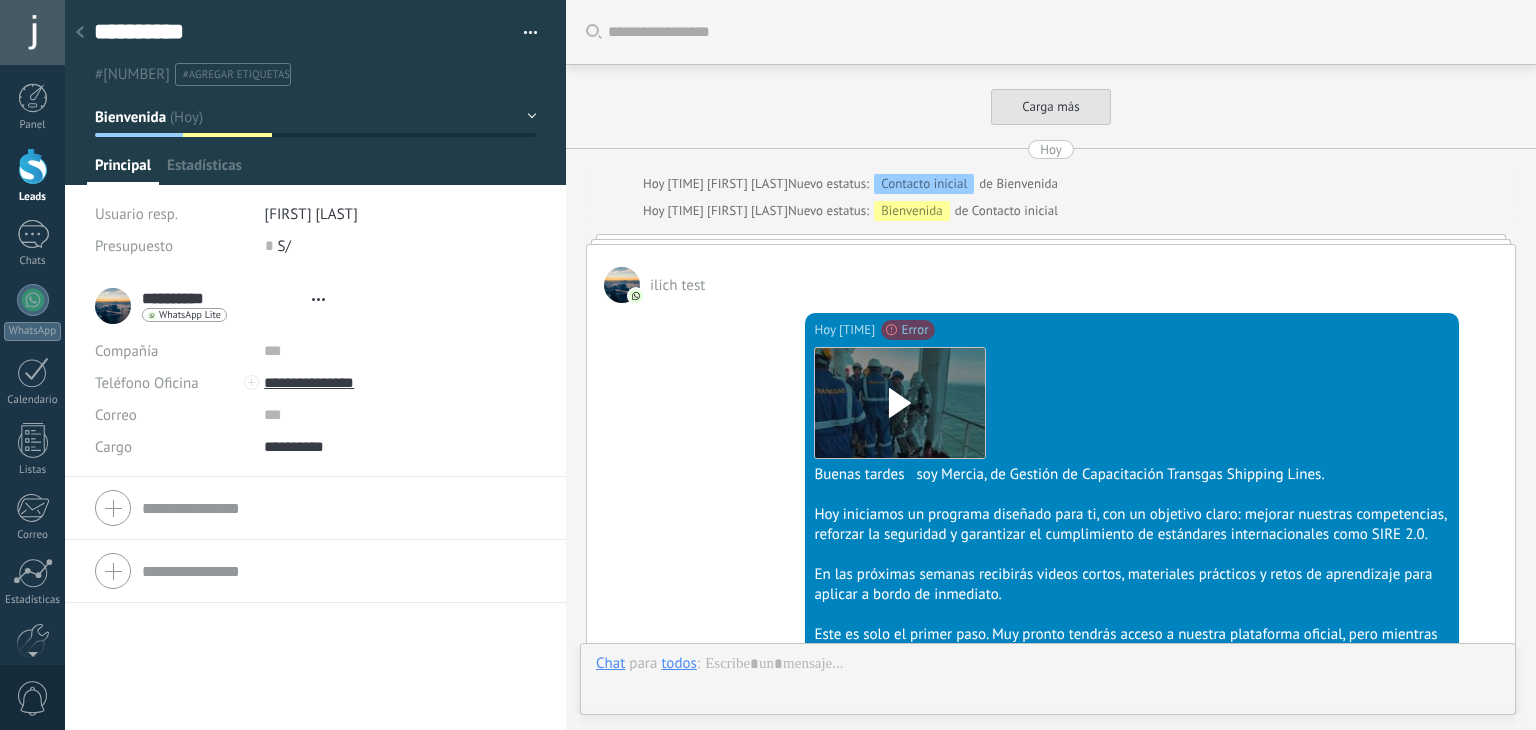 type on "**********" 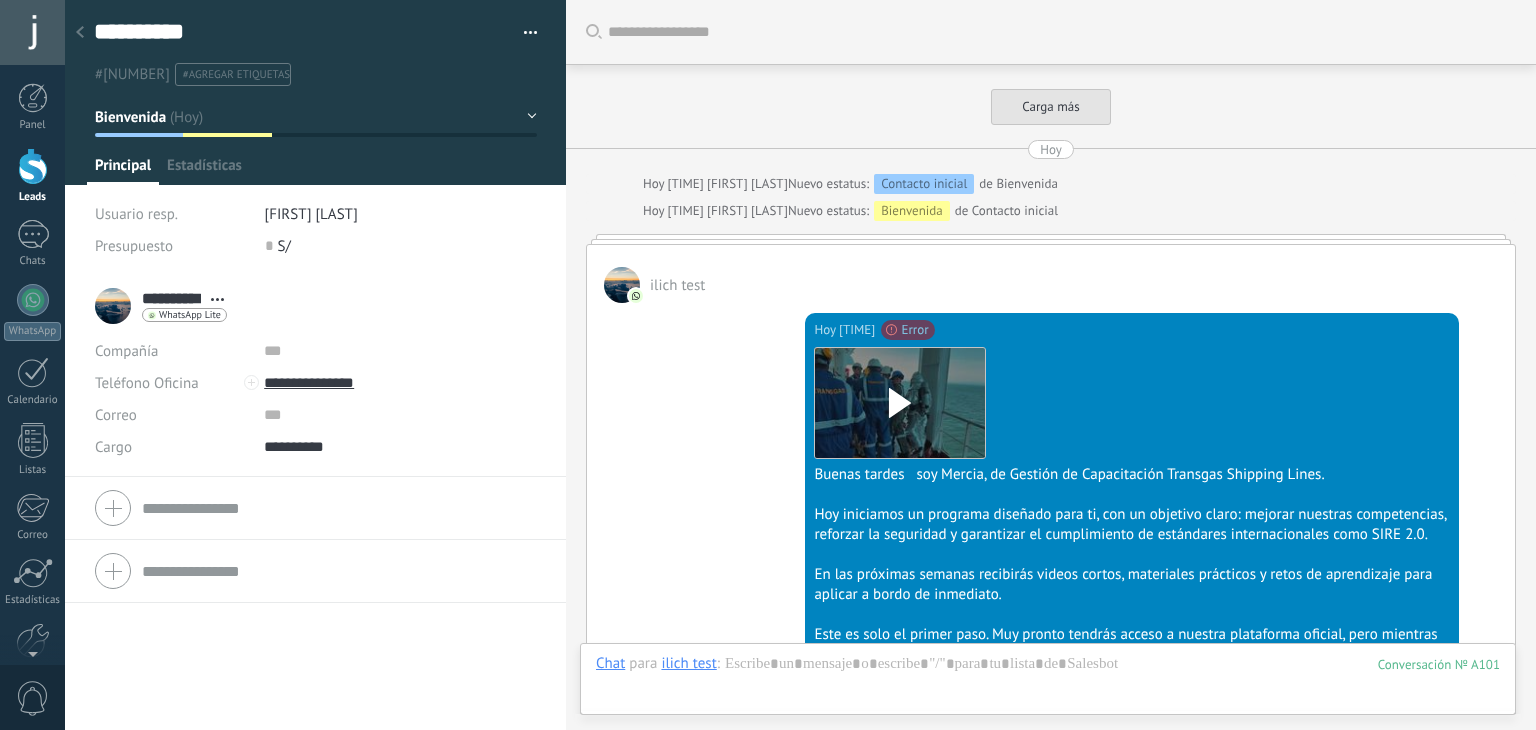 scroll, scrollTop: 15660, scrollLeft: 0, axis: vertical 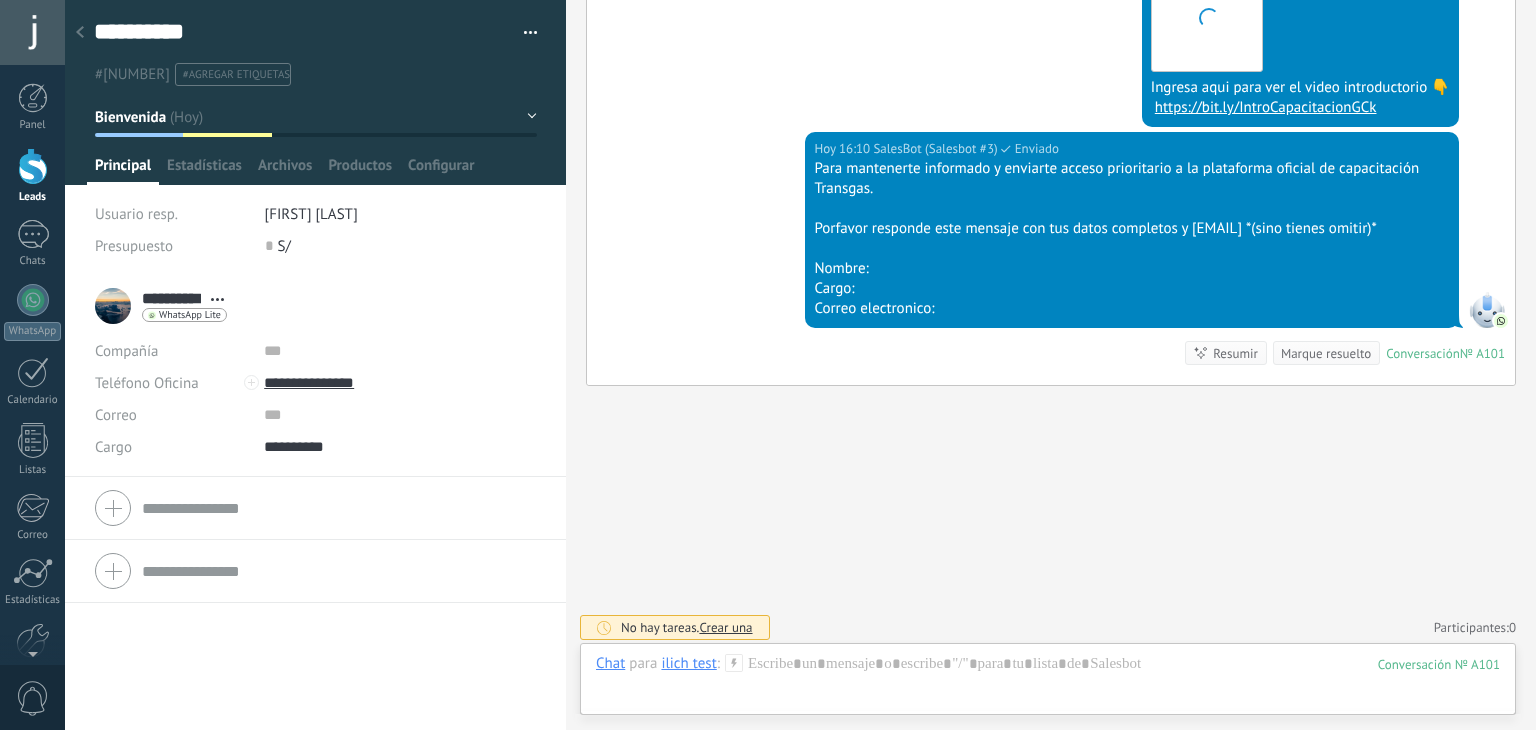 click at bounding box center (80, 33) 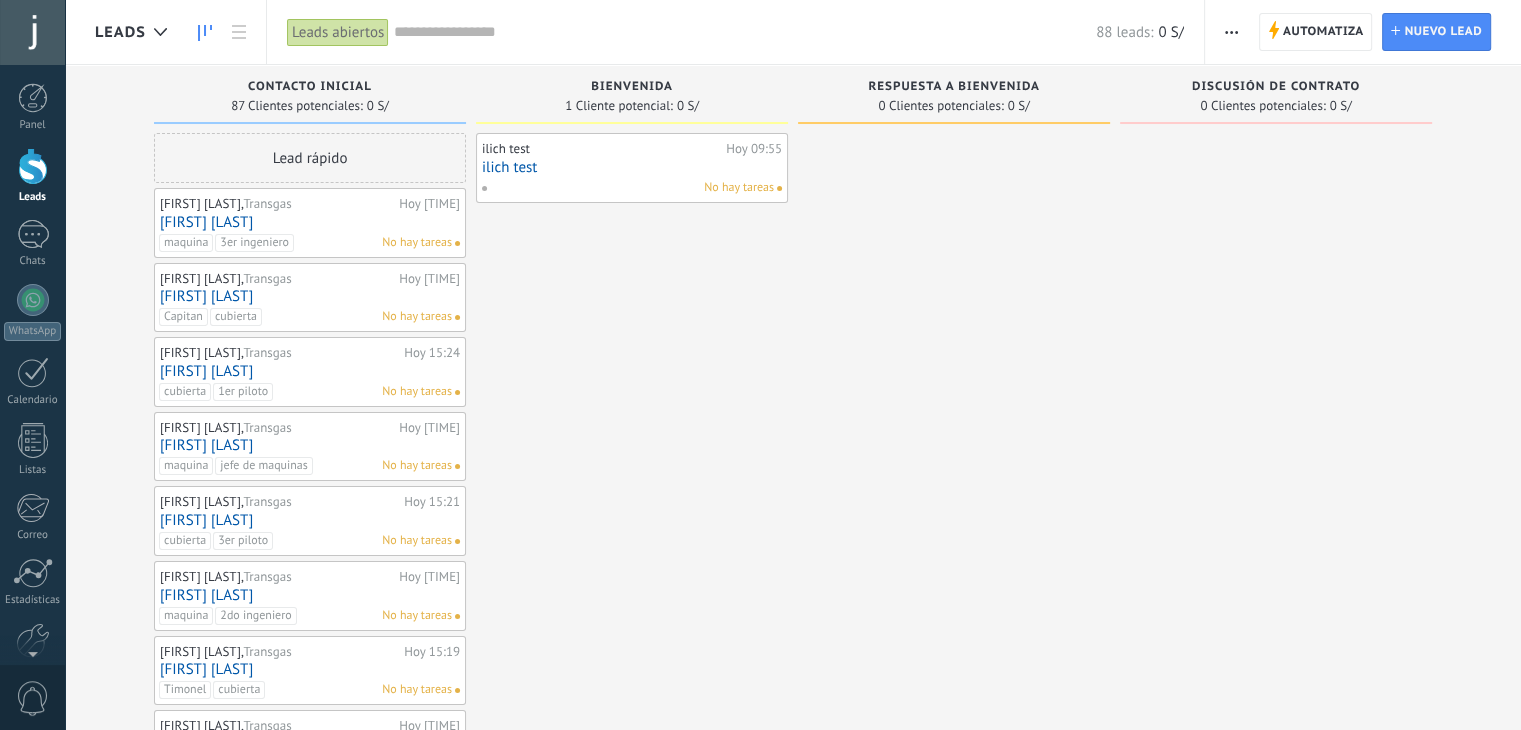 click on "Automatiza" at bounding box center (1323, 32) 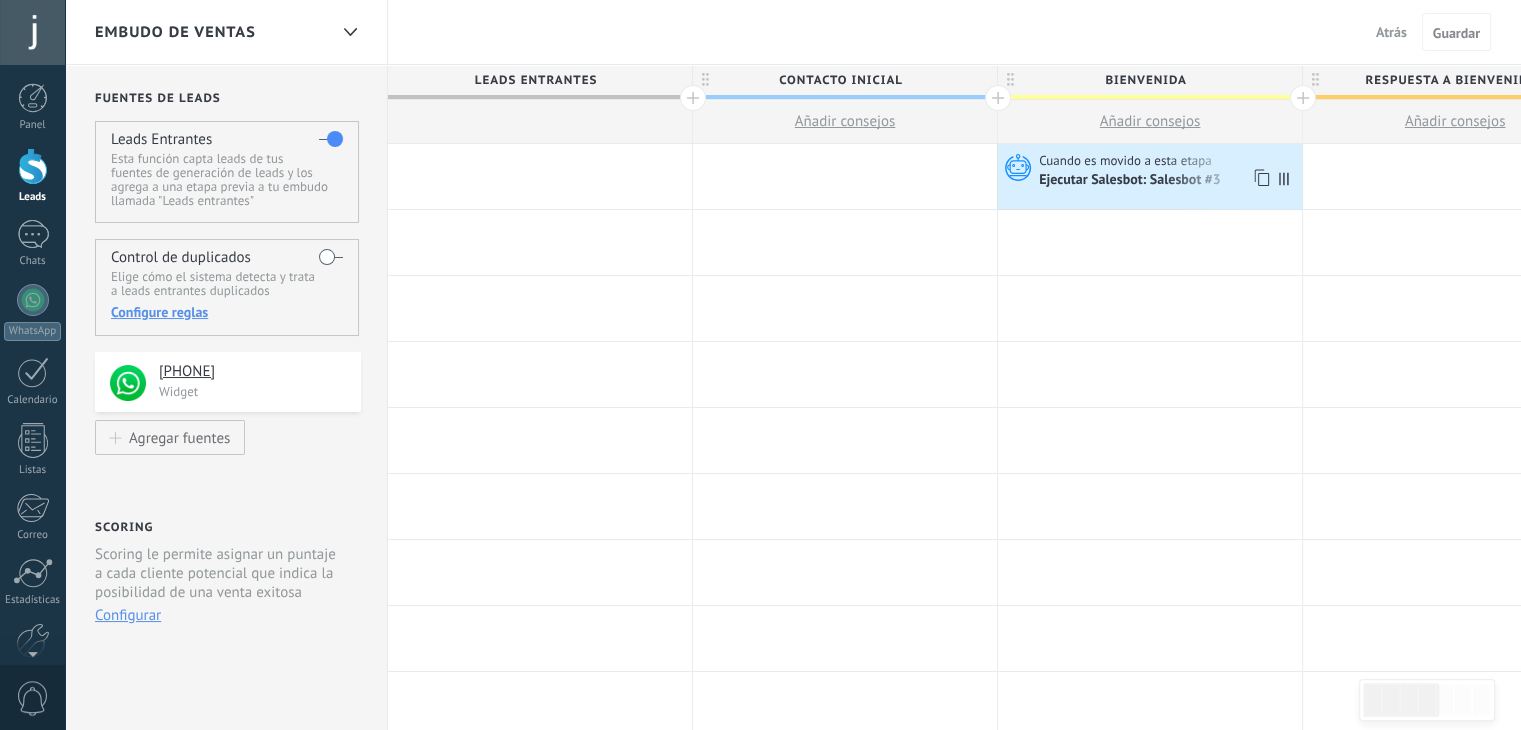 click on "Ejecutar Salesbot: Salesbot #3" at bounding box center (1131, 181) 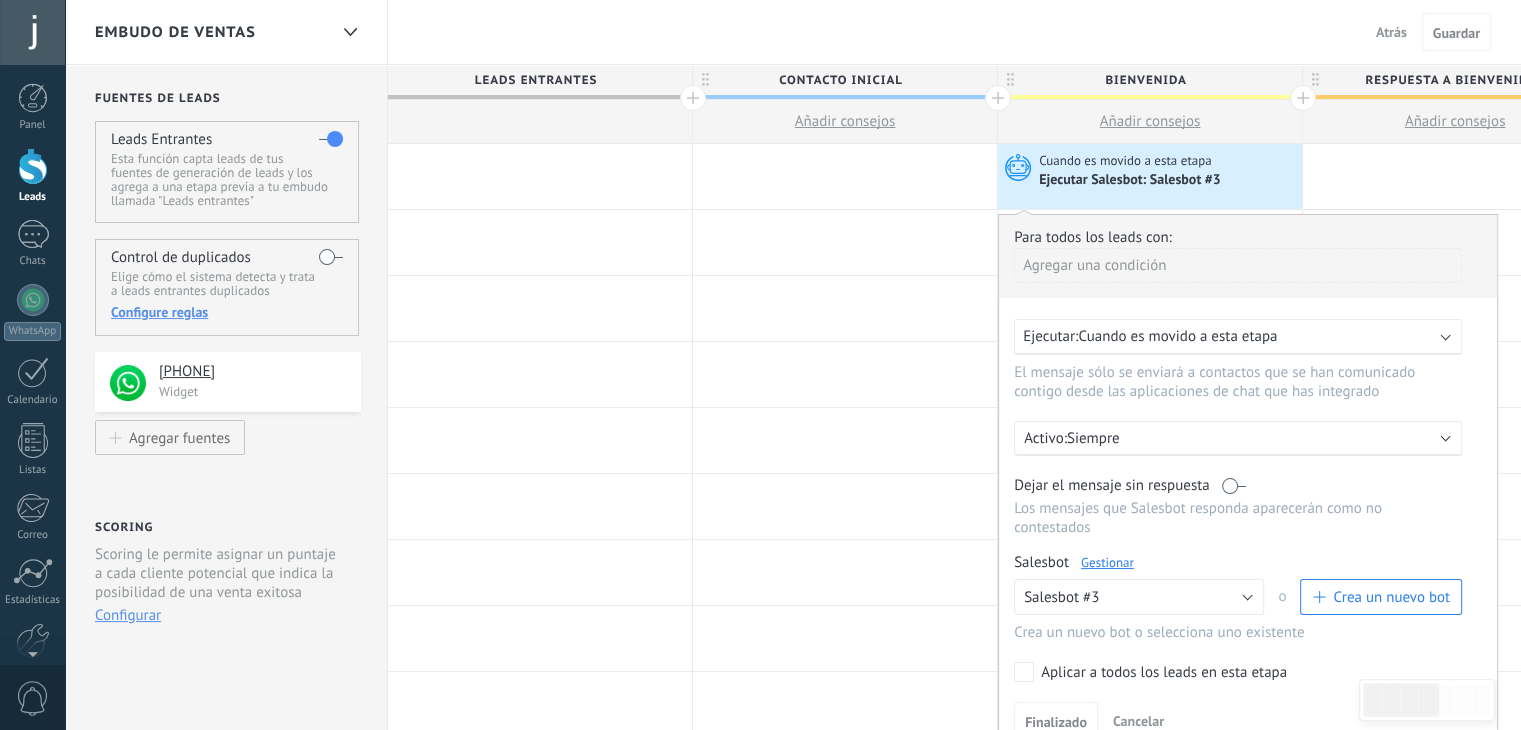 click on "Gestionar" at bounding box center (1107, 562) 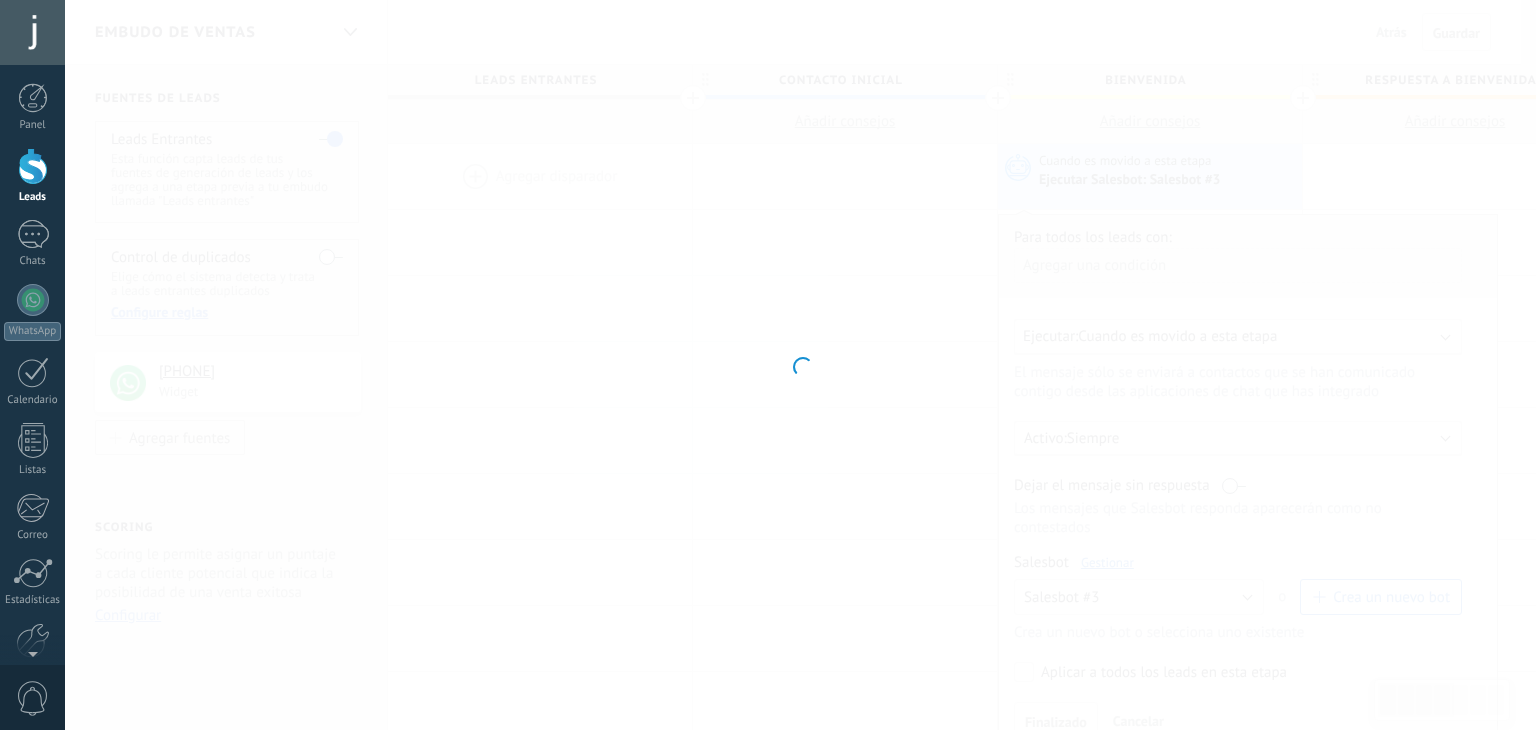 type on "**********" 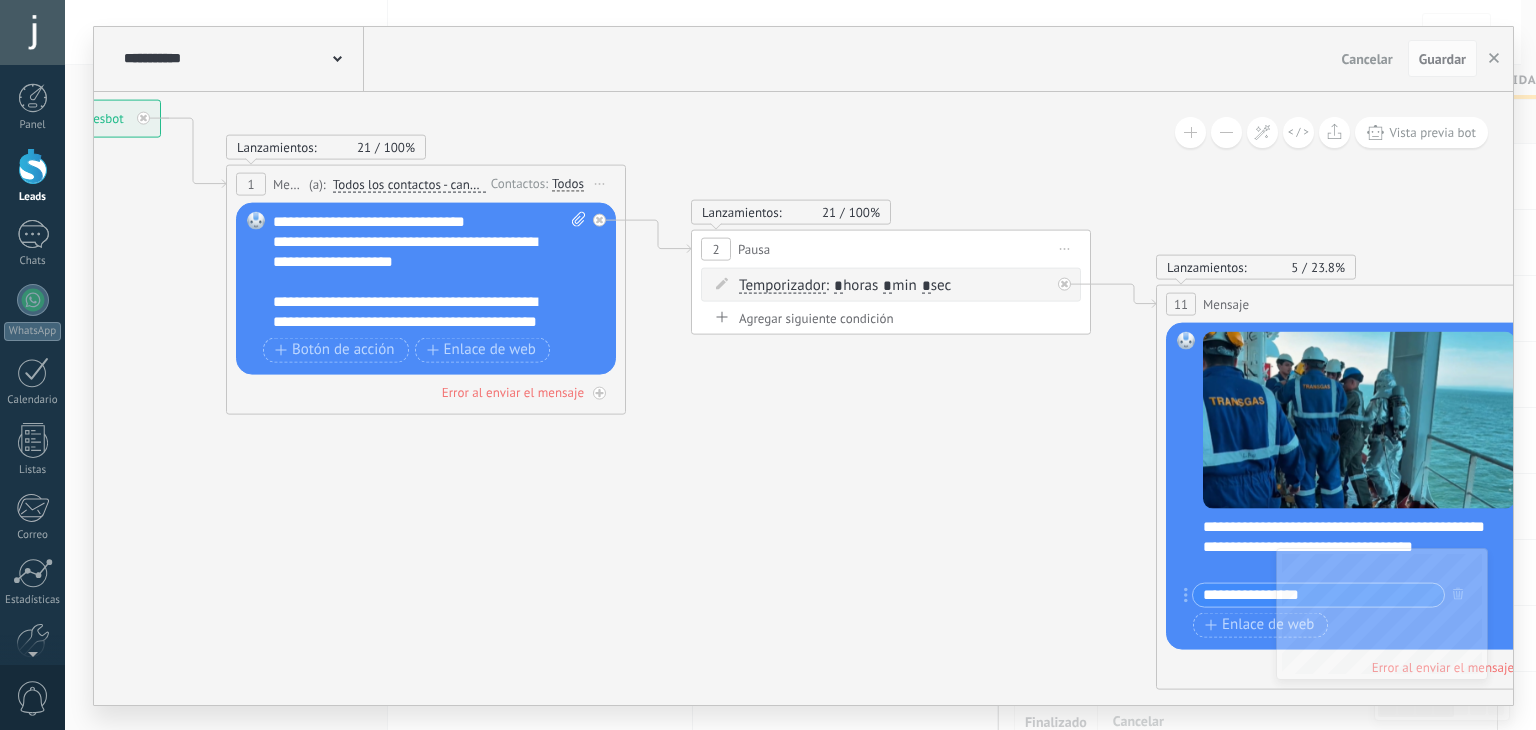 drag, startPoint x: 1072, startPoint y: 615, endPoint x: 364, endPoint y: 435, distance: 730.5231 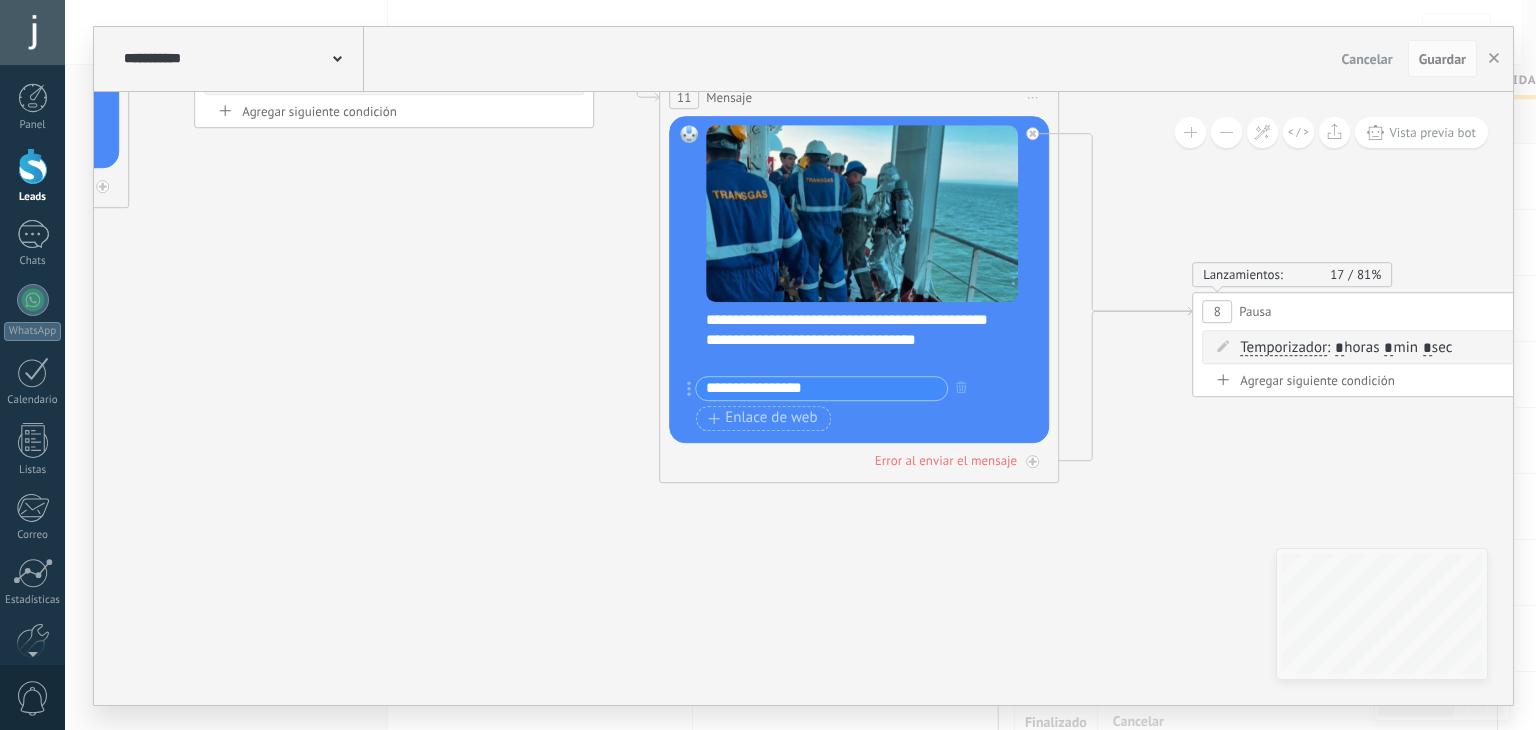 drag, startPoint x: 743, startPoint y: 557, endPoint x: 439, endPoint y: 388, distance: 347.81747 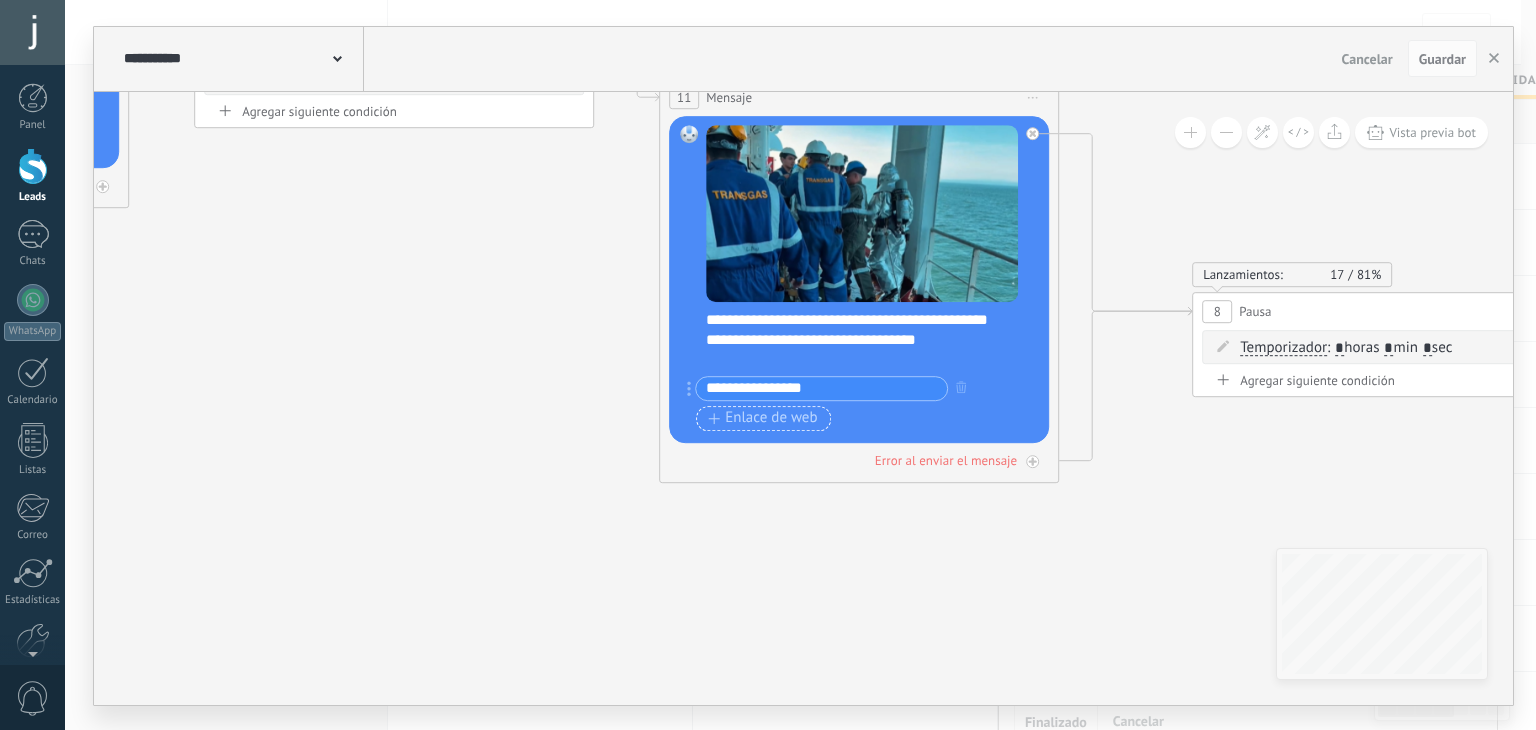 click on "Enlace de web" at bounding box center [762, 418] 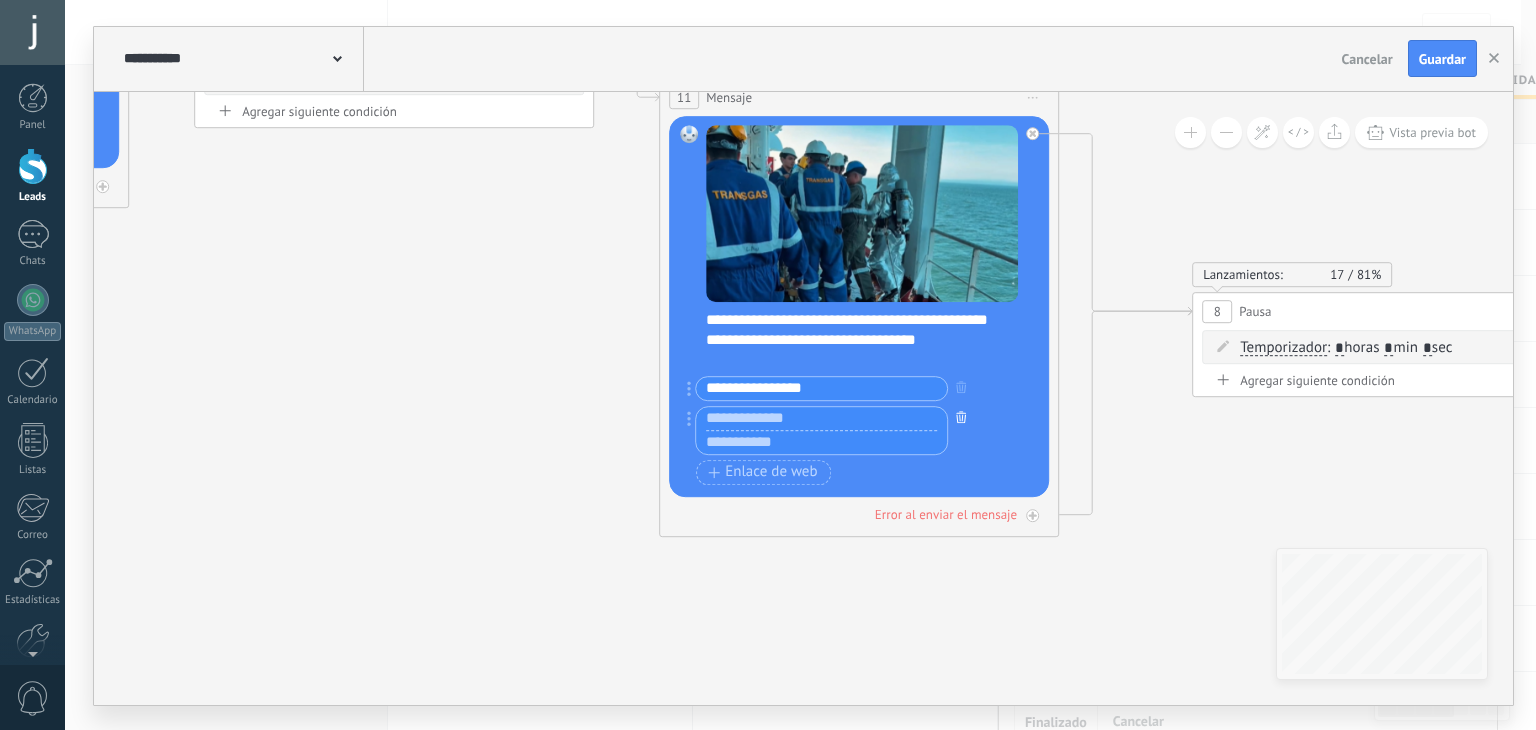 click 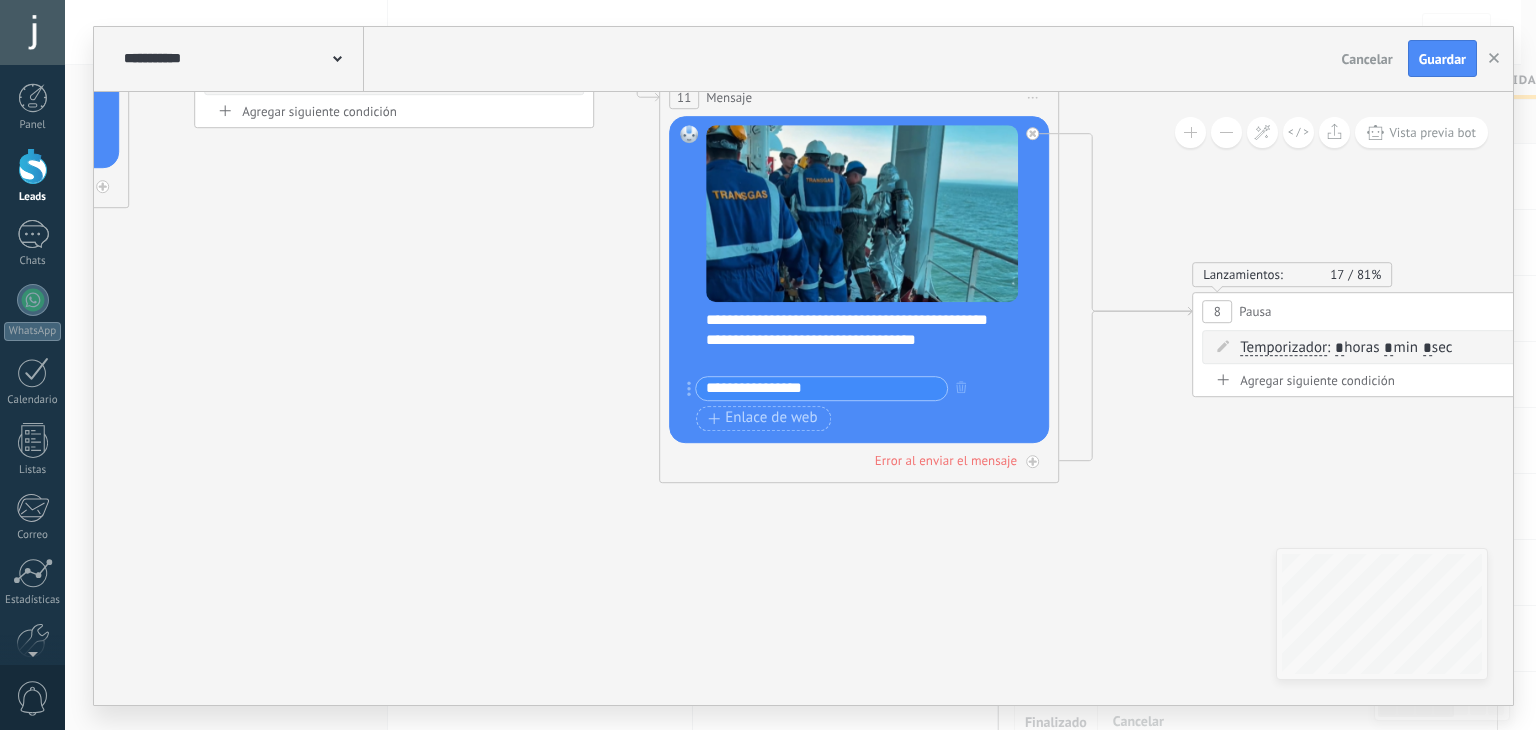 click on "**********" at bounding box center (821, 388) 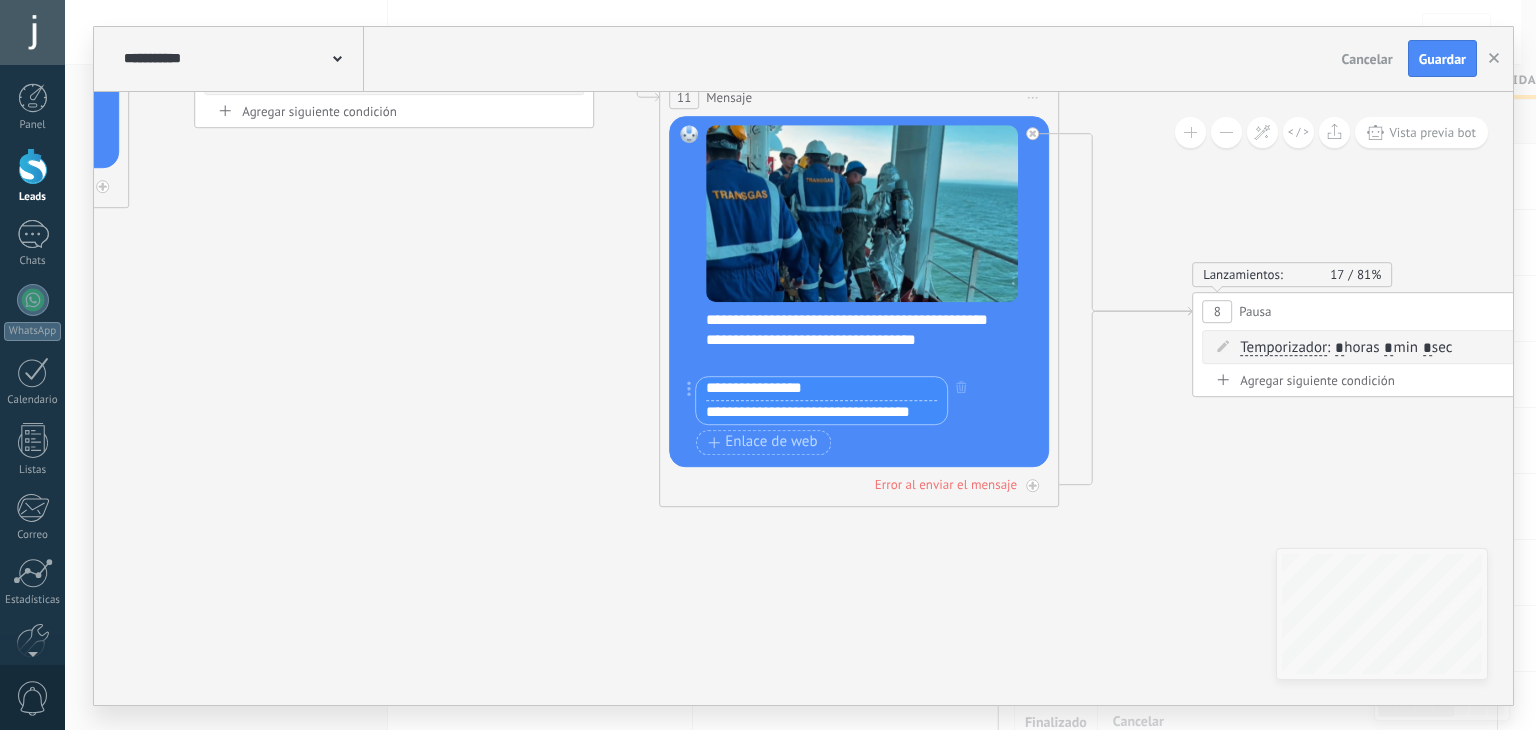 click on "**********" at bounding box center [821, 412] 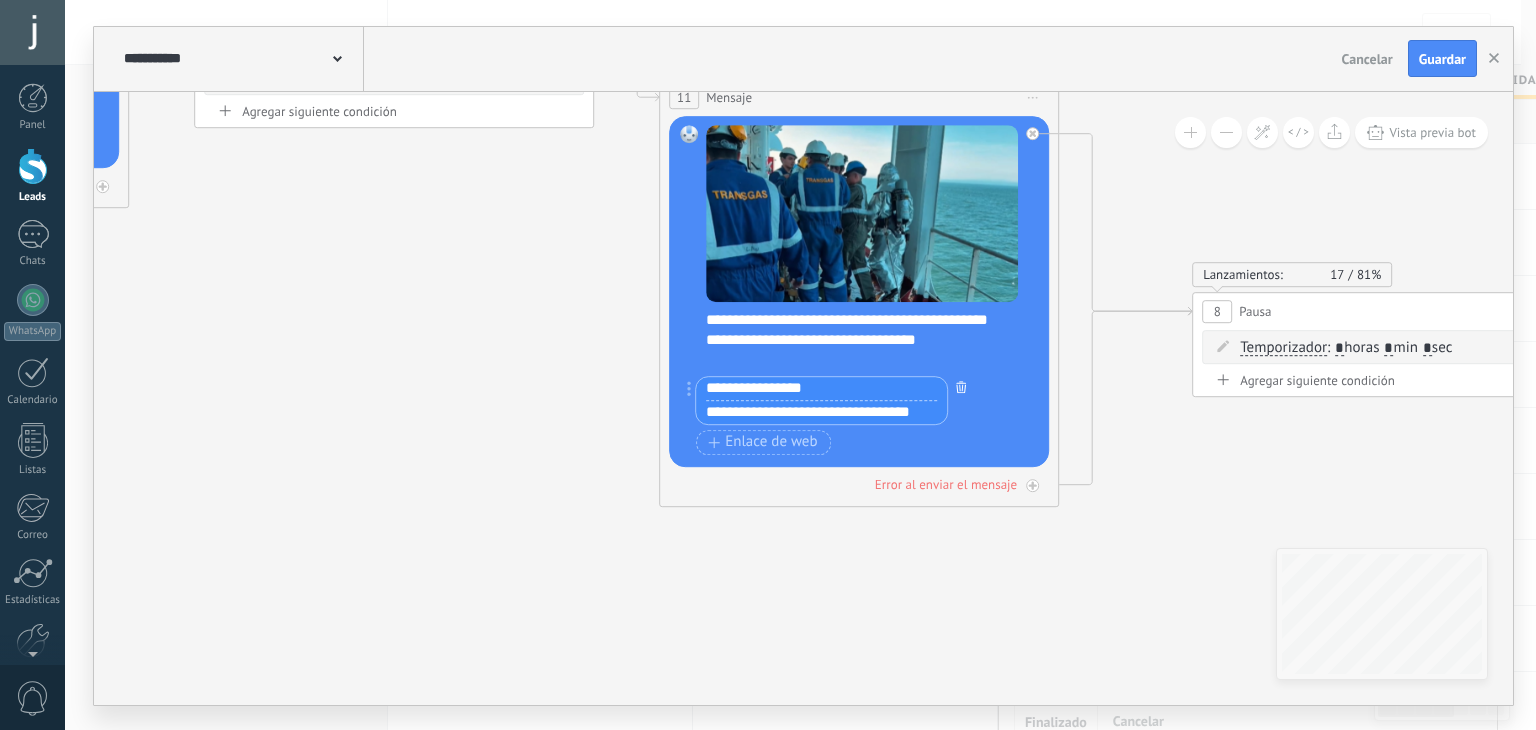 click 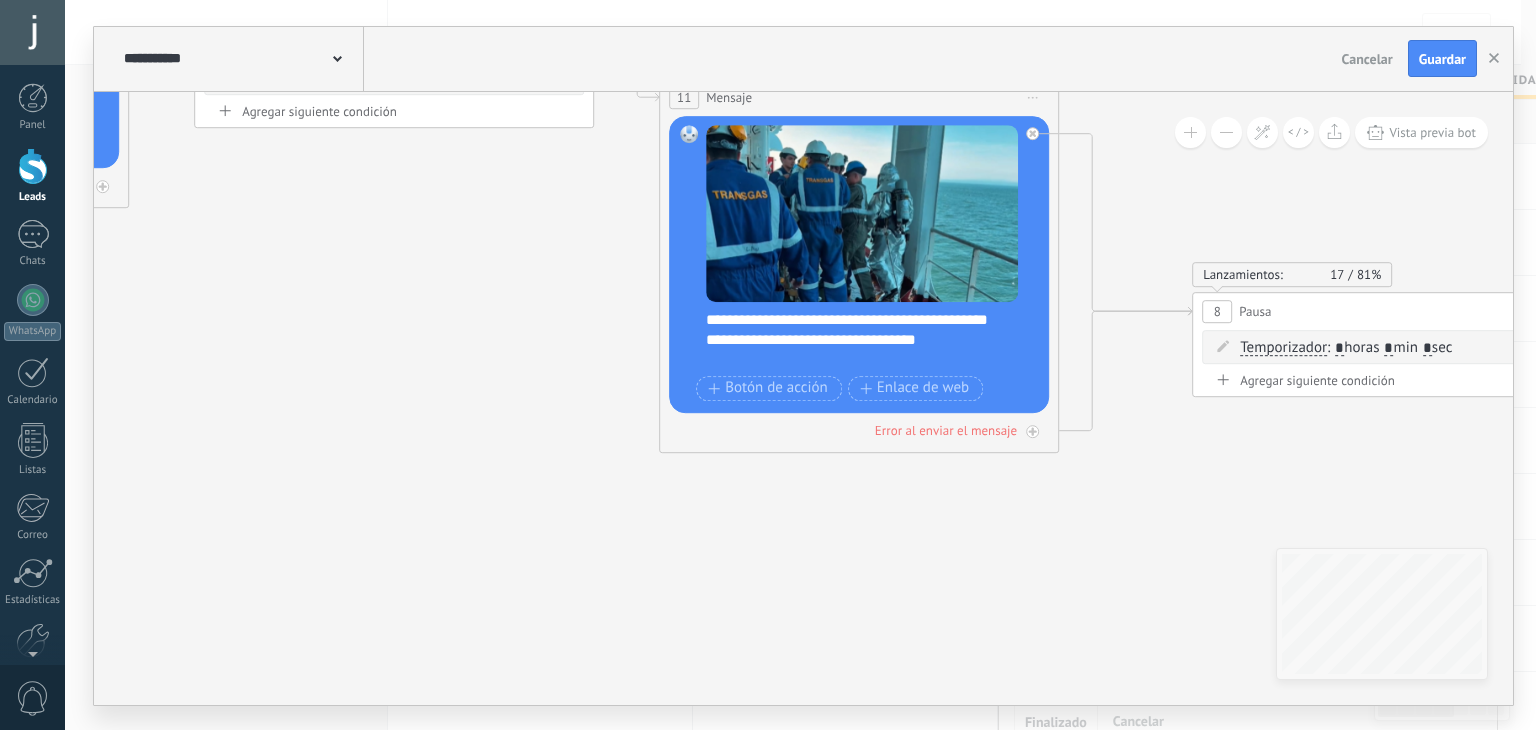 click on "**********" at bounding box center [872, 340] 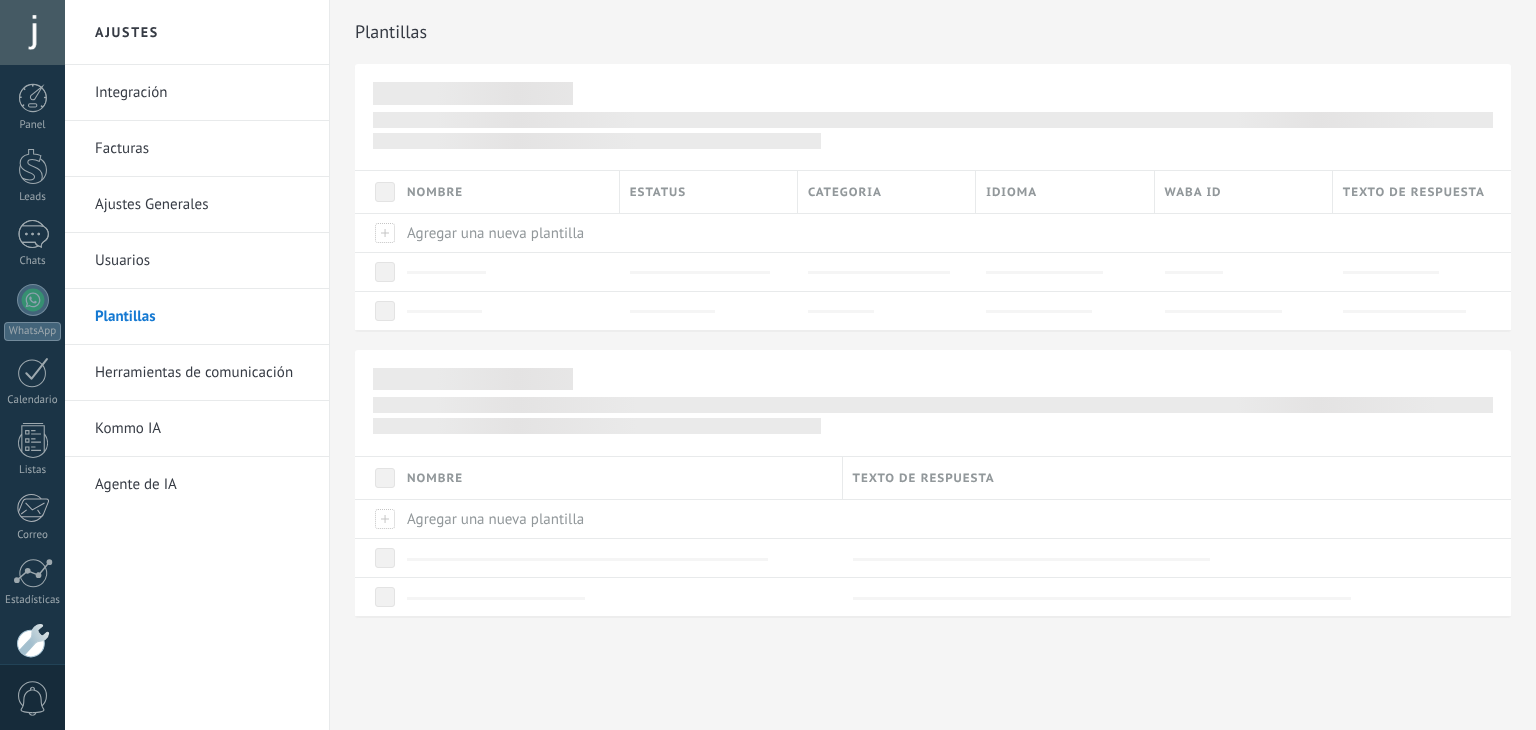 scroll, scrollTop: 0, scrollLeft: 0, axis: both 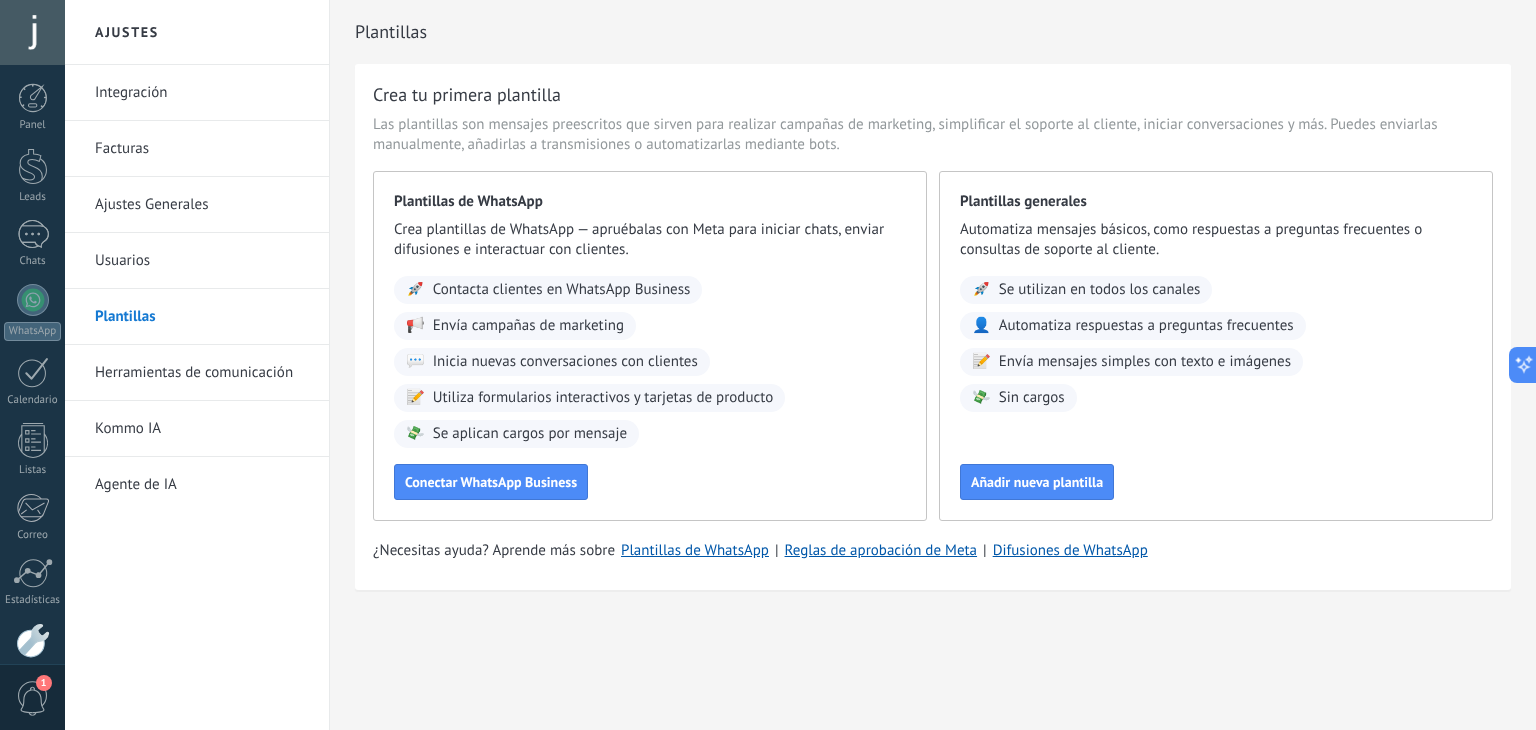 click on "Herramientas de comunicación" at bounding box center [202, 373] 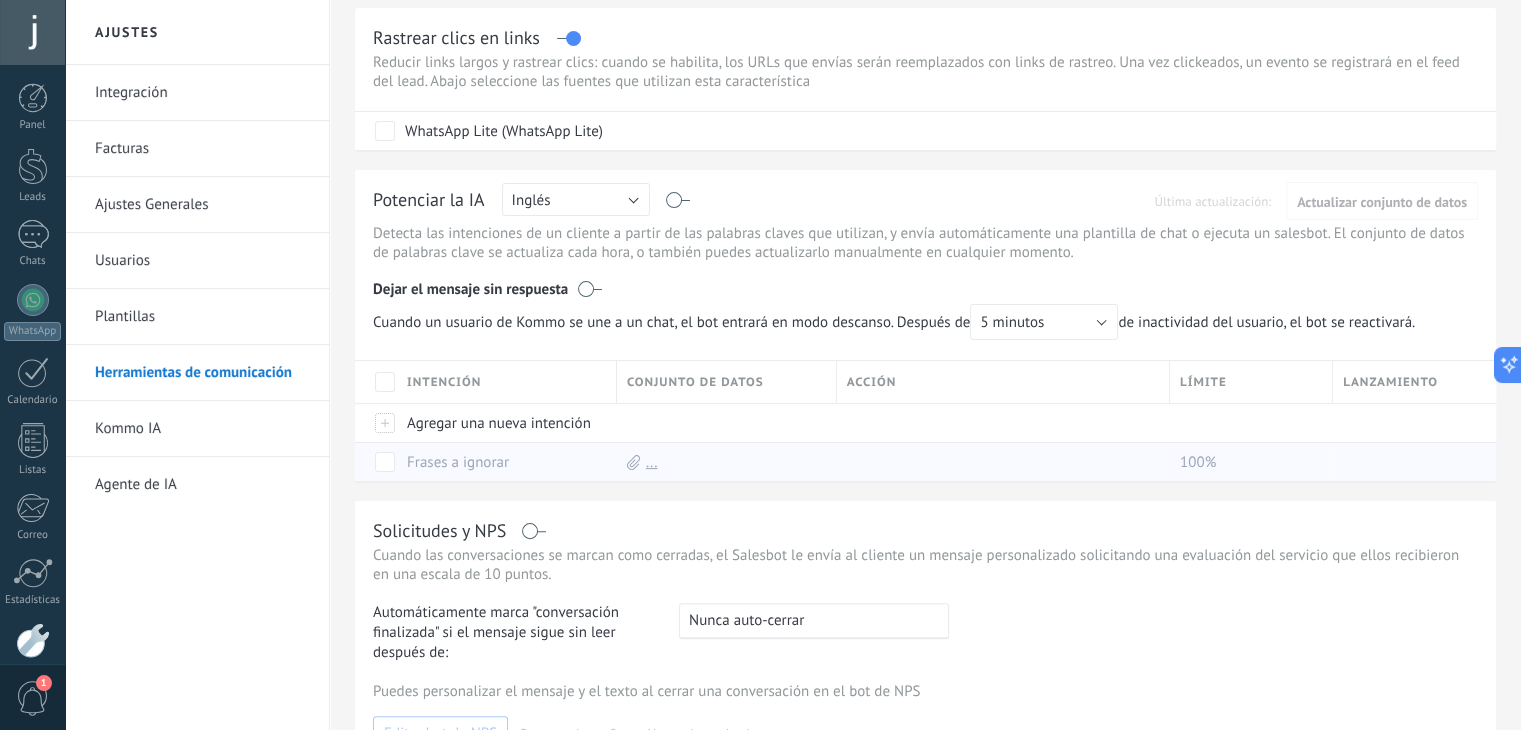 scroll, scrollTop: 500, scrollLeft: 0, axis: vertical 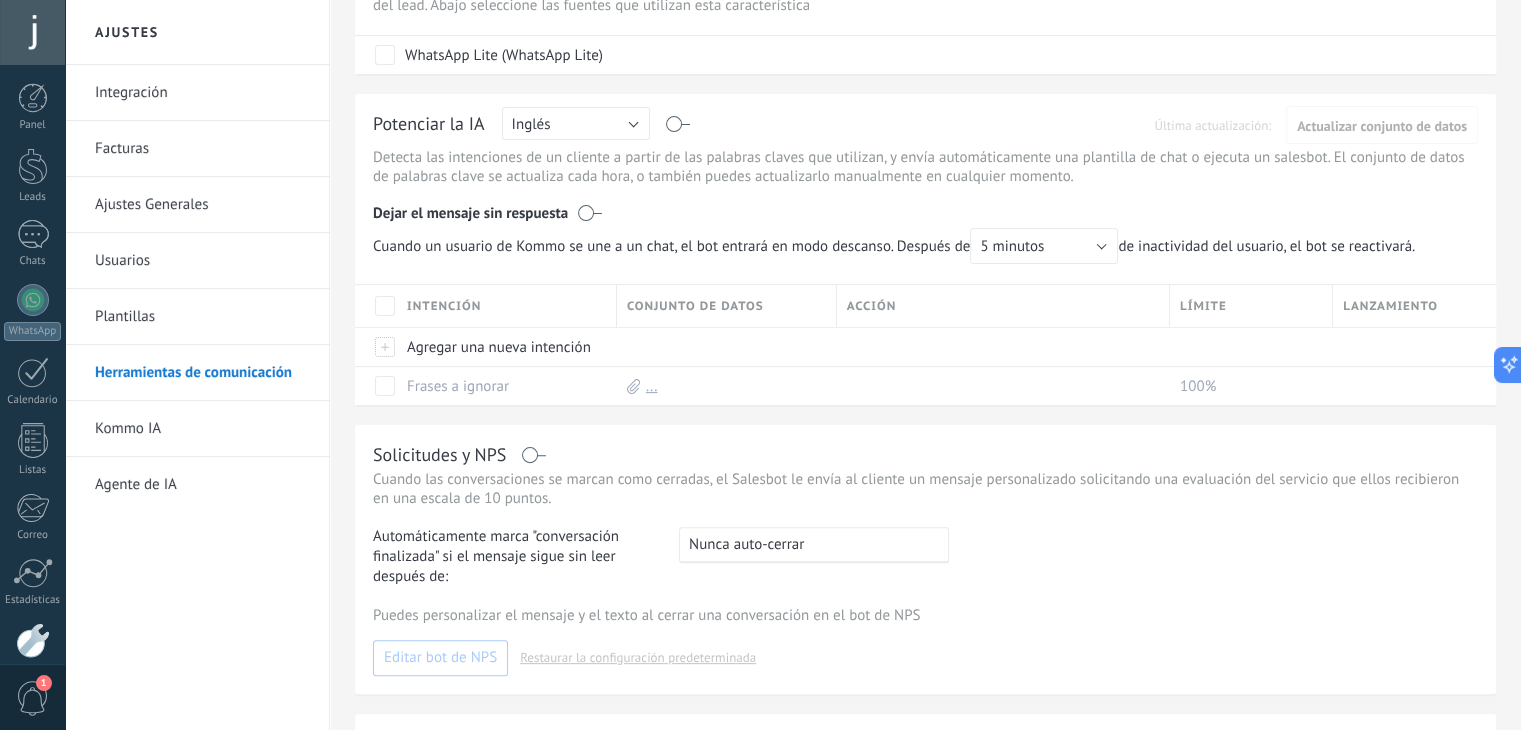 click on "Ajustes Generales" at bounding box center [202, 205] 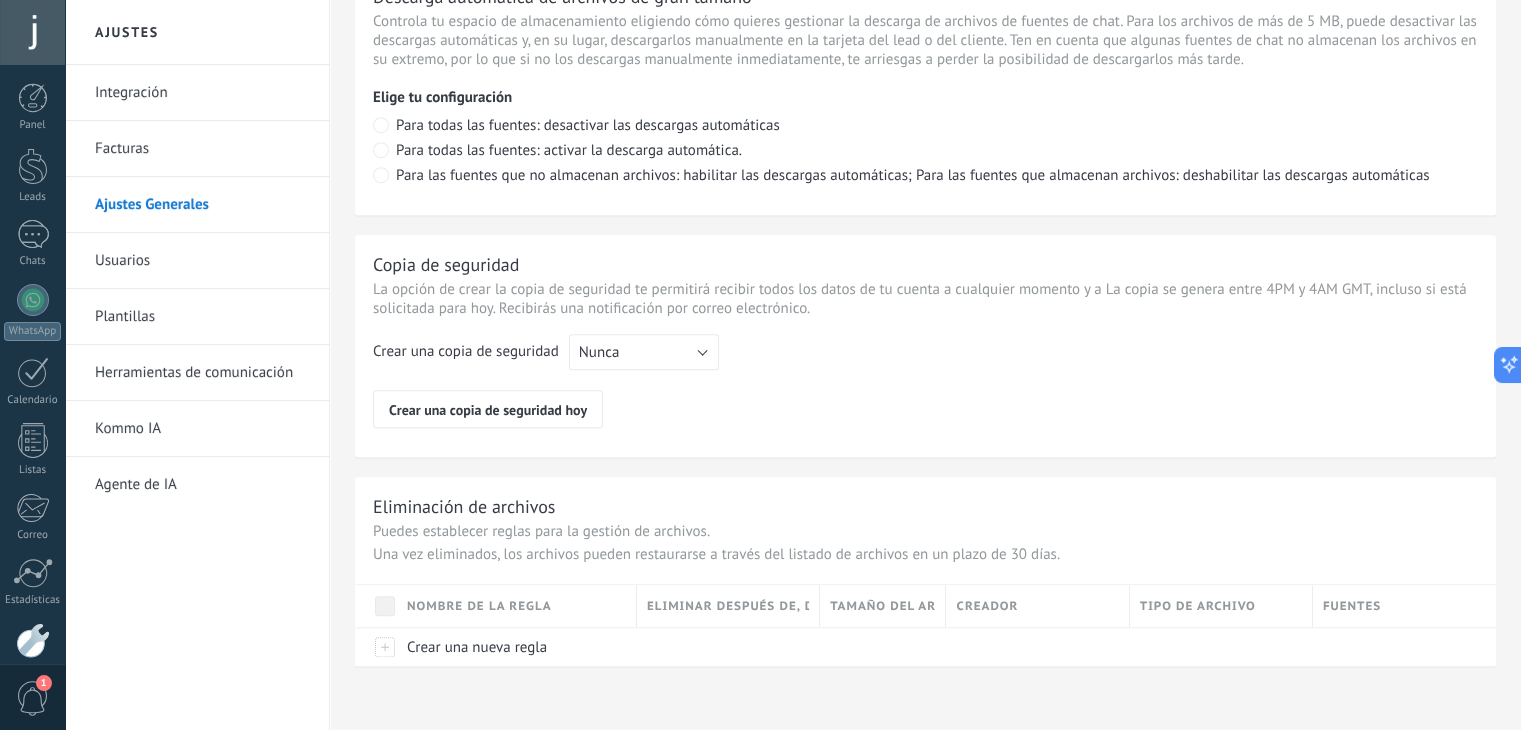 scroll, scrollTop: 1476, scrollLeft: 0, axis: vertical 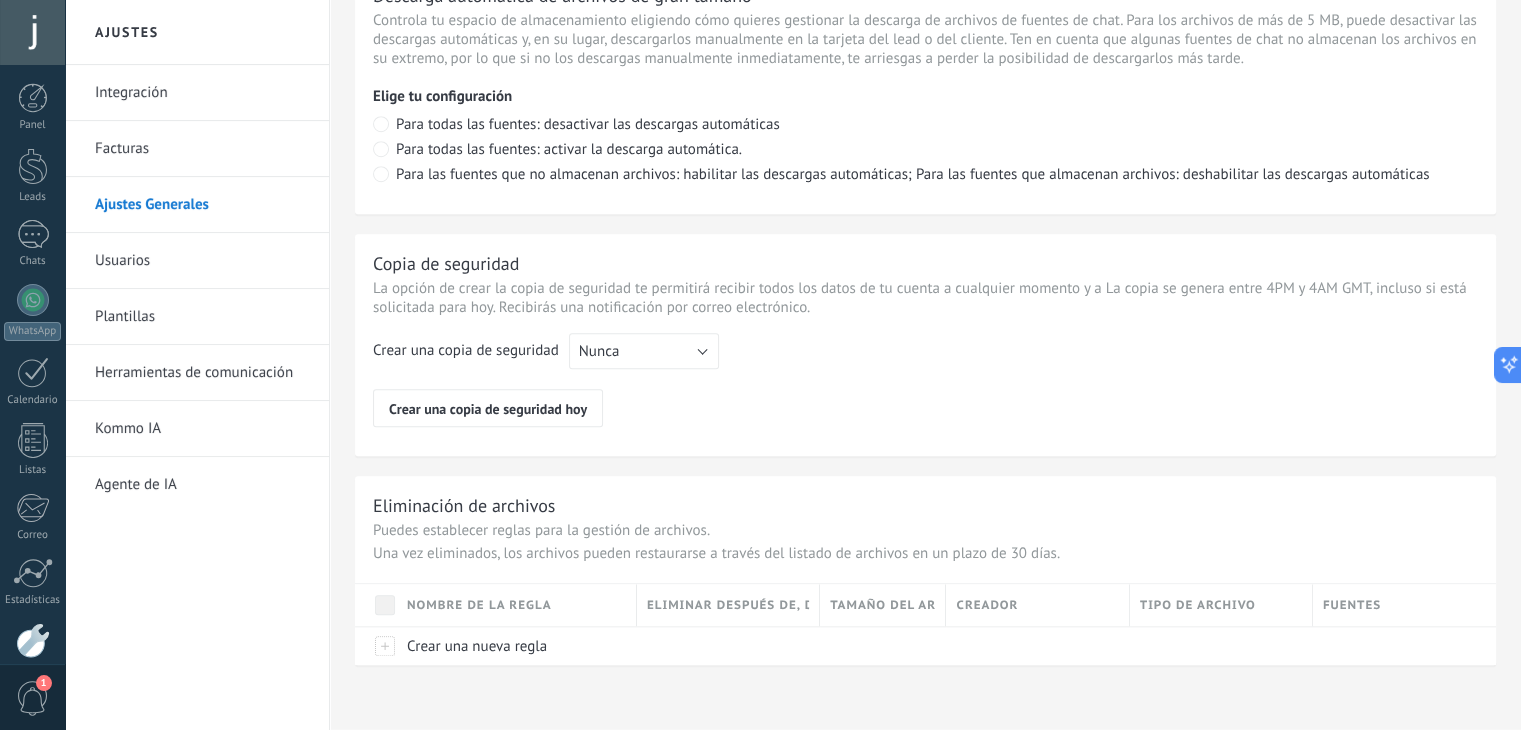 click on "Usuarios" at bounding box center [202, 261] 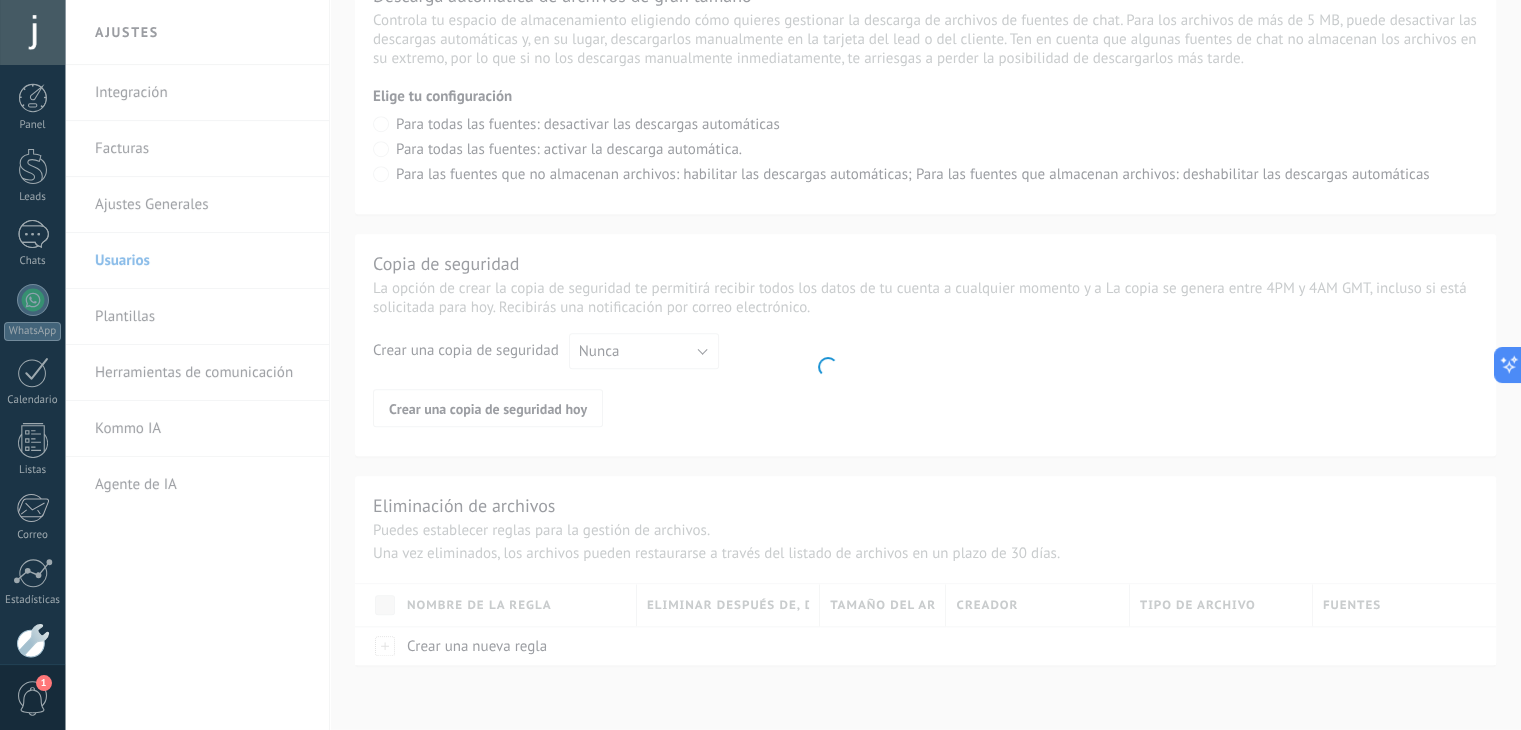 scroll, scrollTop: 0, scrollLeft: 0, axis: both 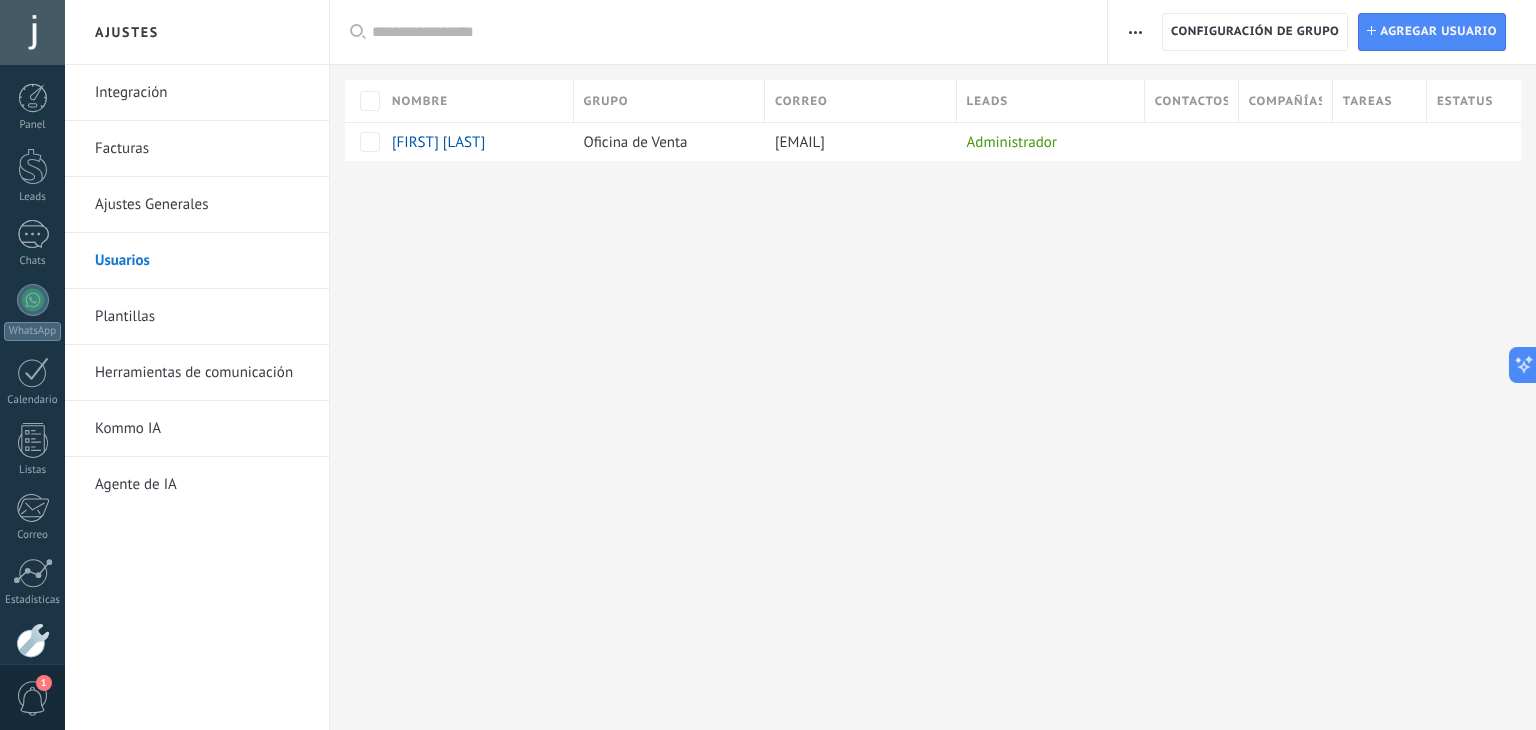 click on "Plantillas" at bounding box center (202, 317) 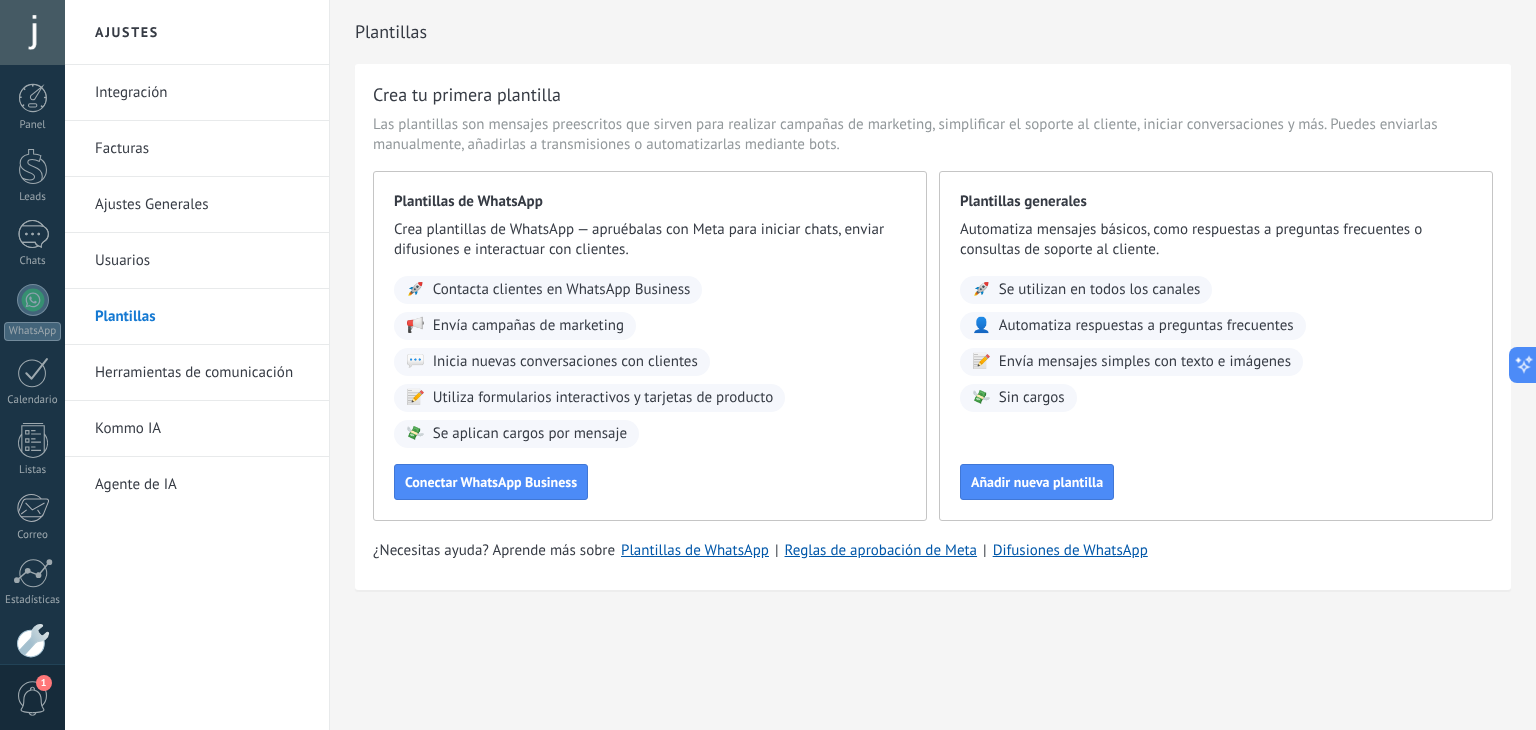click on "Herramientas de comunicación" at bounding box center [202, 373] 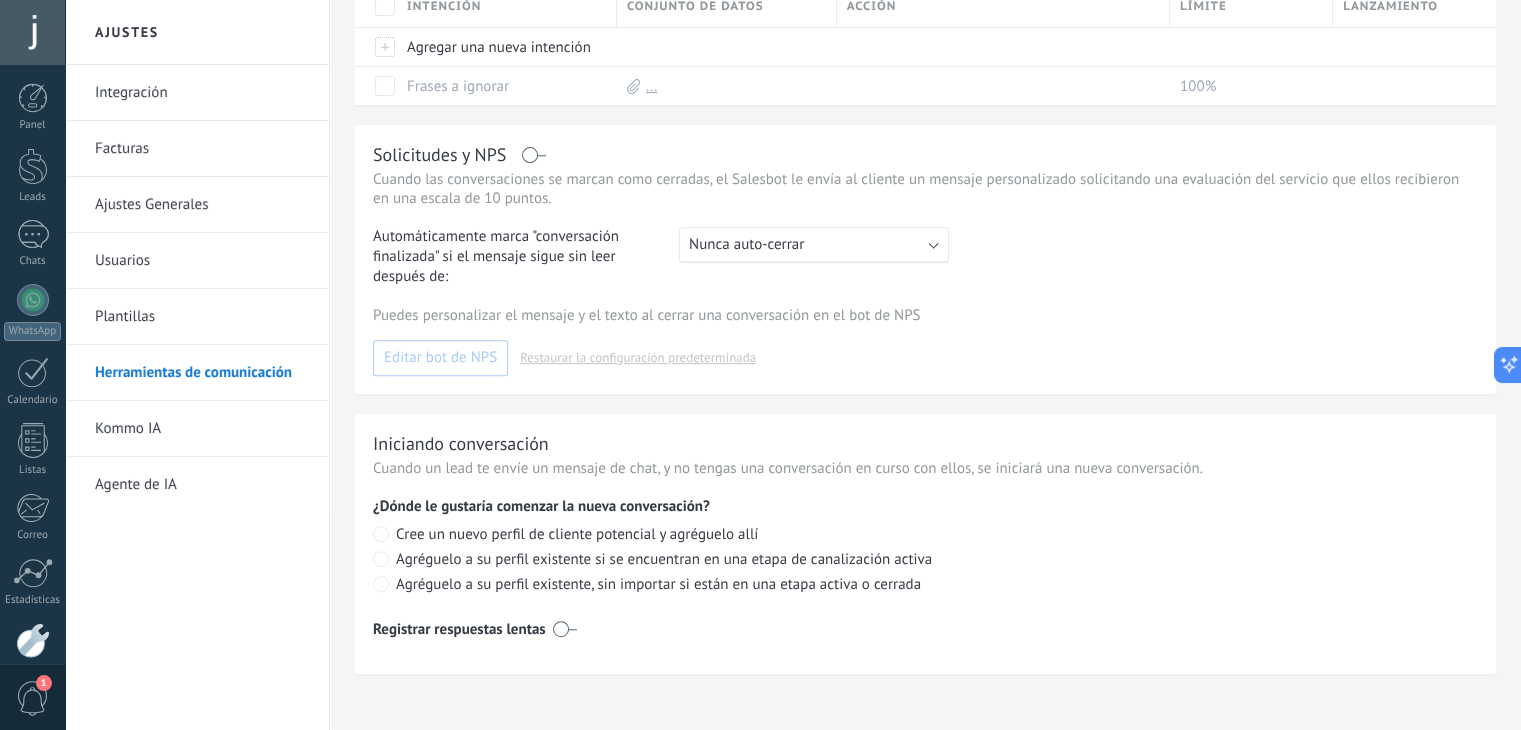 scroll, scrollTop: 812, scrollLeft: 0, axis: vertical 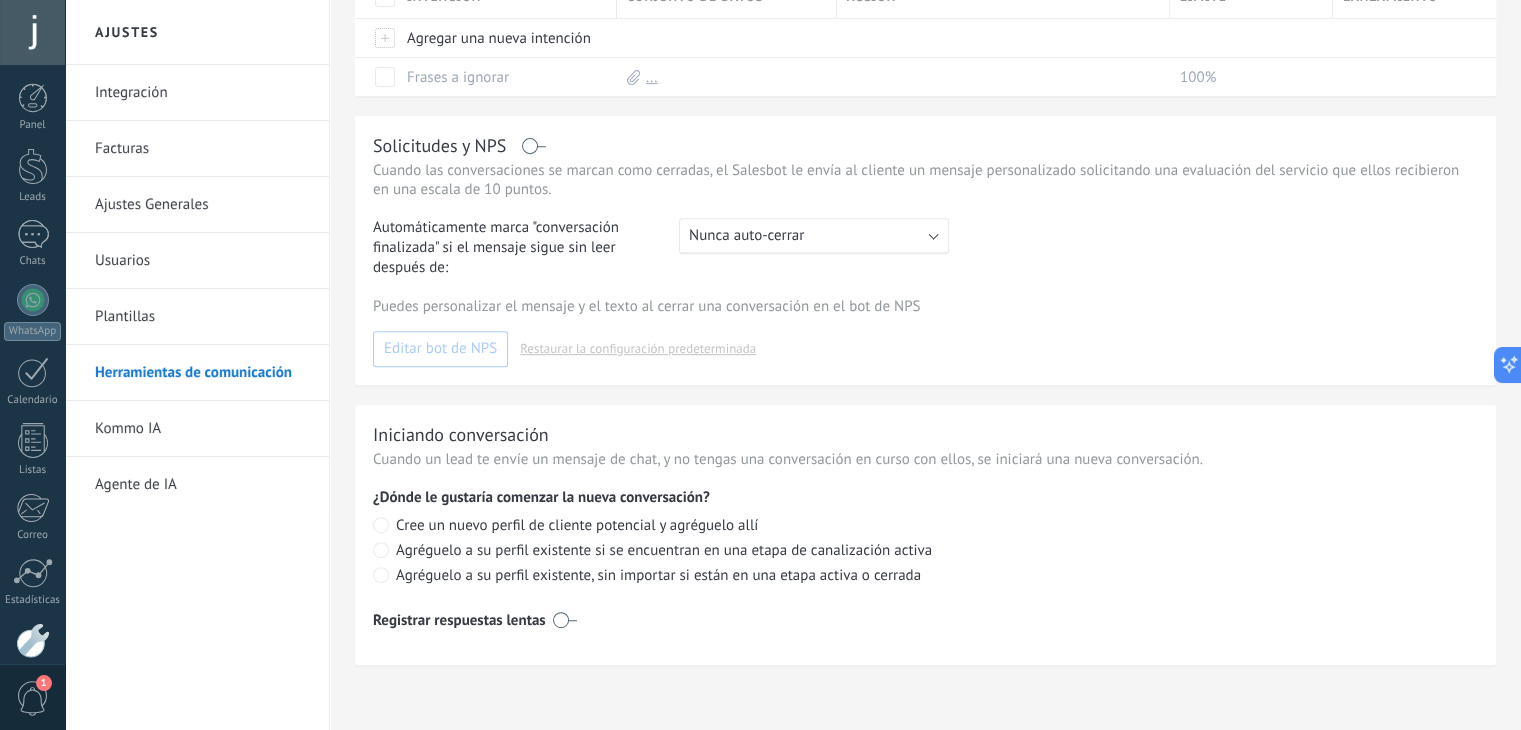 click on "Kommo IA" at bounding box center [202, 429] 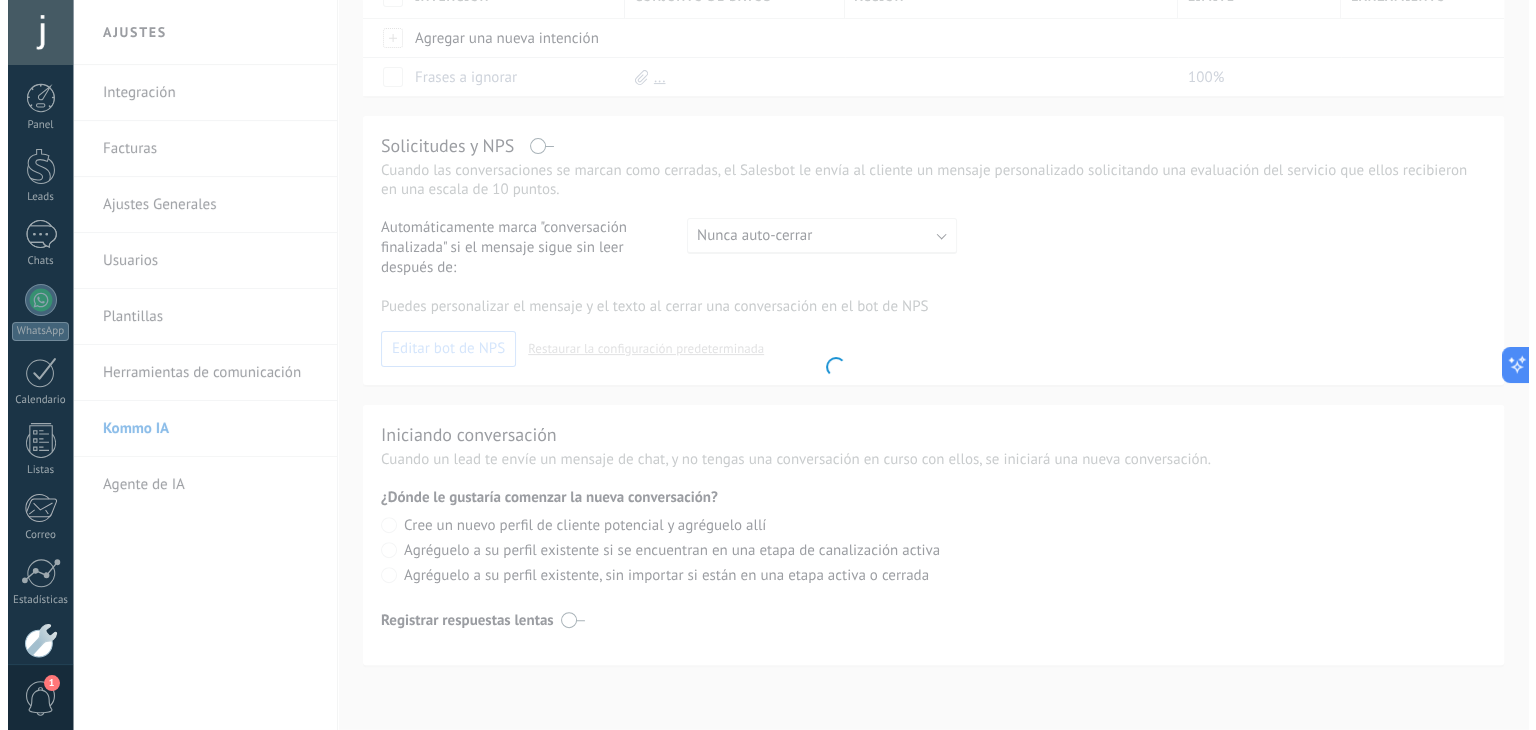 scroll, scrollTop: 0, scrollLeft: 0, axis: both 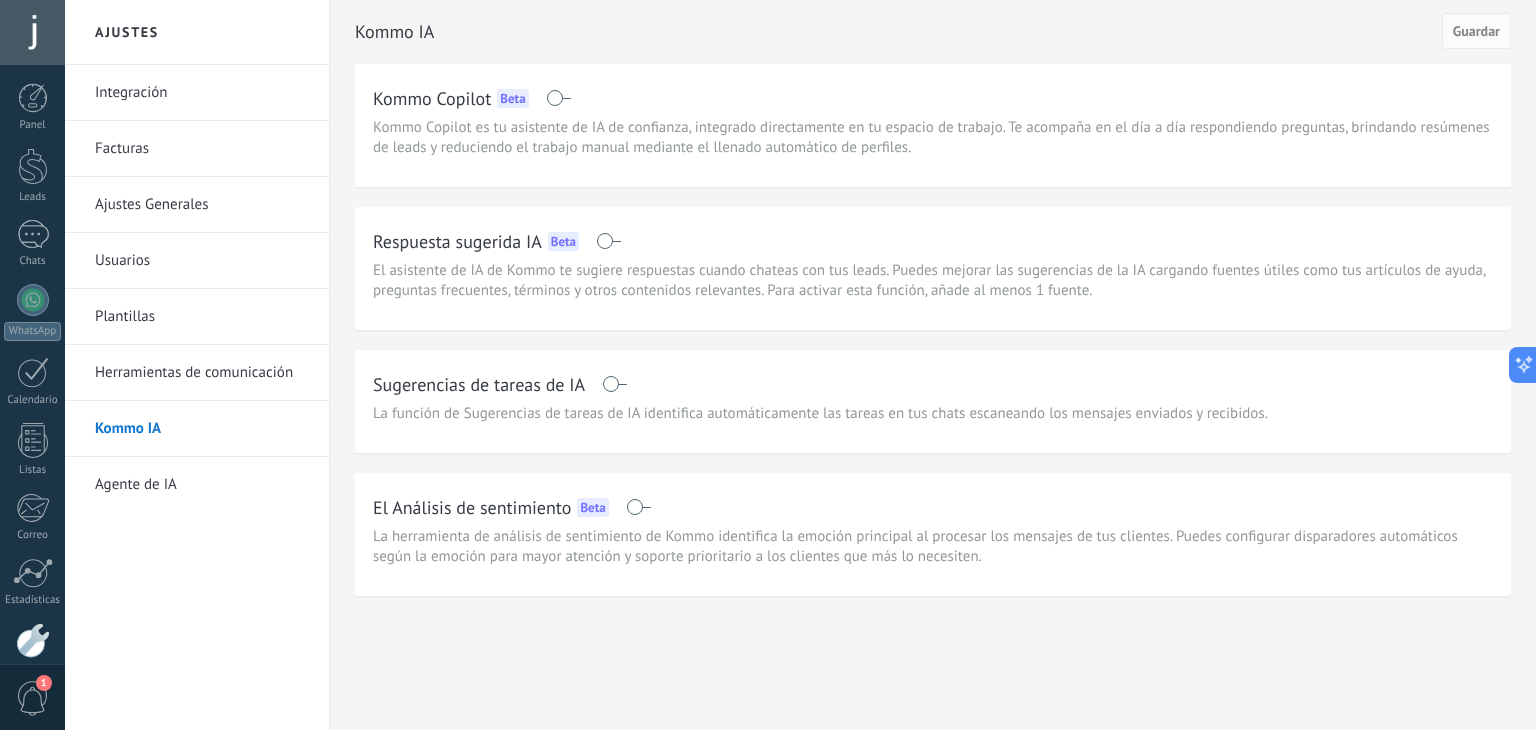 click on "Agente de IA" at bounding box center [202, 485] 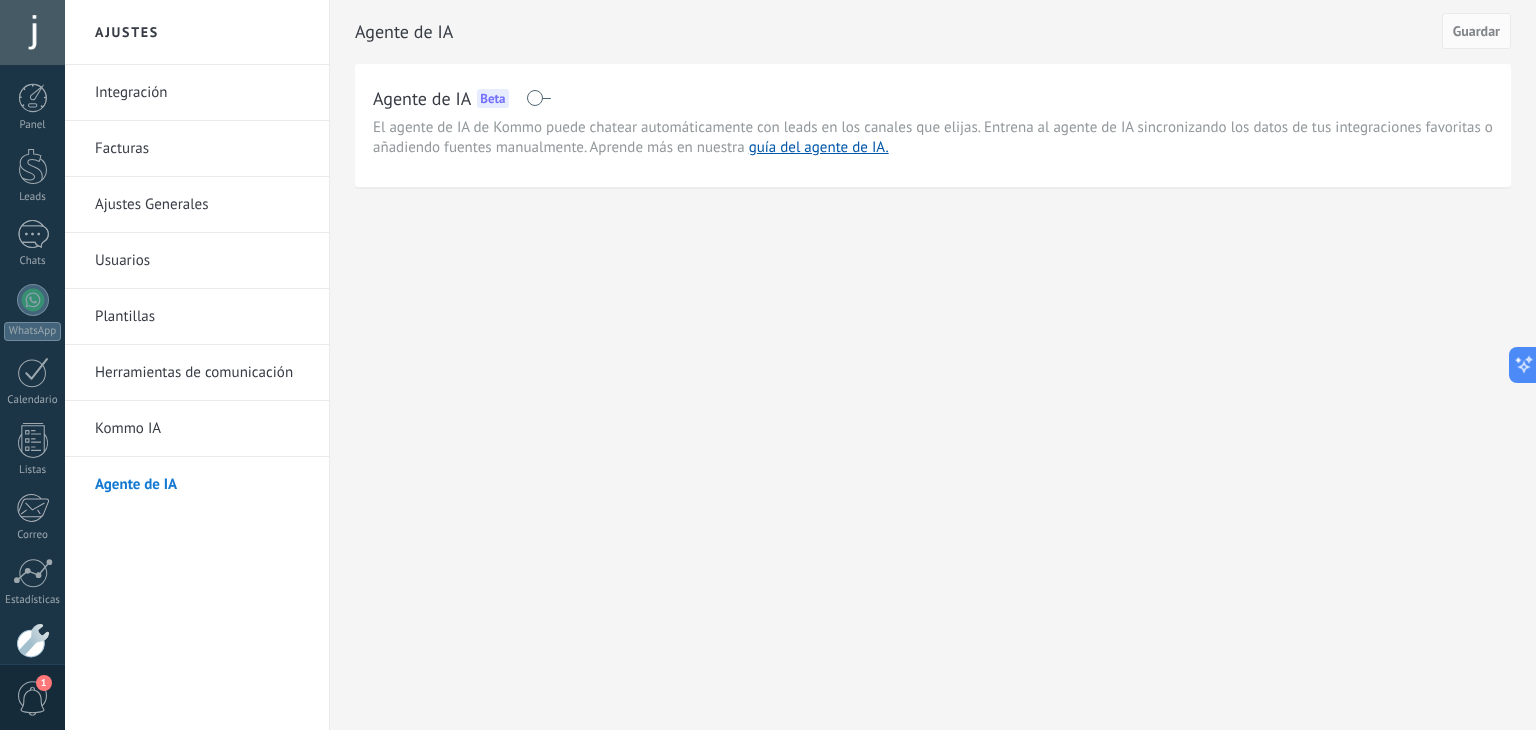 click on "Integración" at bounding box center (202, 93) 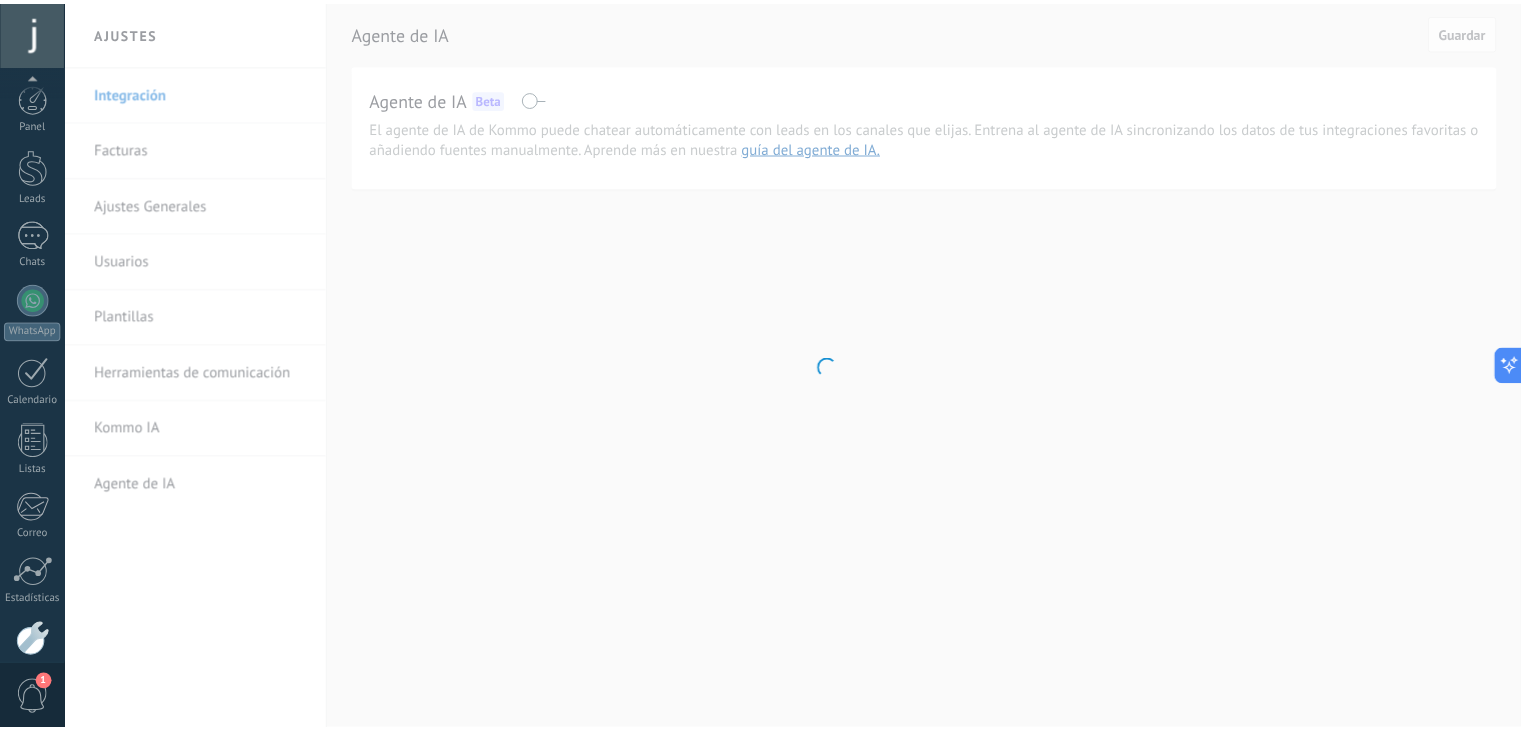 scroll, scrollTop: 101, scrollLeft: 0, axis: vertical 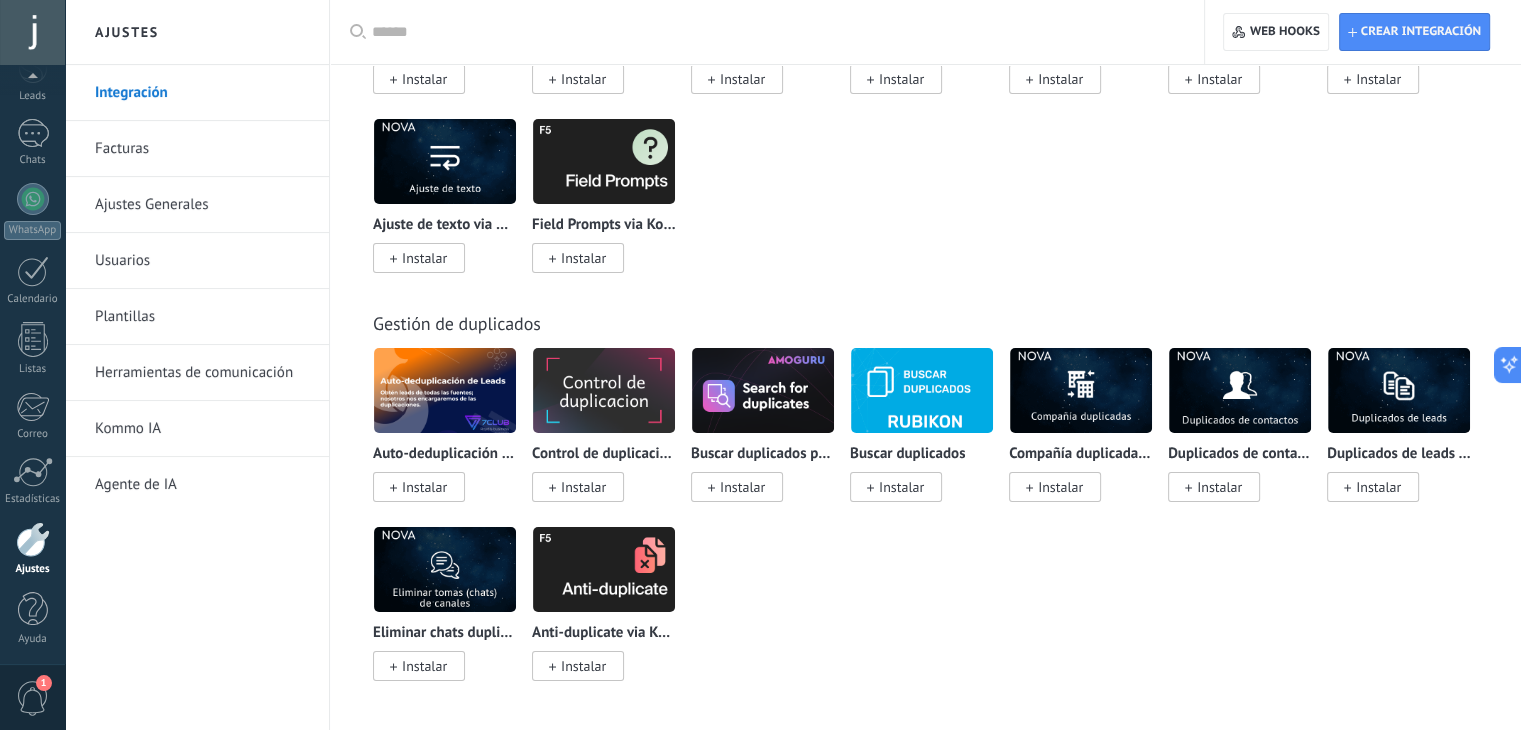 click on "Todo Bandeja de entrada Automatizaciones Fuentes de leads Instalado Mis contribuciones Ordenar Elegidos del equipo Tendencias Más popular Lo más nuevo primero Mensajería WhatsApp Business Instalar TikTok Instalar Instagram Instalar Apple Messages for Business Instalar Facebook Instalar Viber Instalar Skype Instalar Telegram Instalar WeChat Instalar Proveedores de WhatsApp WhatsApp Business Instalar Wazzup (WhatsApp & Instagram) Instalar WhatsApp via Radist.Online Instalar WhatsApp Business API (WABA) via Radist.Online Instalar ChatArchitect.com para WhatsApp Instalar Whatsapp por Whatcrm y Telphin Instalar Whatsapp de YouMessages Instalar E-commerce Shopify Instalar Mercado Libre Instalar Nuvemshop / Tiendanube Instalar WooCommerce Instalar Lazada Instalar Hotmart via 7Club Instalar Tienda en Telegram via Radist.Online Instalar Opencart-OcStore by Devamo Instalar Chat en vivo y otras mensajerías Intercom Instalar Slack Instalar Telegram via Radist.Online Instalar Telegram de Whatcrm Instalar Instalar Zoom" at bounding box center (925, -3015) 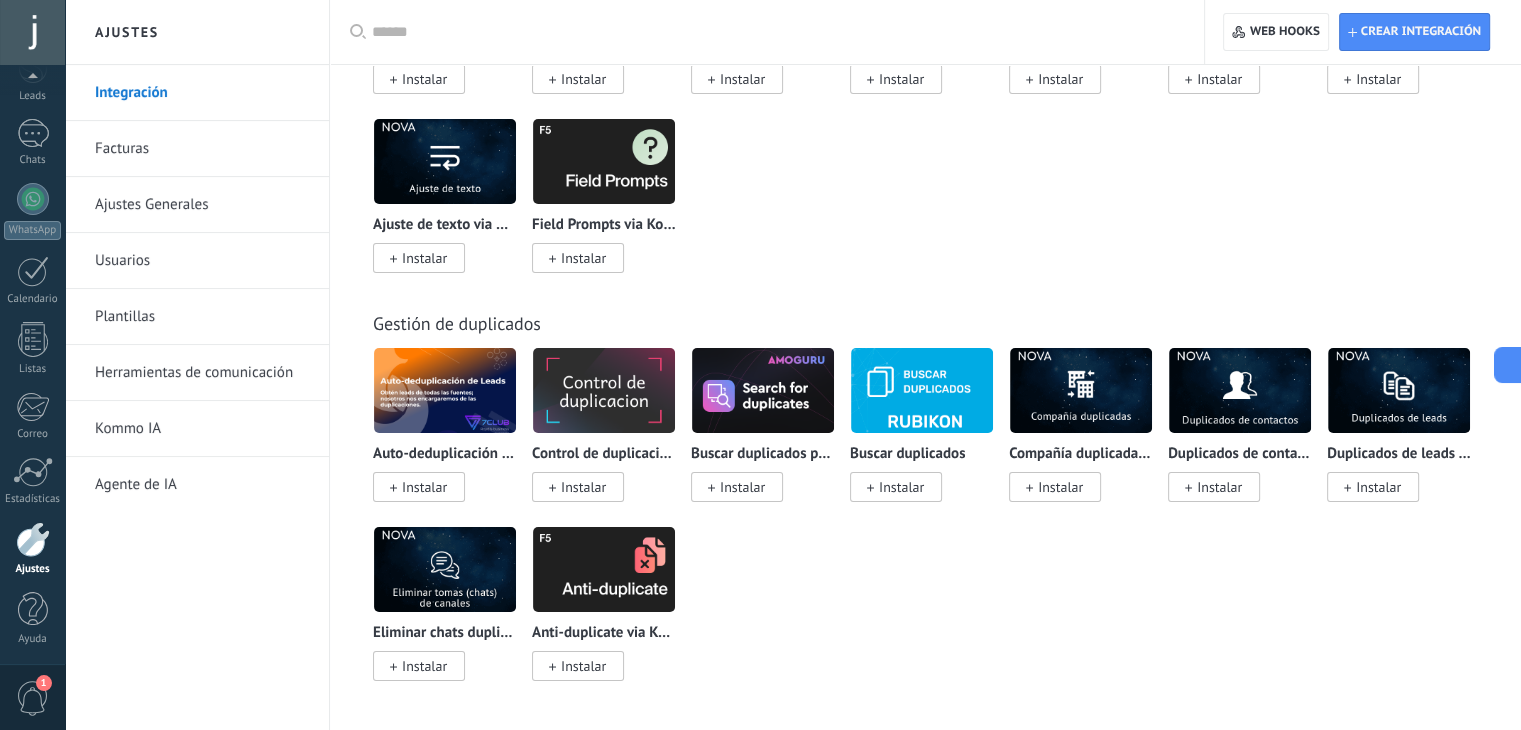 click on "Plantillas" at bounding box center [202, 317] 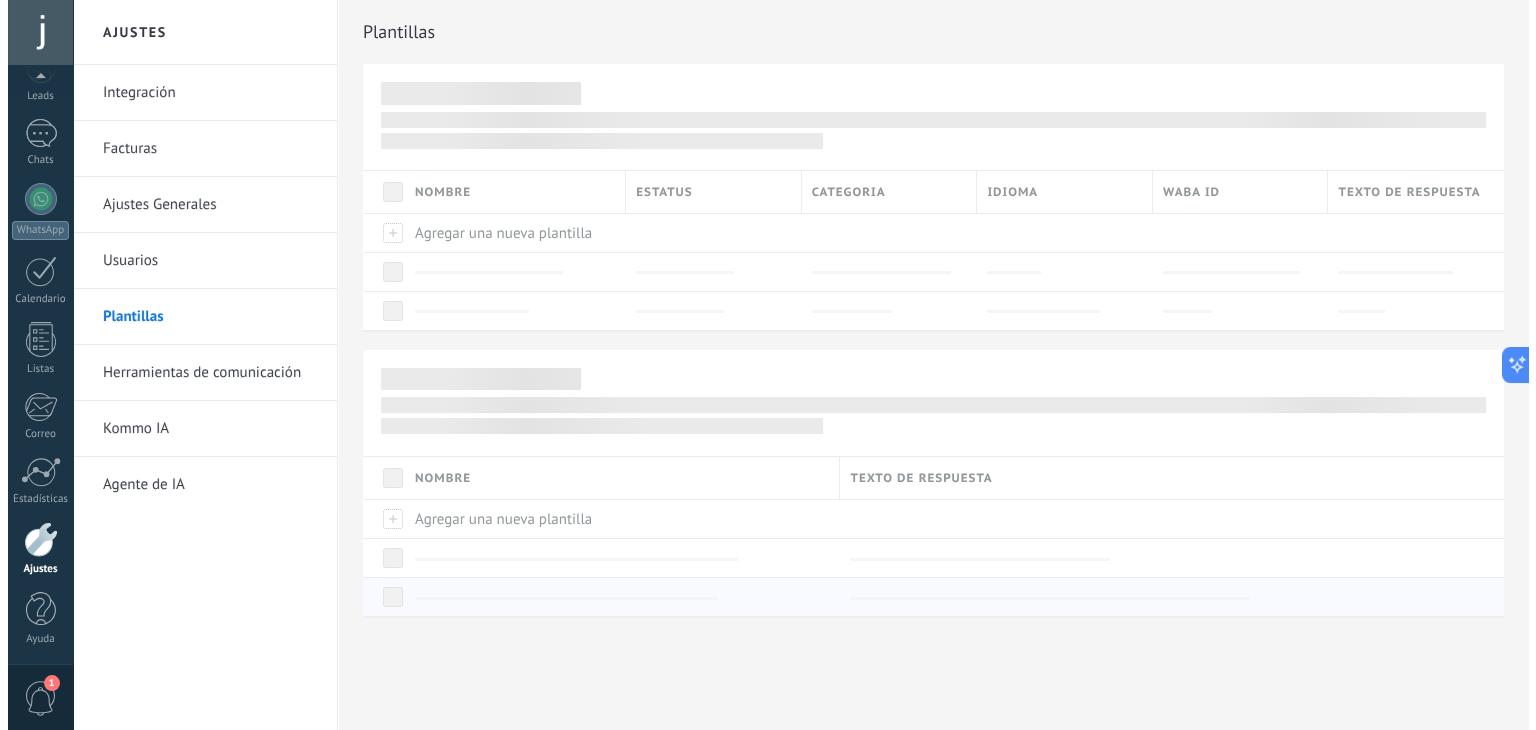 scroll, scrollTop: 0, scrollLeft: 0, axis: both 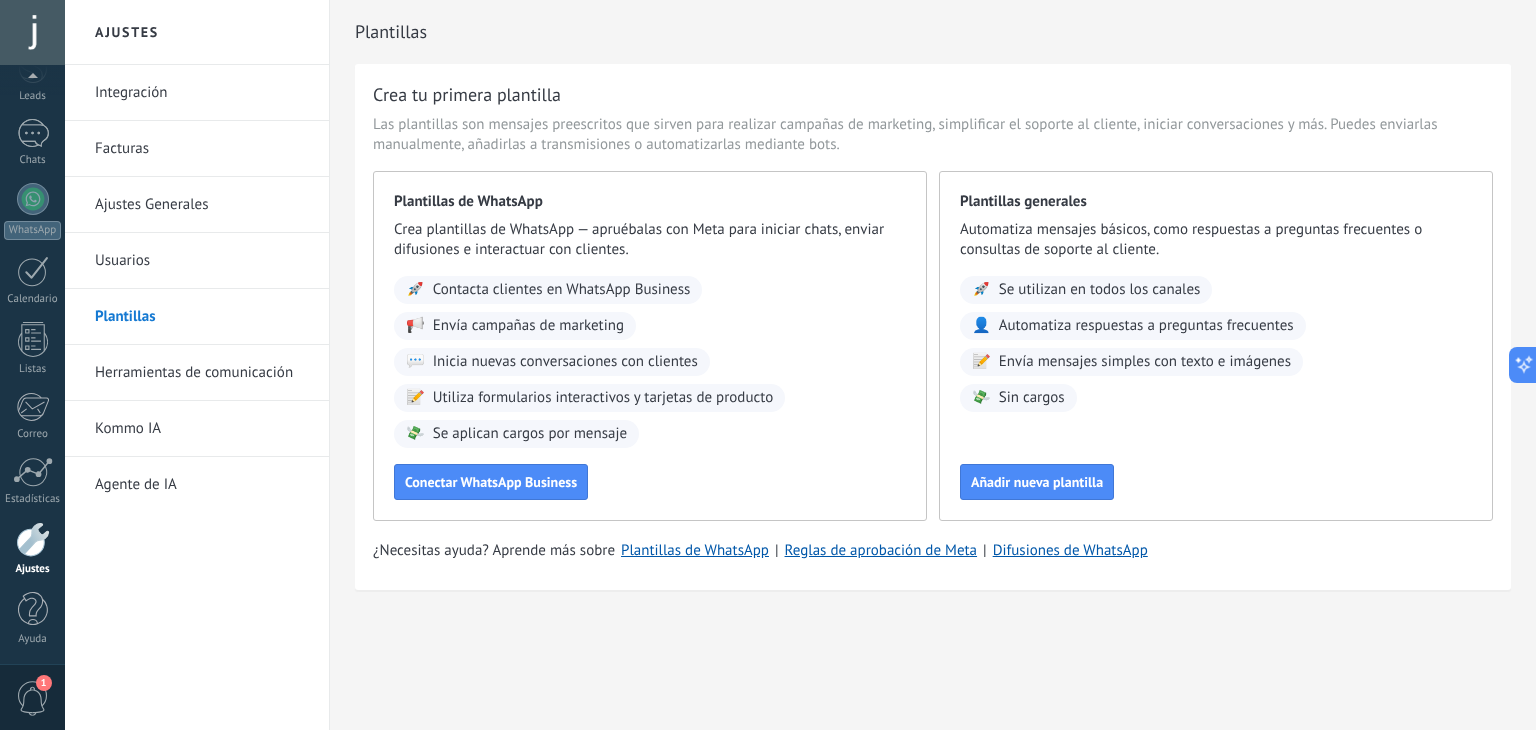 click on "Herramientas de comunicación" at bounding box center (202, 373) 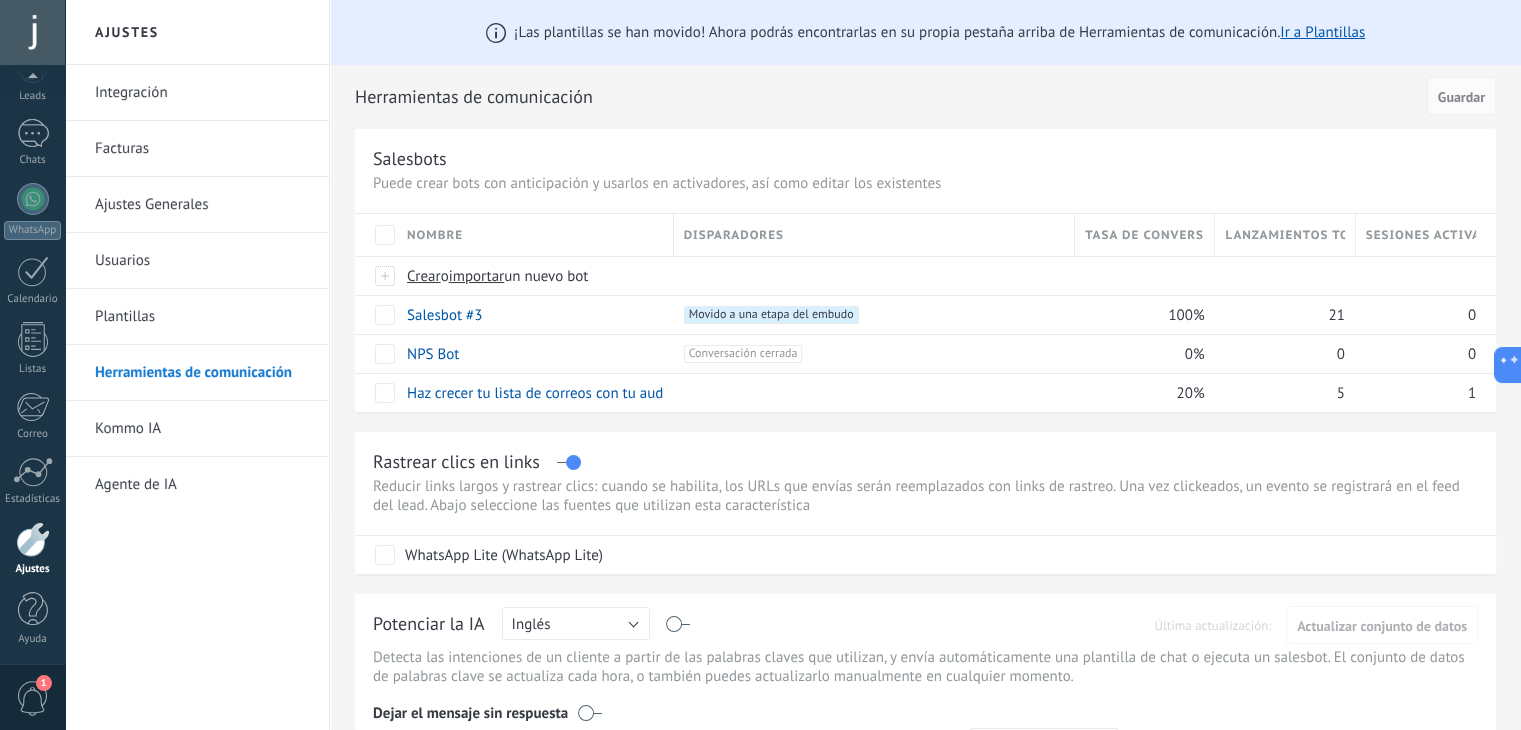 click on "Plantillas" at bounding box center (202, 317) 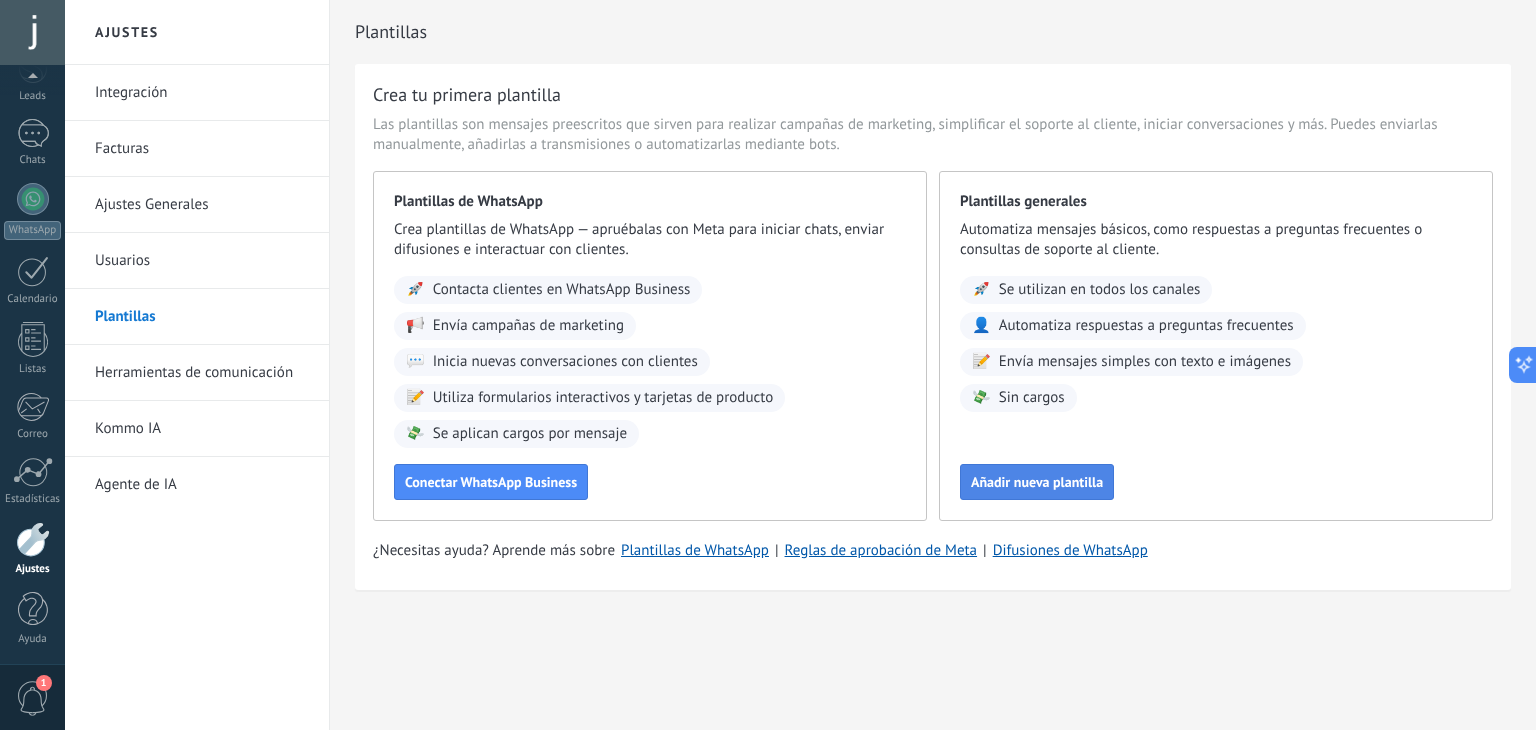 click on "Añadir nueva plantilla" at bounding box center (1037, 482) 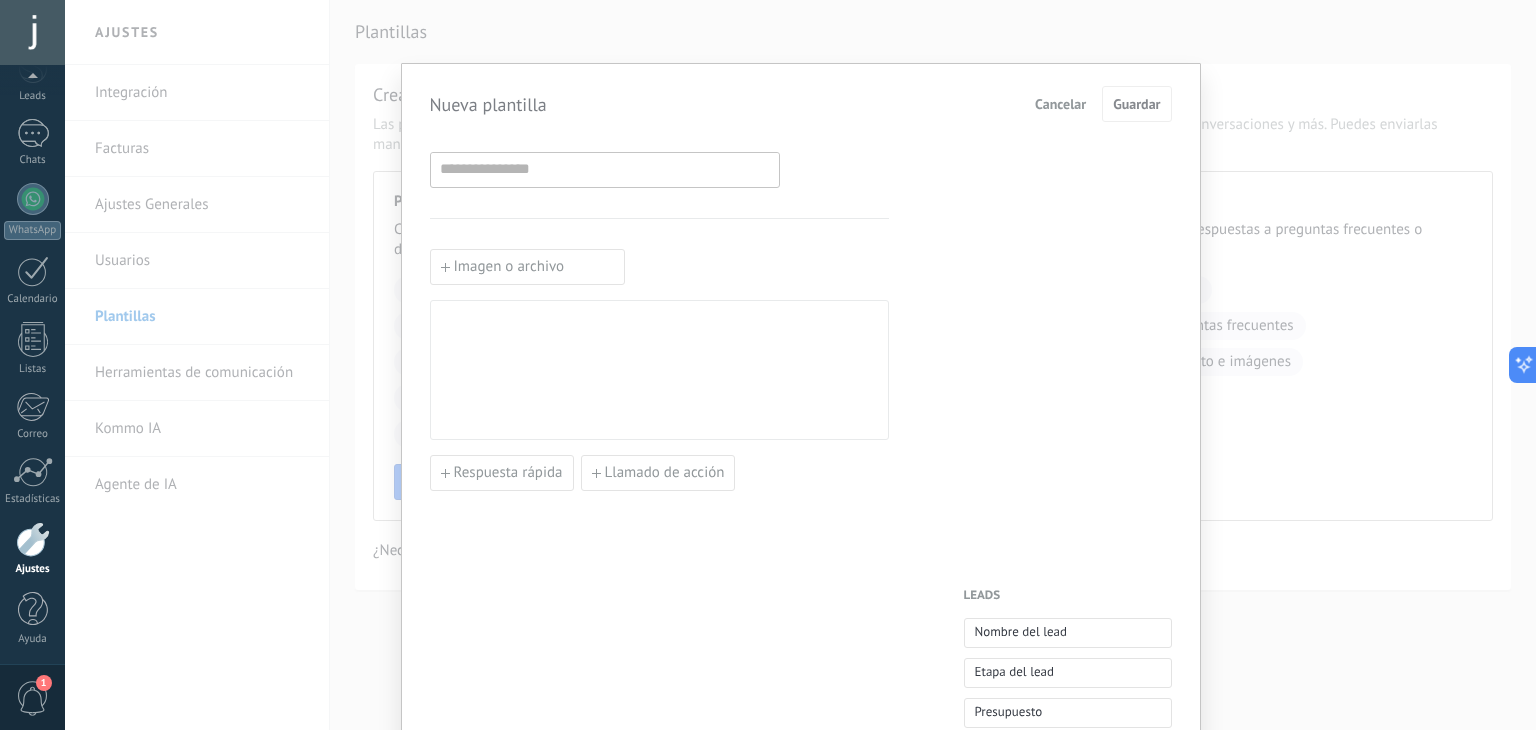 scroll, scrollTop: 0, scrollLeft: 0, axis: both 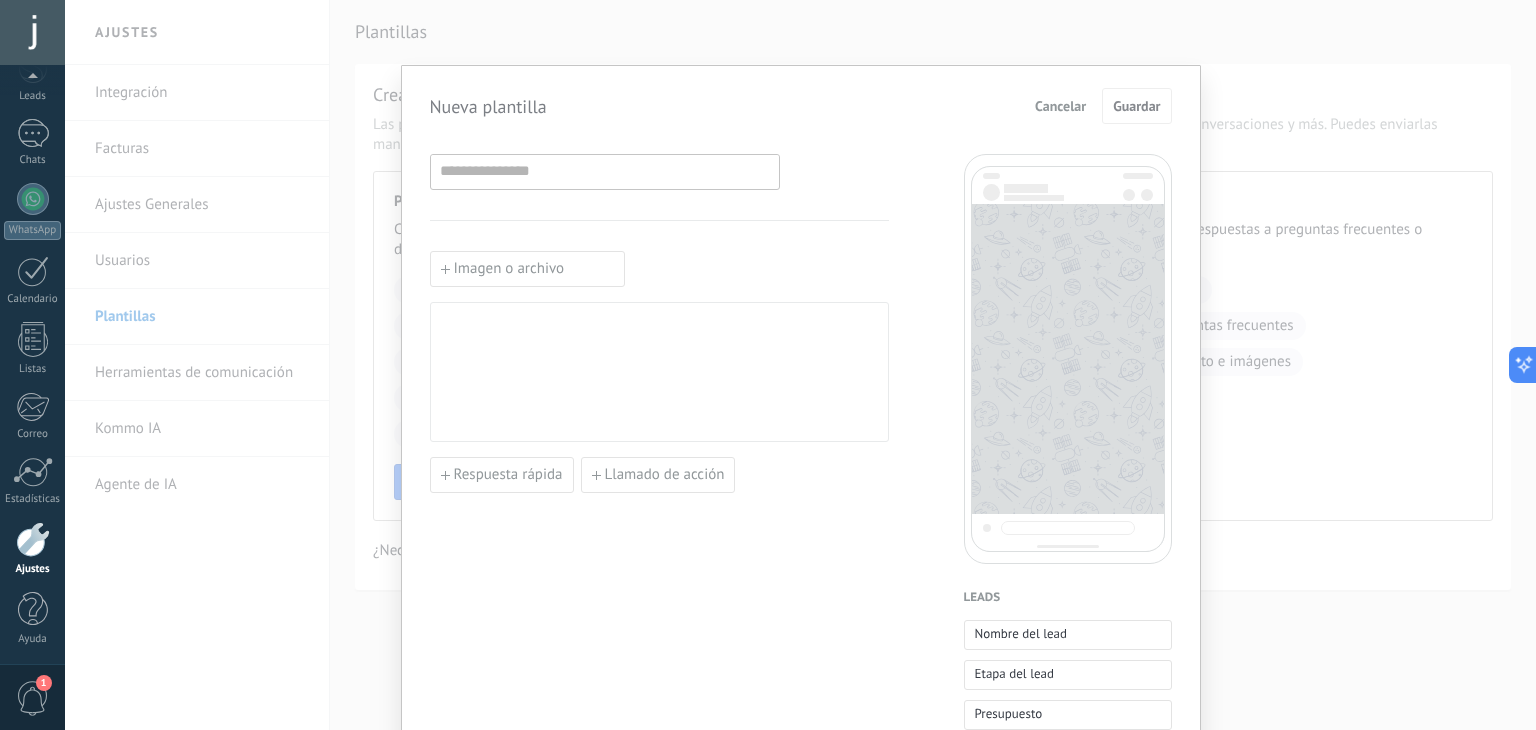click on "Imagen o archivo Respuesta rápida Llamado de acción" at bounding box center [659, 829] 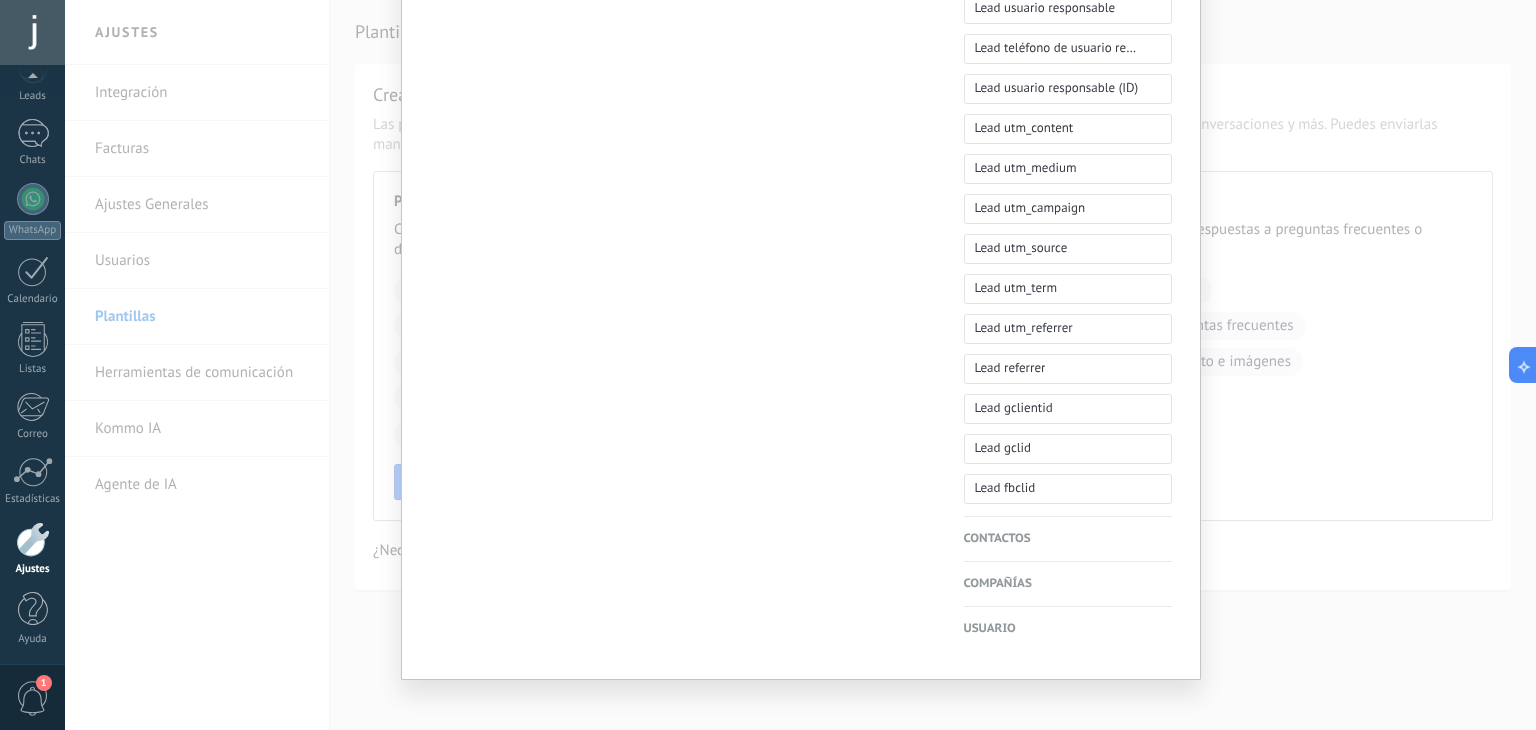 scroll, scrollTop: 880, scrollLeft: 0, axis: vertical 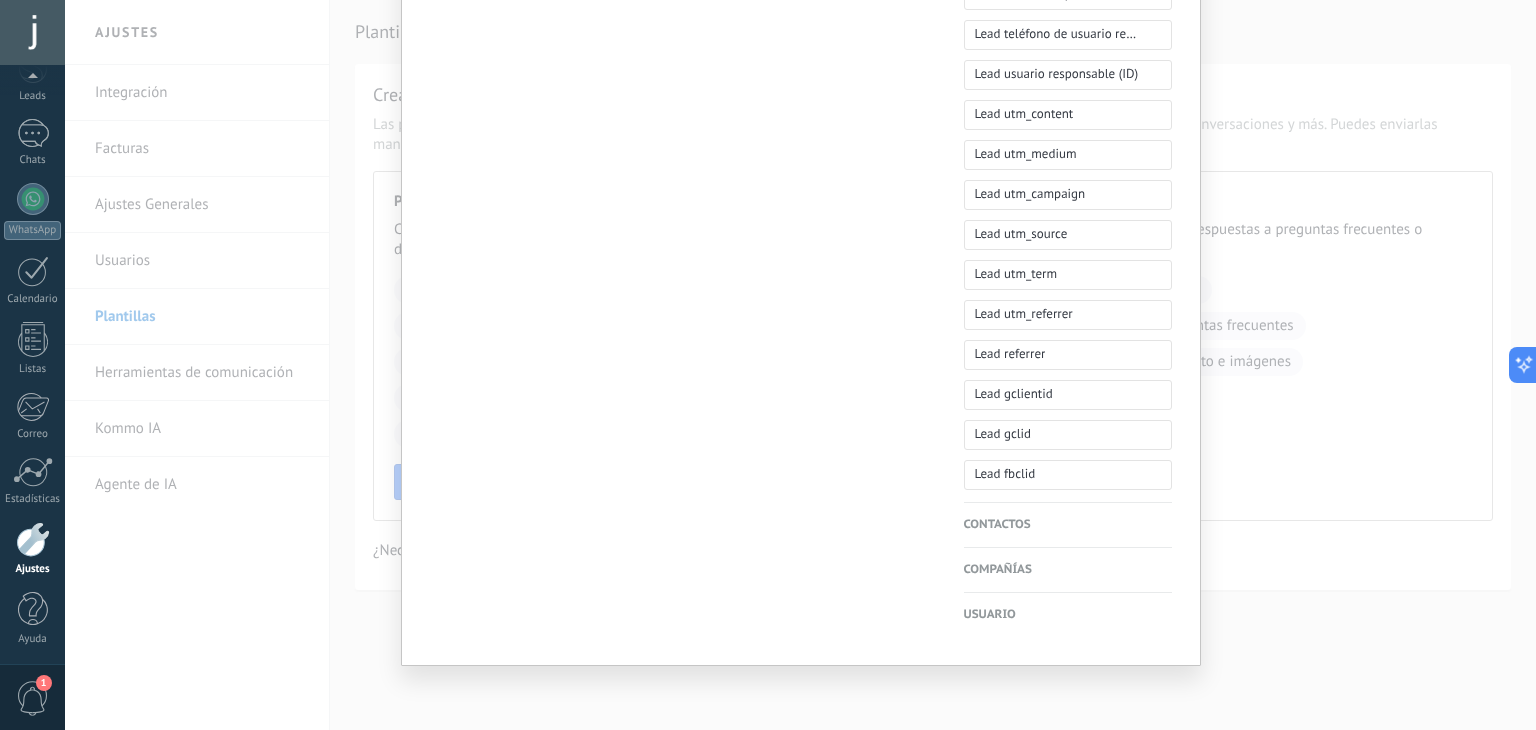 click on "Usuario" at bounding box center (1068, 615) 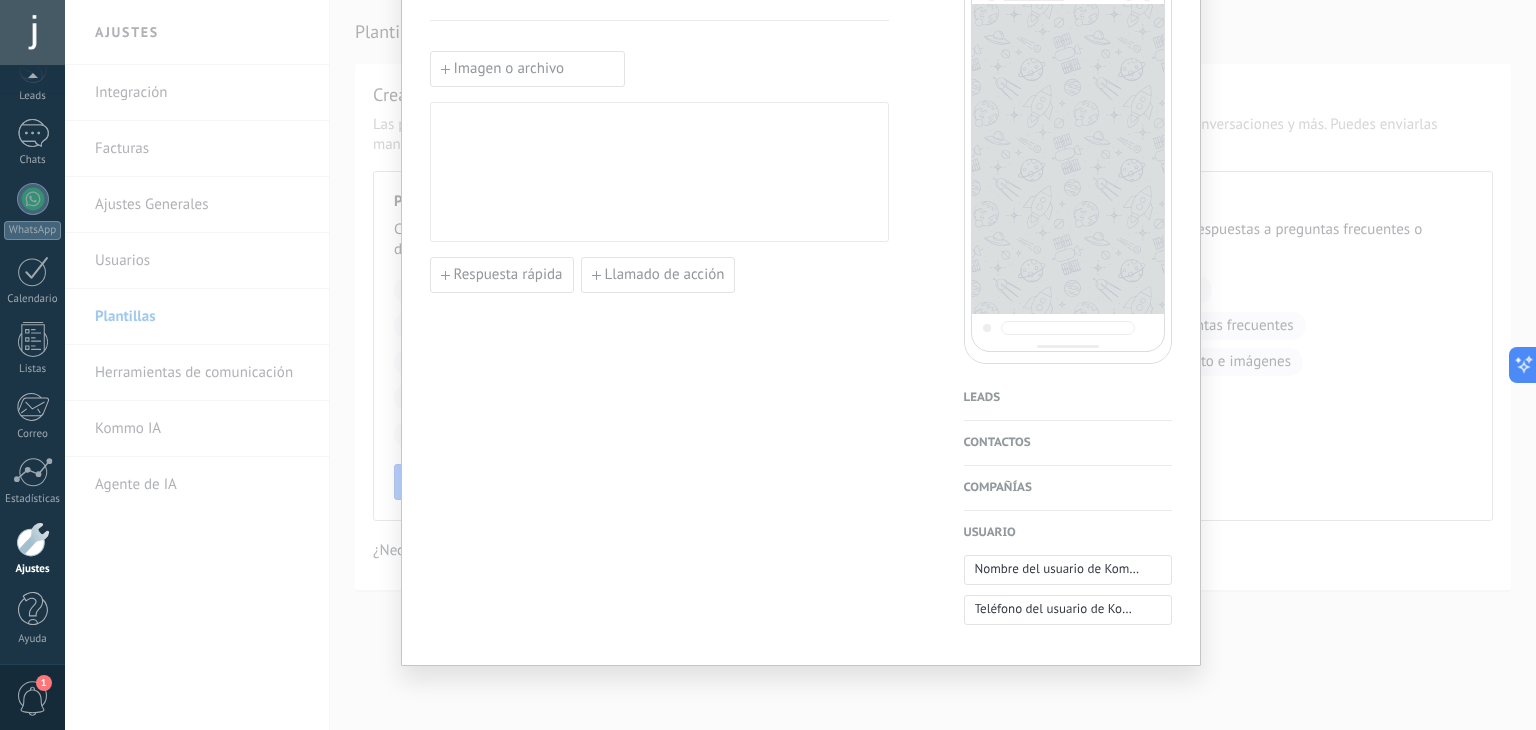 click on "Compañías" at bounding box center (1068, 488) 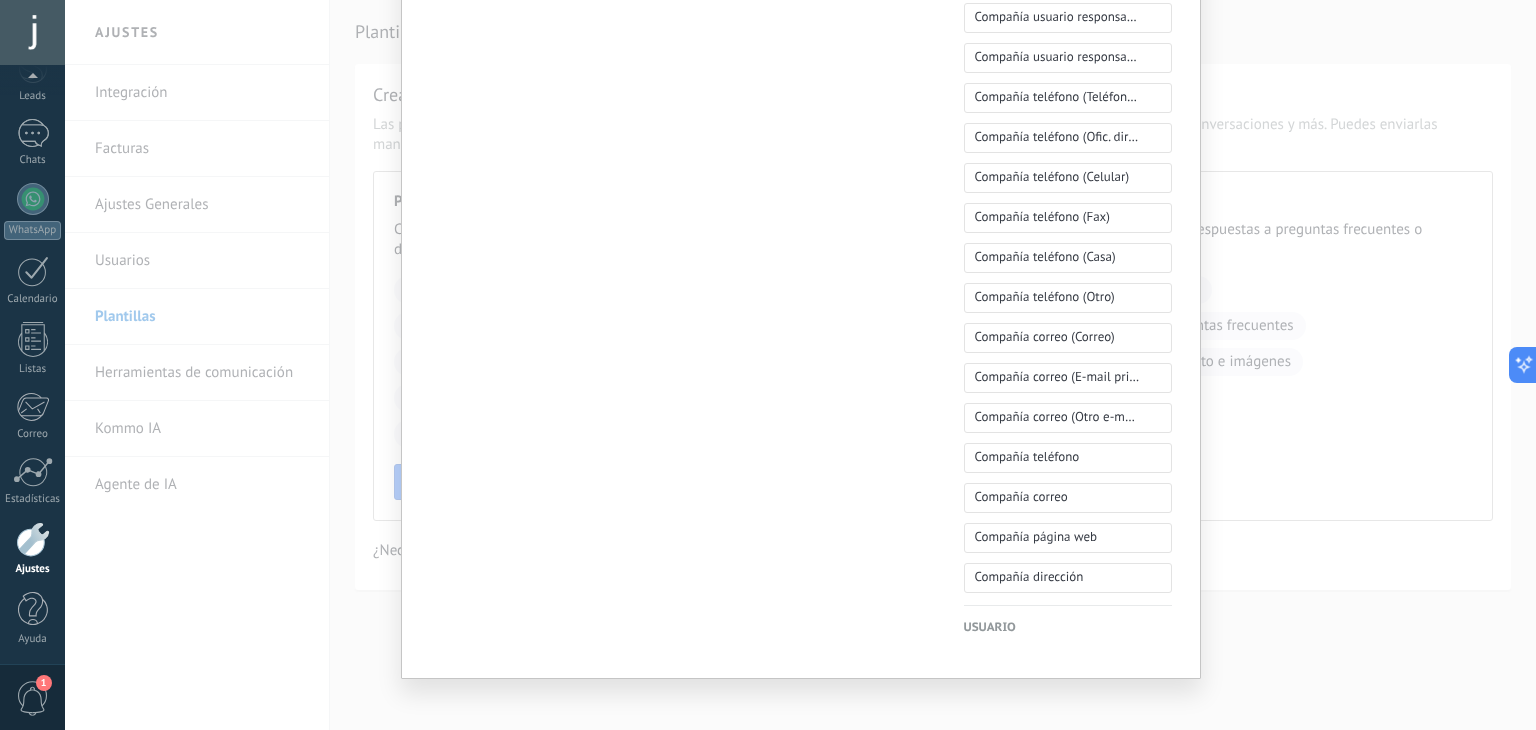 scroll, scrollTop: 880, scrollLeft: 0, axis: vertical 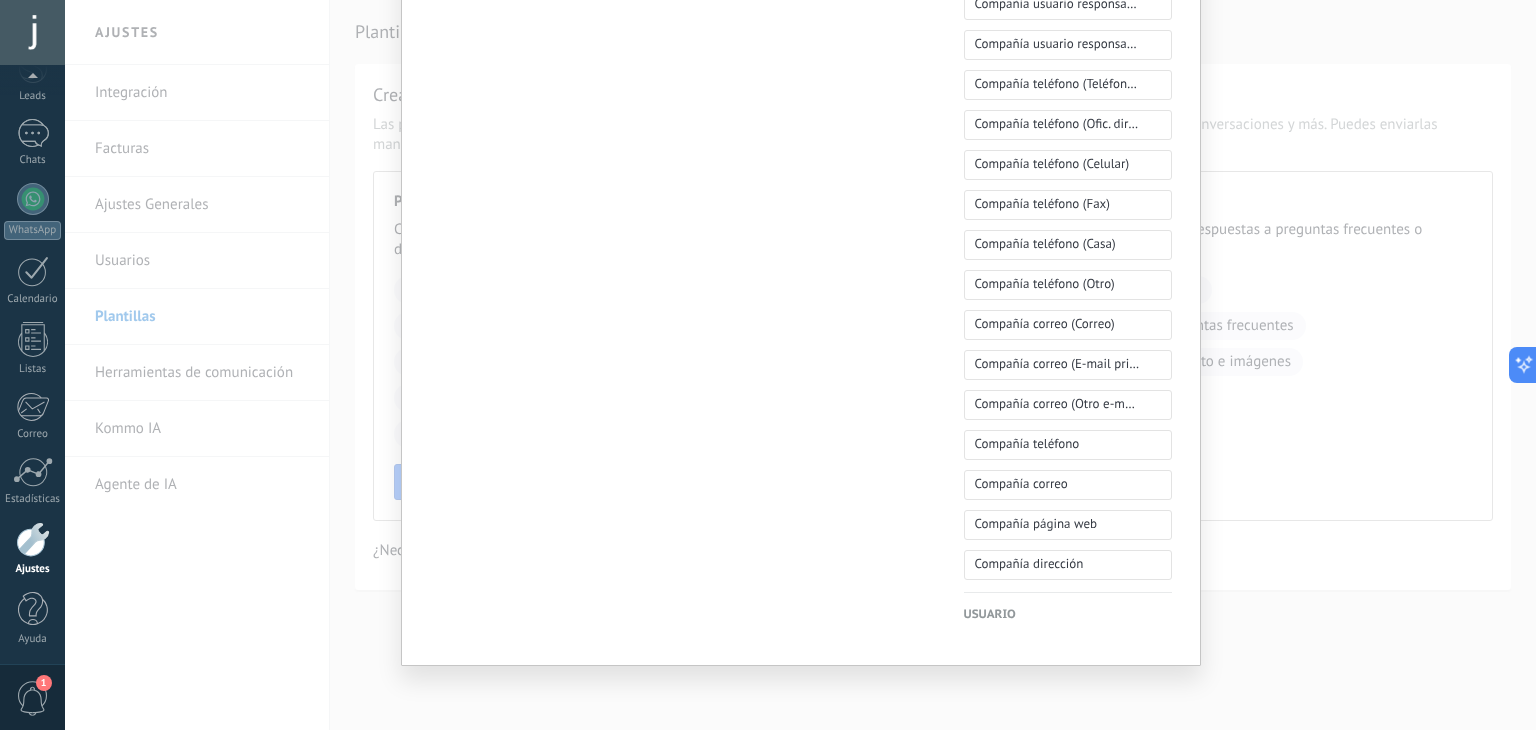 click on "Nueva plantilla Cancelar Guardar Imagen o archivo Respuesta rápida Llamado de acción Leads Nombre del lead Etapa del lead Presupuesto Lead URL de la página para compartir con los clientes Lead usuario responsable (Email) Lead ID Lead usuario responsable Lead teléfono de usuario responsable Lead usuario responsable (ID) Lead utm_content Lead utm_medium Lead utm_campaign Lead utm_source Lead utm_term Lead utm_referrer Lead referrer Lead gclientid Lead gclid Lead fbclid Contactos Nombre del contacto Nombre Apellido Contacto ID Contacto usuario responsable Contacto teléfono de usuario responsable Contacto usuario responsable (ID) Contacto usuario responsable (Email) Contacto teléfono (Teléfono Oficina) Contacto teléfono (Ofic. directo) Contacto teléfono (Celular) Contacto teléfono (Fax) Contacto teléfono (Casa) Contacto teléfono (Otro) Contacto correo (Correo) Contacto correo (E-mail priv.) Contacto correo (Otro e-mail) Contacto teléfono Contacto correo Contacto cargo Compañías Compañía ID" at bounding box center [800, 365] 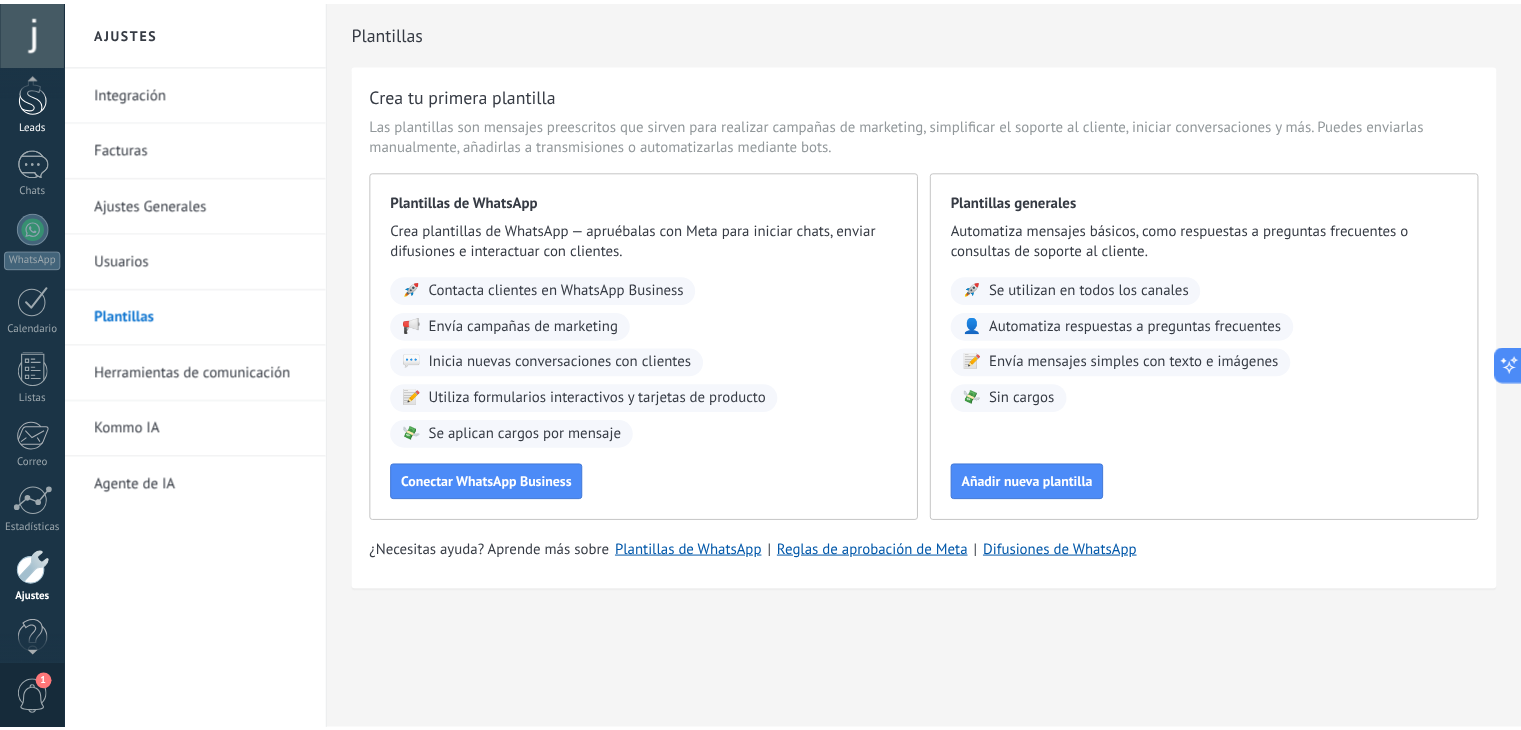 scroll, scrollTop: 0, scrollLeft: 0, axis: both 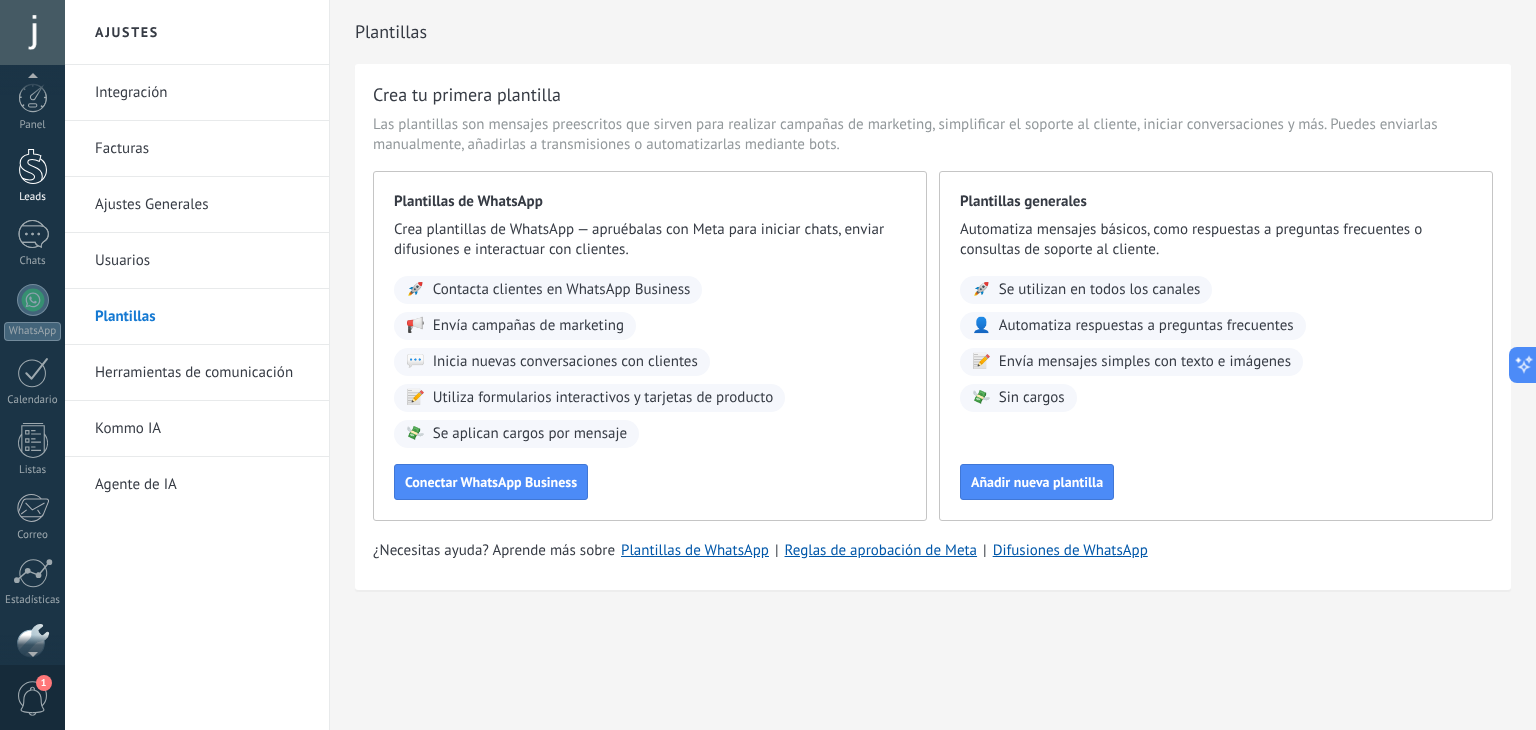 click at bounding box center (33, 166) 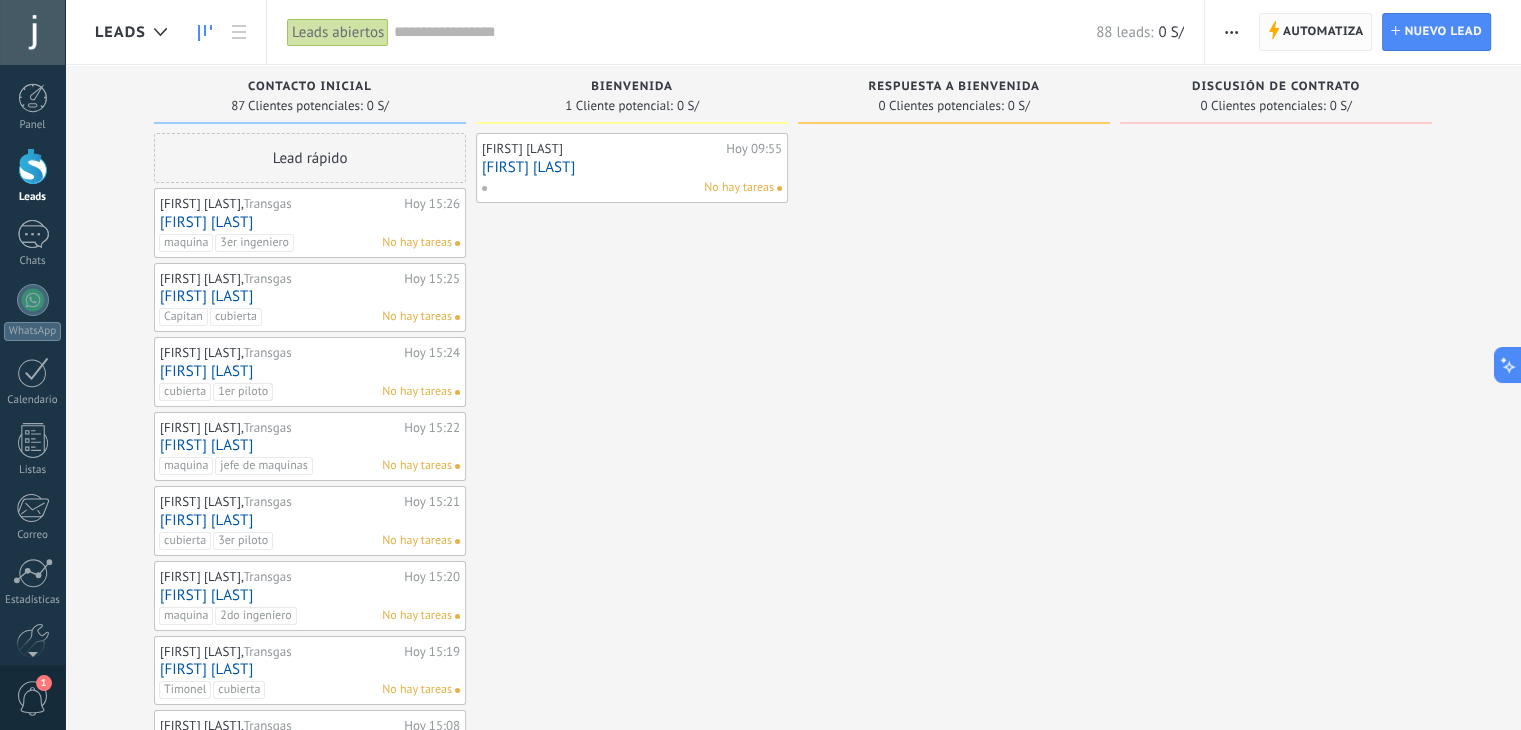 click on "Automatiza" at bounding box center [1323, 32] 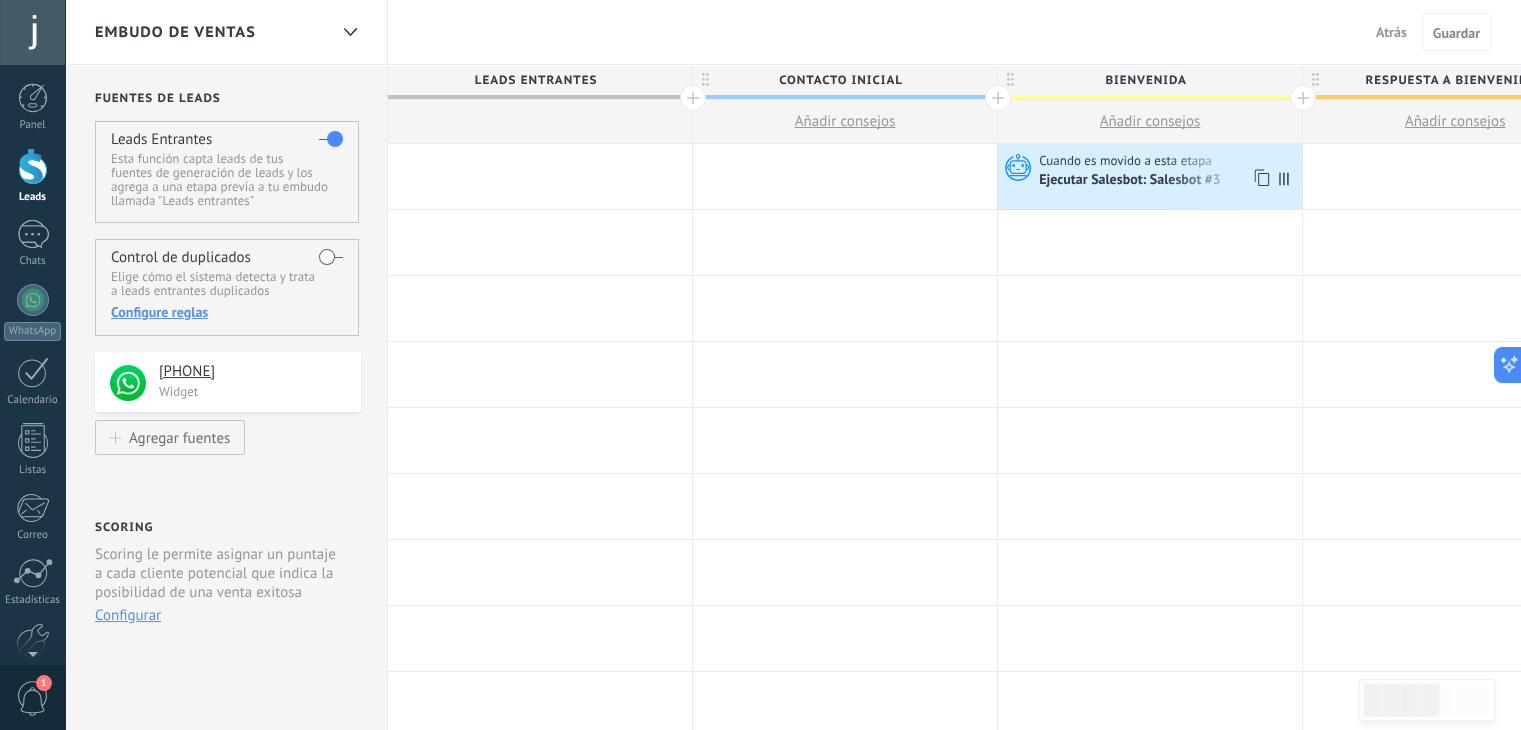 click on "Cuando es movido a esta etapa Ejecutar Salesbot: Salesbot #3" at bounding box center [1150, 176] 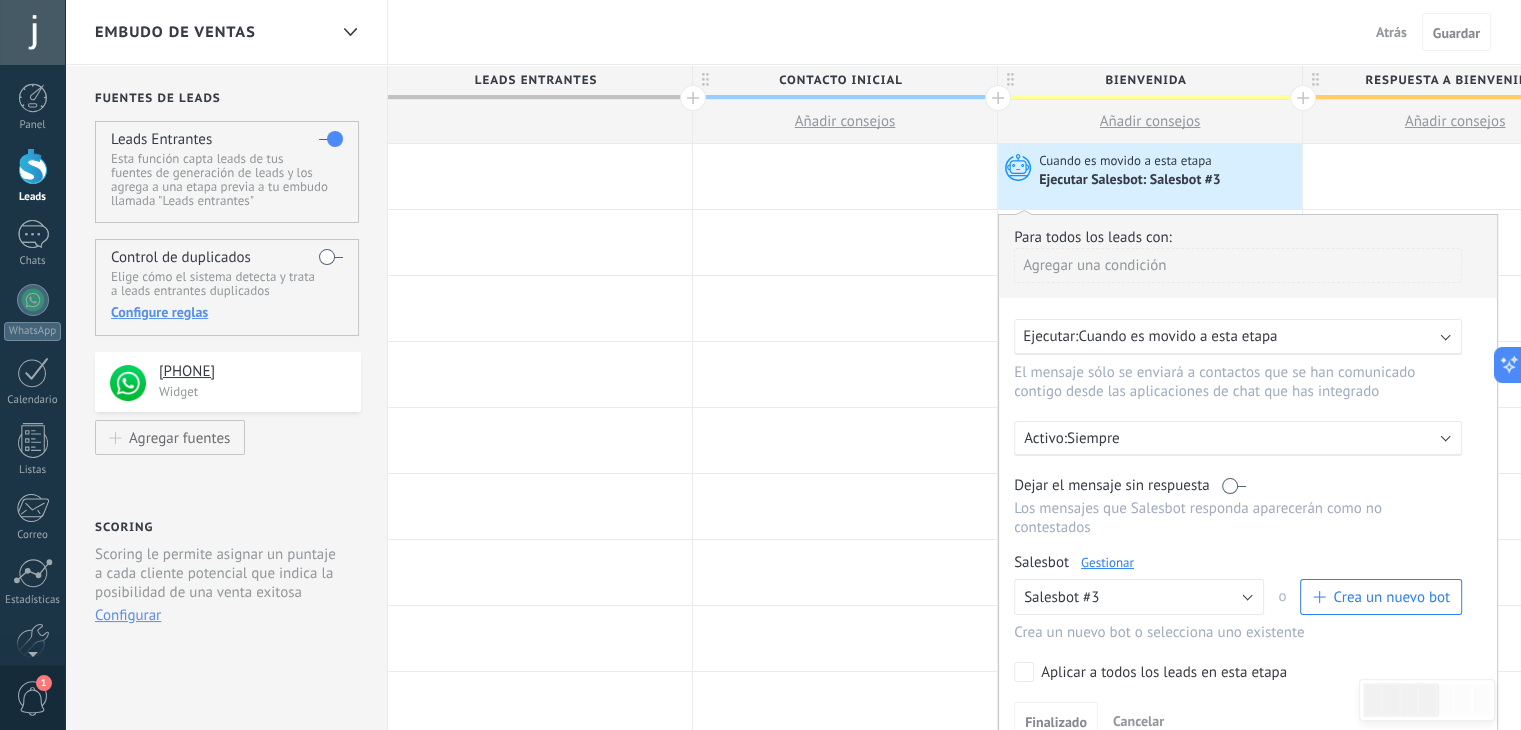click on "Gestionar" at bounding box center (1107, 562) 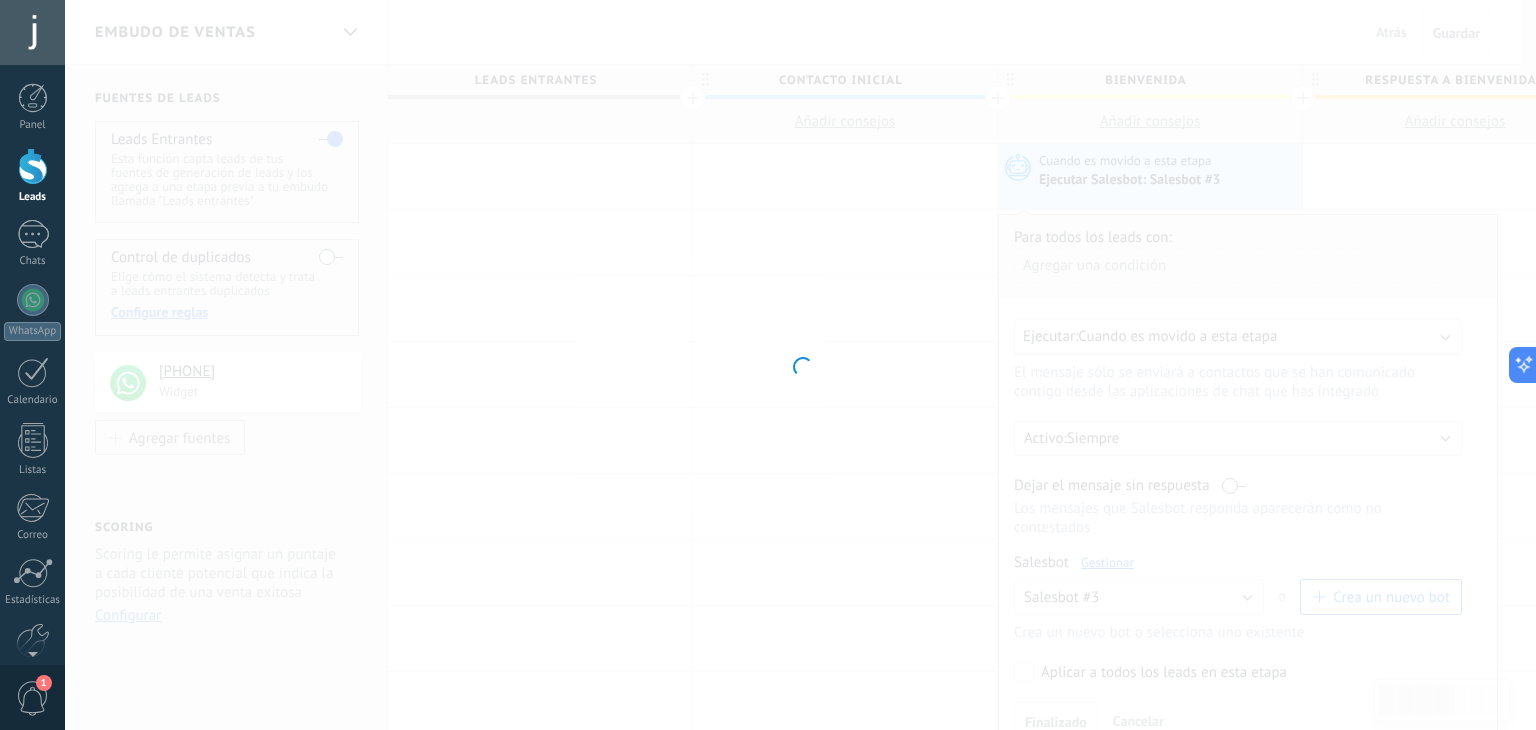 type on "**********" 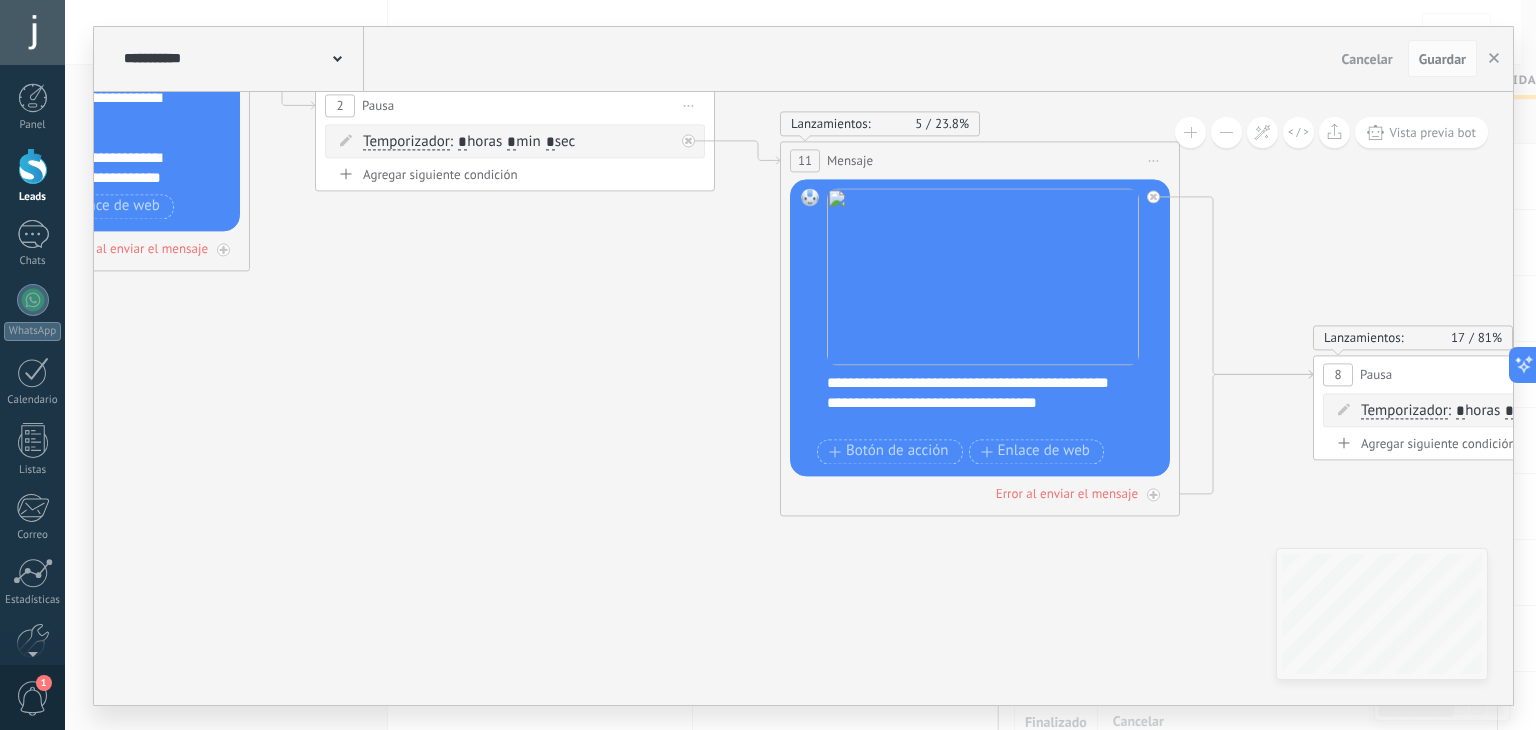 drag, startPoint x: 1024, startPoint y: 610, endPoint x: 239, endPoint y: 347, distance: 827.88525 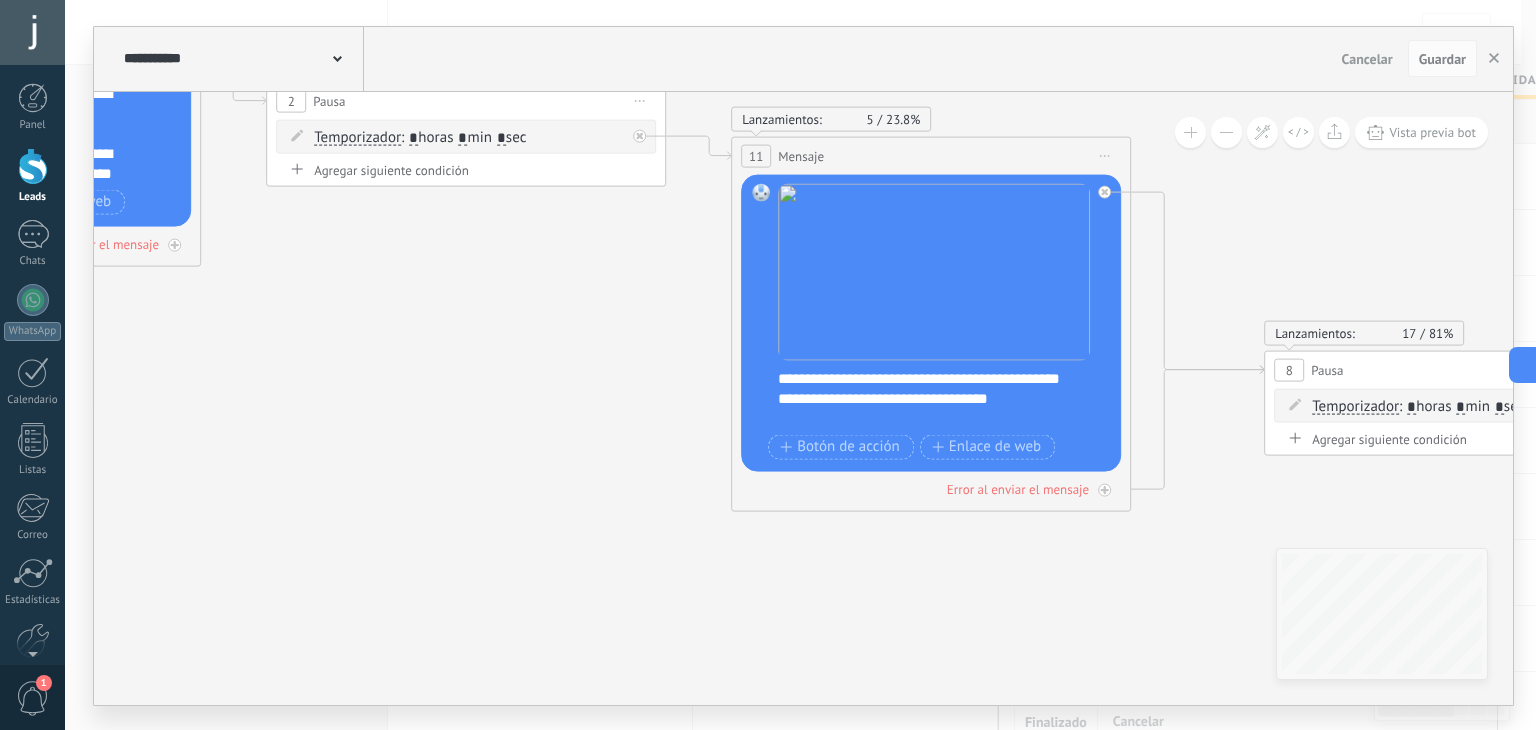 drag, startPoint x: 743, startPoint y: 521, endPoint x: 697, endPoint y: 525, distance: 46.173584 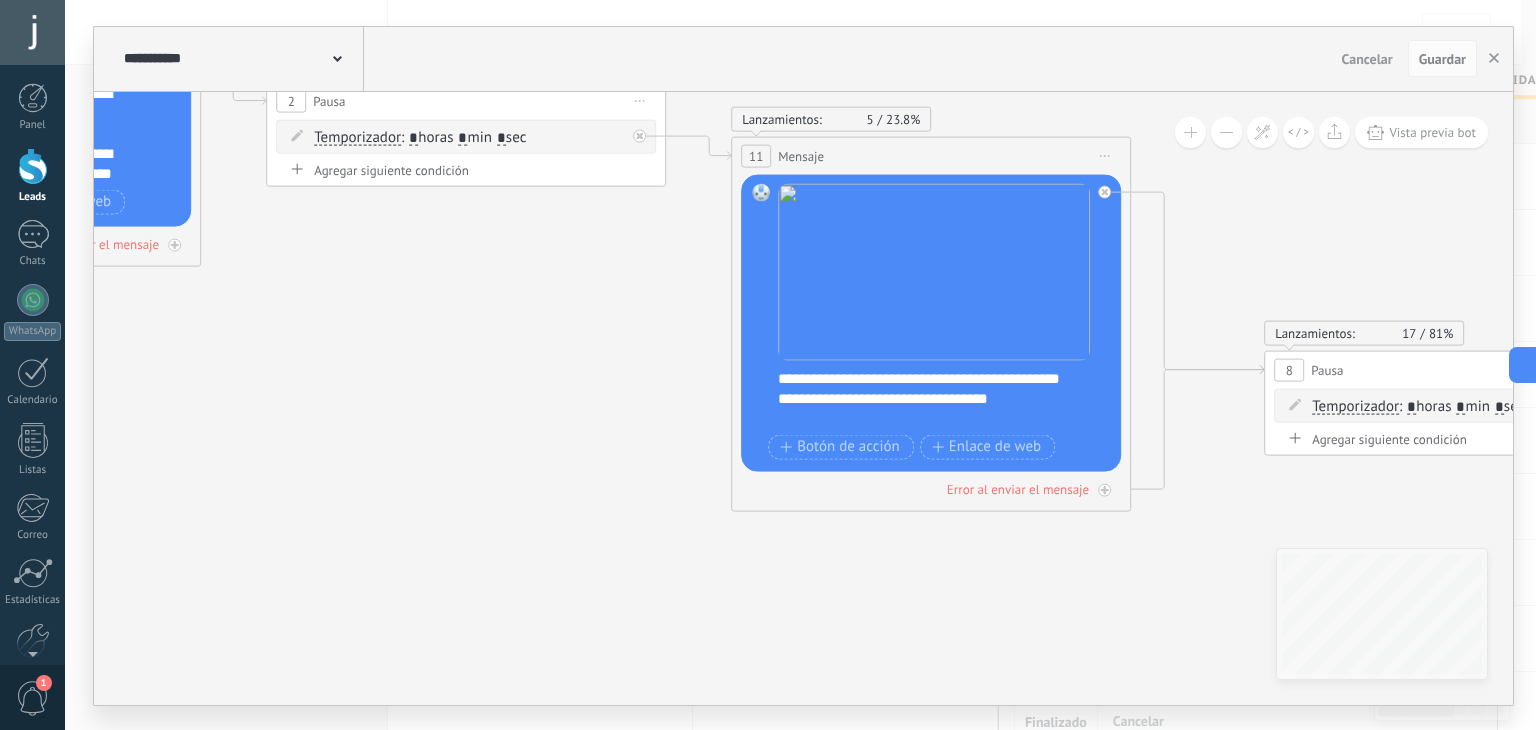 click 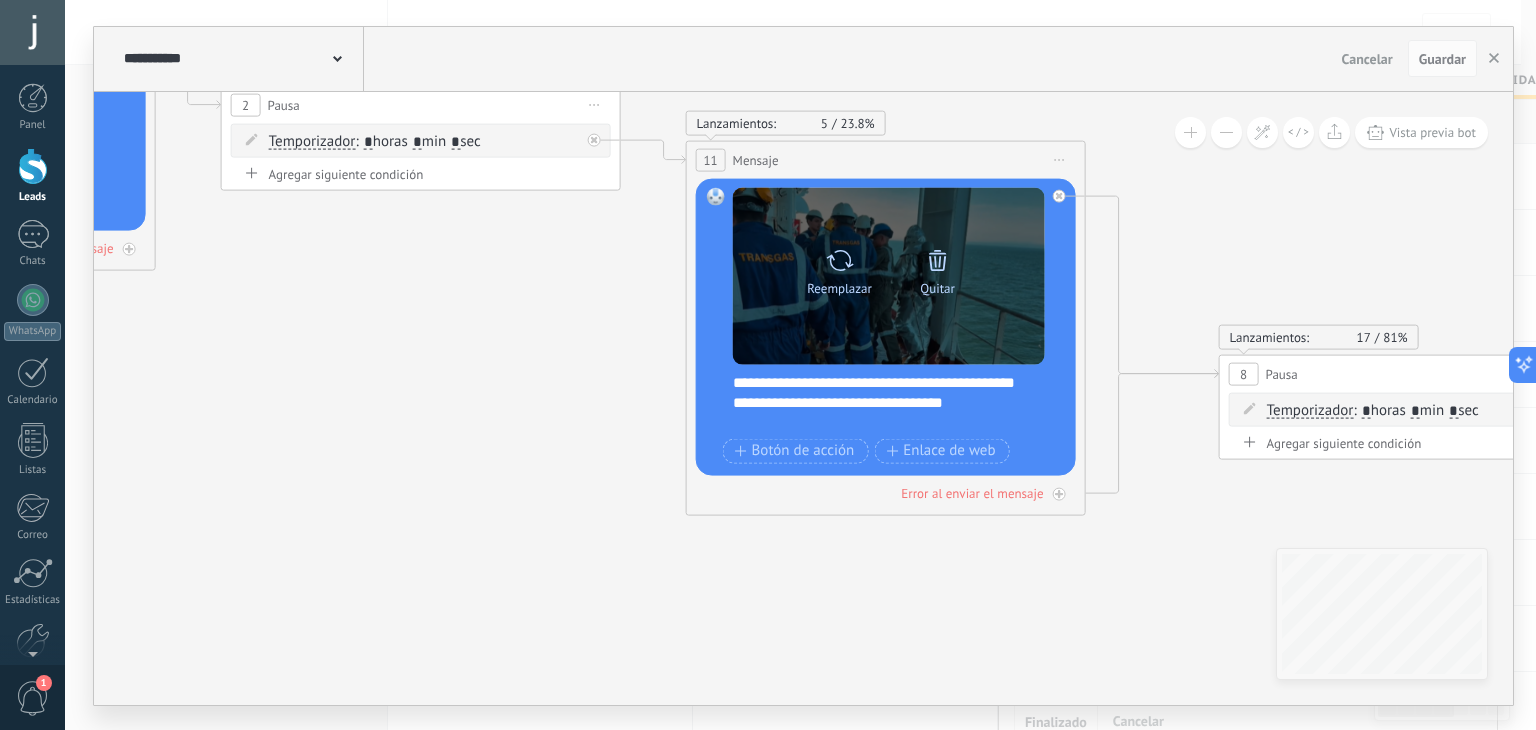 click on "Reemplazar
Quitar
Convertir a mensaje de voz" at bounding box center (889, 275) 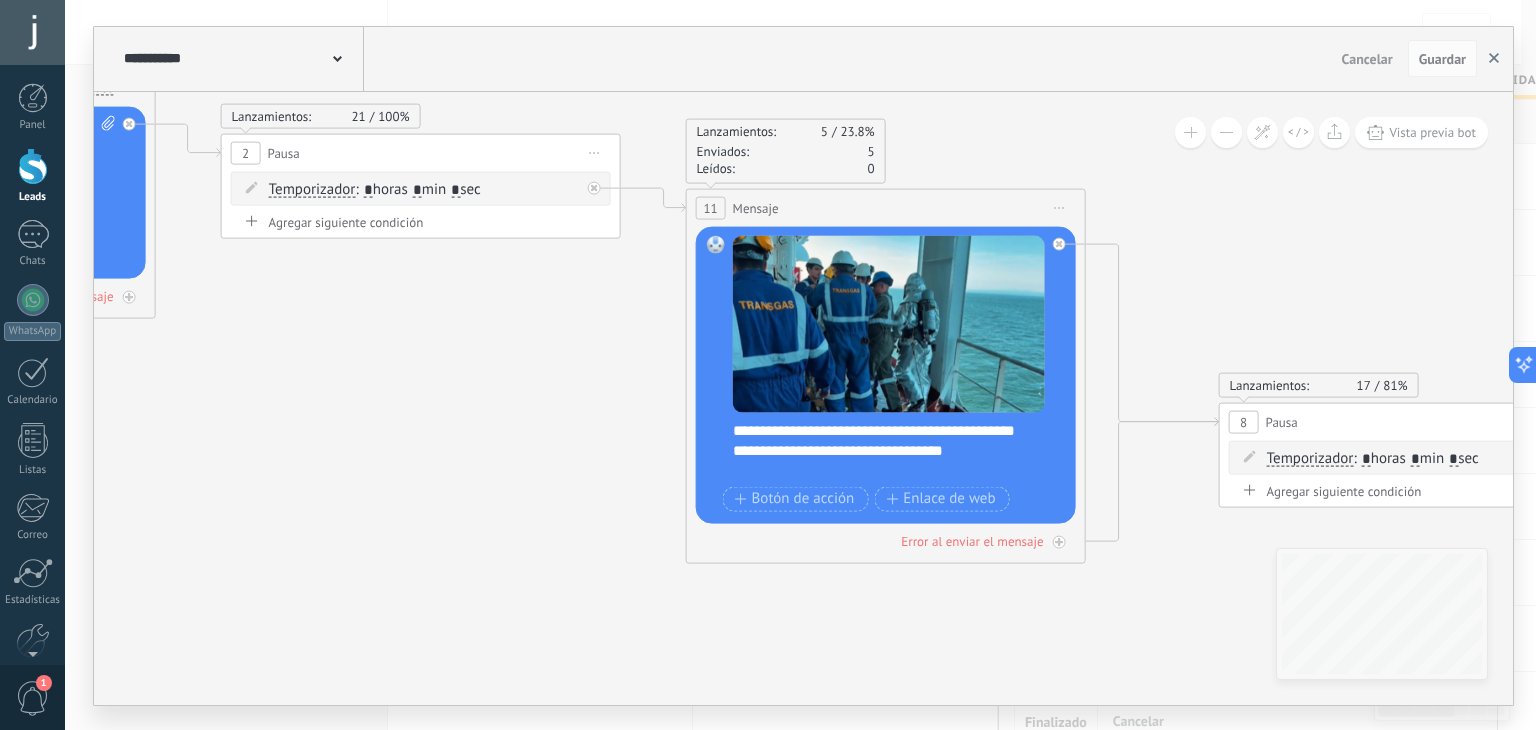 click 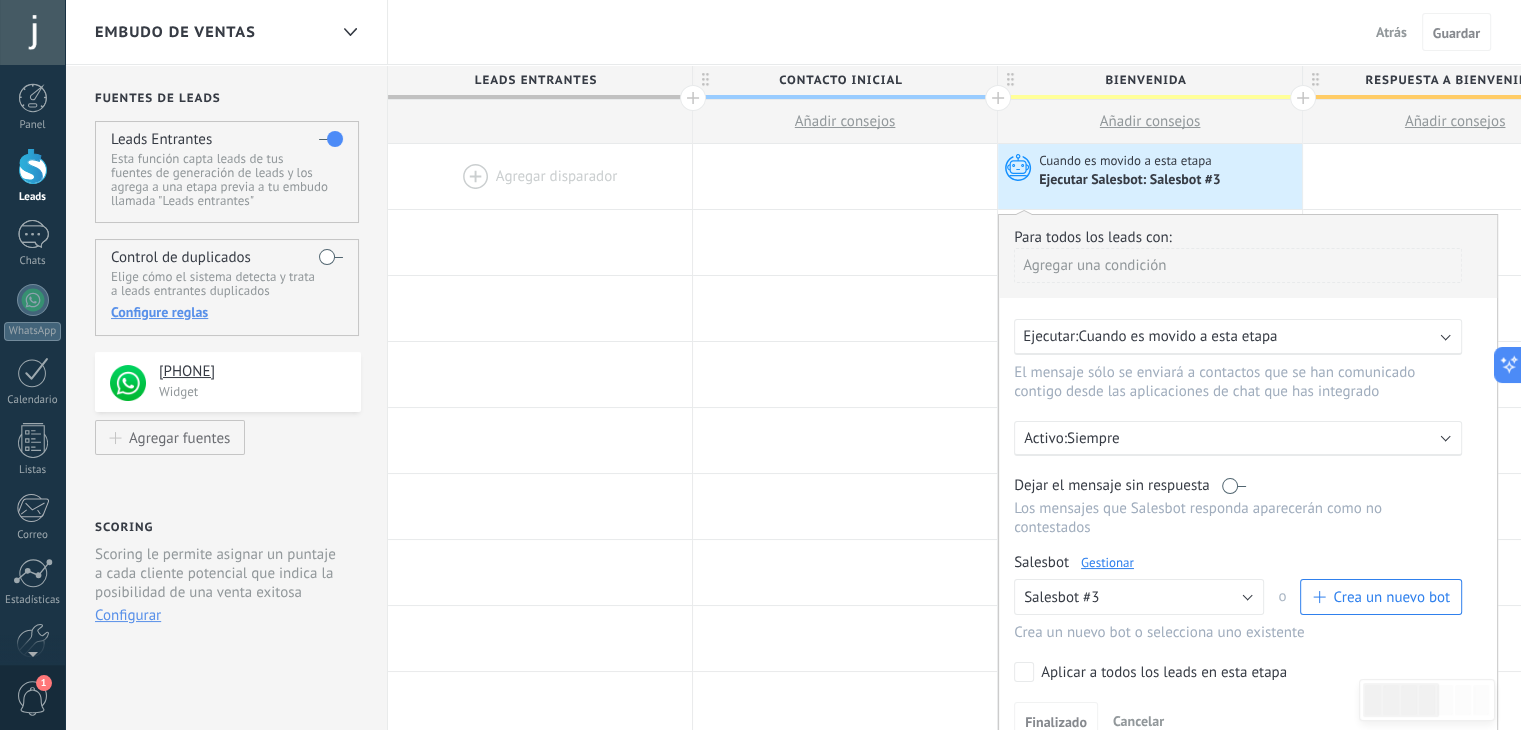 click on "Atrás" at bounding box center (1391, 32) 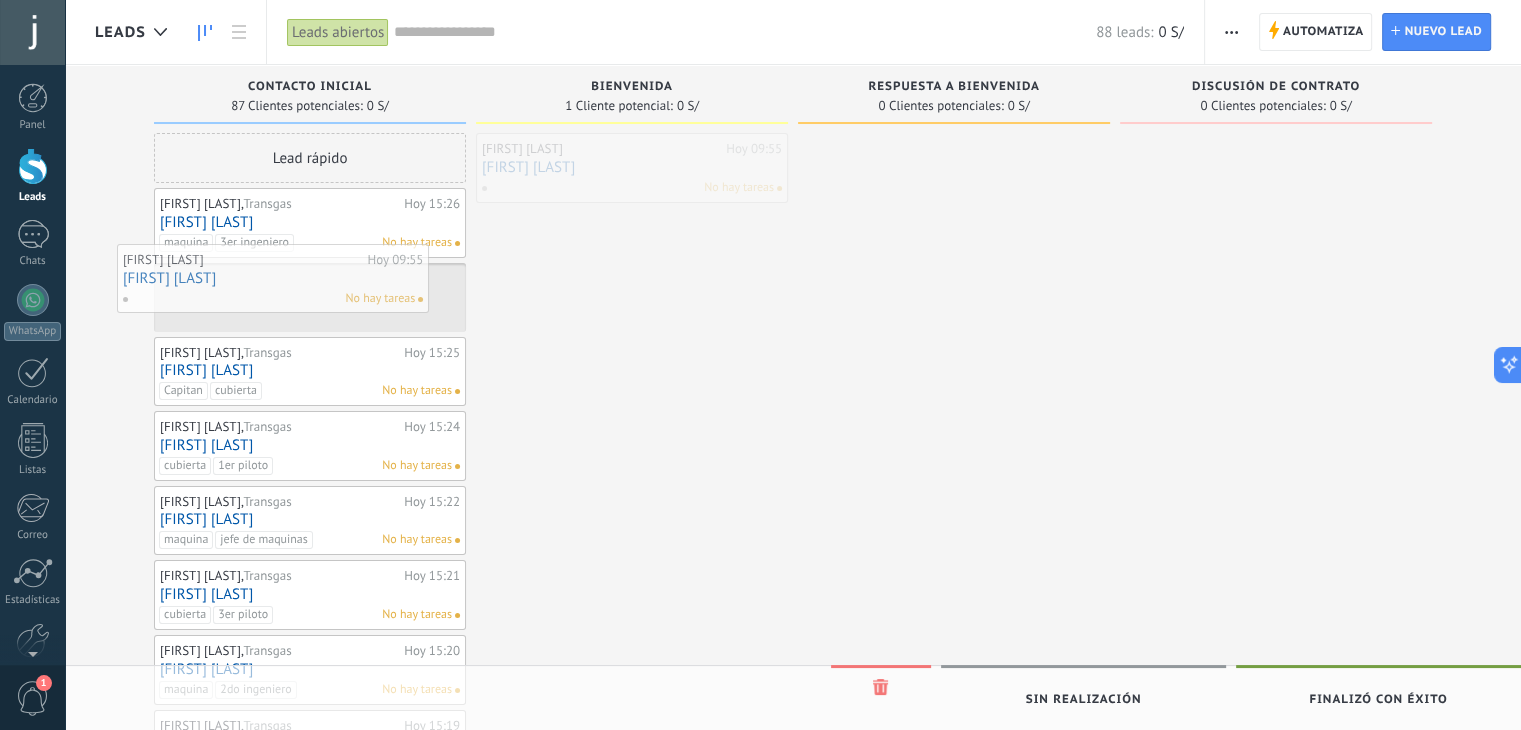 drag, startPoint x: 717, startPoint y: 162, endPoint x: 360, endPoint y: 273, distance: 373.85828 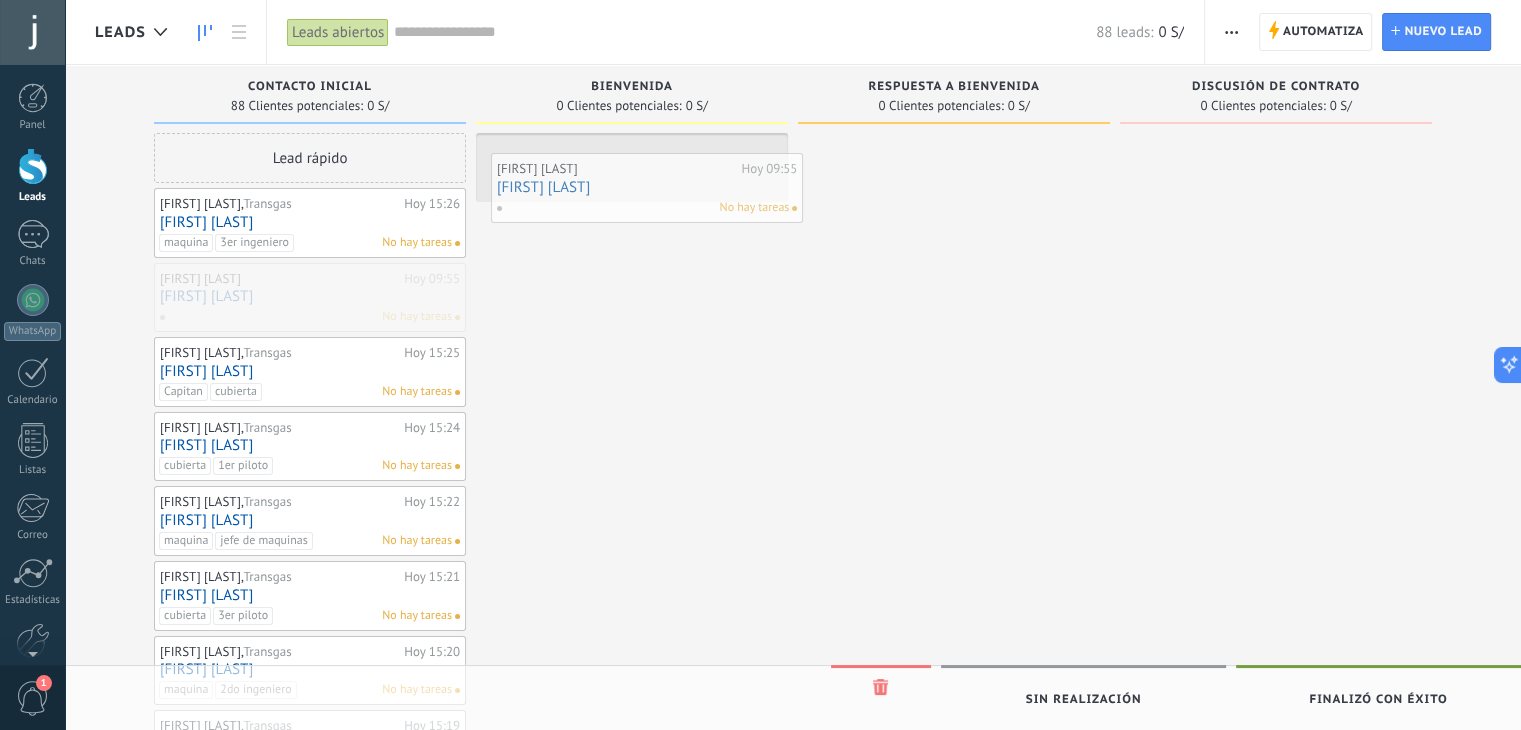 drag, startPoint x: 316, startPoint y: 298, endPoint x: 652, endPoint y: 189, distance: 353.23788 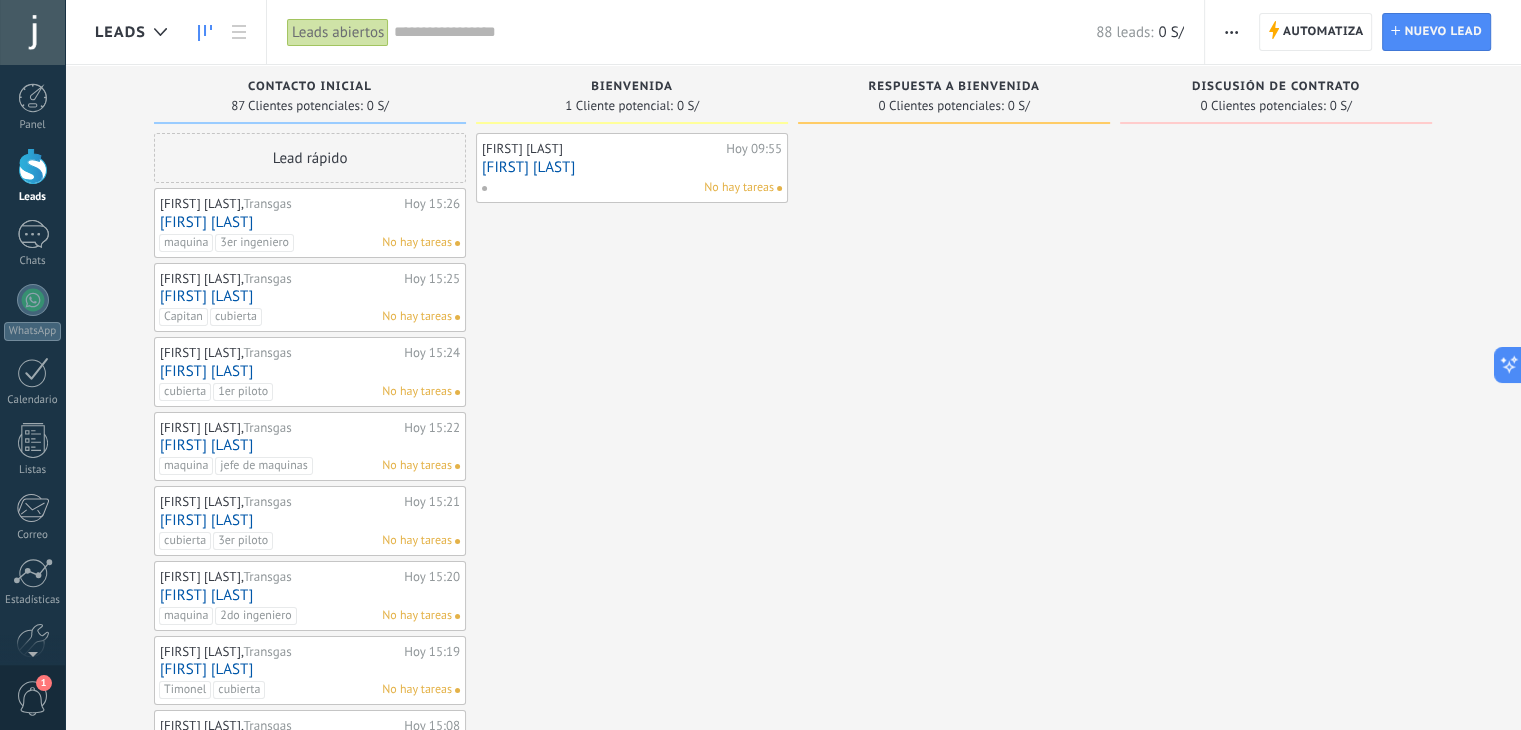 click on "Discusión de contrato 0  Clientes potenciales:  0 S/" at bounding box center (1291, 870) 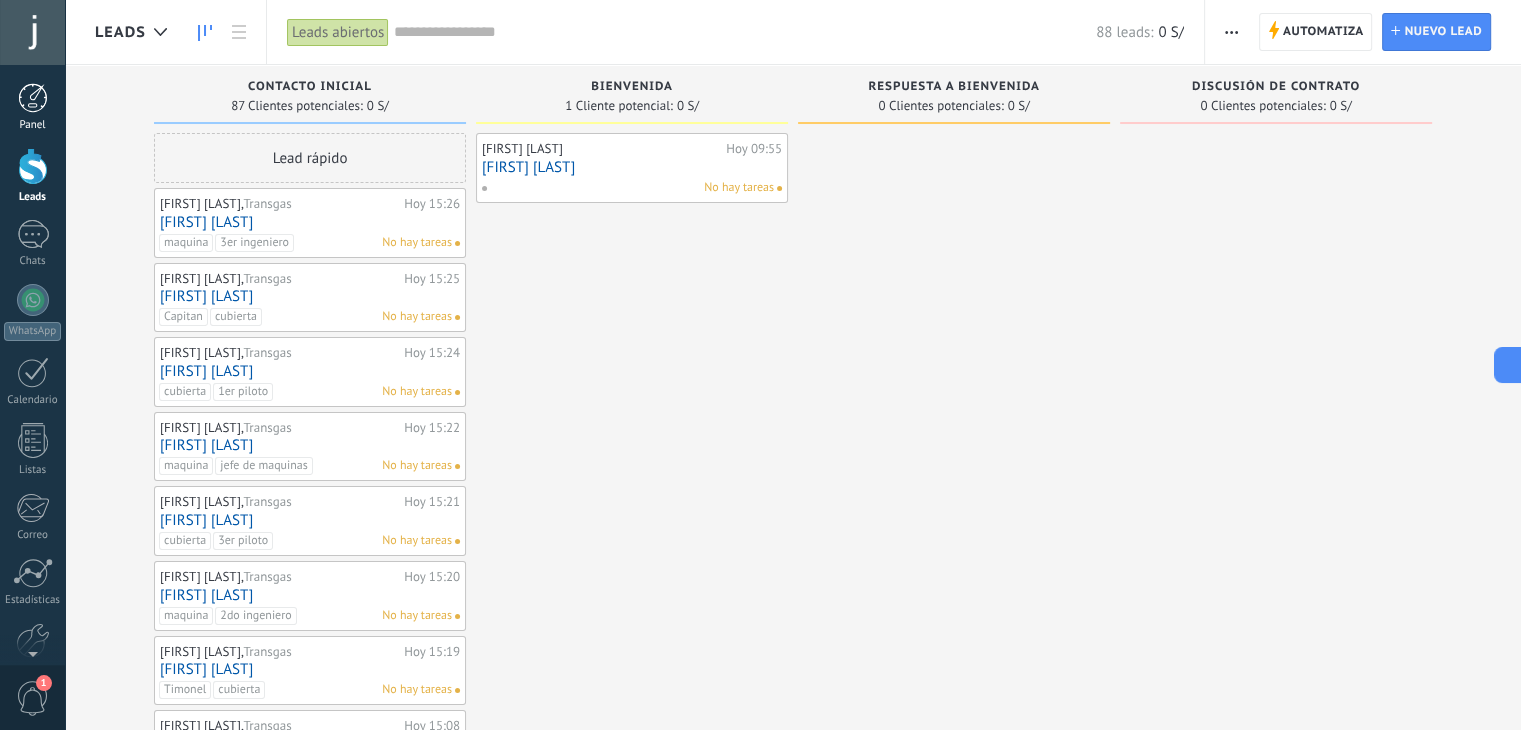 click at bounding box center [33, 98] 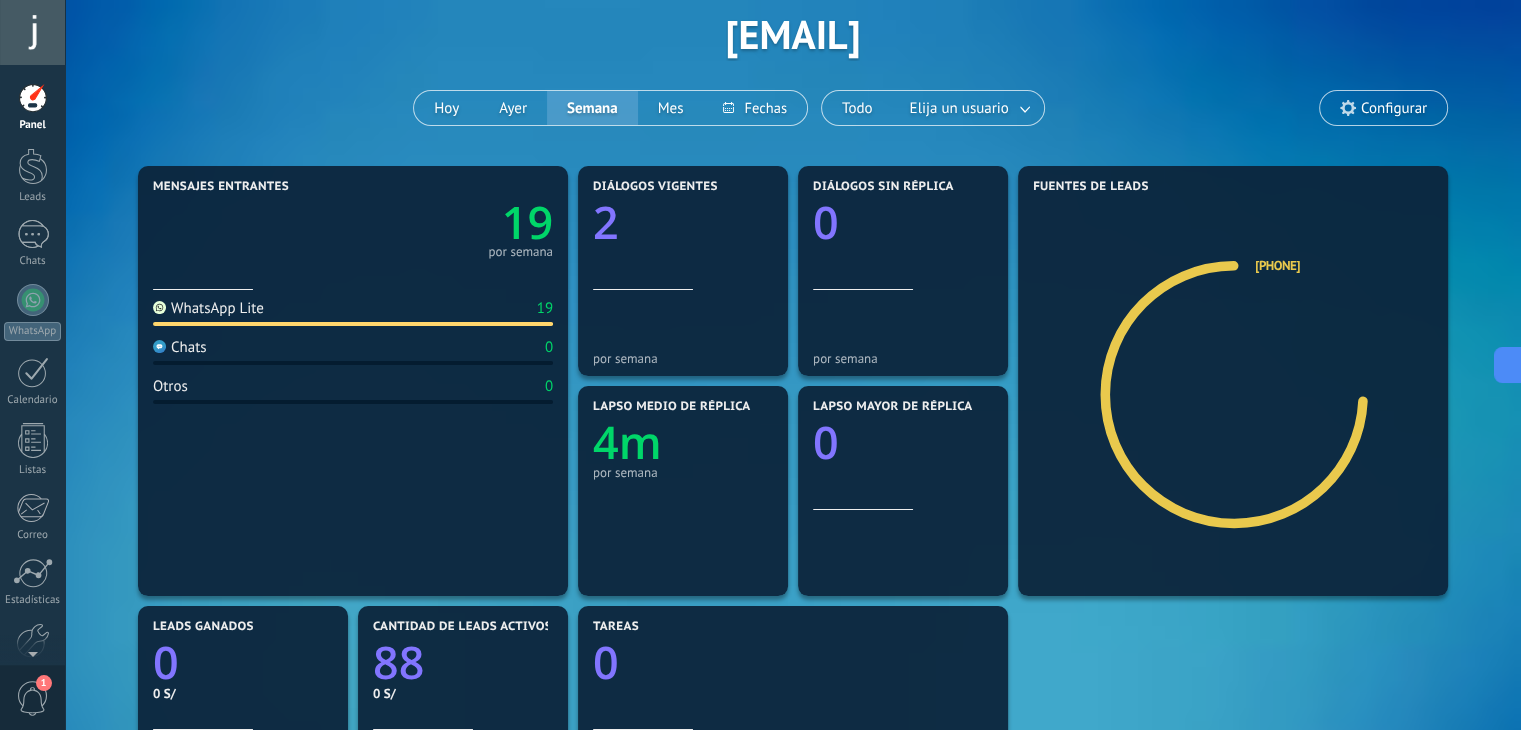 scroll, scrollTop: 85, scrollLeft: 0, axis: vertical 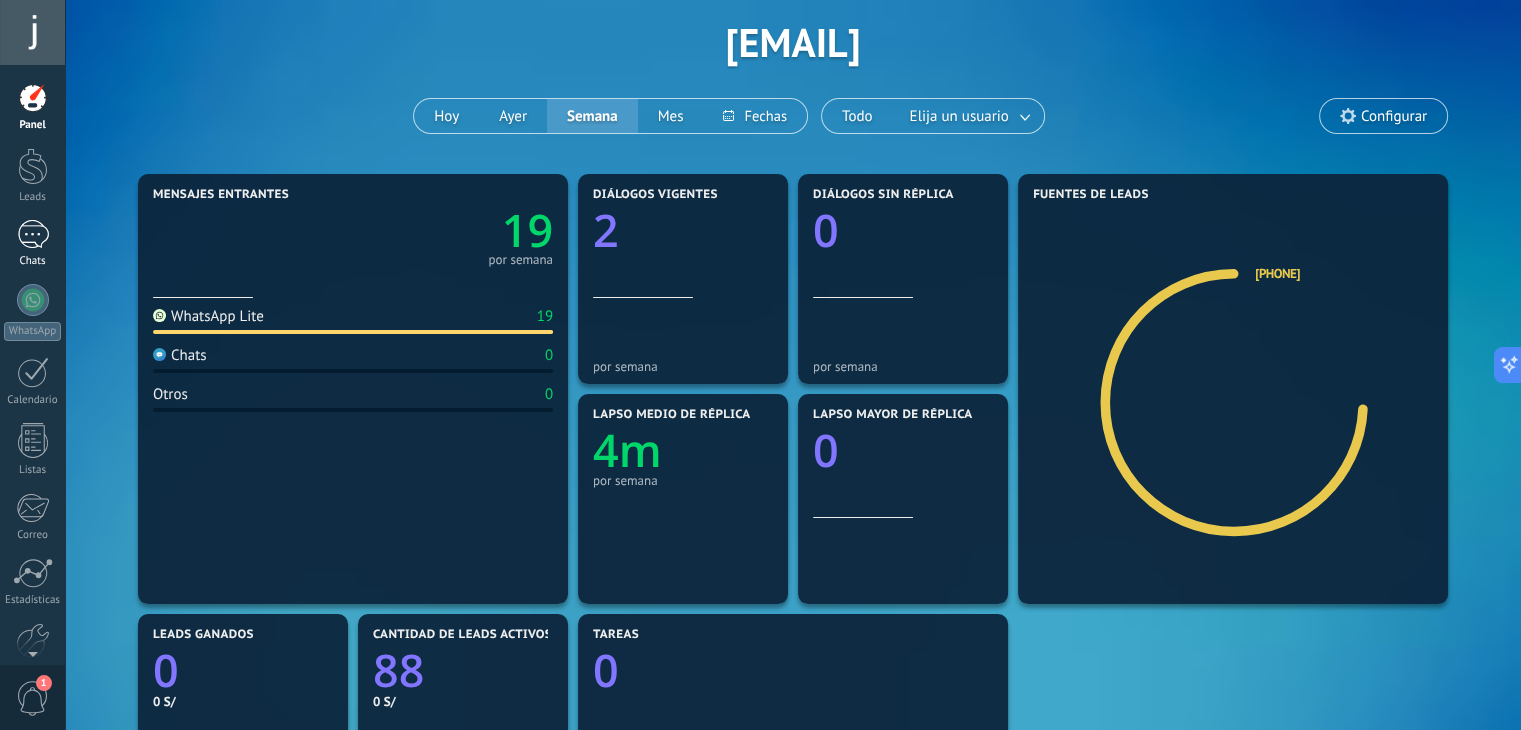 click at bounding box center (33, 234) 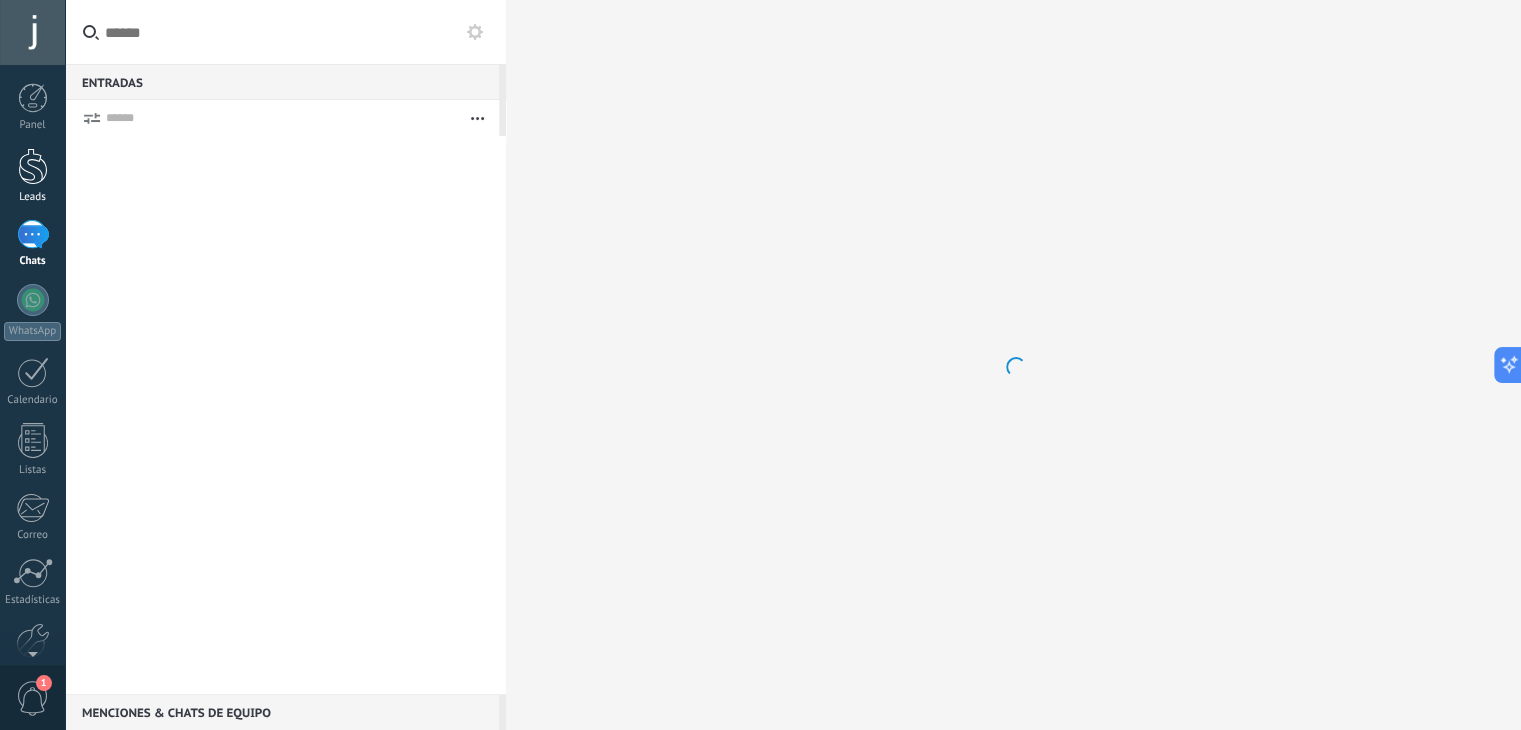 scroll, scrollTop: 0, scrollLeft: 0, axis: both 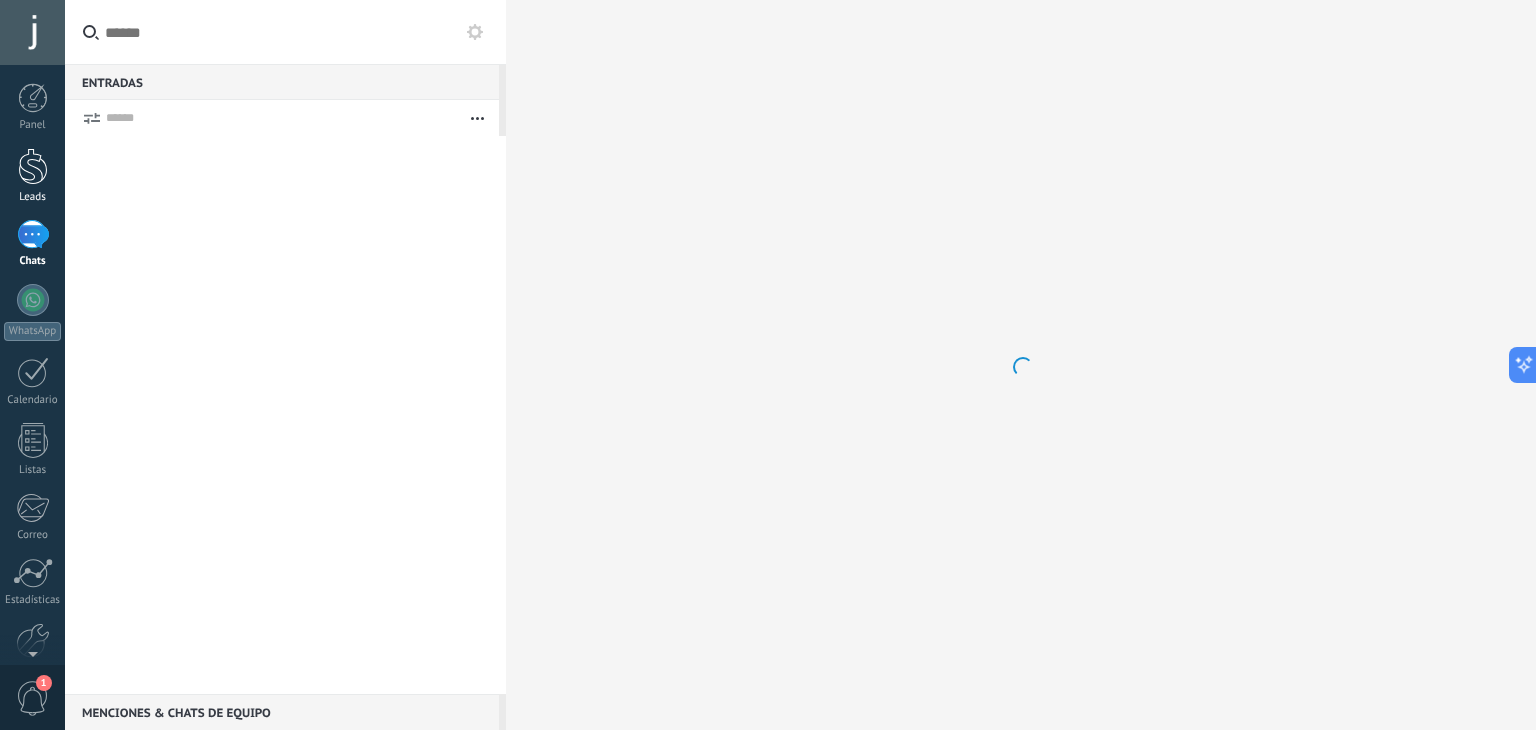 click at bounding box center (33, 166) 